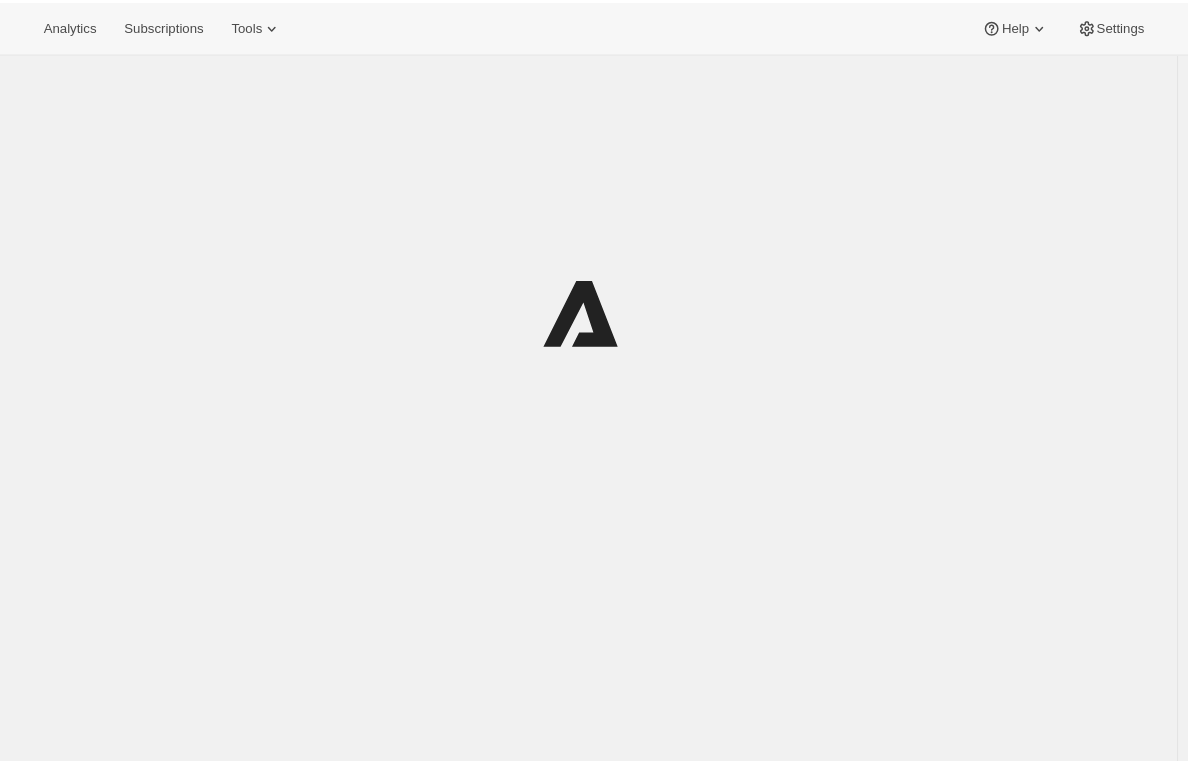 scroll, scrollTop: 0, scrollLeft: 0, axis: both 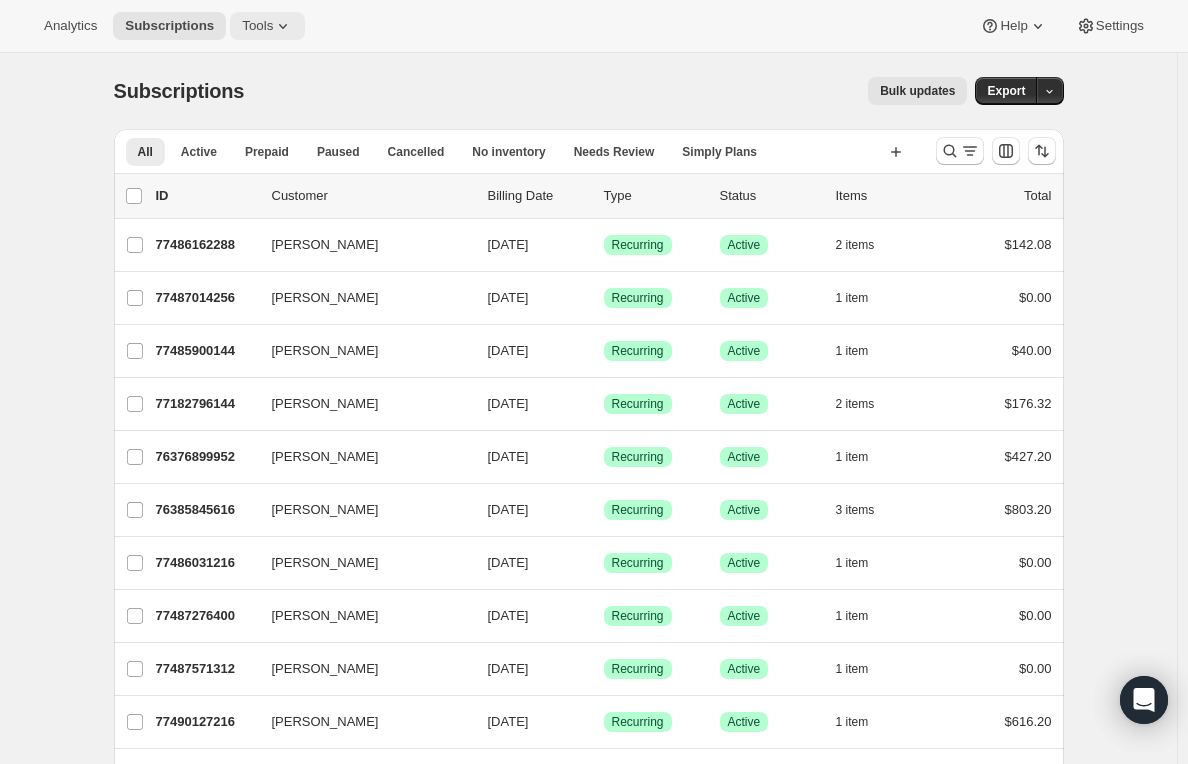 click on "Tools" at bounding box center [267, 26] 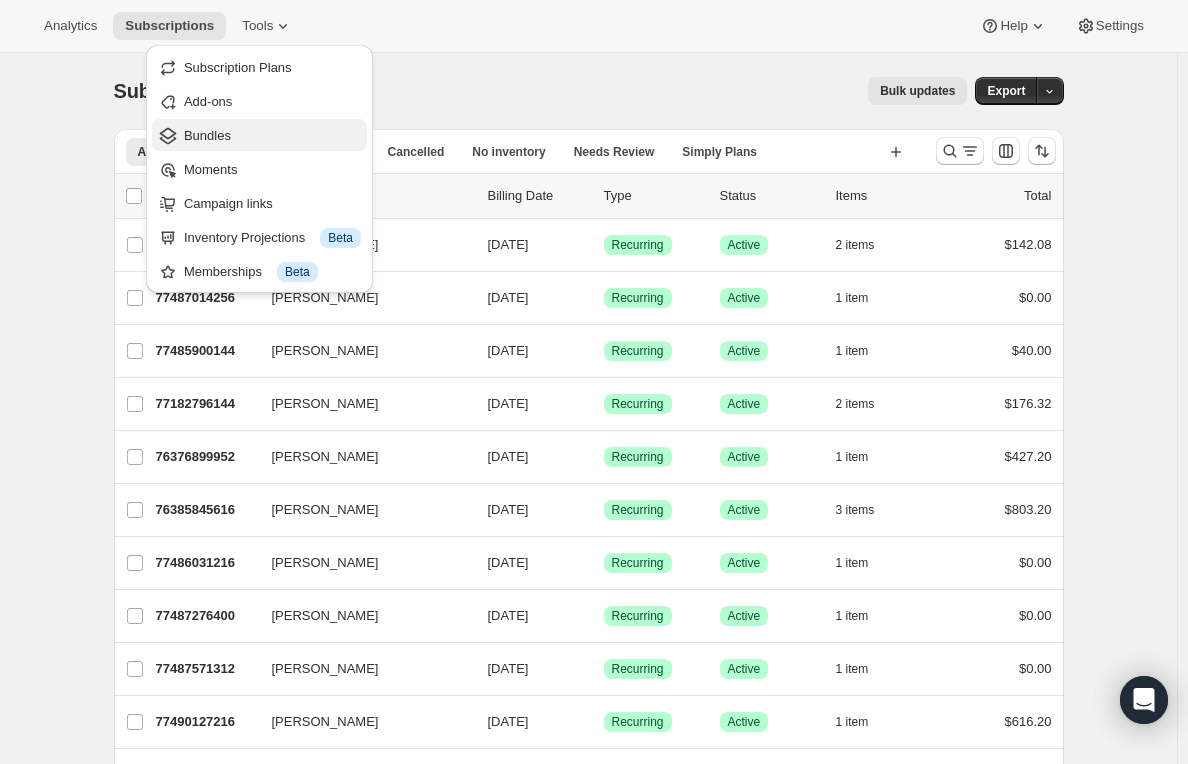 click on "Bundles" at bounding box center [259, 135] 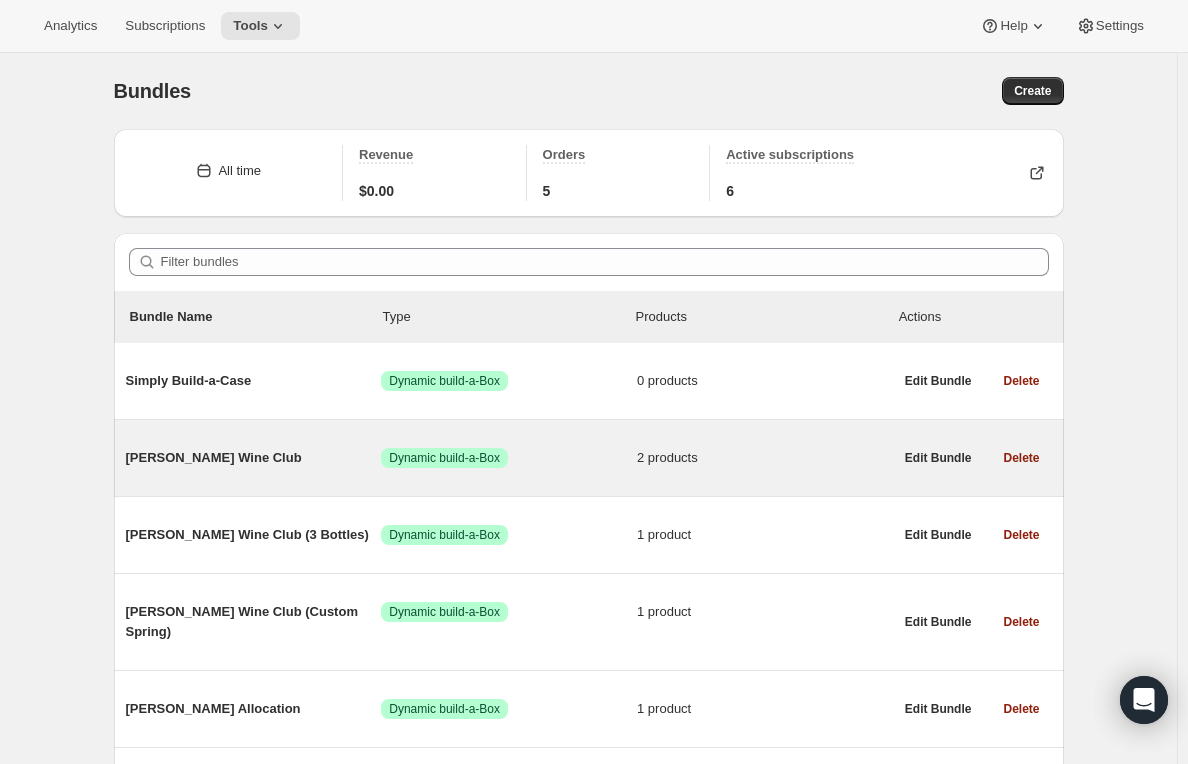 click on "Audrey Wine Club  Success Dynamic build-a-Box 2 products" at bounding box center (509, 458) 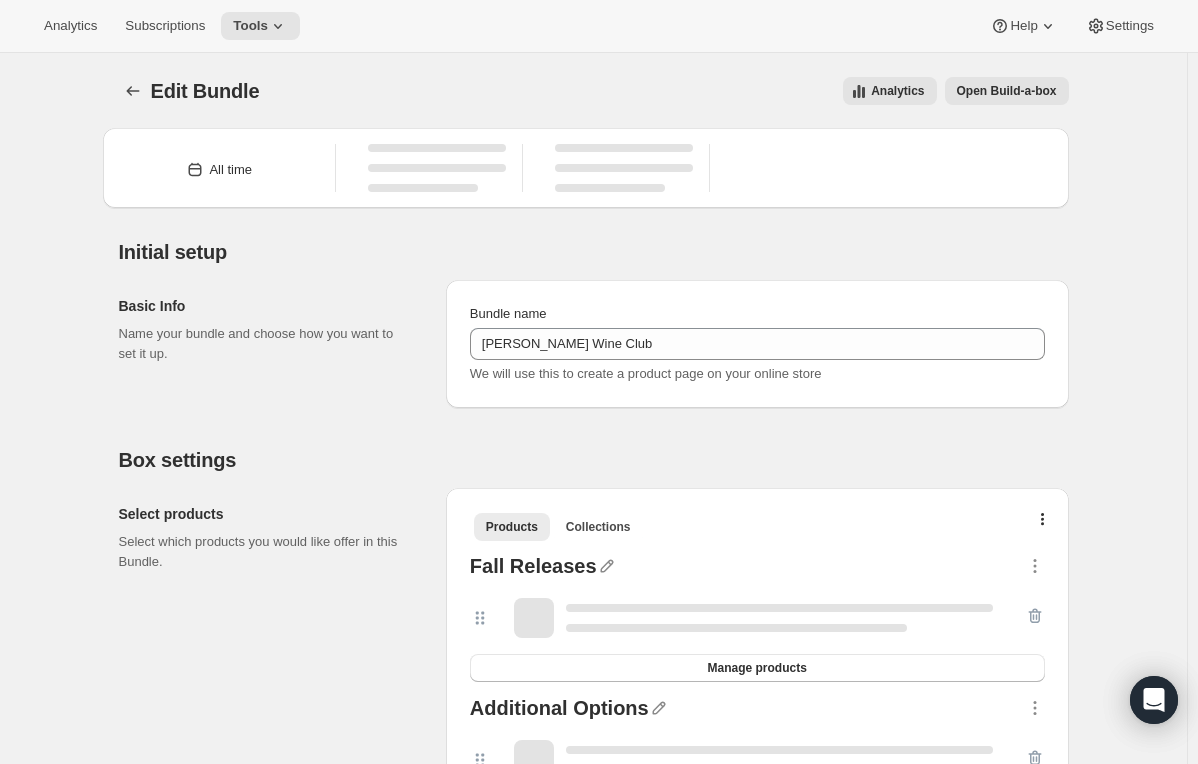 type on "[PERSON_NAME] Wine Club" 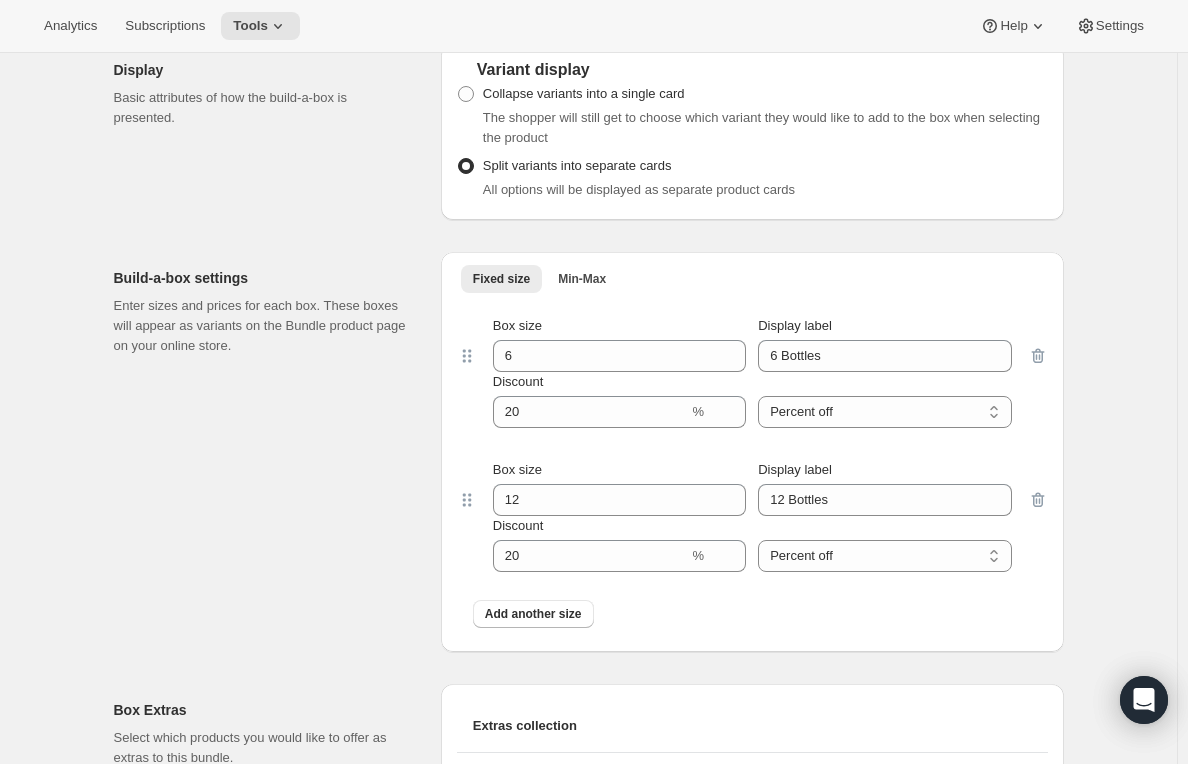 scroll, scrollTop: 900, scrollLeft: 0, axis: vertical 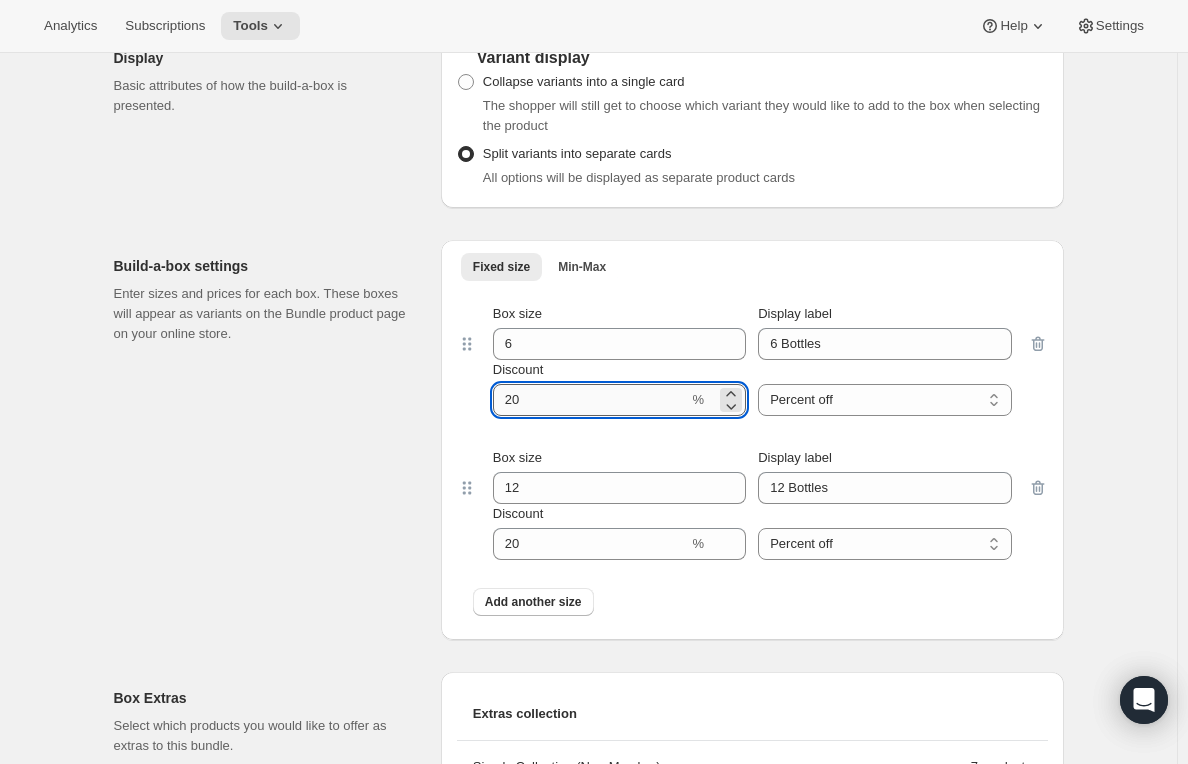click on "Discount" at bounding box center [591, 400] 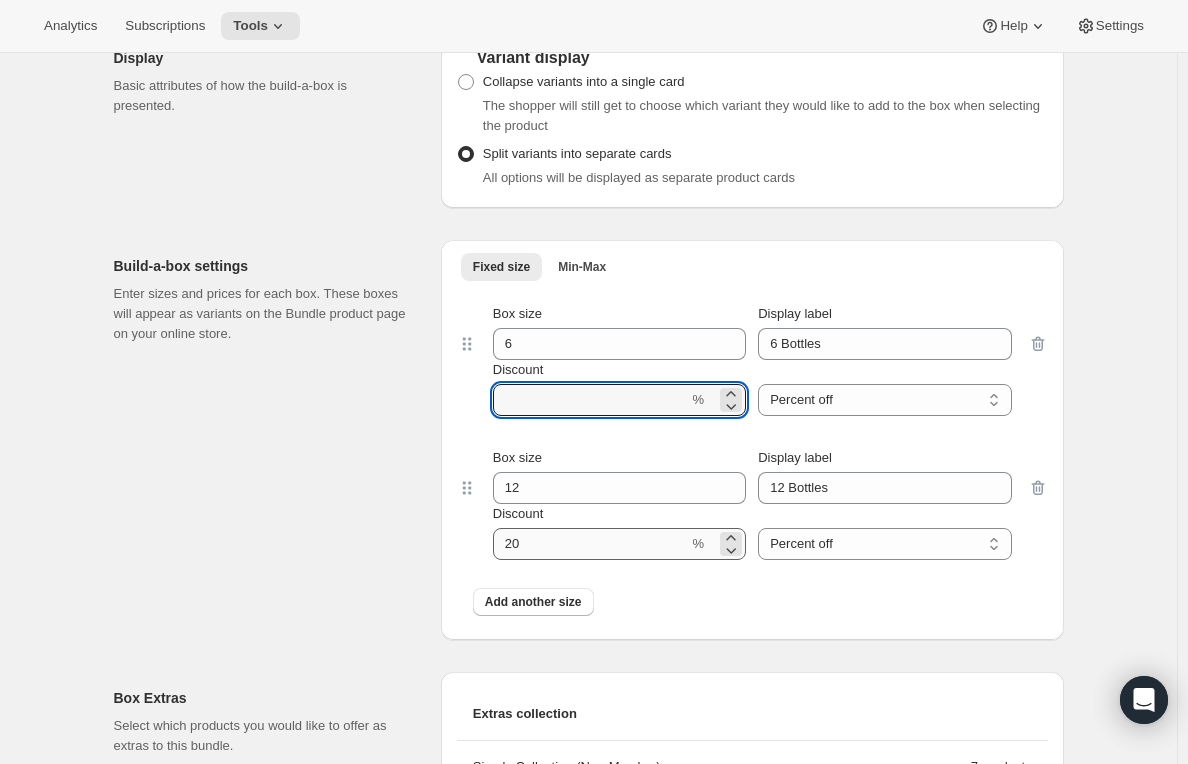 type 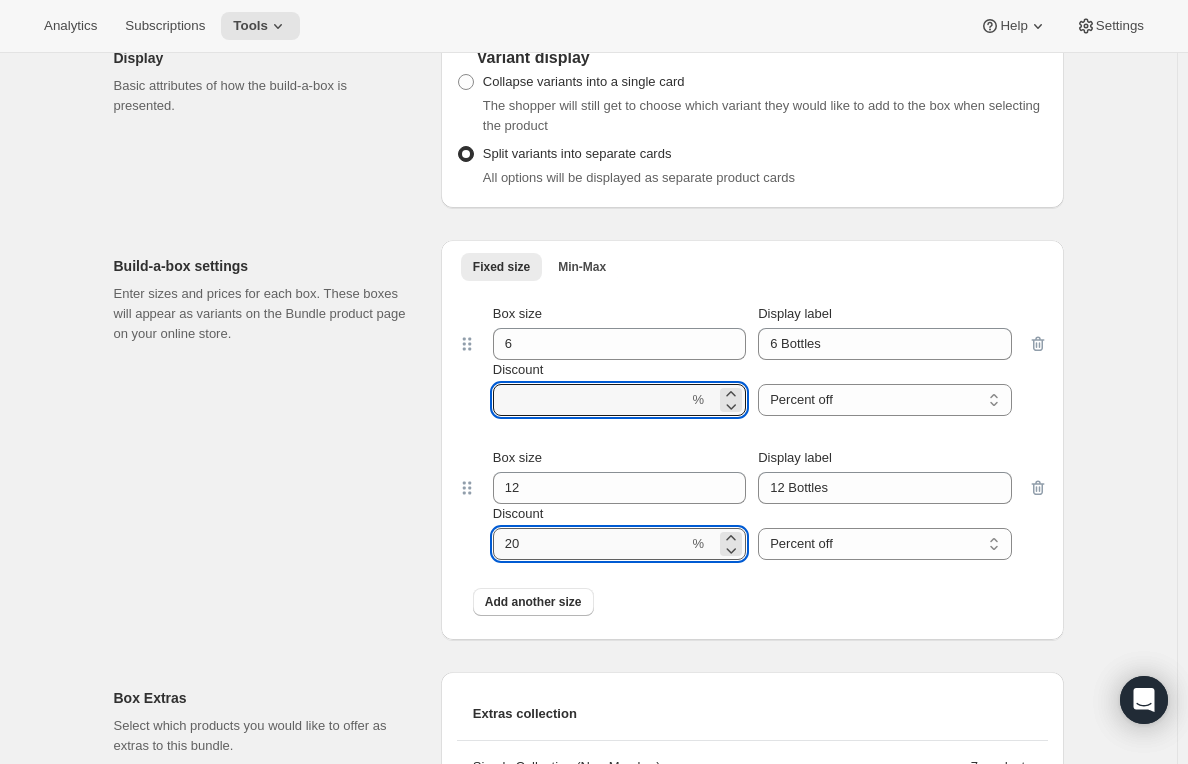 click on "Discount" at bounding box center [591, 544] 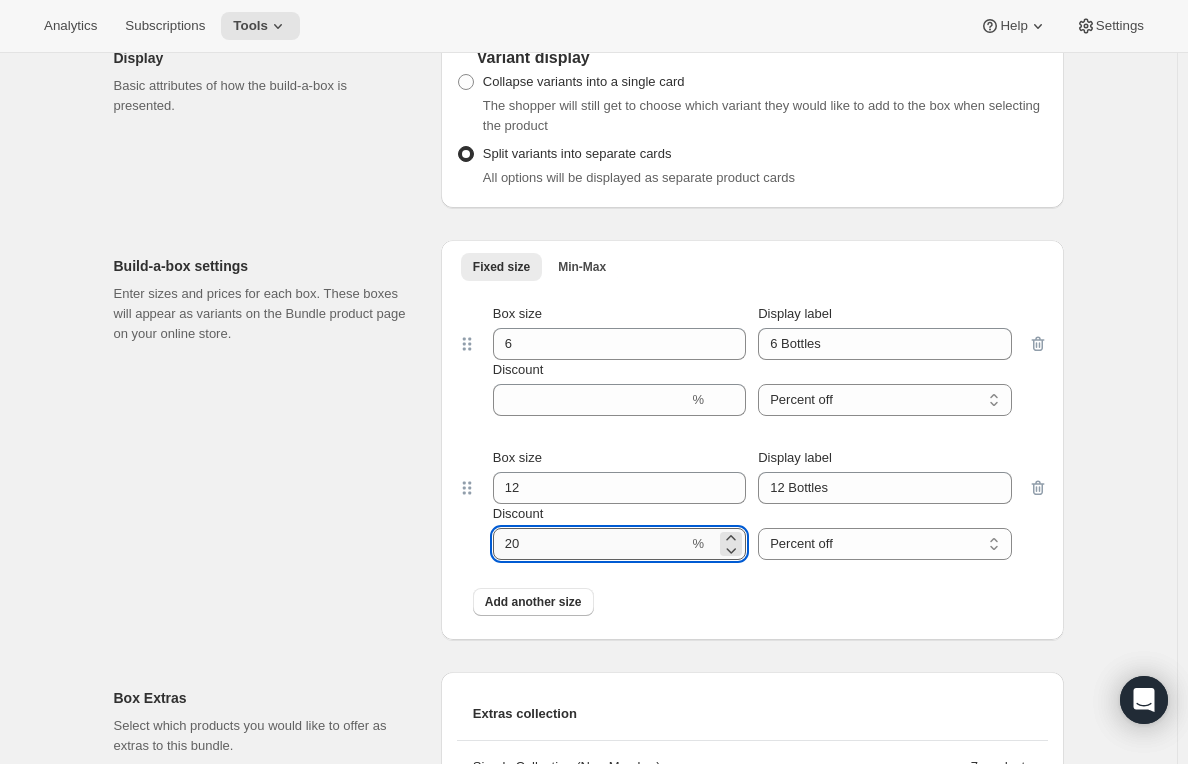 click on "Discount" at bounding box center (591, 544) 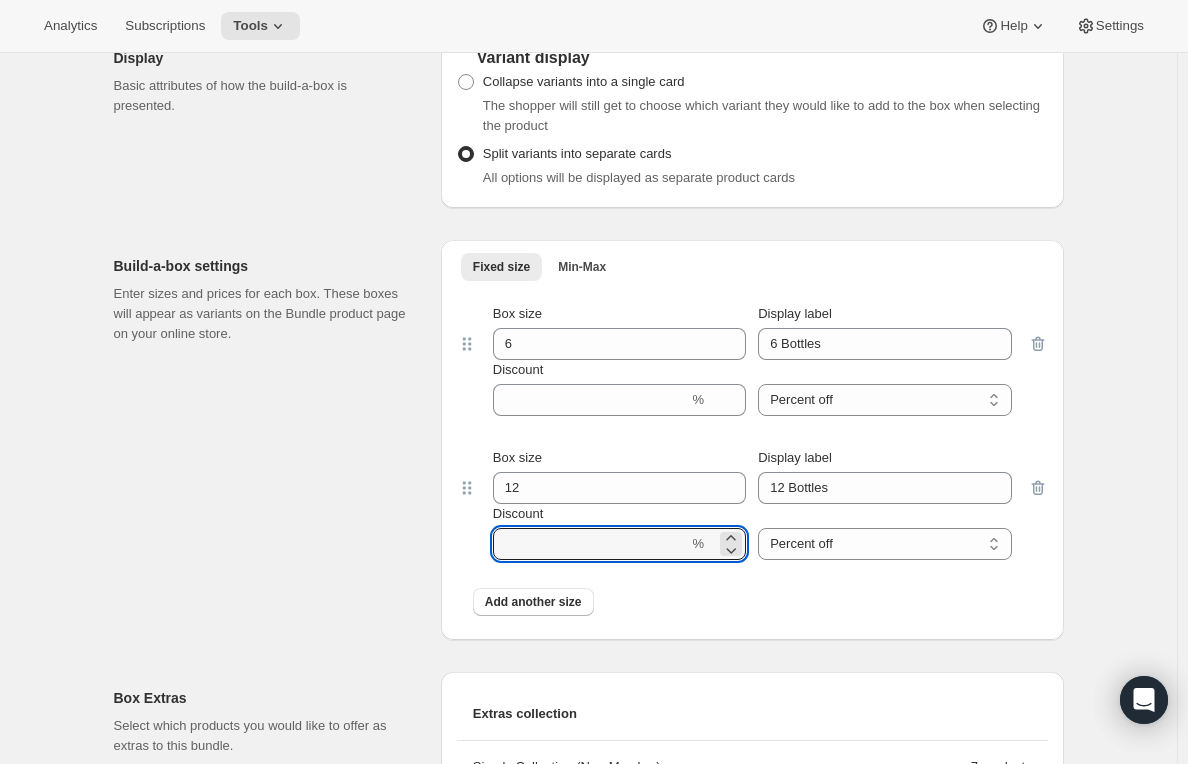 type 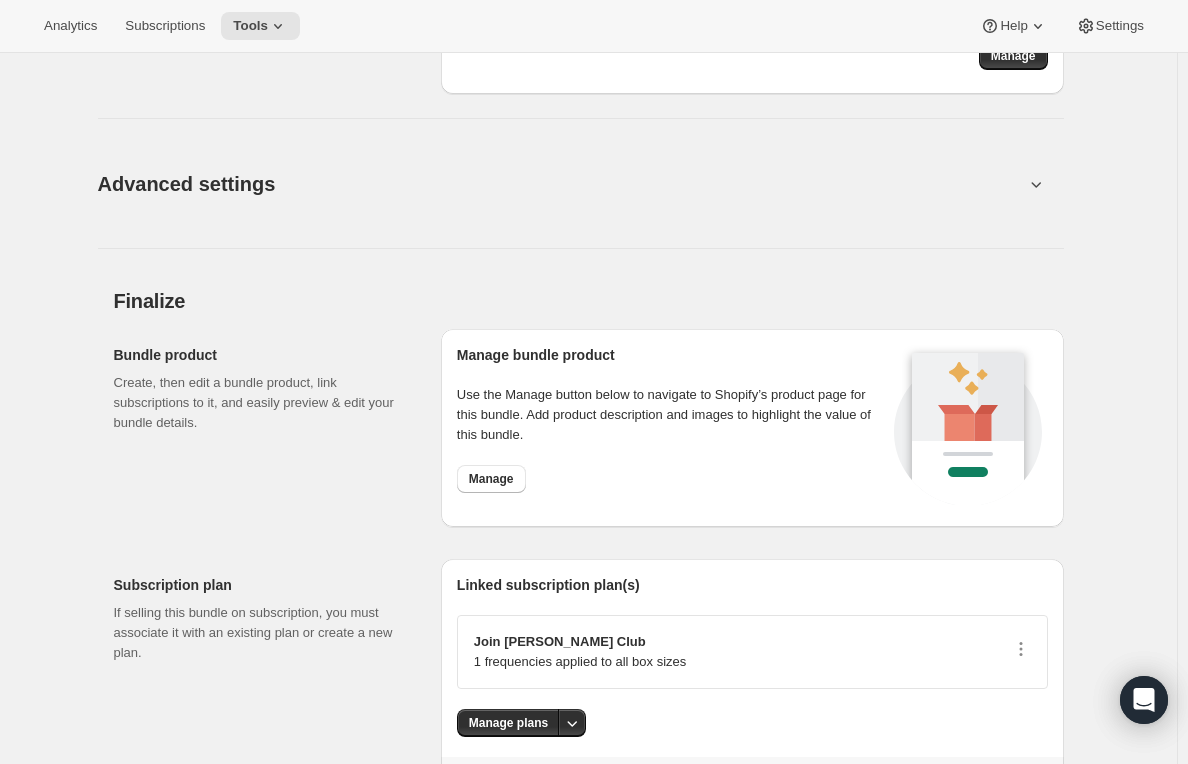scroll, scrollTop: 1762, scrollLeft: 0, axis: vertical 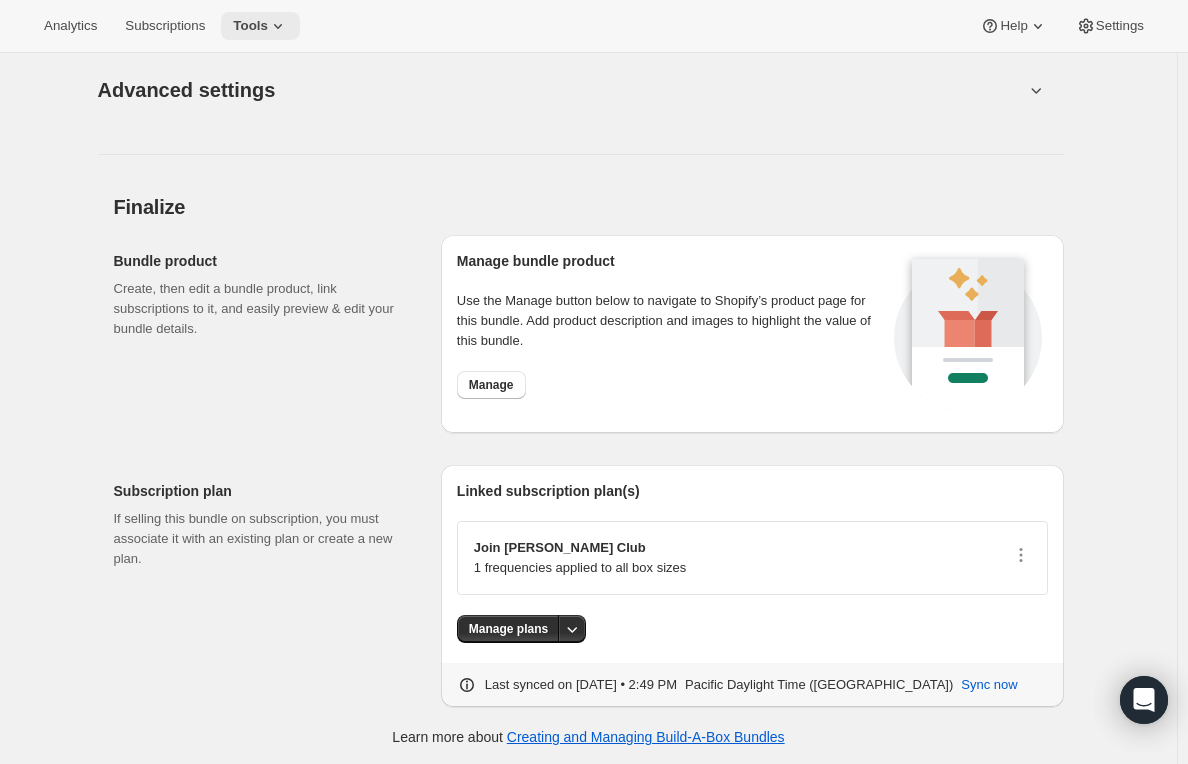 click on "Tools" at bounding box center [260, 26] 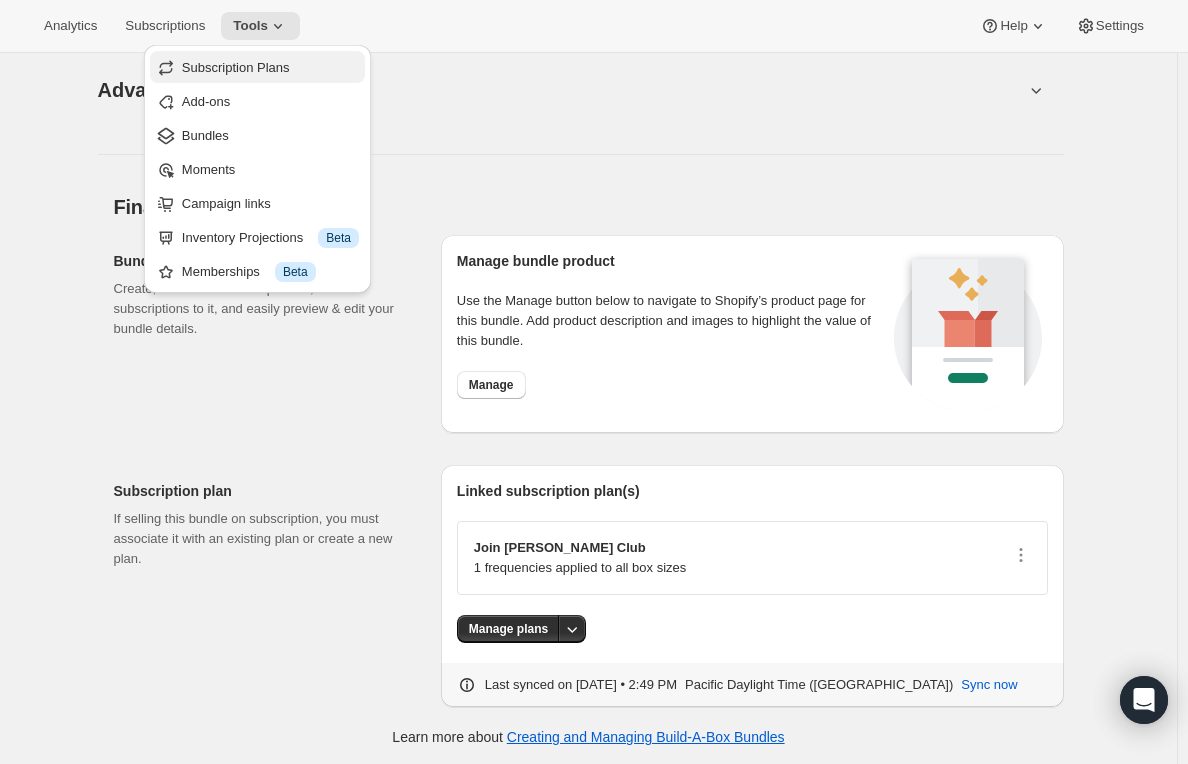 click on "Subscription Plans" at bounding box center (270, 68) 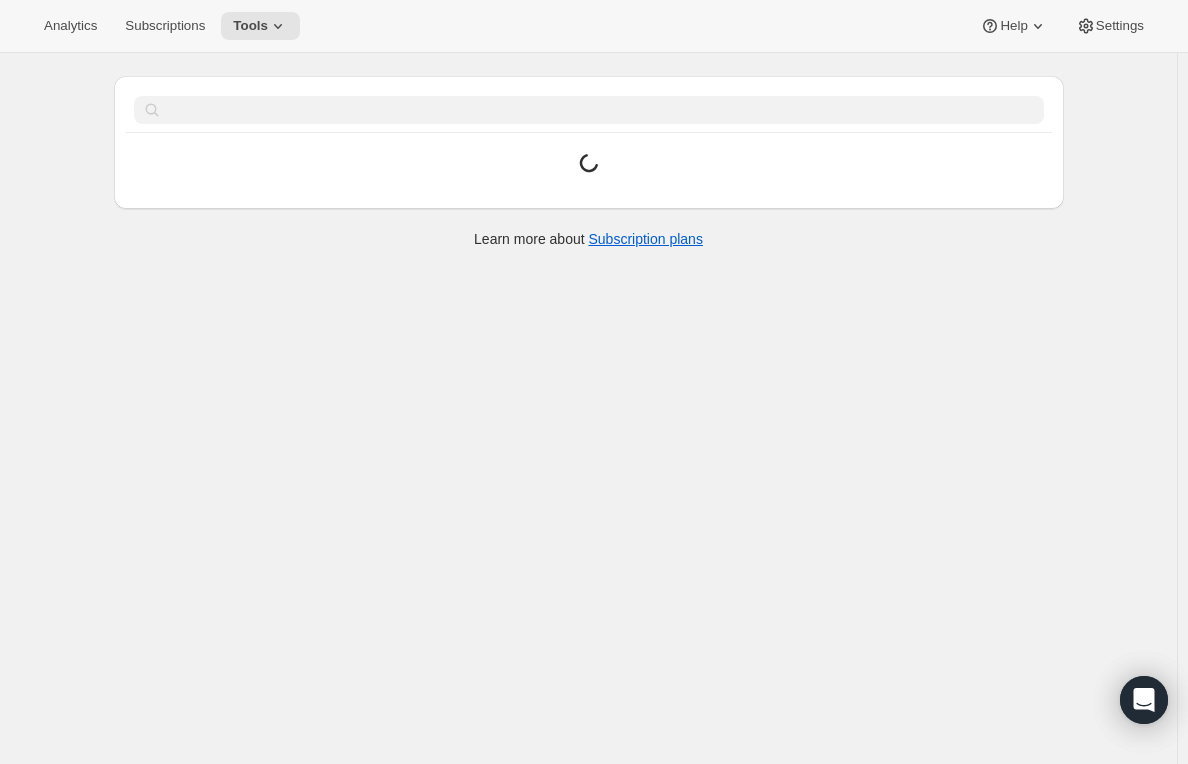 scroll, scrollTop: 0, scrollLeft: 0, axis: both 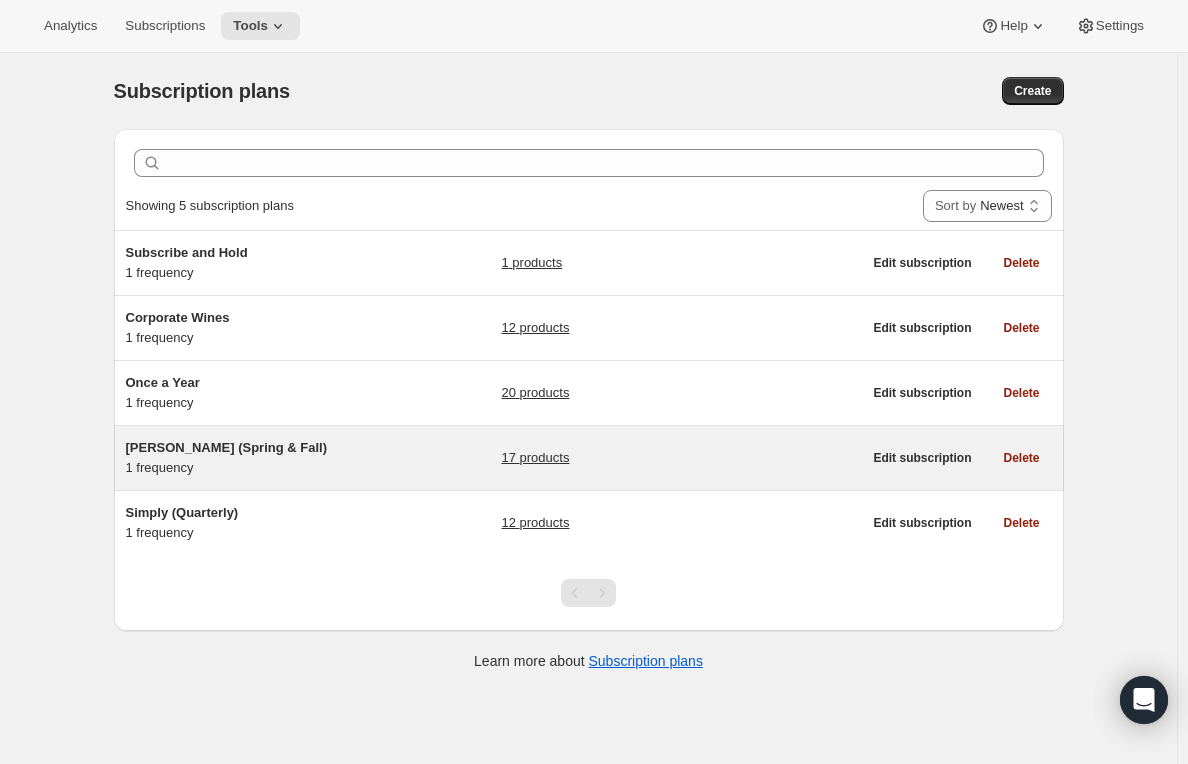 click on "Audrey (Spring & Fall)" at bounding box center (227, 447) 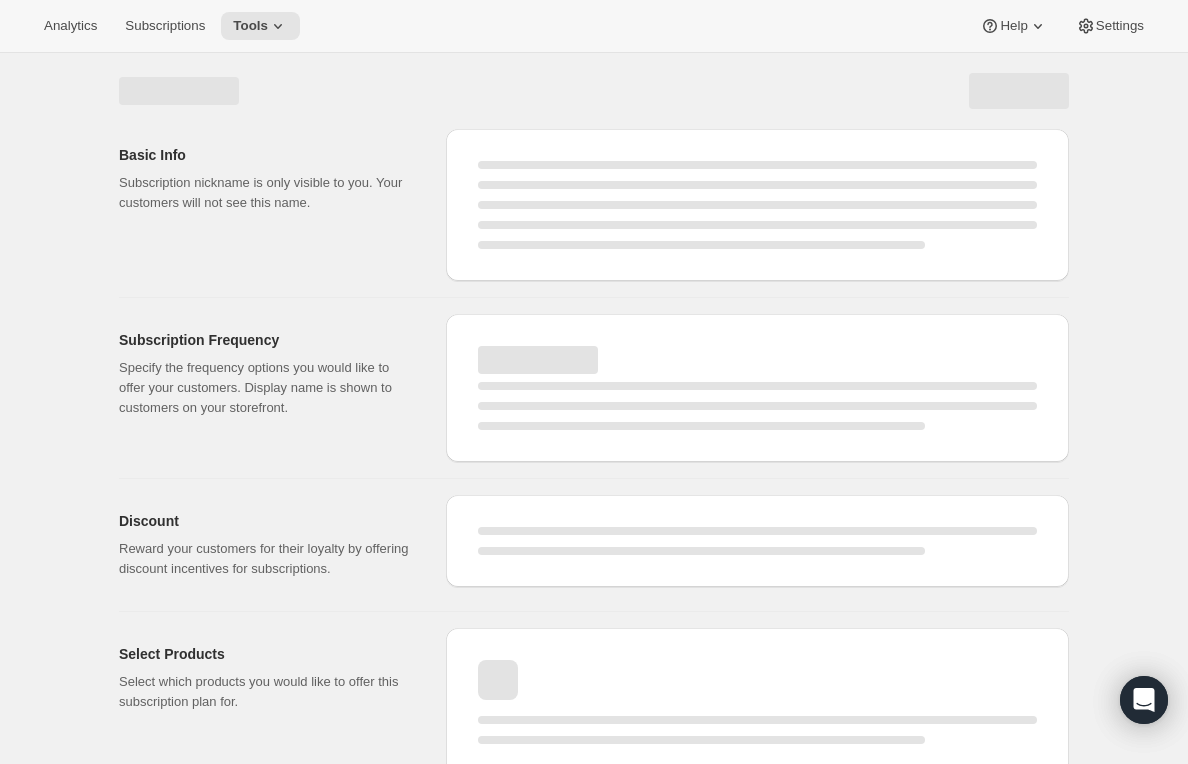 select on "WEEK" 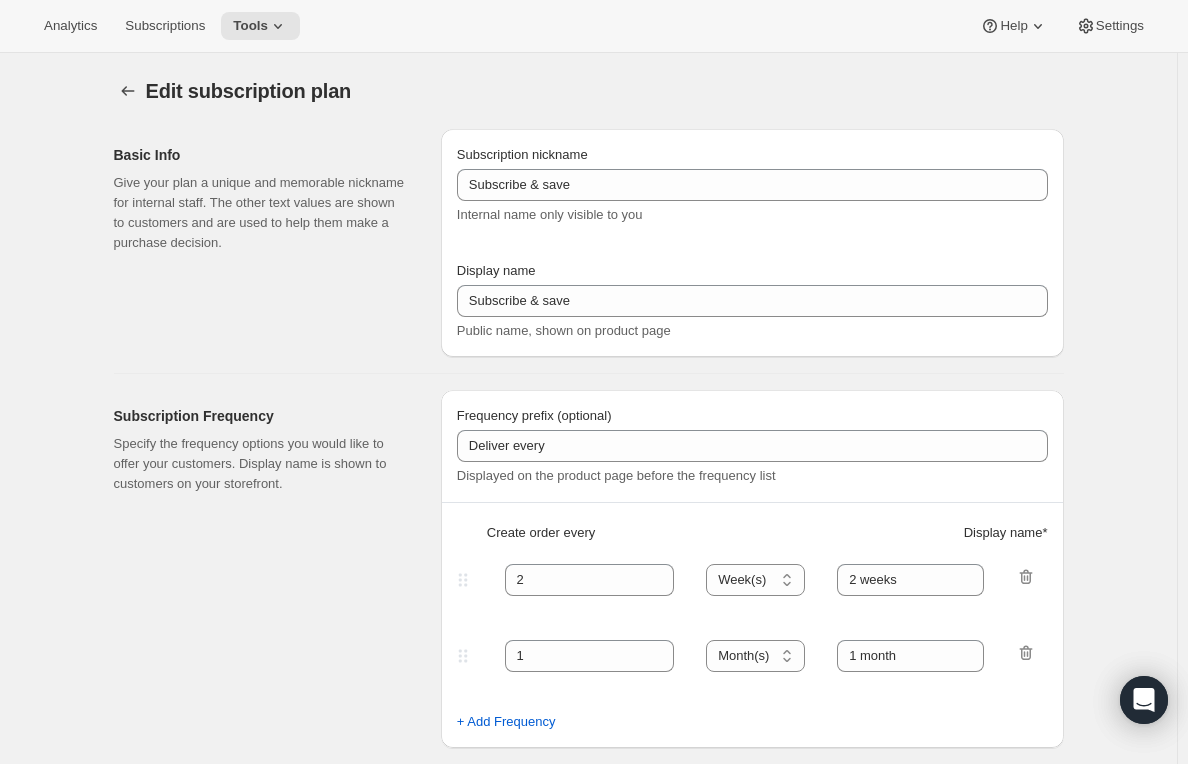 type on "Audrey (Spring & Fall)" 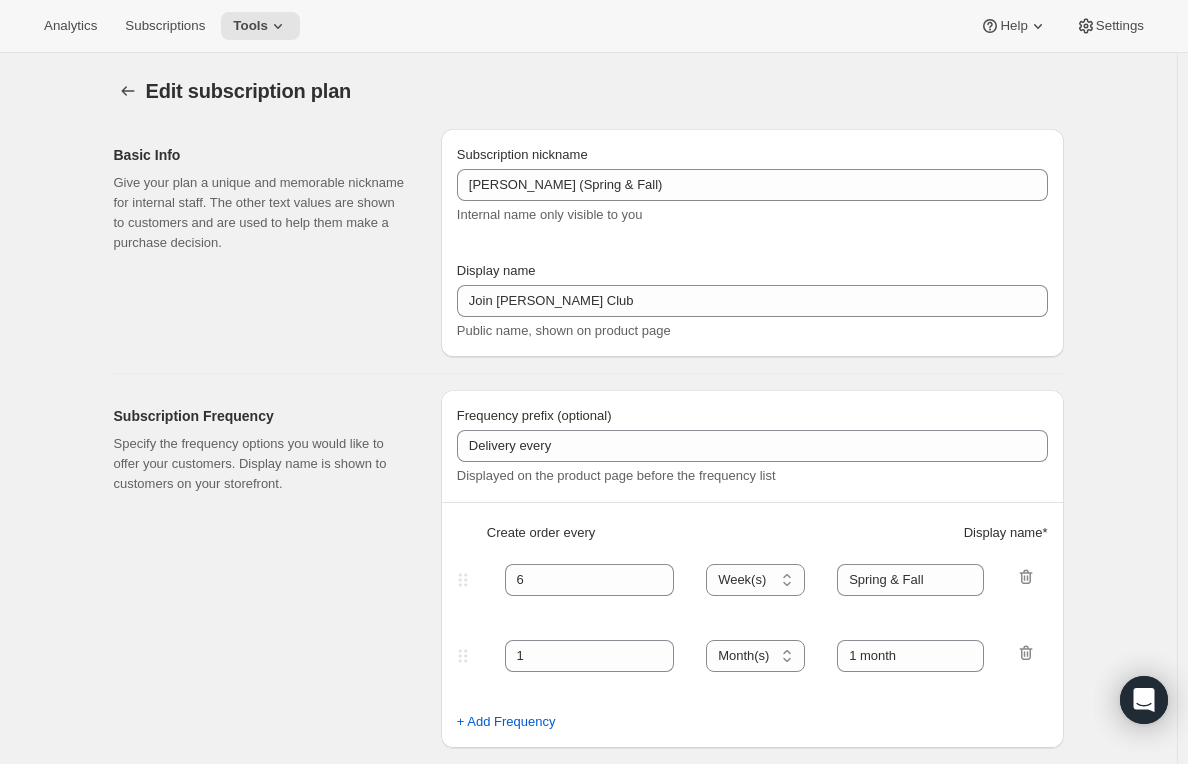 select on "YEARDAY" 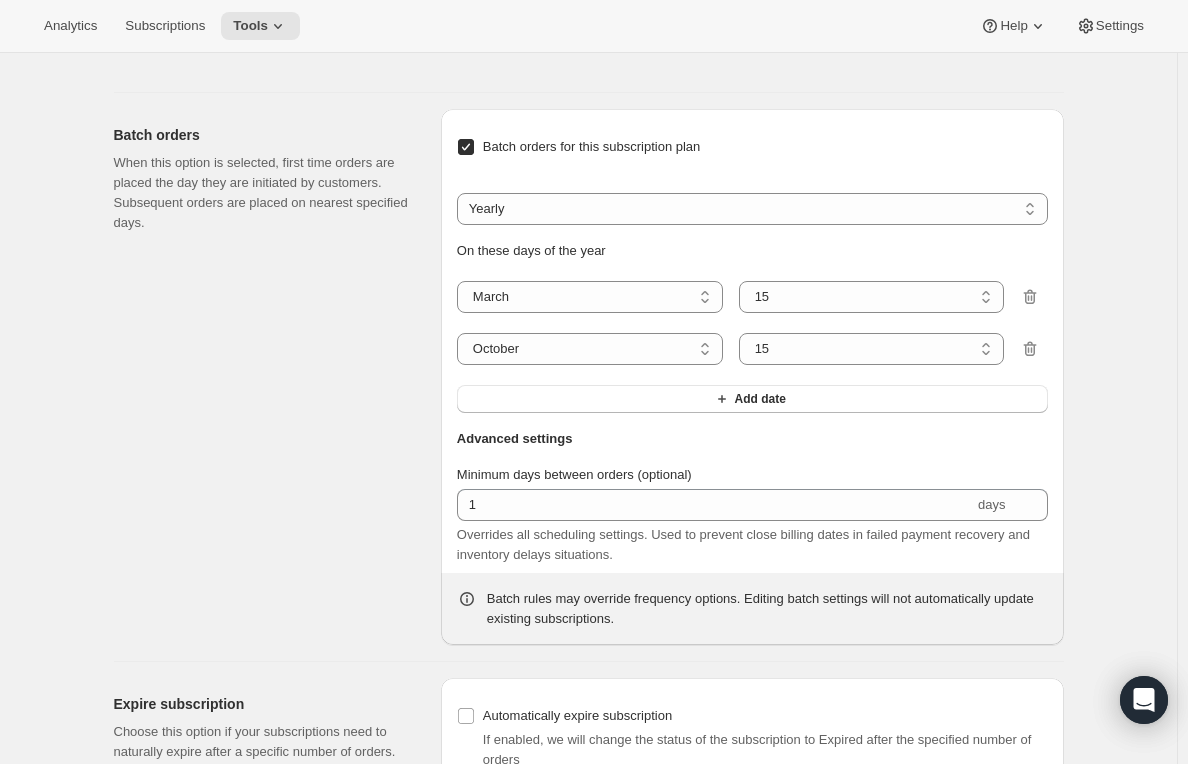scroll, scrollTop: 1885, scrollLeft: 0, axis: vertical 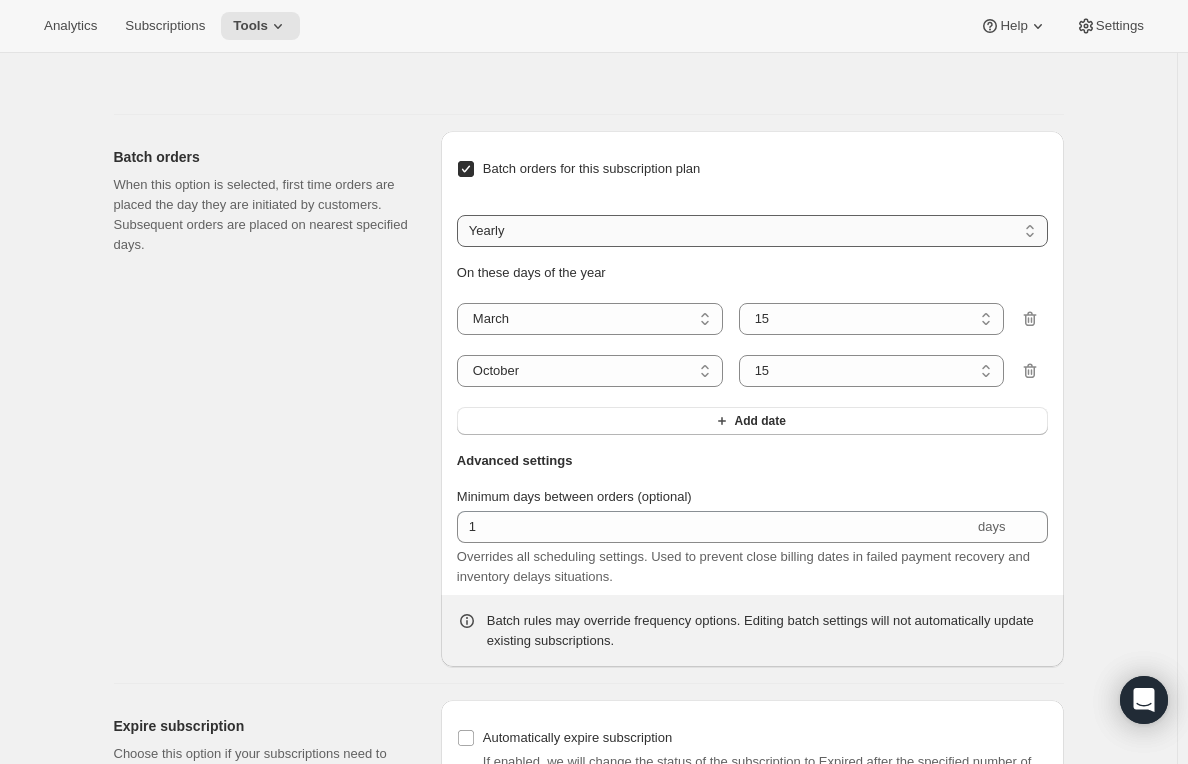 click on "Weekly Monthly Yearly" at bounding box center (752, 231) 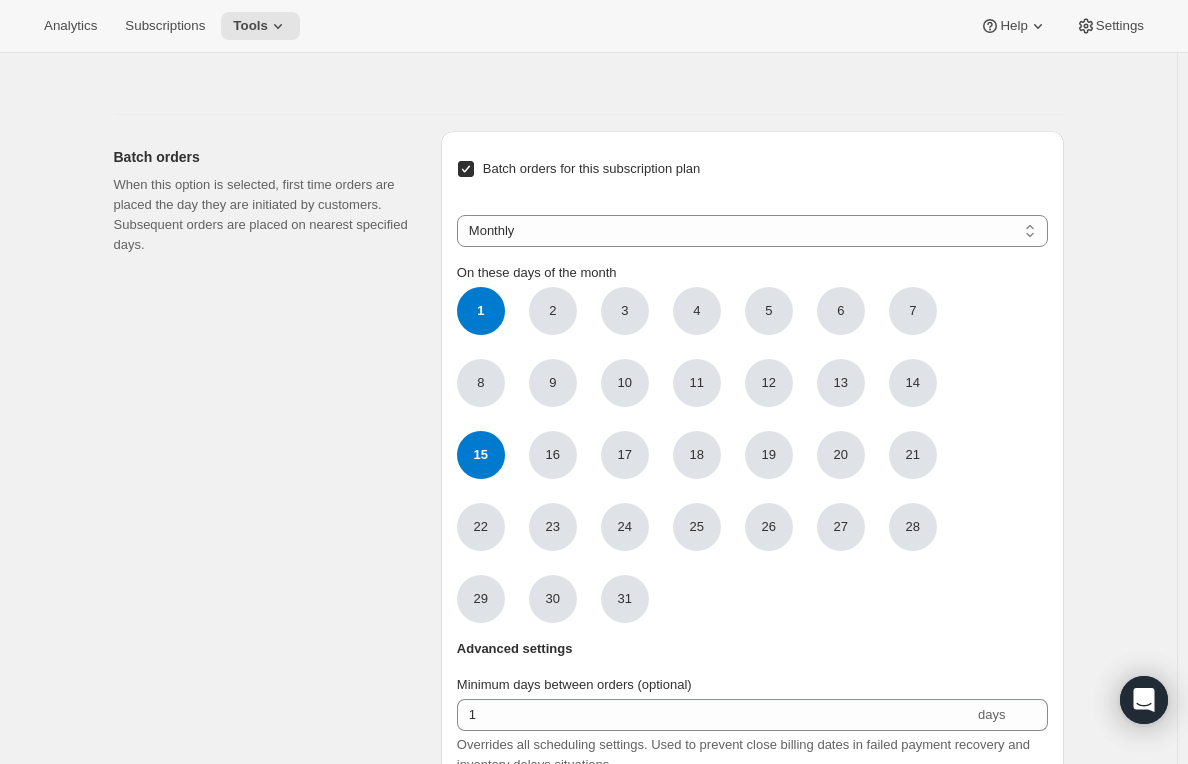 click on "Batch orders When this option is selected, first time orders are placed the day they are initiated by customers. Subsequent orders are placed on nearest specified days." at bounding box center [269, 493] 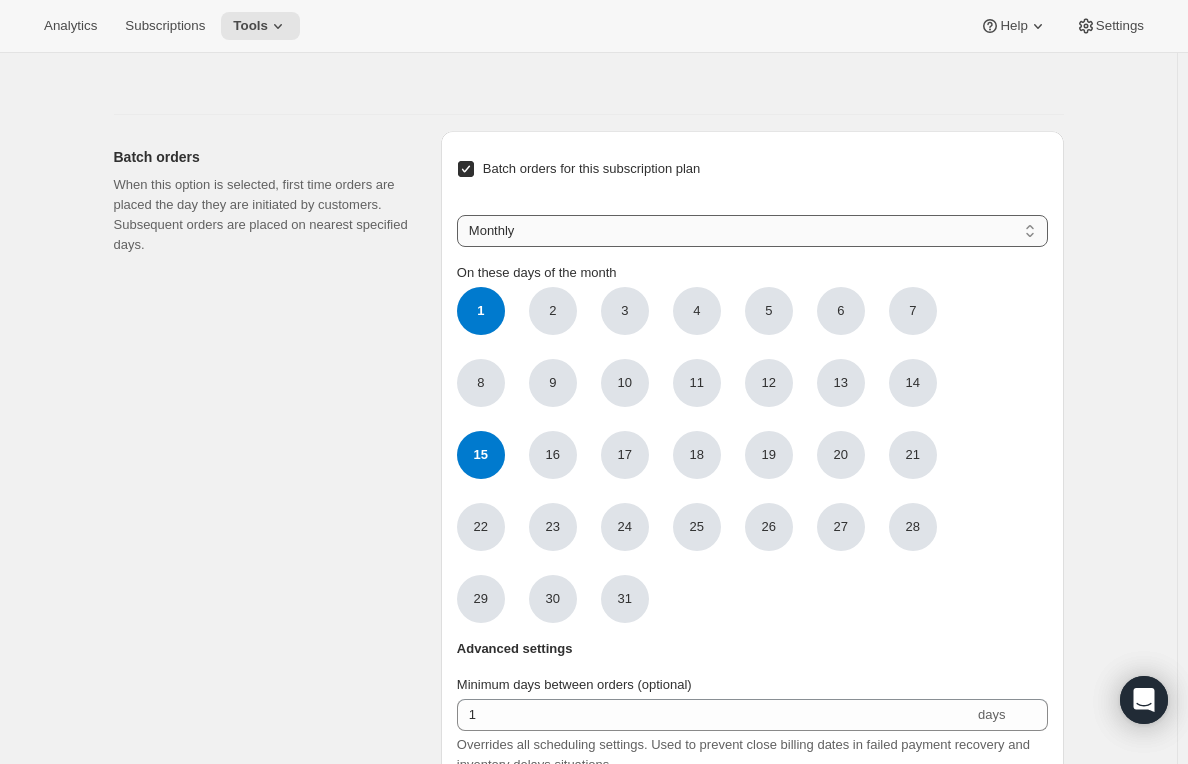 click on "Weekly Monthly Yearly" at bounding box center (752, 231) 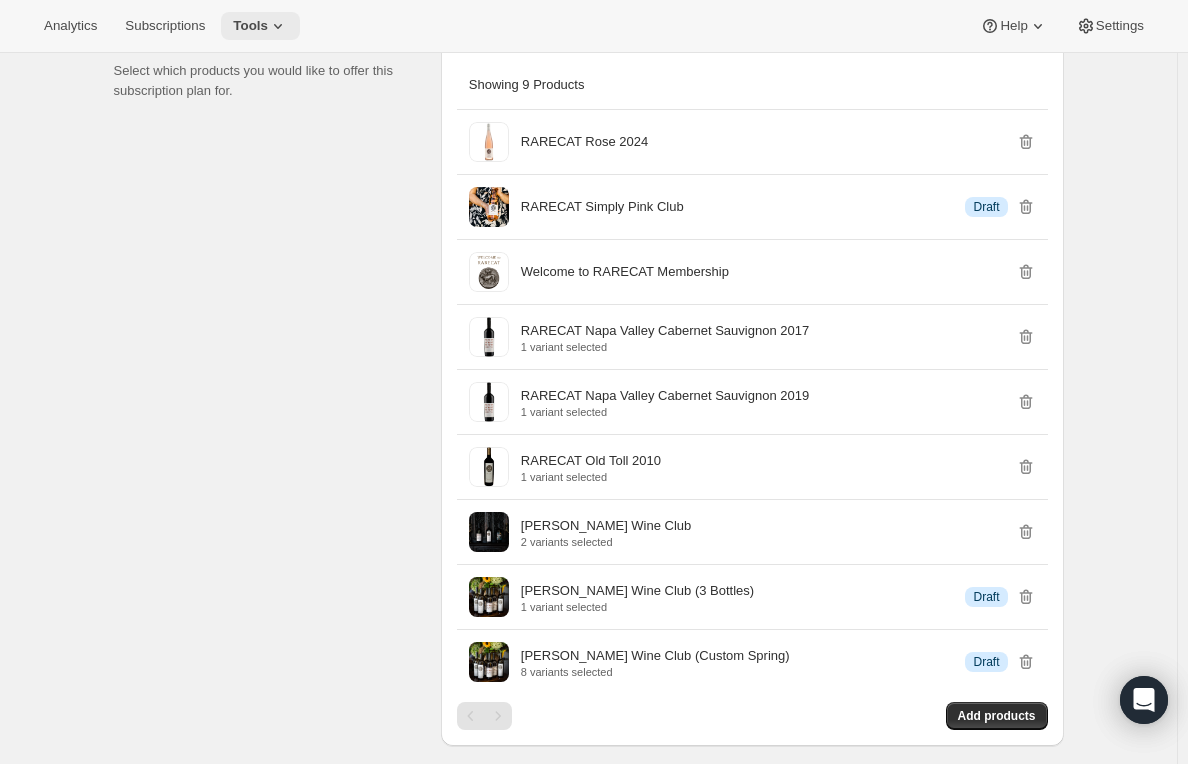 scroll, scrollTop: 1185, scrollLeft: 0, axis: vertical 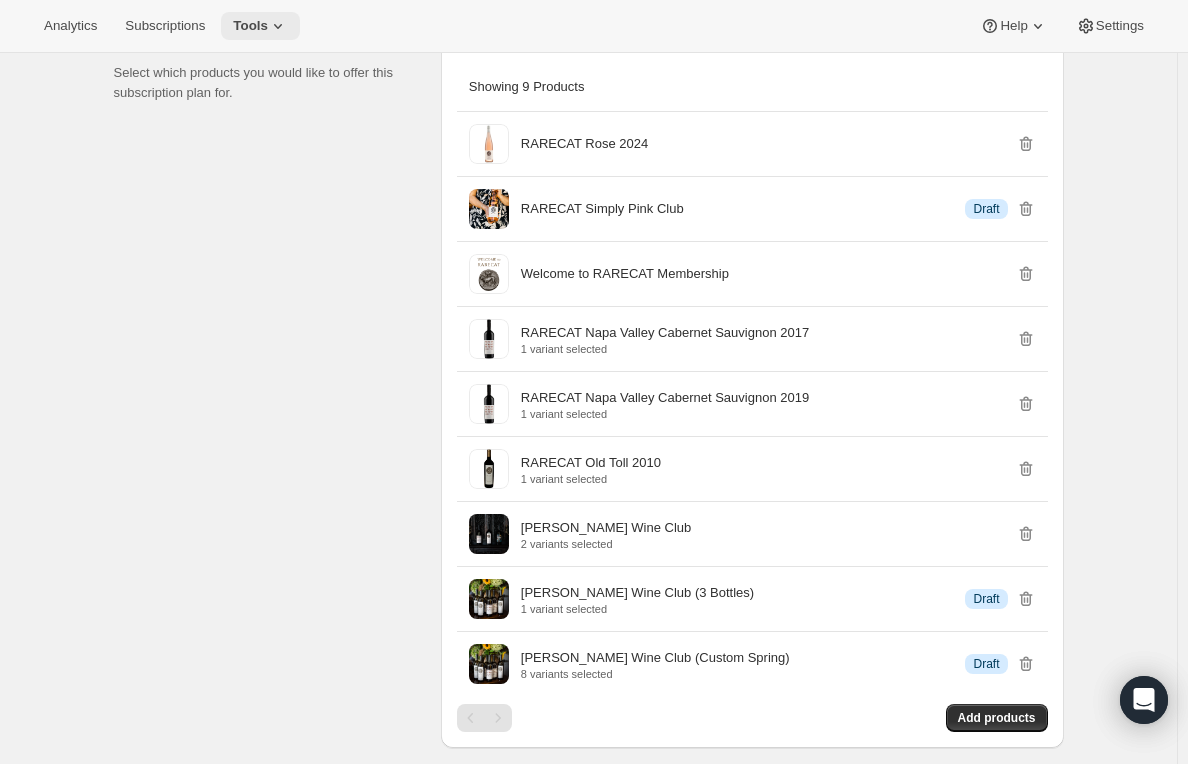 click on "Tools" at bounding box center (260, 26) 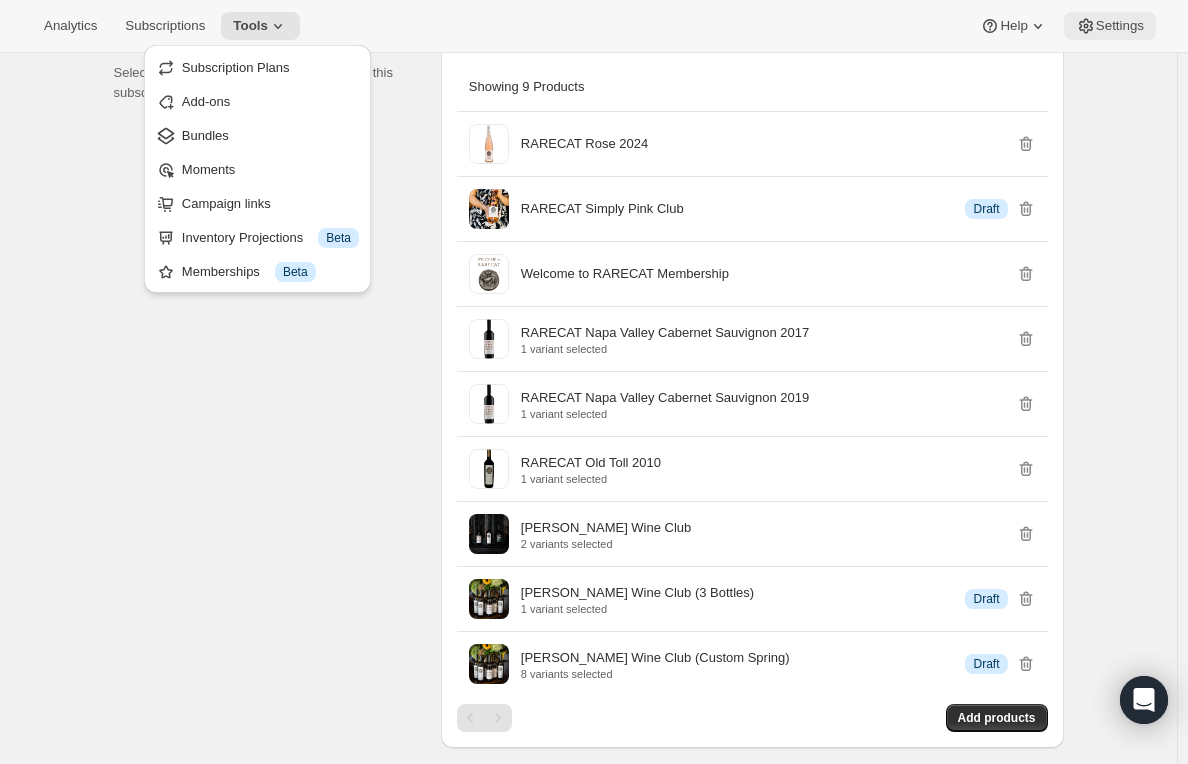 click 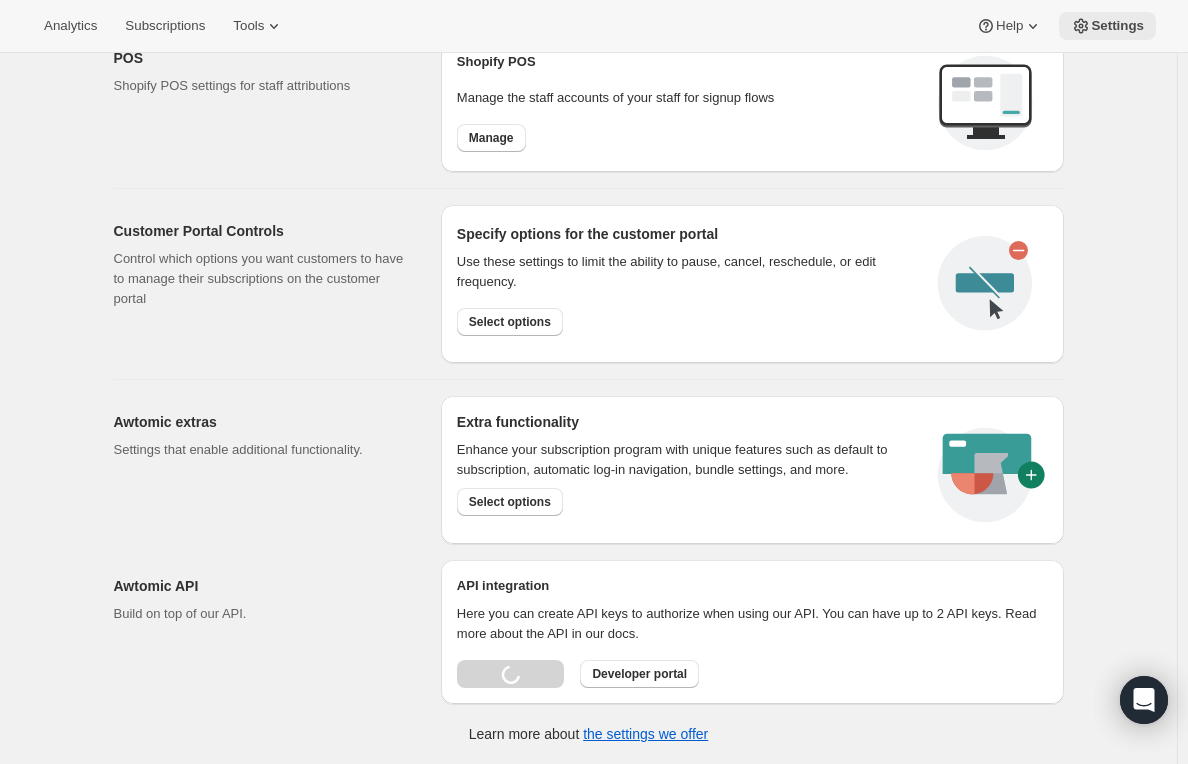 scroll, scrollTop: 0, scrollLeft: 0, axis: both 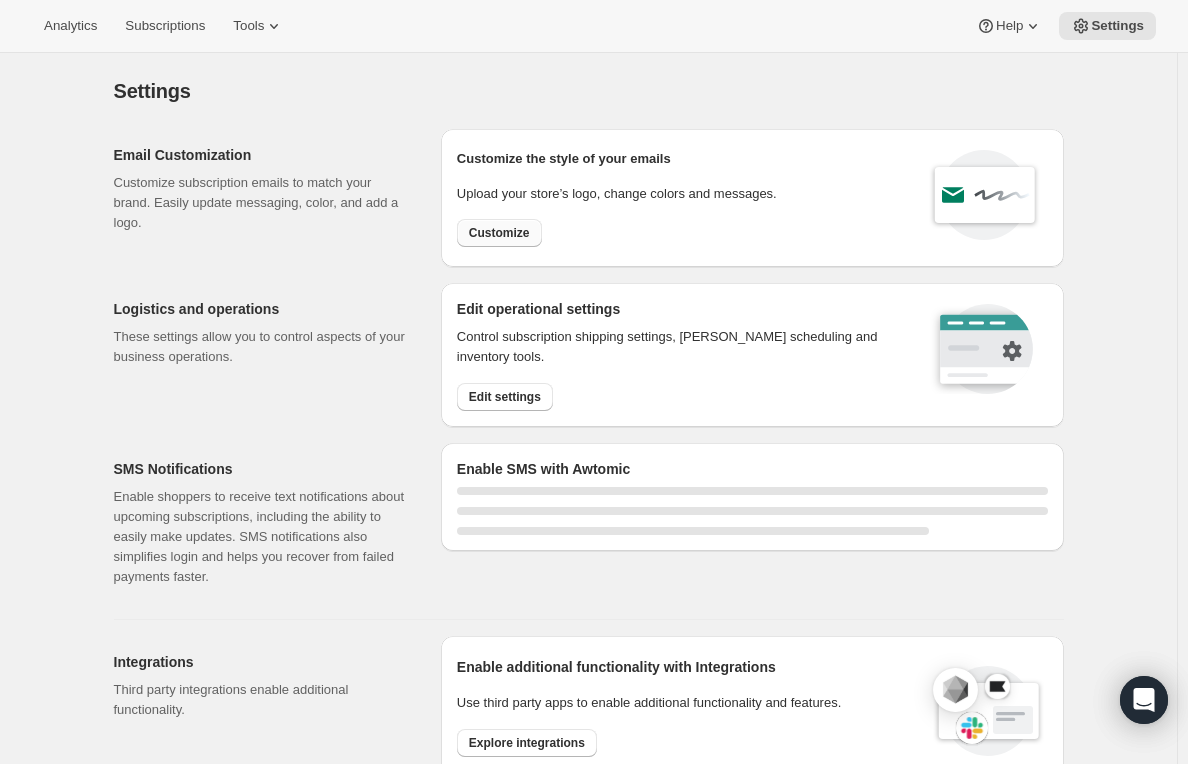 select on "22:00" 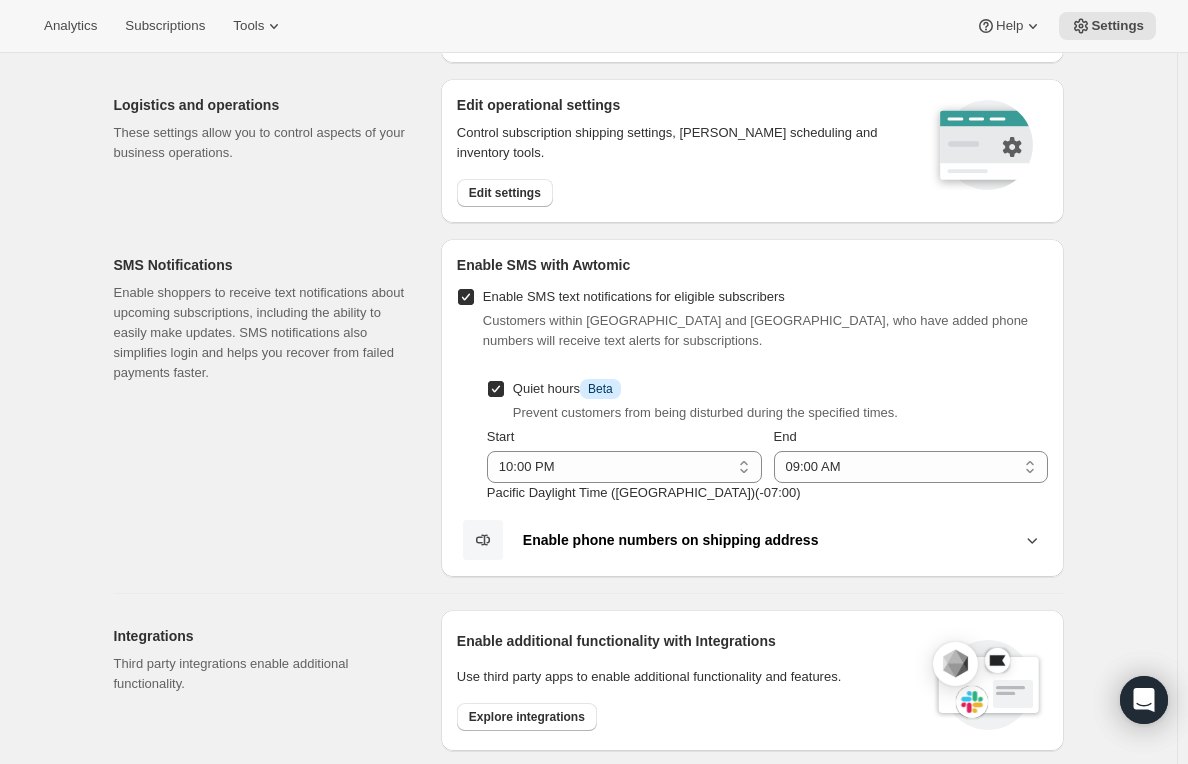 scroll, scrollTop: 200, scrollLeft: 0, axis: vertical 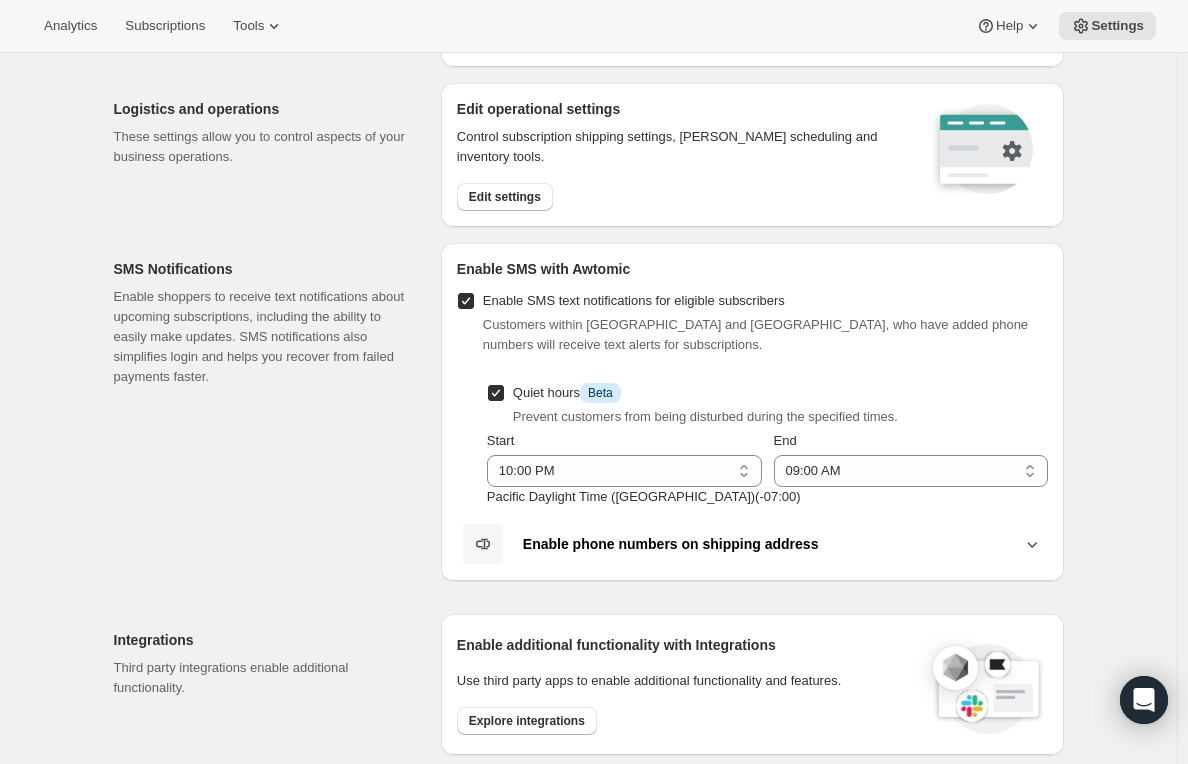 click on "Enable phone numbers on shipping address" at bounding box center [671, 544] 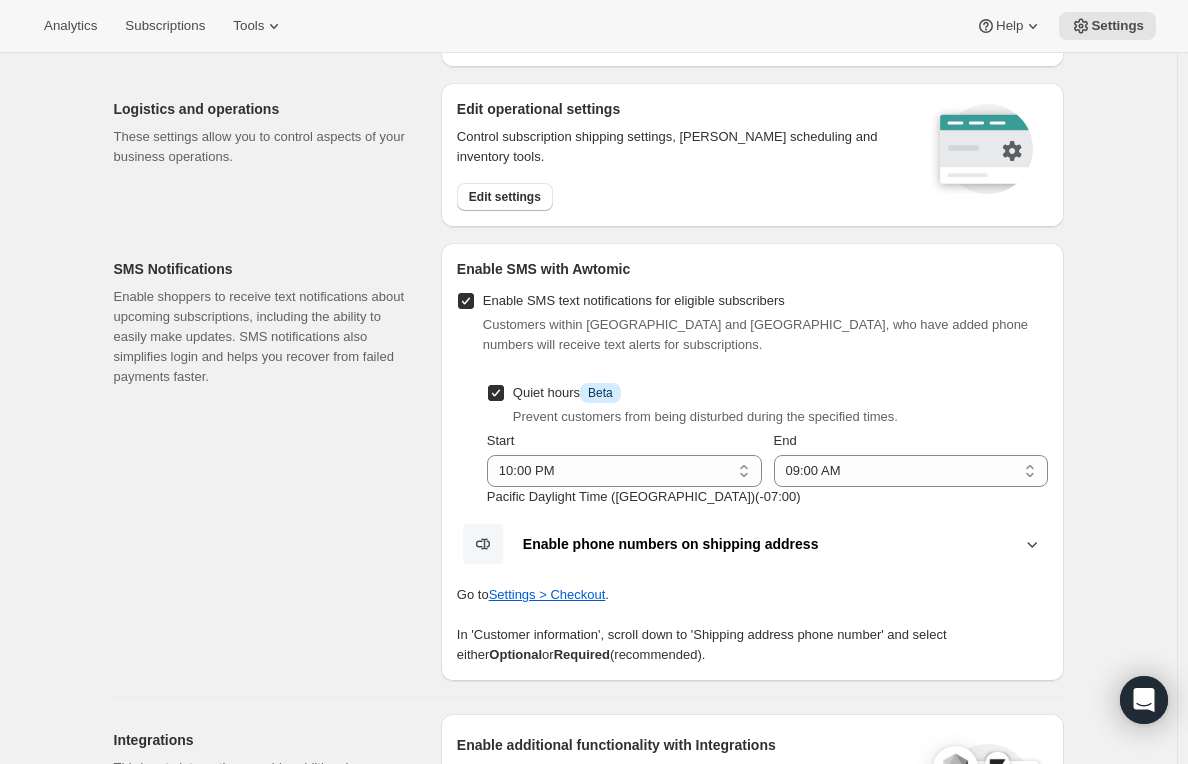 click on "Enable phone numbers on shipping address" at bounding box center (671, 544) 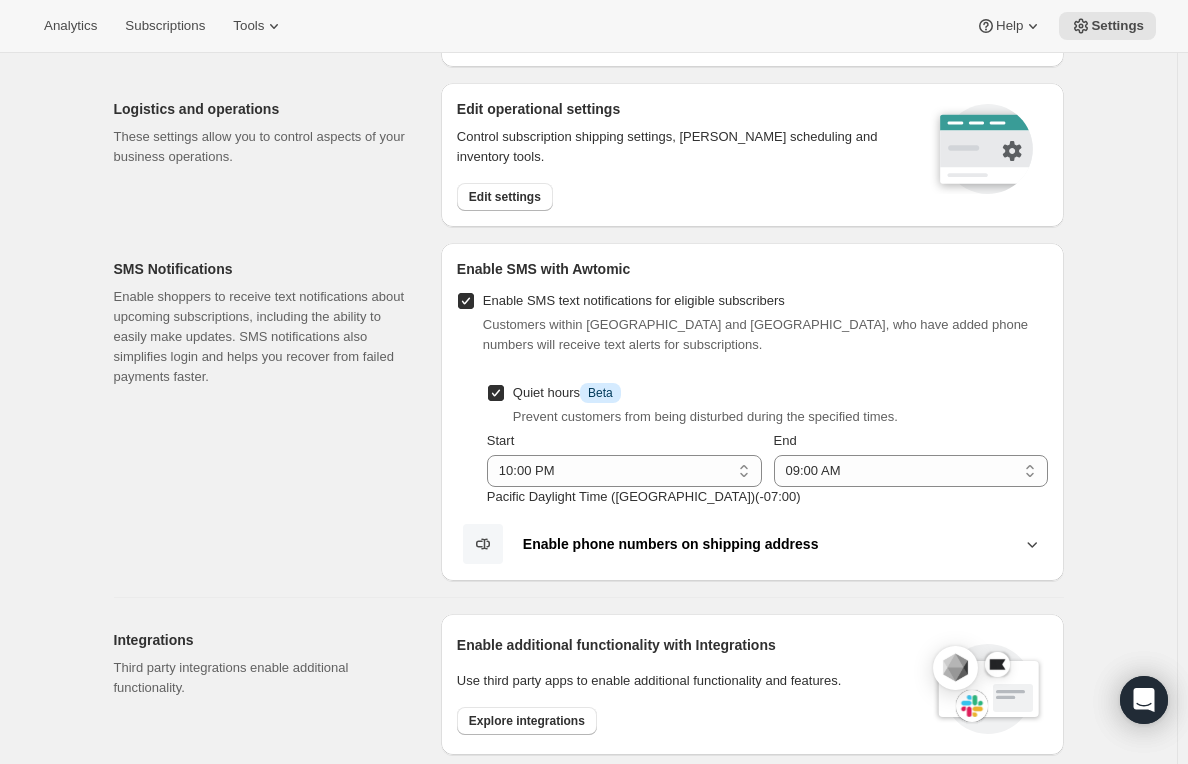 scroll, scrollTop: 0, scrollLeft: 0, axis: both 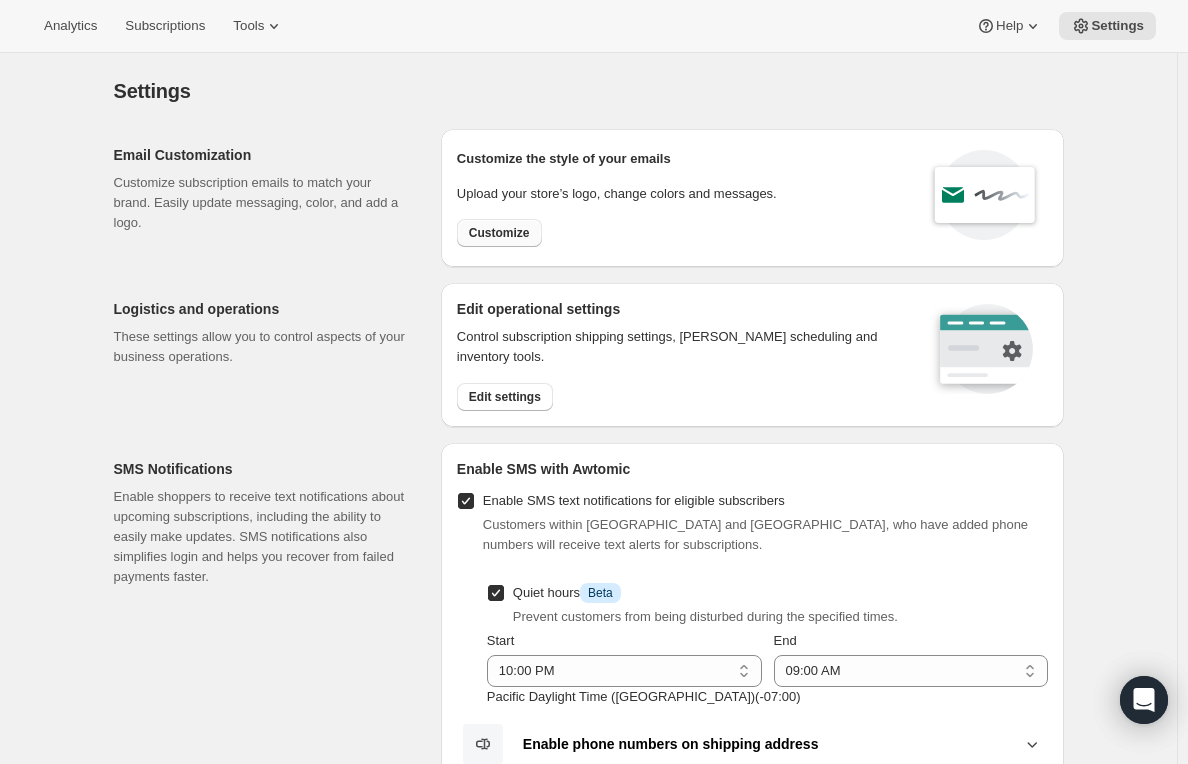 click on "Customize" at bounding box center (499, 233) 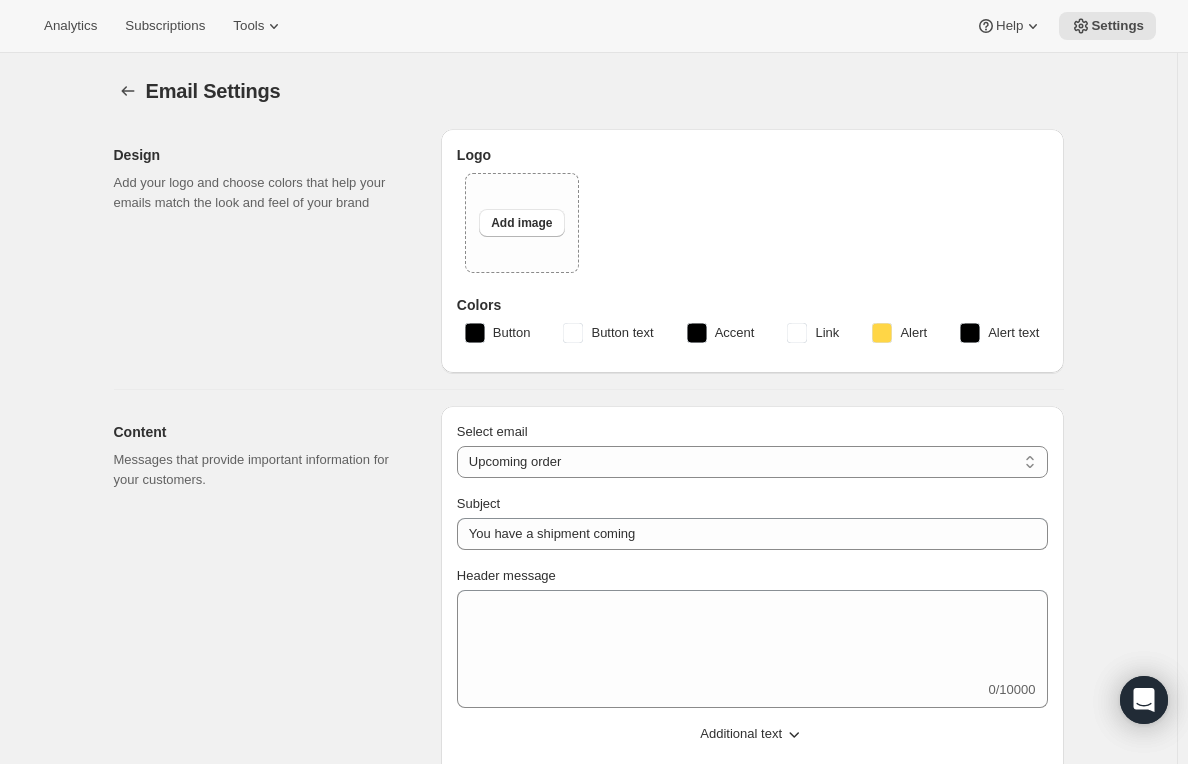 type on "RARECAT Wines" 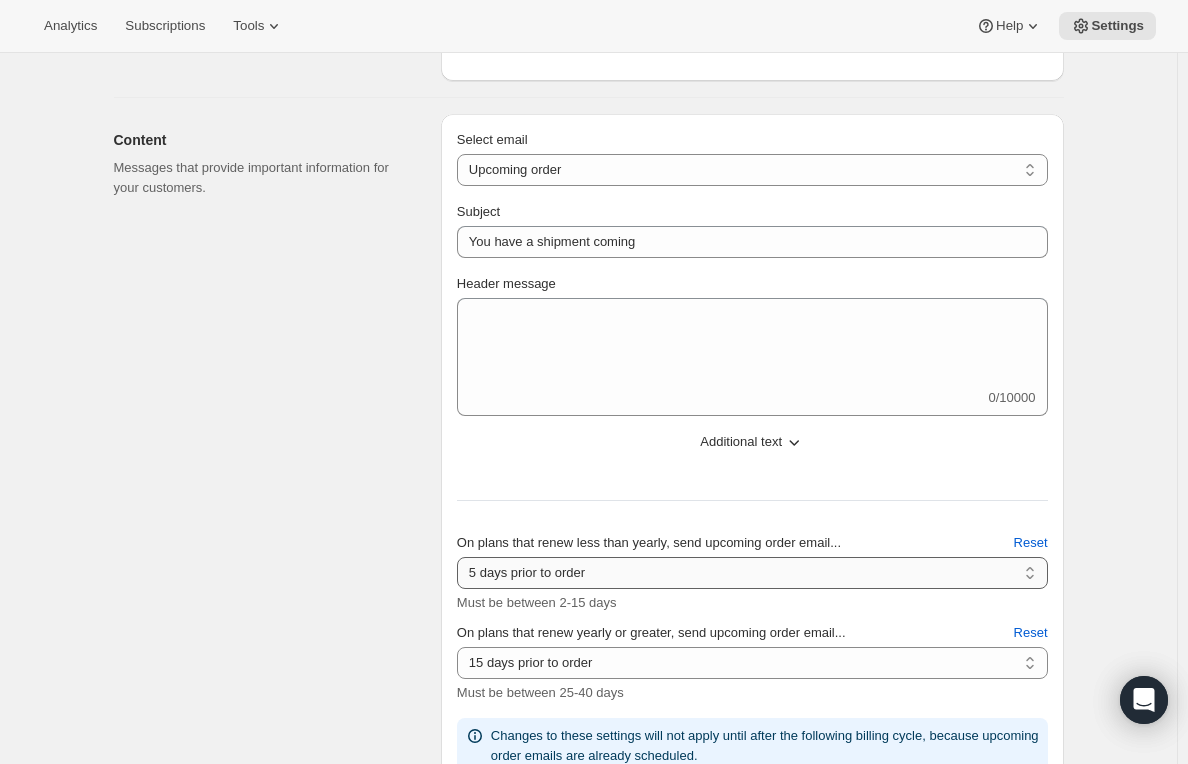 scroll, scrollTop: 500, scrollLeft: 0, axis: vertical 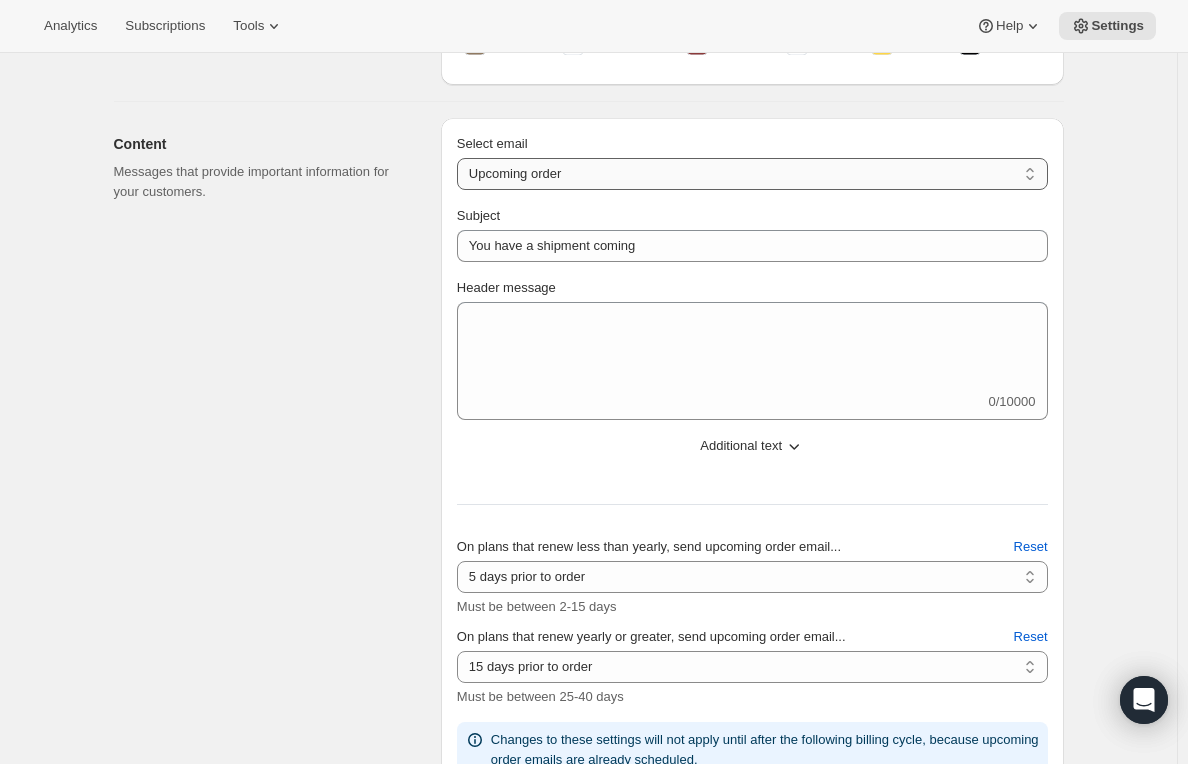 click on "New subscription Upcoming order Failed payment Delayed subscription (inventory sold-out) Subscription updated Subscription paused Subscription cancelled Subscription reactivated Gift message" at bounding box center (752, 174) 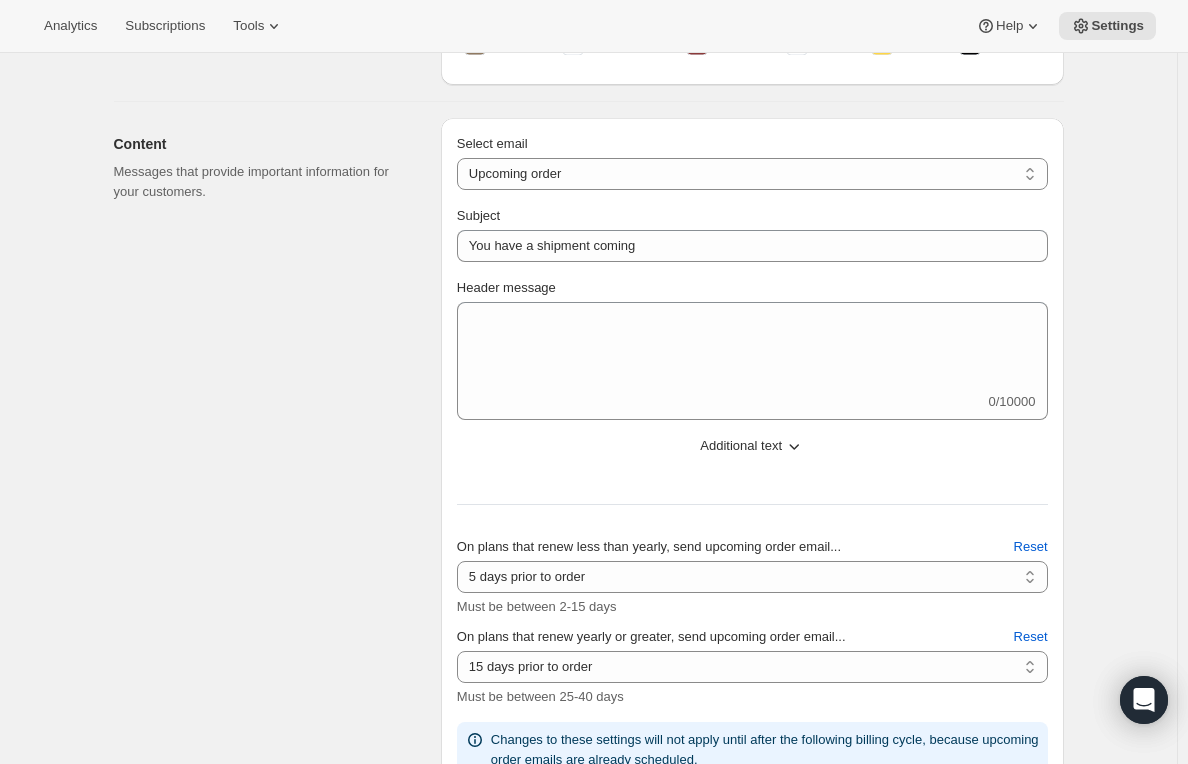click on "Select email New subscription Upcoming order Failed payment Delayed subscription (inventory sold-out) Subscription updated Subscription paused Subscription cancelled Subscription reactivated Gift message Upcoming order Subject You have a shipment coming Header message 0/10000 Additional text Trailing message (Display after shipping message) 0/10000 Footer message 0/10000 On plans that renew less than yearly, send upcoming order email... 2 days prior to order 3 days prior to order 4 days prior to order 5 days prior to order 6 days prior to order 7 days prior to order 8 days prior to order 9 days prior to order 10 days prior to order 11 days prior to order 12 days prior to order 13 days prior to order 14 days prior to order 15 days prior to order 5 days prior to order Must be between 2-15 days Reset On plans that renew yearly or greater, send upcoming order email... 10 days prior to order 11 days prior to order 12 days prior to order 13 days prior to order 14 days prior to order 15 days prior to order Reset" at bounding box center (752, 456) 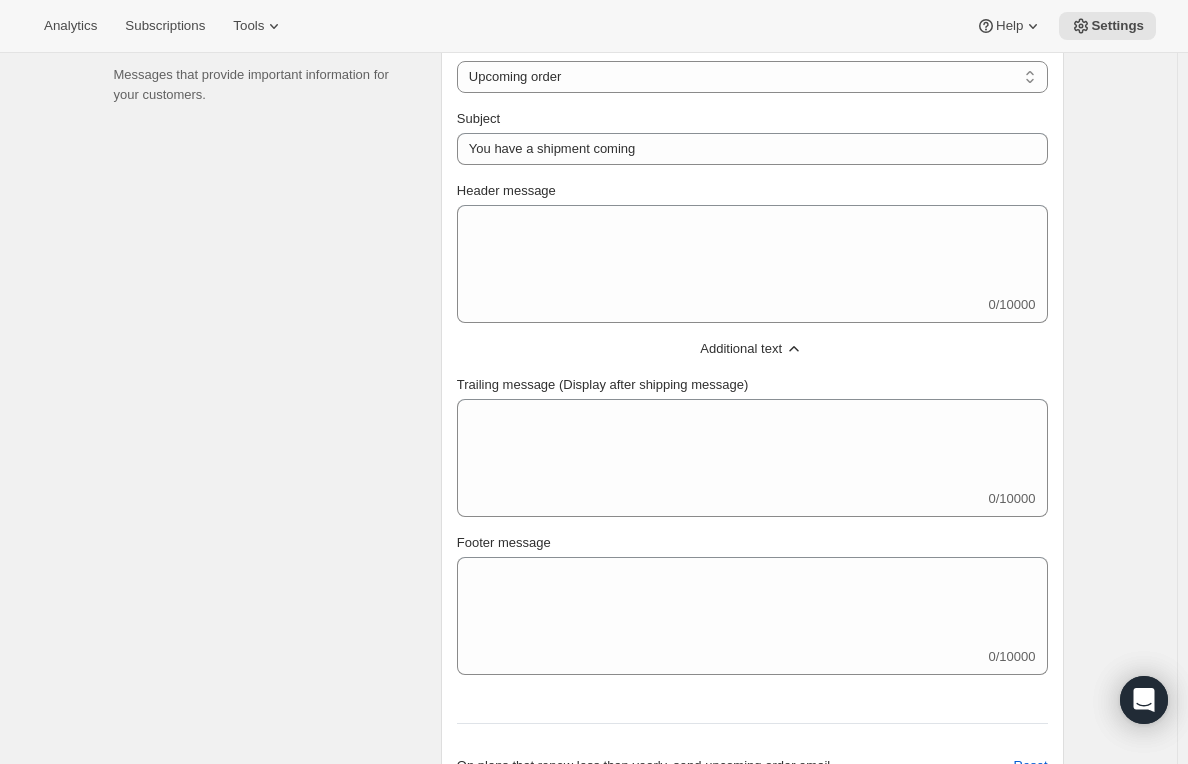 scroll, scrollTop: 600, scrollLeft: 0, axis: vertical 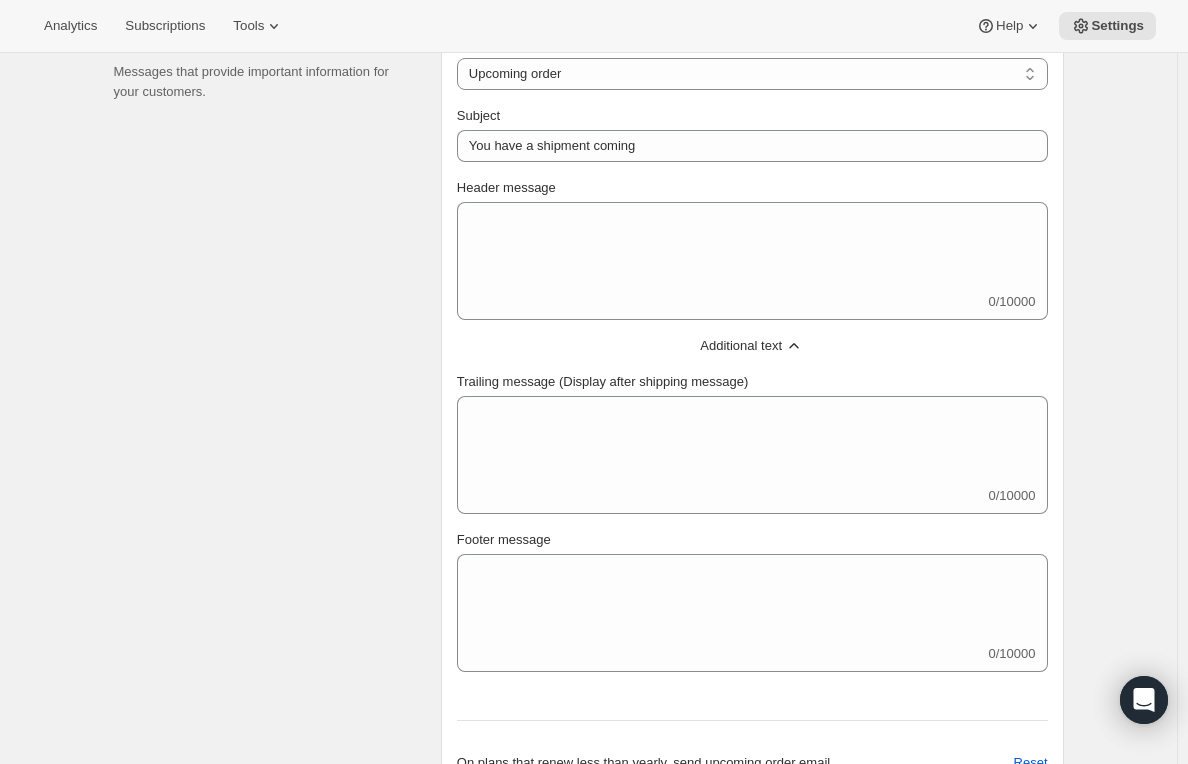 click on "Additional text" at bounding box center (741, 346) 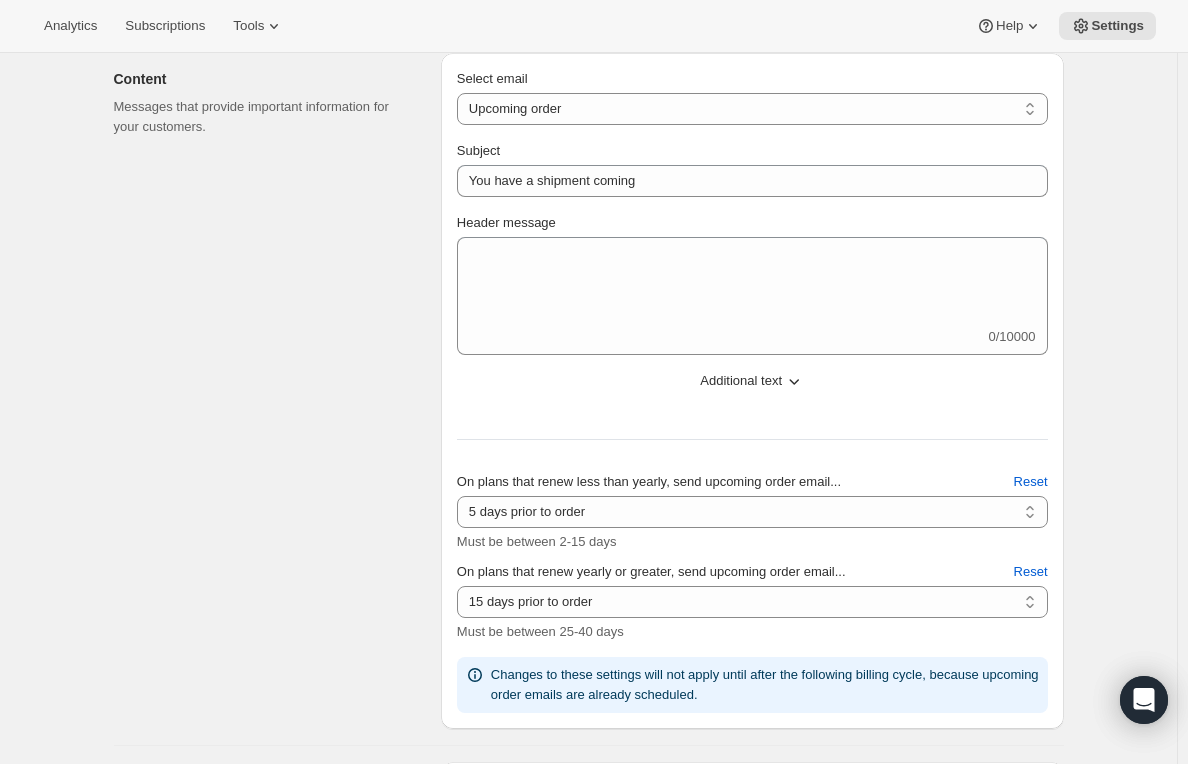 scroll, scrollTop: 600, scrollLeft: 0, axis: vertical 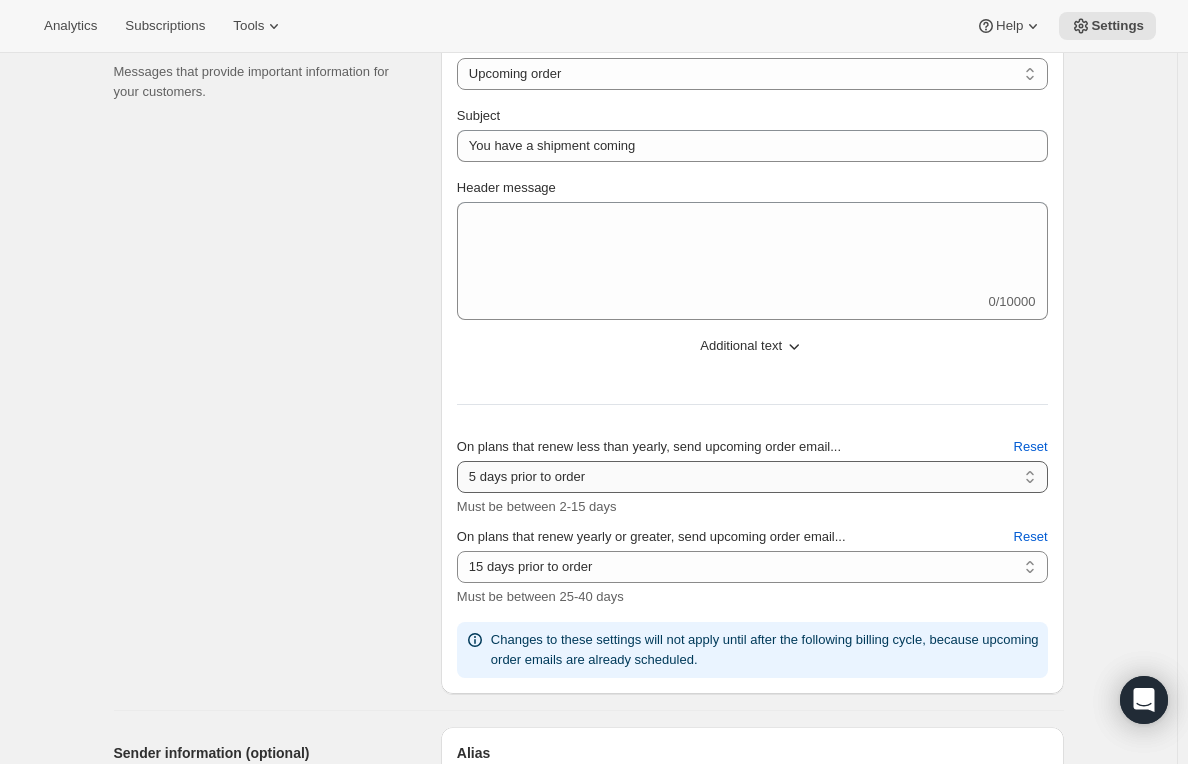 click on "2 days prior to order 3 days prior to order 4 days prior to order 5 days prior to order 6 days prior to order 7 days prior to order 8 days prior to order 9 days prior to order 10 days prior to order 11 days prior to order 12 days prior to order 13 days prior to order 14 days prior to order 15 days prior to order" at bounding box center (752, 477) 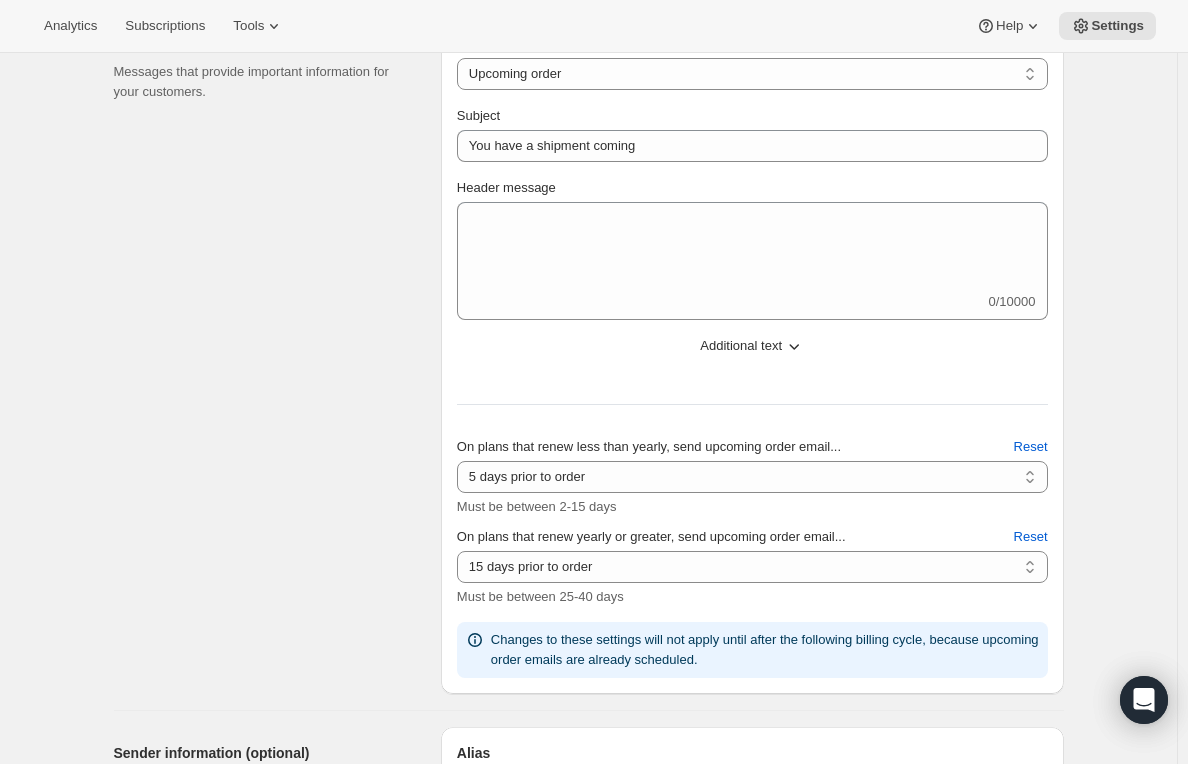 click on "Content Messages that provide important information for your customers." at bounding box center (269, 356) 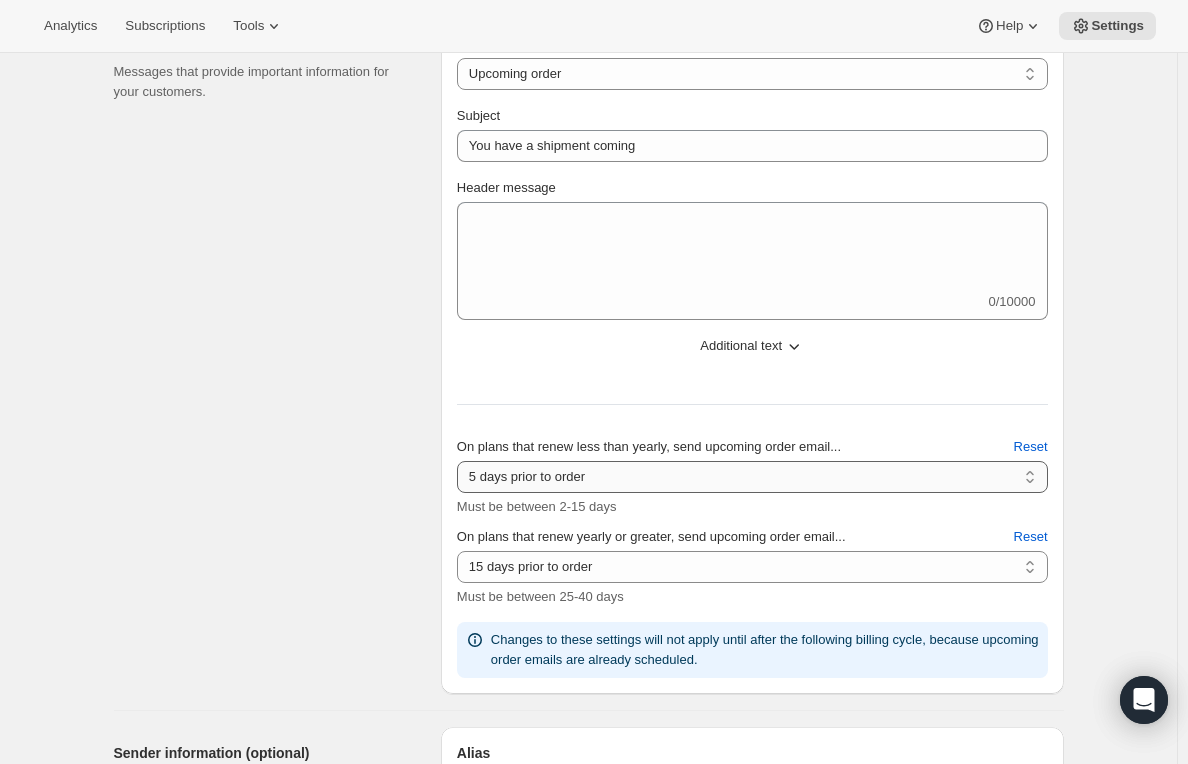 click on "2 days prior to order 3 days prior to order 4 days prior to order 5 days prior to order 6 days prior to order 7 days prior to order 8 days prior to order 9 days prior to order 10 days prior to order 11 days prior to order 12 days prior to order 13 days prior to order 14 days prior to order 15 days prior to order" at bounding box center (752, 477) 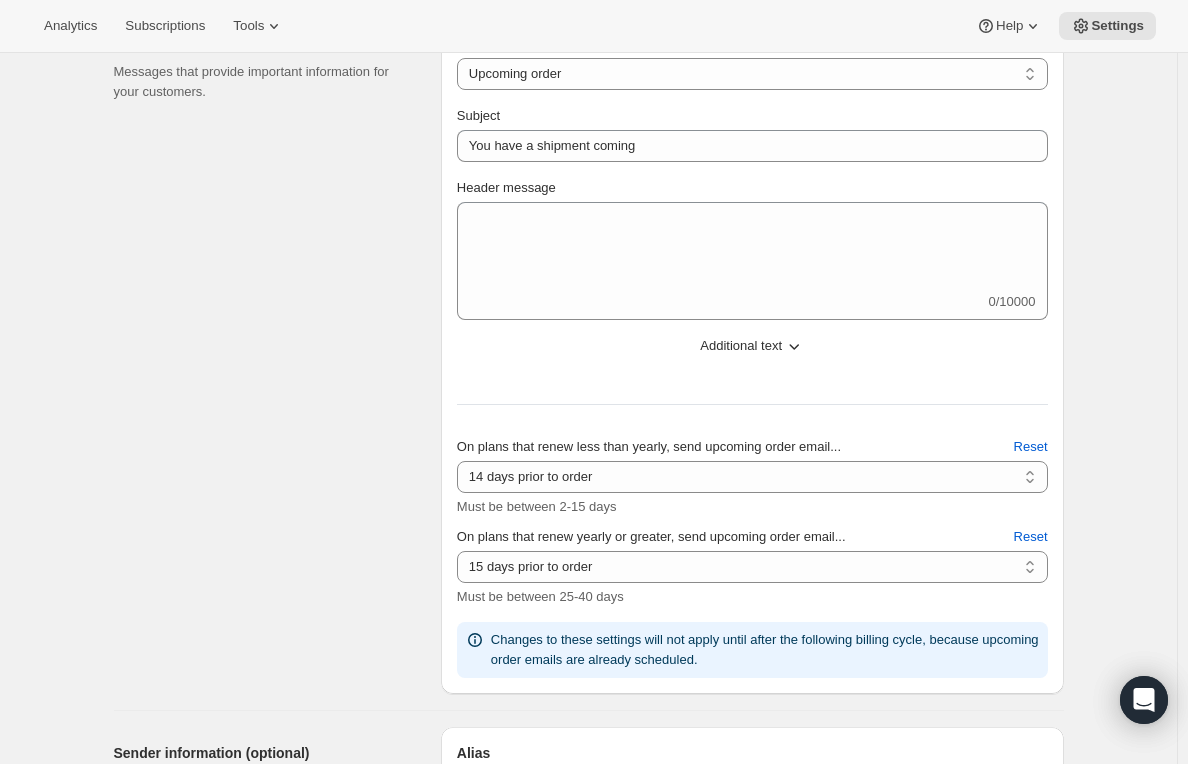 click on "Content Messages that provide important information for your customers. Select email New subscription Upcoming order Failed payment Delayed subscription (inventory sold-out) Subscription updated Subscription paused Subscription cancelled Subscription reactivated Gift message Upcoming order Subject You have a shipment coming Header message 0/10000 Additional text Trailing message (Display after shipping message) 0/10000 Footer message 0/10000 On plans that renew less than yearly, send upcoming order email... 2 days prior to order 3 days prior to order 4 days prior to order 5 days prior to order 6 days prior to order 7 days prior to order 8 days prior to order 9 days prior to order 10 days prior to order 11 days prior to order 12 days prior to order 13 days prior to order 14 days prior to order 15 days prior to order 14 days prior to order Must be between 2-15 days Reset On plans that renew yearly or greater, send upcoming order email... 10 days prior to order 11 days prior to order 12 days prior to order Reset" at bounding box center (581, 348) 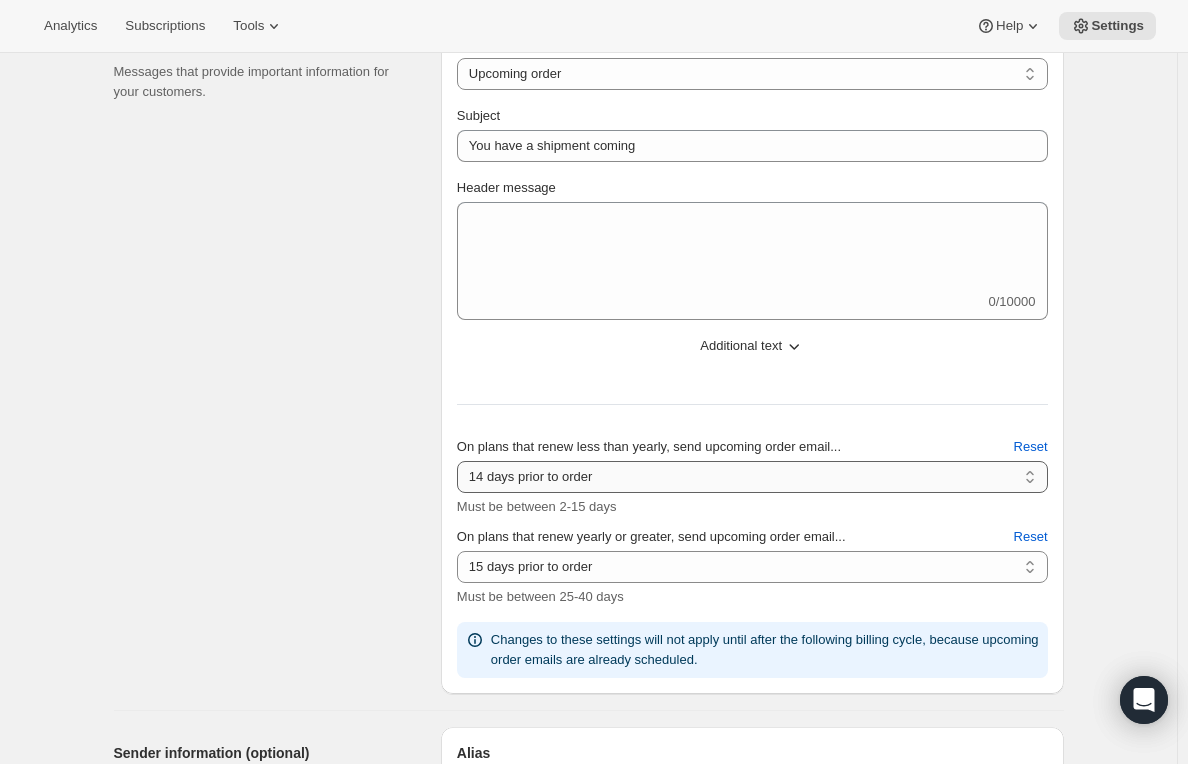 click on "2 days prior to order 3 days prior to order 4 days prior to order 5 days prior to order 6 days prior to order 7 days prior to order 8 days prior to order 9 days prior to order 10 days prior to order 11 days prior to order 12 days prior to order 13 days prior to order 14 days prior to order 15 days prior to order" at bounding box center [752, 477] 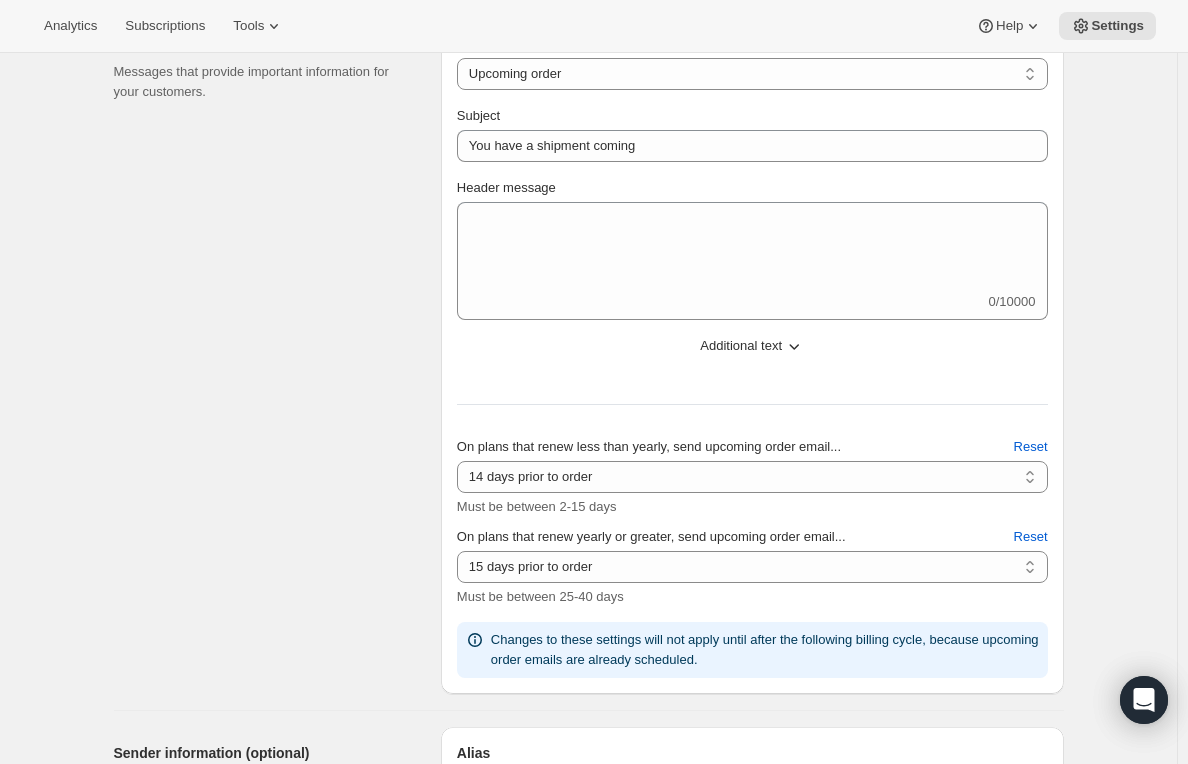 click on "Must be between 2-15 days" at bounding box center (537, 506) 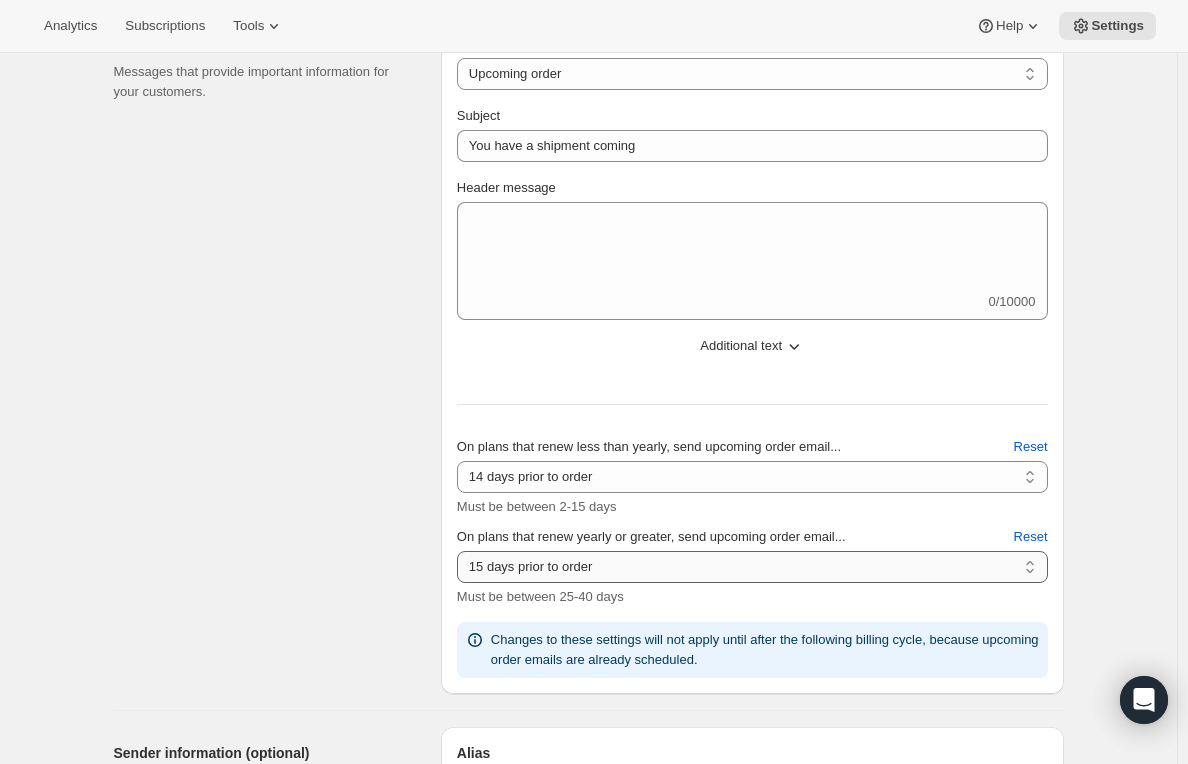 click on "10 days prior to order 11 days prior to order 12 days prior to order 13 days prior to order 14 days prior to order 15 days prior to order 16 days prior to order 17 days prior to order 18 days prior to order 19 days prior to order 20 days prior to order 21 days prior to order 22 days prior to order 23 days prior to order 24 days prior to order 25 days prior to order 26 days prior to order 27 days prior to order 28 days prior to order 29 days prior to order 30 days prior to order 31 days prior to order 32 days prior to order 33 days prior to order 34 days prior to order 35 days prior to order 36 days prior to order 37 days prior to order 38 days prior to order 39 days prior to order 40 days prior to order" at bounding box center (752, 567) 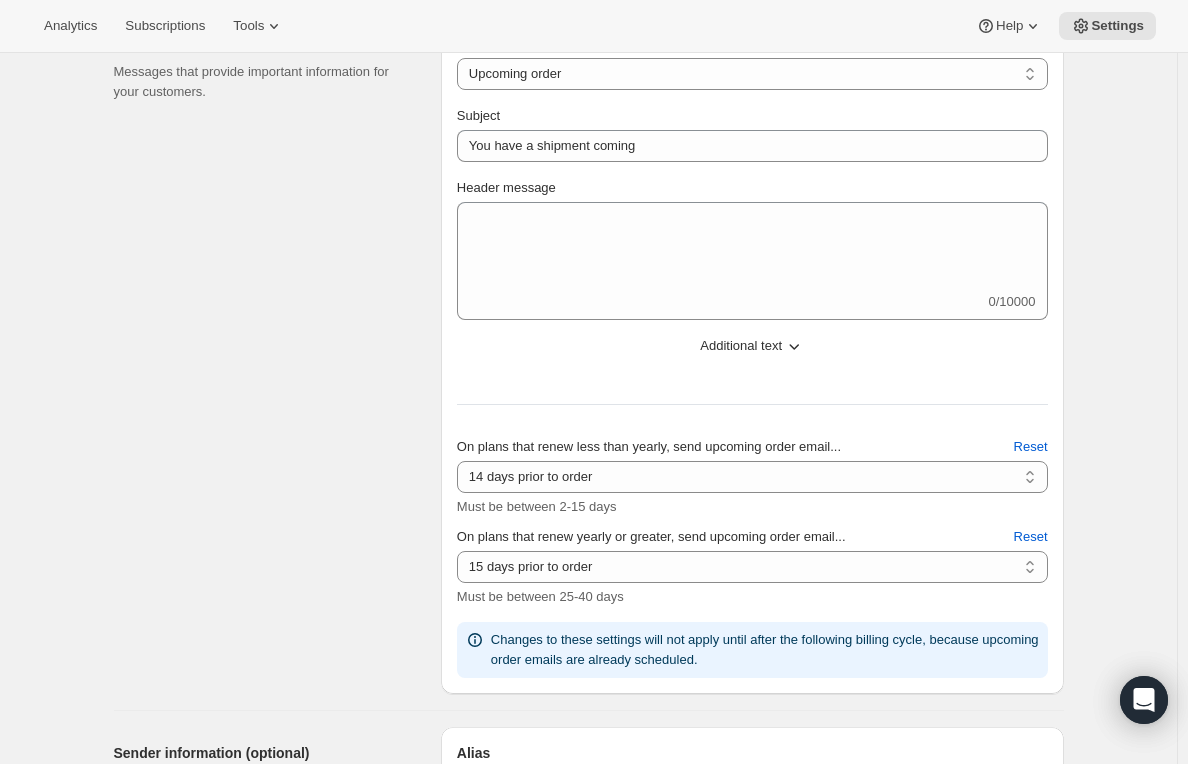 click on "Select email New subscription Upcoming order Failed payment Delayed subscription (inventory sold-out) Subscription updated Subscription paused Subscription cancelled Subscription reactivated Gift message Upcoming order Subject You have a shipment coming Header message 0/10000 Additional text Trailing message (Display after shipping message) 0/10000 Footer message 0/10000 On plans that renew less than yearly, send upcoming order email... 2 days prior to order 3 days prior to order 4 days prior to order 5 days prior to order 6 days prior to order 7 days prior to order 8 days prior to order 9 days prior to order 10 days prior to order 11 days prior to order 12 days prior to order 13 days prior to order 14 days prior to order 15 days prior to order 14 days prior to order Must be between 2-15 days Reset On plans that renew yearly or greater, send upcoming order email... 10 days prior to order 11 days prior to order 12 days prior to order 13 days prior to order 14 days prior to order 15 days prior to order Reset" at bounding box center [752, 356] 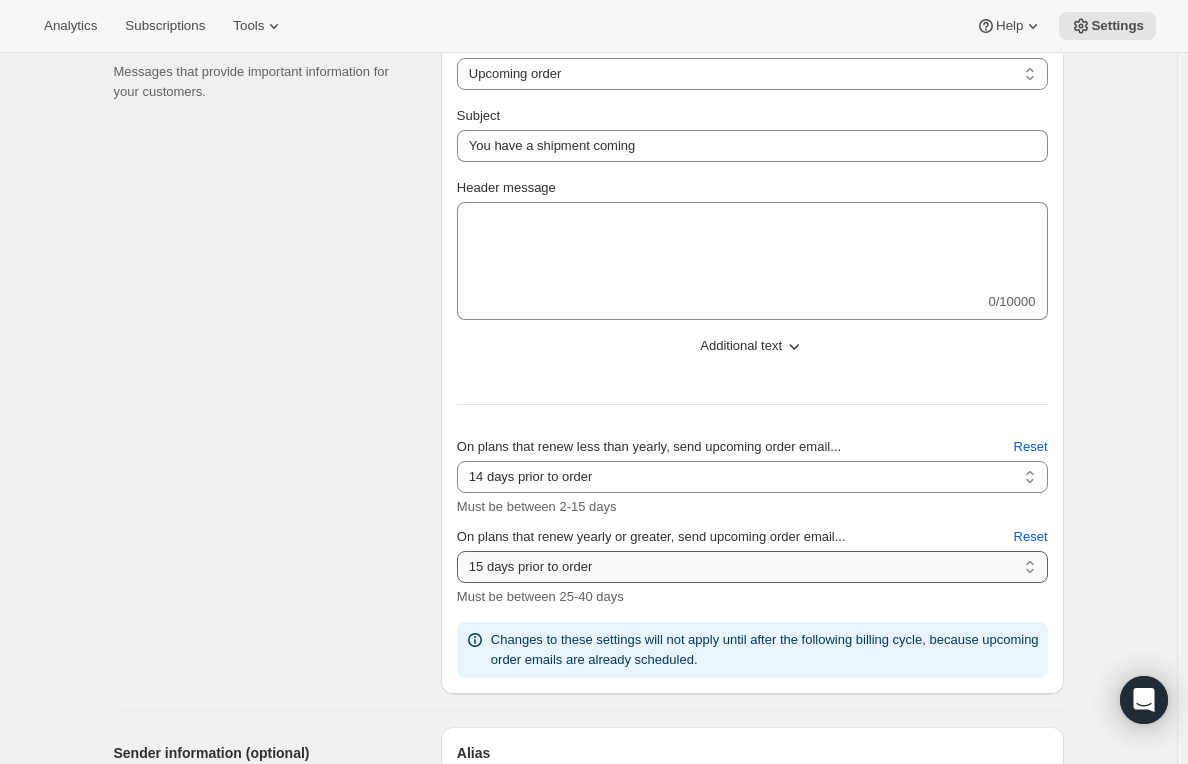 click on "10 days prior to order 11 days prior to order 12 days prior to order 13 days prior to order 14 days prior to order 15 days prior to order 16 days prior to order 17 days prior to order 18 days prior to order 19 days prior to order 20 days prior to order 21 days prior to order 22 days prior to order 23 days prior to order 24 days prior to order 25 days prior to order 26 days prior to order 27 days prior to order 28 days prior to order 29 days prior to order 30 days prior to order 31 days prior to order 32 days prior to order 33 days prior to order 34 days prior to order 35 days prior to order 36 days prior to order 37 days prior to order 38 days prior to order 39 days prior to order 40 days prior to order" at bounding box center (752, 567) 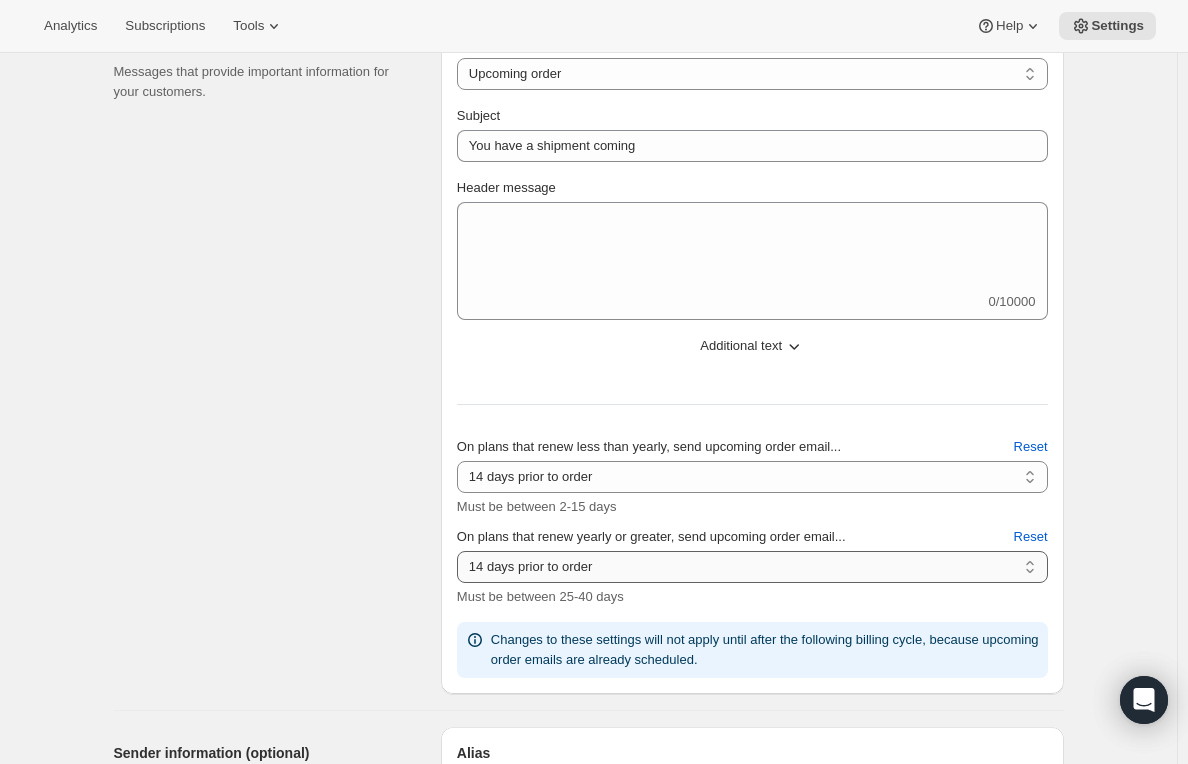click on "10 days prior to order 11 days prior to order 12 days prior to order 13 days prior to order 14 days prior to order 15 days prior to order 16 days prior to order 17 days prior to order 18 days prior to order 19 days prior to order 20 days prior to order 21 days prior to order 22 days prior to order 23 days prior to order 24 days prior to order 25 days prior to order 26 days prior to order 27 days prior to order 28 days prior to order 29 days prior to order 30 days prior to order 31 days prior to order 32 days prior to order 33 days prior to order 34 days prior to order 35 days prior to order 36 days prior to order 37 days prior to order 38 days prior to order 39 days prior to order 40 days prior to order" at bounding box center [752, 567] 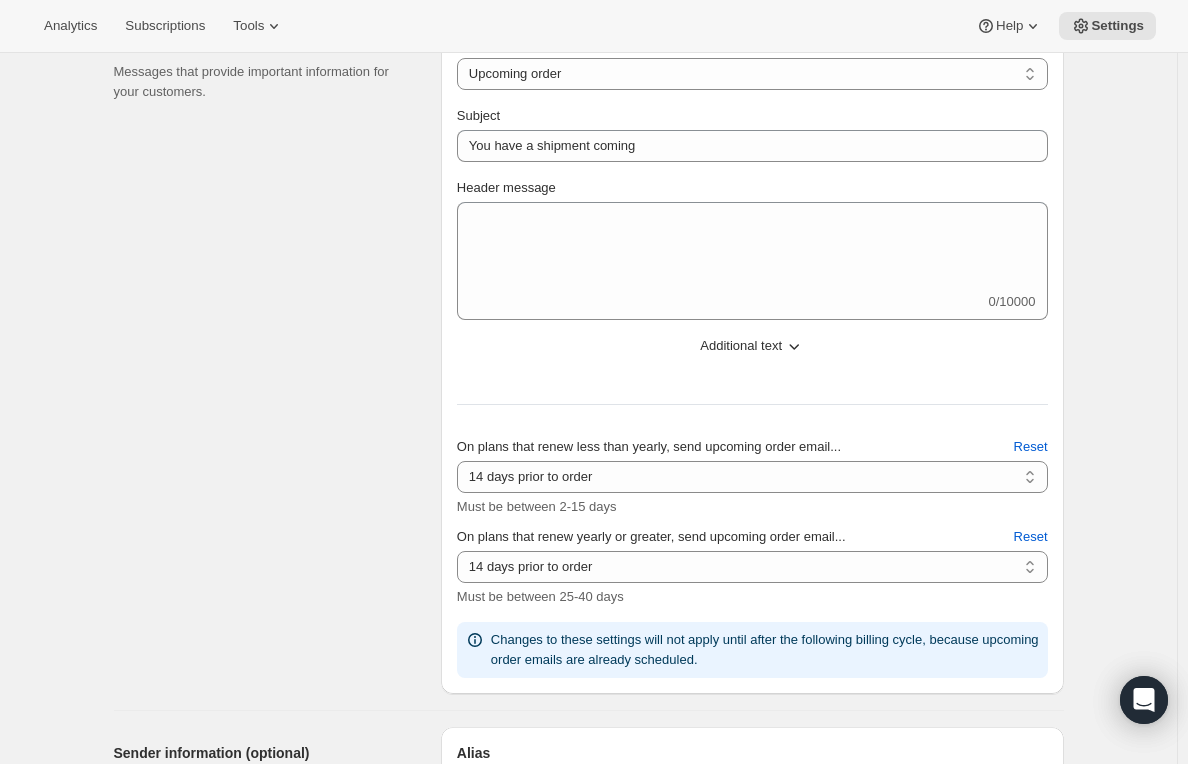 click on "Select email New subscription Upcoming order Failed payment Delayed subscription (inventory sold-out) Subscription updated Subscription paused Subscription cancelled Subscription reactivated Gift message Upcoming order Subject You have a shipment coming Header message 0/10000 Additional text Trailing message (Display after shipping message) 0/10000 Footer message 0/10000 On plans that renew less than yearly, send upcoming order email... 2 days prior to order 3 days prior to order 4 days prior to order 5 days prior to order 6 days prior to order 7 days prior to order 8 days prior to order 9 days prior to order 10 days prior to order 11 days prior to order 12 days prior to order 13 days prior to order 14 days prior to order 15 days prior to order 14 days prior to order Must be between 2-15 days Reset On plans that renew yearly or greater, send upcoming order email... 10 days prior to order 11 days prior to order 12 days prior to order 13 days prior to order 14 days prior to order 15 days prior to order Reset" at bounding box center (752, 356) 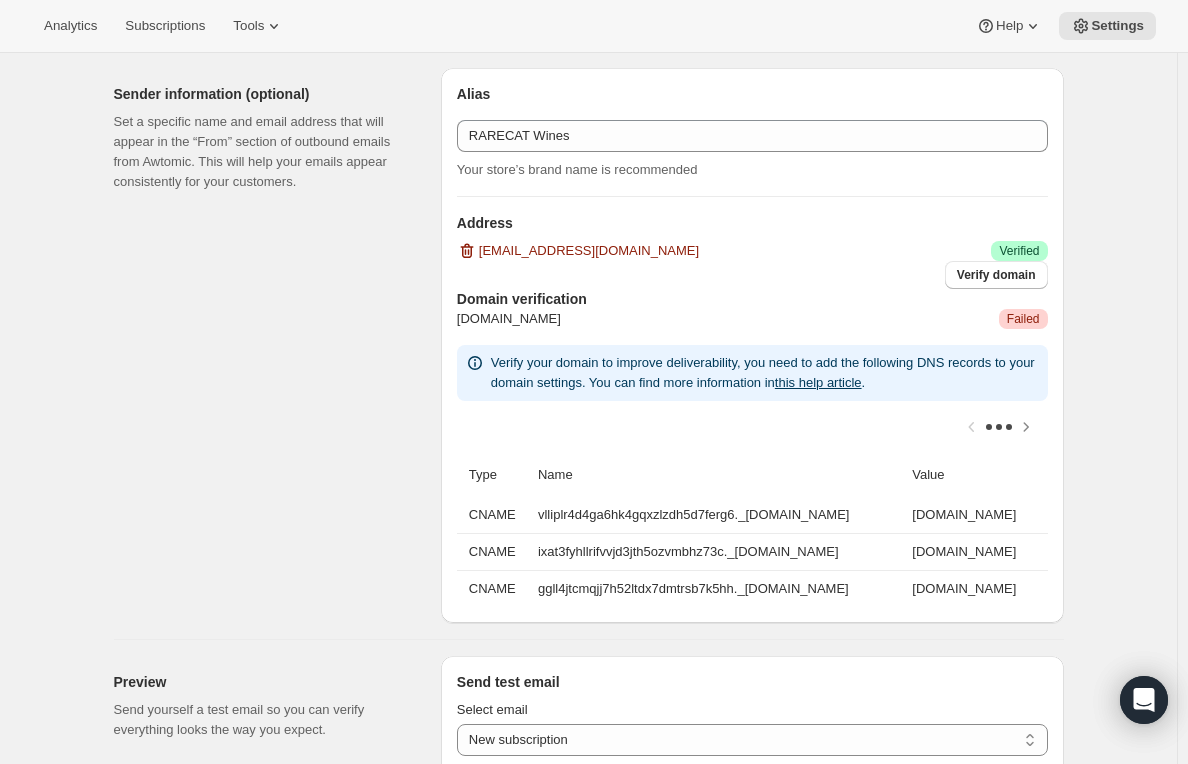 scroll, scrollTop: 1400, scrollLeft: 0, axis: vertical 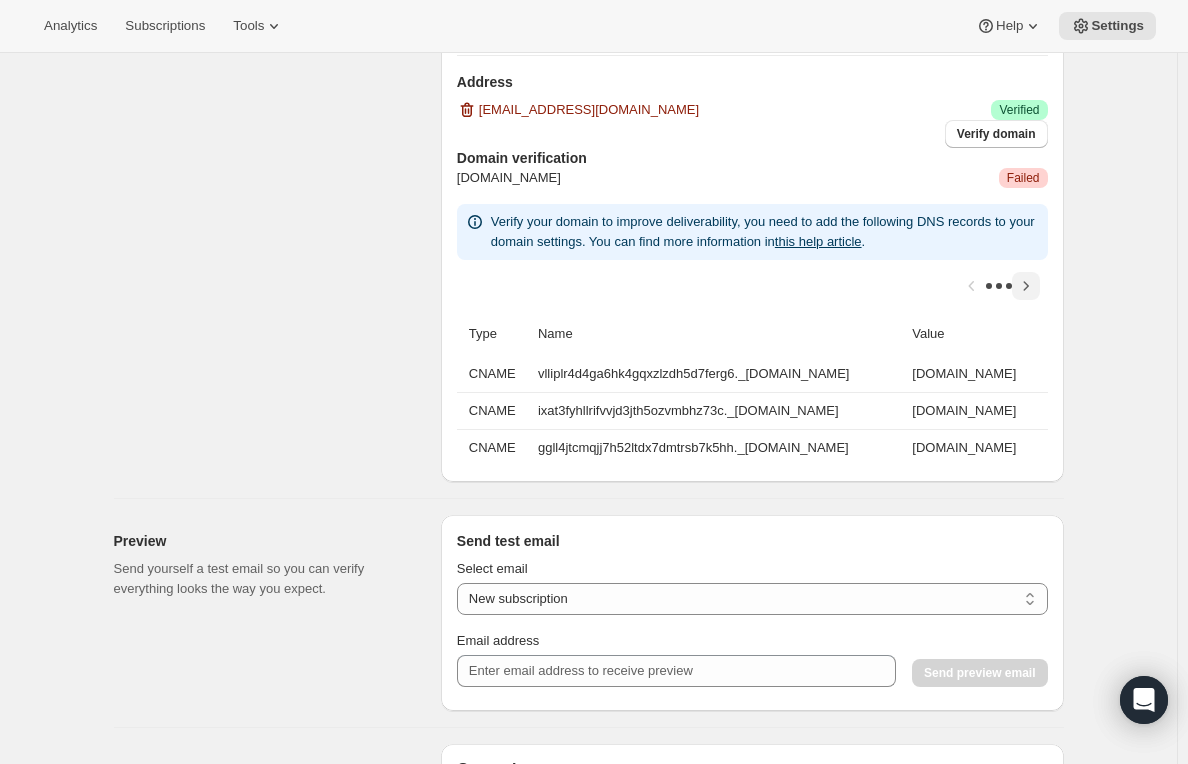 click 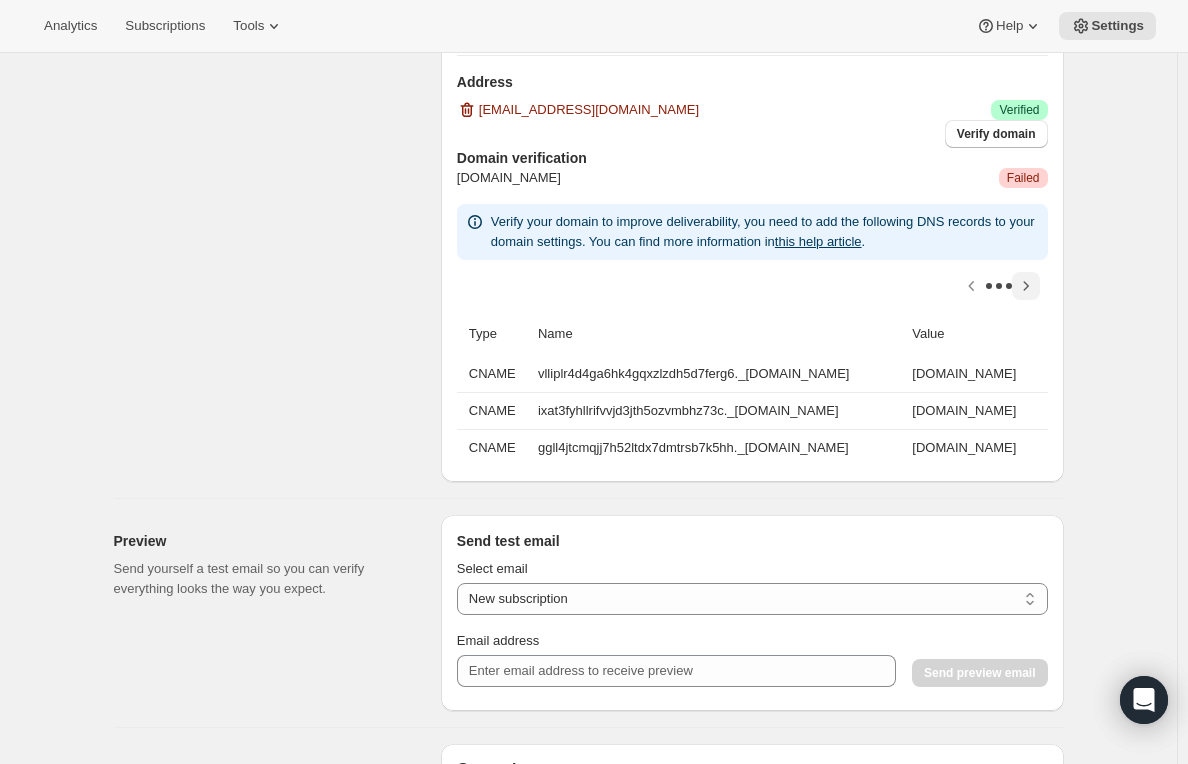 scroll, scrollTop: 0, scrollLeft: 62, axis: horizontal 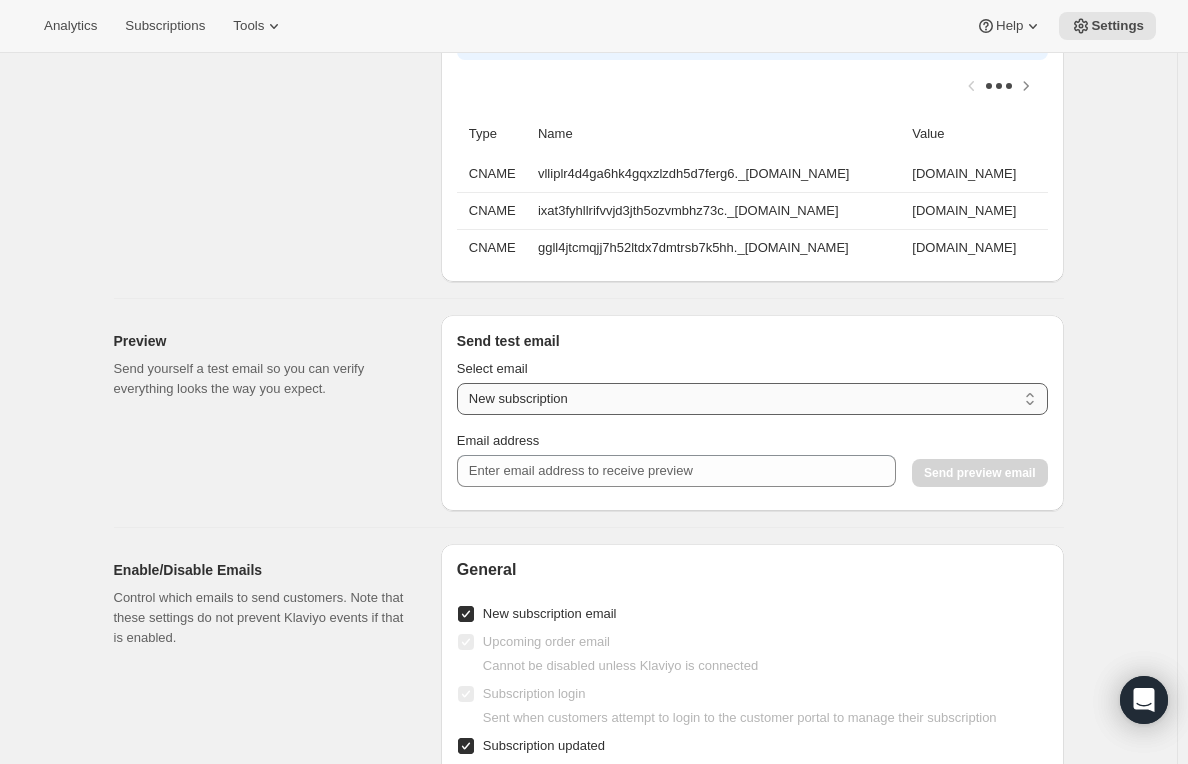 click on "New subscription Upcoming order Payment failure Delayed subscription Updated subscription Gift subscription Subscription paused Subscription cancelled Subscription reactivated" at bounding box center (752, 399) 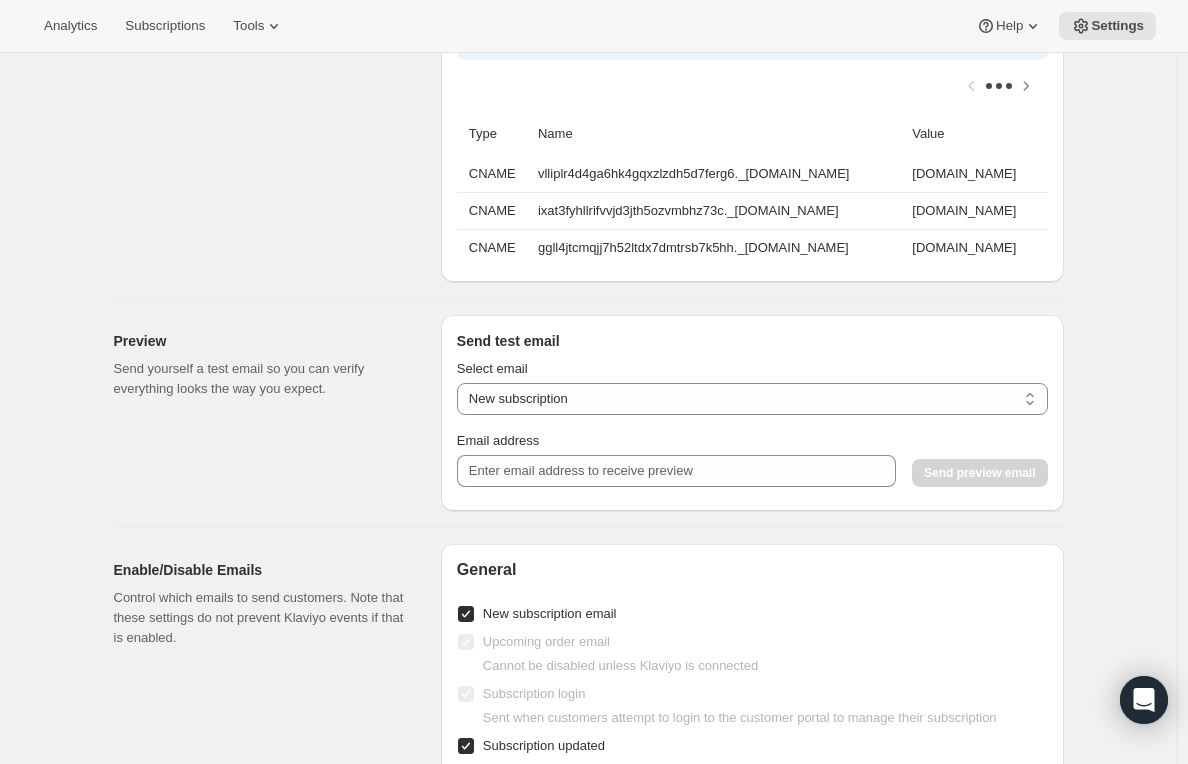 click on "Select email" at bounding box center (752, 369) 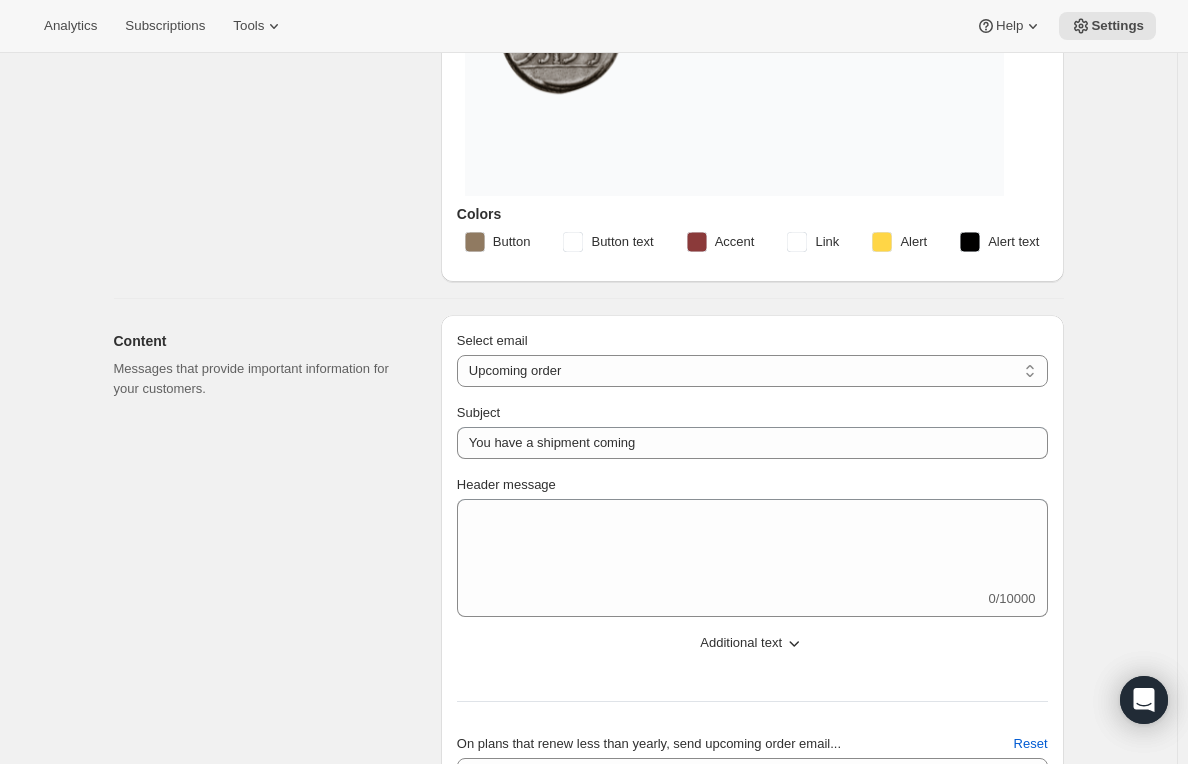 scroll, scrollTop: 300, scrollLeft: 0, axis: vertical 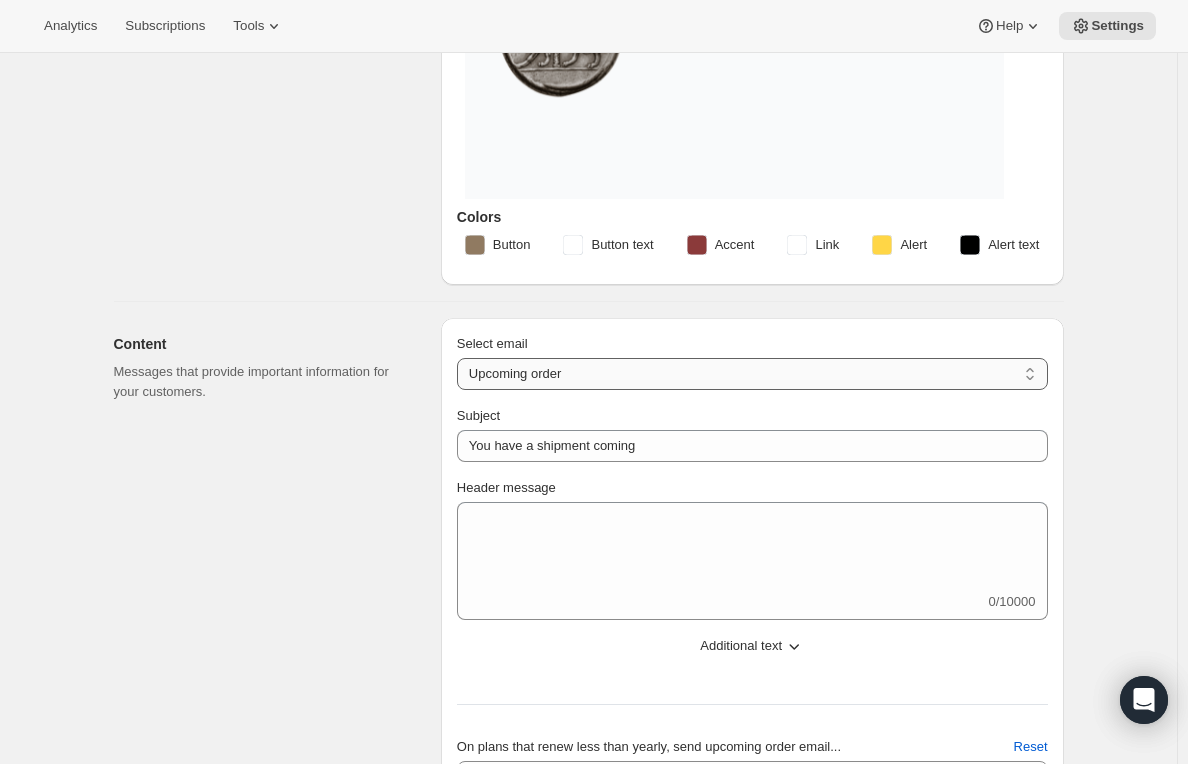click on "New subscription Upcoming order Failed payment Delayed subscription (inventory sold-out) Subscription updated Subscription paused Subscription cancelled Subscription reactivated Gift message" at bounding box center [752, 374] 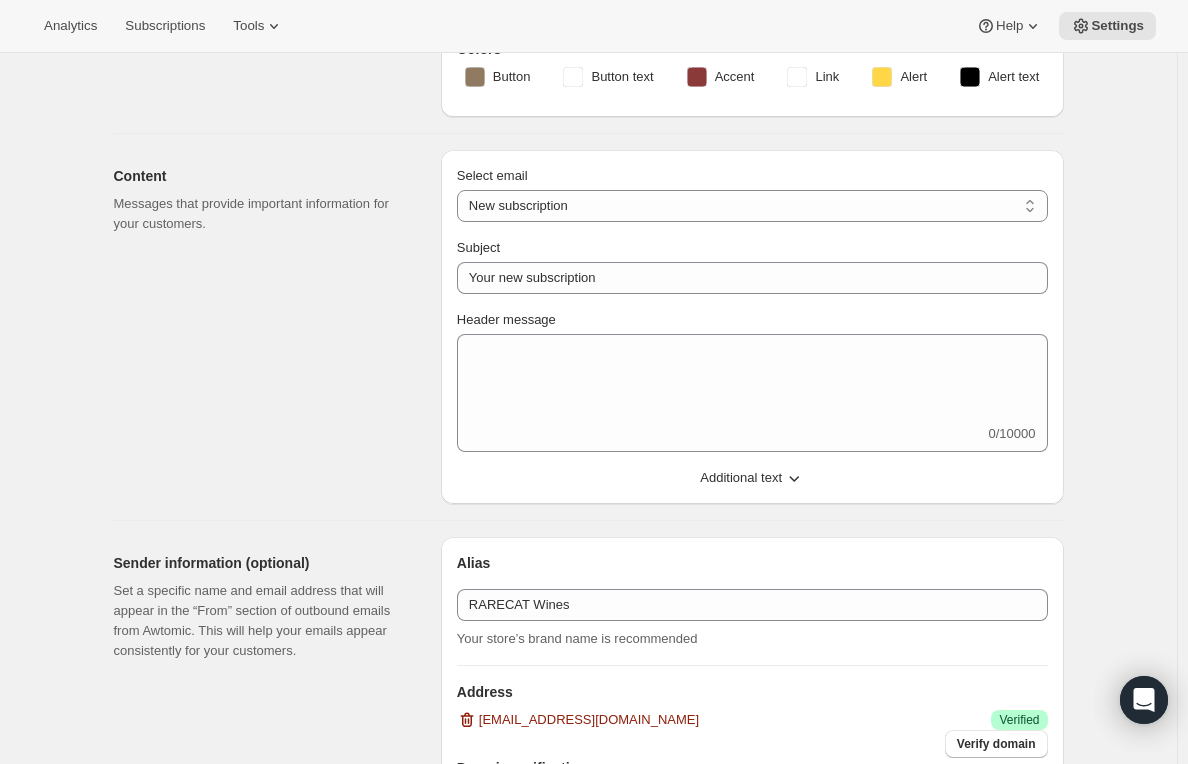 scroll, scrollTop: 600, scrollLeft: 0, axis: vertical 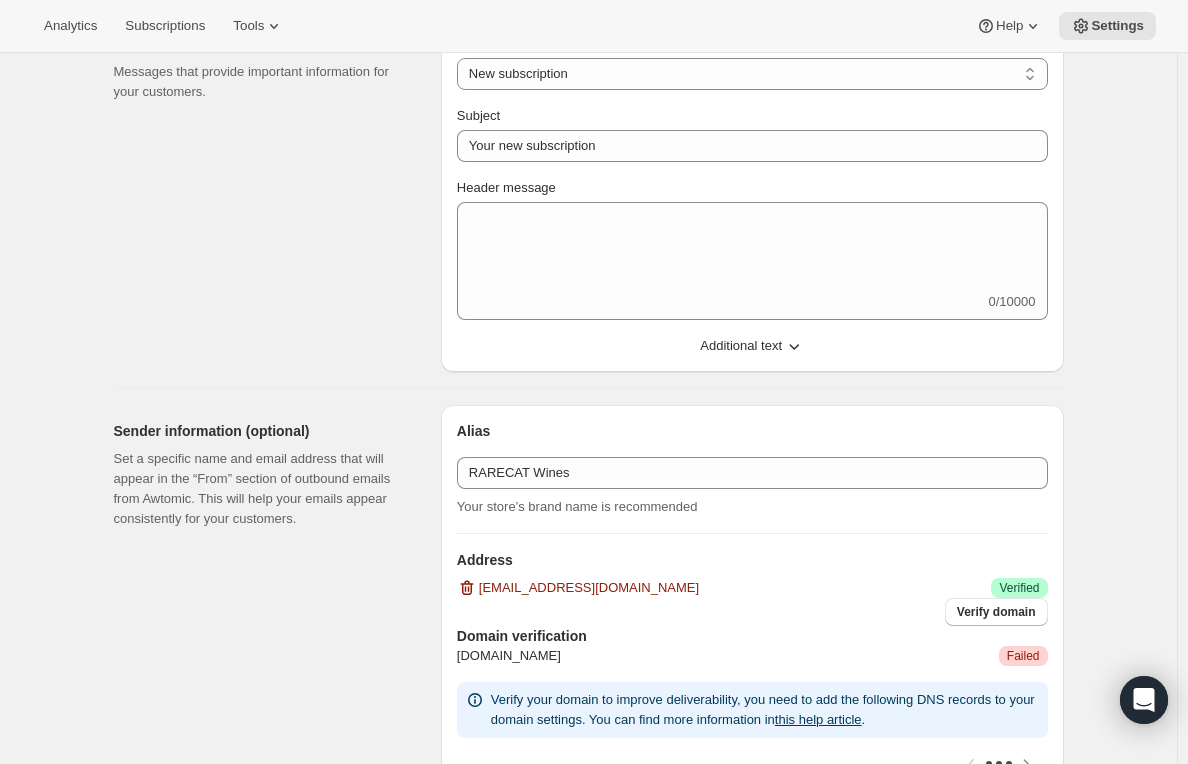 click on "Additional text" at bounding box center [741, 346] 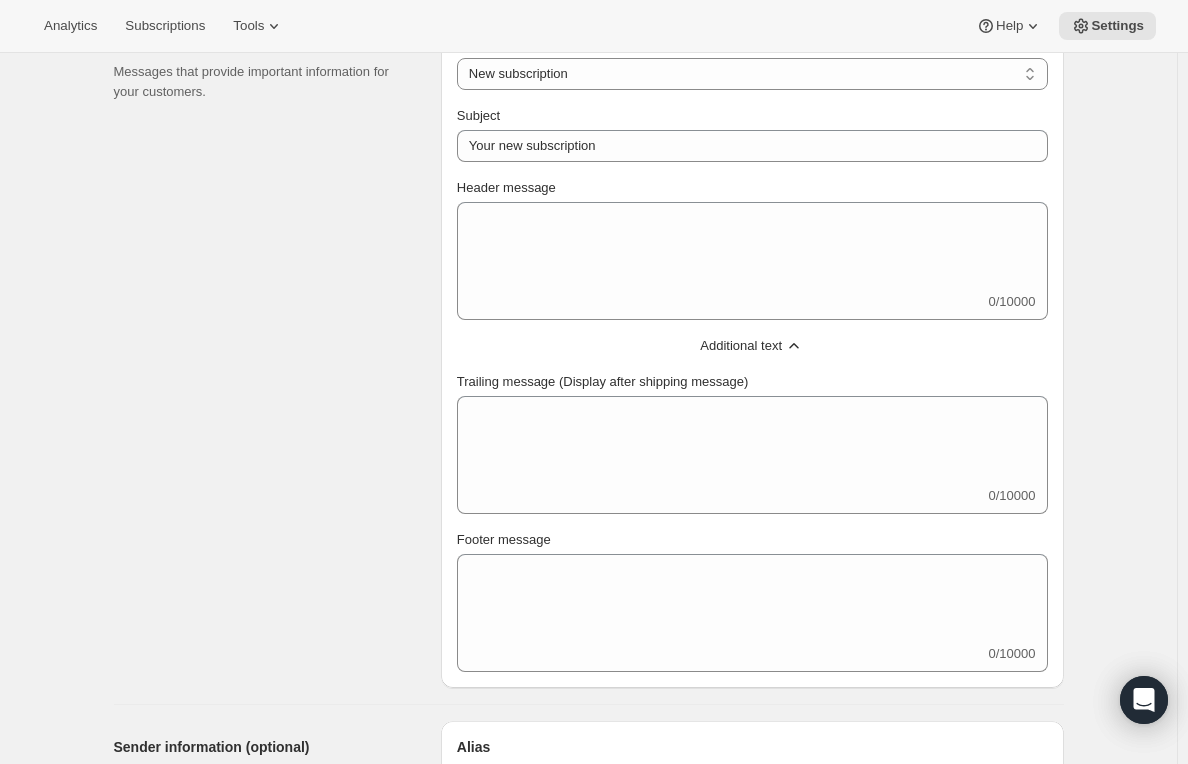 click on "Additional text" at bounding box center (741, 346) 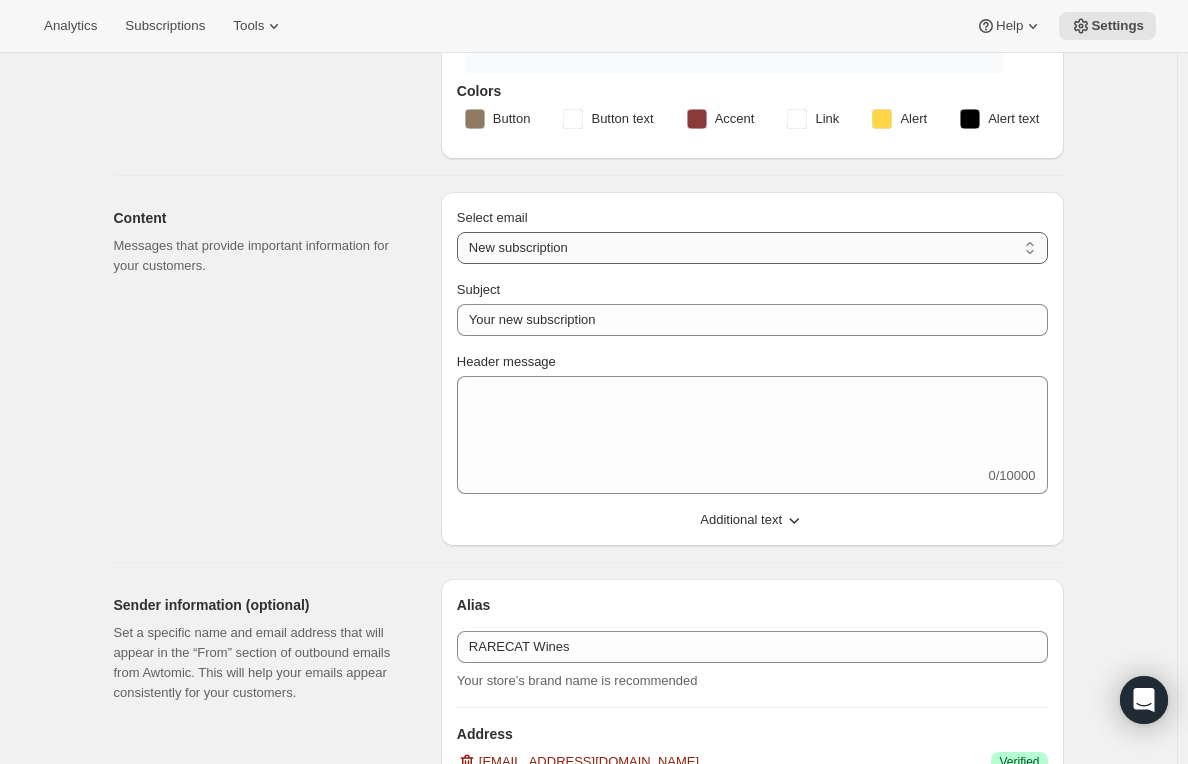 scroll, scrollTop: 400, scrollLeft: 0, axis: vertical 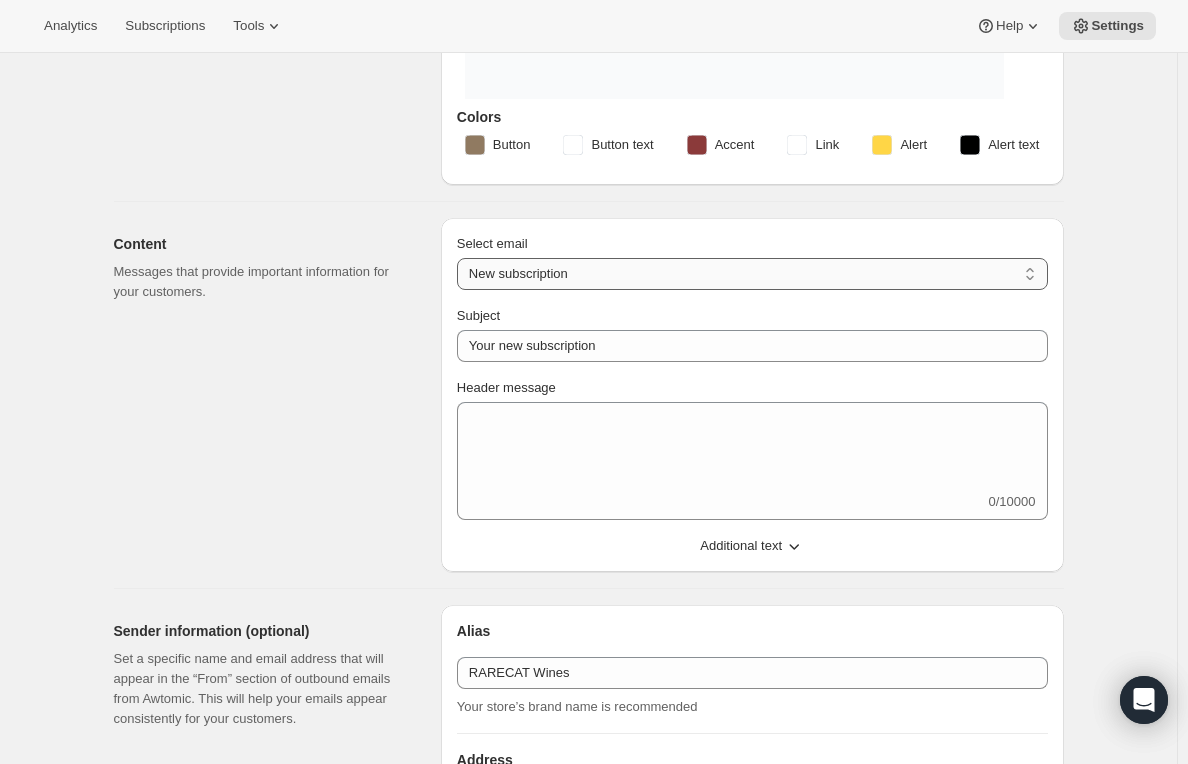 click on "New subscription Upcoming order Failed payment Delayed subscription (inventory sold-out) Subscription updated Subscription paused Subscription cancelled Subscription reactivated Gift message" at bounding box center (752, 274) 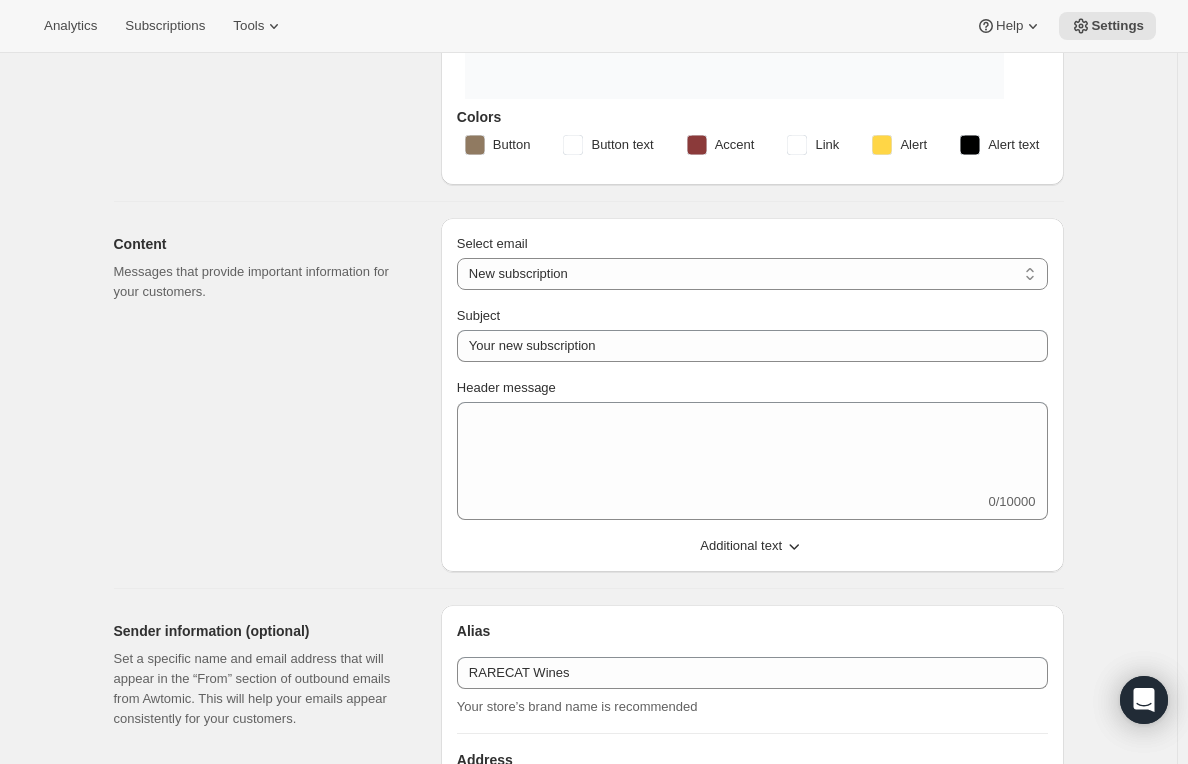 click on "Select email" at bounding box center [752, 244] 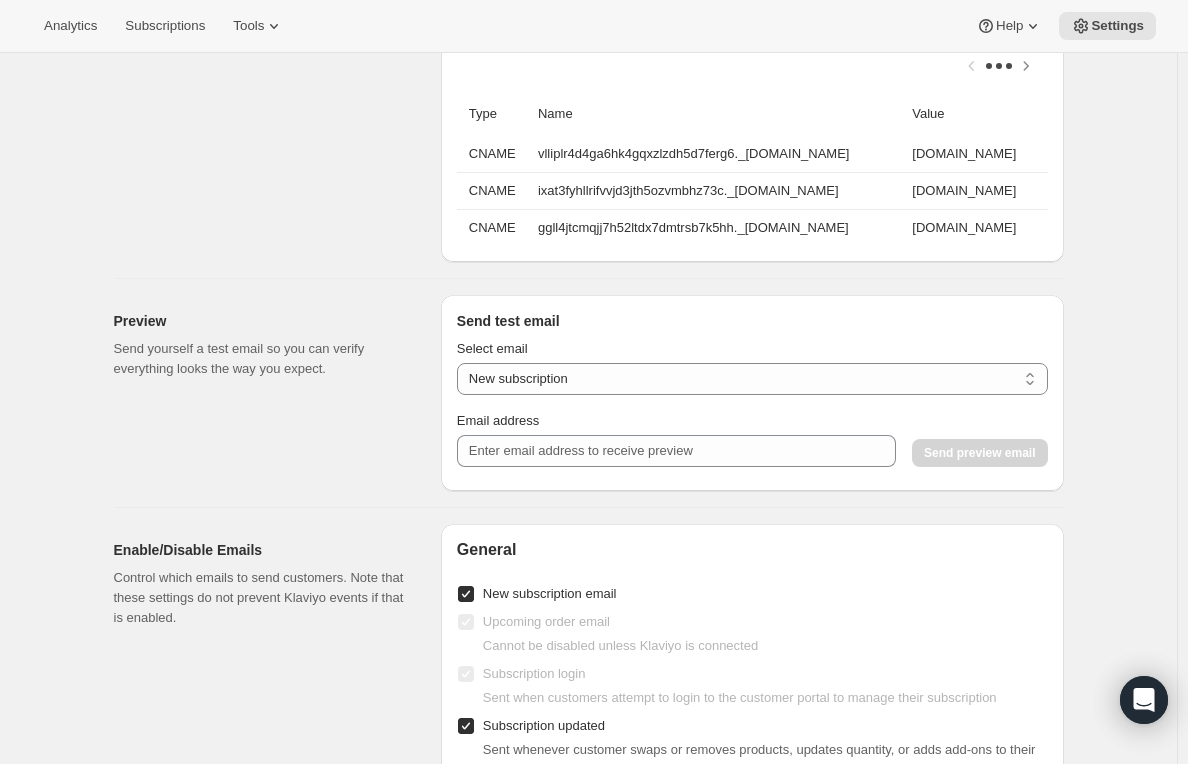 scroll, scrollTop: 1300, scrollLeft: 0, axis: vertical 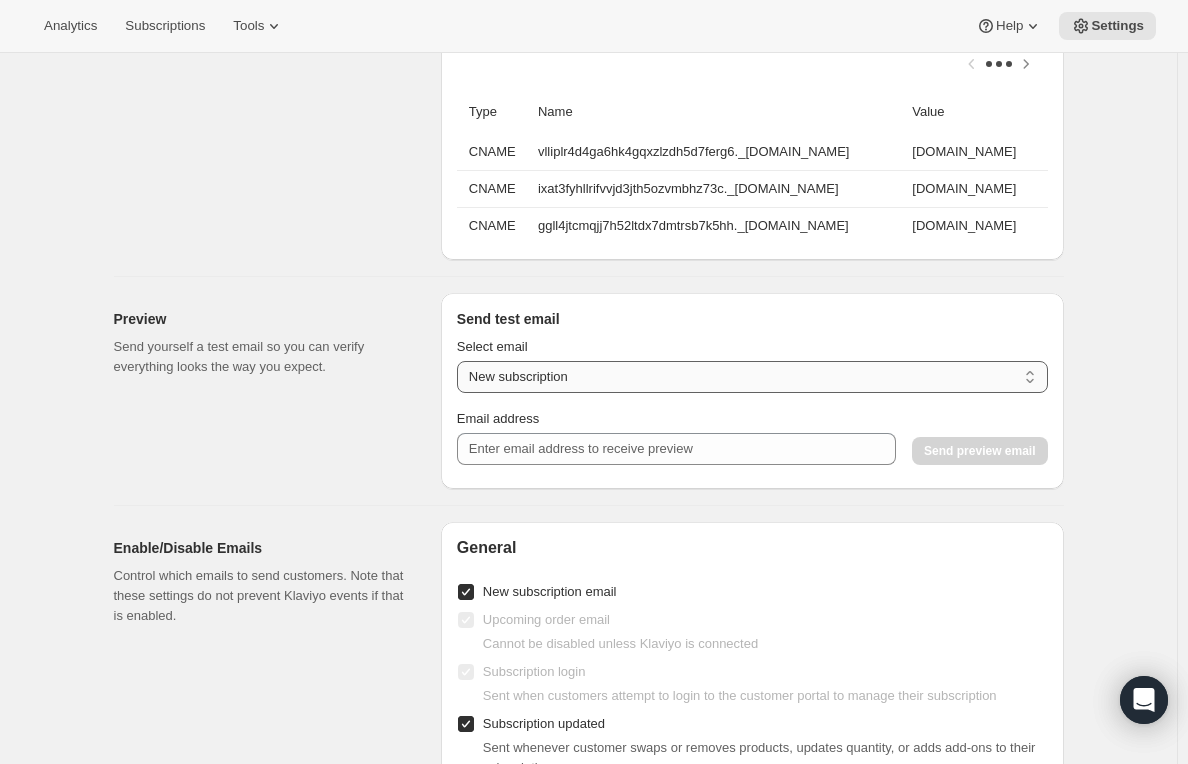click on "New subscription Upcoming order Payment failure Delayed subscription Updated subscription Gift subscription Subscription paused Subscription cancelled Subscription reactivated" at bounding box center (752, 377) 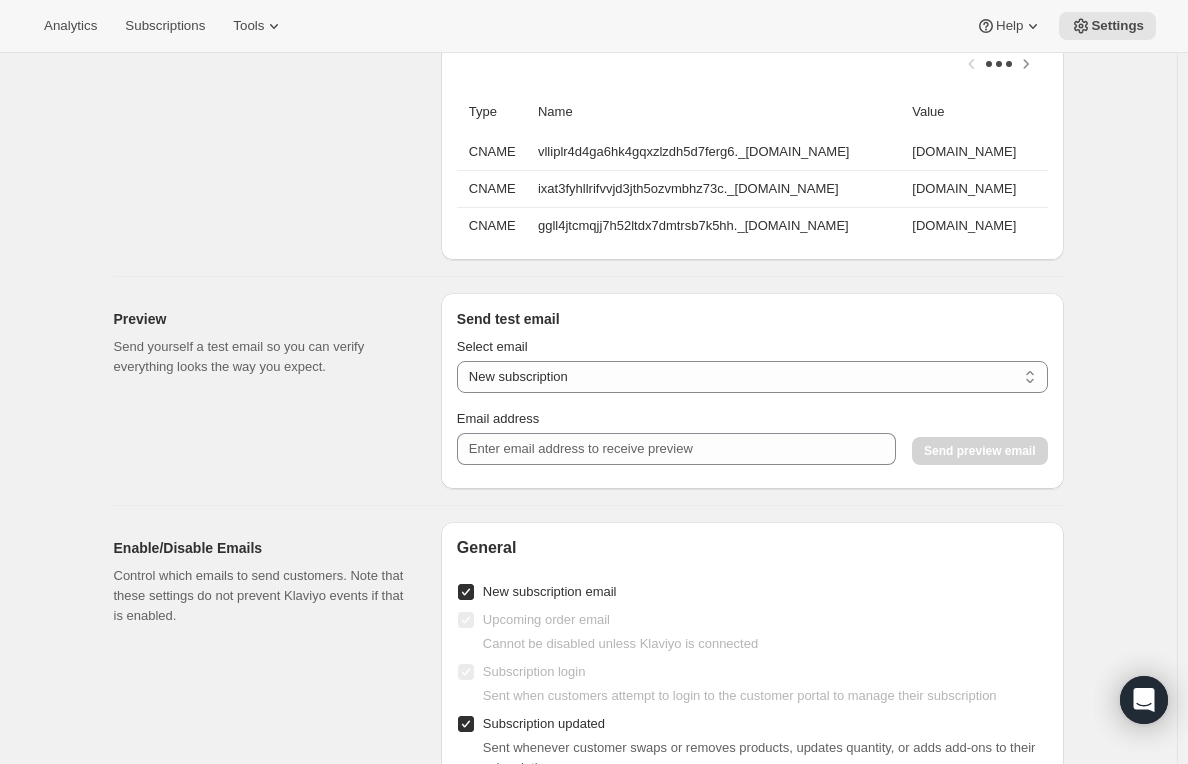 click on "Preview Send yourself a test email so you can verify everything looks the way you expect." at bounding box center [269, 391] 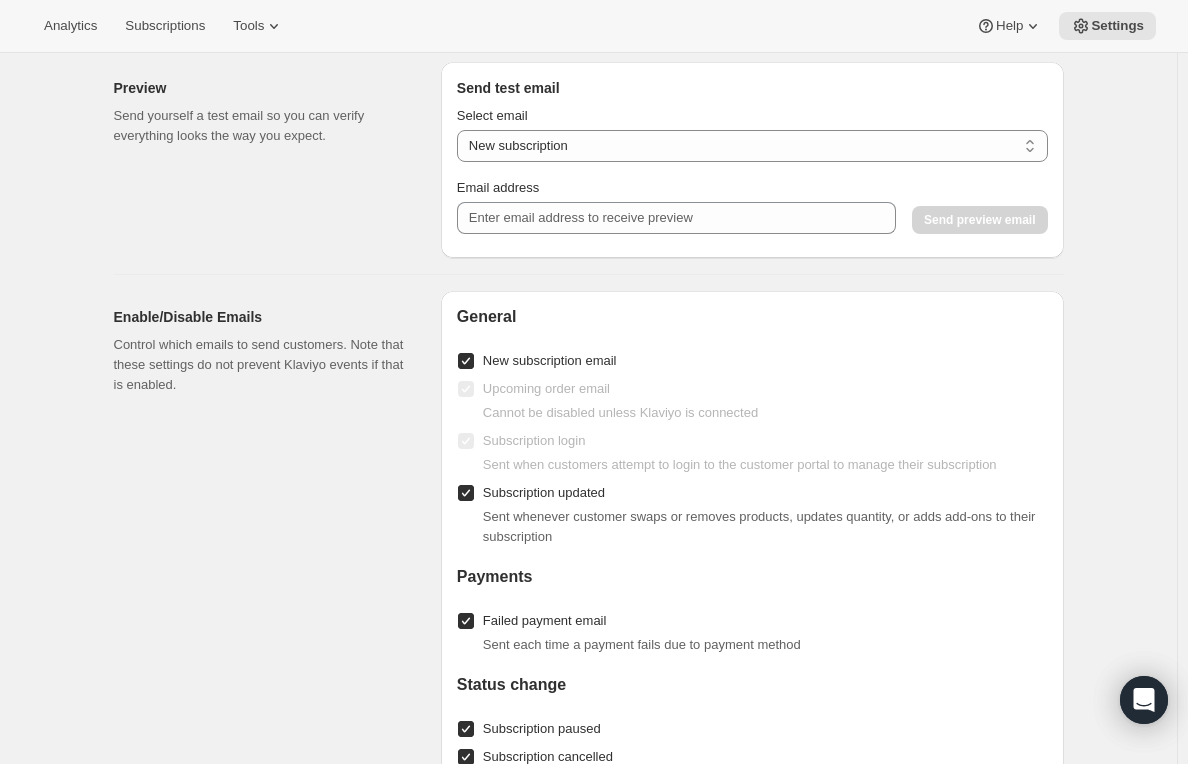 scroll, scrollTop: 1500, scrollLeft: 0, axis: vertical 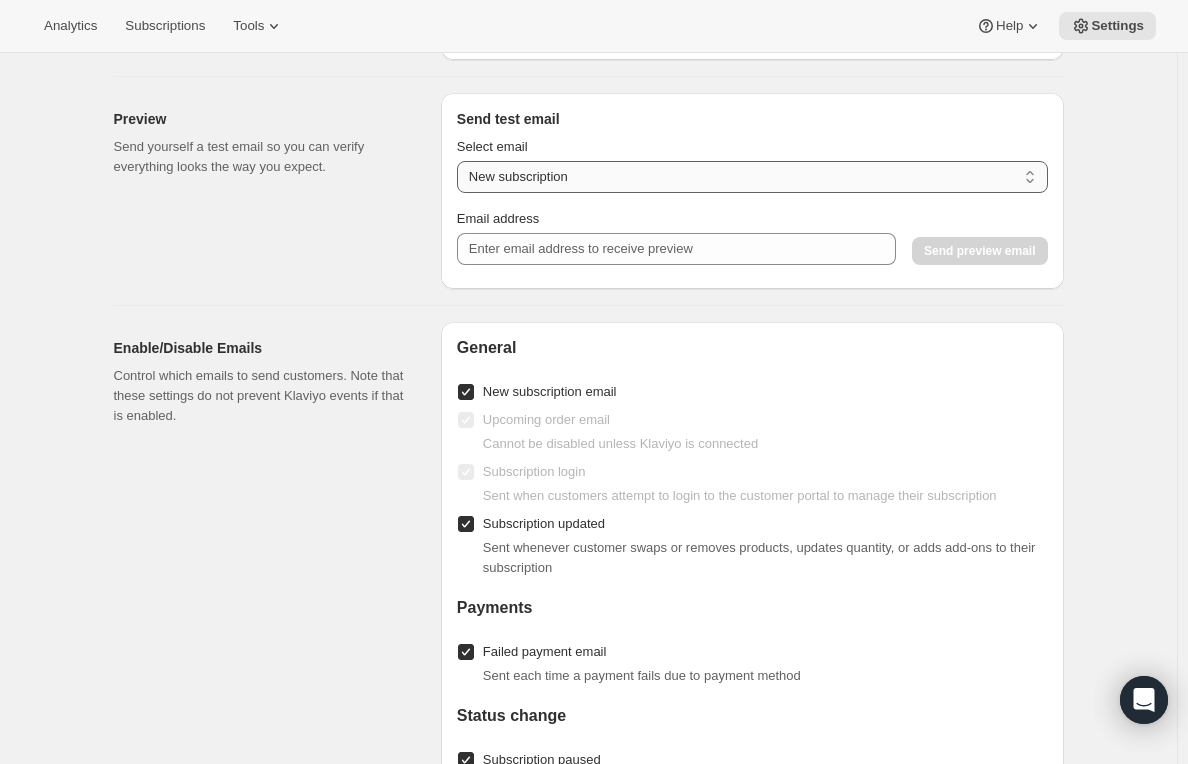 click on "New subscription Upcoming order Payment failure Delayed subscription Updated subscription Gift subscription Subscription paused Subscription cancelled Subscription reactivated" at bounding box center [752, 177] 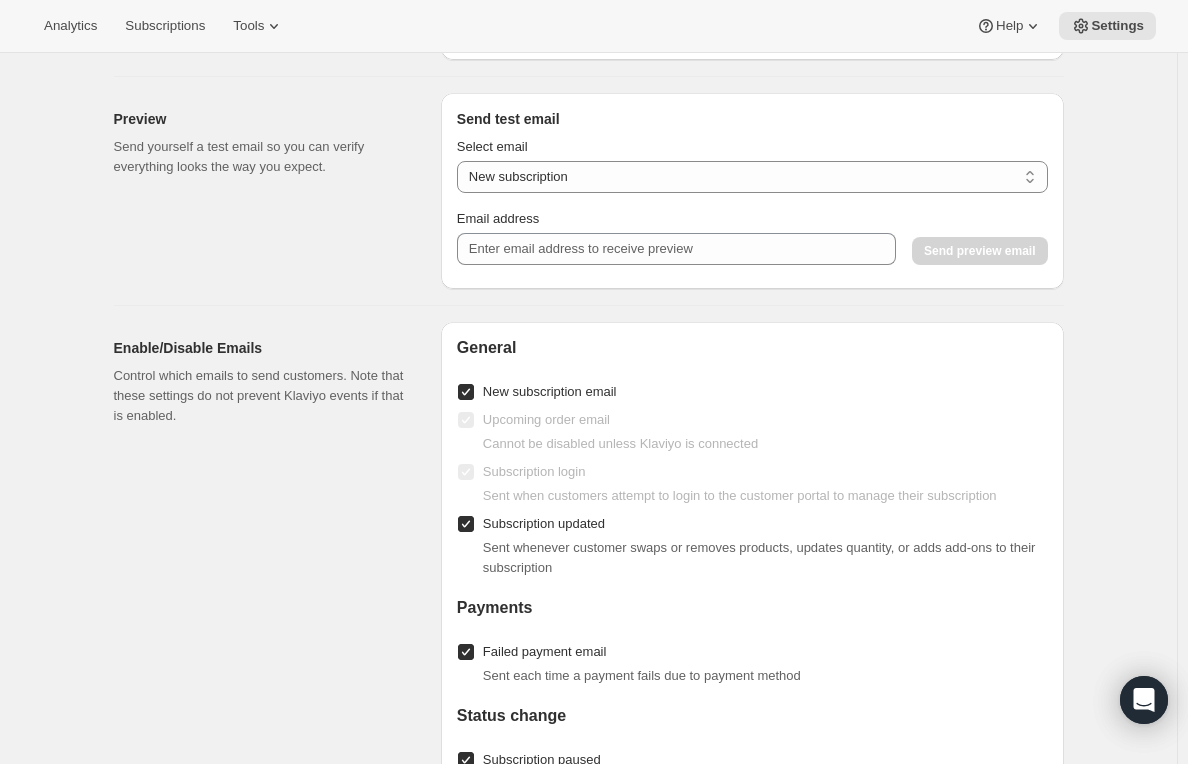 click on "Enable/Disable Emails Control which emails to send customers. Note that these settings do not prevent Klaviyo events if that is enabled." at bounding box center (269, 778) 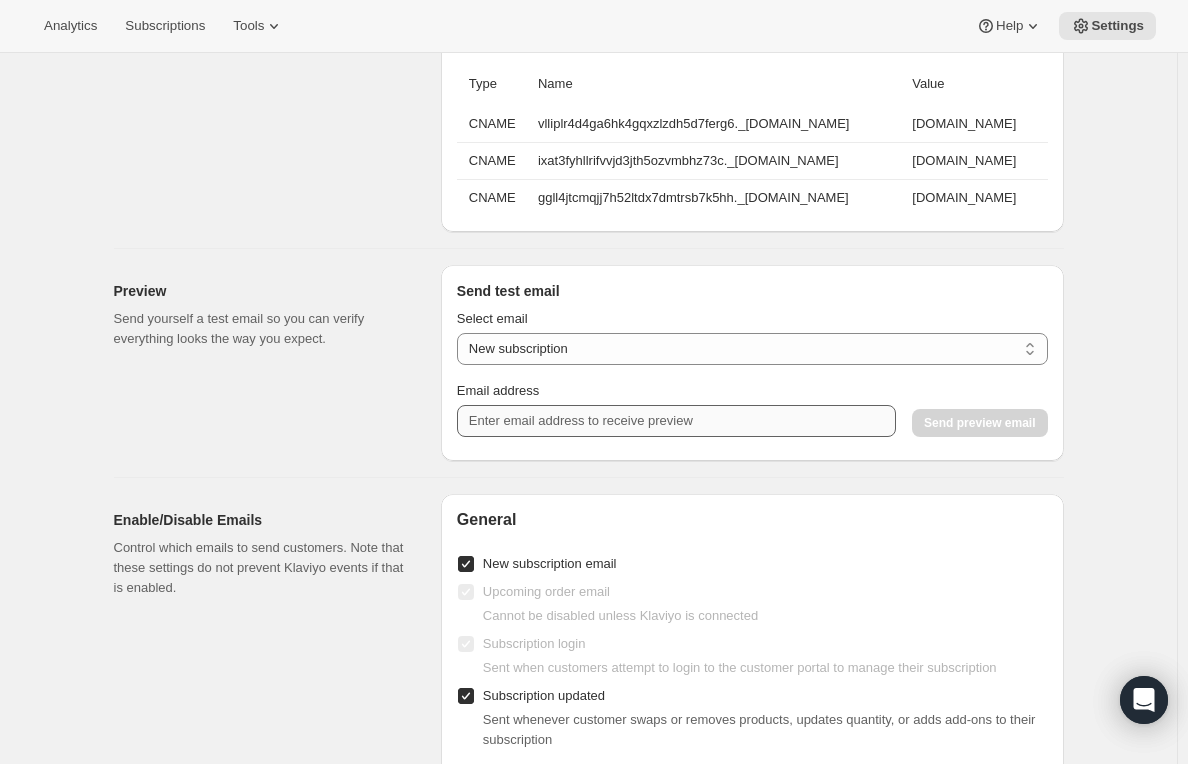 scroll, scrollTop: 1343, scrollLeft: 0, axis: vertical 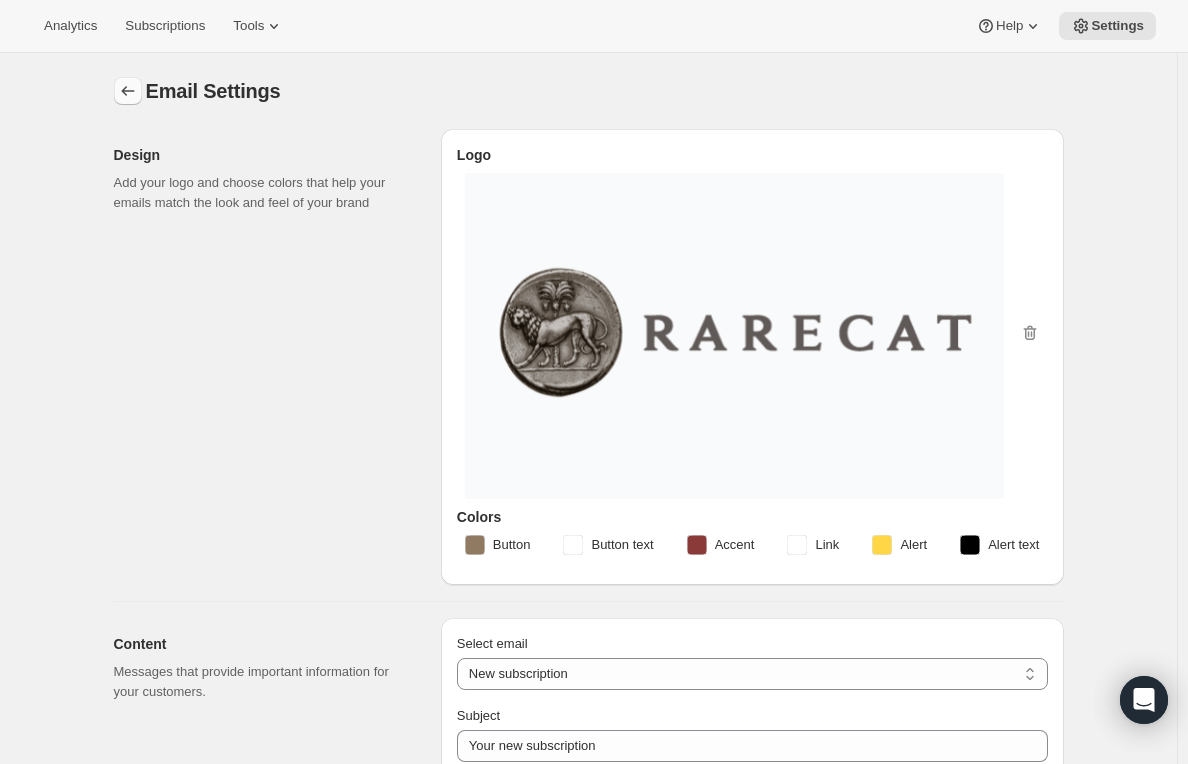 click 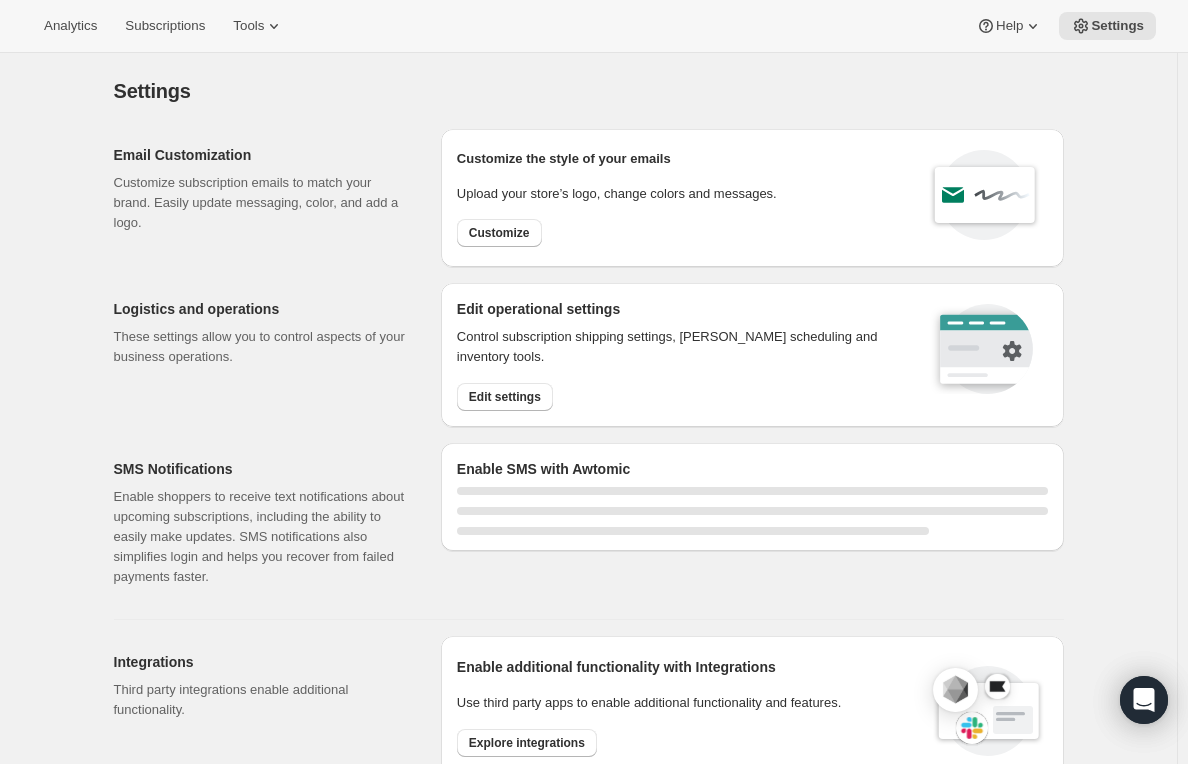 select on "22:00" 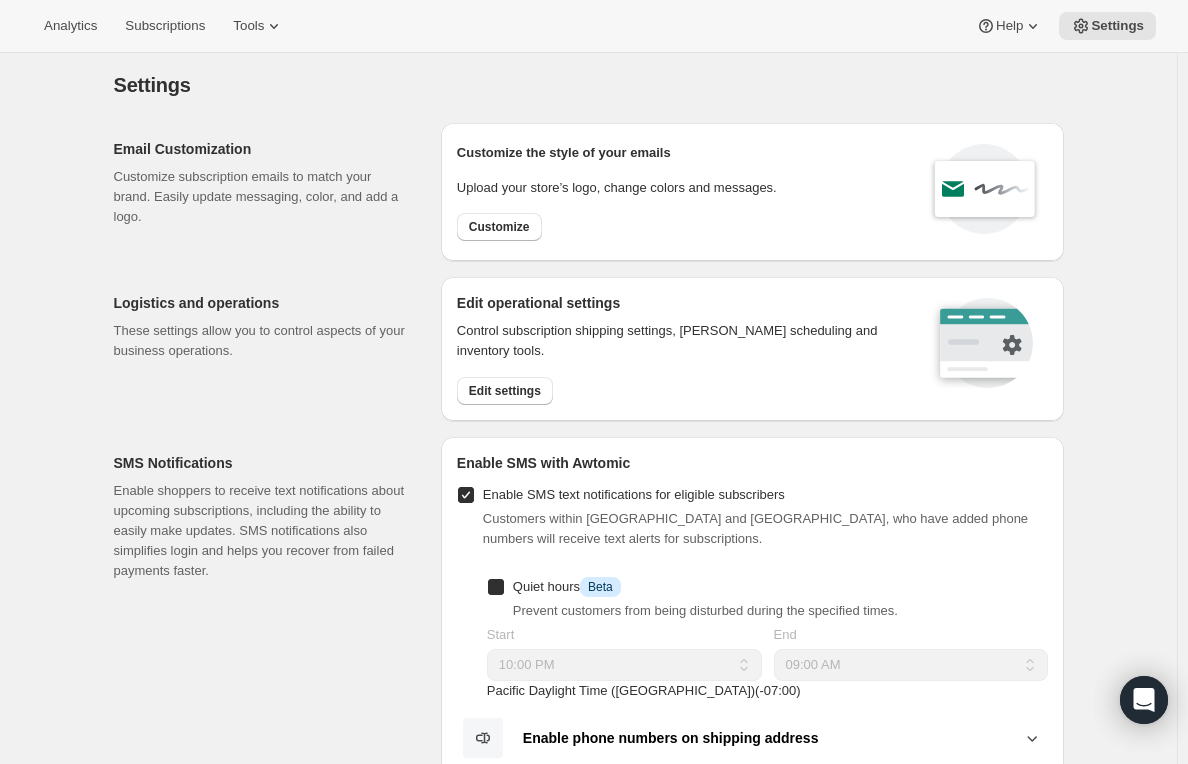 checkbox on "true" 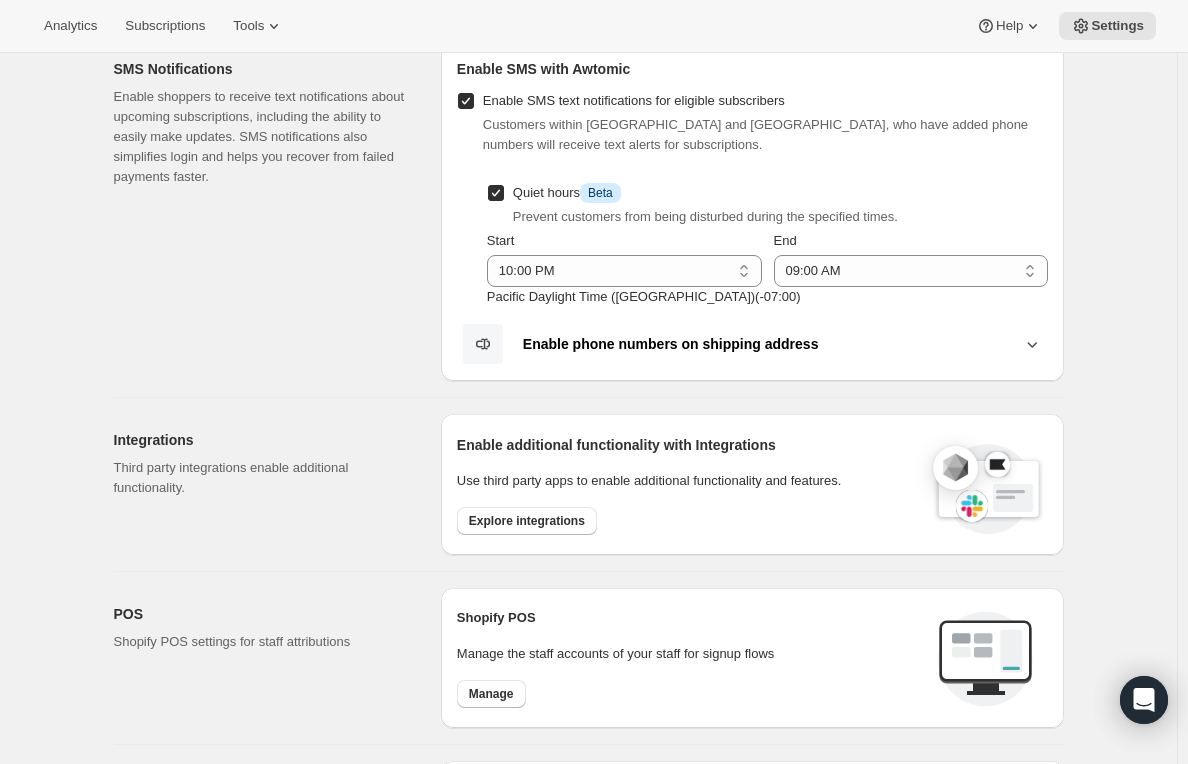 scroll, scrollTop: 600, scrollLeft: 0, axis: vertical 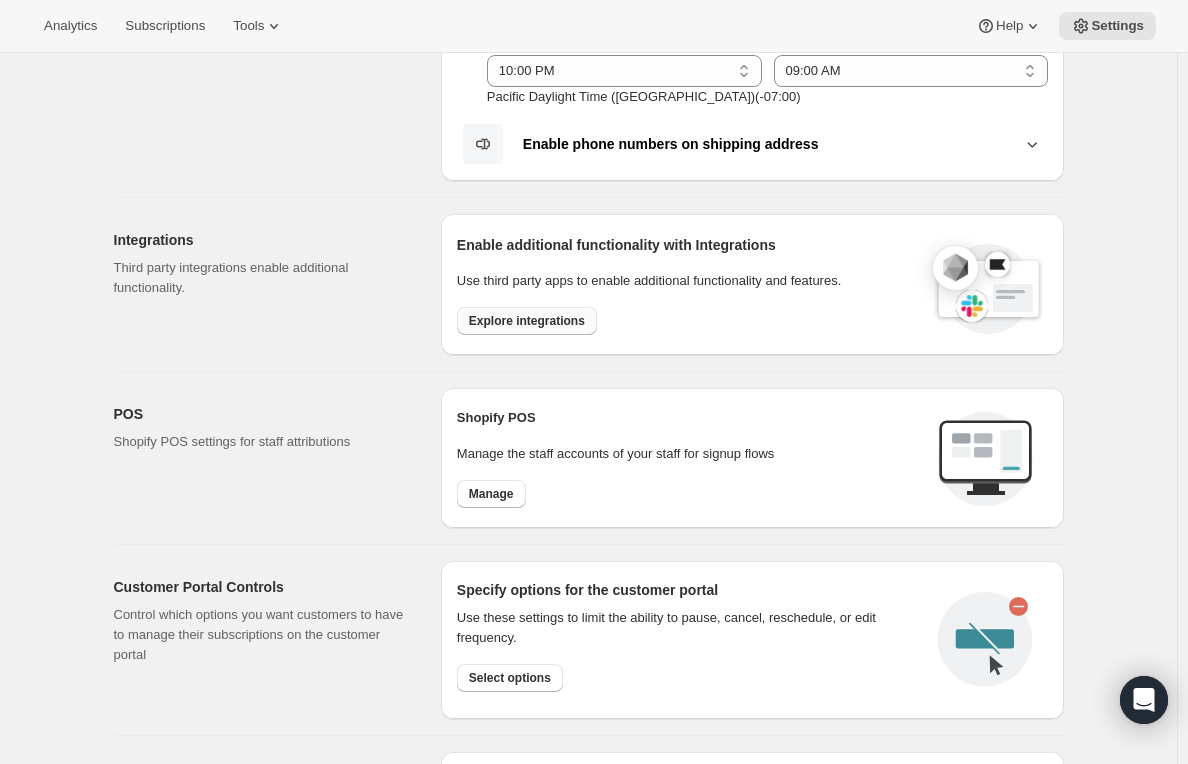 click on "Explore integrations" at bounding box center (527, 321) 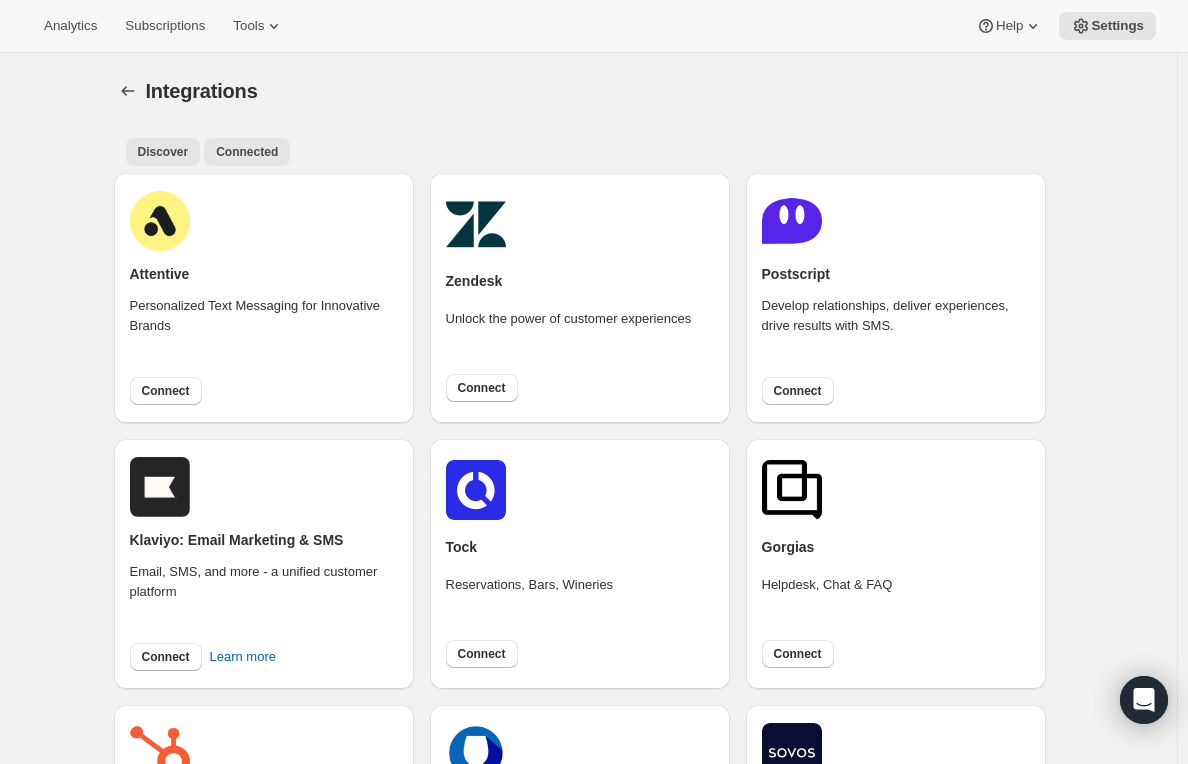 click on "Connected" at bounding box center [247, 152] 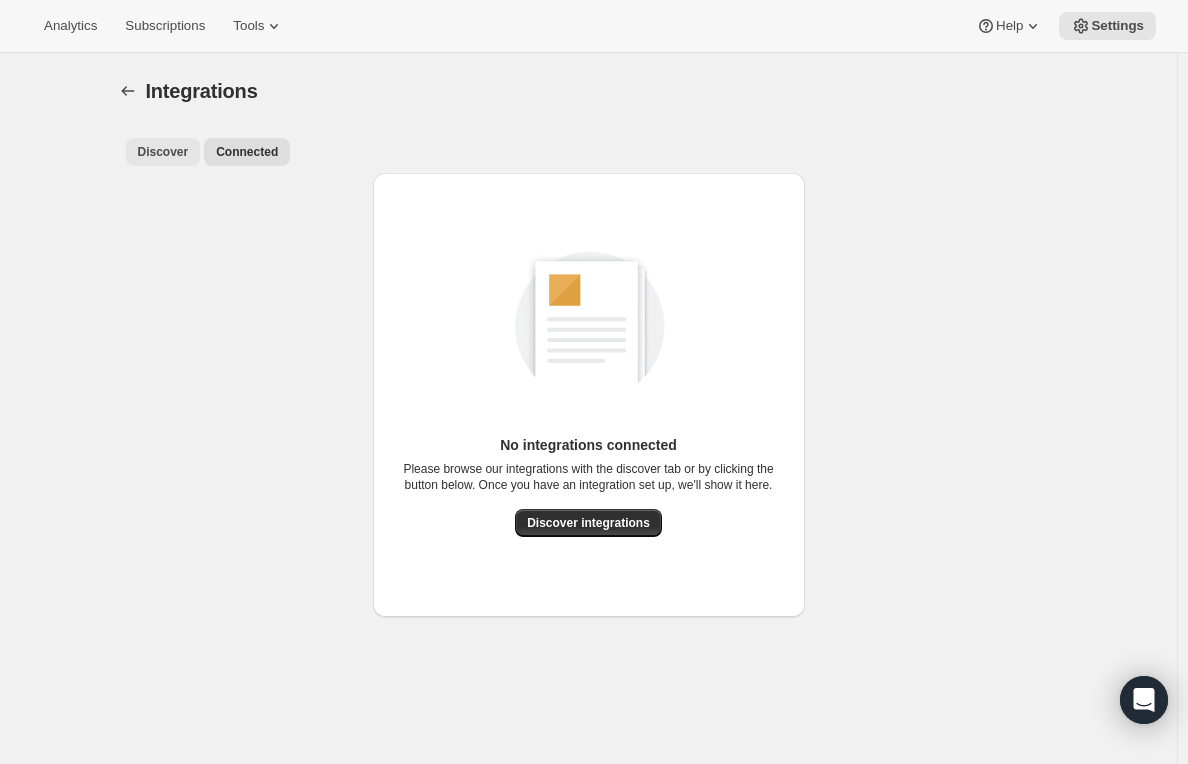 click on "Discover" at bounding box center (163, 152) 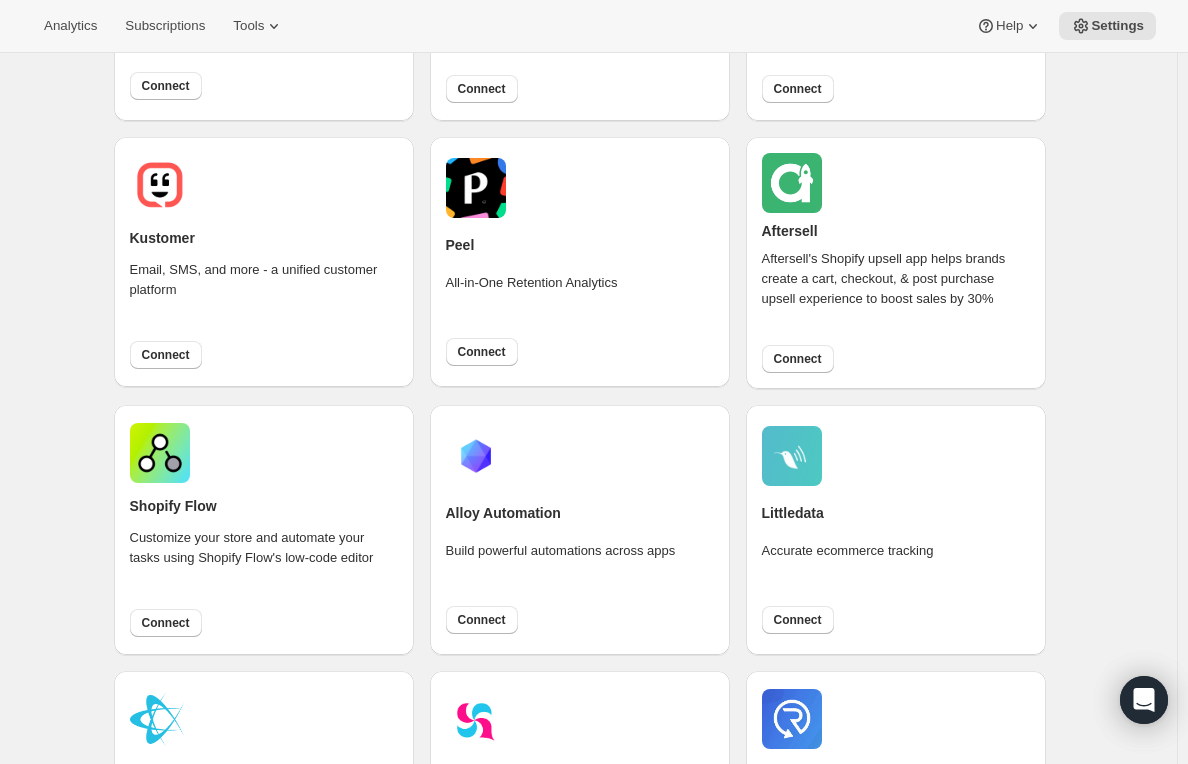 scroll, scrollTop: 900, scrollLeft: 0, axis: vertical 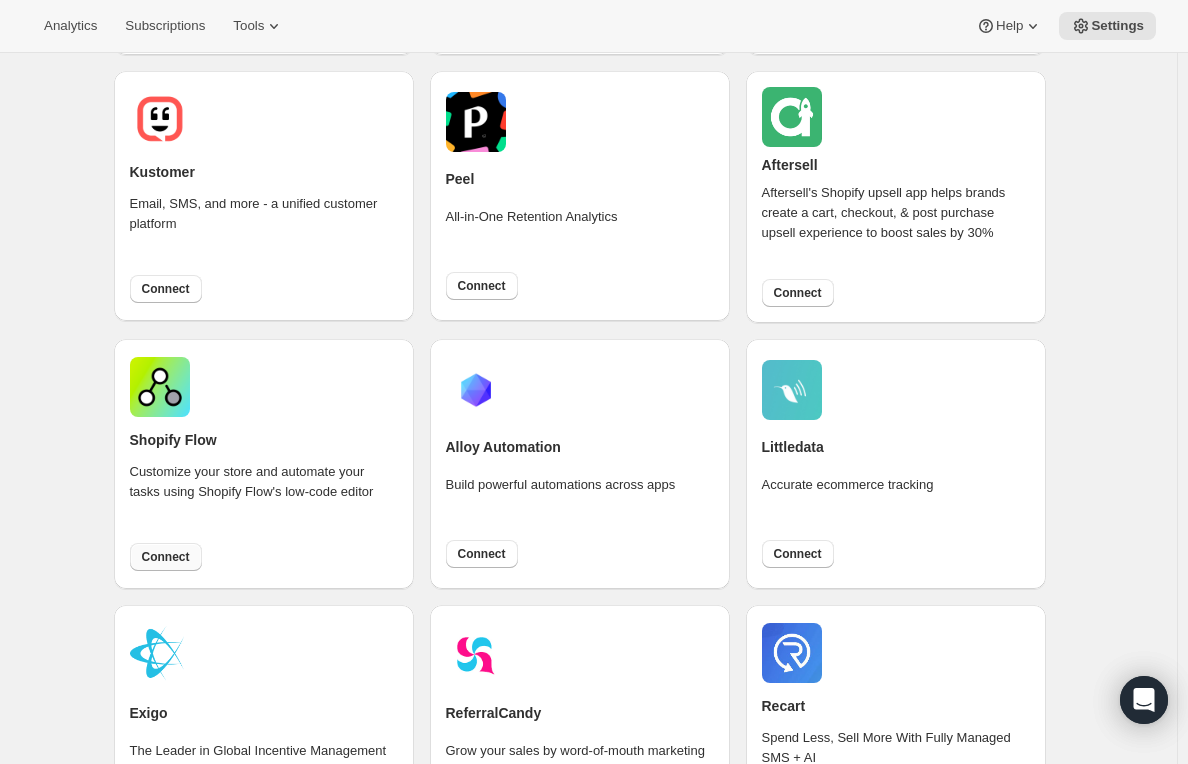 click on "Connect" at bounding box center (166, 557) 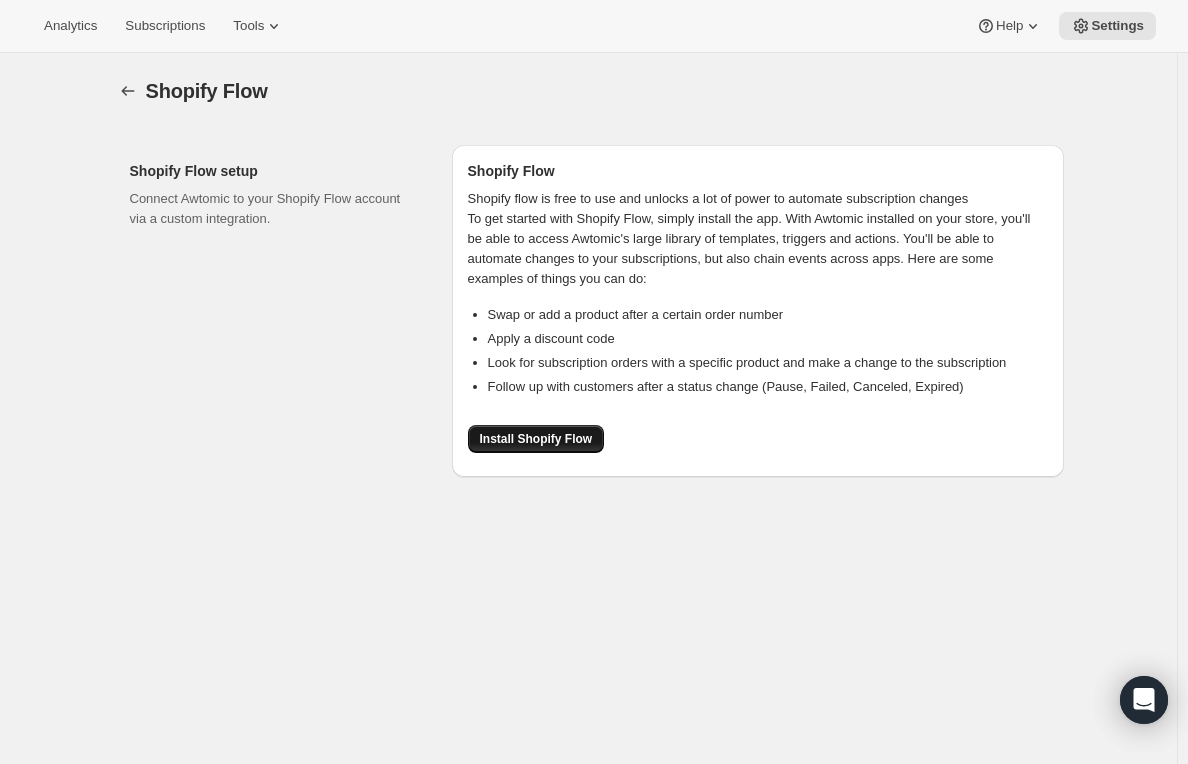 click on "Install Shopify Flow" at bounding box center (536, 439) 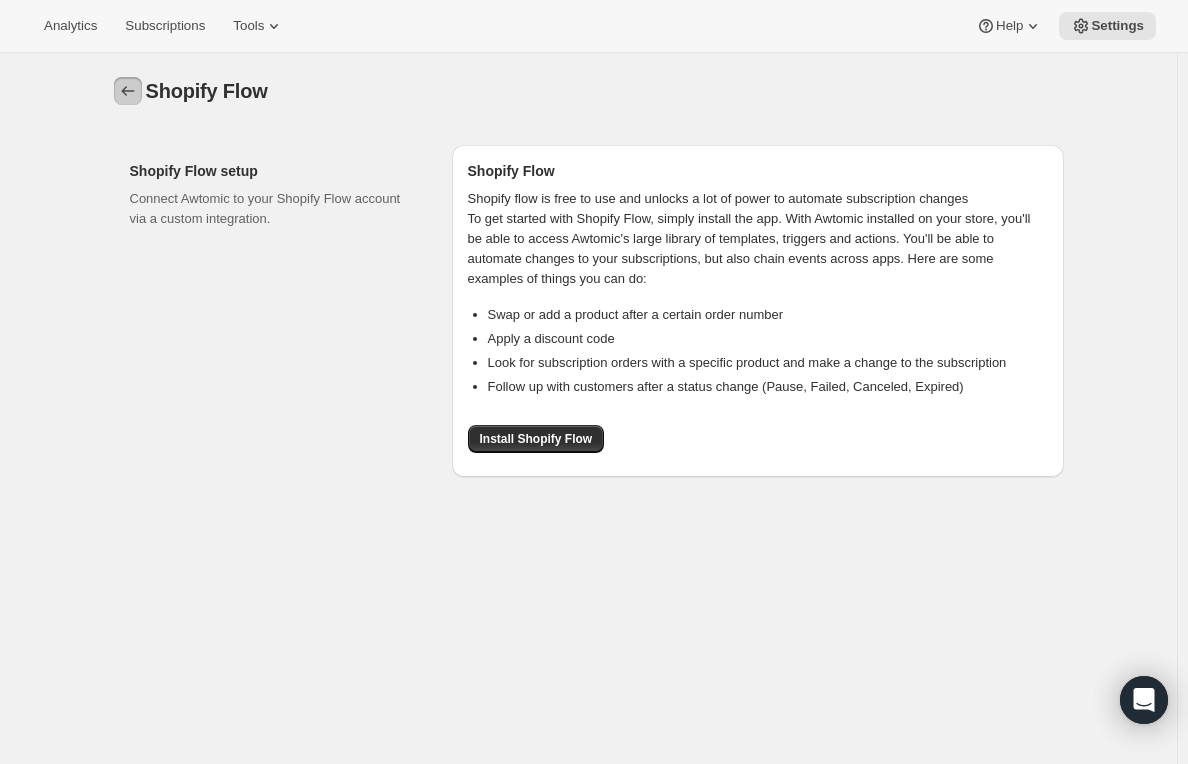 click at bounding box center (128, 91) 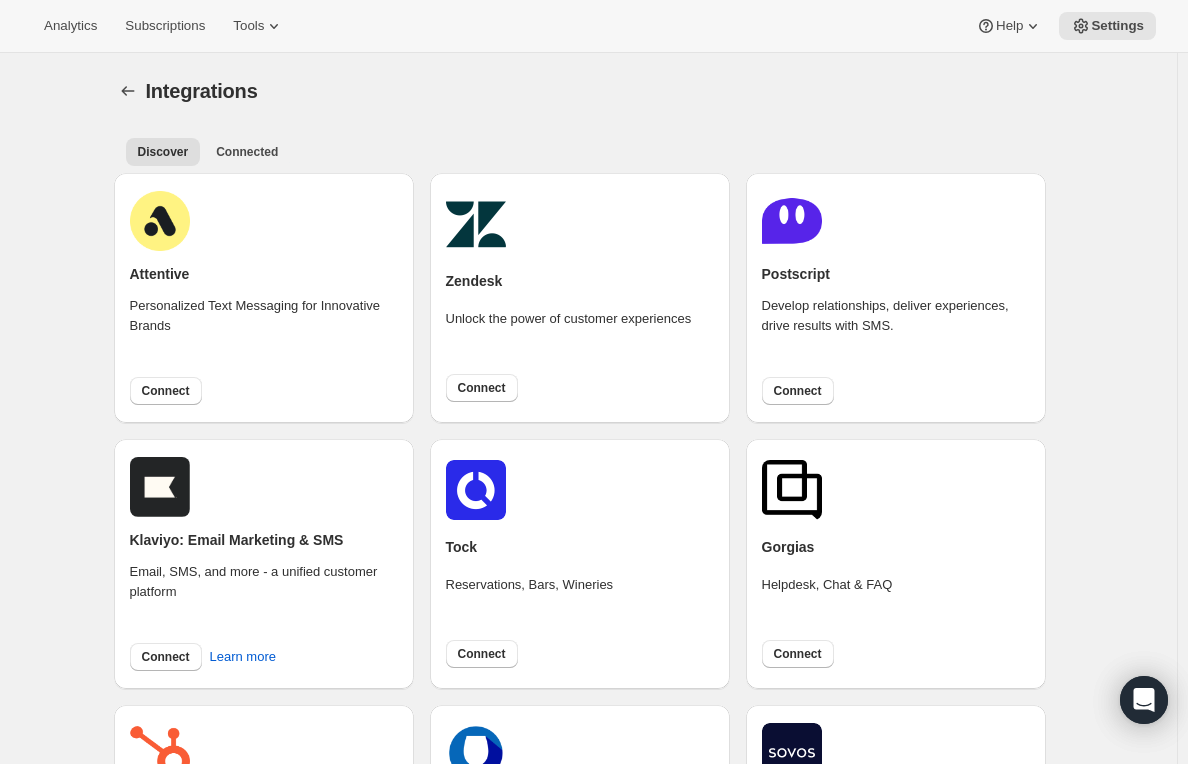 click on "Discover Connected More views" at bounding box center [589, 151] 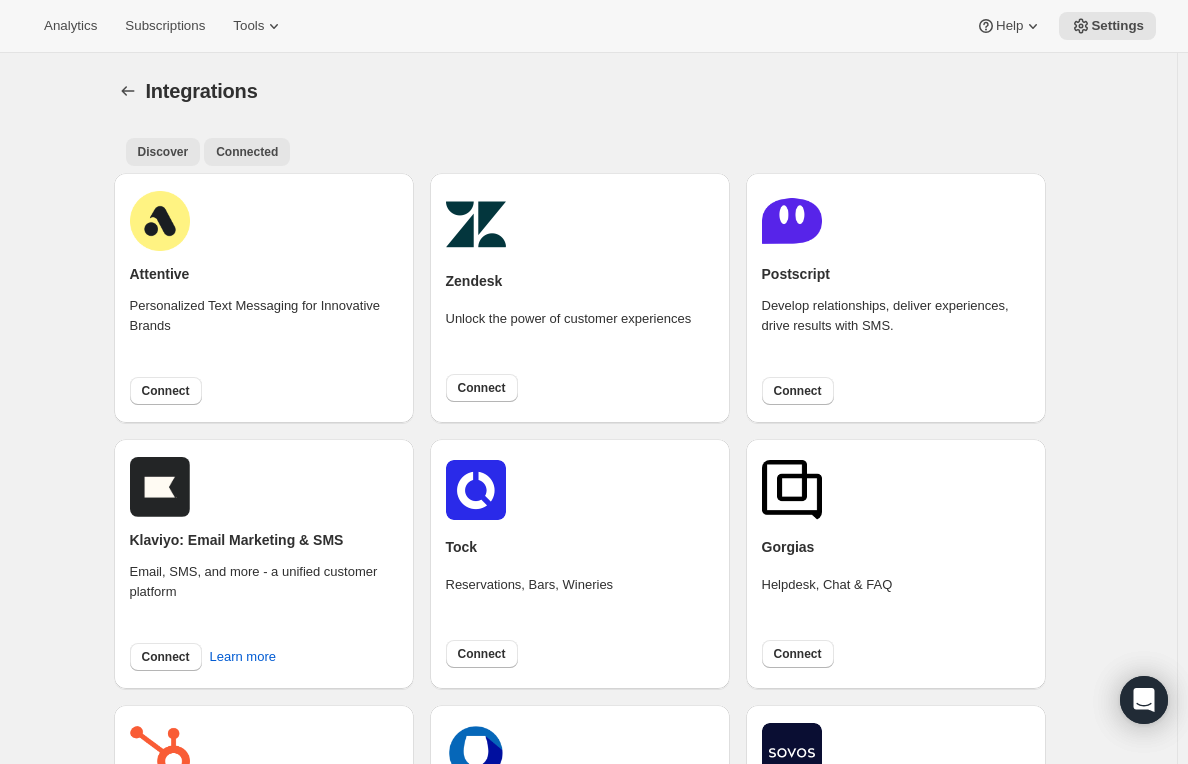 click on "Connected" at bounding box center (247, 152) 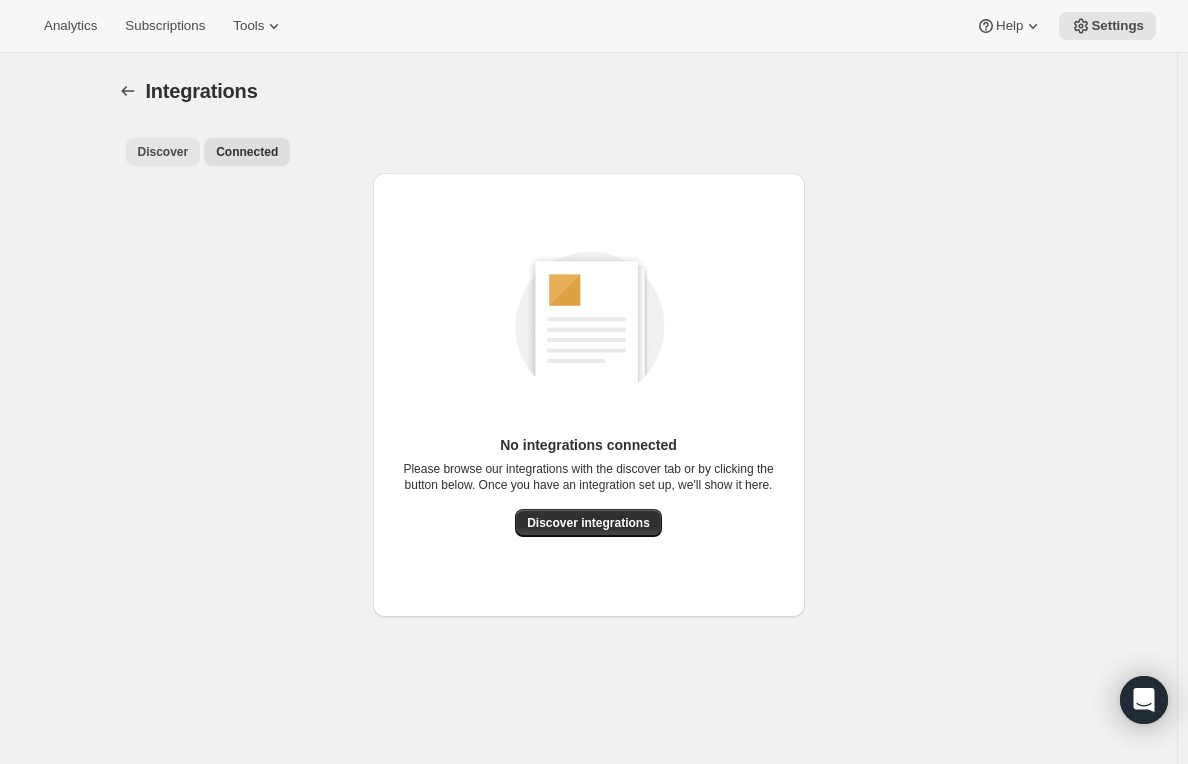 click on "Discover" at bounding box center (163, 152) 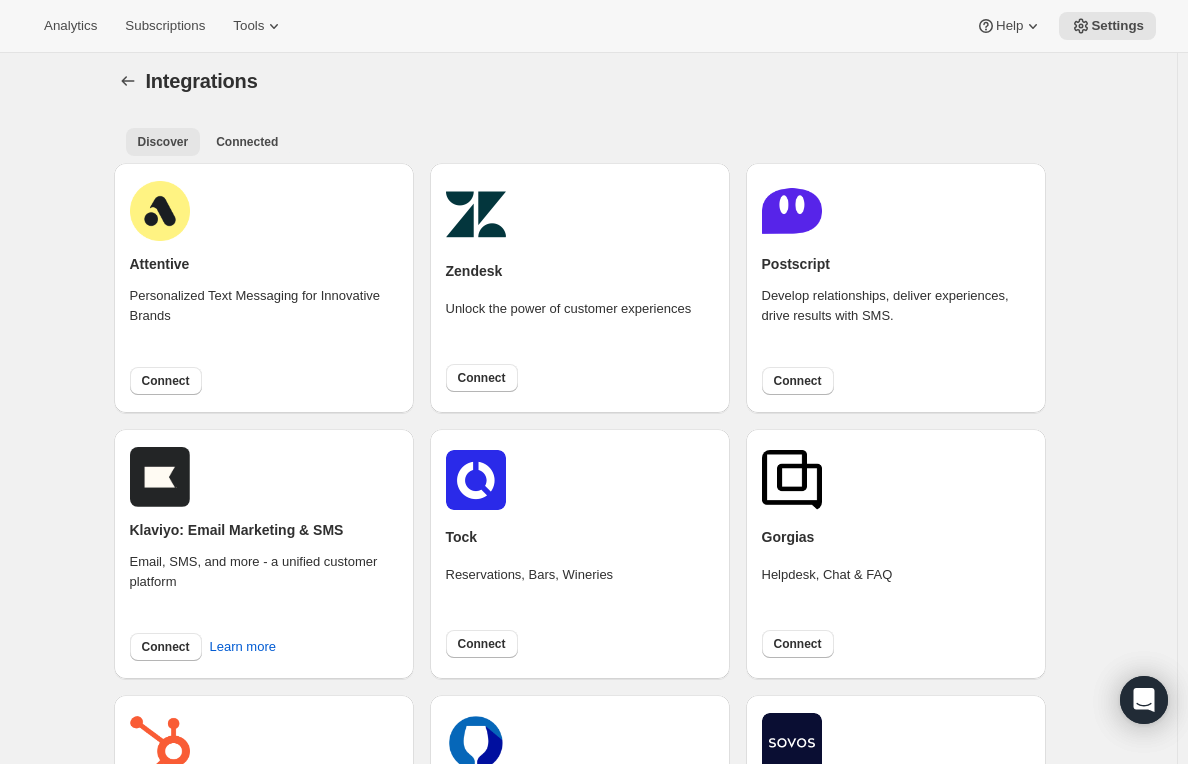 scroll, scrollTop: 0, scrollLeft: 0, axis: both 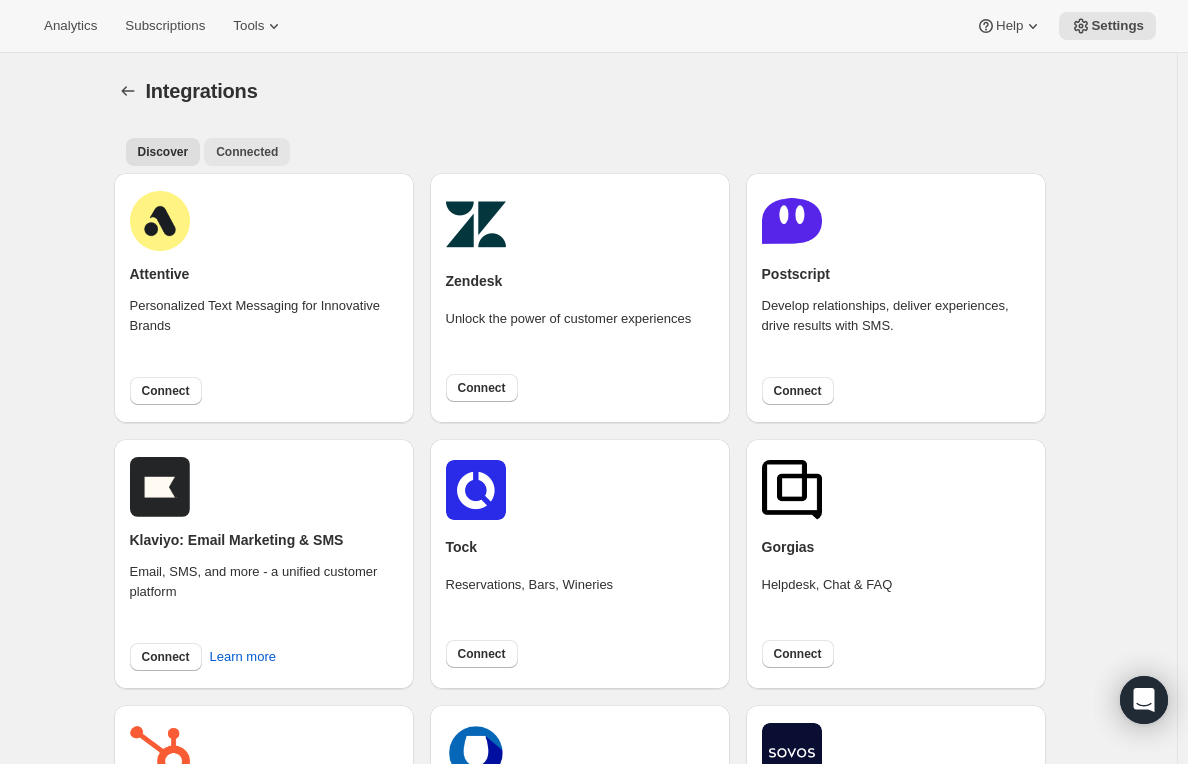 click on "Connected" at bounding box center (247, 152) 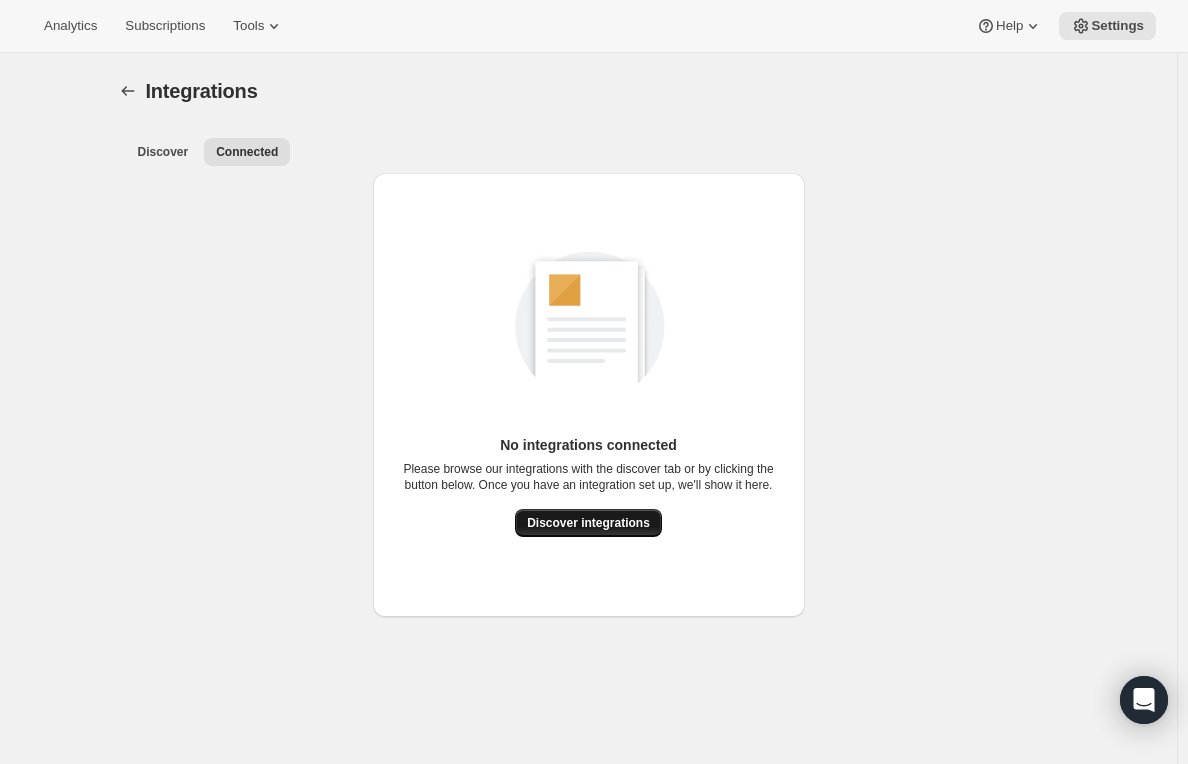 click on "Discover integrations" at bounding box center [588, 523] 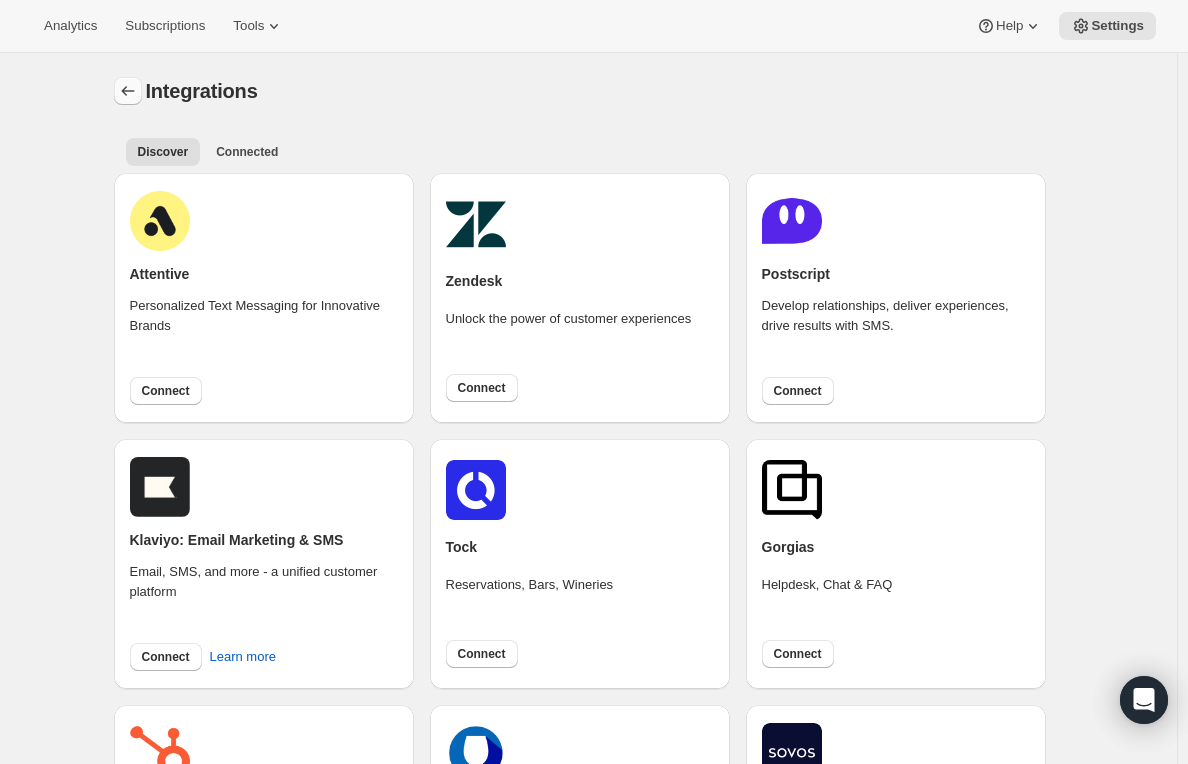 click 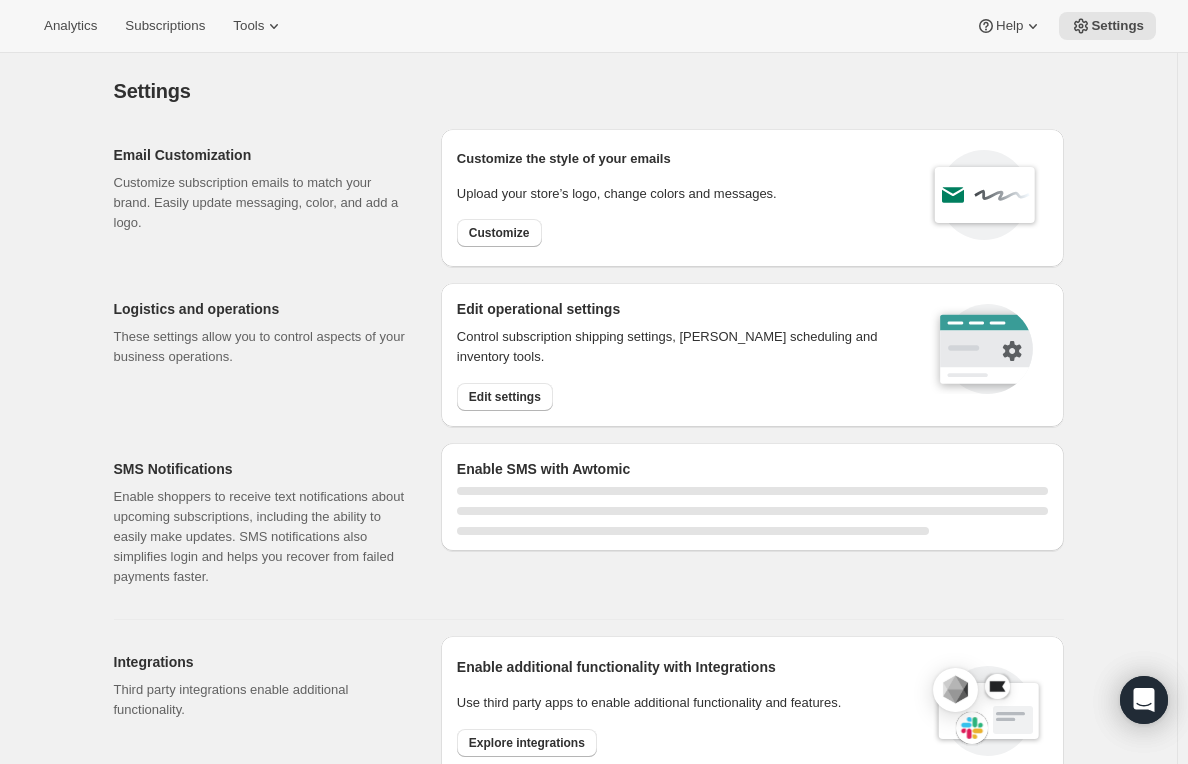 select on "22:00" 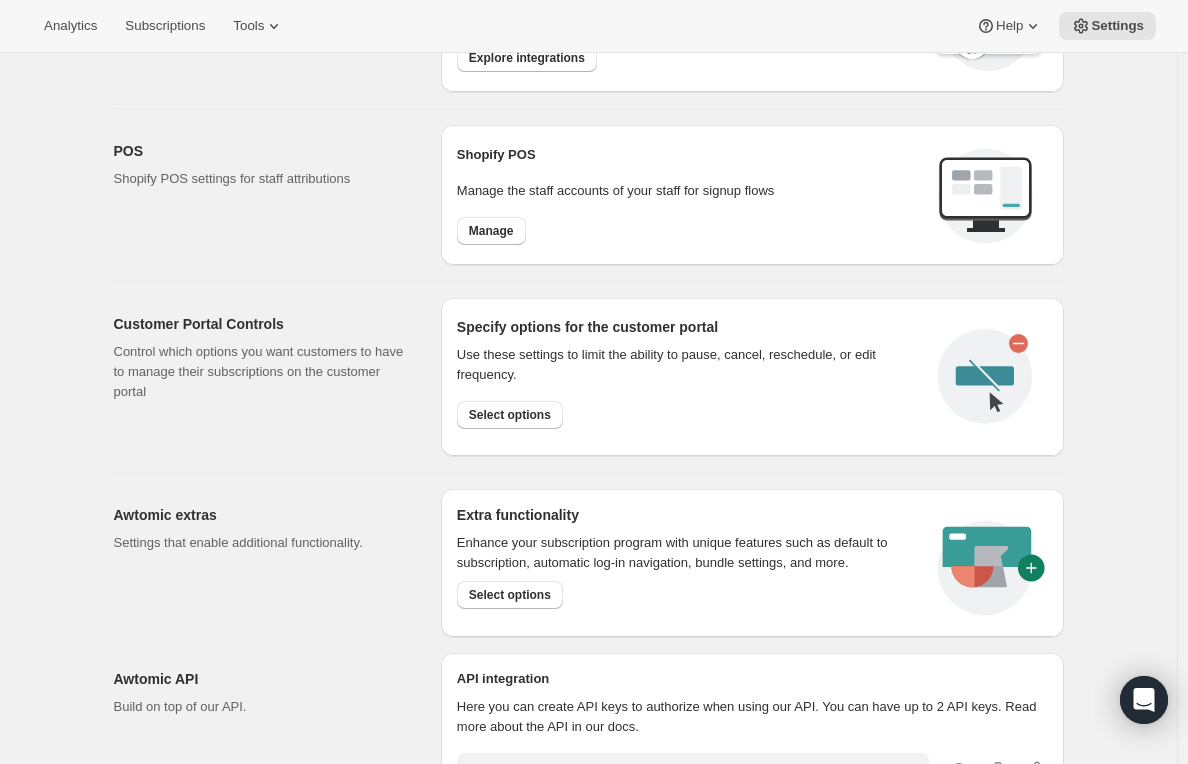 scroll, scrollTop: 900, scrollLeft: 0, axis: vertical 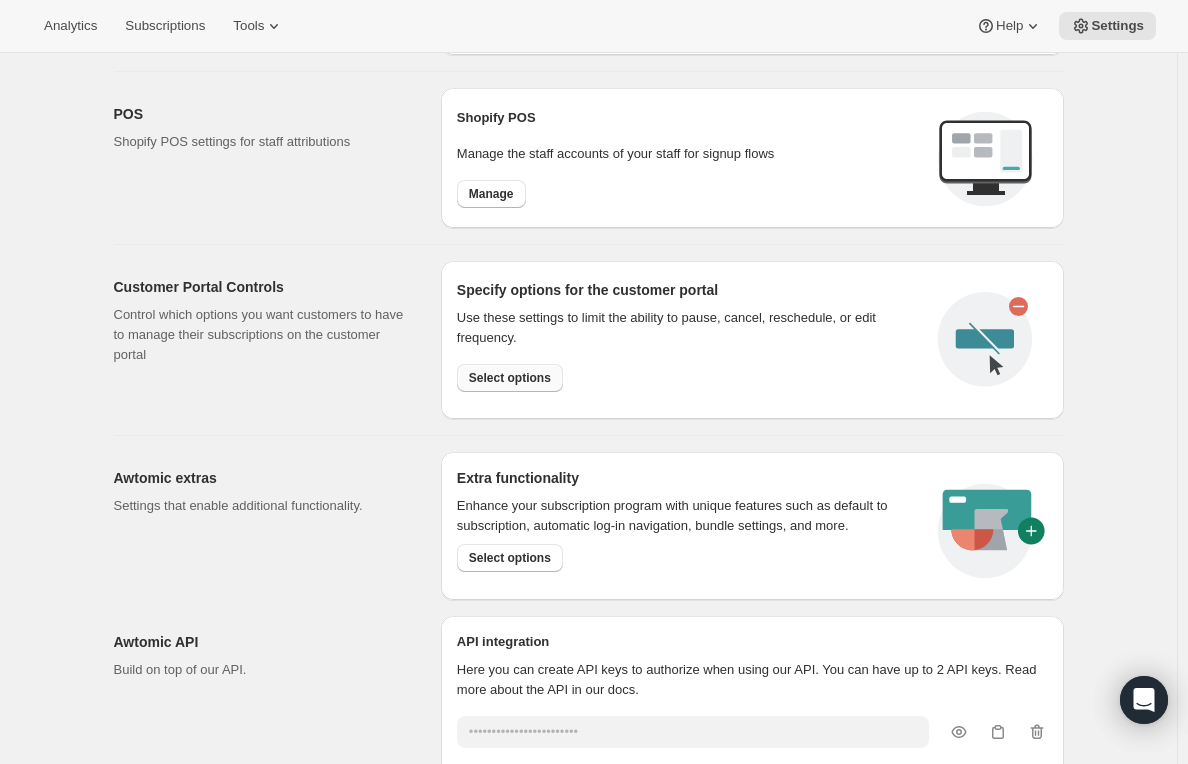 click on "Select options" at bounding box center (510, 378) 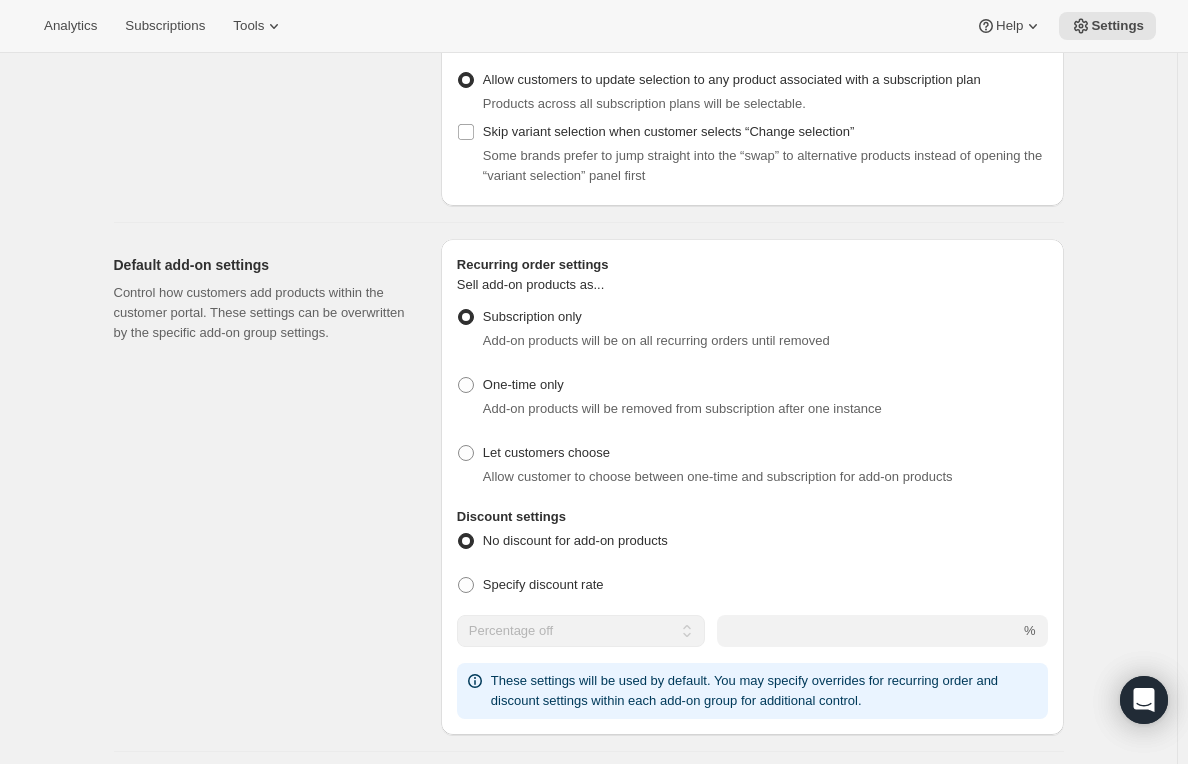 scroll, scrollTop: 800, scrollLeft: 0, axis: vertical 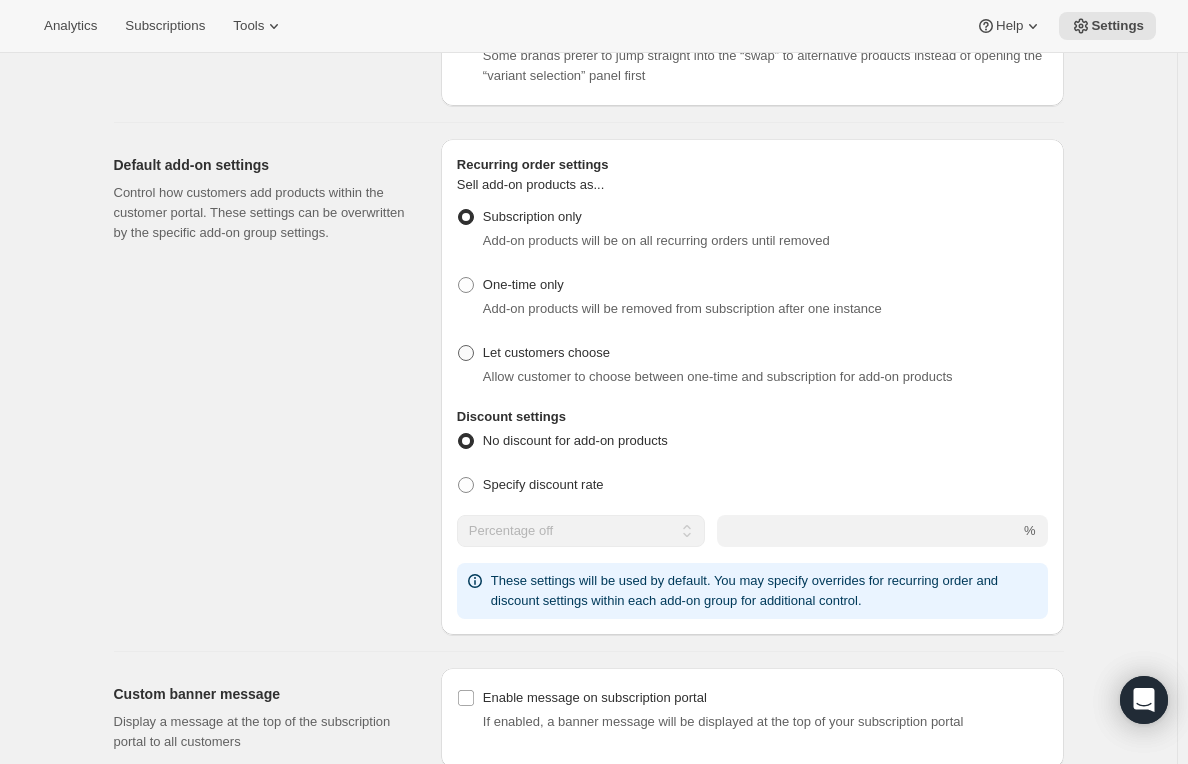 click on "Let customers choose" at bounding box center [546, 353] 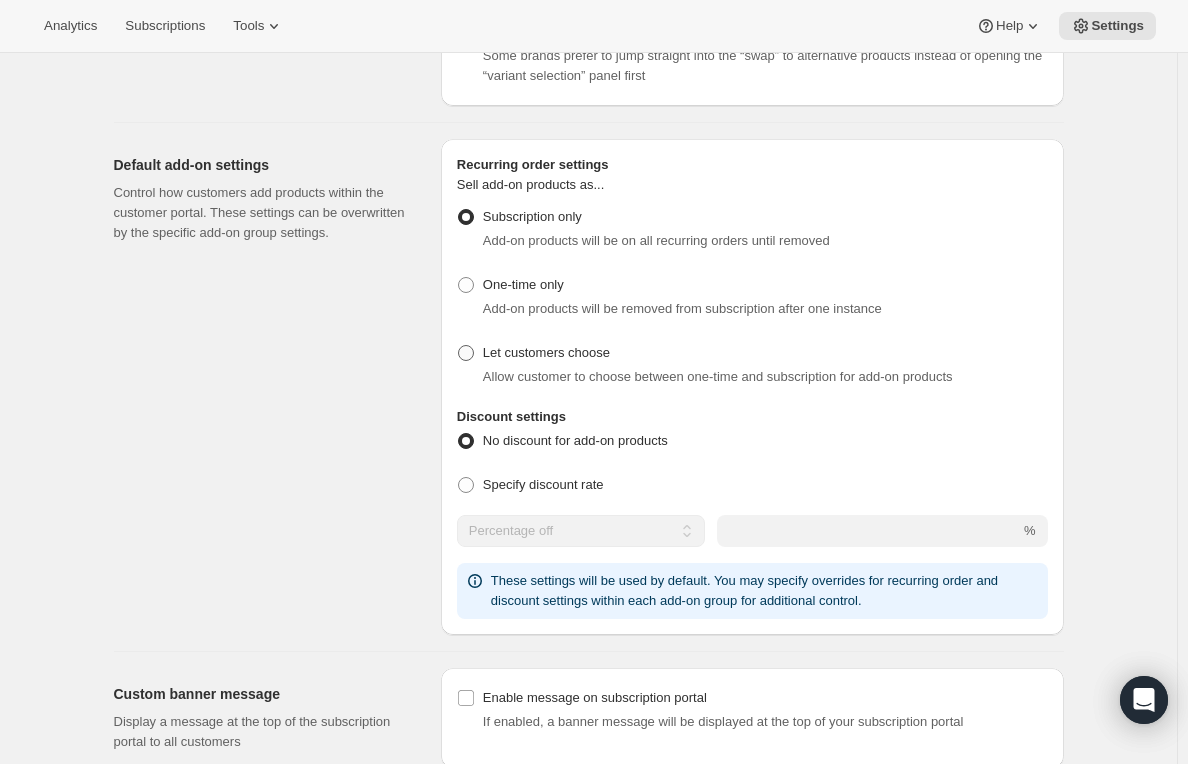 radio on "true" 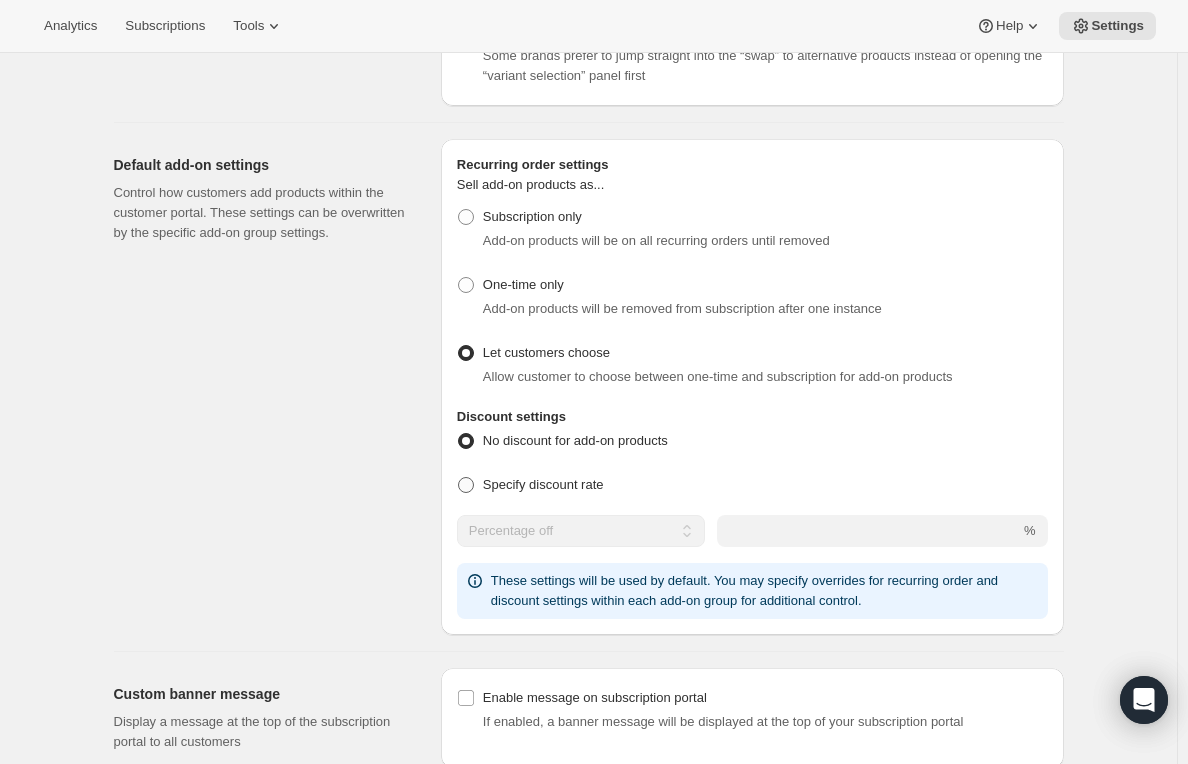 click on "Specify discount rate" at bounding box center (543, 484) 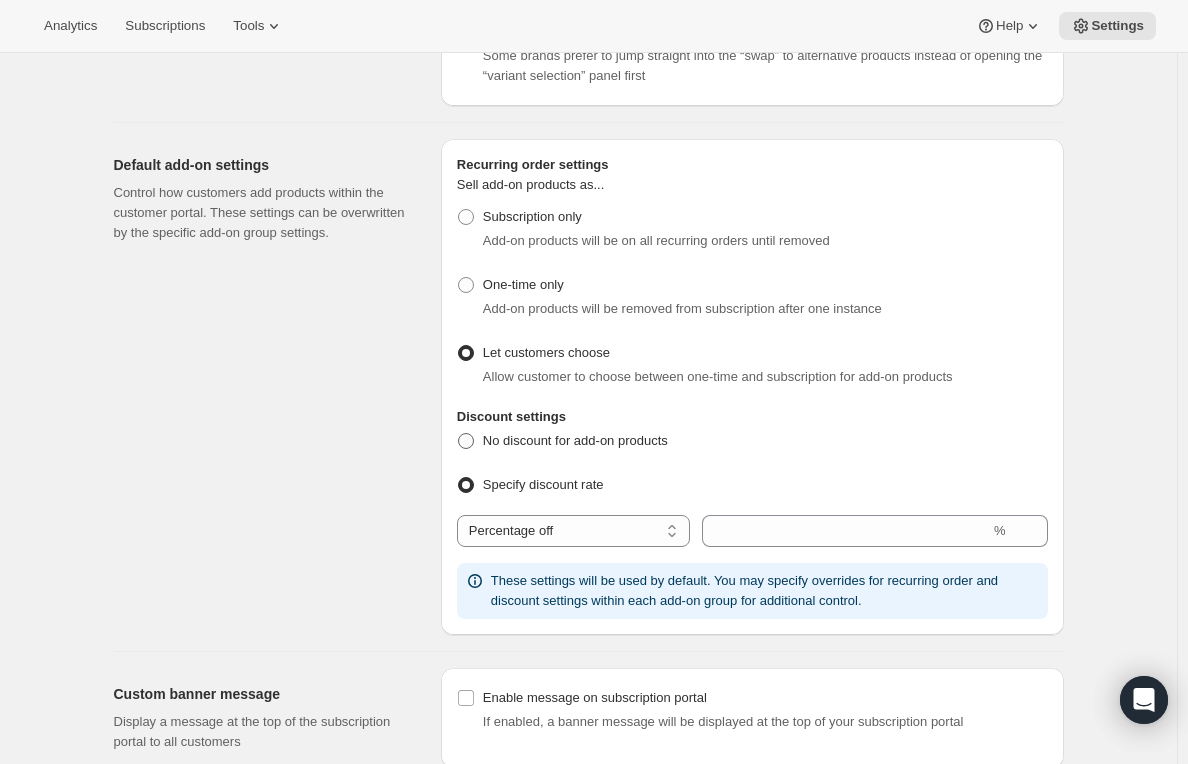click on "No discount for add-on products" at bounding box center [575, 440] 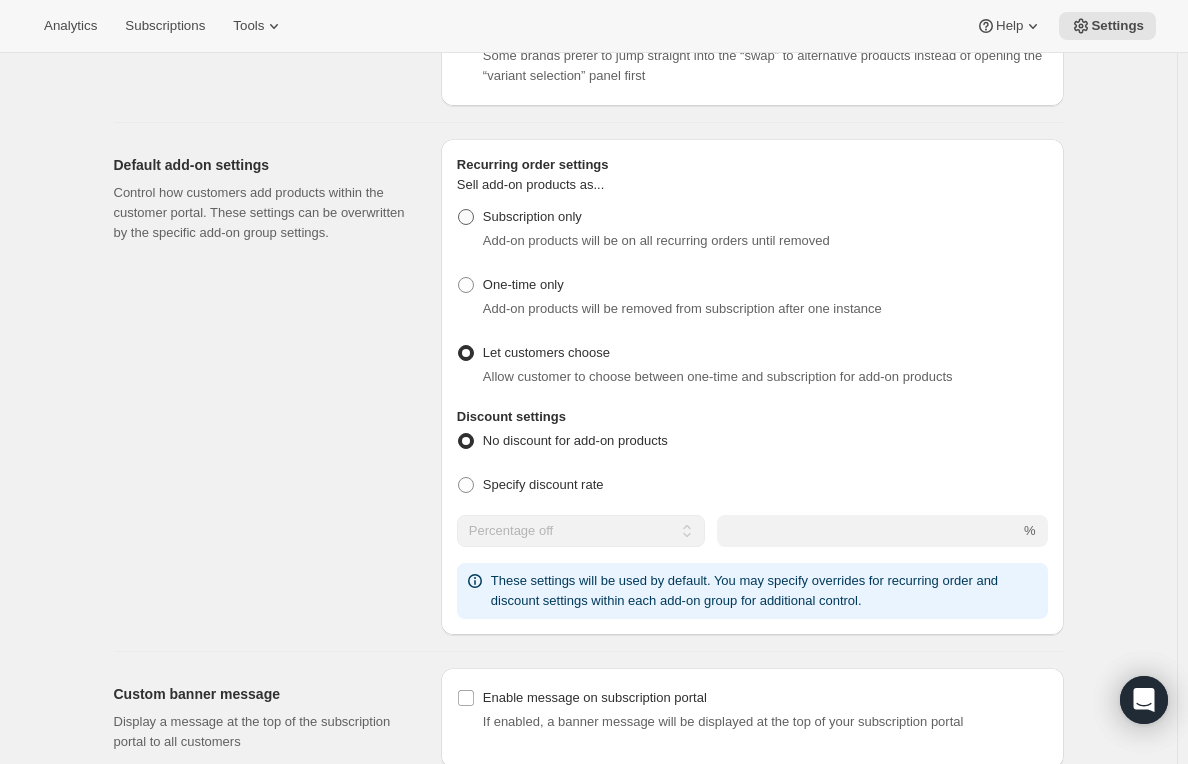 click on "Subscription only" at bounding box center [532, 217] 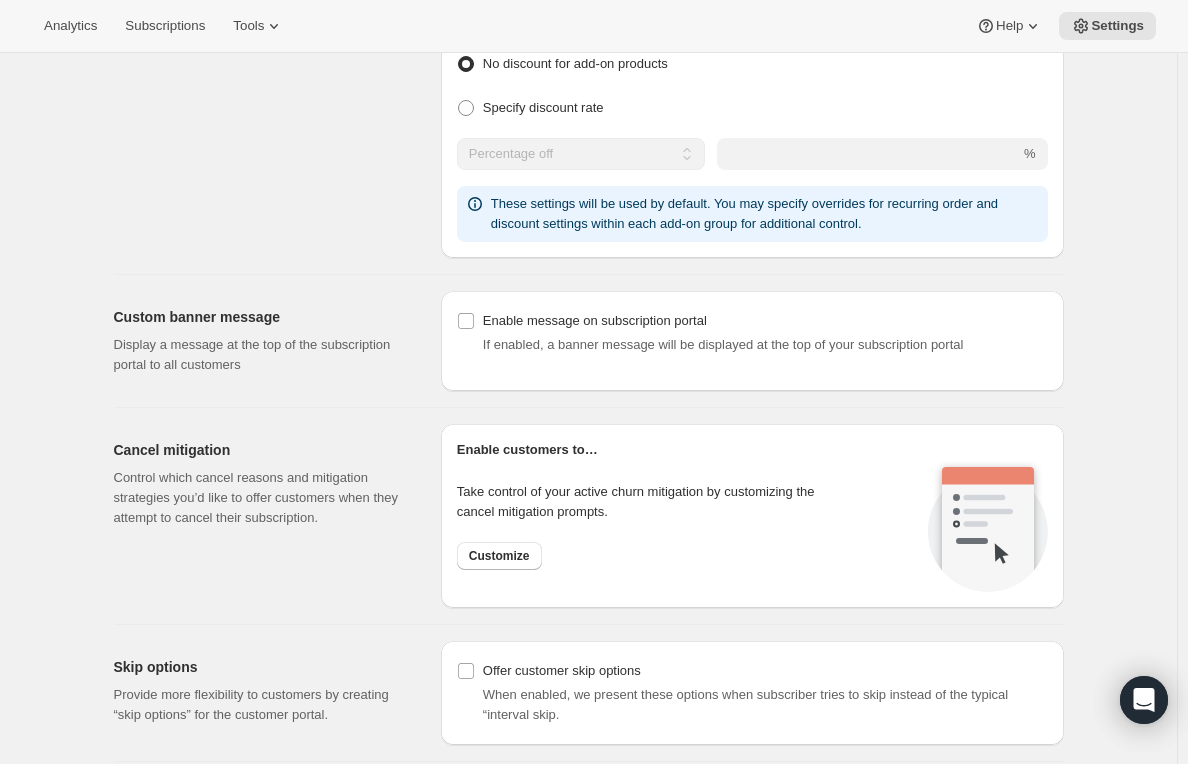scroll, scrollTop: 1200, scrollLeft: 0, axis: vertical 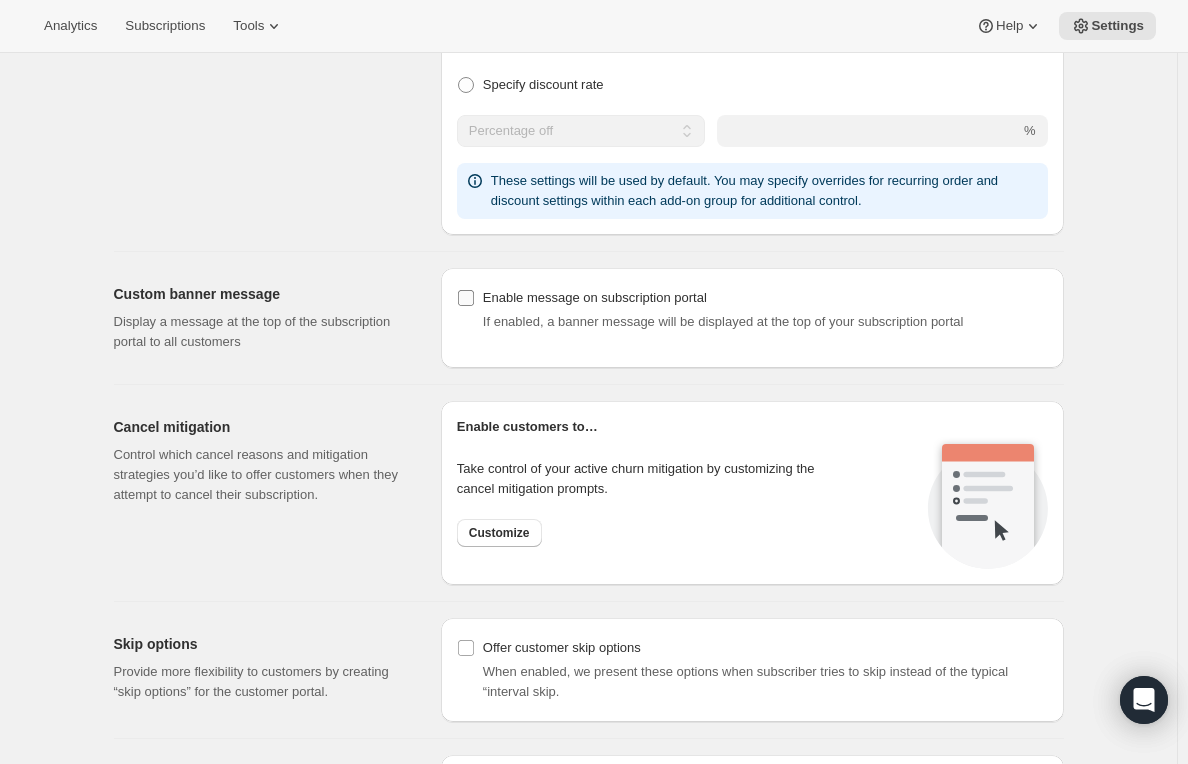 click on "Enable message on subscription portal" at bounding box center (765, 298) 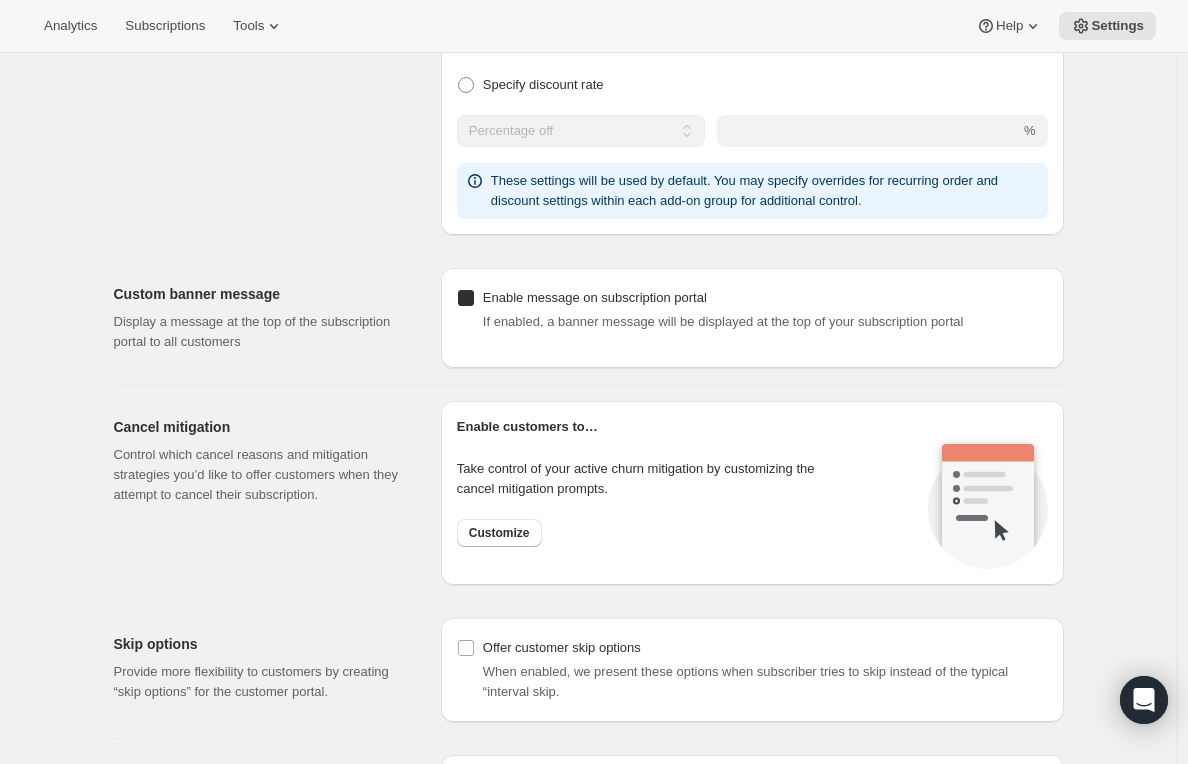 checkbox on "true" 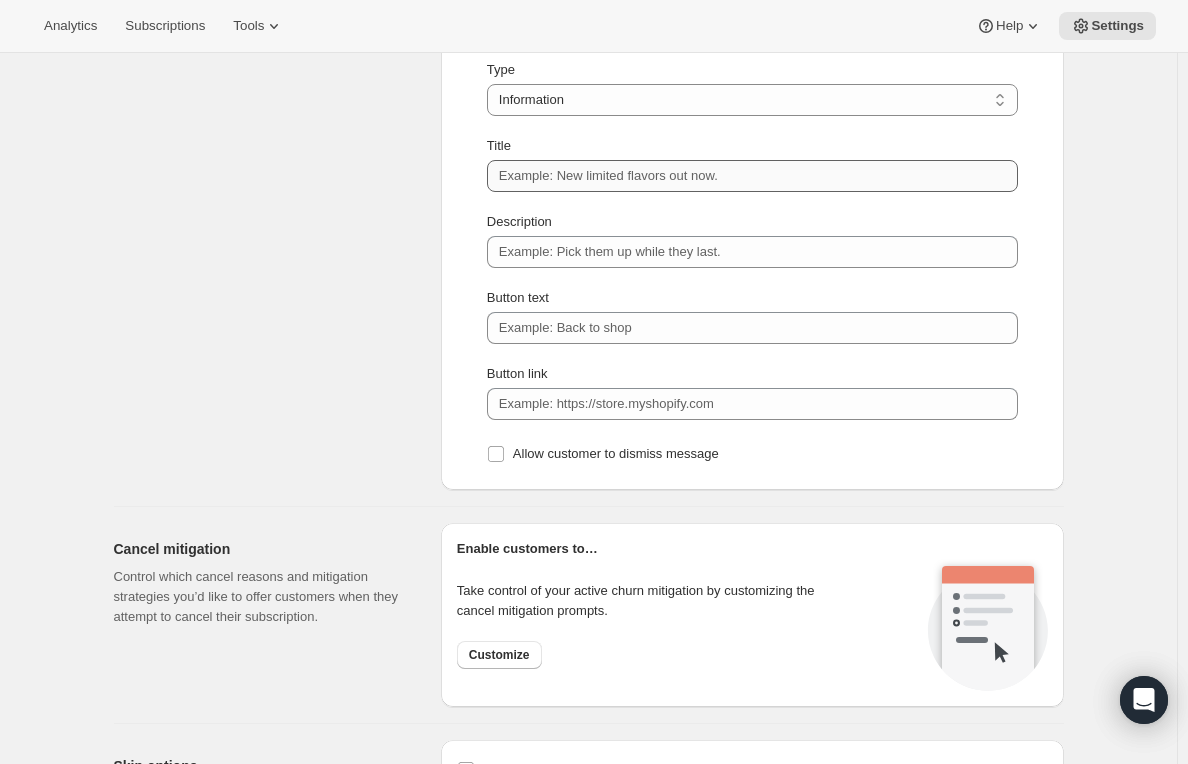 scroll, scrollTop: 1500, scrollLeft: 0, axis: vertical 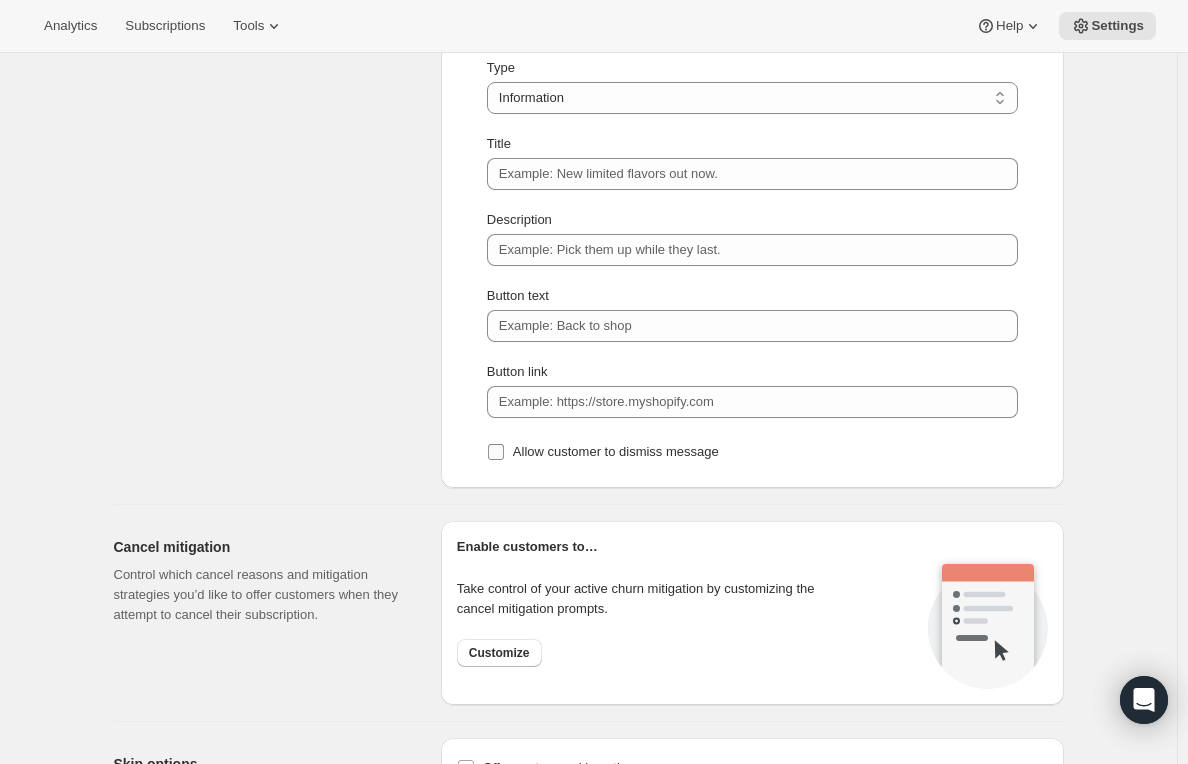 click on "Allow customer to dismiss message" at bounding box center [616, 451] 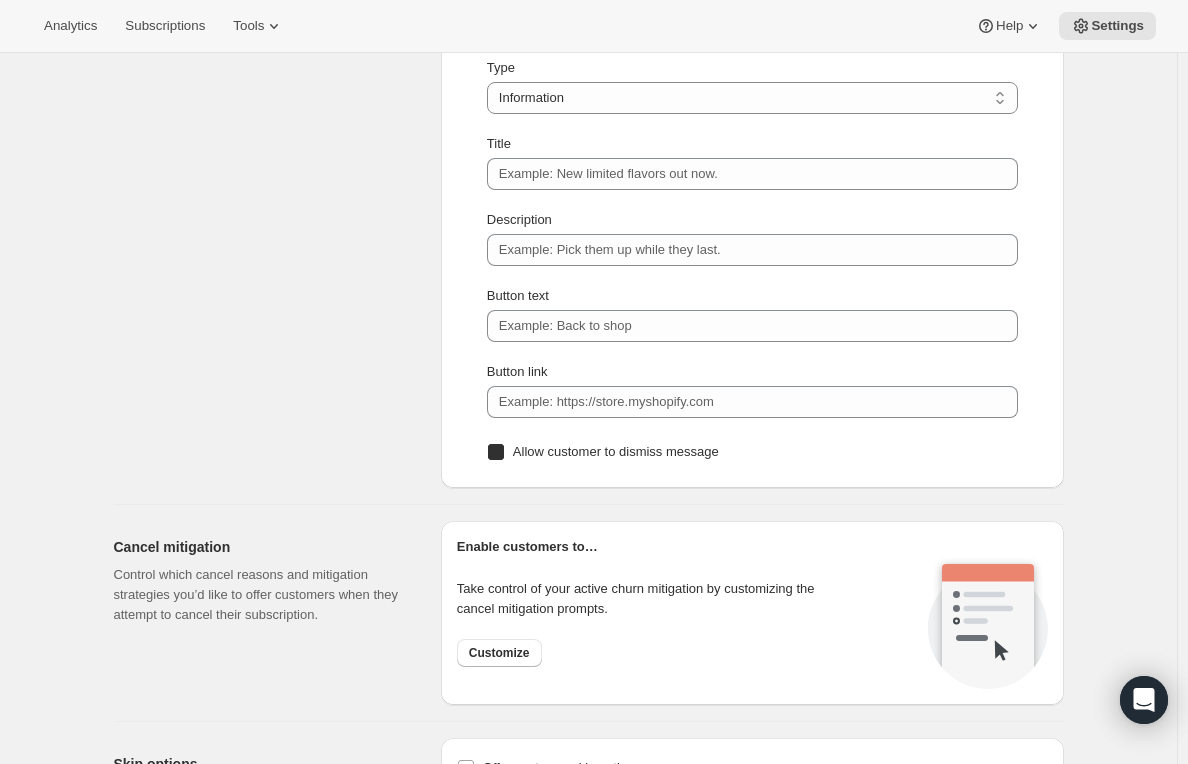 checkbox on "true" 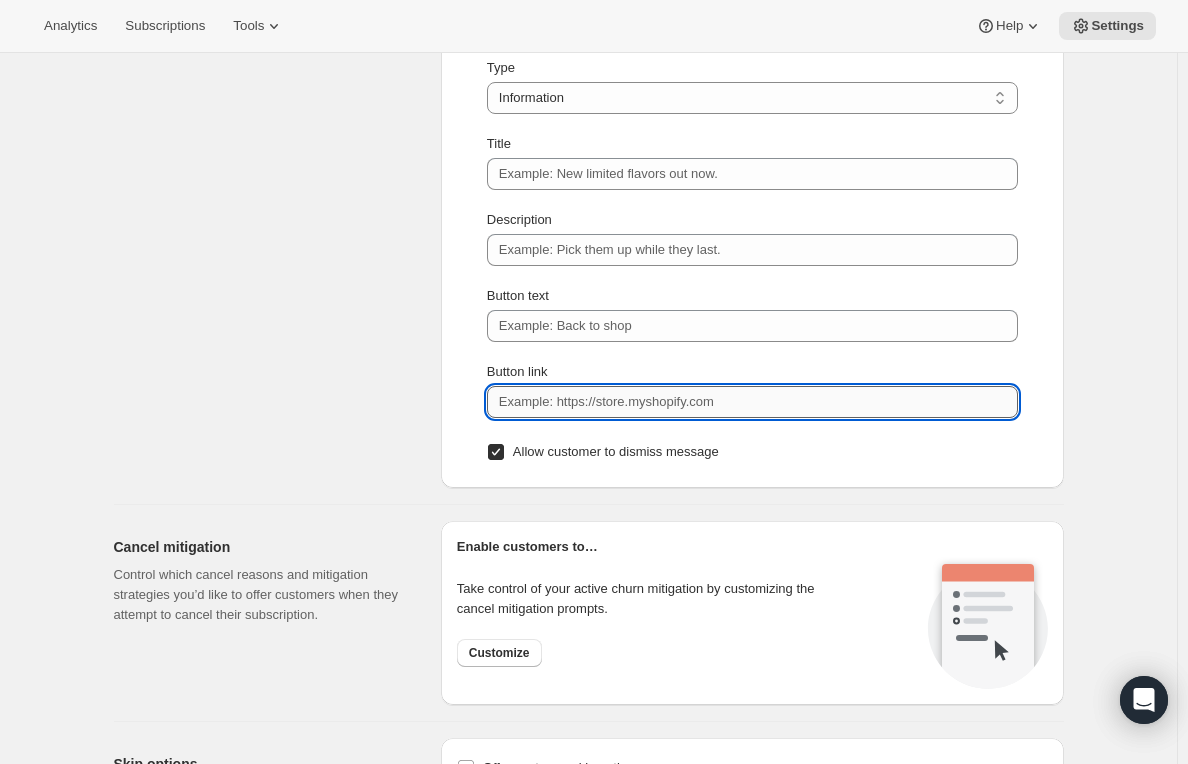 click on "Button link" at bounding box center (752, 402) 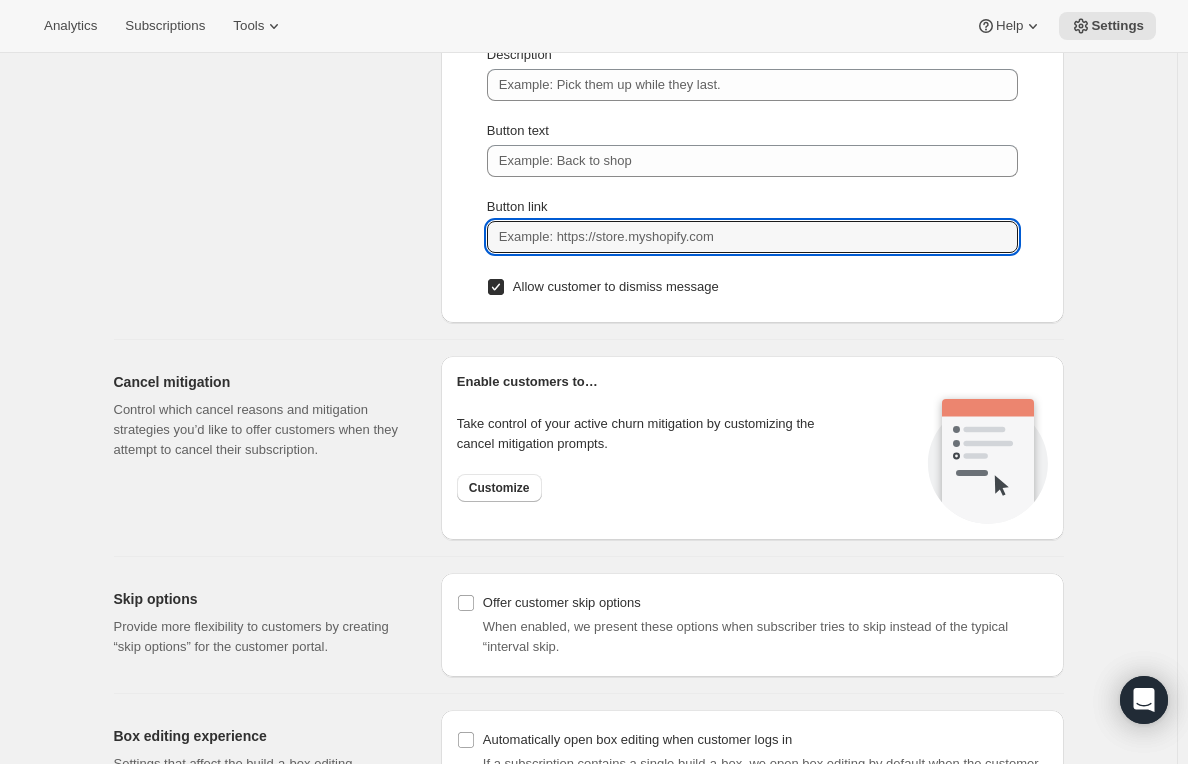 scroll, scrollTop: 1700, scrollLeft: 0, axis: vertical 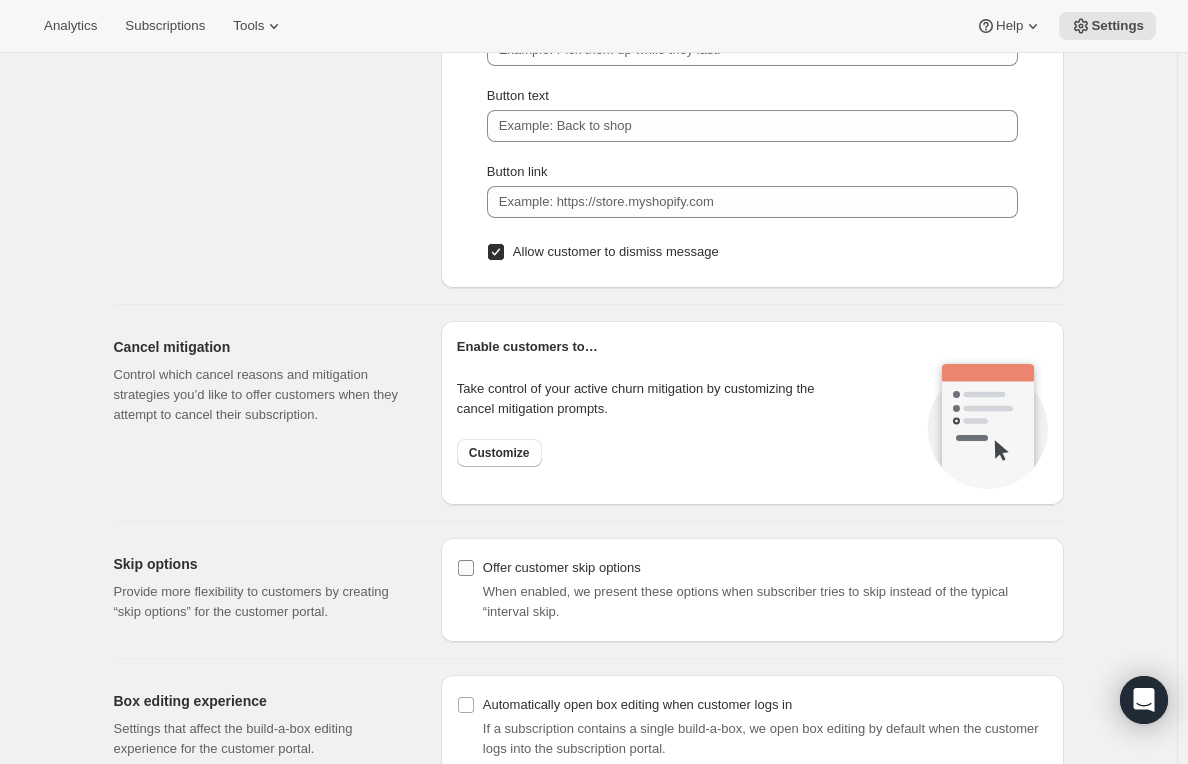 click on "Offer customer skip options" at bounding box center (562, 567) 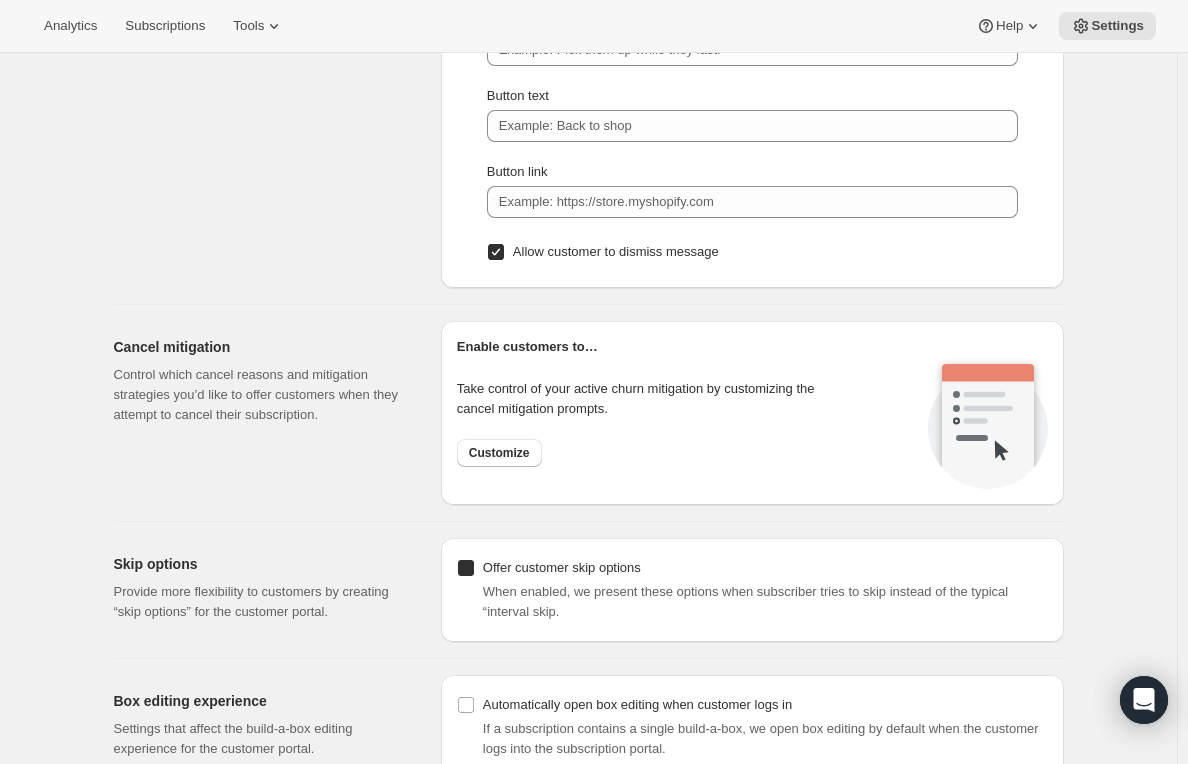 checkbox on "true" 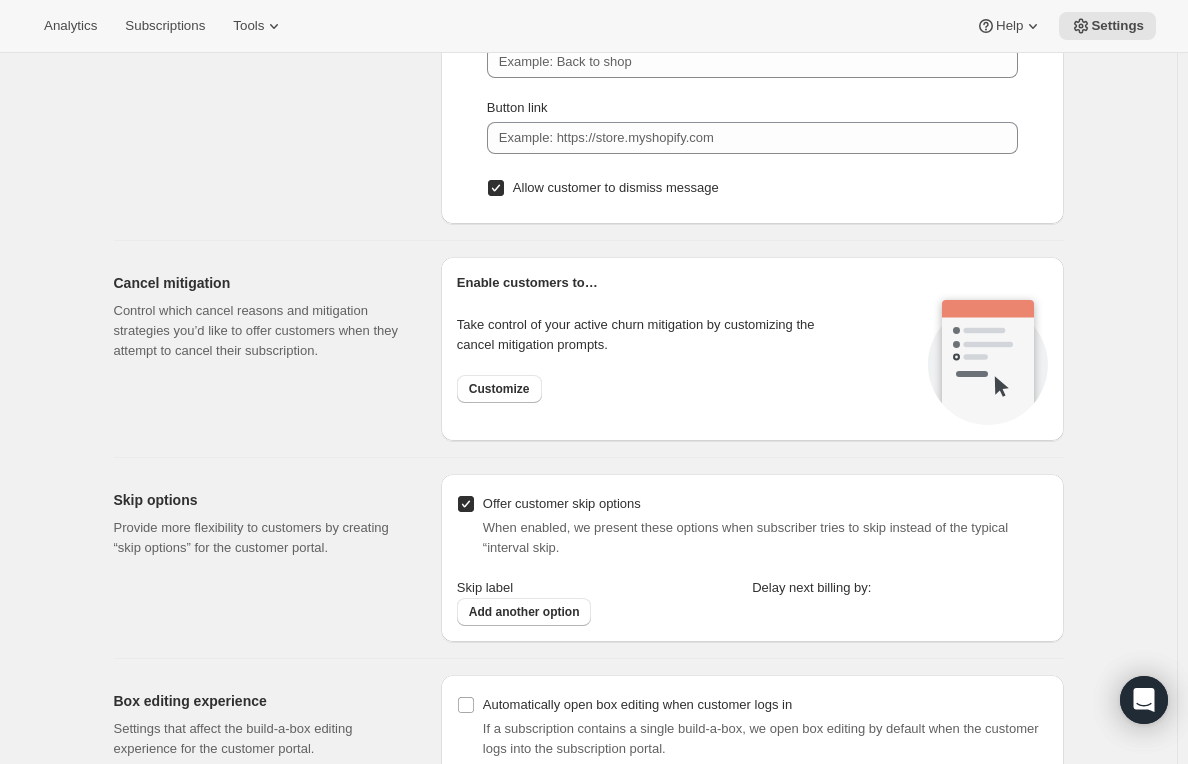 scroll, scrollTop: 1800, scrollLeft: 0, axis: vertical 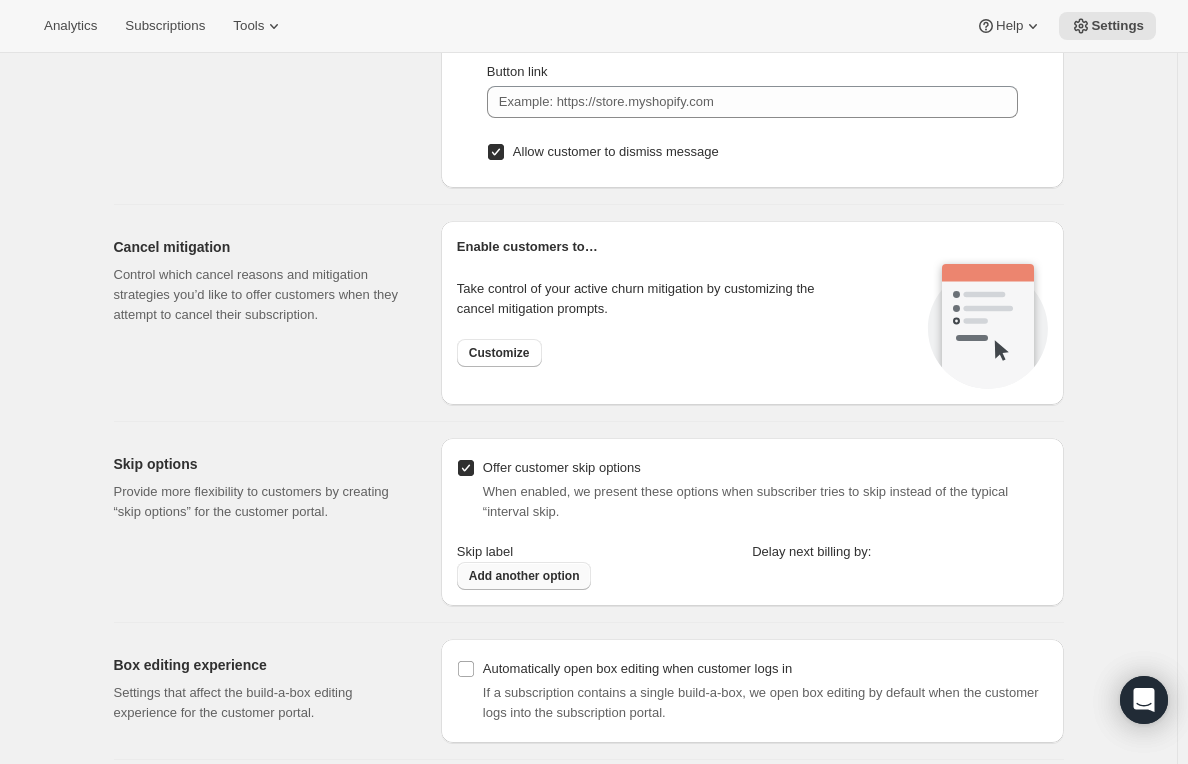 click on "Add another option" at bounding box center [524, 576] 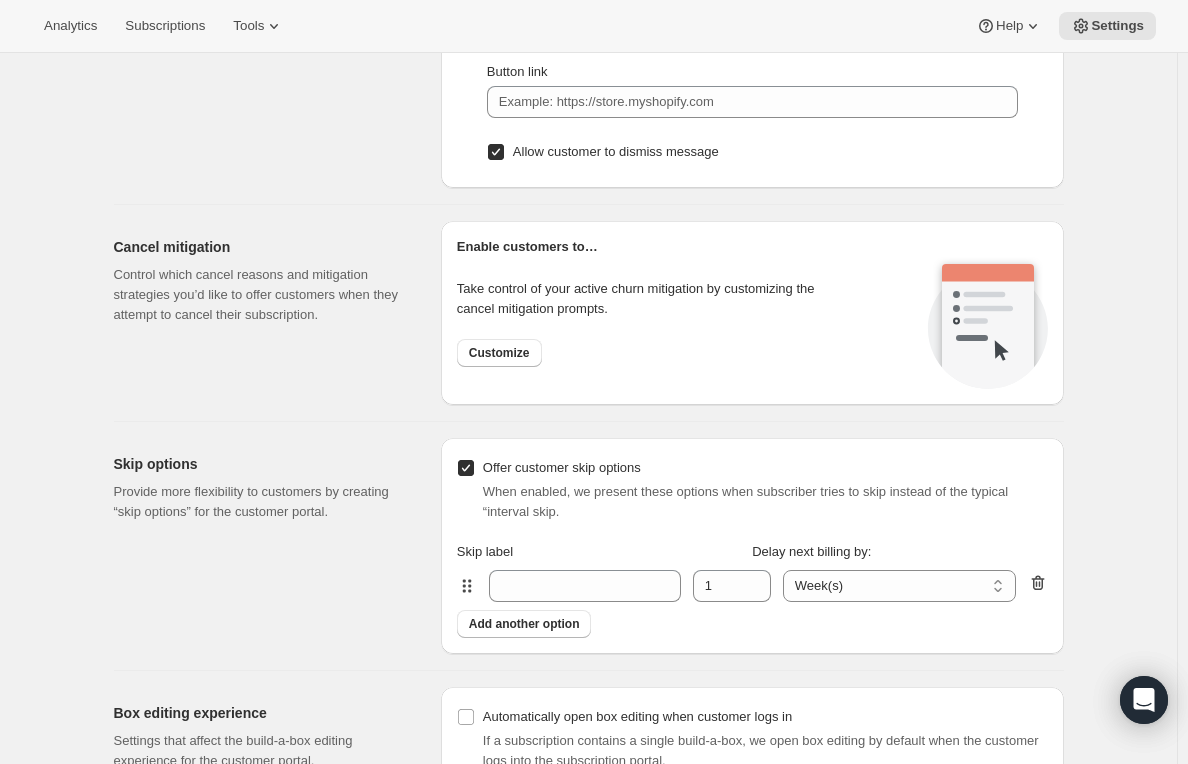 scroll, scrollTop: 1900, scrollLeft: 0, axis: vertical 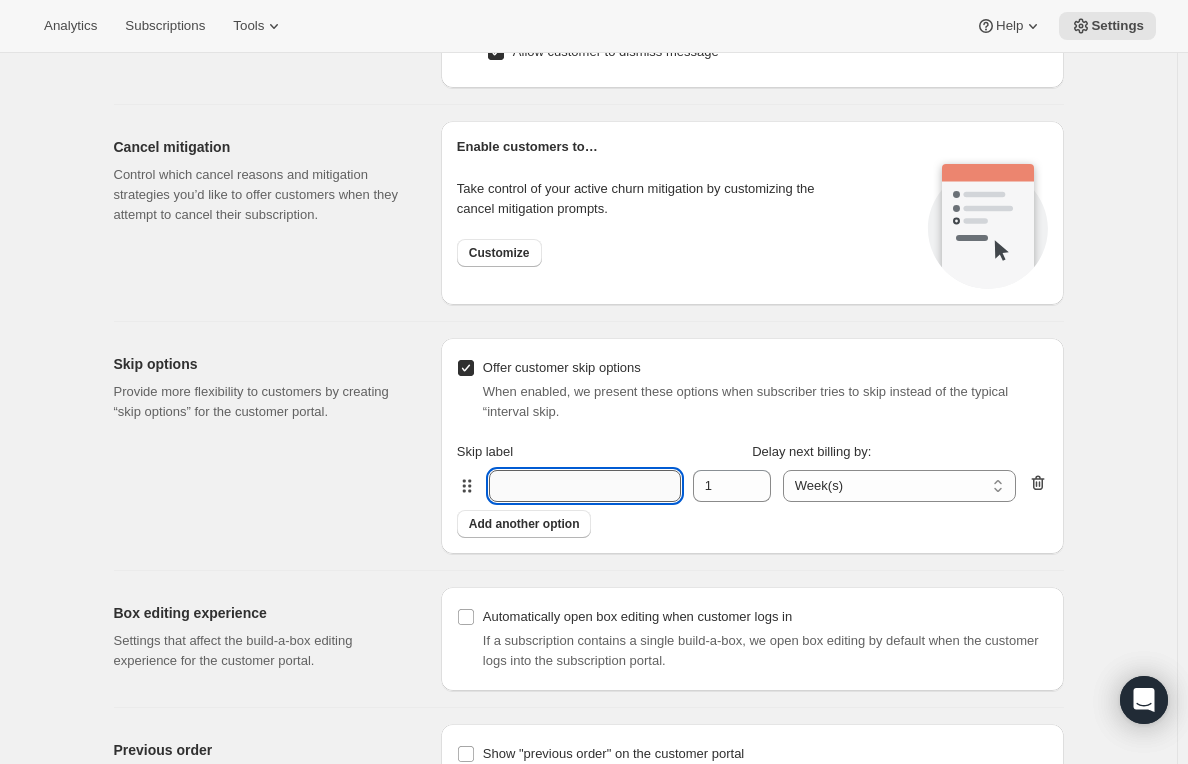 click on "label-interval-0" at bounding box center (585, 486) 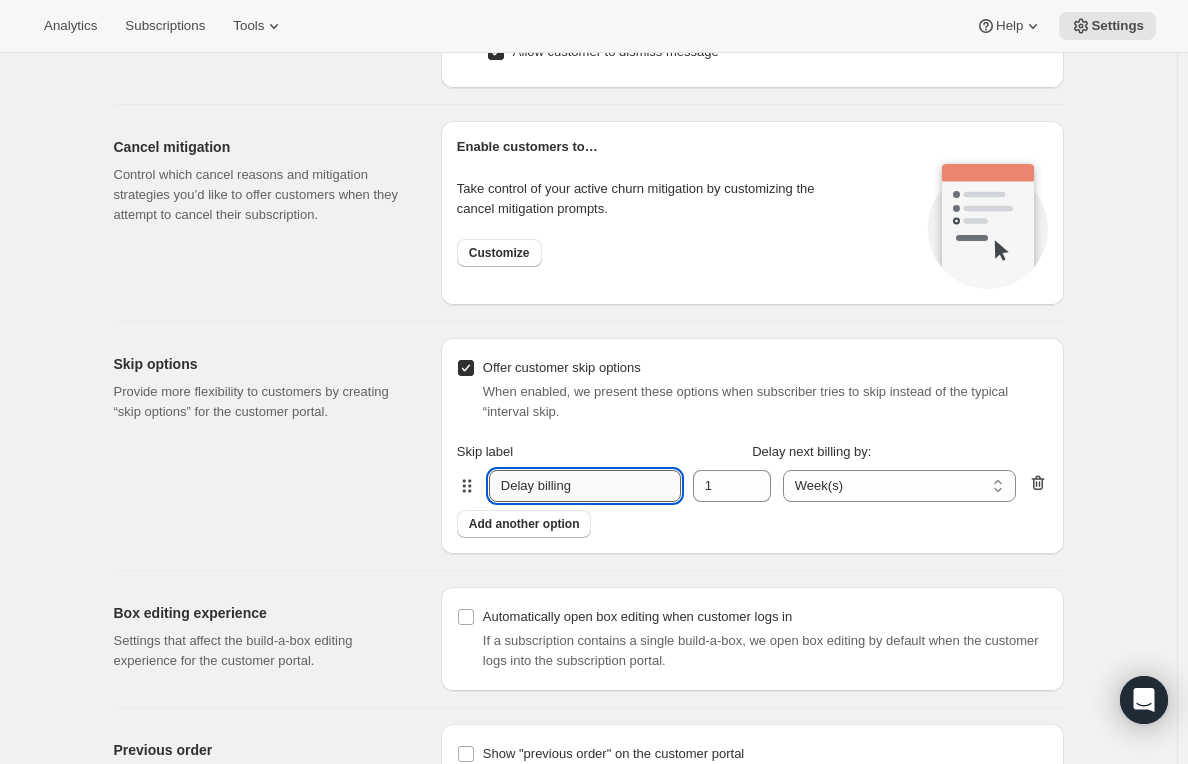 click on "Delay billing" at bounding box center (585, 486) 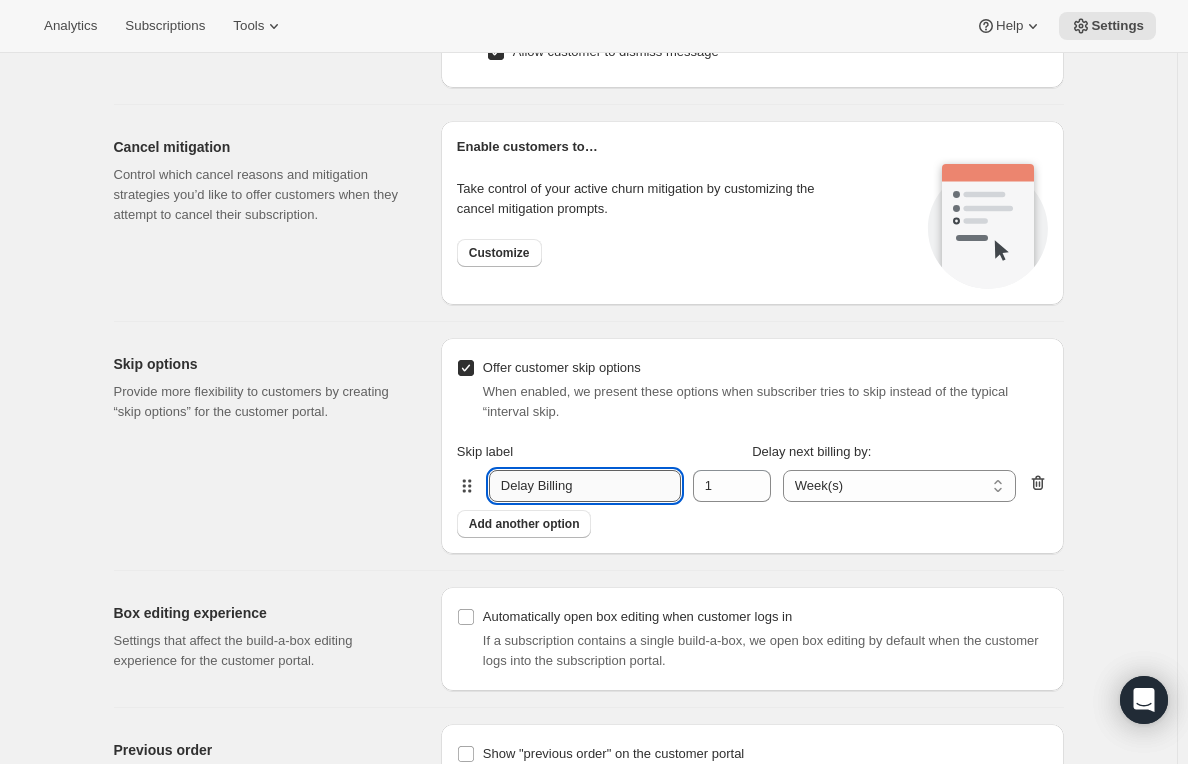 click on "Delay Billing" at bounding box center [585, 486] 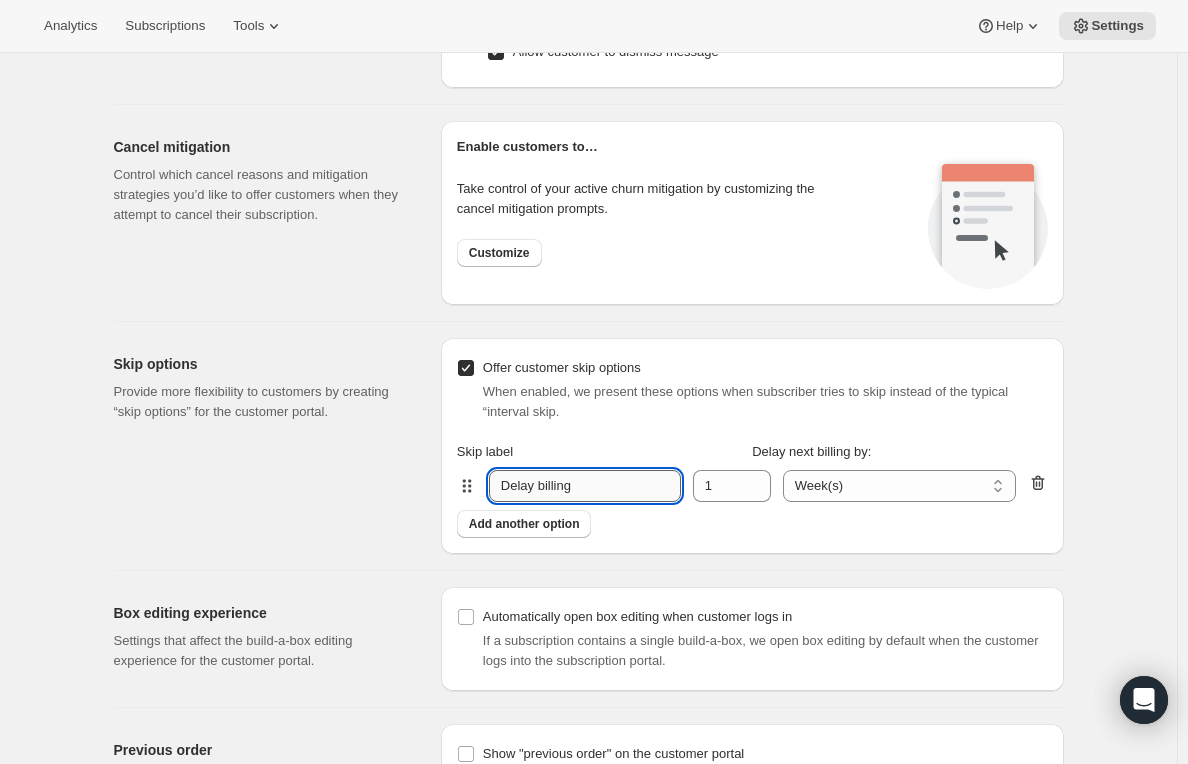 click on "Delay billing" at bounding box center [585, 486] 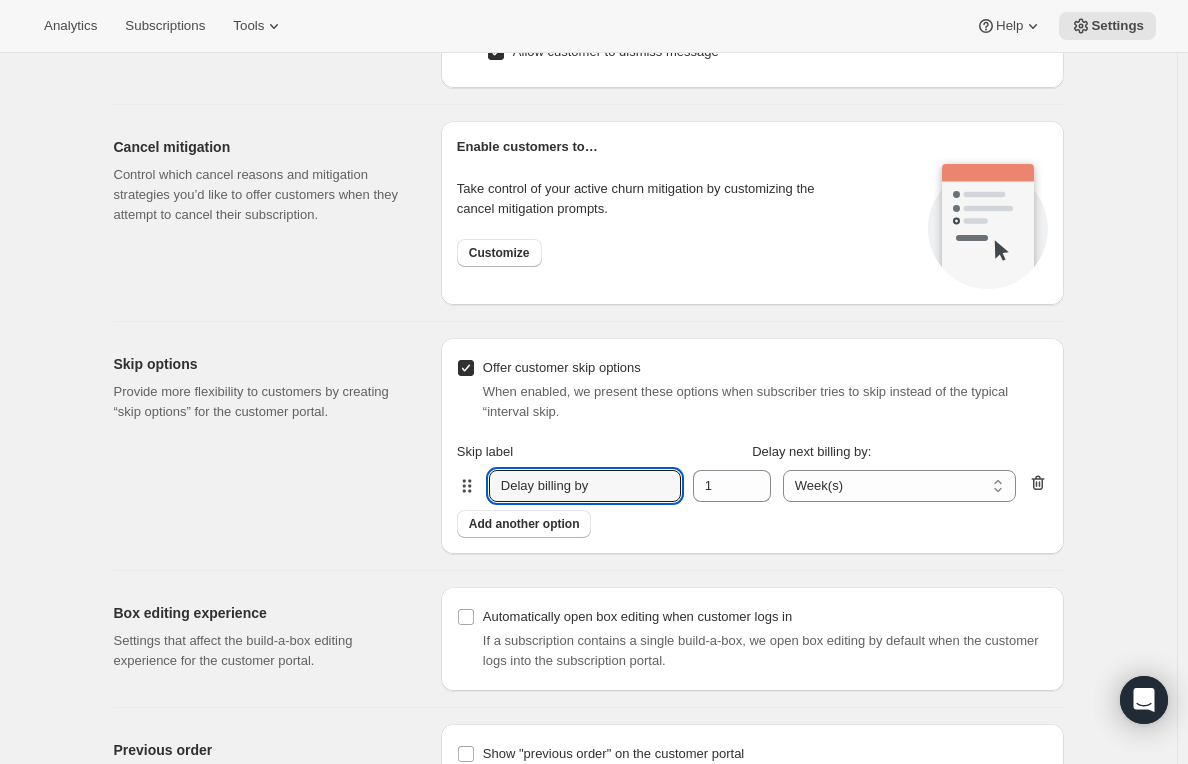 type on "Delay billing by" 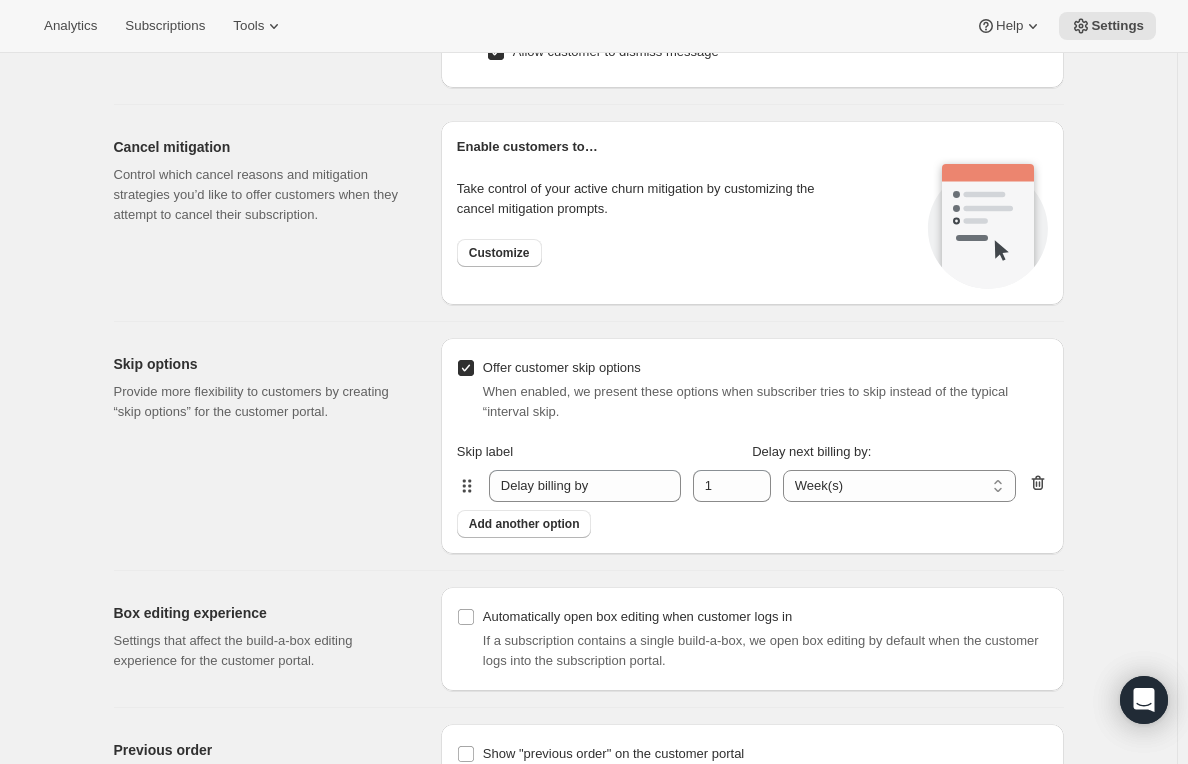 click on "When enabled, we present these options when subscriber tries to skip instead of the typical “interval skip." at bounding box center [765, 402] 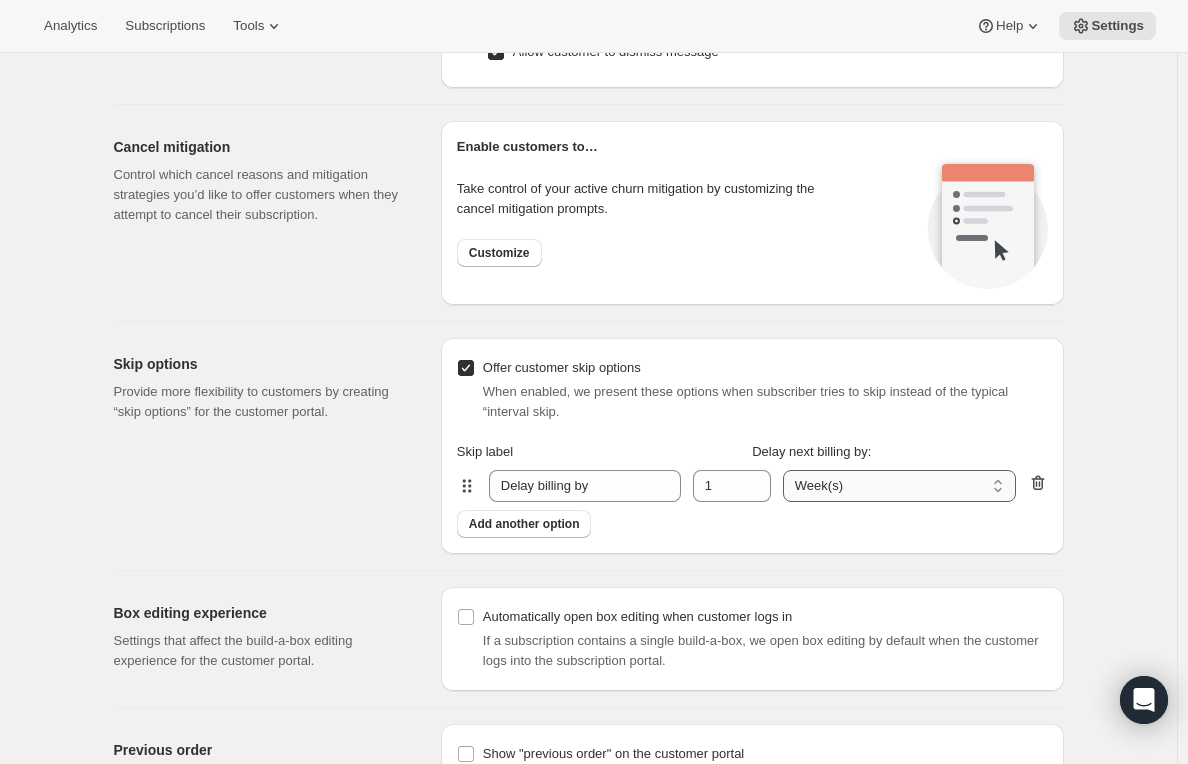 click on "Week(s) Month(s) interval(s)" at bounding box center [899, 486] 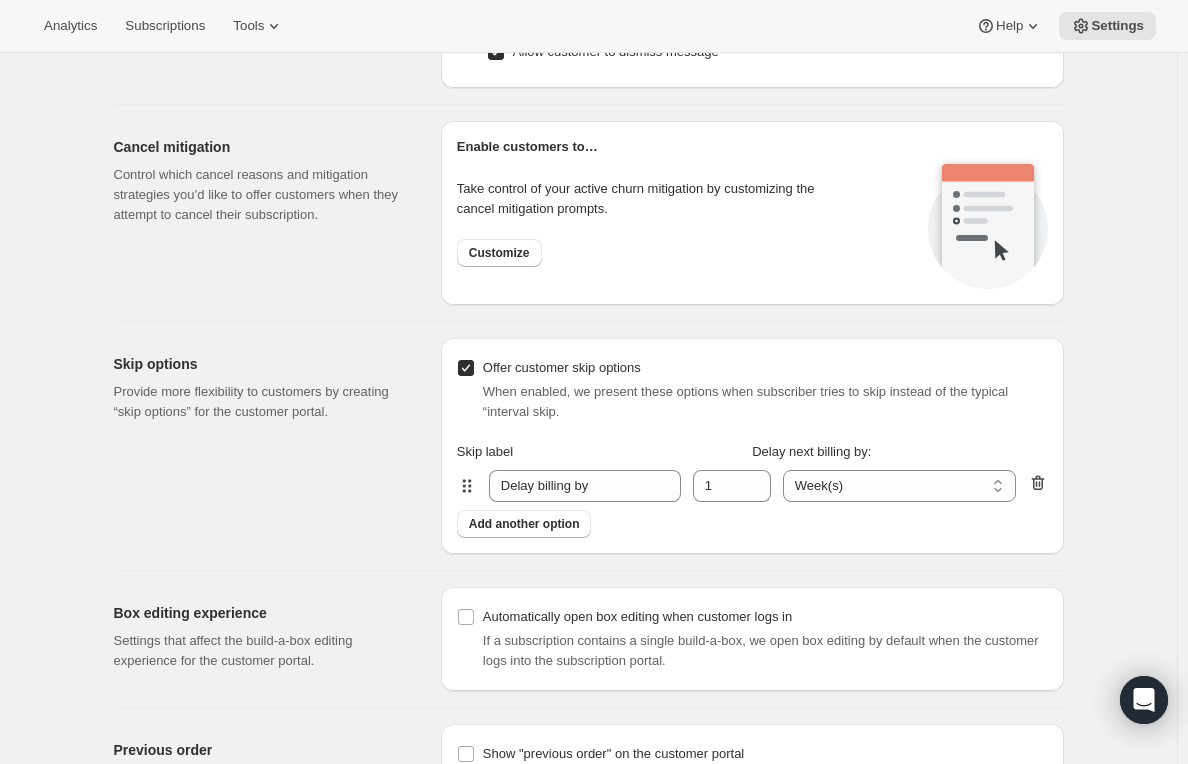 click on "Add another option" at bounding box center (752, 524) 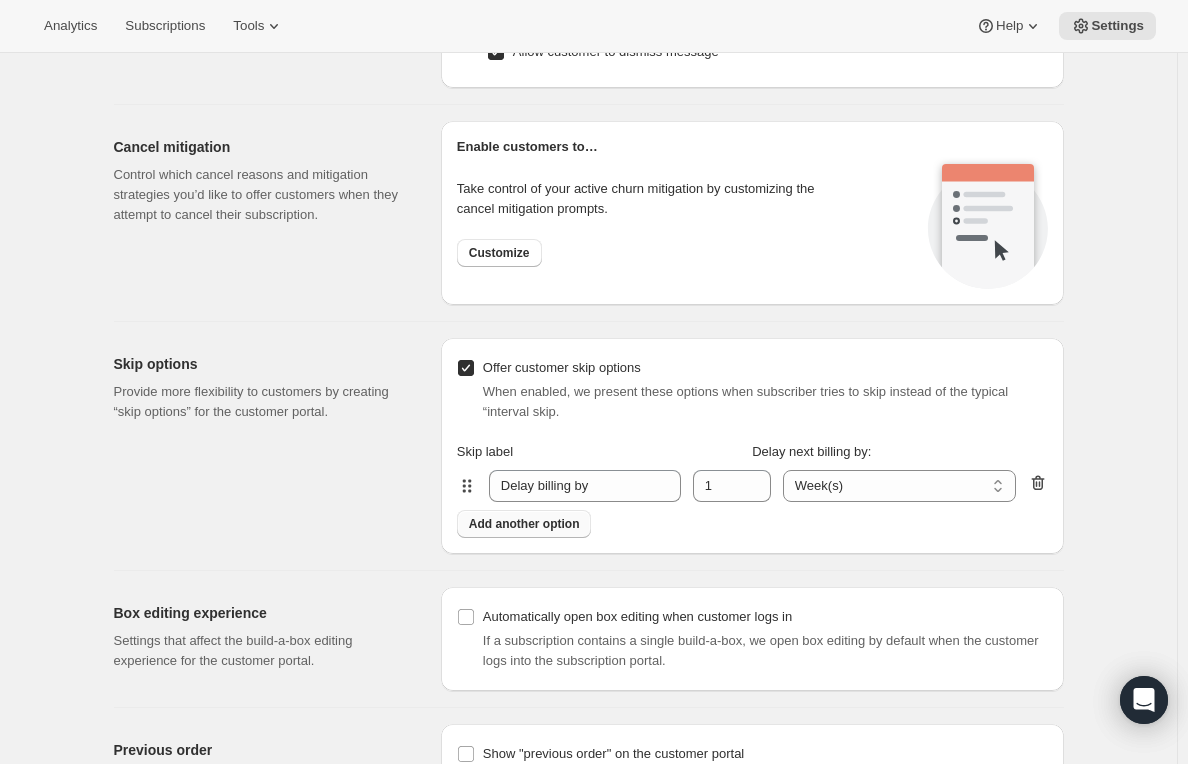 click on "Add another option" at bounding box center (524, 524) 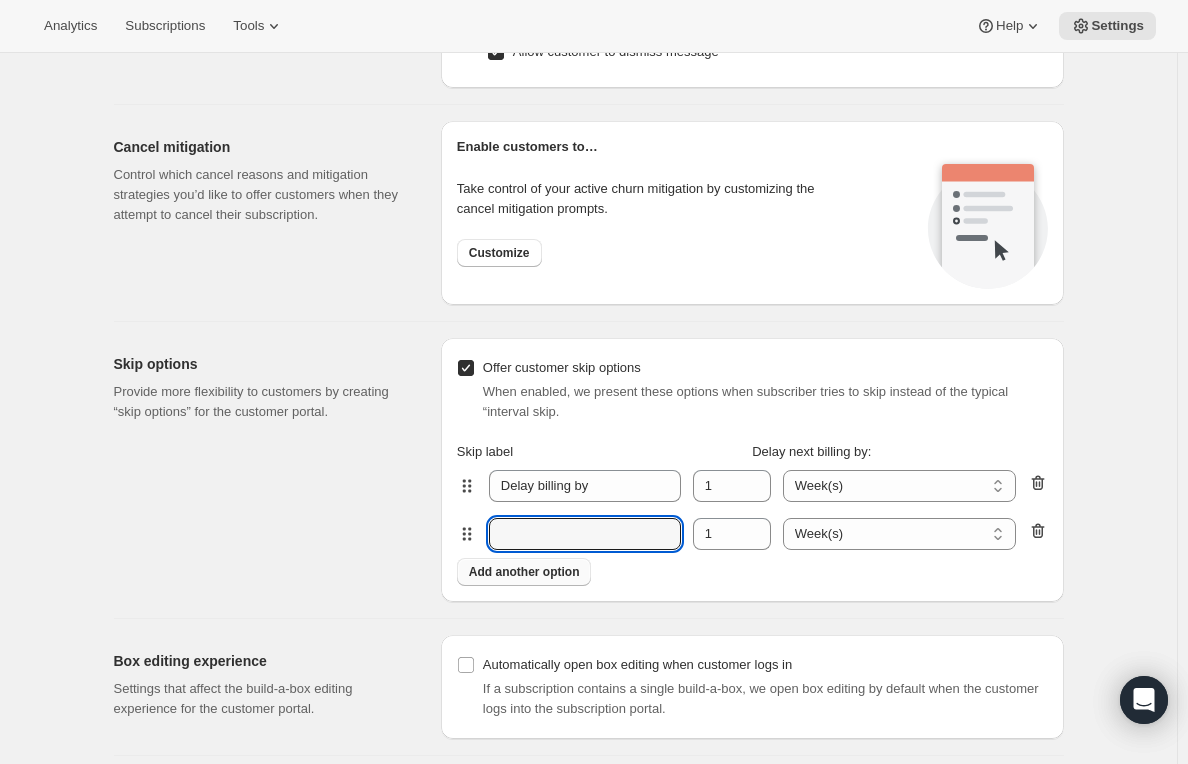 click on "label-interval-1" at bounding box center (585, 534) 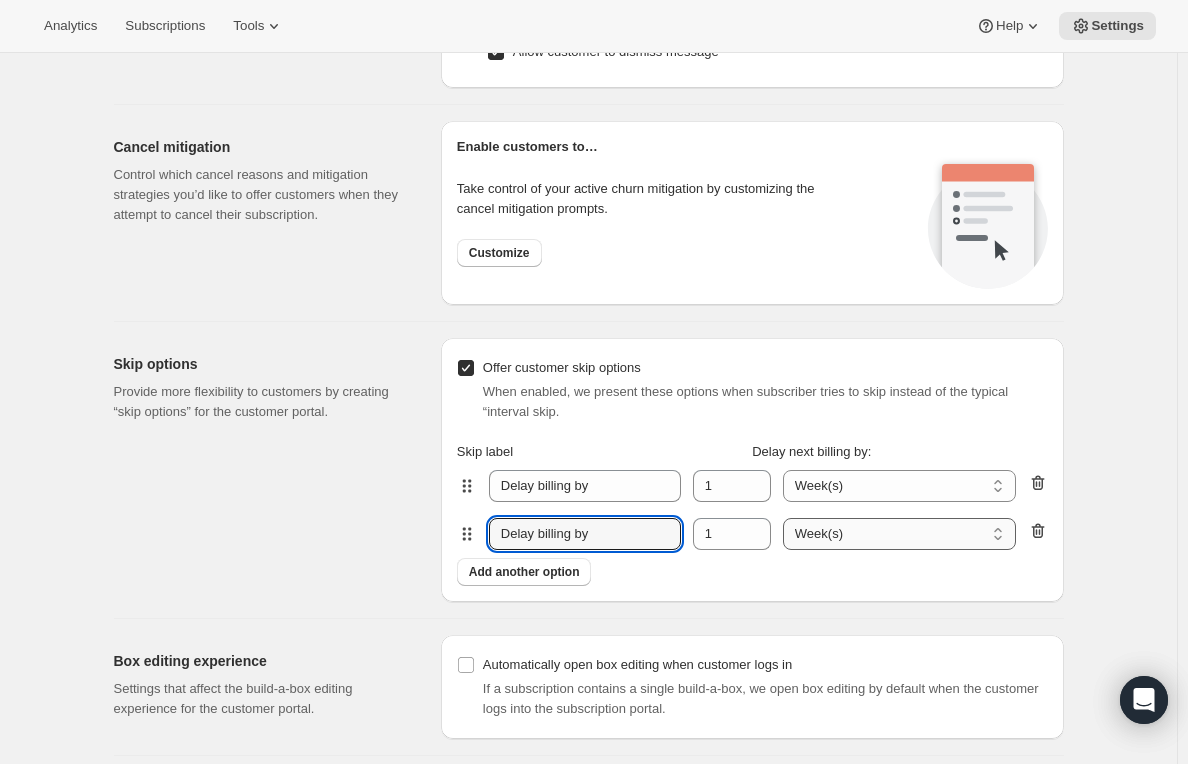 type on "Delay billing by" 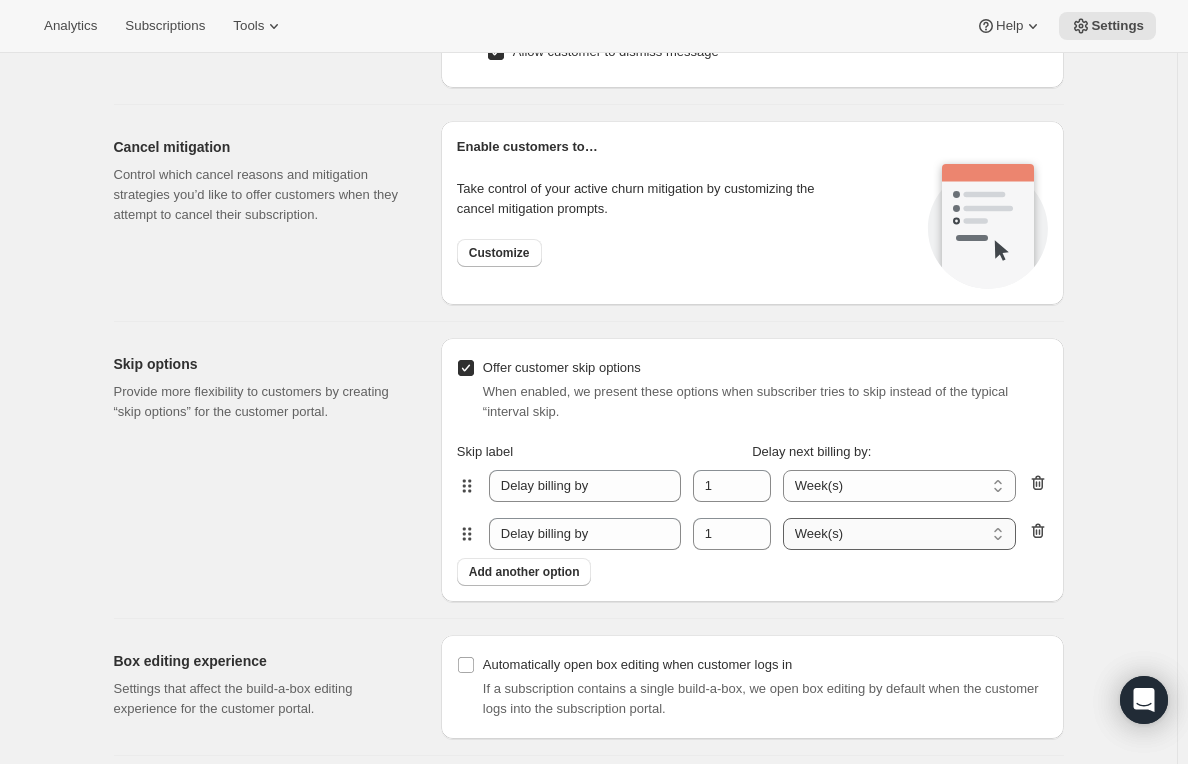 select on "MONTH" 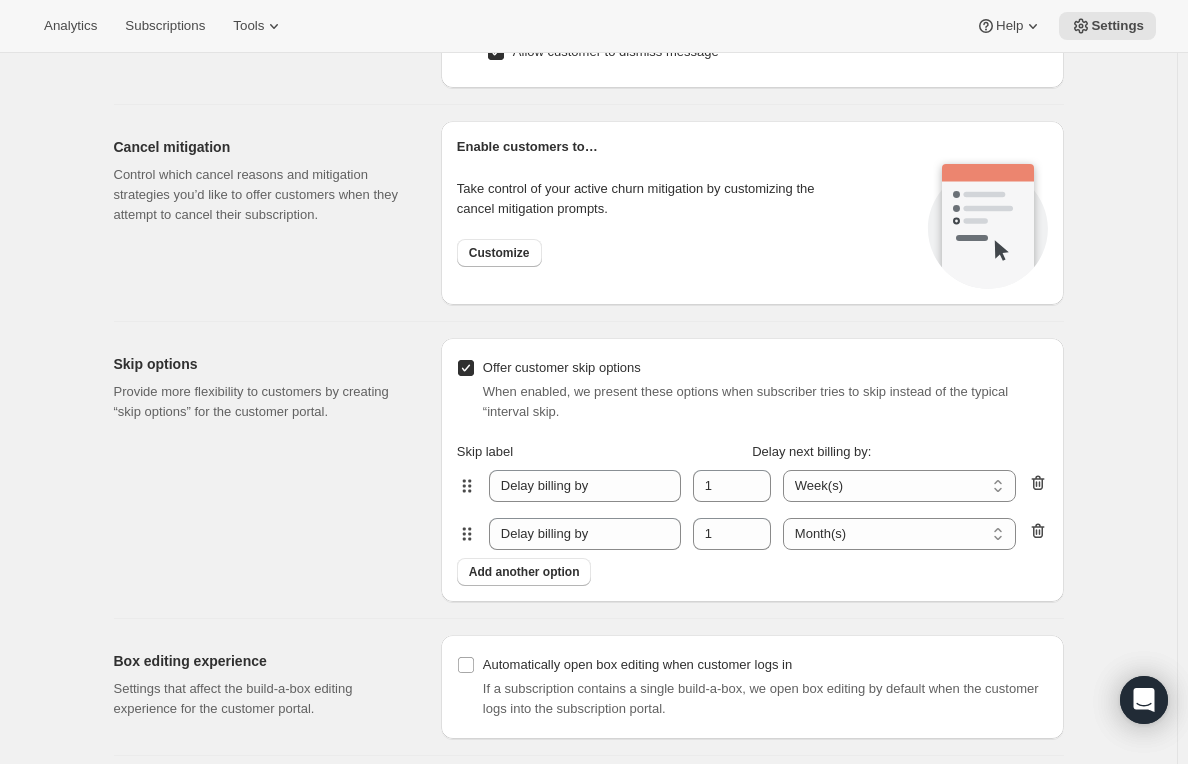click on "Add another option" at bounding box center [752, 572] 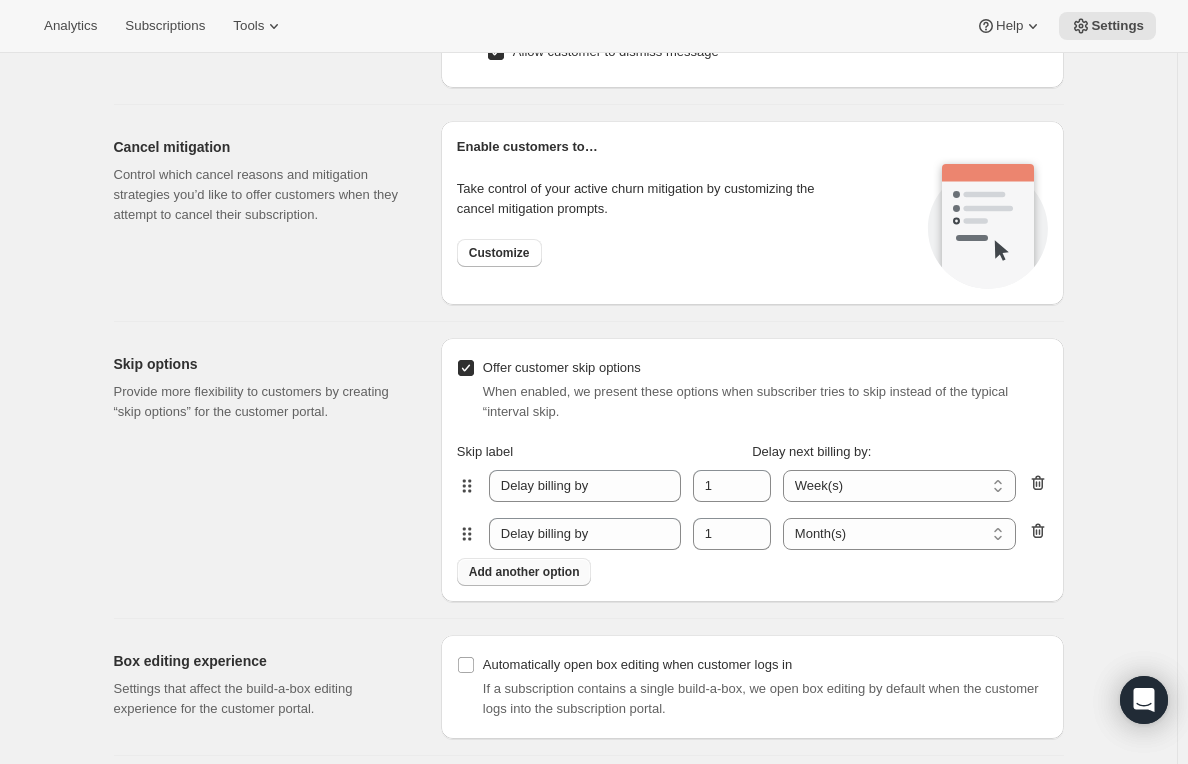 click on "Add another option" at bounding box center (524, 572) 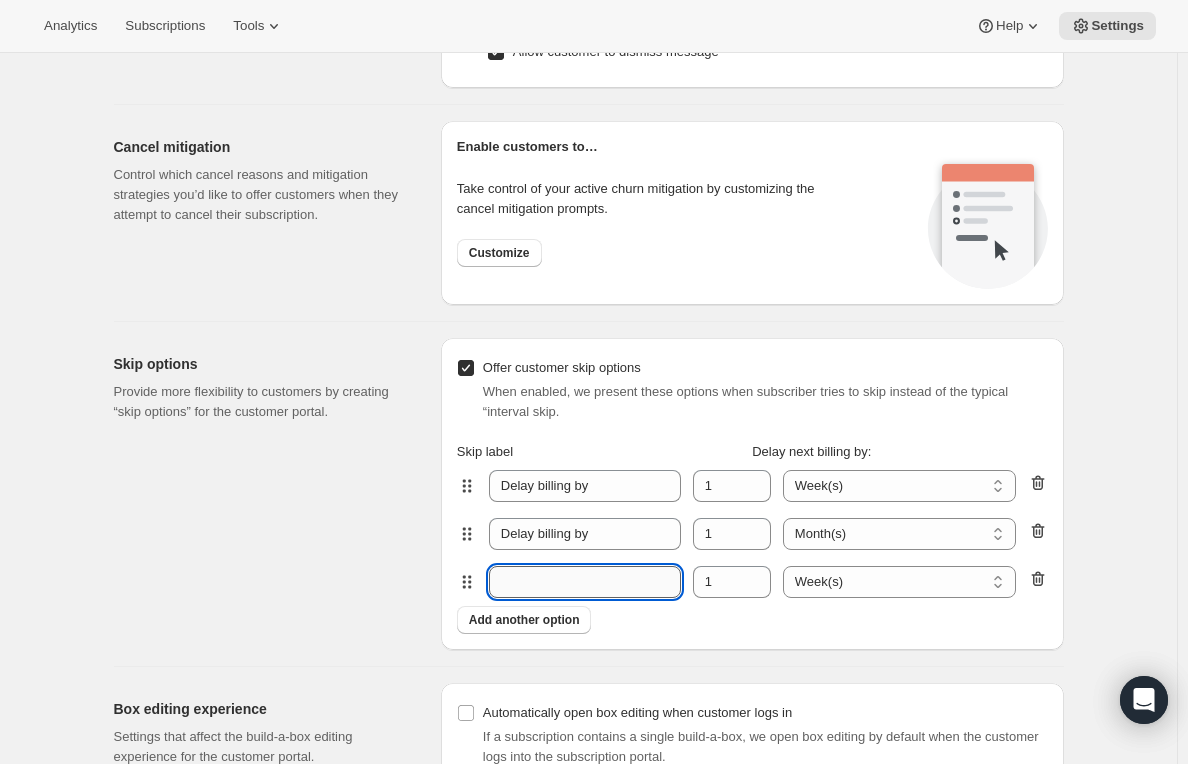 click on "label-interval-2" at bounding box center [585, 582] 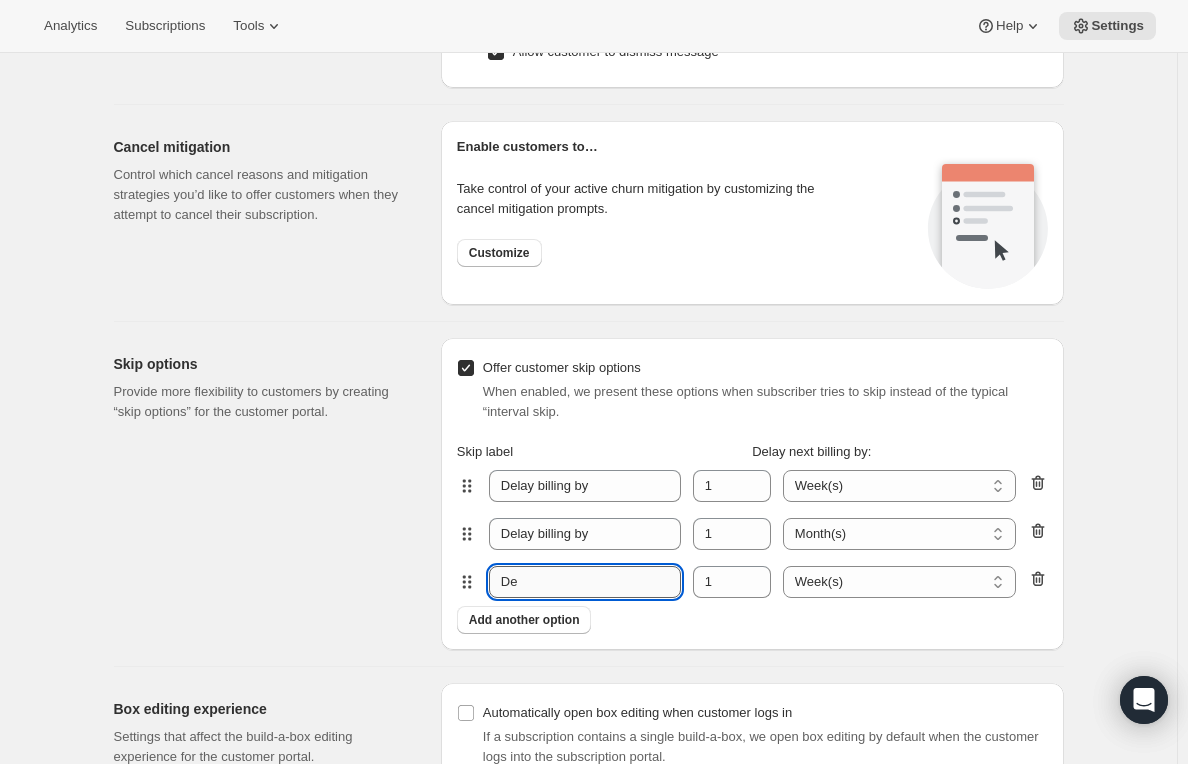 type on "D" 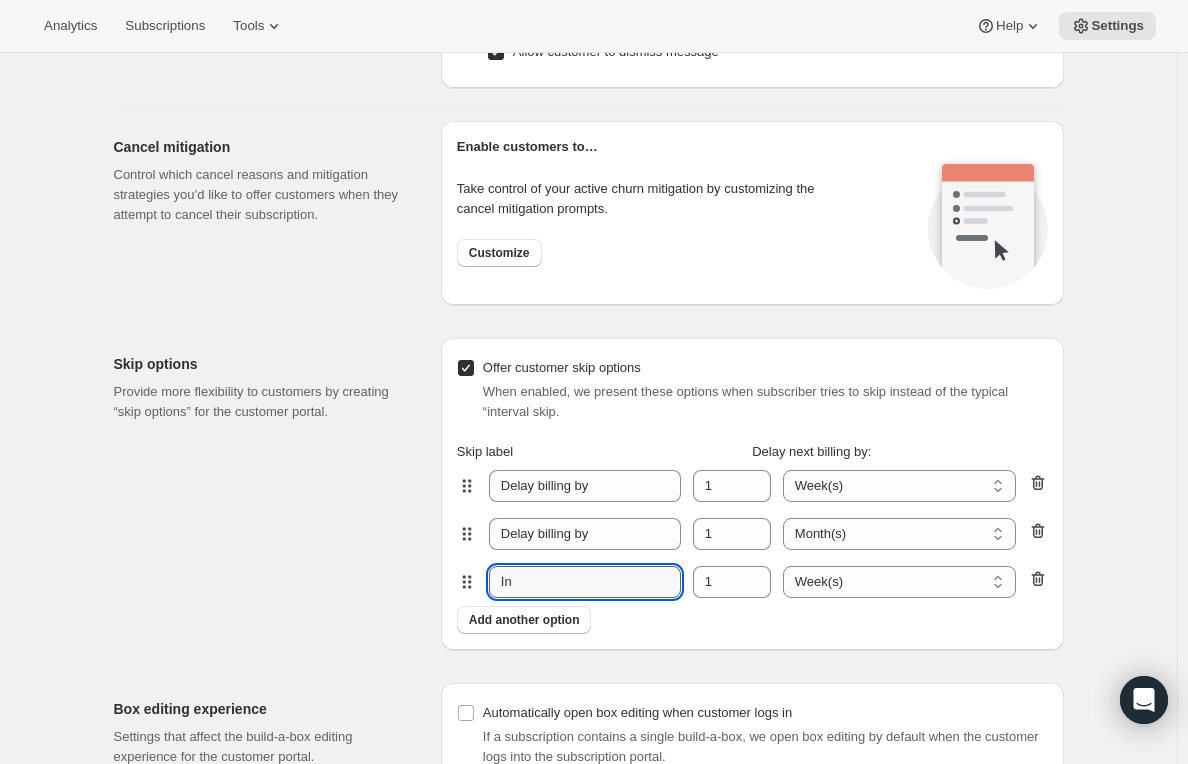 type on "I" 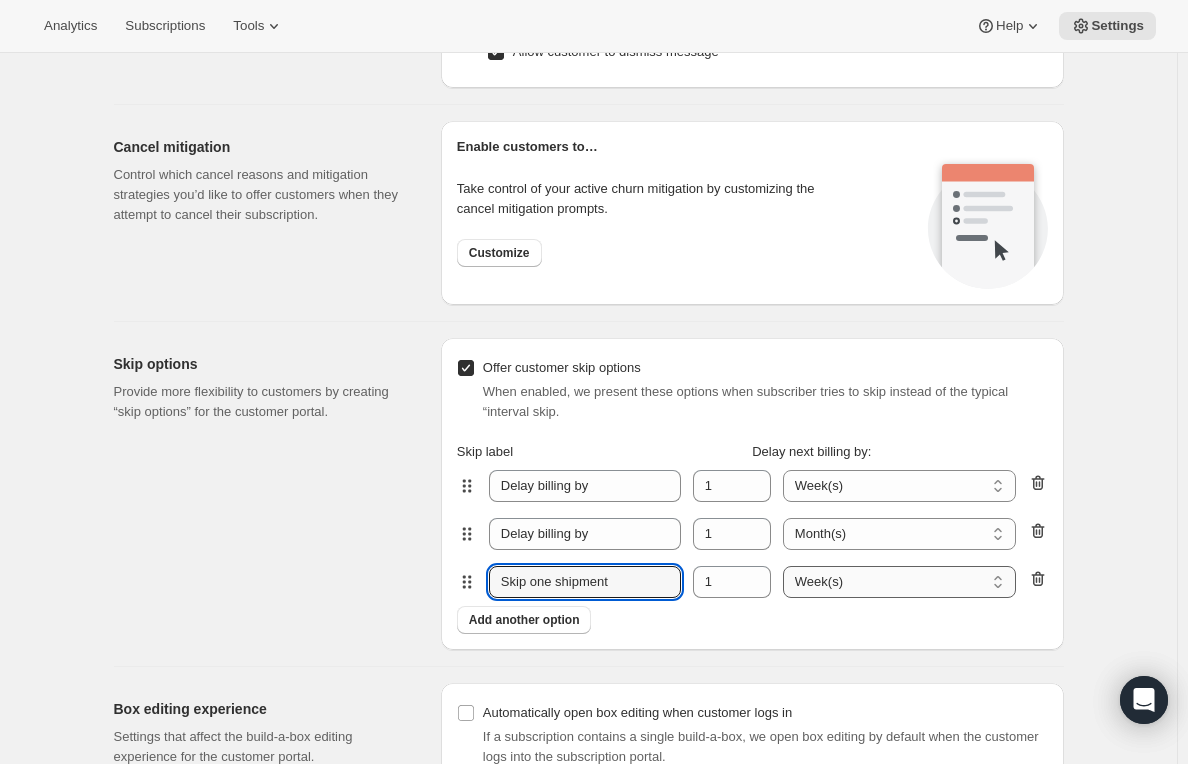 type on "Skip one shipment" 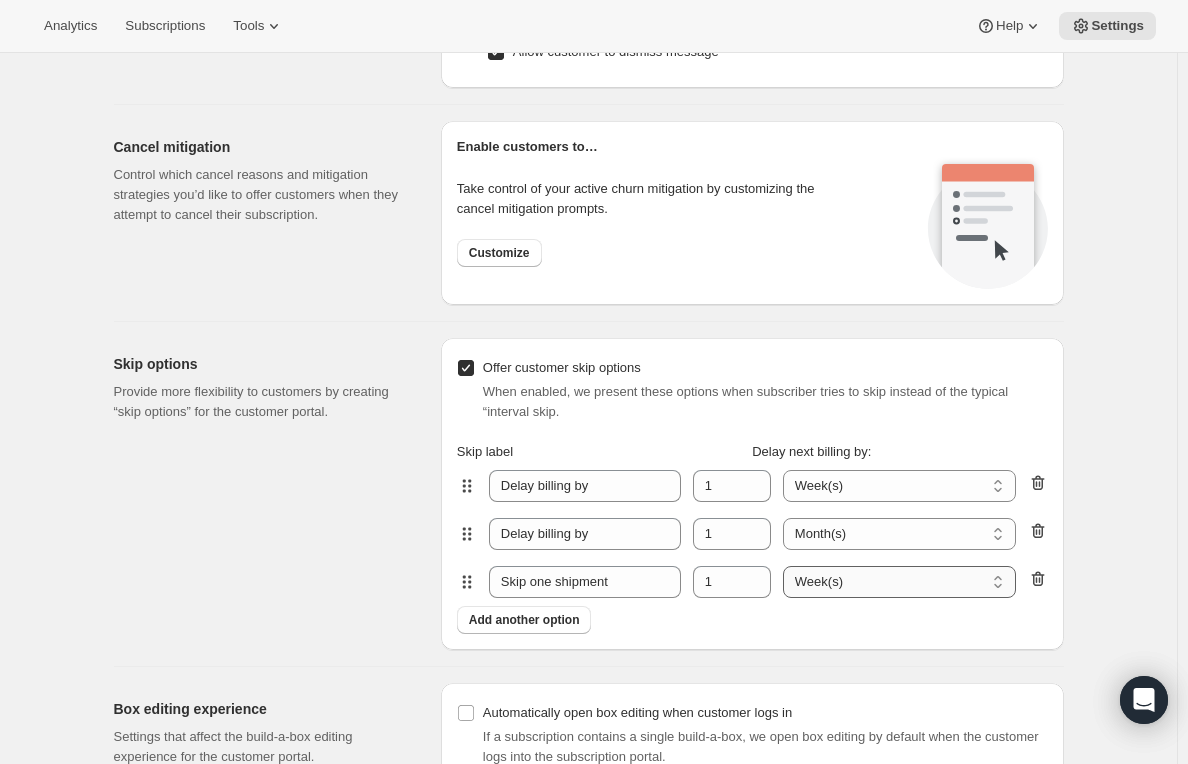 select on "INTERVAL" 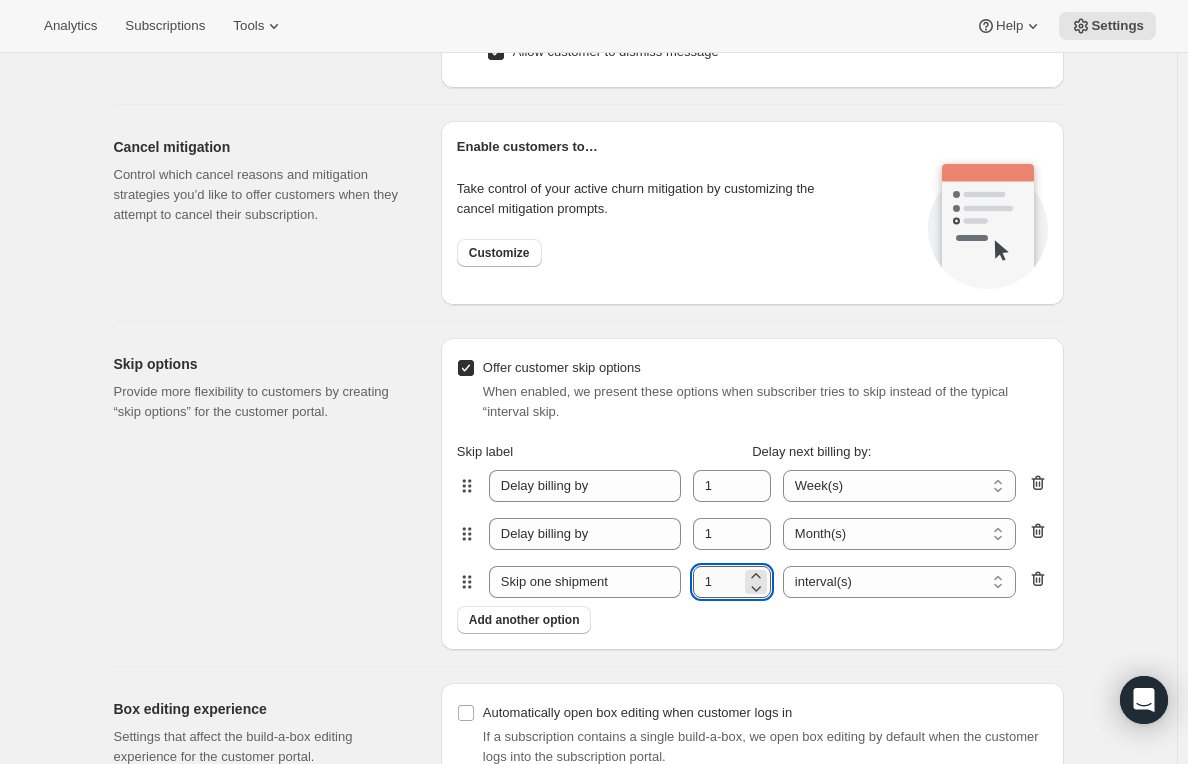 click on "1" at bounding box center (717, 582) 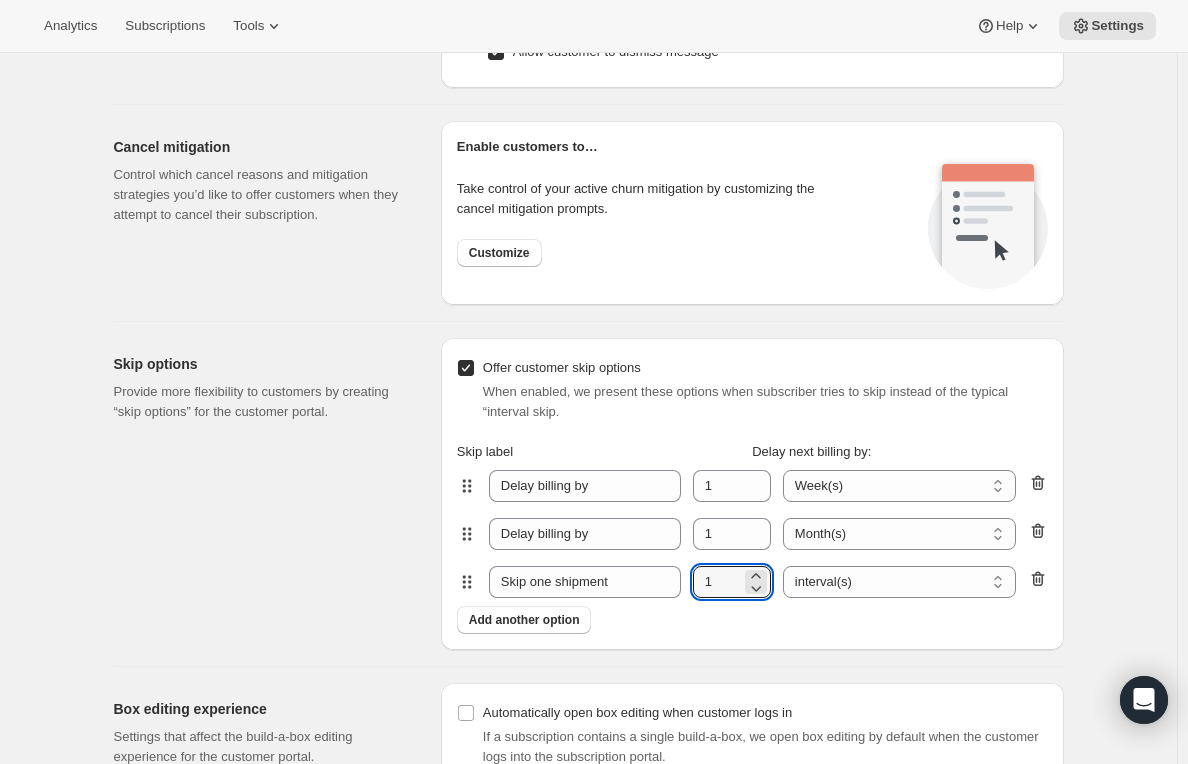 click on "Add another option" at bounding box center [752, 620] 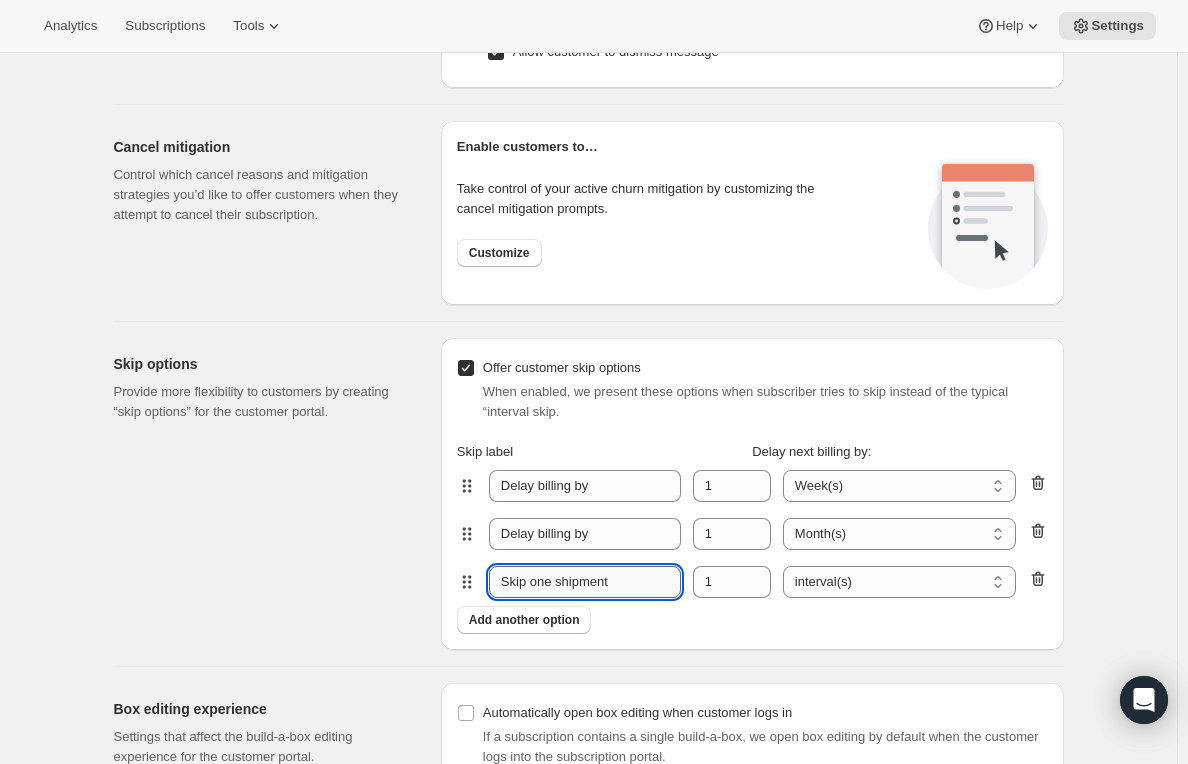 click on "Skip one shipment" at bounding box center (585, 582) 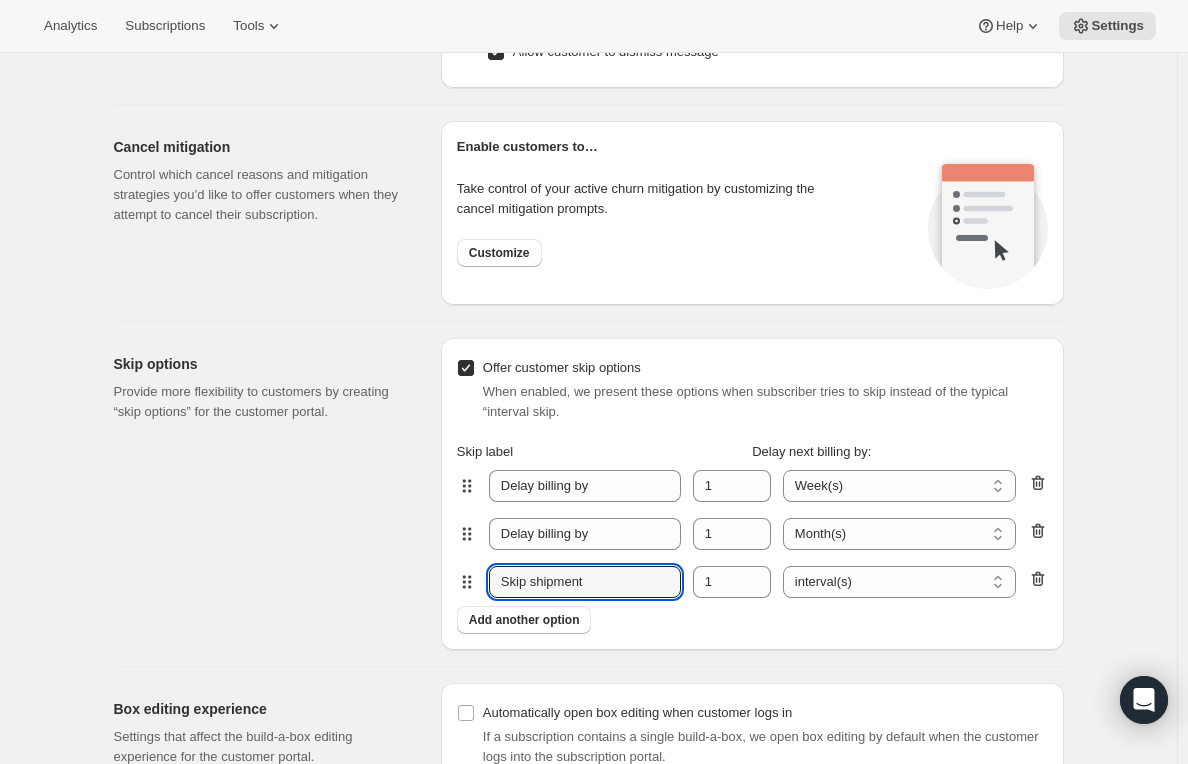type on "Skip shipment" 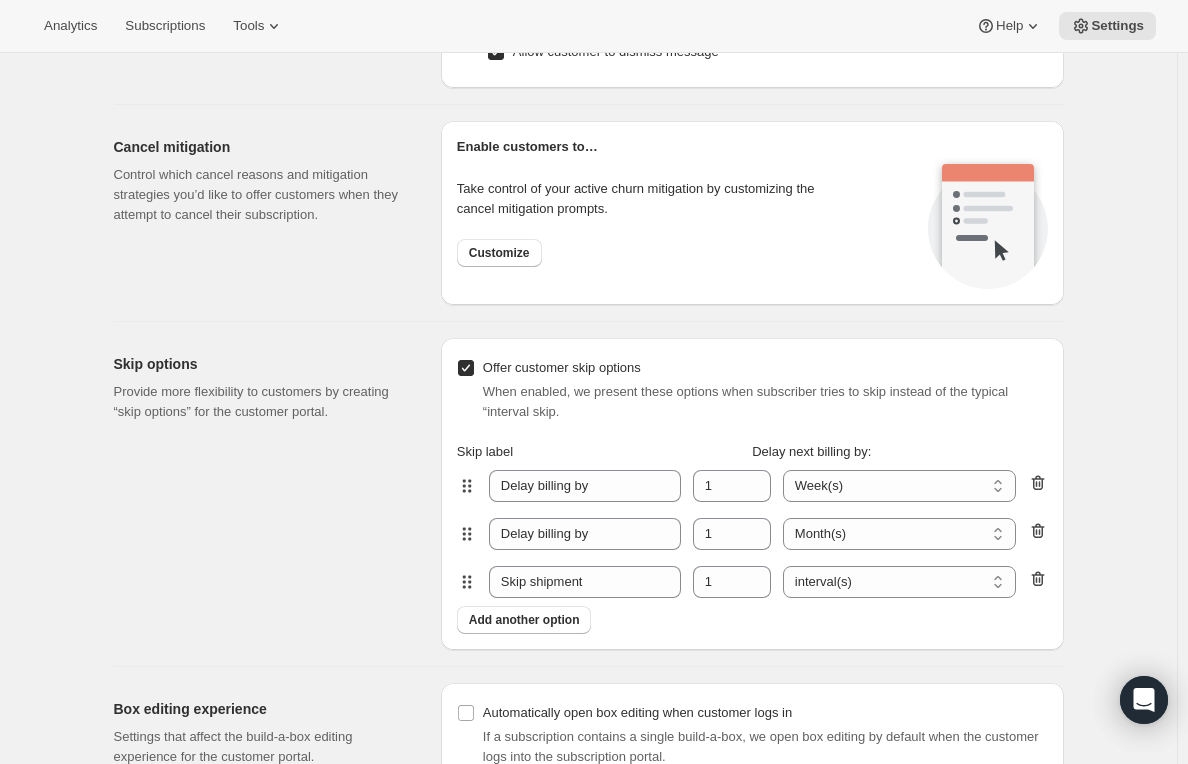 click on "Add another option" at bounding box center (752, 620) 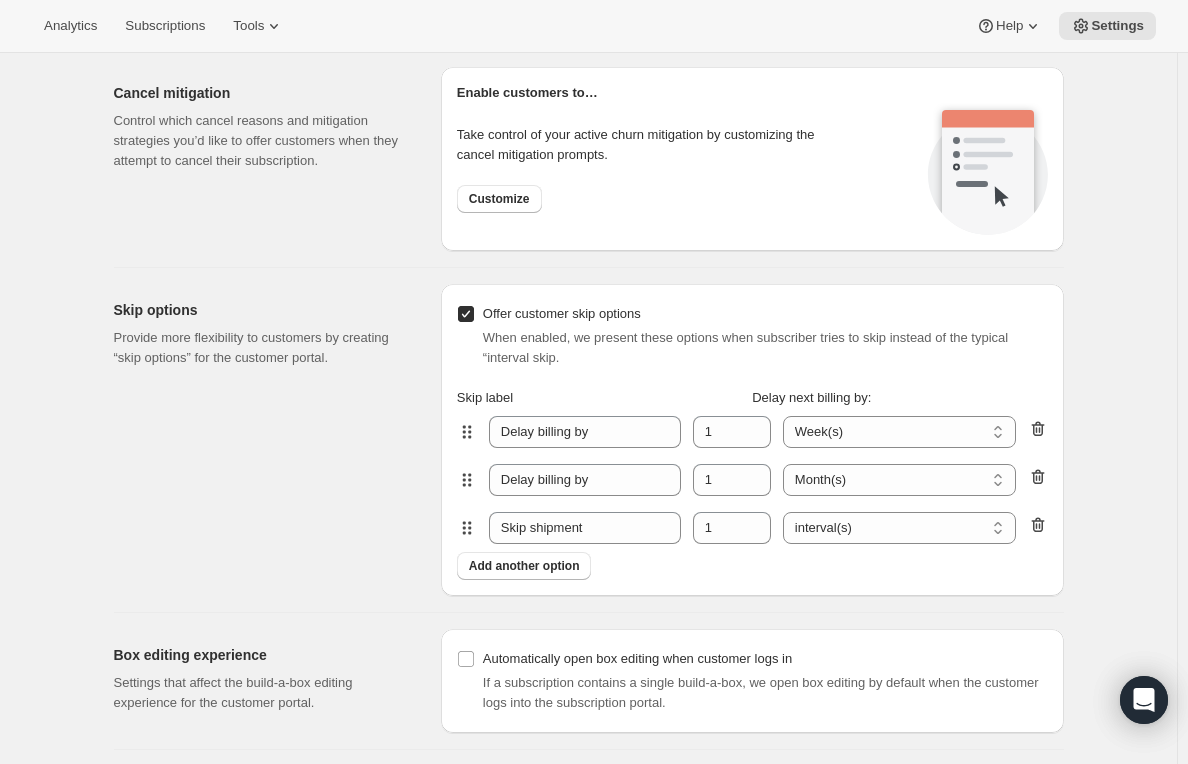 scroll, scrollTop: 2000, scrollLeft: 0, axis: vertical 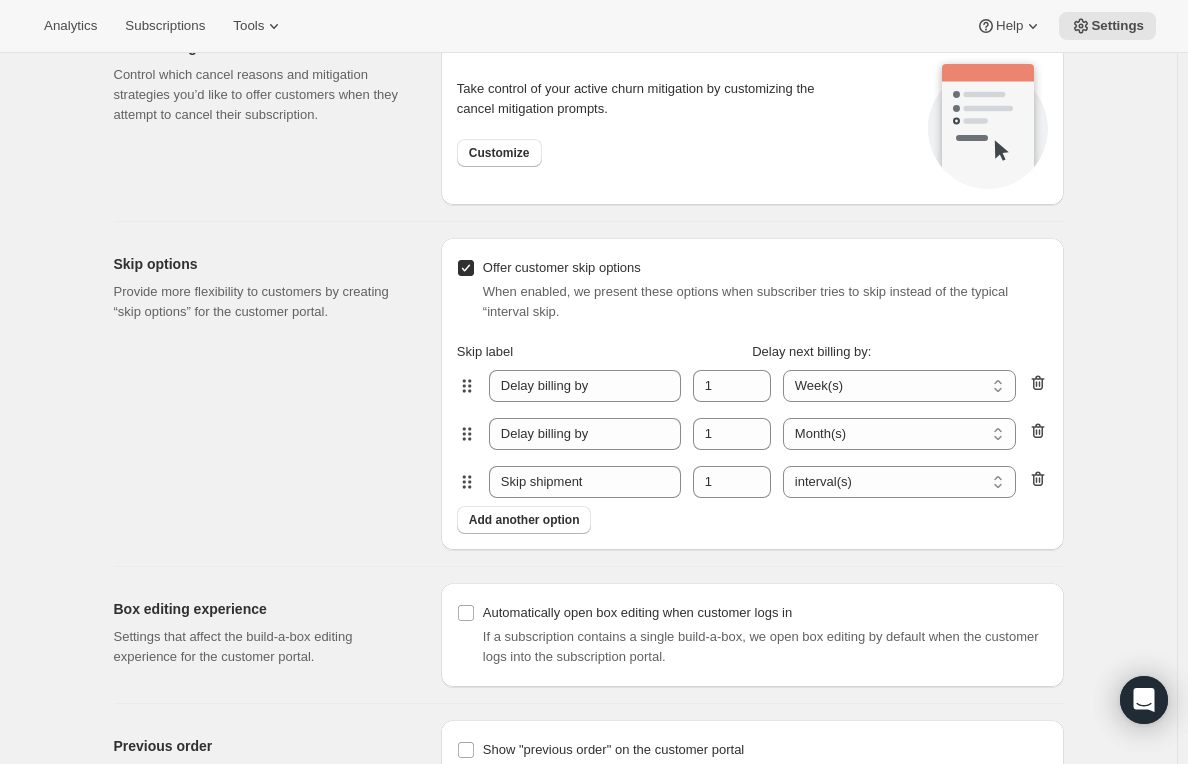 click on "When enabled, we present these options when subscriber tries to skip instead of the typical “interval skip." at bounding box center [765, 302] 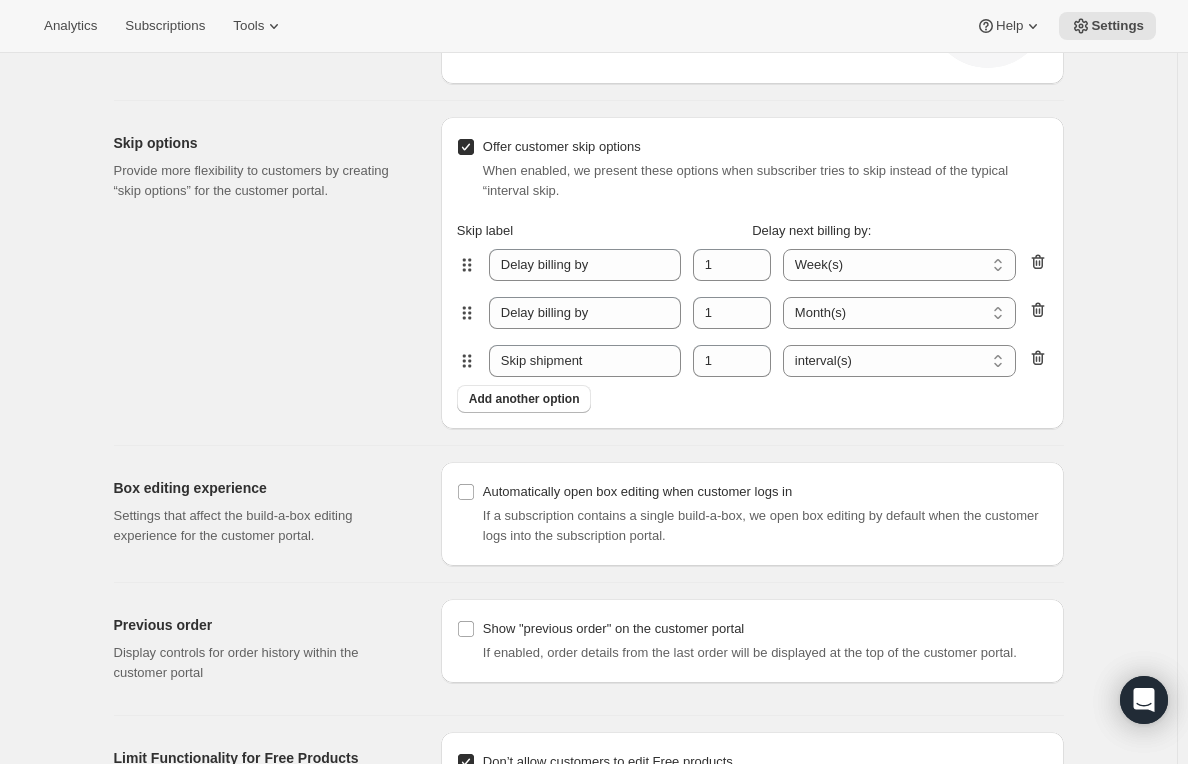 scroll, scrollTop: 2100, scrollLeft: 0, axis: vertical 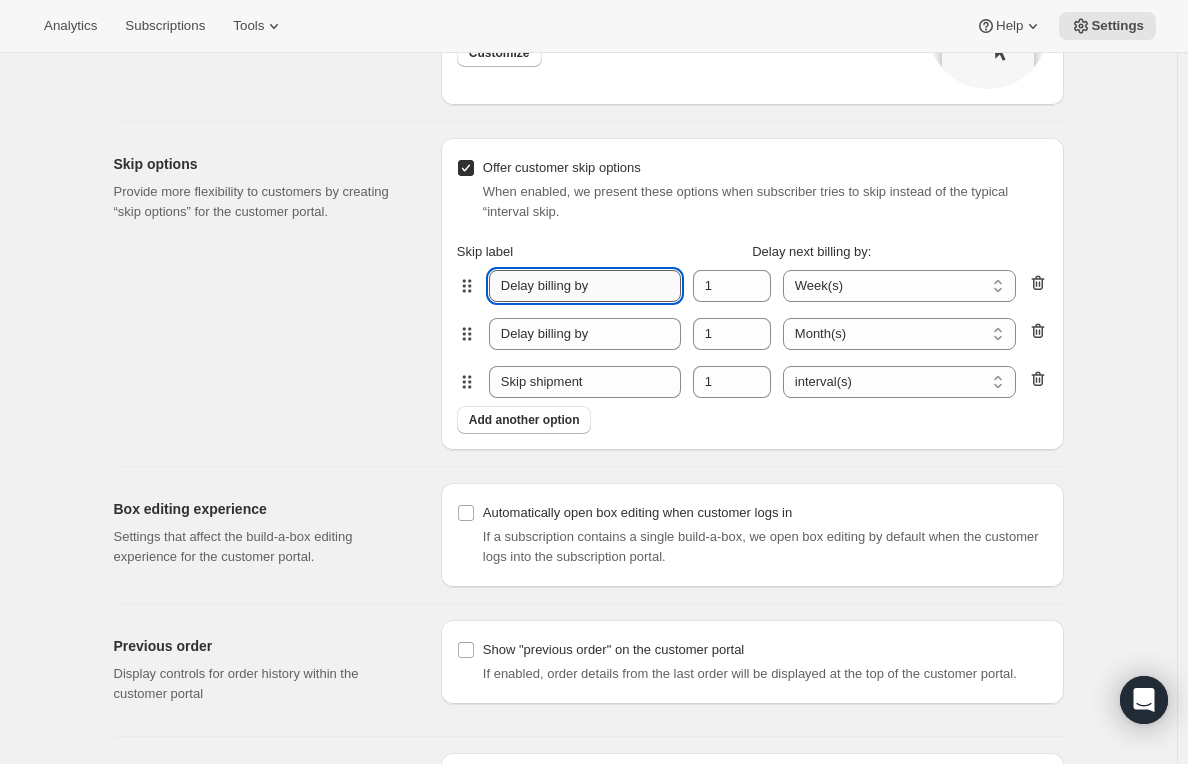 click on "Delay billing by" at bounding box center [585, 286] 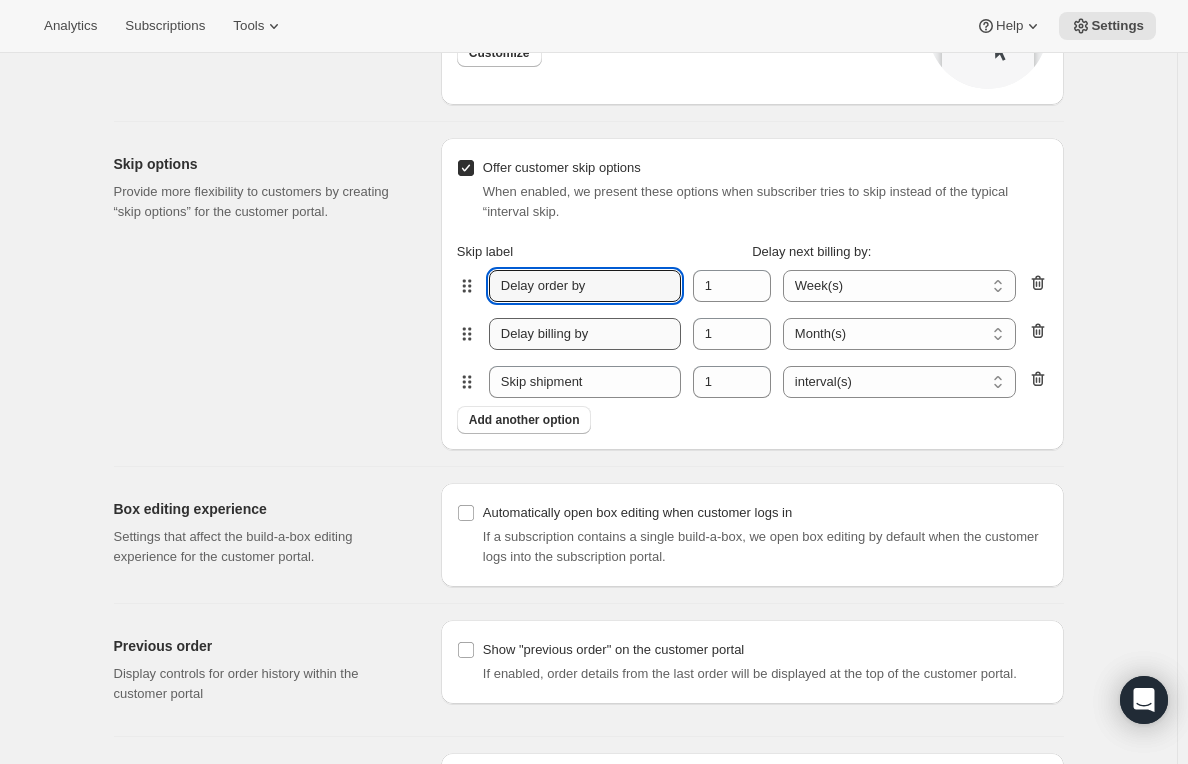 type on "Delay order by" 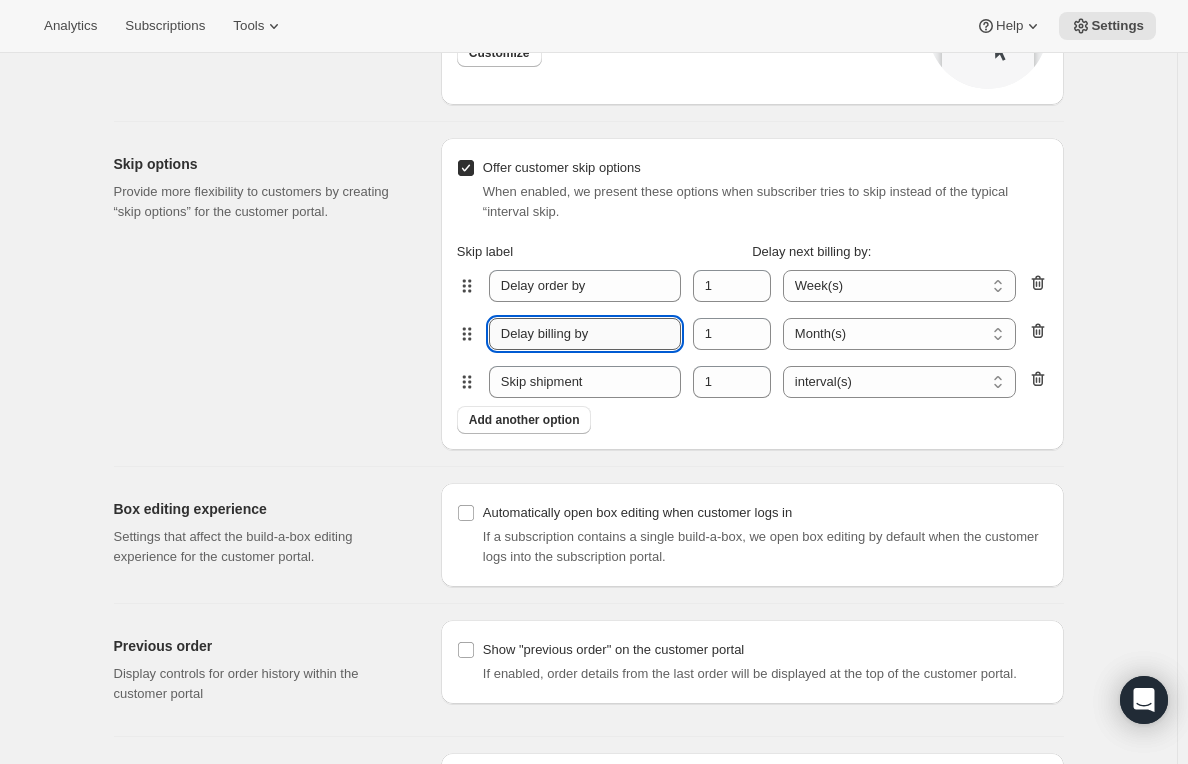 click on "Delay billing by" at bounding box center (585, 334) 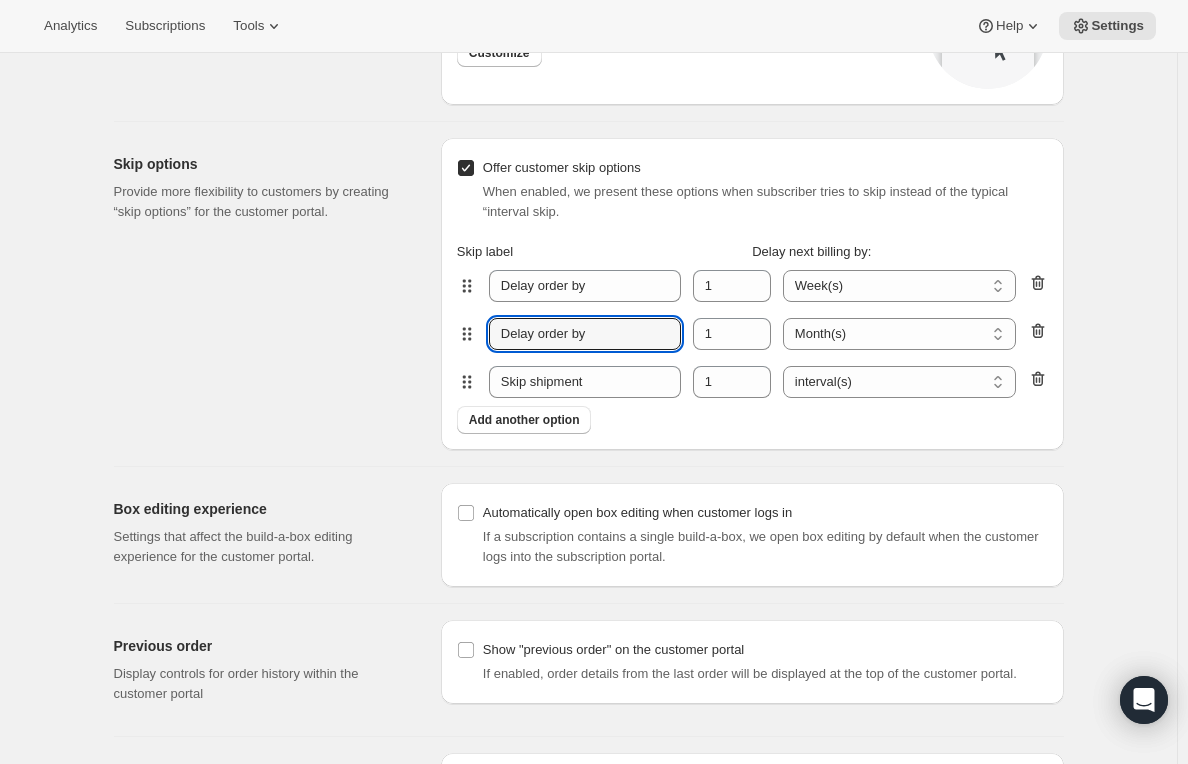 type on "Delay order by" 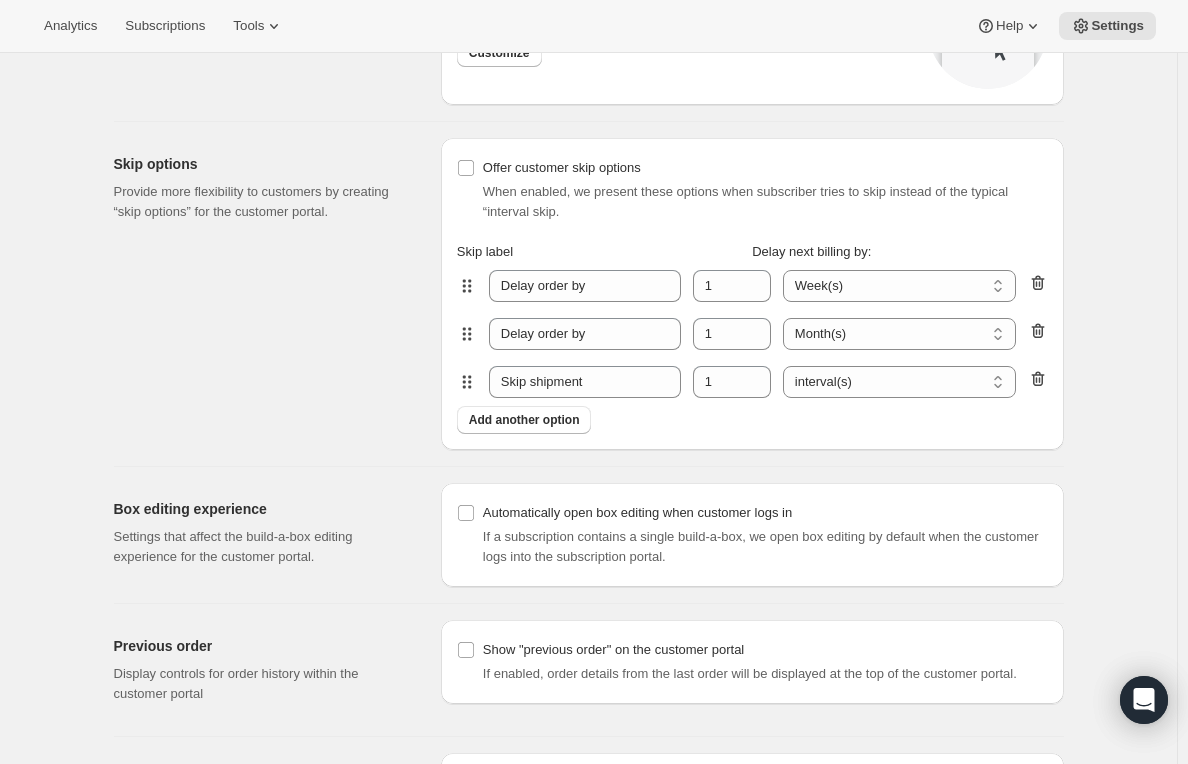 checkbox on "false" 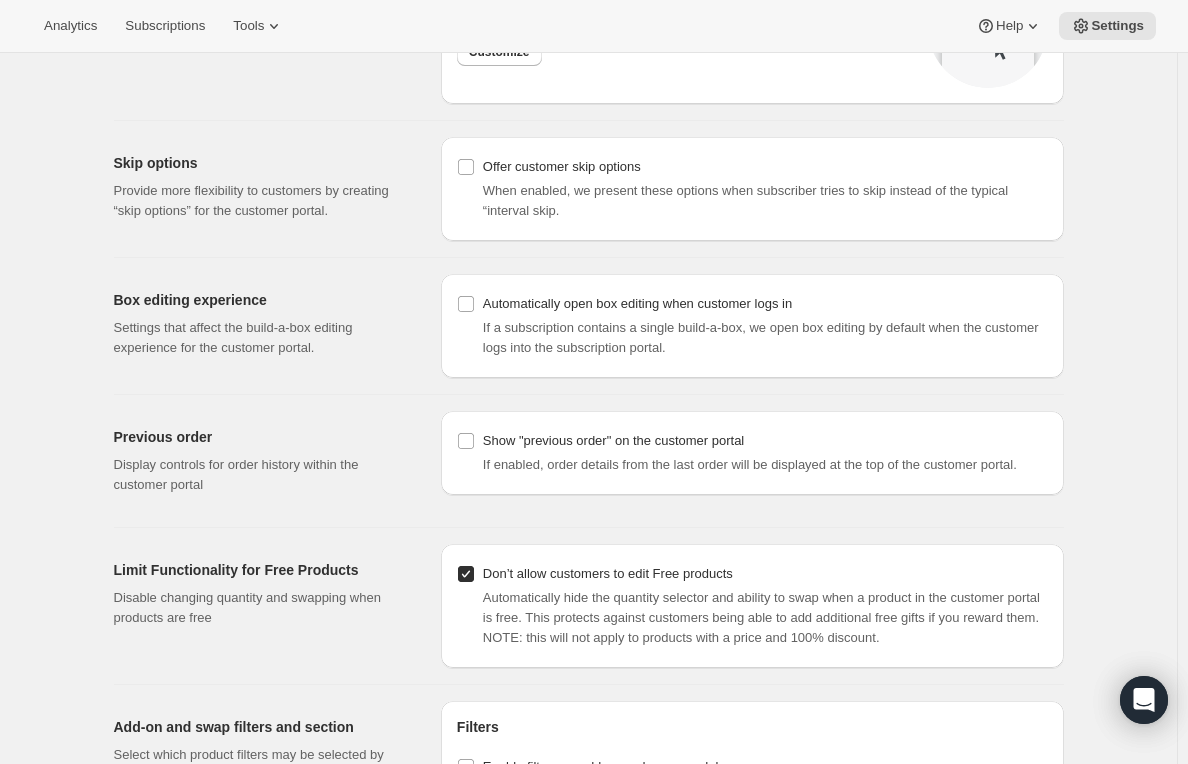 scroll, scrollTop: 1680, scrollLeft: 0, axis: vertical 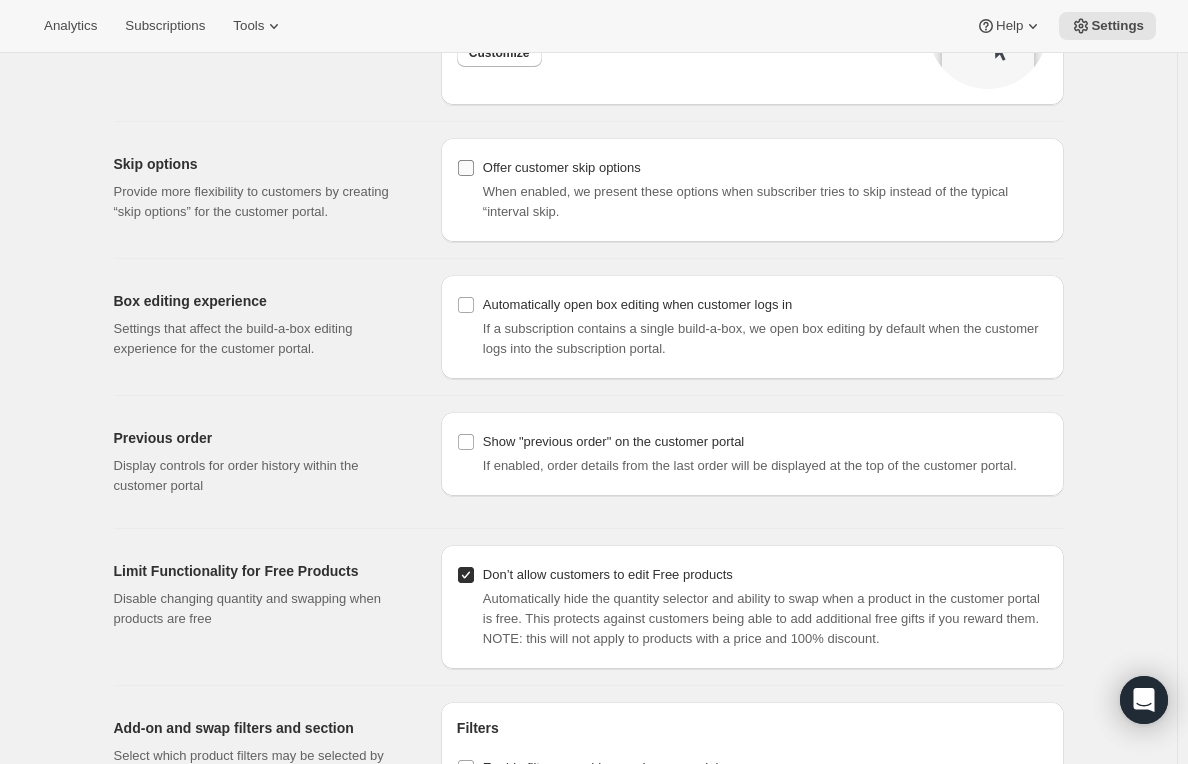 click on "Offer customer skip options" at bounding box center (562, 167) 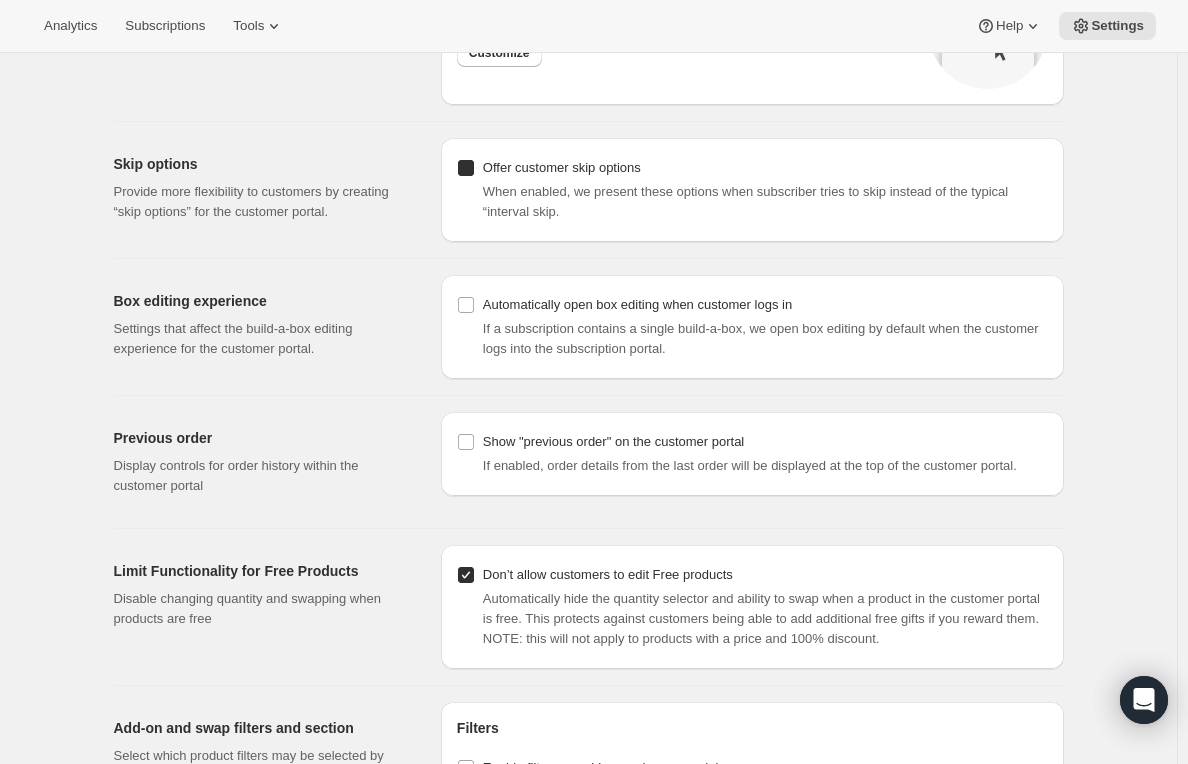 checkbox on "true" 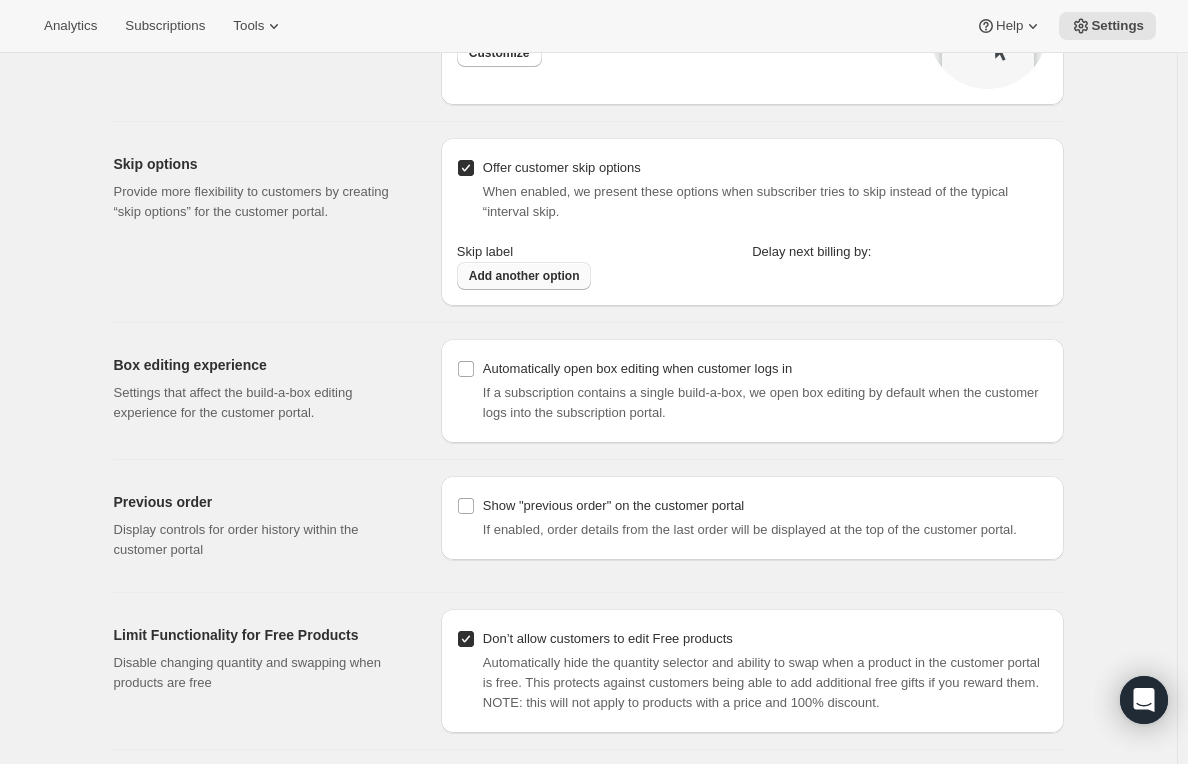 click on "Add another option" at bounding box center (524, 276) 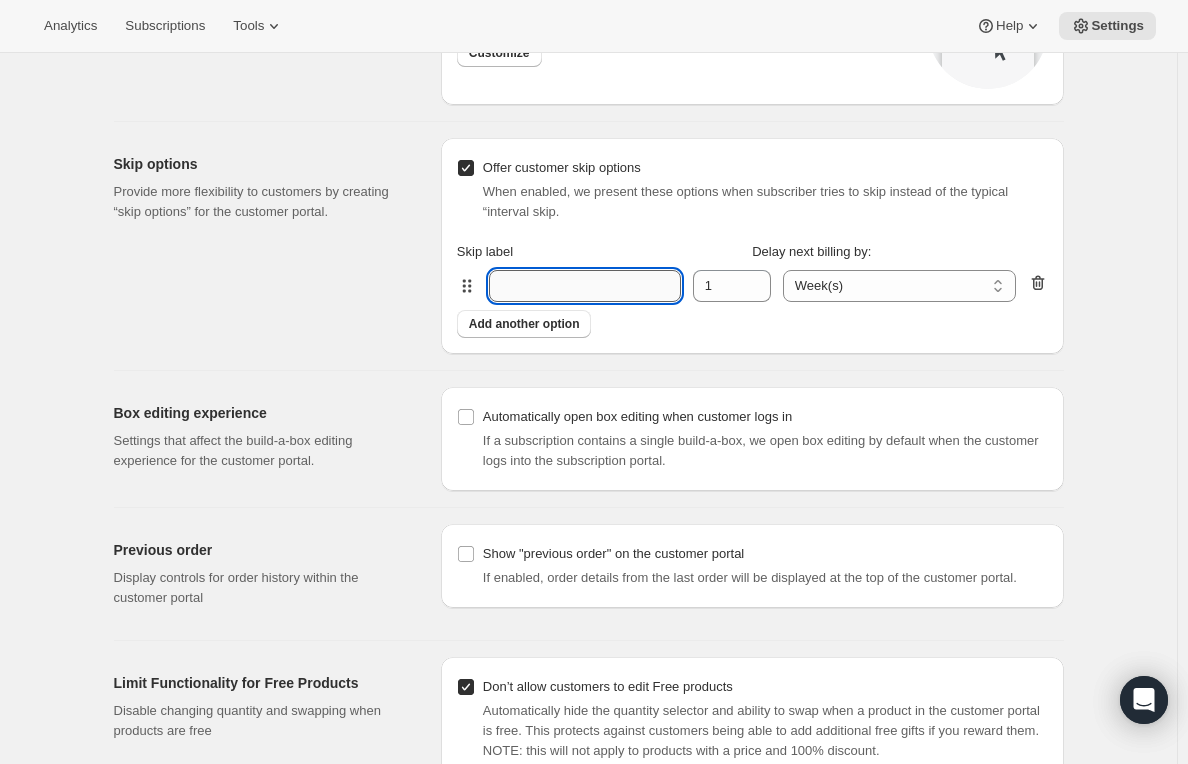 click on "label-interval-0" at bounding box center [585, 286] 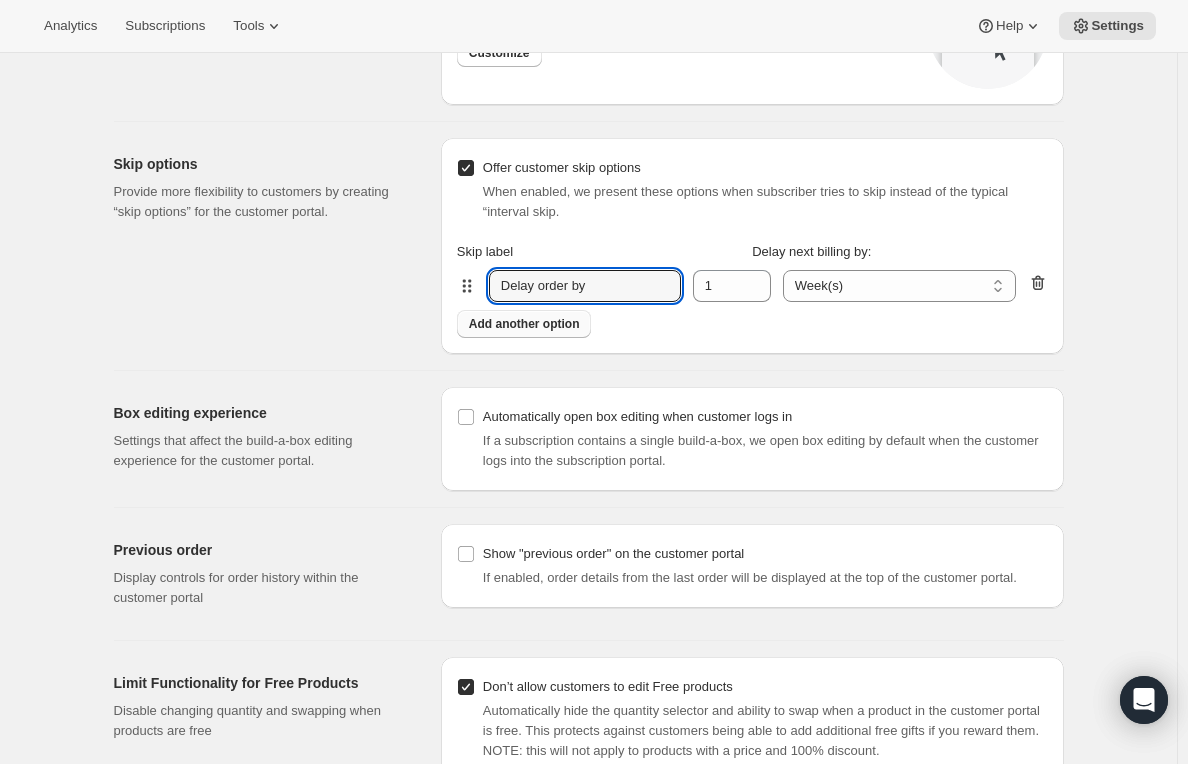 click on "Add another option" at bounding box center (524, 324) 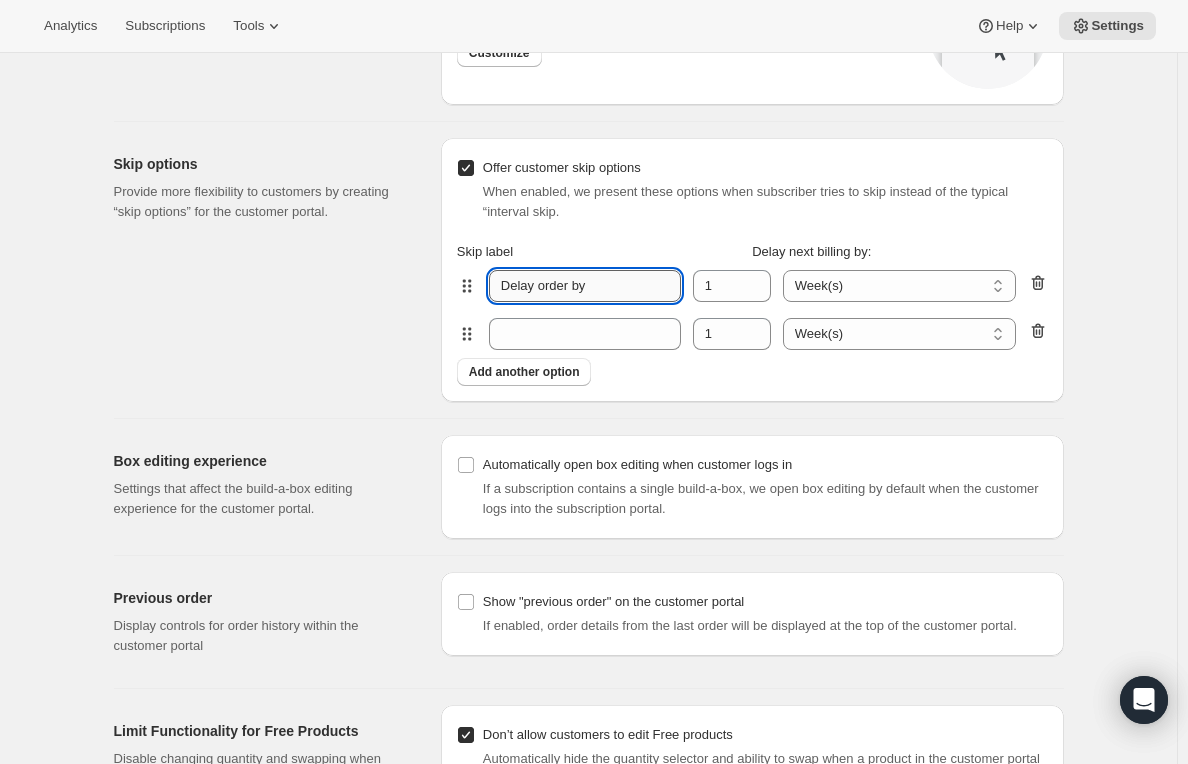 click on "Delay order by" at bounding box center (585, 286) 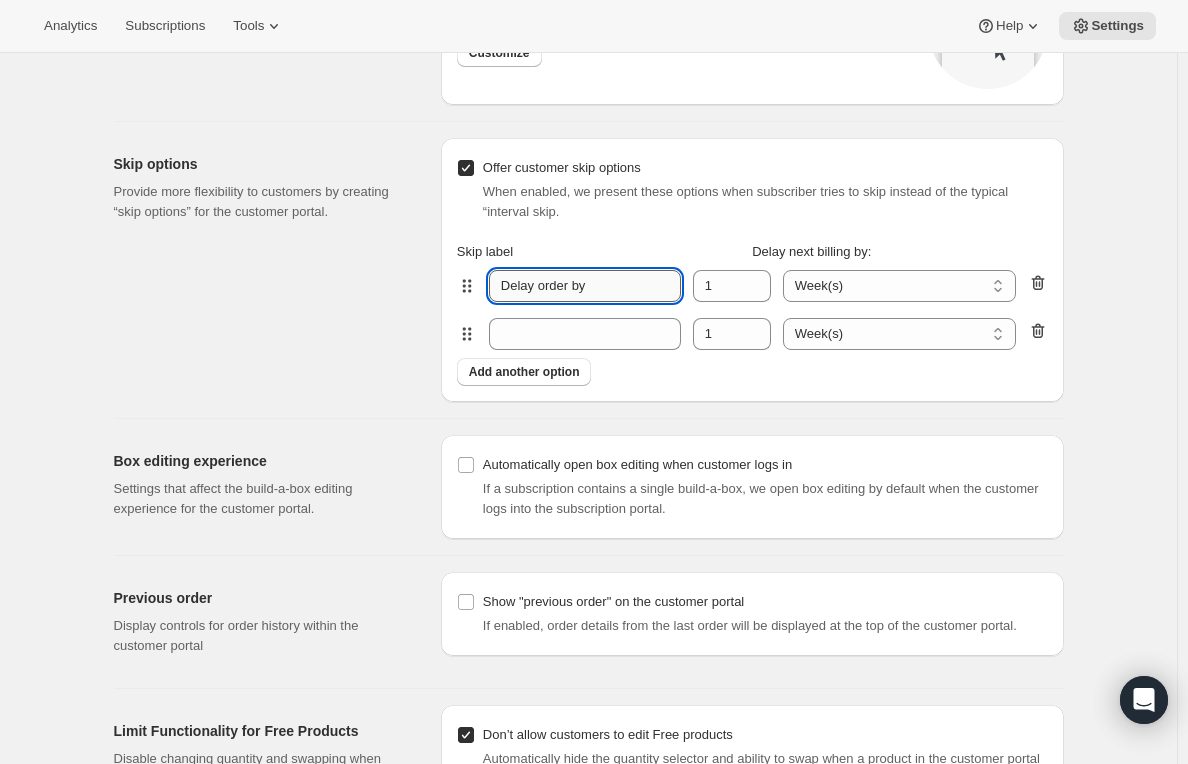 click on "Delay order by" at bounding box center [585, 286] 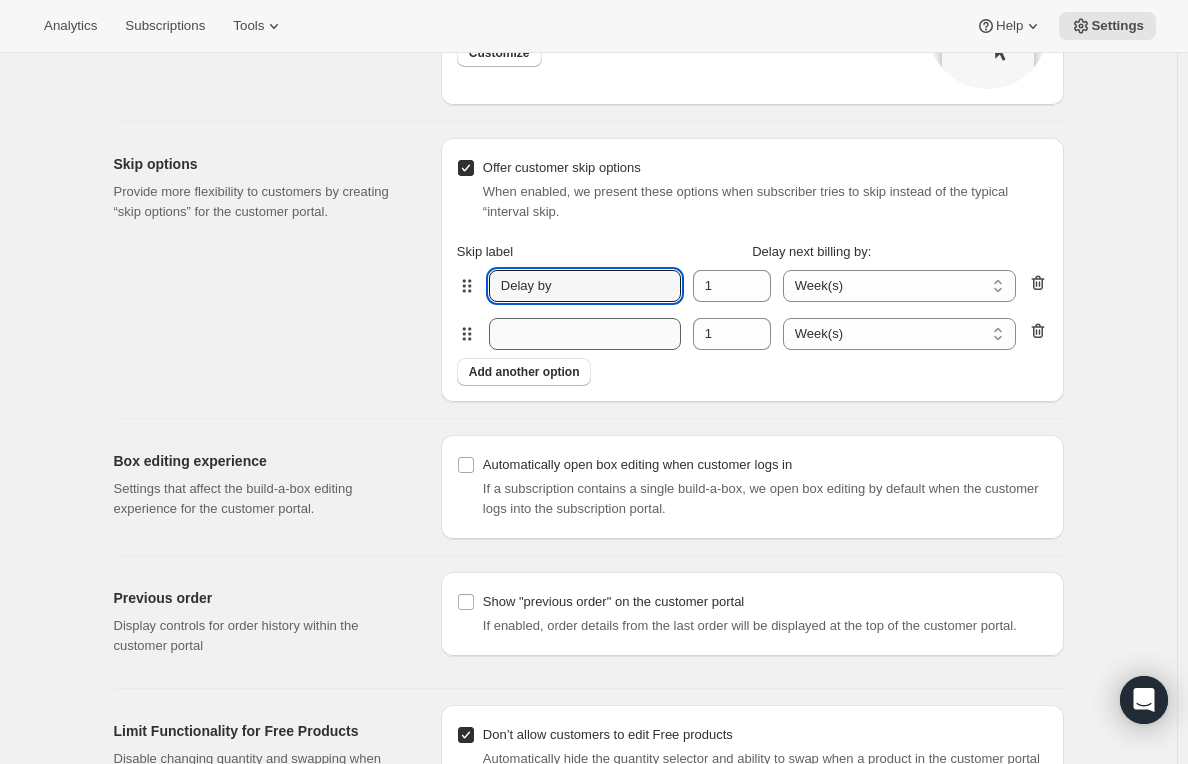 type on "Delay by" 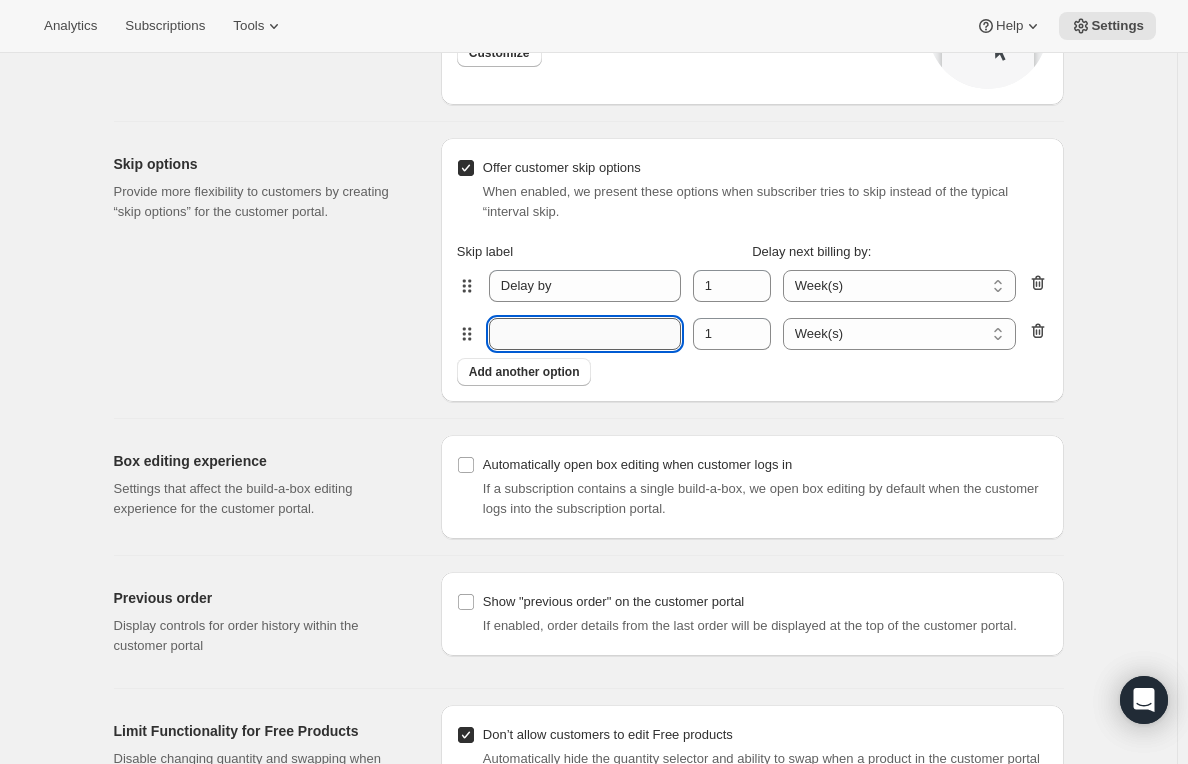 click on "label-interval-1" at bounding box center (585, 334) 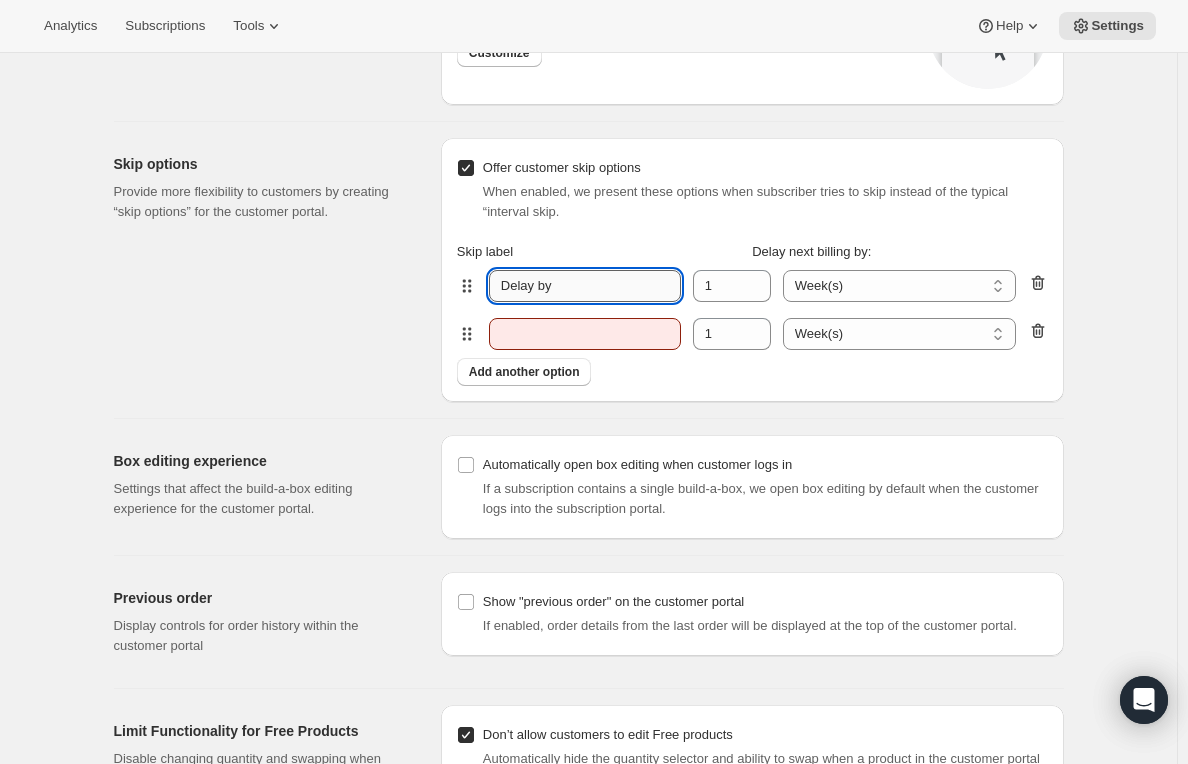 click on "Delay by" at bounding box center (585, 286) 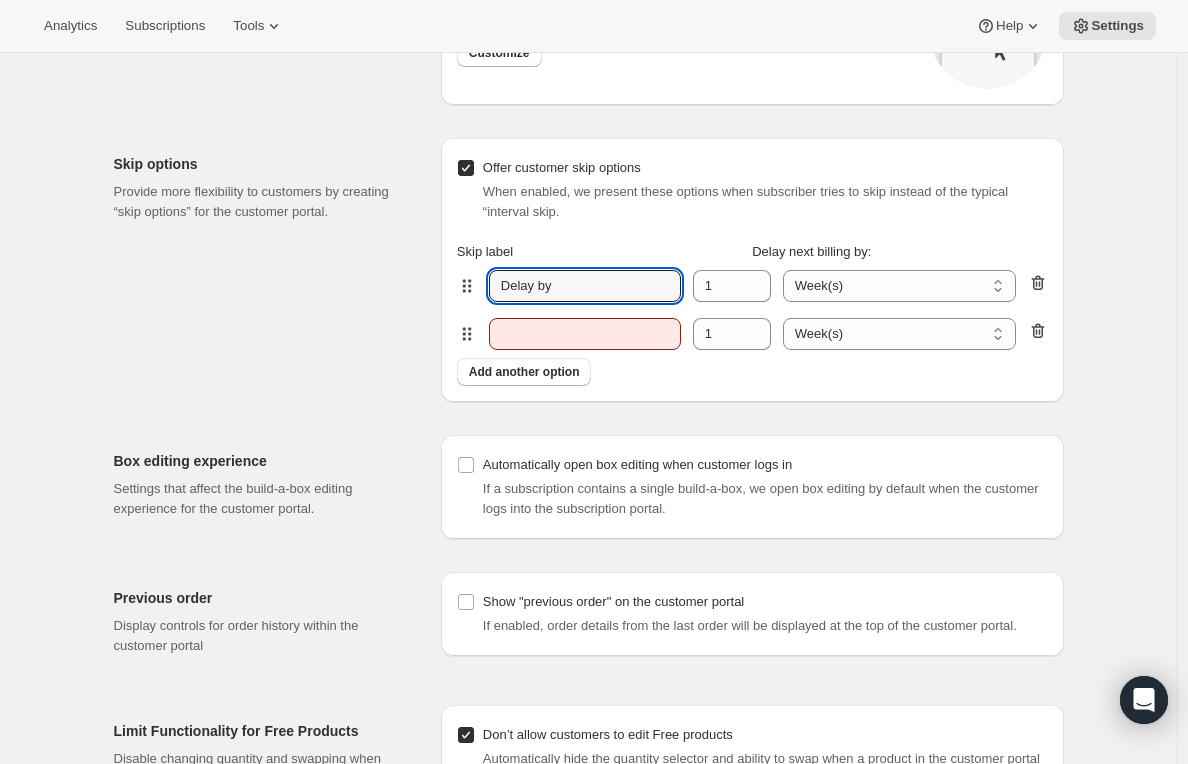 click on "label-interval-1 count-interval-1 1 Week(s) Month(s) interval(s) Week(s)" at bounding box center [752, 334] 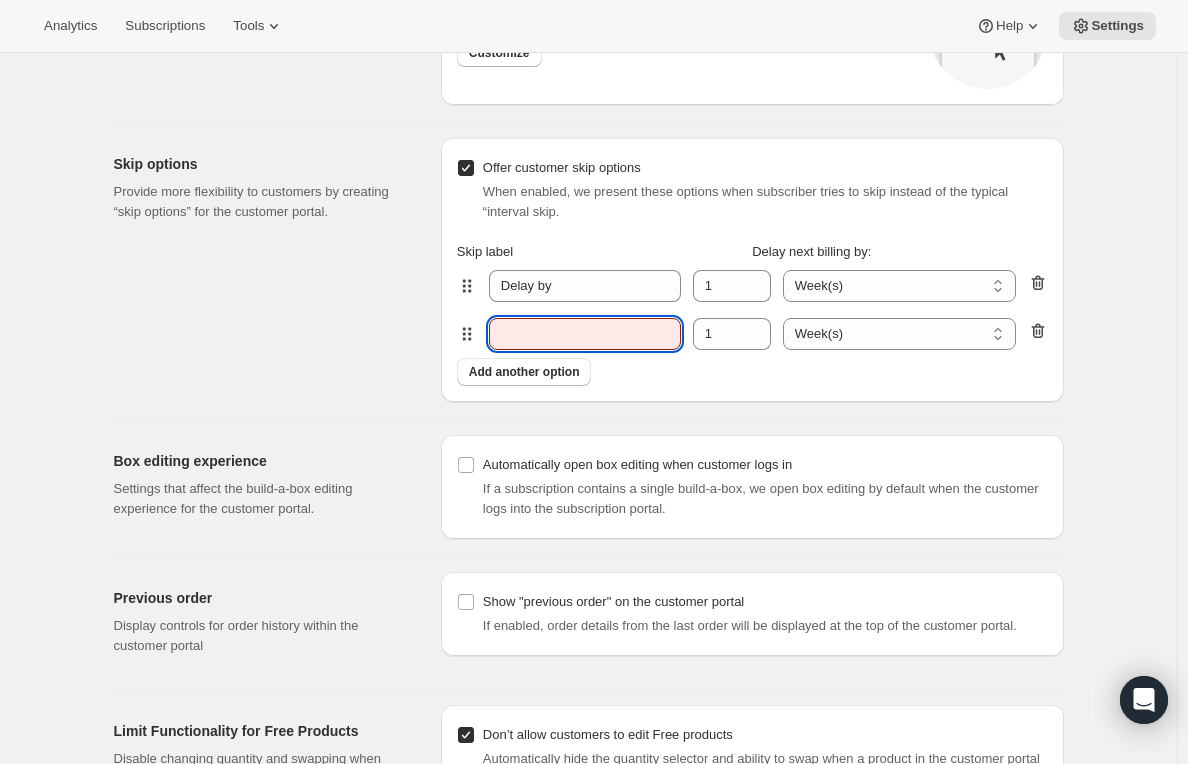 drag, startPoint x: 533, startPoint y: 341, endPoint x: 627, endPoint y: 343, distance: 94.02127 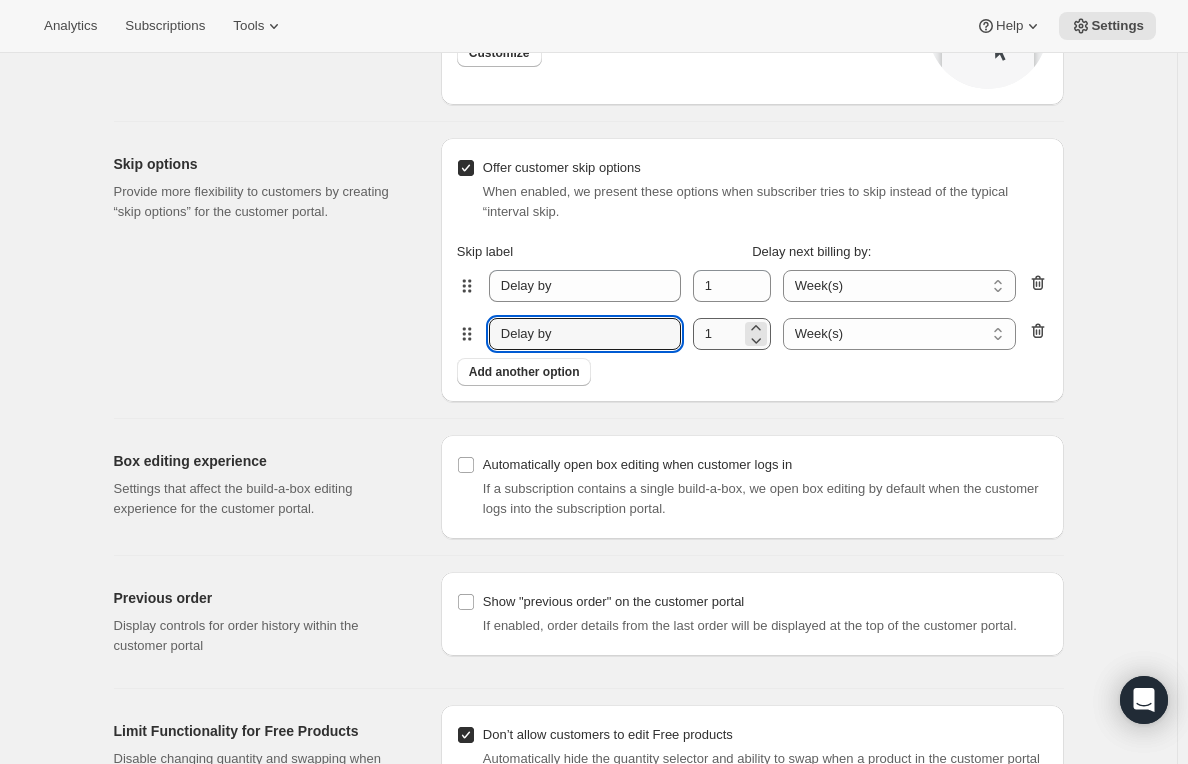 type on "Delay by" 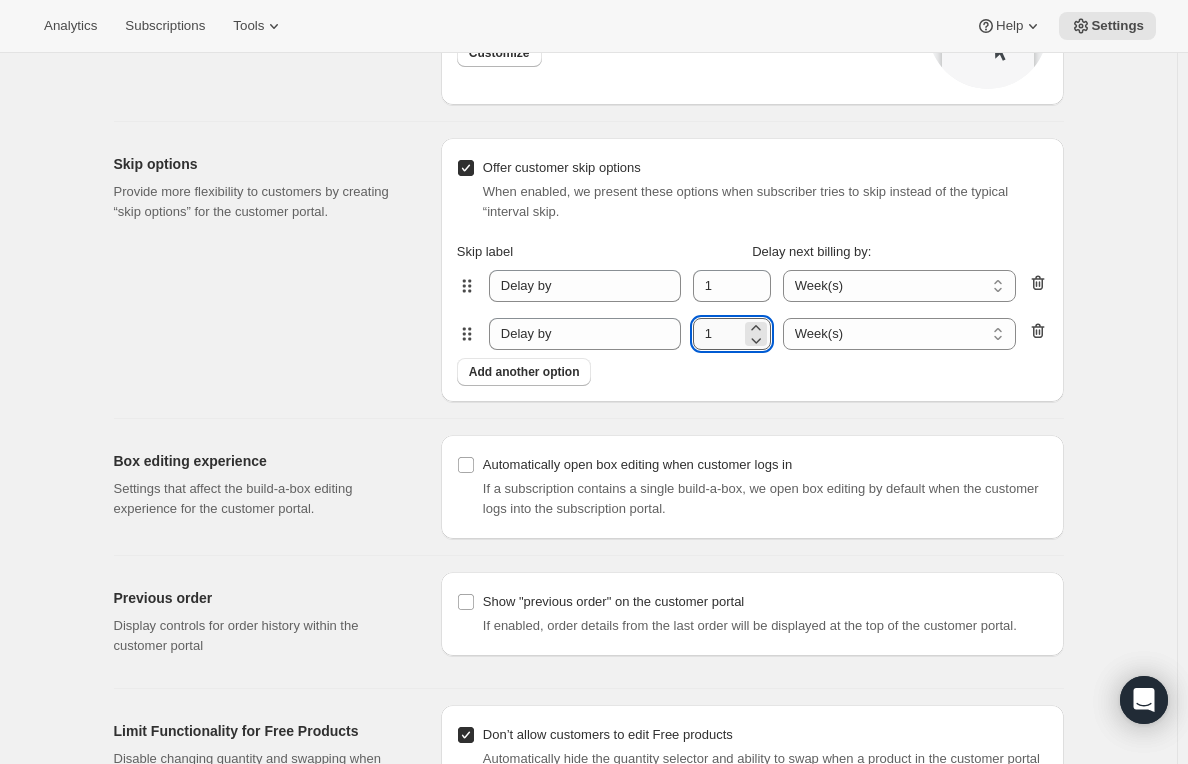 click on "1" at bounding box center (717, 334) 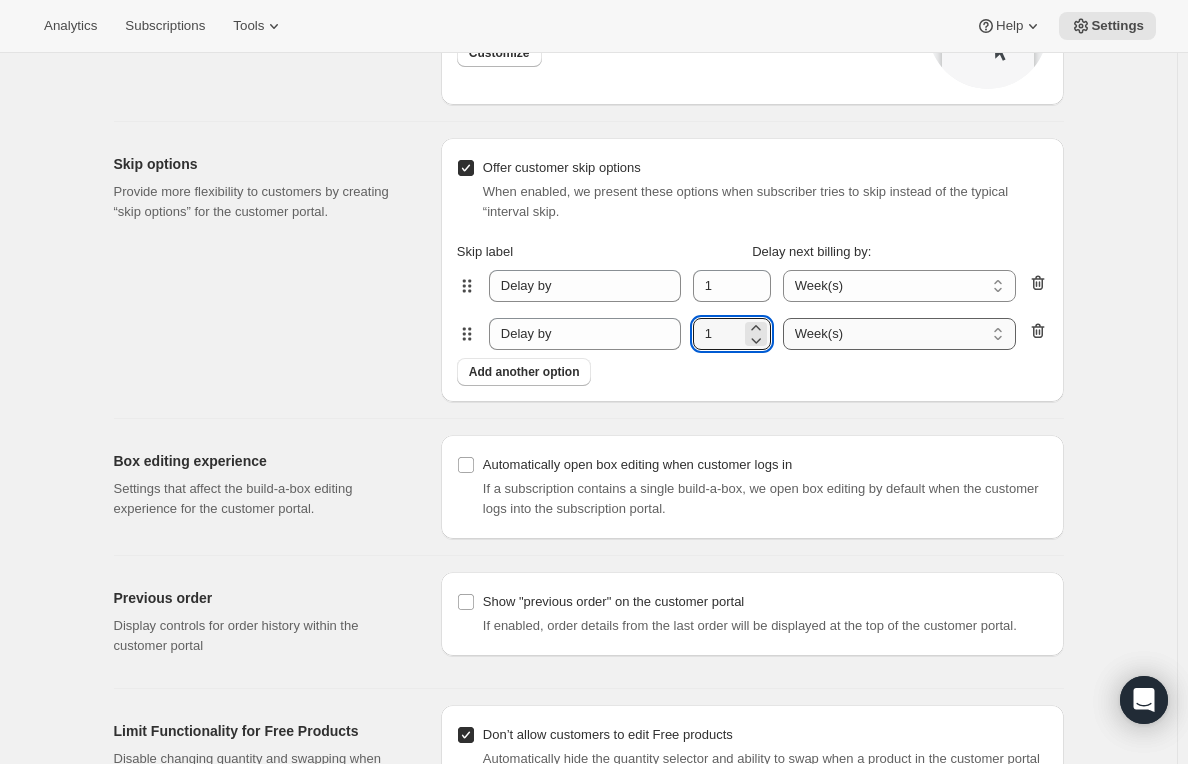 click on "Week(s) Month(s) interval(s)" at bounding box center (899, 334) 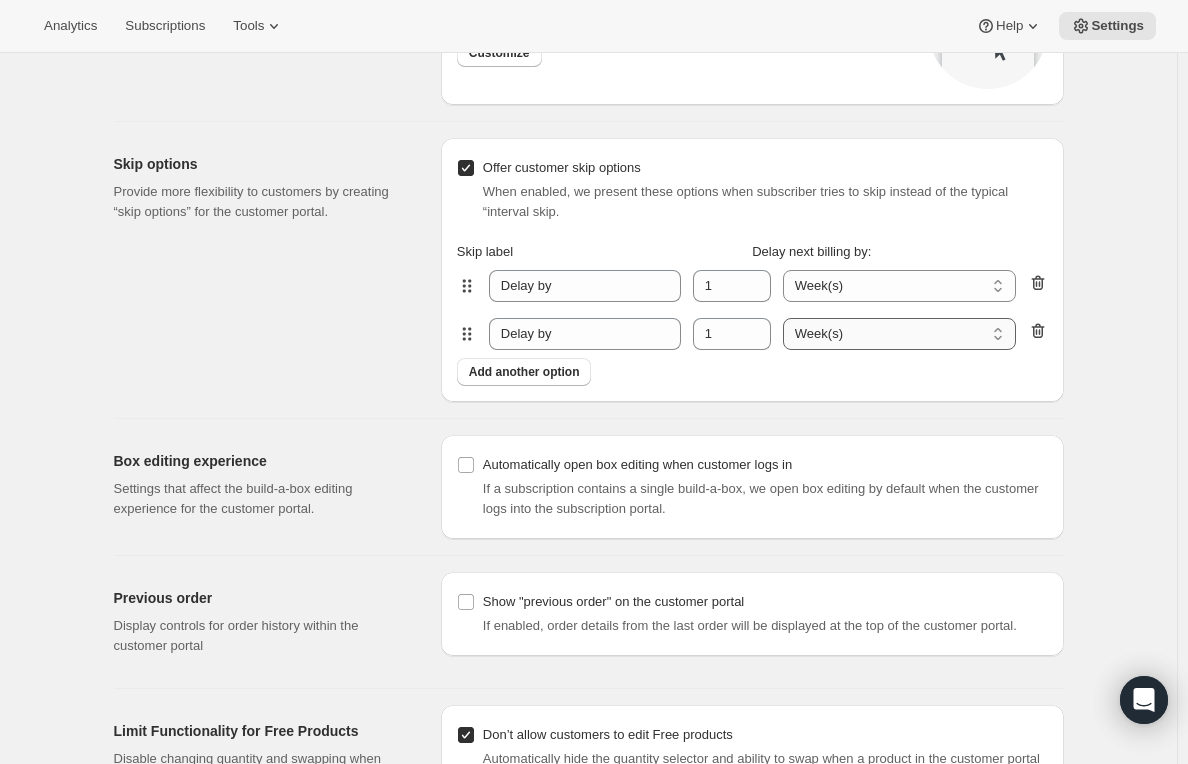 select on "MONTH" 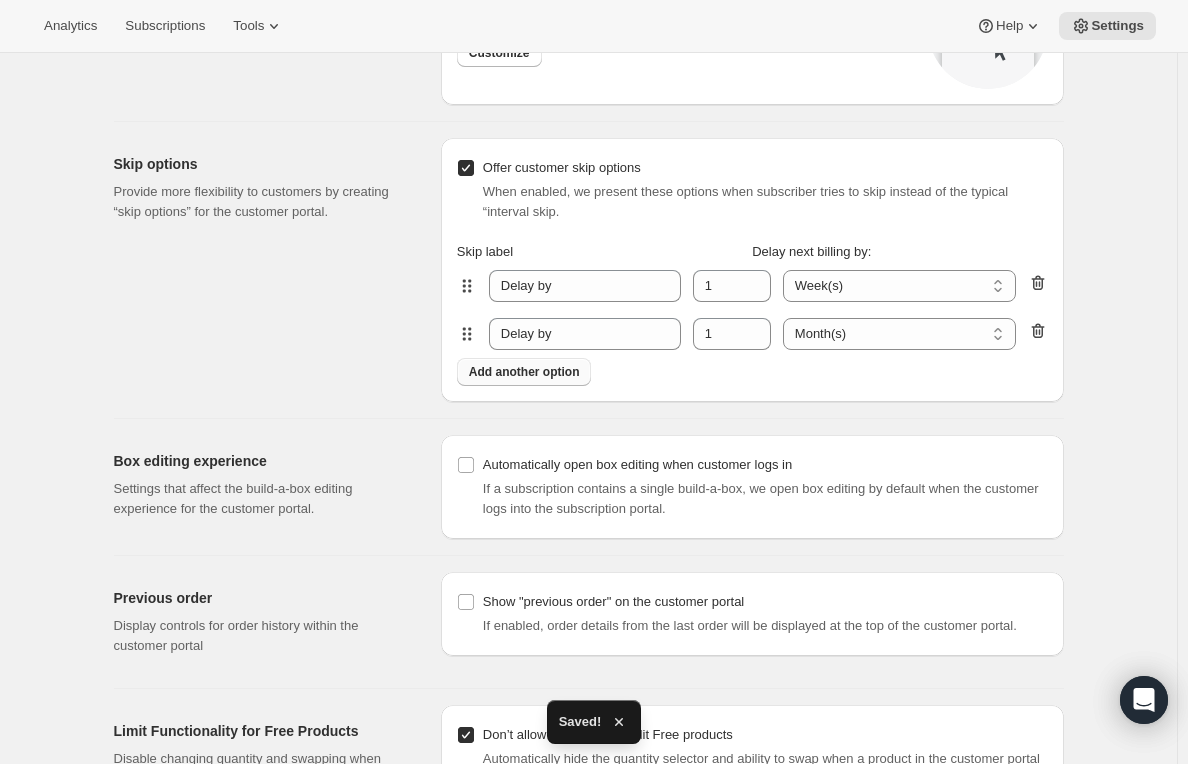 click on "Add another option" at bounding box center [524, 372] 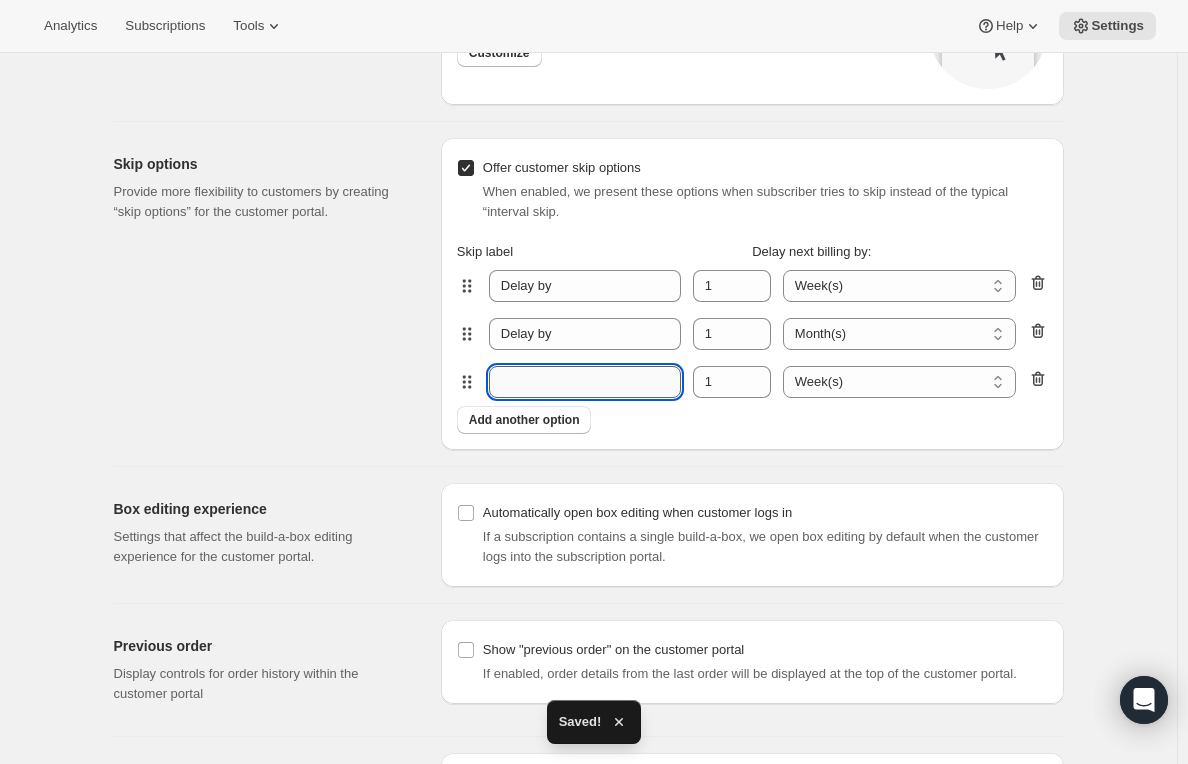 click on "label-interval-2" at bounding box center [585, 382] 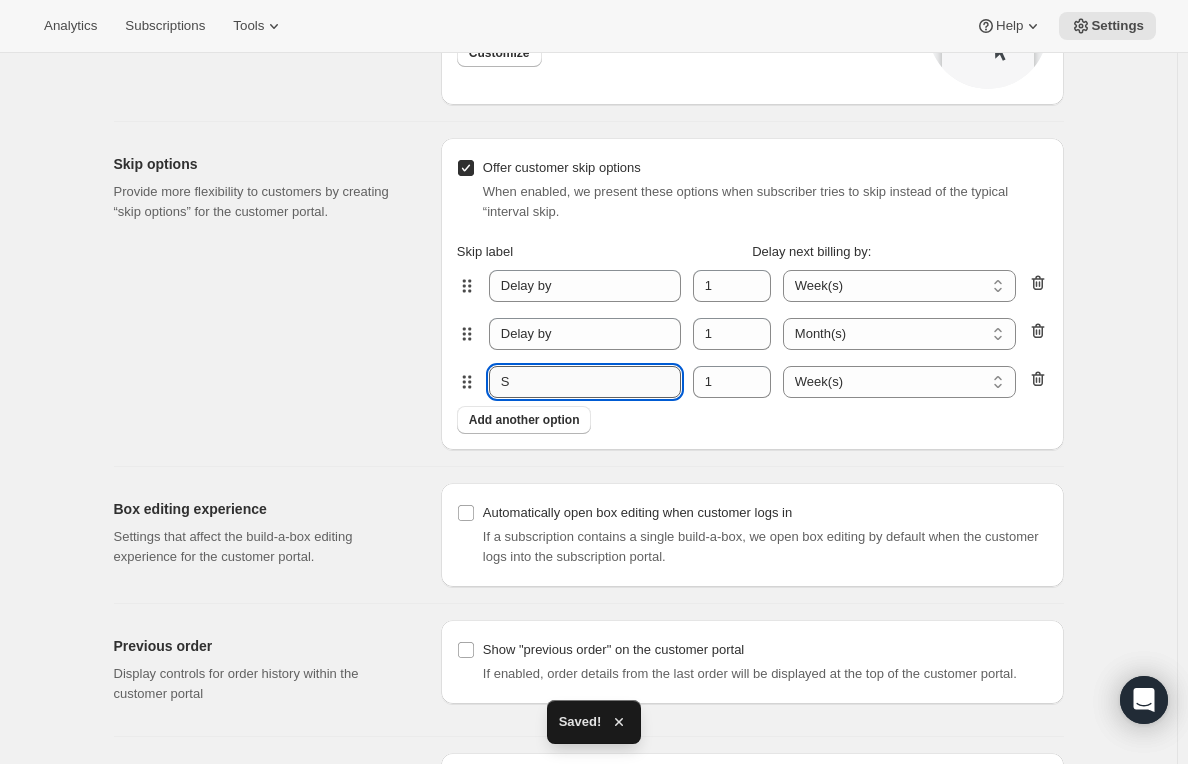 type on "Skip shipment" 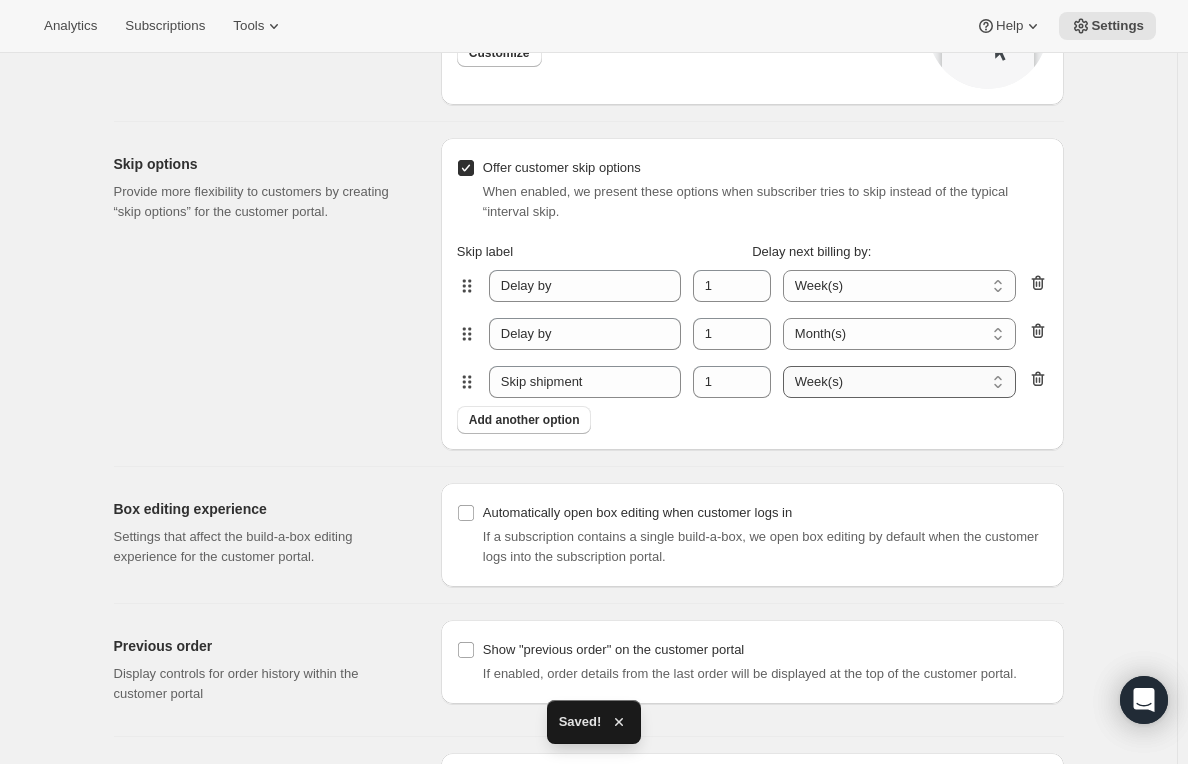 click on "Week(s) Month(s) interval(s)" at bounding box center [899, 382] 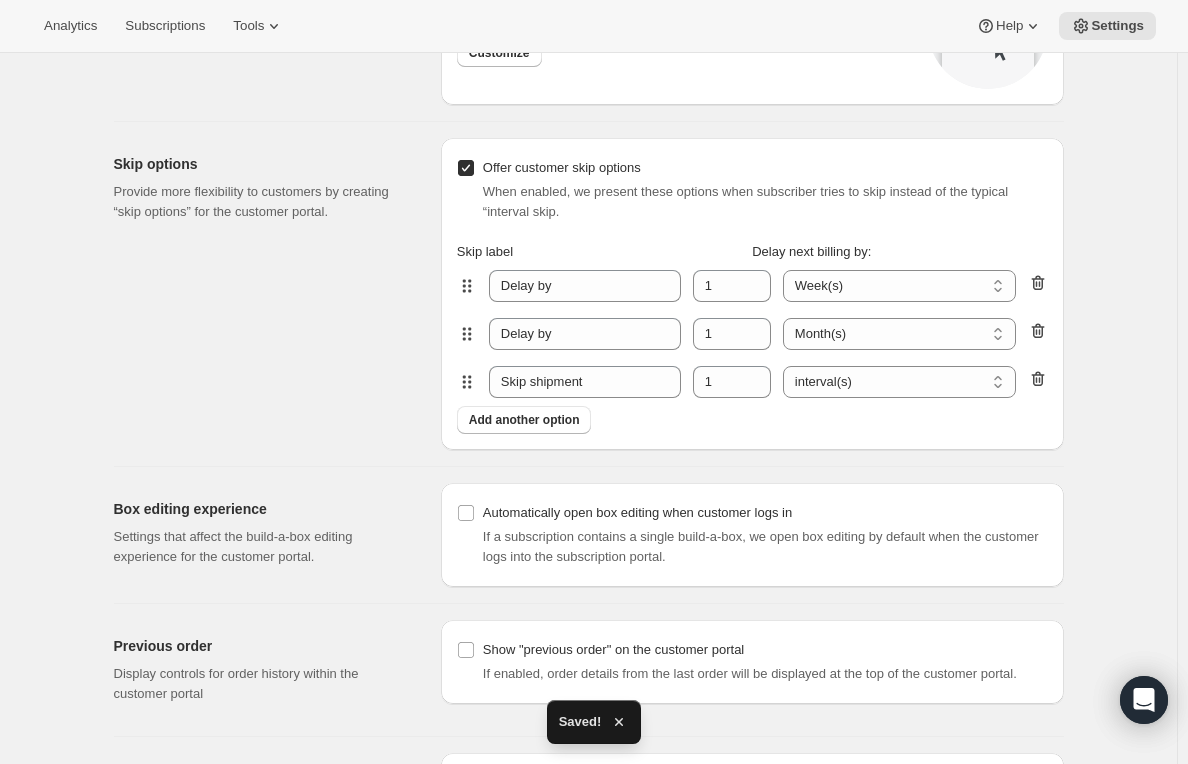click on "Add another option" at bounding box center (752, 420) 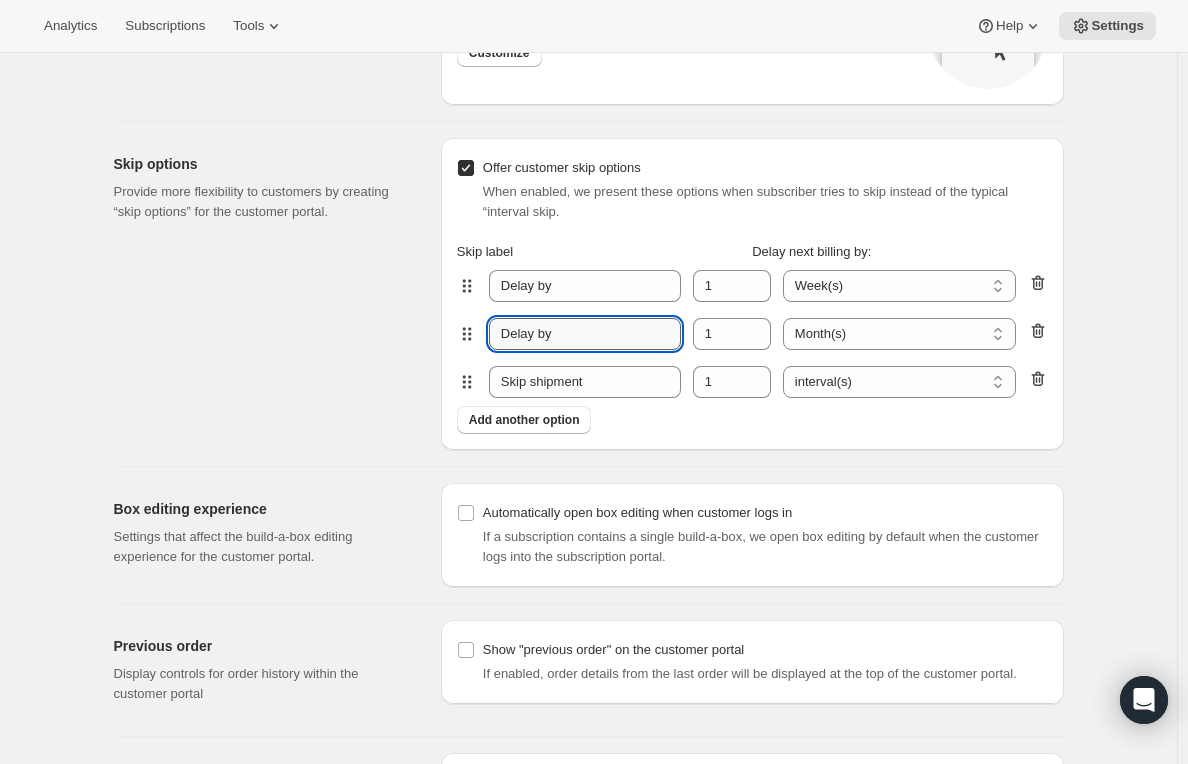 click on "Delay by" at bounding box center [585, 334] 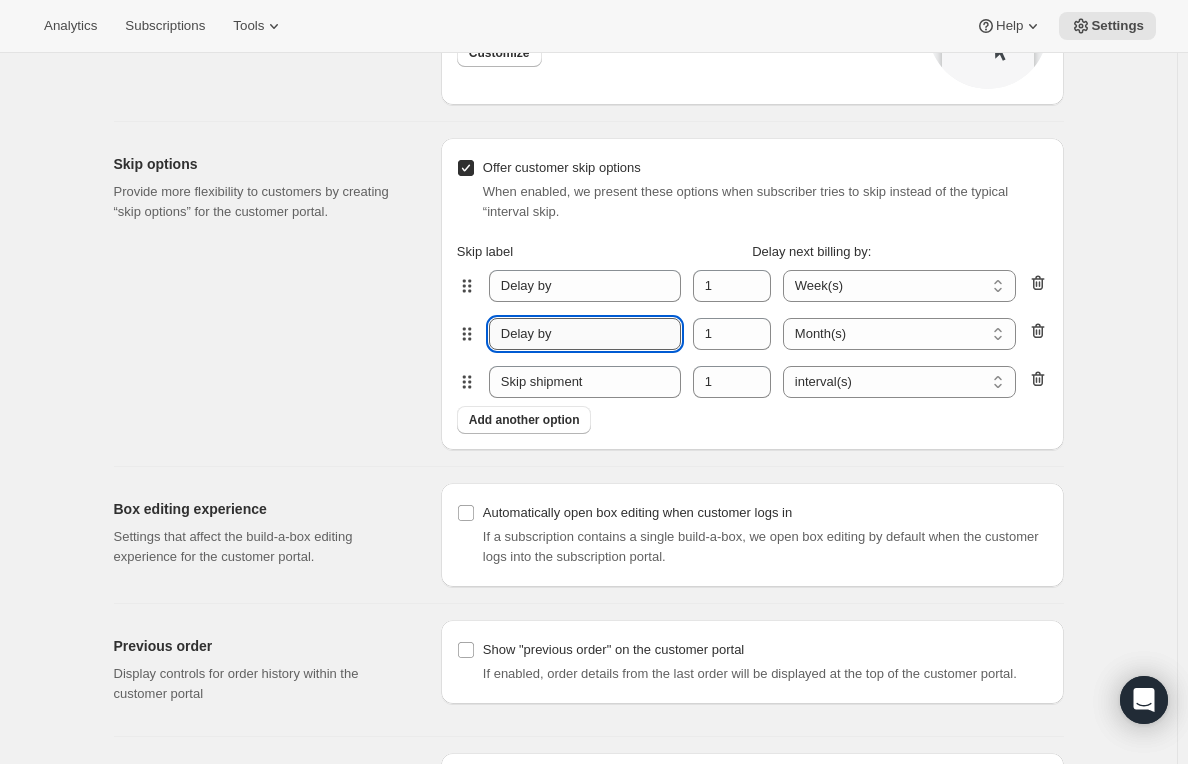 click on "Delay by" at bounding box center (585, 334) 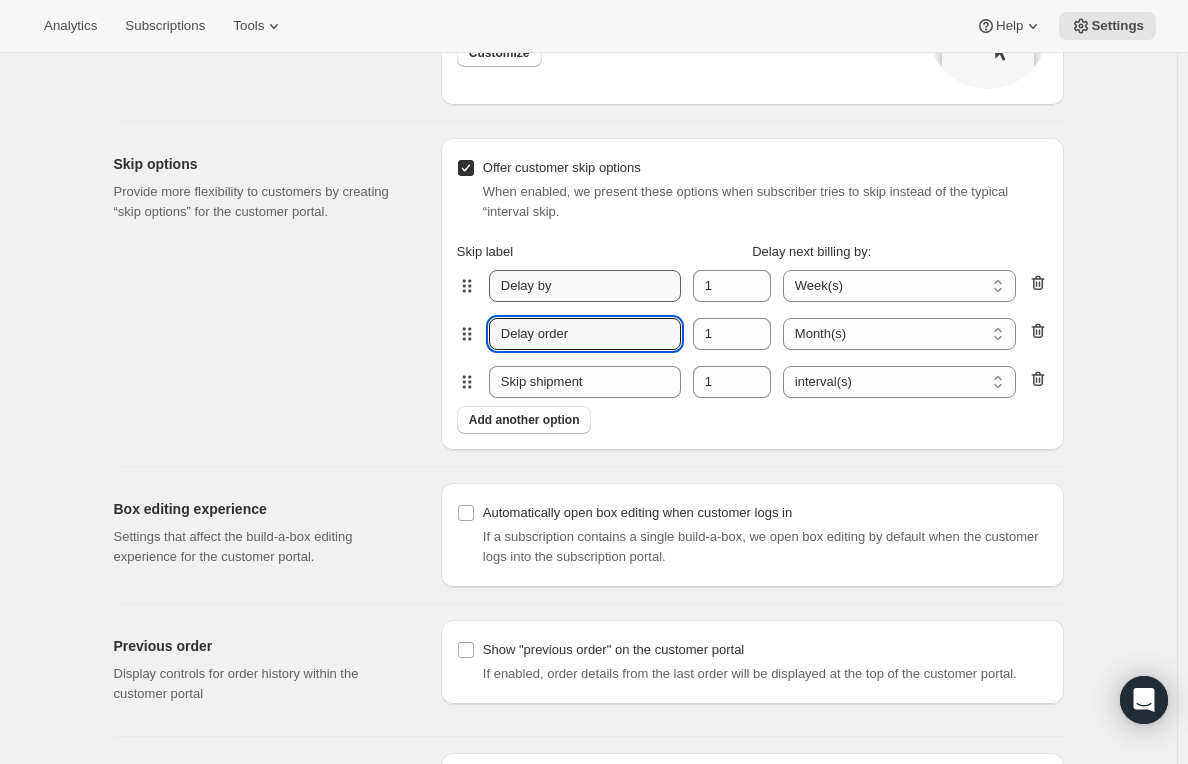 type on "Delay order" 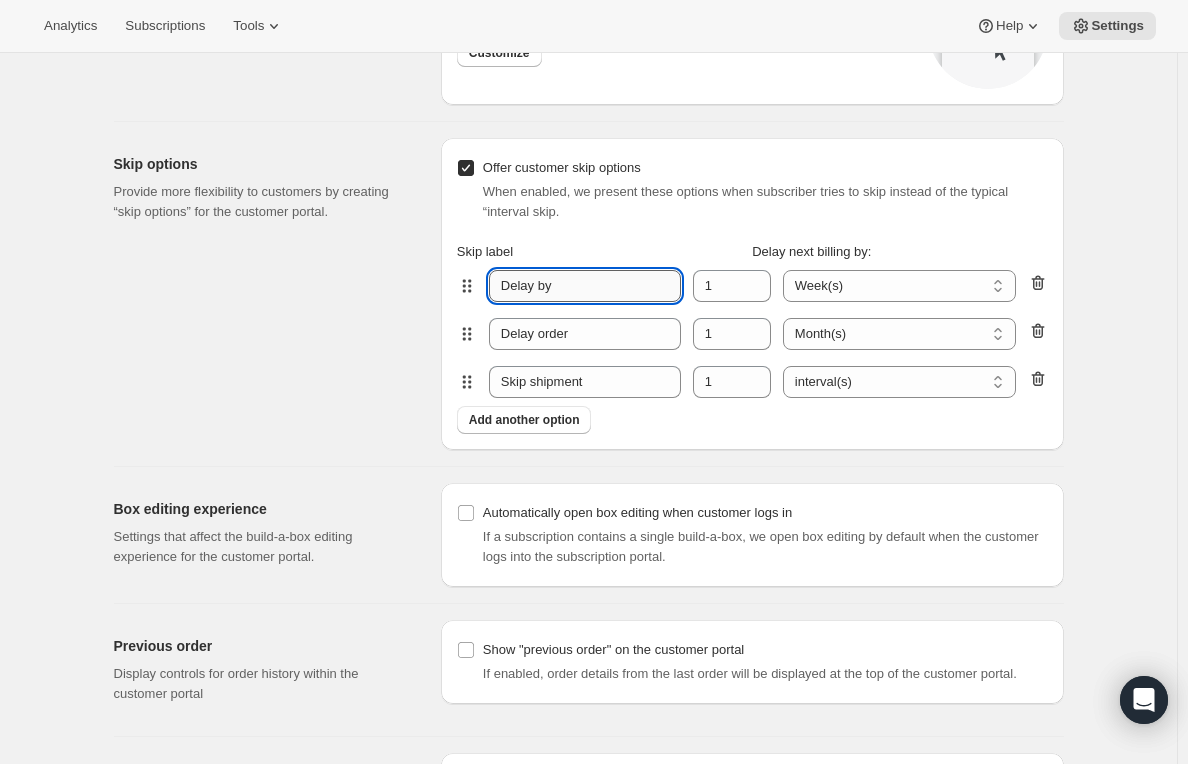 click on "Delay by" at bounding box center (585, 286) 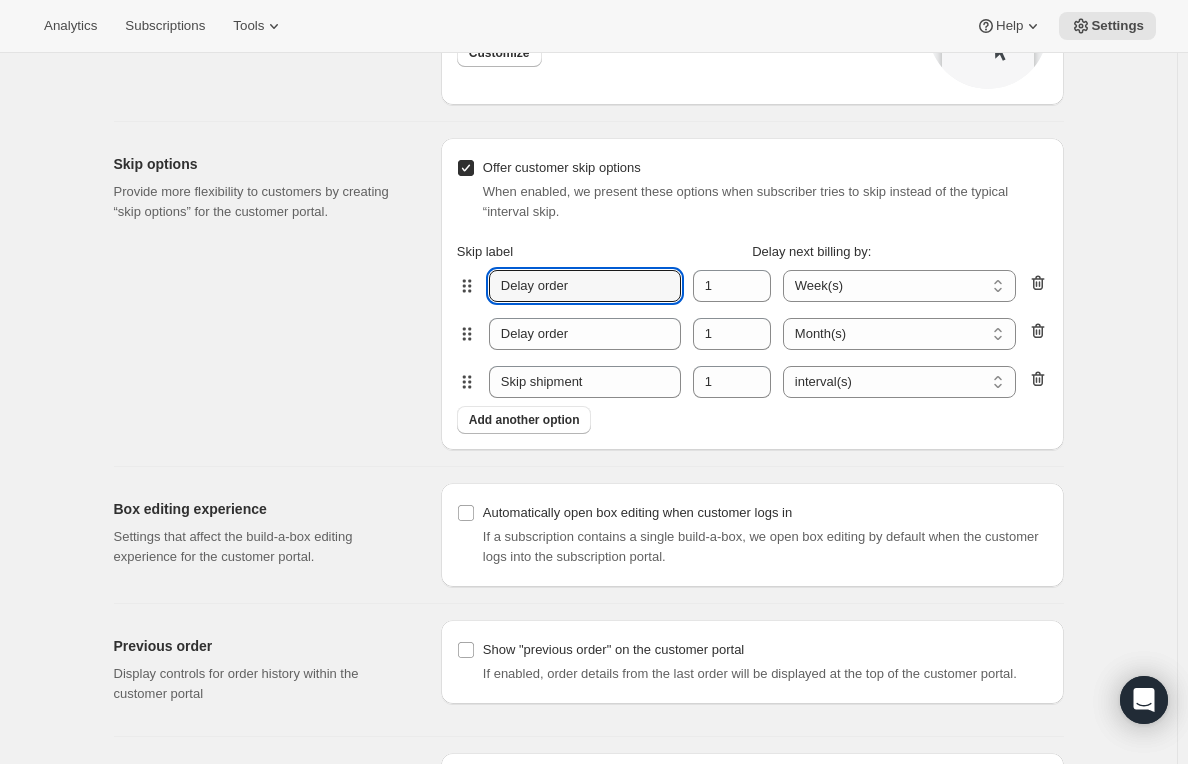 type on "Delay order" 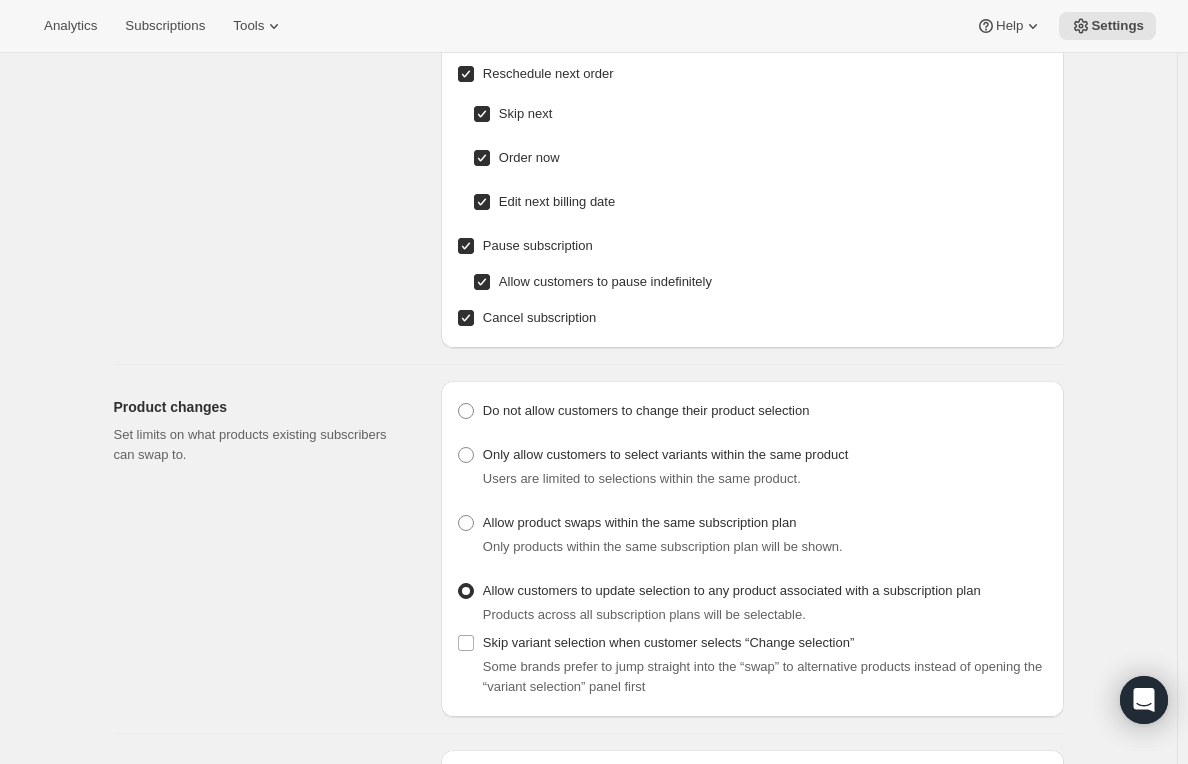 scroll, scrollTop: 0, scrollLeft: 0, axis: both 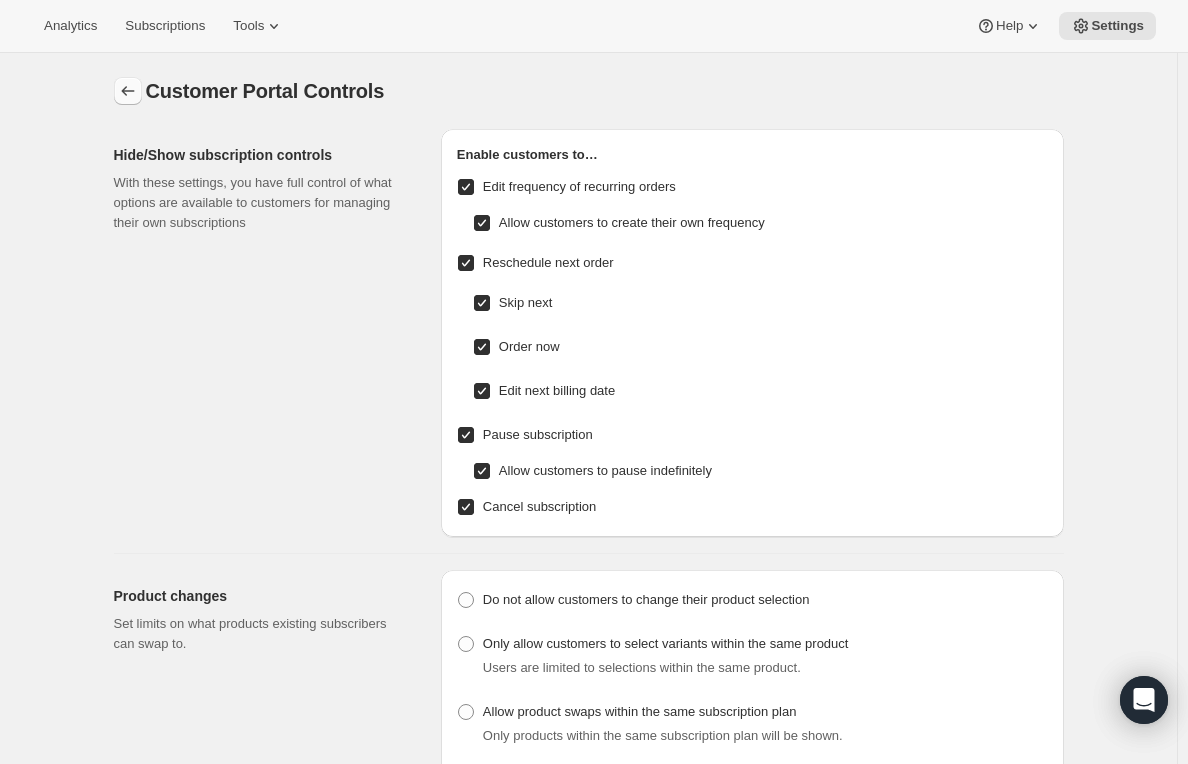 click 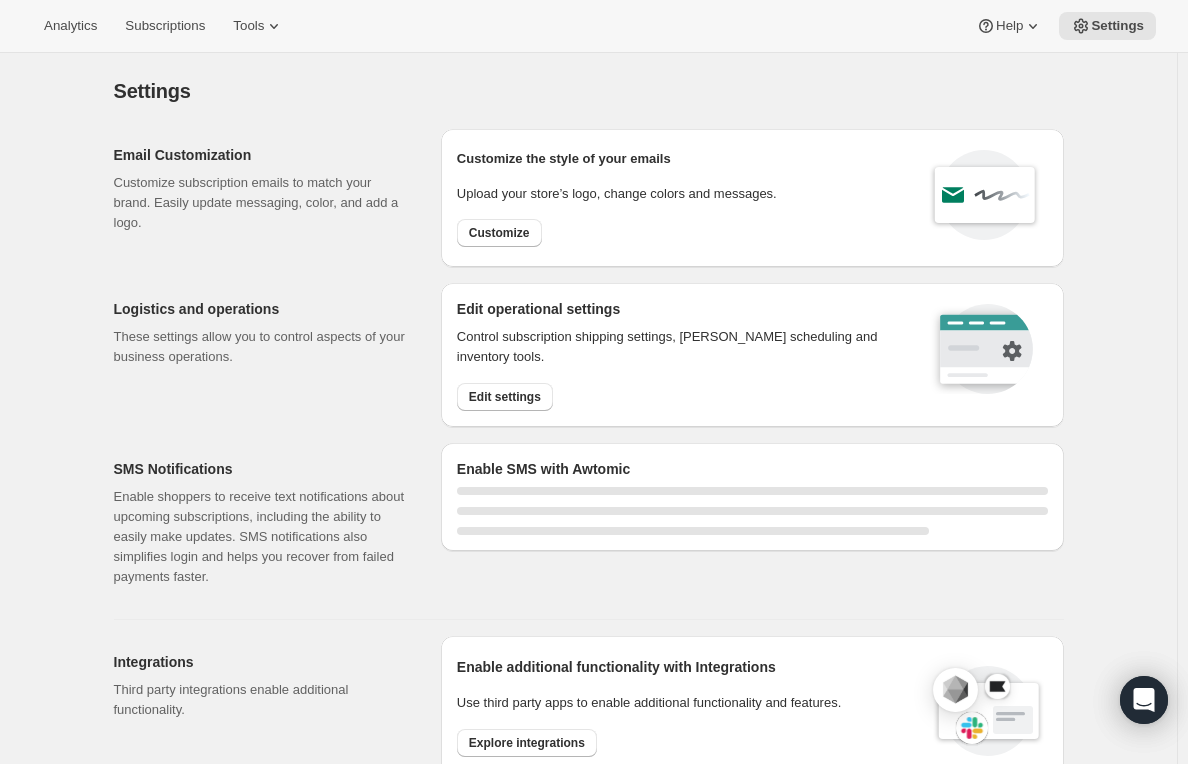 select on "22:00" 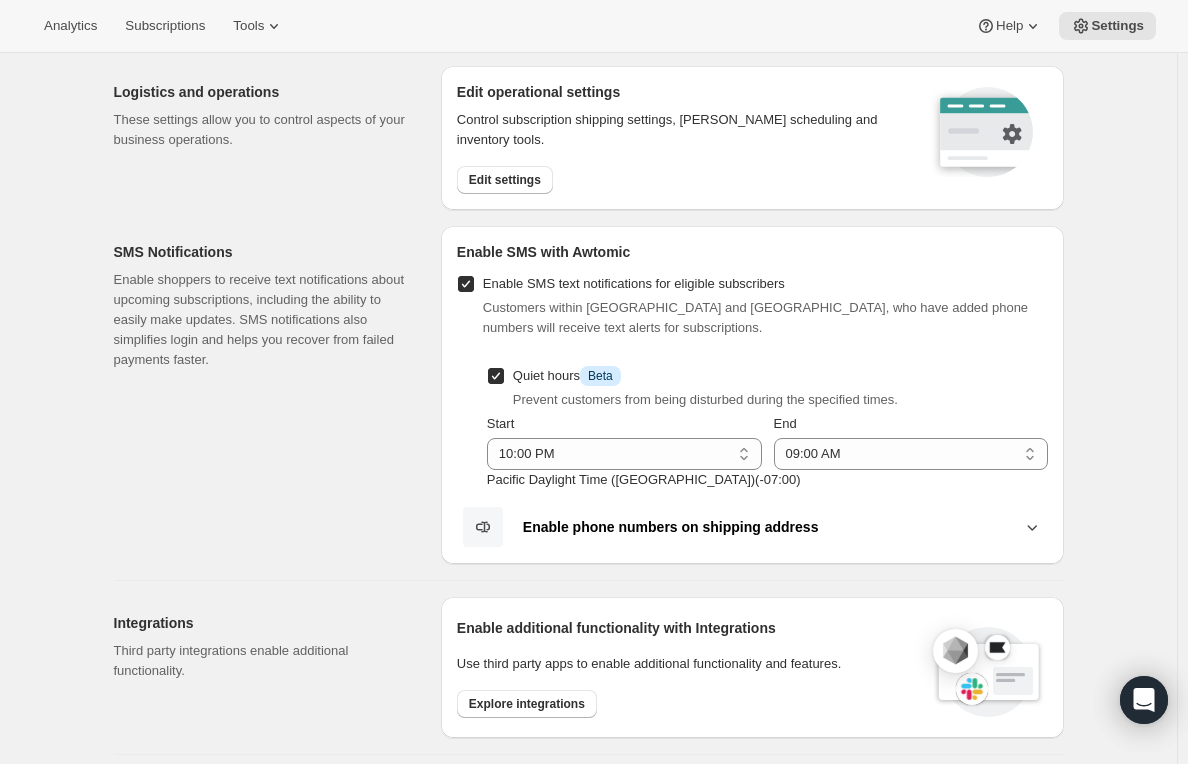 scroll, scrollTop: 100, scrollLeft: 0, axis: vertical 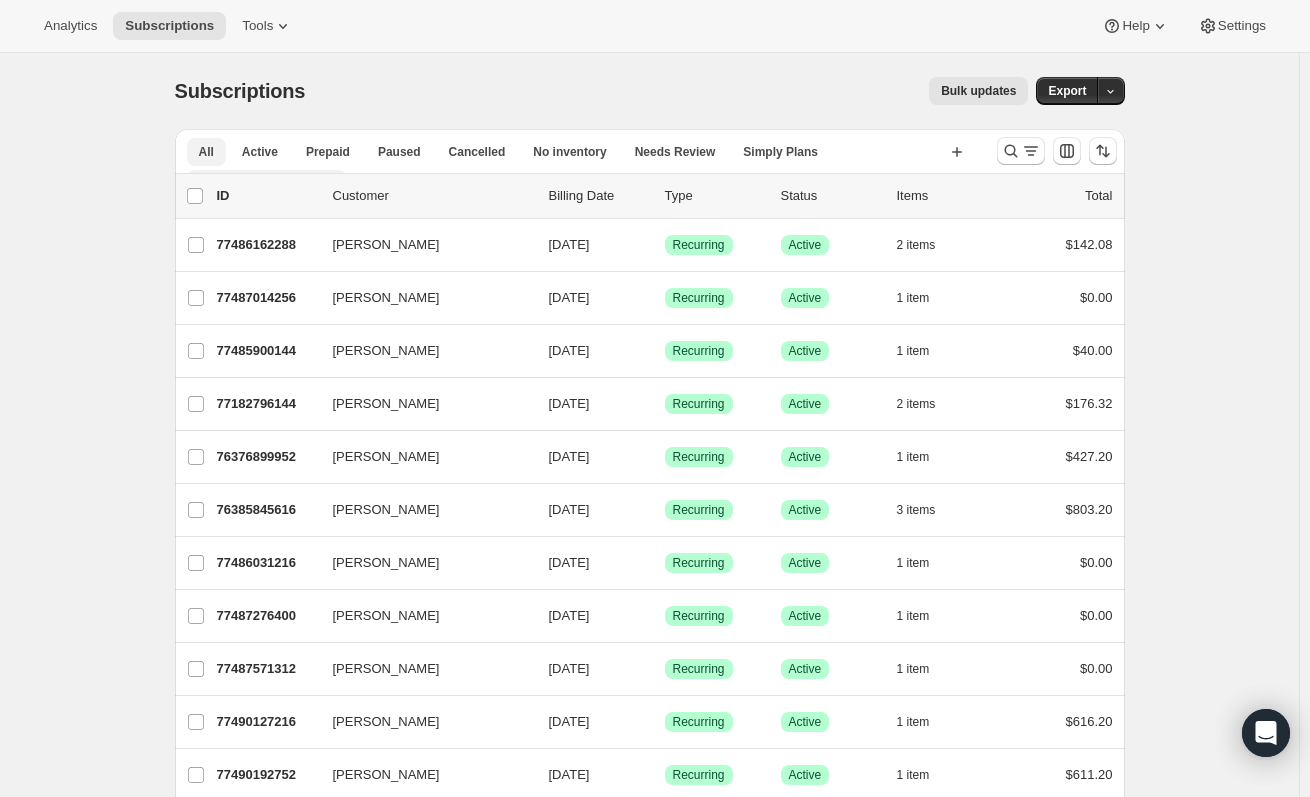 click on "Audrey Plans" at bounding box center [267, 184] 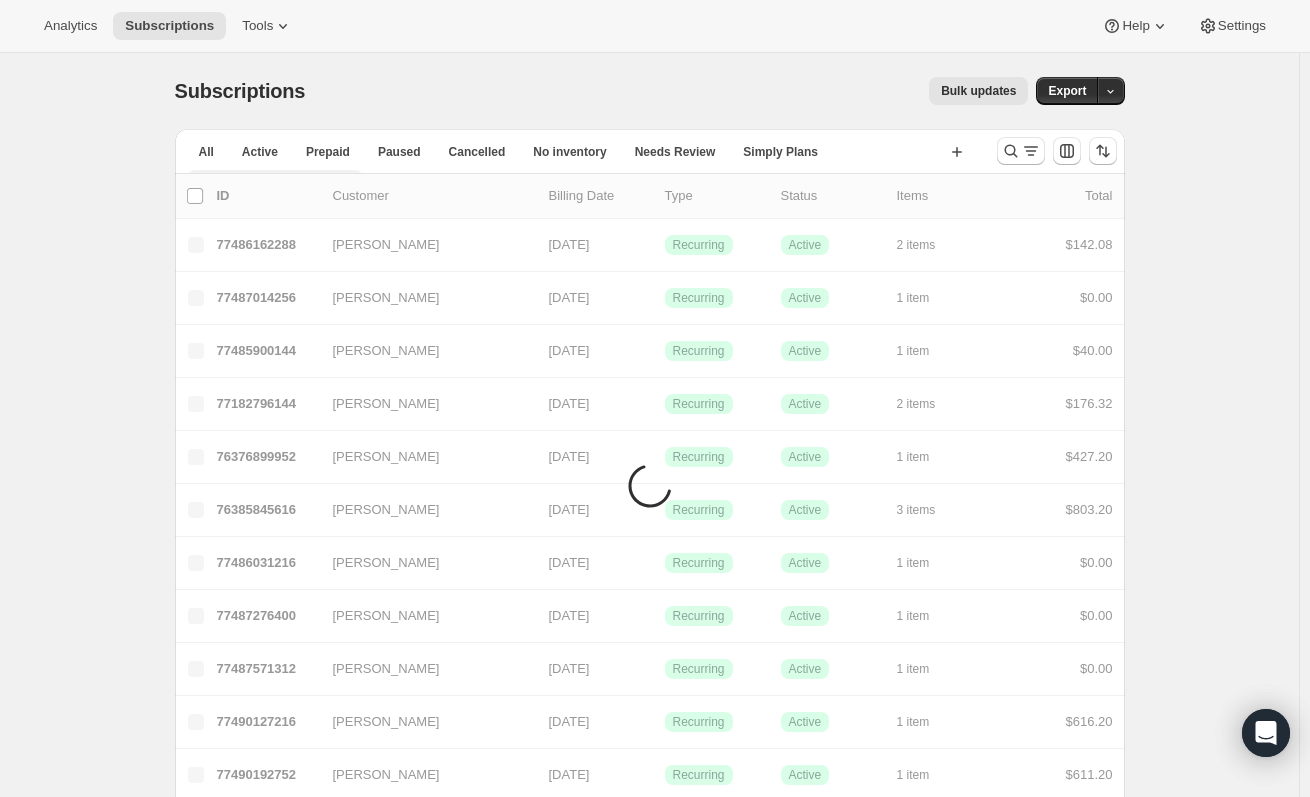 click 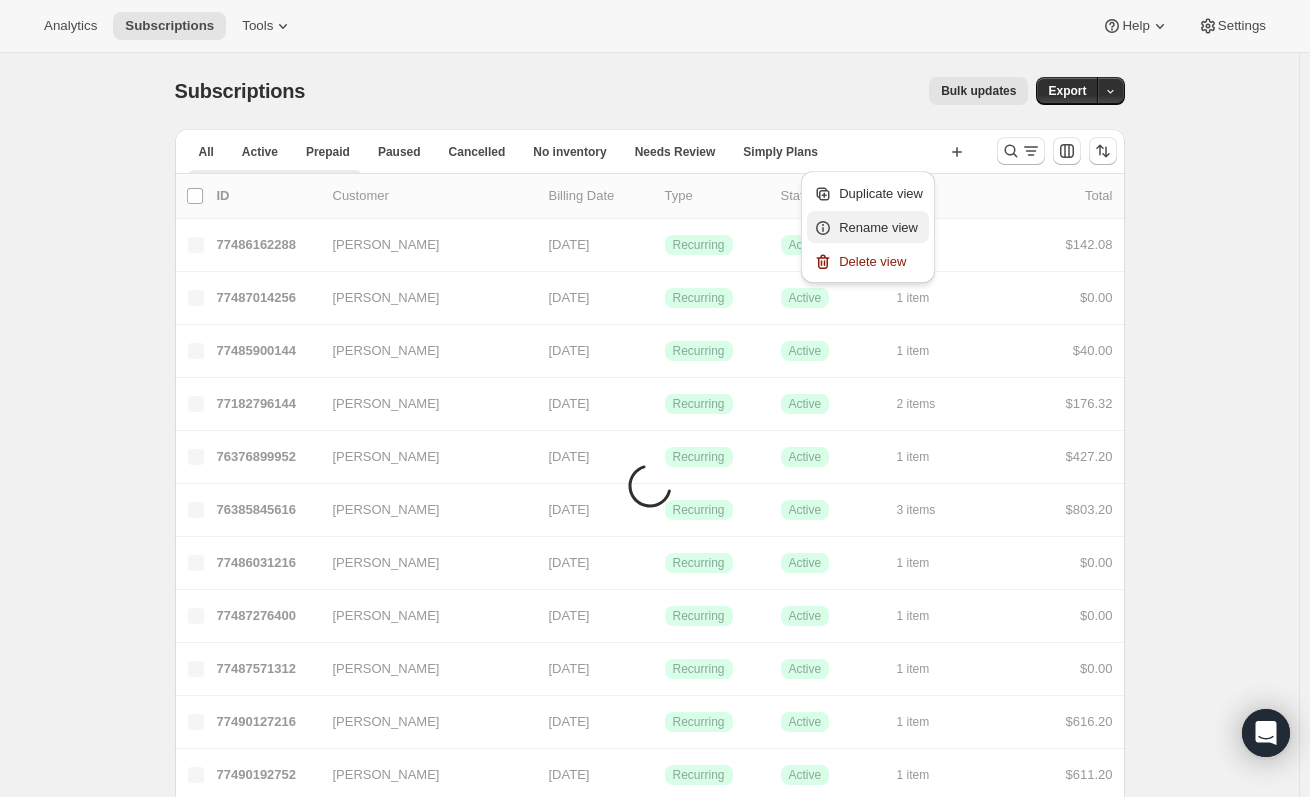 click on "Rename view" at bounding box center (878, 227) 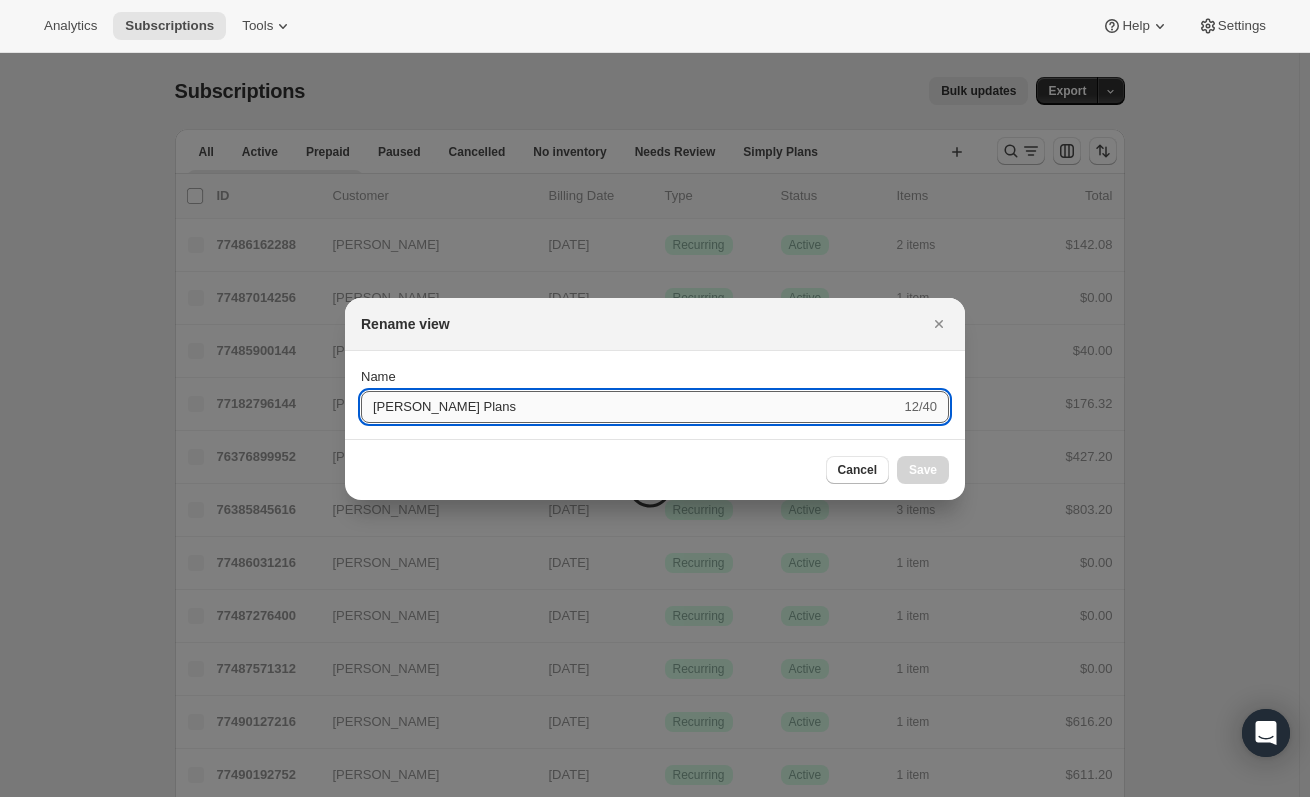 click on "Audrey Plans" at bounding box center [630, 407] 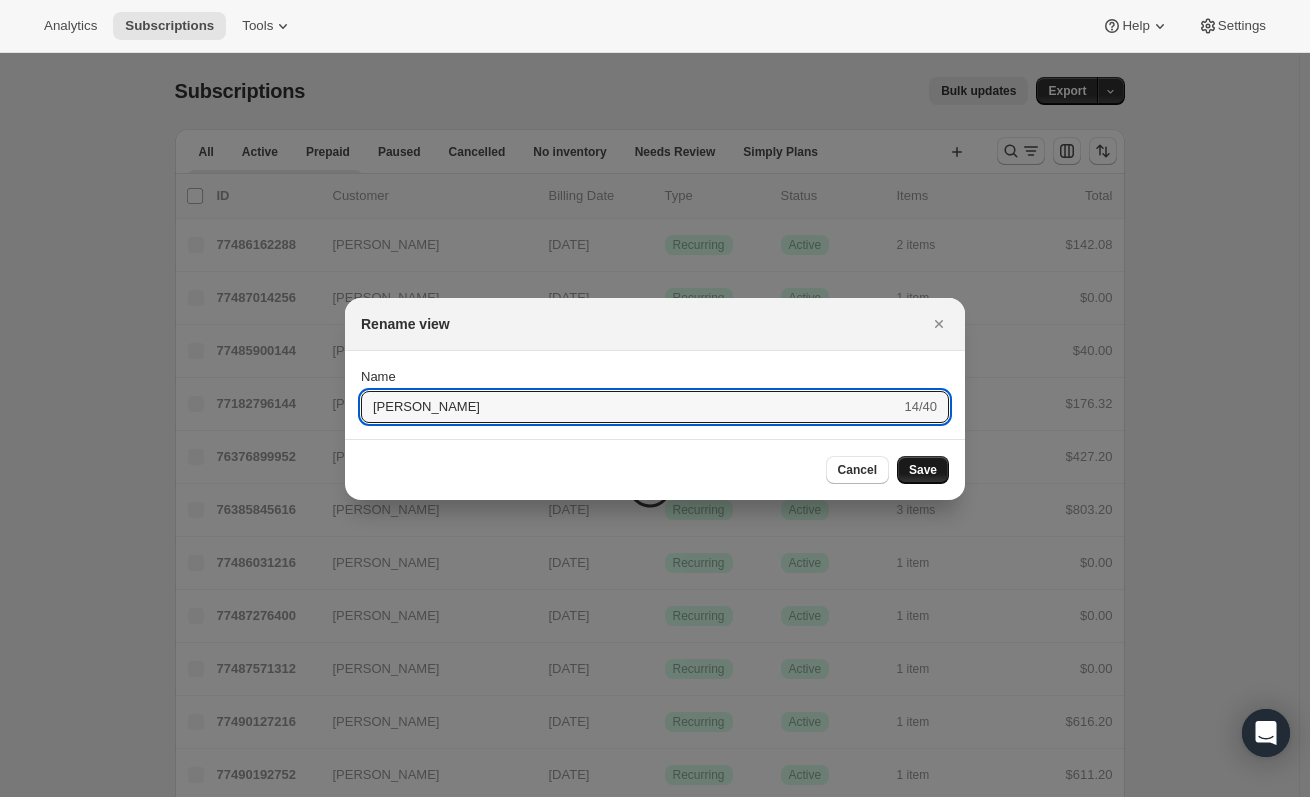 type on "[PERSON_NAME]" 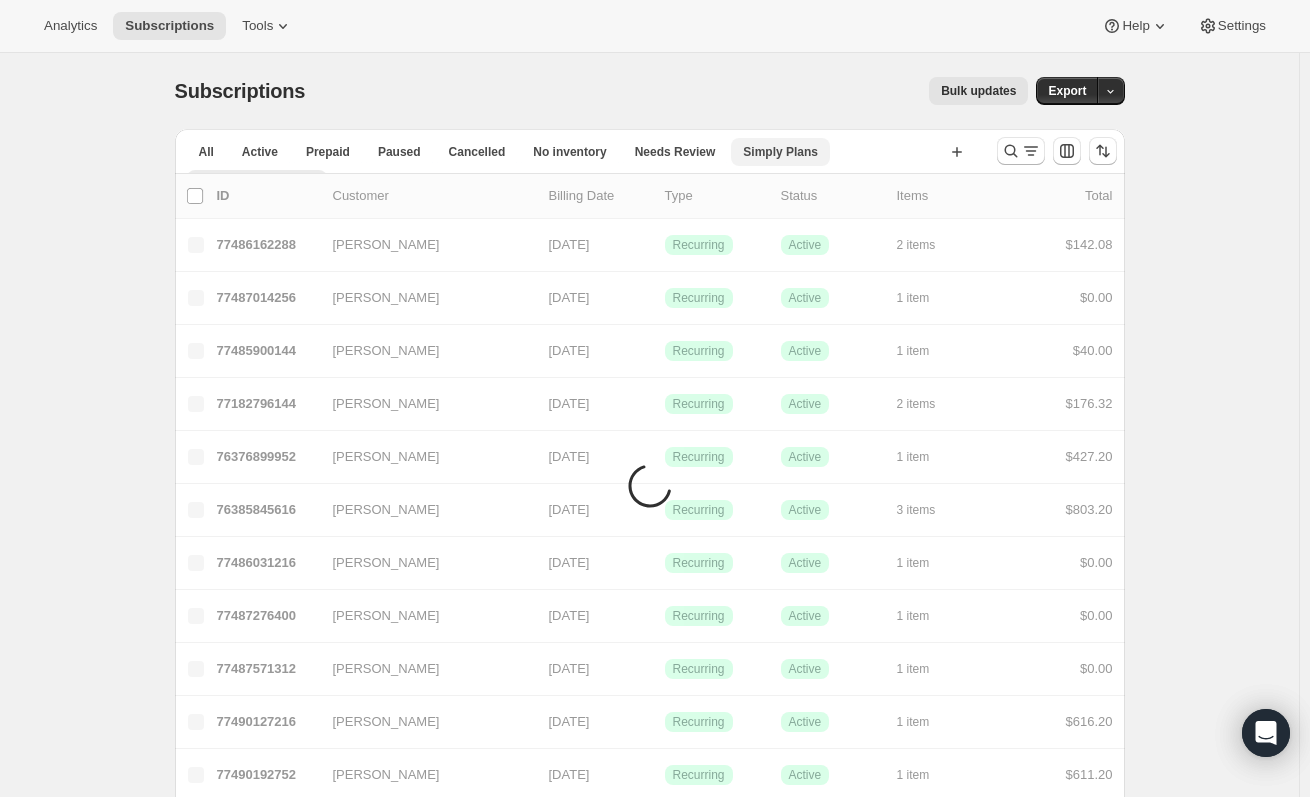 click on "Simply Plans" at bounding box center (780, 152) 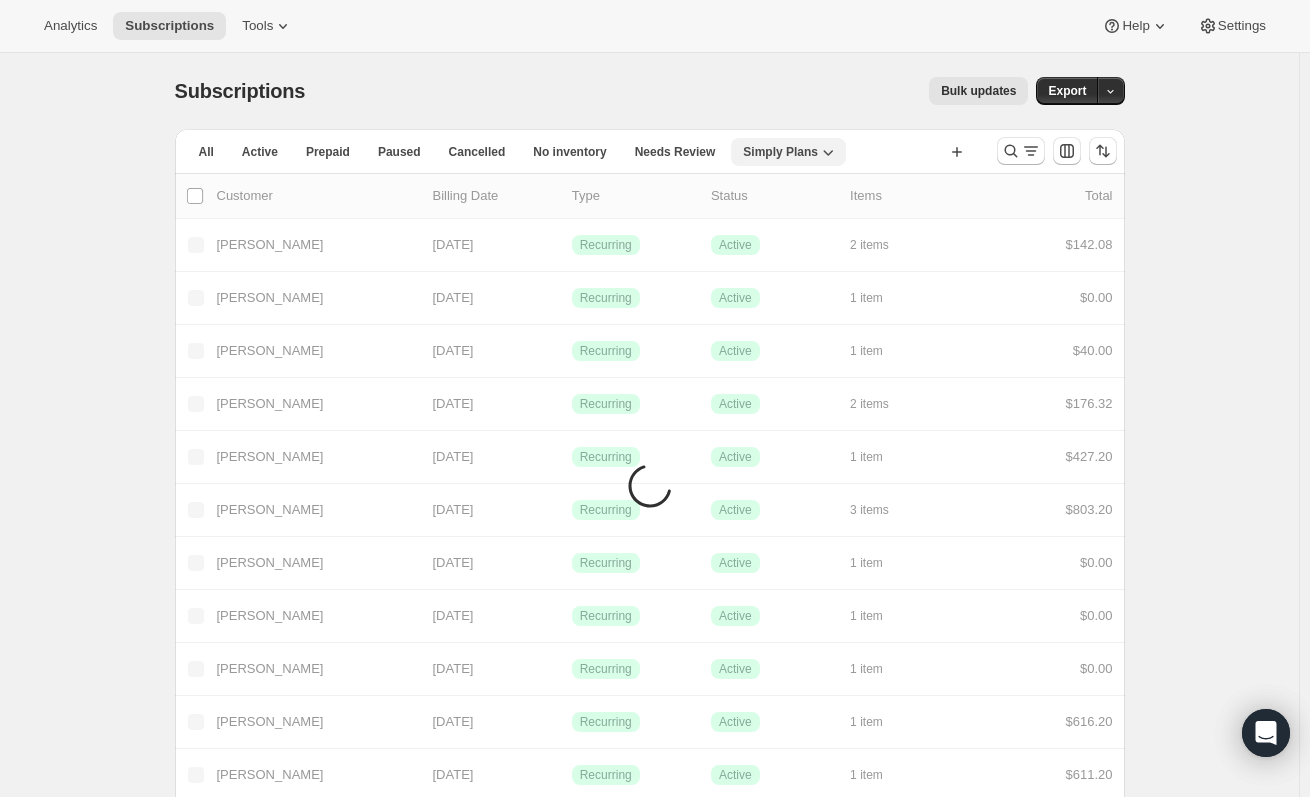 click 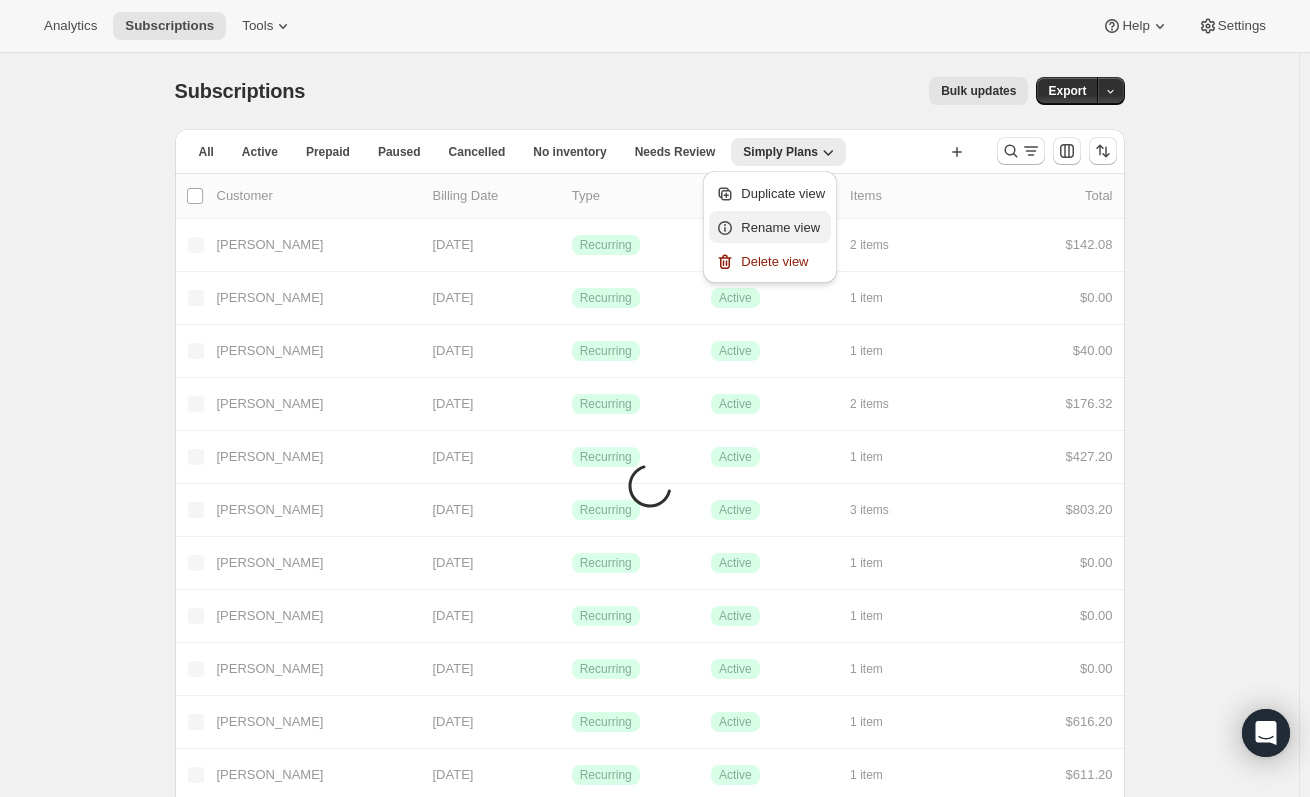 click on "Rename view" at bounding box center (780, 227) 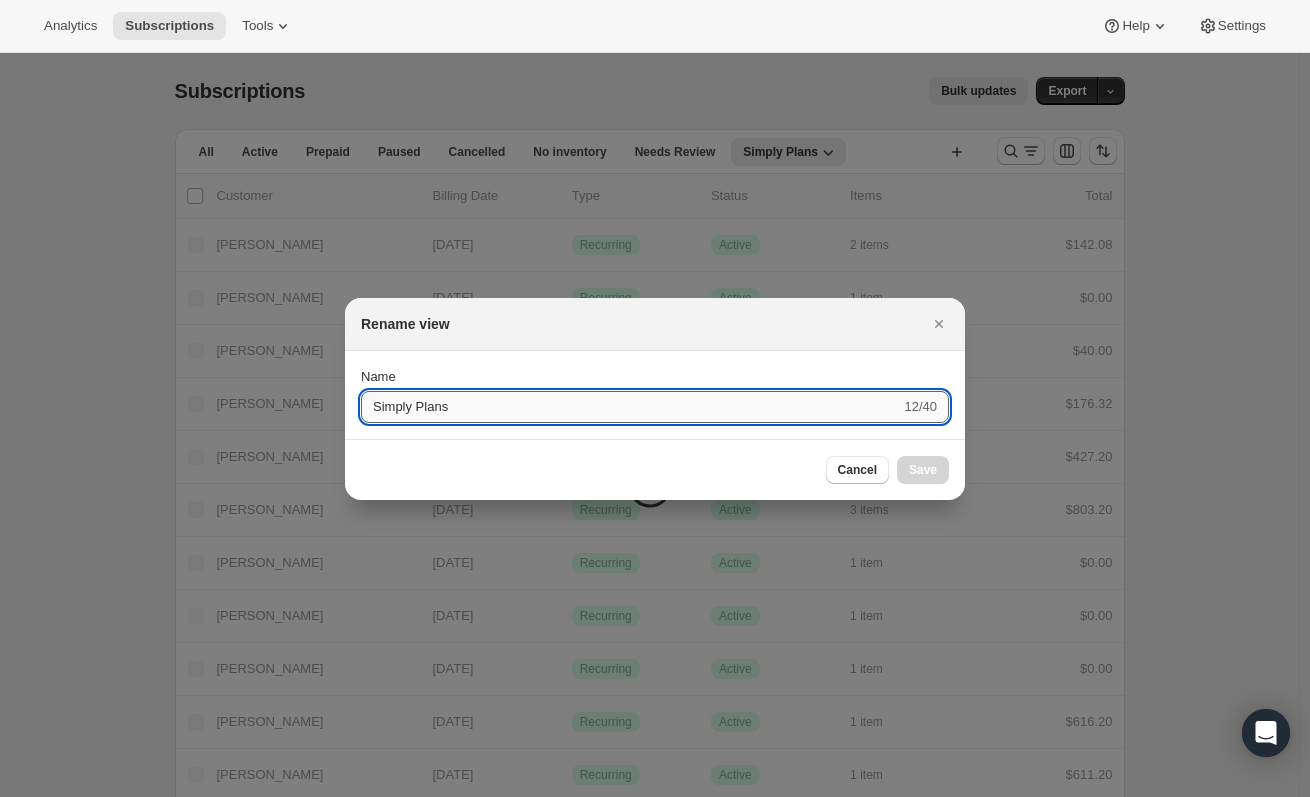 click on "Simply Plans" at bounding box center [630, 407] 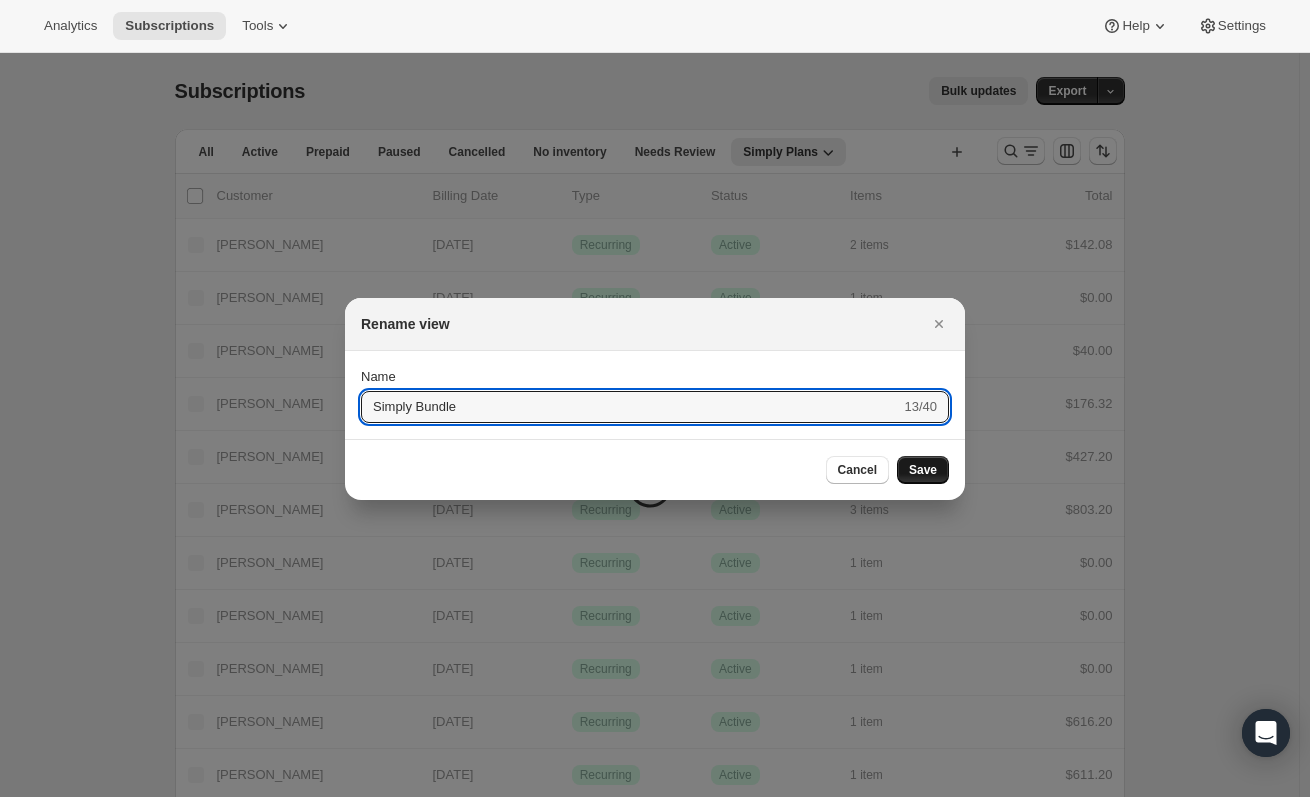 type on "Simply Bundle" 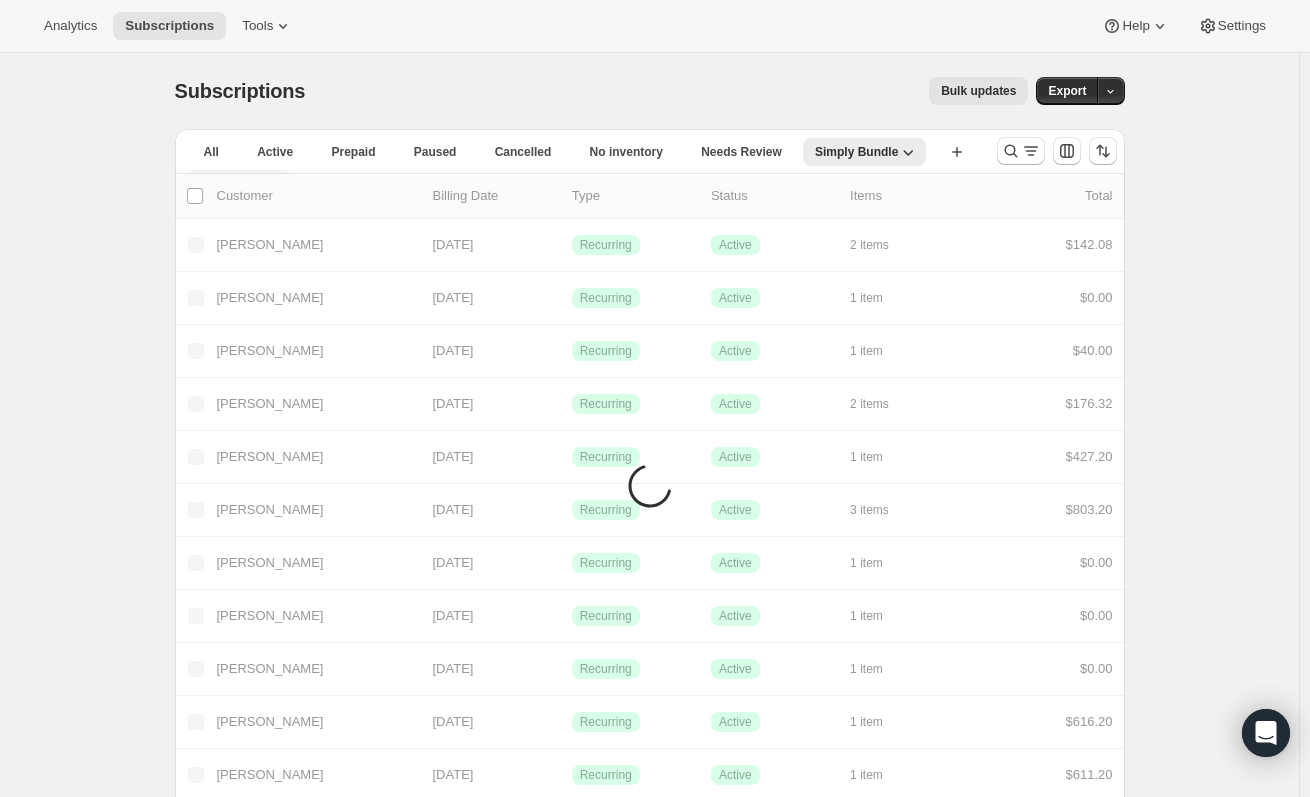 click on "More views" at bounding box center (231, 181) 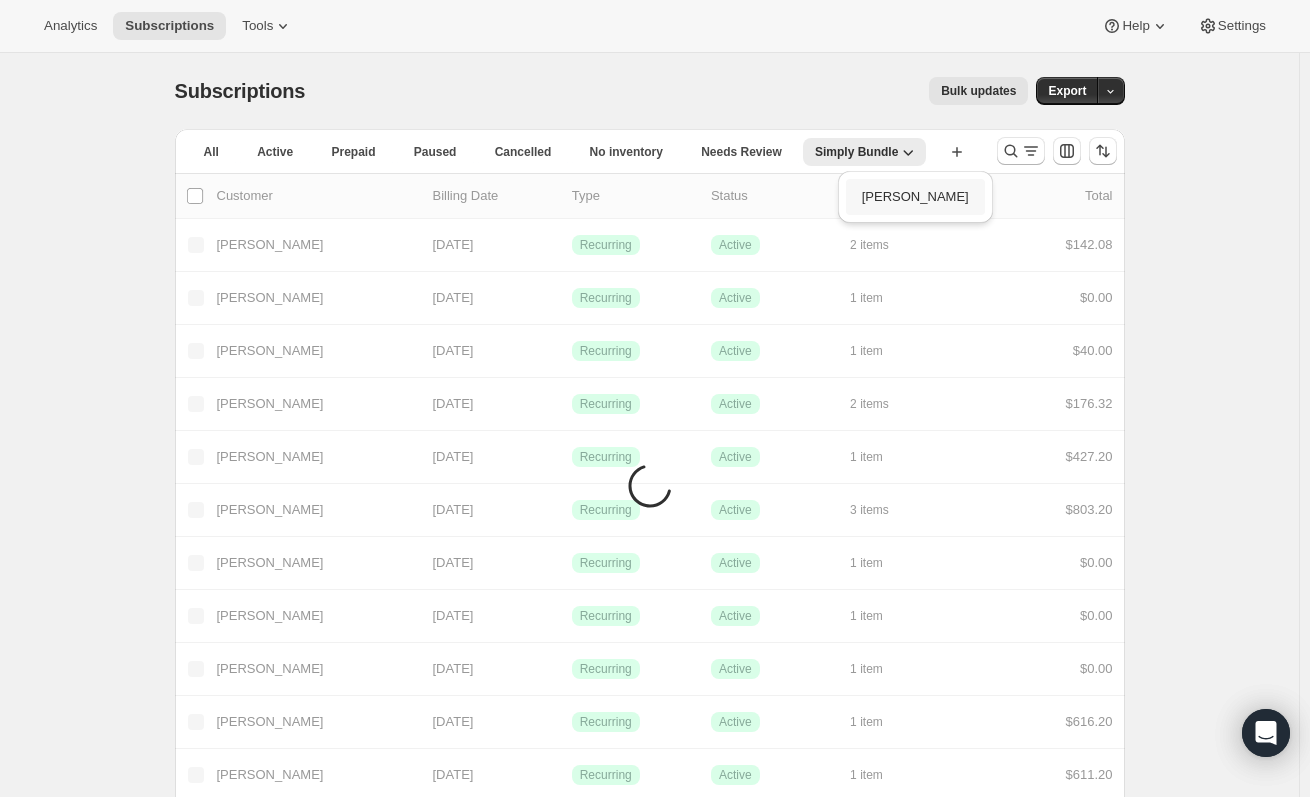 click on "[PERSON_NAME]" at bounding box center (915, 197) 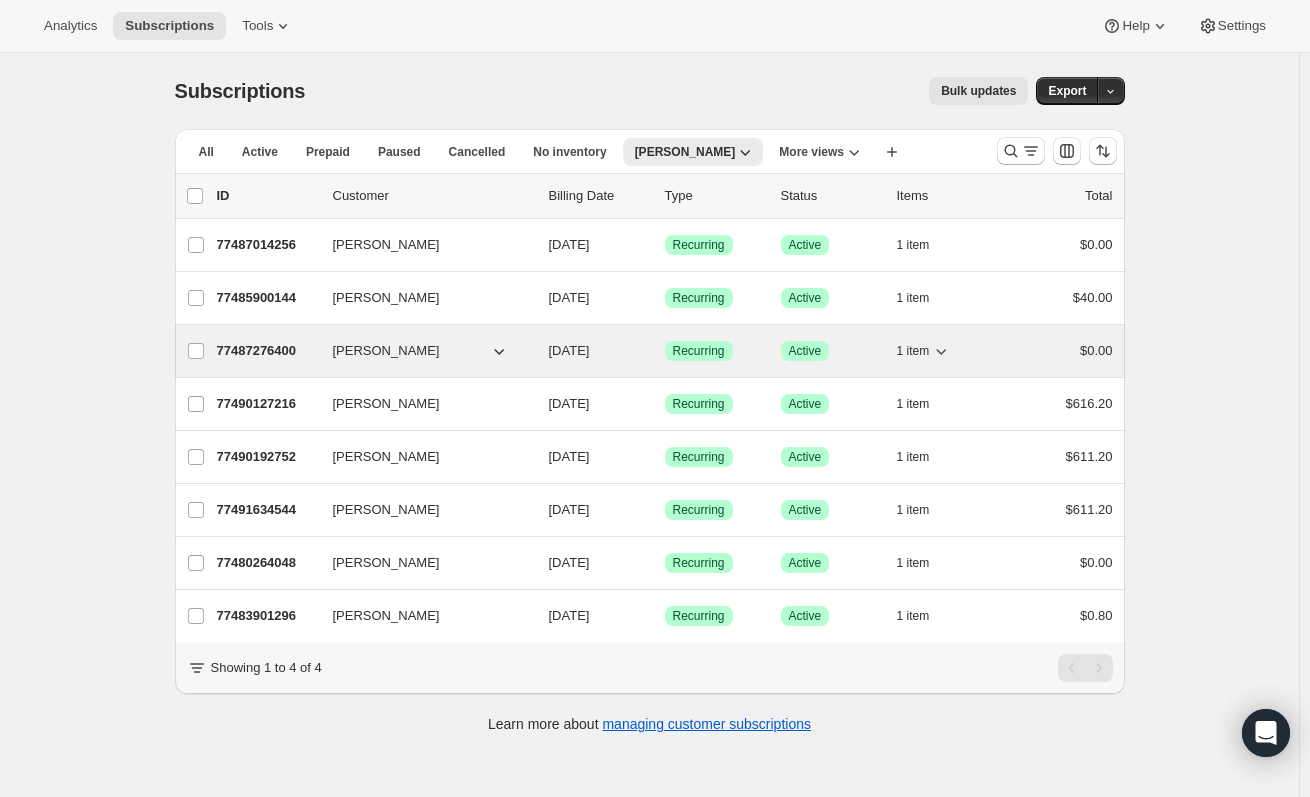 click on "[PERSON_NAME]" at bounding box center [421, 351] 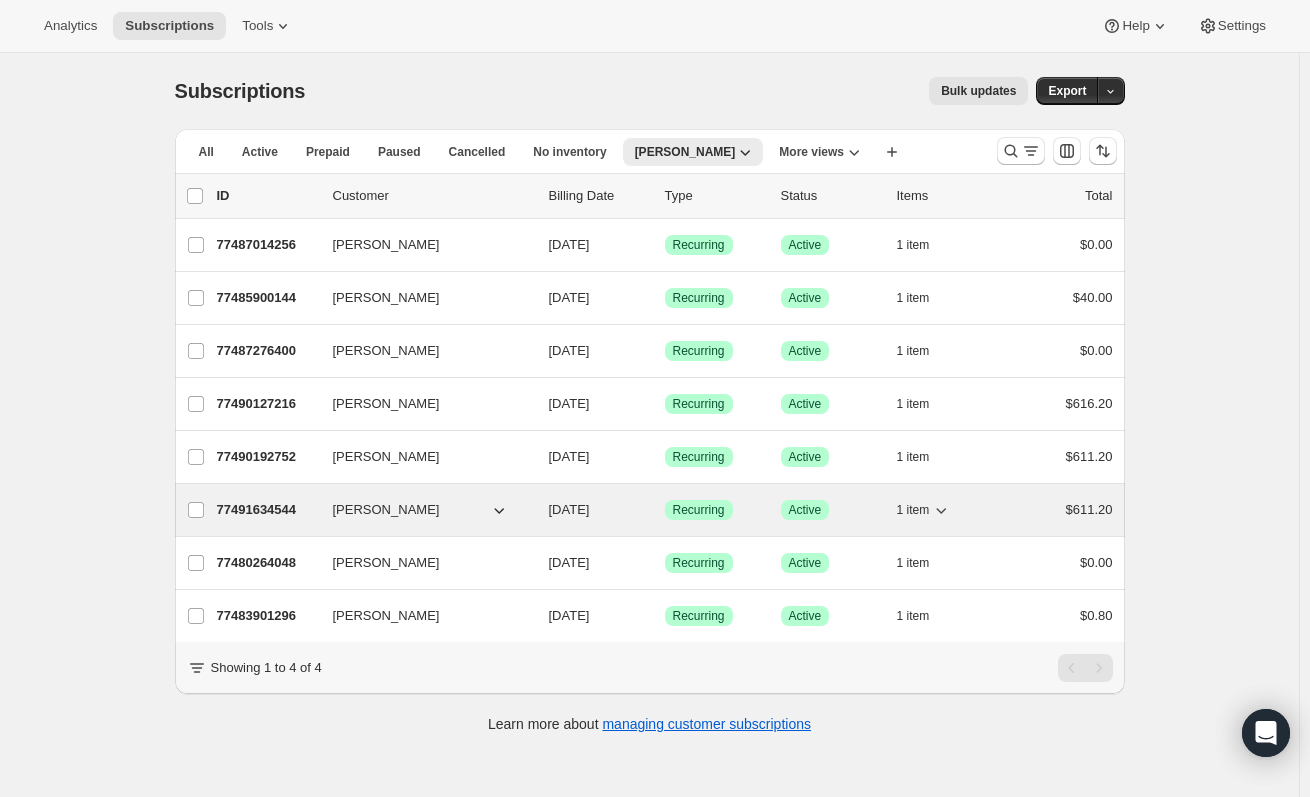 click on "[PERSON_NAME]" at bounding box center (421, 510) 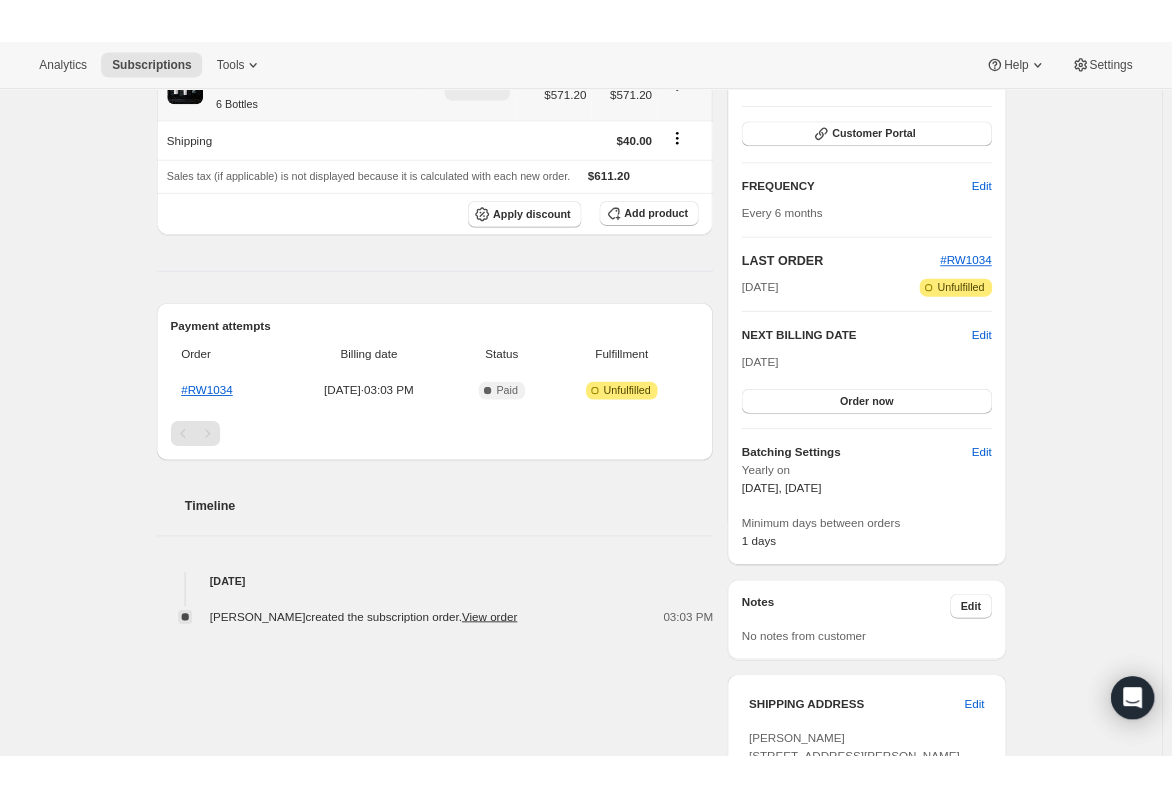 scroll, scrollTop: 400, scrollLeft: 0, axis: vertical 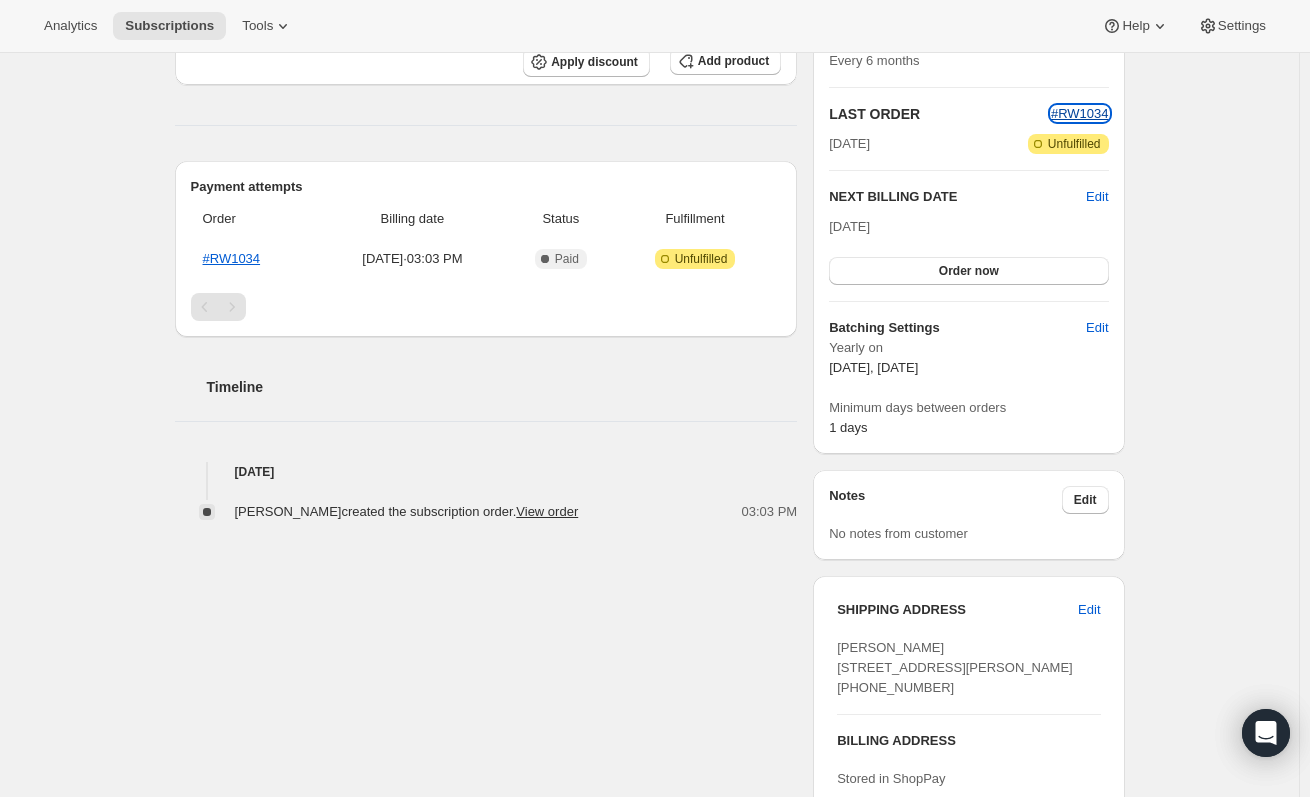click on "#RW1034" at bounding box center [1080, 113] 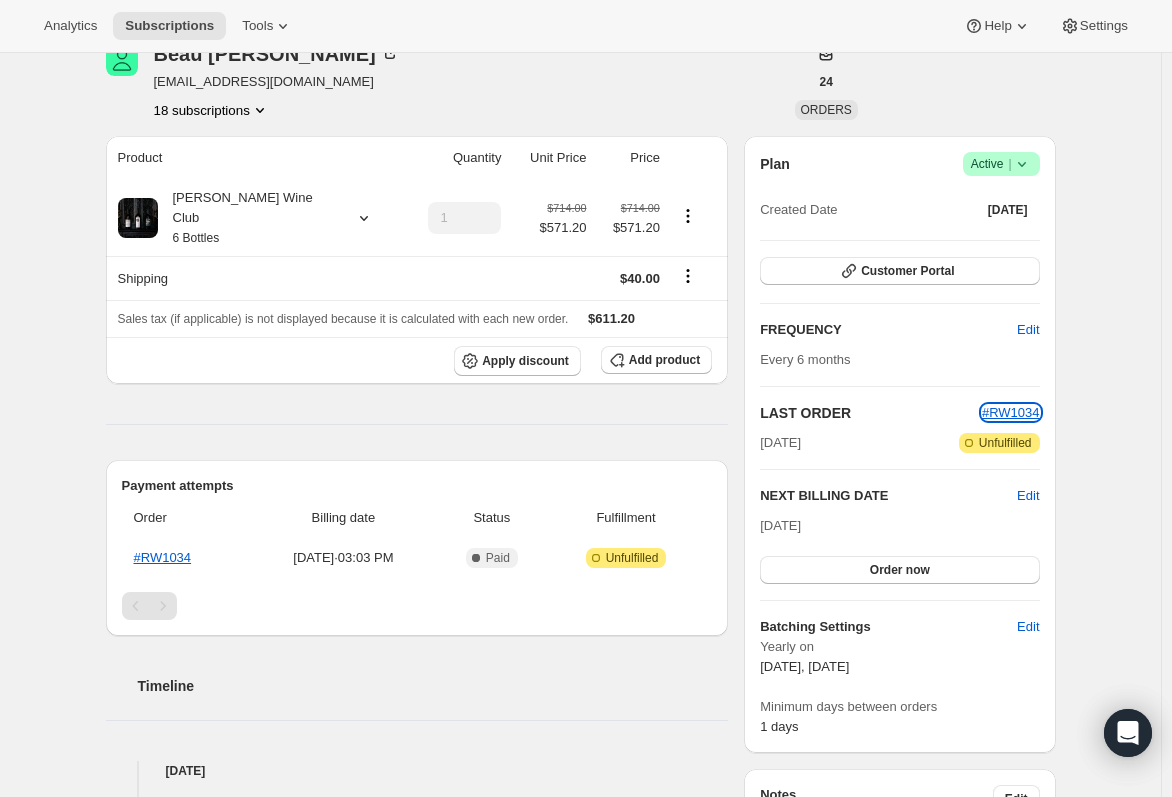 scroll, scrollTop: 100, scrollLeft: 0, axis: vertical 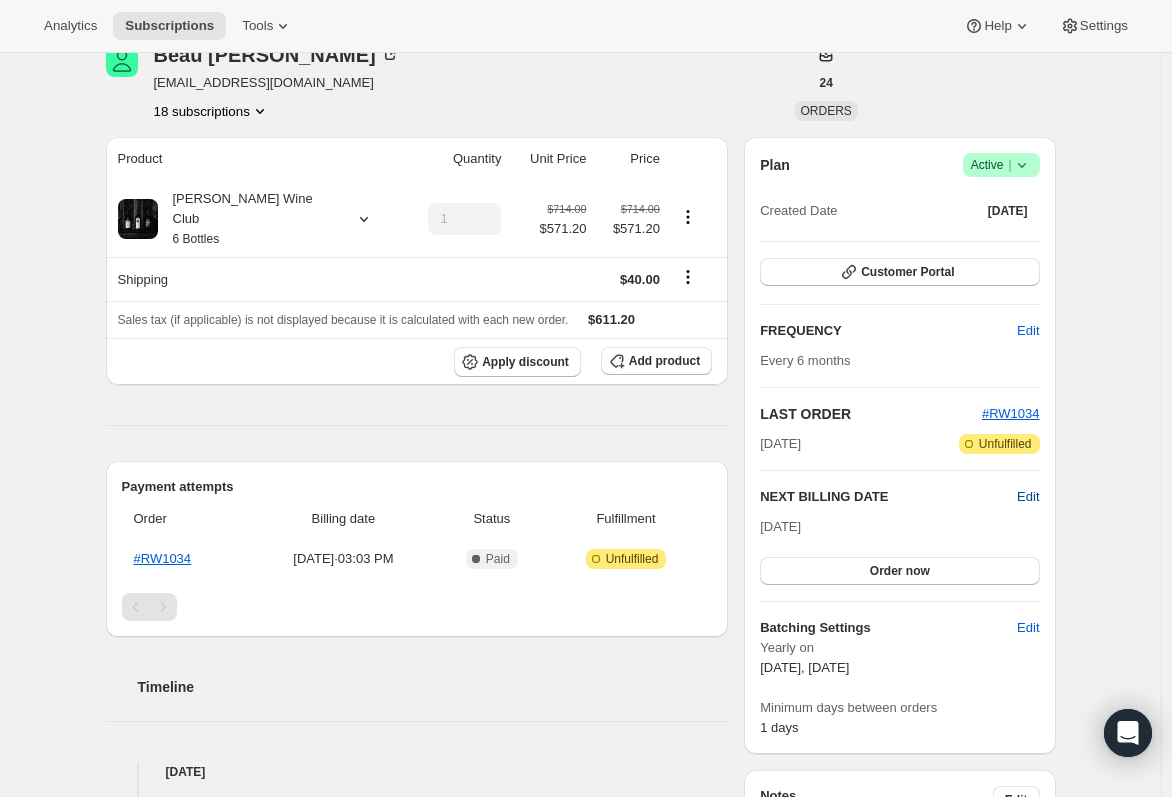 click on "Edit" at bounding box center (1028, 497) 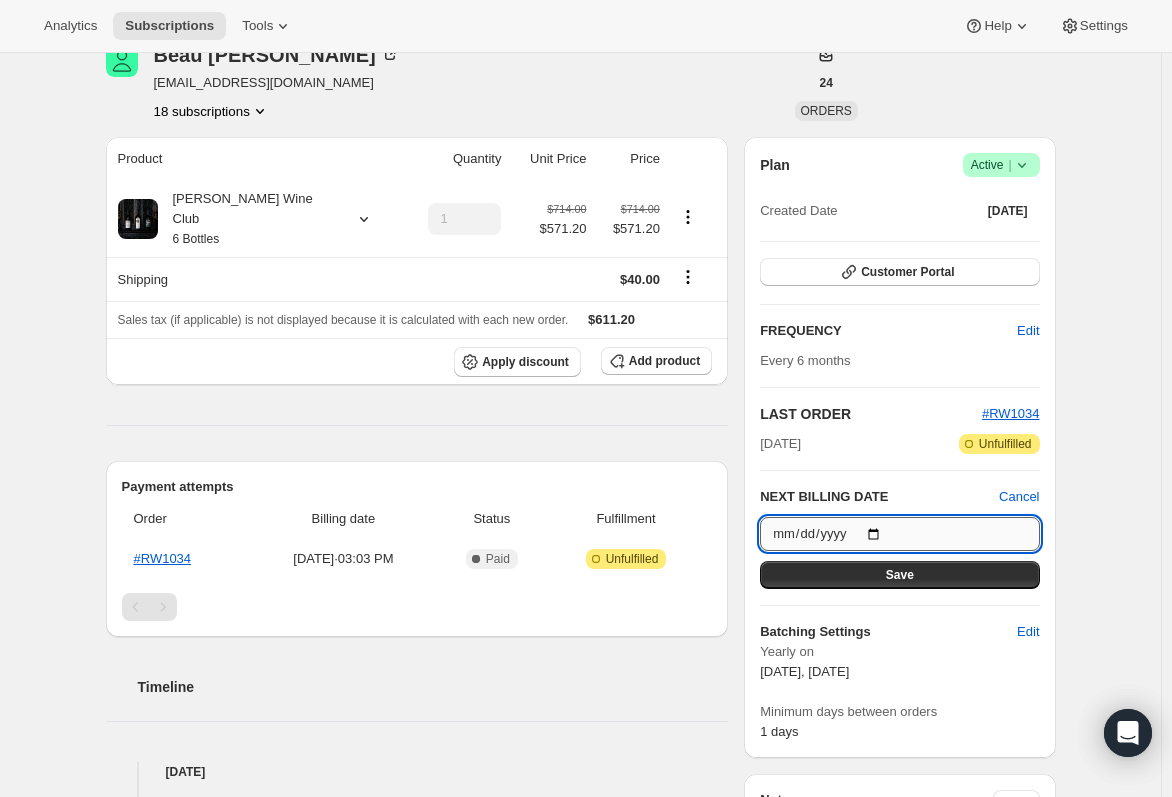 click on "2026-03-15" at bounding box center [899, 534] 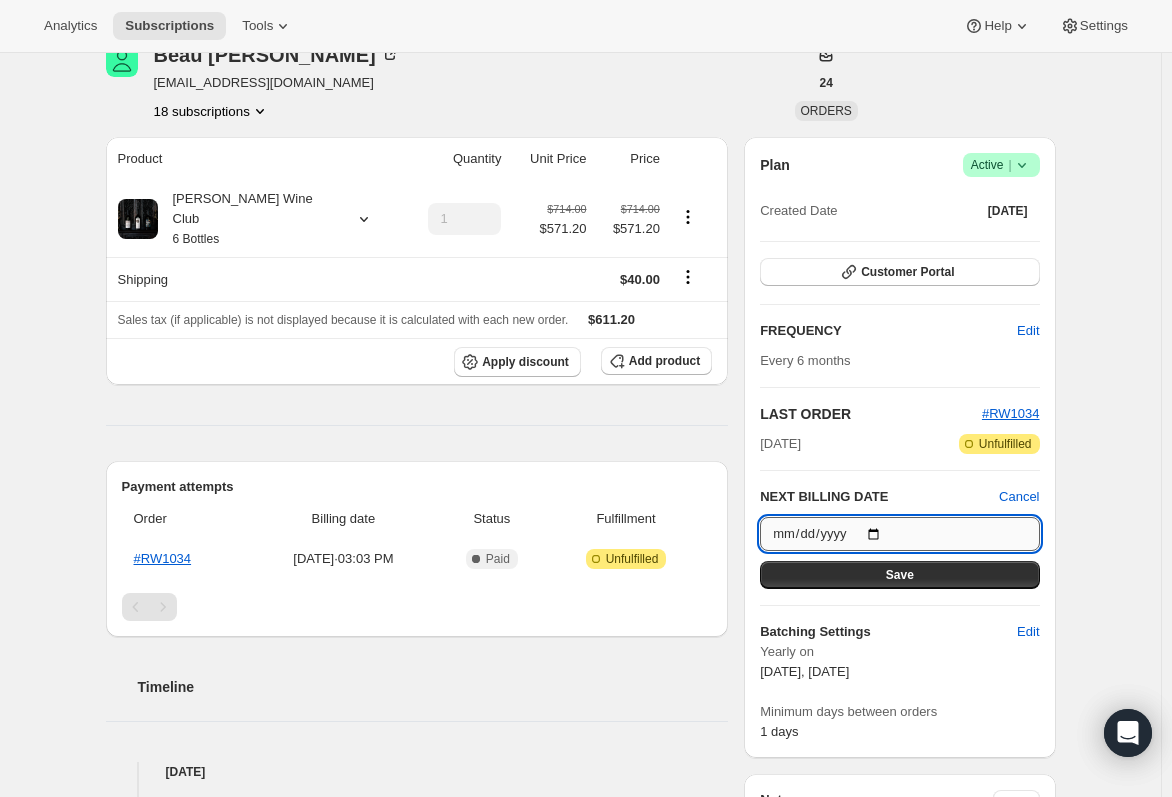 type on "2025-10-15" 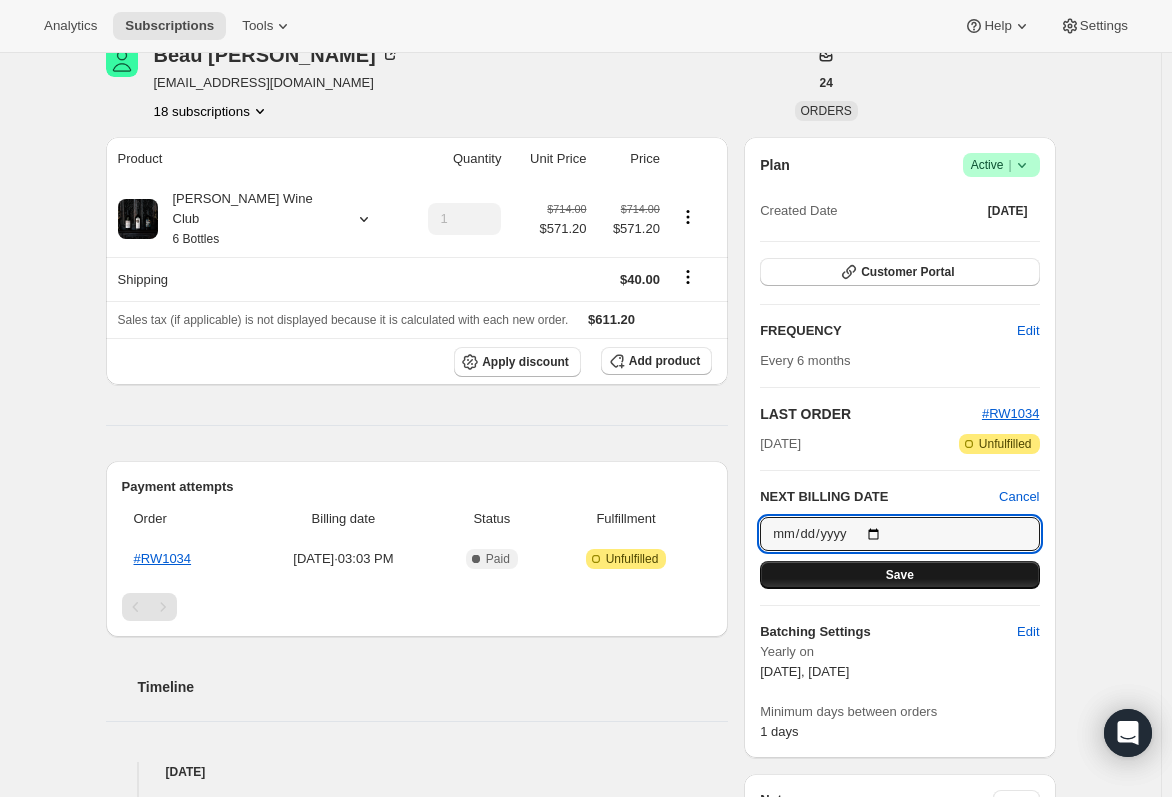 click on "Save" at bounding box center [900, 575] 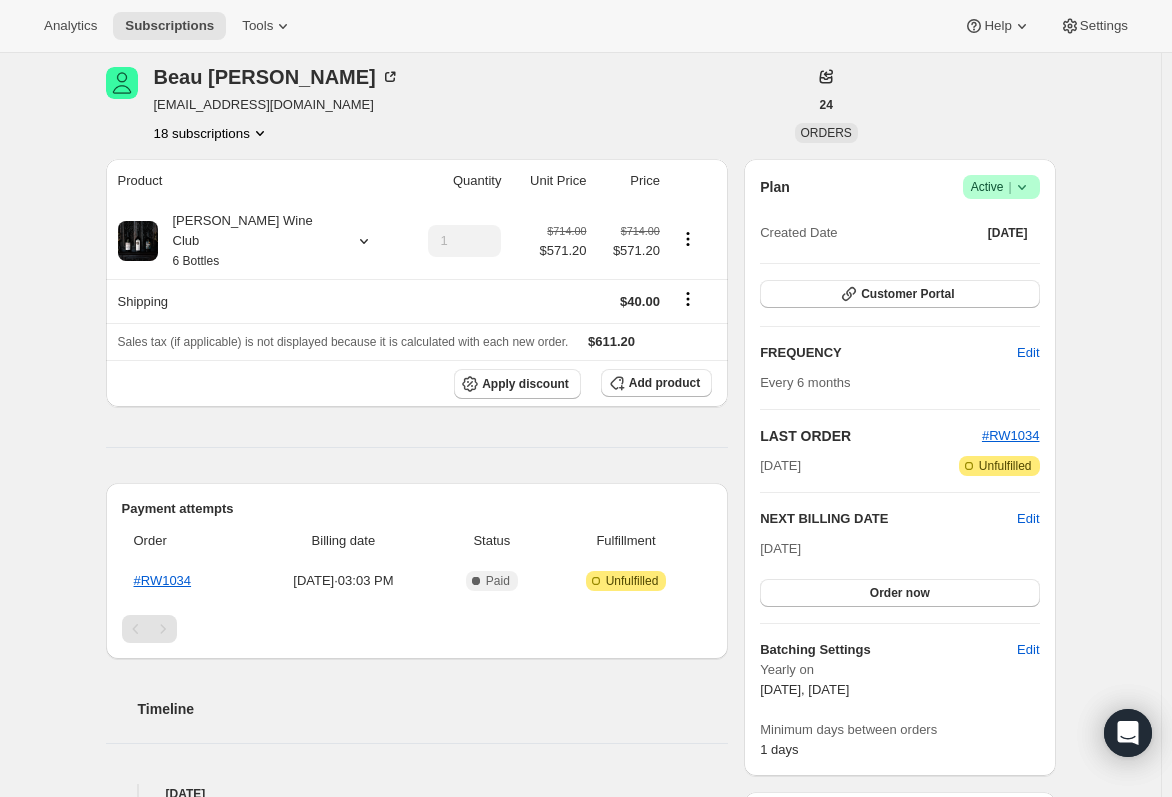 scroll, scrollTop: 100, scrollLeft: 0, axis: vertical 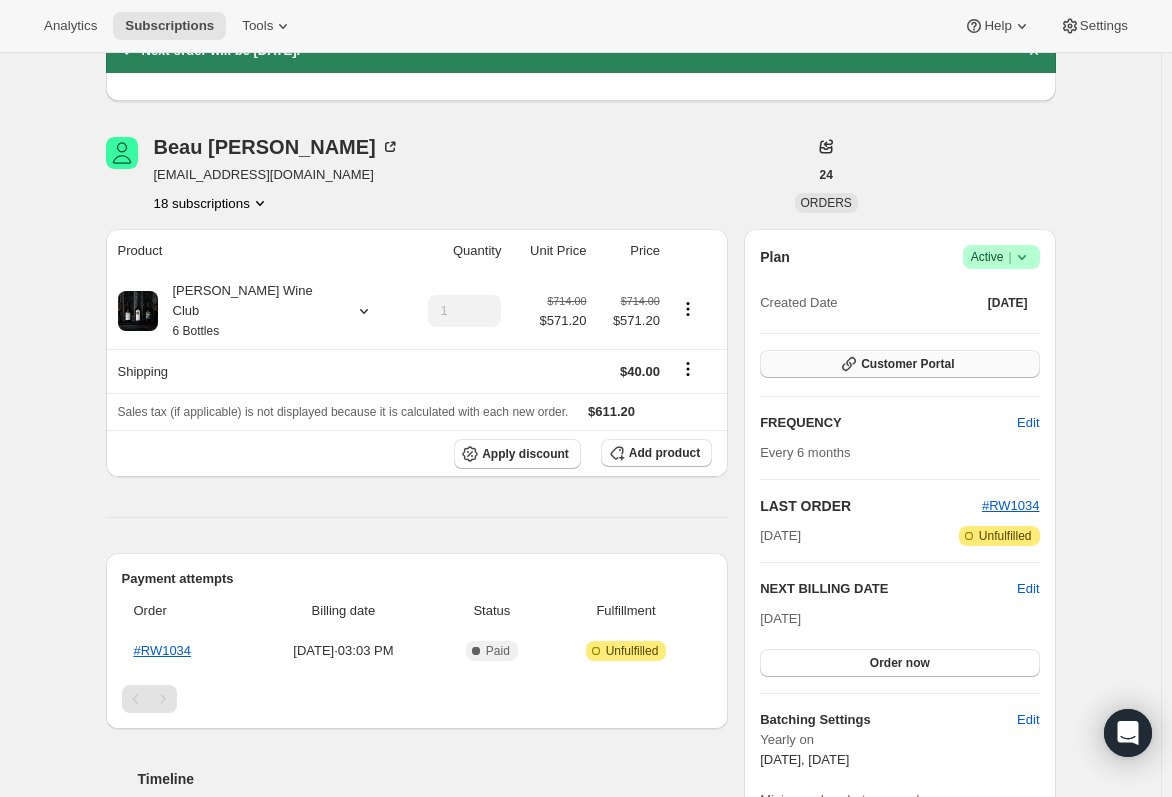 click on "Customer Portal" at bounding box center [899, 364] 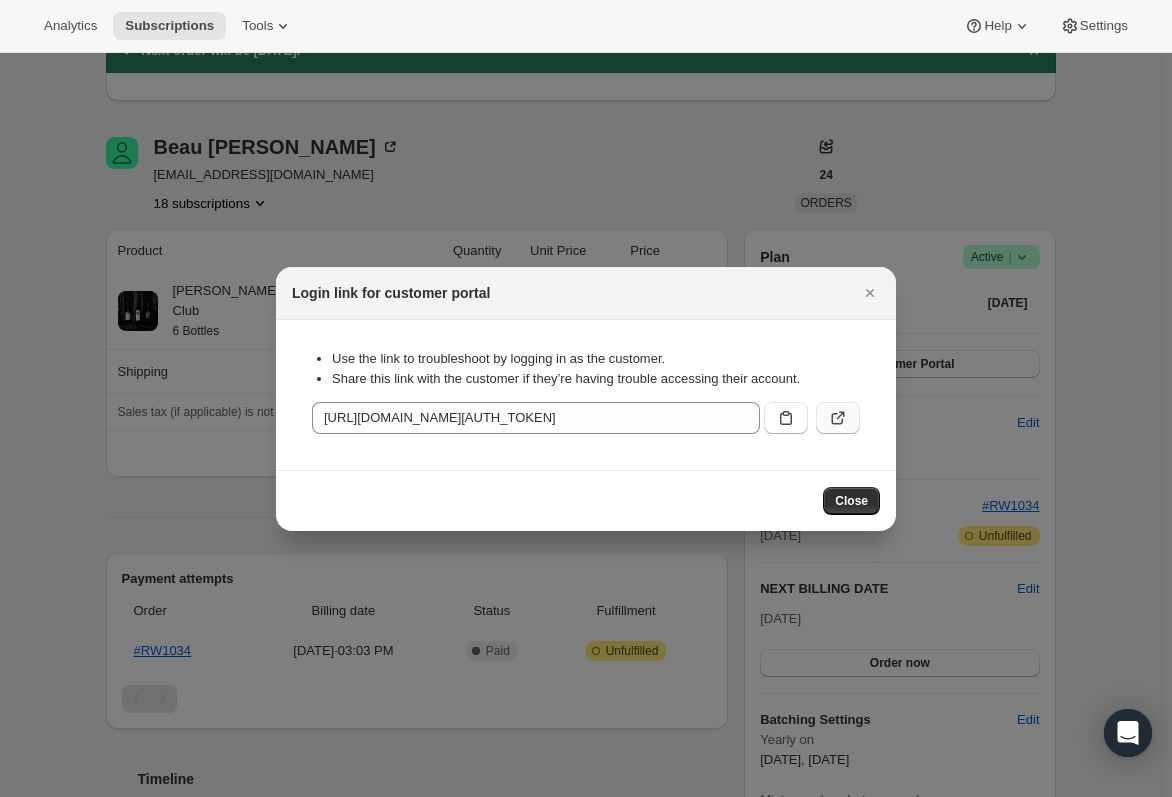 click 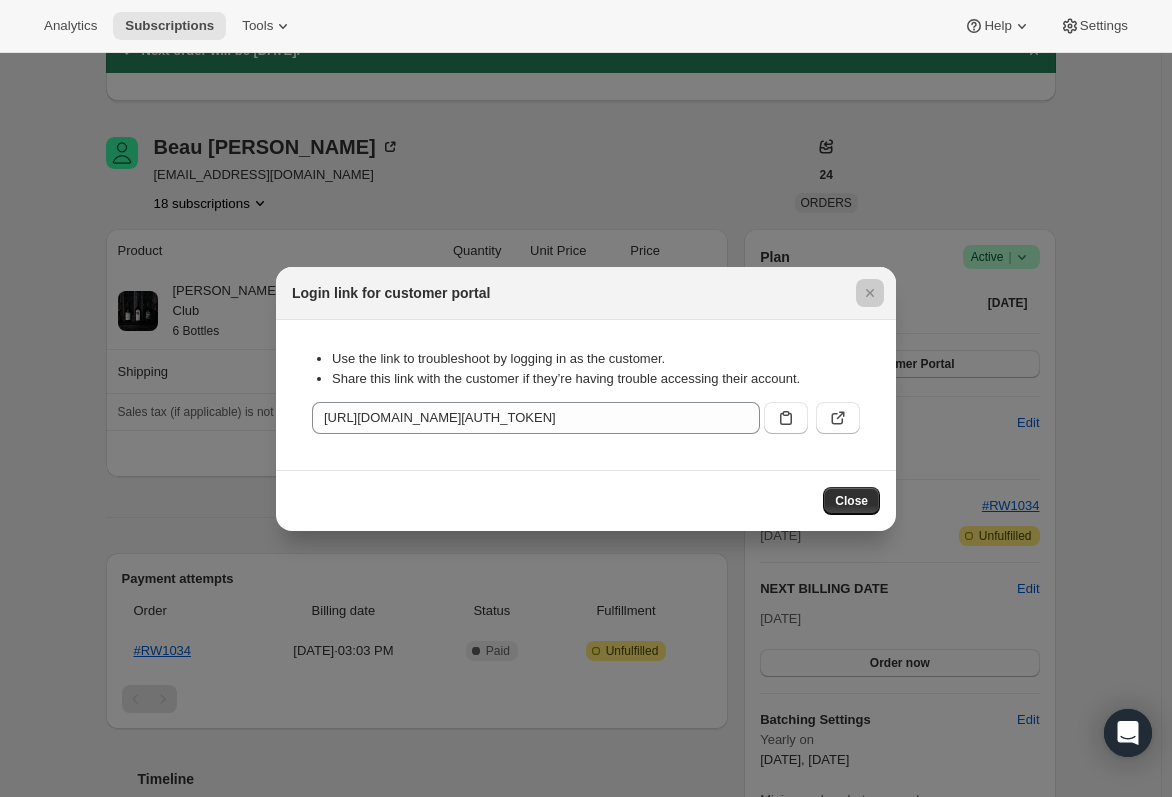 click at bounding box center (586, 398) 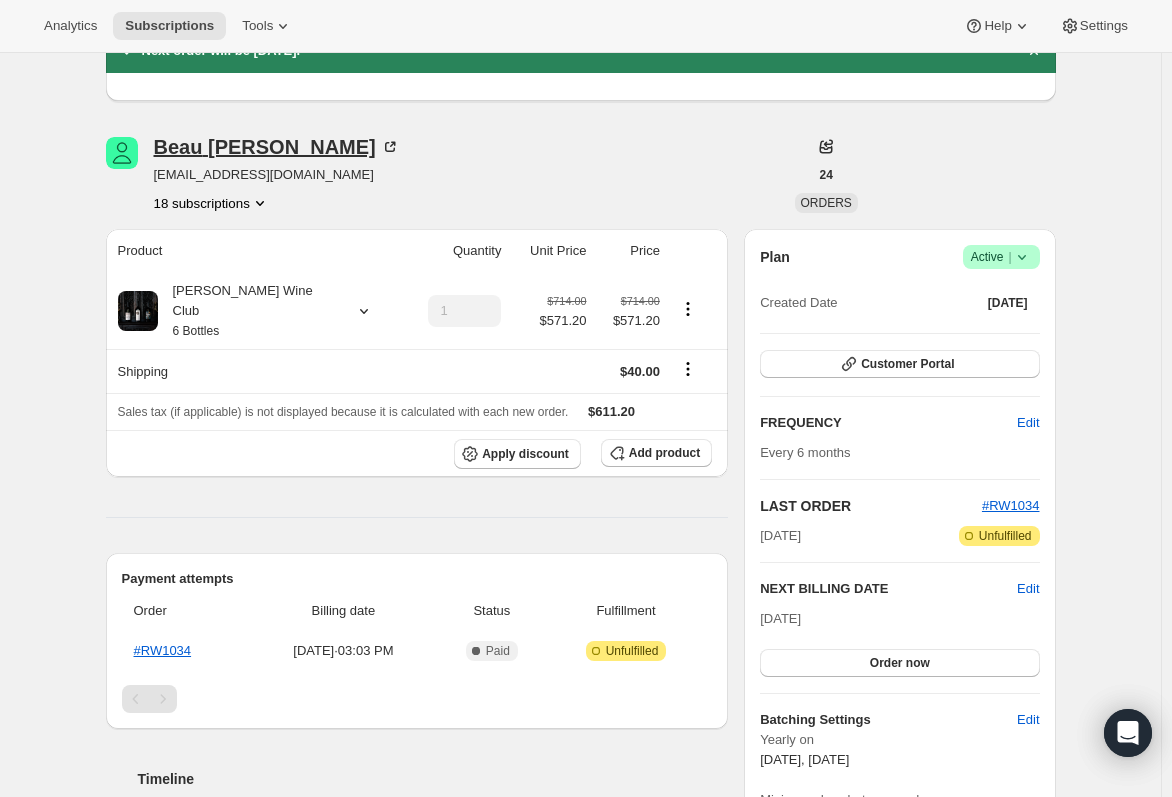 click on "Beau   Harris" at bounding box center (277, 147) 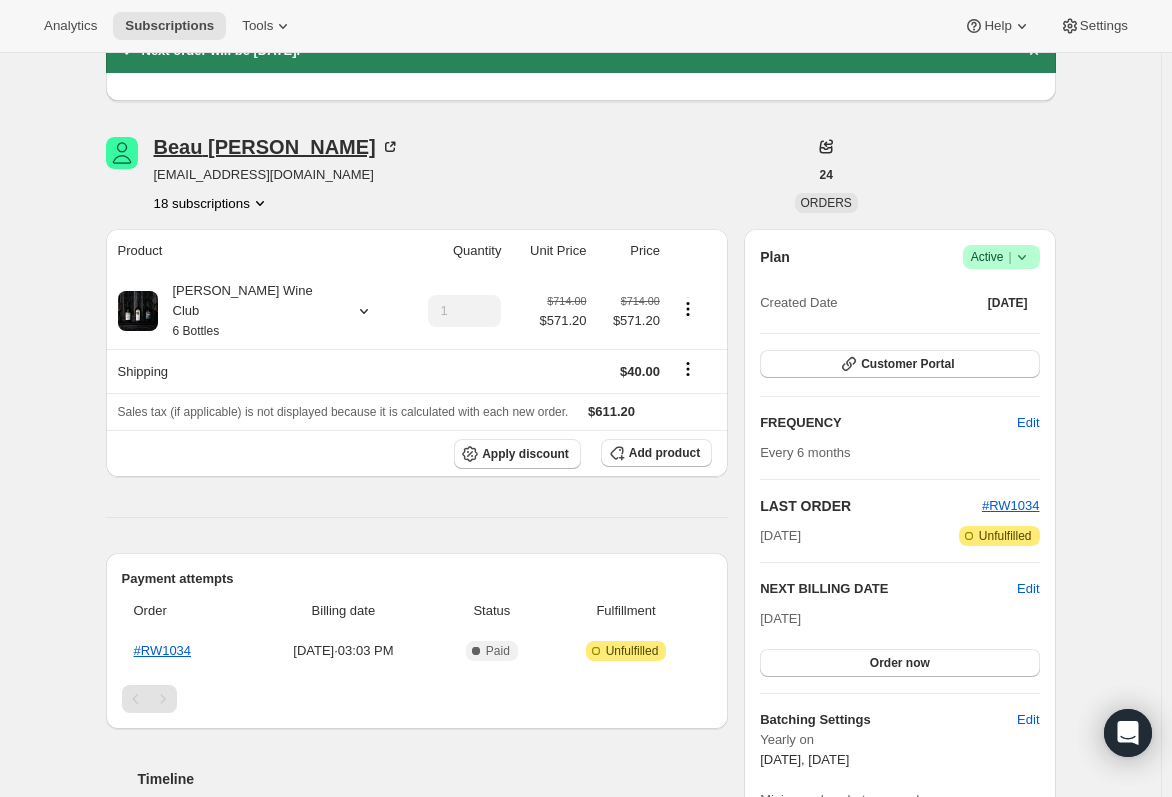 click on "Beau   Harris" at bounding box center (277, 147) 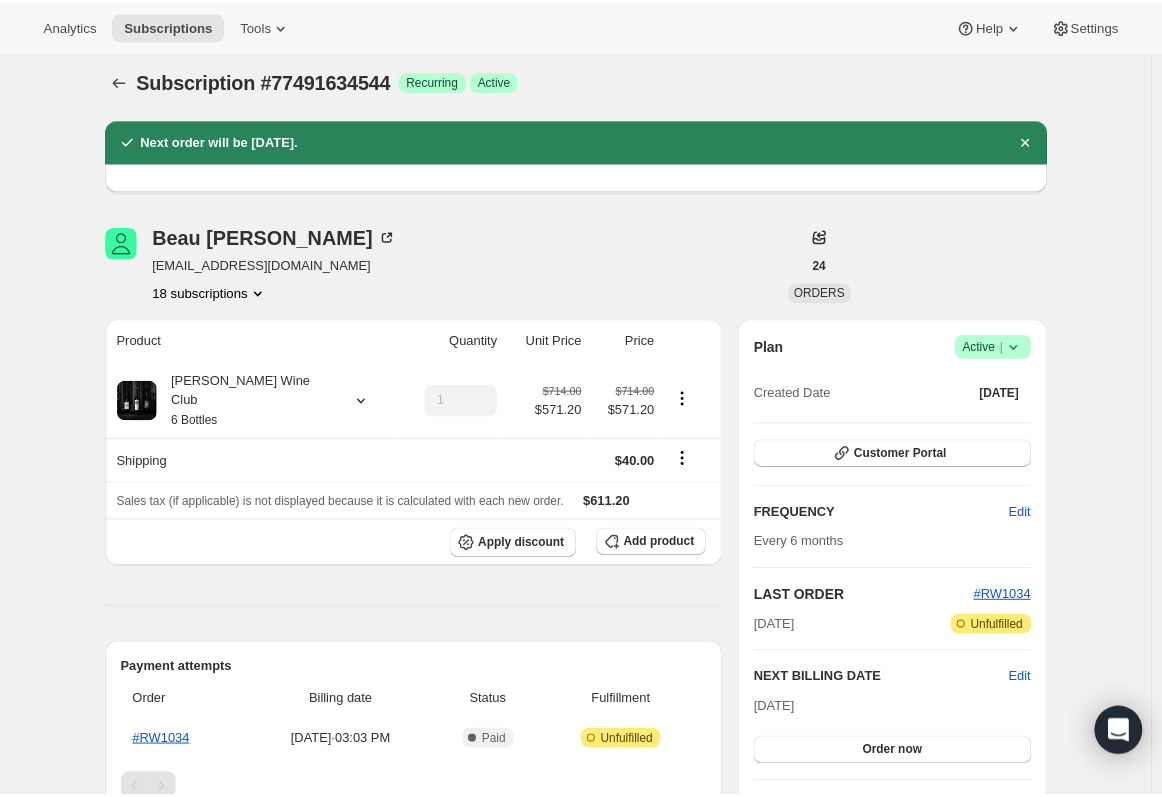 scroll, scrollTop: 0, scrollLeft: 0, axis: both 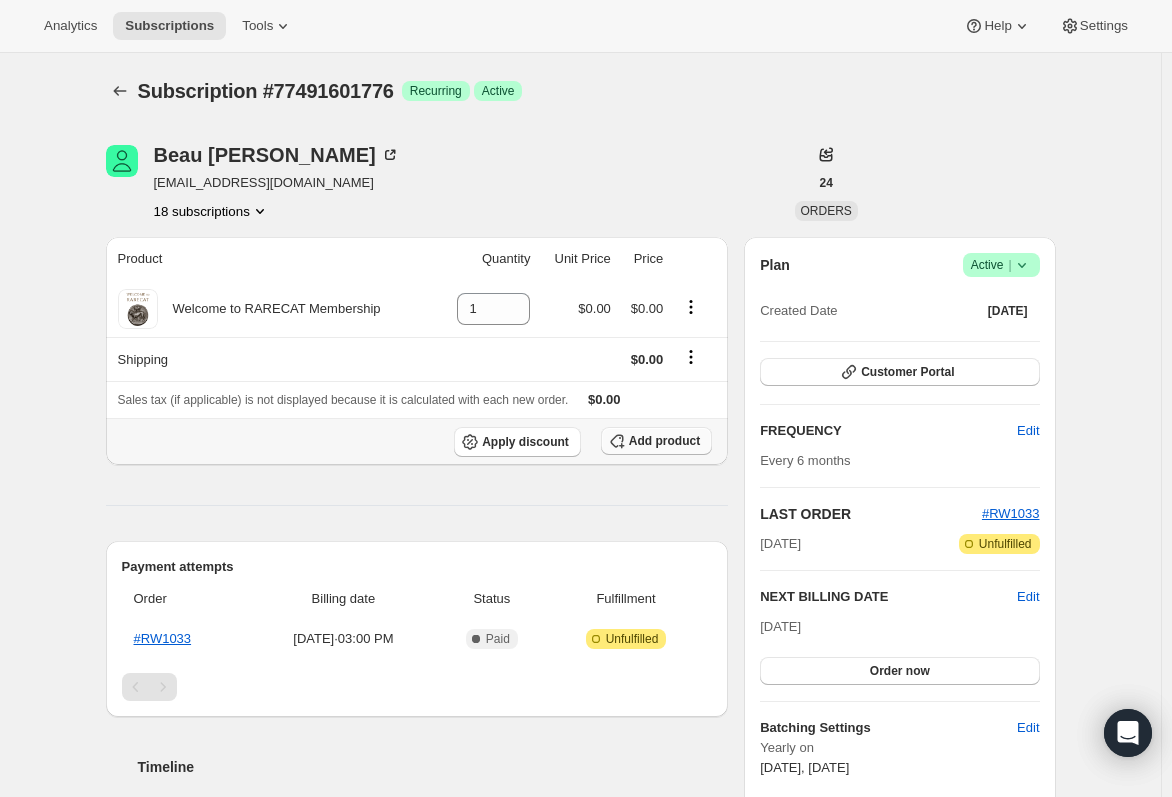 click on "Add product" at bounding box center [664, 441] 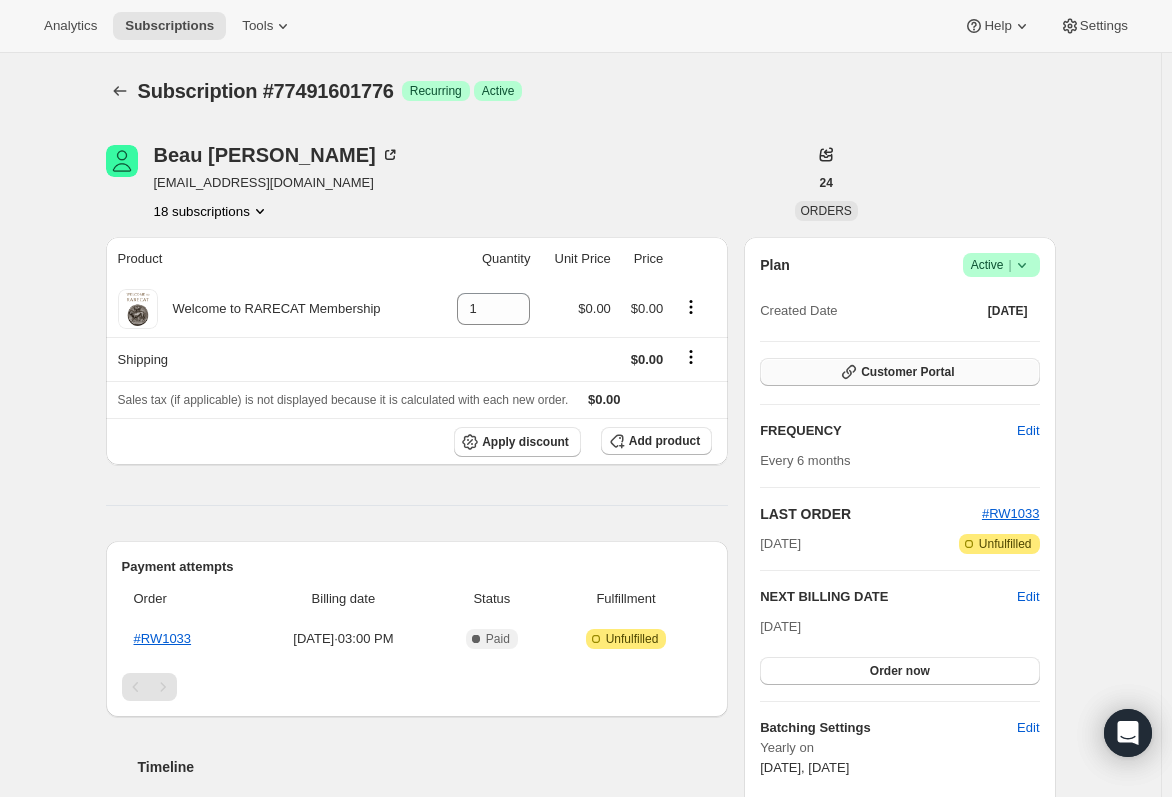 click 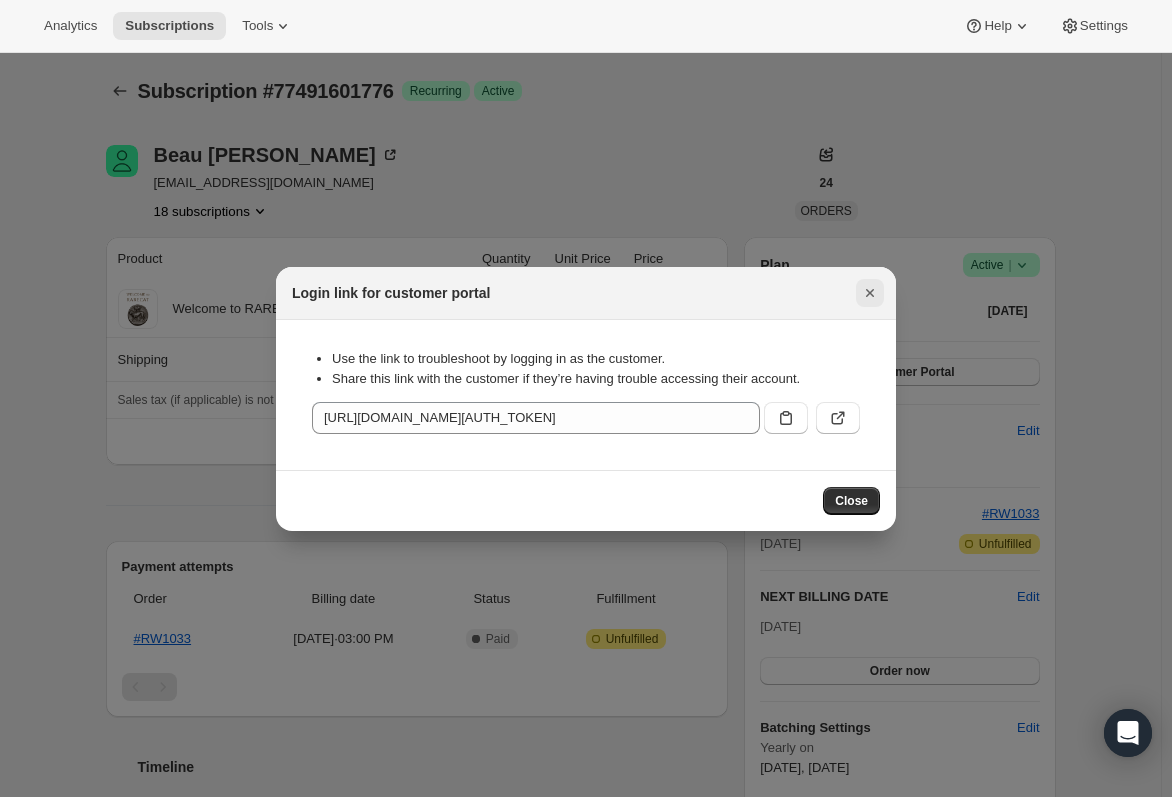 click 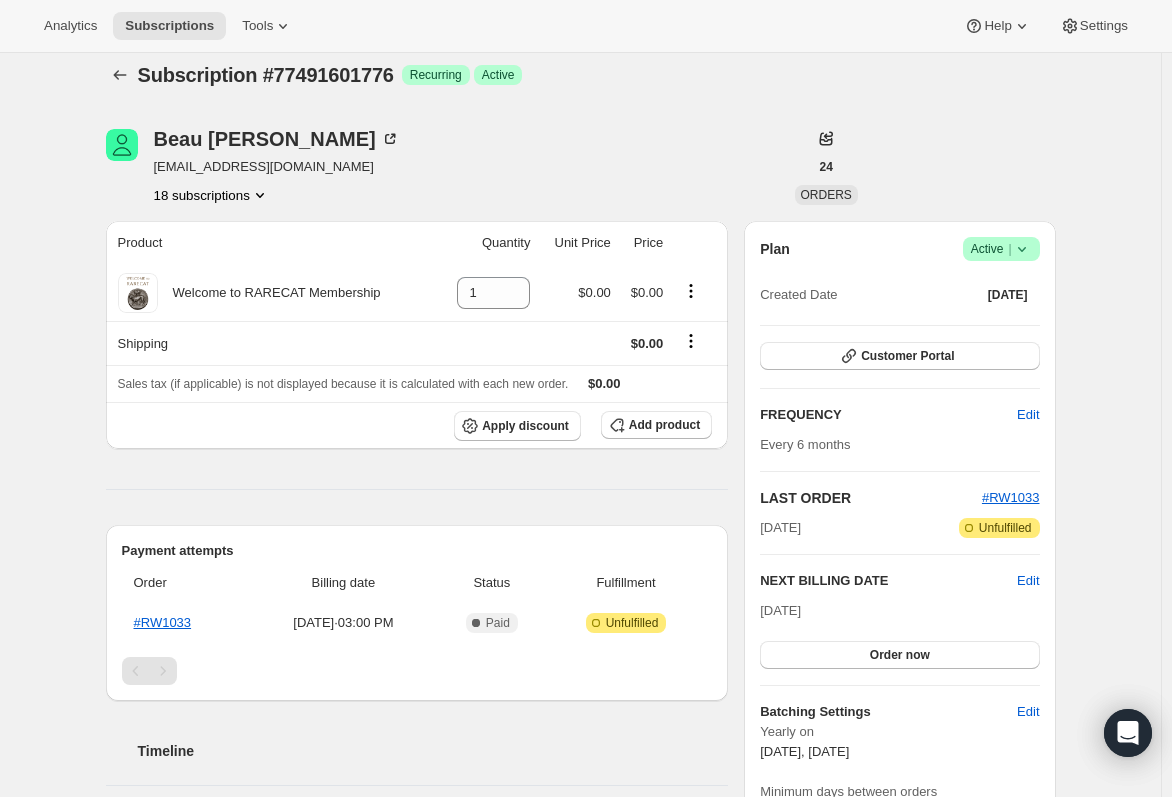 scroll, scrollTop: 0, scrollLeft: 0, axis: both 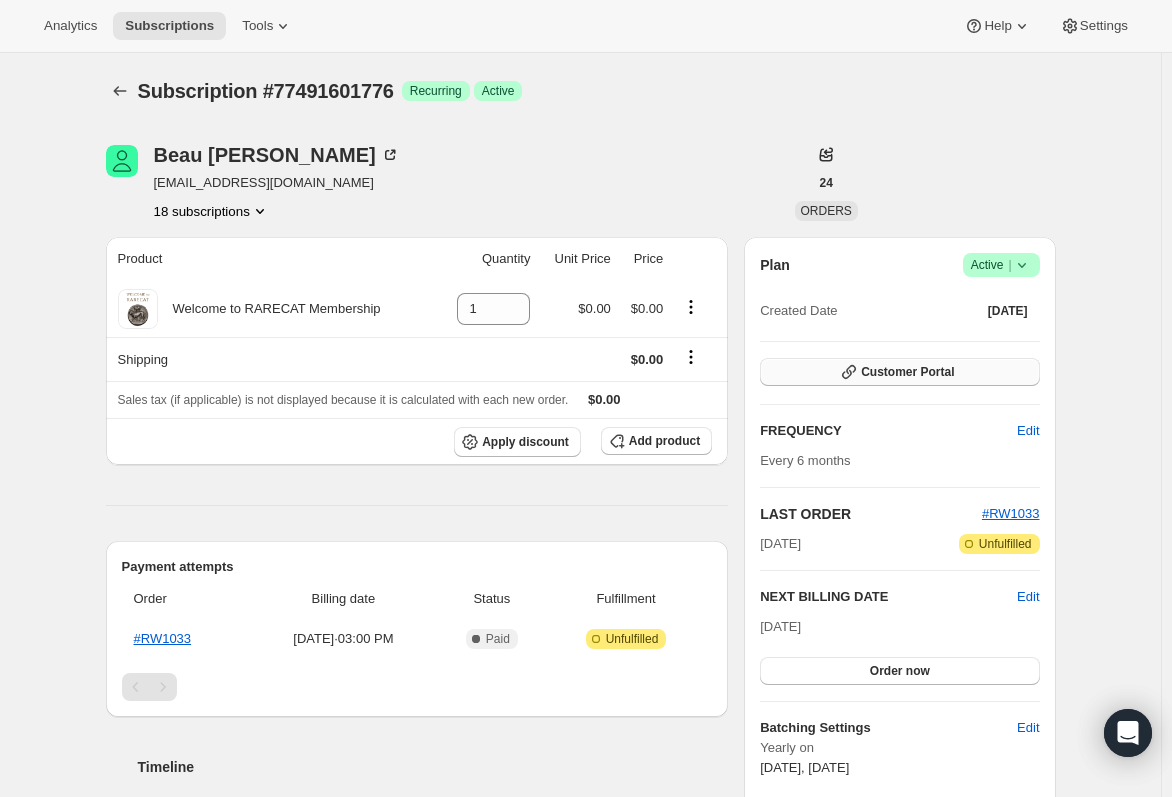 click on "Customer Portal" at bounding box center [907, 372] 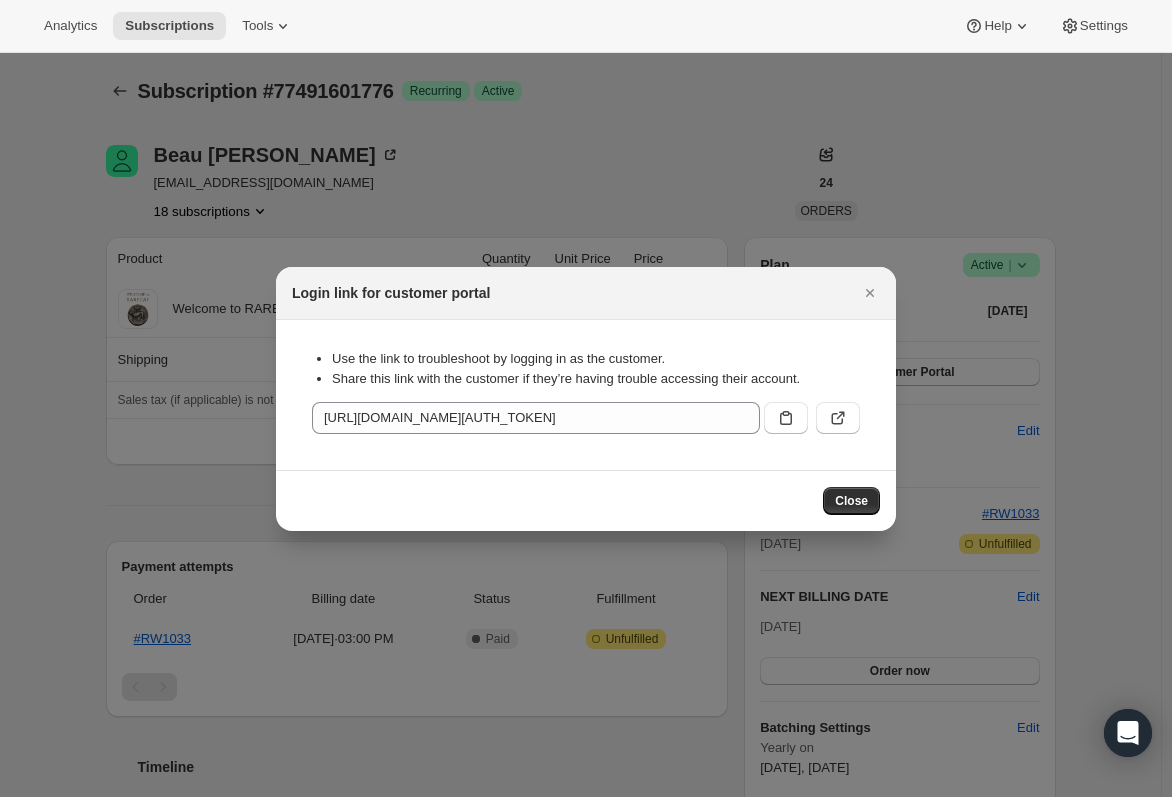 click on "Use the link to troubleshoot by logging in as the customer. Share this link with the customer if they’re having trouble accessing their account. https://rarecatwines.myshopify.com/tools/bundle-subscriptions?authToken=eyJhbGciOiJIUzI1NiIsInR5cCI6IkpXVCJ9.eyJjdXN0b21lcklkIjoiMjMxODQwMDA1MTY0NjQiLCJzaG9wRG9tYWluIjoieG5pZmt1LWQ0Lm15c2hvcGlmeS5jb20iLCJzY29wZSI6ImN1c3RvbWVyIiwiZnJvbUFkbWluQXBwIjp0cnVlLCJpYXQiOjE3NTMxMzU3OTQsImV4cCI6MTc1MzIyMjE5NH0.lAVh7TDemVwp6hS6ISUVu_KWvJDiZTV3nndNKpLikqk&subscriptionId=77491601776&country=US&currency=USD" at bounding box center (586, 395) 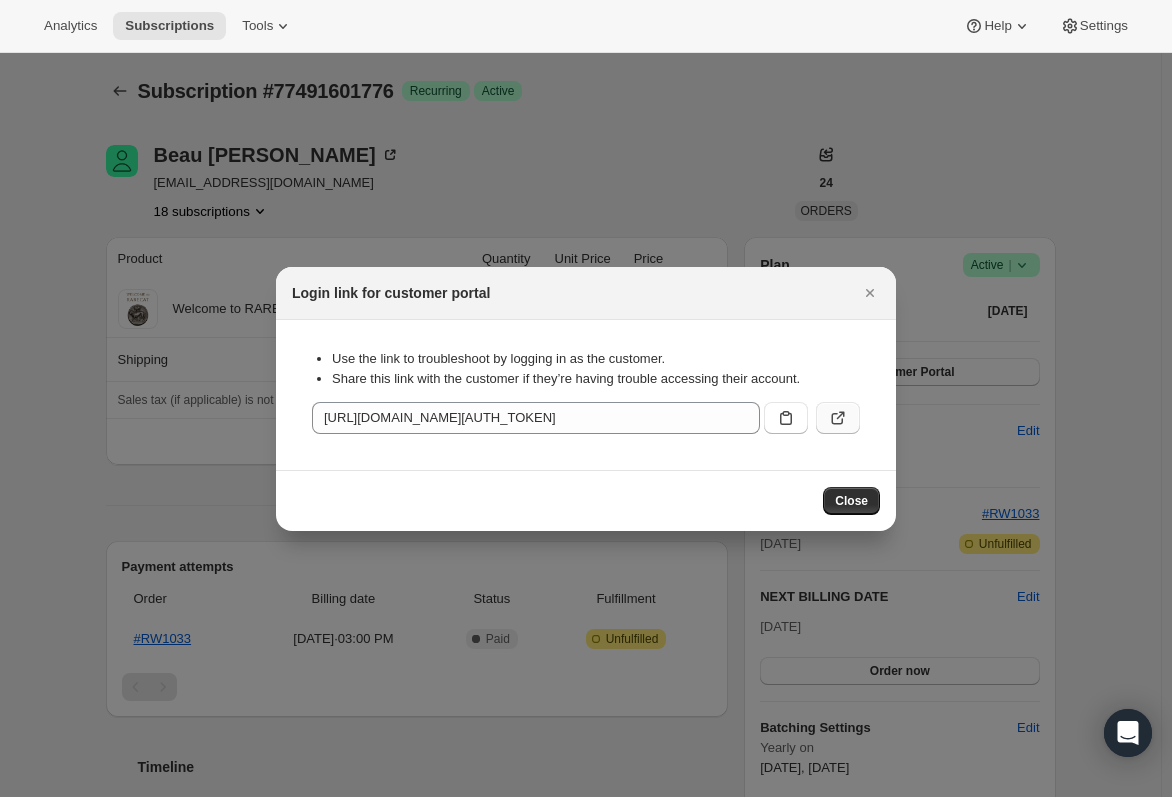 click 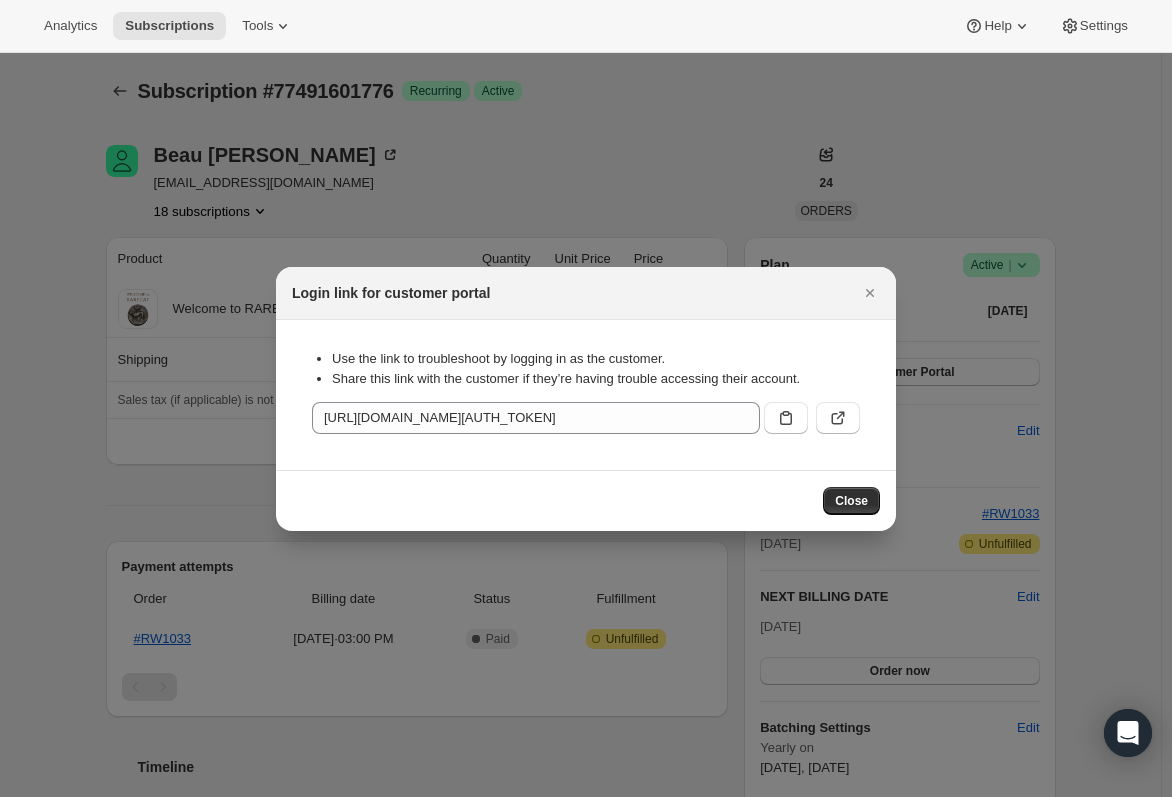 click at bounding box center [586, 398] 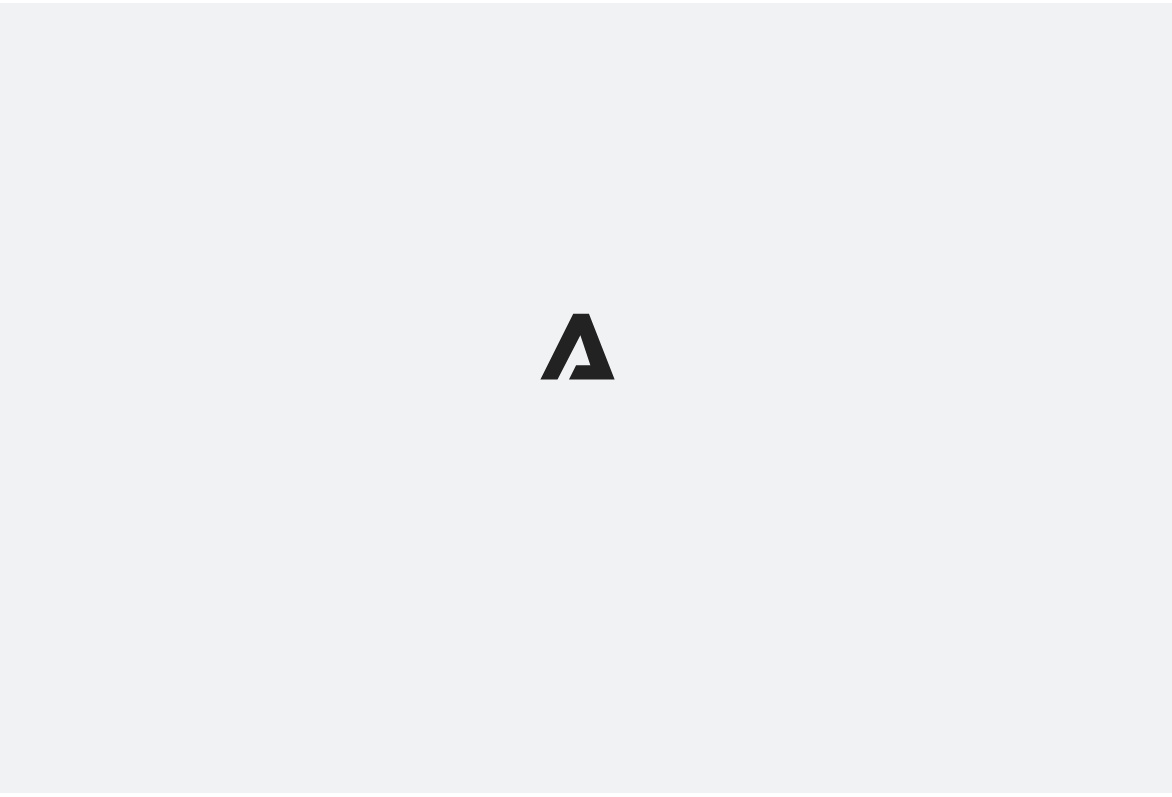 scroll, scrollTop: 0, scrollLeft: 0, axis: both 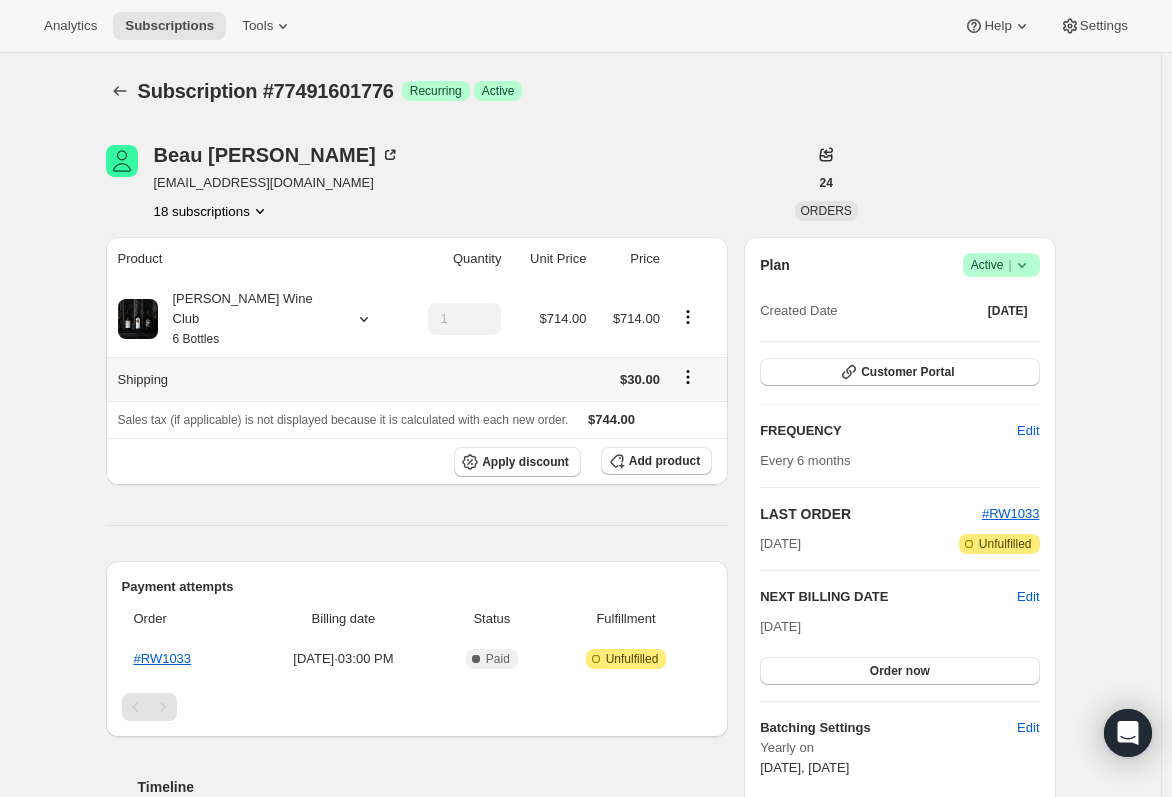 click 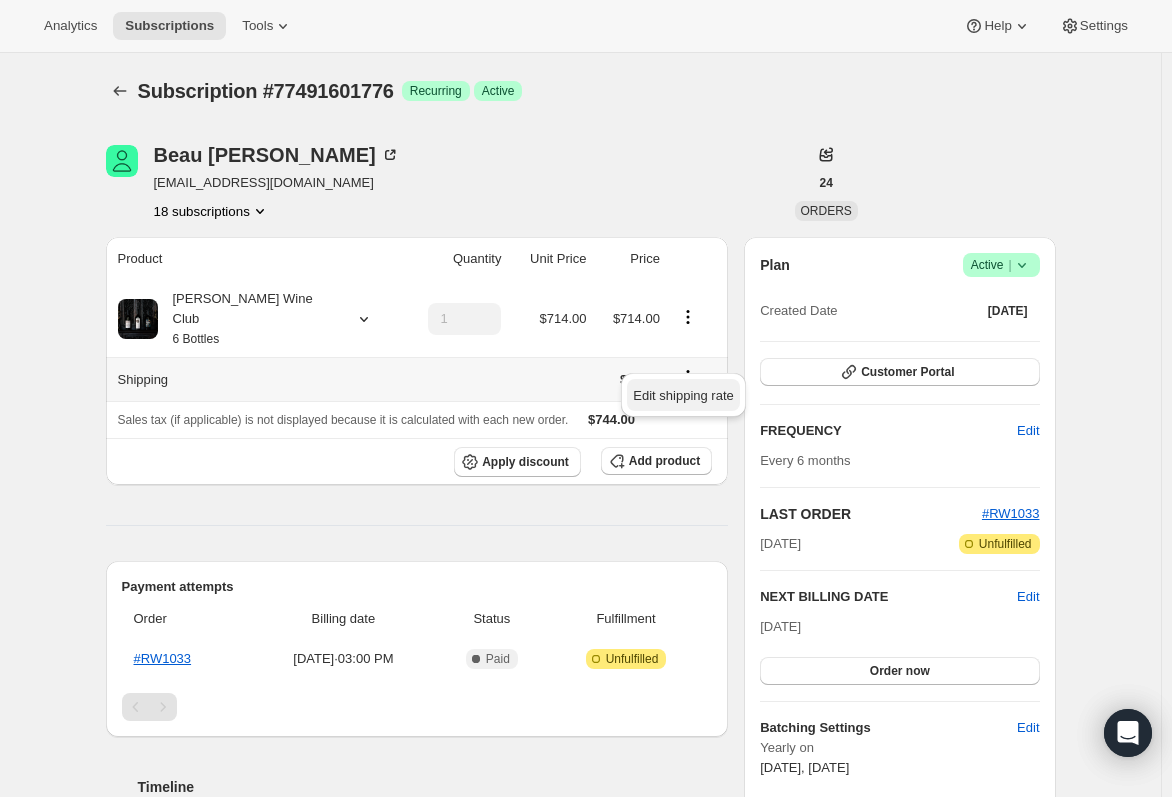 click on "Edit shipping rate" at bounding box center [683, 395] 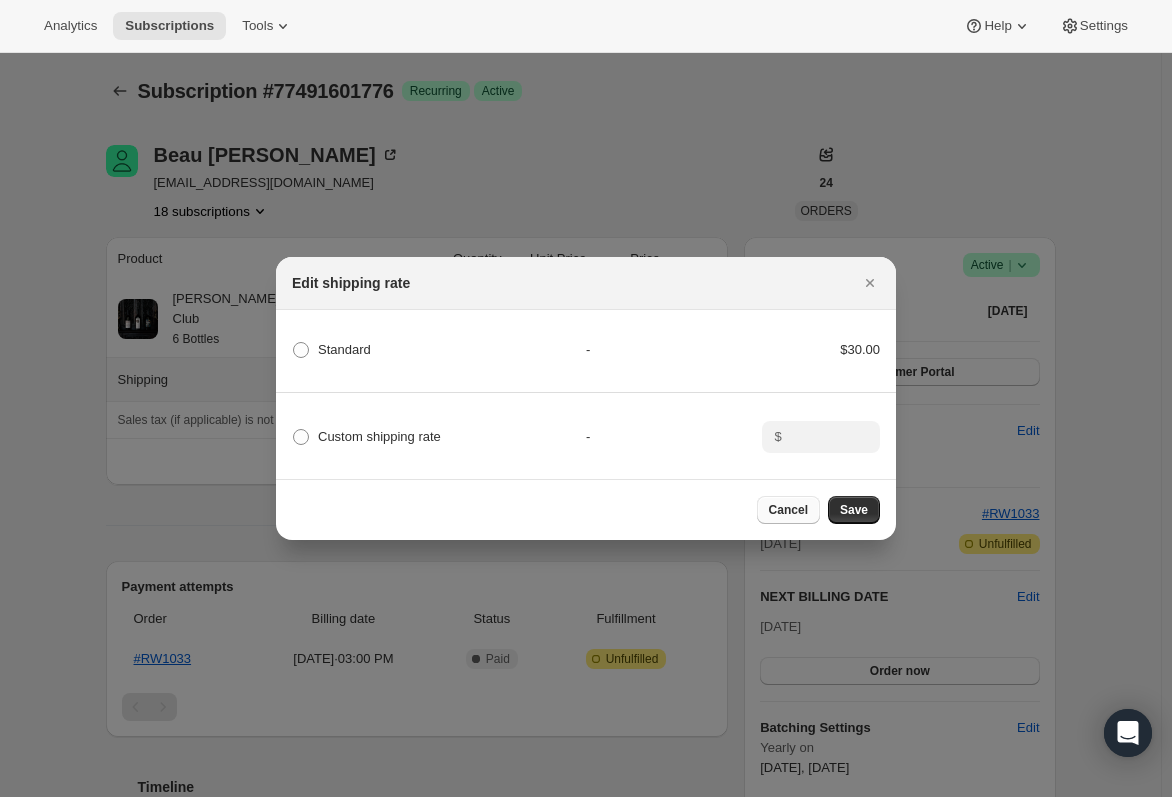 click on "Cancel" at bounding box center [788, 510] 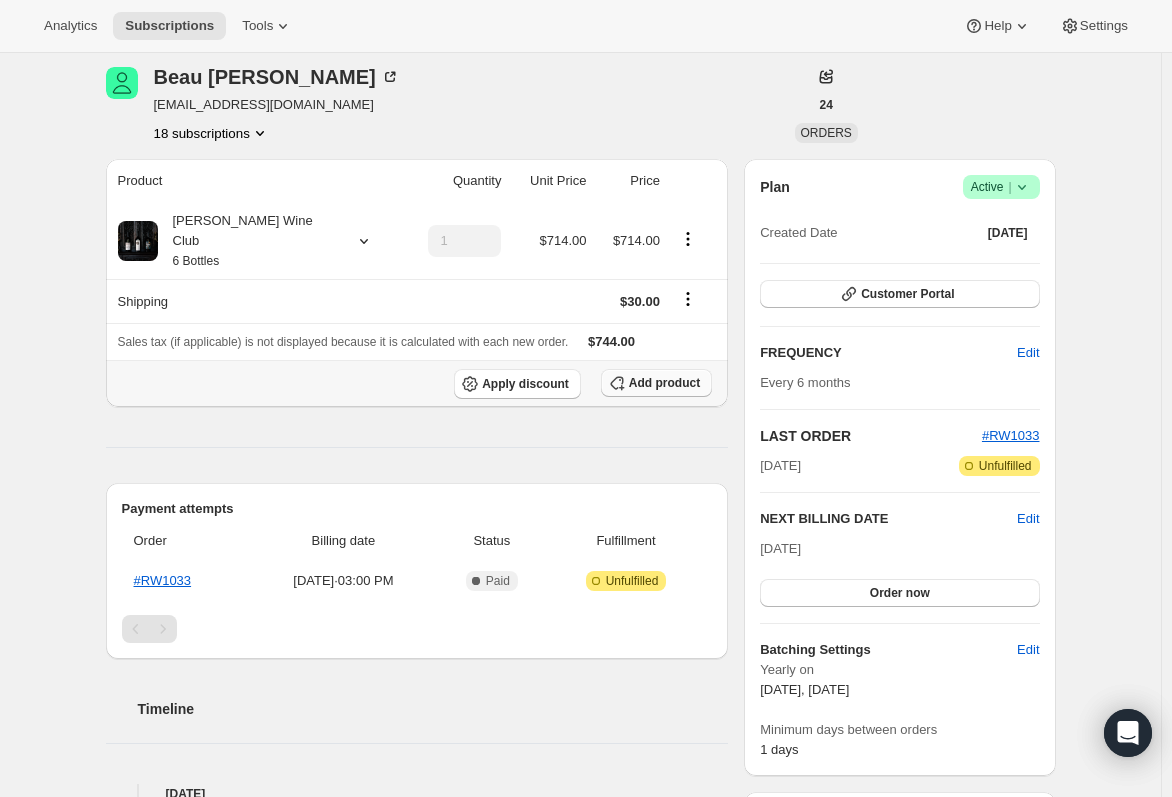scroll, scrollTop: 100, scrollLeft: 0, axis: vertical 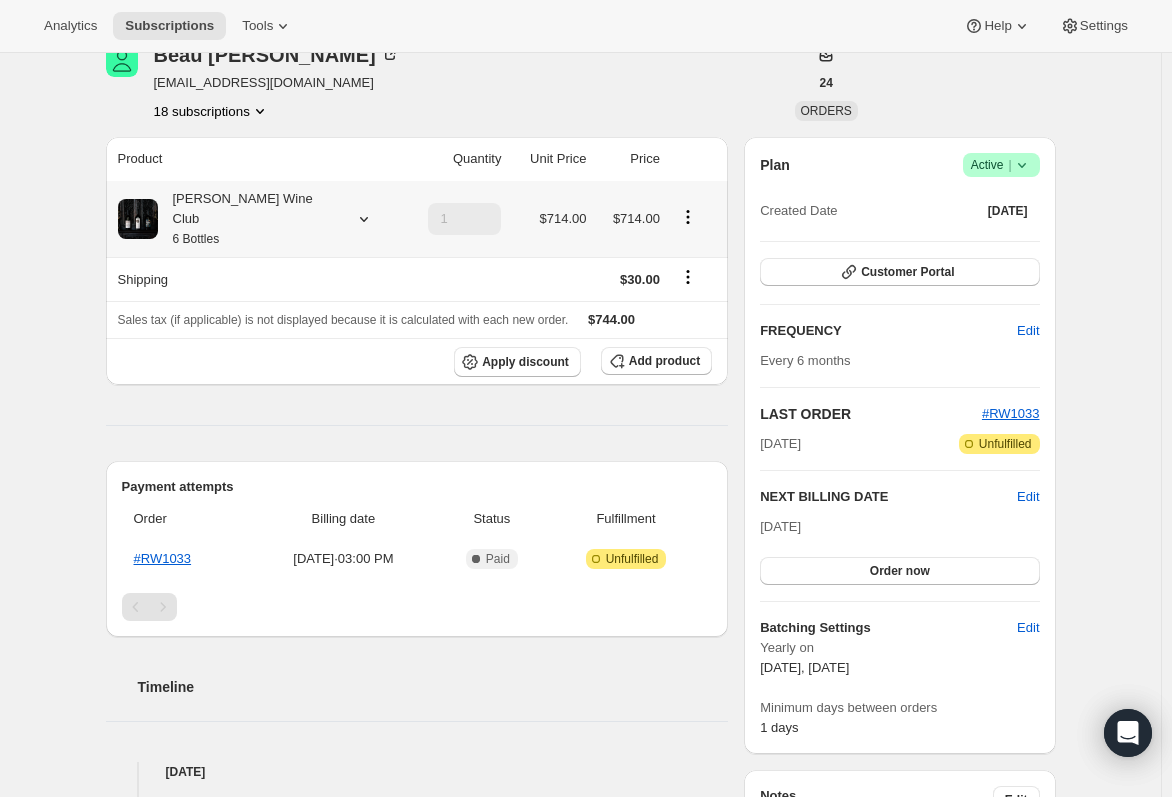 click 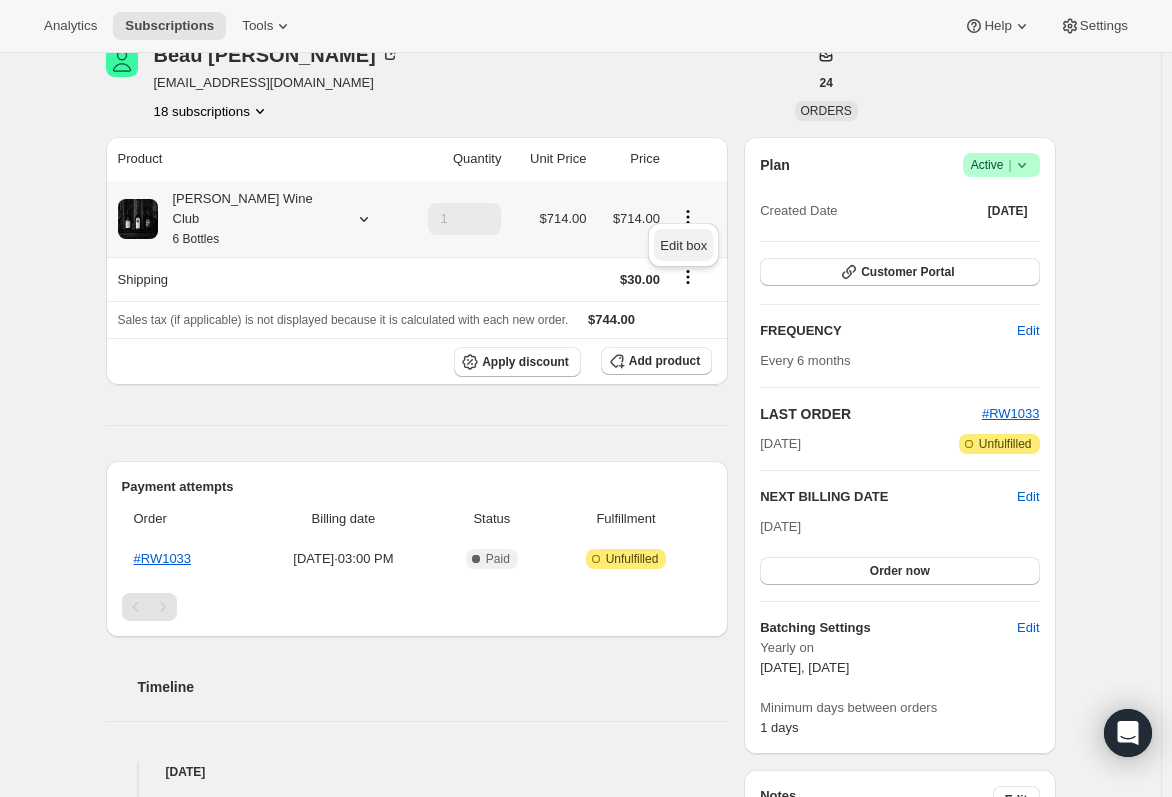 click on "Edit box" at bounding box center [683, 245] 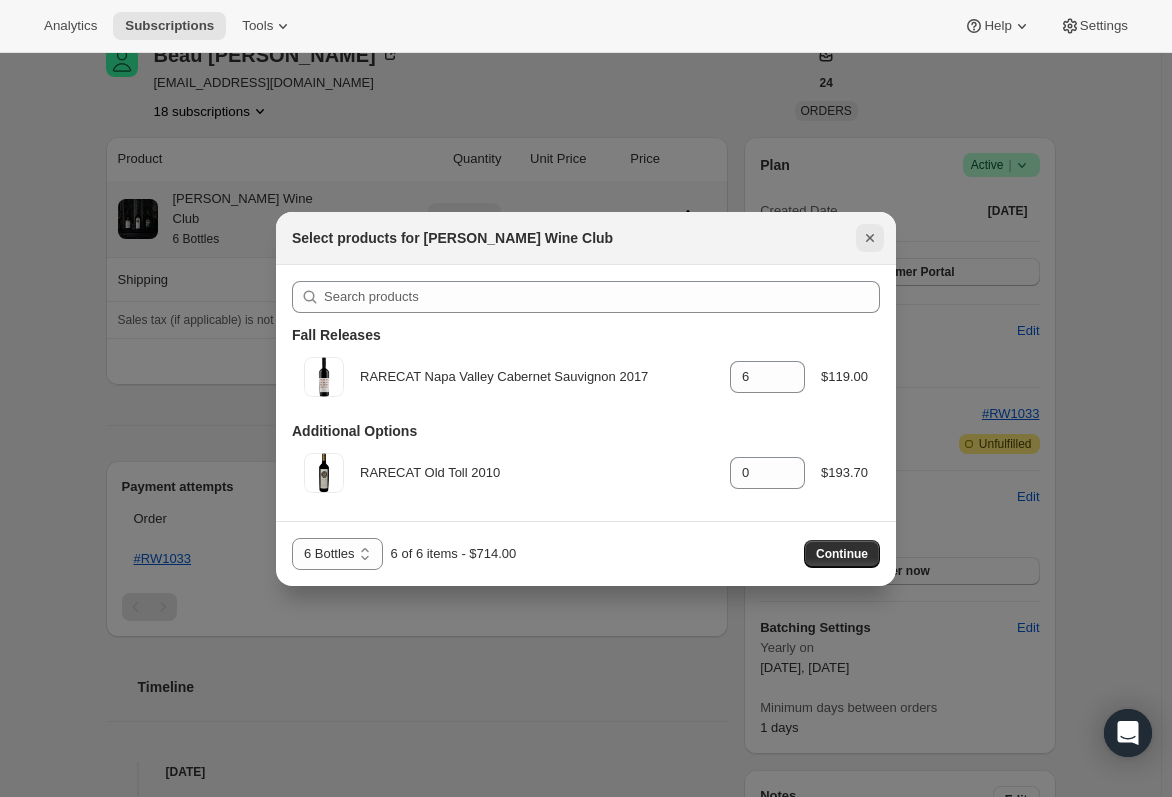 click 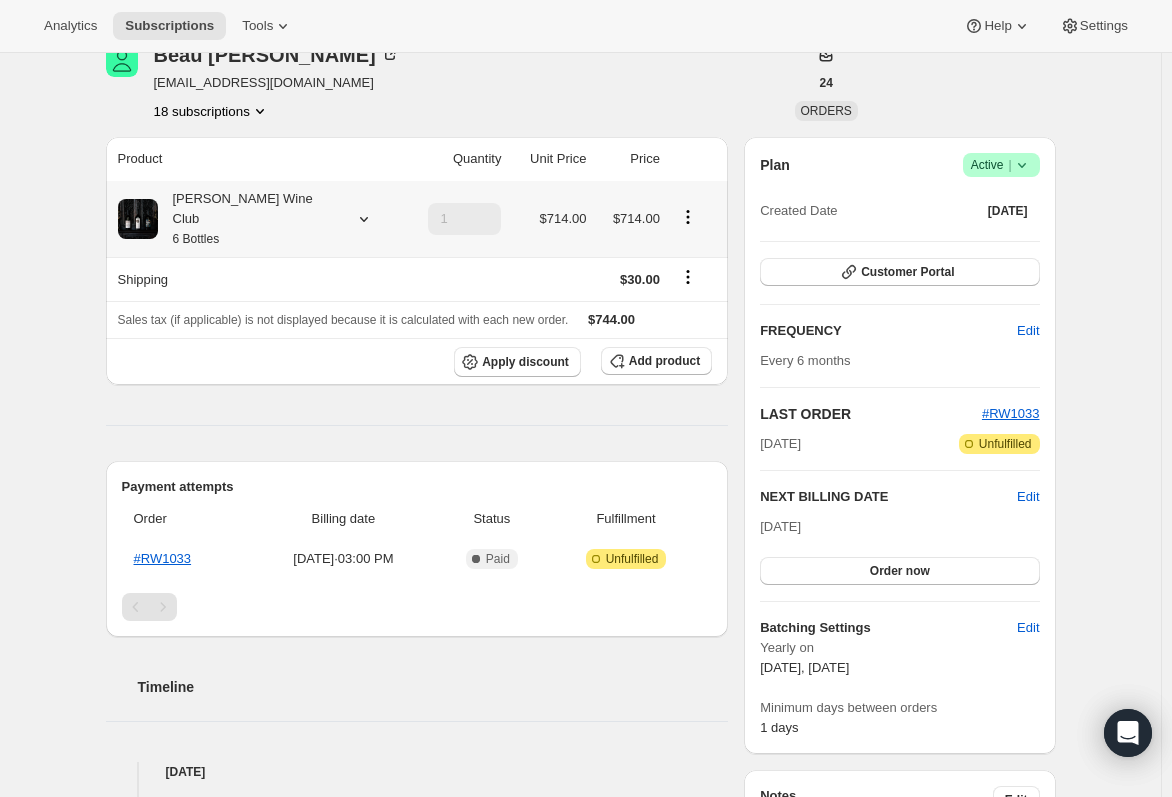 click 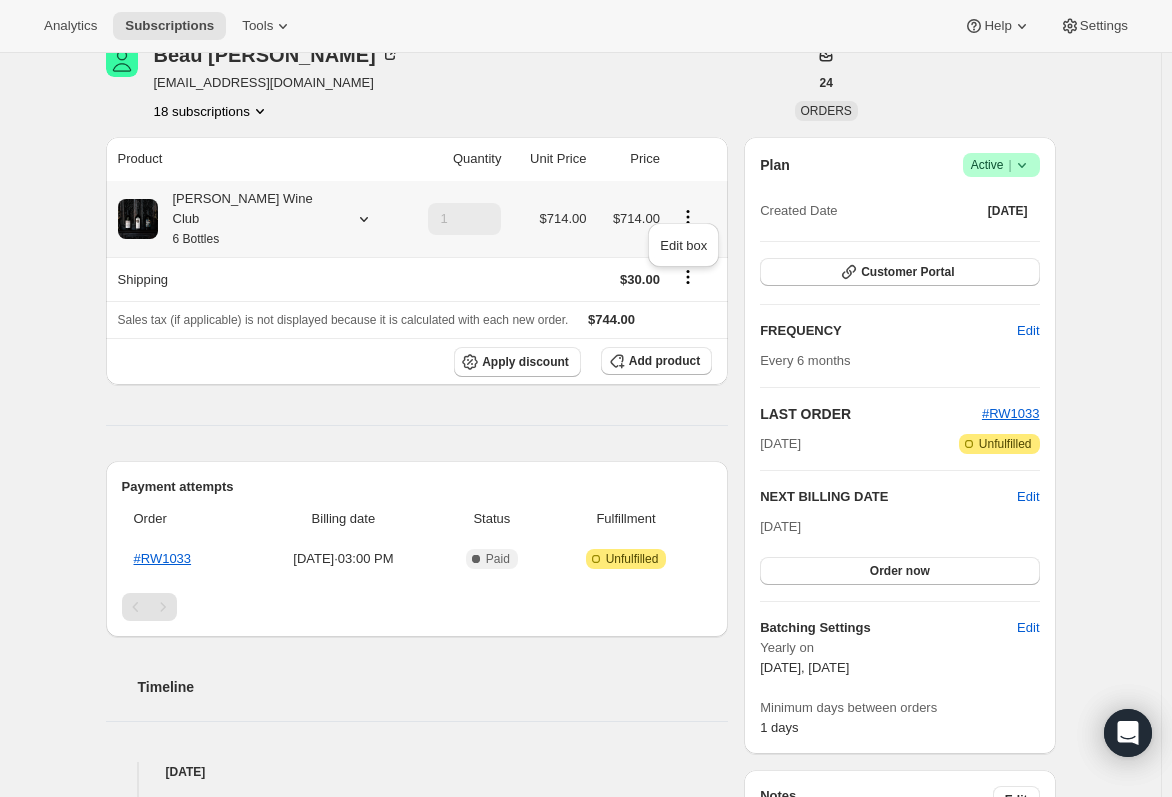 click on "Edit box" at bounding box center (683, 245) 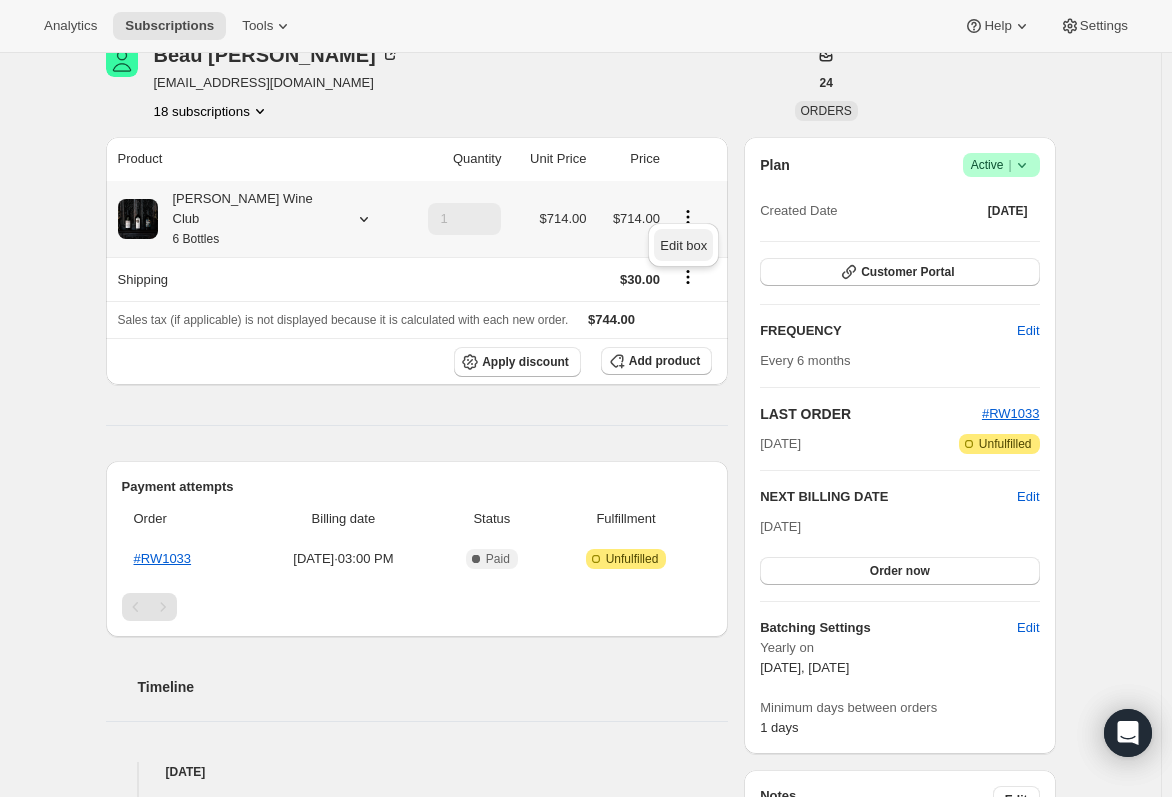 click on "Edit box" at bounding box center [683, 245] 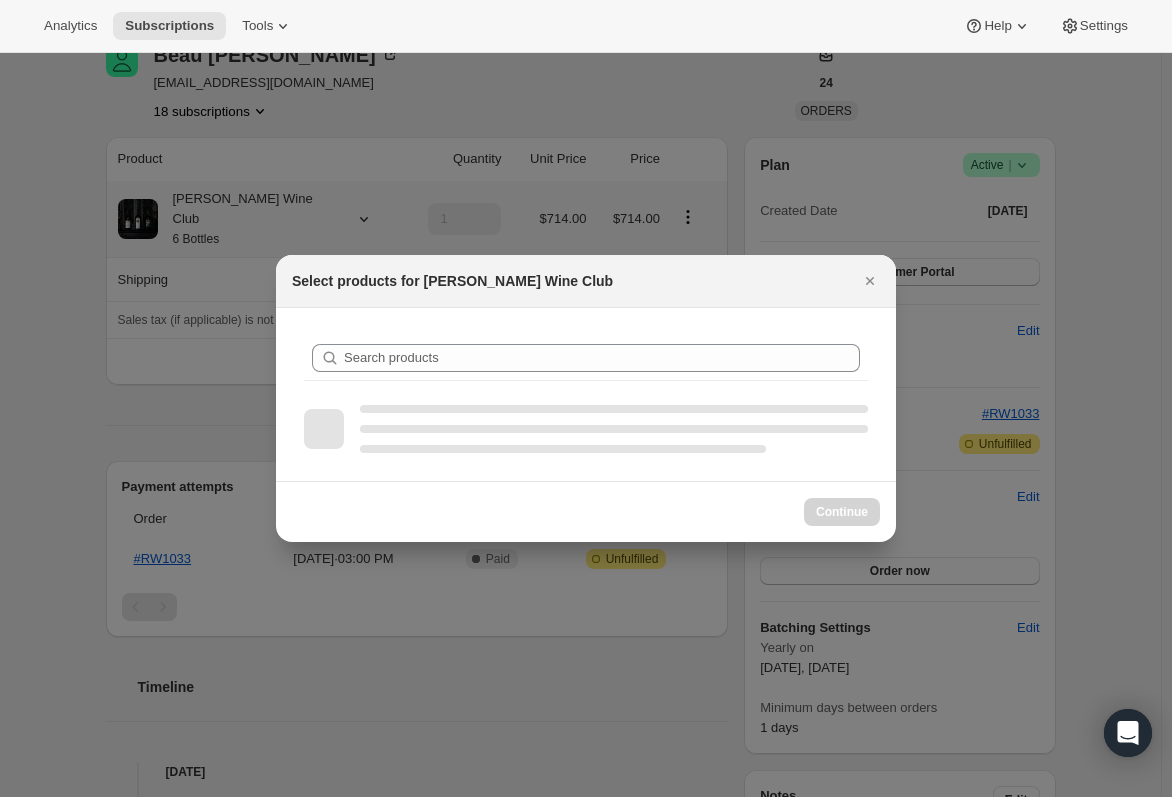scroll, scrollTop: 0, scrollLeft: 0, axis: both 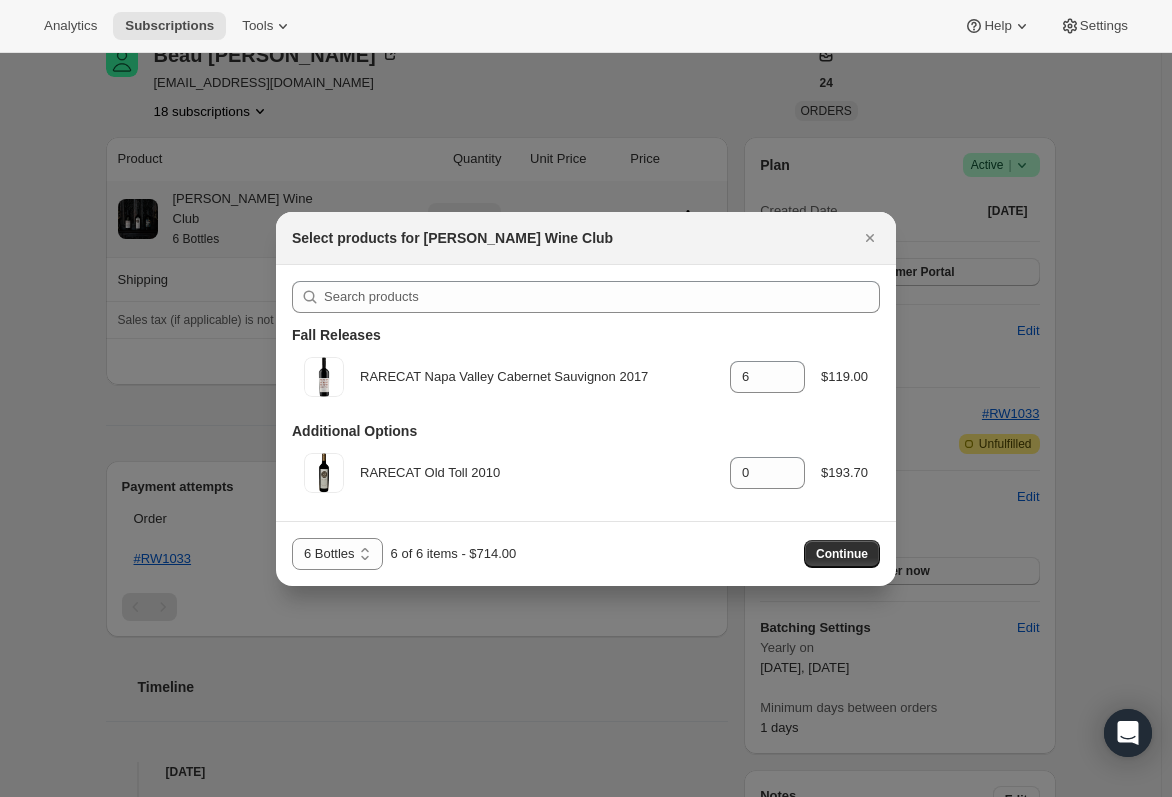 click on "6 Bottles 12 Bottles 6 Bottles 6 of 6 items - $714.00 Continue" at bounding box center (586, 553) 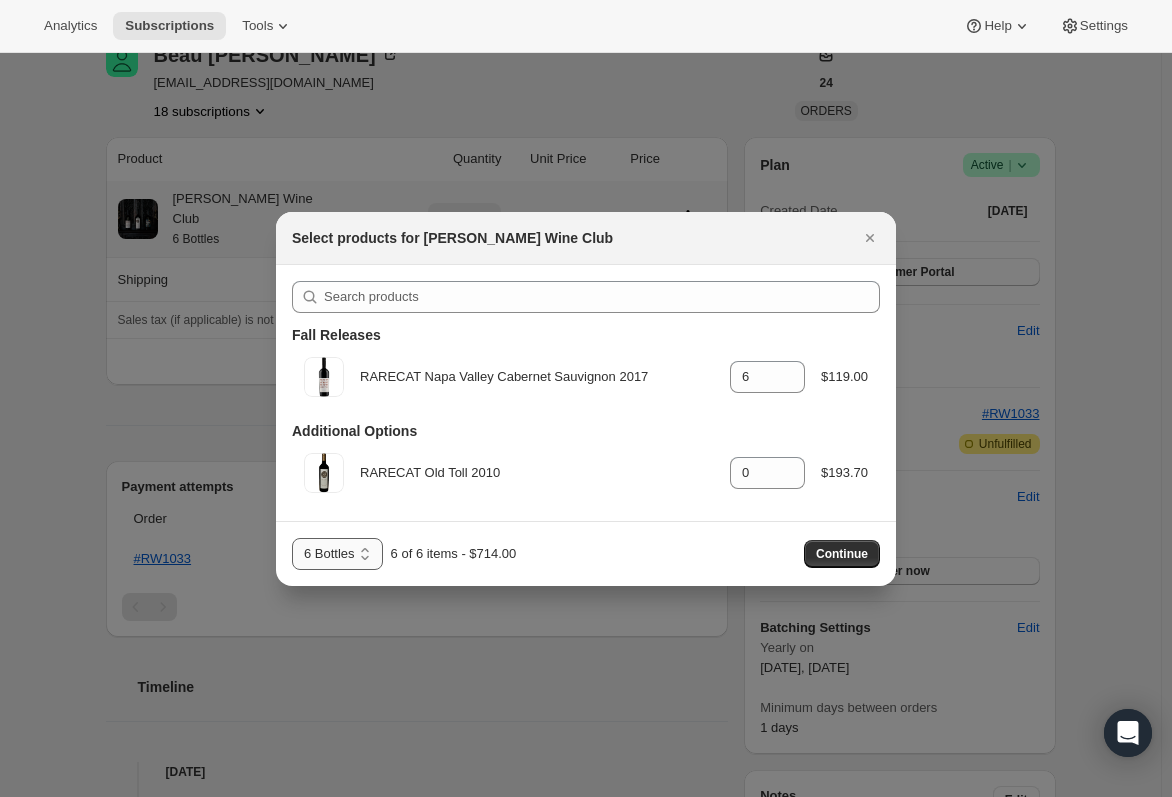 click on "6 Bottles 12 Bottles" at bounding box center (337, 554) 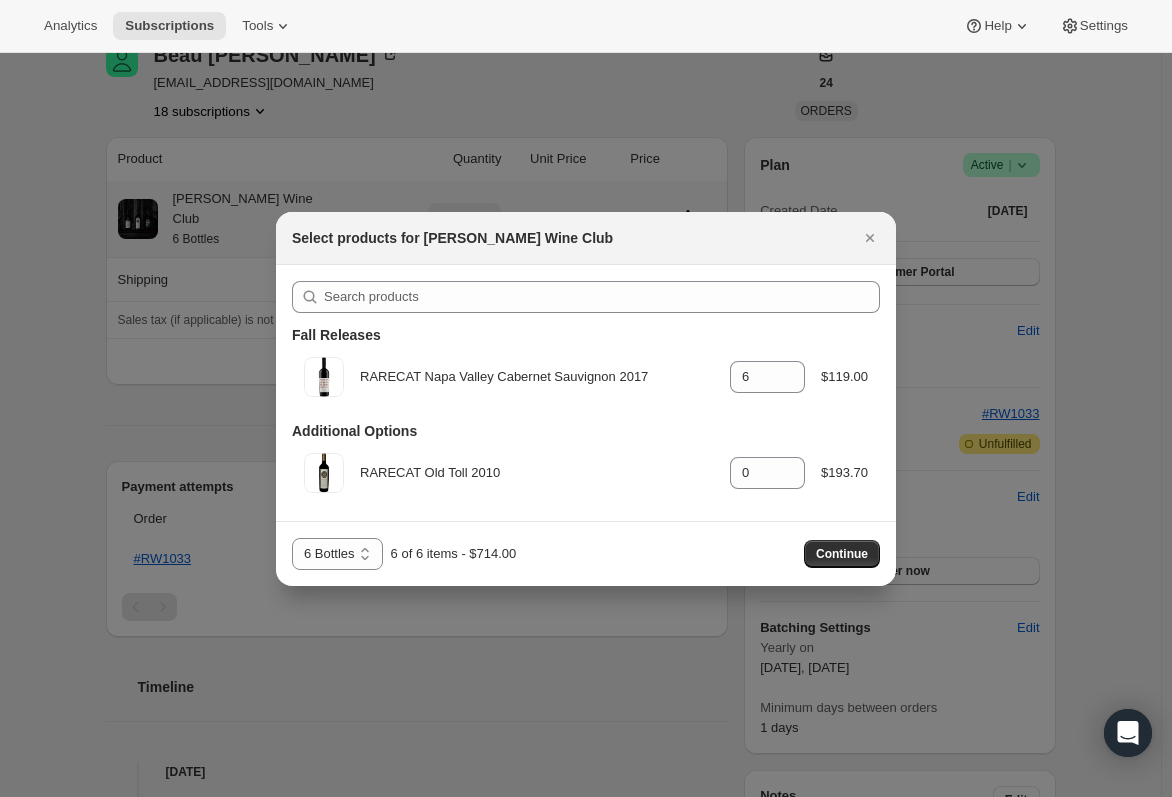 click on "6 Bottles 12 Bottles 6 Bottles 6 of 6 items - $714.00 Continue" at bounding box center [586, 554] 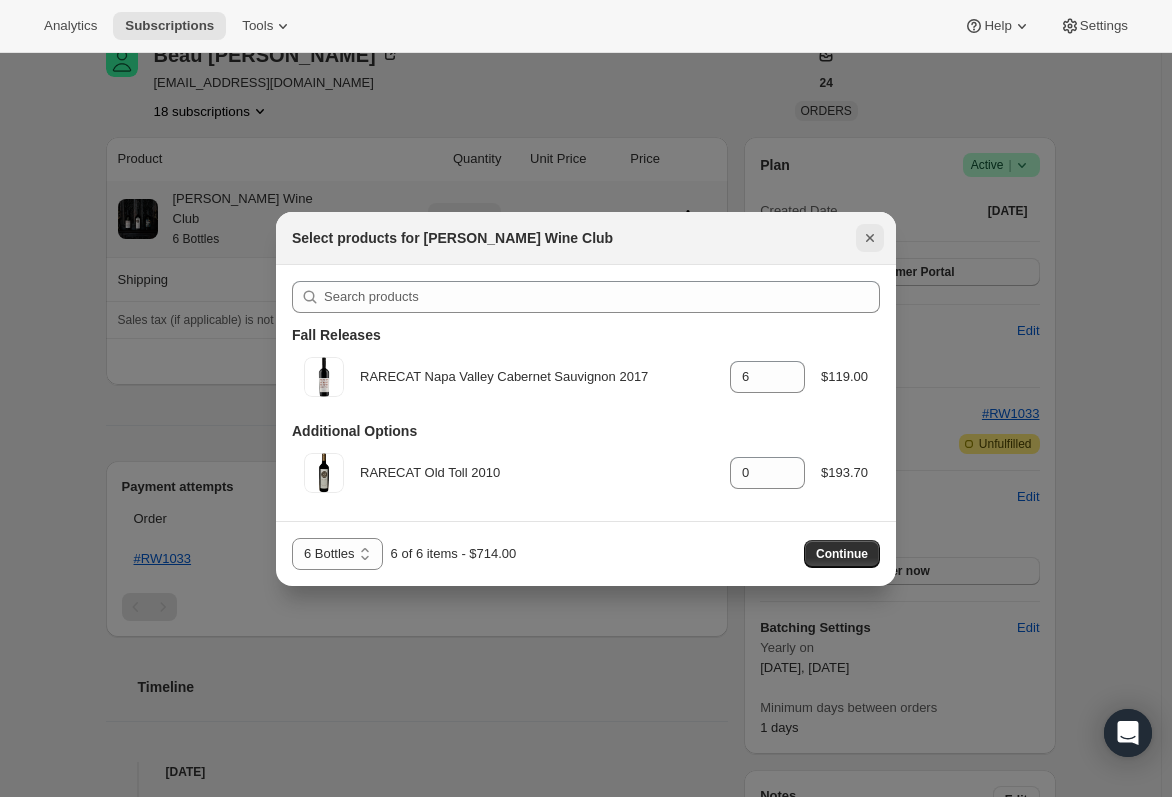 click at bounding box center (870, 238) 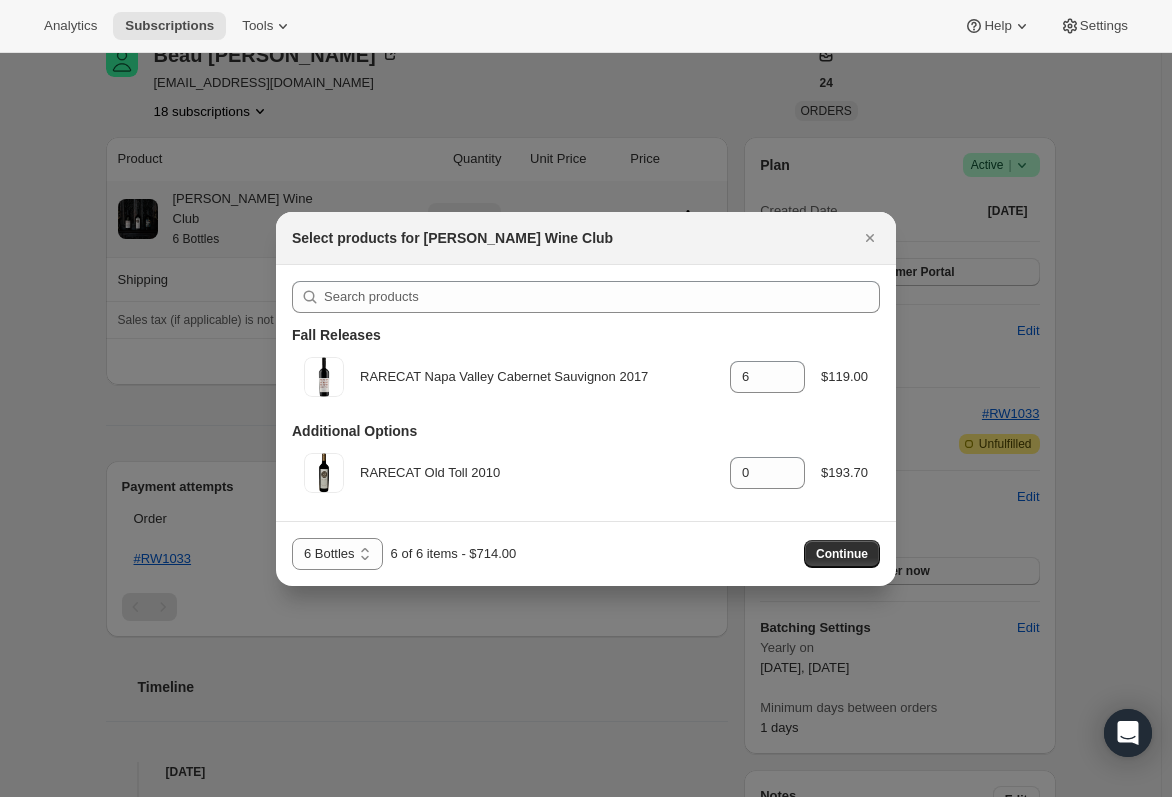 scroll, scrollTop: 100, scrollLeft: 0, axis: vertical 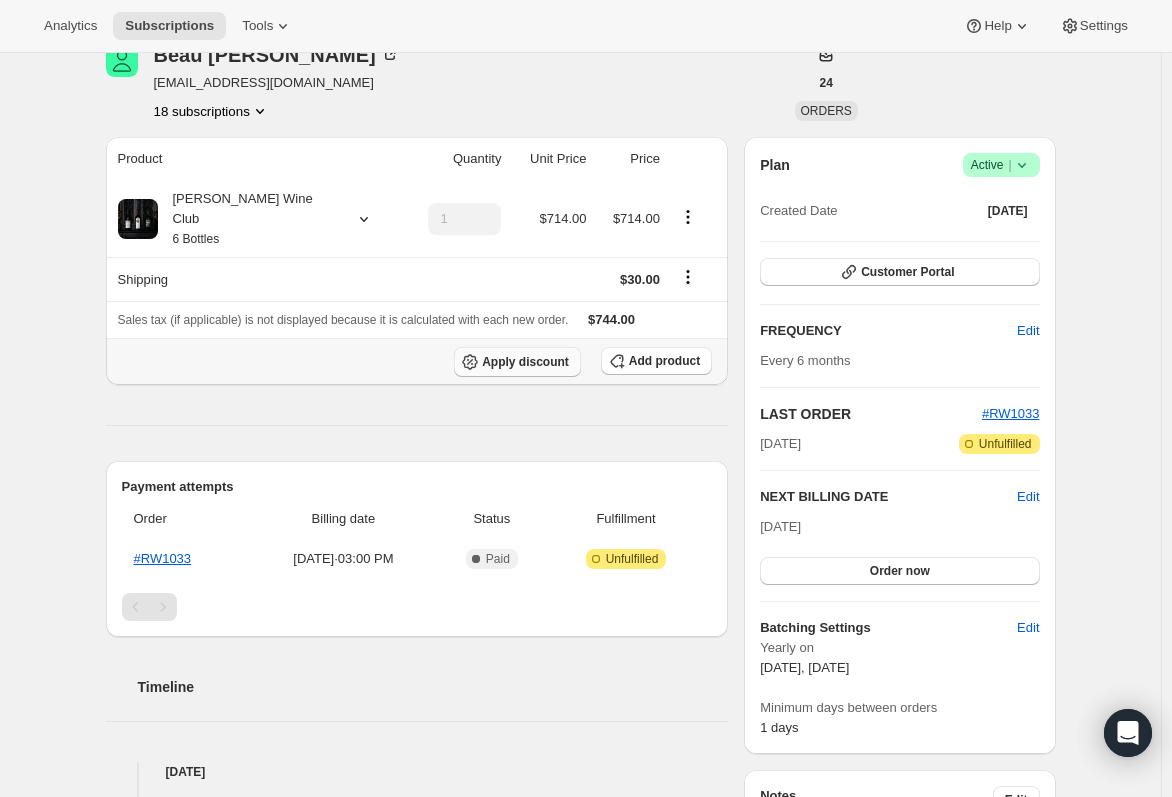 click on "Apply discount" at bounding box center (525, 362) 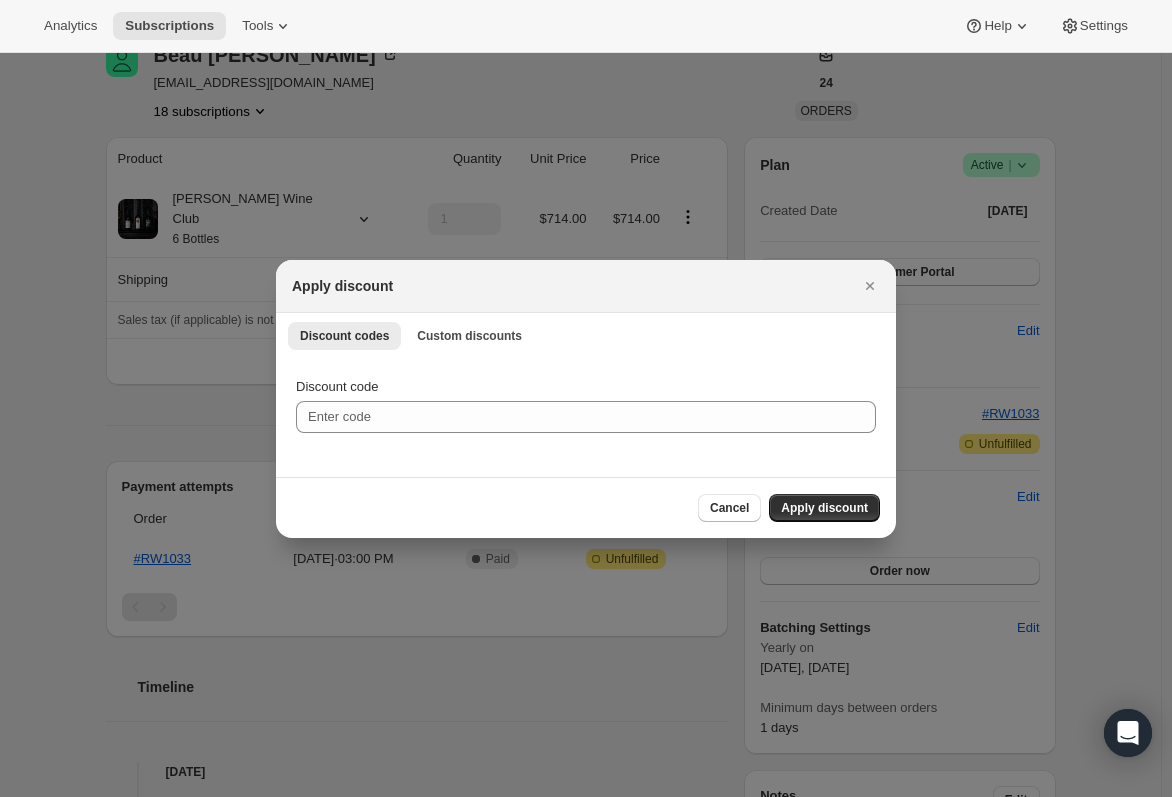 scroll, scrollTop: 0, scrollLeft: 0, axis: both 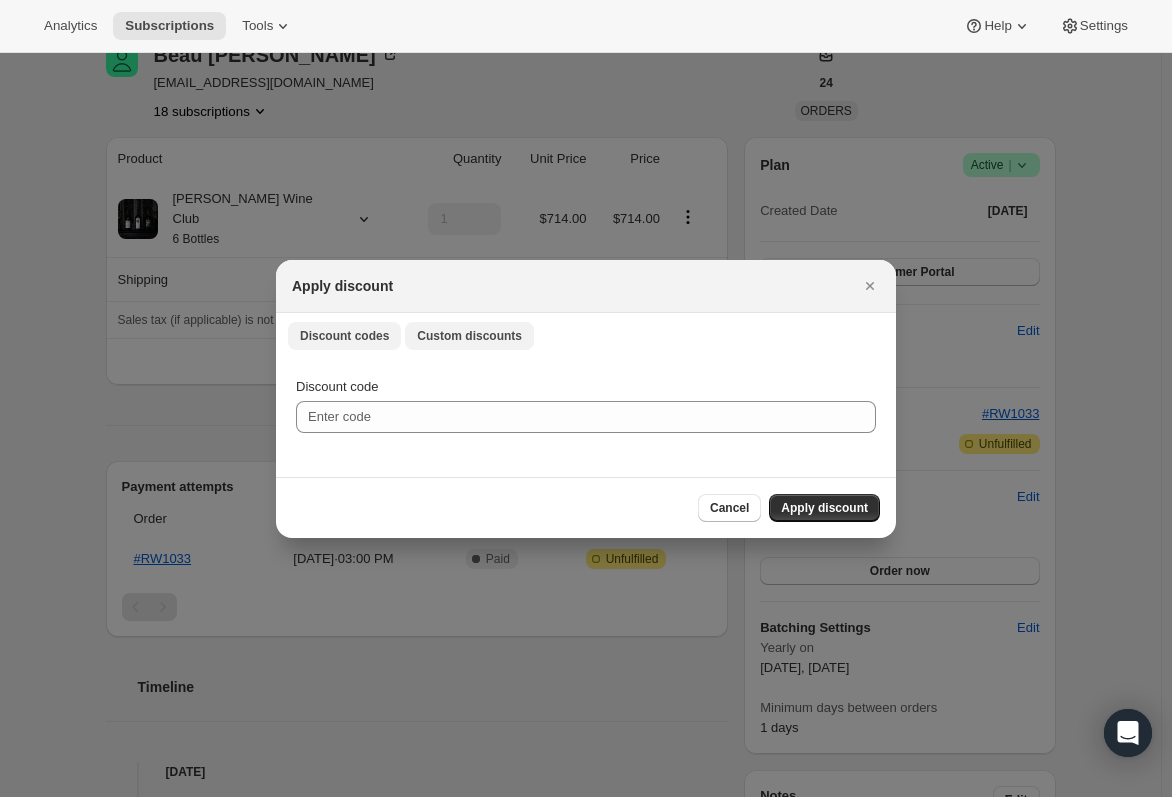 click on "Custom discounts" at bounding box center [469, 336] 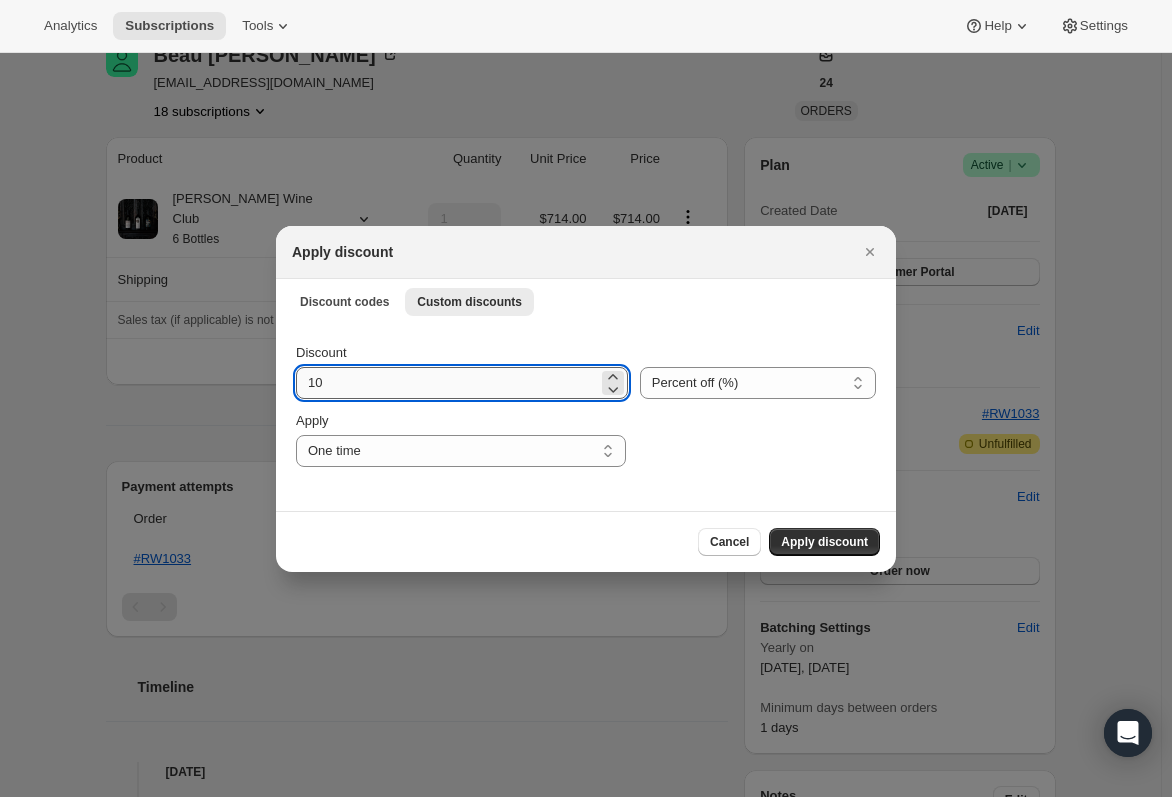 click on "10" at bounding box center [447, 383] 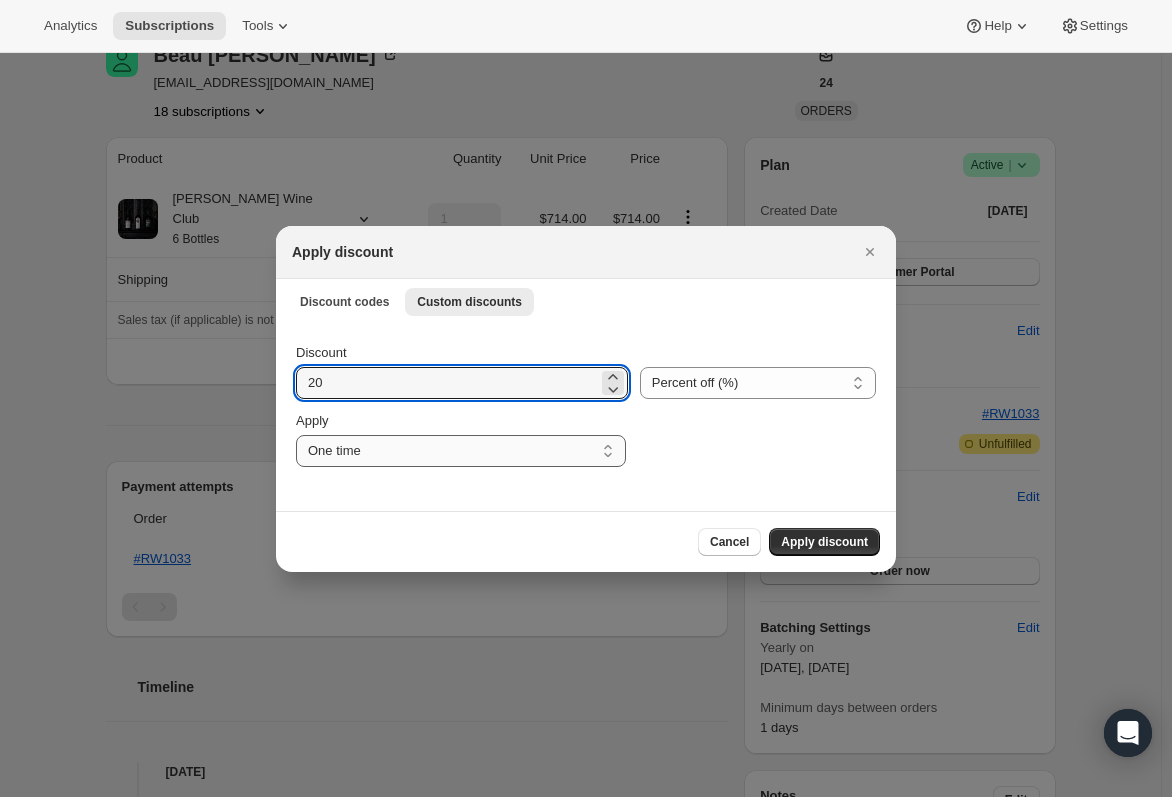 type on "20" 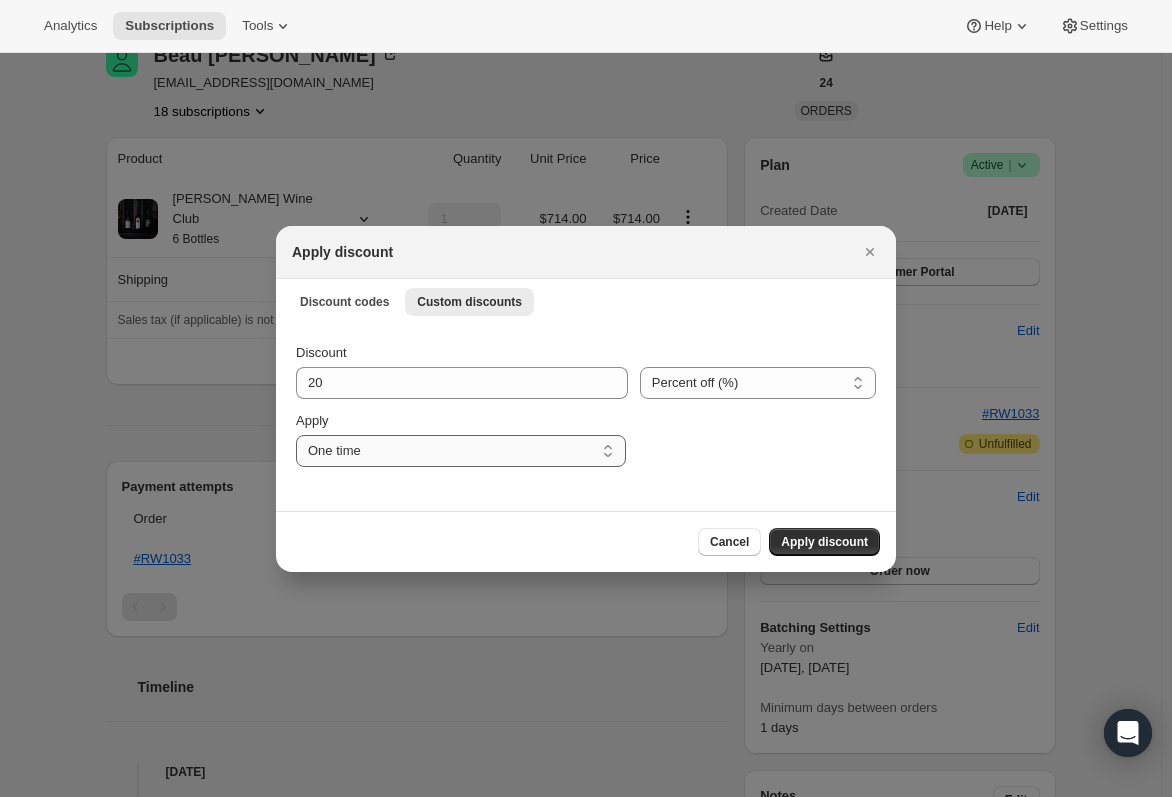 click on "One time Specify instances... Indefinitely" at bounding box center (461, 451) 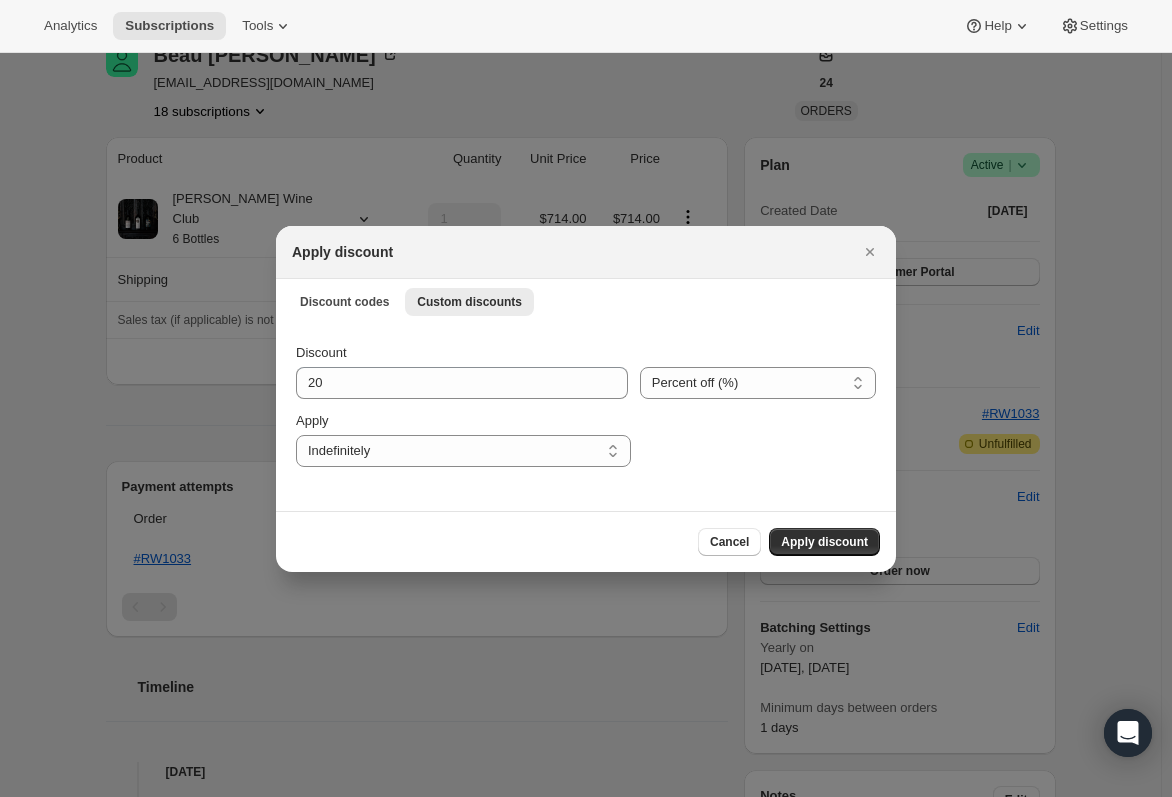 click on "Discount 20   Percent off (%) Amount off ($) Percent off (%) Apply One time Specify instances... Indefinitely Indefinitely" at bounding box center (586, 417) 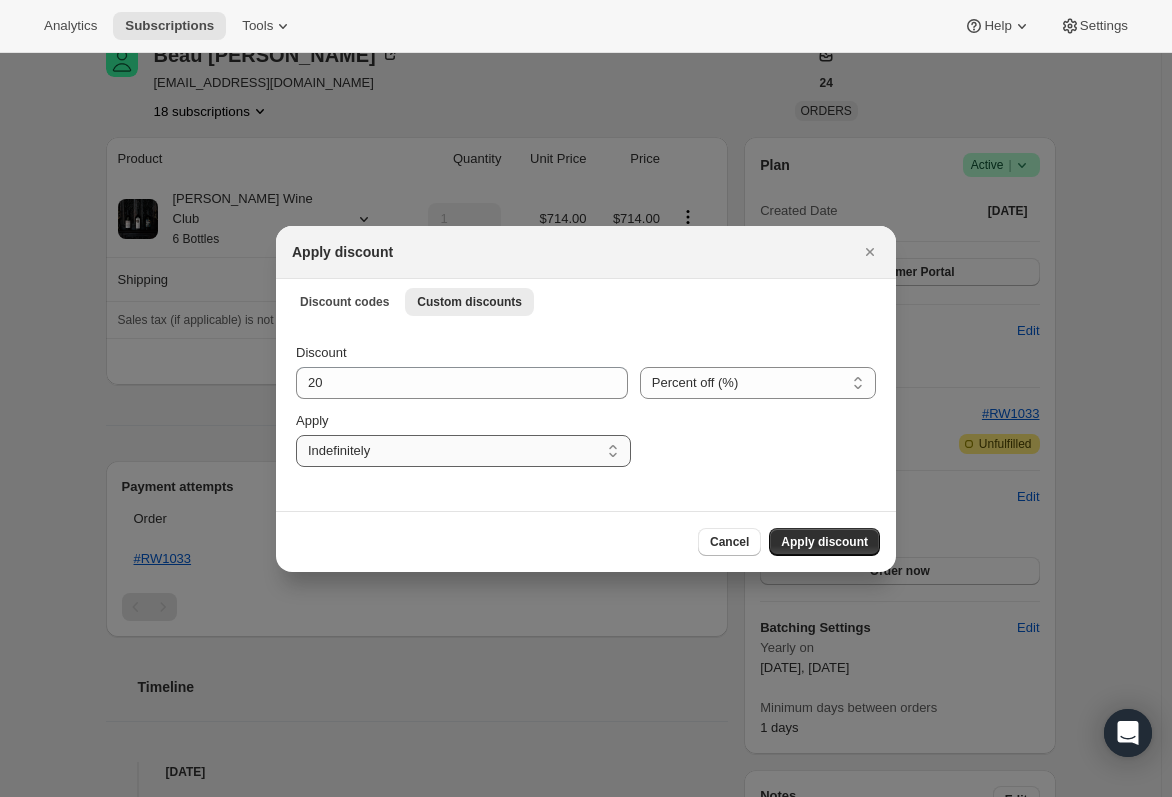 click on "One time Specify instances... Indefinitely" at bounding box center [463, 451] 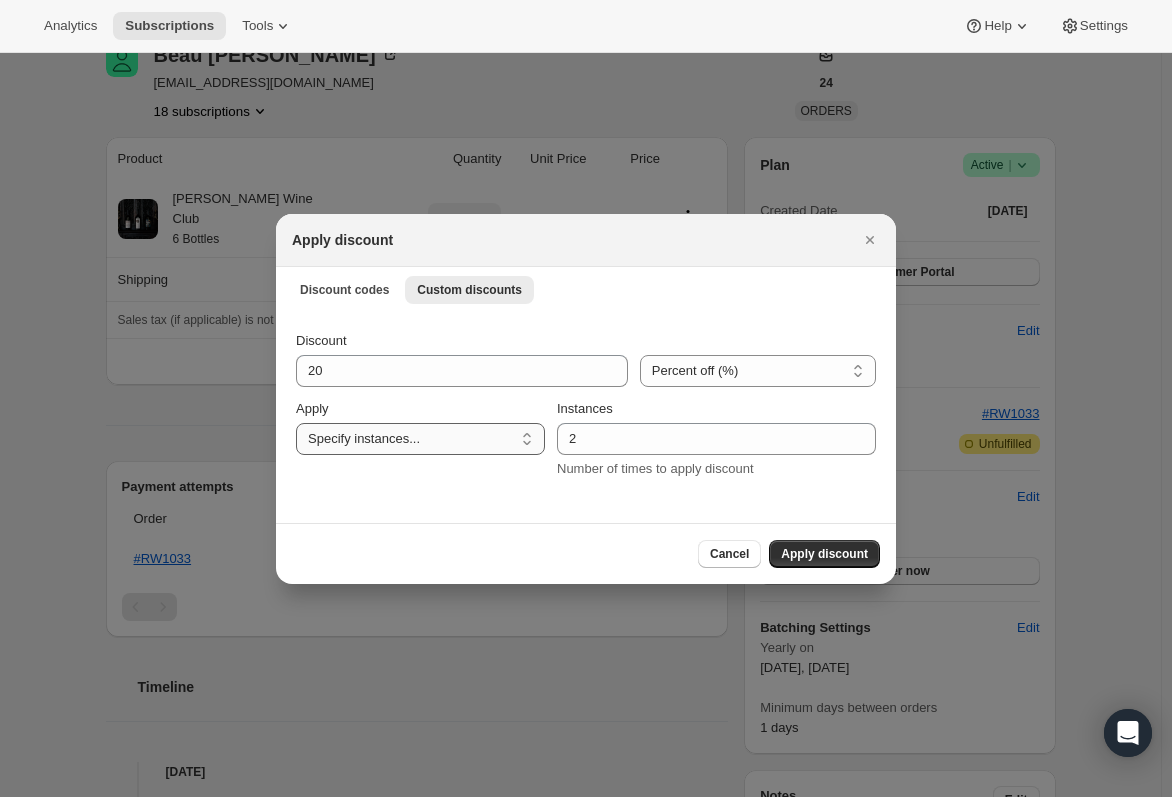 click on "One time Specify instances... Indefinitely" at bounding box center [420, 439] 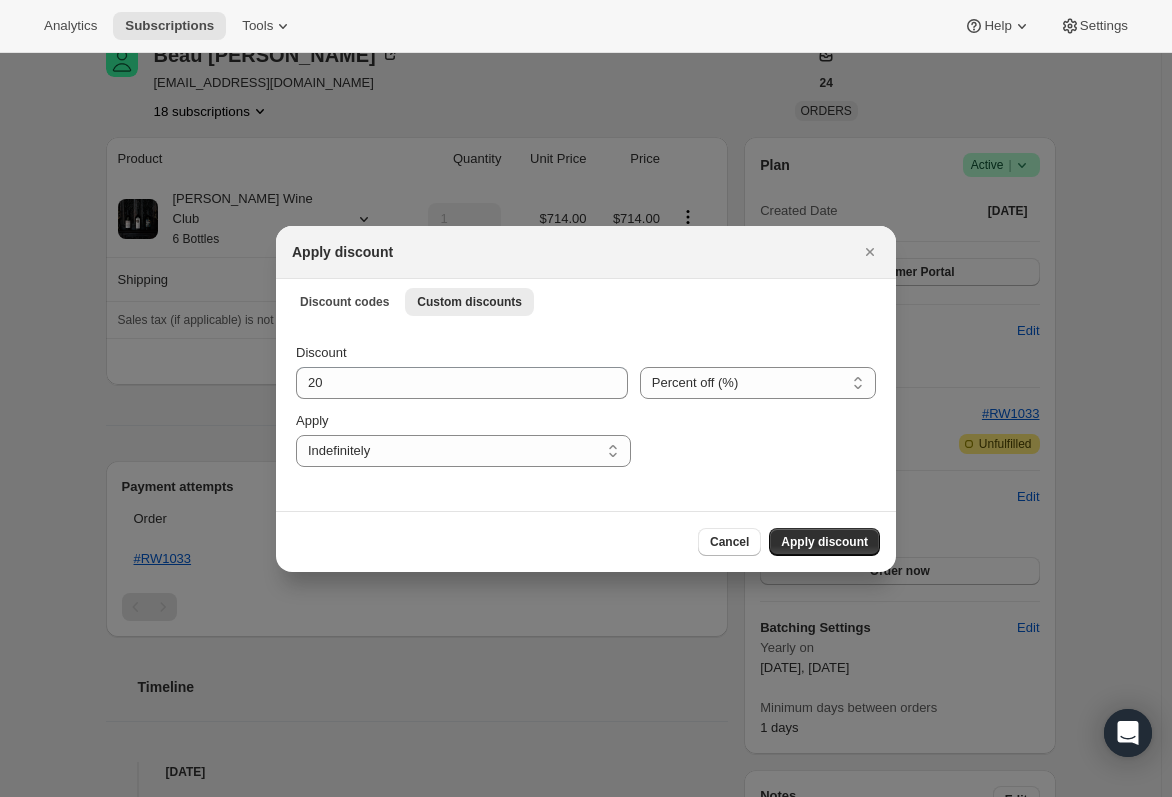 drag, startPoint x: 533, startPoint y: 515, endPoint x: 798, endPoint y: 522, distance: 265.09244 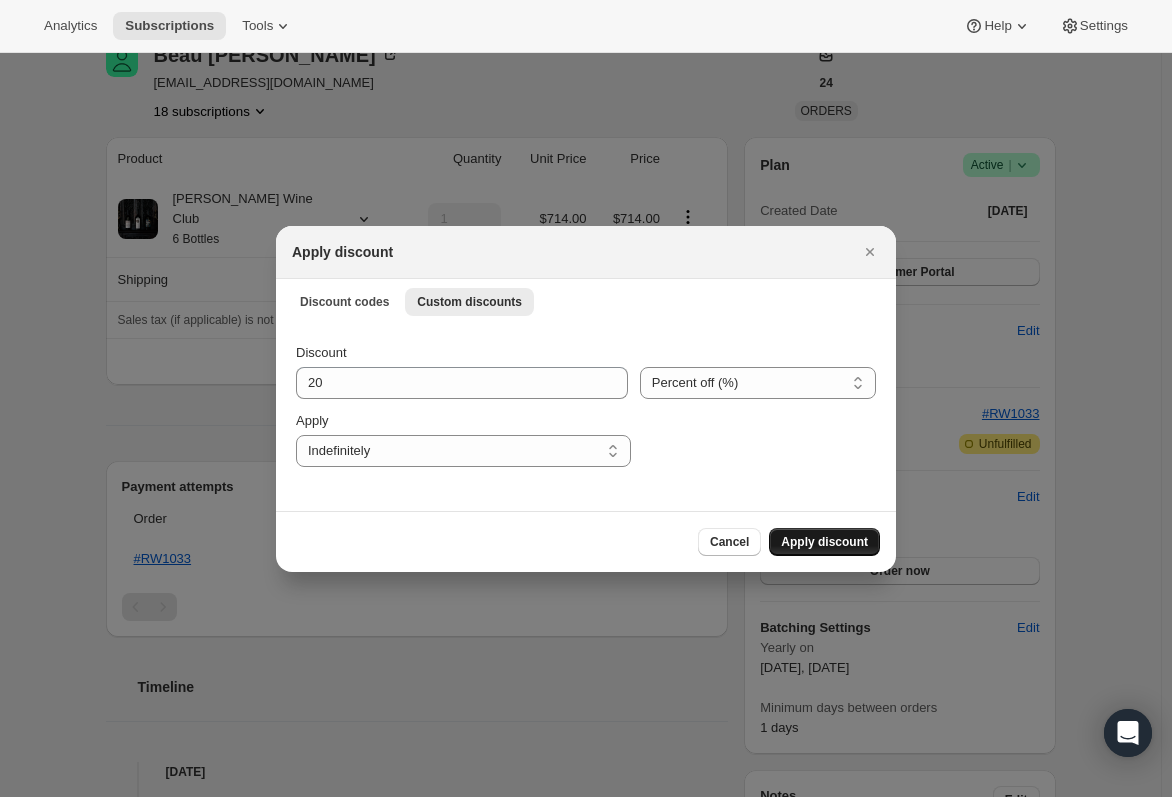 click on "Apply discount" at bounding box center [824, 542] 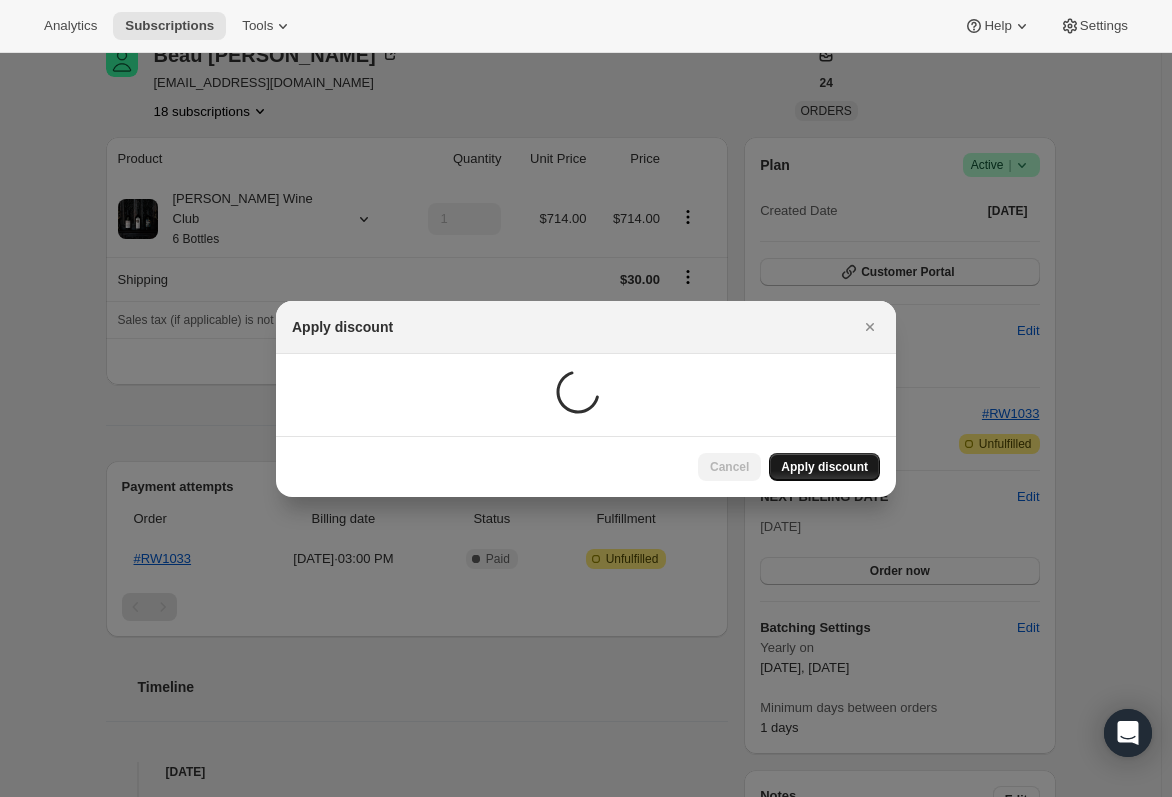 scroll, scrollTop: 100, scrollLeft: 0, axis: vertical 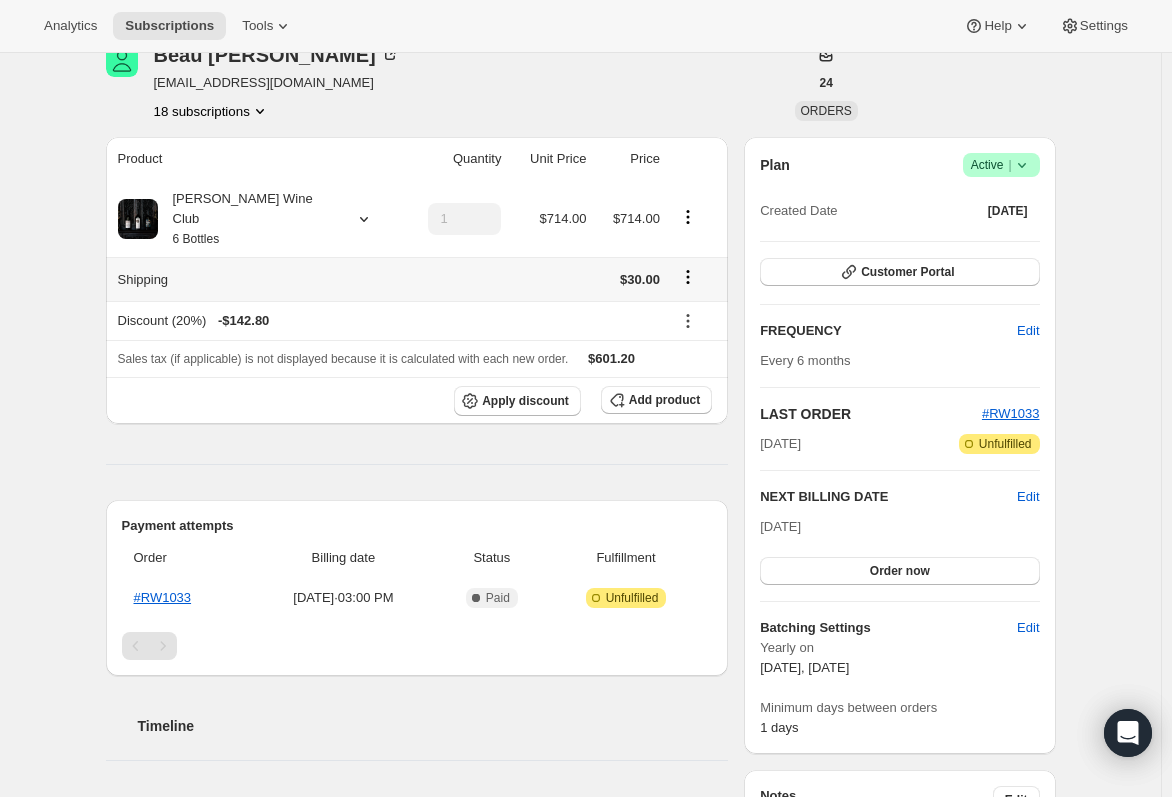 click 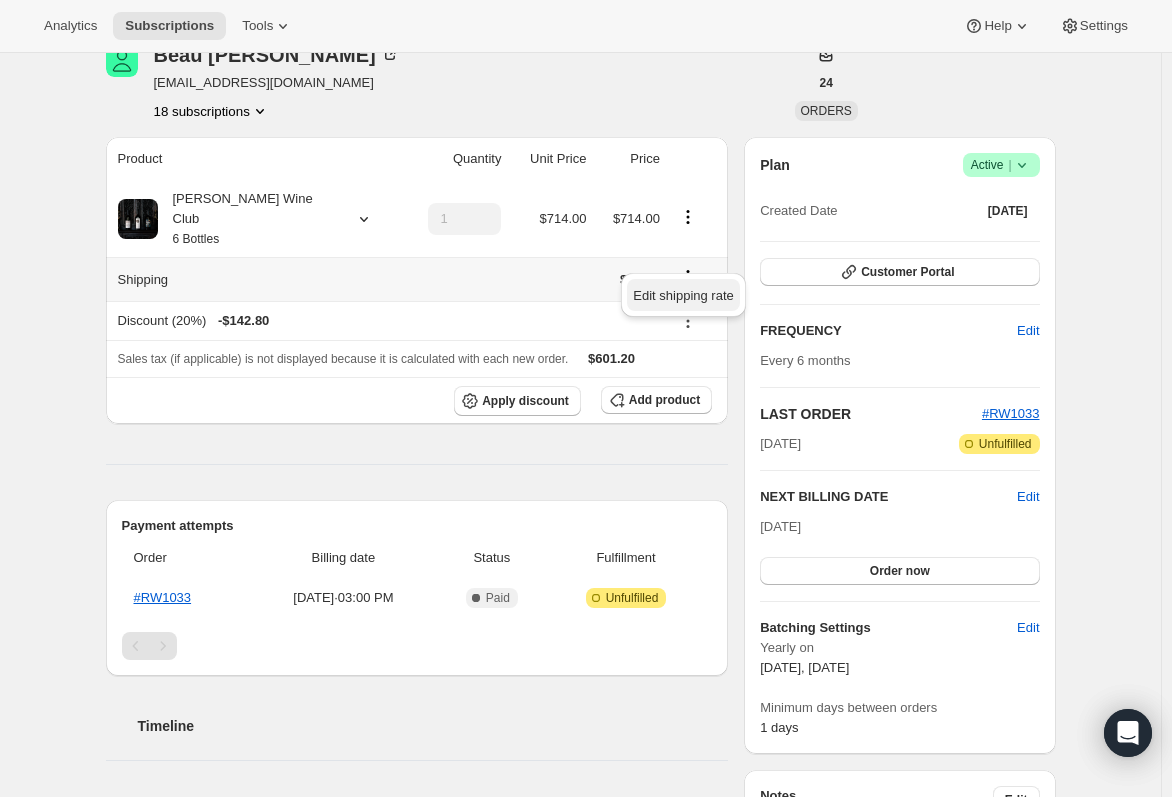 click on "Edit shipping rate" at bounding box center (683, 295) 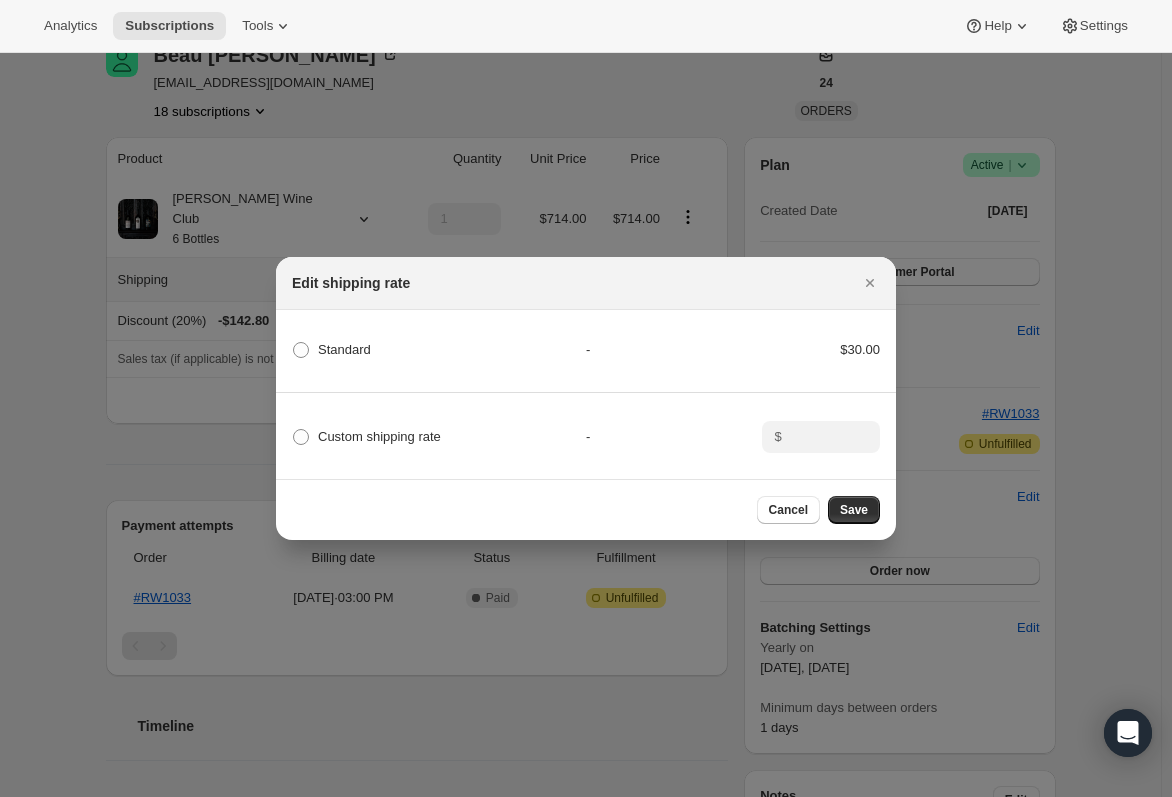 click on "Custom shipping rate - $" at bounding box center [586, 428] 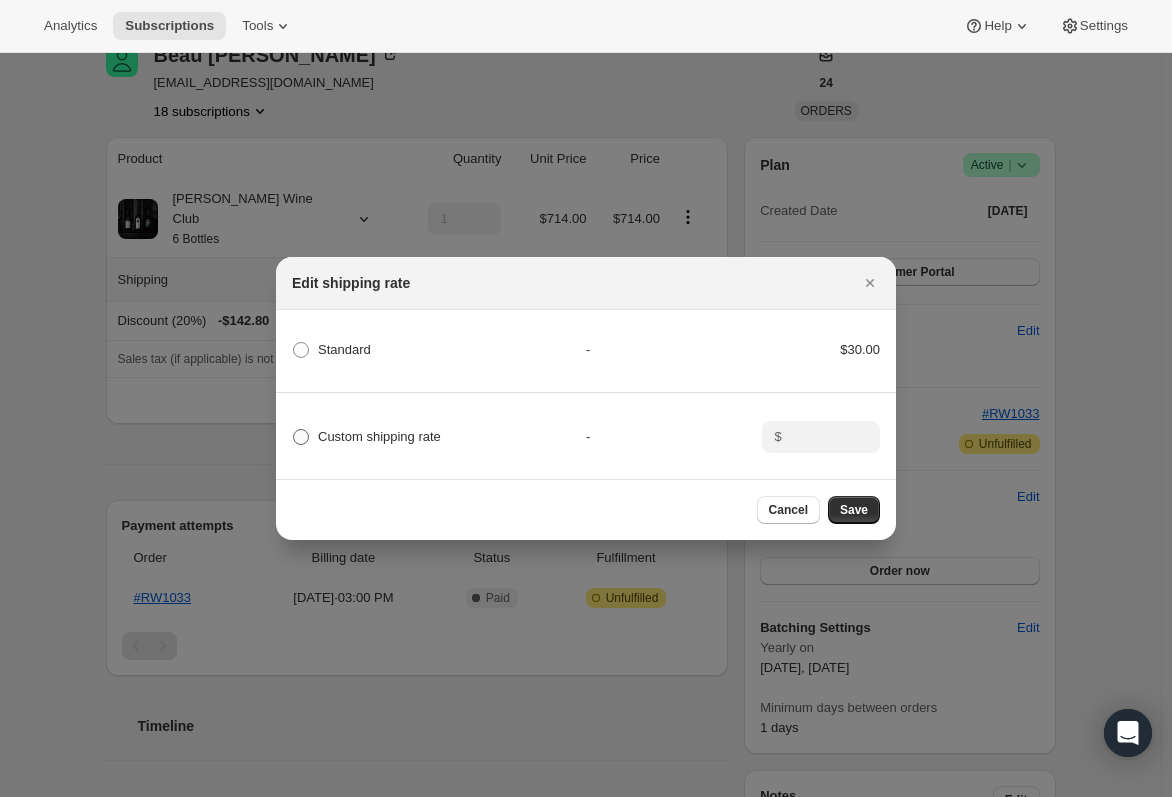 click on "Custom shipping rate" at bounding box center (366, 437) 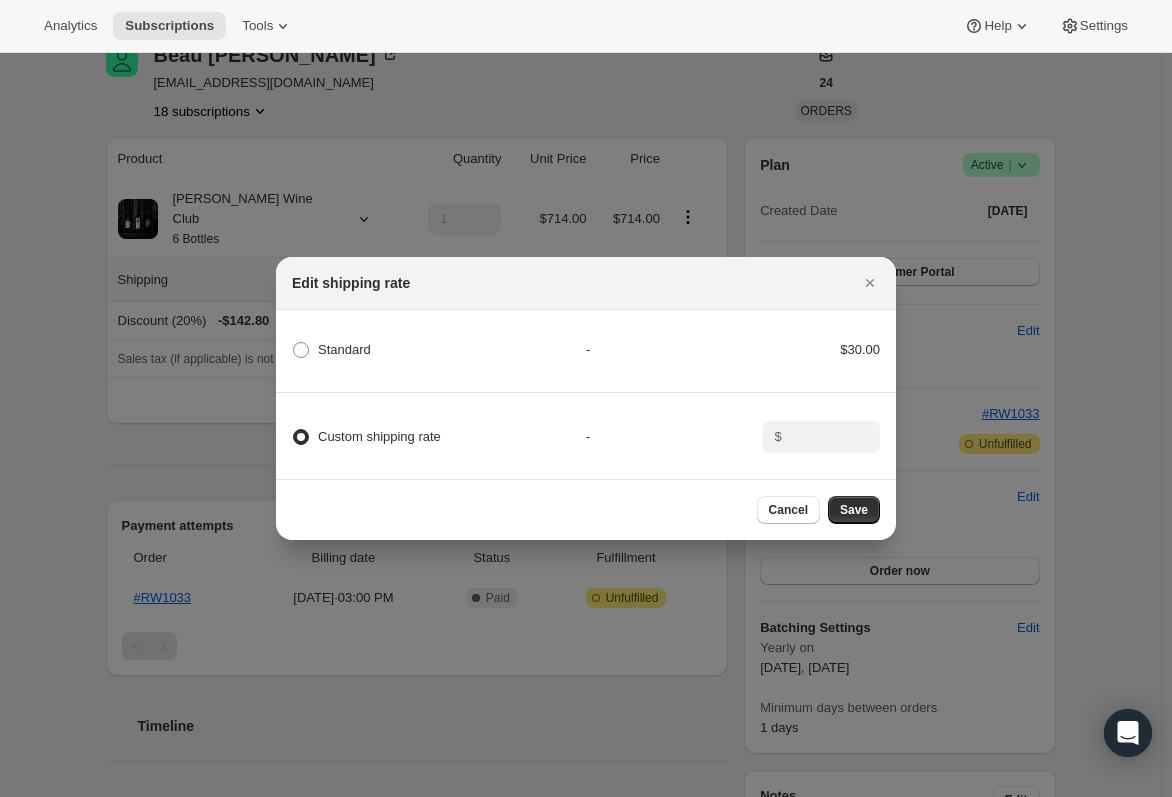 radio on "true" 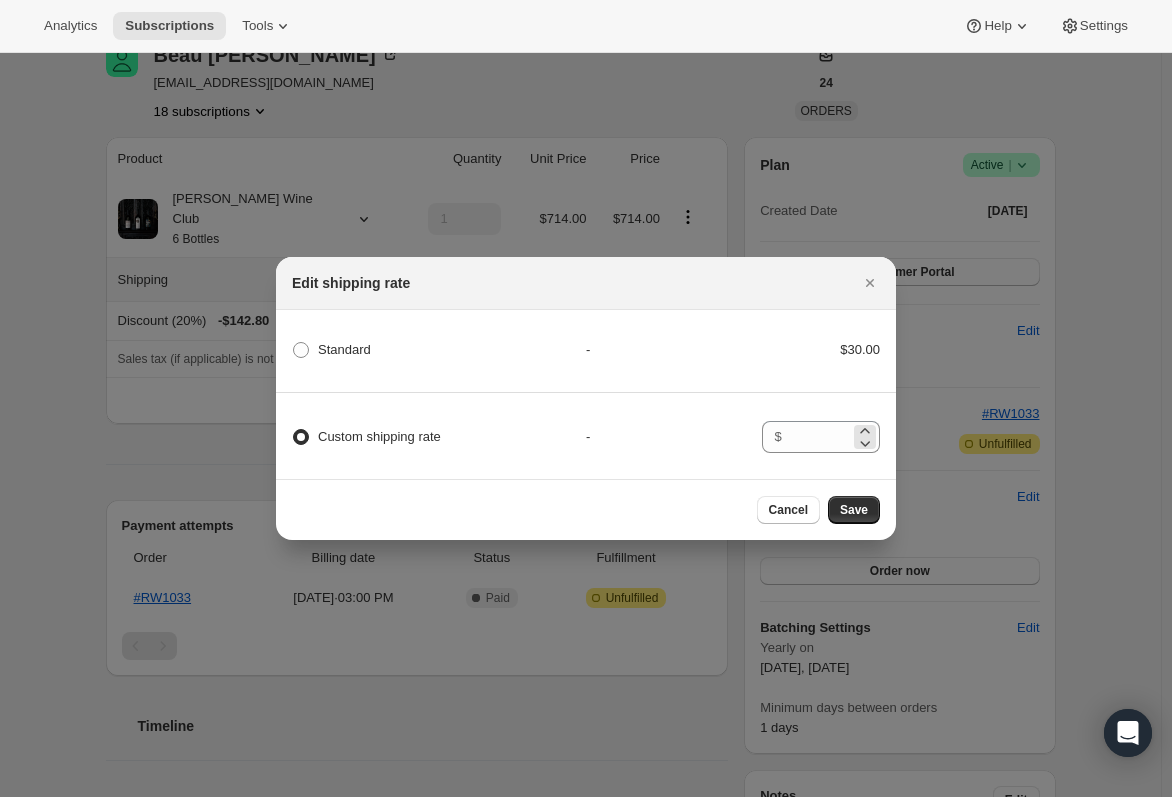 click on "$" at bounding box center [821, 437] 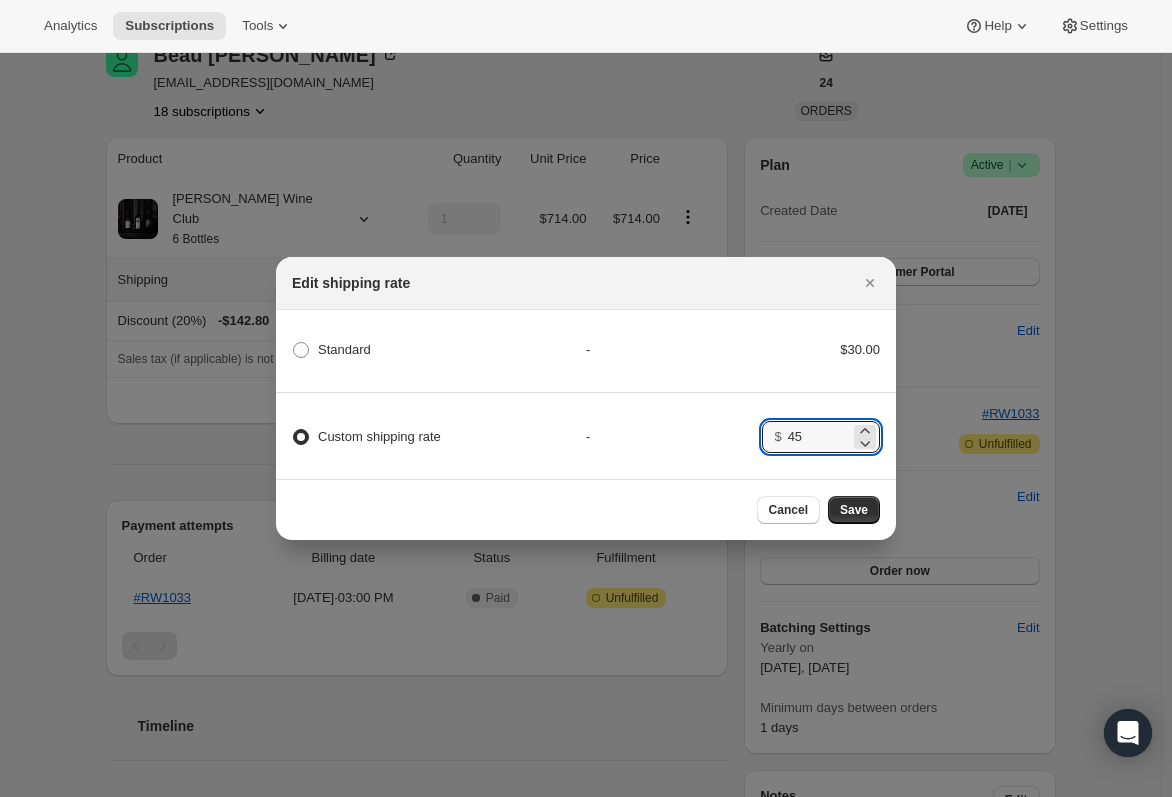 type on "45" 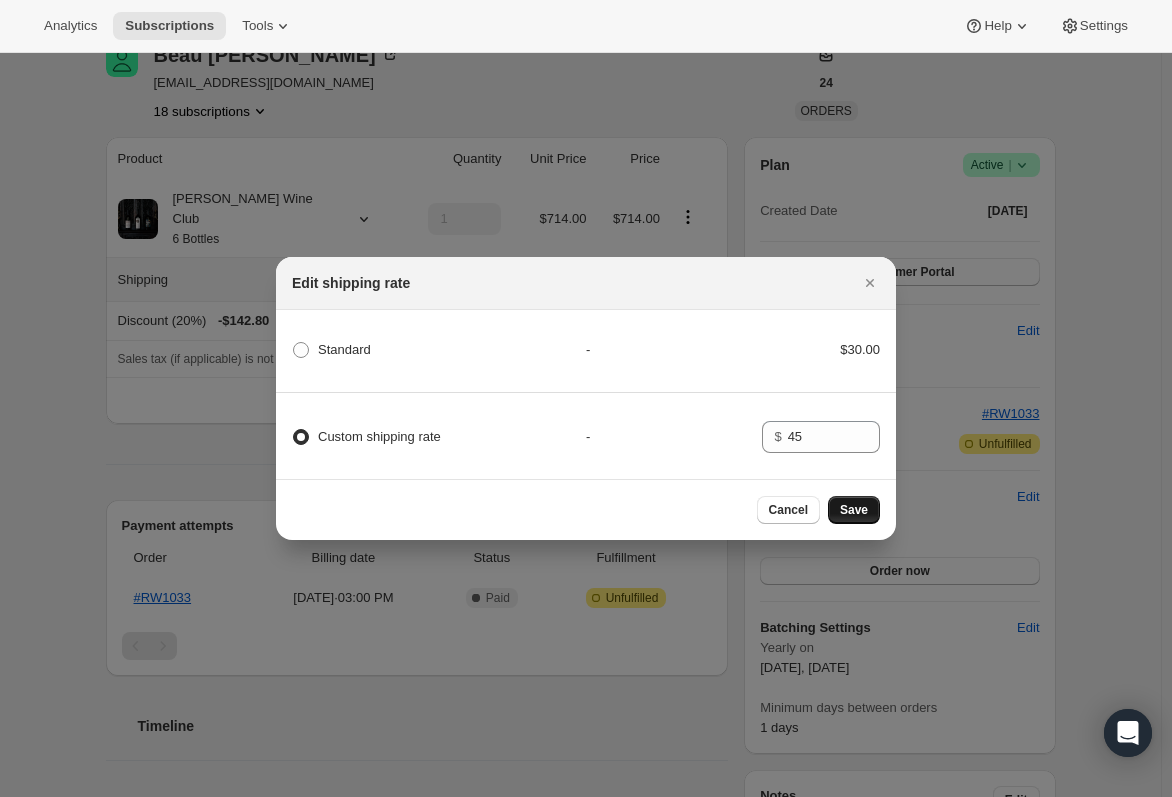 click on "Save" at bounding box center (854, 510) 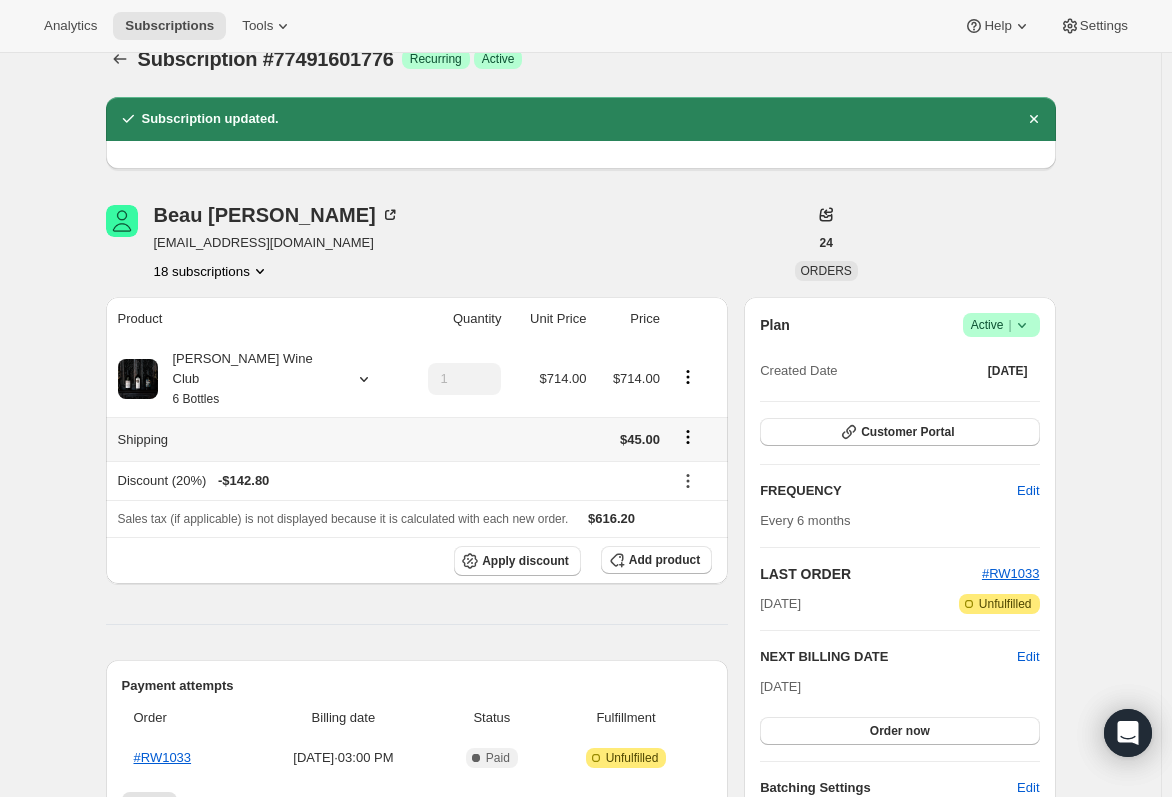 scroll, scrollTop: 0, scrollLeft: 0, axis: both 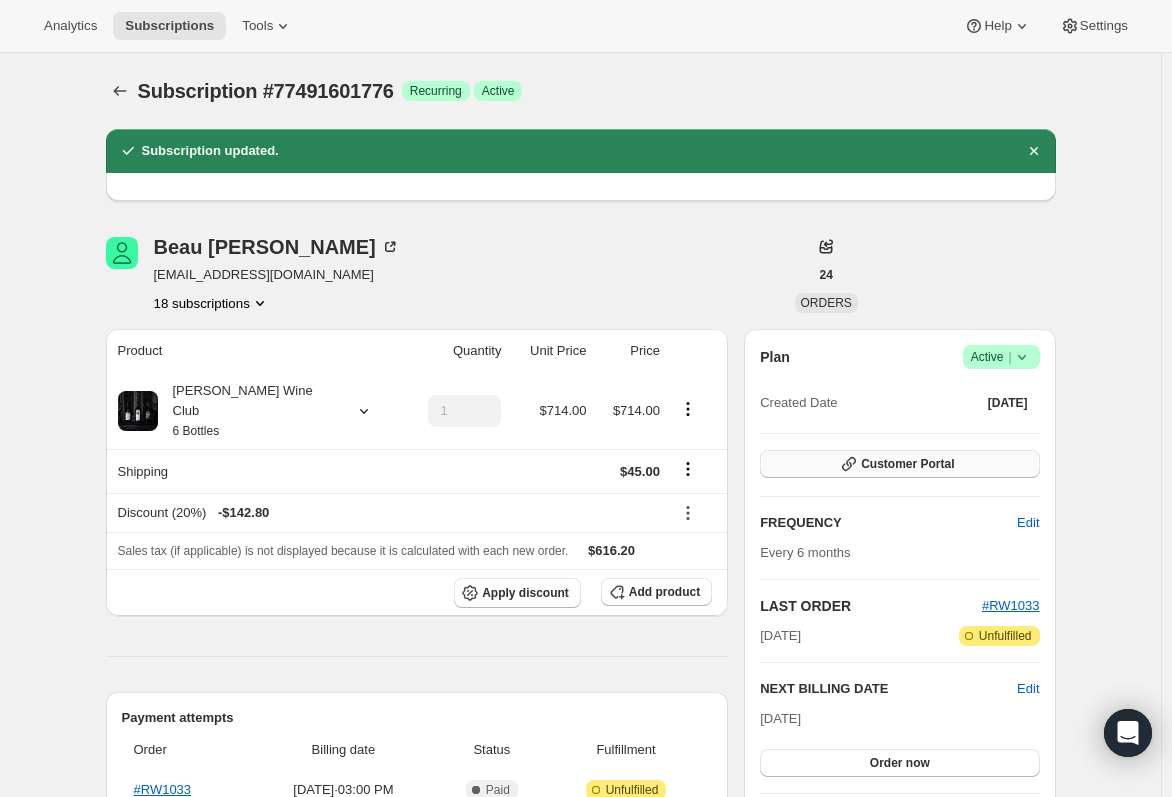 click on "Customer Portal" at bounding box center [907, 464] 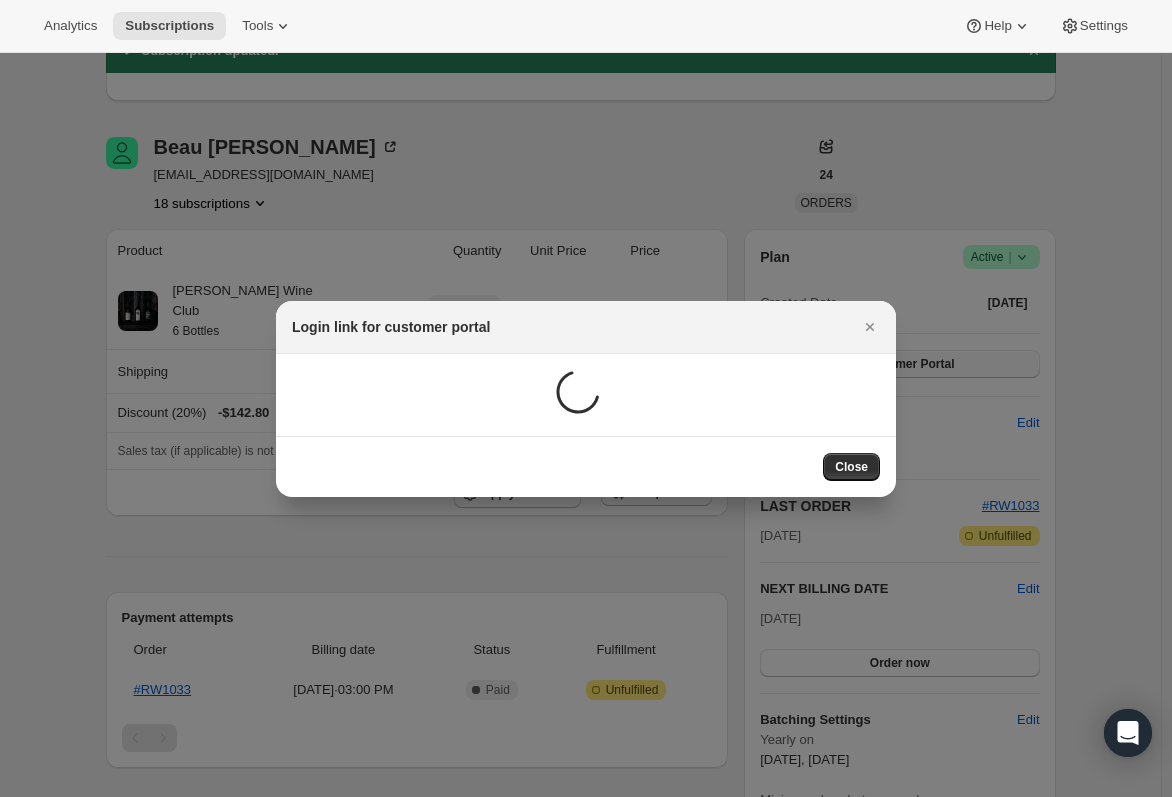 scroll, scrollTop: 0, scrollLeft: 0, axis: both 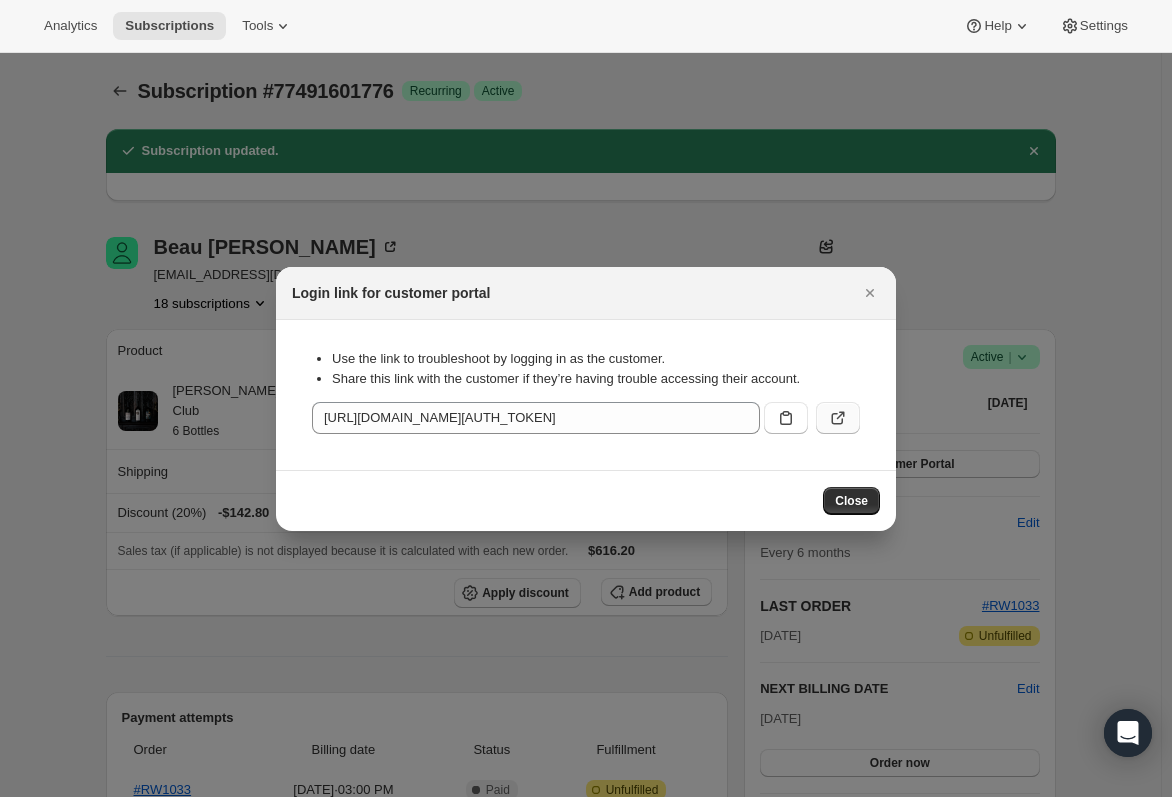 click at bounding box center (838, 418) 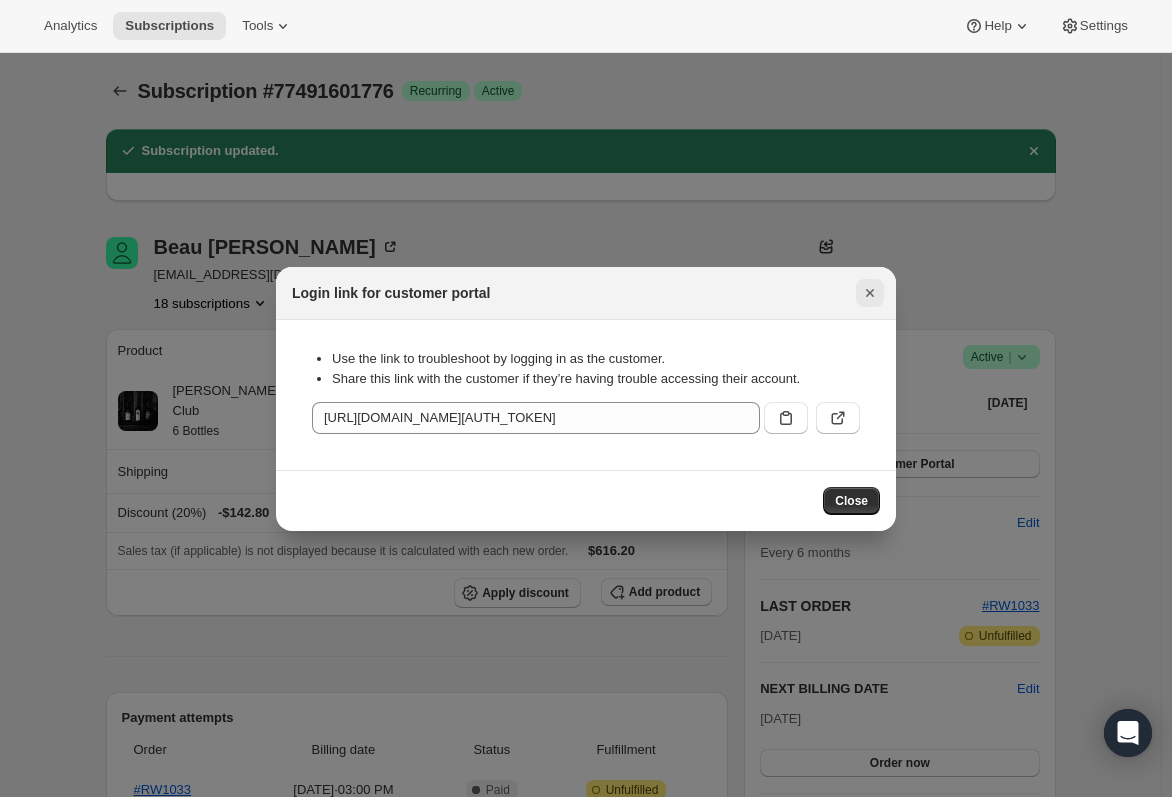 click 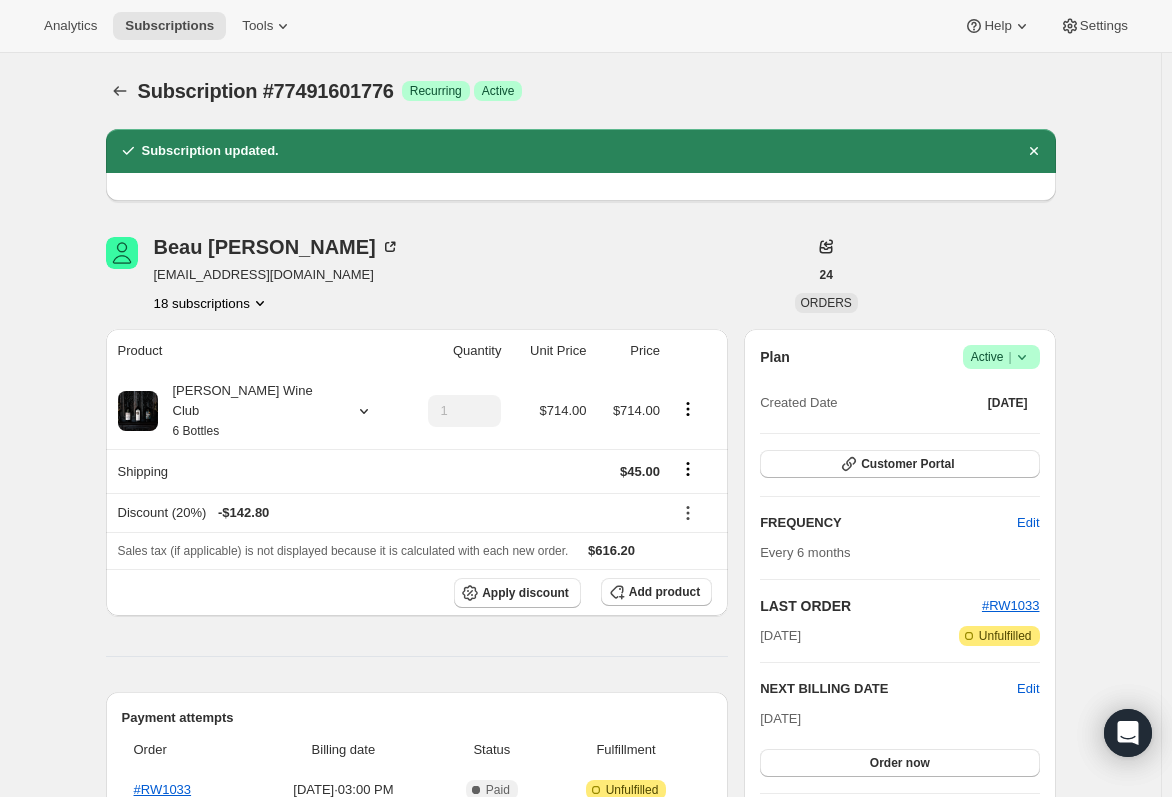 scroll, scrollTop: 100, scrollLeft: 0, axis: vertical 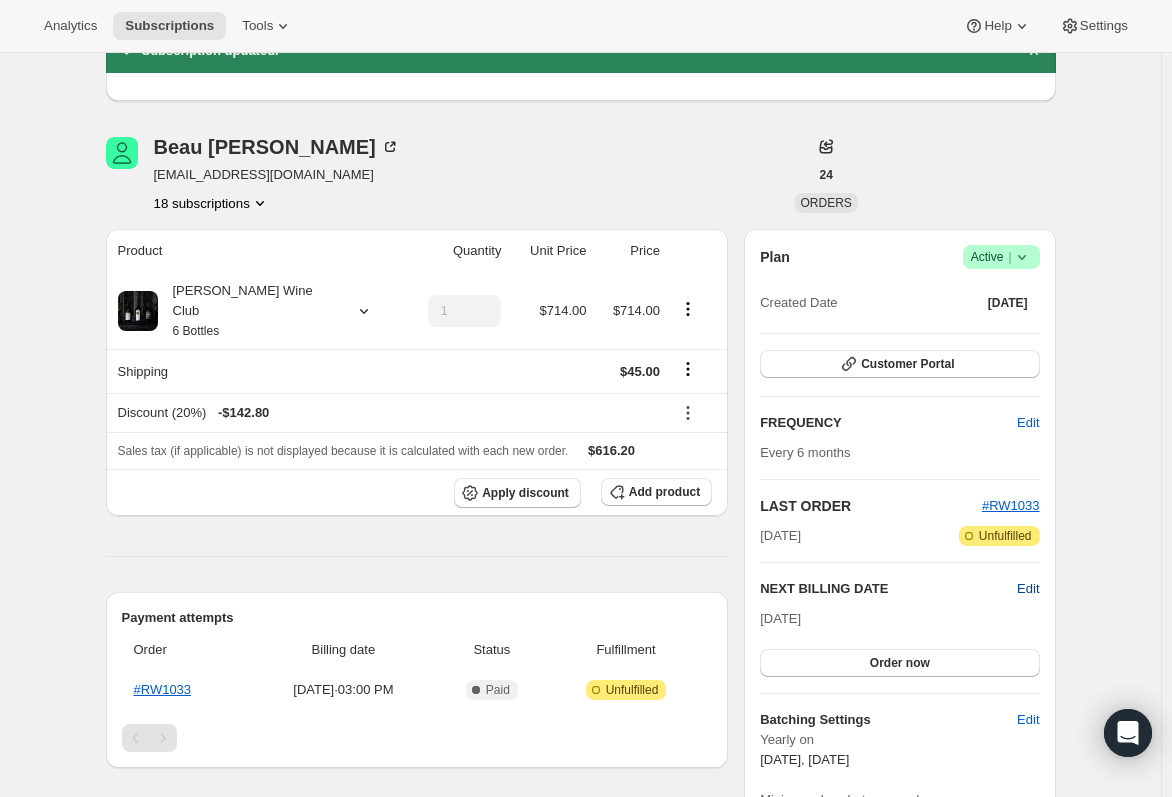 click on "Edit" at bounding box center (1028, 589) 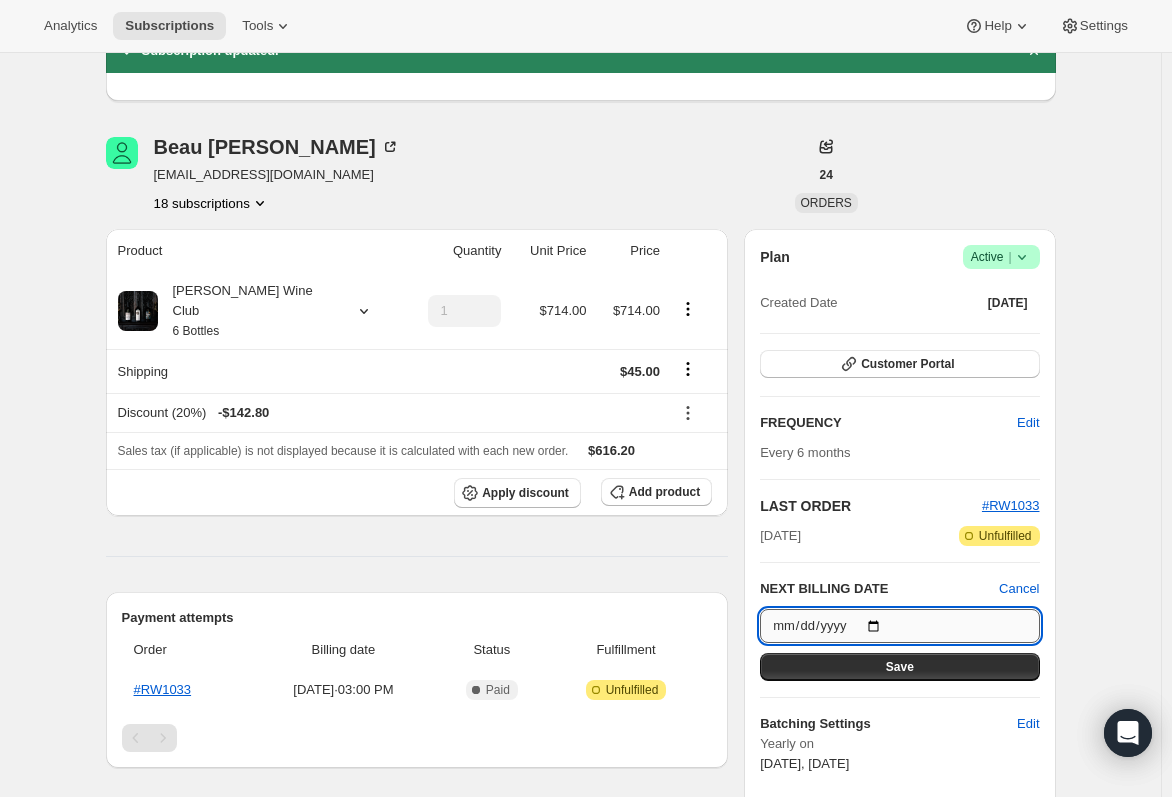 click on "2026-03-15" at bounding box center (899, 626) 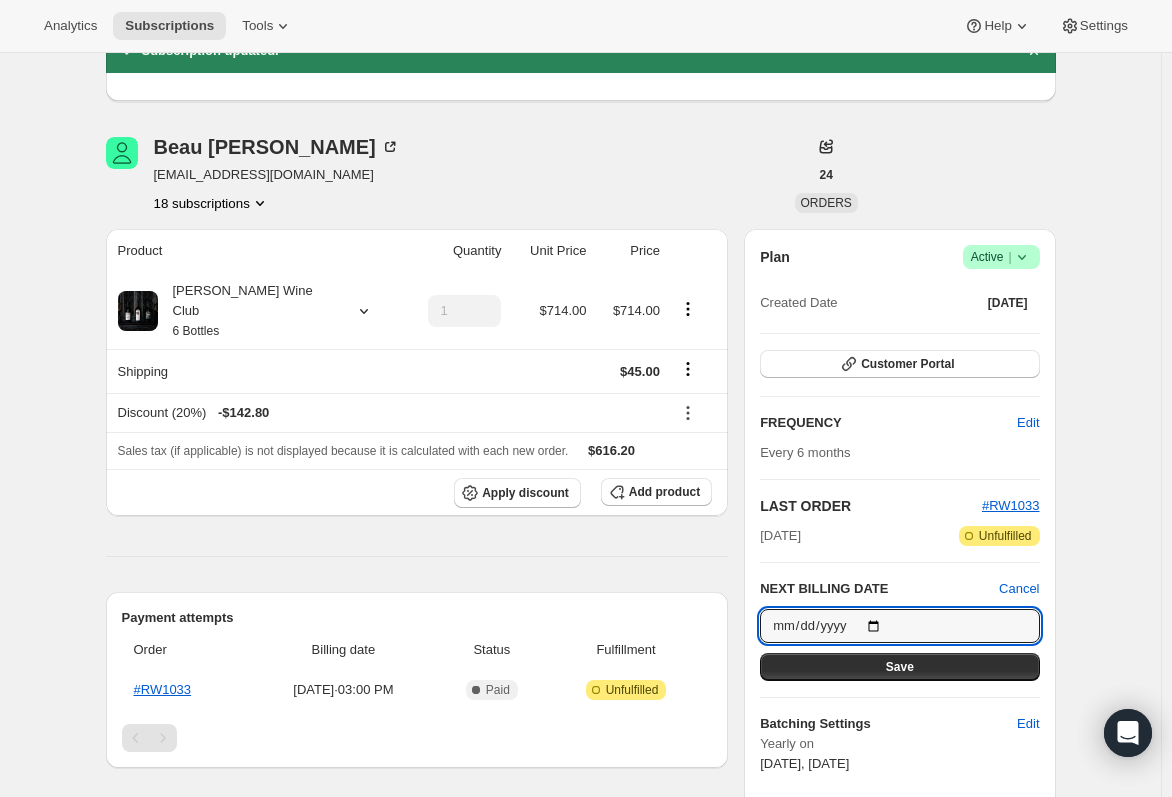 type on "2025-10-15" 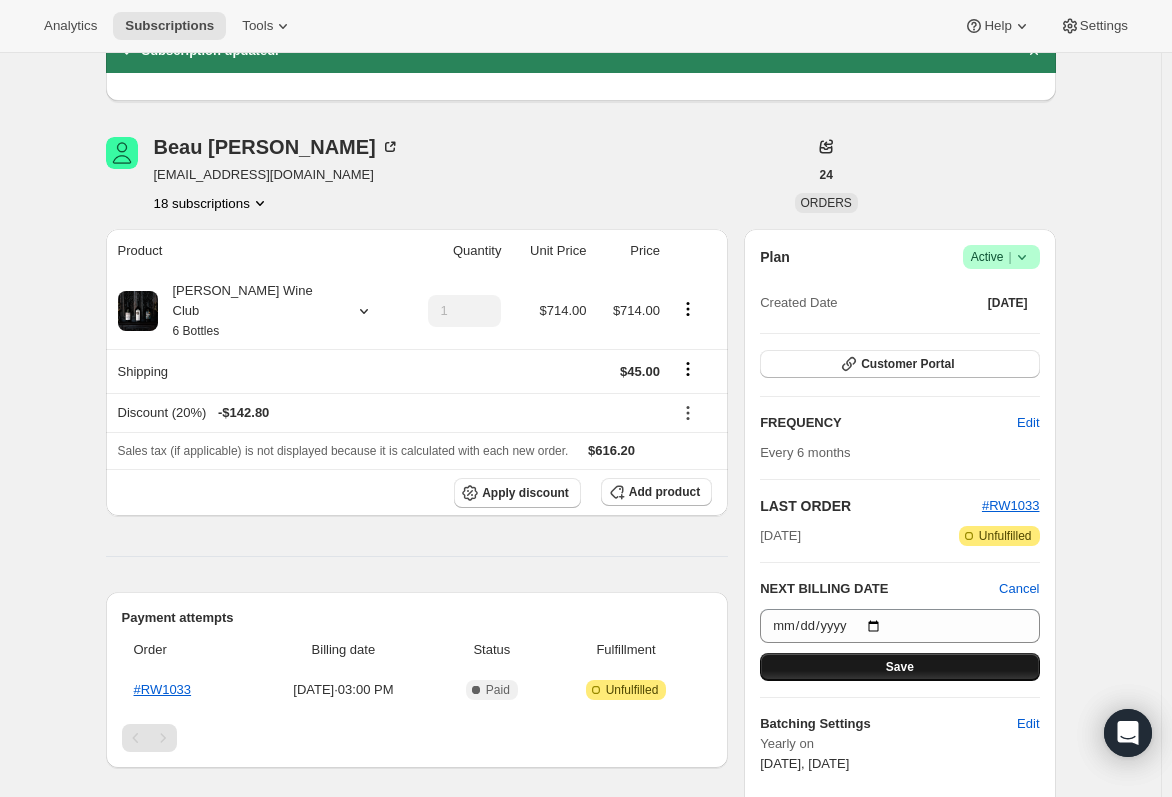 click on "Save" at bounding box center (899, 667) 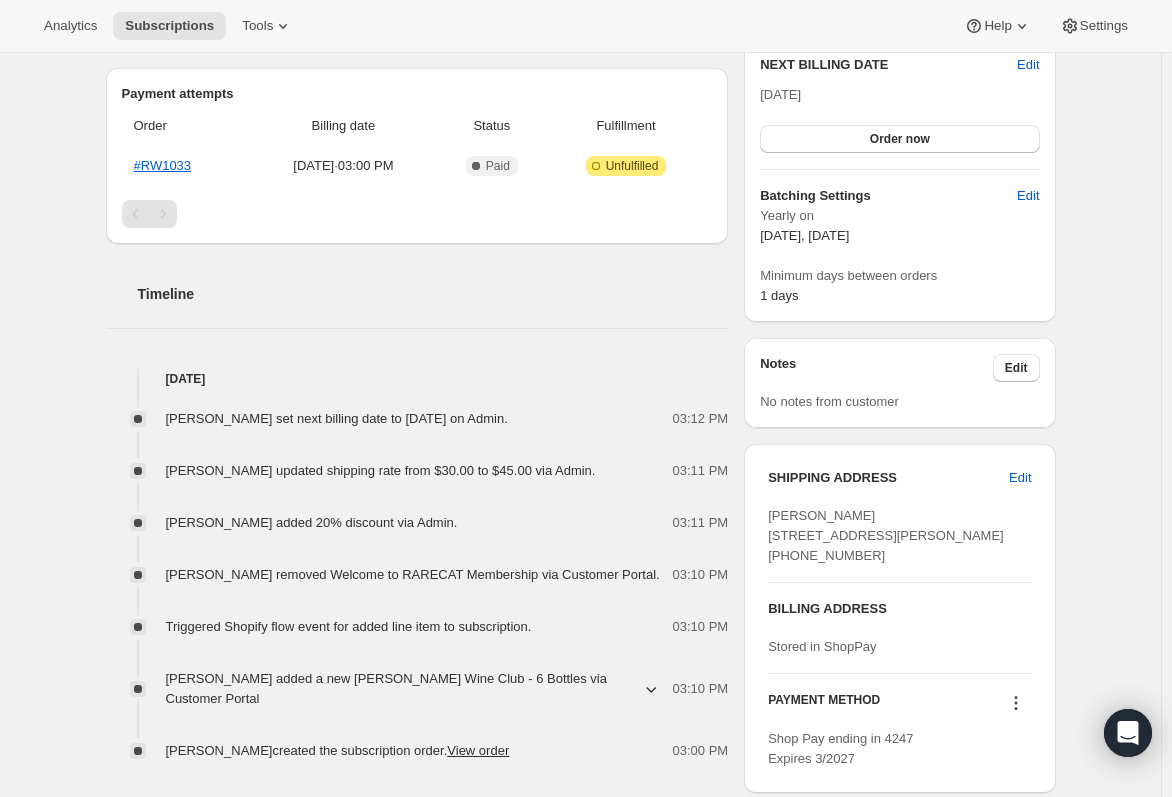 scroll, scrollTop: 800, scrollLeft: 0, axis: vertical 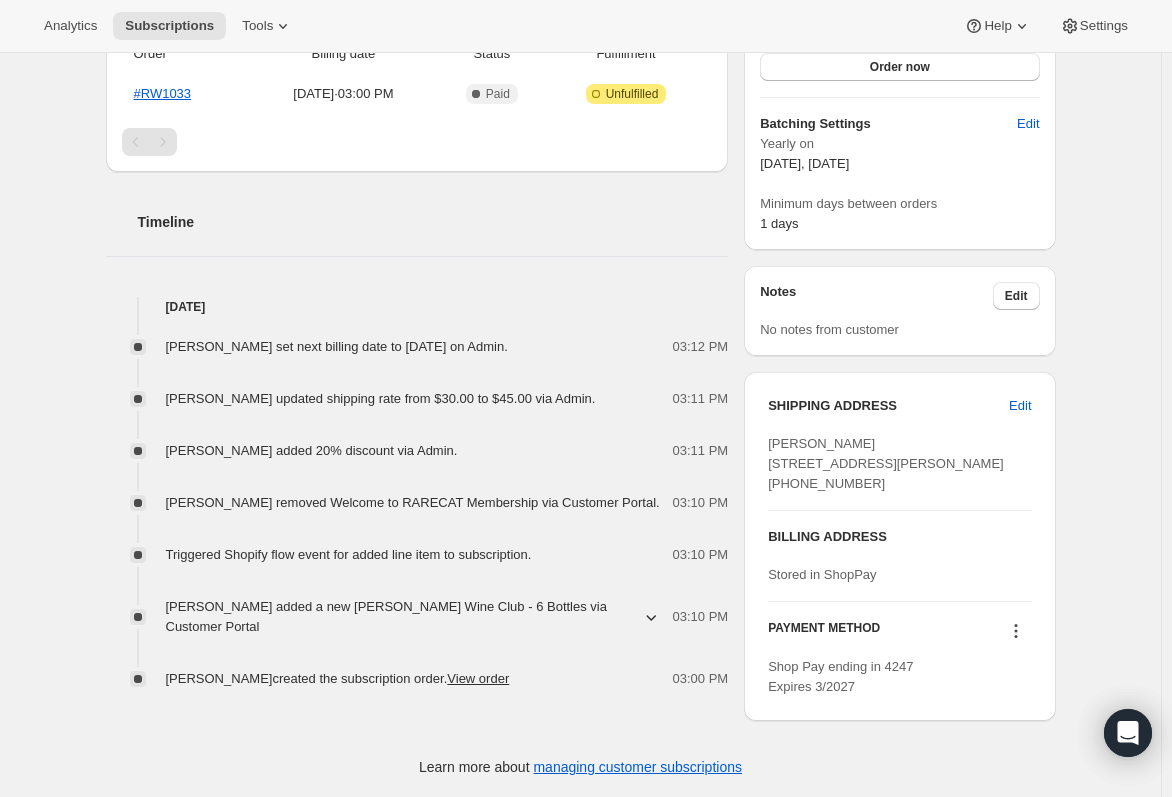 click 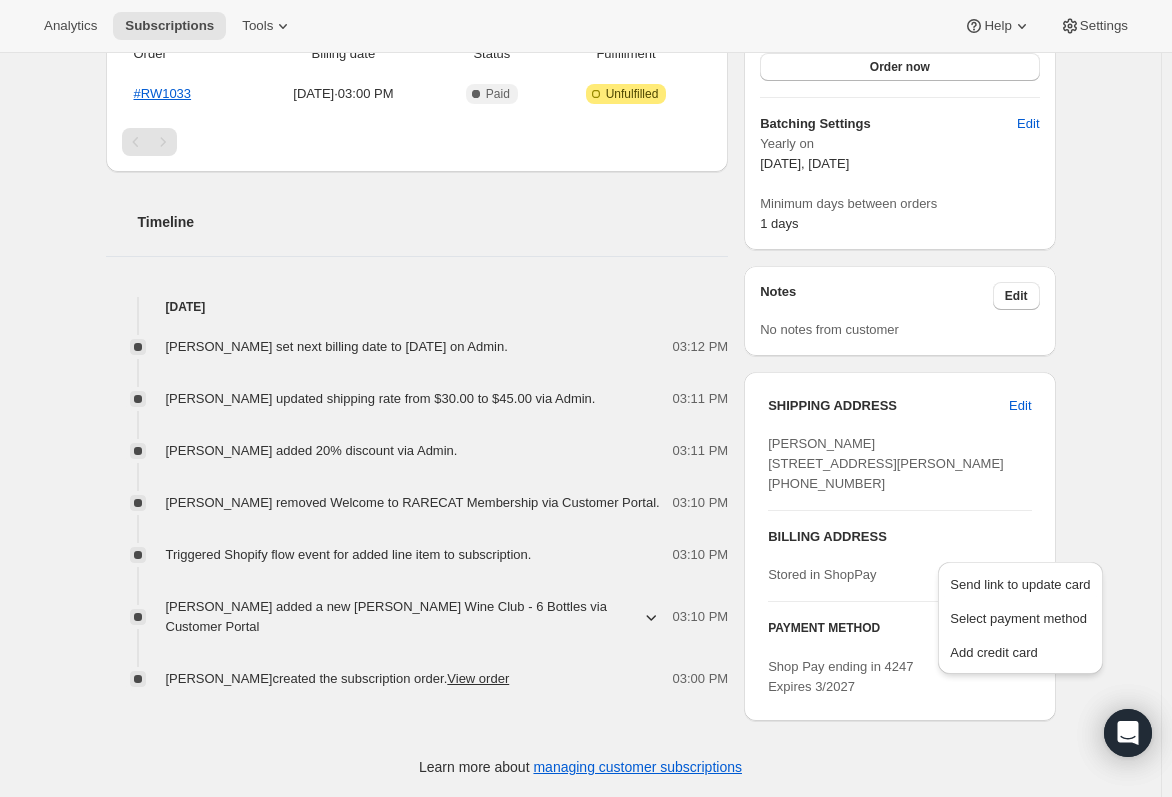 click on "Shop Pay ending in 4247
Expires 3/2027" at bounding box center (899, 677) 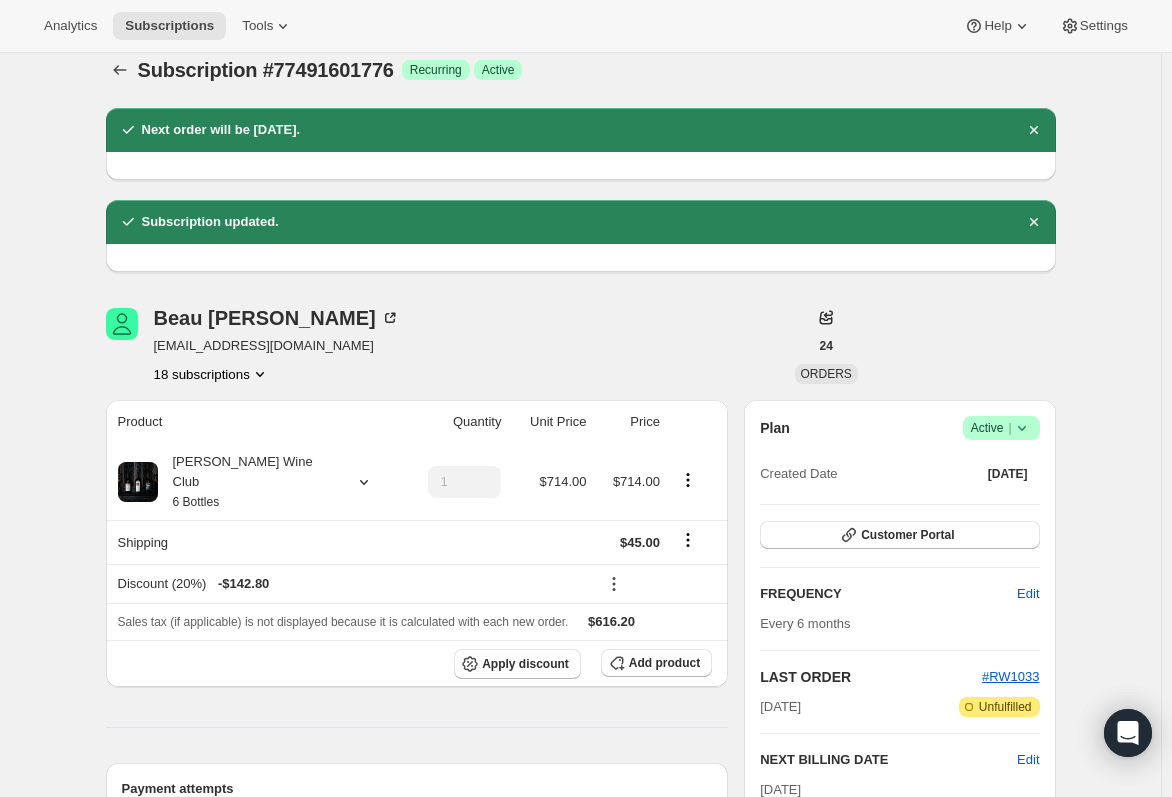 scroll, scrollTop: 0, scrollLeft: 0, axis: both 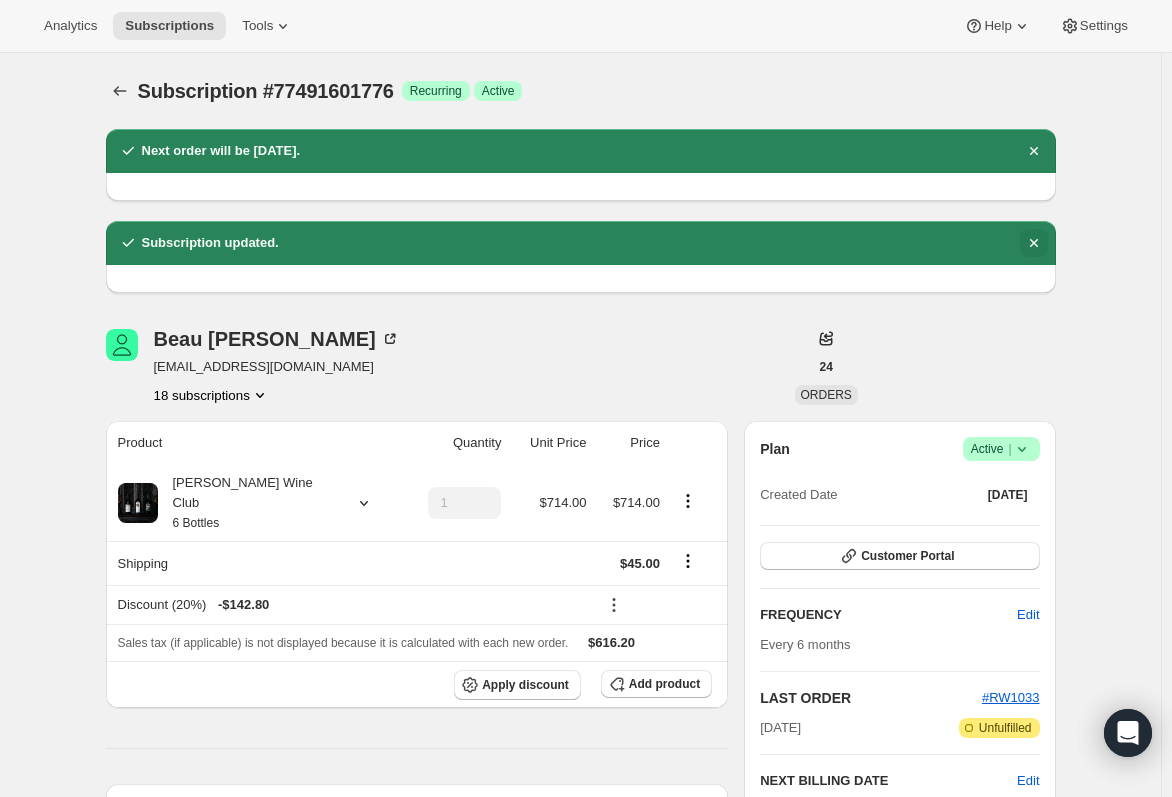 click at bounding box center [1034, 243] 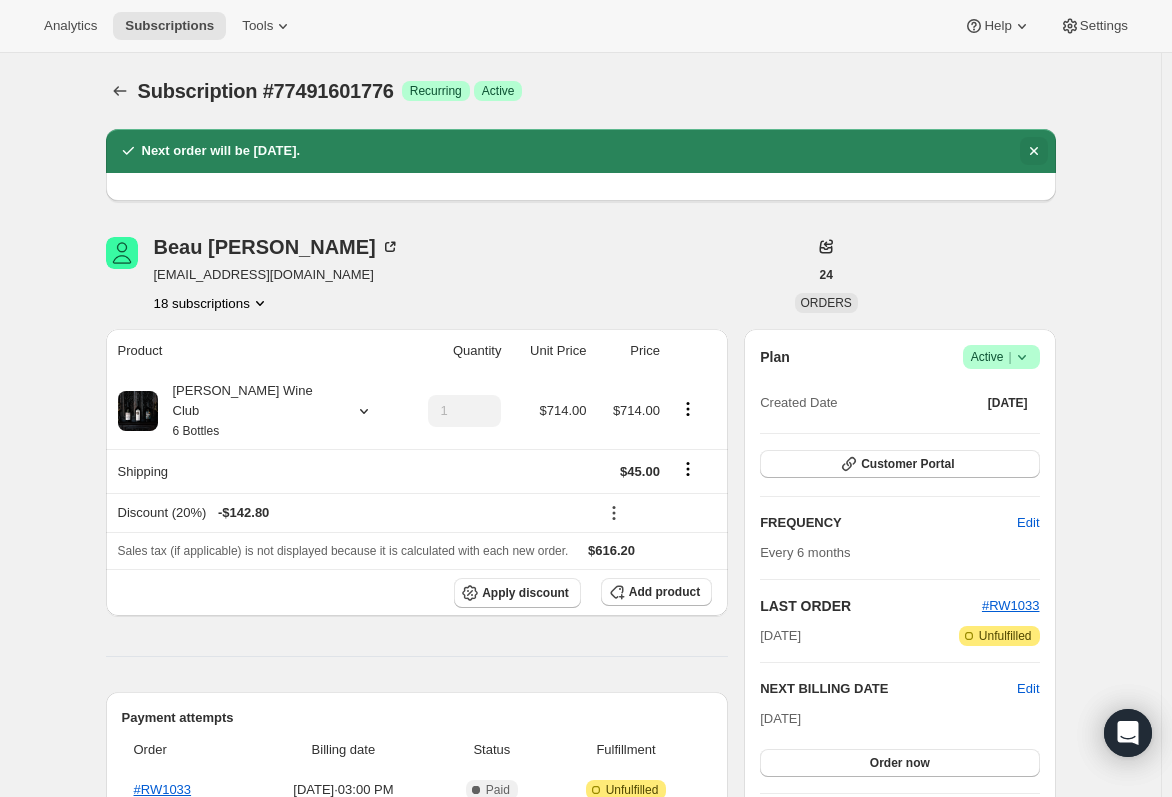 click 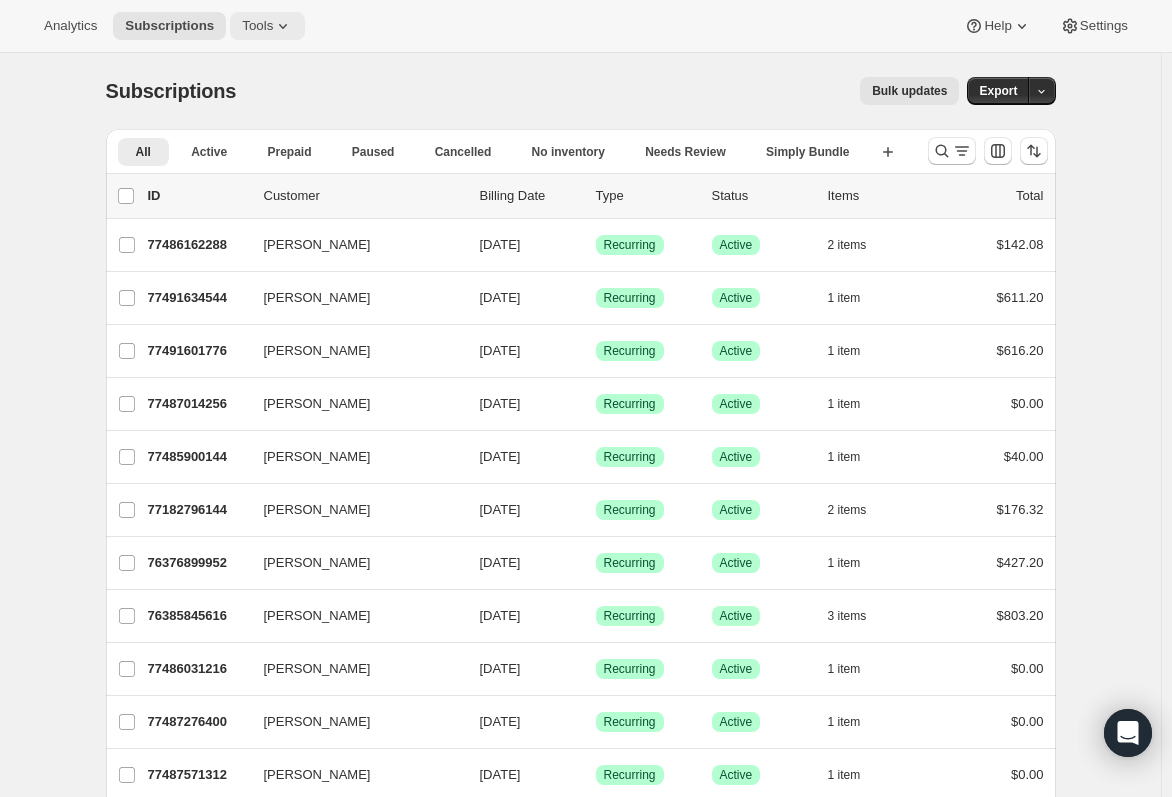 click 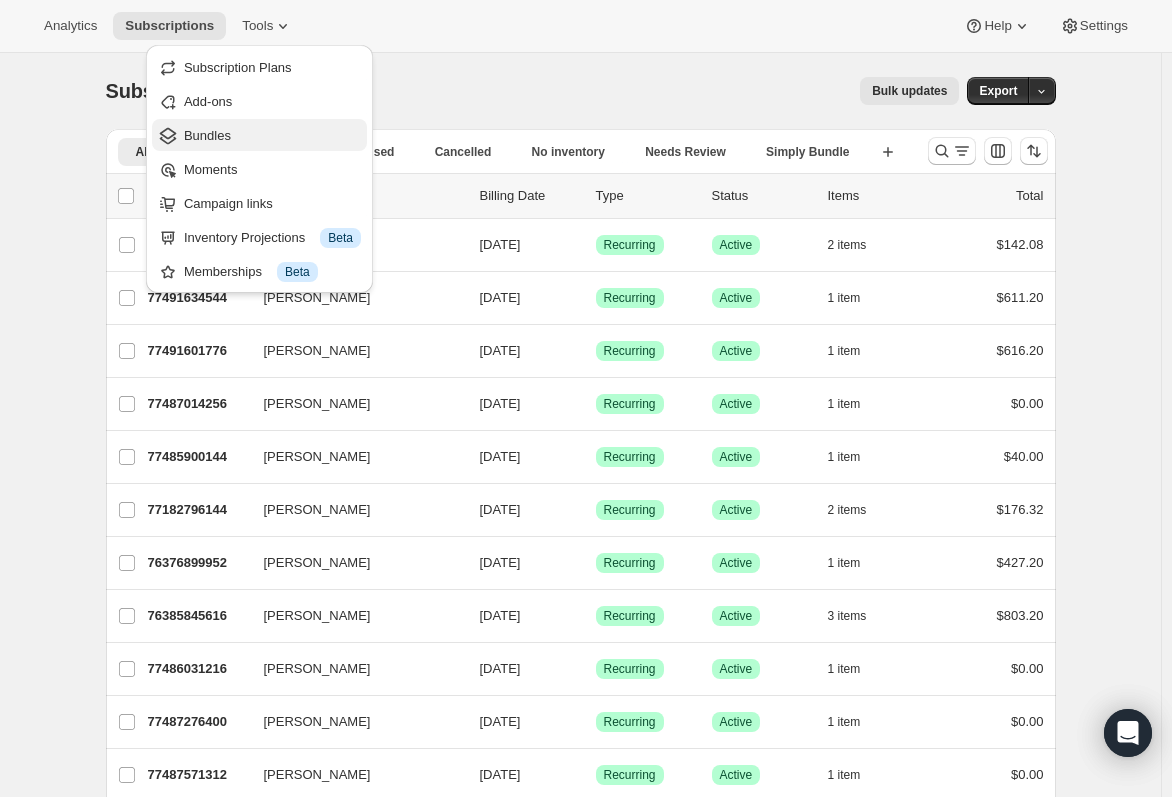 click on "Bundles" at bounding box center (207, 135) 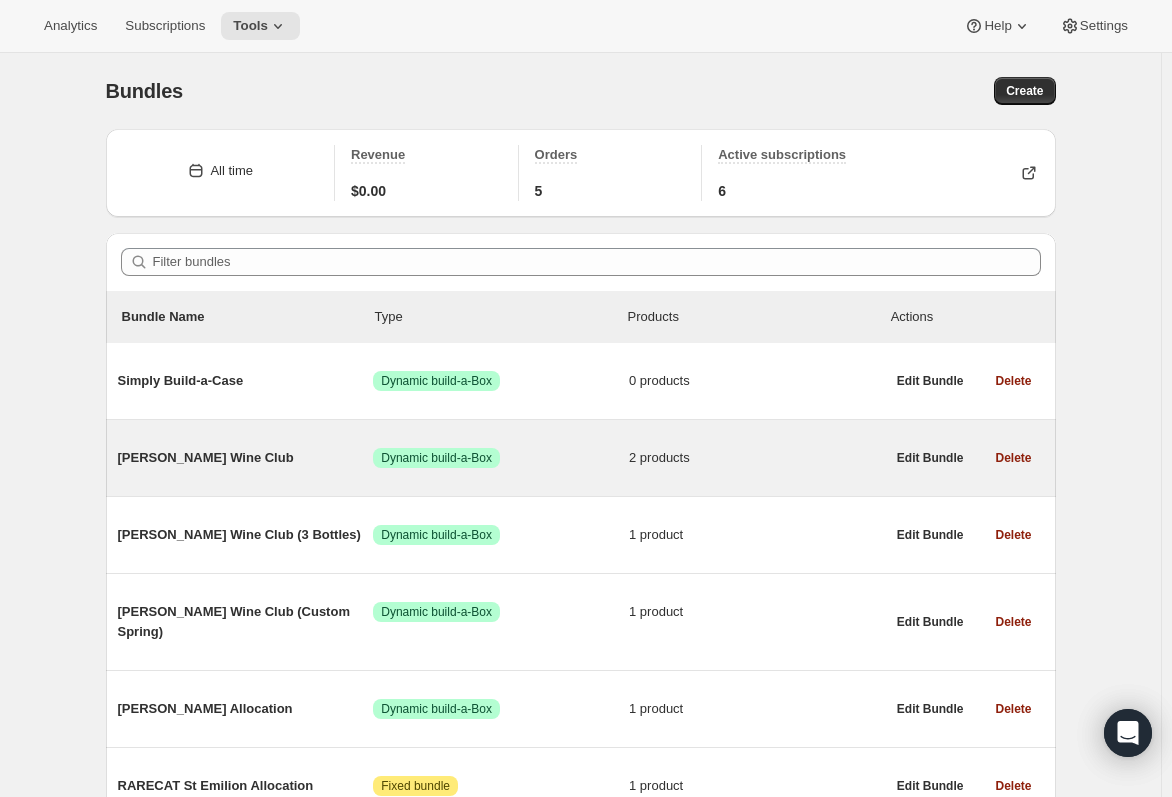 click on "[PERSON_NAME] Wine Club" at bounding box center (246, 458) 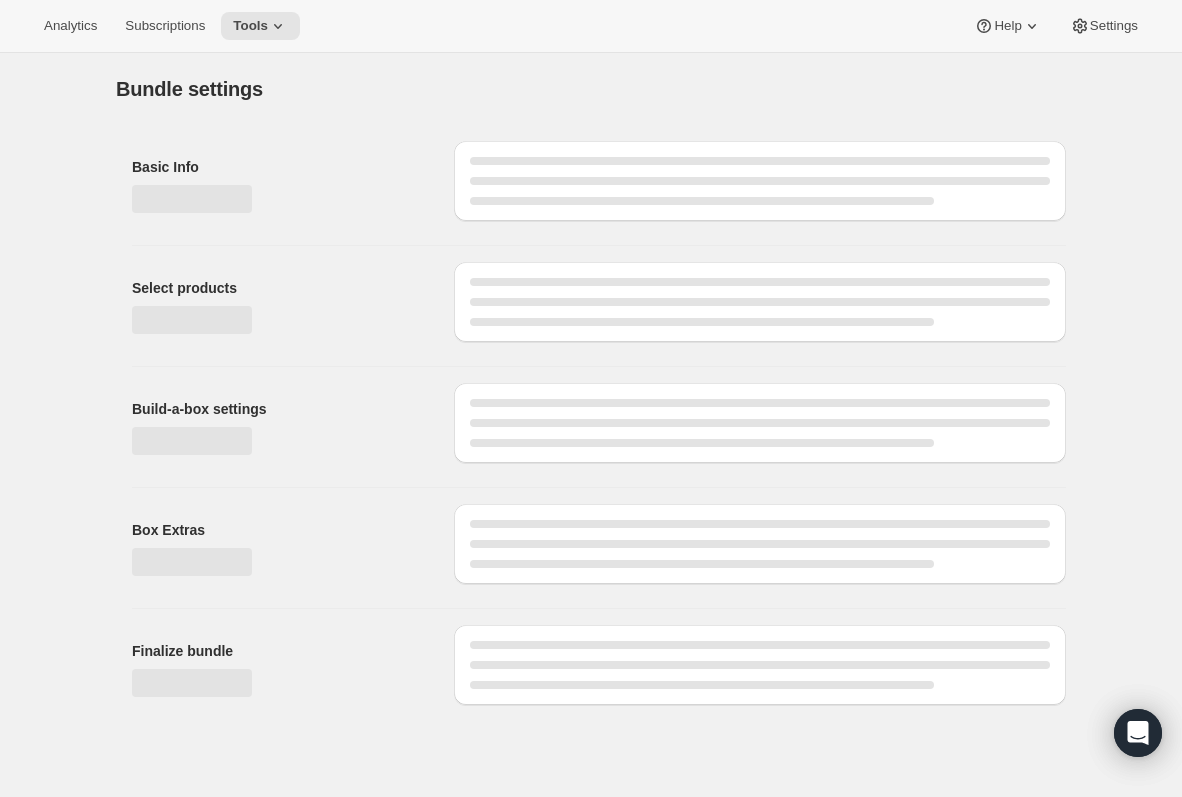type on "[PERSON_NAME] Wine Club" 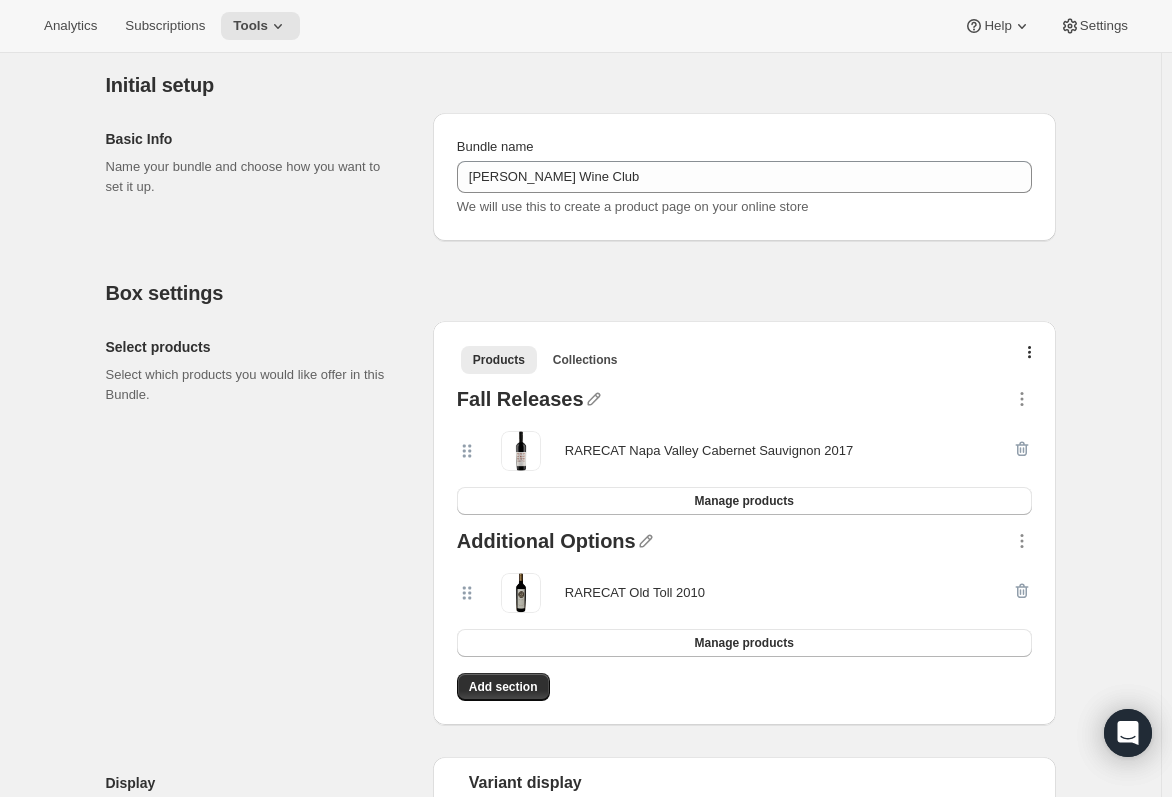scroll, scrollTop: 200, scrollLeft: 0, axis: vertical 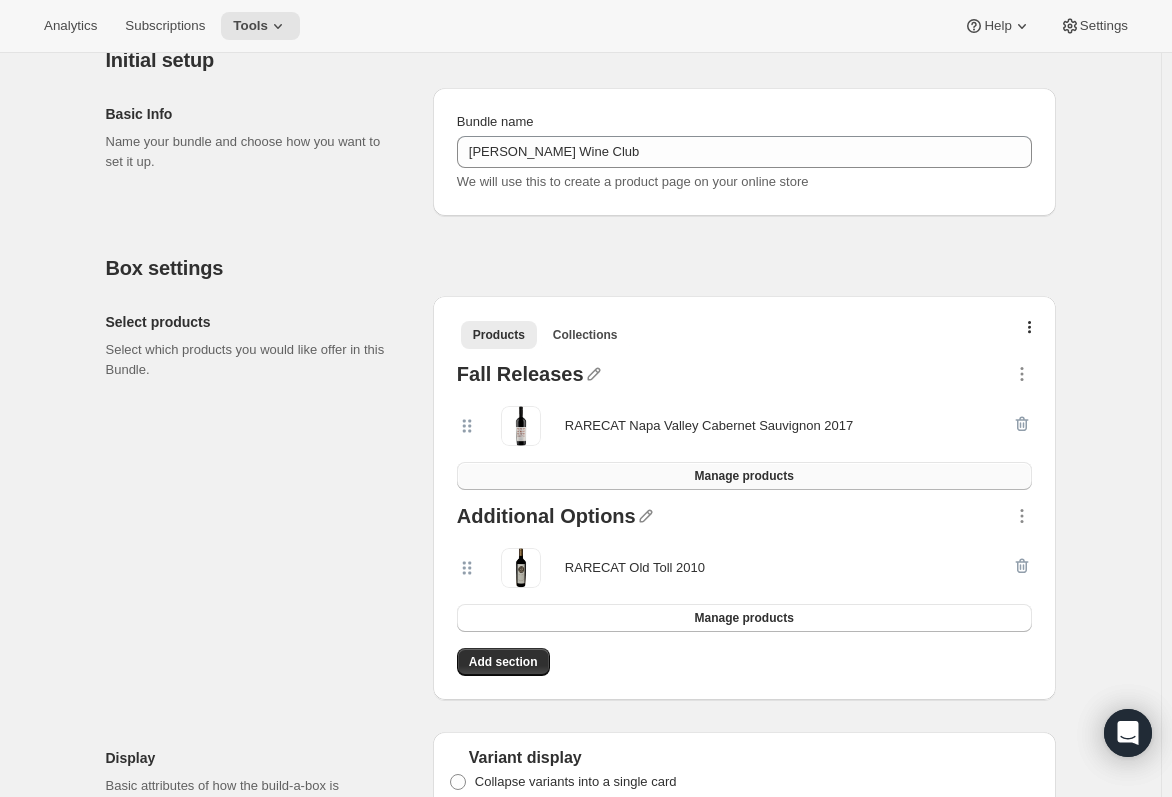 click on "Manage products" at bounding box center (744, 476) 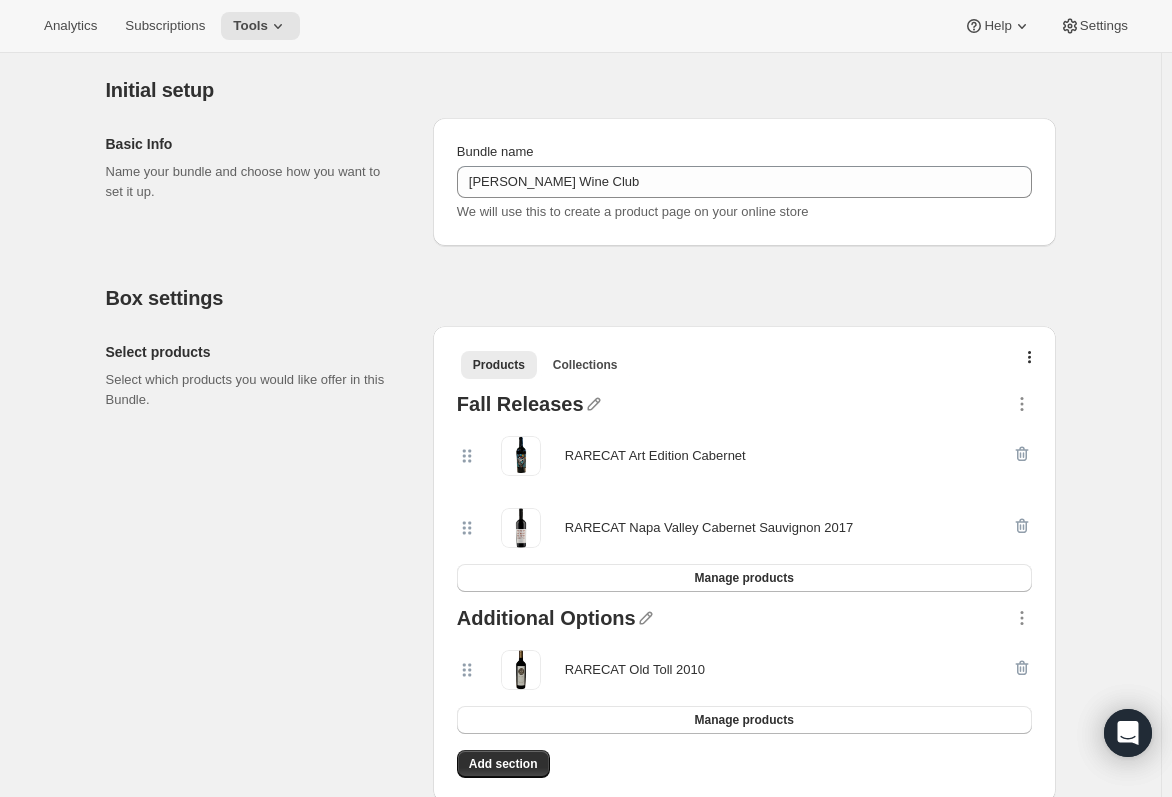 scroll, scrollTop: 200, scrollLeft: 0, axis: vertical 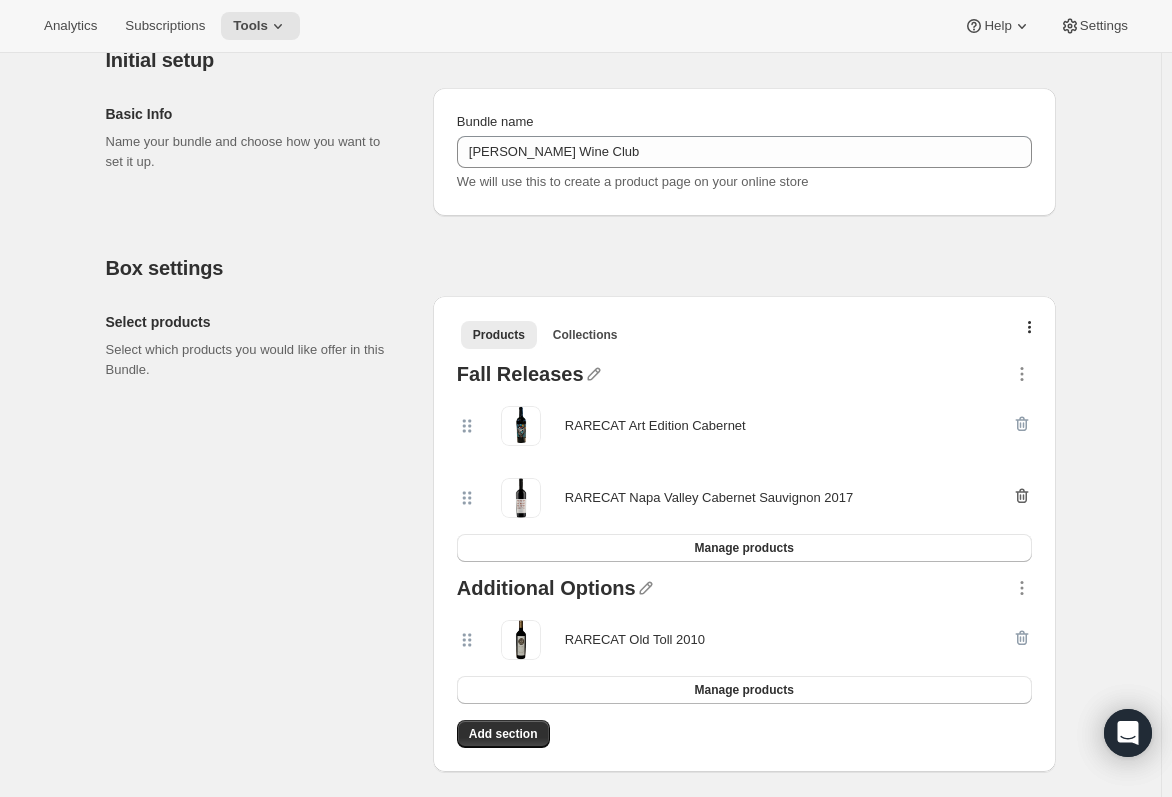click 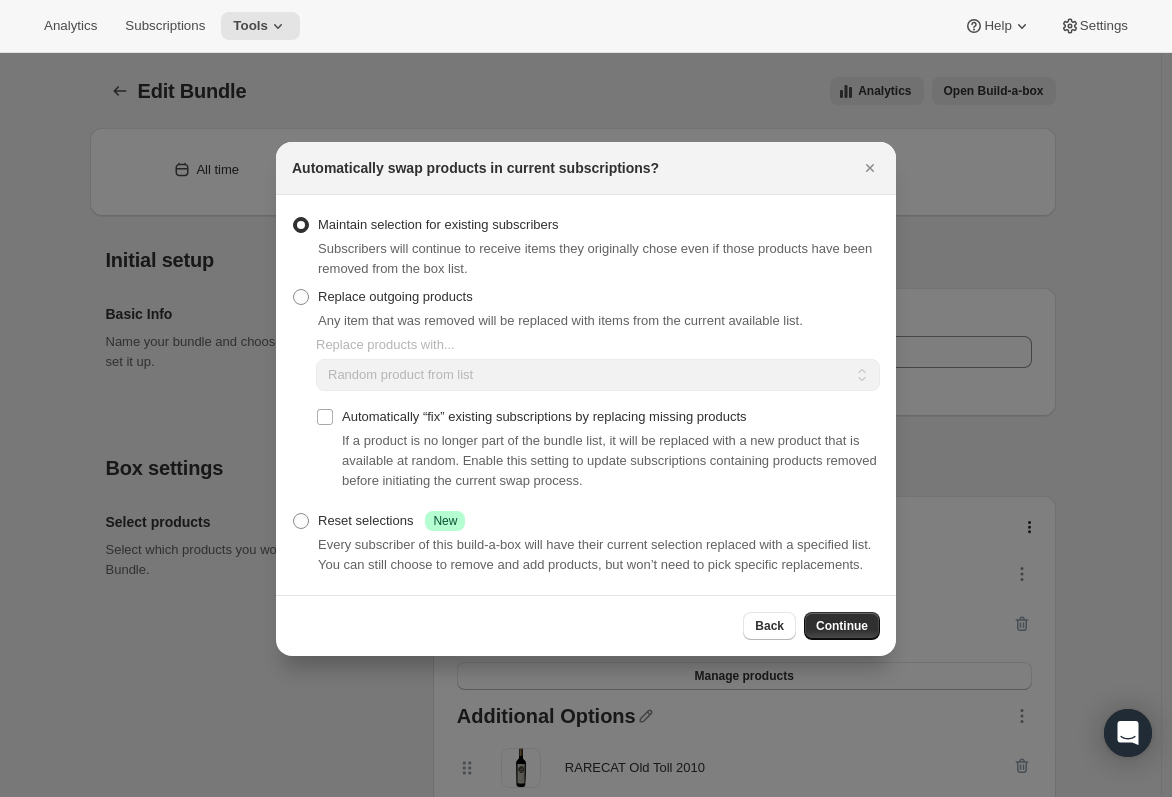 scroll, scrollTop: 200, scrollLeft: 0, axis: vertical 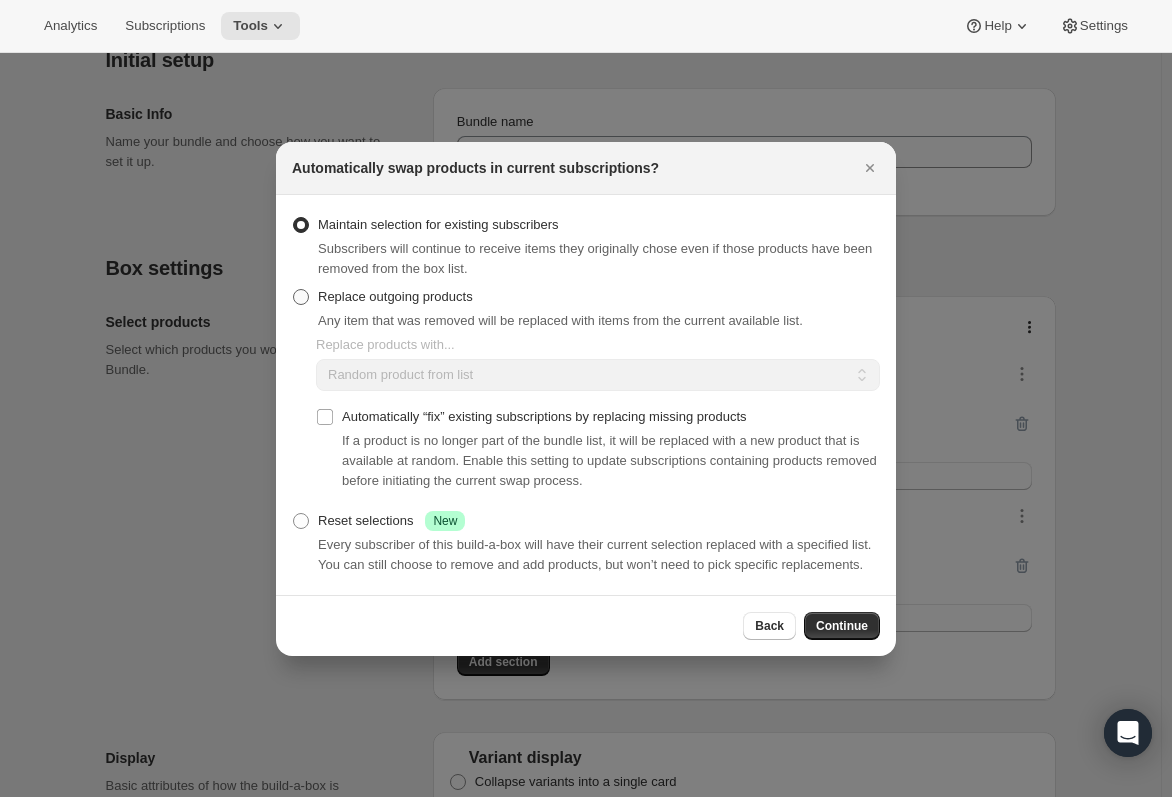 click on "Replace outgoing products" at bounding box center [395, 296] 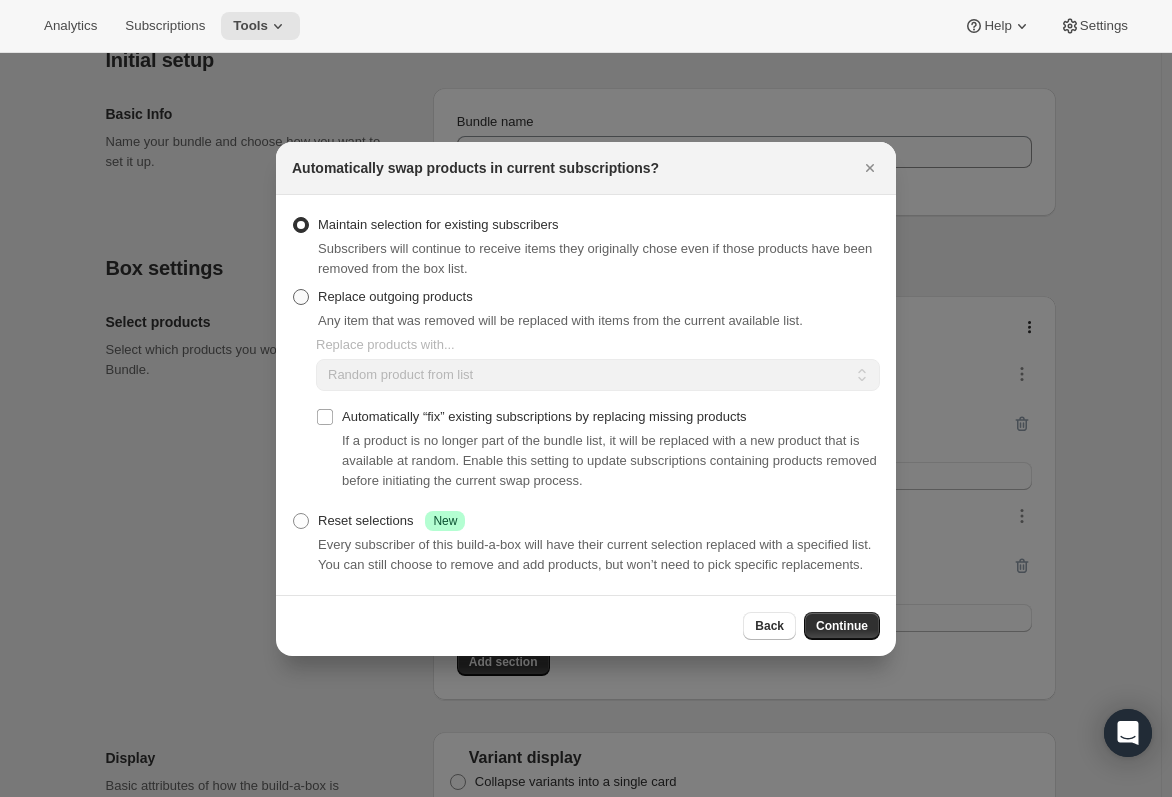 radio on "true" 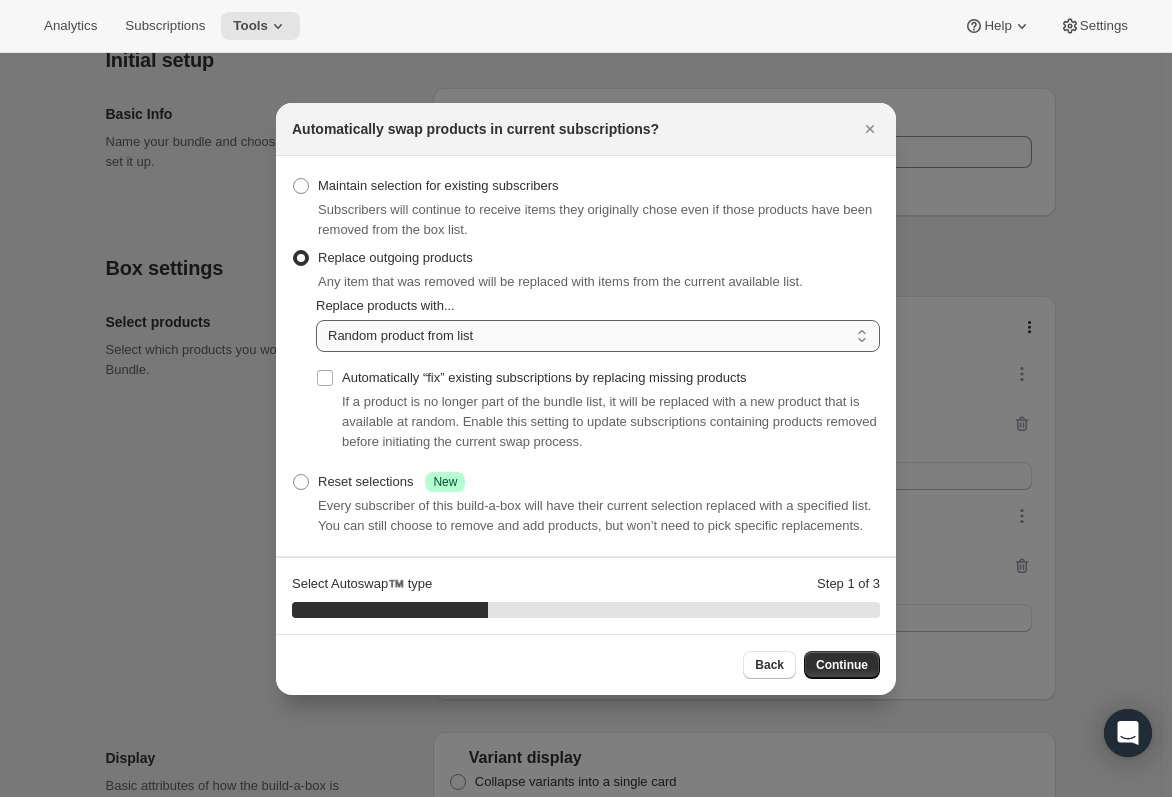 click on "Random product from list Matching product type Select specific replacements" at bounding box center (598, 336) 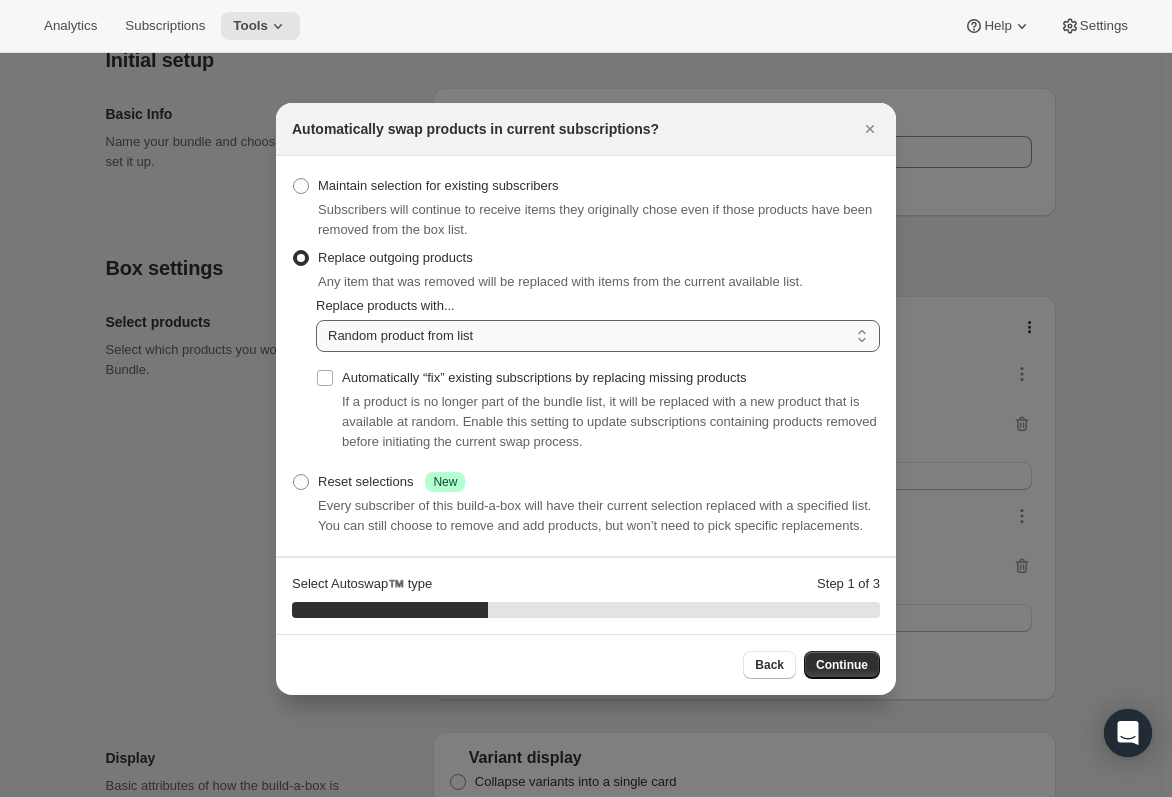 click on "Random product from list Matching product type Select specific replacements" at bounding box center (598, 336) 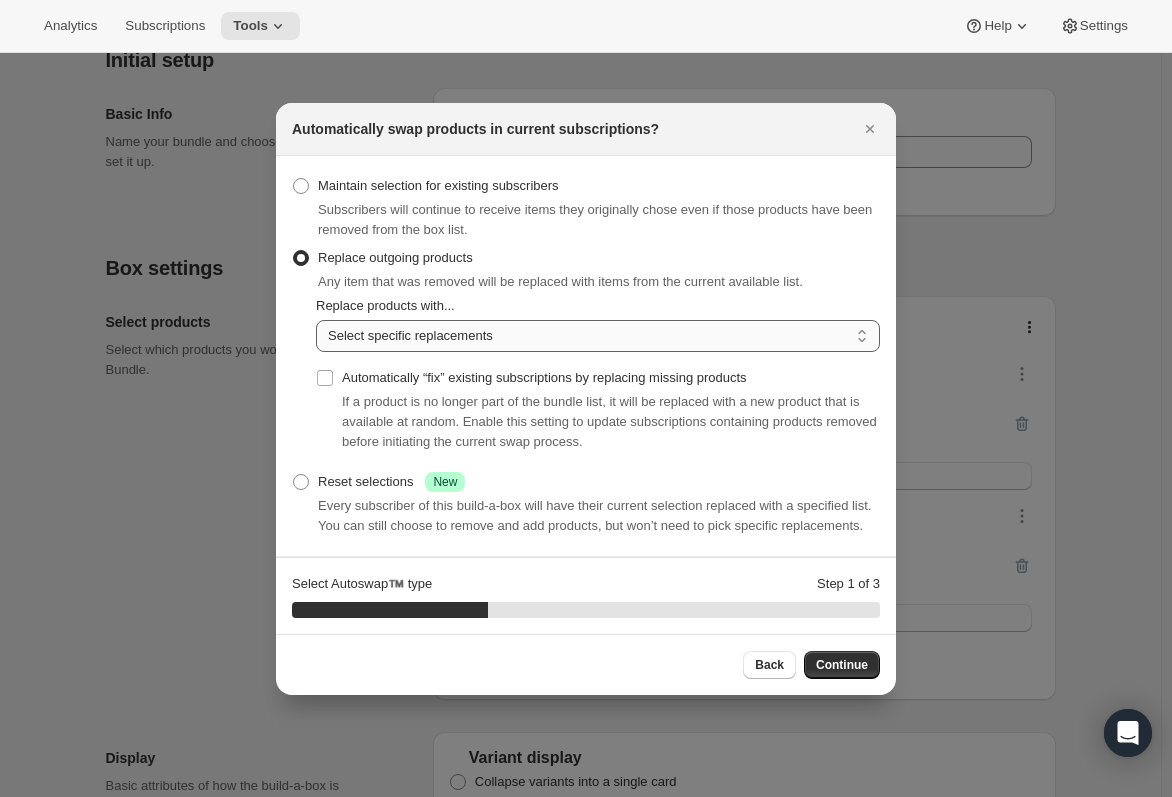click on "Random product from list Matching product type Select specific replacements" at bounding box center (598, 336) 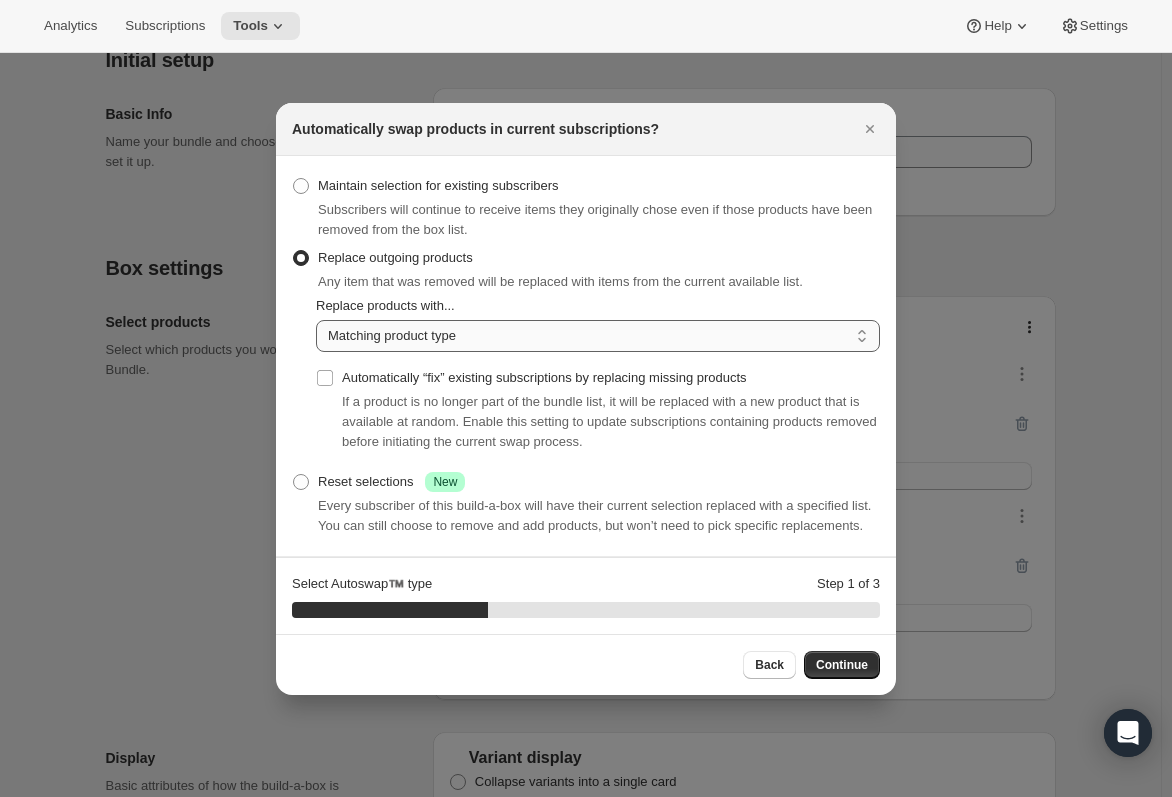 click on "Random product from list Matching product type Select specific replacements" at bounding box center [598, 336] 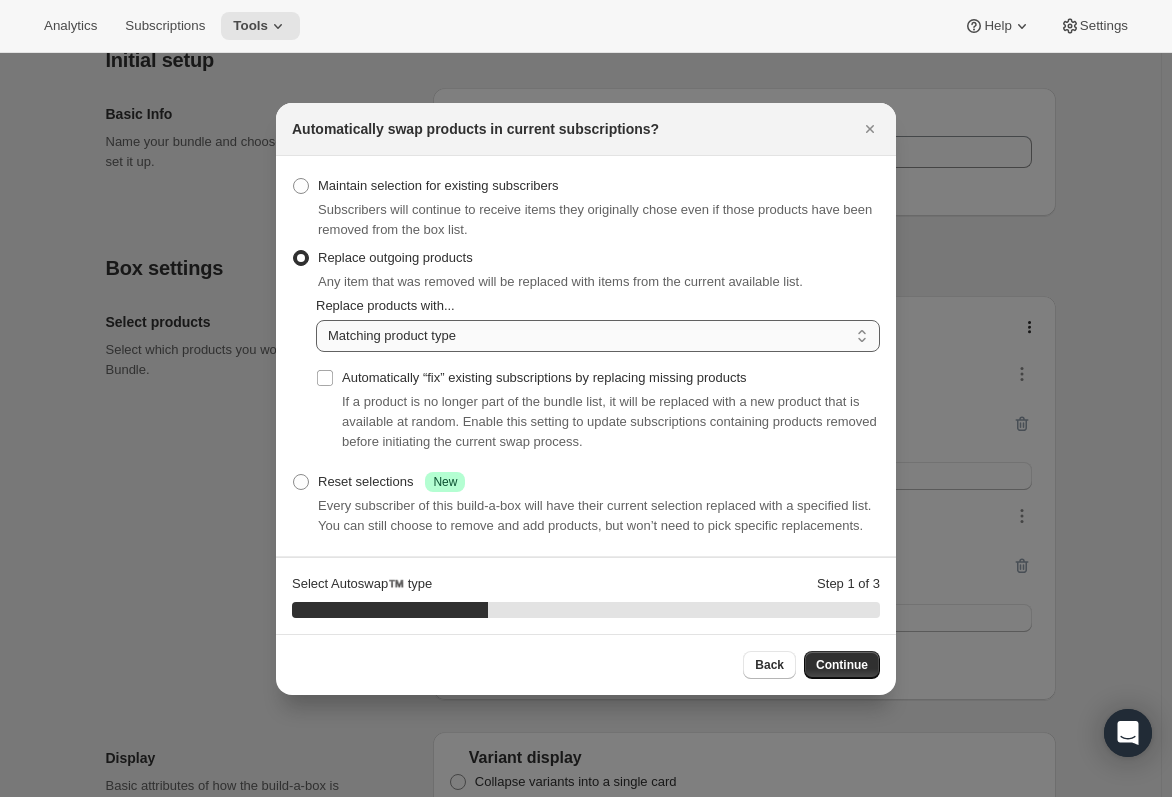 select on "selection" 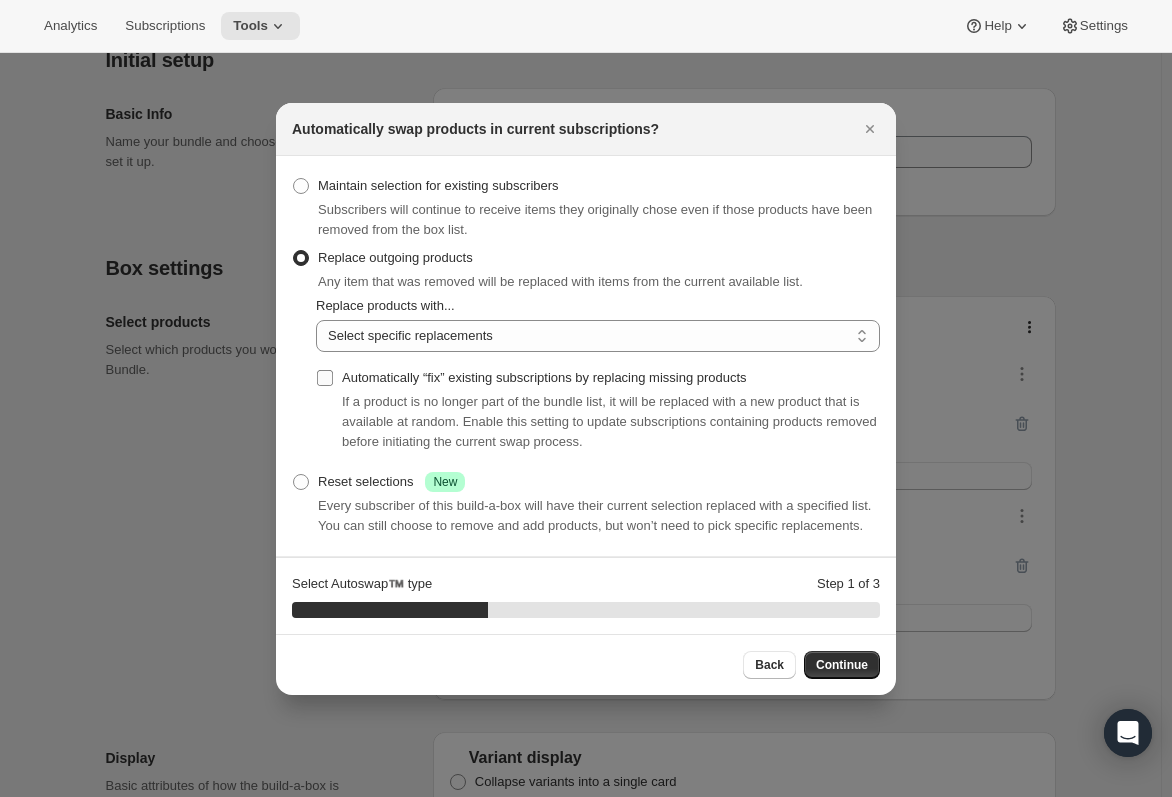 click on "Automatically “fix” existing subscriptions by replacing missing products" at bounding box center (544, 377) 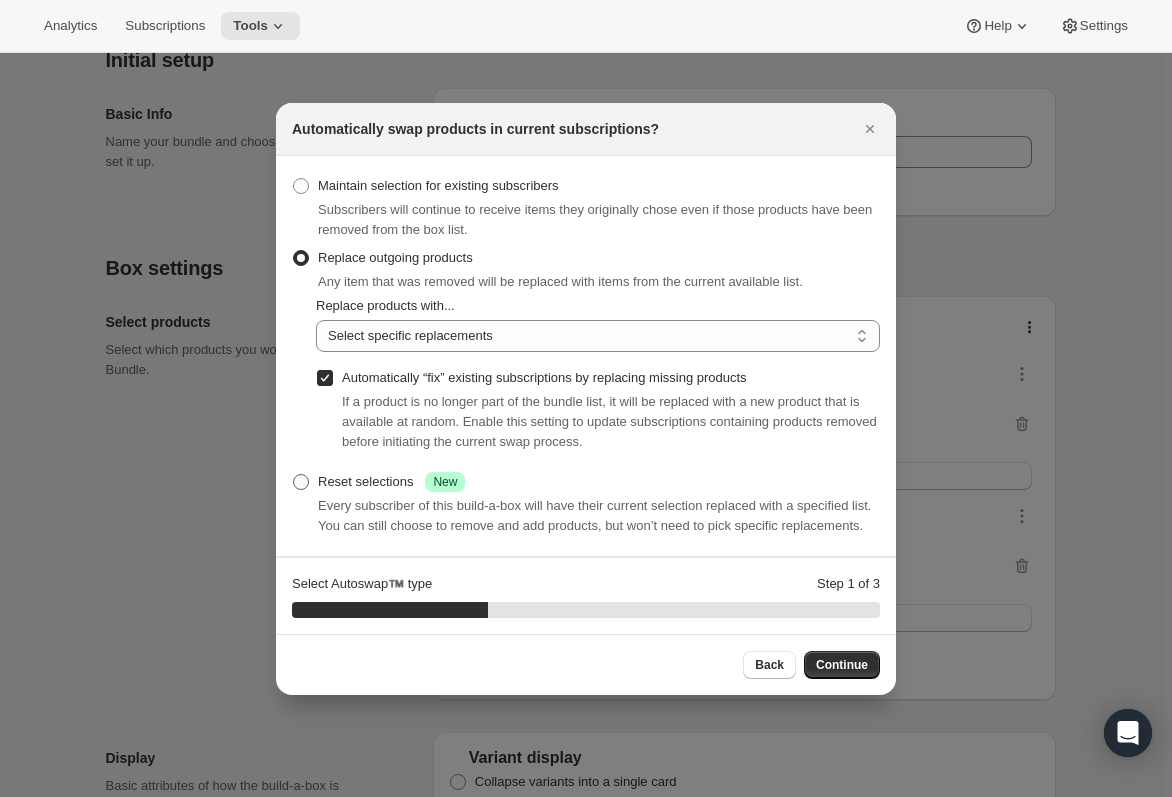 click on "Reset selections Success New" at bounding box center [391, 482] 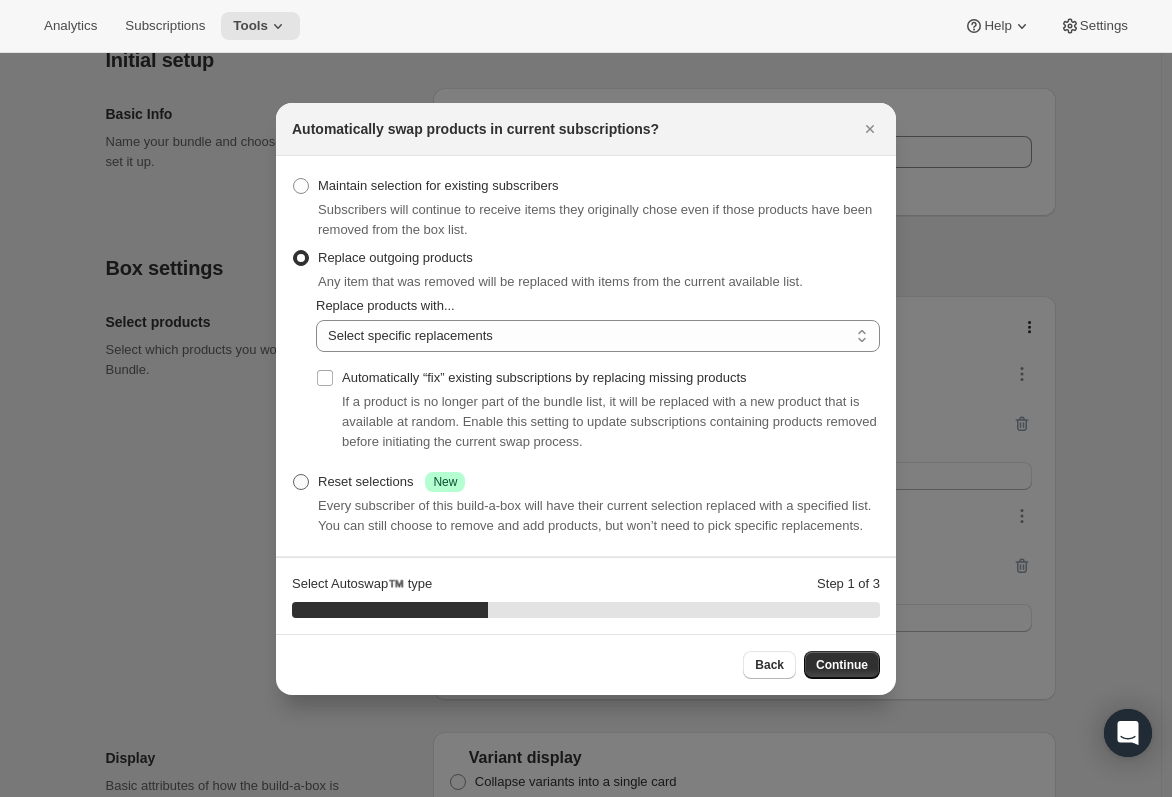 radio on "true" 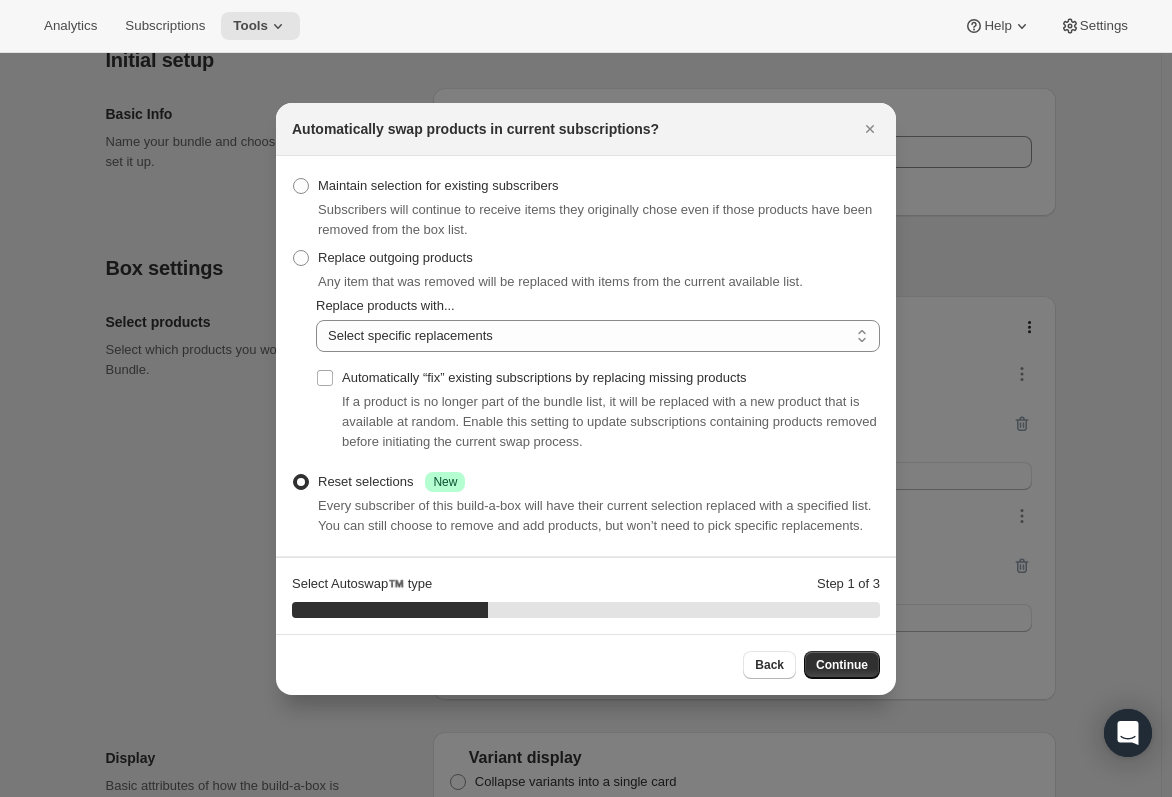 checkbox on "false" 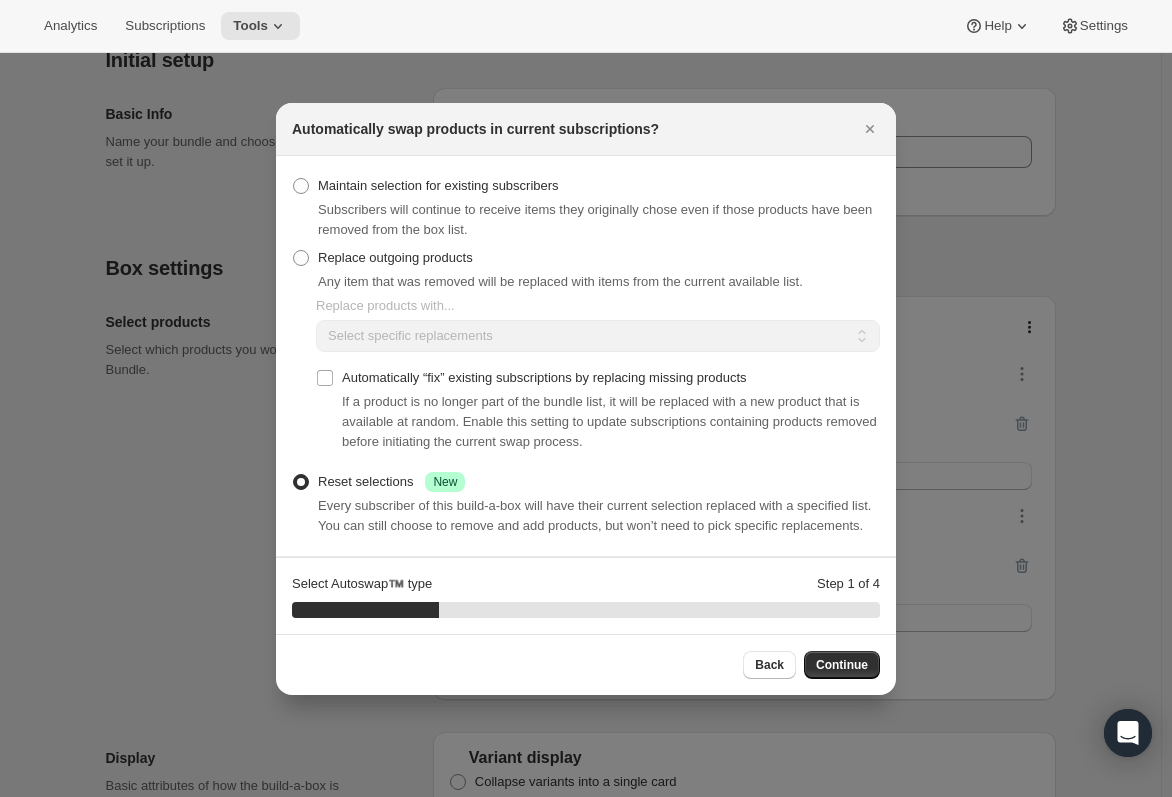 click on "Select Autoswap™️ type" at bounding box center [362, 584] 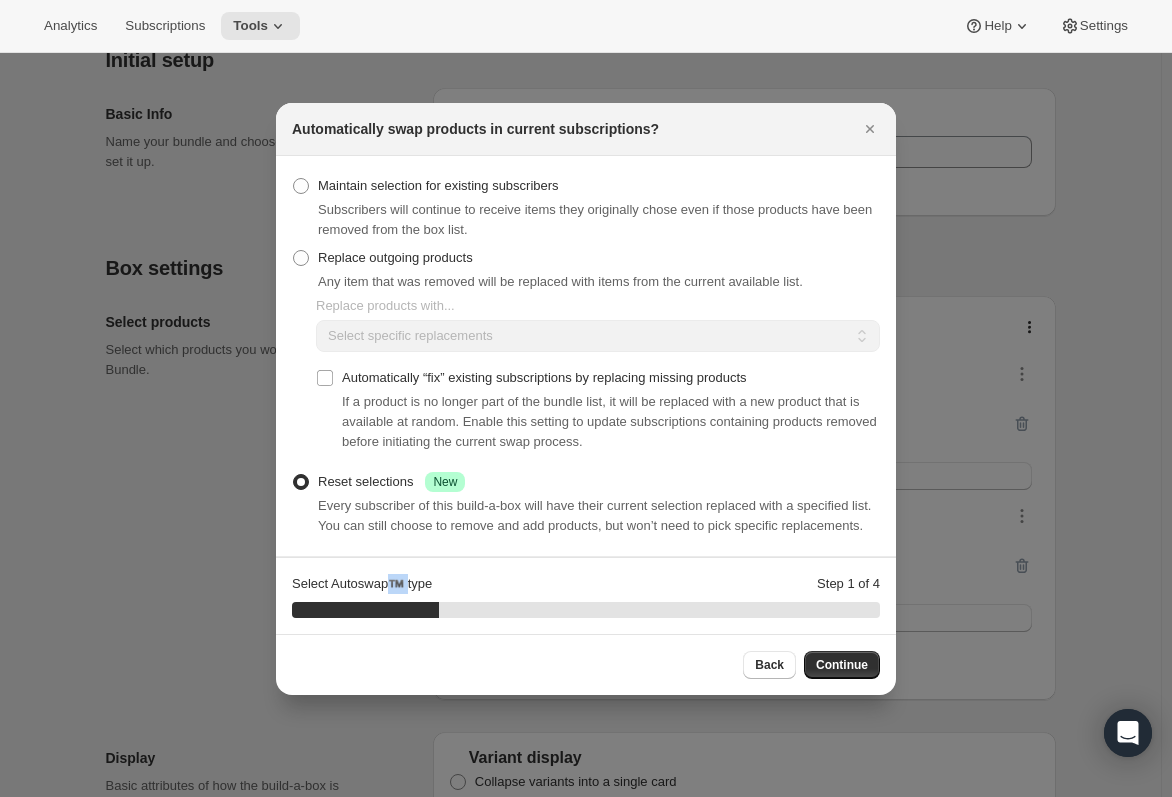 click on "Select Autoswap™️ type" at bounding box center (362, 584) 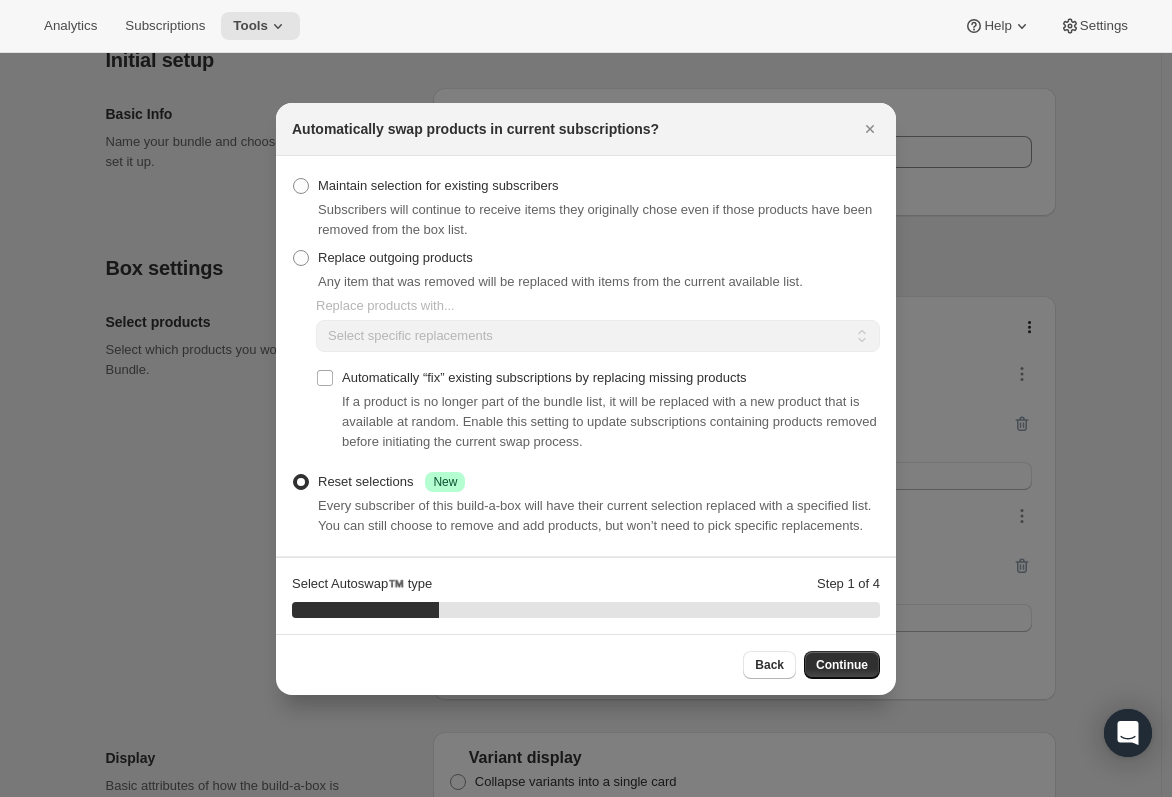 click on "Select Autoswap™️ type Step 1 of 4" at bounding box center [586, 584] 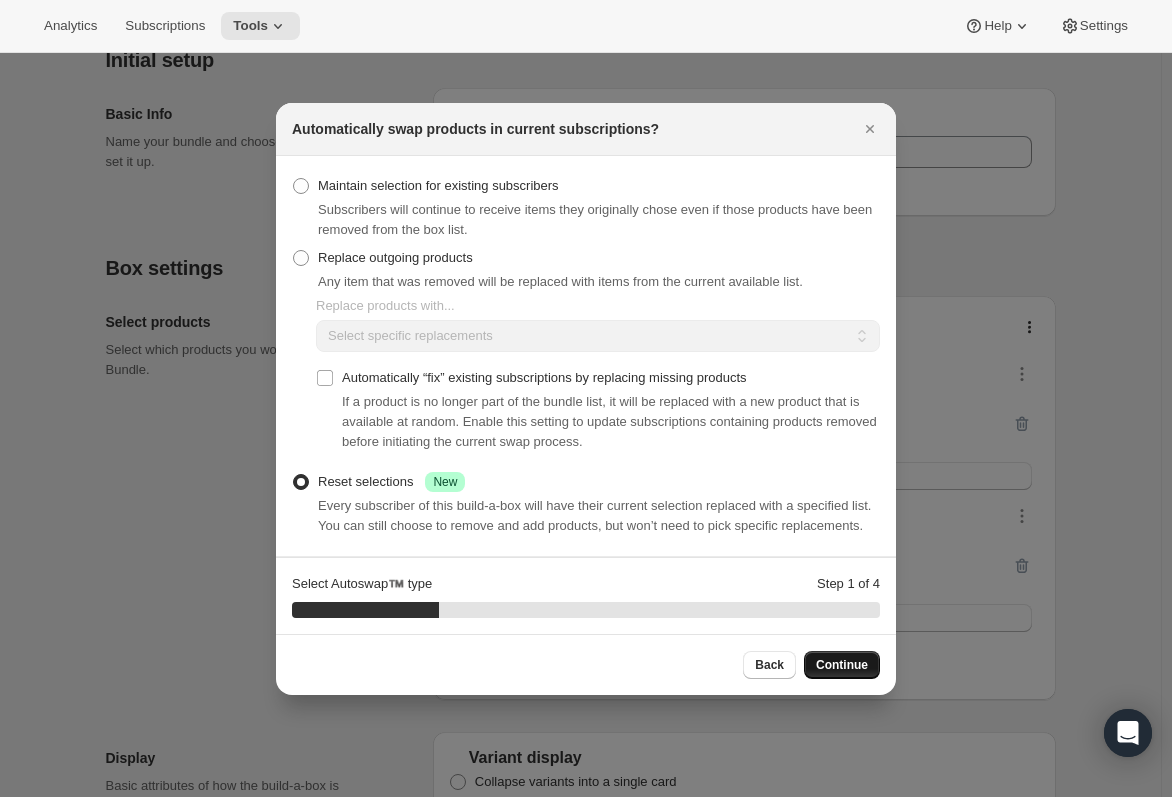 click on "Continue" at bounding box center (842, 665) 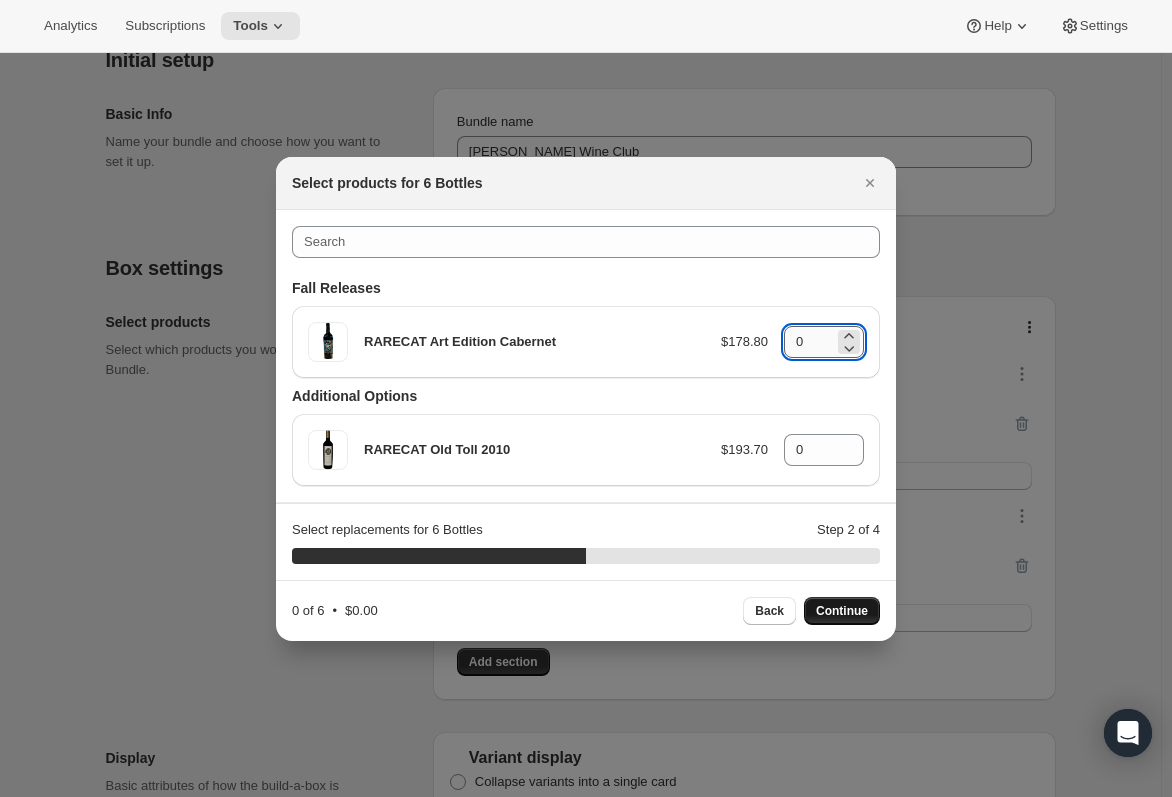 drag, startPoint x: 813, startPoint y: 341, endPoint x: 798, endPoint y: 341, distance: 15 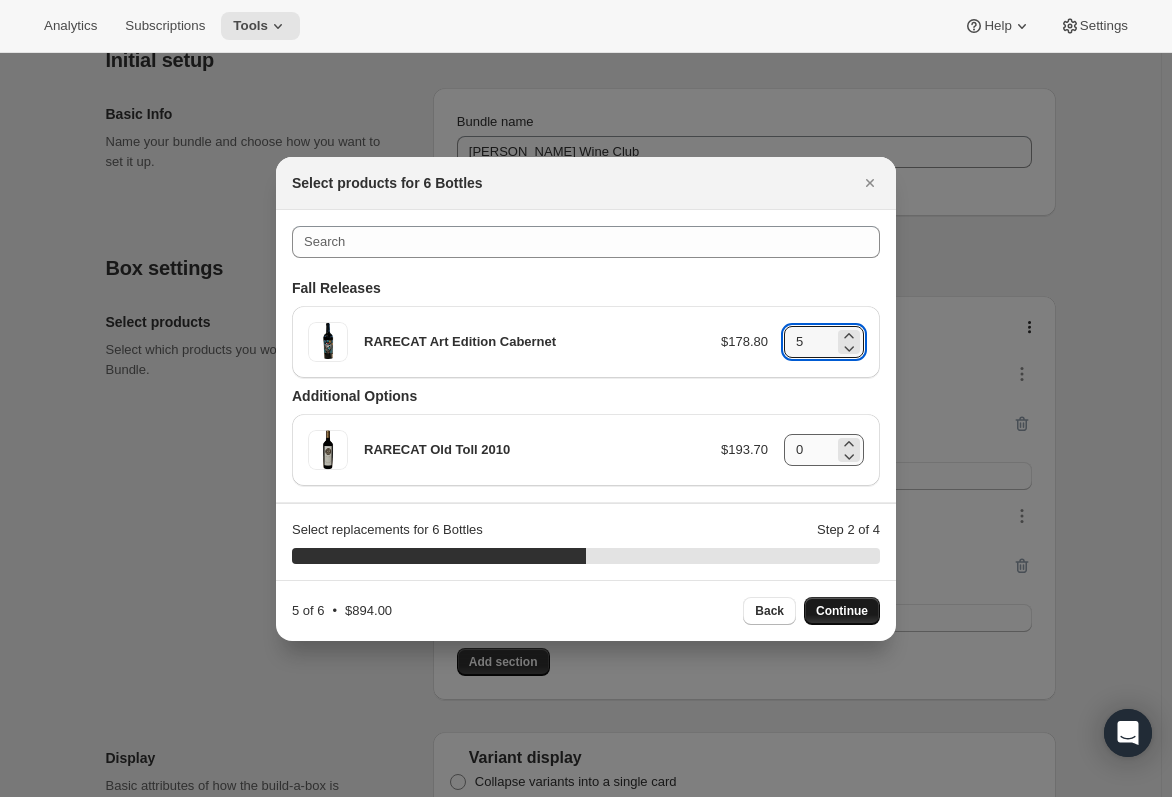 type on "5" 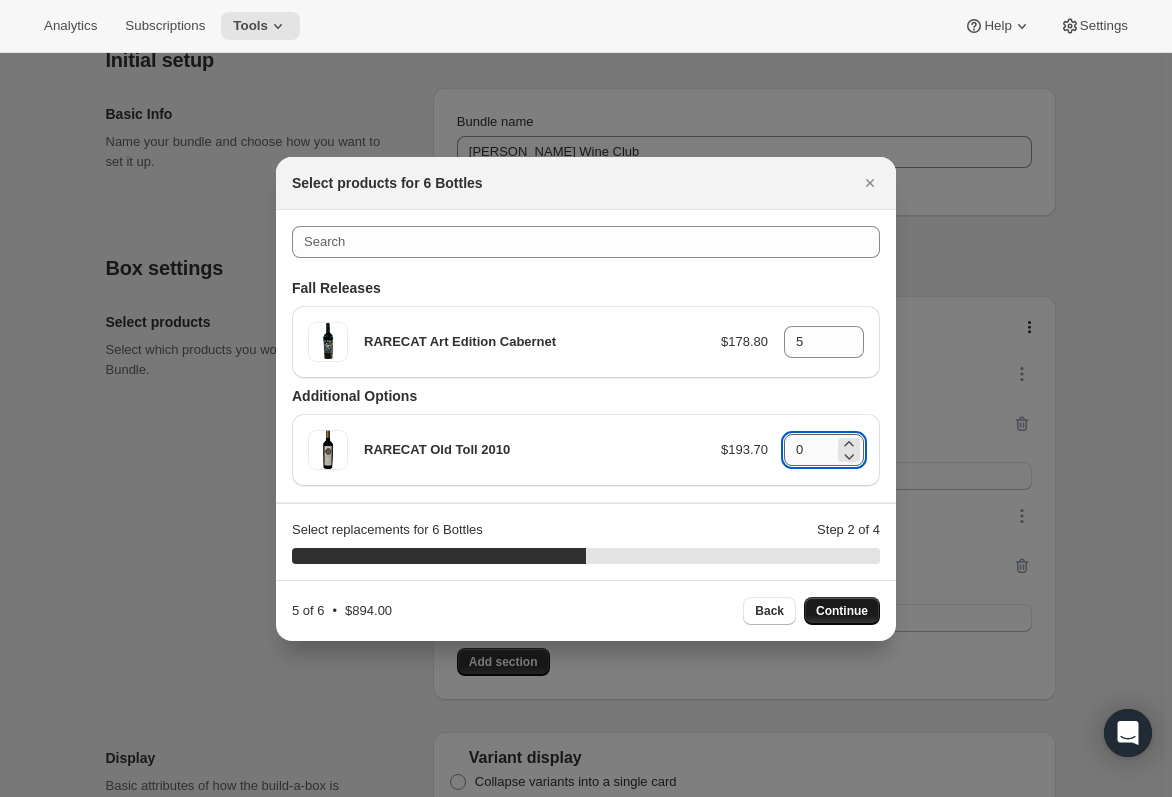 drag, startPoint x: 808, startPoint y: 457, endPoint x: 785, endPoint y: 457, distance: 23 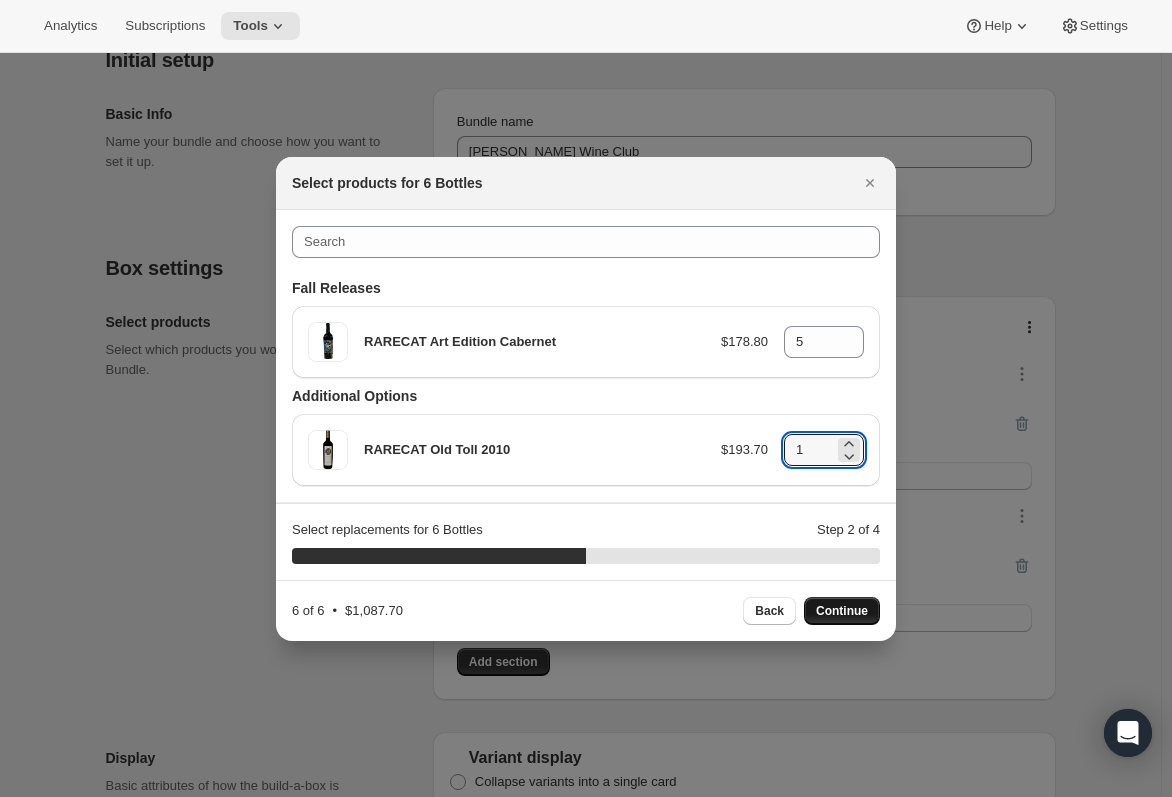 type on "1" 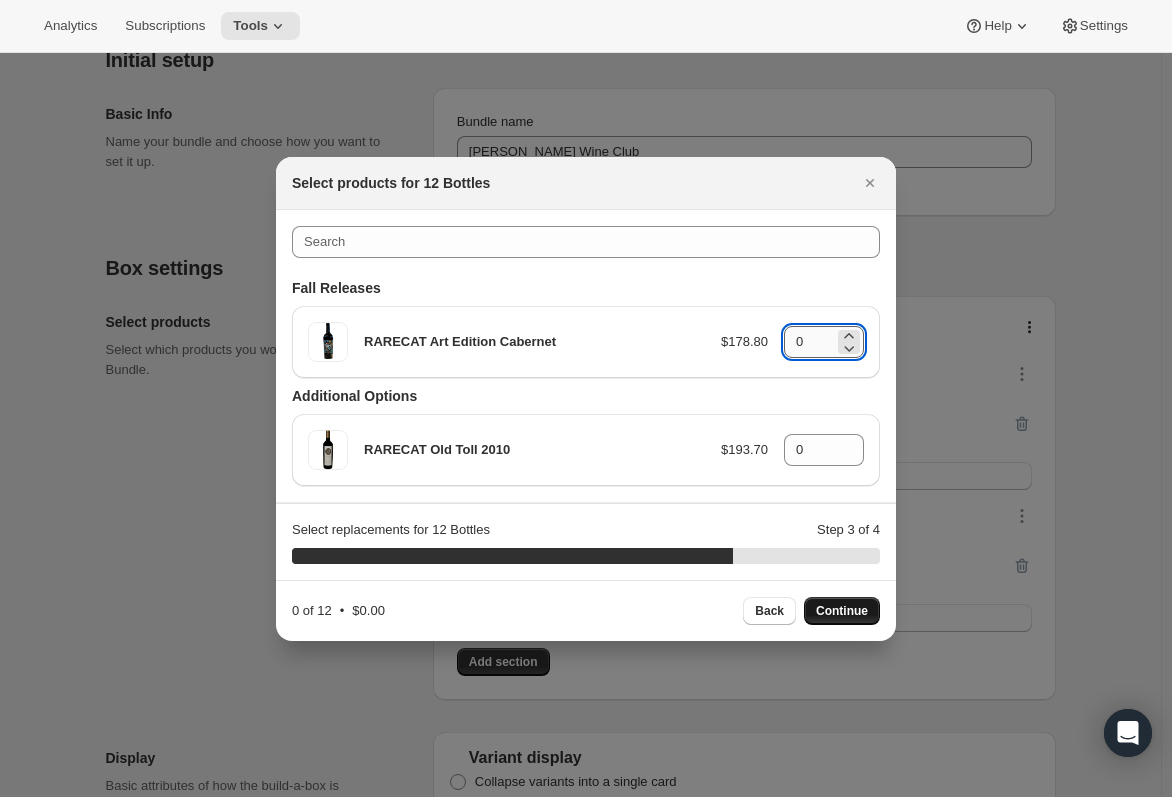 click on "0" at bounding box center (809, 342) 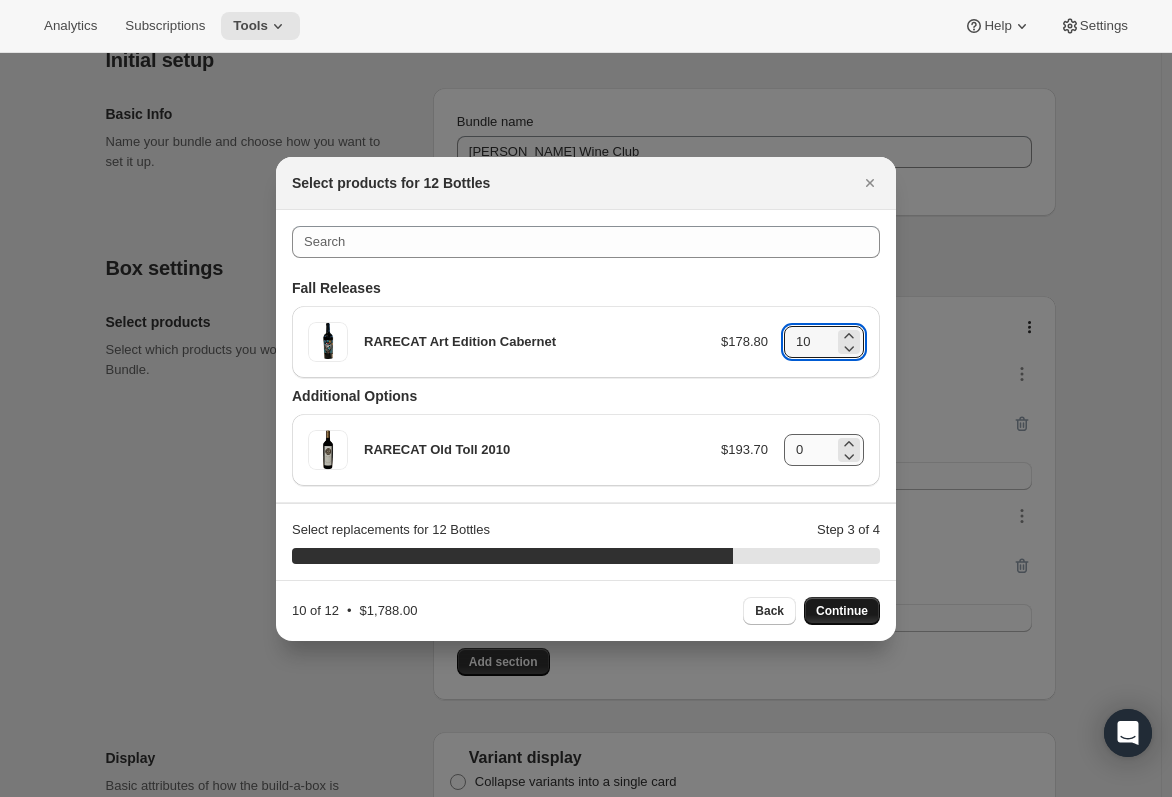 type on "10" 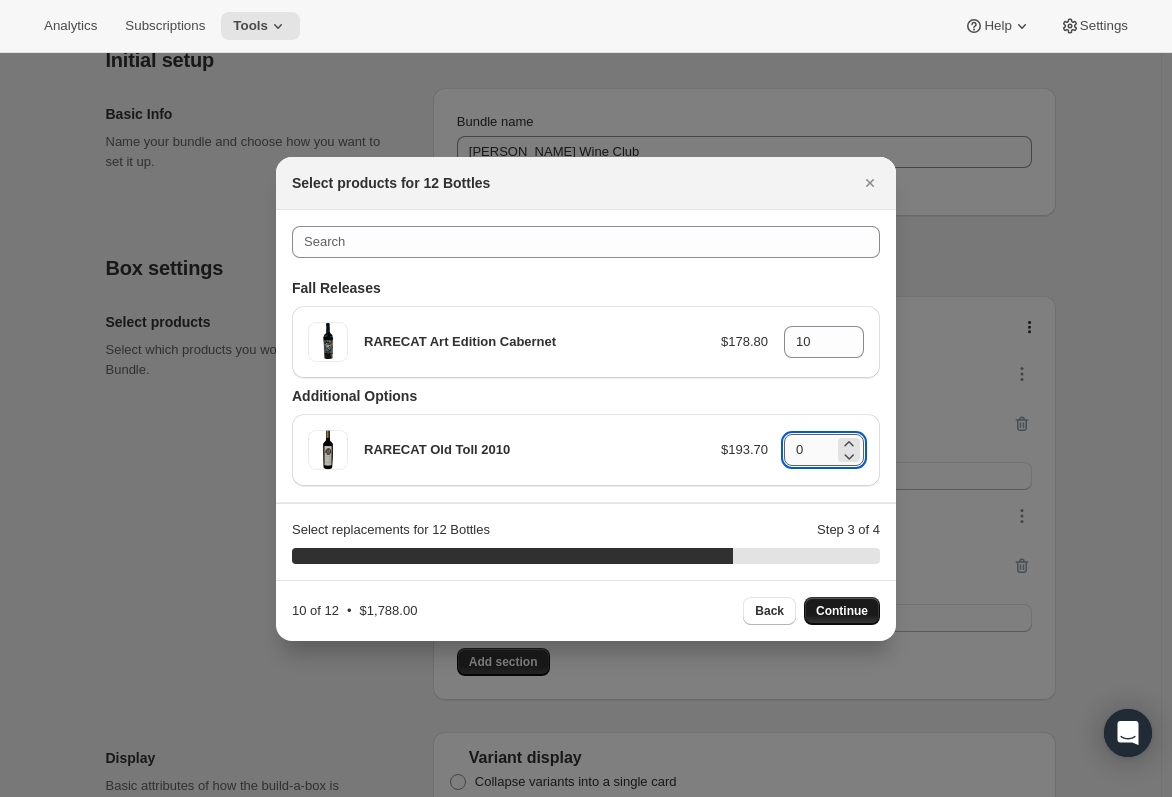 drag, startPoint x: 802, startPoint y: 456, endPoint x: 786, endPoint y: 456, distance: 16 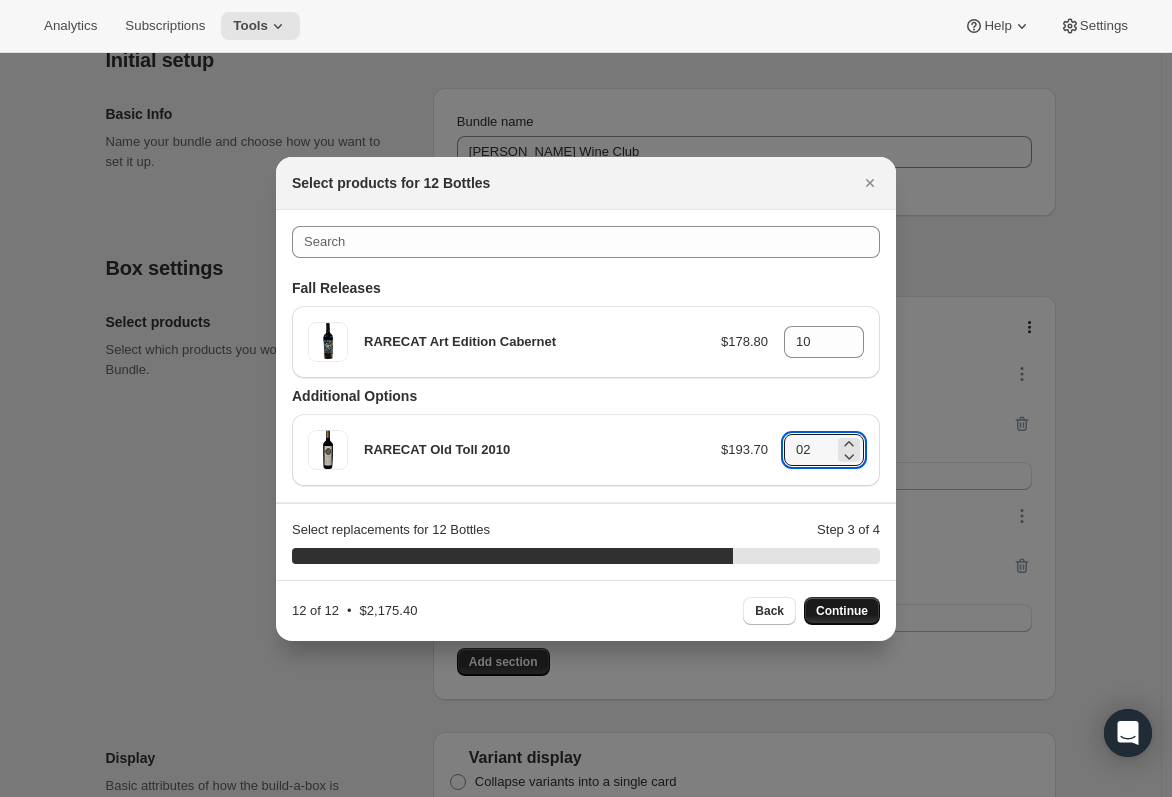 type on "02" 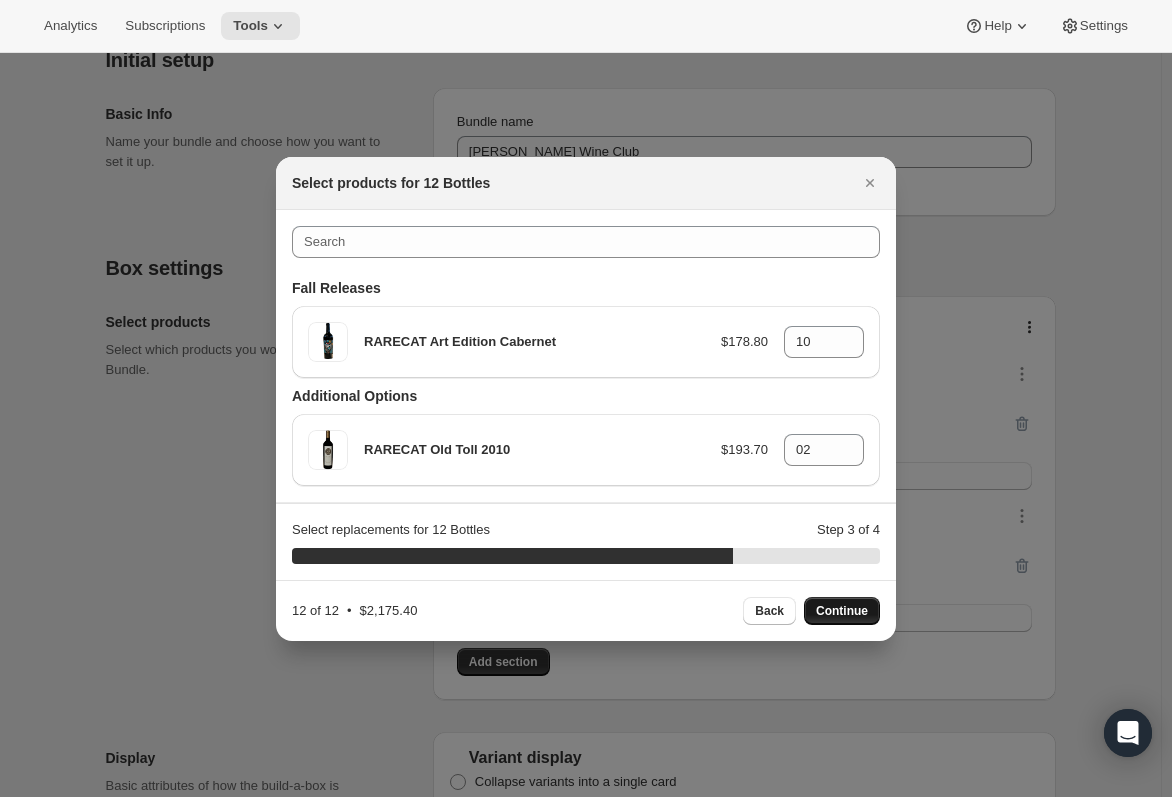 click on "Continue" at bounding box center (842, 611) 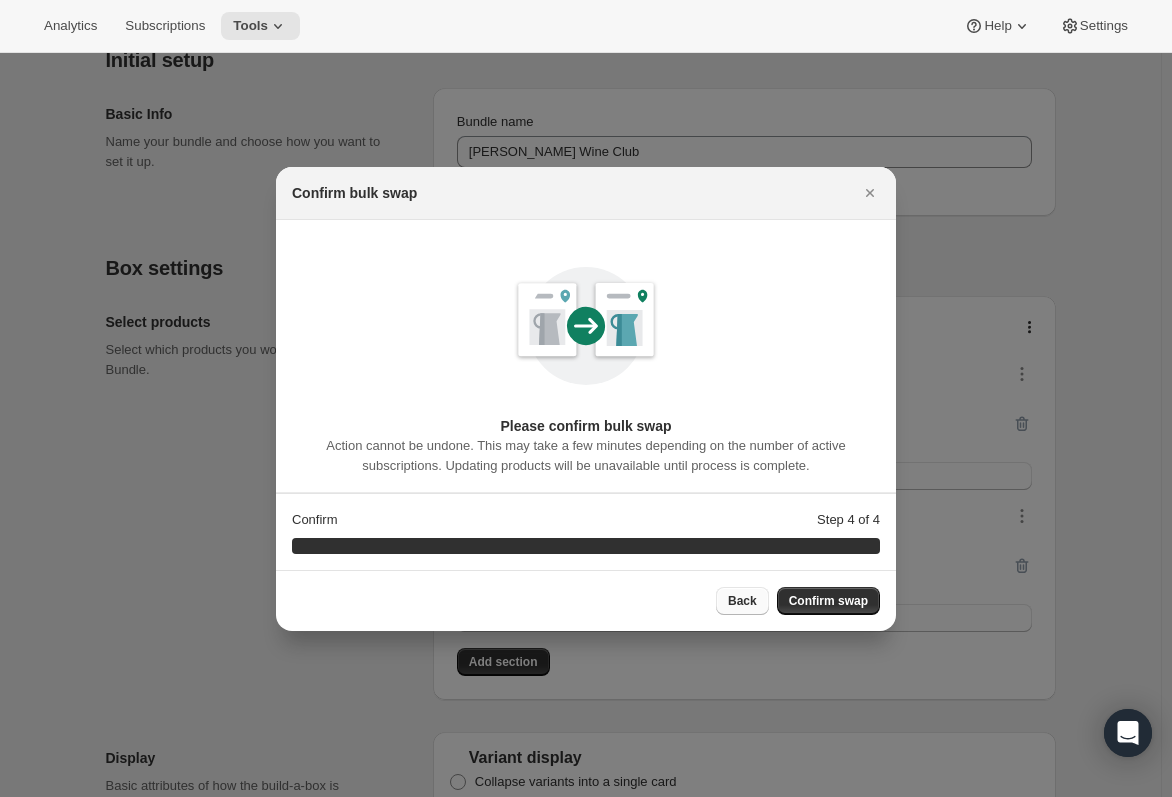 click on "Back" at bounding box center (742, 601) 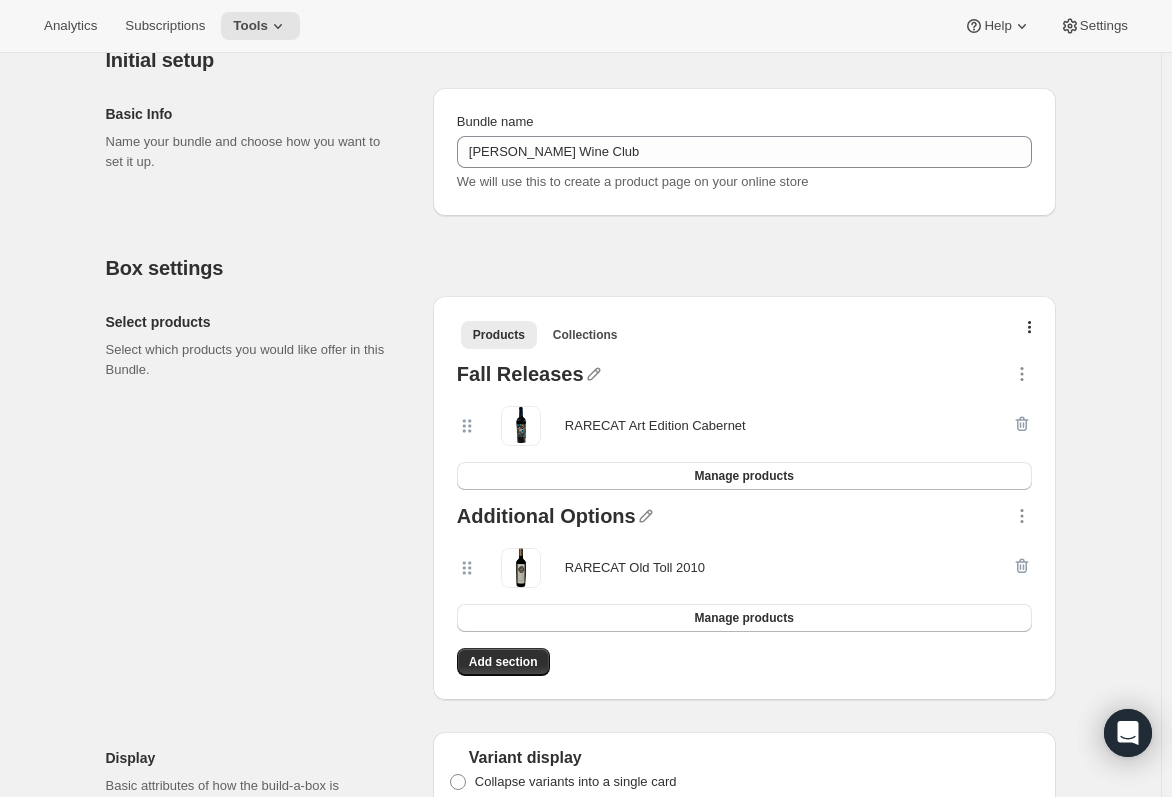 scroll, scrollTop: 0, scrollLeft: 0, axis: both 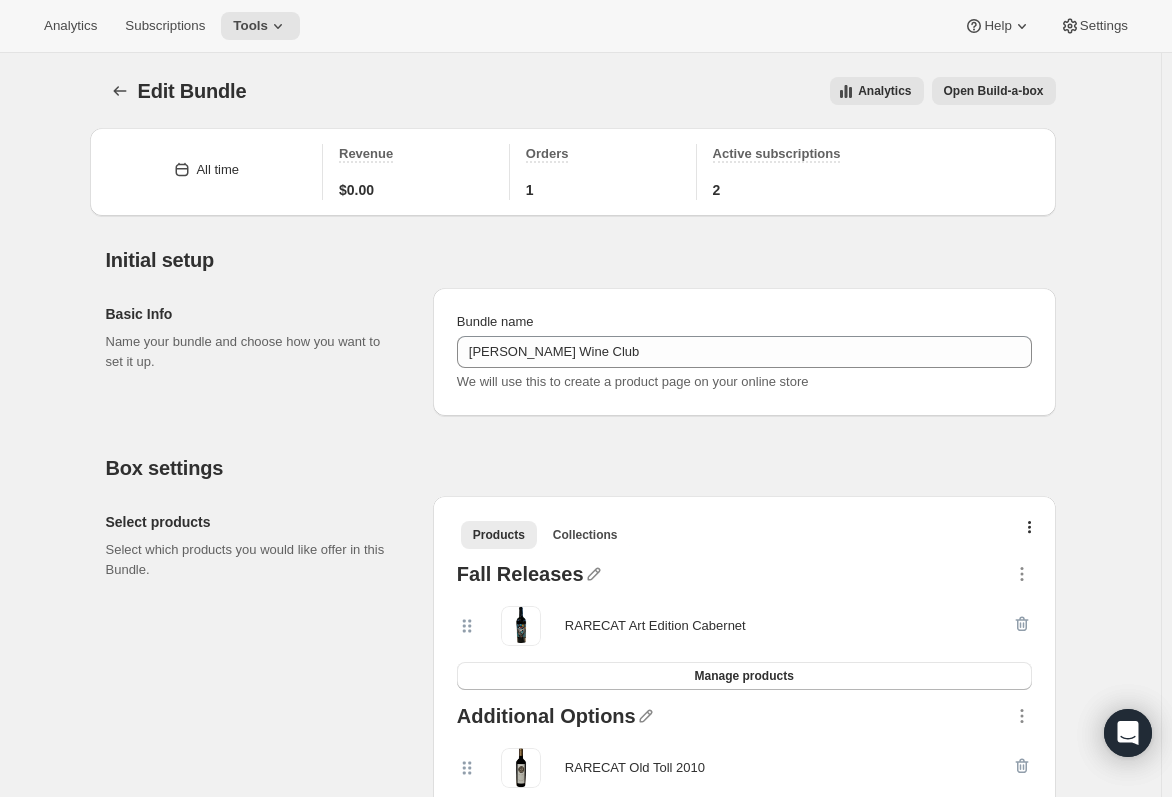 select on "selection" 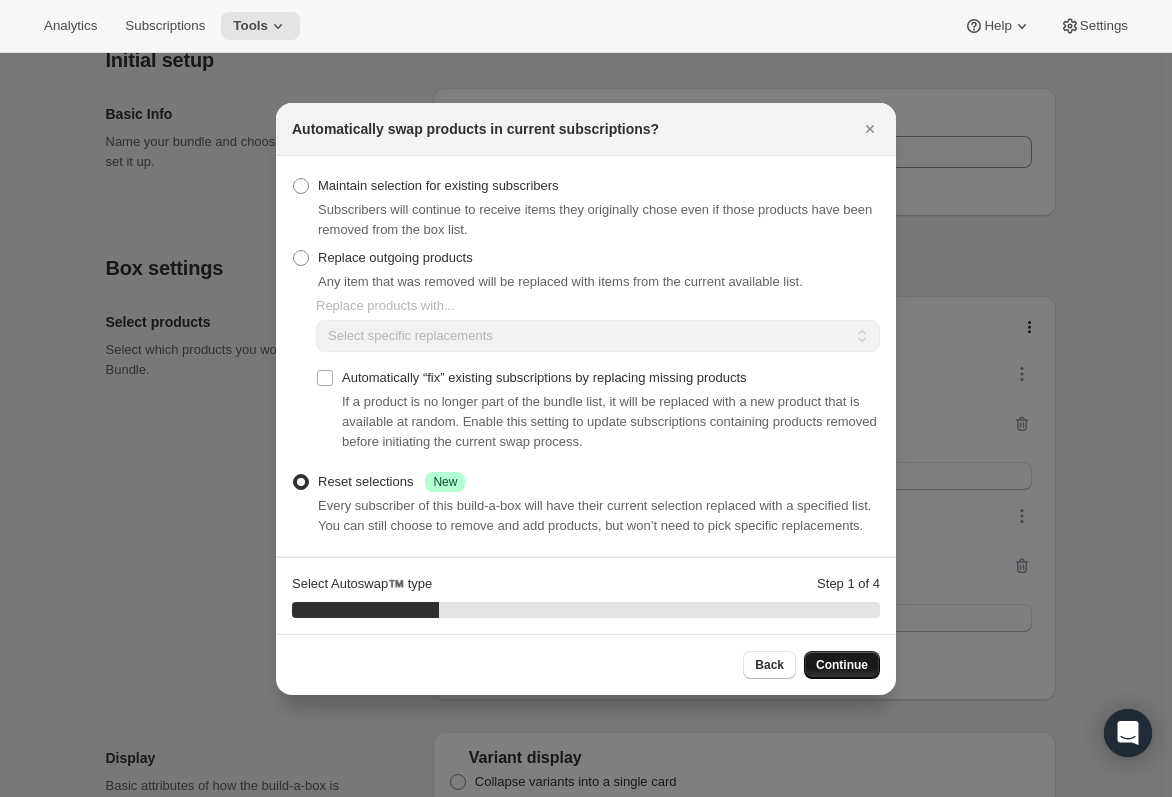 click on "Continue" at bounding box center (842, 665) 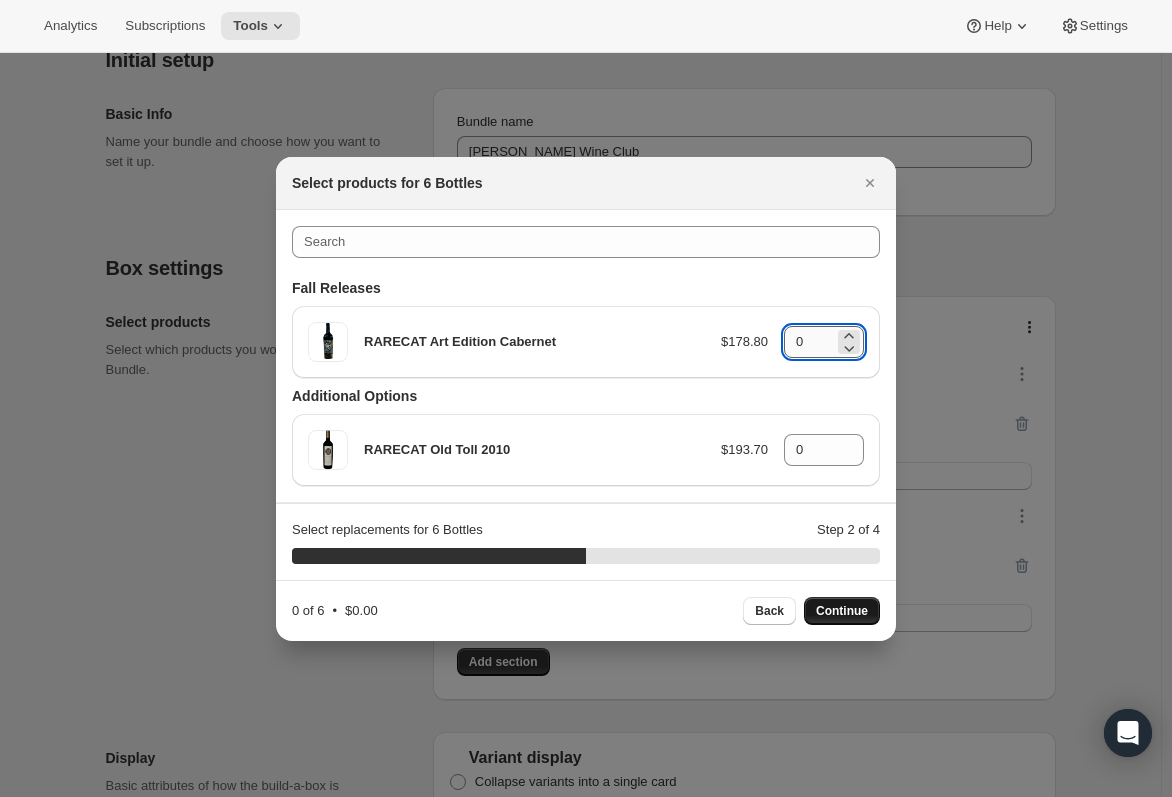 click on "0" at bounding box center (809, 342) 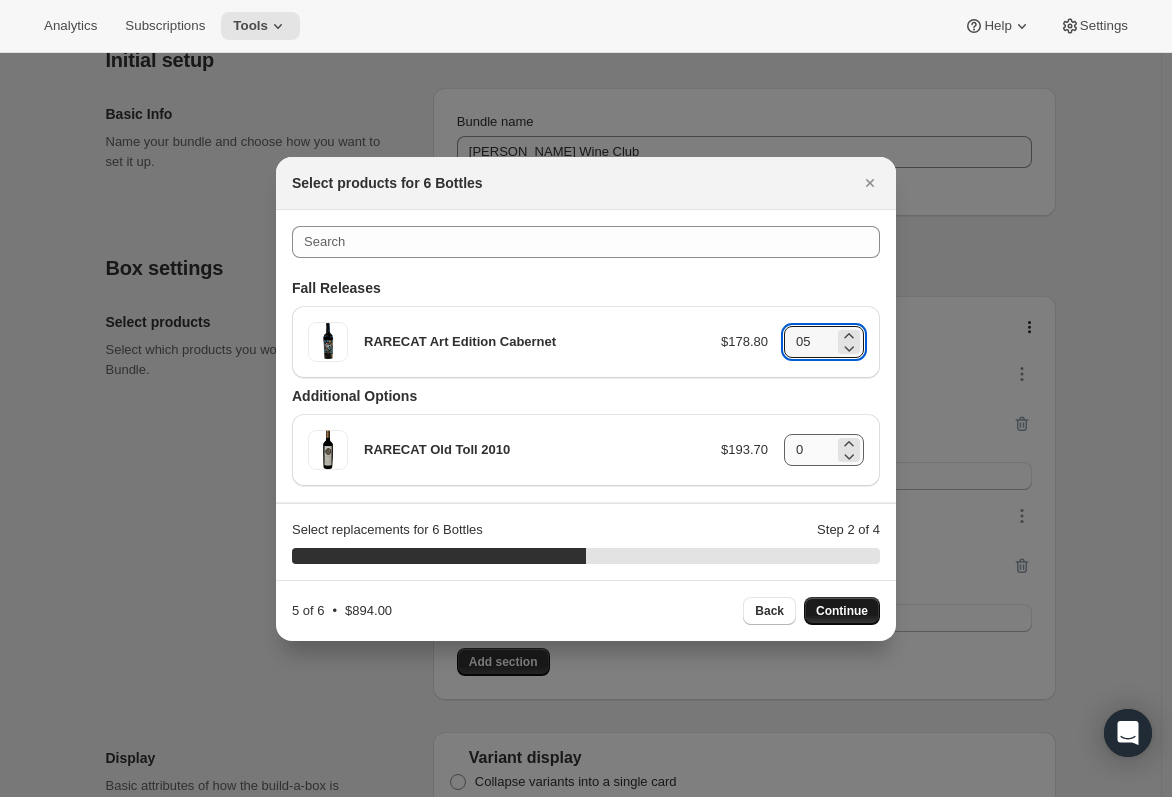 type on "05" 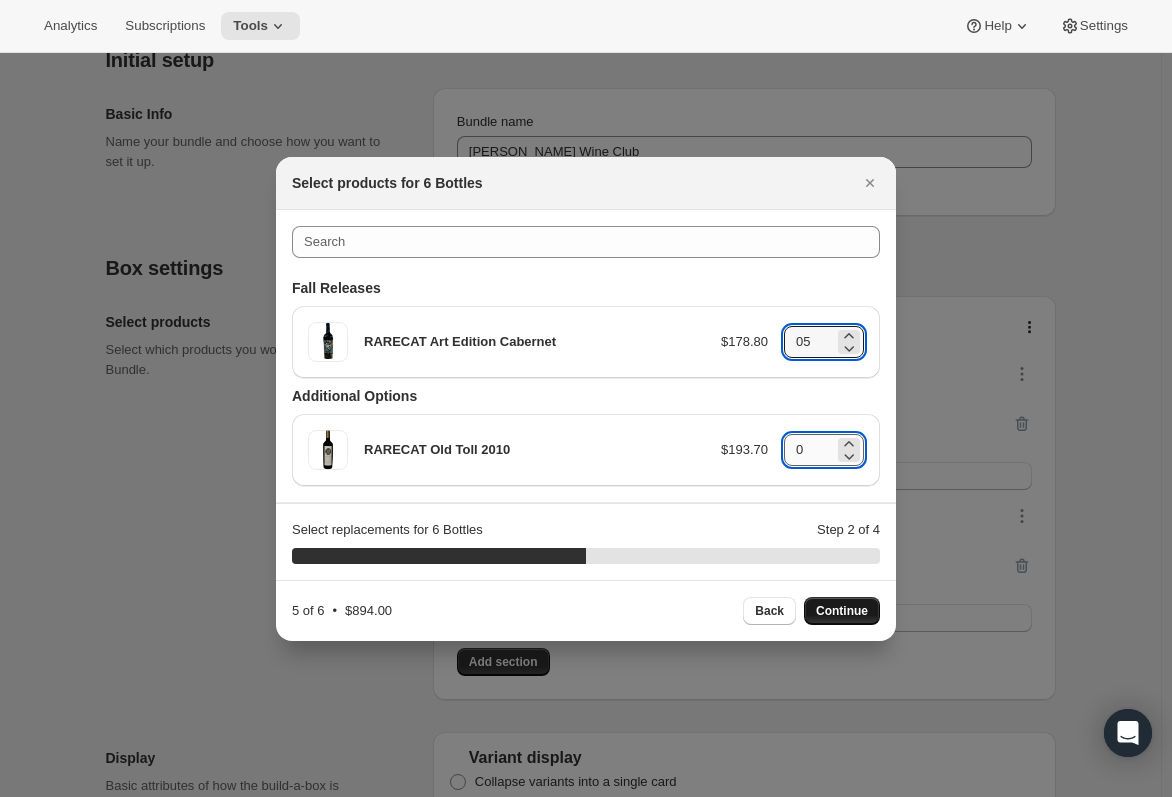 click on "0" at bounding box center [809, 450] 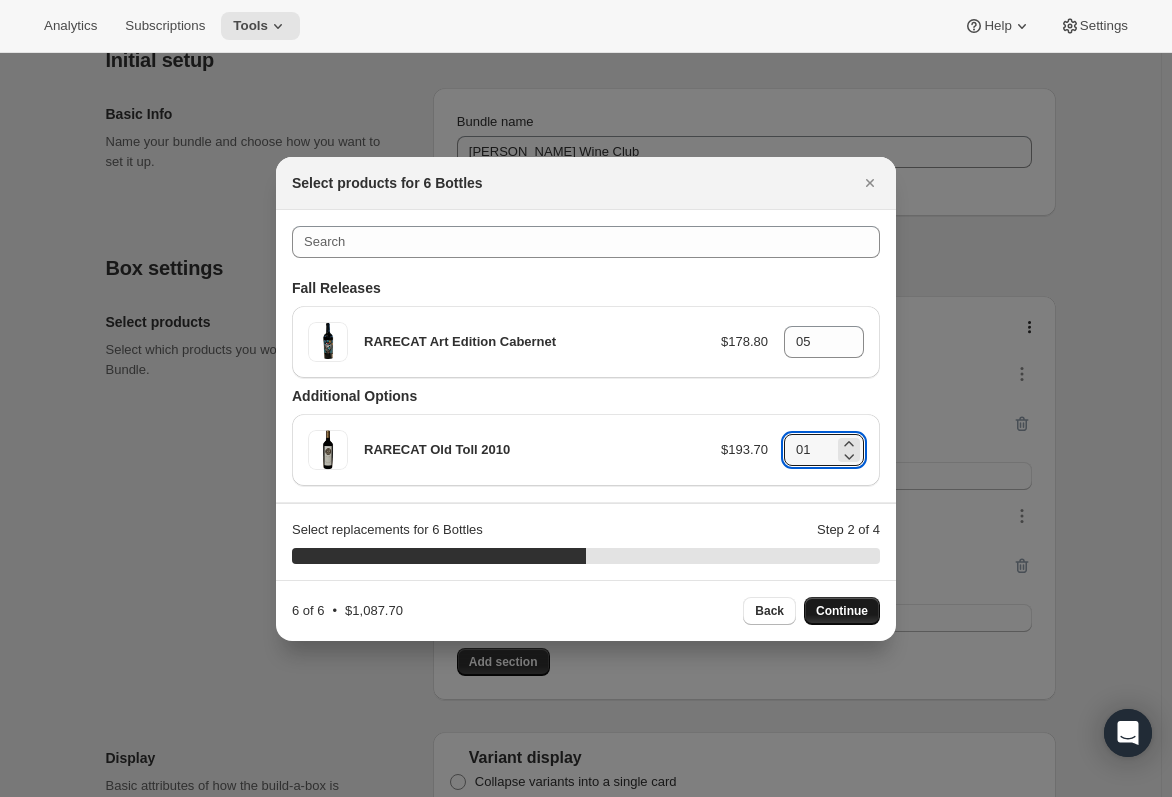 type on "01" 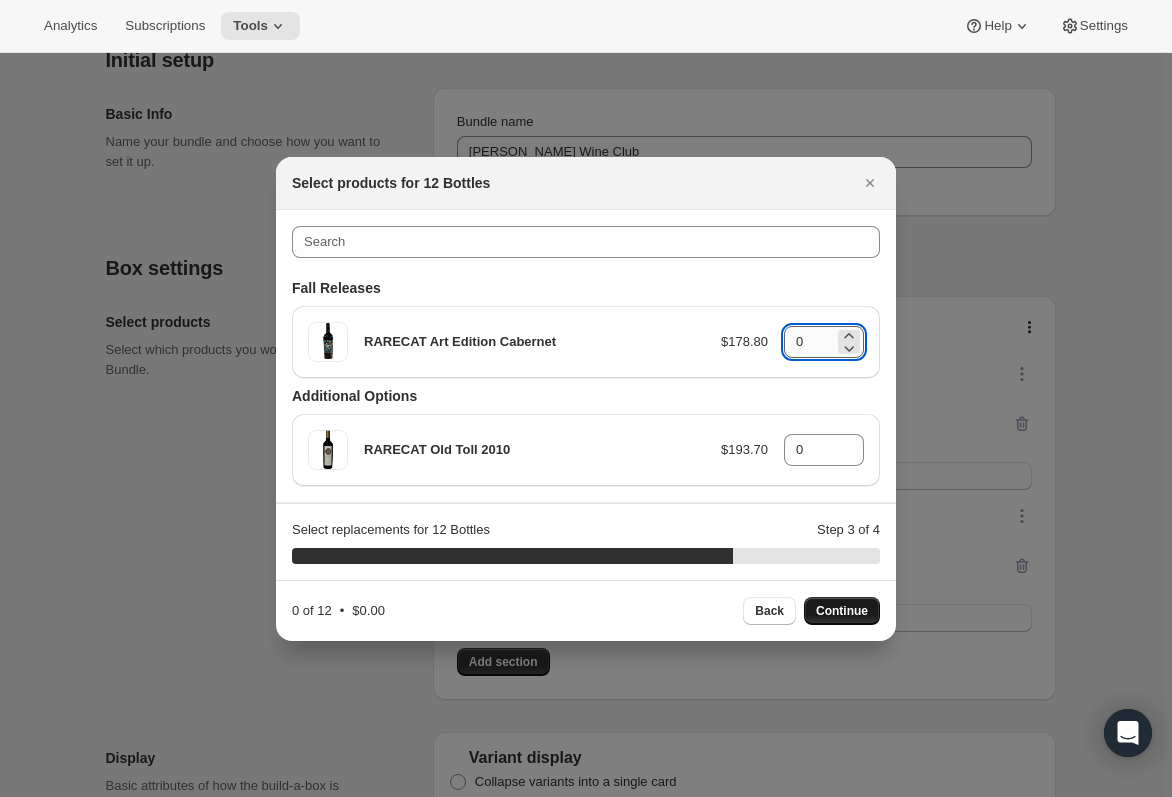 click on "0" at bounding box center [809, 342] 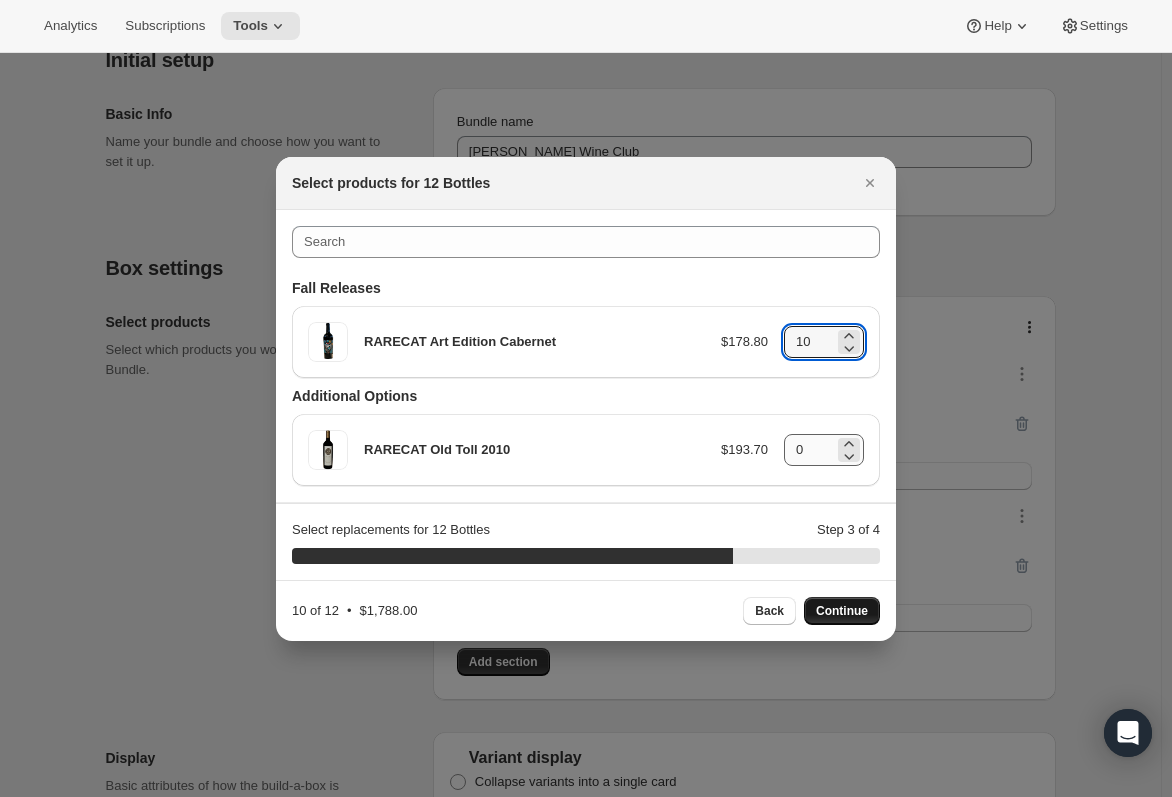 type on "10" 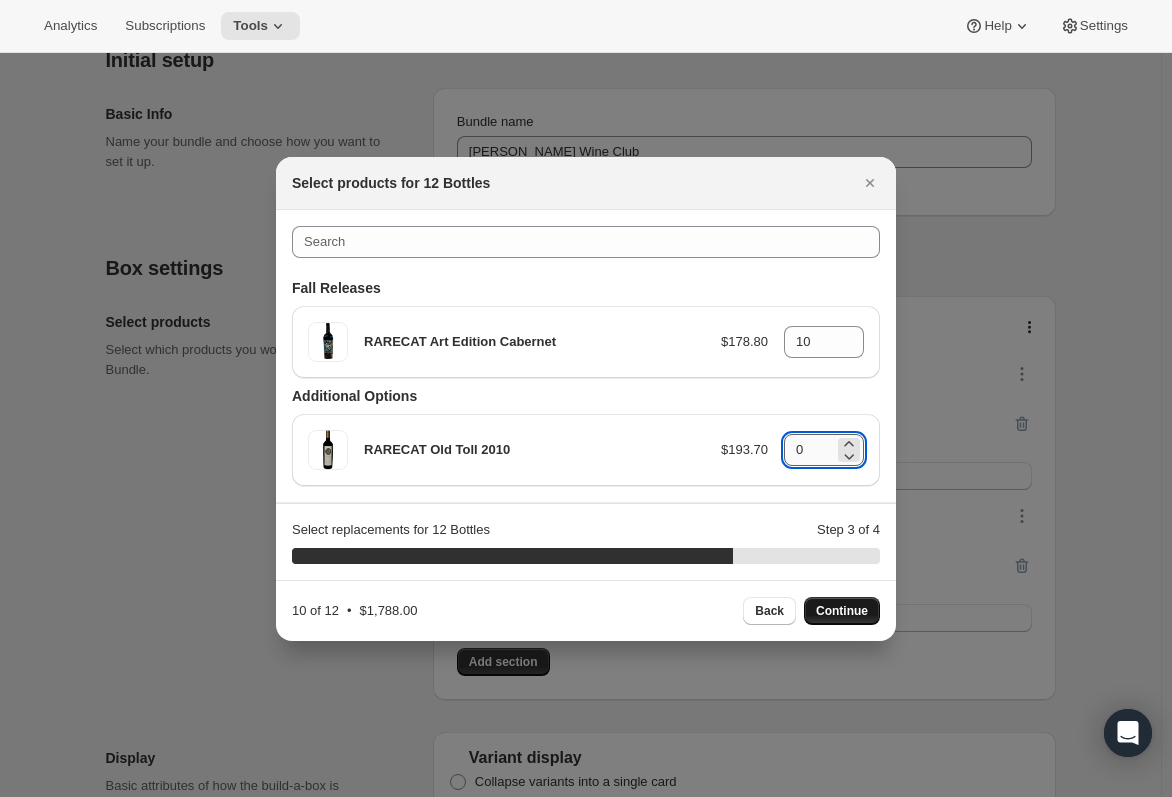 click on "0" at bounding box center [809, 450] 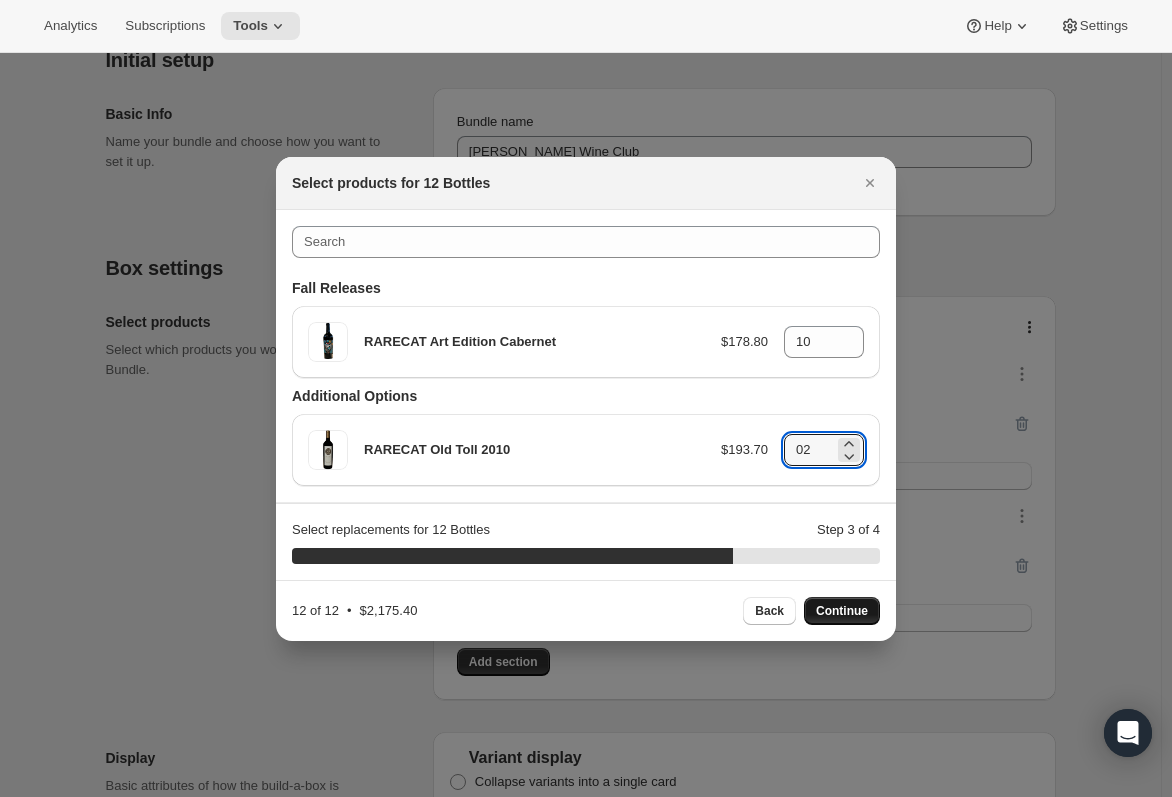 type on "02" 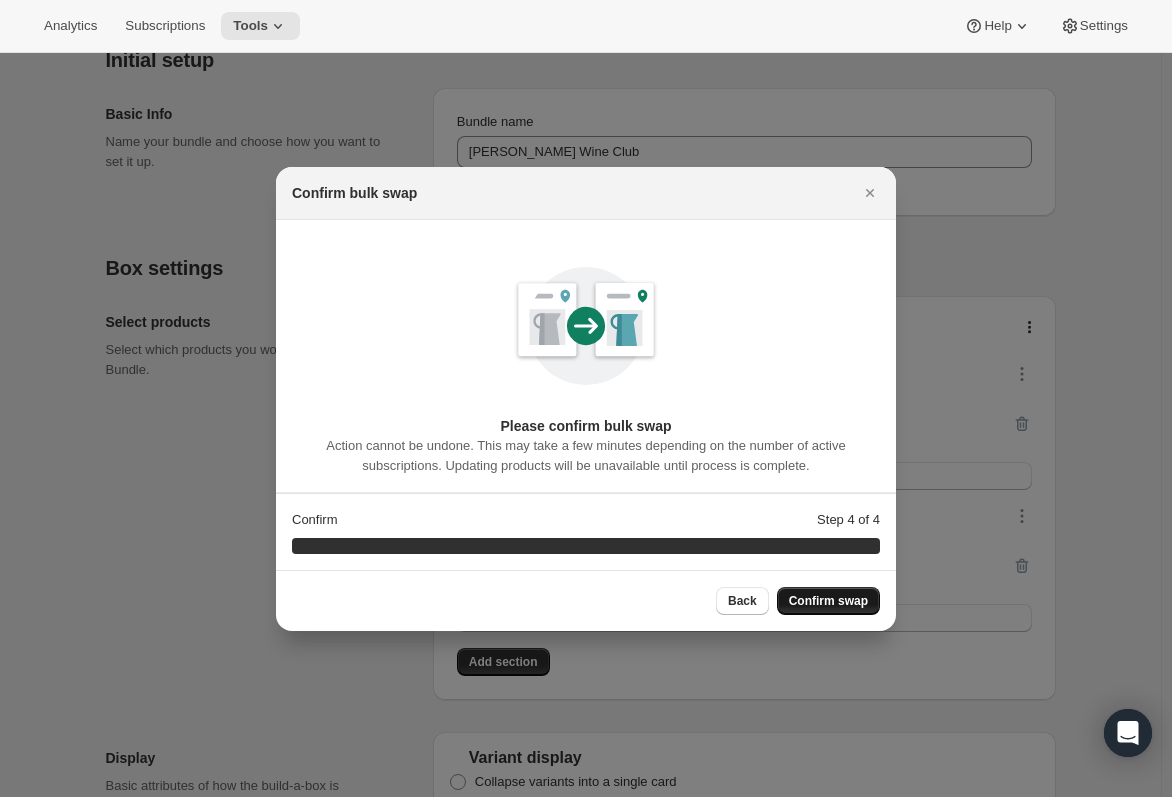 click on "Confirm swap" at bounding box center (828, 601) 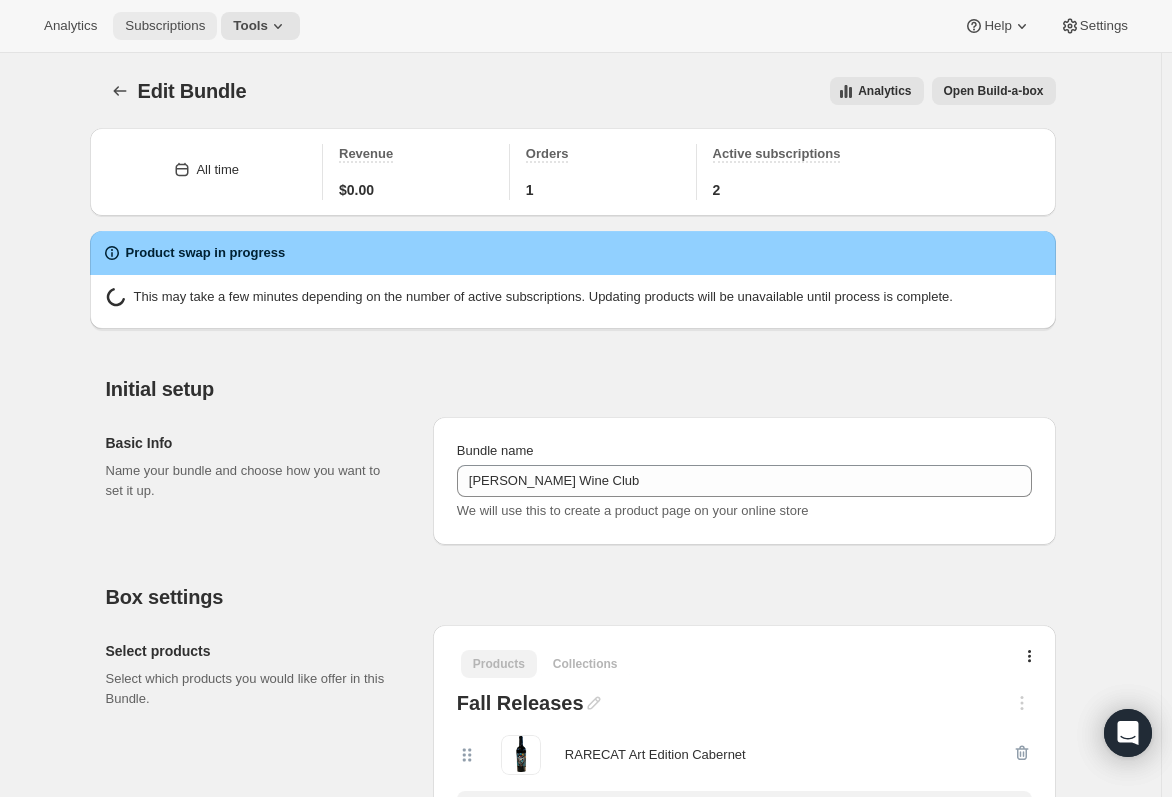 click on "Subscriptions" at bounding box center [165, 26] 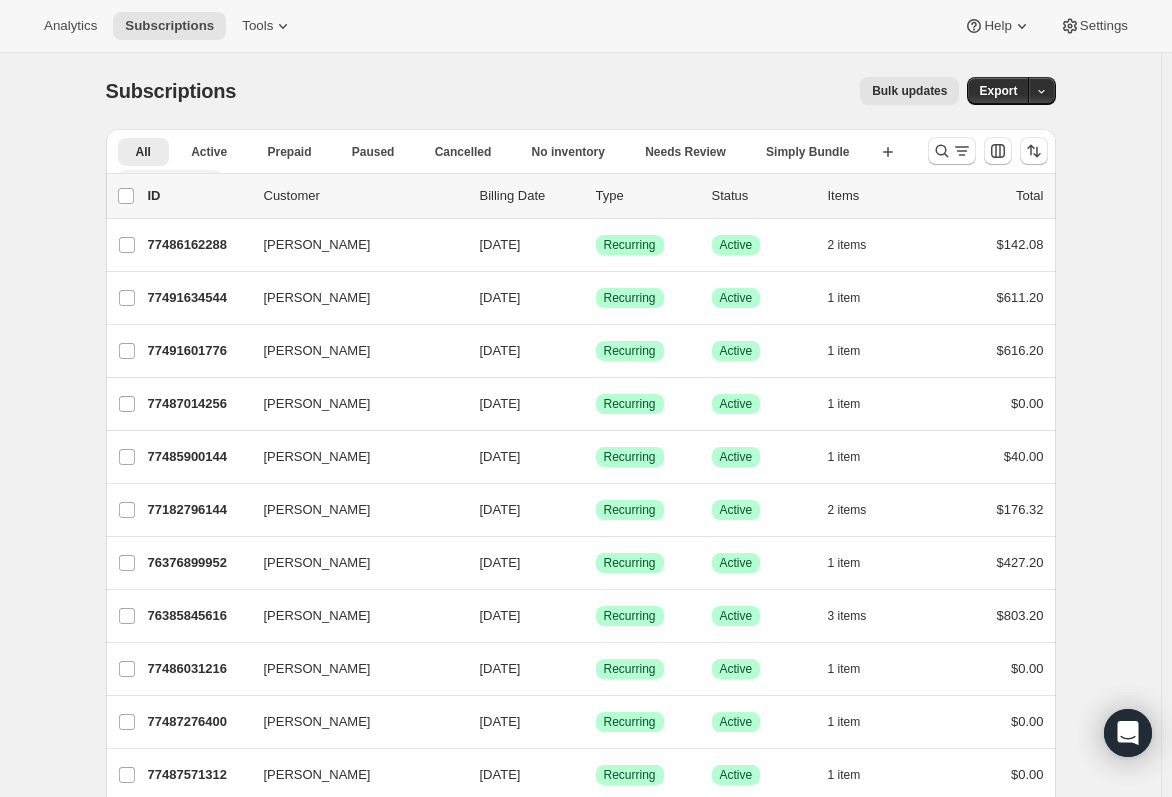 click on "More views" at bounding box center (162, 181) 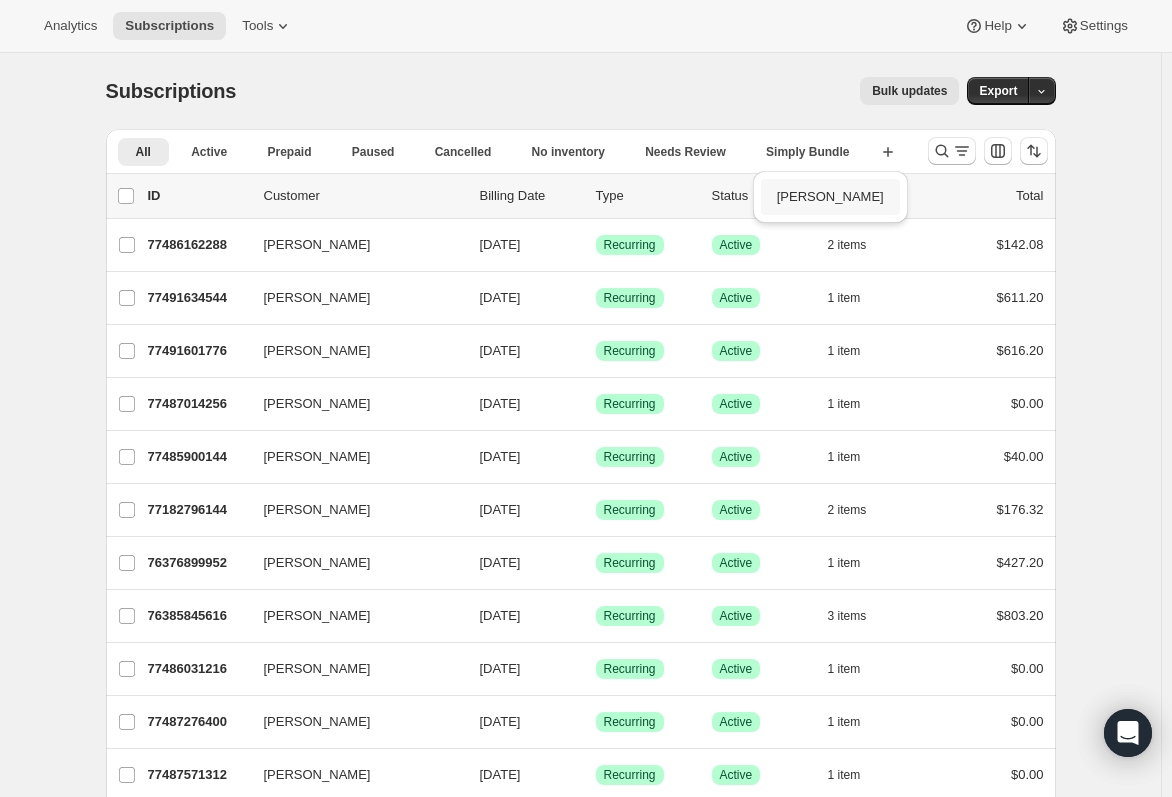 click on "[PERSON_NAME]" at bounding box center [830, 197] 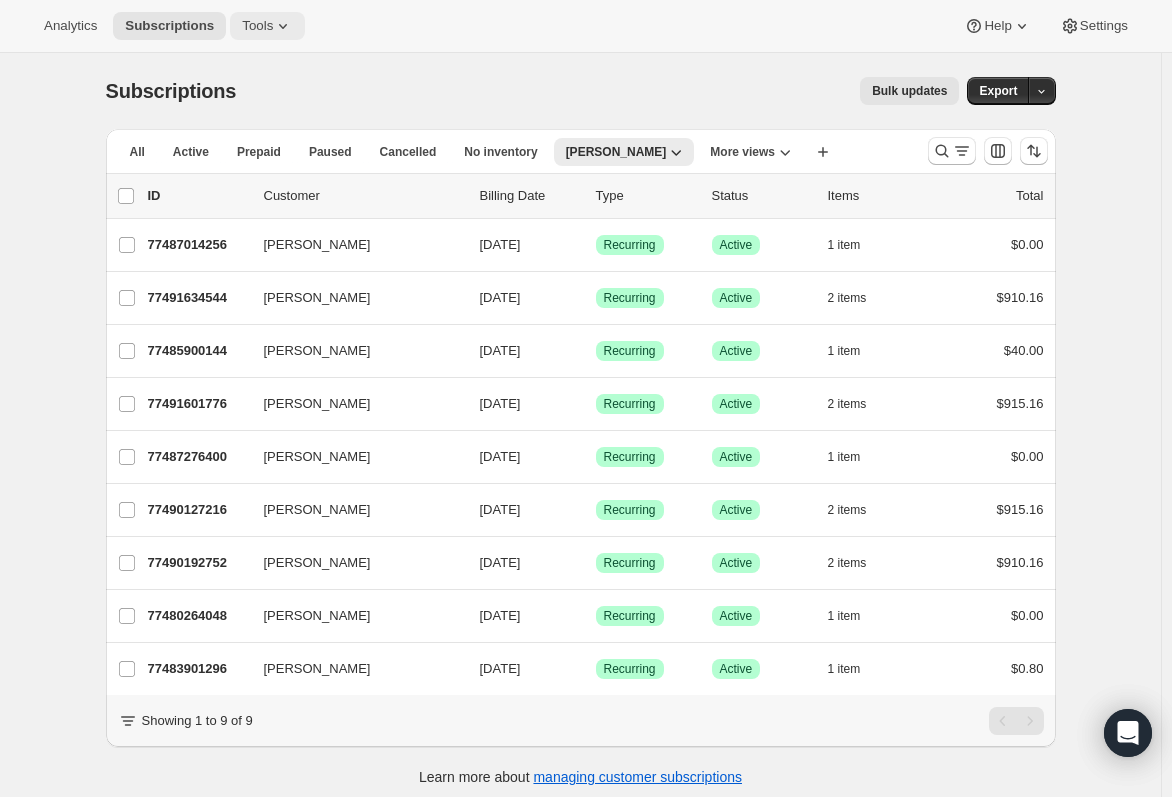click 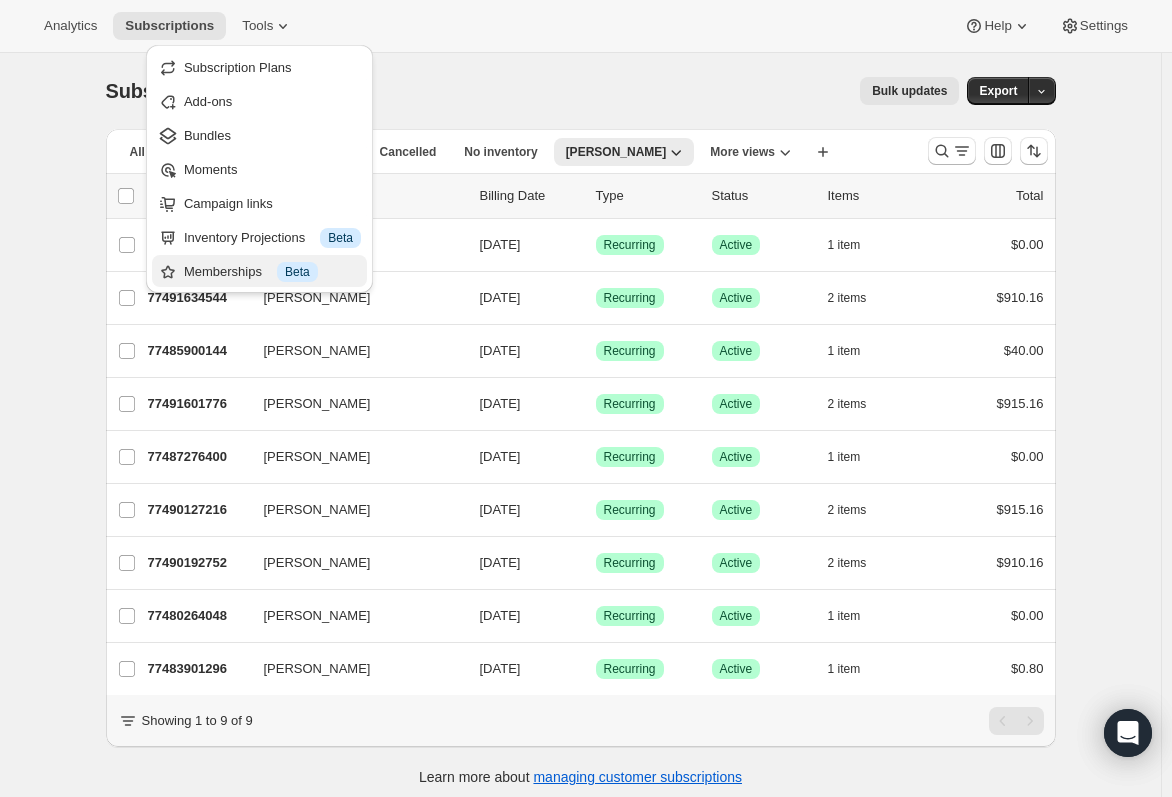 click on "Memberships Info Beta" at bounding box center [272, 272] 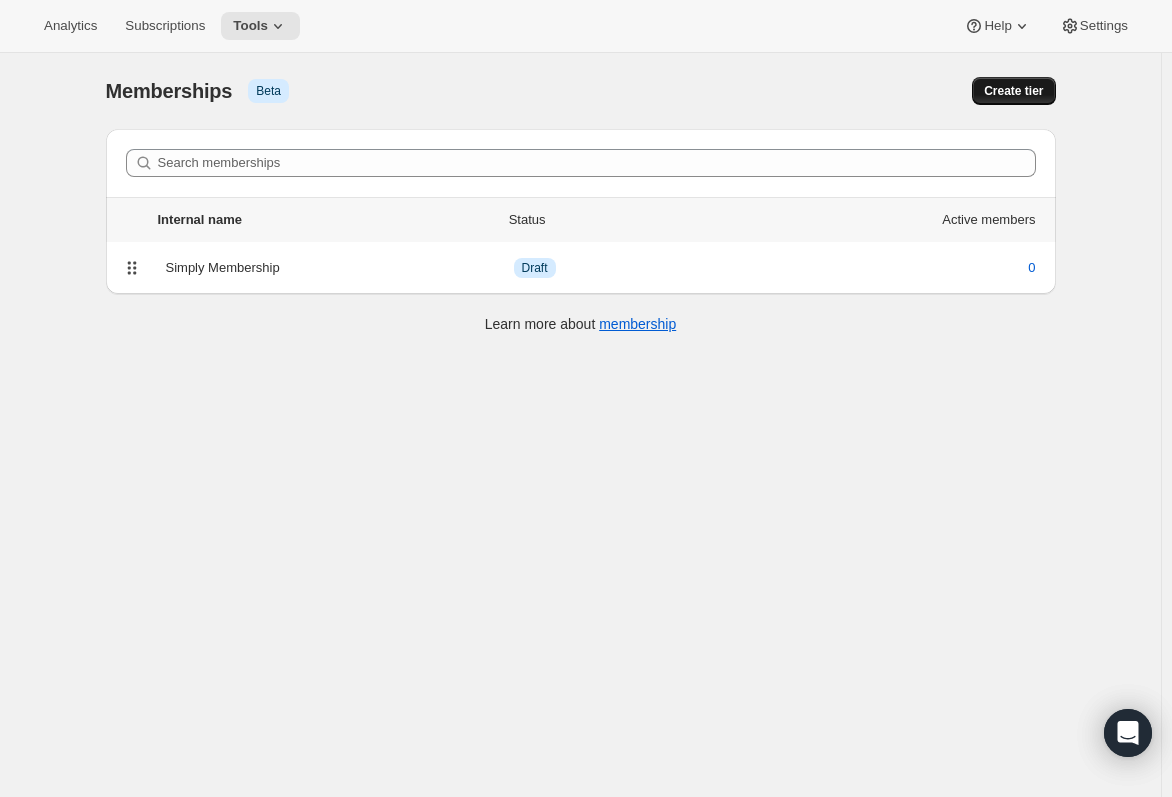 click on "Create tier" at bounding box center (1013, 91) 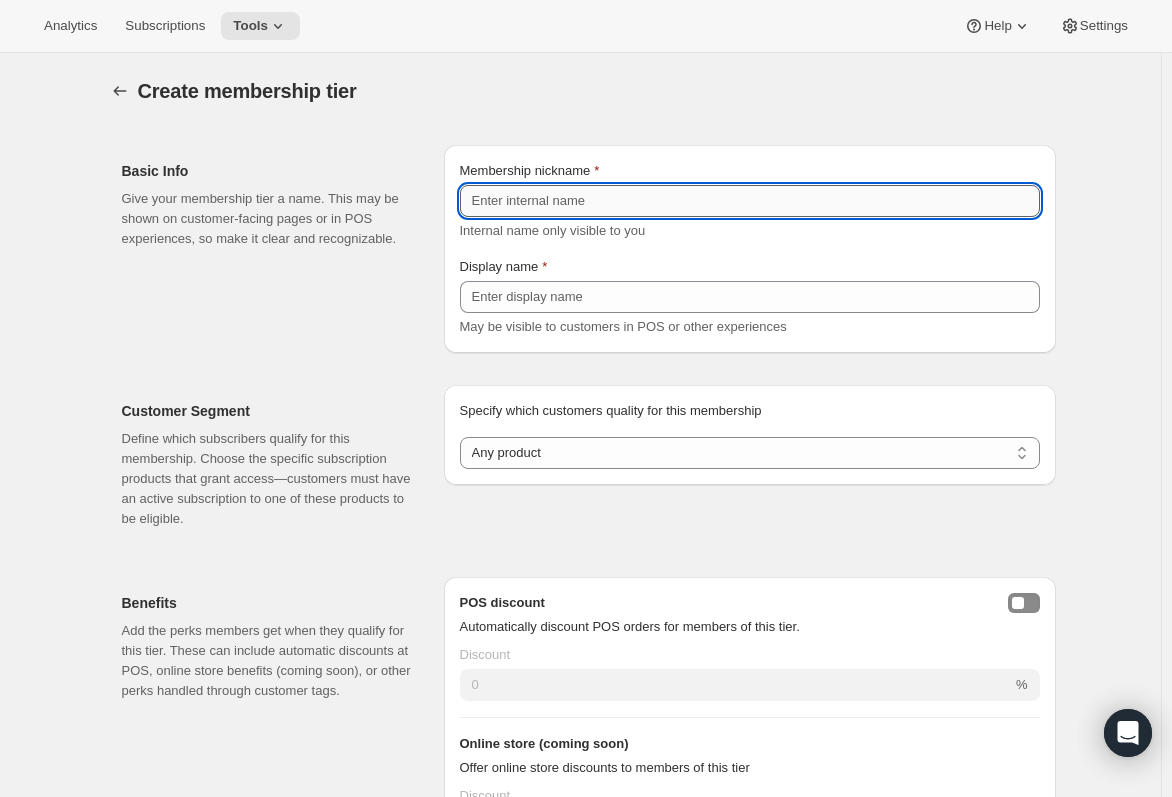click on "Membership nickname" at bounding box center [750, 201] 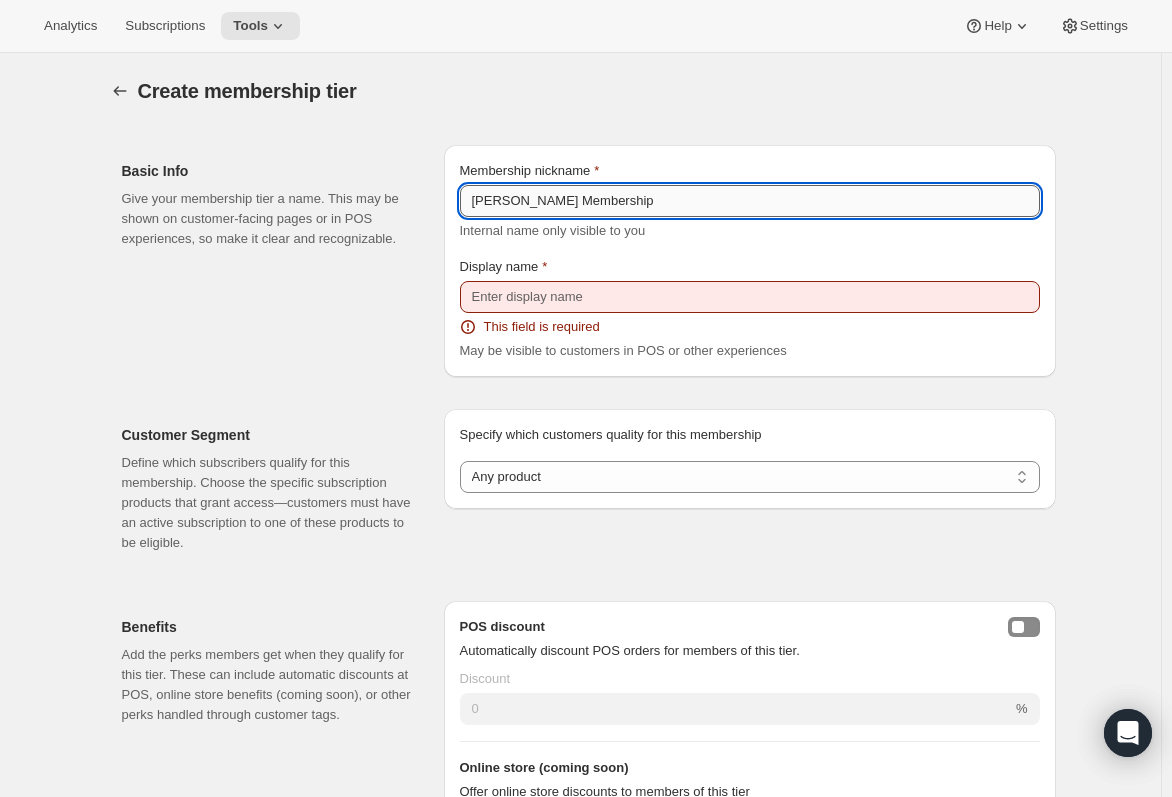 type on "Audrey Membership" 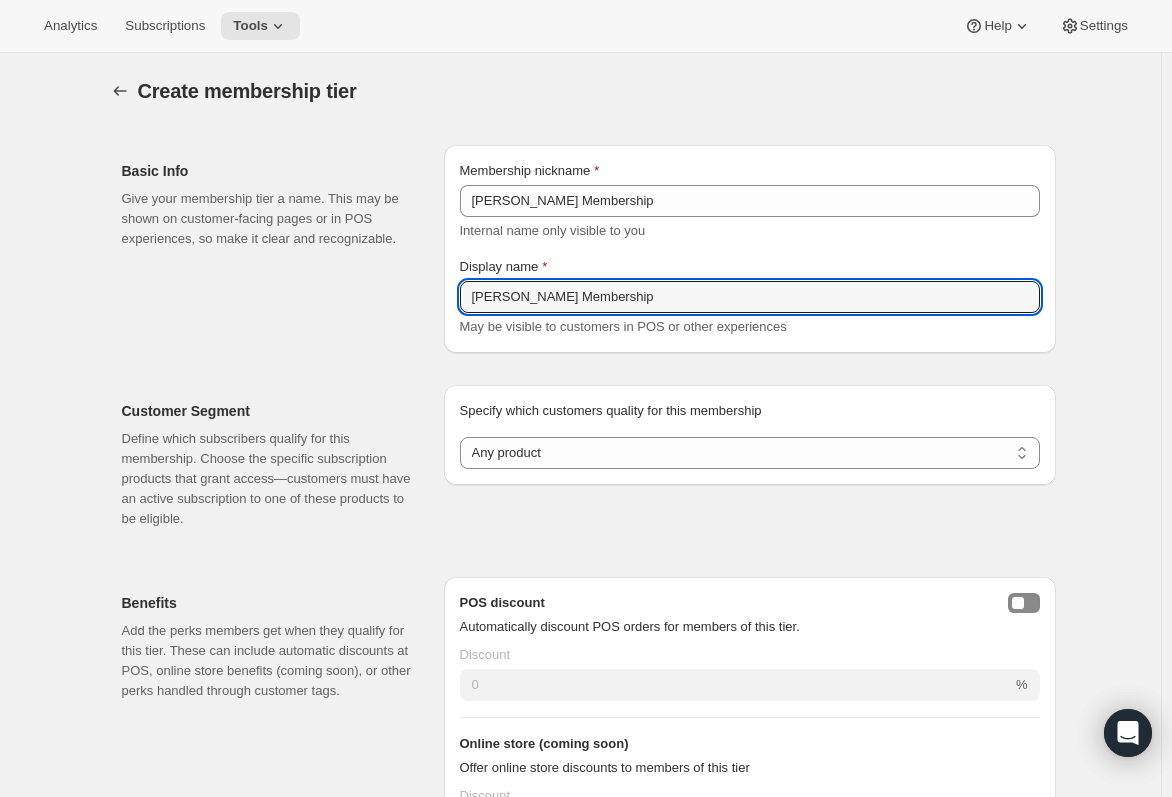 type on "Audrey Membership" 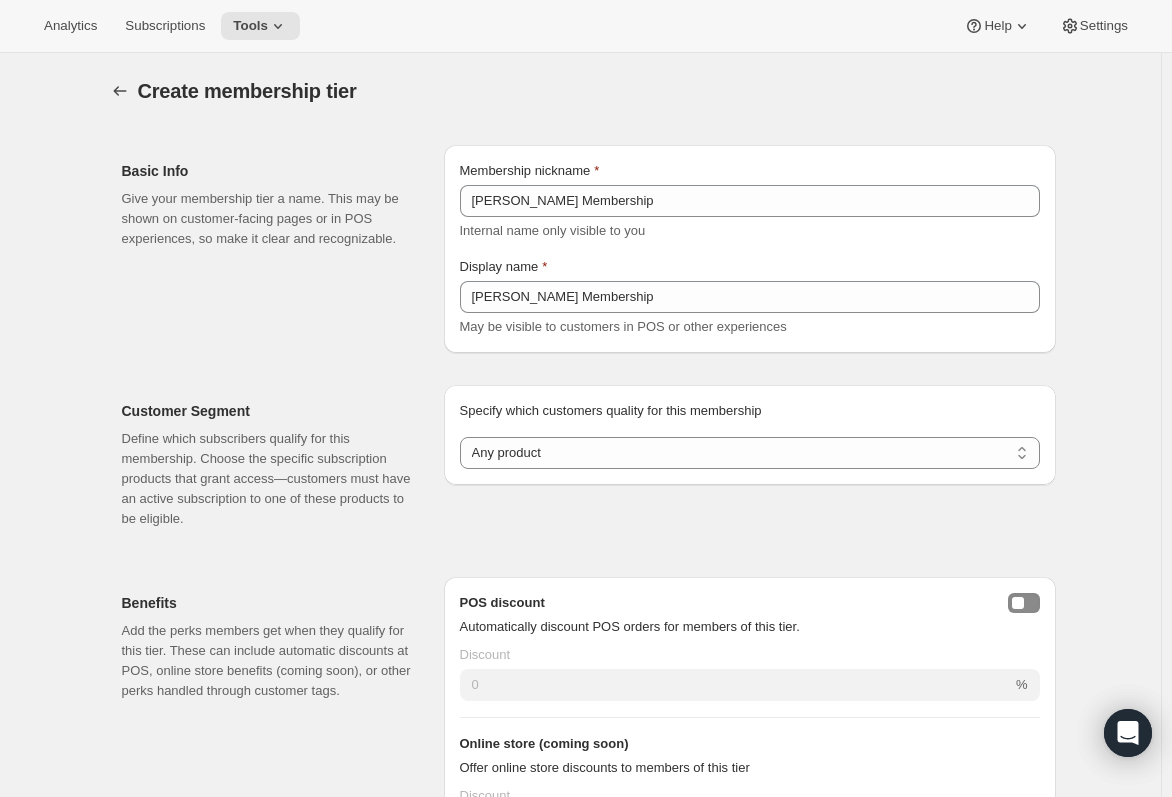 click on "Customer Segment Define which subscribers qualify for this membership. Choose the specific subscription products that grant access—customers must have an active subscription to one of these products to be eligible. Specify which customers quality for this membership Specify which customers quality for this membership Any product Subscribe to specific product(s) Subscribe to specific variant(s) Any product" at bounding box center [573, 449] 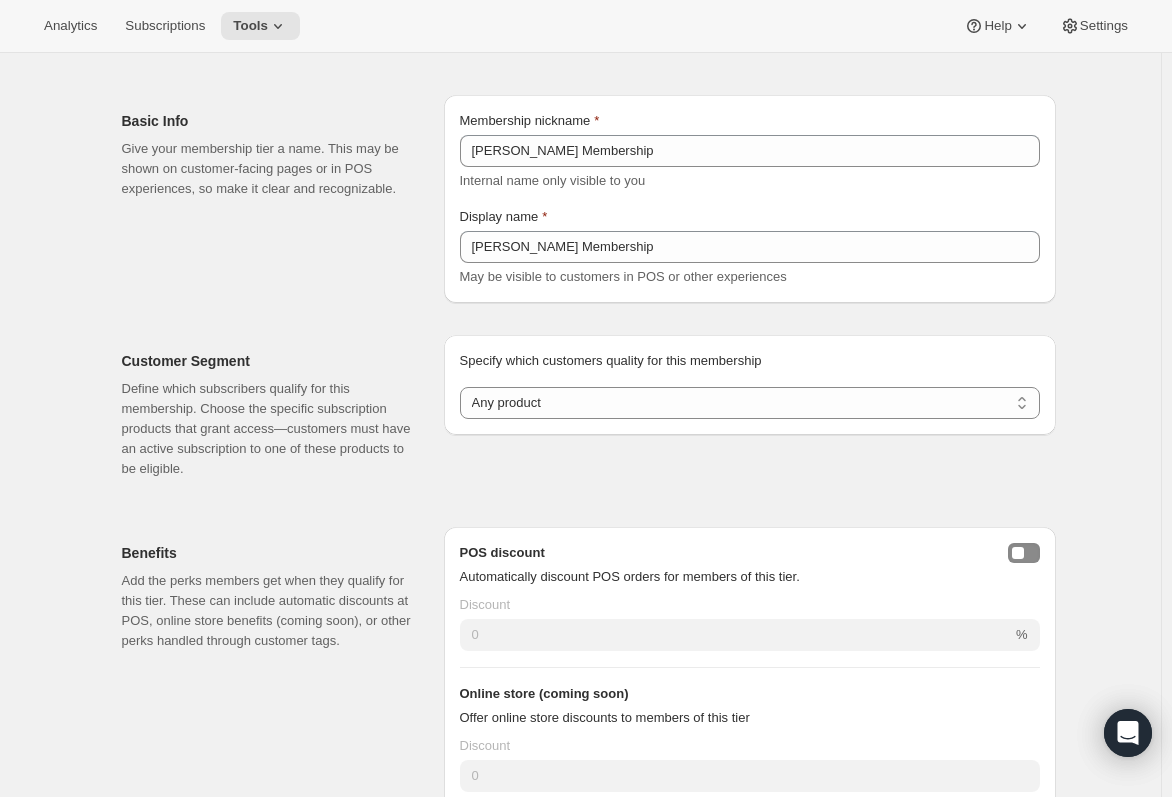 scroll, scrollTop: 100, scrollLeft: 0, axis: vertical 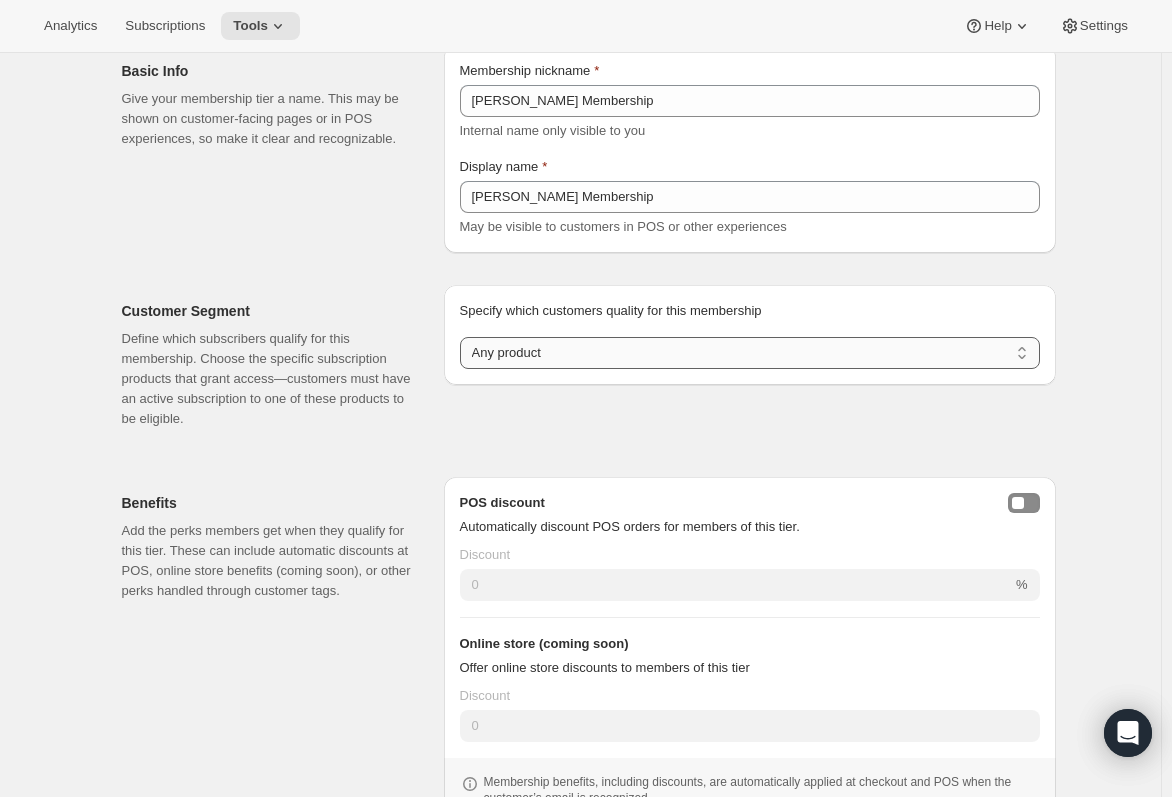 click on "Any product Subscribe to specific product(s) Subscribe to specific variant(s)" at bounding box center [750, 353] 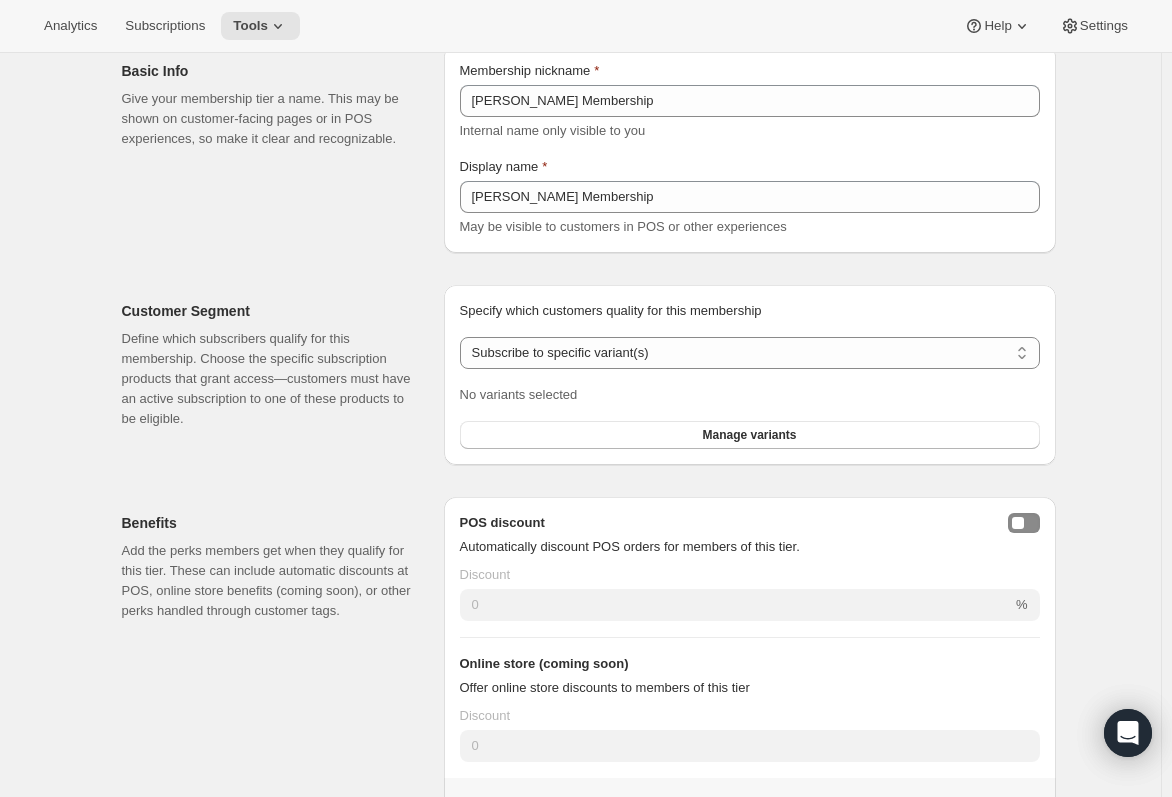 click on "Specify which customers quality for this membership Specify which customers quality for this membership Any product Subscribe to specific product(s) Subscribe to specific variant(s) Subscribe to specific variant(s) No variants selected Manage variants" at bounding box center [750, 375] 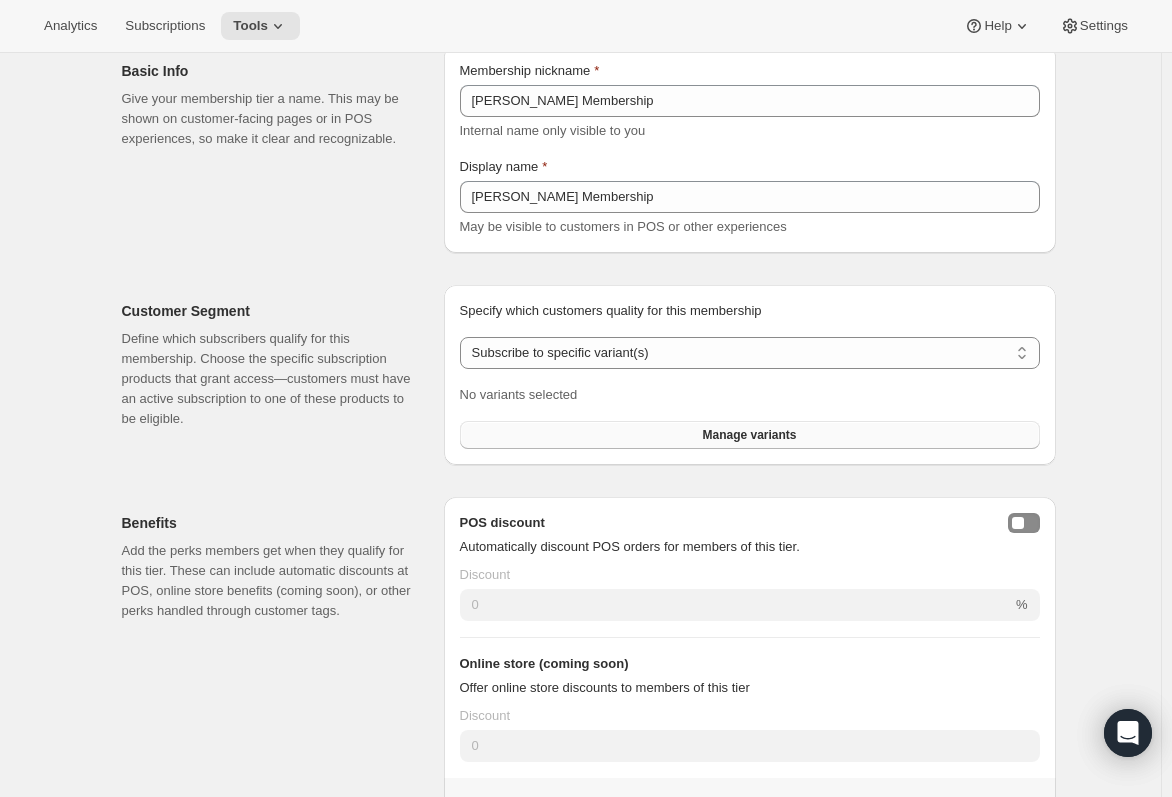click on "Manage variants" at bounding box center [750, 435] 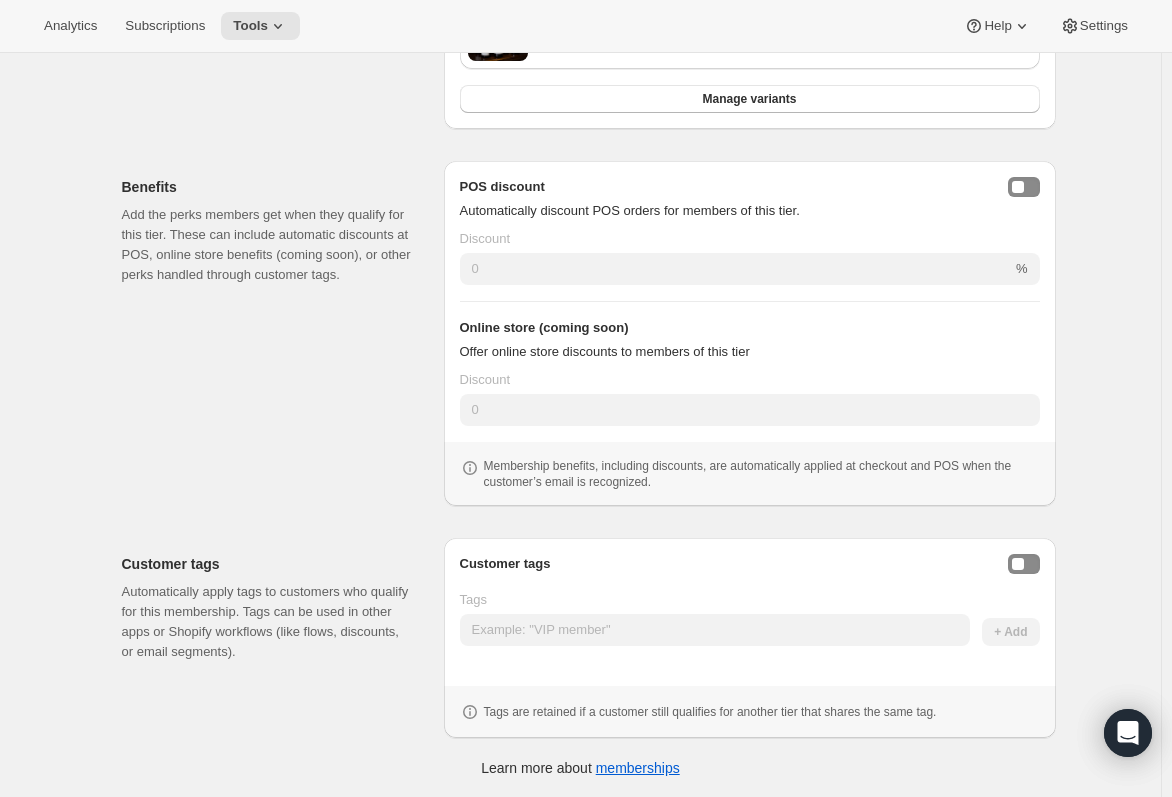 scroll, scrollTop: 1293, scrollLeft: 0, axis: vertical 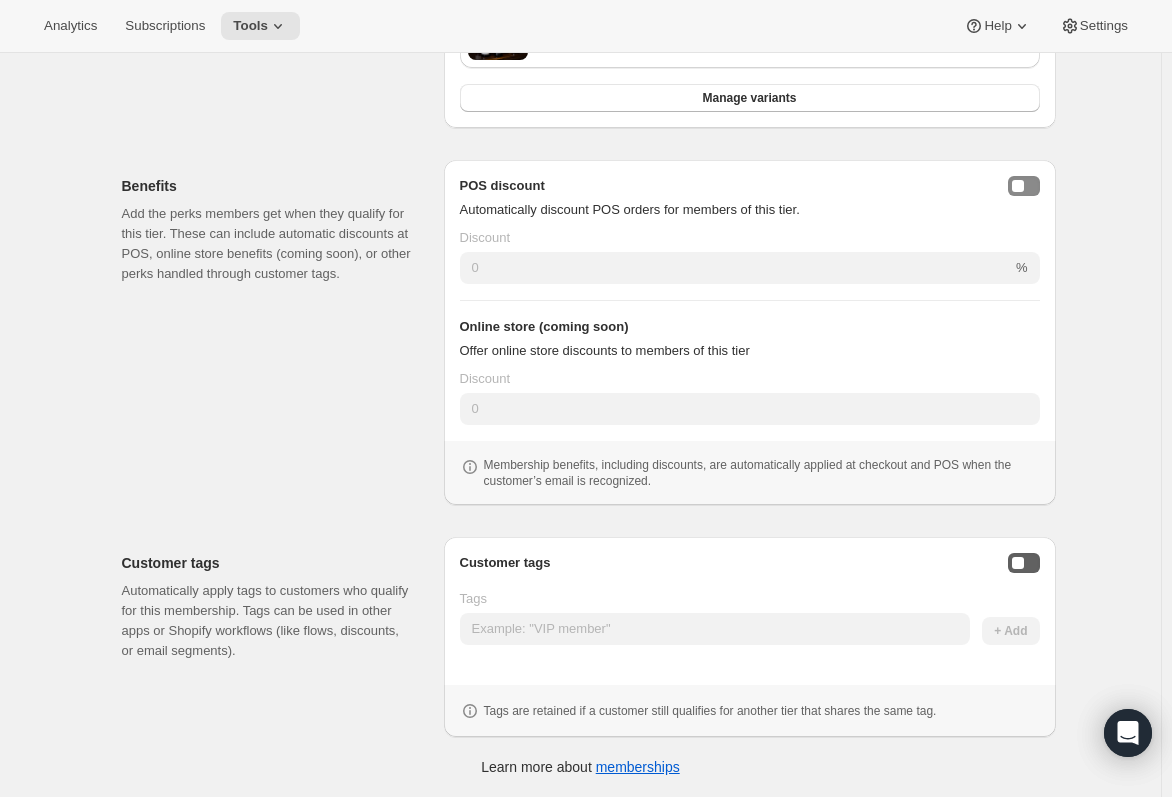 click at bounding box center (1018, 563) 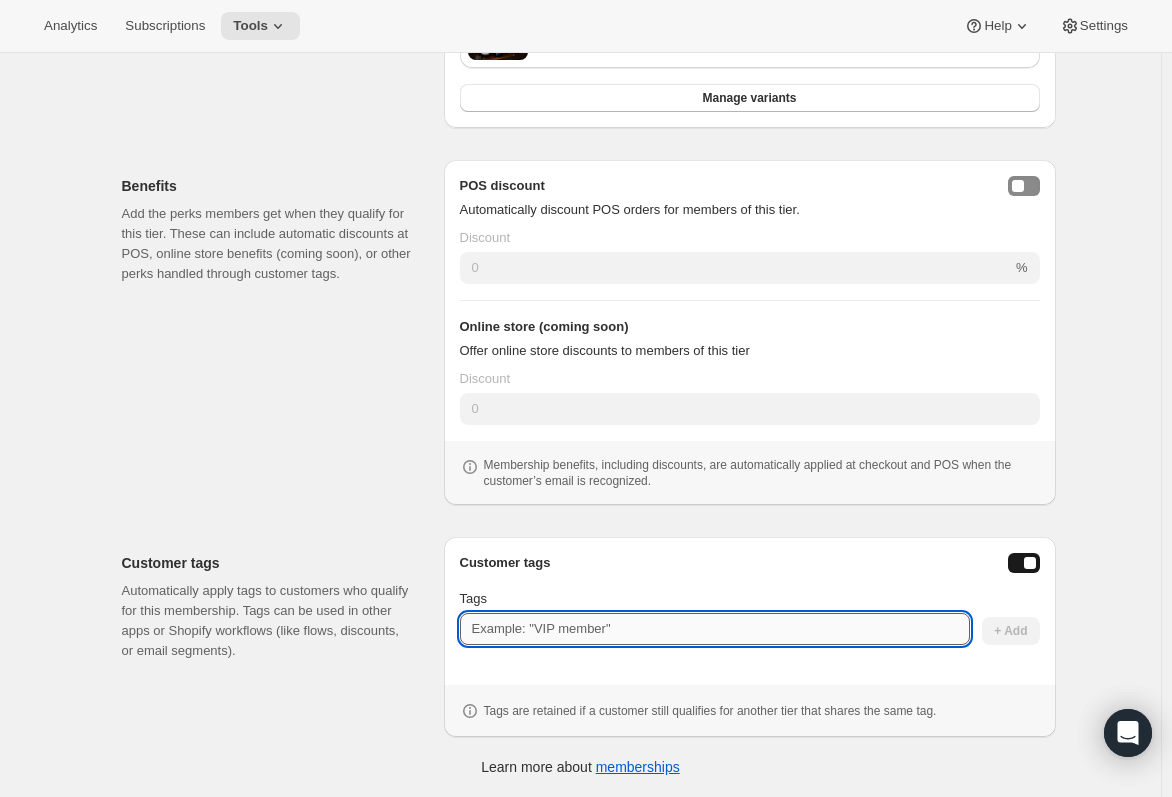click on "Tags" at bounding box center [715, 629] 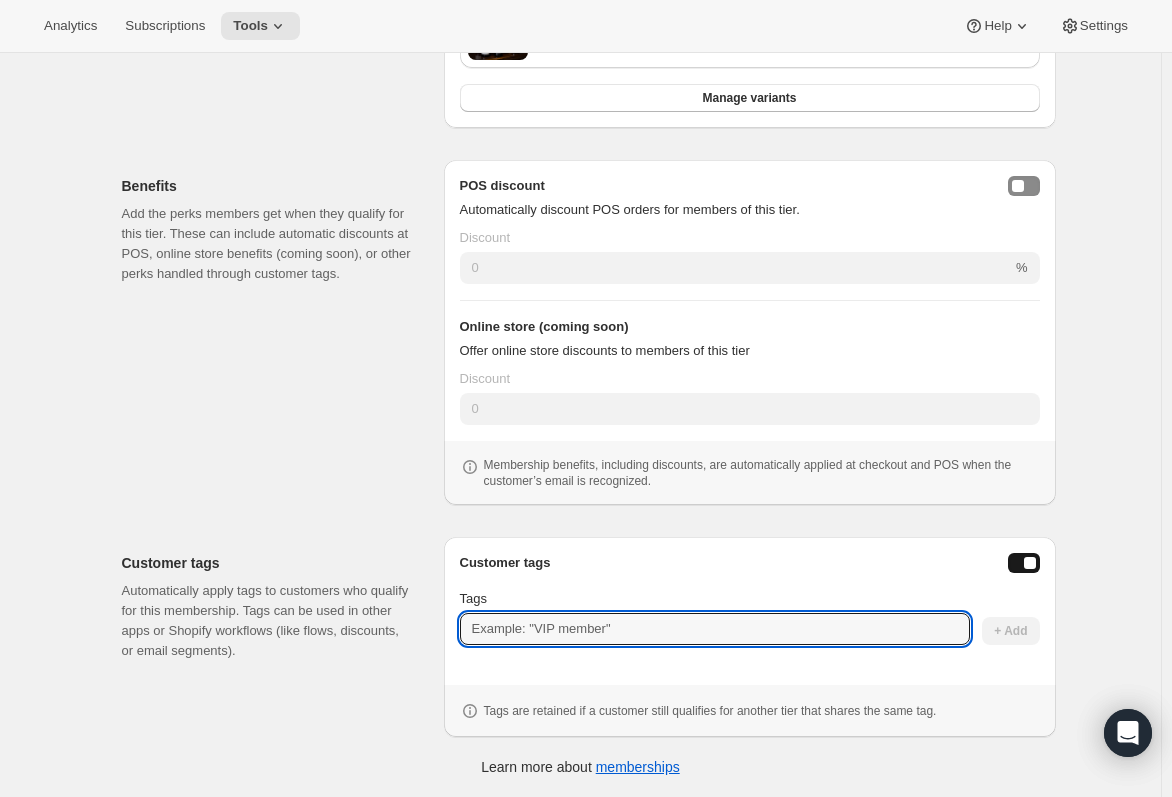 click on "Customer tags Tags + Add Tags are retained if a customer still qualifies for another tier that shares the same tag." at bounding box center (750, 637) 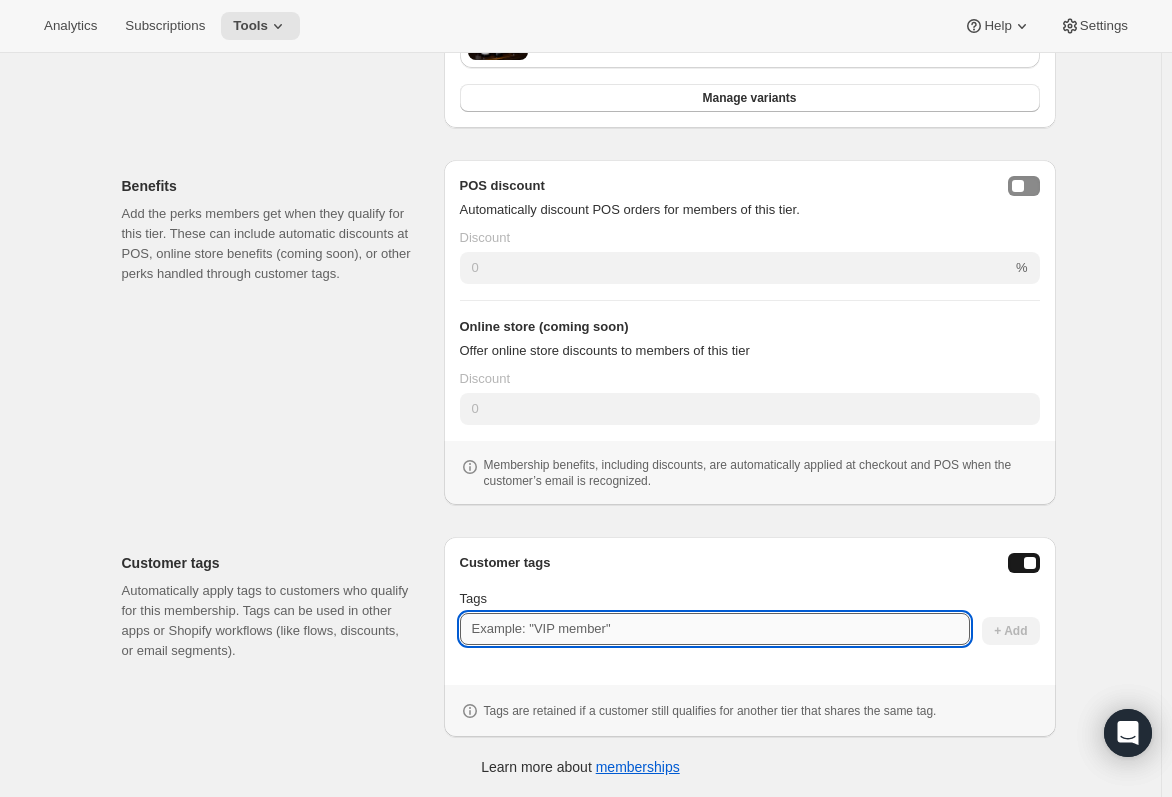 click on "Tags" at bounding box center (715, 629) 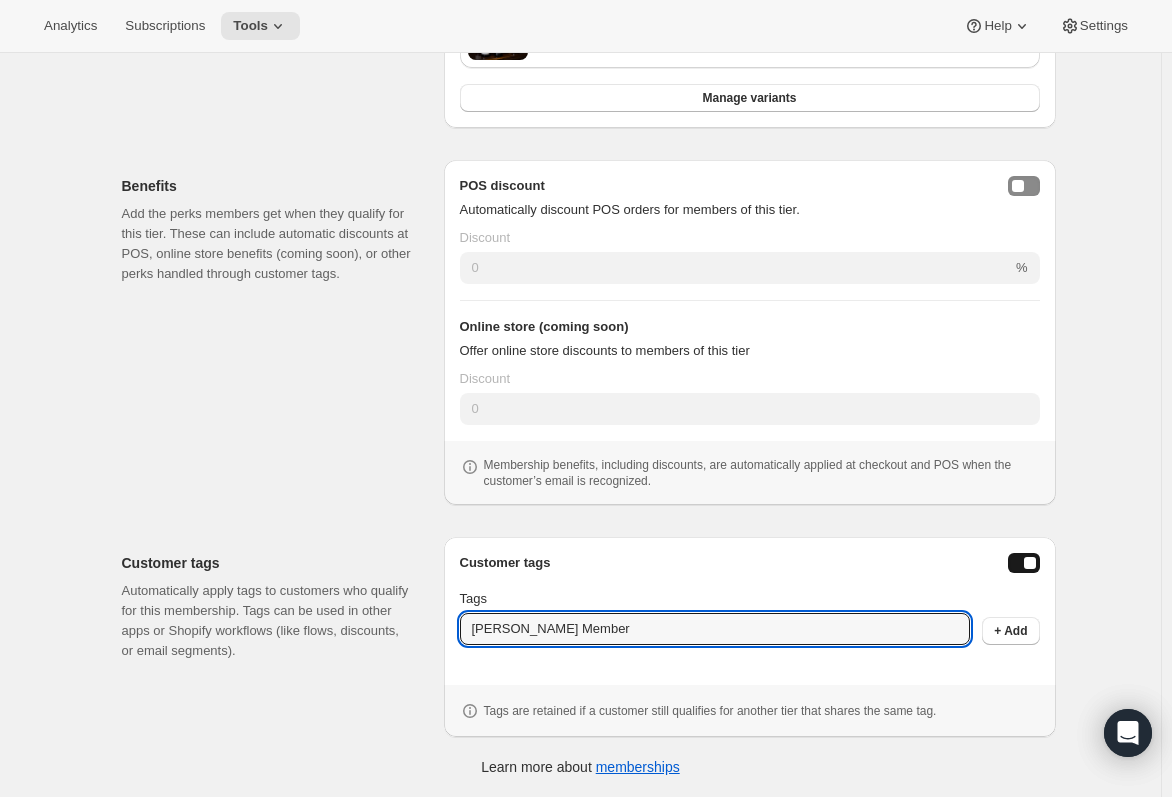 type on "Audrey Member" 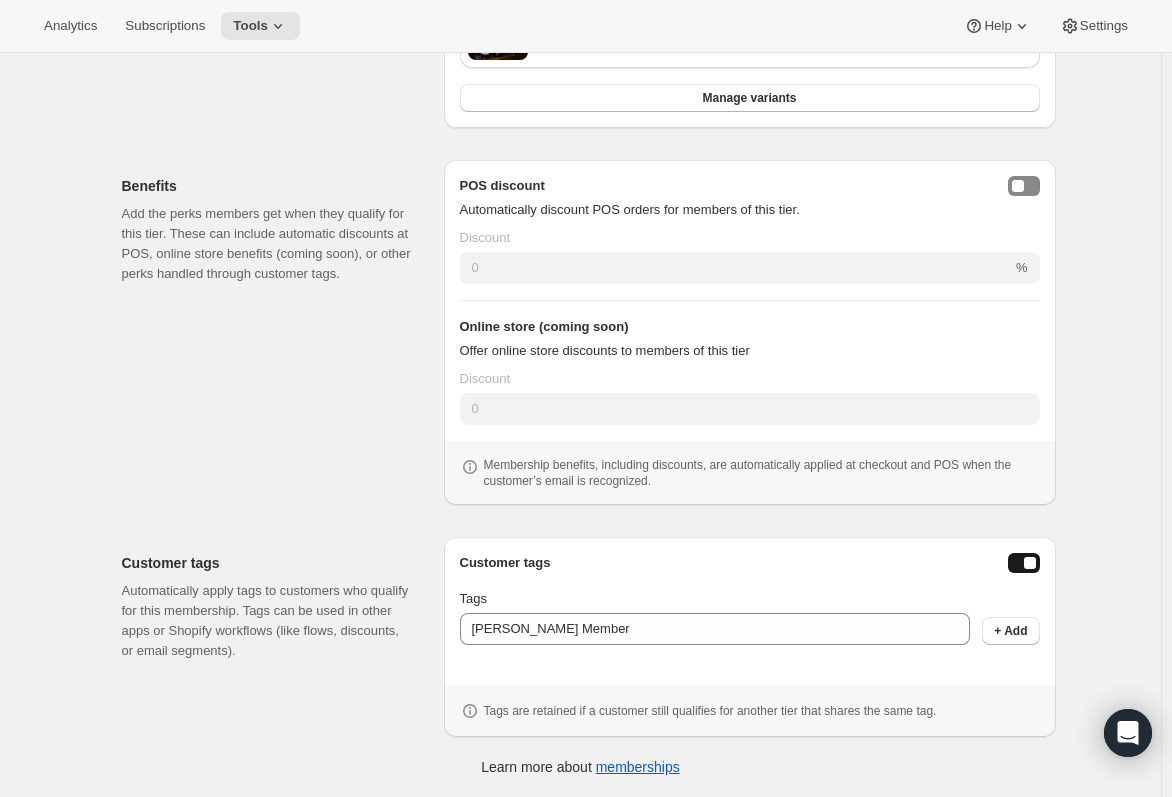 click on "Customer tags Tags Audrey Member + Add Tags are retained if a customer still qualifies for another tier that shares the same tag." at bounding box center (750, 637) 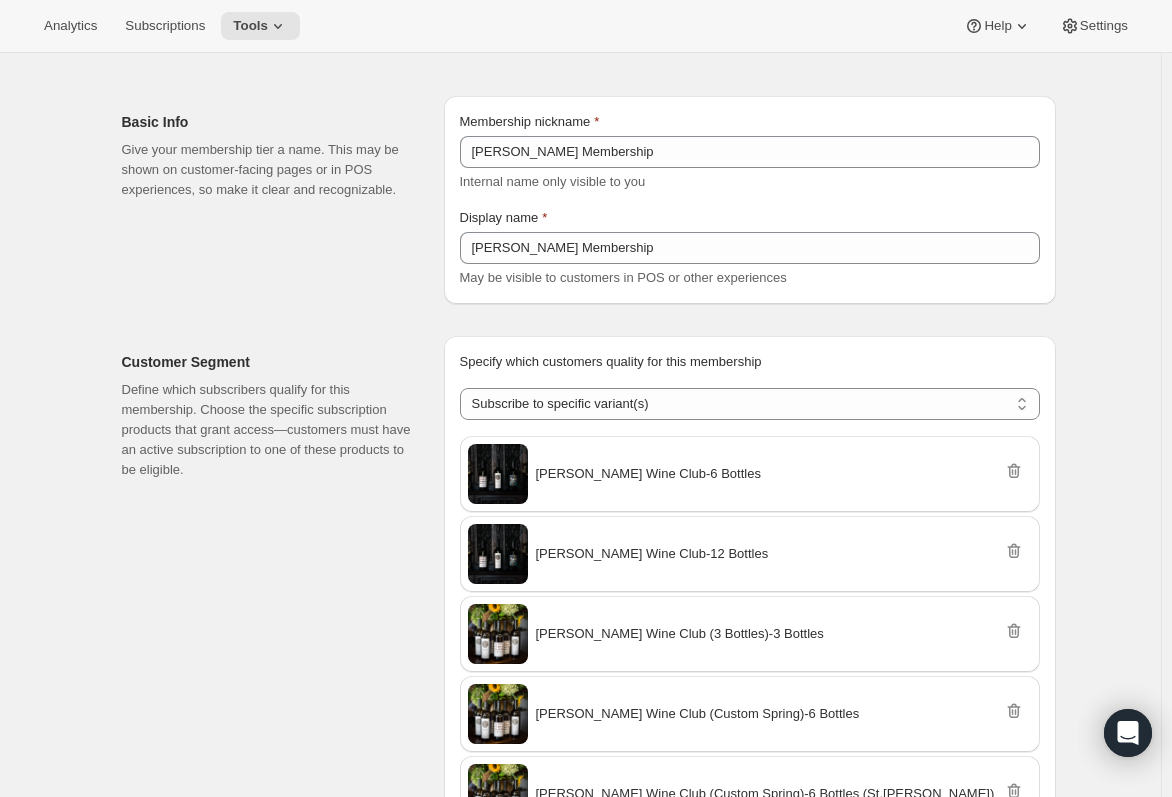 scroll, scrollTop: 0, scrollLeft: 0, axis: both 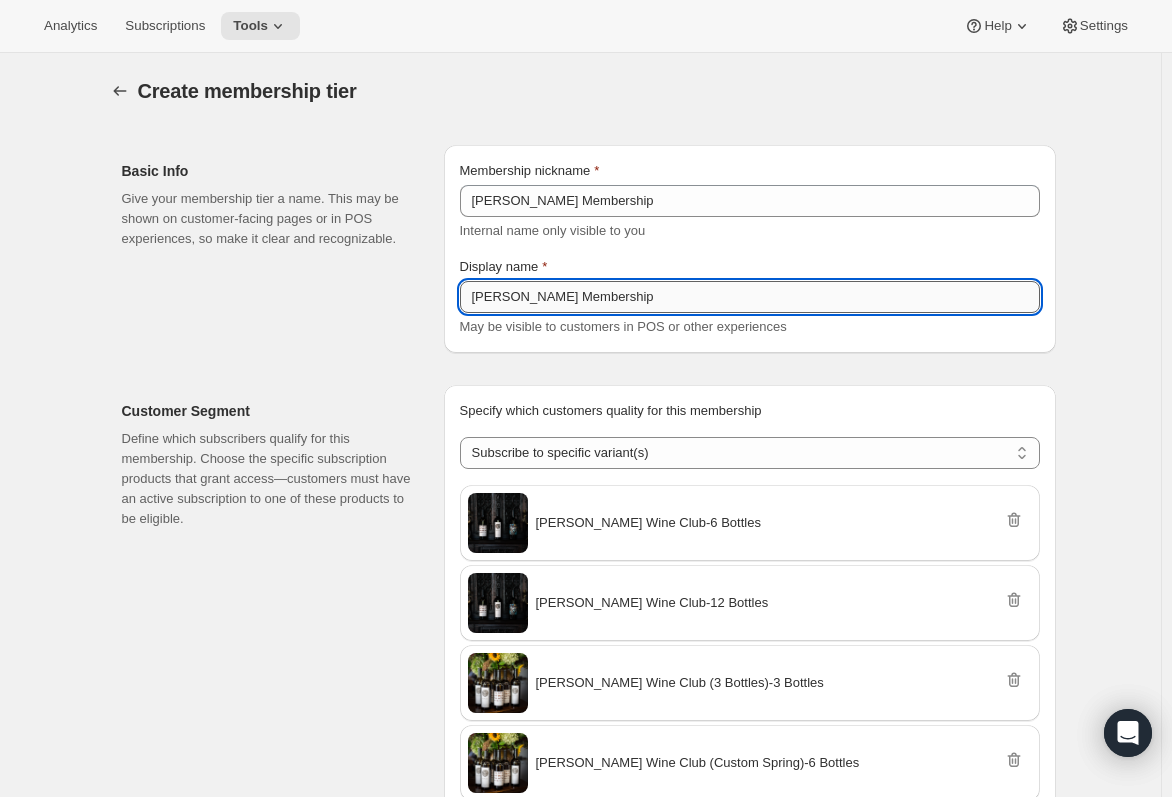drag, startPoint x: 607, startPoint y: 291, endPoint x: 570, endPoint y: 291, distance: 37 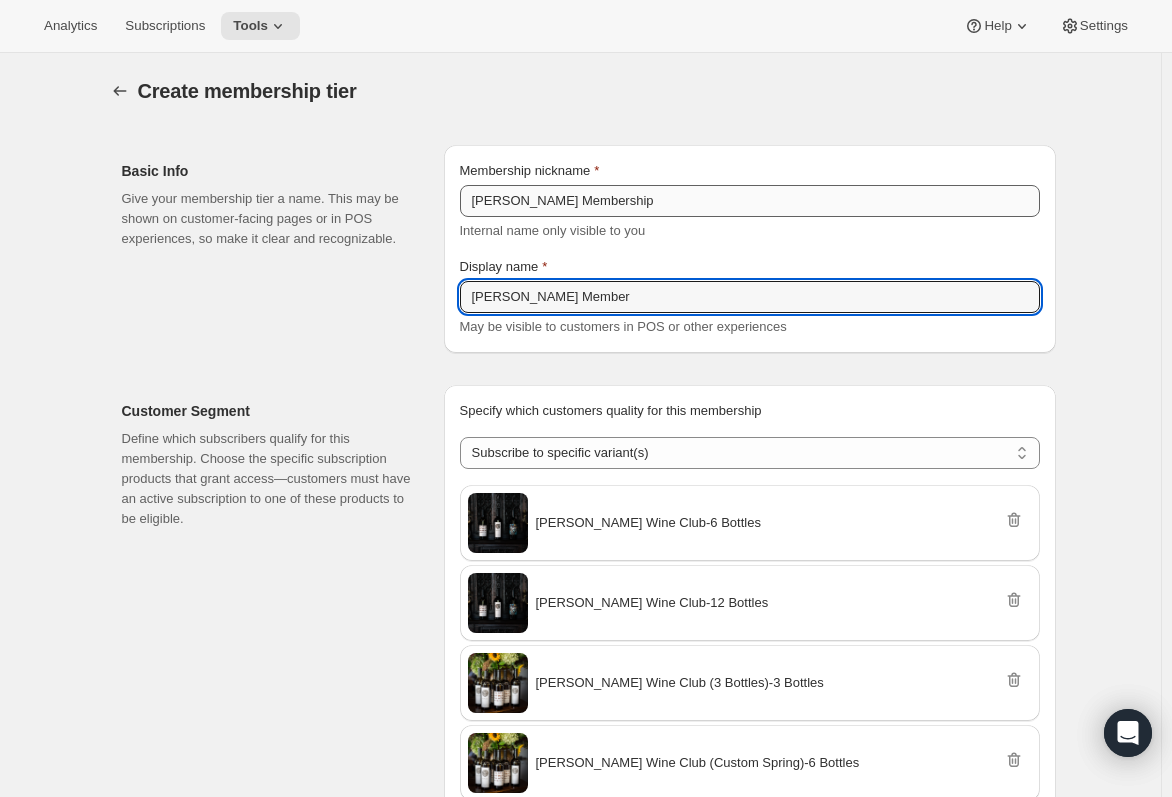 type on "Audrey Member" 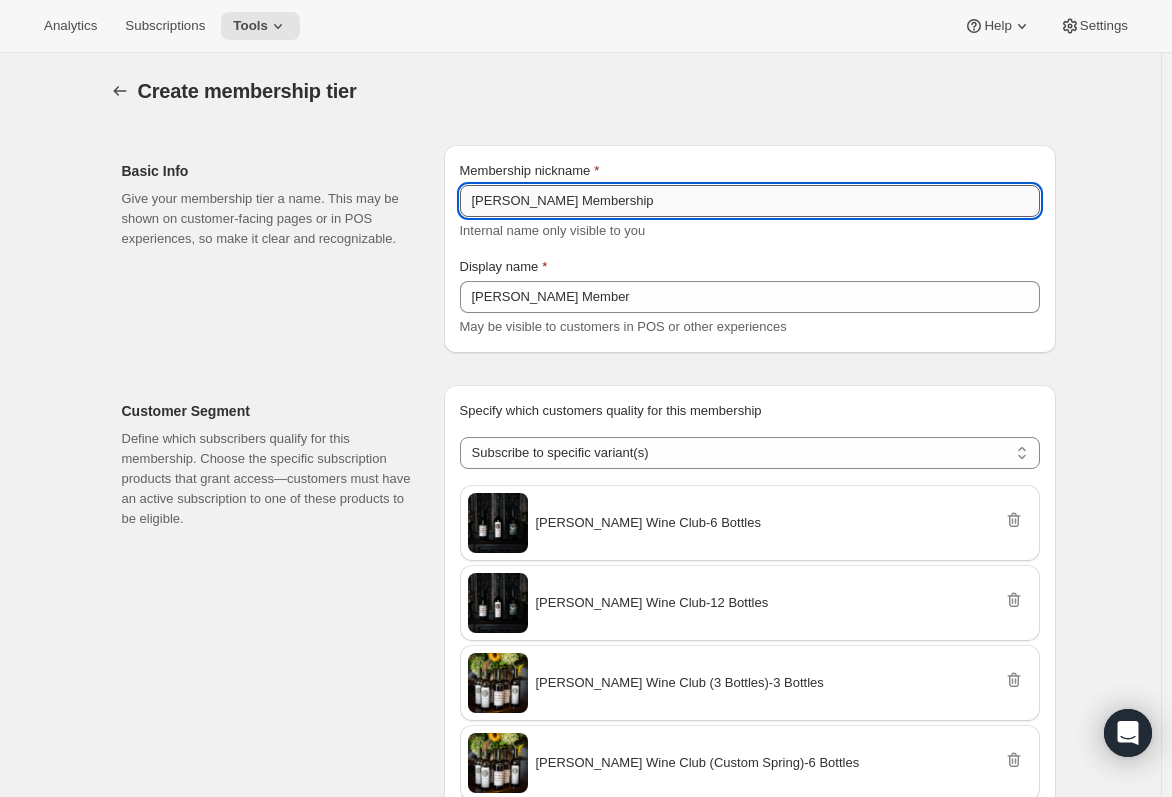 drag, startPoint x: 575, startPoint y: 204, endPoint x: 612, endPoint y: 202, distance: 37.054016 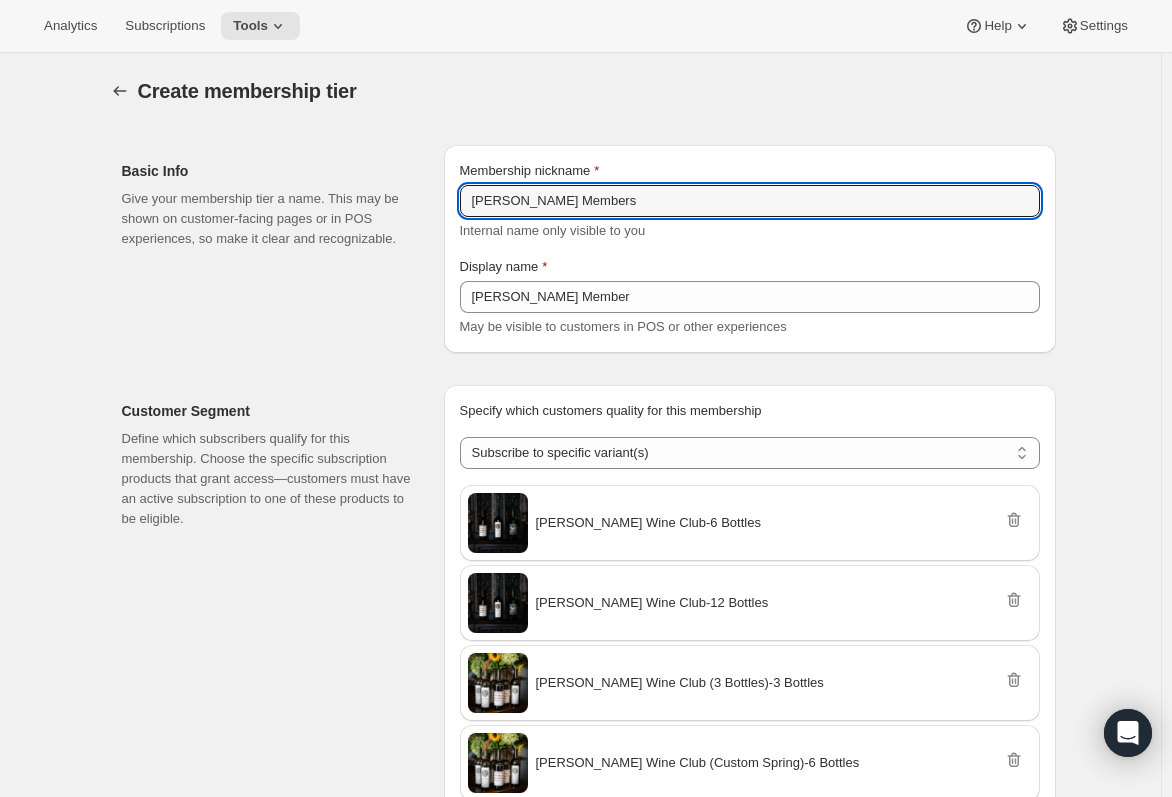 type on "Audrey Members" 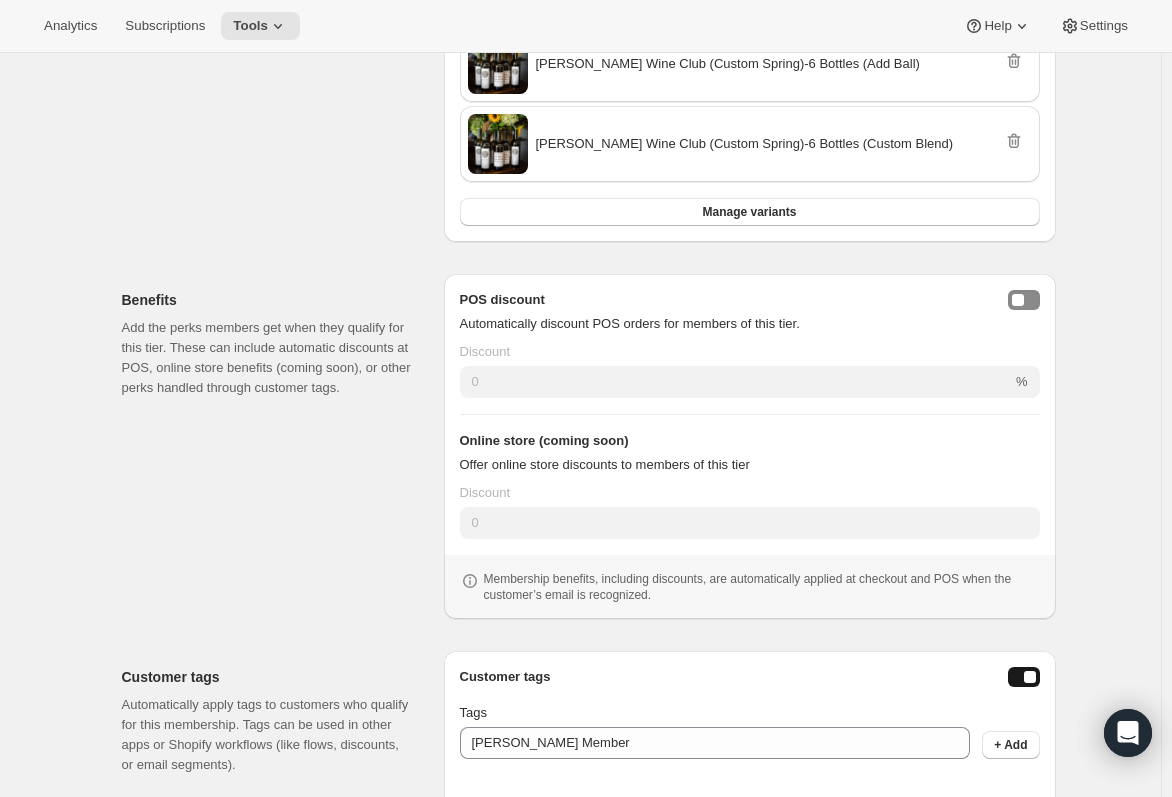 scroll, scrollTop: 1293, scrollLeft: 0, axis: vertical 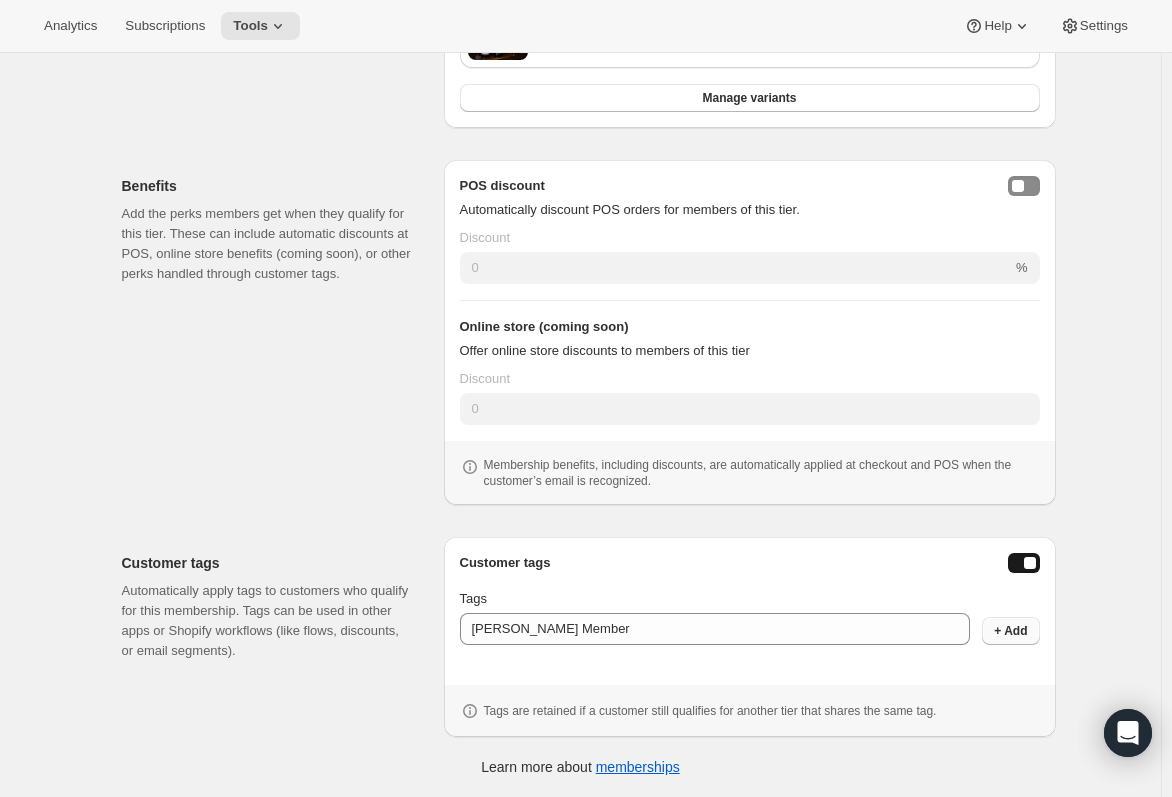 click on "+ Add" at bounding box center (1010, 631) 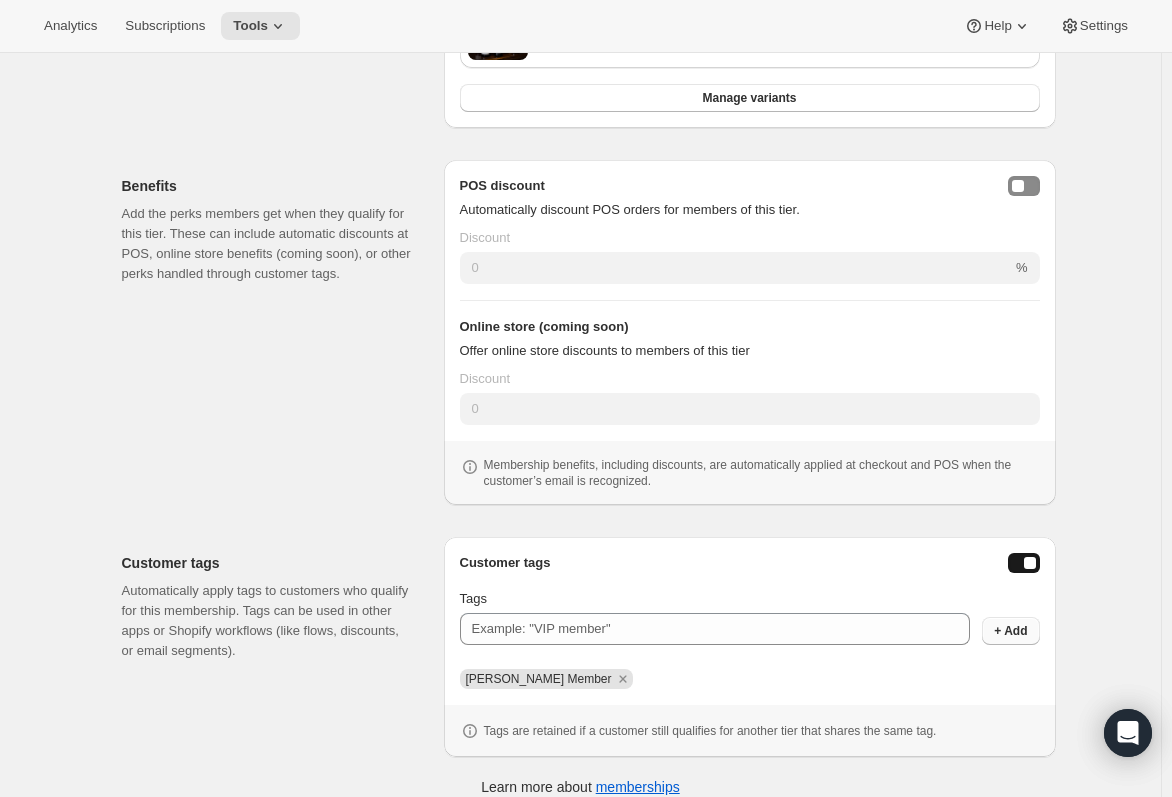 click on "Customer tags Tags + Add Audrey Member Tags are retained if a customer still qualifies for another tier that shares the same tag." at bounding box center [750, 647] 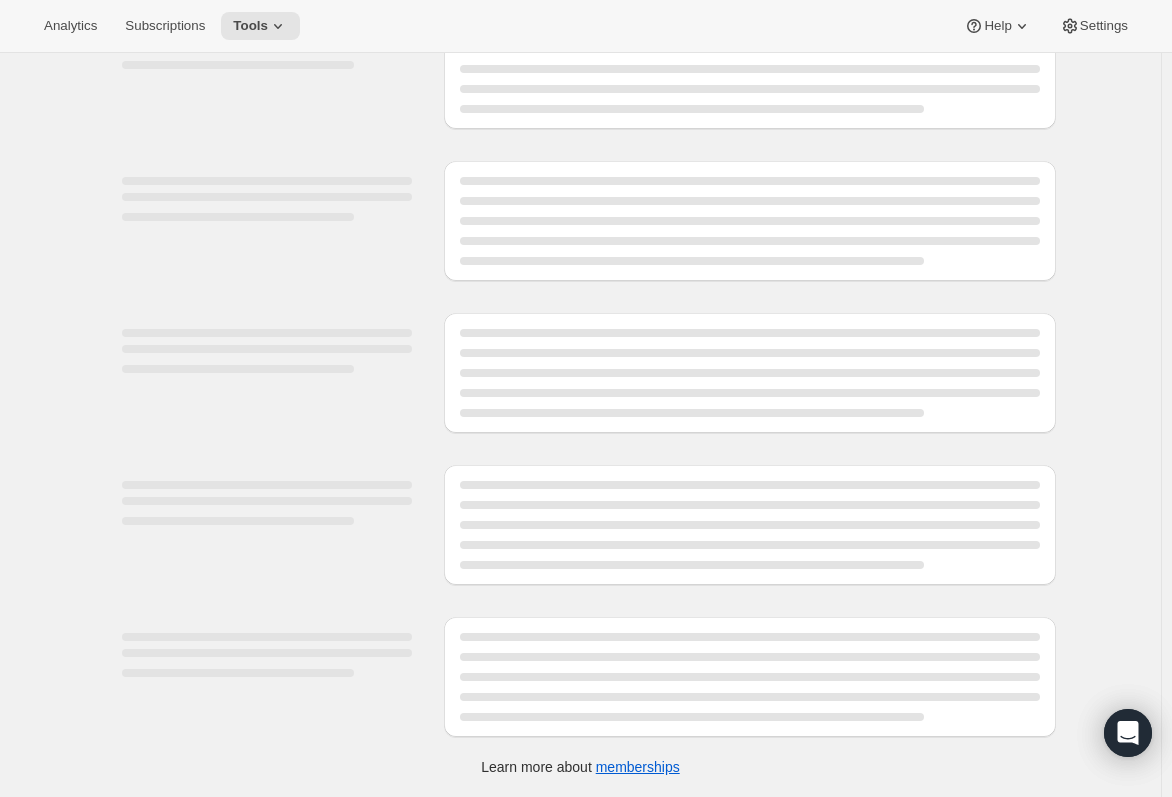 scroll, scrollTop: 0, scrollLeft: 0, axis: both 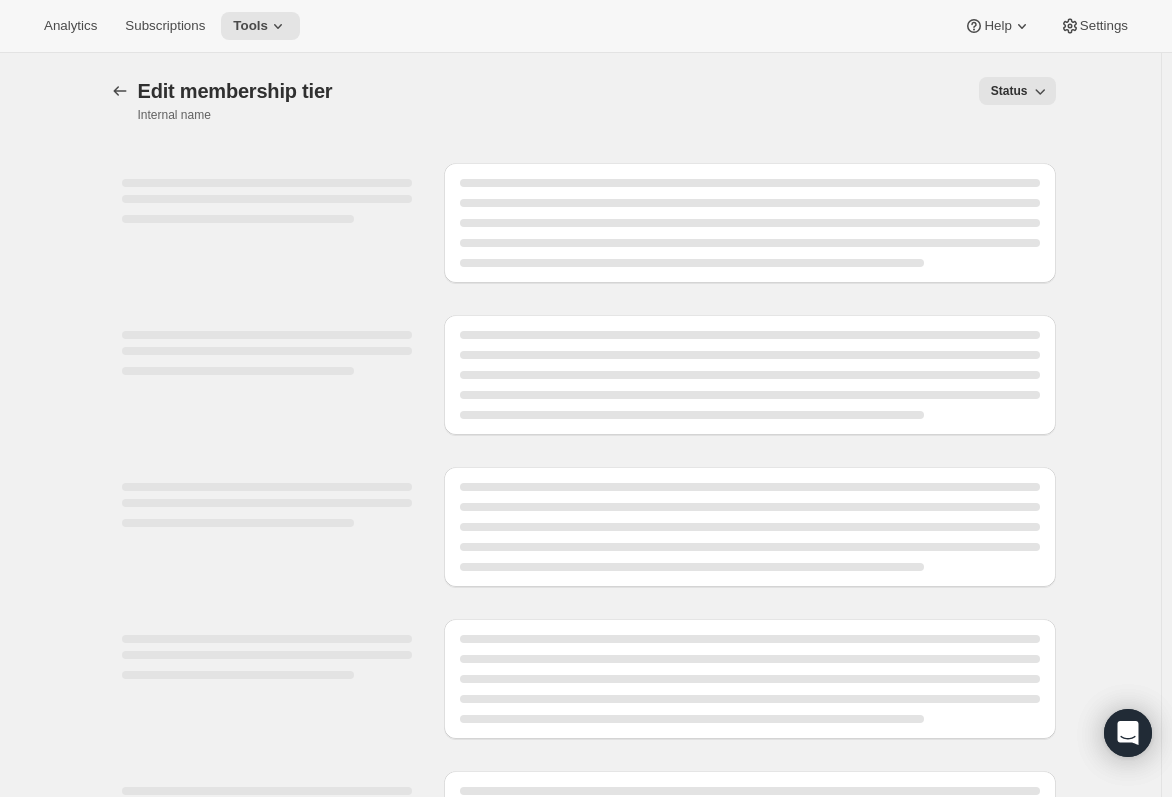 select on "variants" 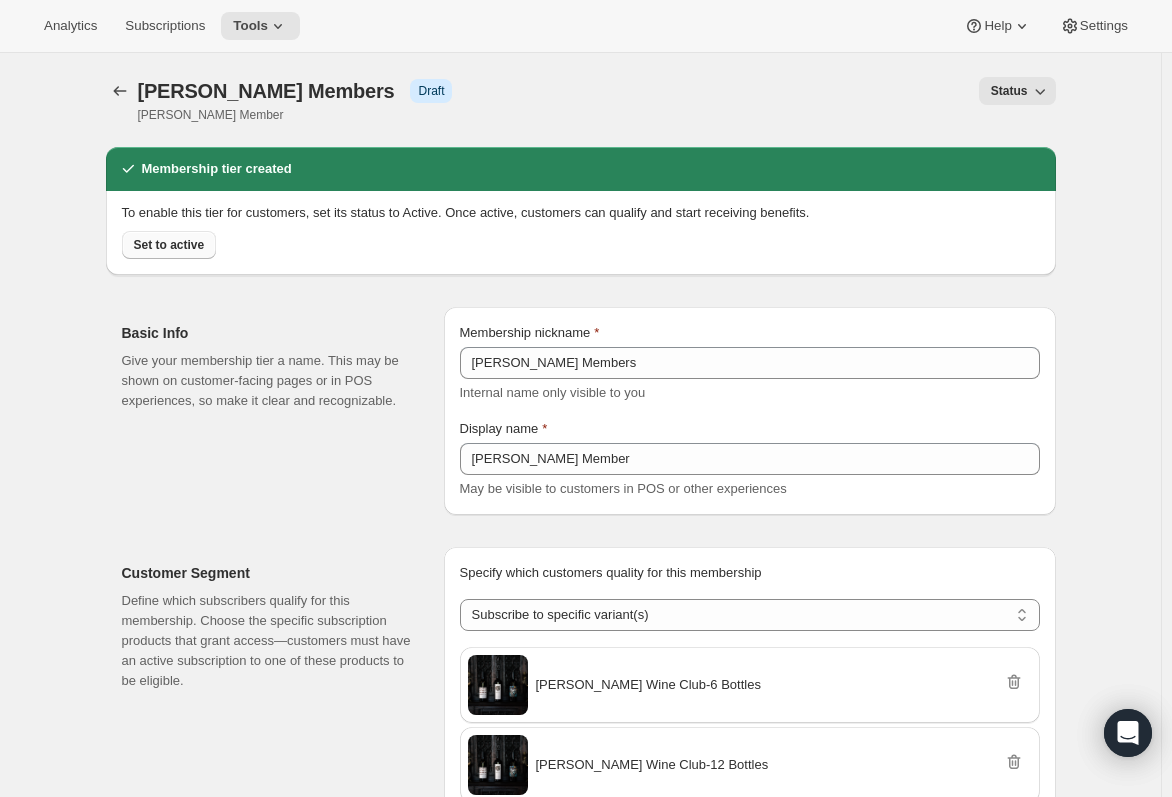 click on "Set to active" at bounding box center [169, 245] 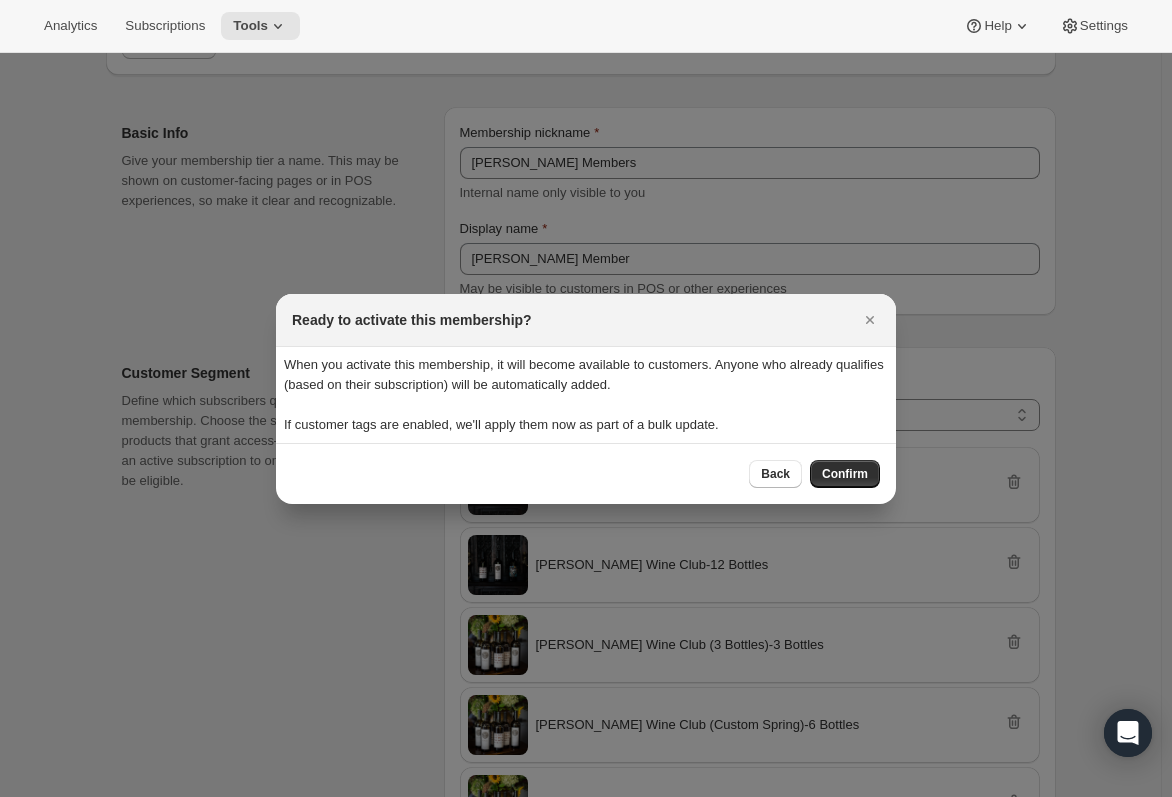 scroll, scrollTop: 0, scrollLeft: 0, axis: both 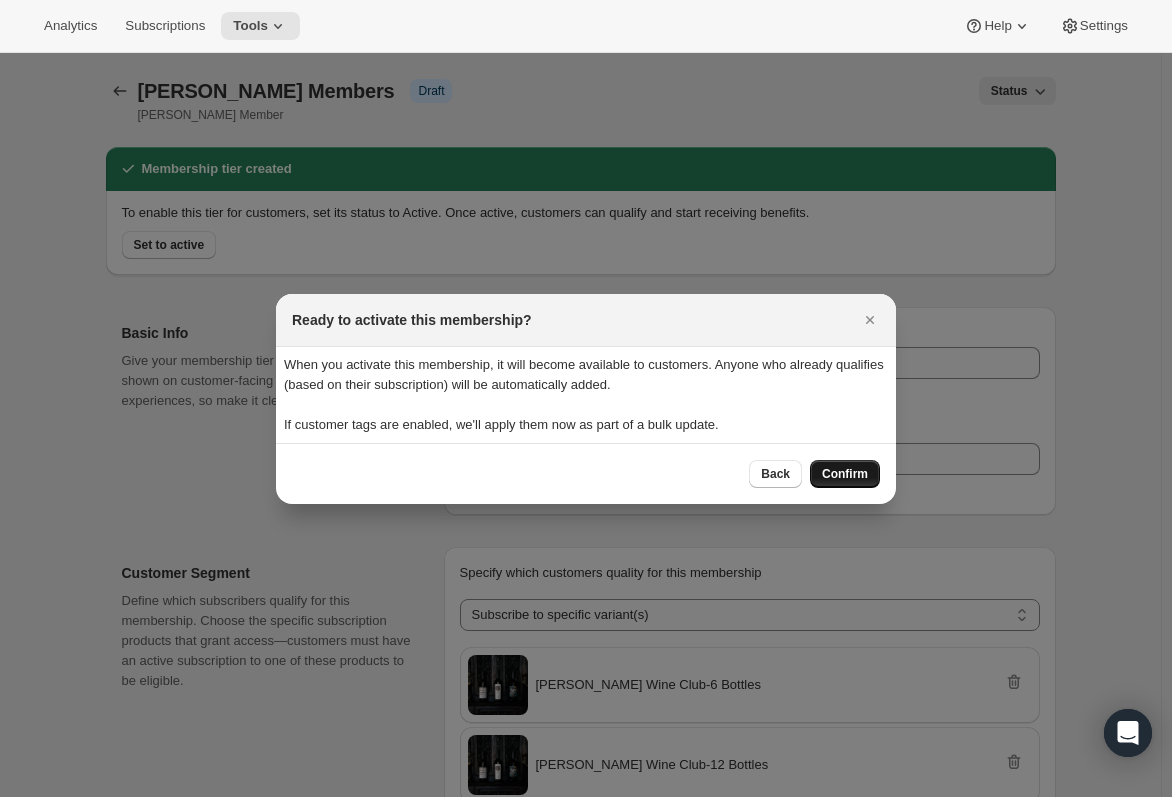 click on "Confirm" at bounding box center [845, 474] 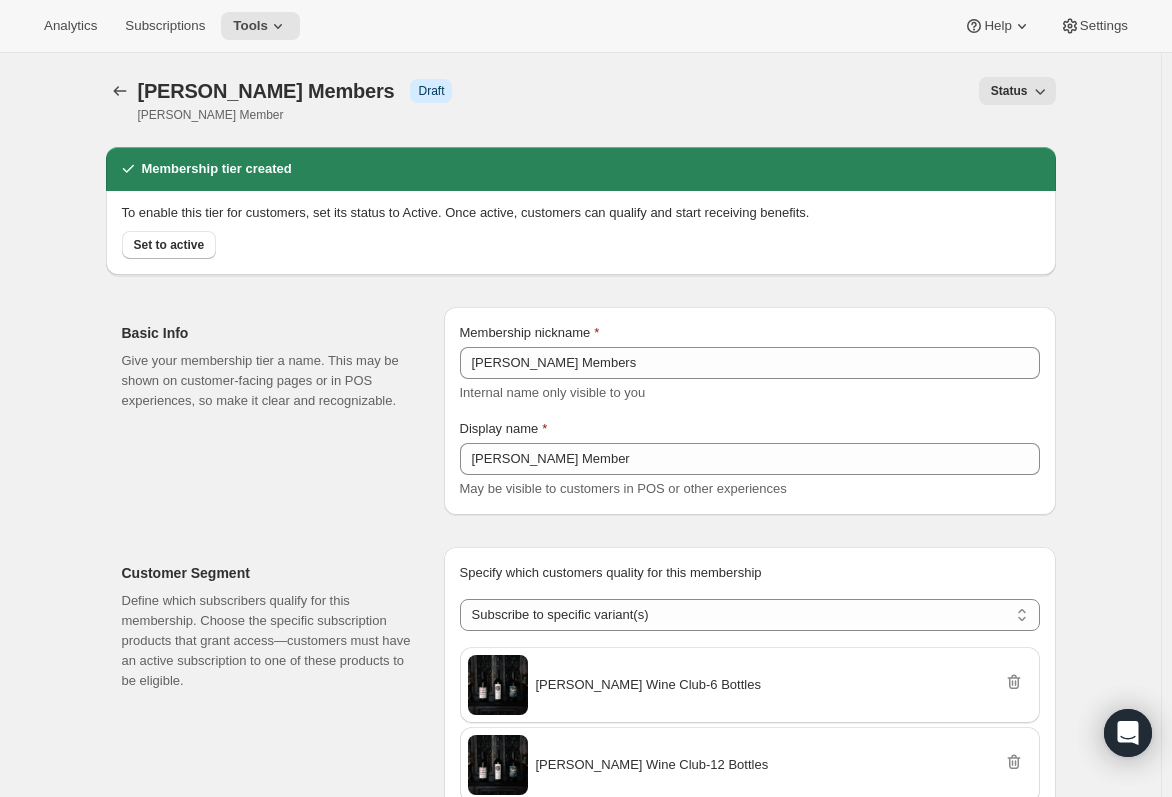 type 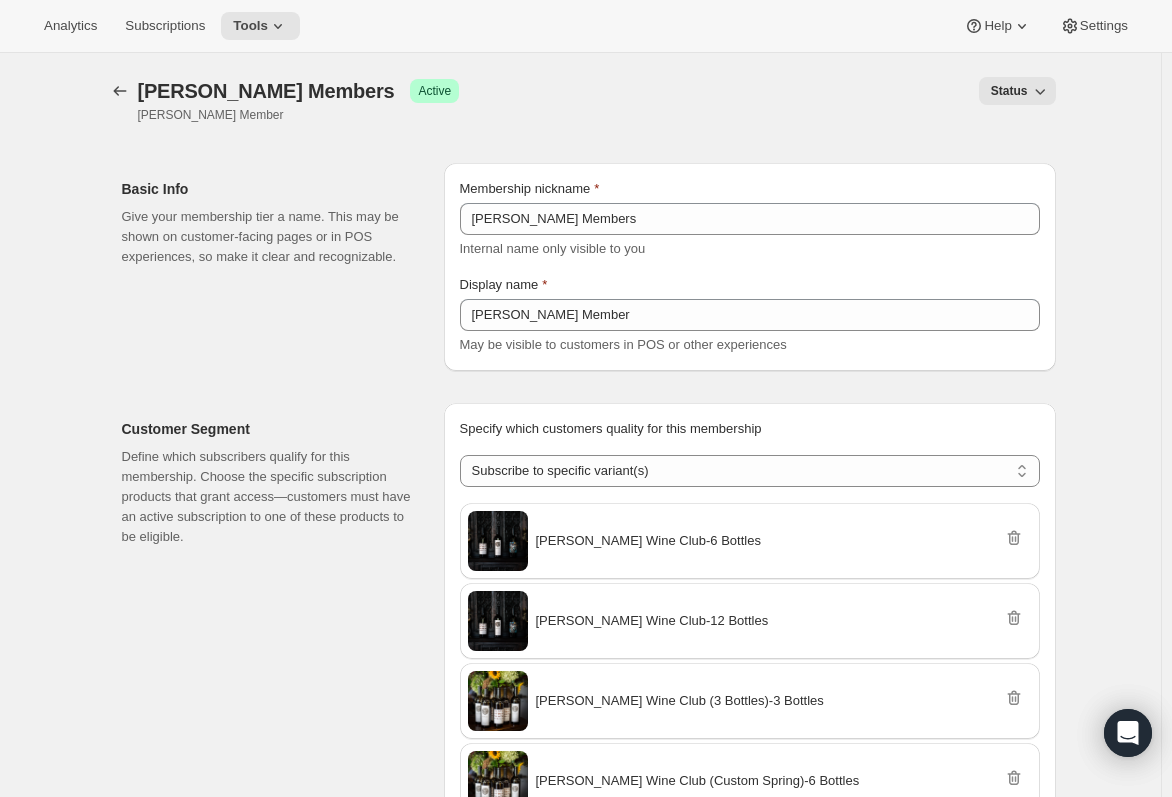 click on "Status" at bounding box center (1017, 91) 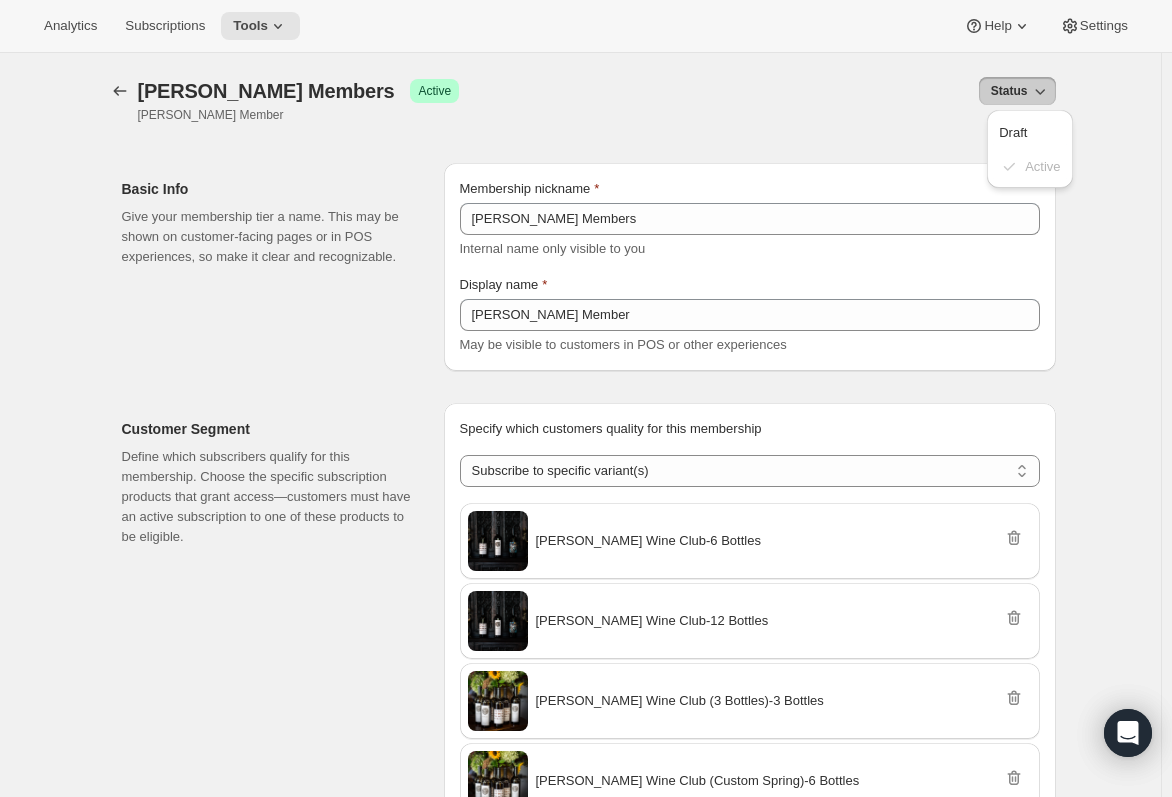 click on "Audrey Members Success Active Audrey Member Status More actions Status" at bounding box center [581, 100] 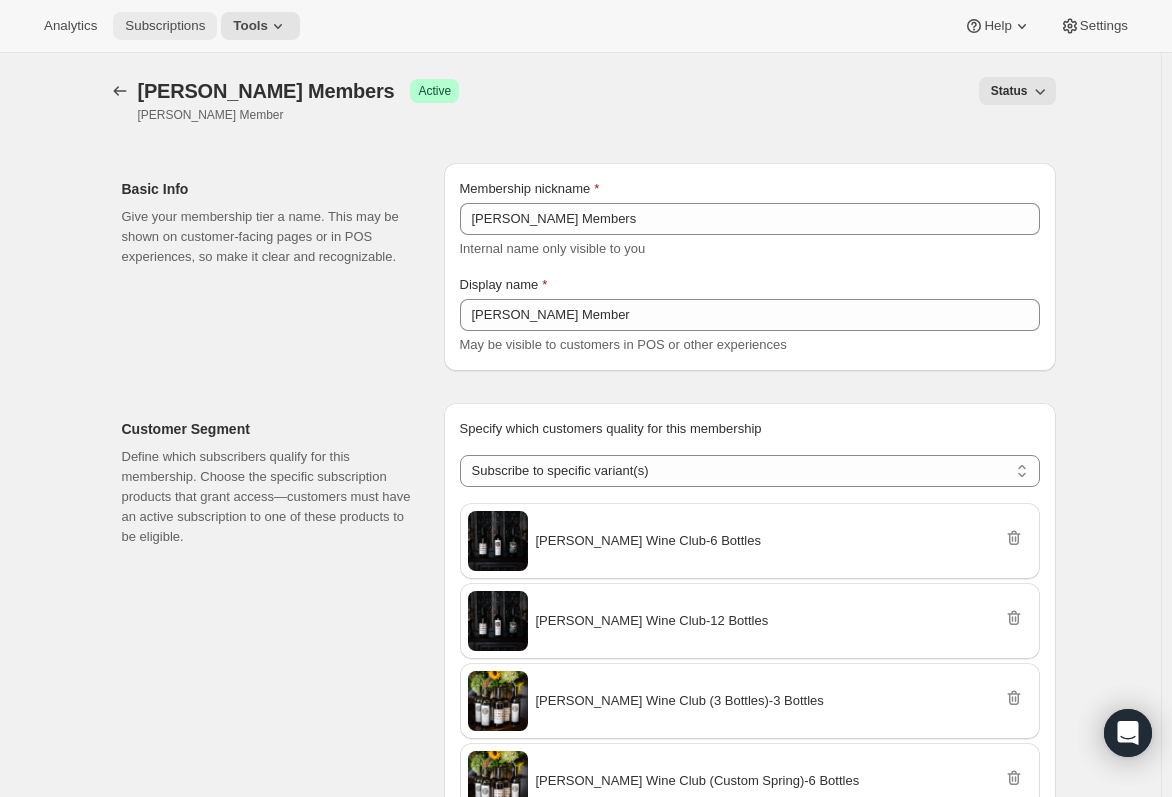 type 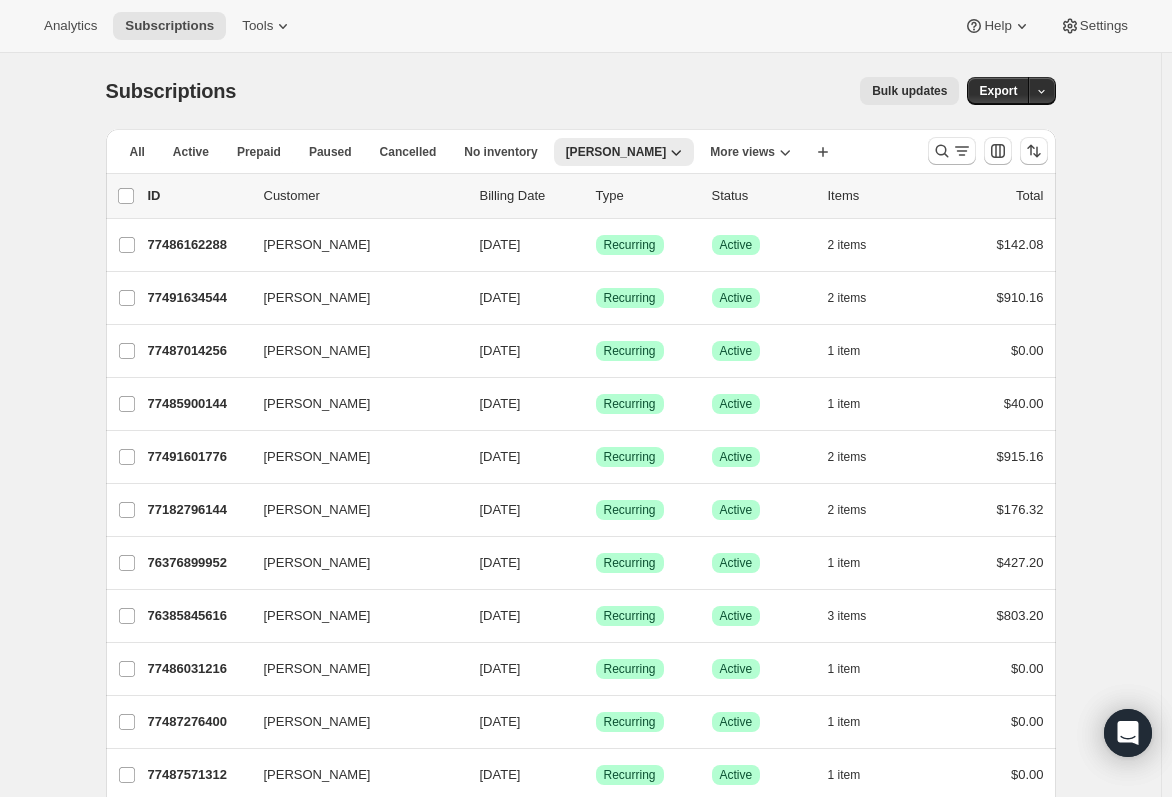 click on "Bulk updates" at bounding box center (909, 91) 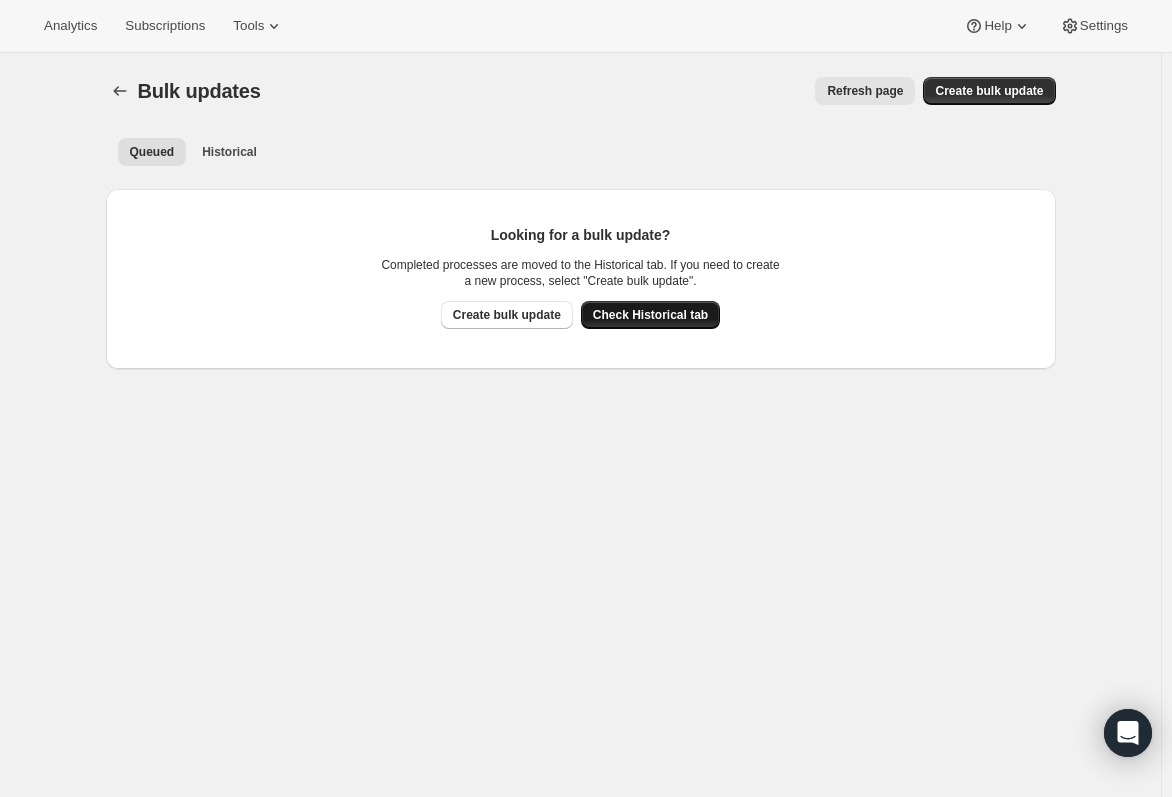 click on "Check Historical tab" at bounding box center (650, 315) 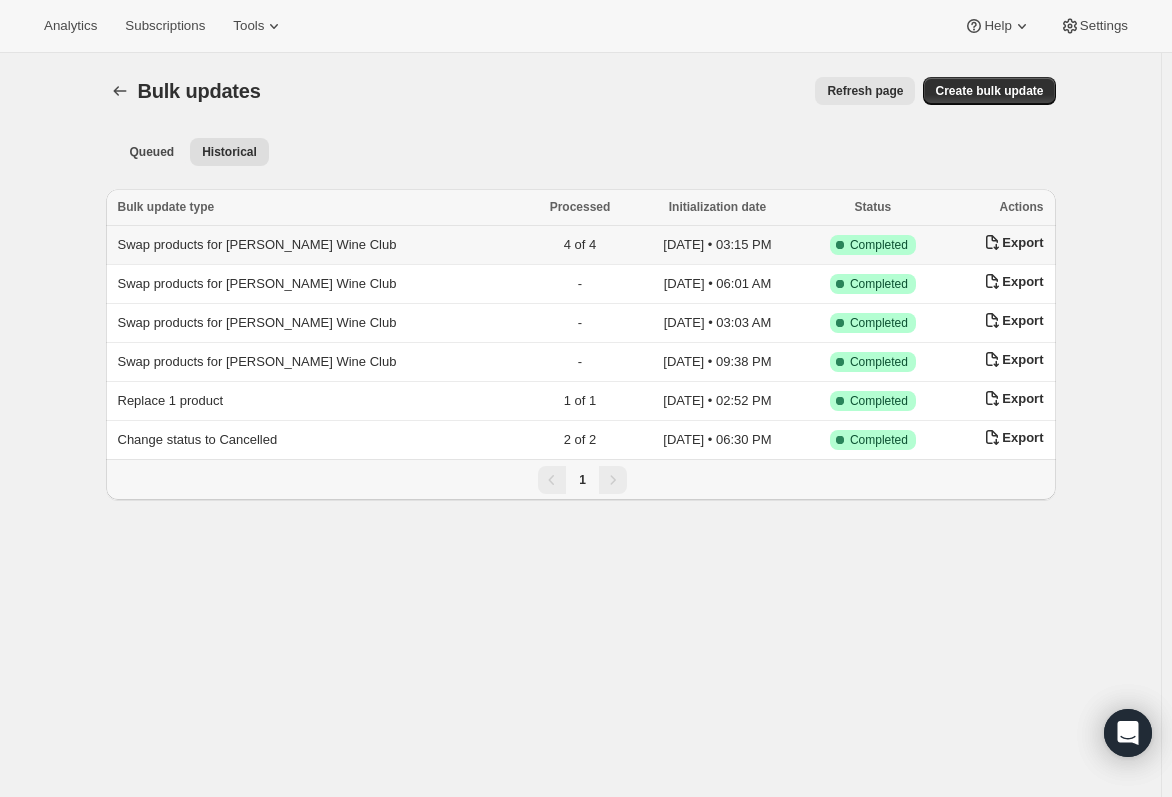 click on "Swap products for Audrey Wine Club" at bounding box center [317, 245] 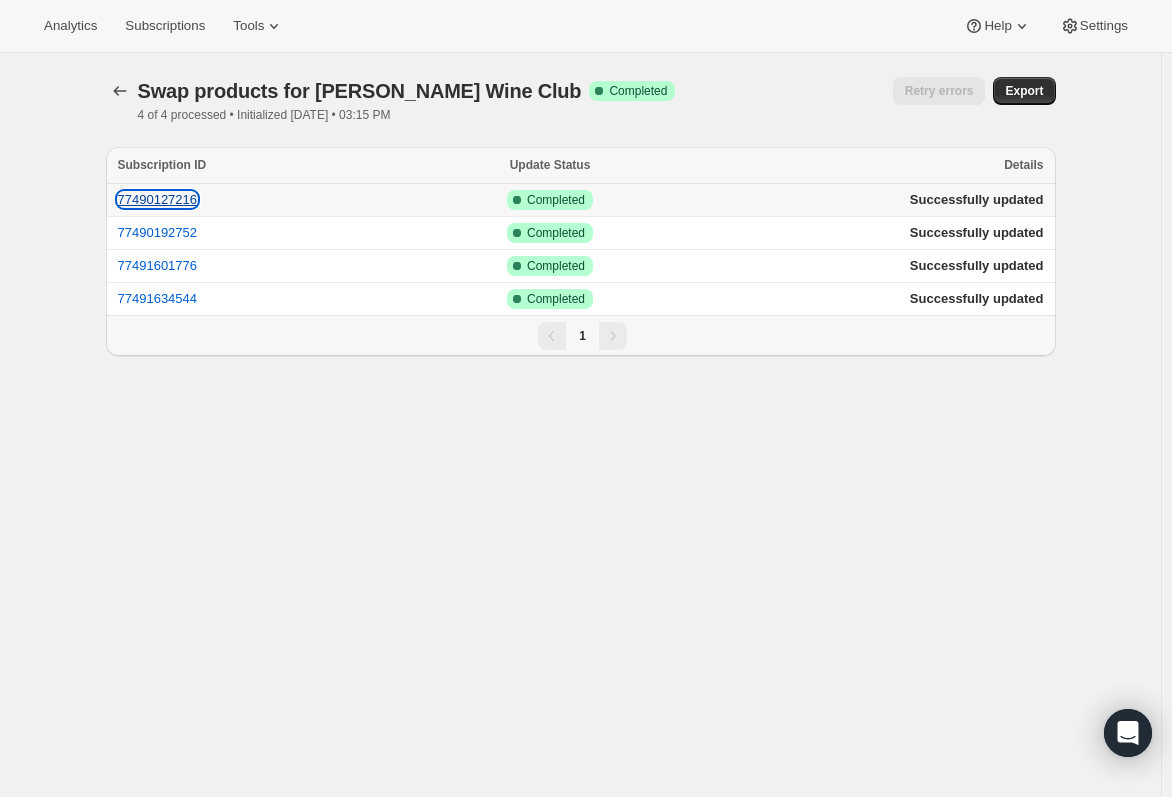 click on "77490127216" at bounding box center [158, 199] 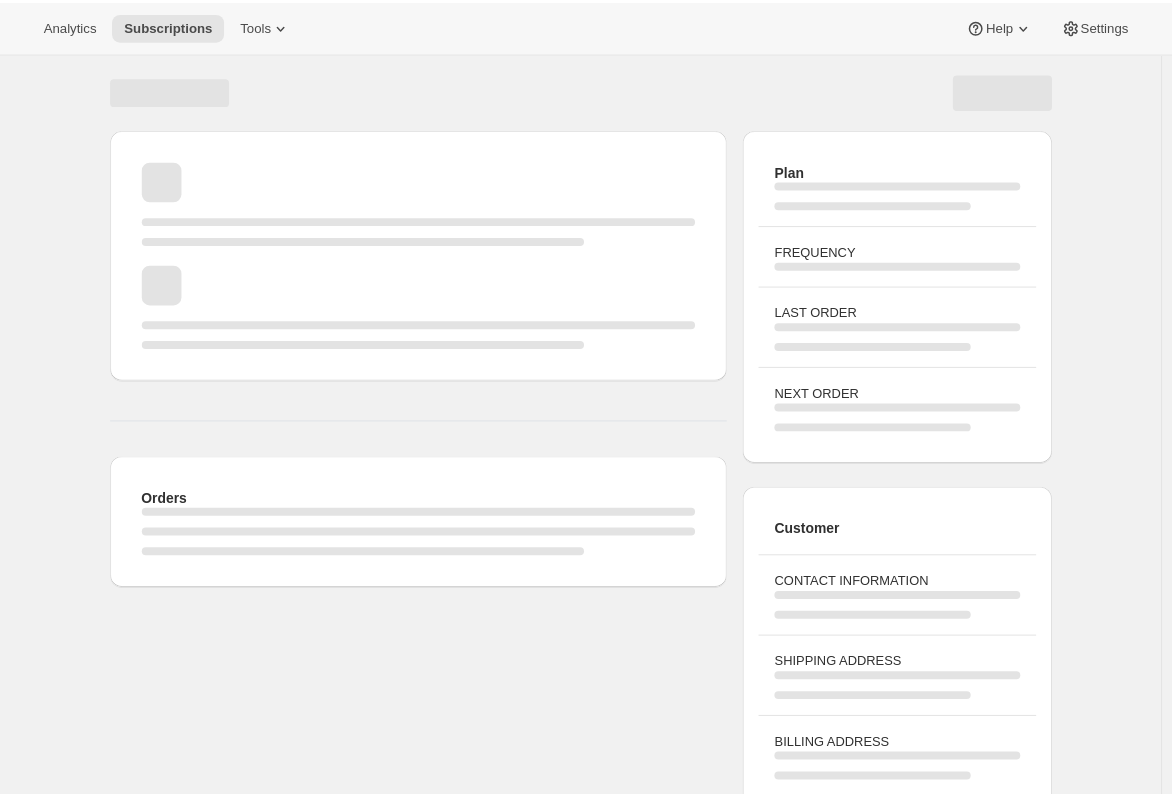 scroll, scrollTop: 0, scrollLeft: 0, axis: both 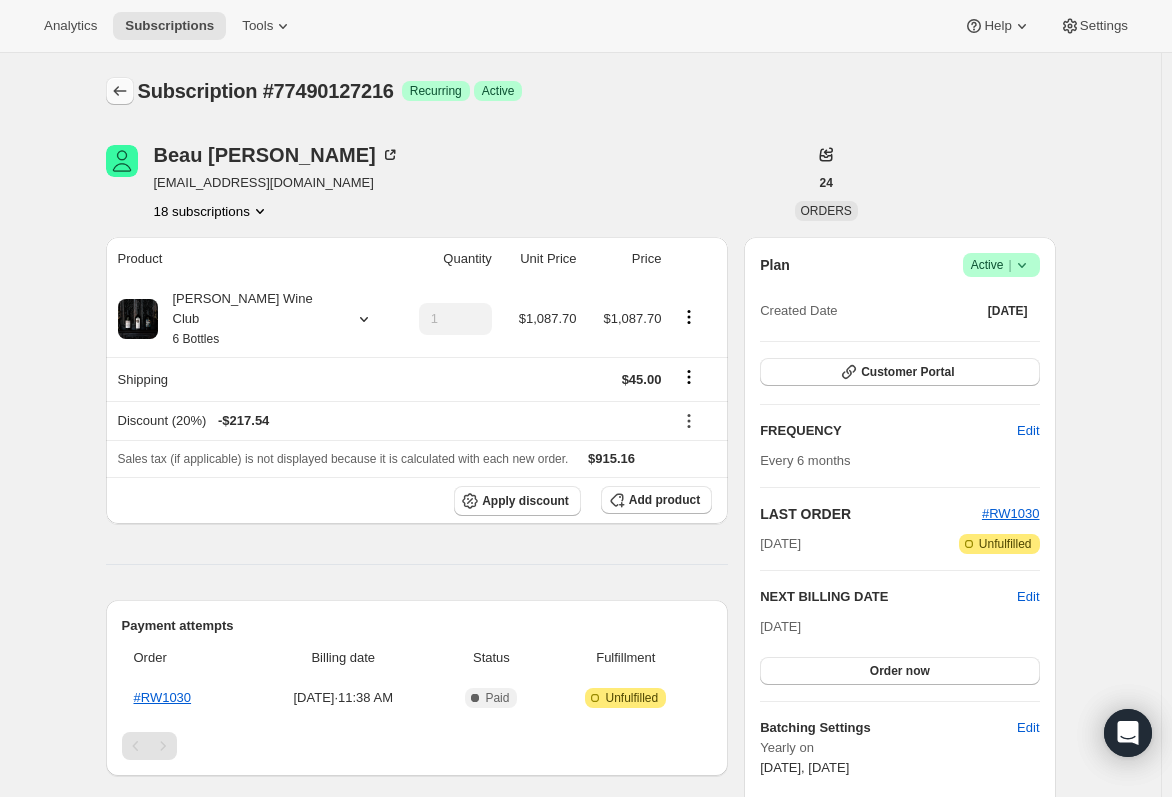 click 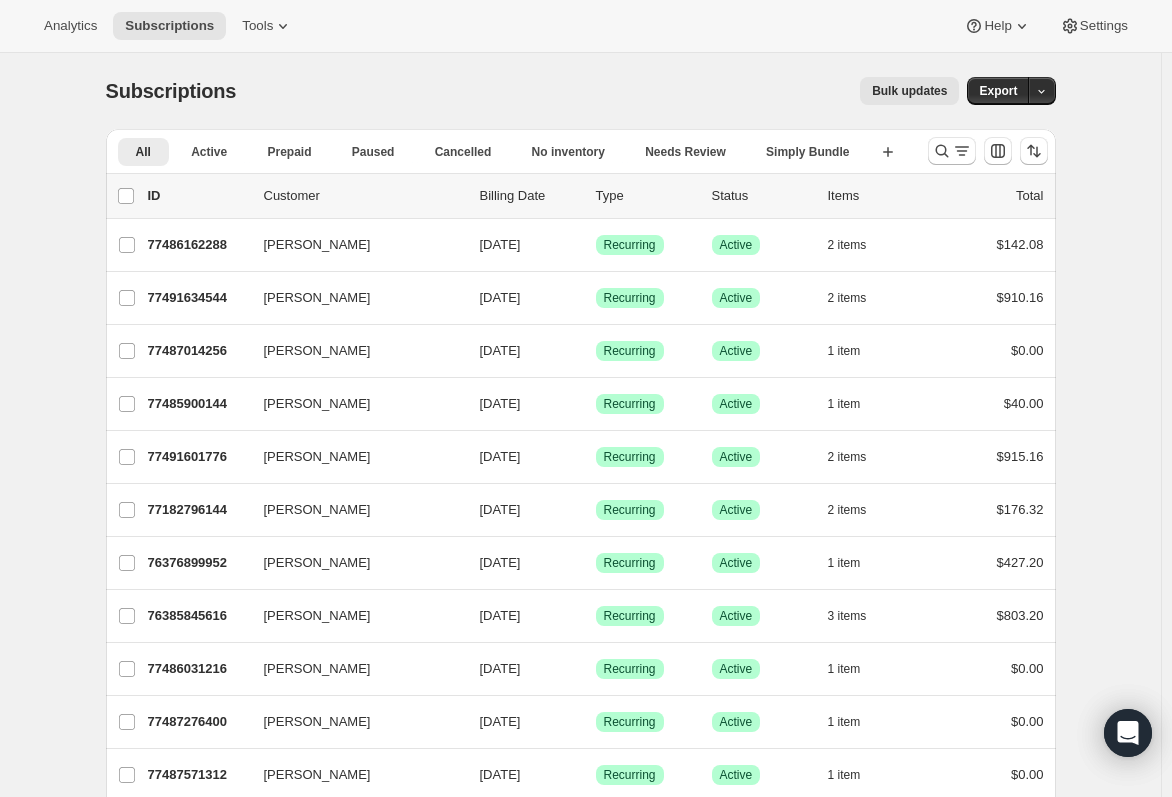 click on "Bulk updates" at bounding box center (909, 91) 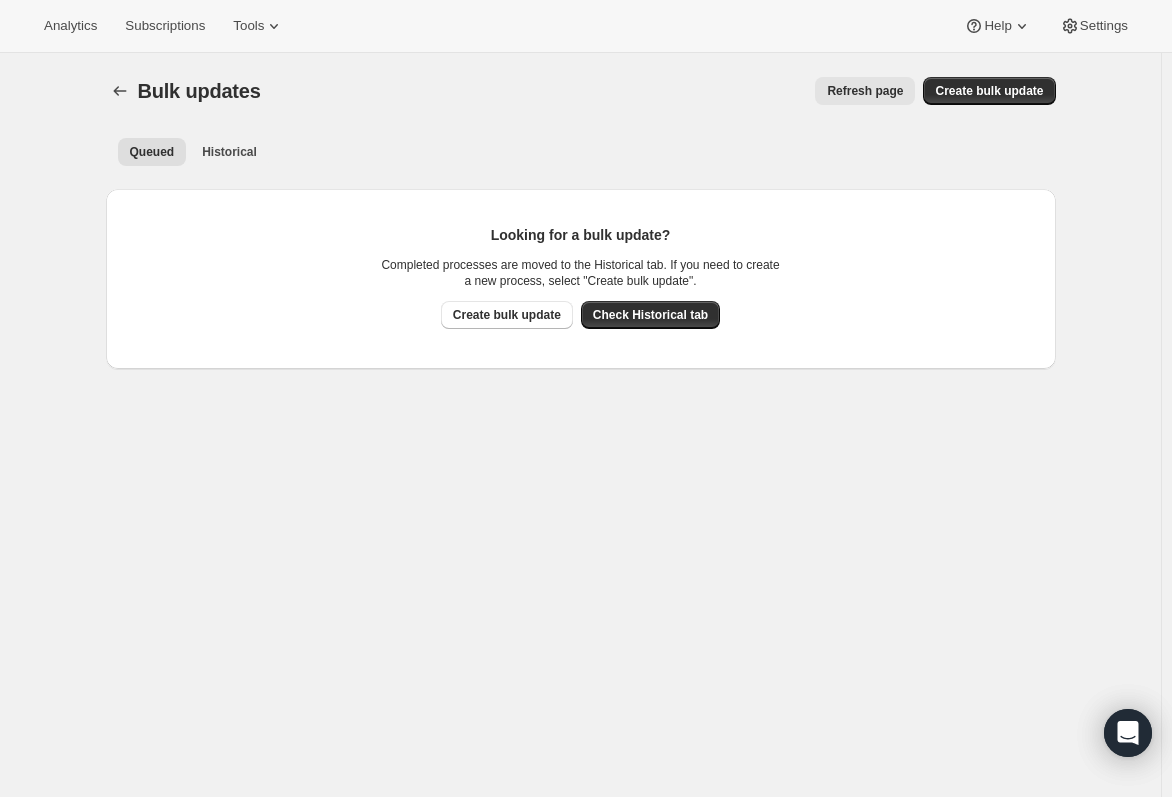 drag, startPoint x: 542, startPoint y: 317, endPoint x: 552, endPoint y: 208, distance: 109.457756 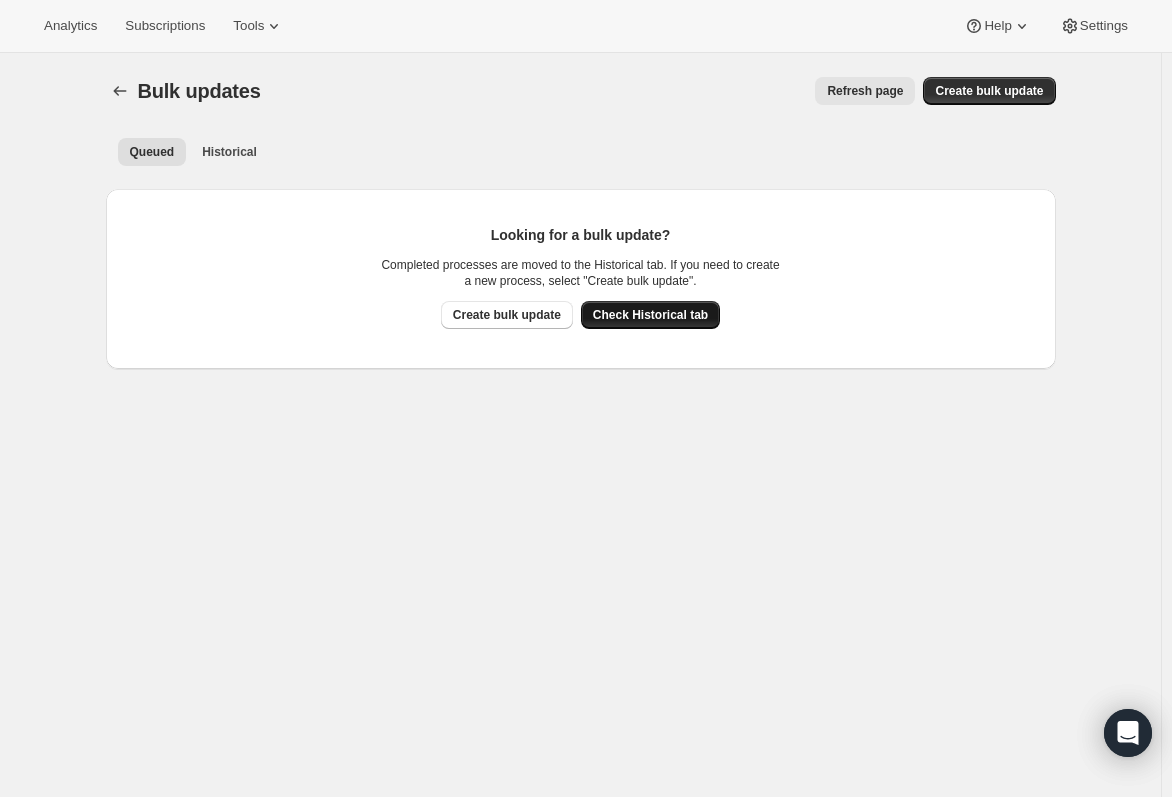 click on "Check Historical tab" at bounding box center [650, 315] 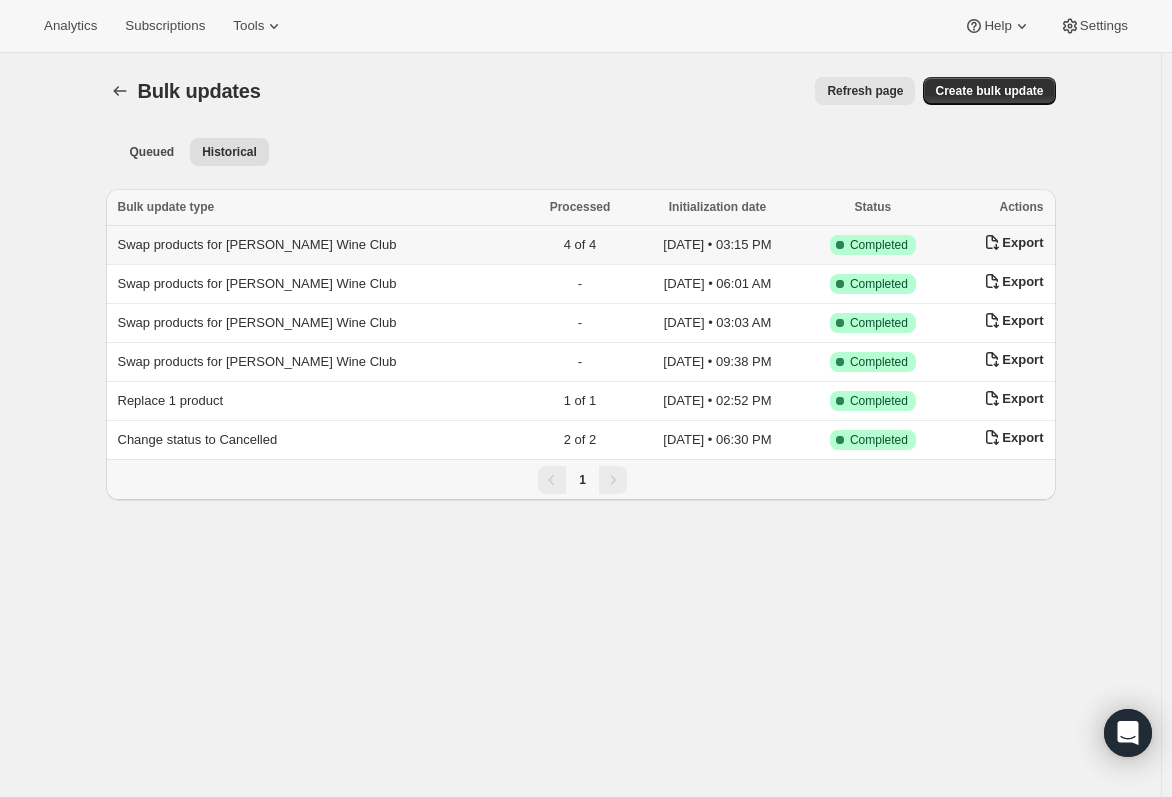 click on "Swap products for [PERSON_NAME] Wine Club" at bounding box center [317, 245] 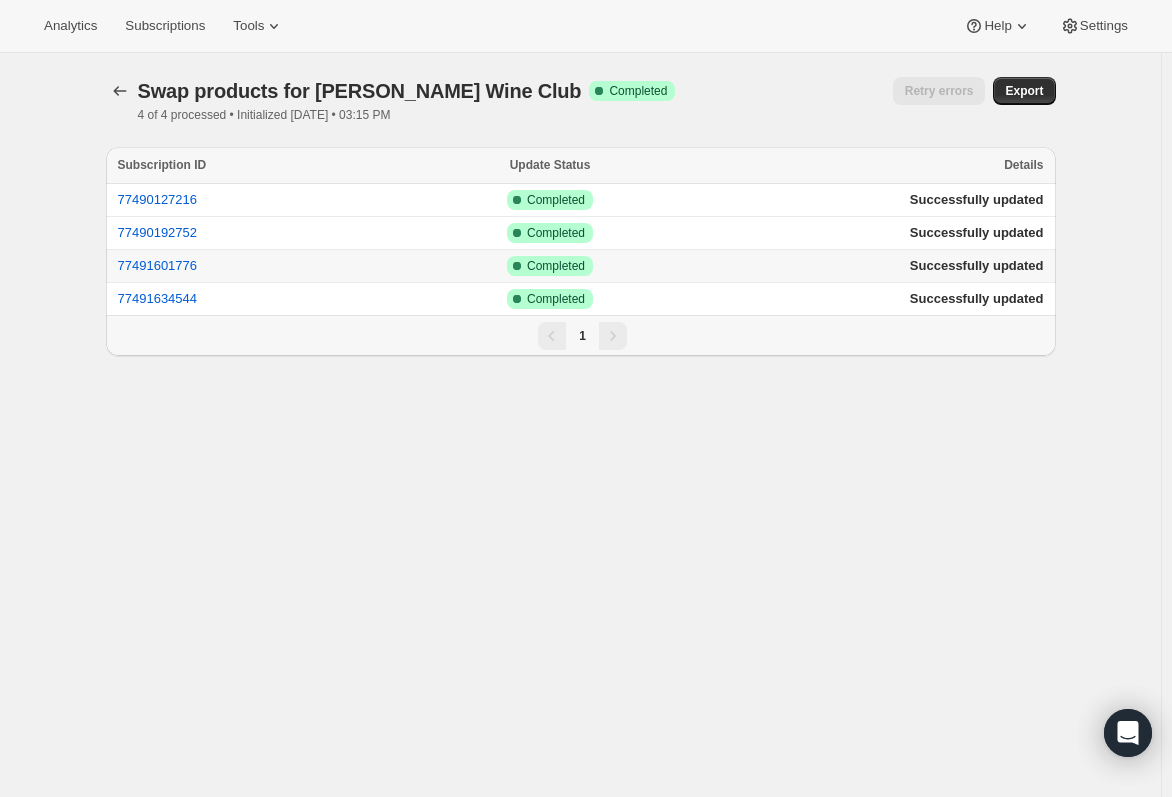 click on "77491601776" at bounding box center [258, 266] 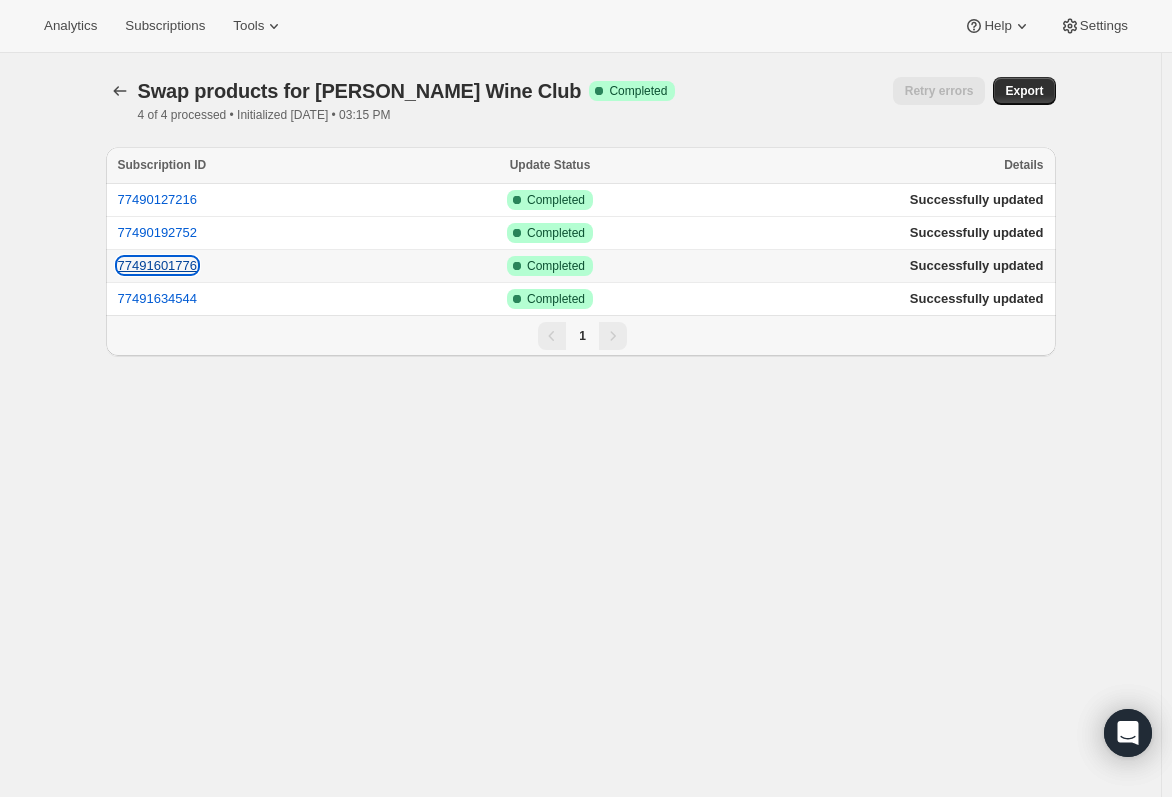 click on "77491601776" at bounding box center (158, 265) 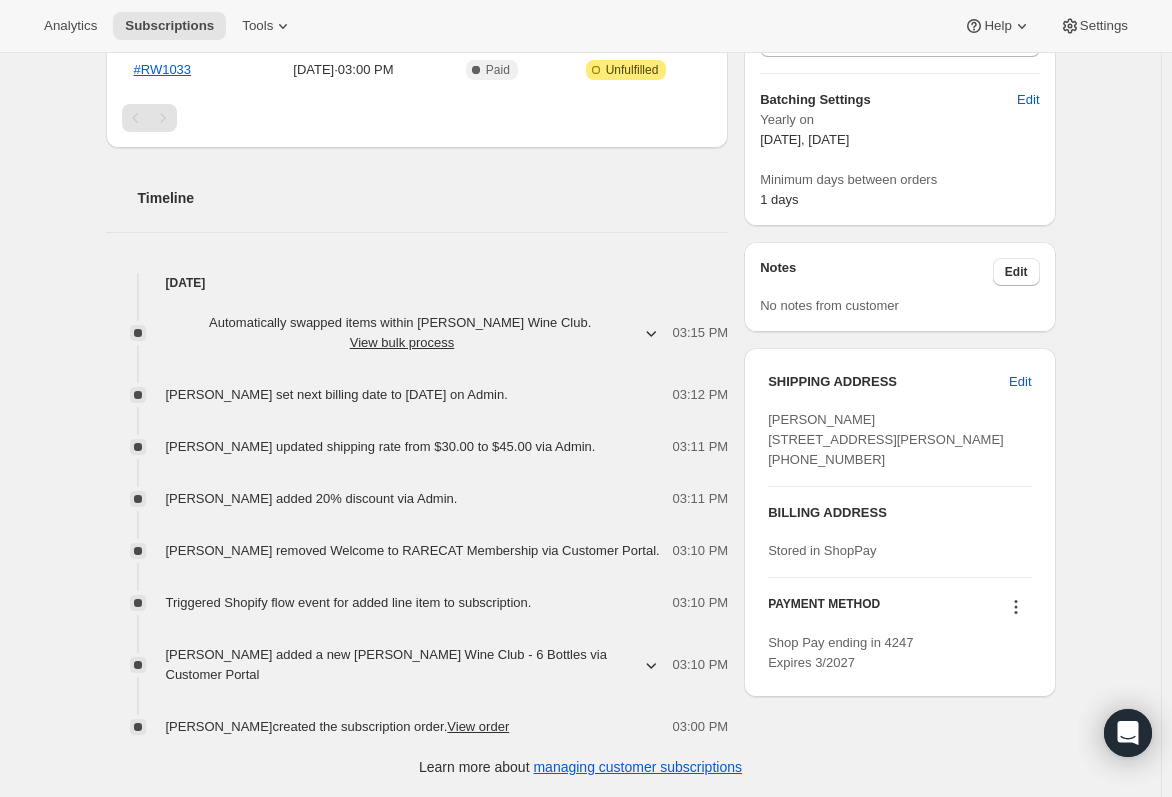 scroll, scrollTop: 662, scrollLeft: 0, axis: vertical 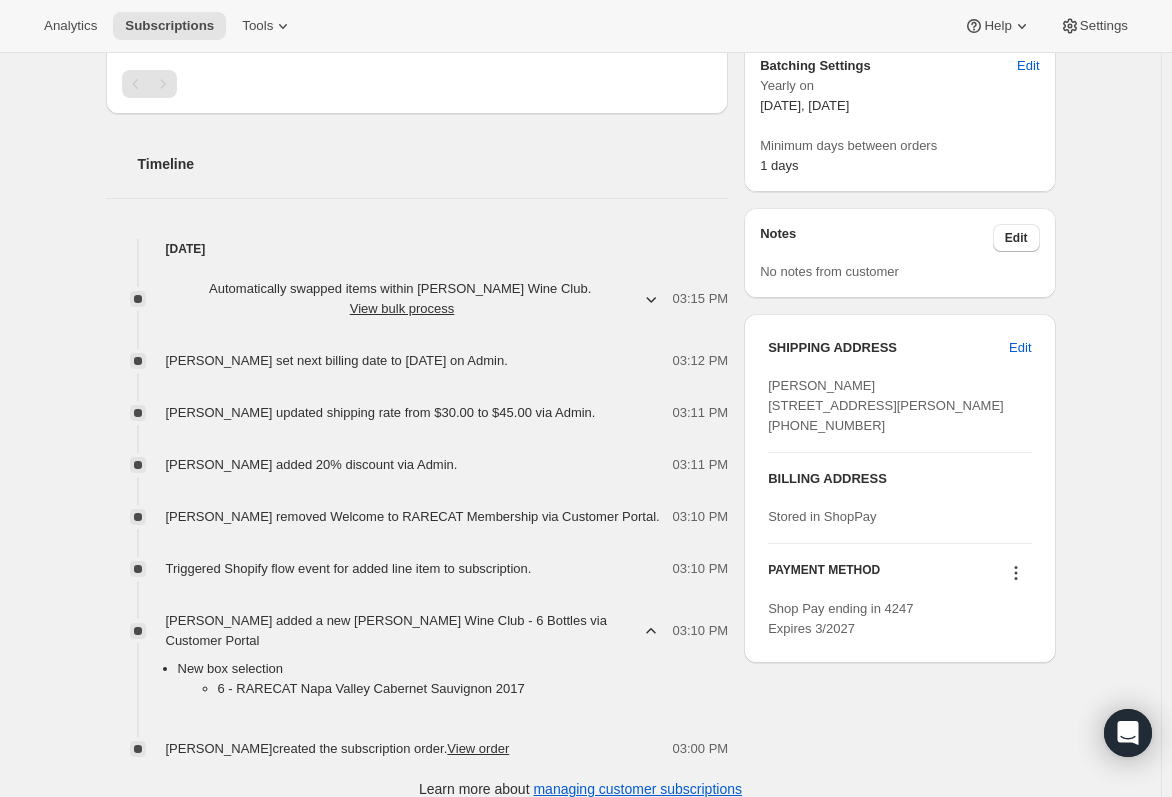 click on "[PERSON_NAME] added a new [PERSON_NAME] Wine Club  - 6 Bottles via Customer Portal" at bounding box center (402, 631) 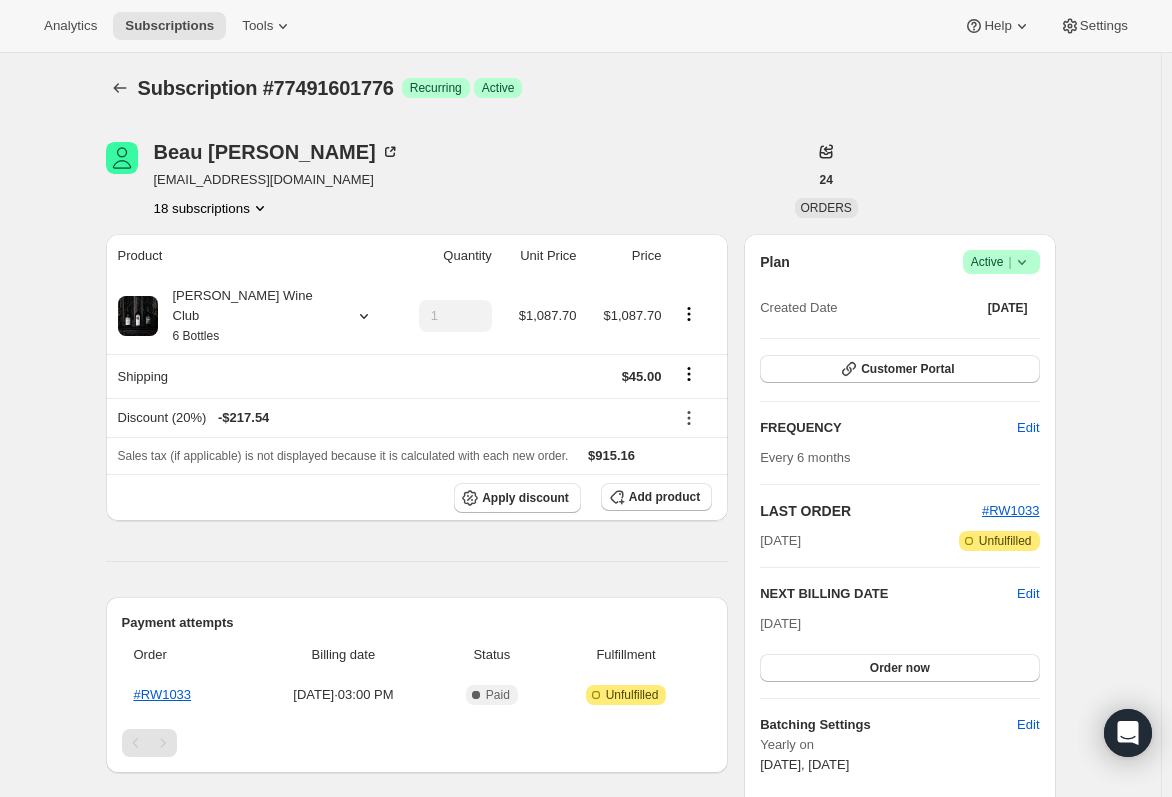 scroll, scrollTop: 0, scrollLeft: 0, axis: both 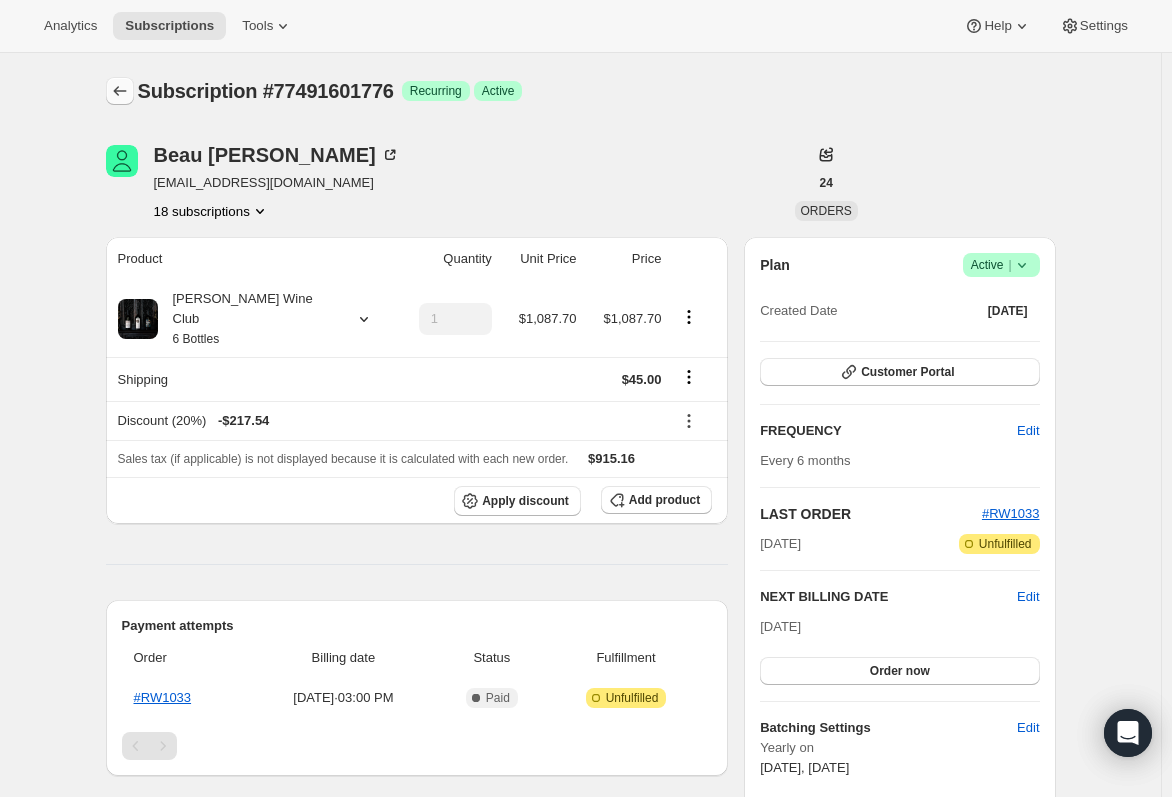 click 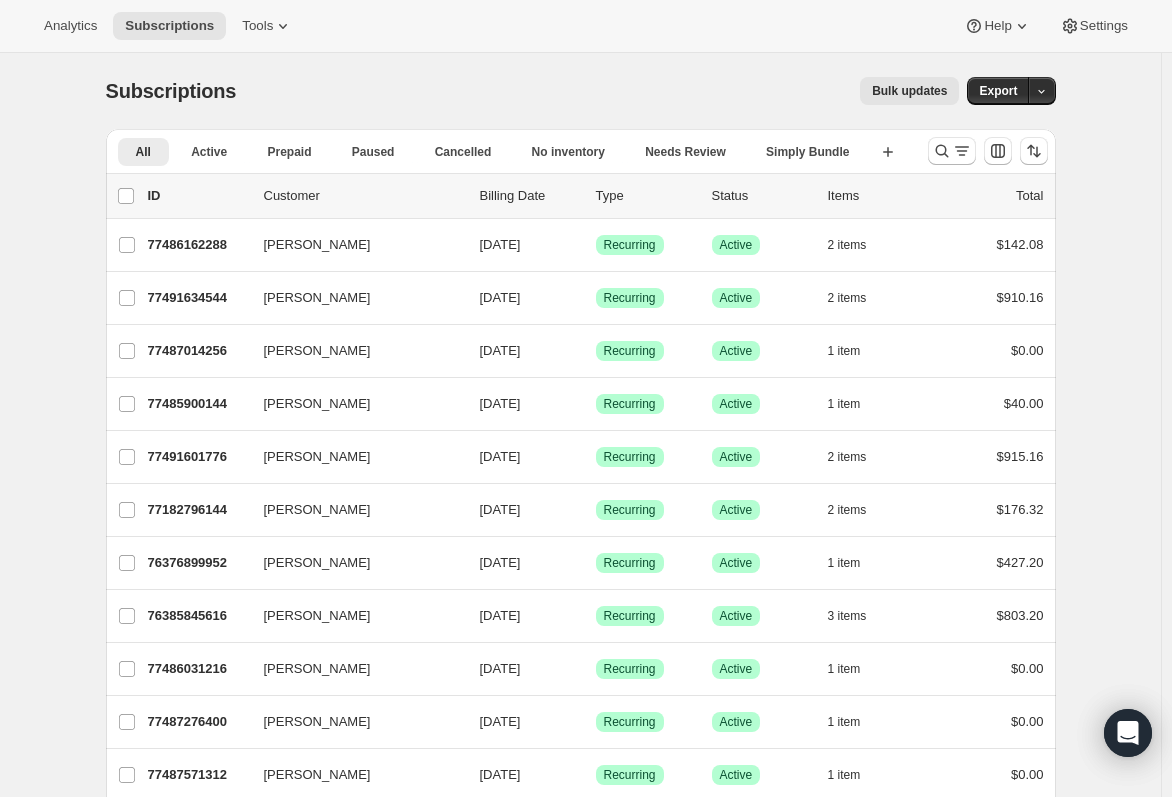 click on "Bulk updates" at bounding box center (909, 91) 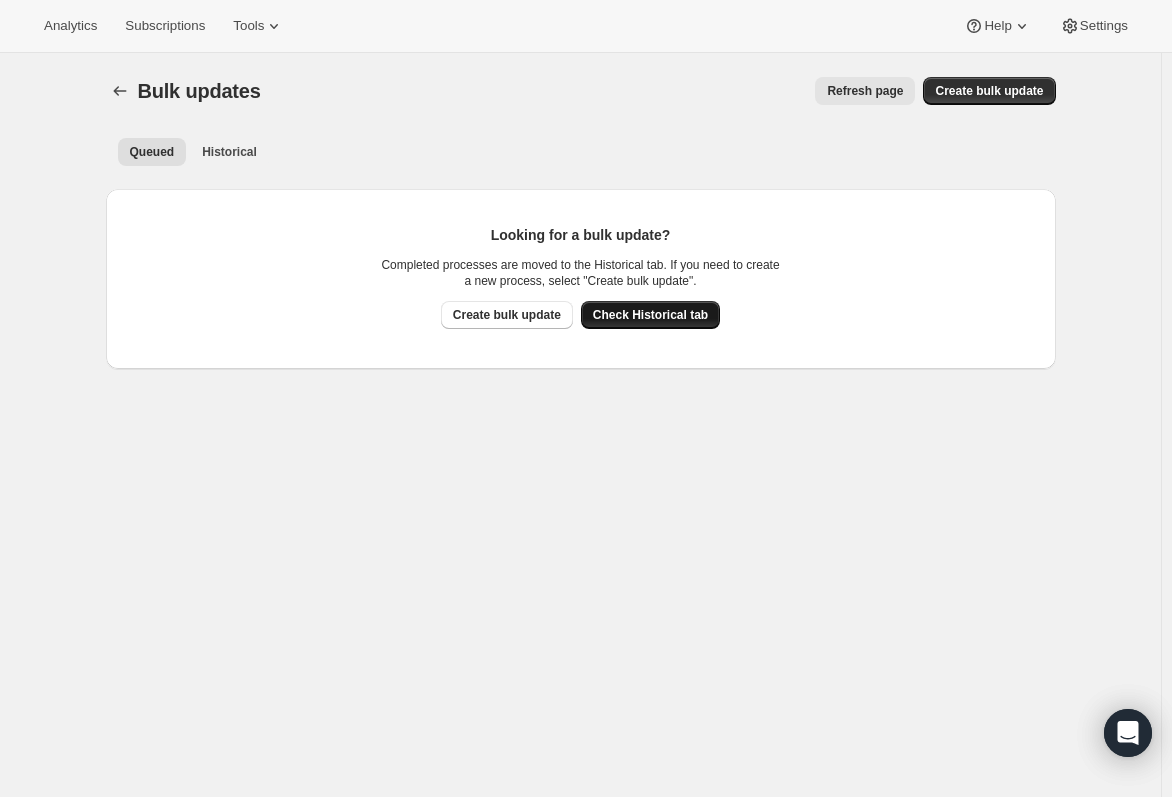 click on "Check Historical tab" at bounding box center [650, 315] 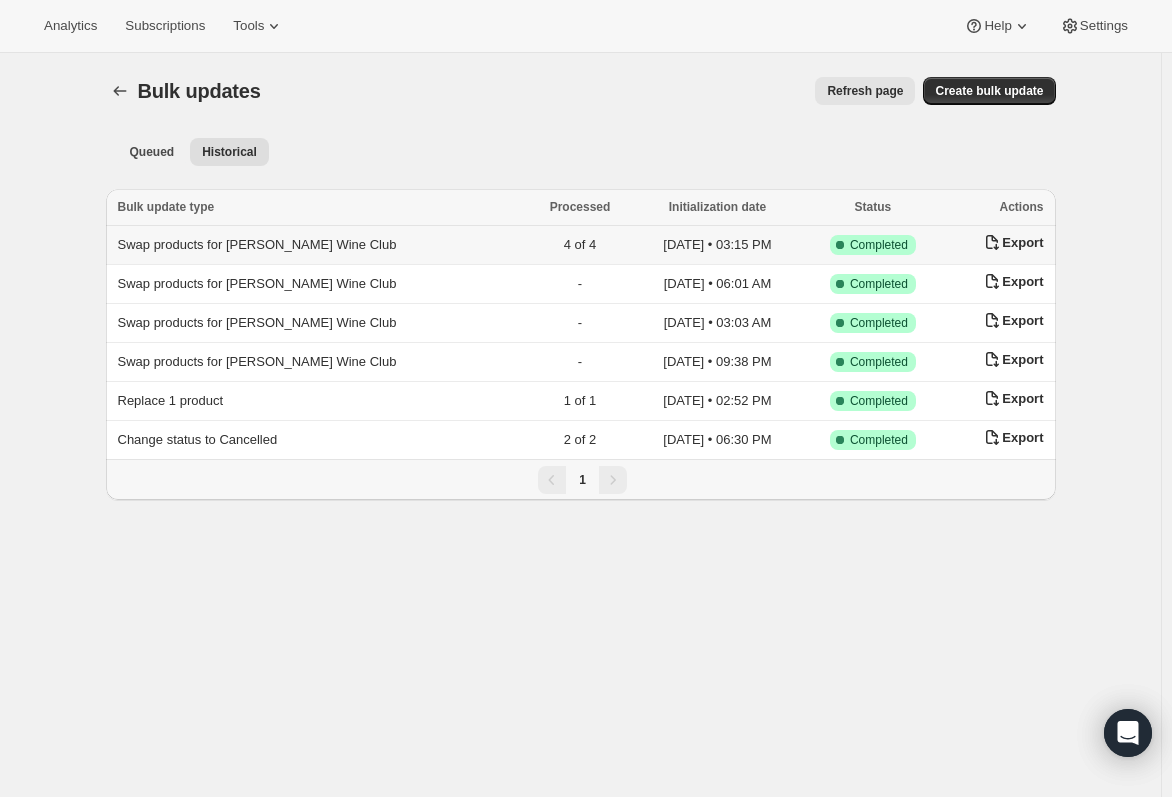 click on "Swap products for [PERSON_NAME] Wine Club" at bounding box center [257, 244] 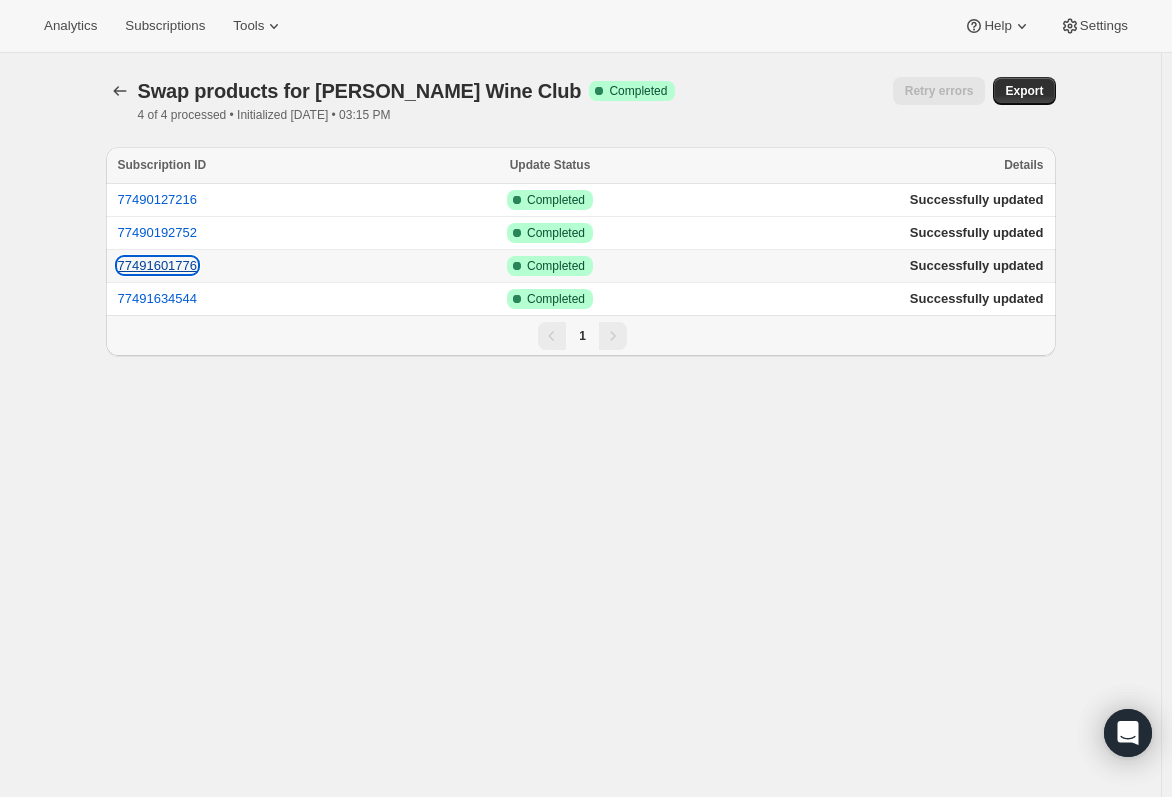 click on "77491601776" at bounding box center [158, 265] 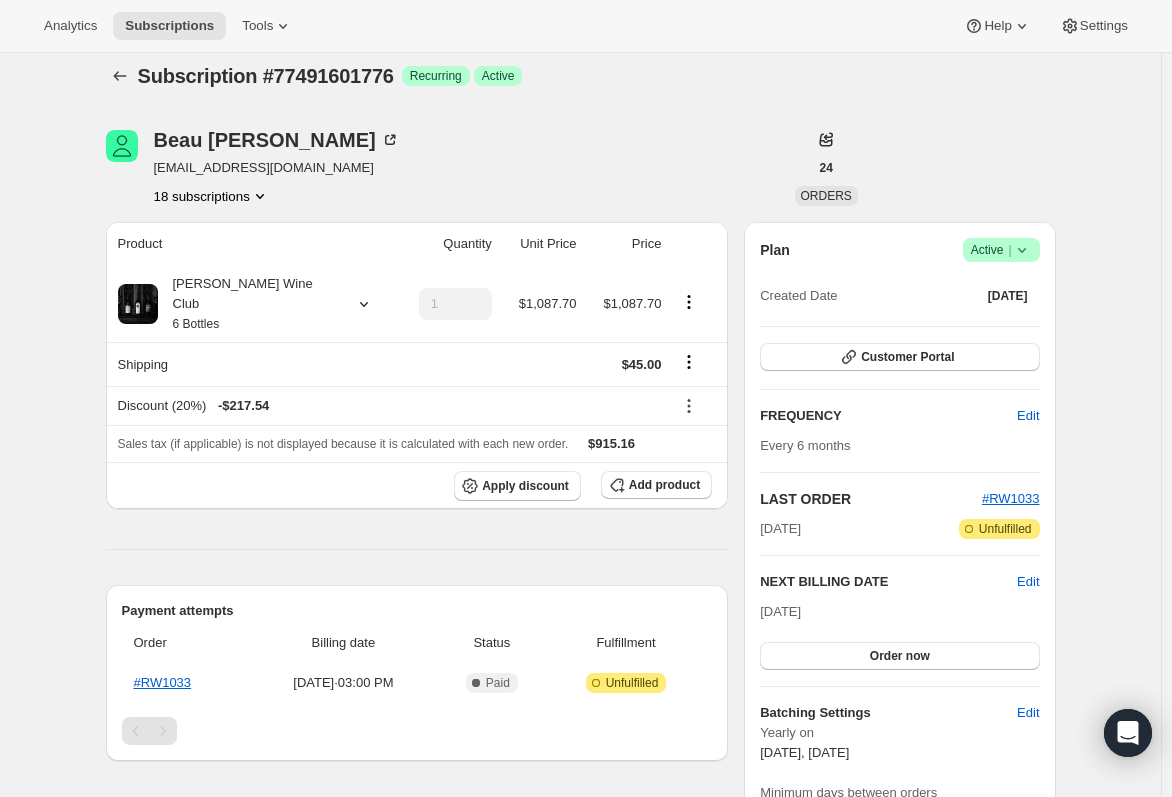 scroll, scrollTop: 0, scrollLeft: 0, axis: both 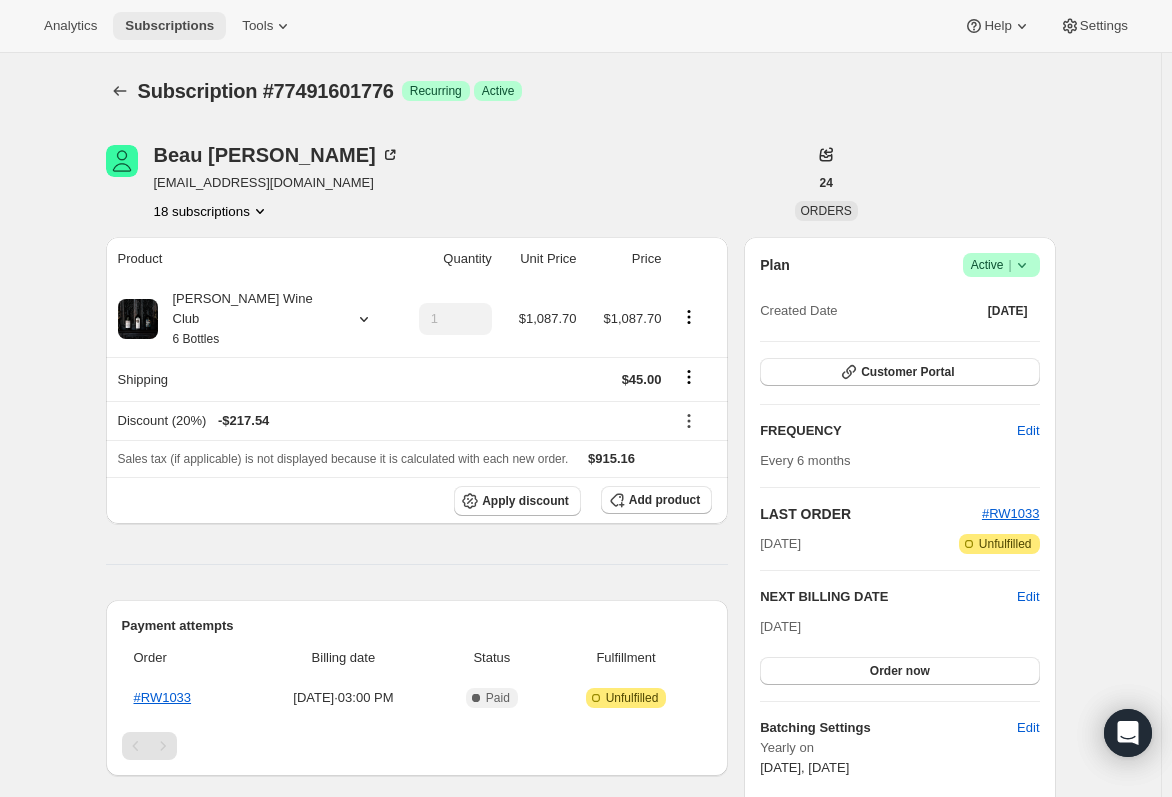 click on "Subscriptions" at bounding box center [169, 26] 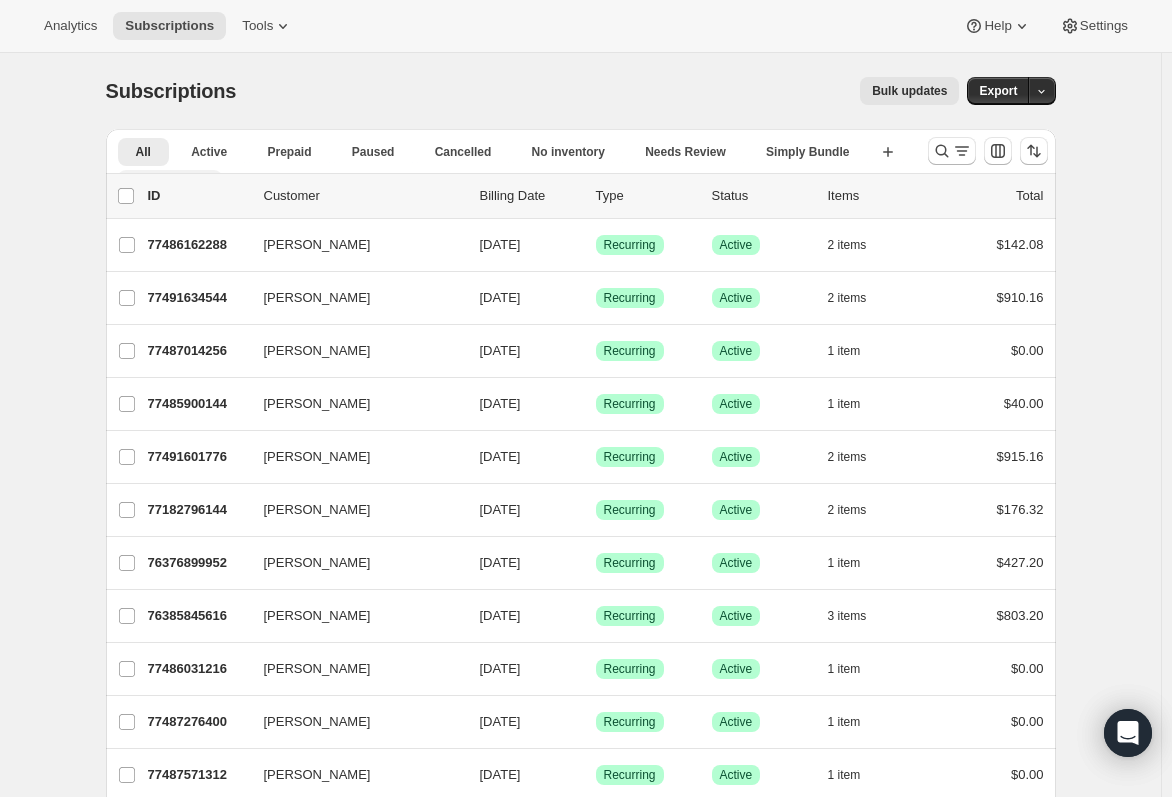 click on "More views" at bounding box center [162, 181] 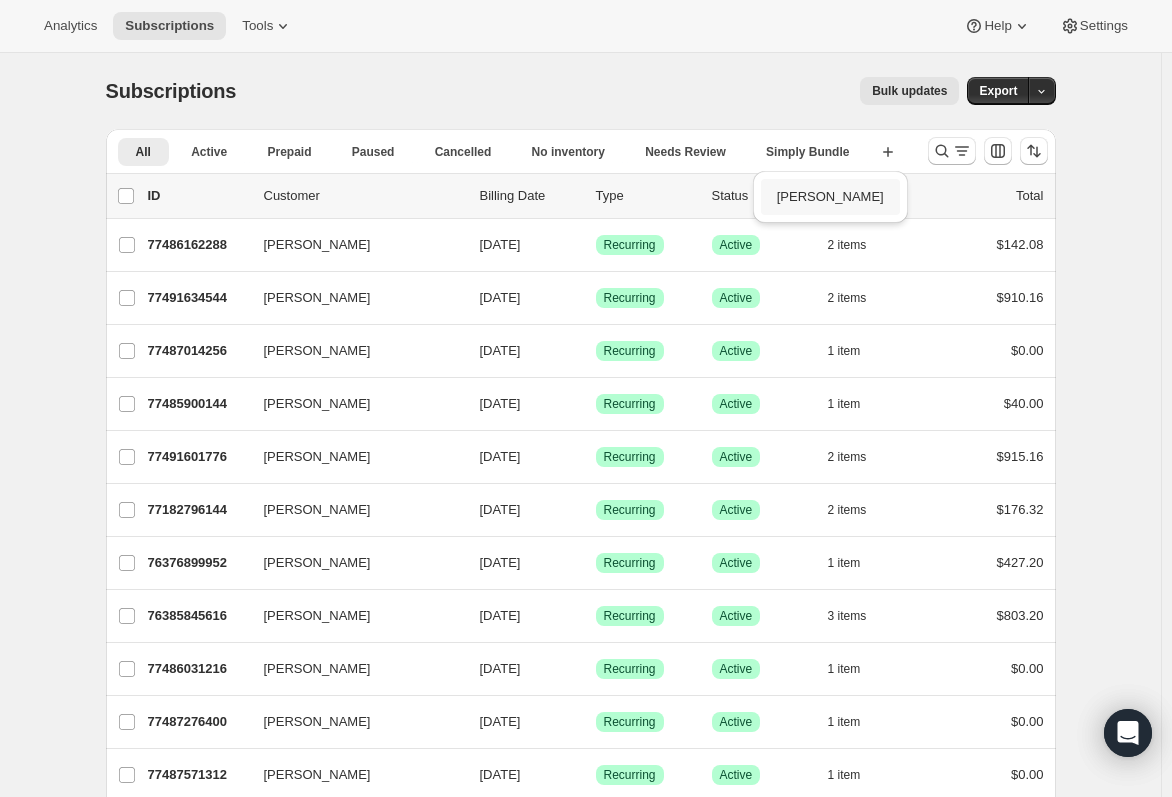 click on "[PERSON_NAME]" at bounding box center [830, 197] 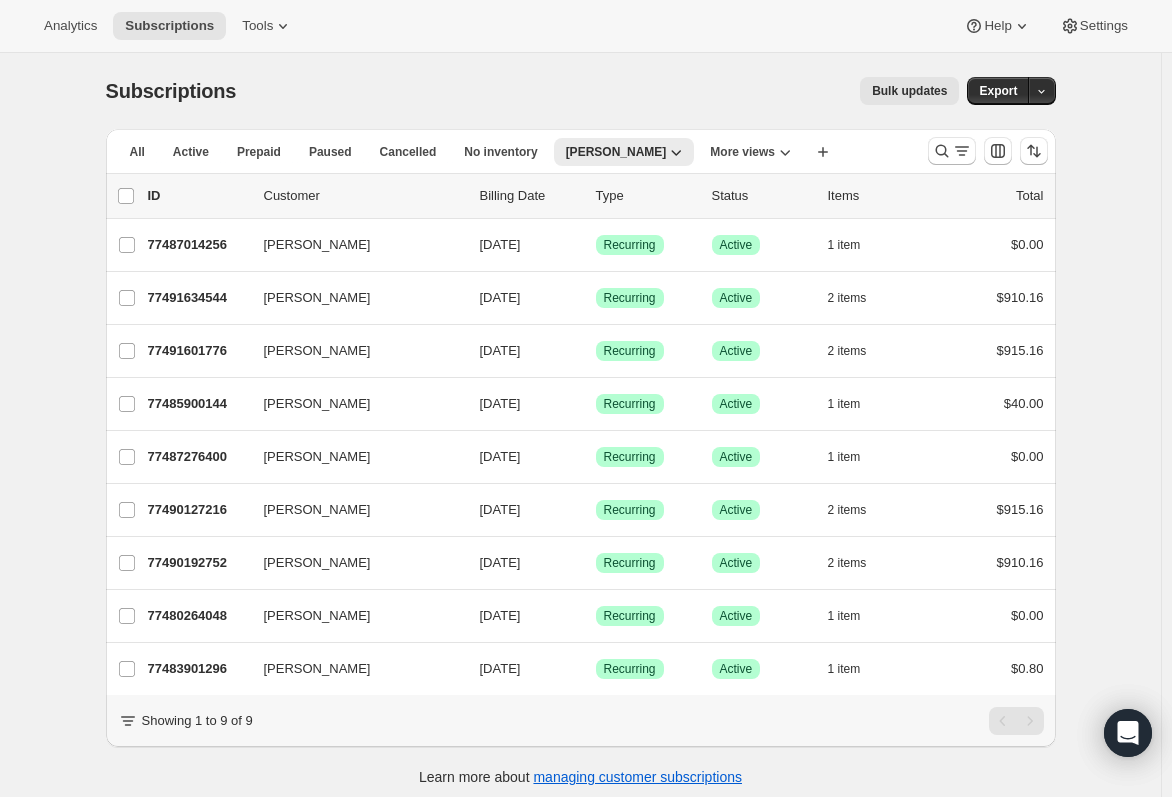 click on "Bulk updates" at bounding box center (909, 91) 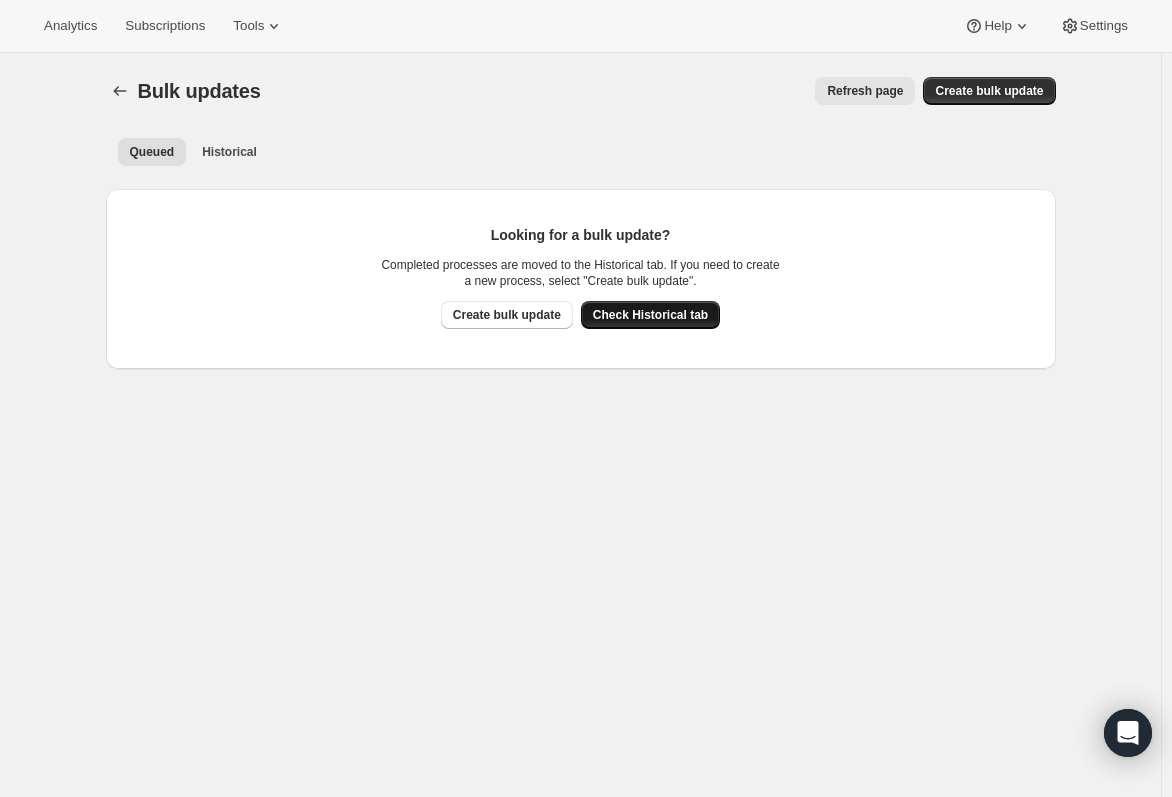 click on "Check Historical tab" at bounding box center (650, 315) 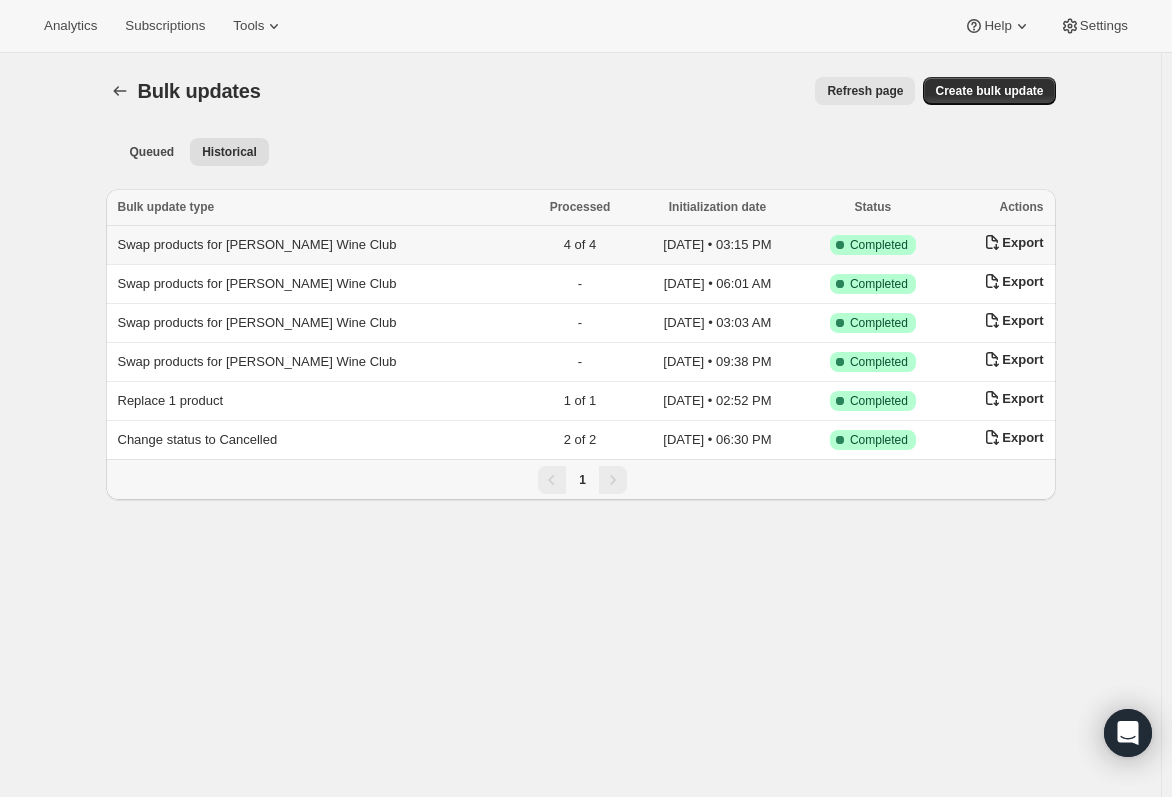 click on "Swap products for Audrey Wine Club" at bounding box center (257, 244) 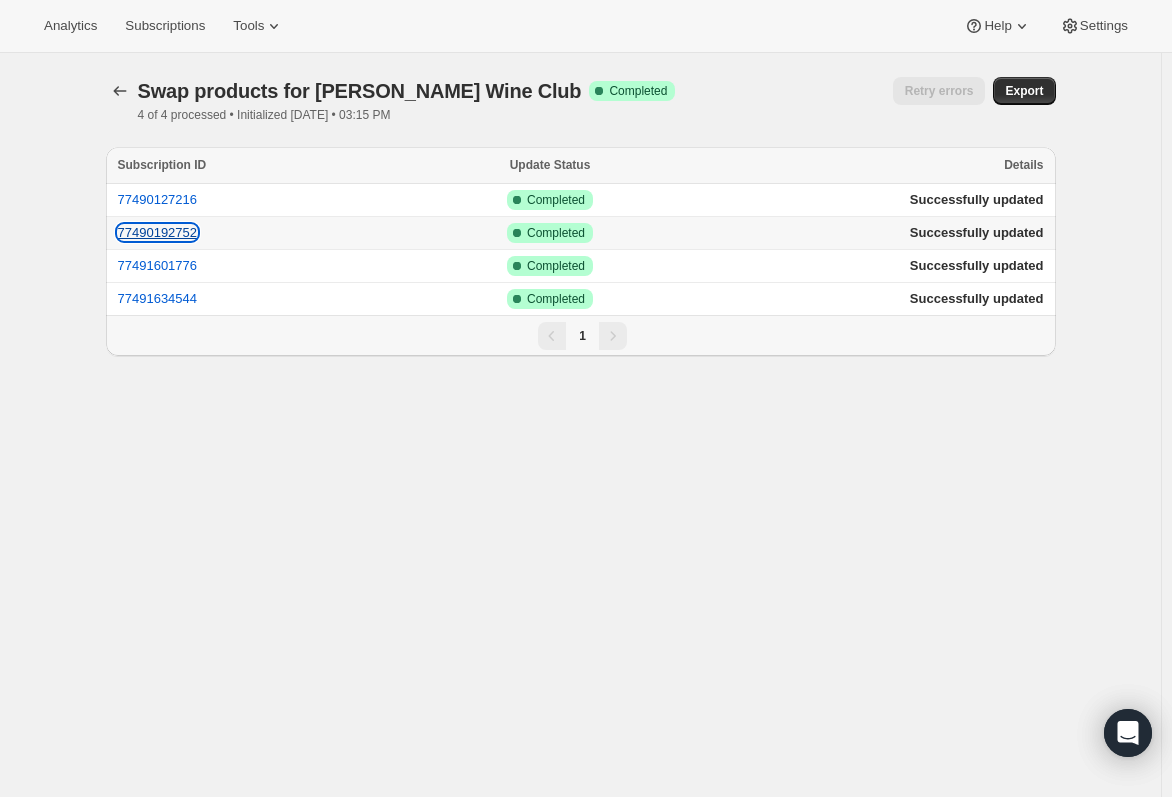 click on "77490192752" at bounding box center (158, 232) 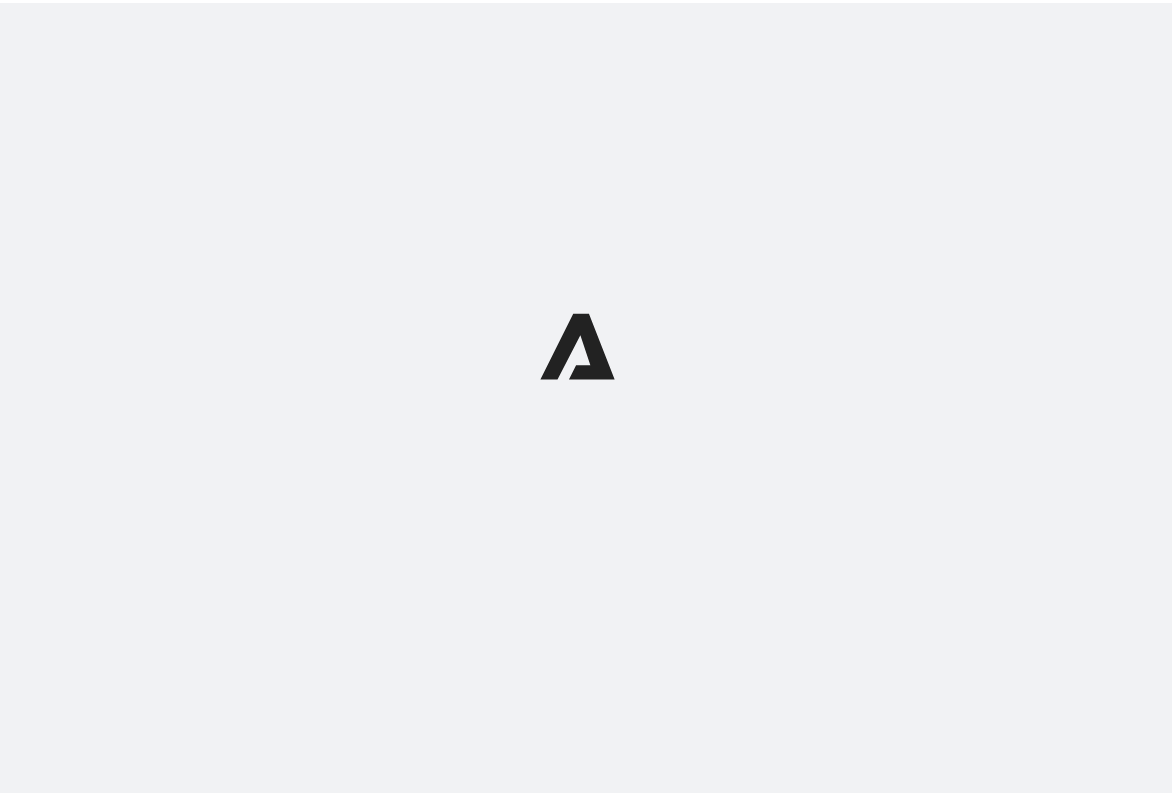 scroll, scrollTop: 0, scrollLeft: 0, axis: both 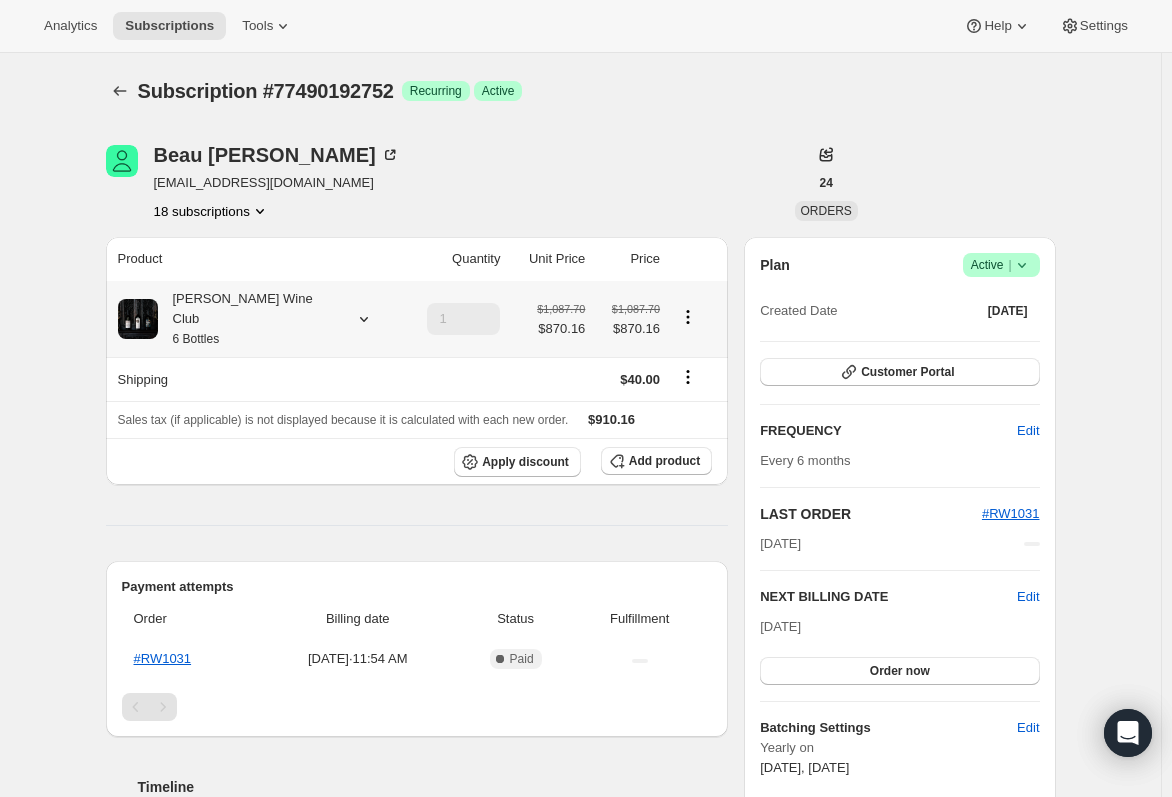 click 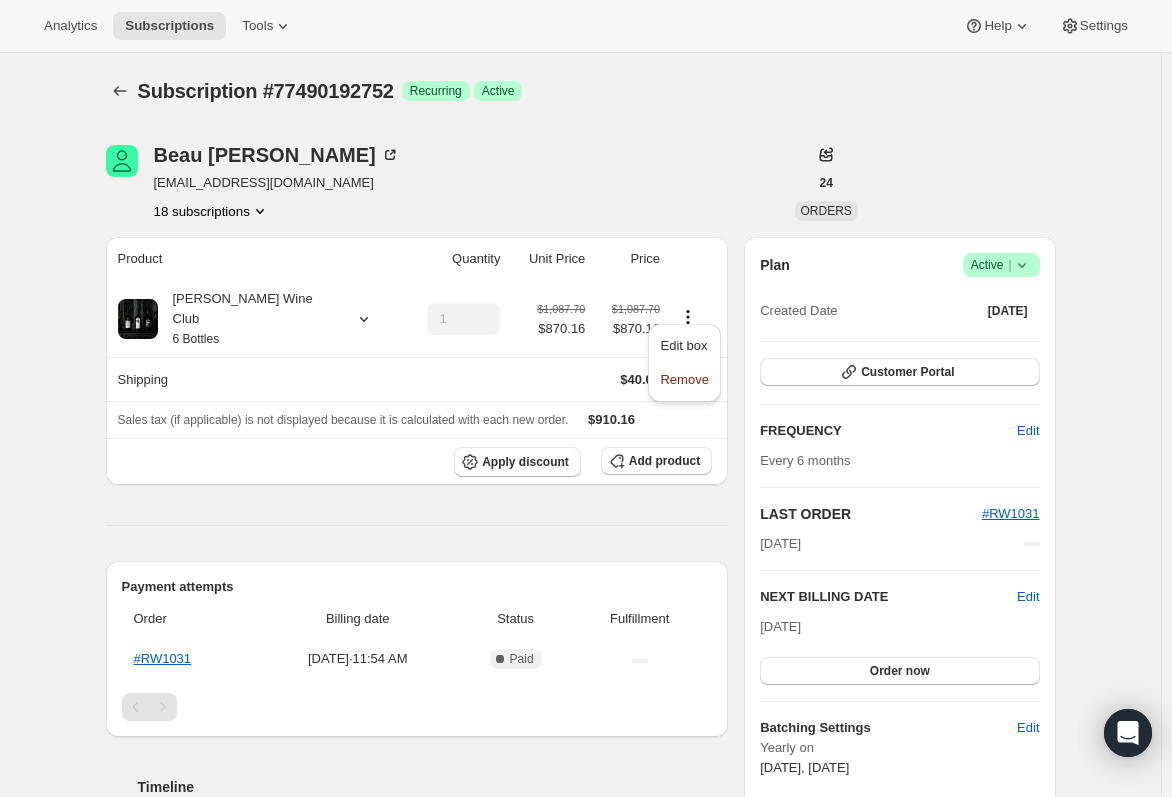 click on "[PERSON_NAME] [EMAIL_ADDRESS][DOMAIN_NAME] 18 subscriptions 24 ORDERS Product Quantity Unit Price [PERSON_NAME] Wine Club  6 Bottles 1 $1,087.70 $870.16 $1,087.70 $870.16 Shipping $40.00 Sales tax (if applicable) is not displayed because it is calculated with each new order.   $910.16 Apply discount Add product Payment attempts Order Billing date Status Fulfillment #RW1031 [DATE]  ·  11:54 AM  Complete Paid Timeline [DATE] Automatically swapped items within [PERSON_NAME] Wine Club  .   View bulk process New box selection 5 - RARECAT Art Edition Cabernet 1 - RARECAT Old Toll 2010 Previous box selection 6 - RARECAT Napa Valley Cabernet Sauvignon 2017  03:15 PM [PERSON_NAME]  created the subscription order.  View order 11:54 AM Plan Success Active | Created Date [DATE] Customer Portal FREQUENCY Edit Every 6 months LAST ORDER #RW1031 [DATE] NEXT BILLING DATE Edit [DATE]  Order now Batching Settings Edit Yearly on [DATE], [DATE] Minimum days between orders 1   days Notes Edit Edit" at bounding box center [573, 727] 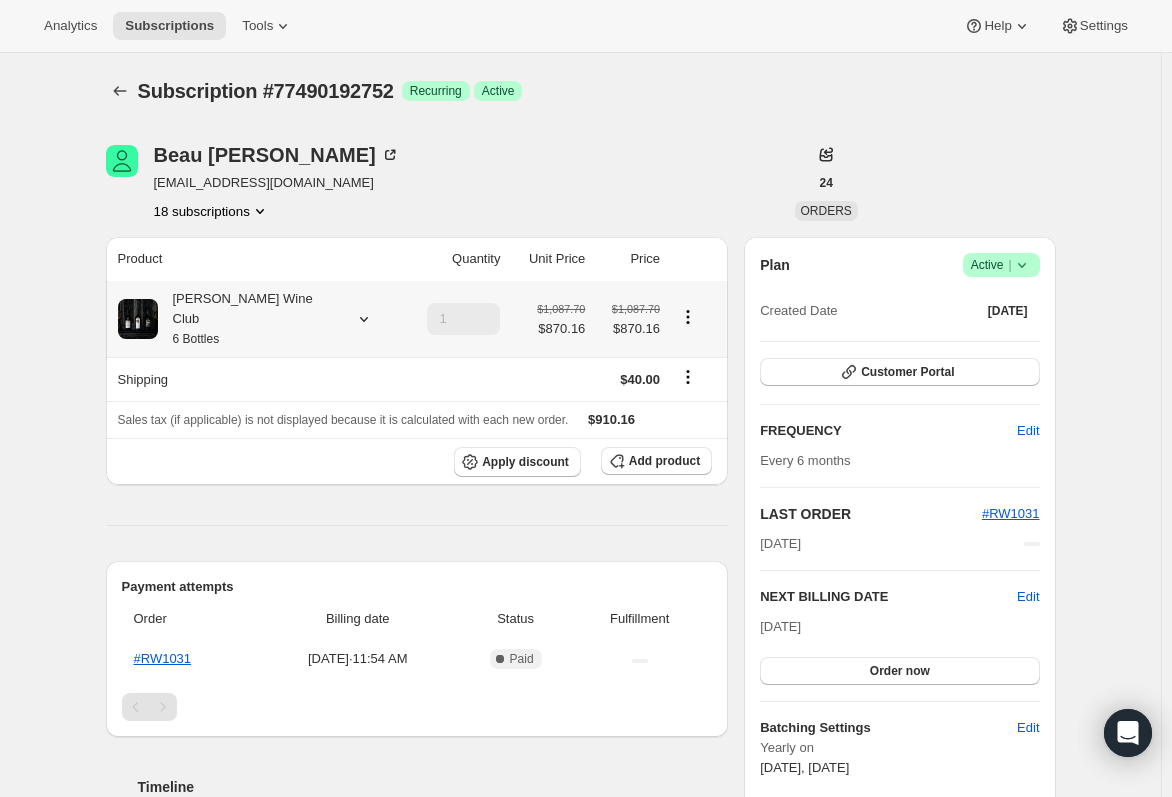 click 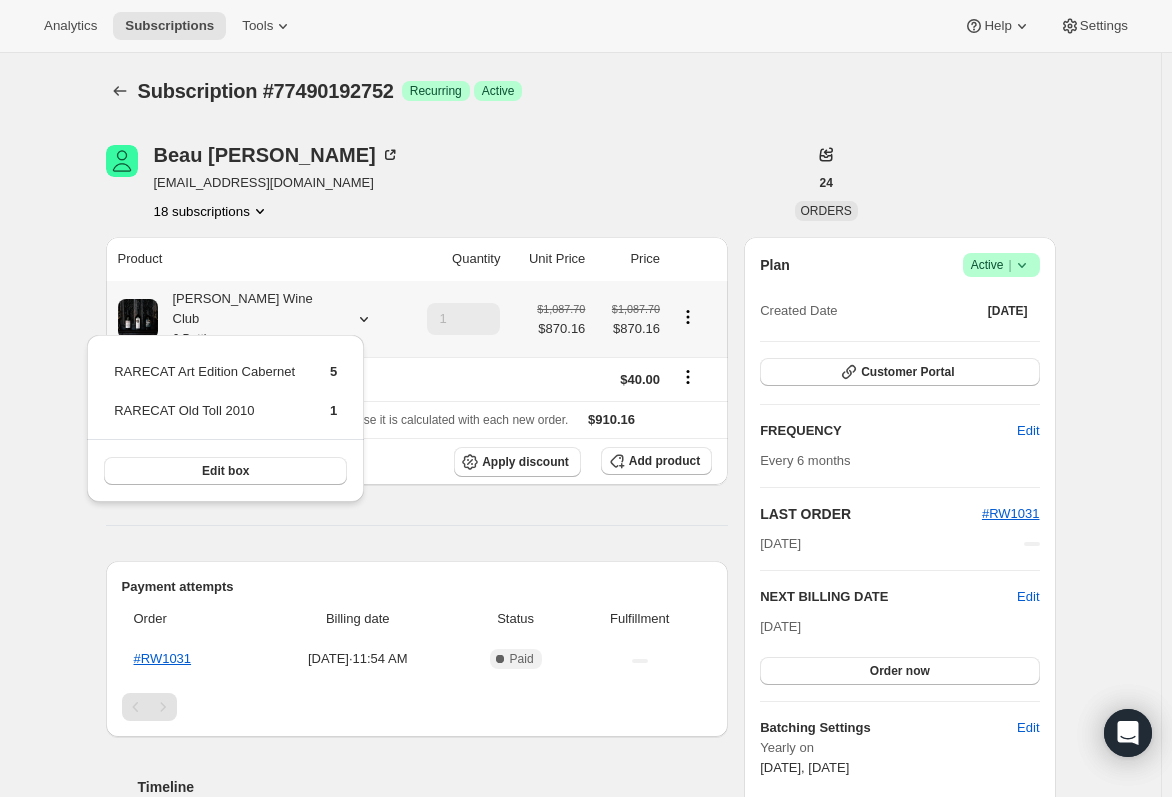 click 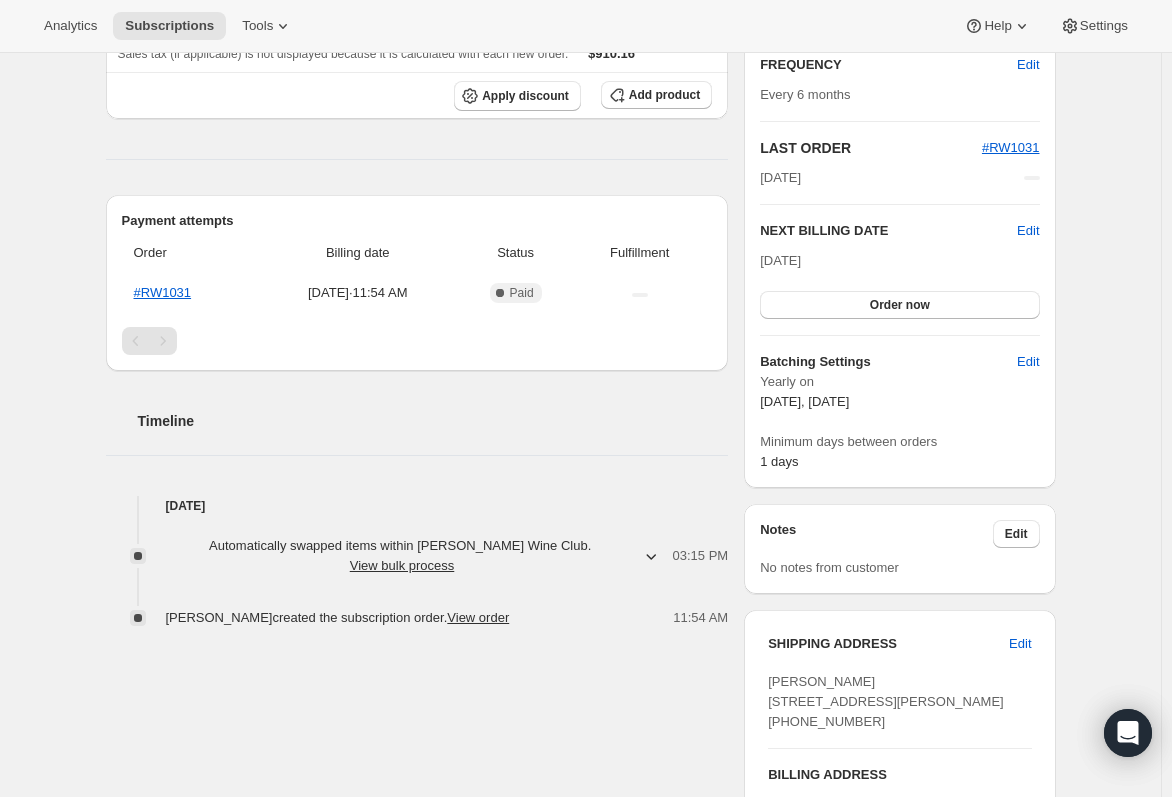 scroll, scrollTop: 500, scrollLeft: 0, axis: vertical 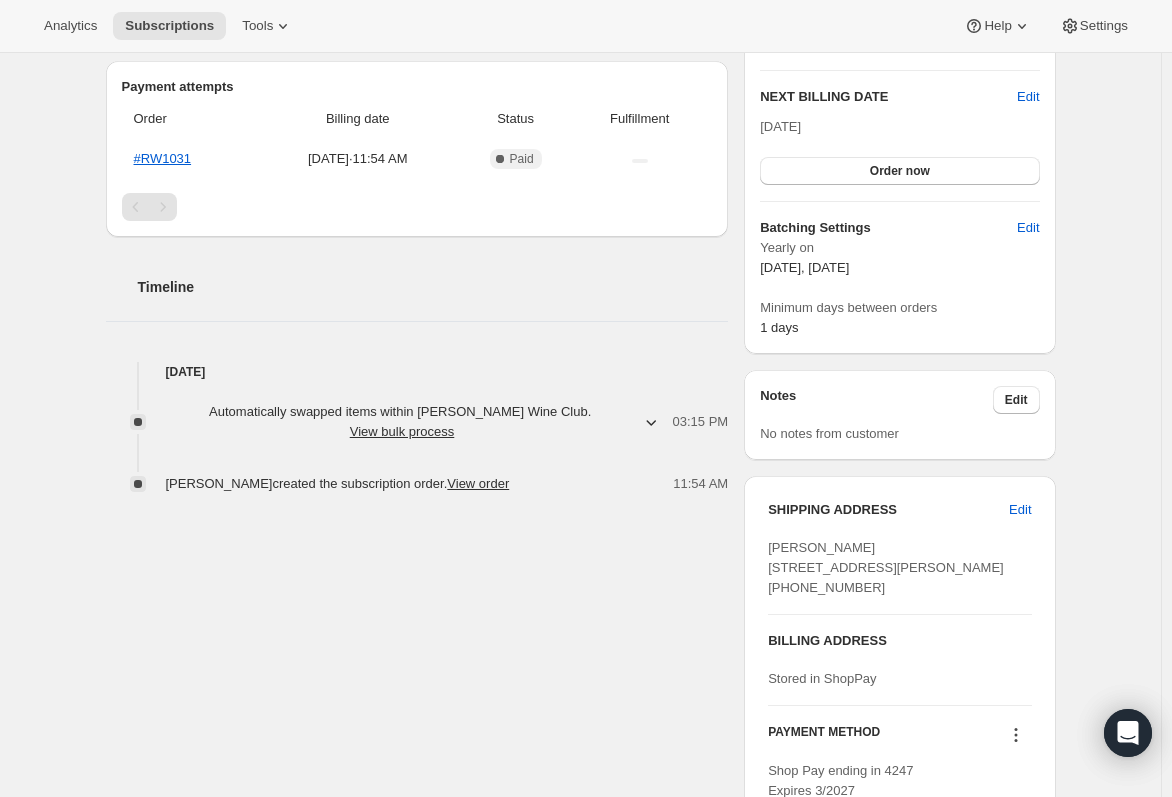 click 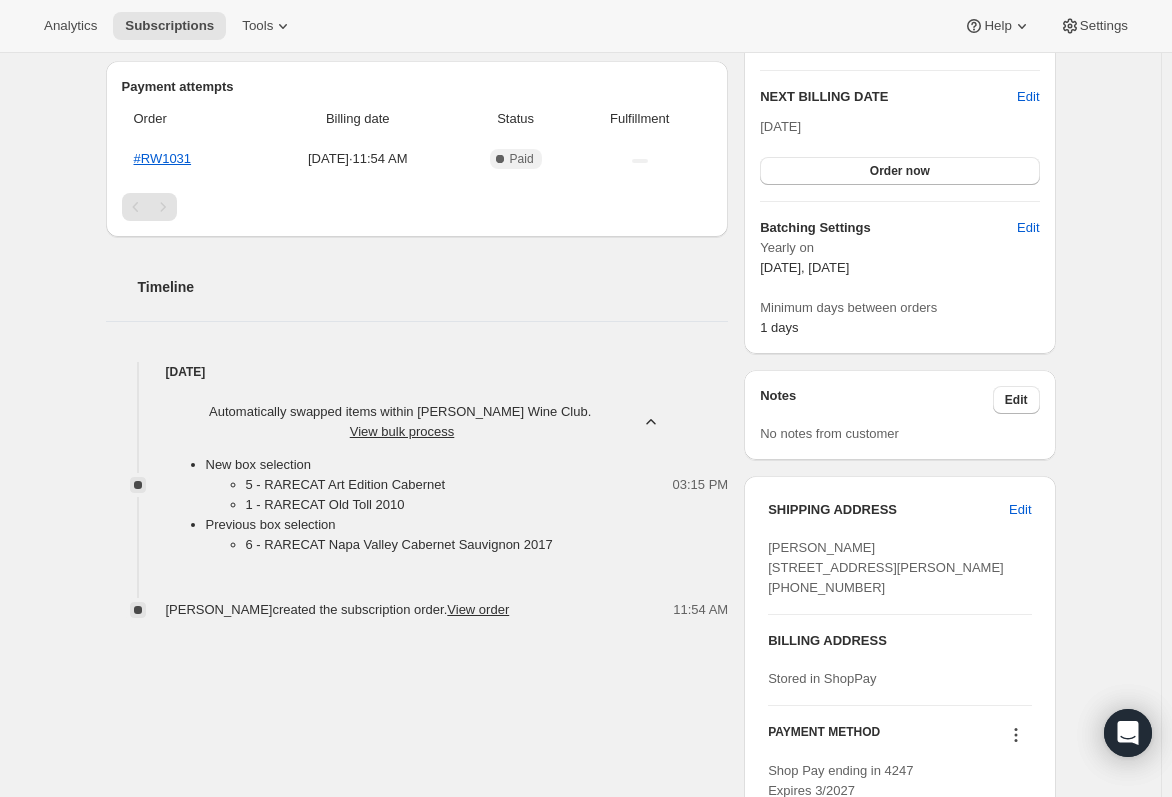 click 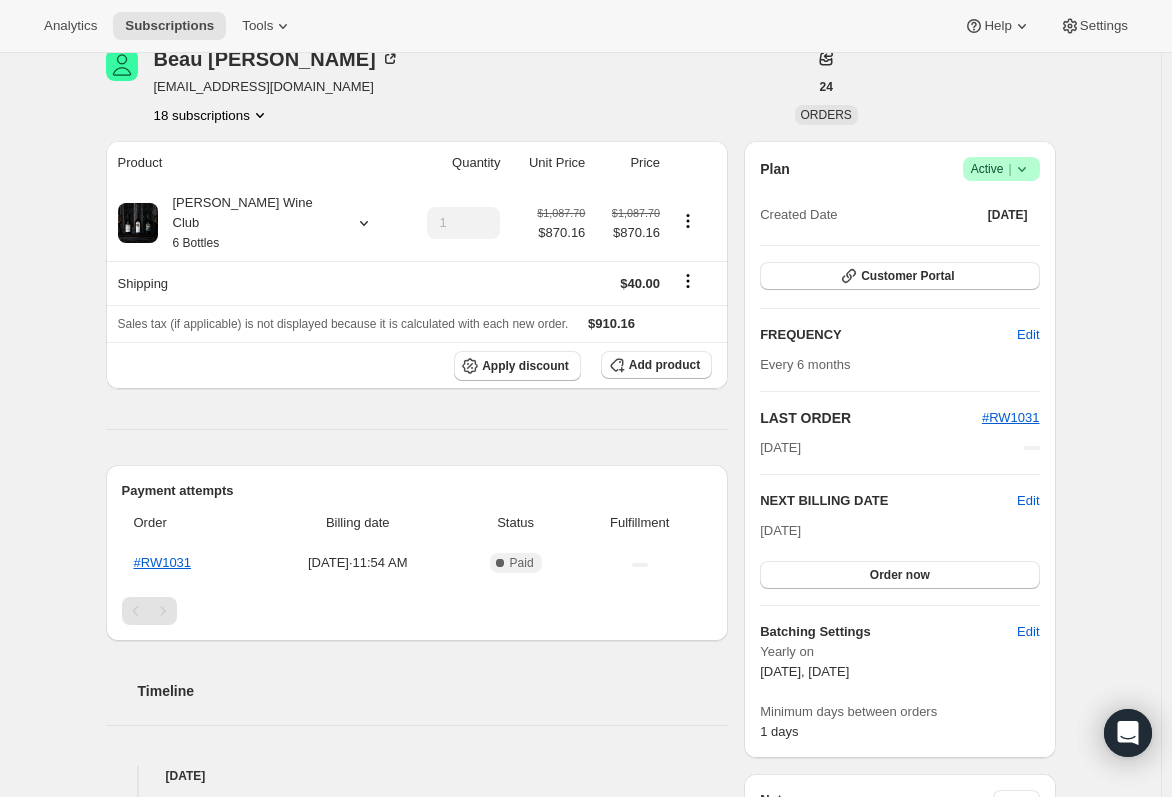 scroll, scrollTop: 0, scrollLeft: 0, axis: both 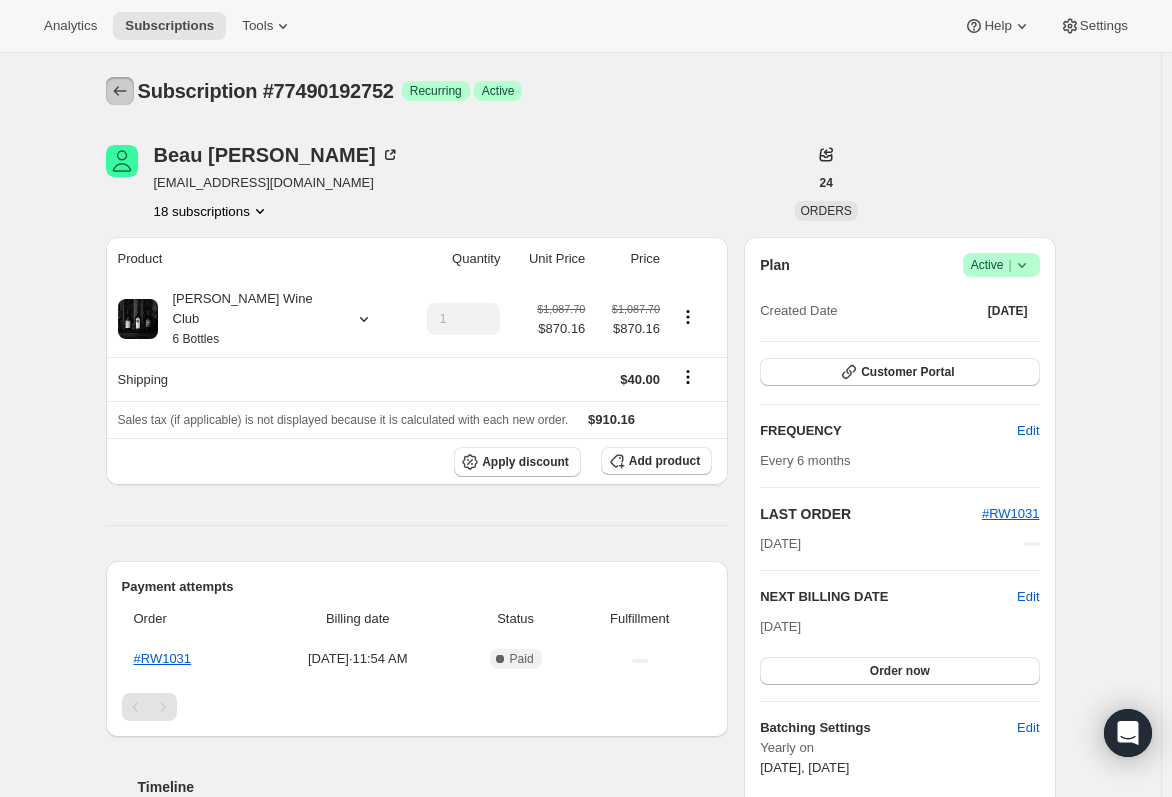 click at bounding box center [120, 91] 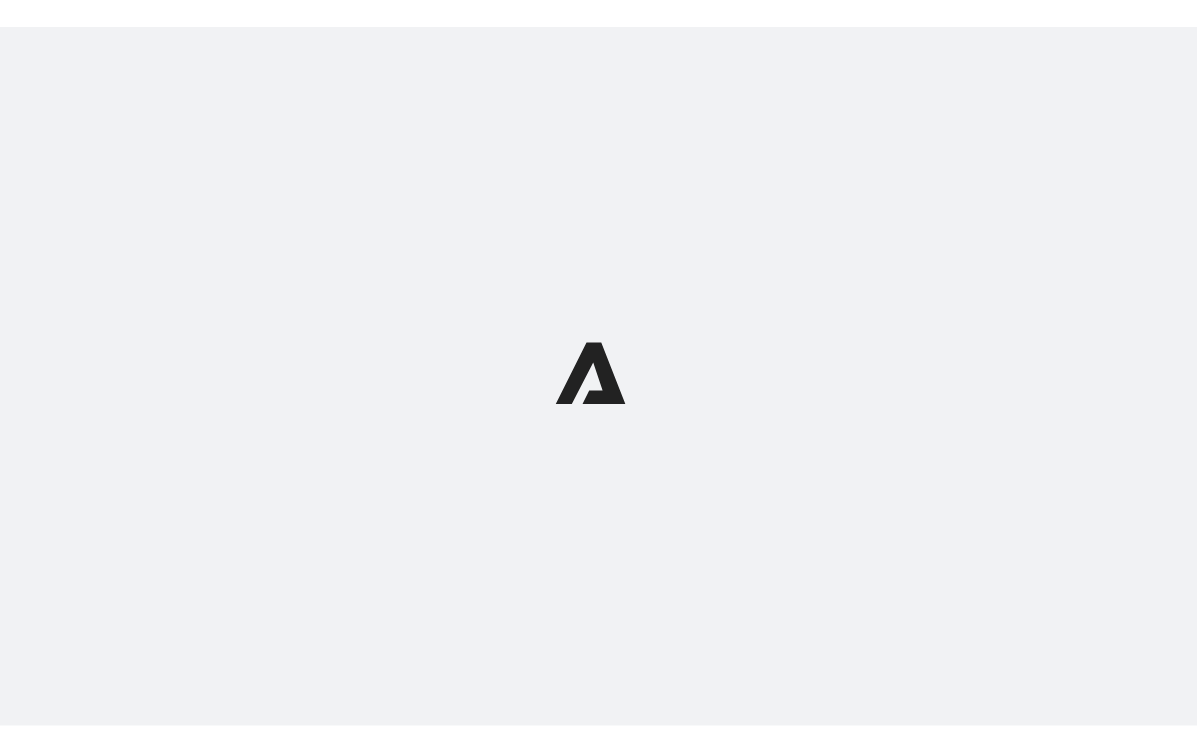 scroll, scrollTop: 0, scrollLeft: 0, axis: both 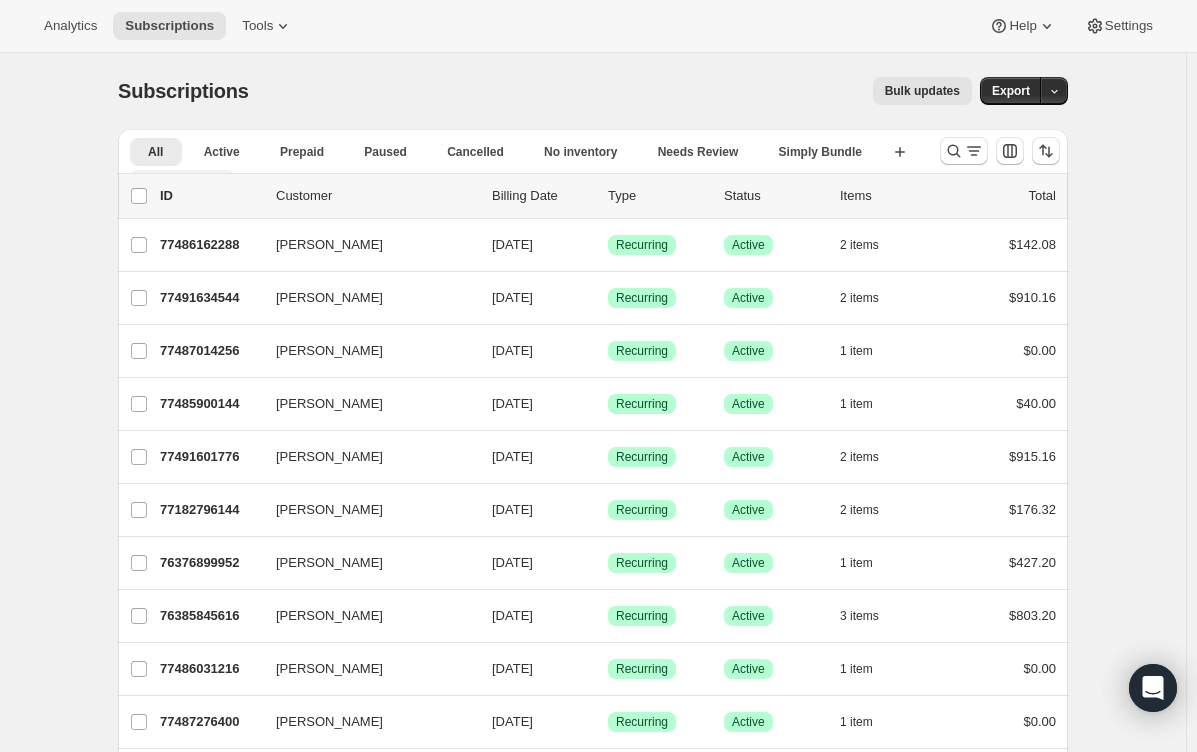 click on "More views" at bounding box center (174, 181) 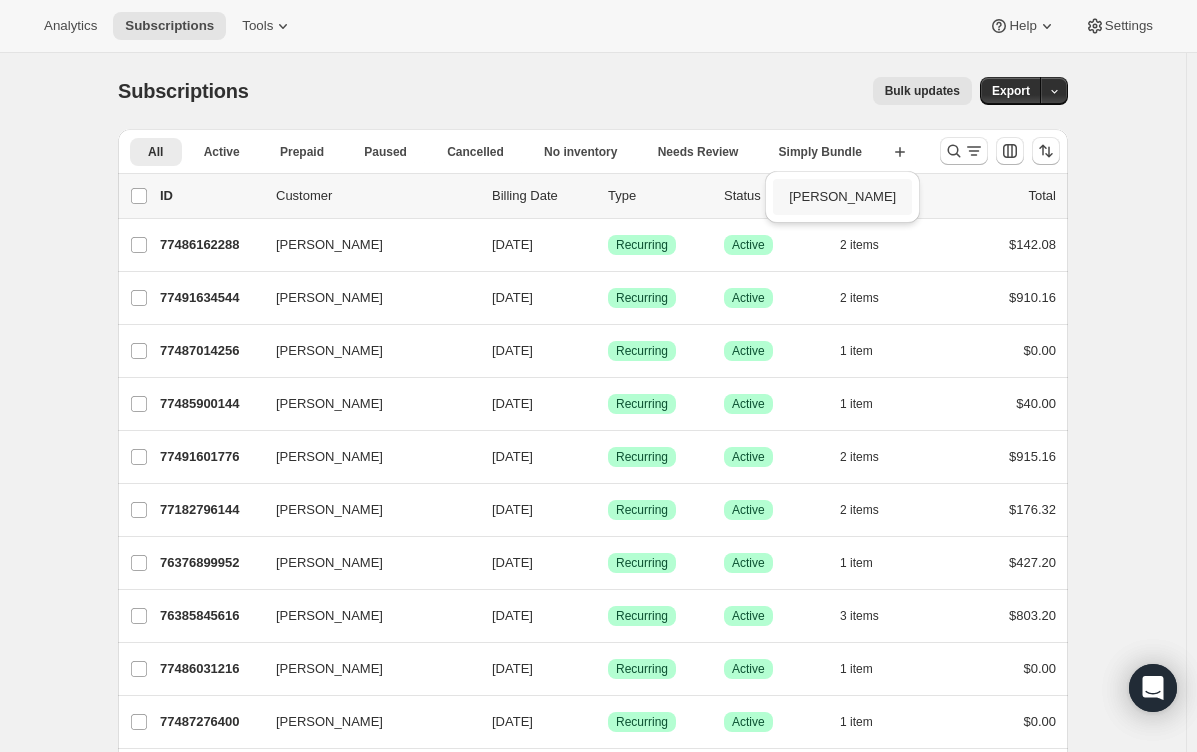 click on "[PERSON_NAME]" at bounding box center [842, 197] 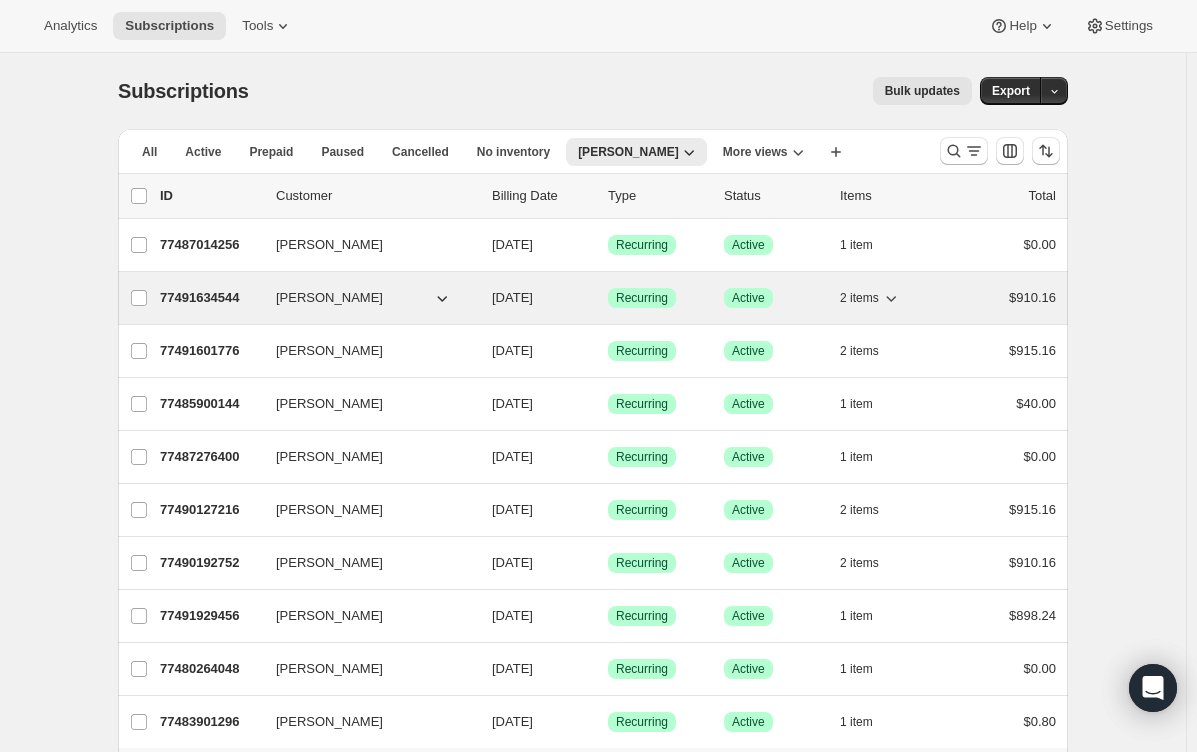 scroll, scrollTop: 0, scrollLeft: 0, axis: both 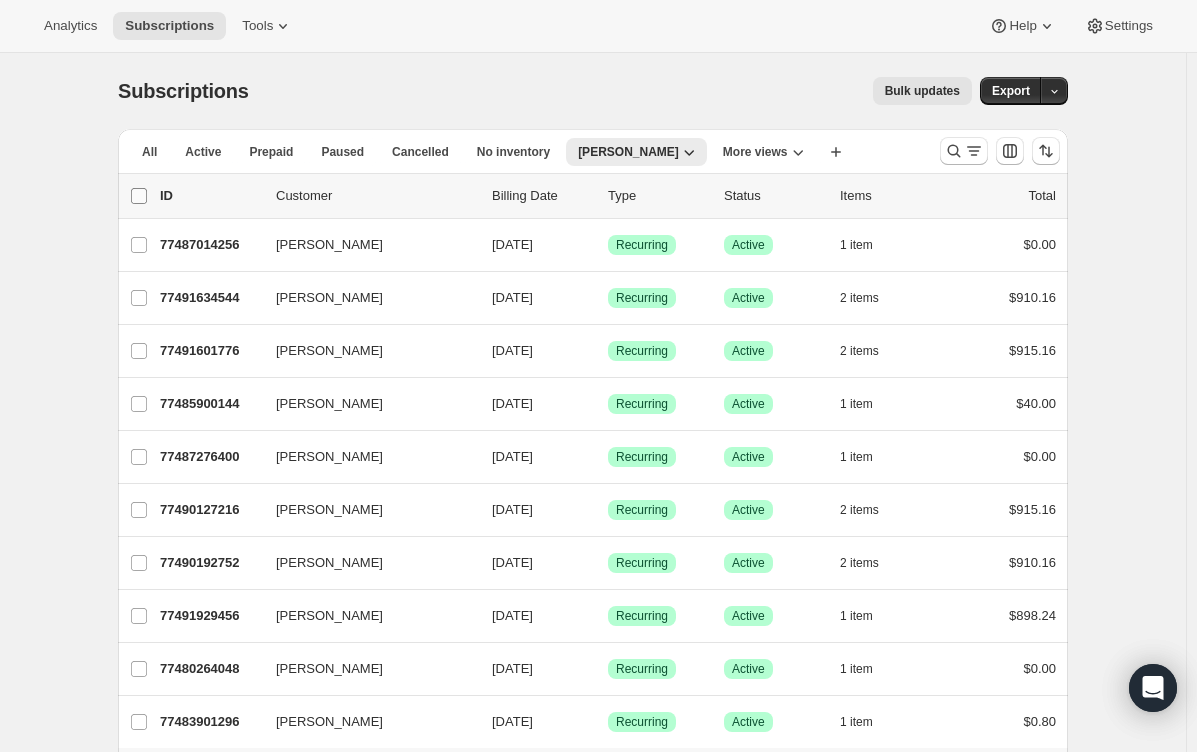 click on "0 selected" at bounding box center (139, 196) 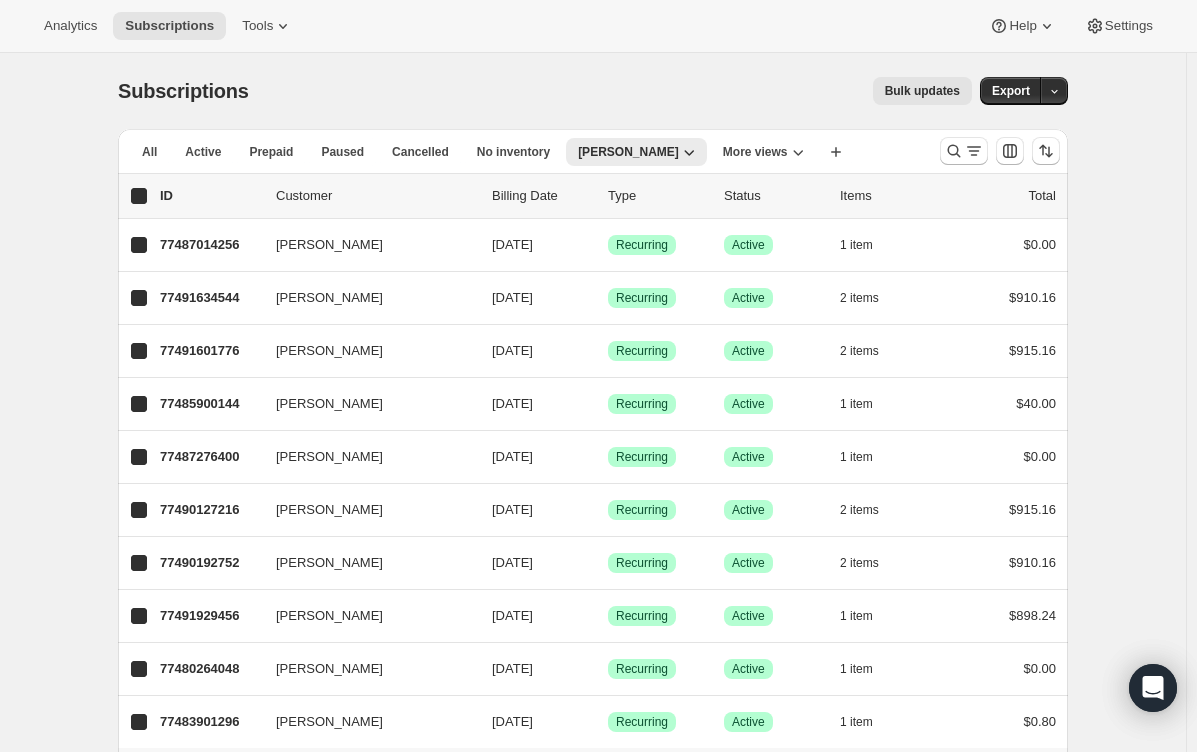 checkbox on "true" 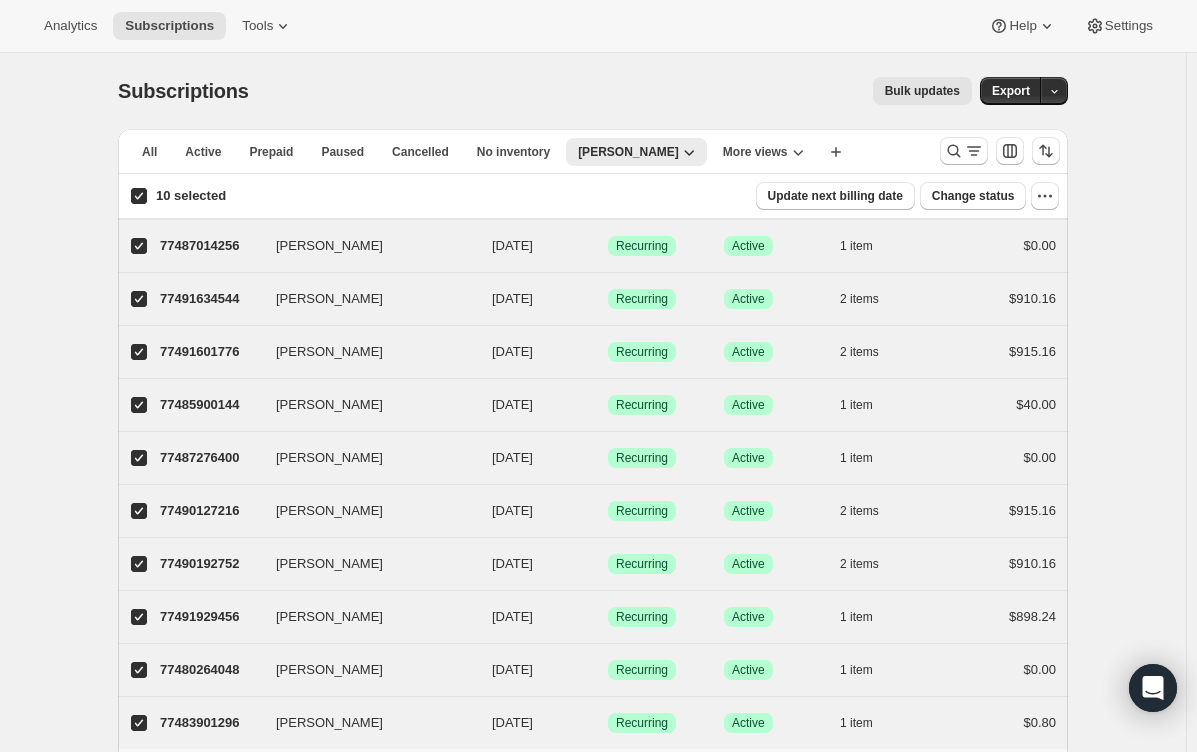 click on "10 selected" at bounding box center (139, 196) 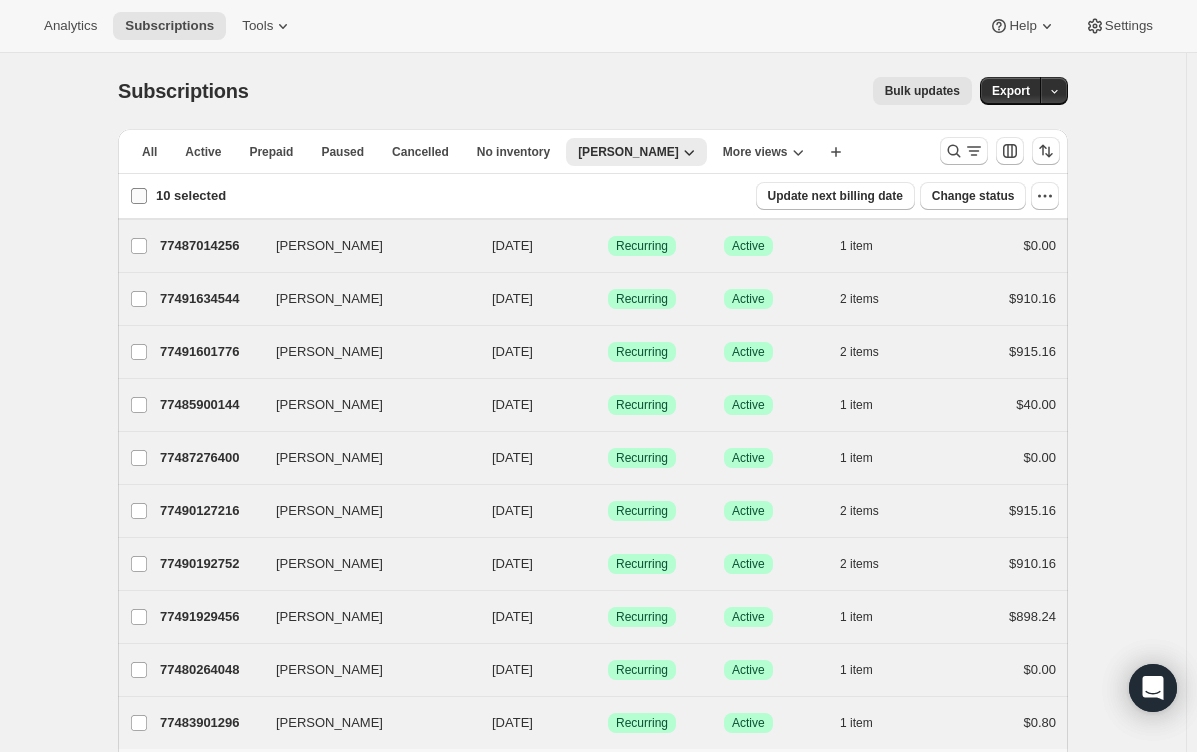 checkbox on "false" 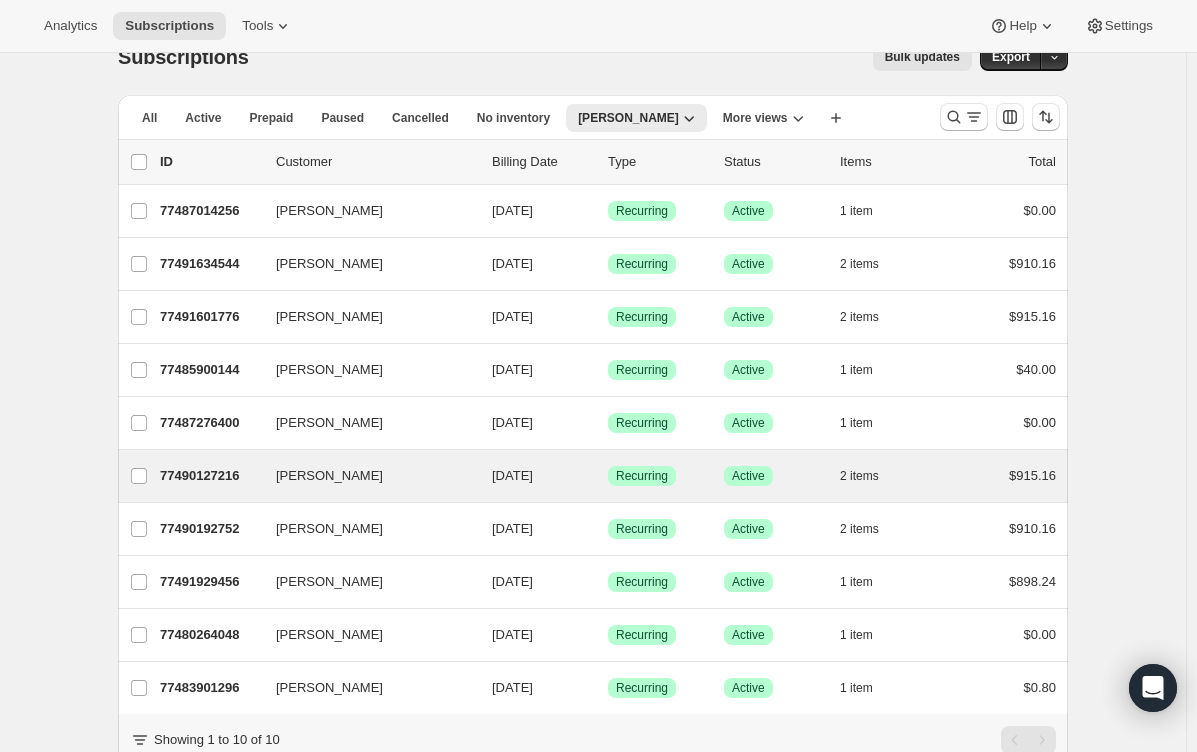 scroll, scrollTop: 0, scrollLeft: 0, axis: both 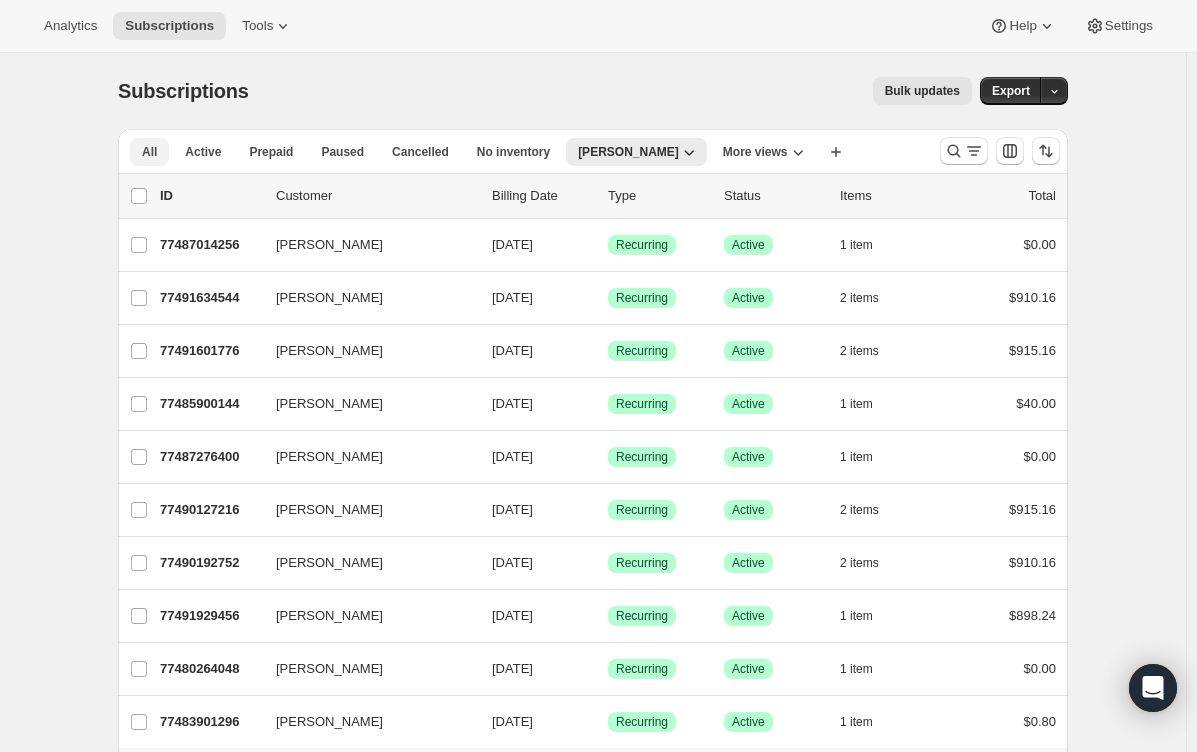 click on "All" at bounding box center (149, 152) 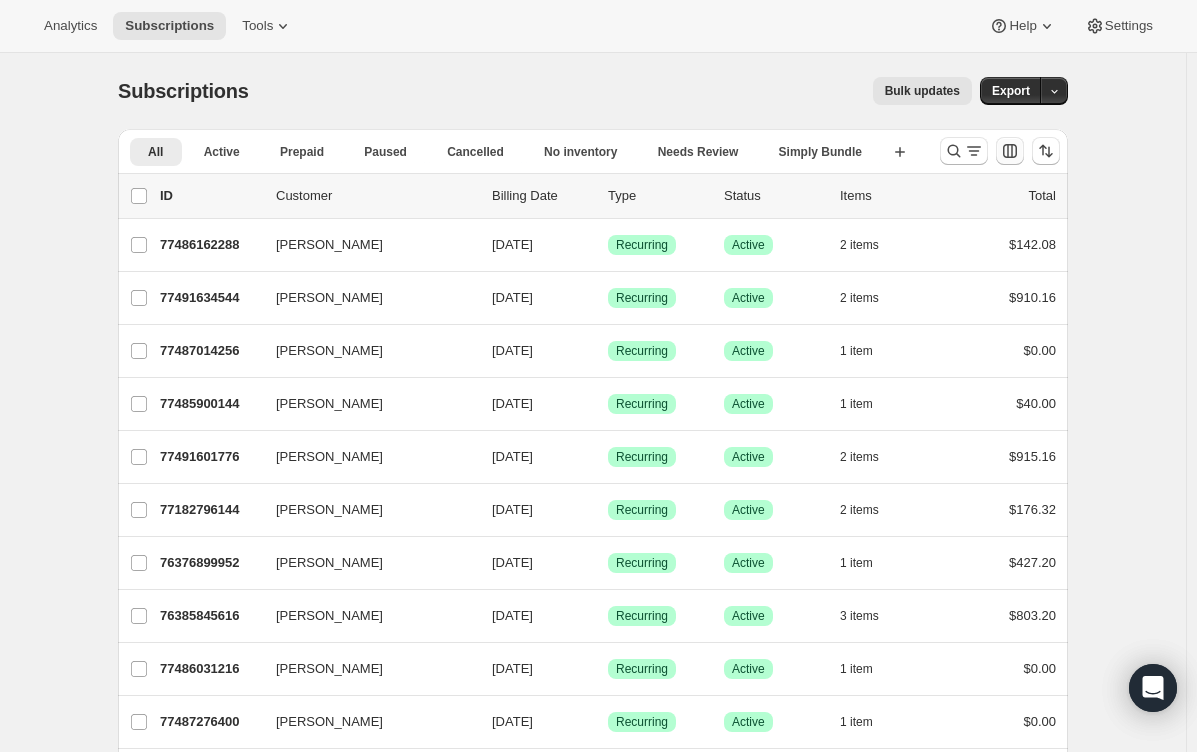 click 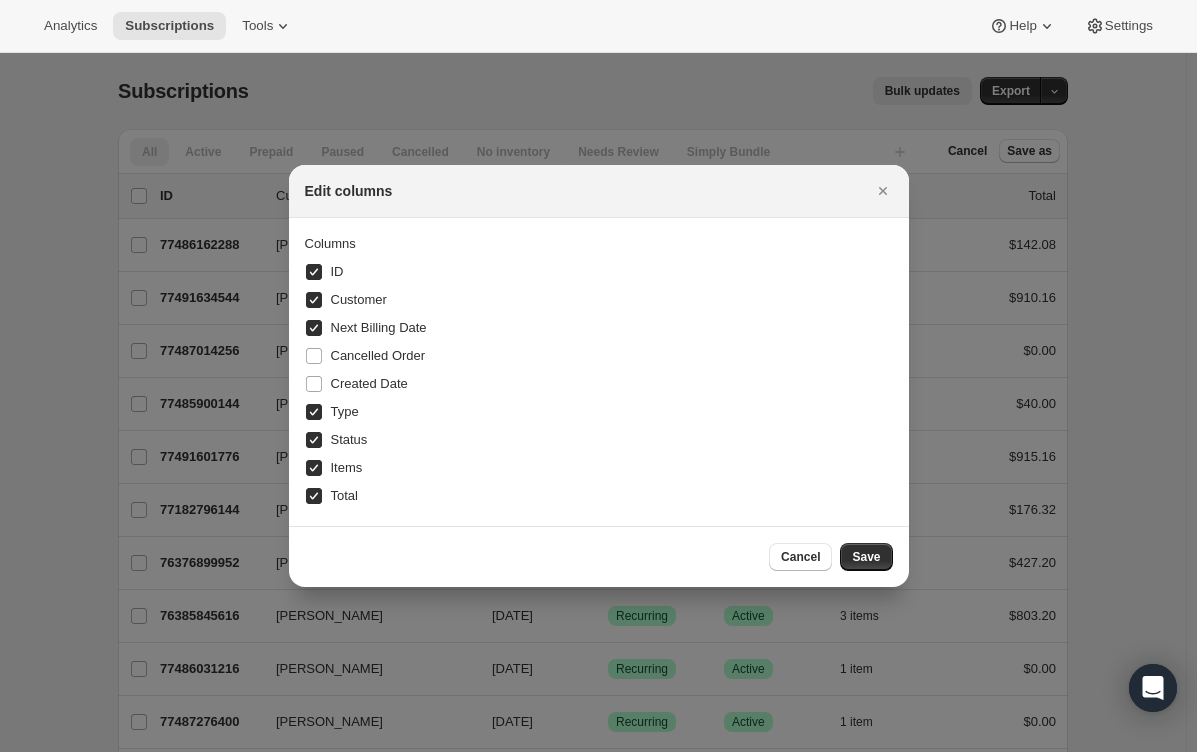 click on "ID" at bounding box center (324, 272) 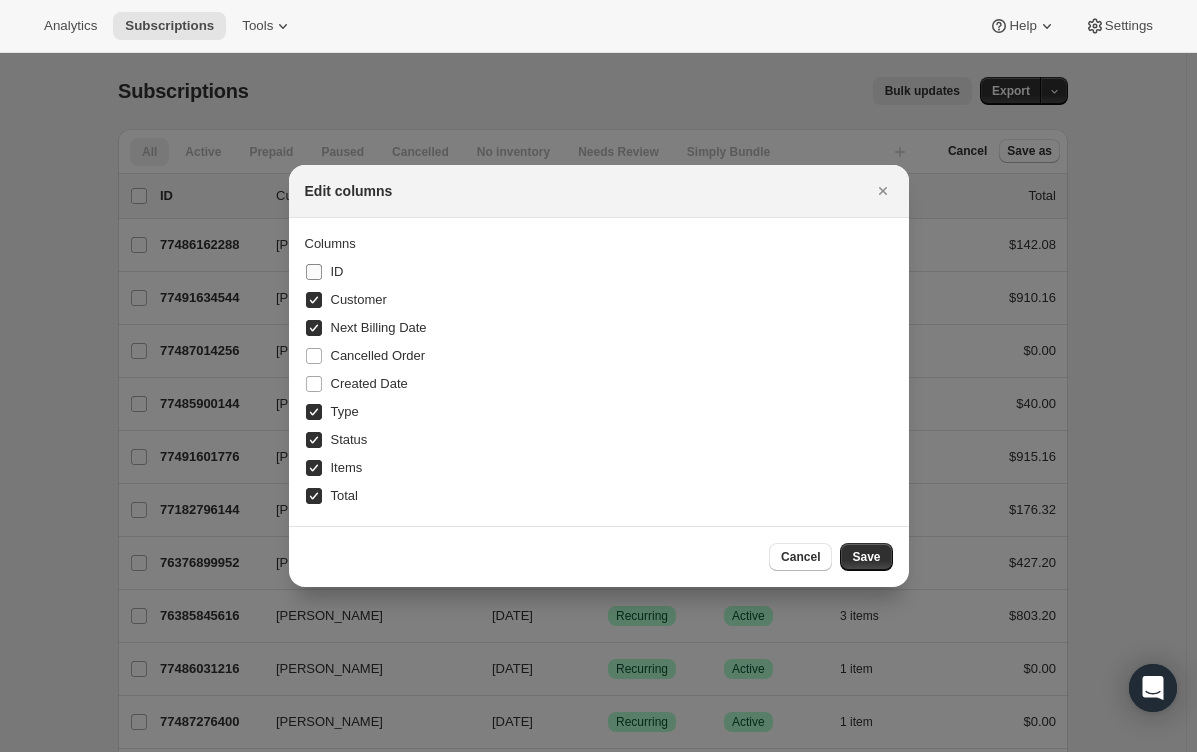 checkbox on "false" 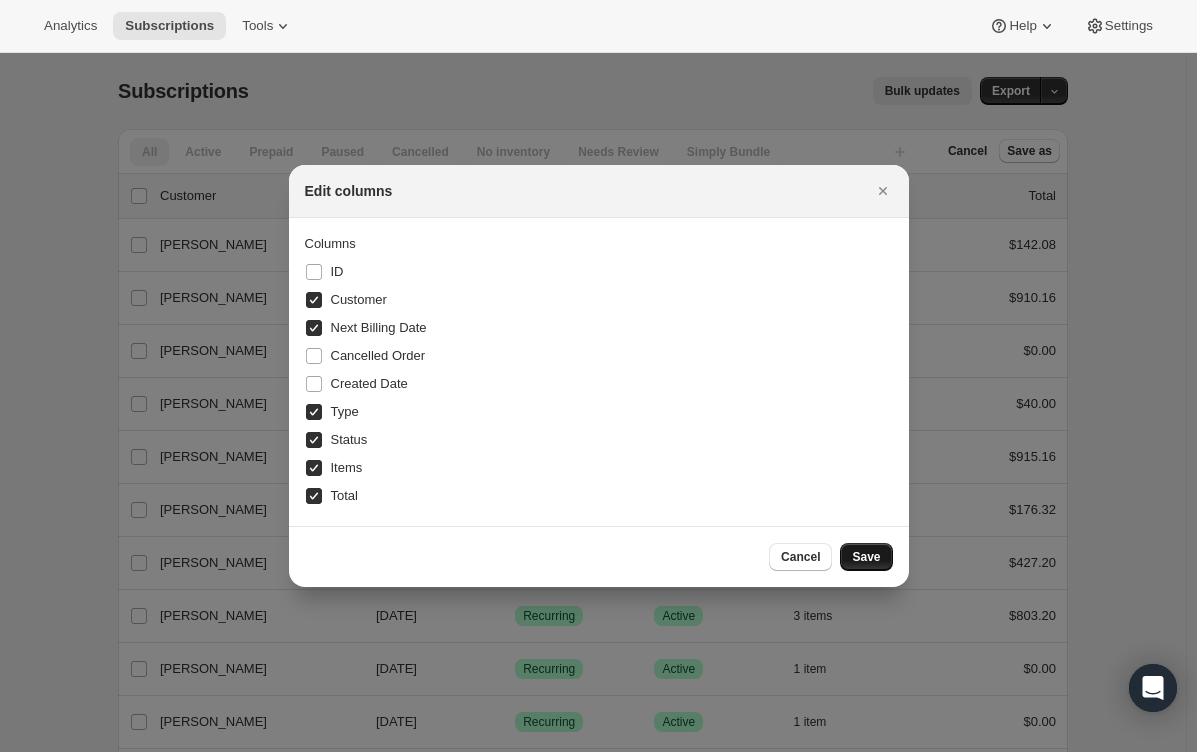 click on "Save" at bounding box center [866, 557] 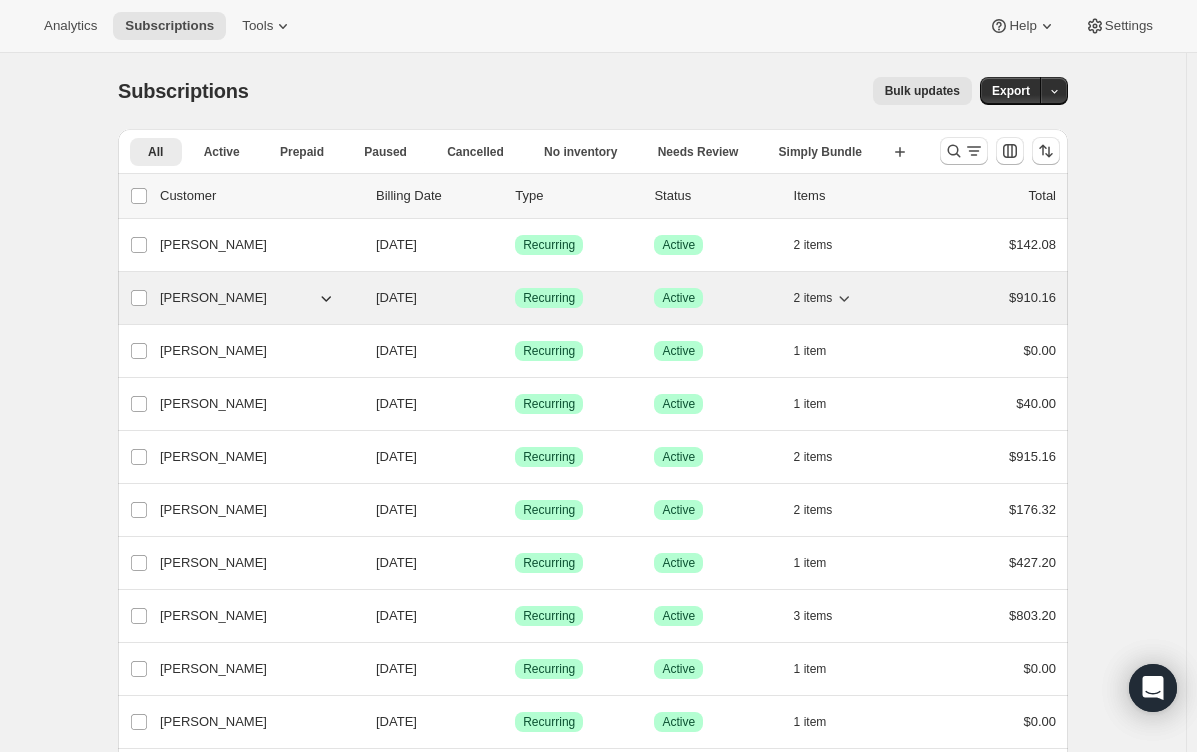 click on "[PERSON_NAME]" at bounding box center (213, 298) 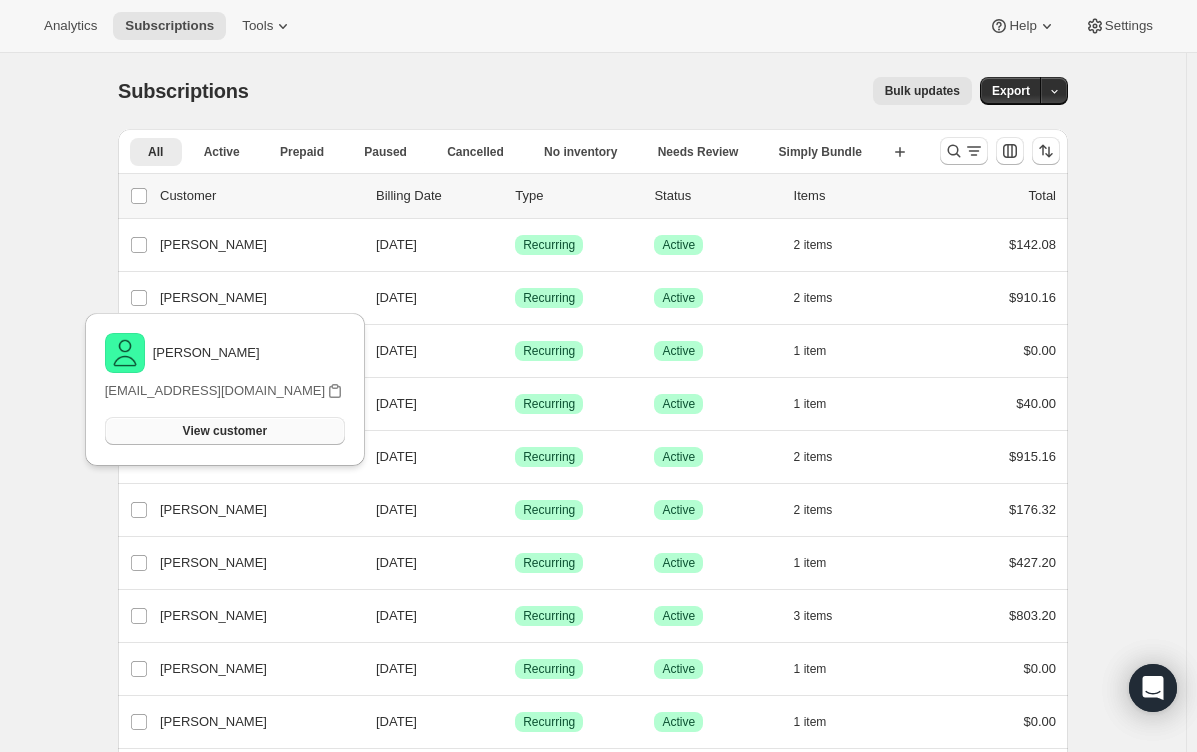click on "View customer" at bounding box center [225, 431] 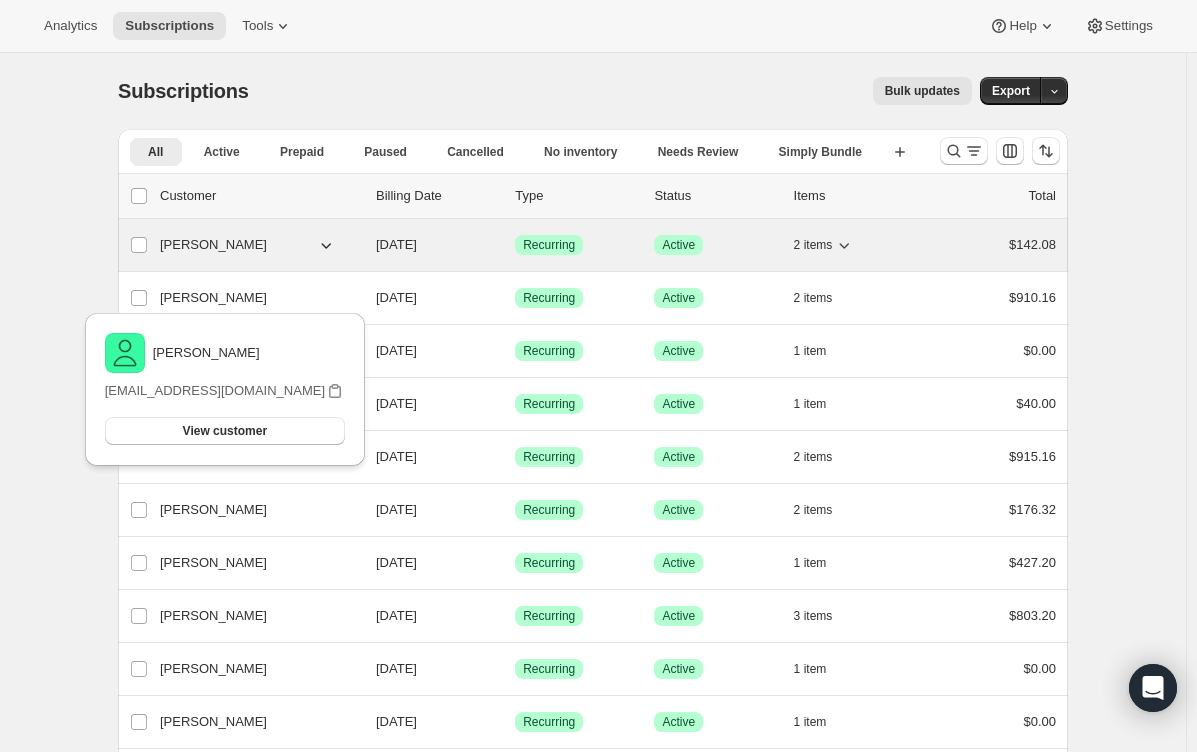 click on "Harris 10/15/2025 Success Recurring Success Active 2   items $142.08" at bounding box center (608, 245) 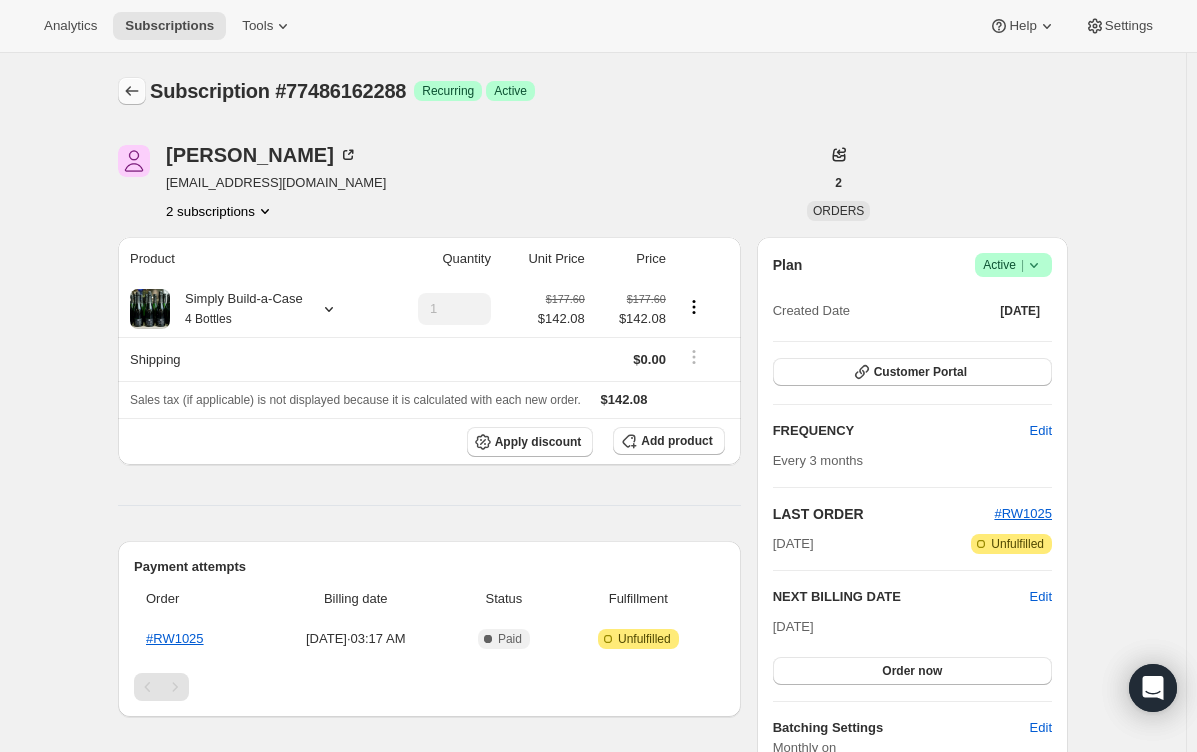 click 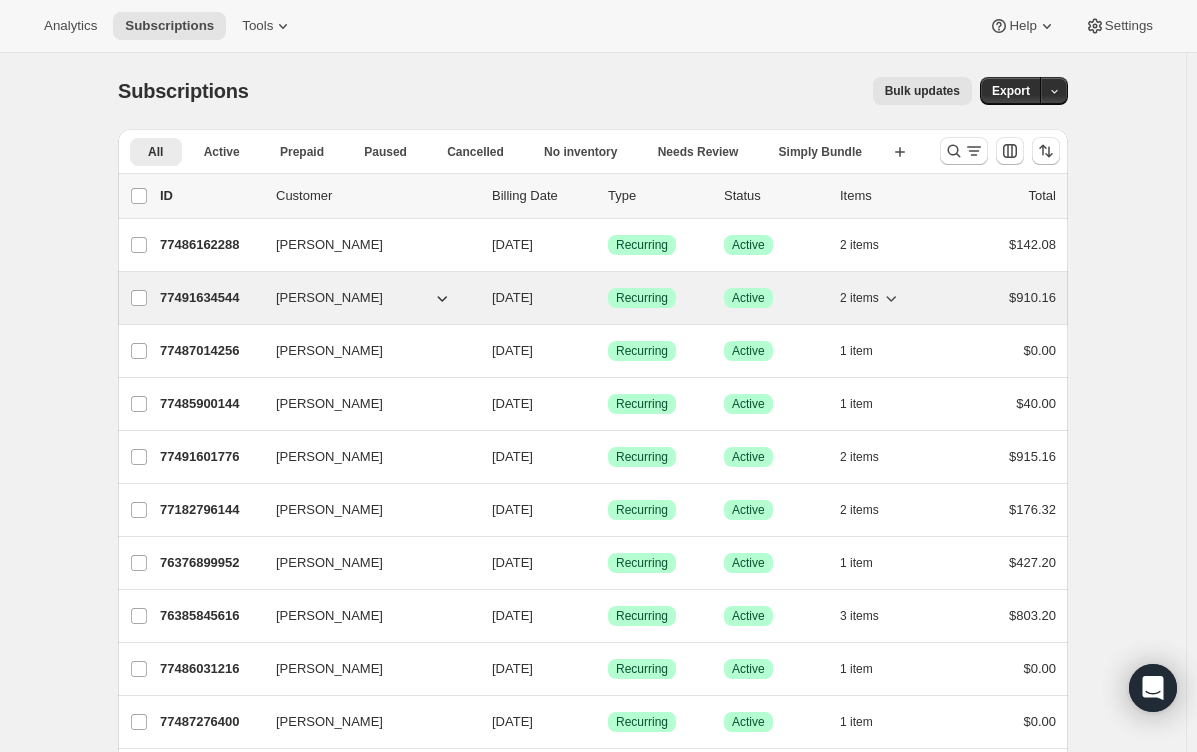 click on "[PERSON_NAME]" at bounding box center (329, 298) 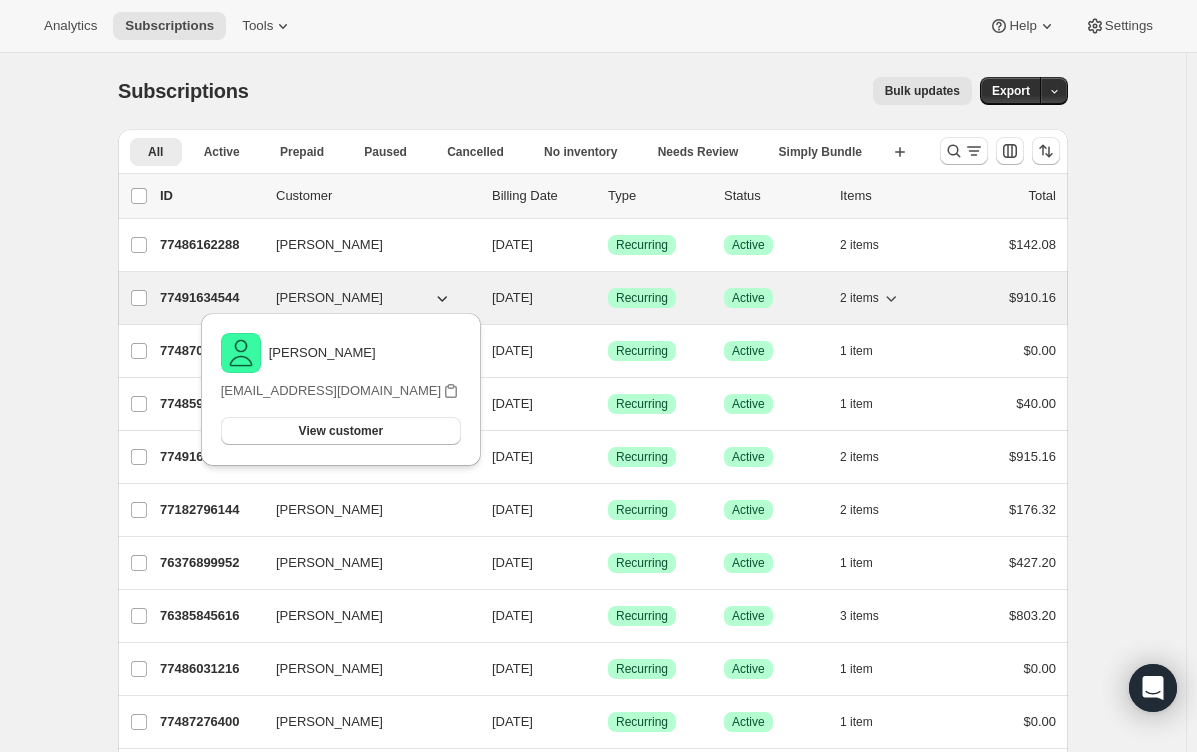 click on "77491634544" at bounding box center (210, 298) 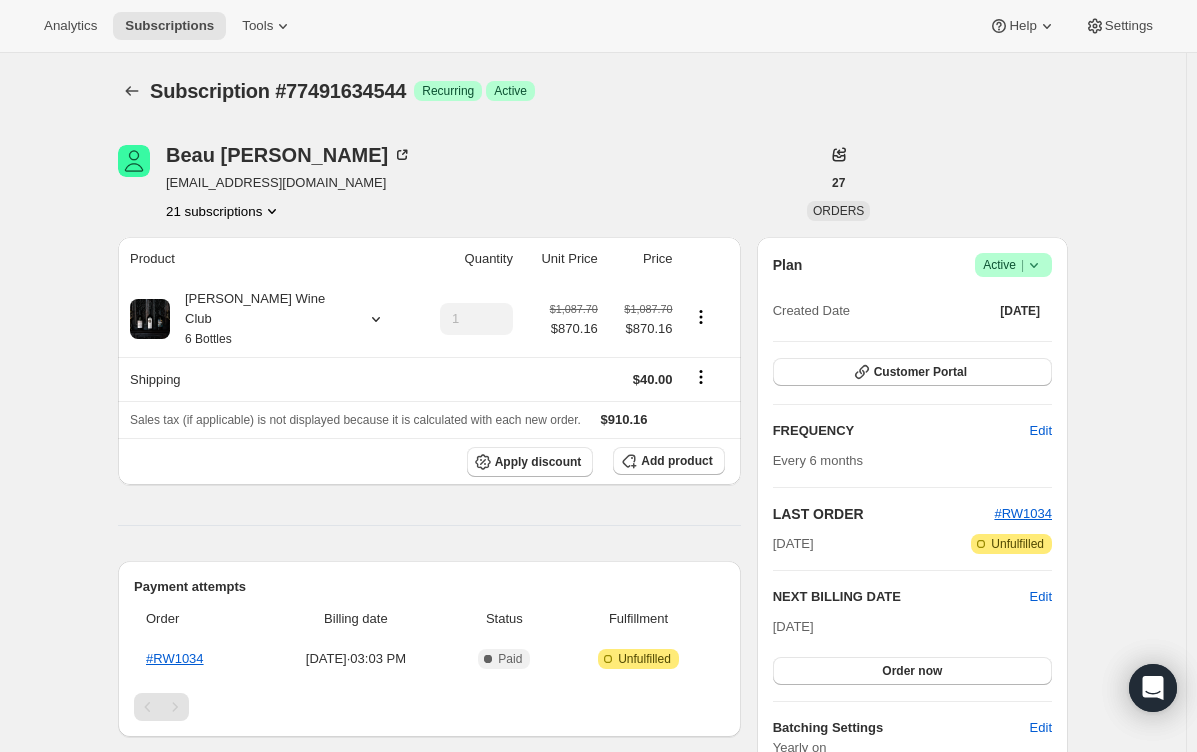 click 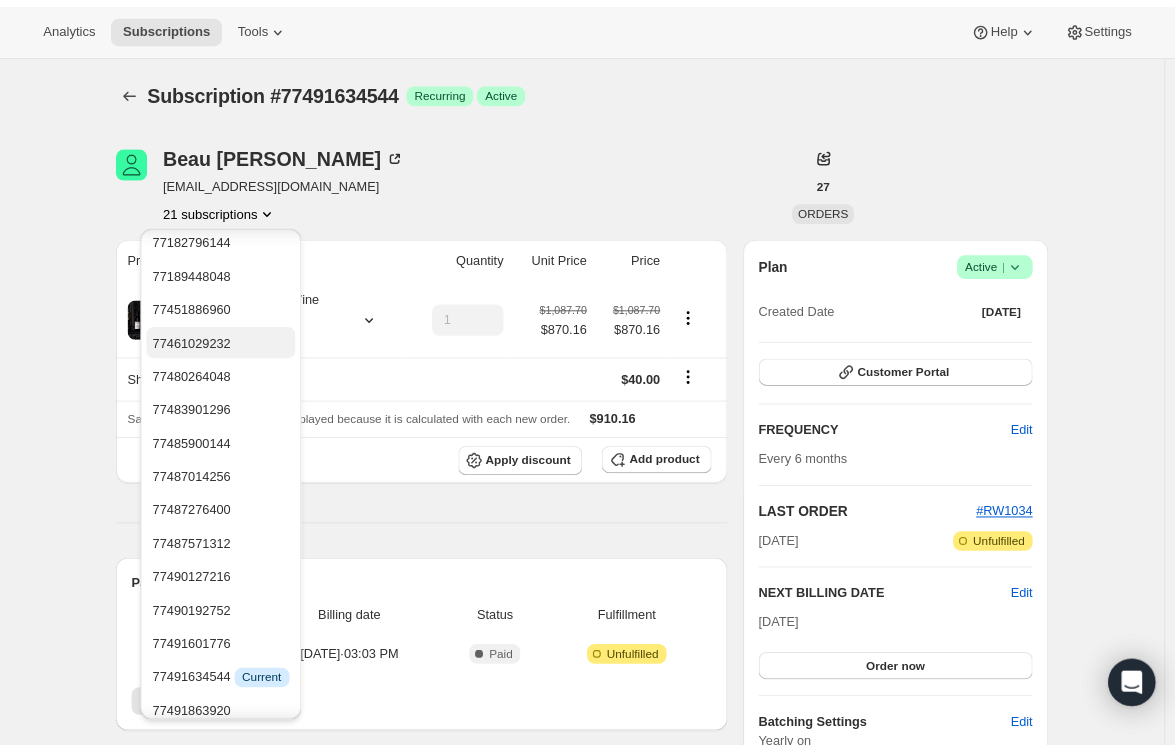 scroll, scrollTop: 100, scrollLeft: 0, axis: vertical 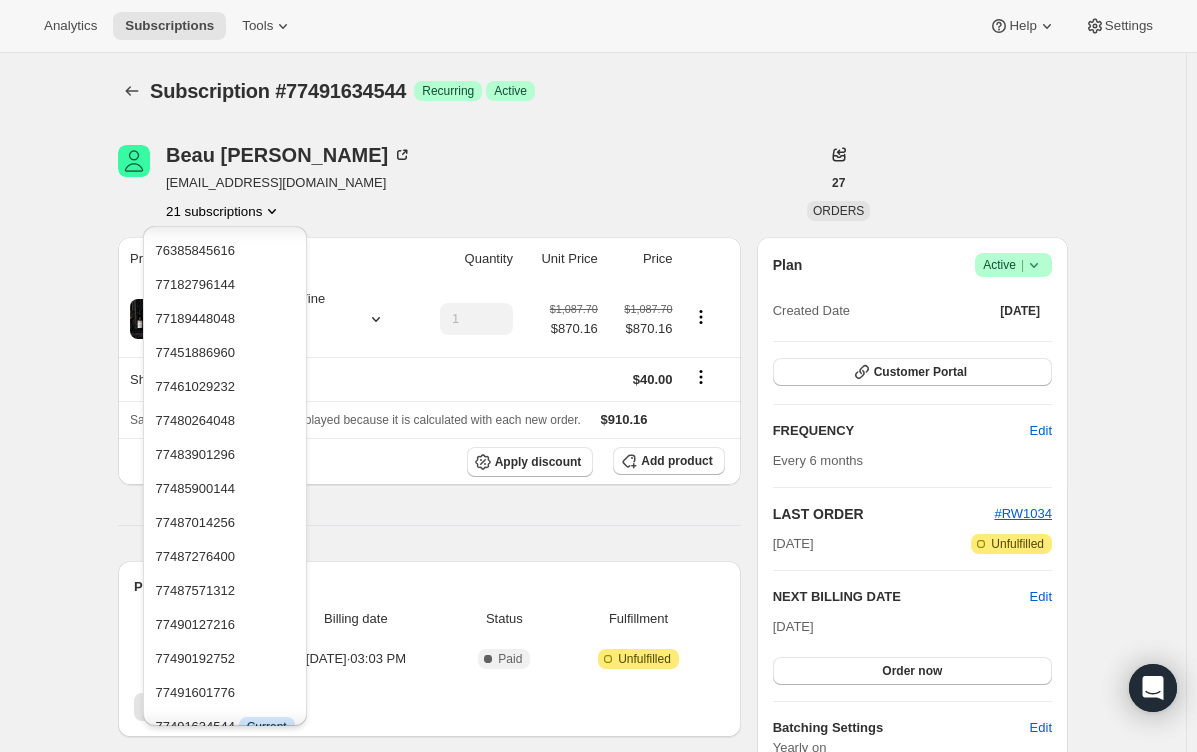 click on "Beau   Harris beauharris1472@gmail.com 21 subscriptions 27 ORDERS Product Quantity Unit Price Price Audrey Wine Club  6 Bottles 1 $1,087.70 $870.16 $1,087.70 $870.16 Shipping $40.00 Sales tax (if applicable) is not displayed because it is calculated with each new order.   $910.16 Apply discount Add product Payment attempts Order Billing date Status Fulfillment #RW1034 Jul 21, 2025  ·  03:03 PM  Complete Paid Attention Incomplete Unfulfilled Timeline Jul 21, 2025 Automatically swapped items within Audrey Wine Club  .   View bulk process New box selection 5 - RARECAT Art Edition Cabernet 1 - RARECAT Old Toll 2010 Previous box selection 6 - RARECAT Napa Valley Cabernet Sauvignon 2017  03:15 PM beau harris set next billing date to Wednesday, October 15, 2025 on Admin.  03:08 PM Beau Harris  created the subscription order.  View order 03:03 PM Plan Success Active | Created Date Jul 21, 2025 Customer Portal FREQUENCY Edit Every 6 months LAST ORDER #RW1034 Jul 21, 2025 Attention Incomplete Unfulfilled Edit Edit 1" at bounding box center (585, 727) 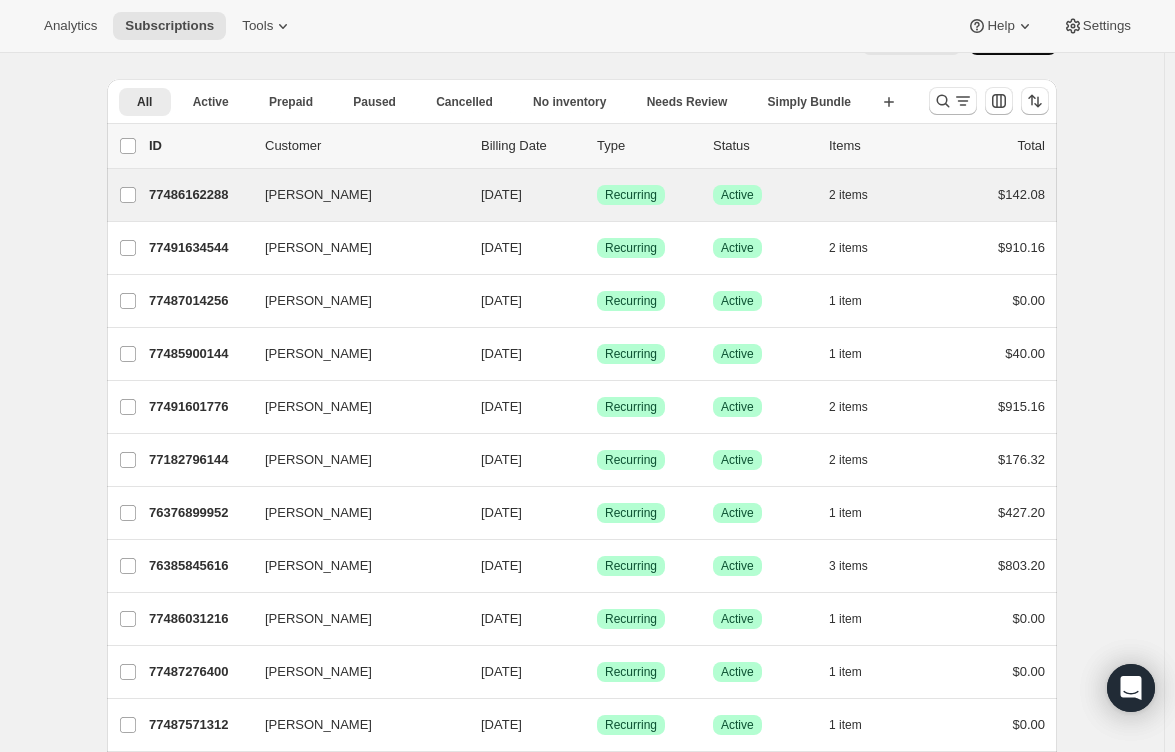 scroll, scrollTop: 0, scrollLeft: 0, axis: both 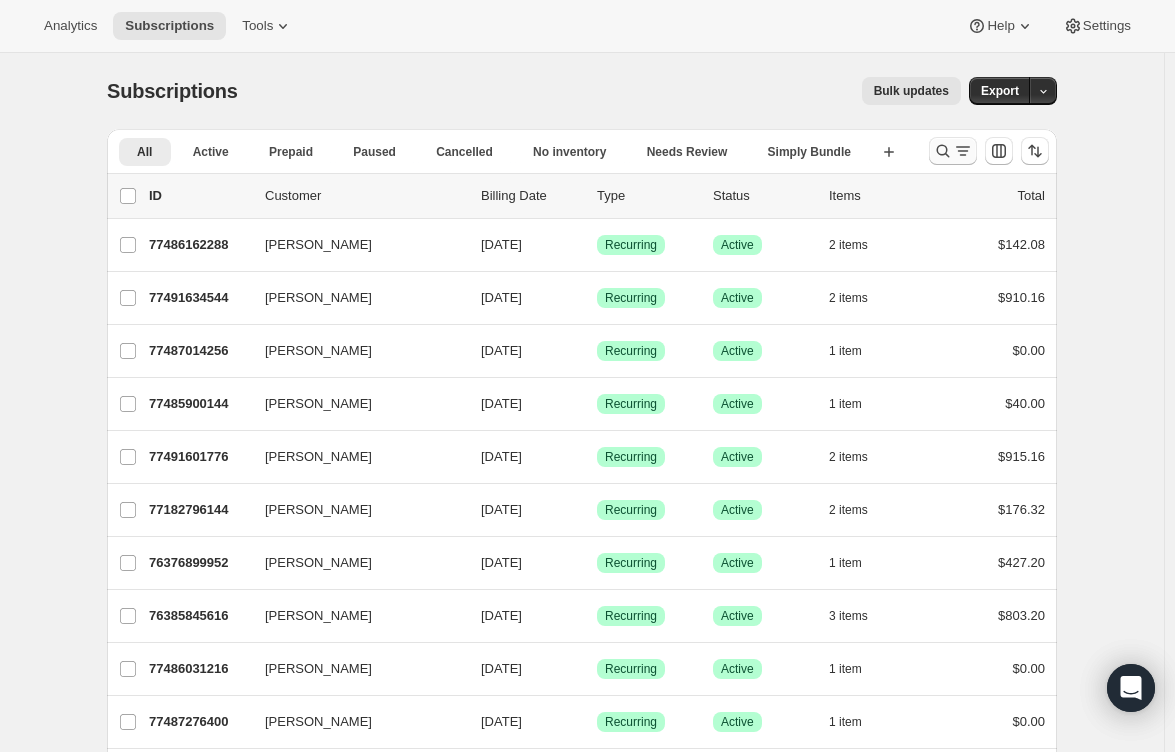 click 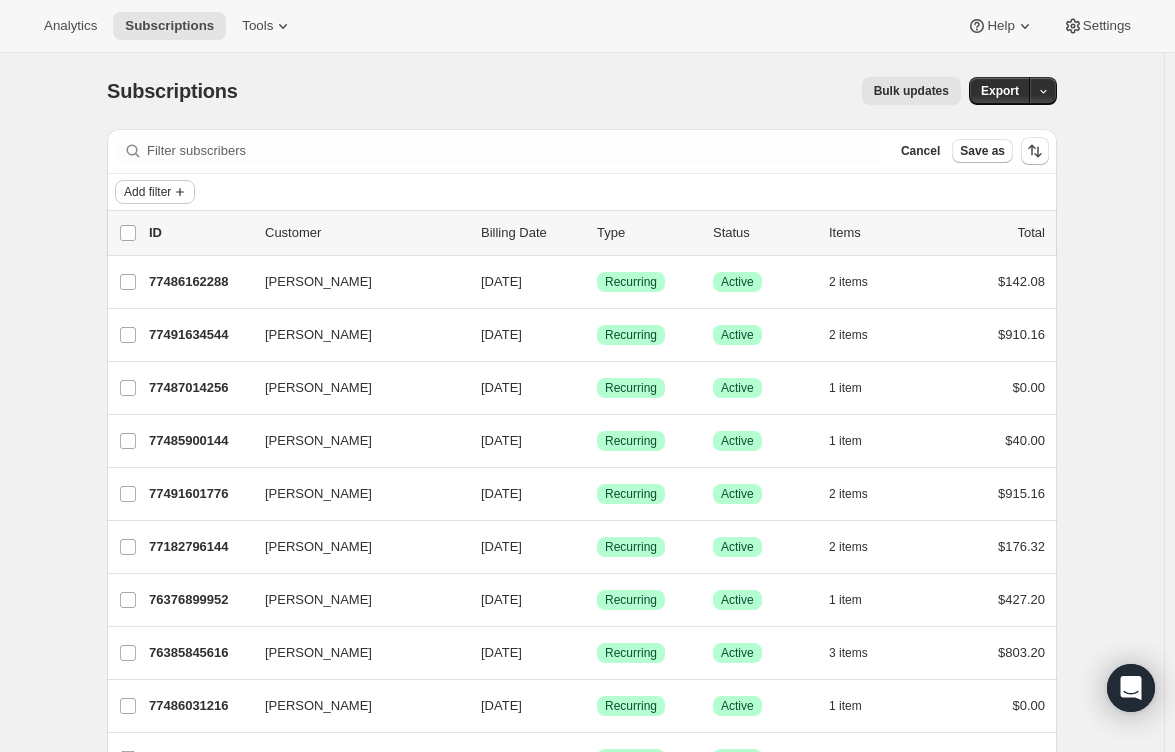 click on "Add filter" at bounding box center (147, 192) 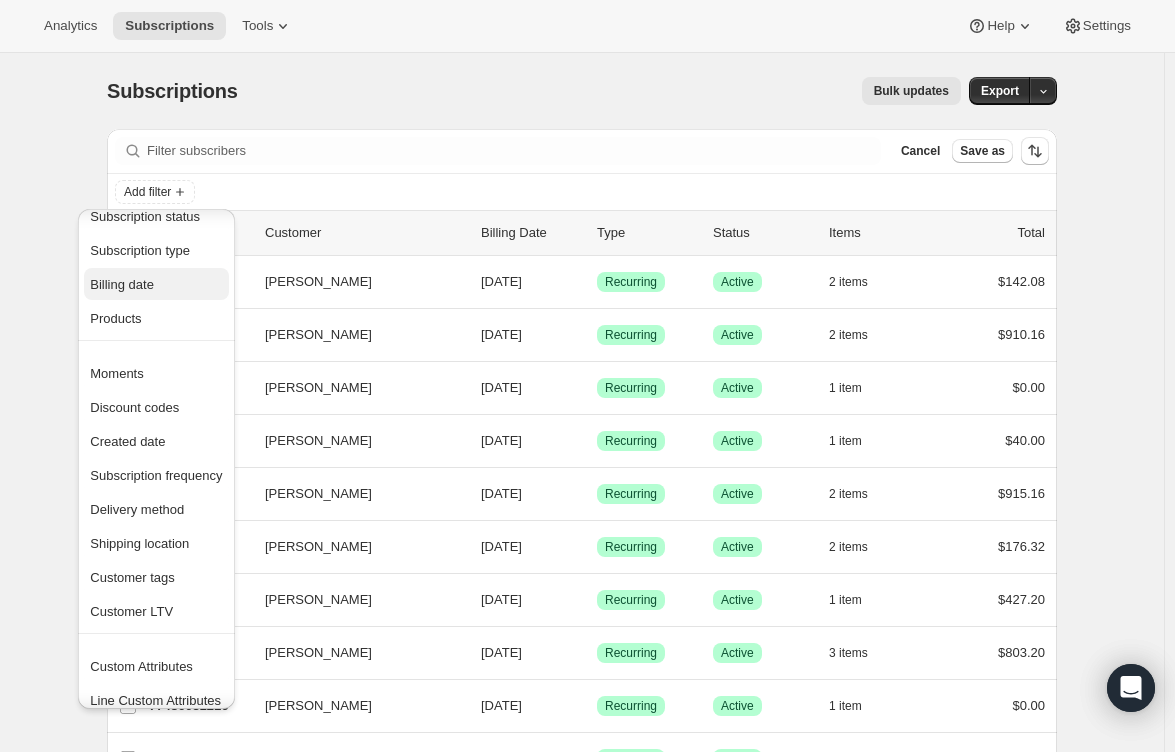 scroll, scrollTop: 39, scrollLeft: 0, axis: vertical 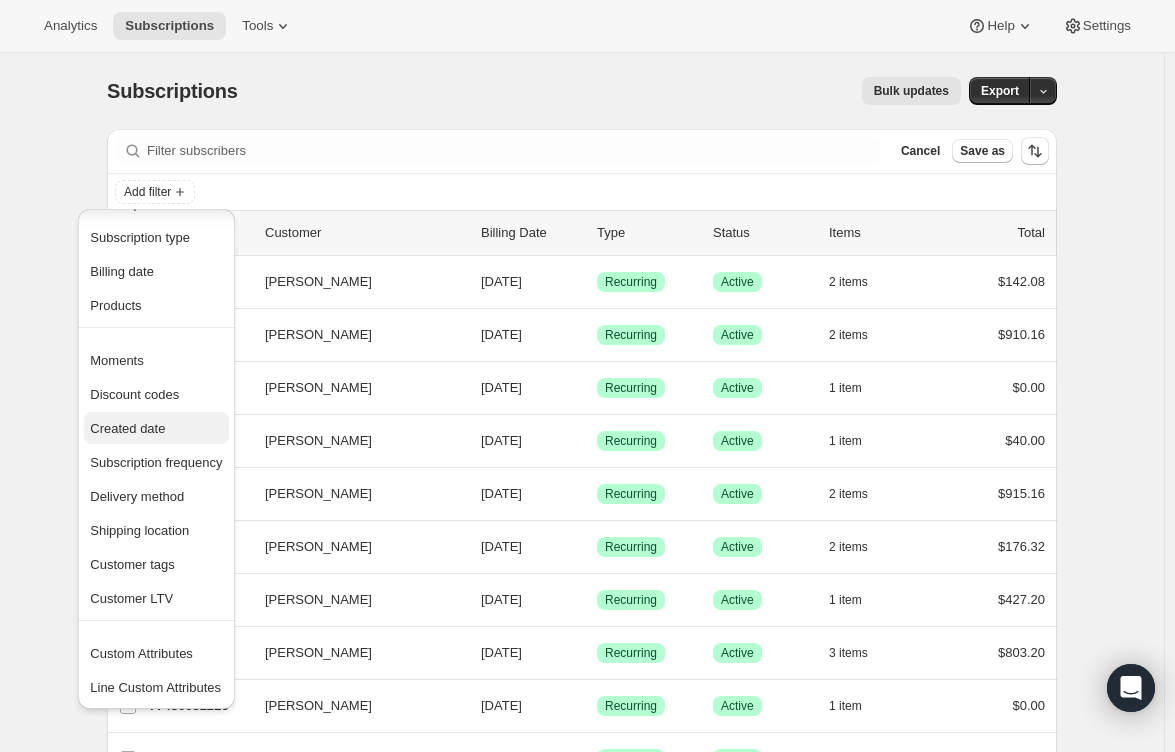 click on "Created date" at bounding box center (127, 428) 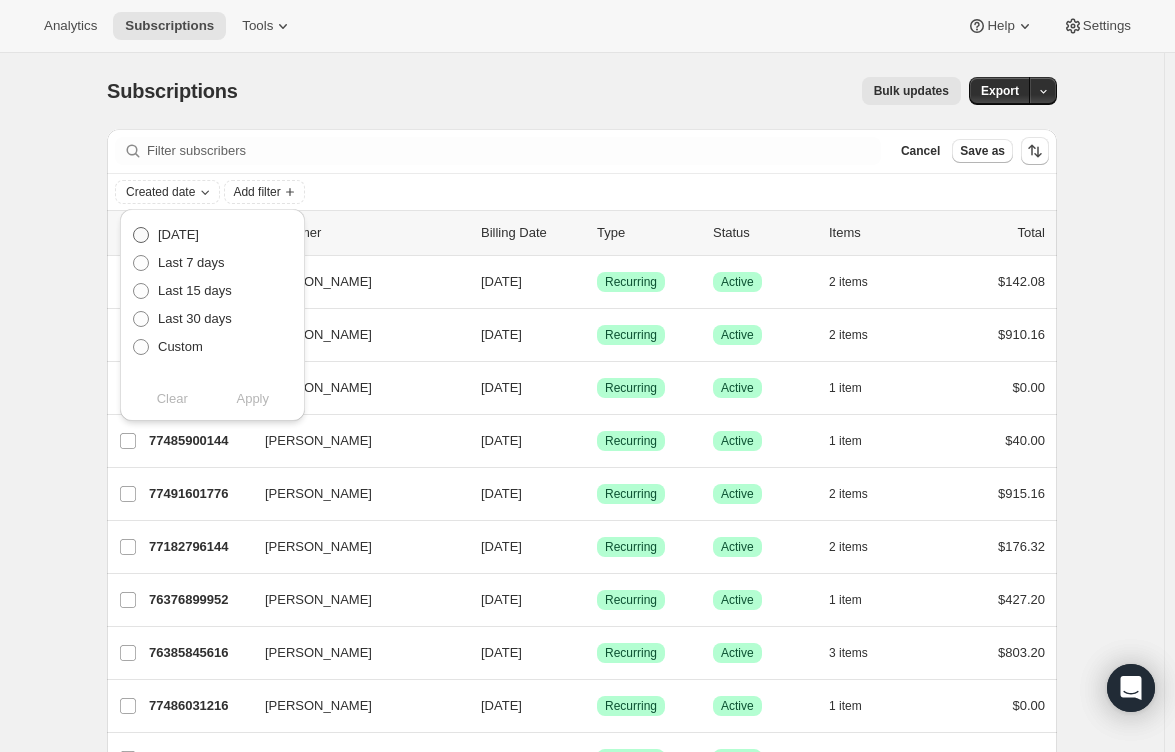 click on "[DATE]" at bounding box center (178, 234) 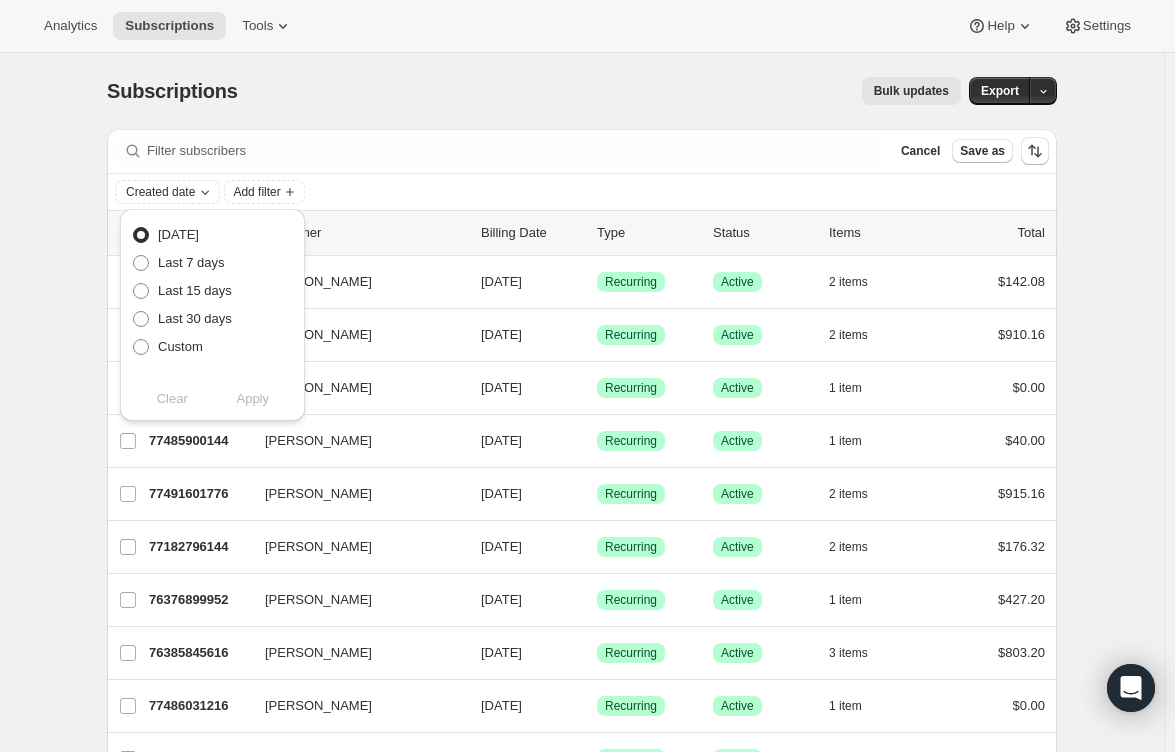 radio on "true" 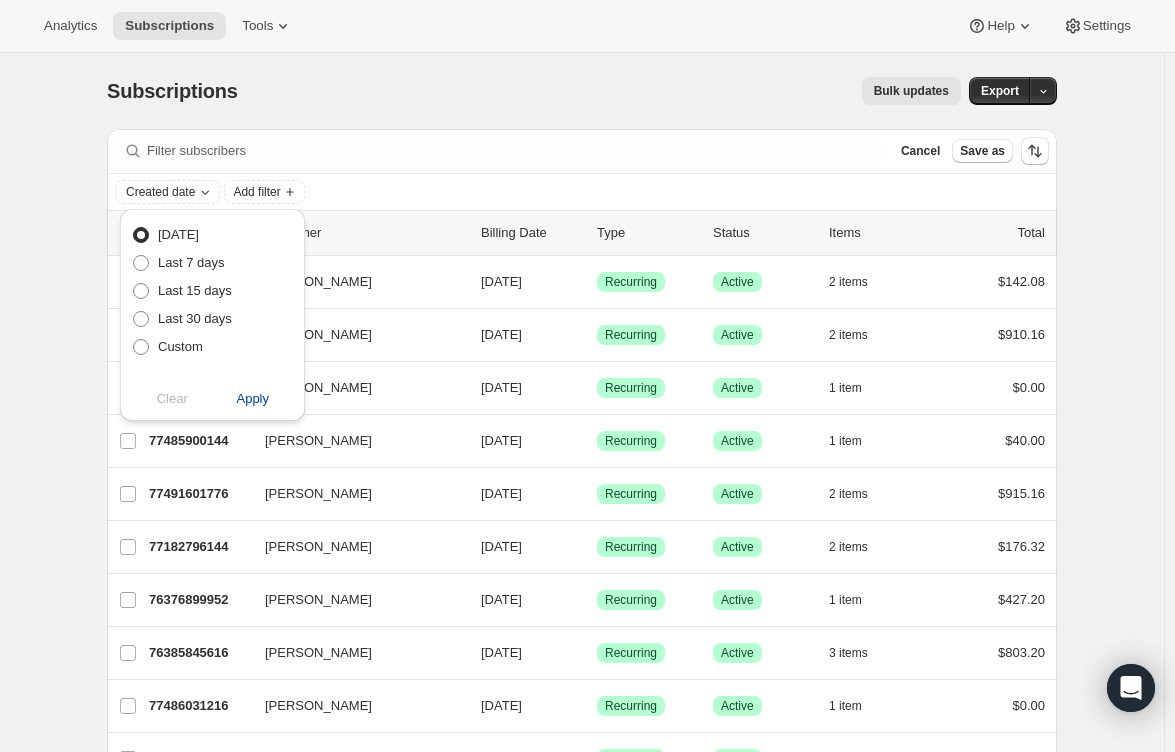 click on "Apply" at bounding box center [253, 399] 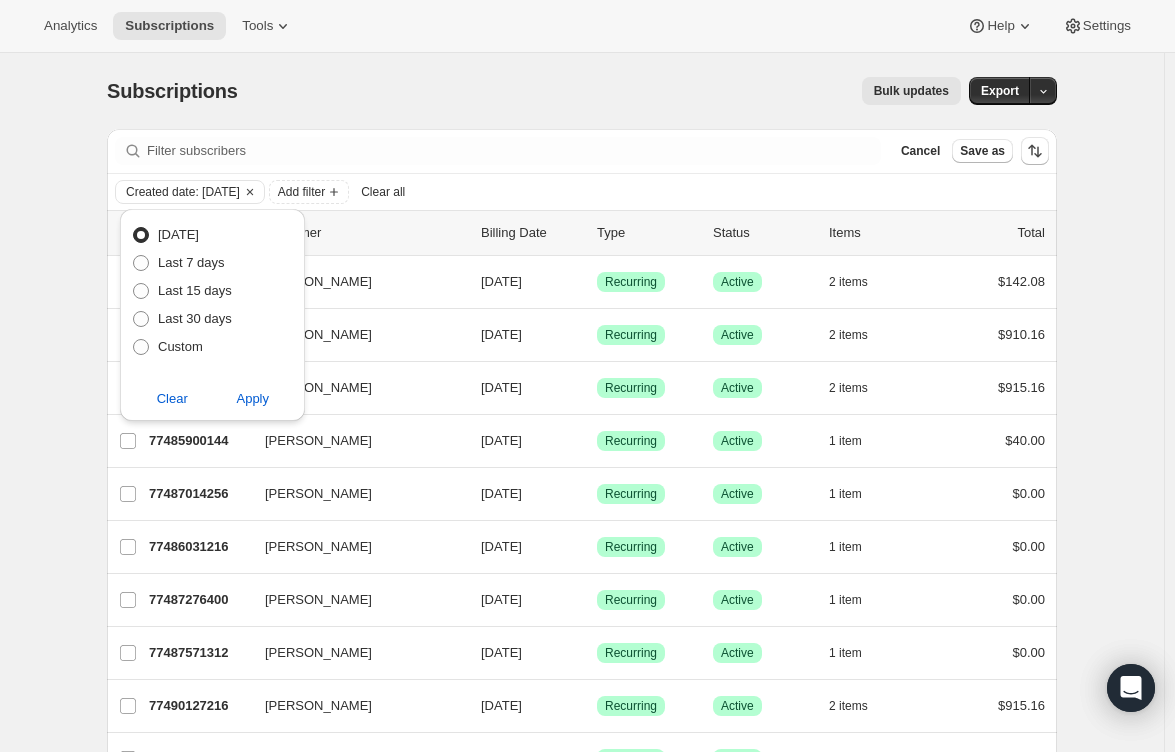 click on "Analytics Subscriptions Tools Help Settings" at bounding box center [587, 26] 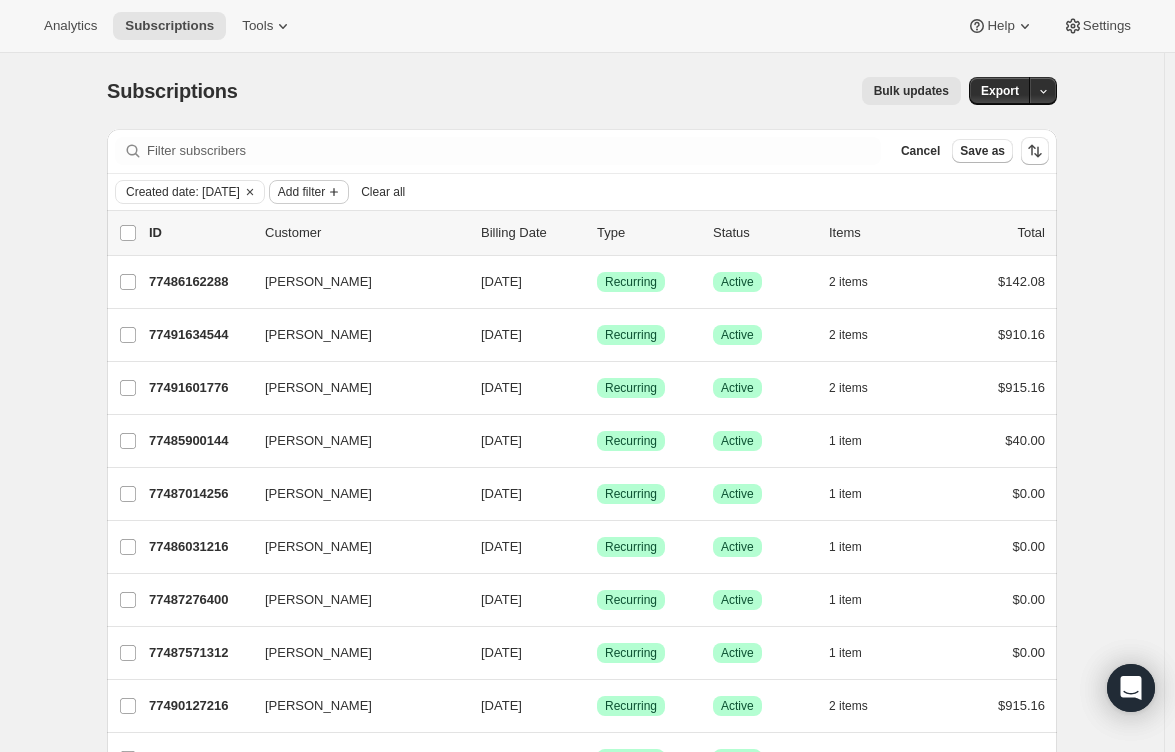 click on "Add filter" at bounding box center [309, 192] 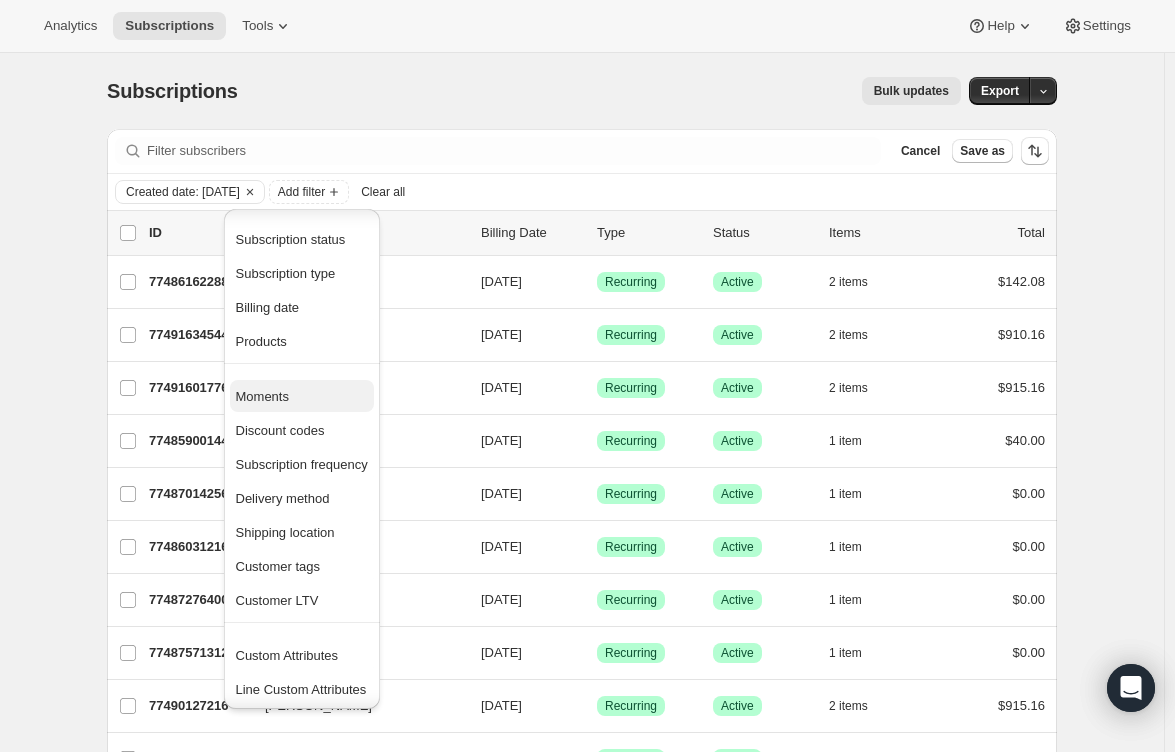 scroll, scrollTop: 5, scrollLeft: 0, axis: vertical 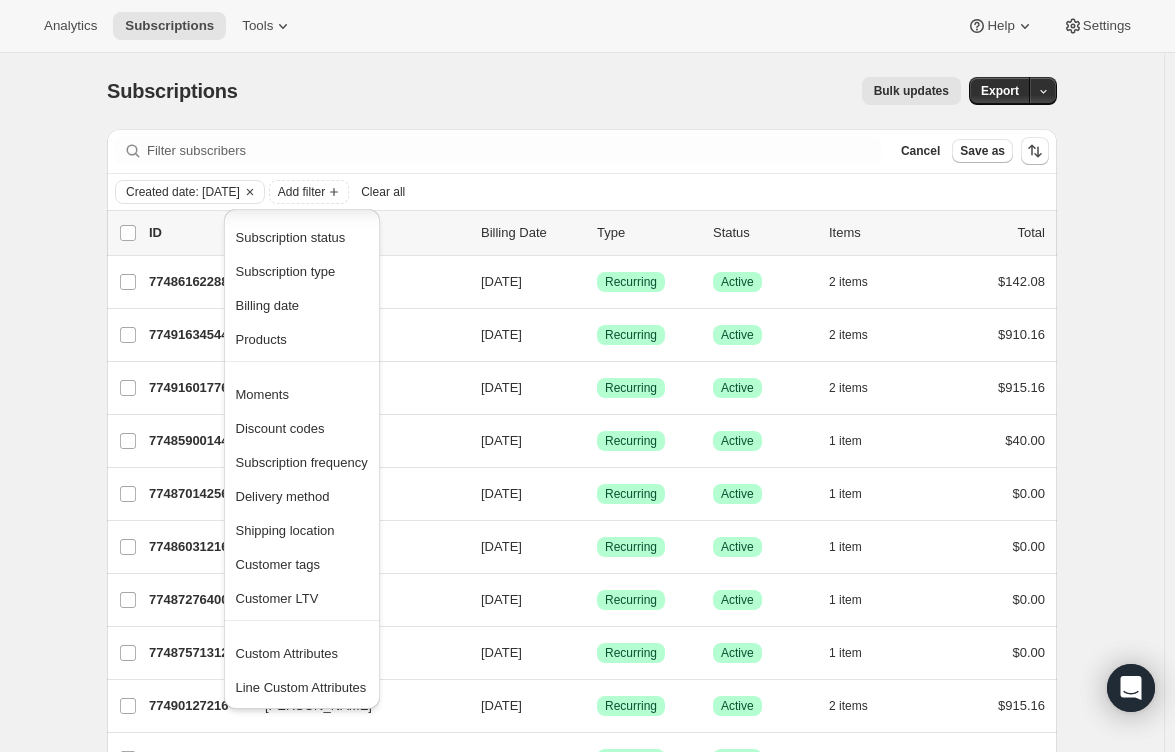 click on "Bulk updates" at bounding box center (611, 91) 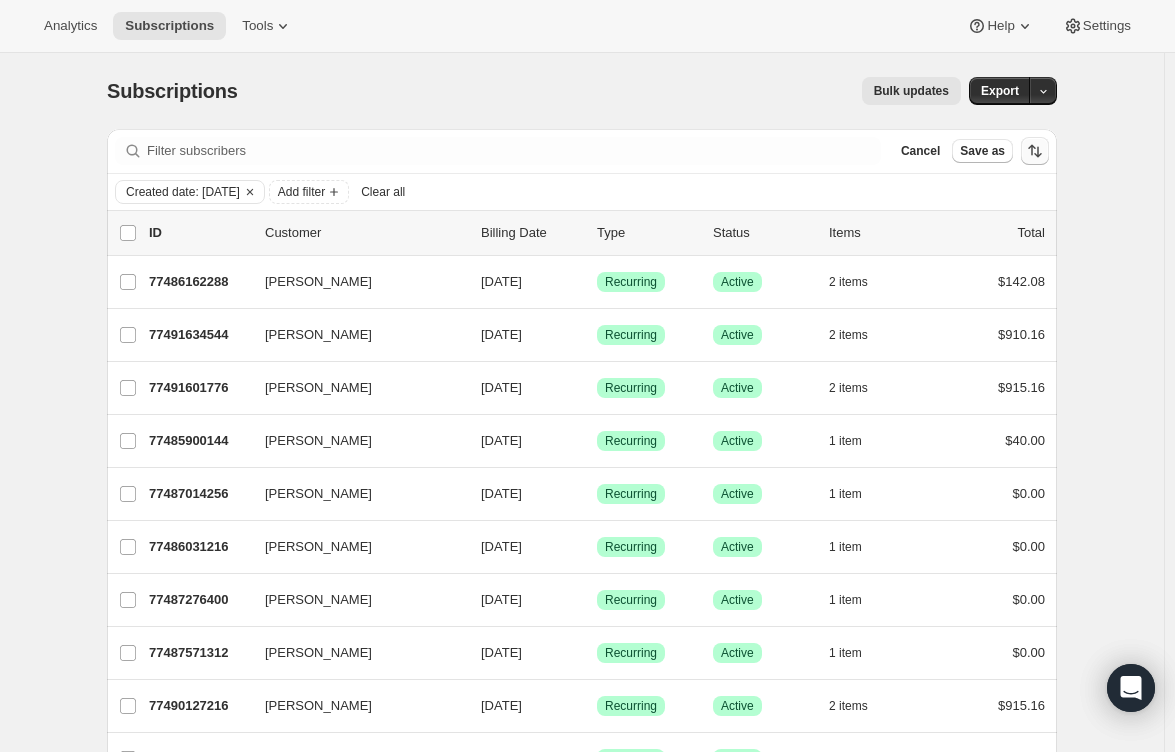 click at bounding box center [1035, 151] 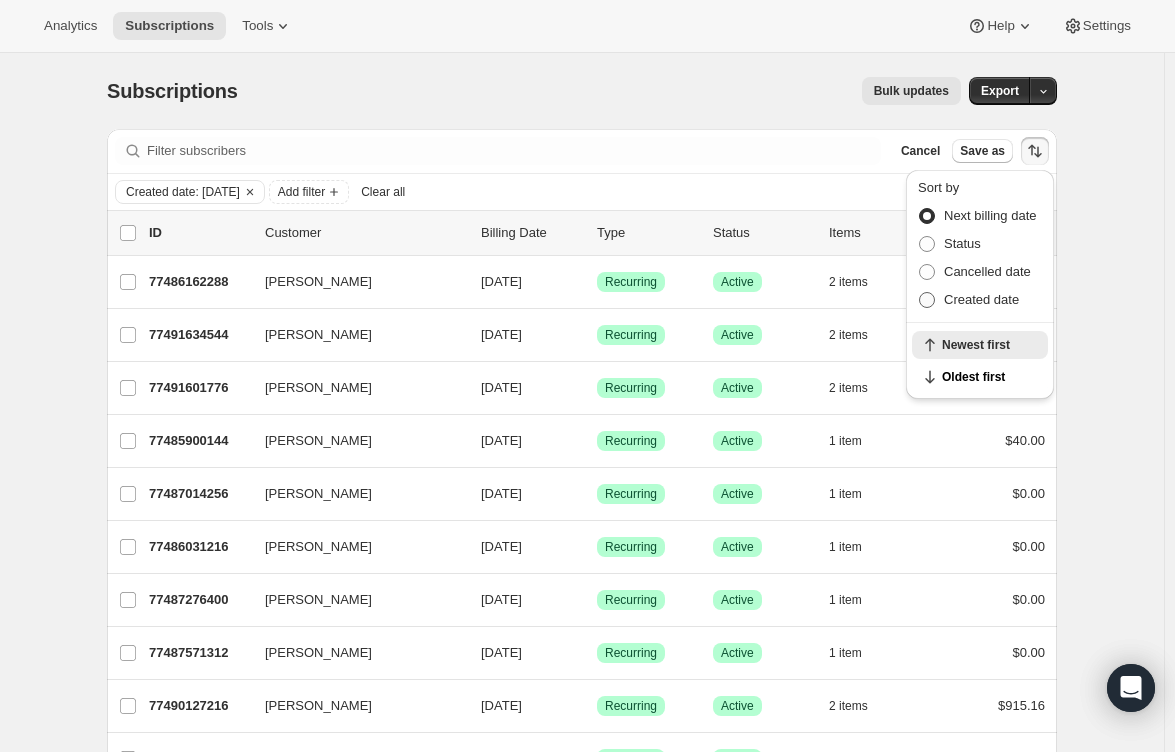 click on "Created date" at bounding box center [981, 299] 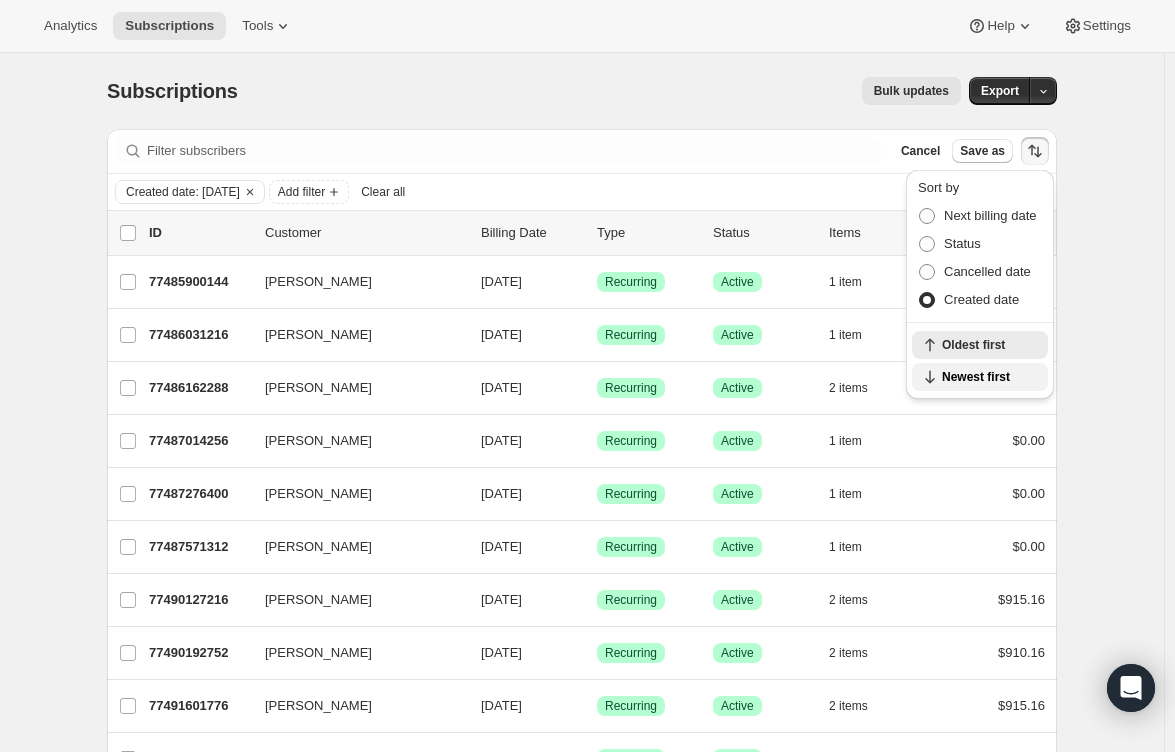 click on "Newest first" at bounding box center (989, 377) 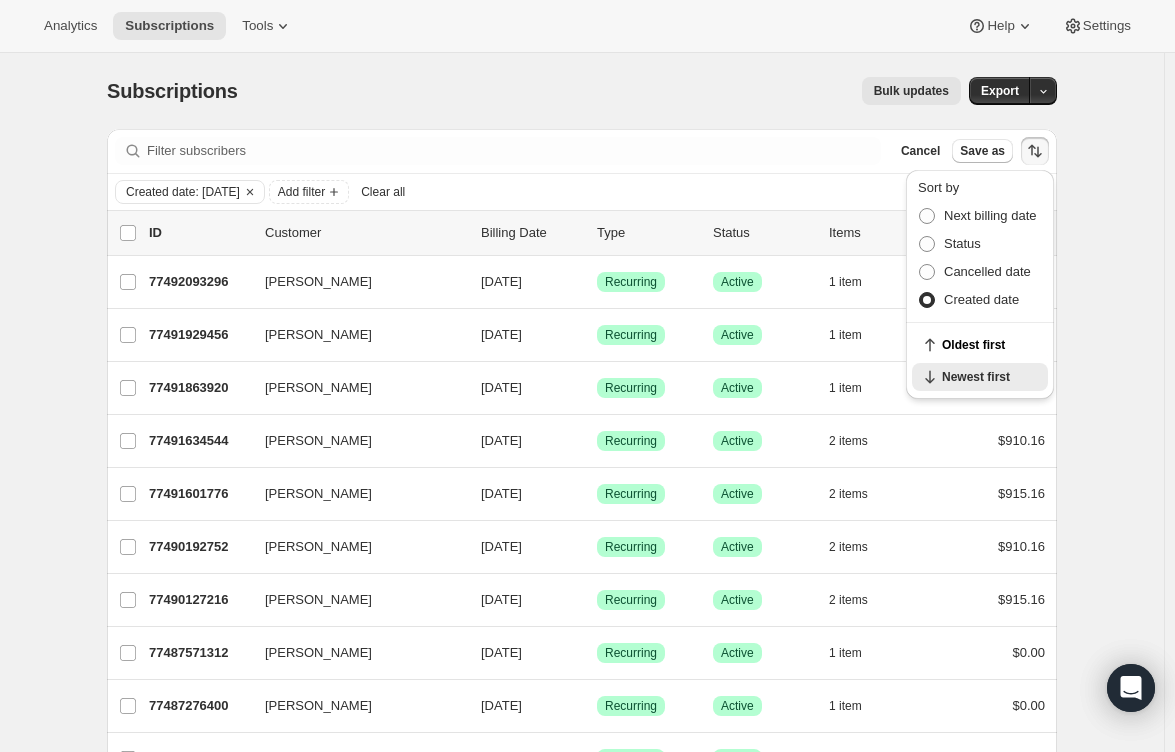 click on "Bulk updates" at bounding box center (611, 91) 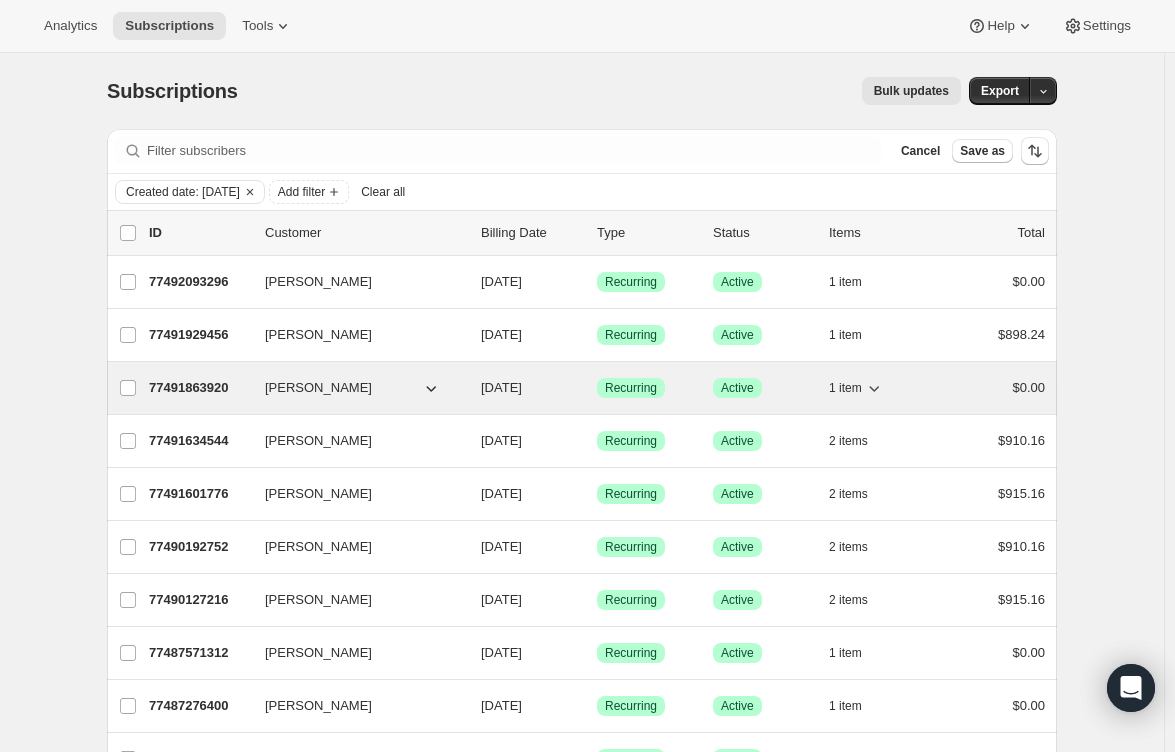 click on "[PERSON_NAME]" at bounding box center (353, 388) 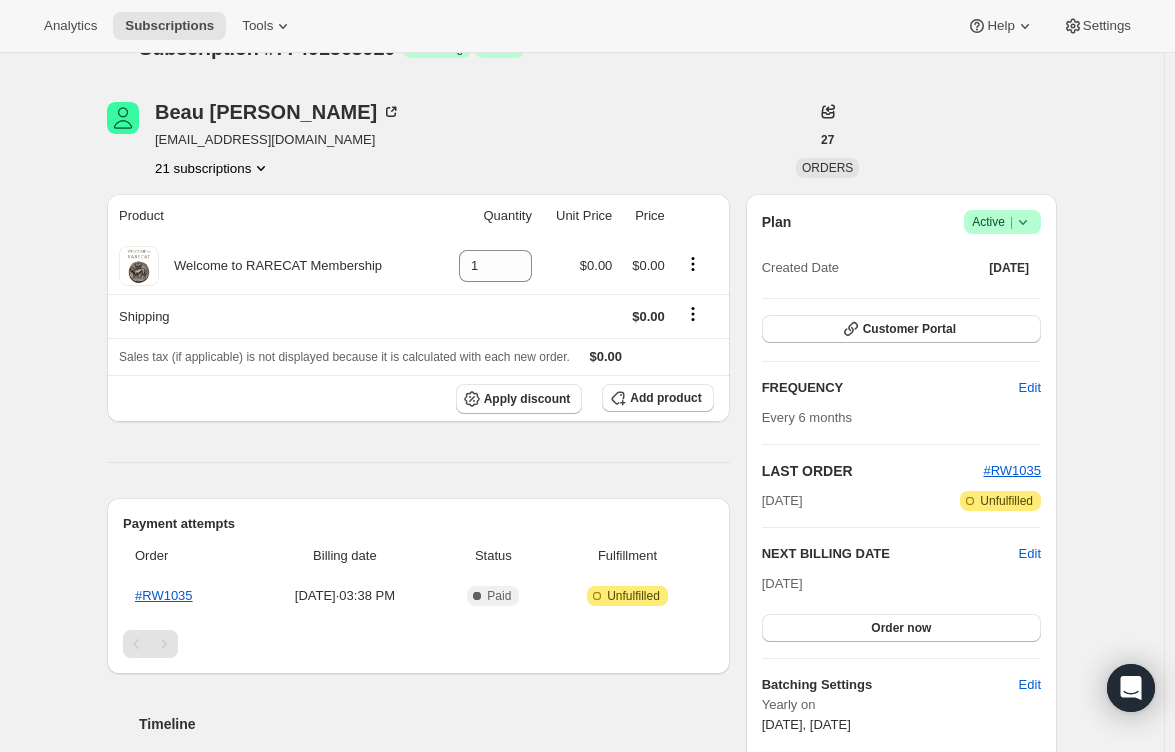 scroll, scrollTop: 0, scrollLeft: 0, axis: both 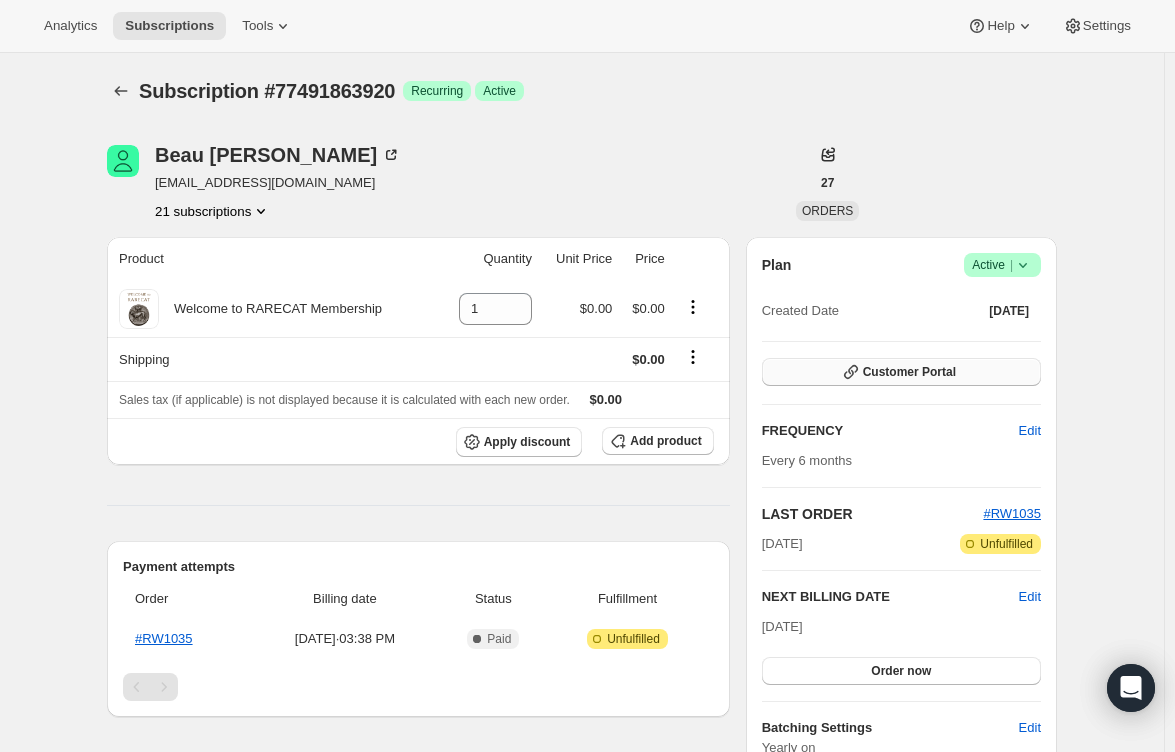 click on "Customer Portal" at bounding box center (901, 372) 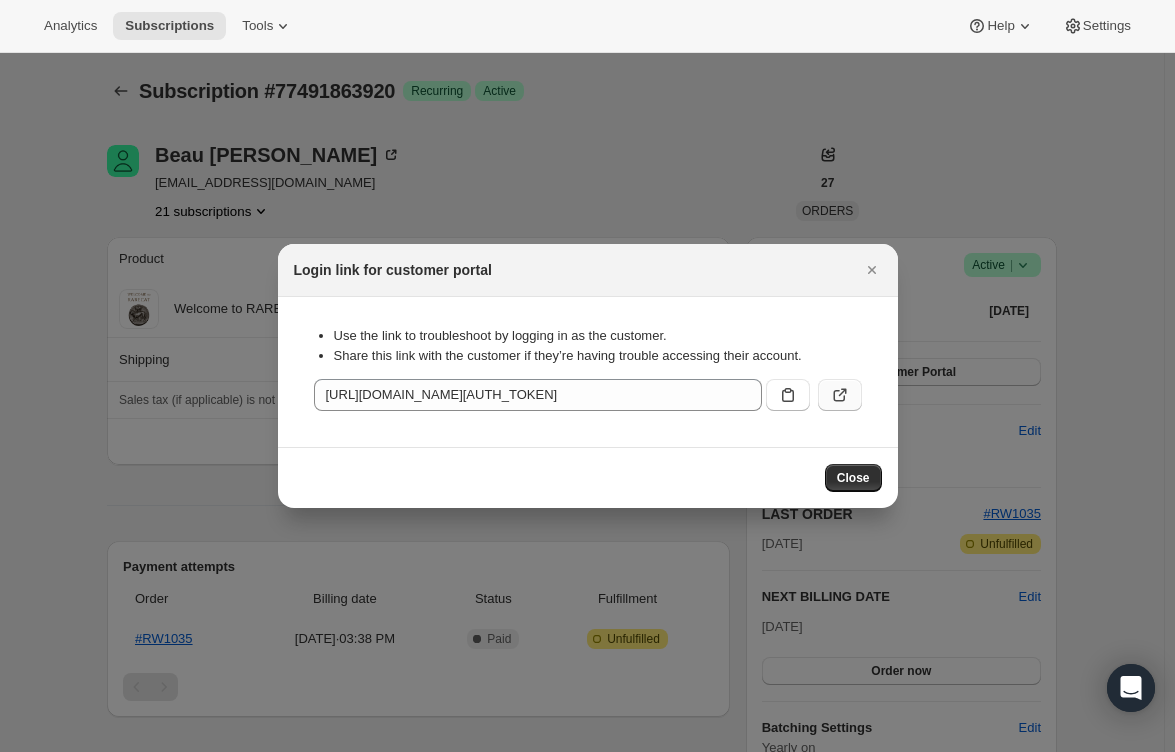 click 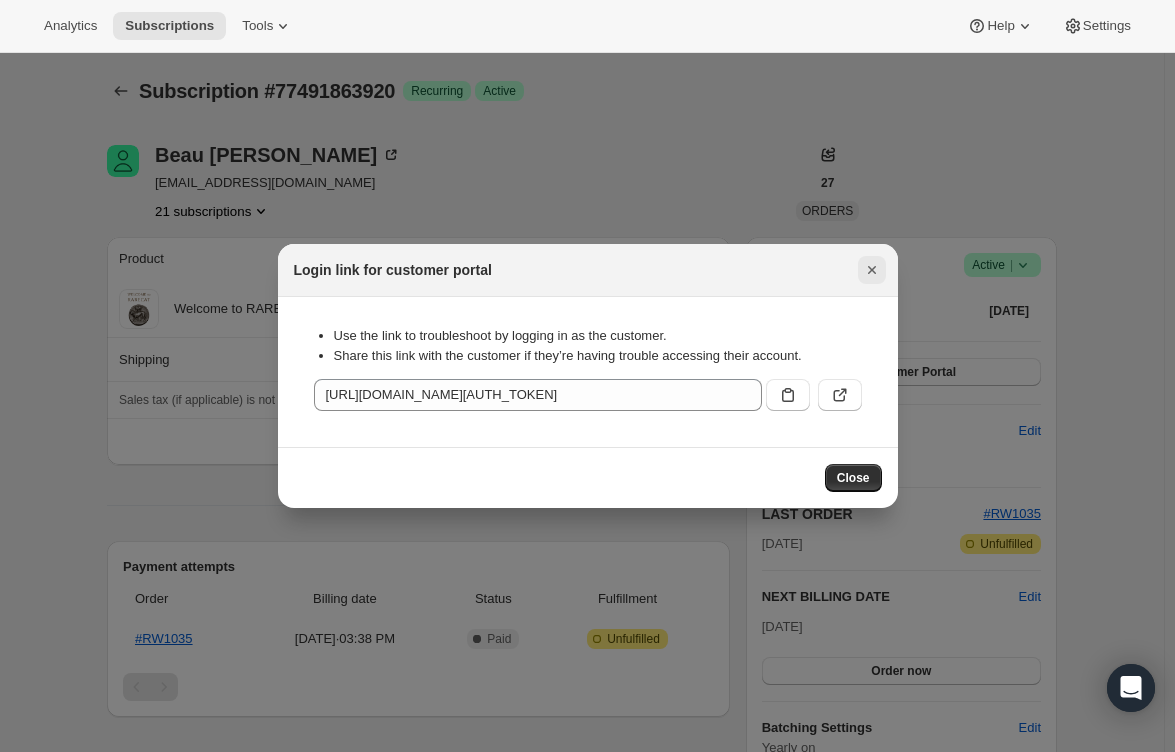 click 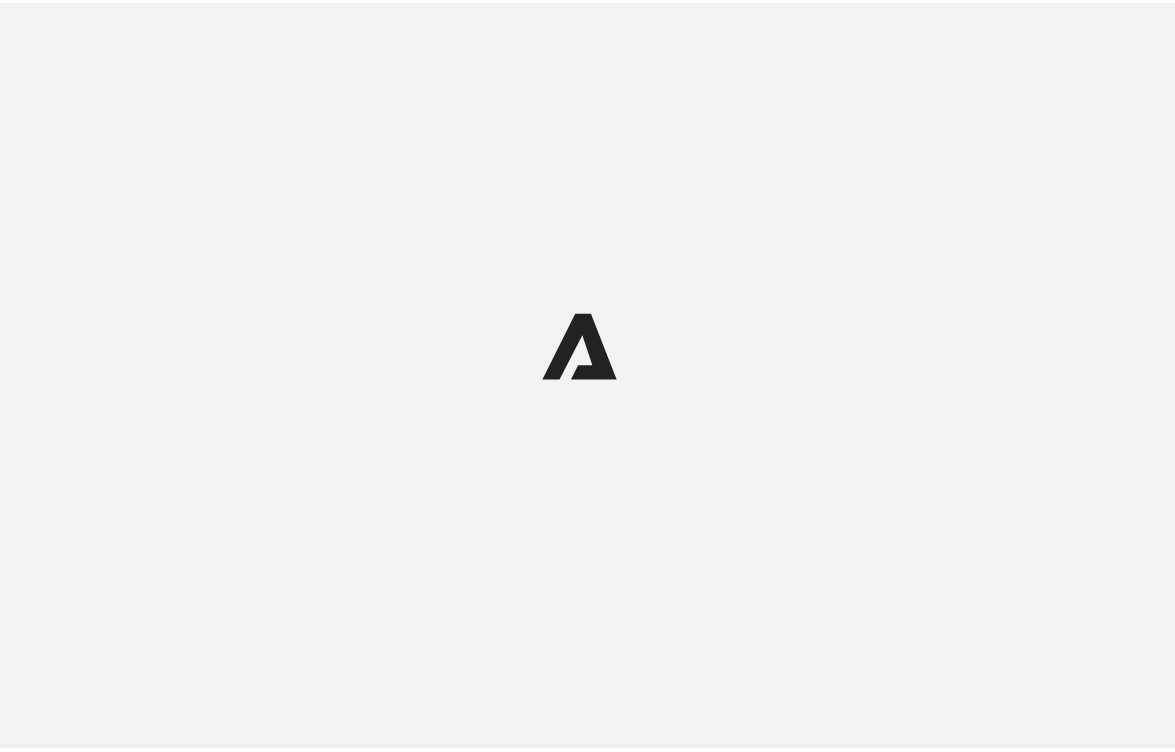 scroll, scrollTop: 0, scrollLeft: 0, axis: both 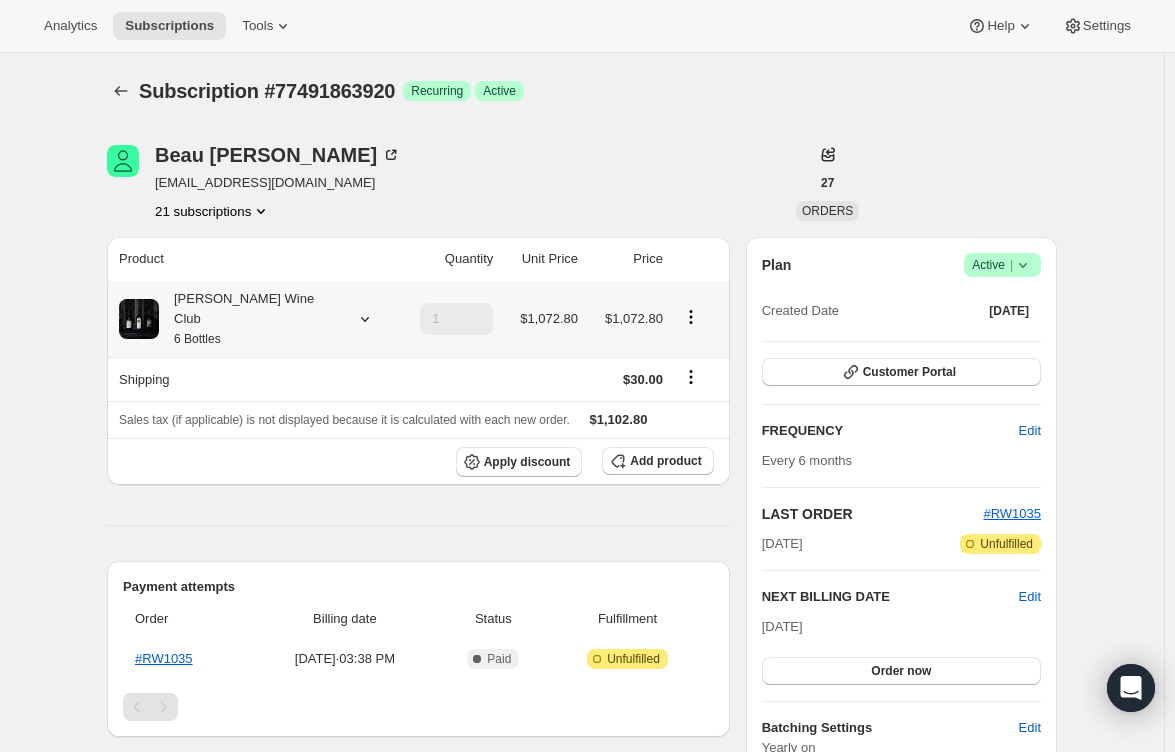 click 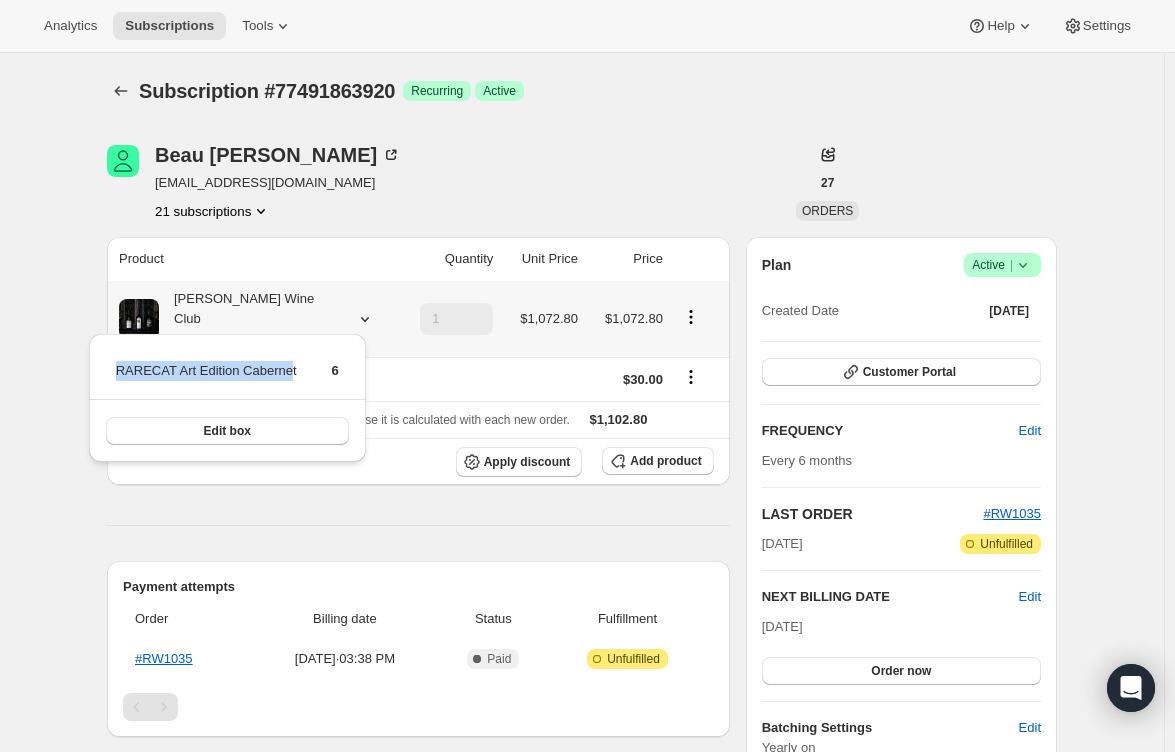 drag, startPoint x: 115, startPoint y: 380, endPoint x: 286, endPoint y: 375, distance: 171.07309 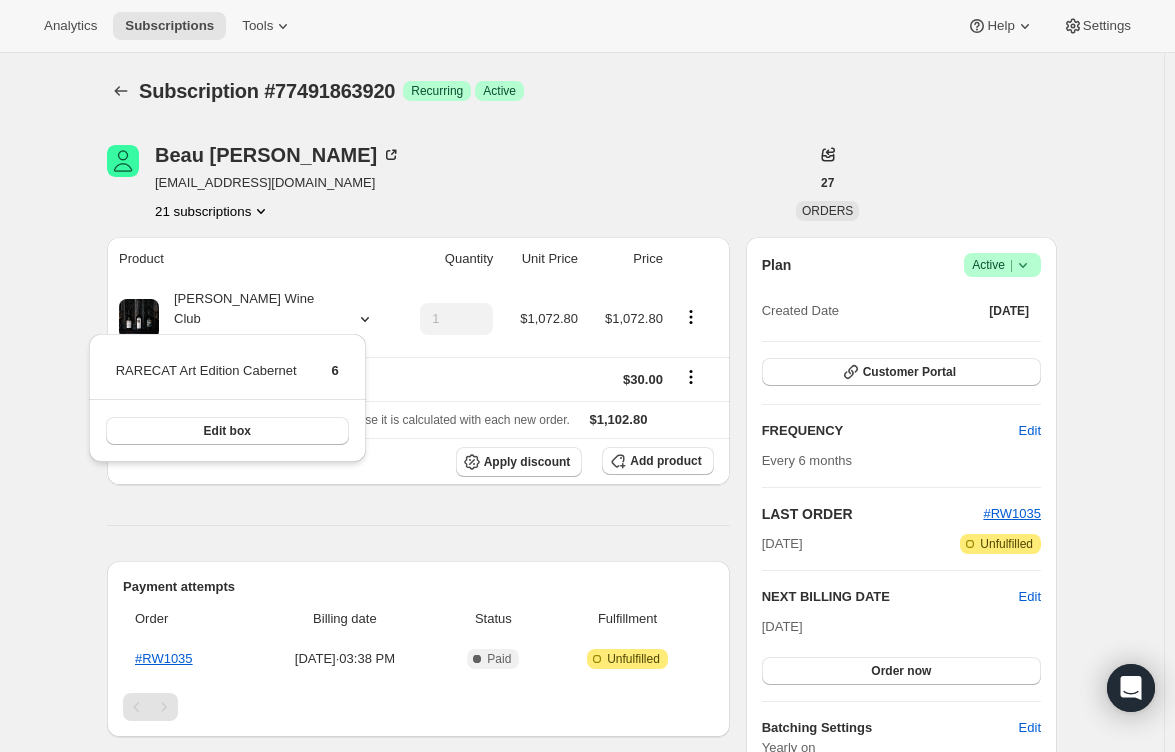 click on "[PERSON_NAME] [EMAIL_ADDRESS][DOMAIN_NAME] 21 subscriptions" at bounding box center (439, 183) 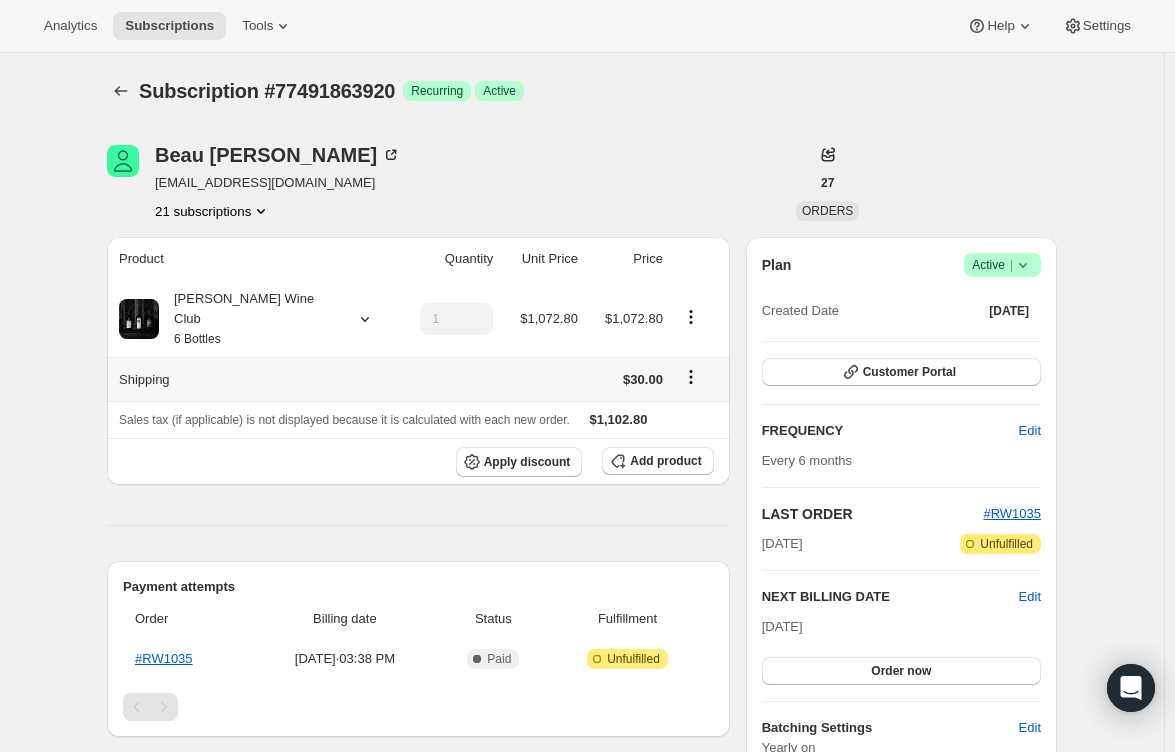click 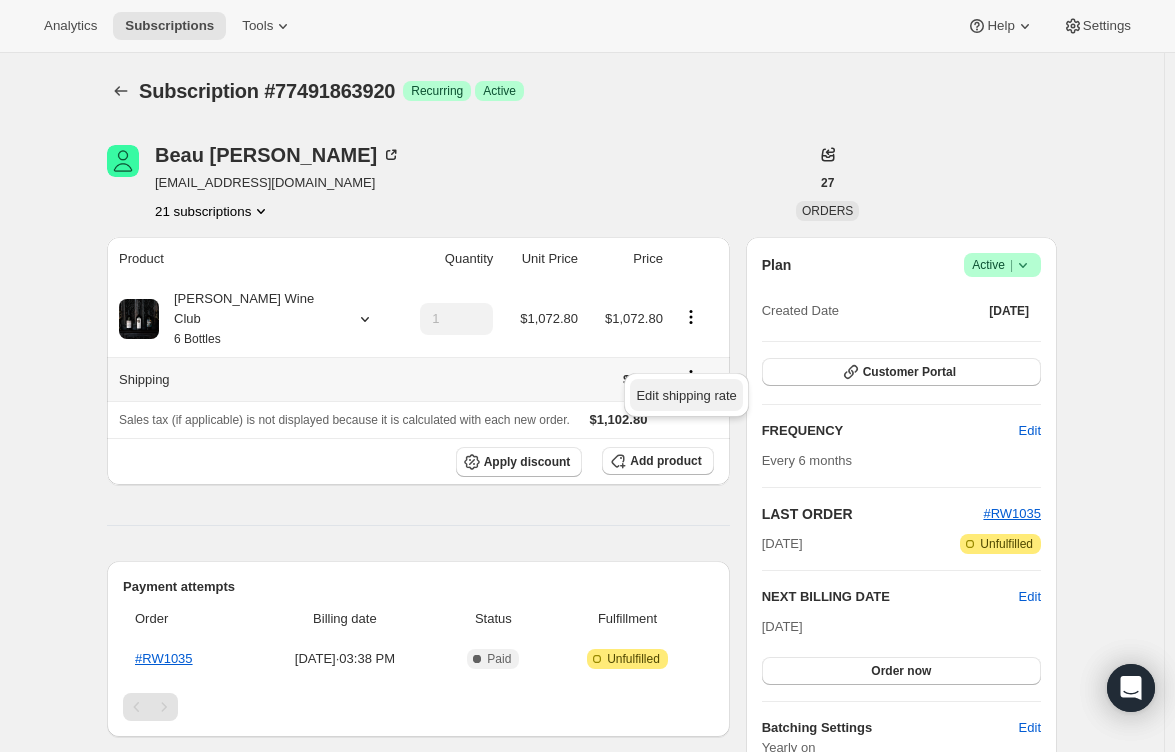 click on "Edit shipping rate" at bounding box center [686, 396] 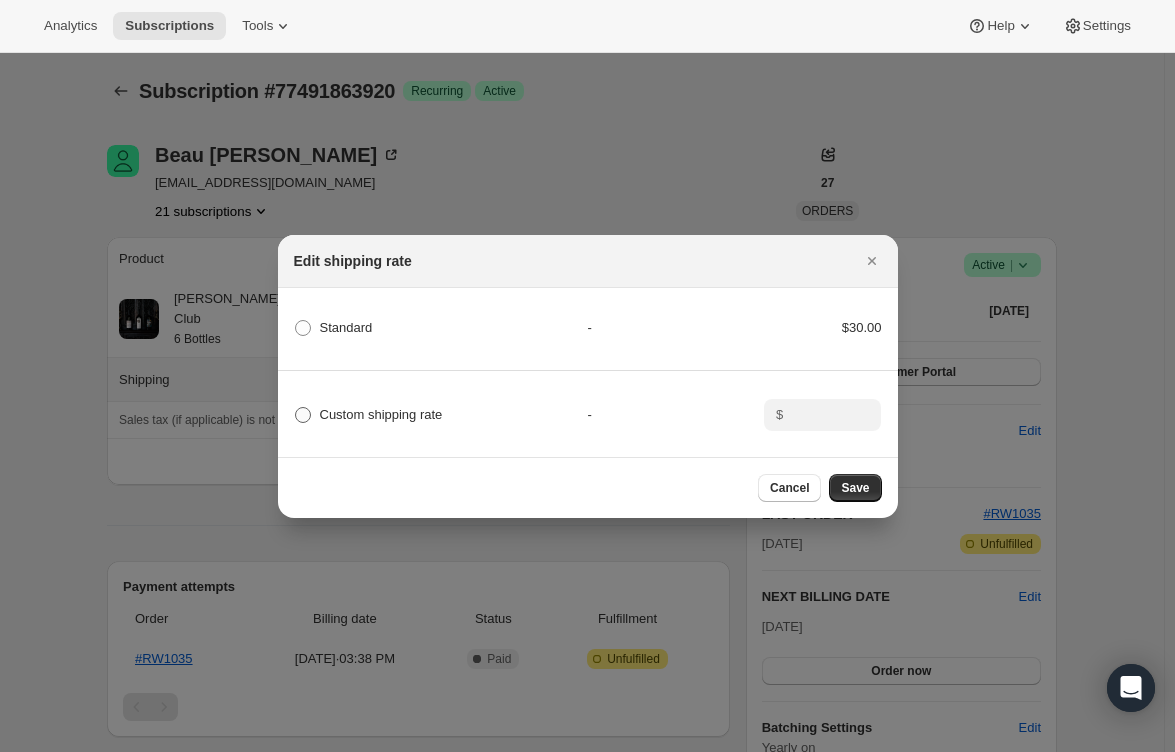 click on "Custom shipping rate" at bounding box center [368, 415] 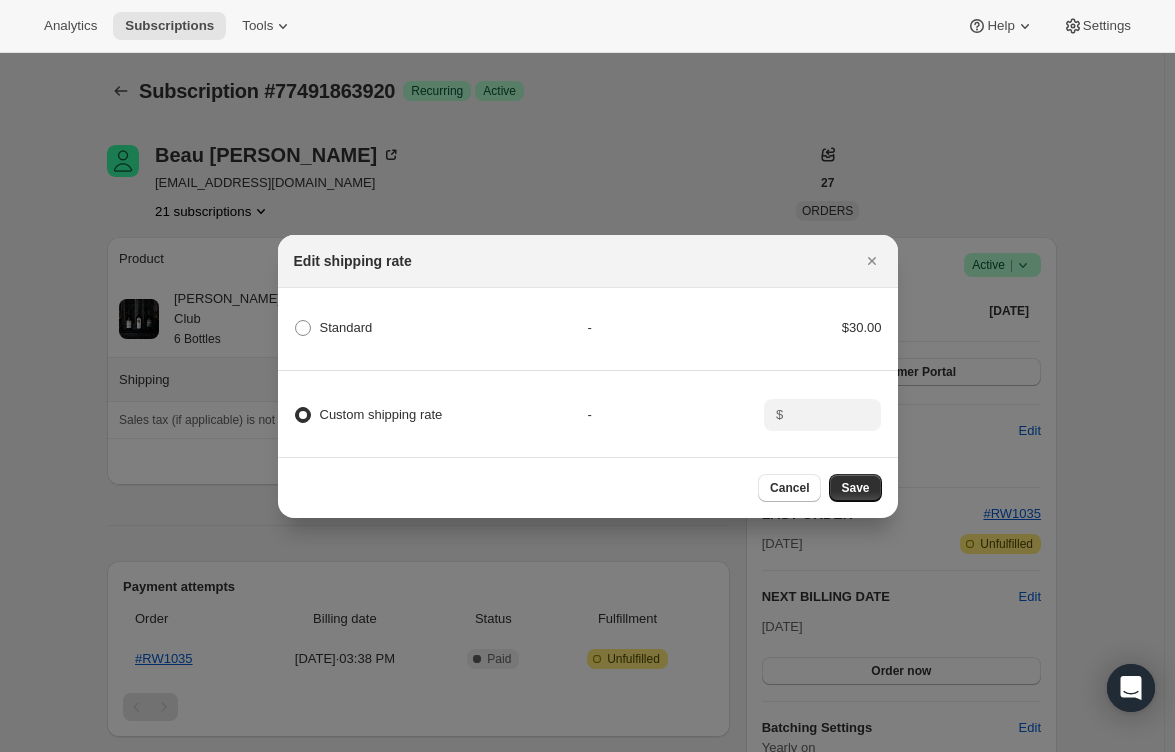 radio on "true" 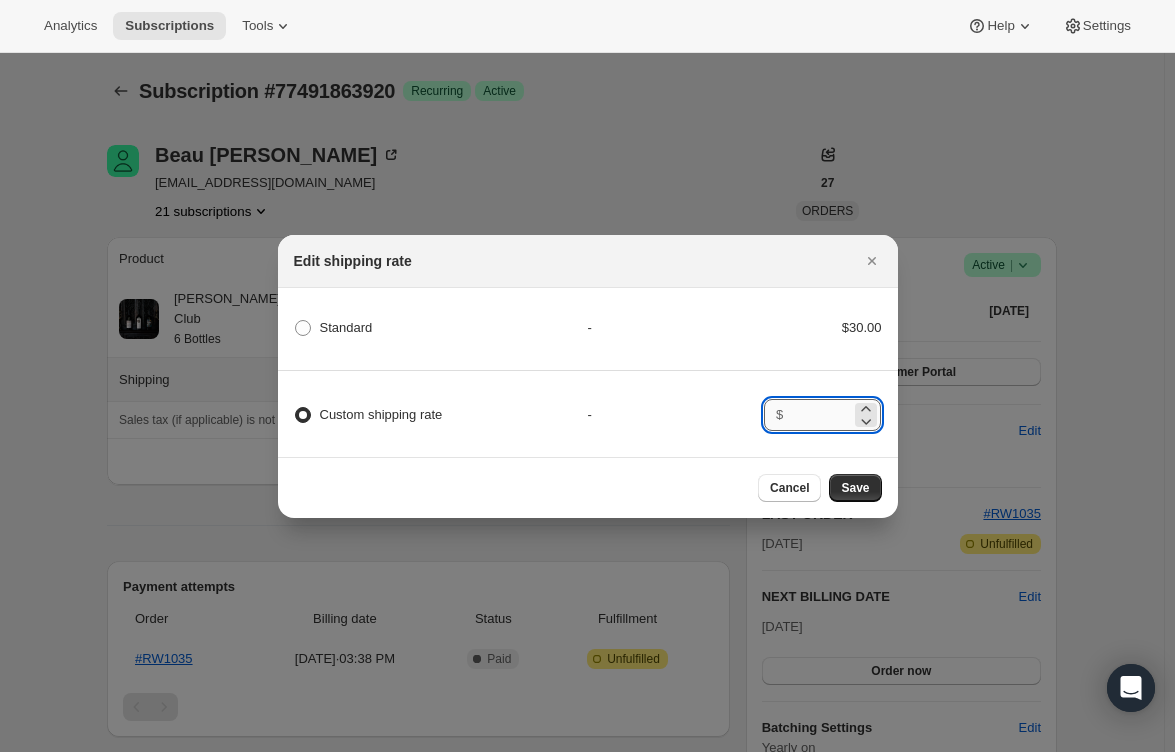 click at bounding box center (820, 415) 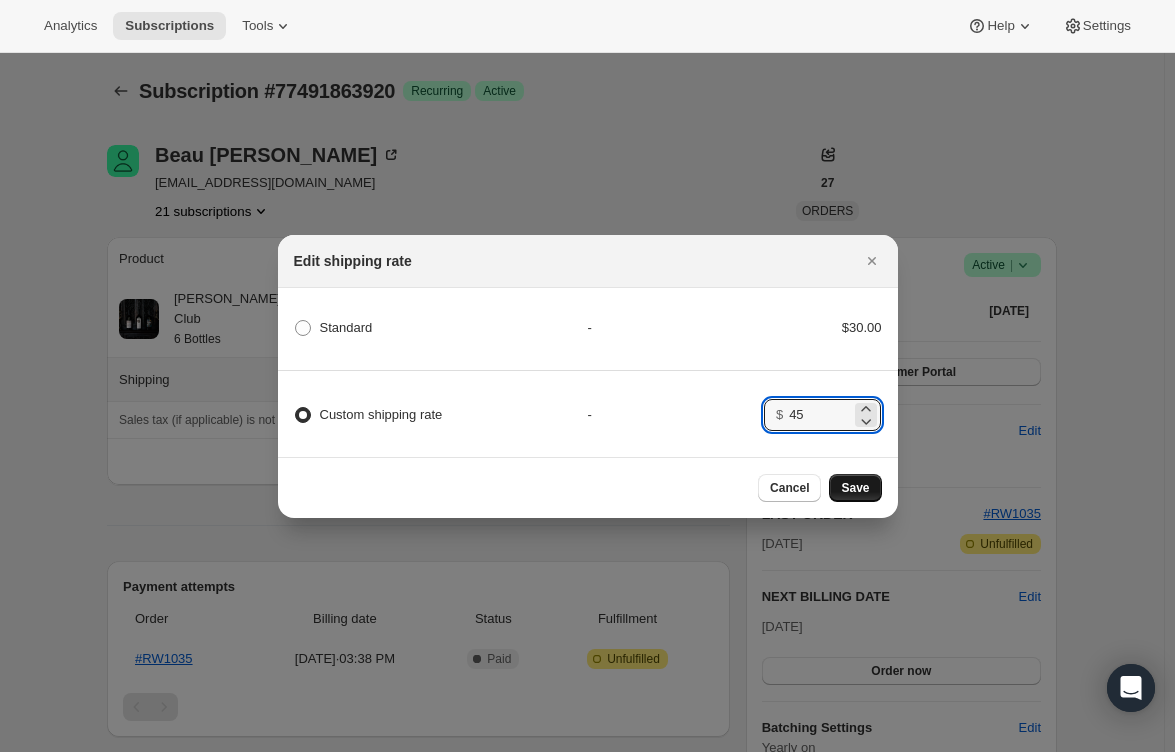 type on "45" 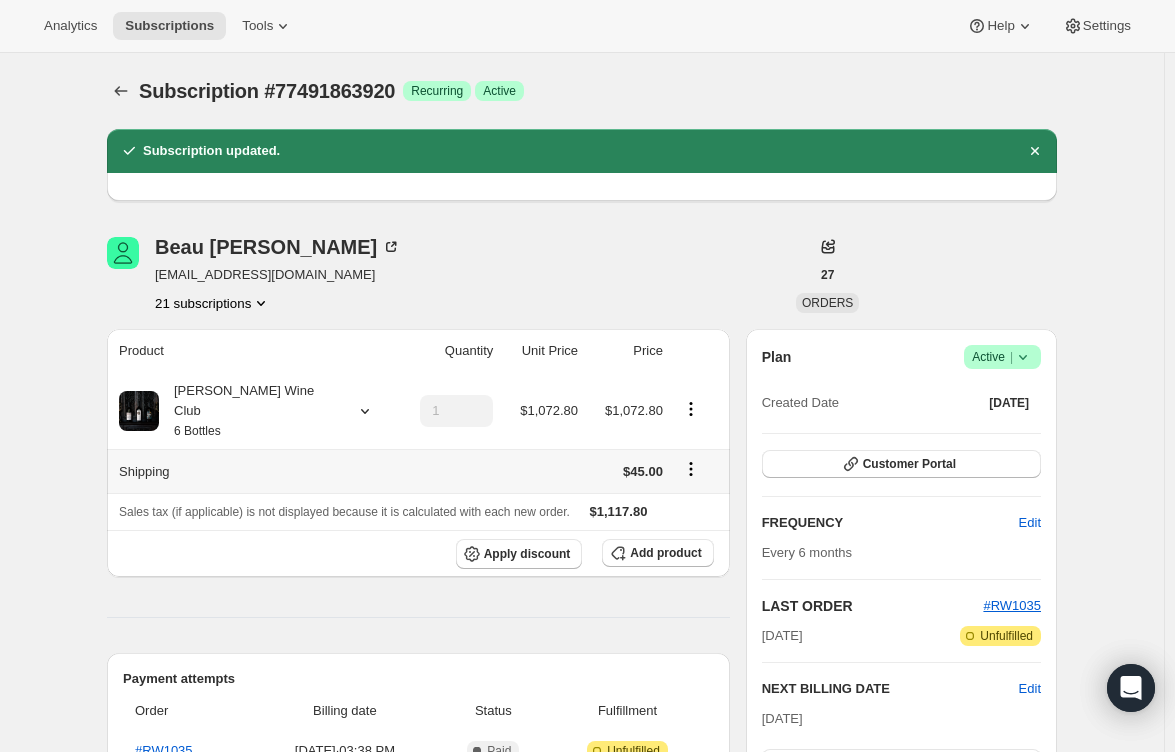click 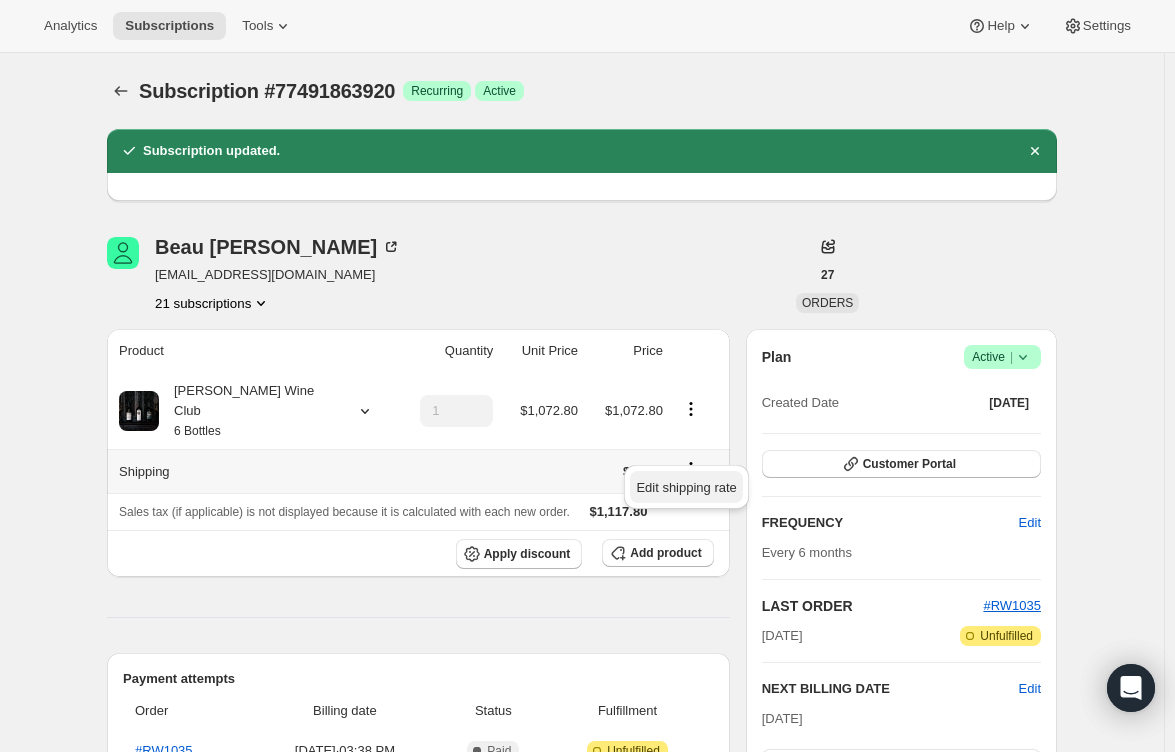 click on "Edit shipping rate" at bounding box center [686, 487] 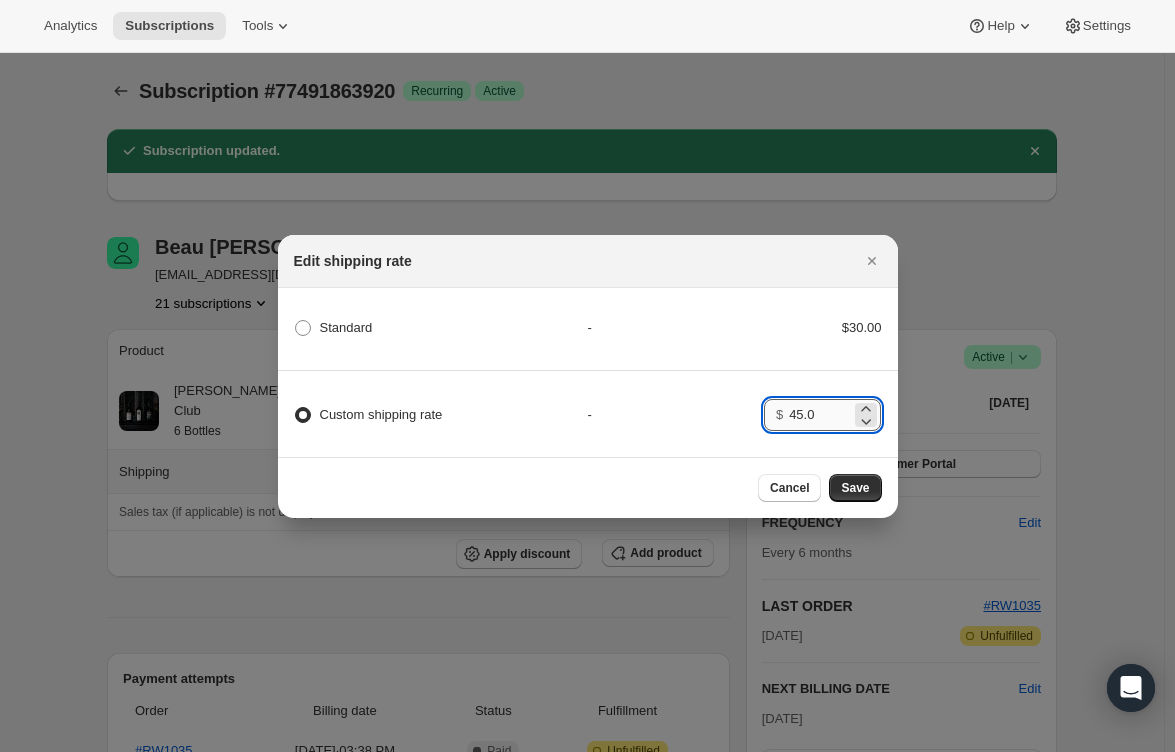 click on "45.0" at bounding box center [820, 415] 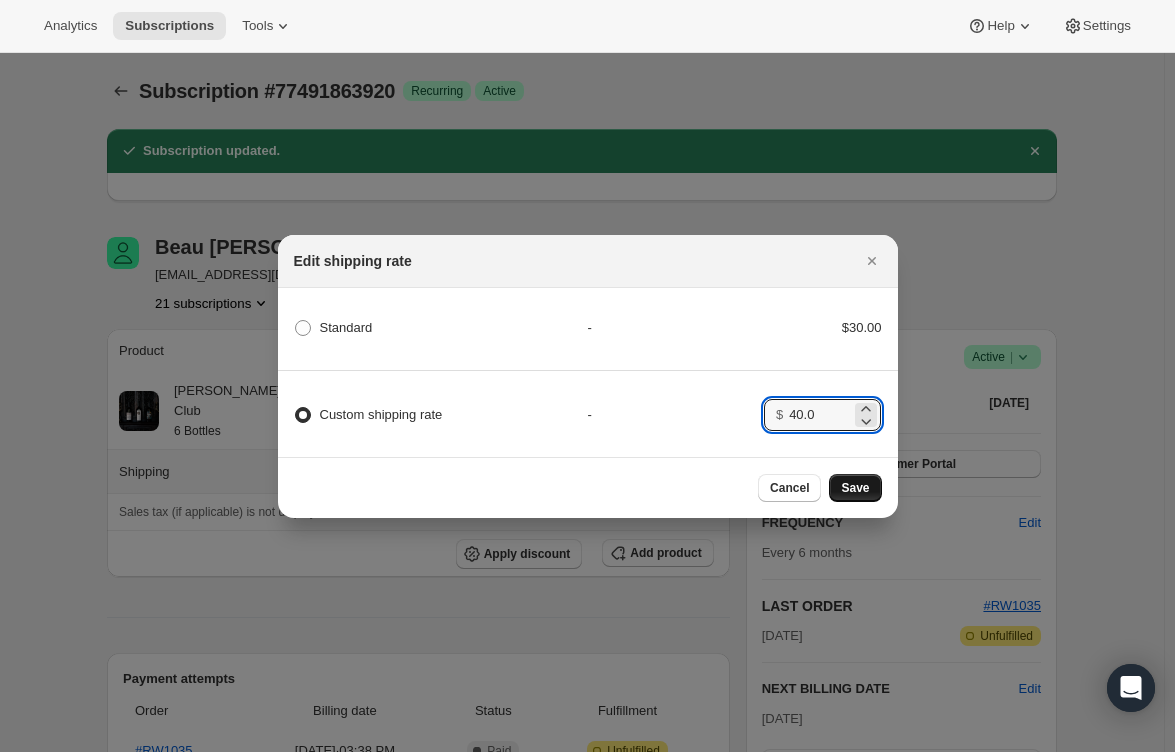 type on "40.0" 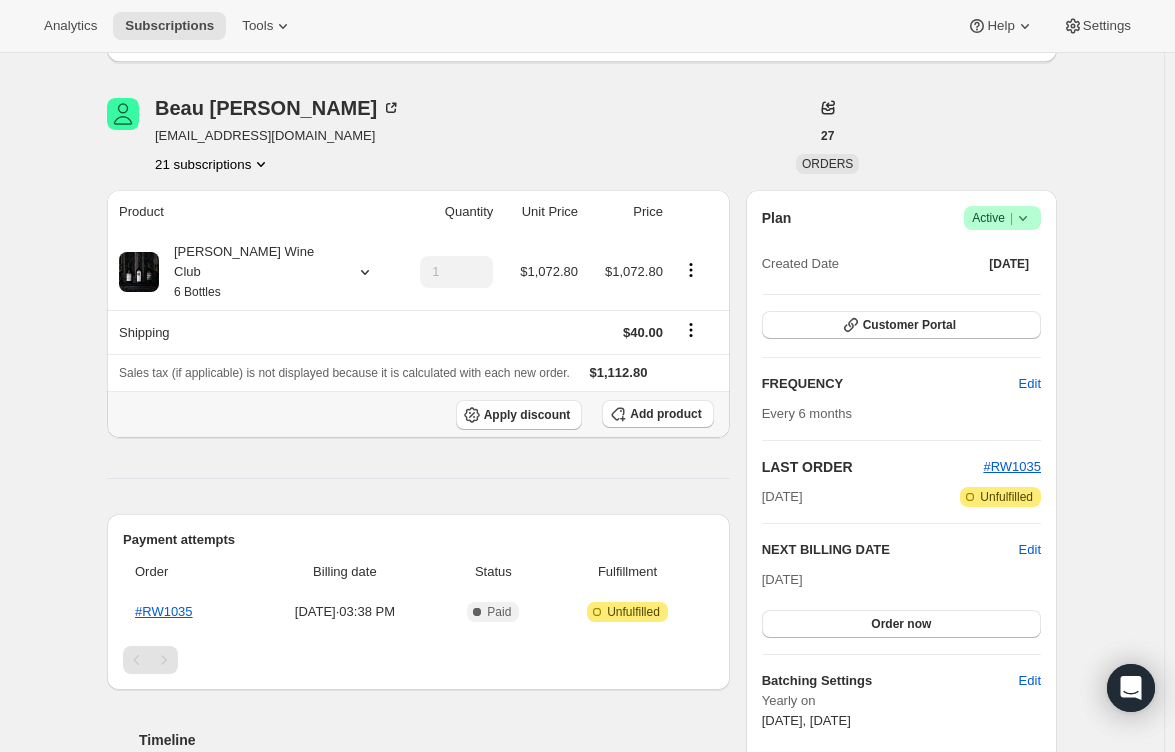 scroll, scrollTop: 200, scrollLeft: 0, axis: vertical 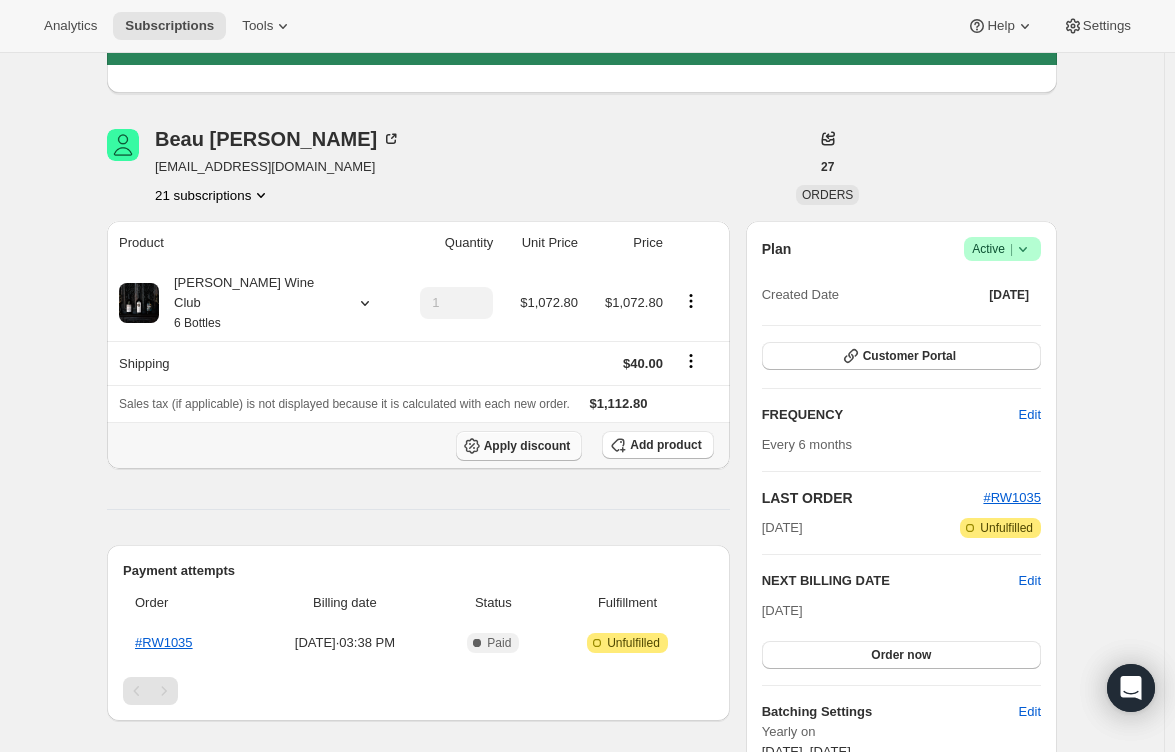 click on "Apply discount" at bounding box center (527, 446) 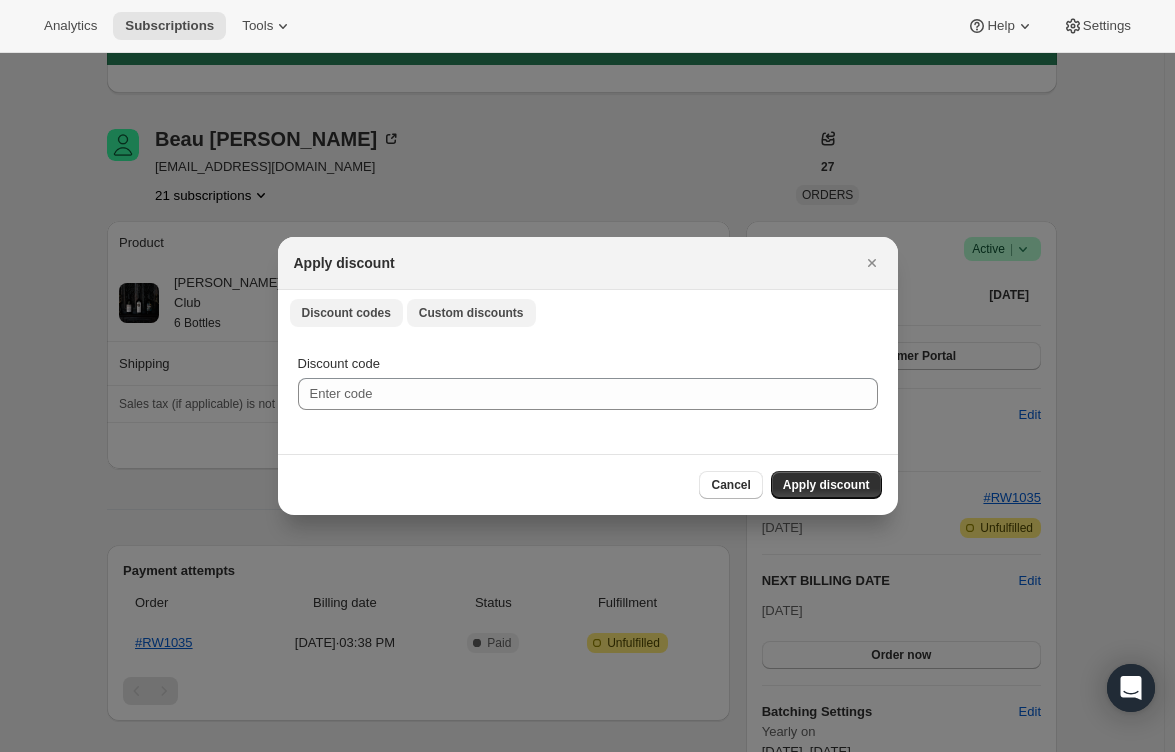 click on "Custom discounts" at bounding box center [471, 313] 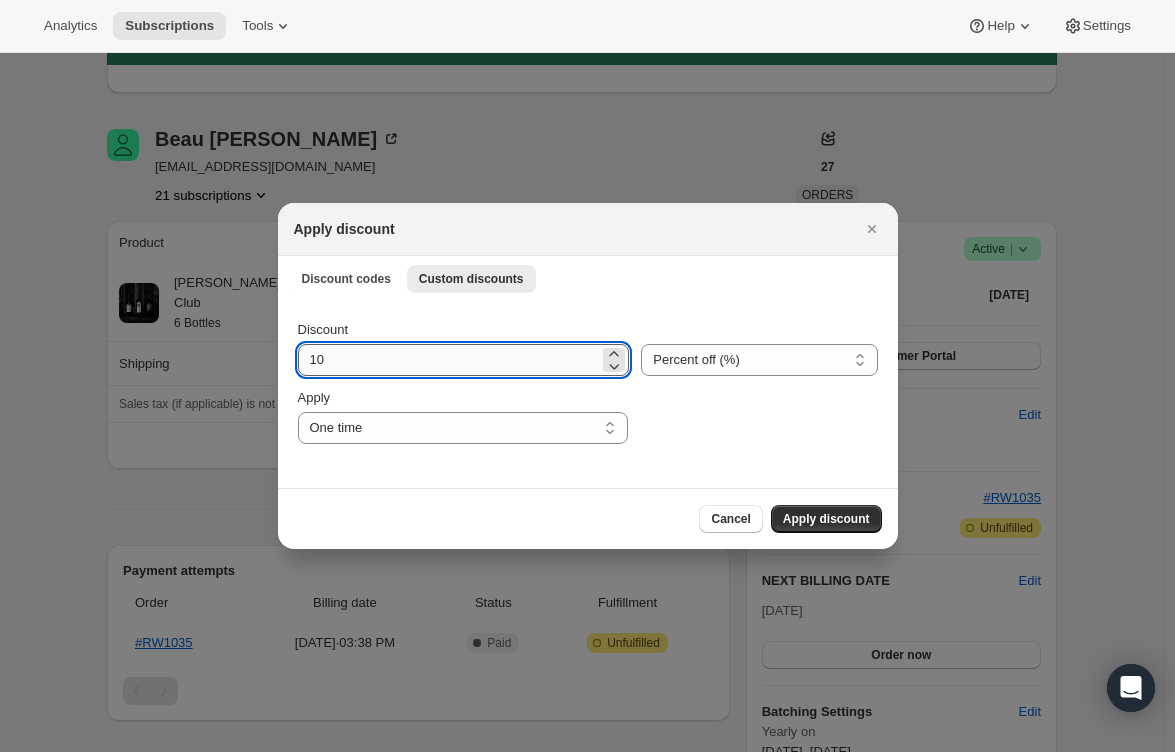 click on "10" at bounding box center [449, 360] 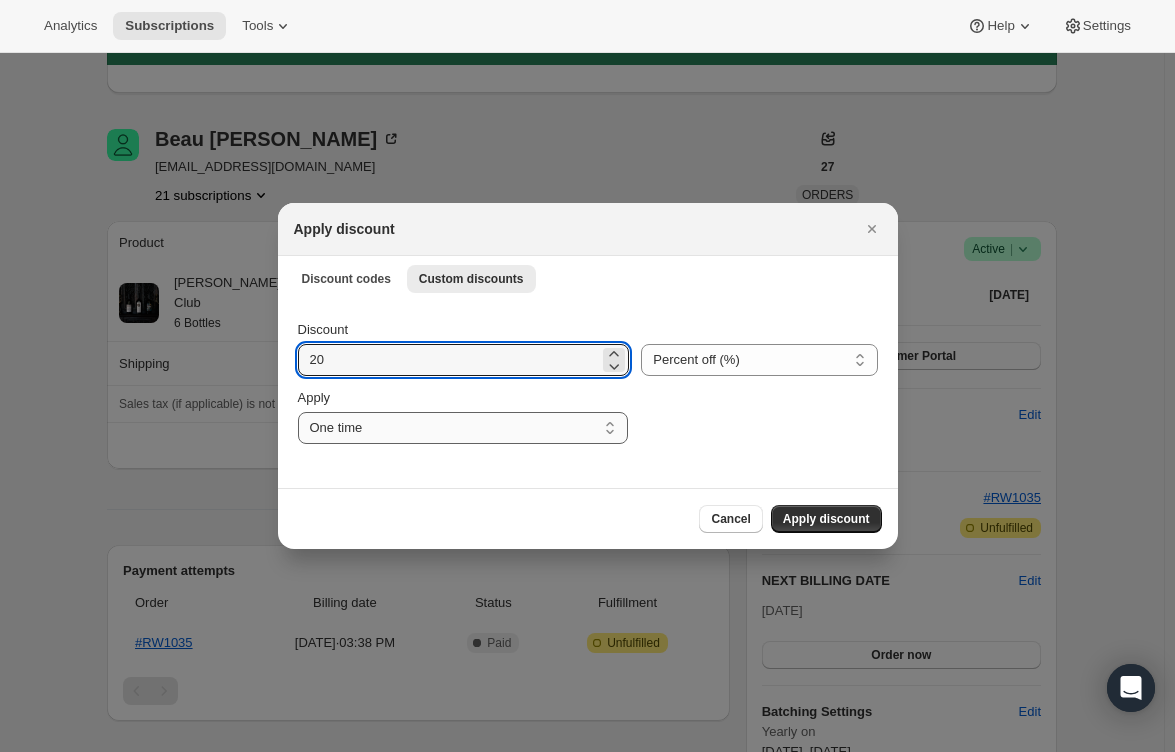 type on "20" 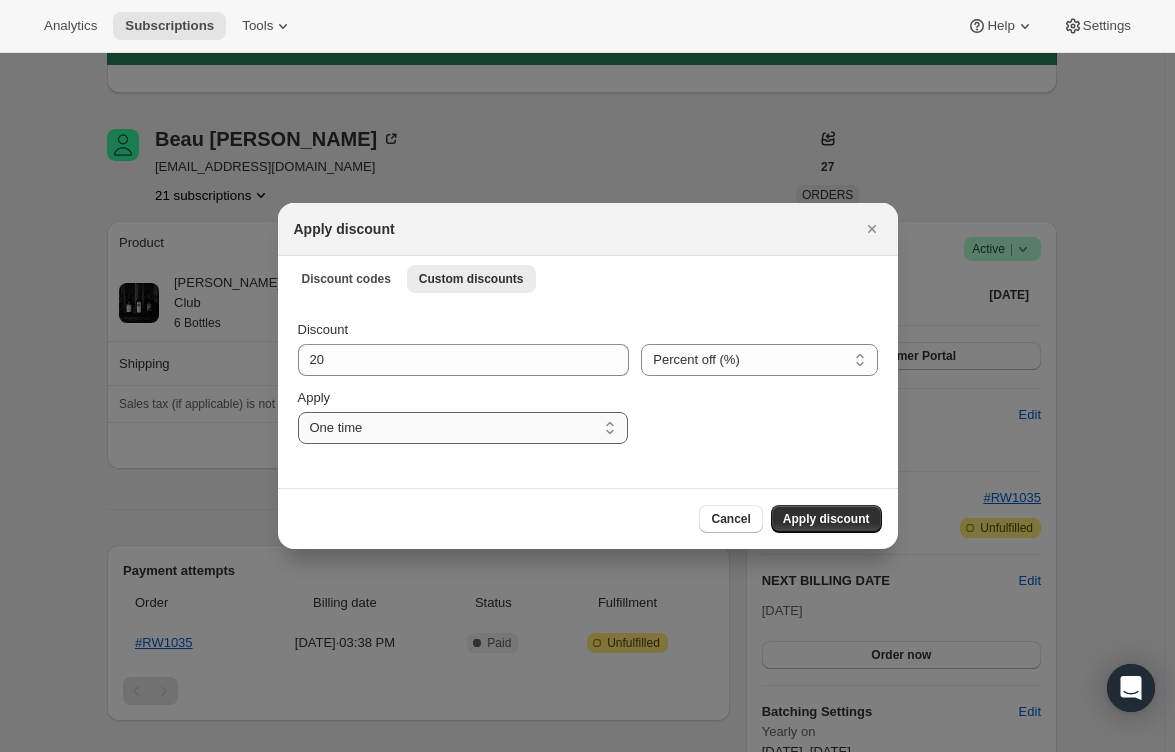click on "One time Specify instances... Indefinitely" at bounding box center (463, 428) 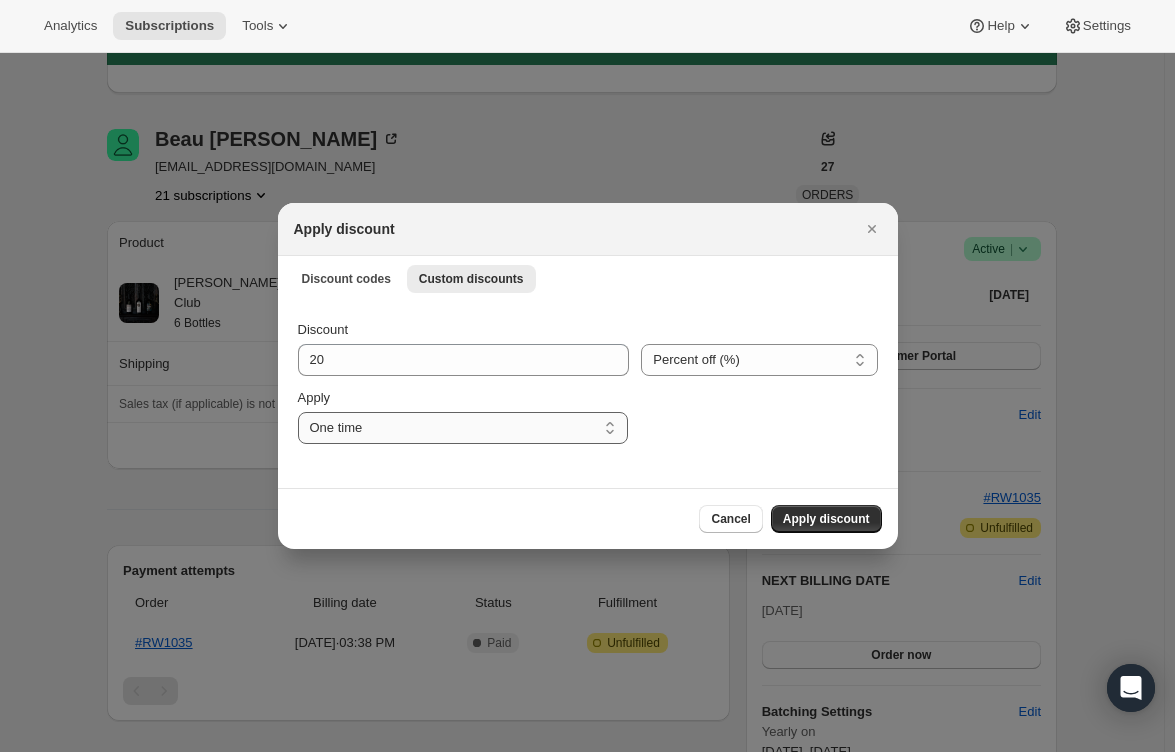 select on "indefinitely" 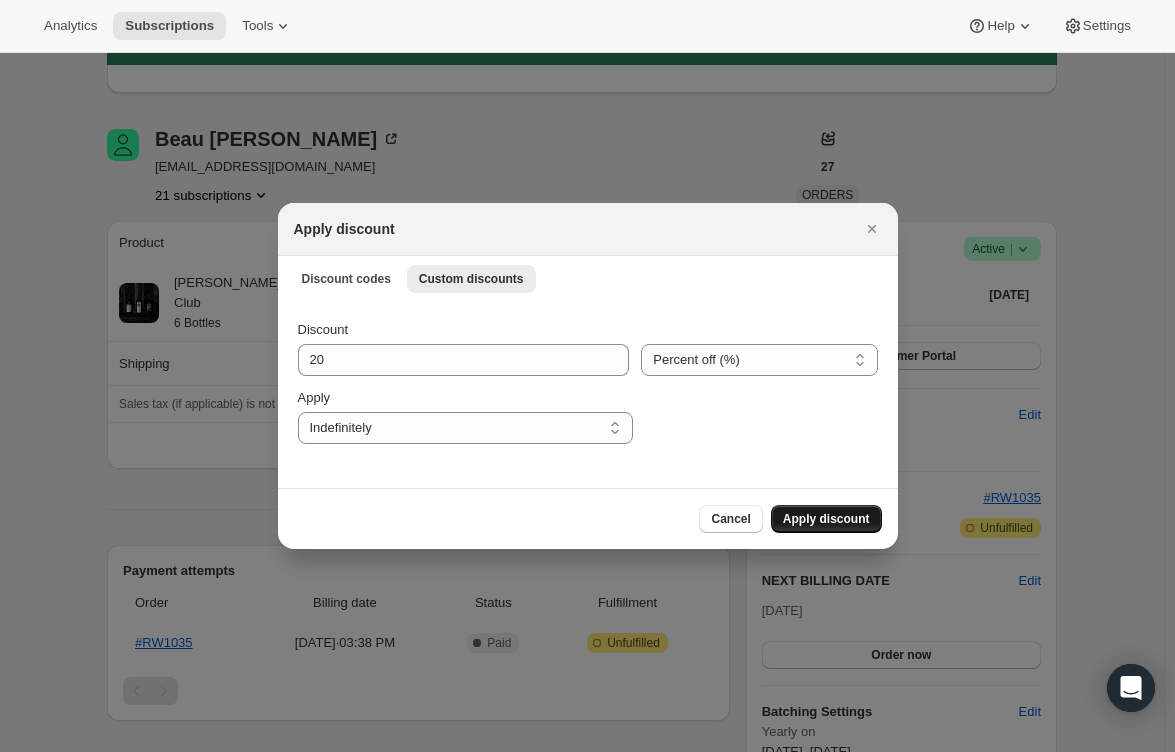 click on "Apply discount" at bounding box center (826, 519) 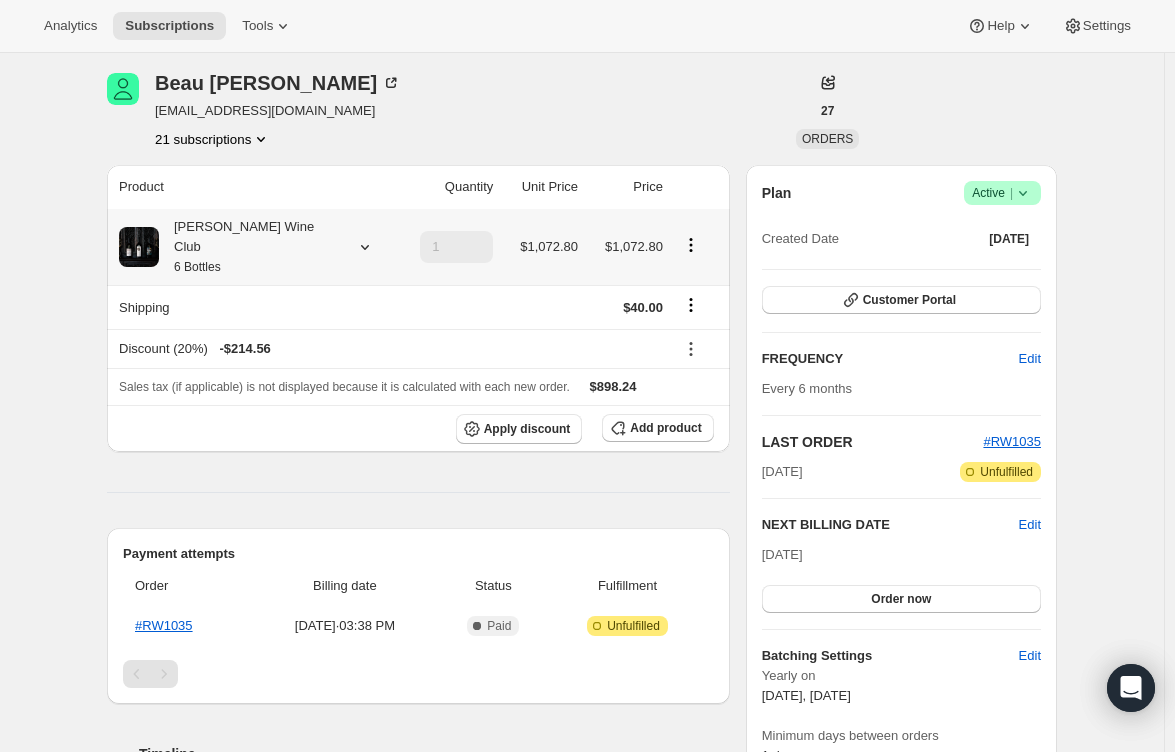 scroll, scrollTop: 352, scrollLeft: 0, axis: vertical 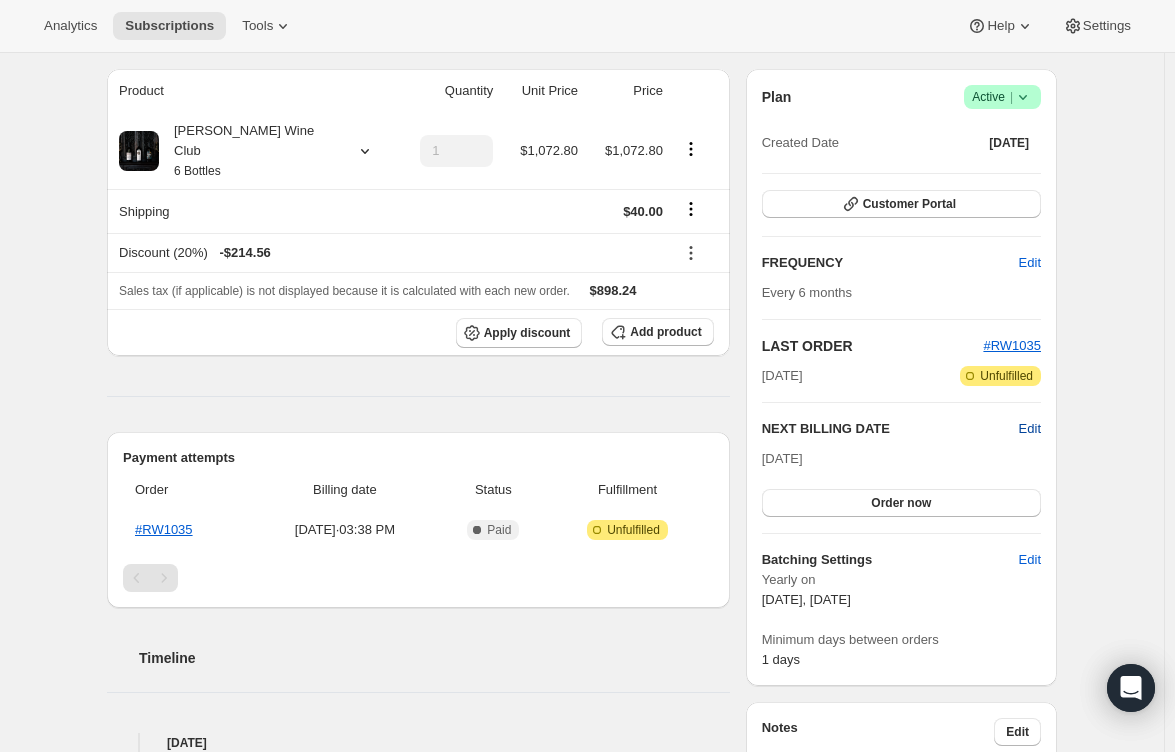click on "Edit" at bounding box center (1030, 429) 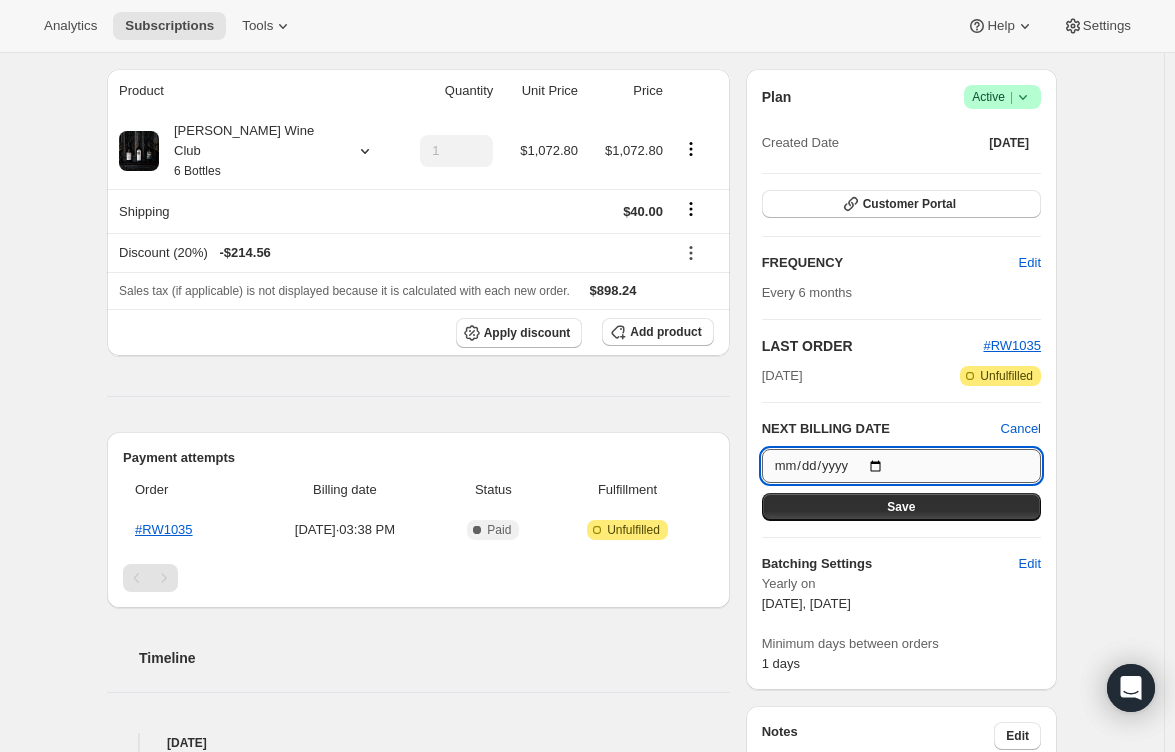click on "[DATE]" at bounding box center (901, 466) 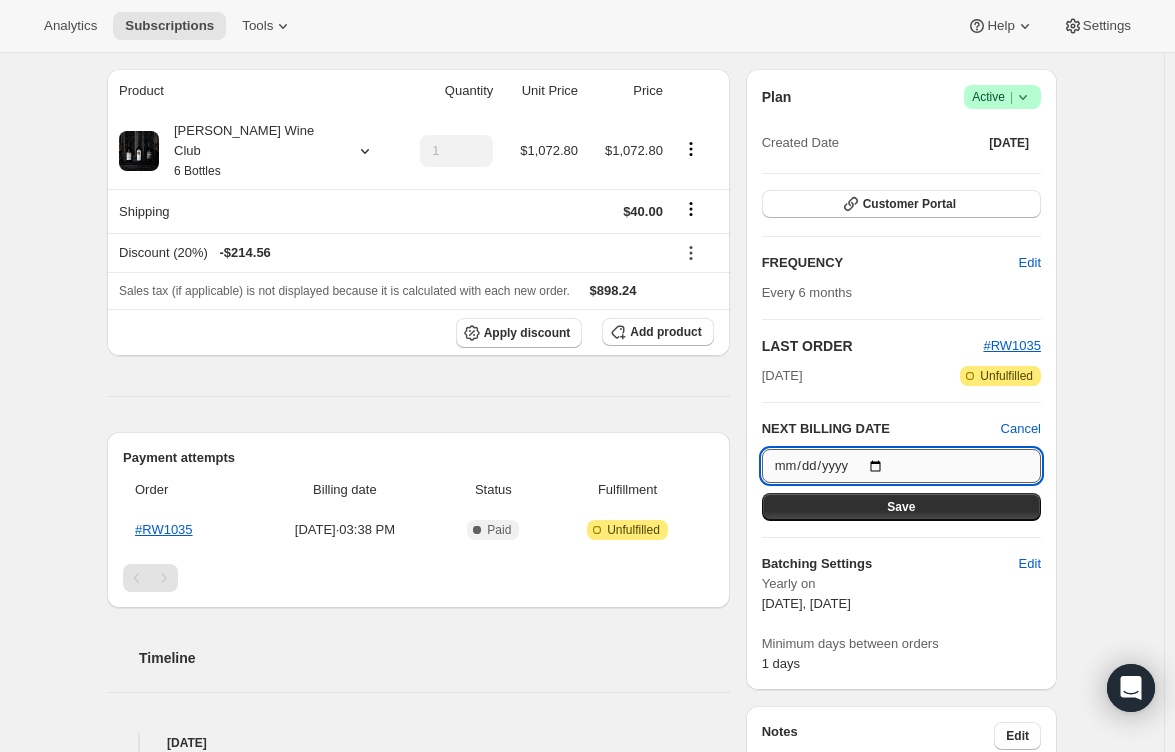 type on "[DATE]" 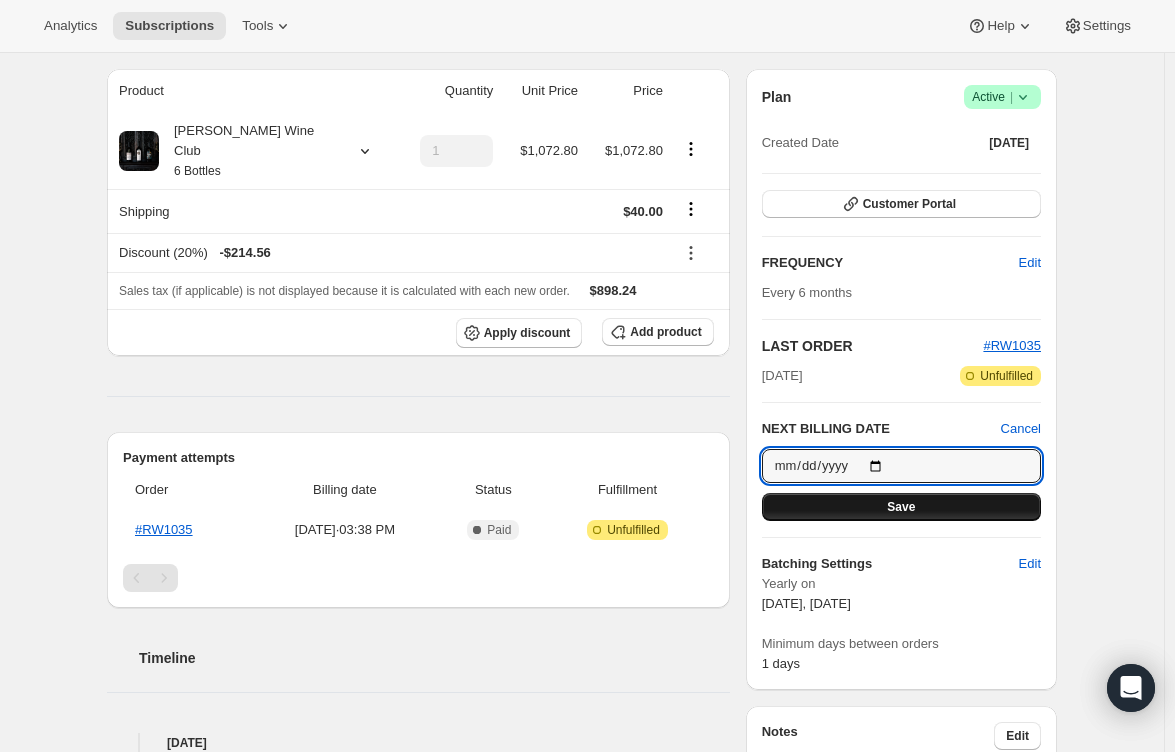 click on "Save" at bounding box center [901, 507] 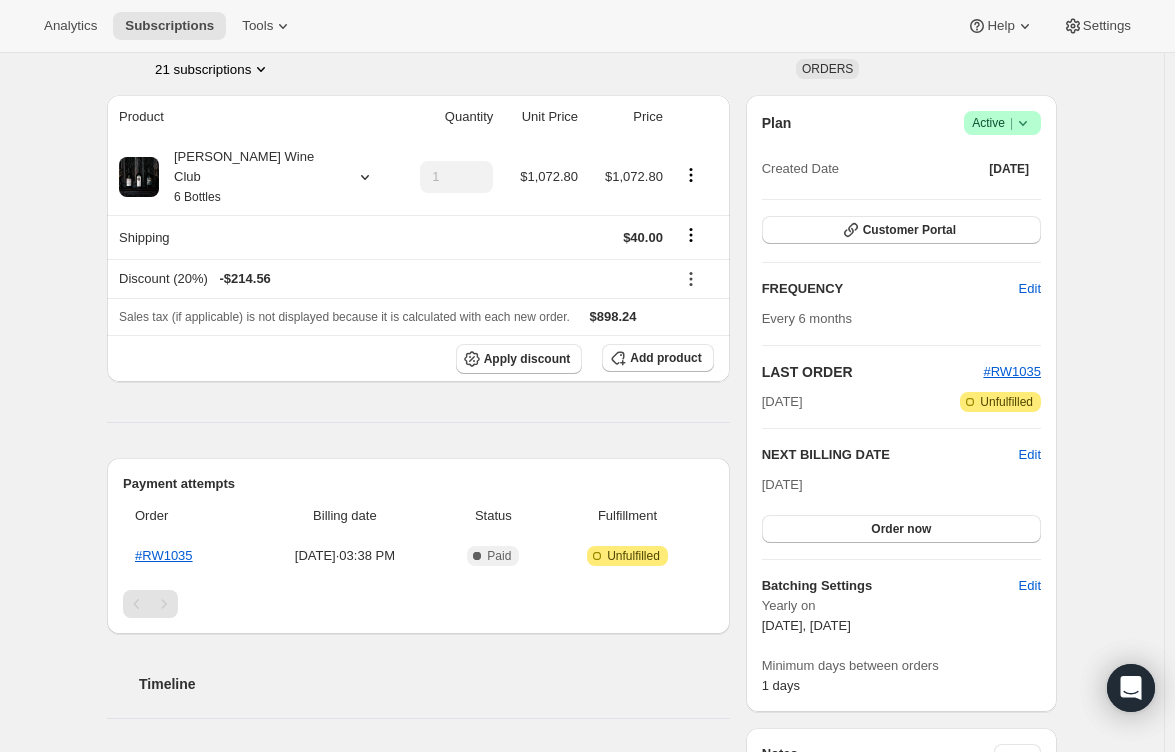 scroll, scrollTop: 452, scrollLeft: 0, axis: vertical 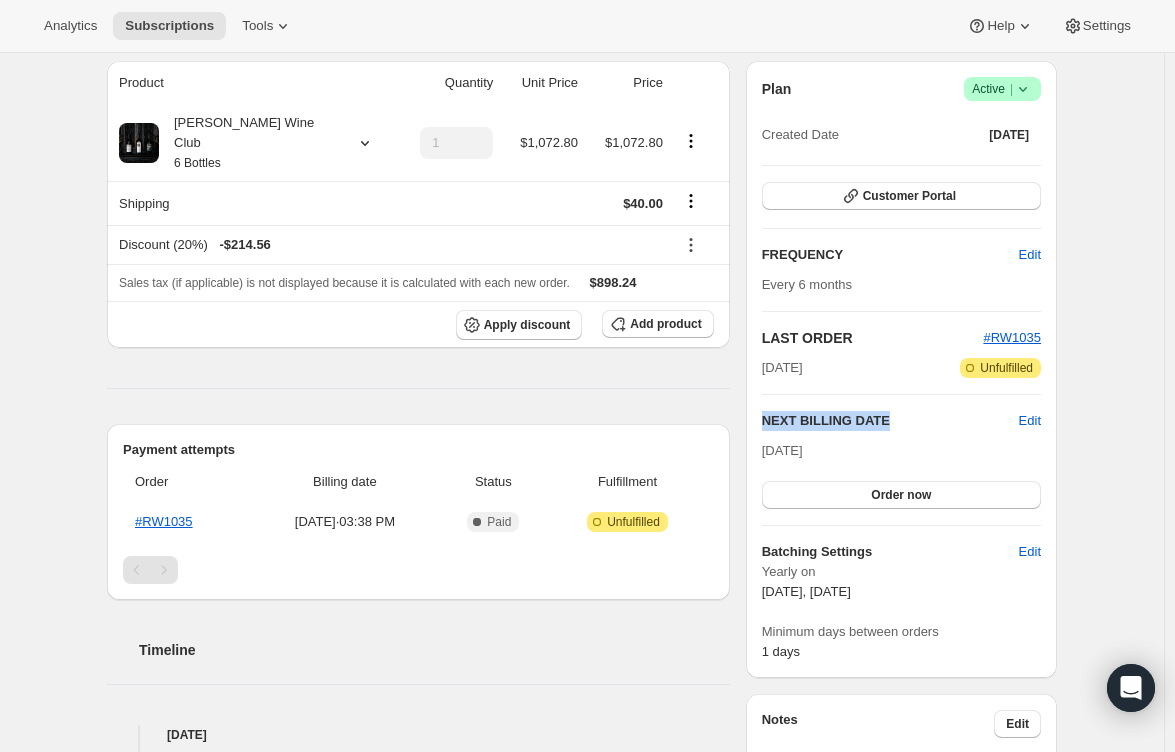 drag, startPoint x: 831, startPoint y: 417, endPoint x: 903, endPoint y: 417, distance: 72 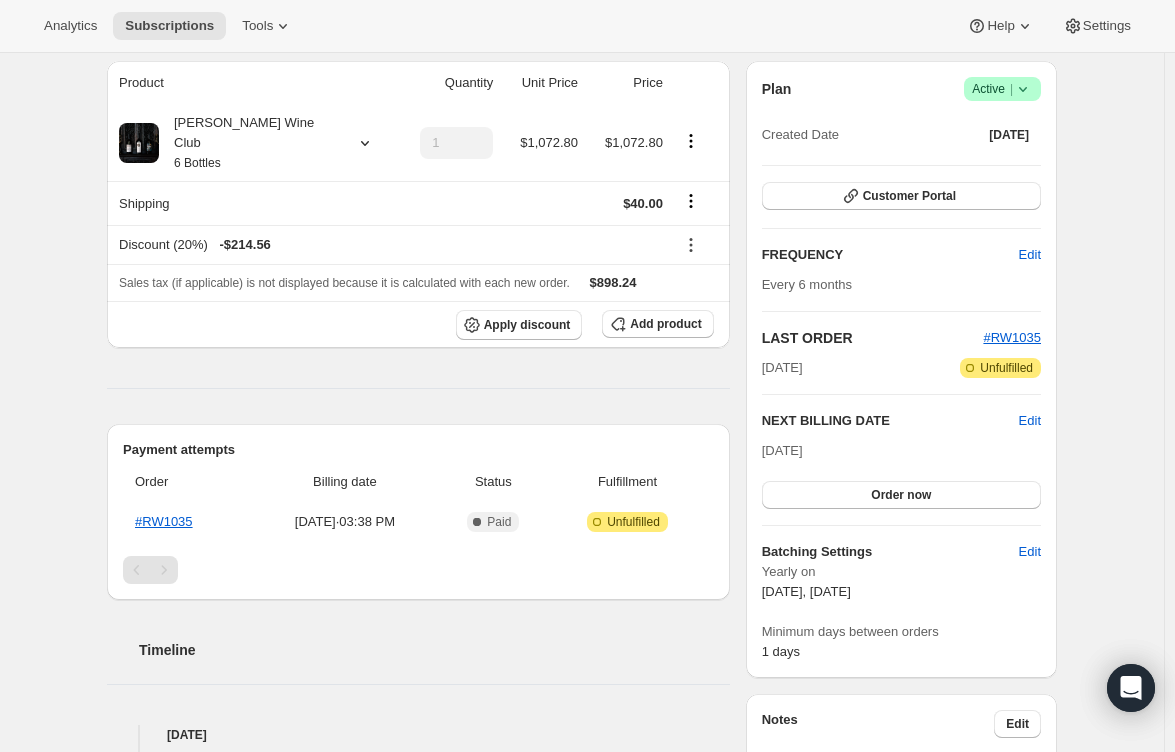 click on "Subscription #77491863920. This page is ready Subscription #77491863920 Success Recurring Success Active Next order will be [DATE]. Subscription updated. Subscription updated. [PERSON_NAME] [EMAIL_ADDRESS][DOMAIN_NAME] 21 subscriptions 27 ORDERS Product Quantity Unit Price [PERSON_NAME] Wine Club  6 Bottles 1 $1,072.80 $1,072.80 Shipping $40.00 Discount (20%)   - $214.56 Sales tax (if applicable) is not displayed because it is calculated with each new order.   $898.24 Apply discount Add product Payment attempts Order Billing date Status Fulfillment #RW1035 [DATE]  ·  03:38 PM  Complete Paid Attention Incomplete Unfulfilled Timeline [DATE] [PERSON_NAME] set next billing date to [DATE] on Admin.  03:52 PM [PERSON_NAME] added 20% discount via Admin.  03:51 PM [PERSON_NAME] updated shipping rate from $45.00 to $40.00 via Admin.  03:51 PM [PERSON_NAME] updated shipping rate from $30.00 to $45.00 via Admin.  03:51 PM [PERSON_NAME] removed Welcome to RARECAT Membership via Customer Portal." at bounding box center [582, 415] 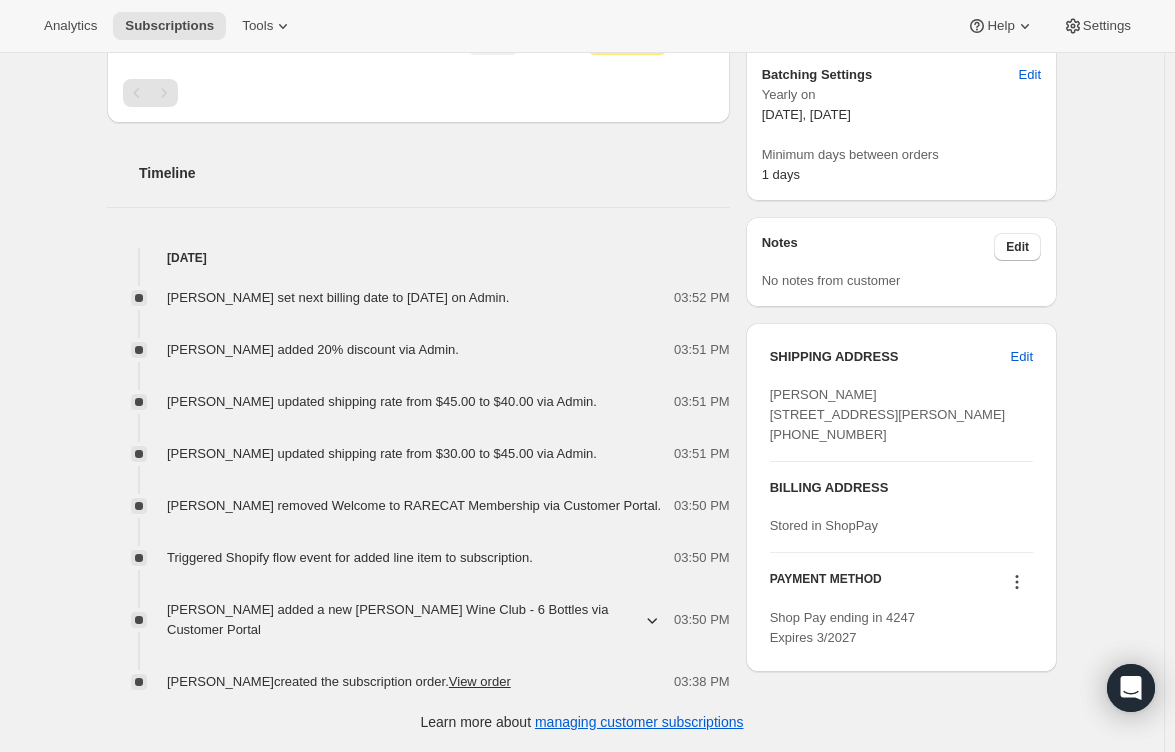 scroll, scrollTop: 963, scrollLeft: 0, axis: vertical 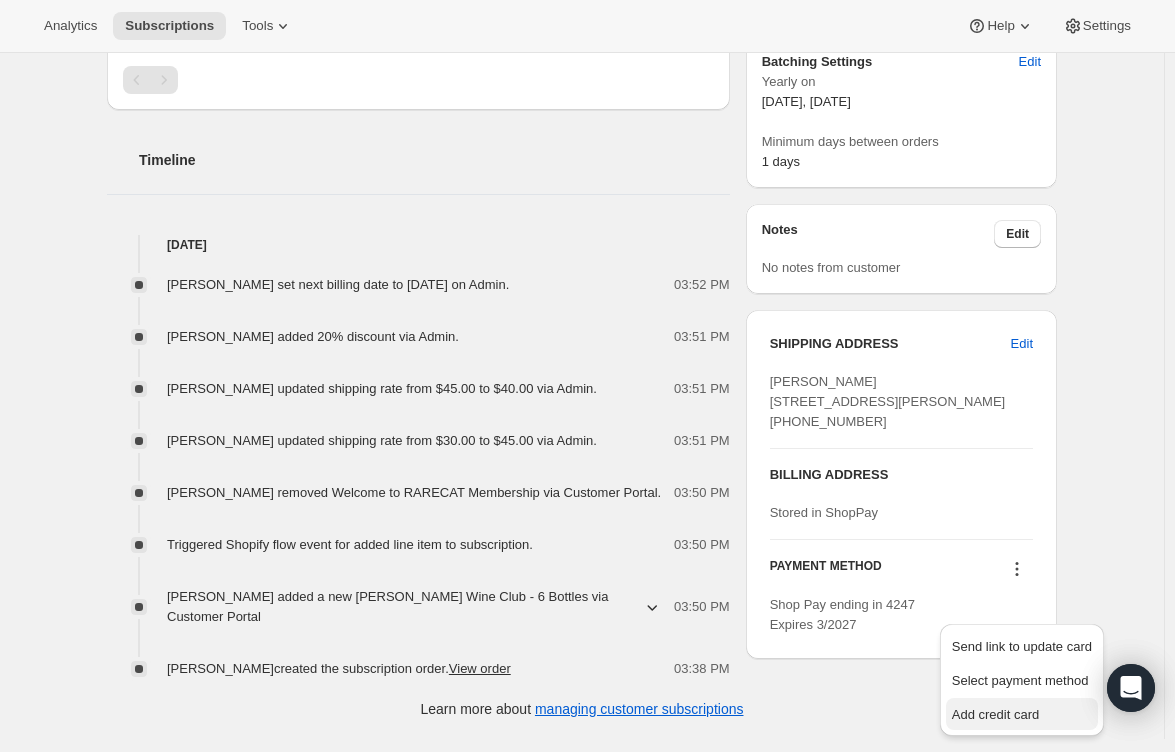 click on "Add credit card" at bounding box center (995, 714) 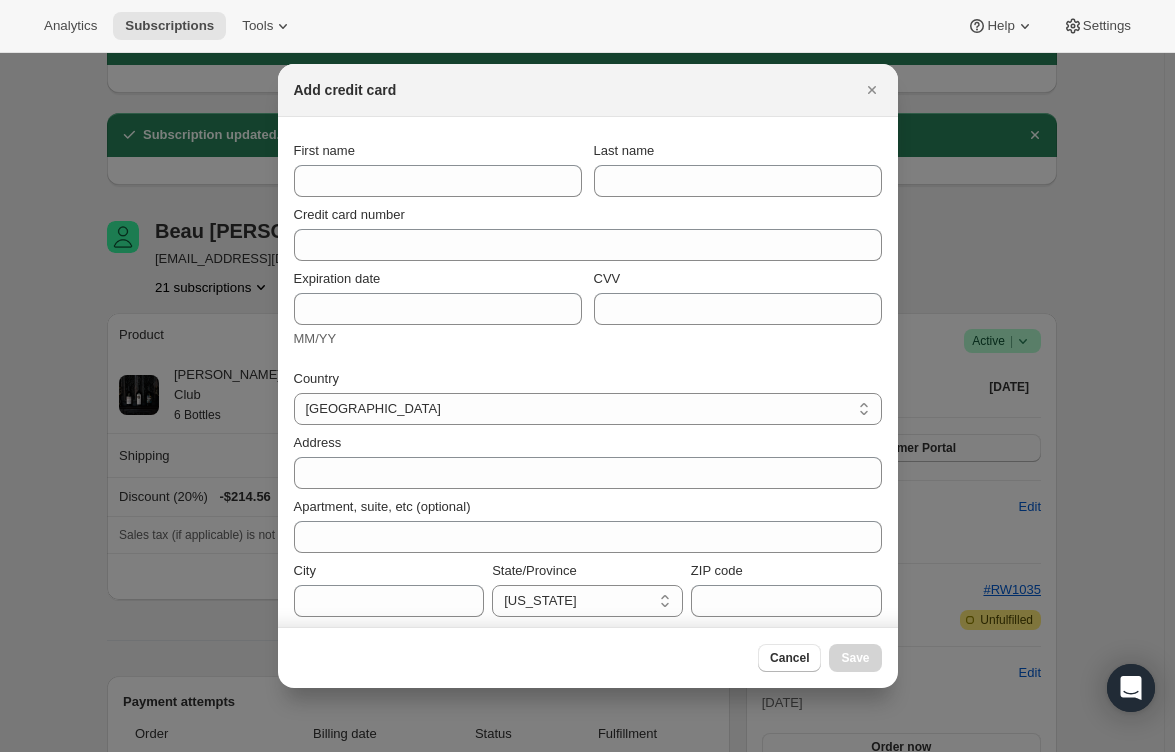 scroll, scrollTop: 0, scrollLeft: 0, axis: both 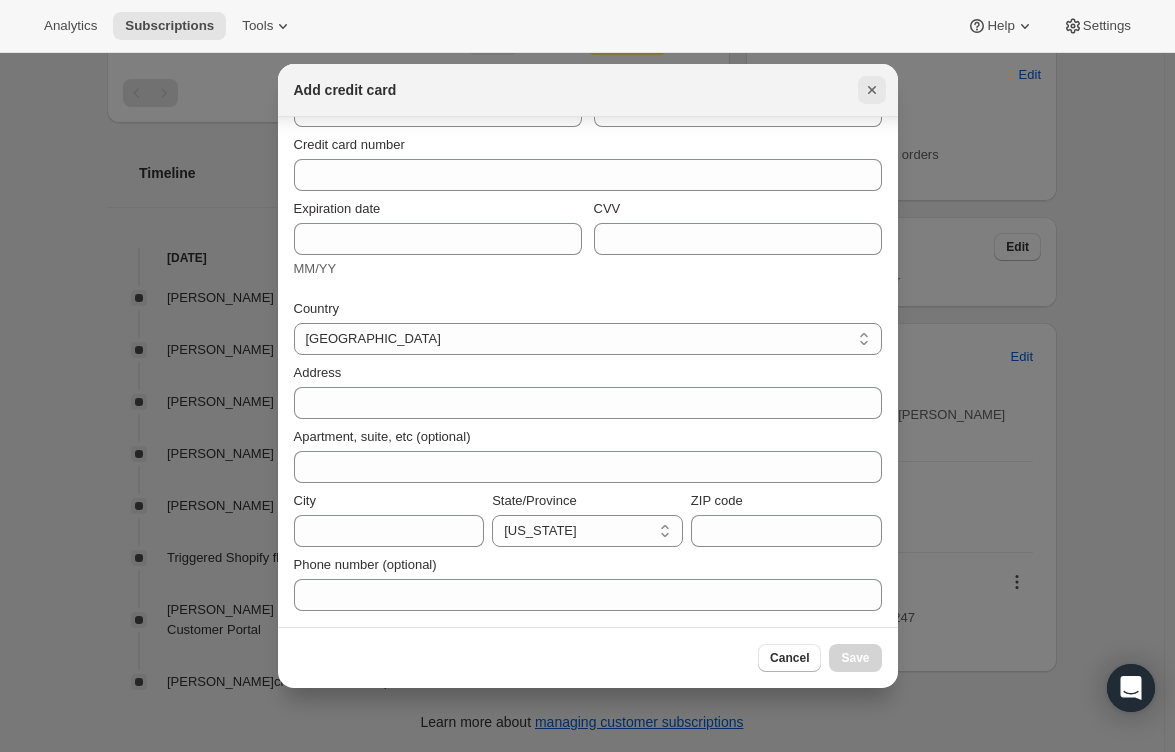 click at bounding box center [872, 90] 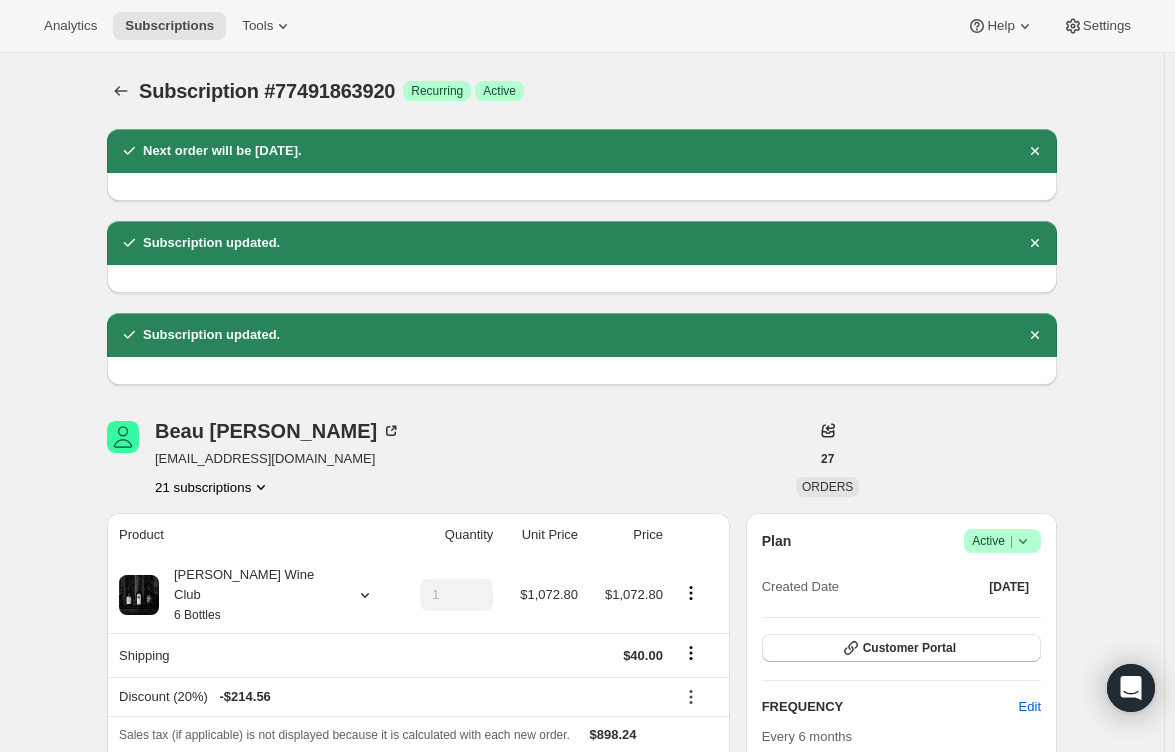 scroll, scrollTop: 963, scrollLeft: 0, axis: vertical 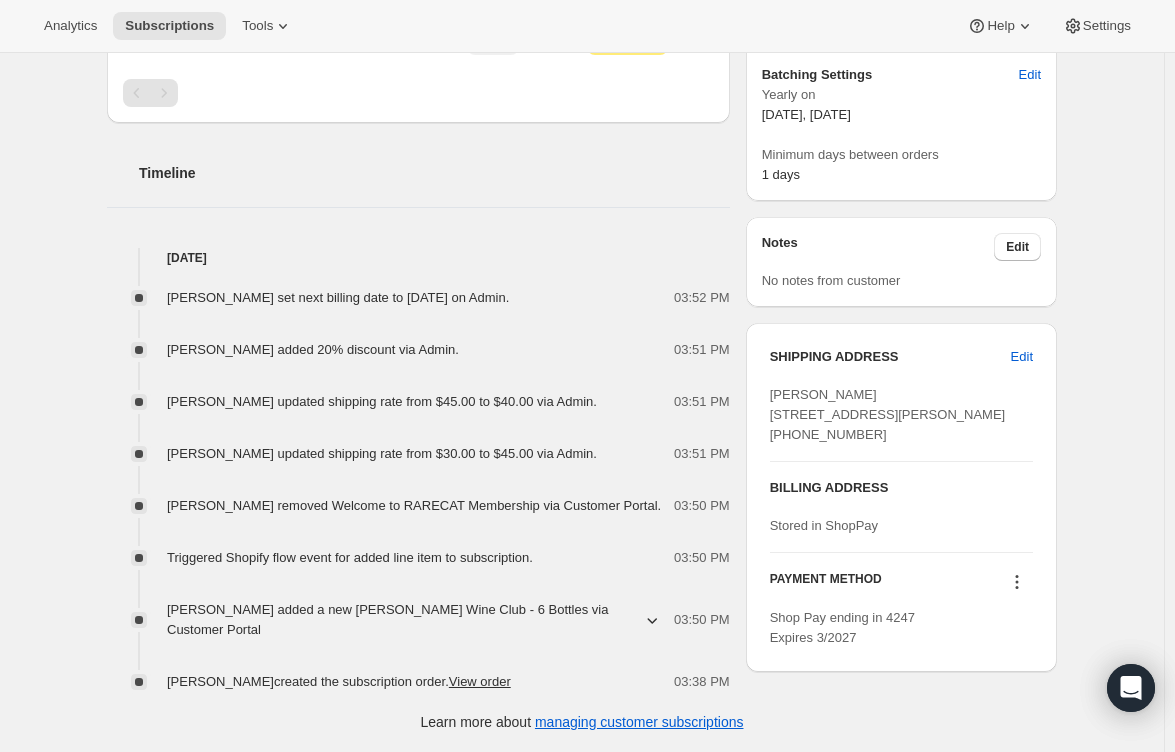 click 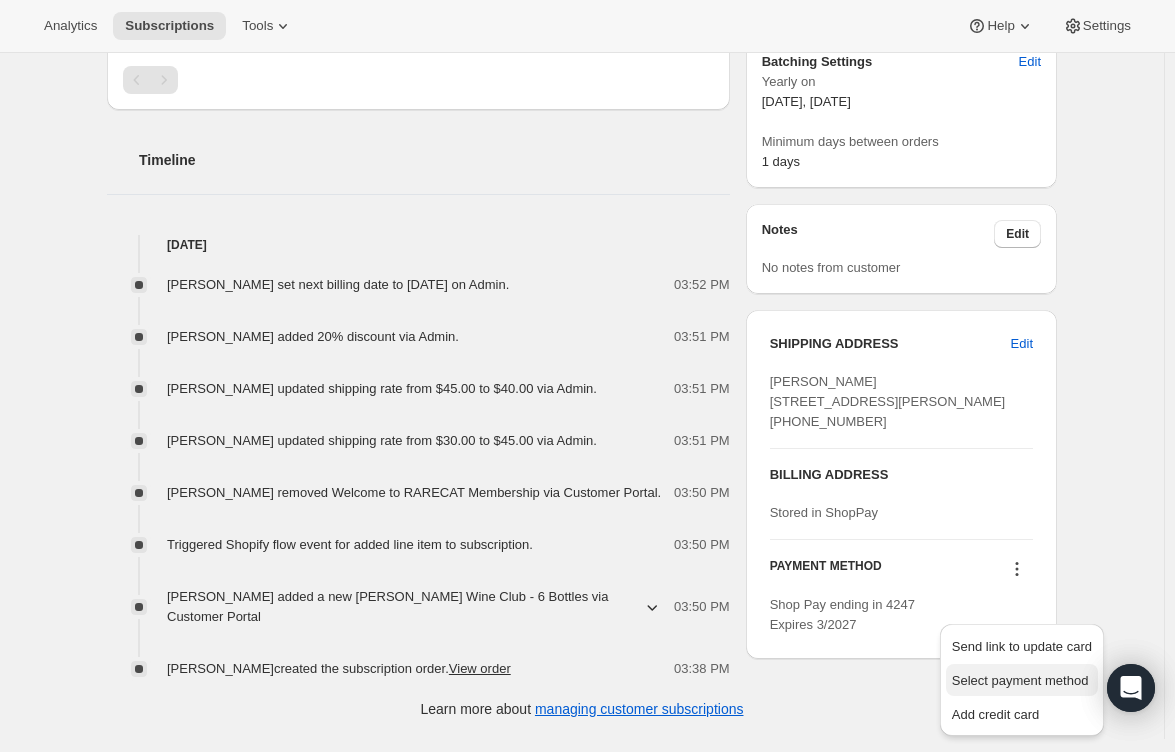 click on "Select payment method" at bounding box center (1022, 681) 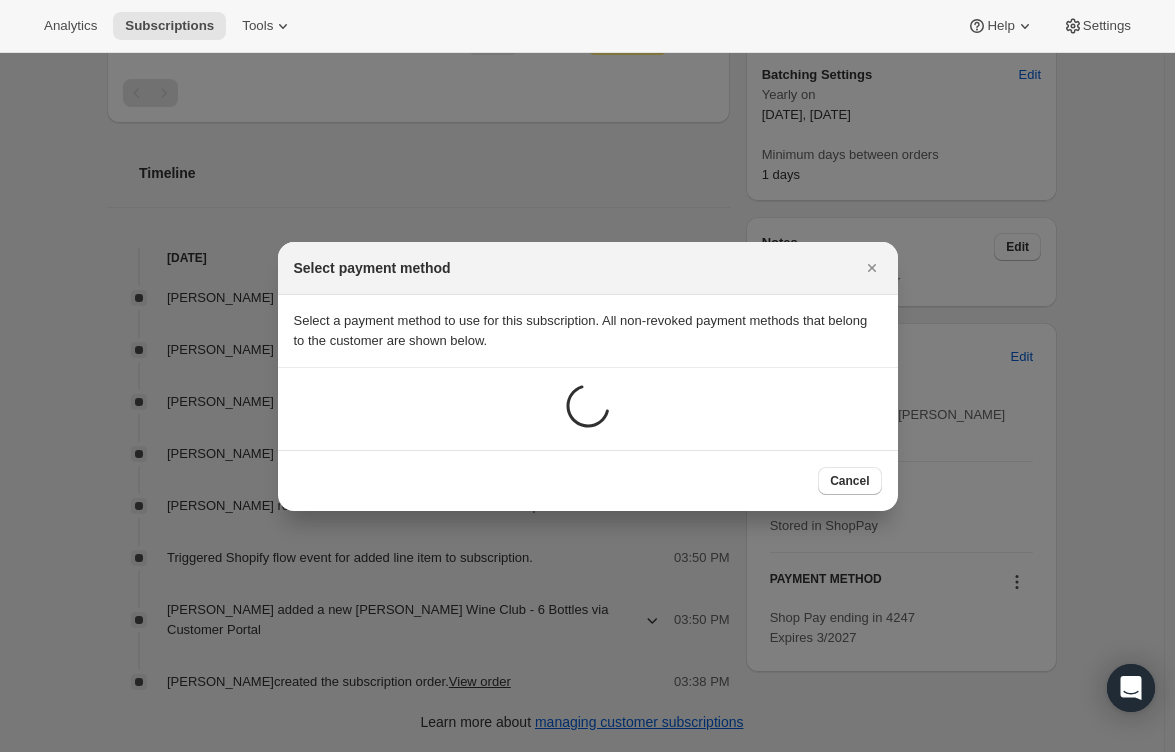 scroll, scrollTop: 0, scrollLeft: 0, axis: both 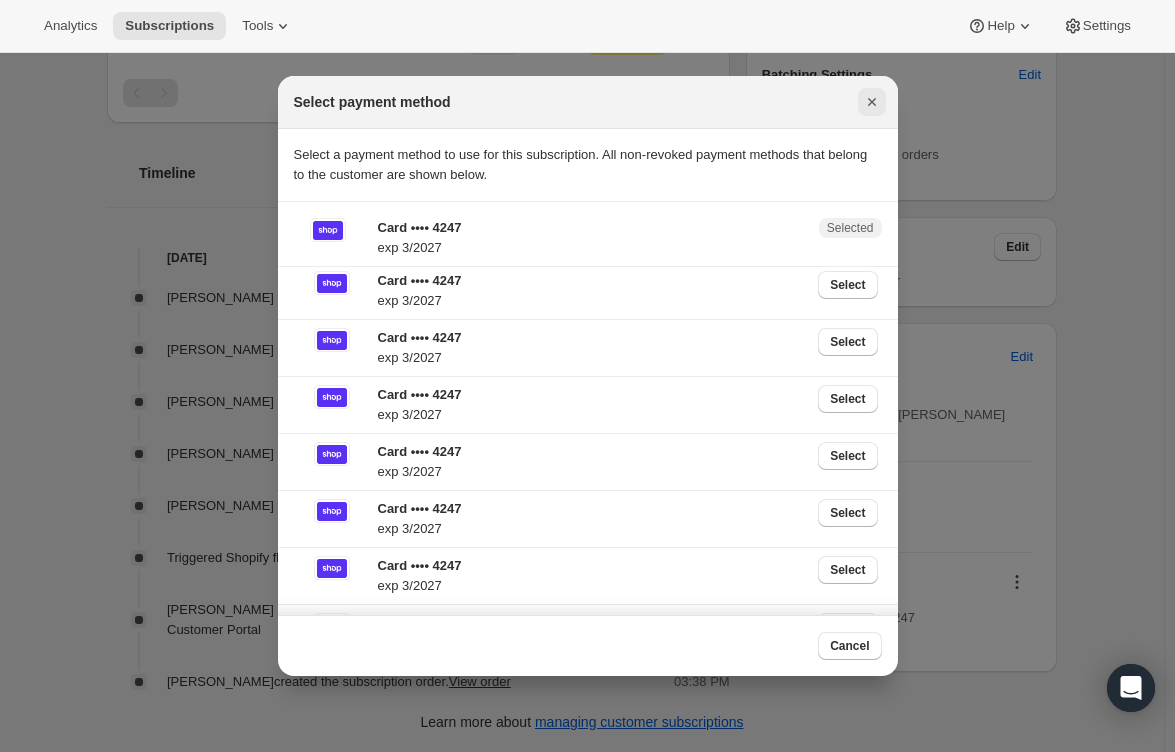 click at bounding box center (872, 102) 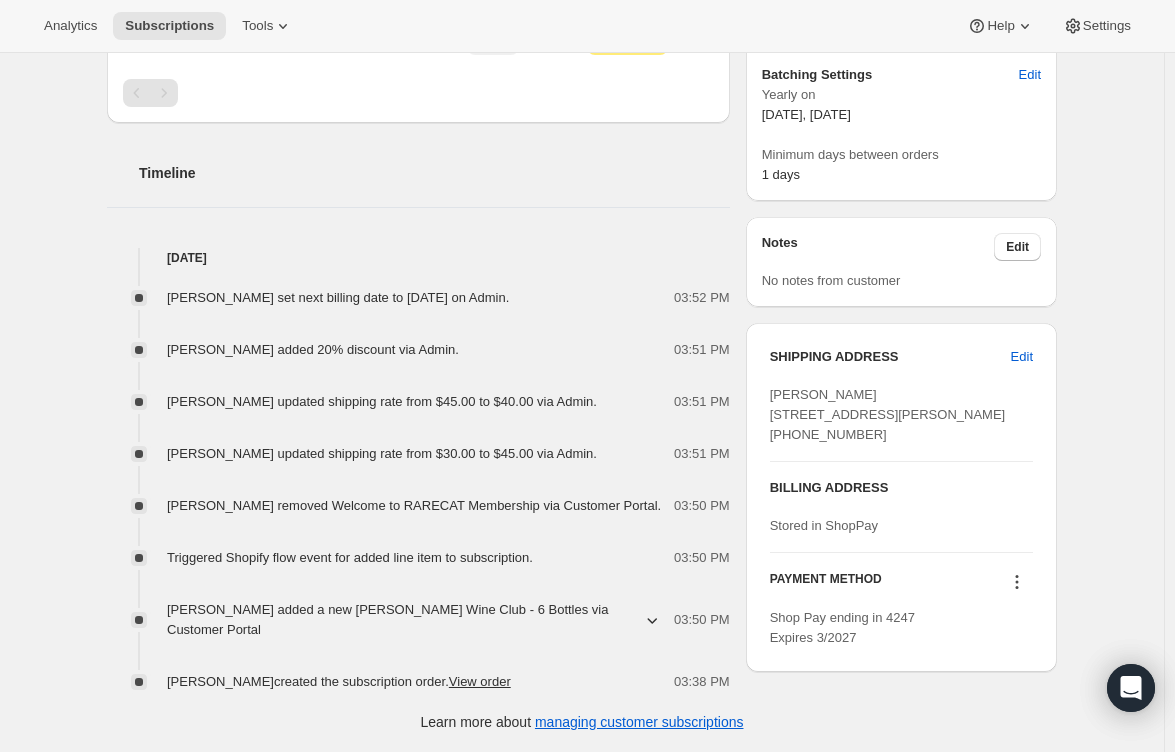 click at bounding box center (1017, 582) 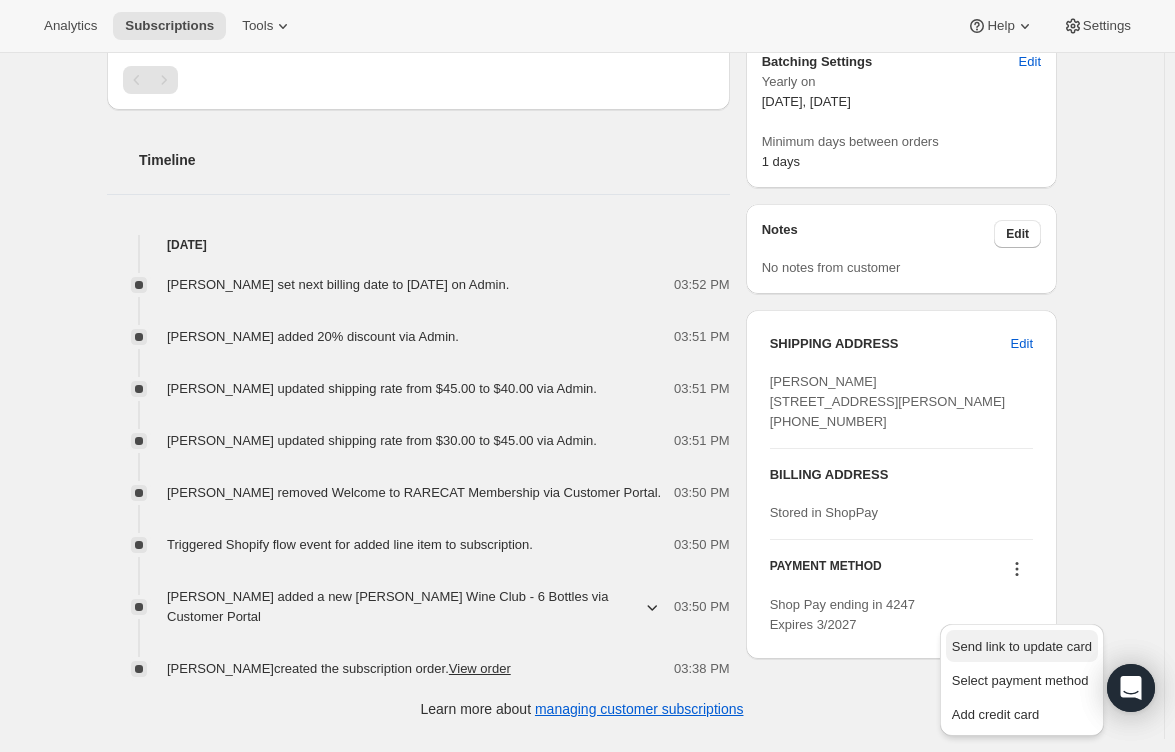 click on "Send link to update card" at bounding box center (1022, 646) 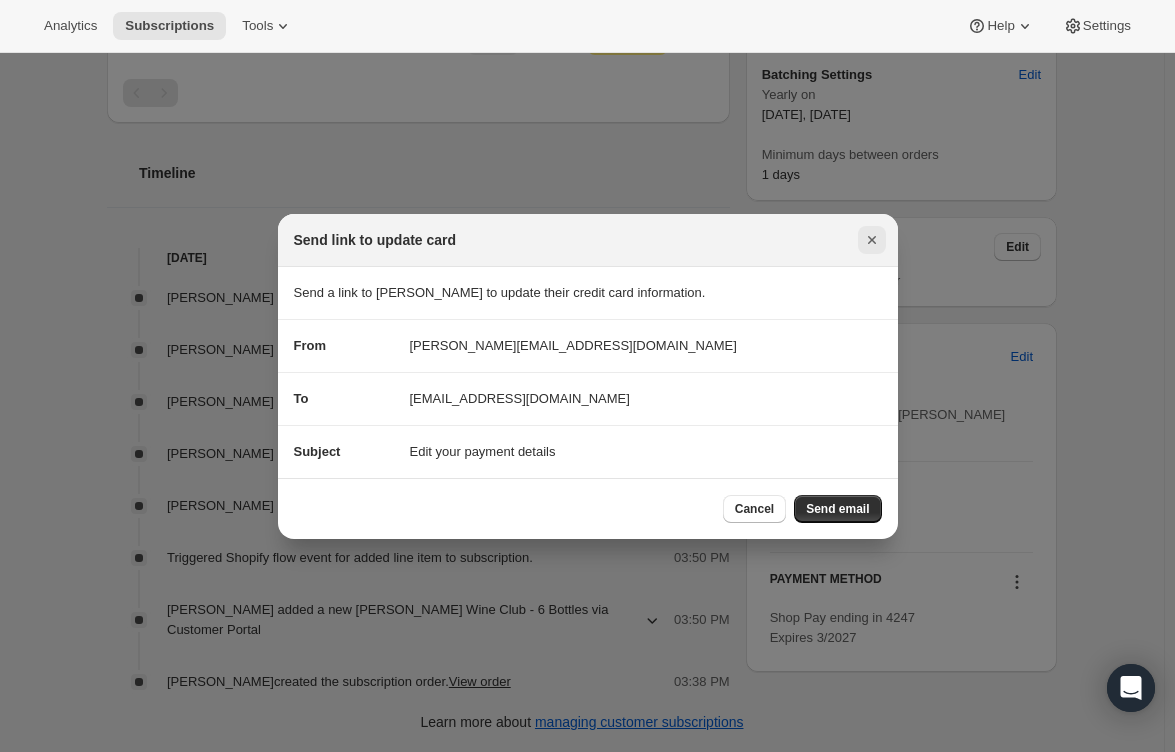 click 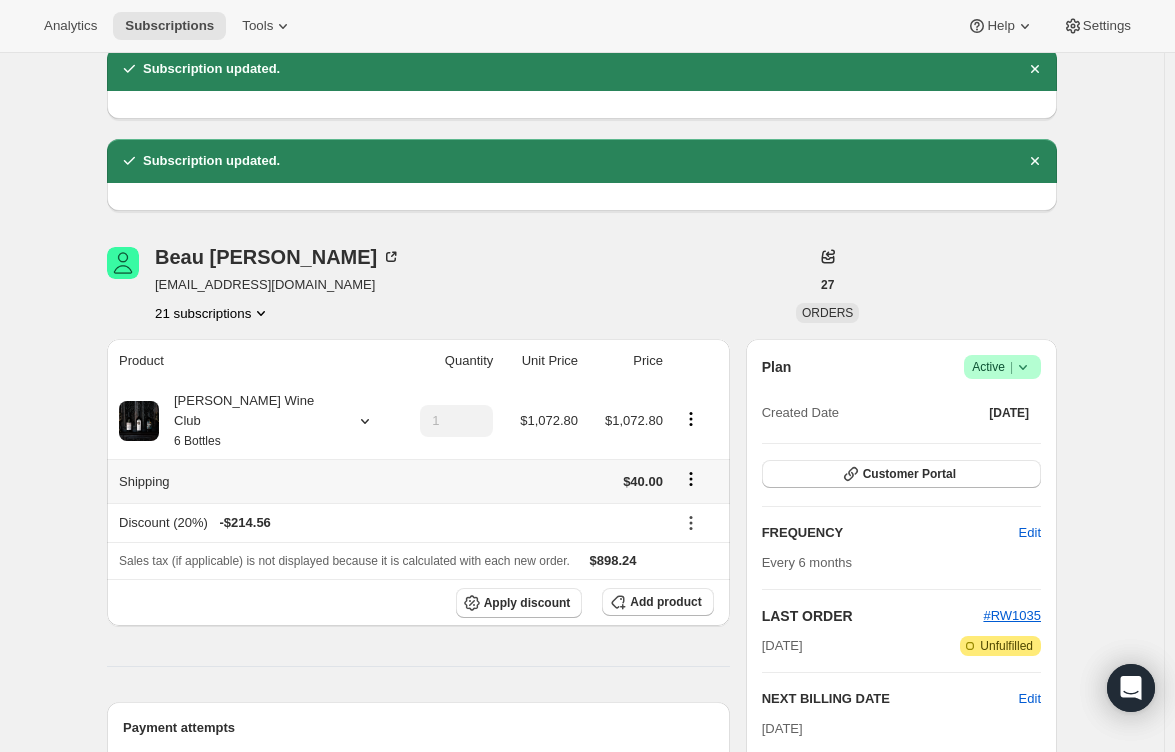 scroll, scrollTop: 163, scrollLeft: 0, axis: vertical 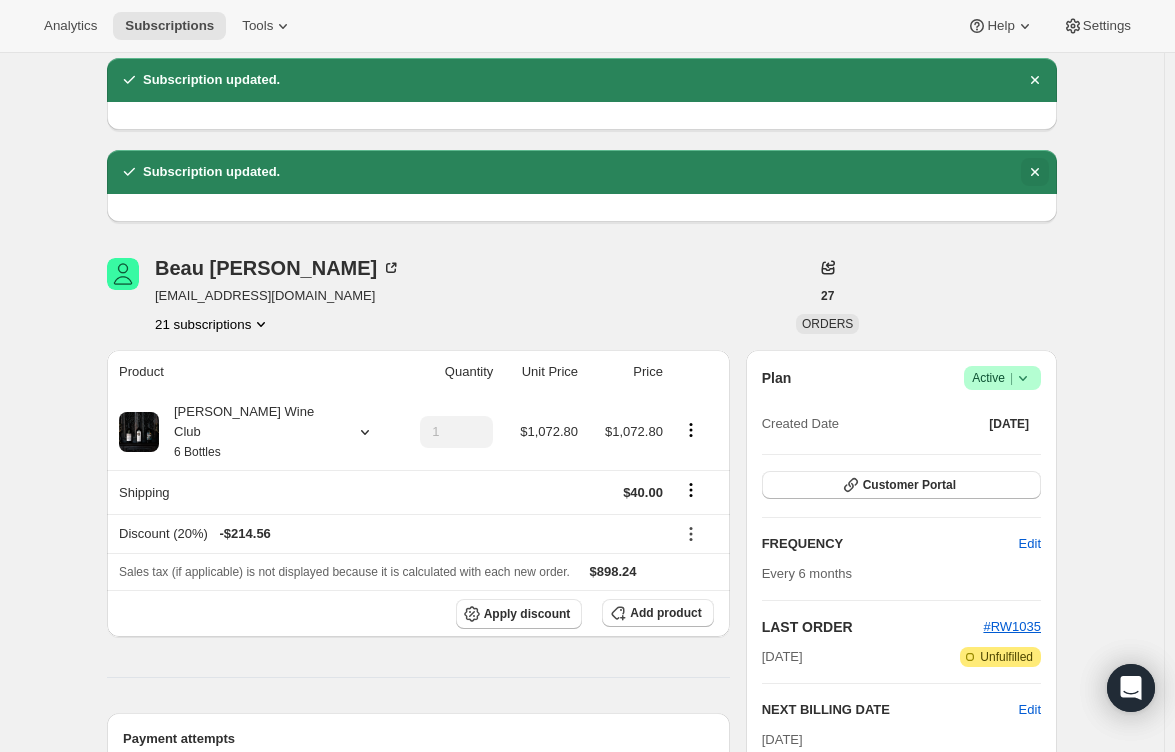click 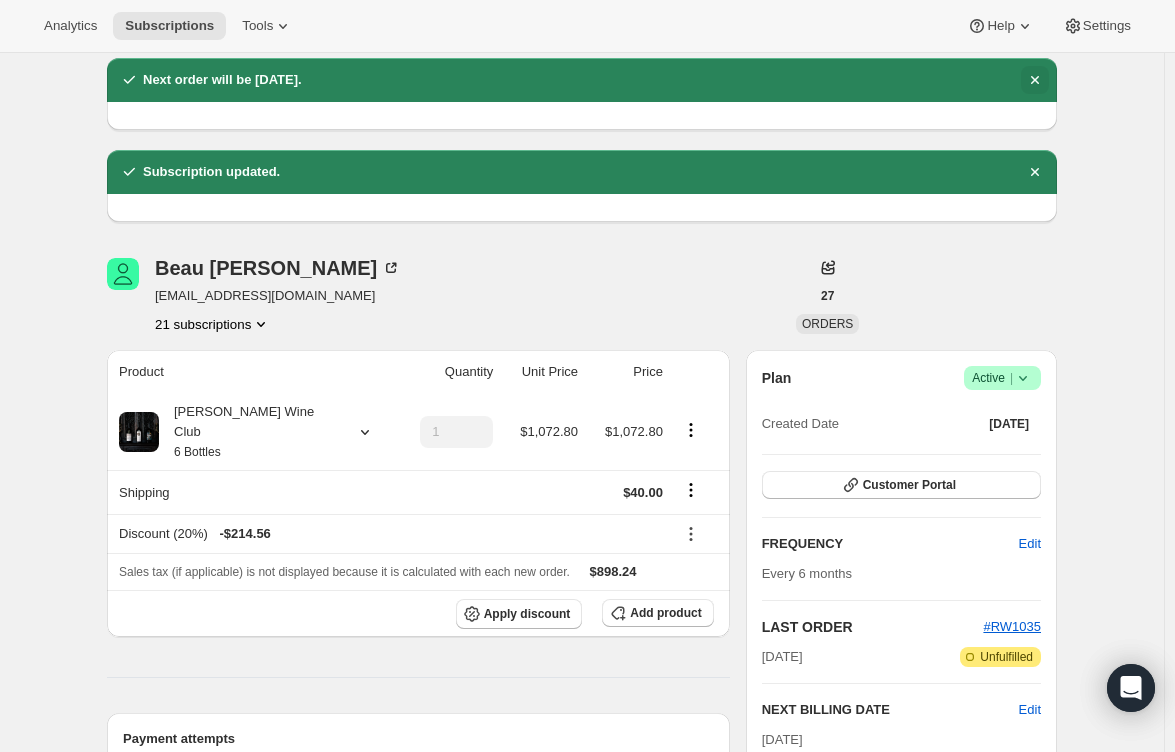 click 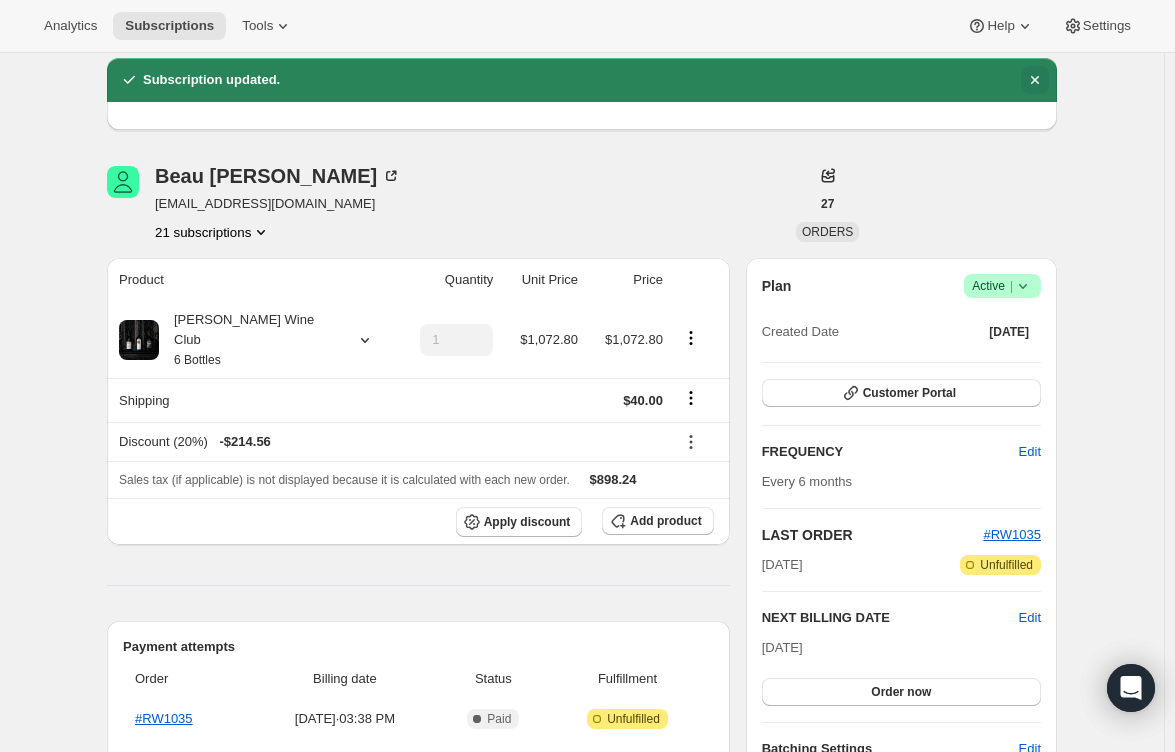 click 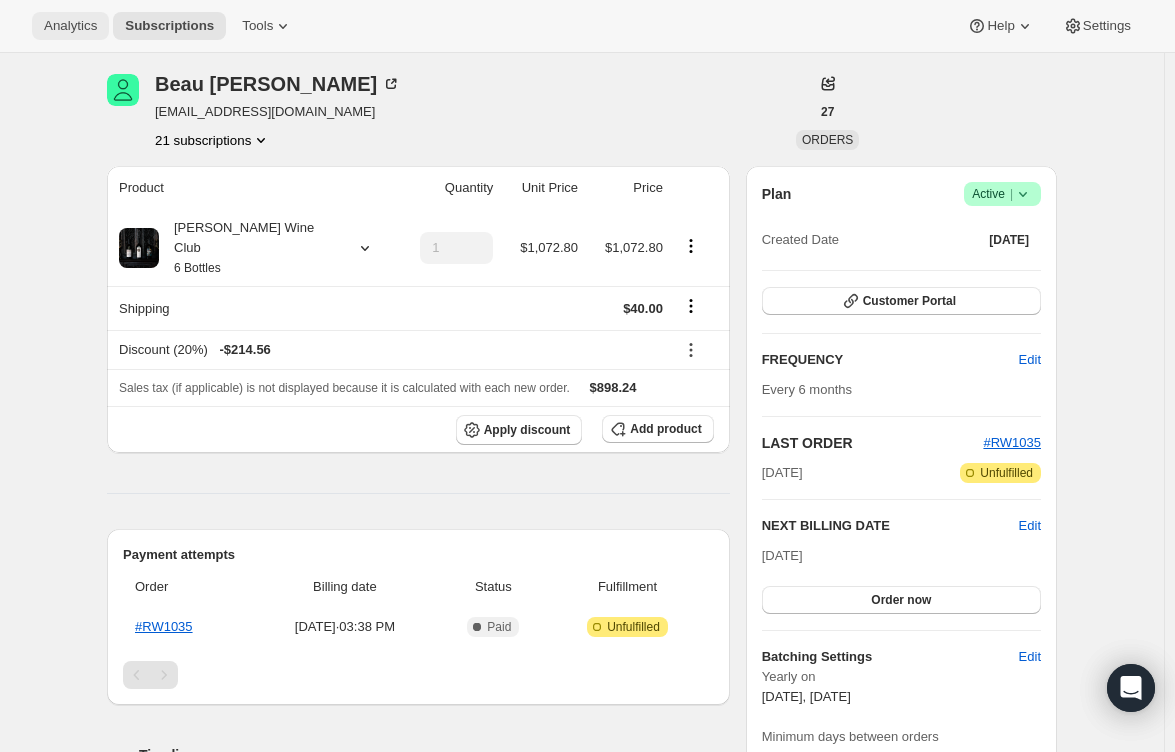 click on "Analytics" at bounding box center (70, 26) 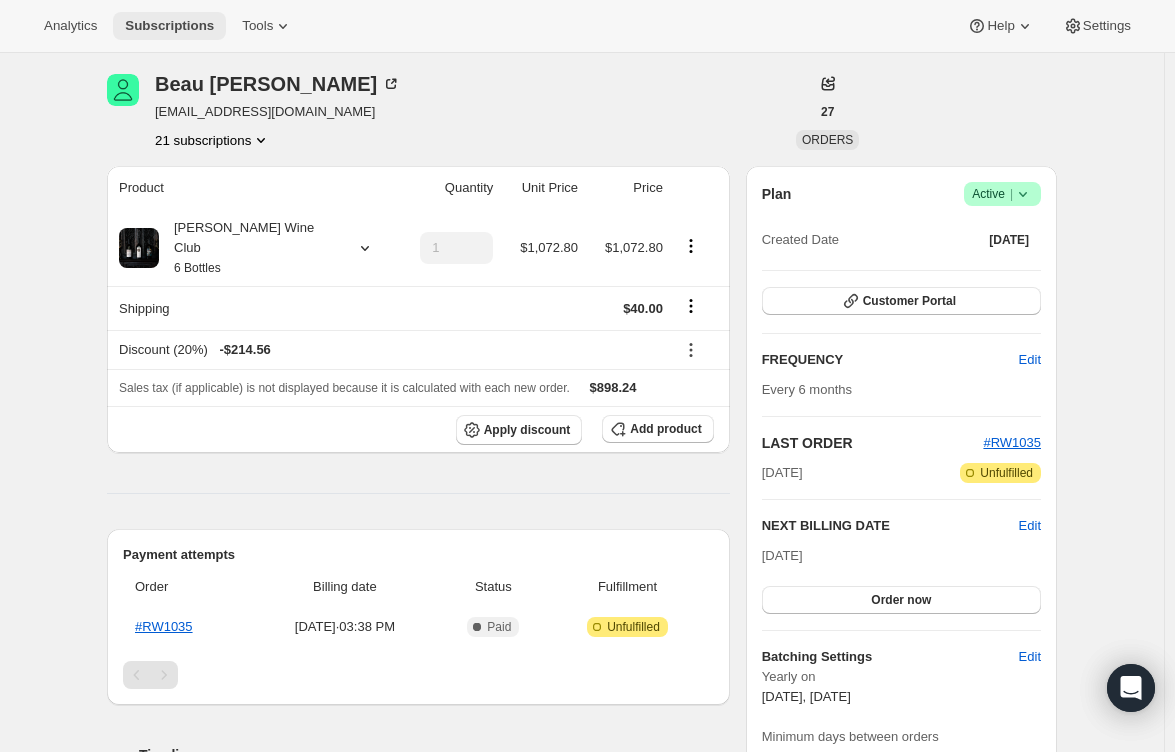 scroll, scrollTop: 0, scrollLeft: 0, axis: both 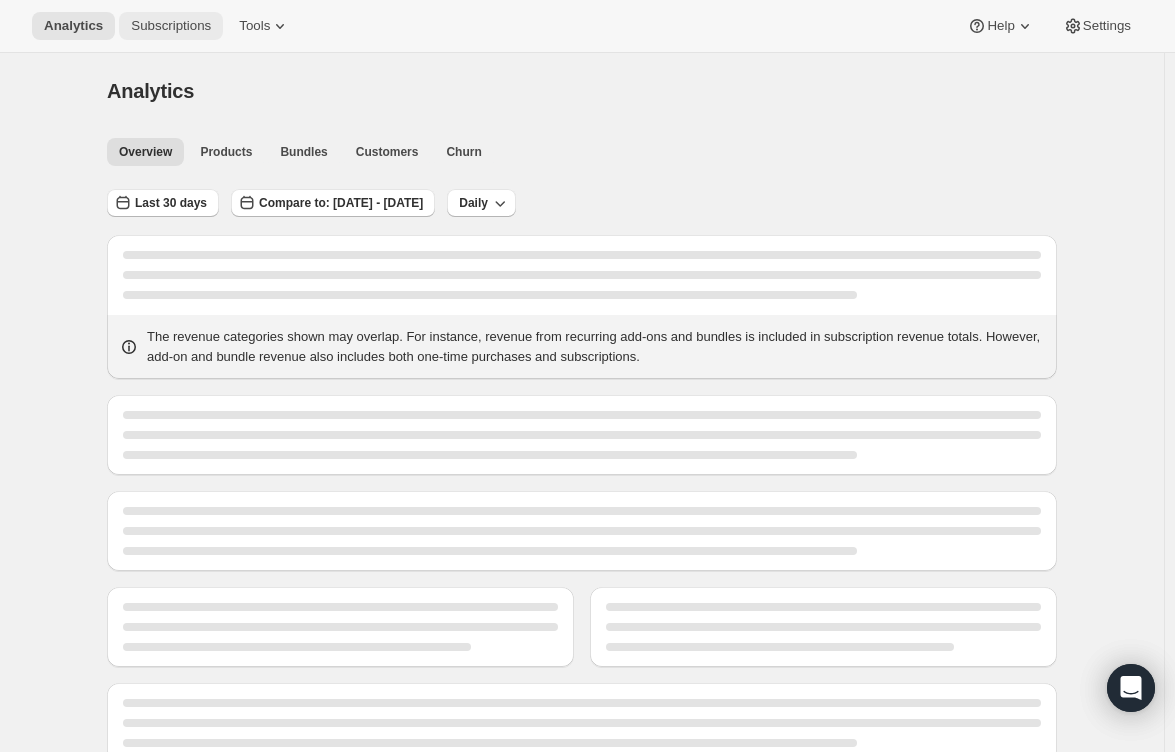 click on "Subscriptions" at bounding box center [171, 26] 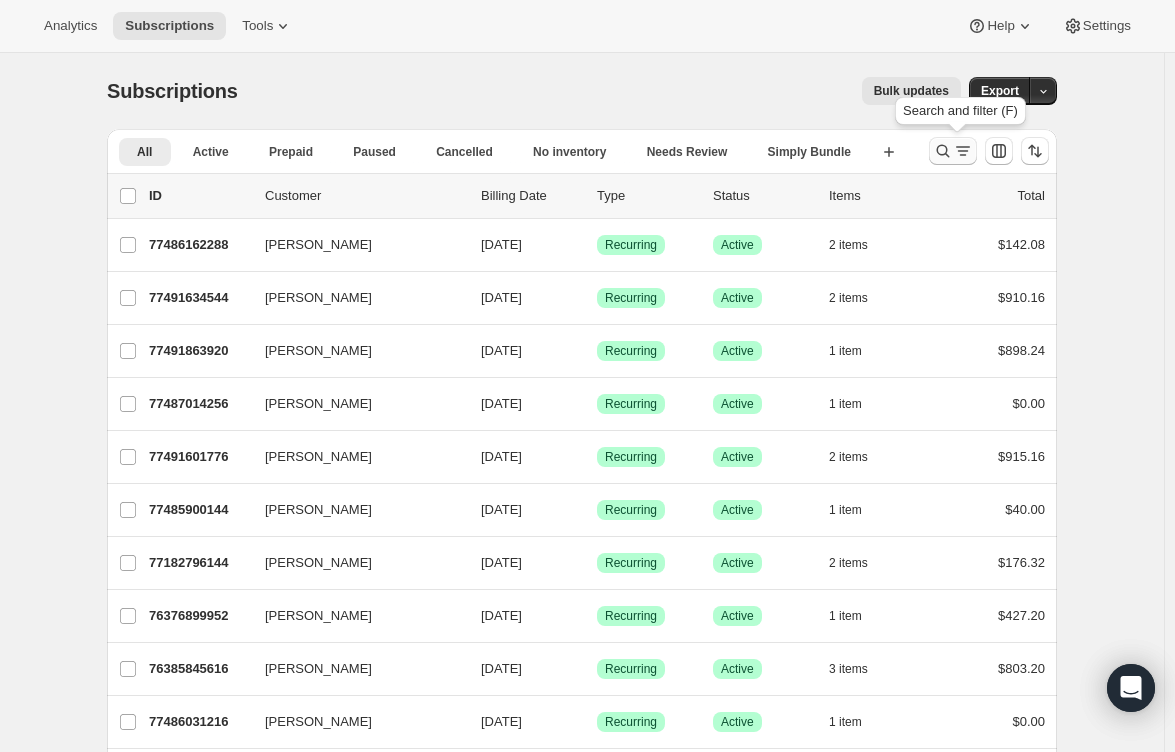 click 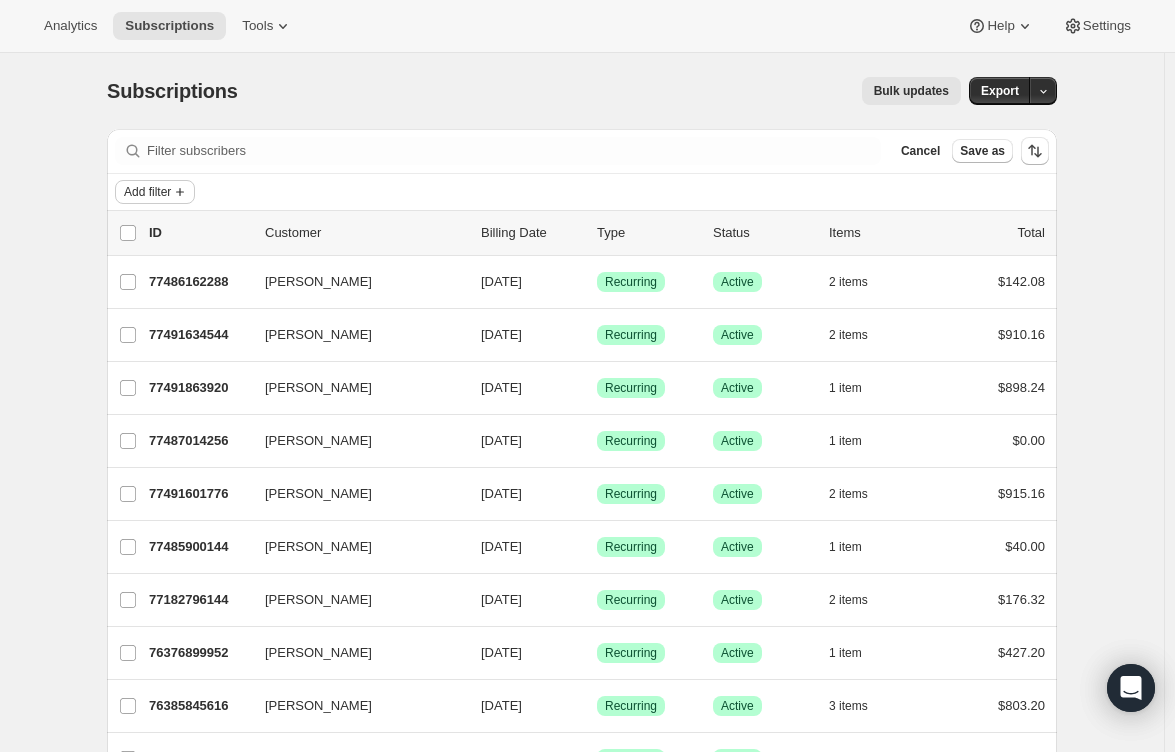 click on "Add filter" at bounding box center [147, 192] 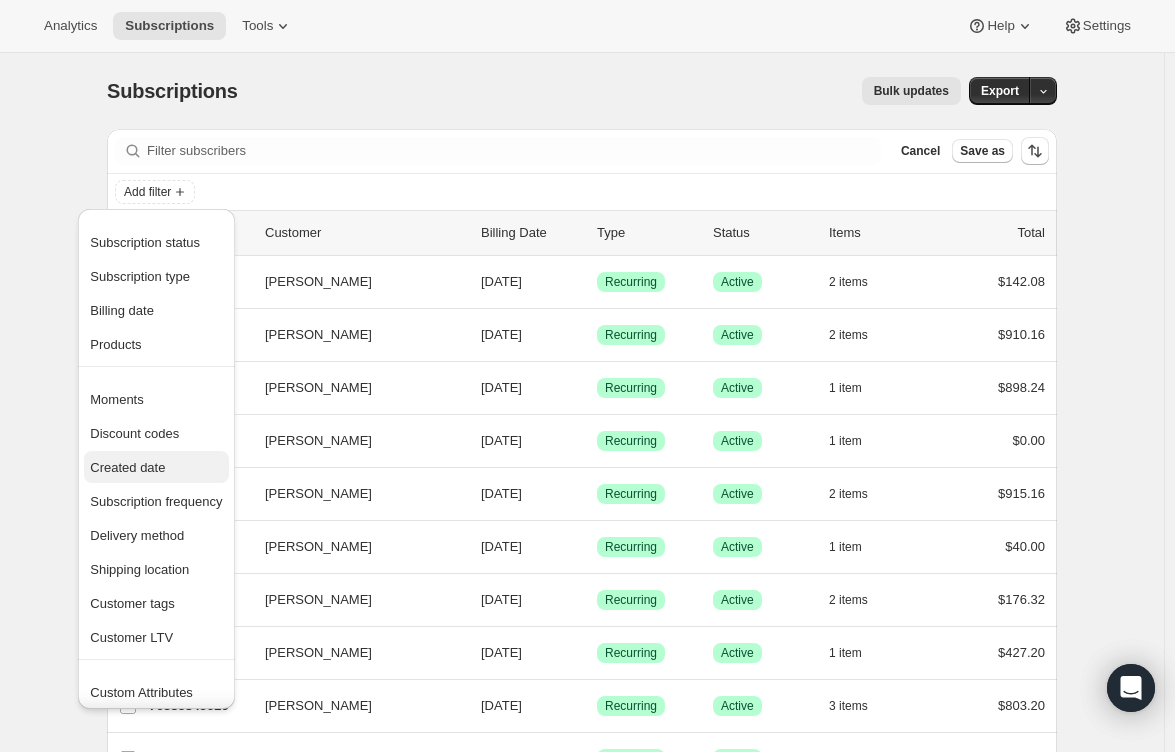 click on "Created date" at bounding box center [127, 467] 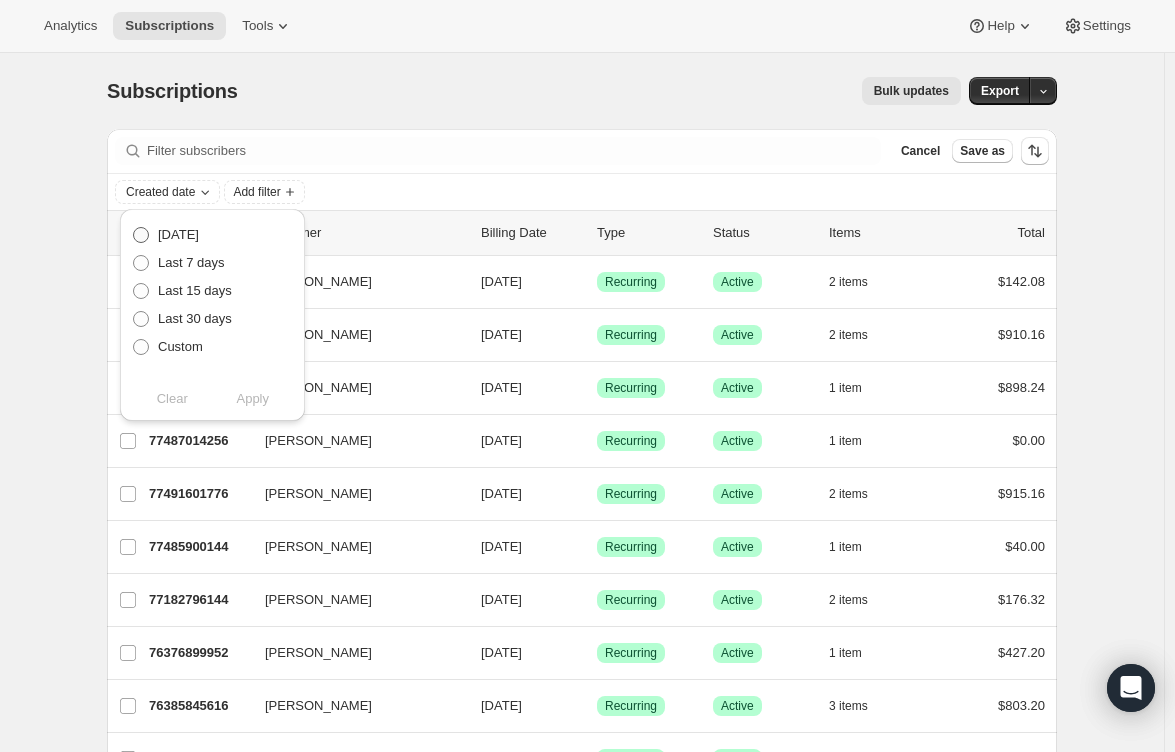 click on "[DATE]" at bounding box center (178, 235) 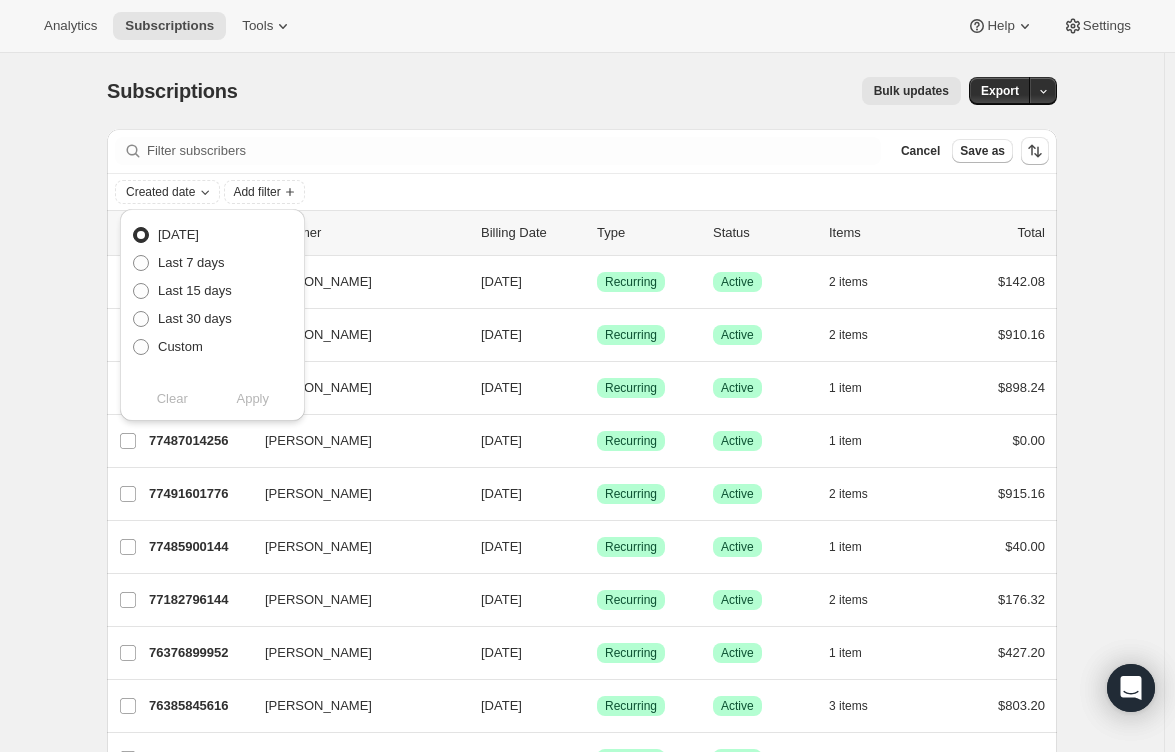 radio on "true" 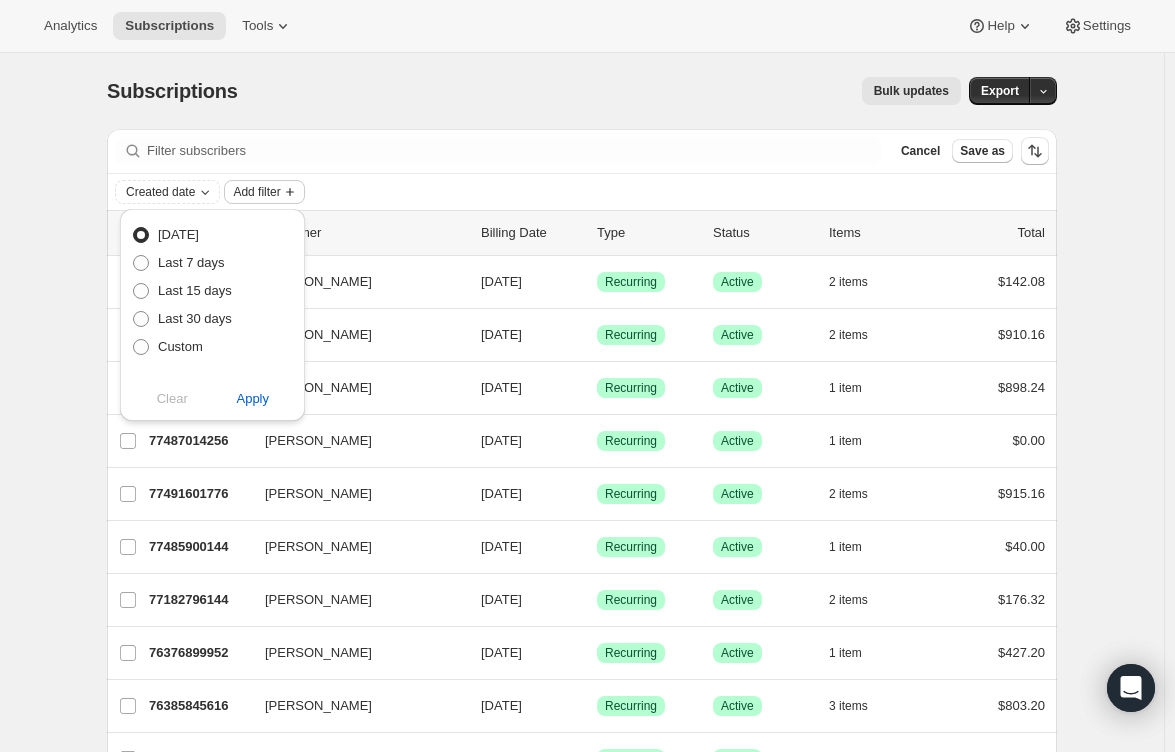 click on "Add filter" at bounding box center [256, 192] 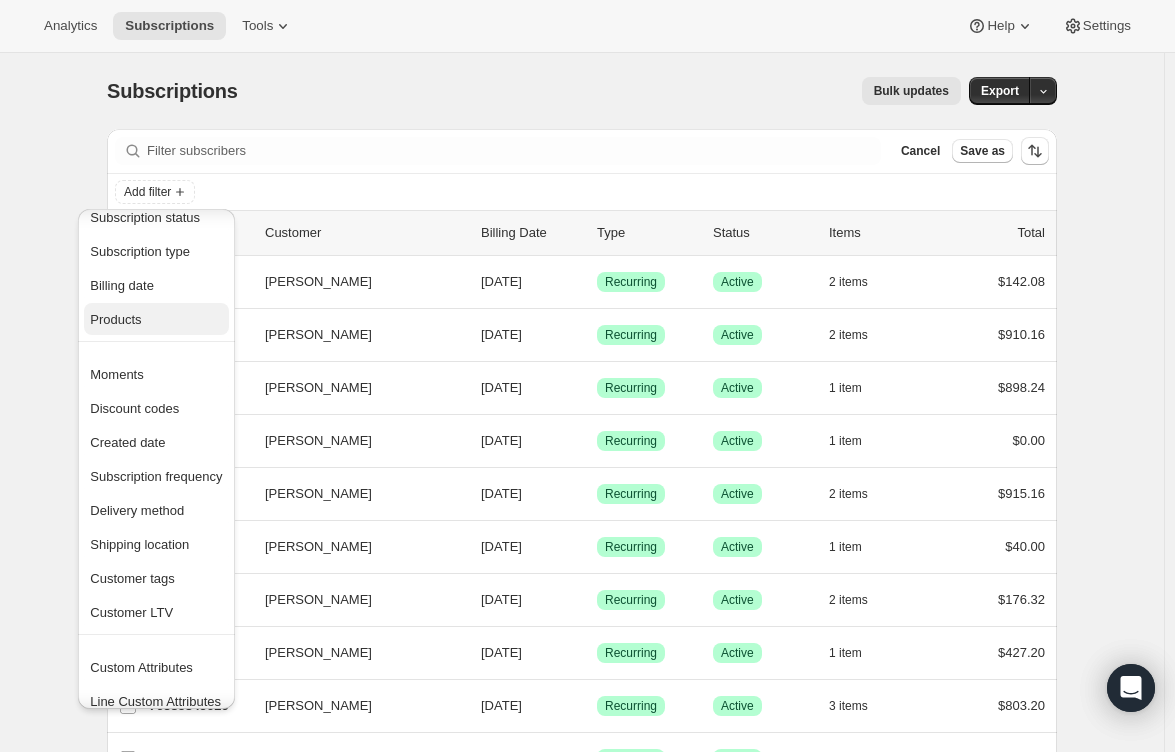 scroll, scrollTop: 39, scrollLeft: 0, axis: vertical 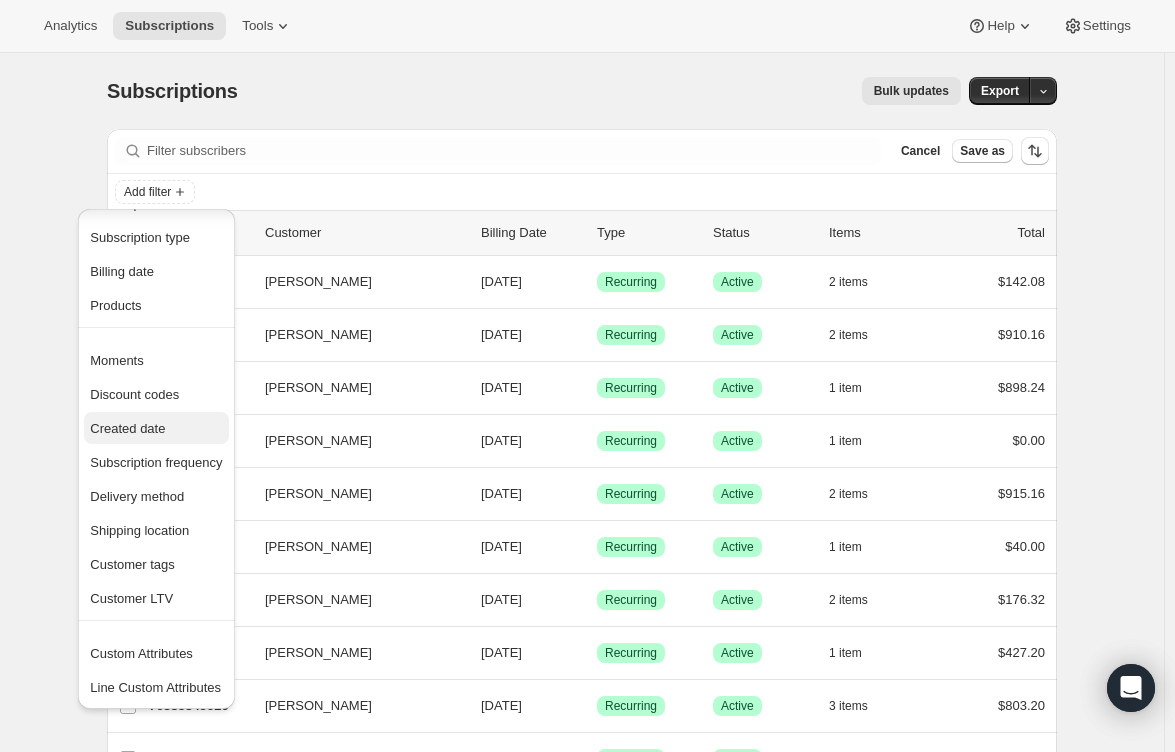click on "Created date" at bounding box center [156, 429] 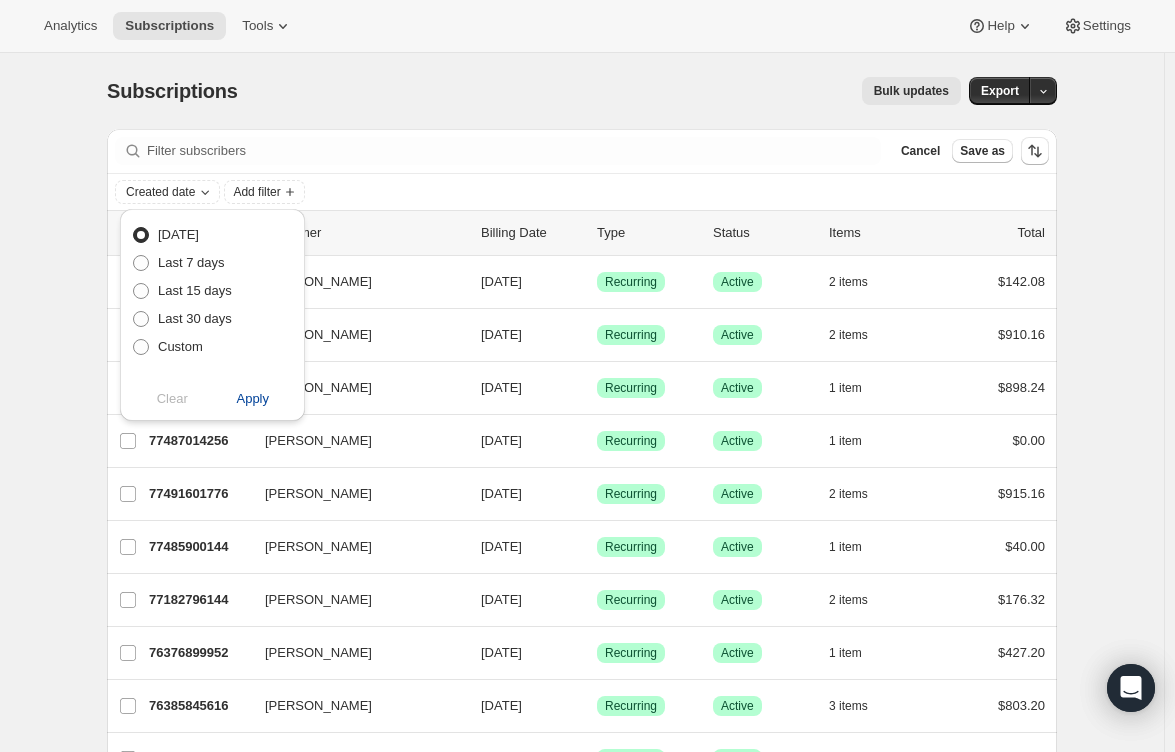 click on "Apply" at bounding box center (252, 399) 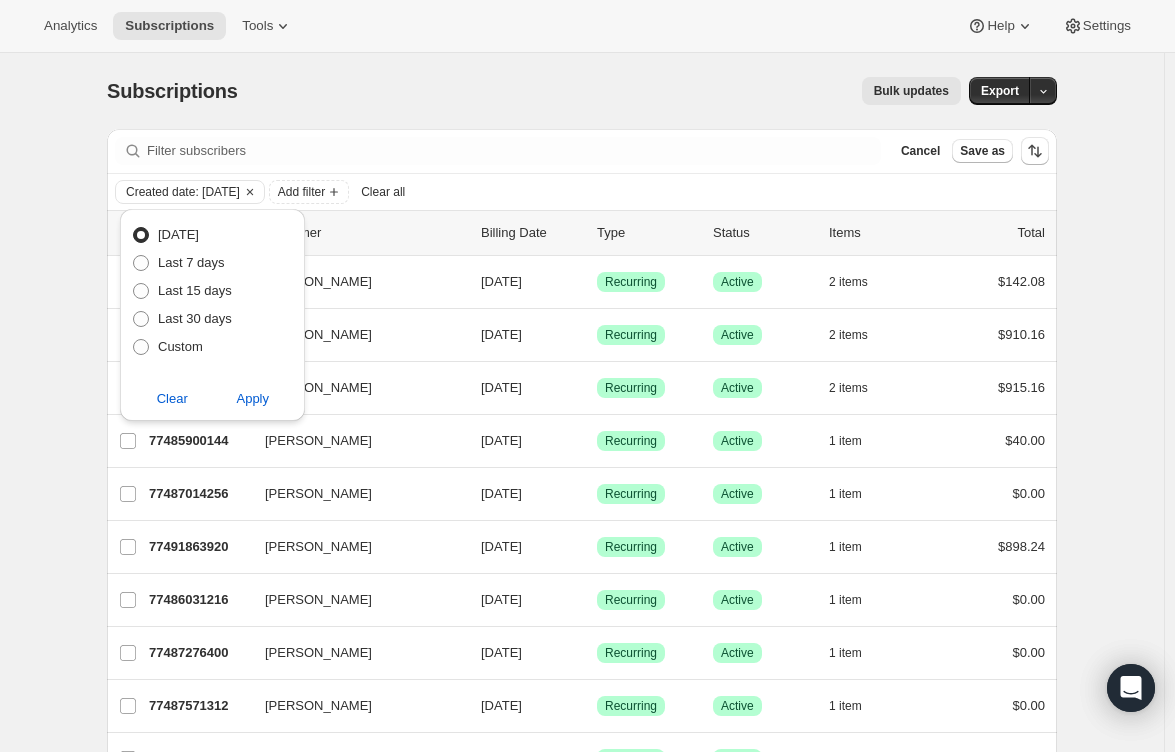 click on "Created date: Today Add filter   Clear all" at bounding box center [582, 192] 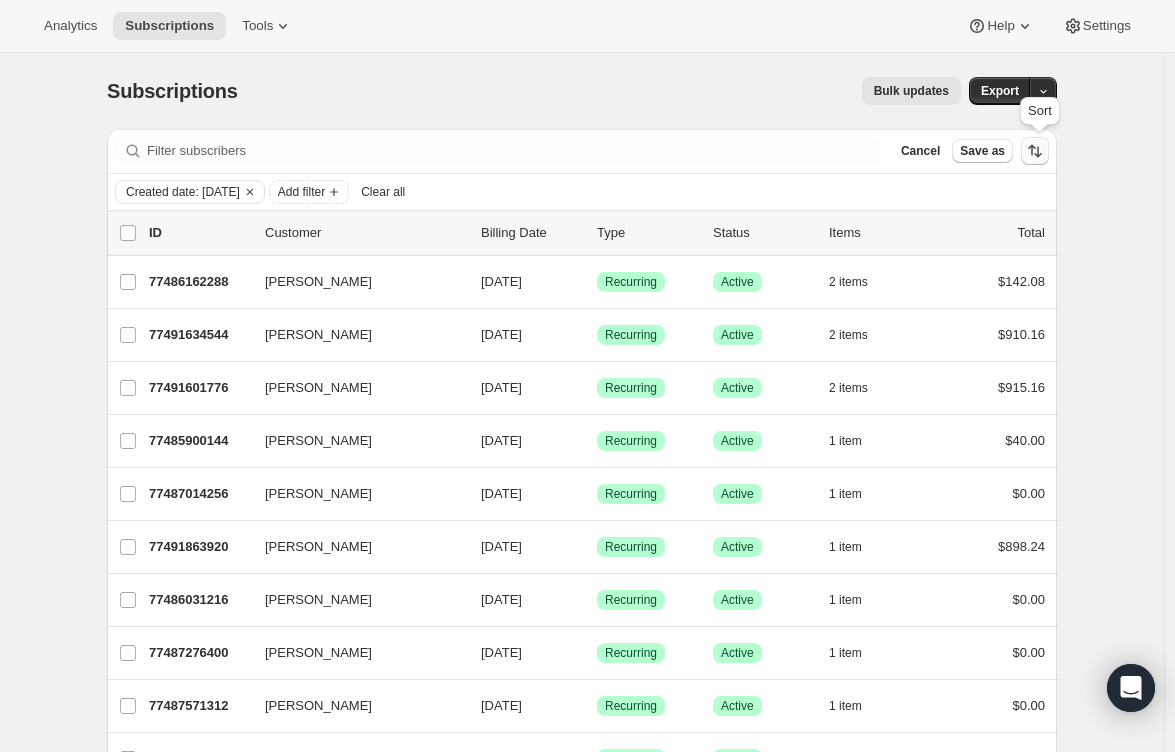 click 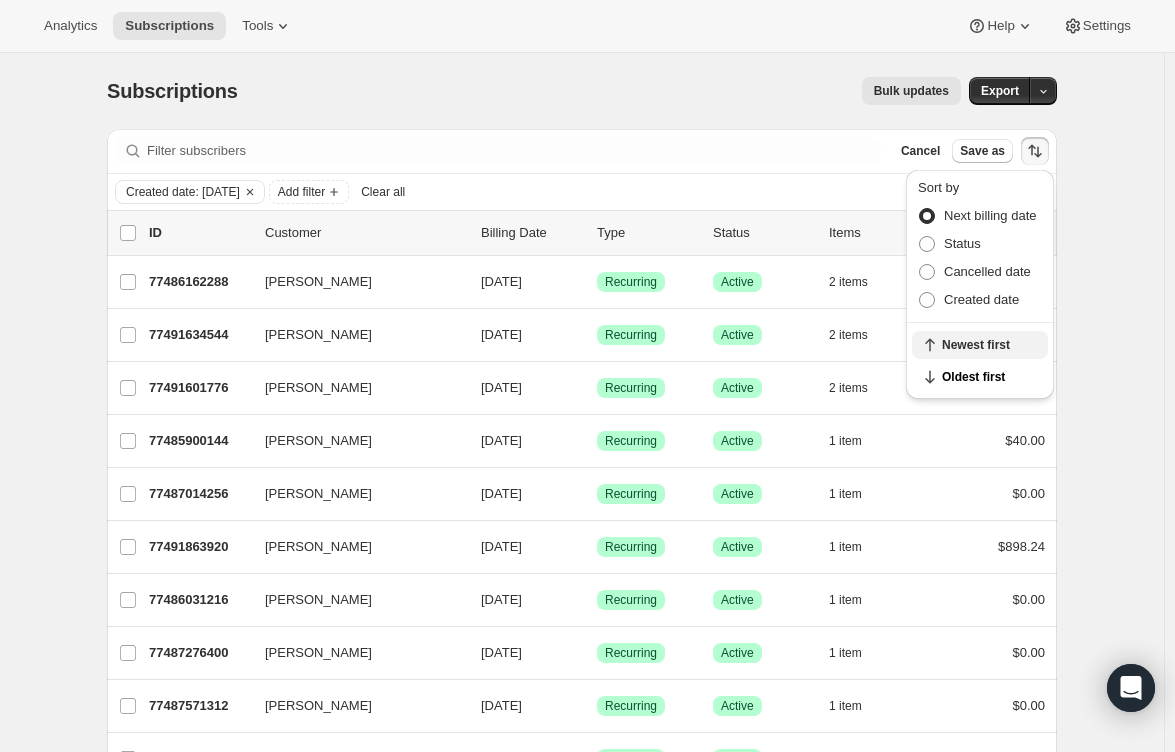 click on "Newest first" at bounding box center [989, 345] 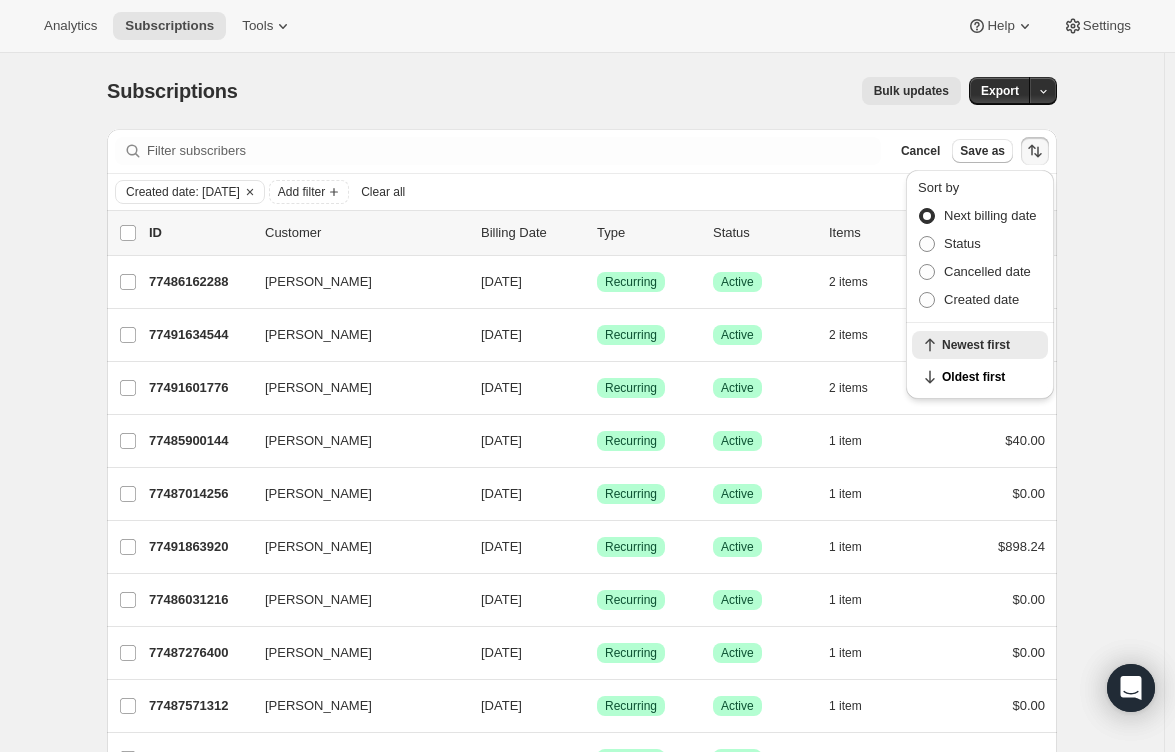 click on "Subscriptions. This page is ready Subscriptions Bulk updates More actions Bulk updates Export Filter subscribers Cancel Save as Created date: Today Add filter   Clear all 0 selected Update next billing date Change status Showing 14 subscriptions Select all 14 subscriptions Showing 14 subscriptions Select Select all 14 subscriptions 0 selected list header ID Customer Billing Date Type Status Items Total Harris 77486162288 Harris 10/15/2025 Success Recurring Success Active 2   items $142.08 Beau Harris 77491634544 Beau Harris 10/15/2025 Success Recurring Success Active 2   items $910.16 Beau Harris 77491601776 Beau Harris 10/15/2025 Success Recurring Success Active 2   items $915.16 Beau Harris 77485900144 Beau Harris 10/15/2025 Success Recurring Success Active 1   item $40.00 Beau Harris 77487014256 Beau Harris 10/15/2025 Success Recurring Success Active 1   item $0.00 Beau Harris 77491863920 Beau Harris 10/15/2025 Success Recurring Success Active 1   item $898.24 Harris 77486031216 Harris 03/15/2026 Success 1" at bounding box center (582, 554) 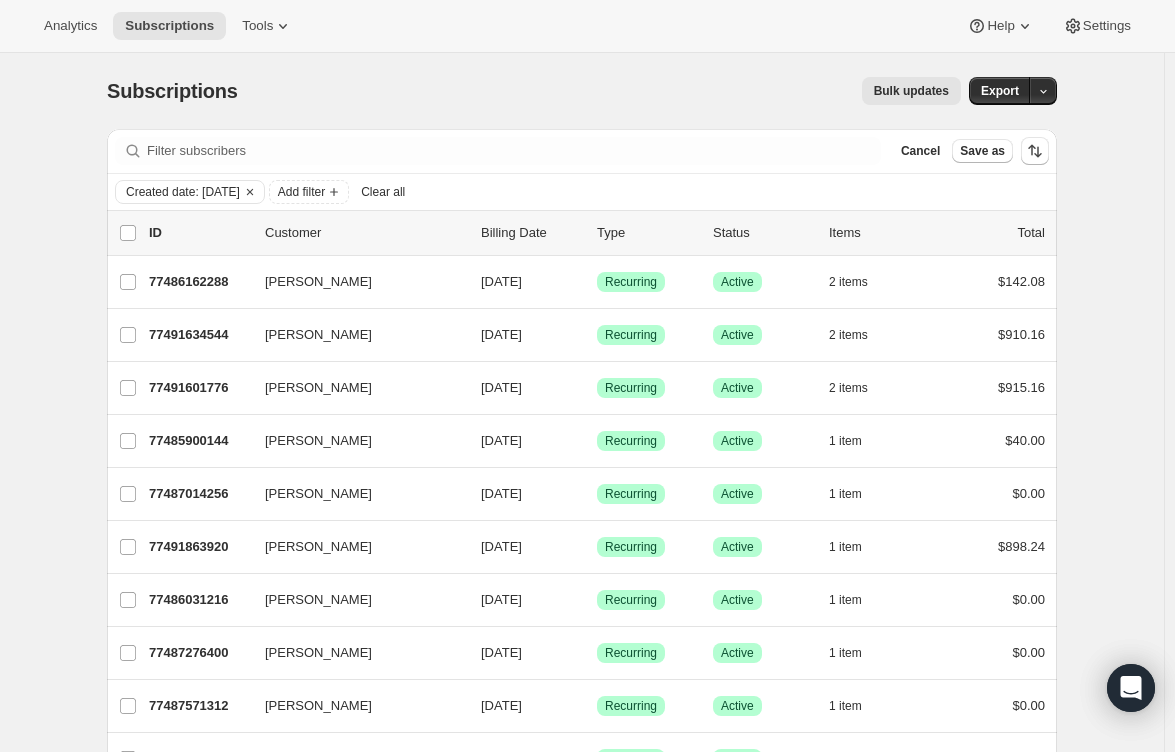 click on "Cancel Save as" at bounding box center [971, 151] 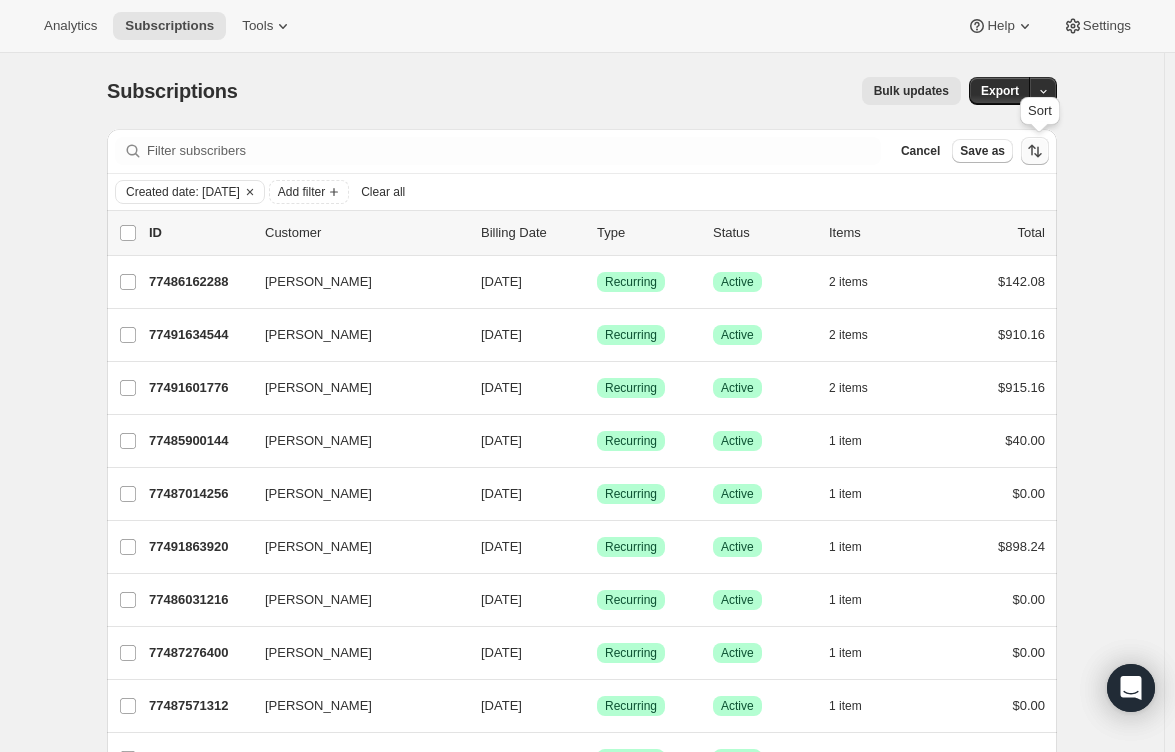 click 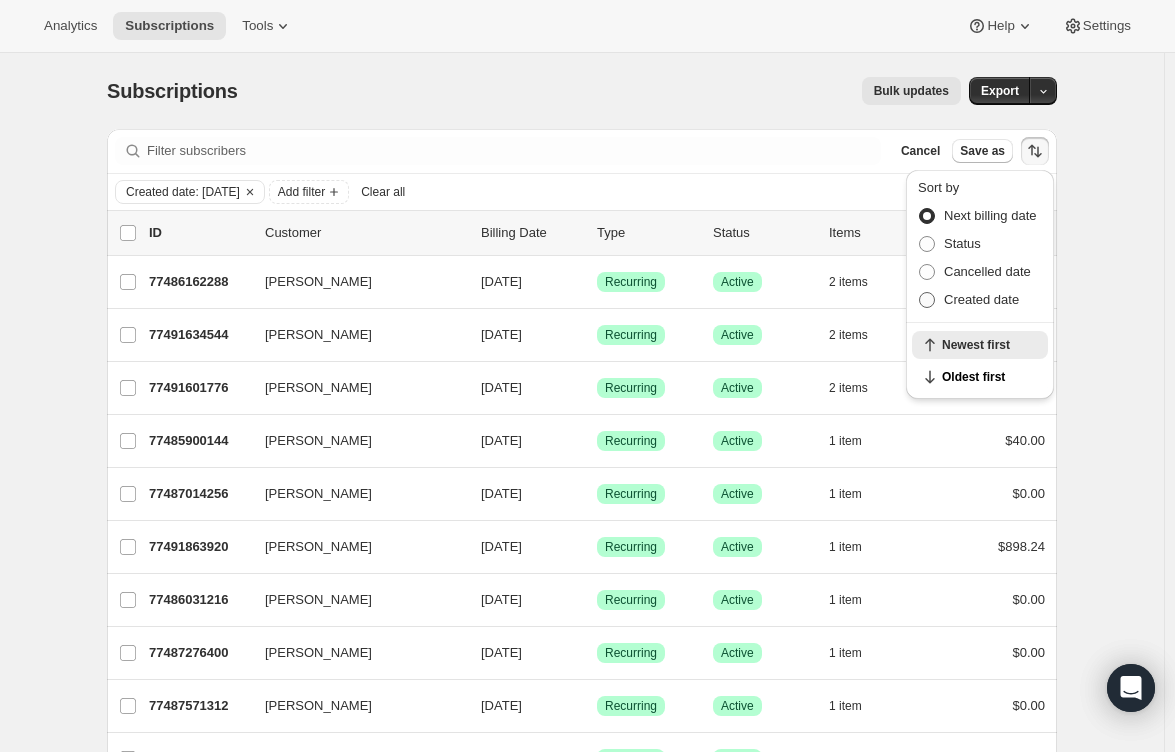 click on "Created date" at bounding box center (981, 299) 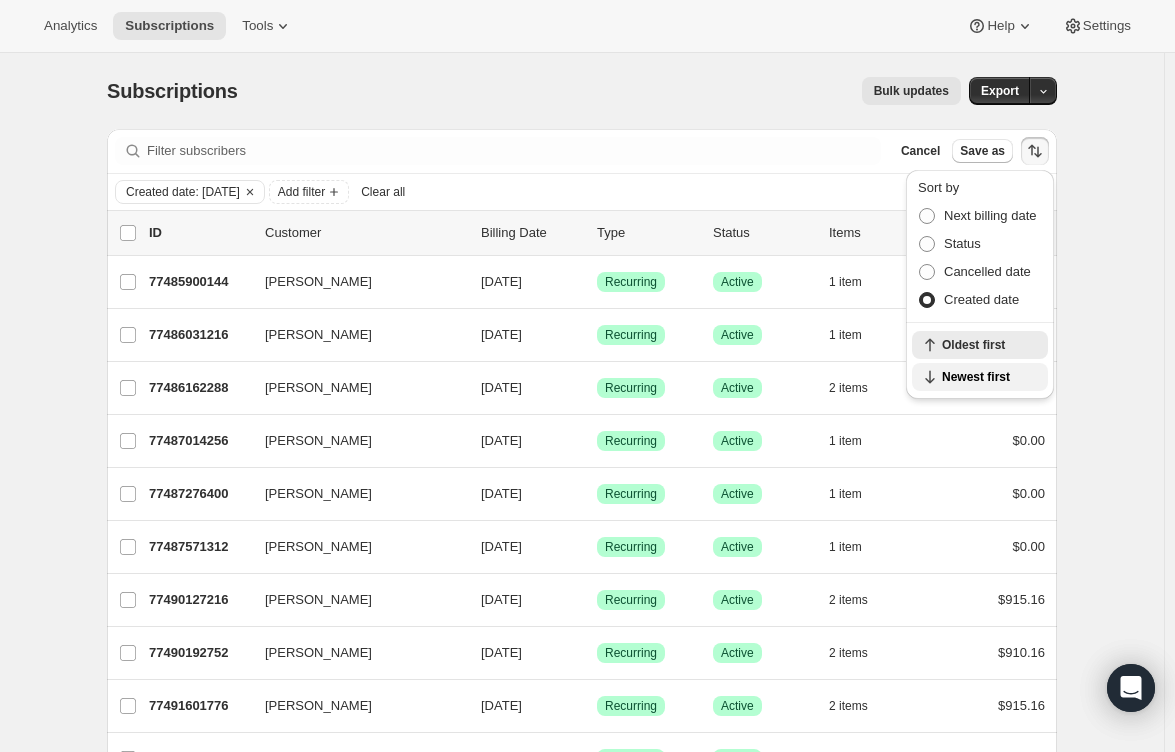 click on "Newest first" at bounding box center [980, 377] 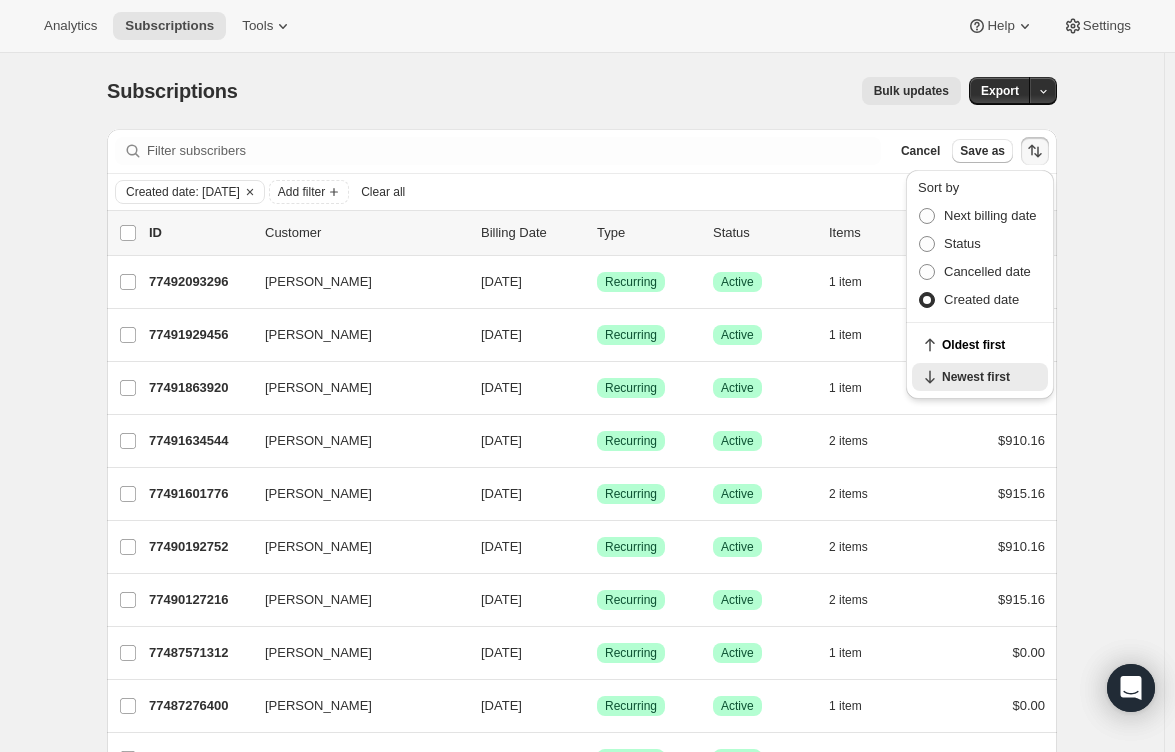 click on "Subscriptions. This page is ready Subscriptions Bulk updates More actions Bulk updates Export Filter subscribers Cancel Save as Created date: Today Add filter   Clear all 0 selected Update next billing date Change status Showing 14 subscriptions Select all 14 subscriptions Showing 14 subscriptions Select Select all 14 subscriptions 0 selected list header ID Customer Billing Date Type Status Items Total Beau Harris 77492093296 Beau Harris 03/15/2026 Success Recurring Success Active 1   item $0.00 Beau Harris 77491929456 Beau Harris 03/15/2026 Success Recurring Success Active 1   item $898.24 Beau Harris 77491863920 Beau Harris 10/15/2025 Success Recurring Success Active 1   item $898.24 Beau Harris 77491634544 Beau Harris 10/15/2025 Success Recurring Success Active 2   items $910.16 Beau Harris 77491601776 Beau Harris 10/15/2025 Success Recurring Success Active 2   items $915.16 Beau Harris 77490192752 Beau Harris 03/15/2026 Success Recurring Success Active 2   items $910.16 Beau Harris 77490127216 Beau Harris" at bounding box center [582, 554] 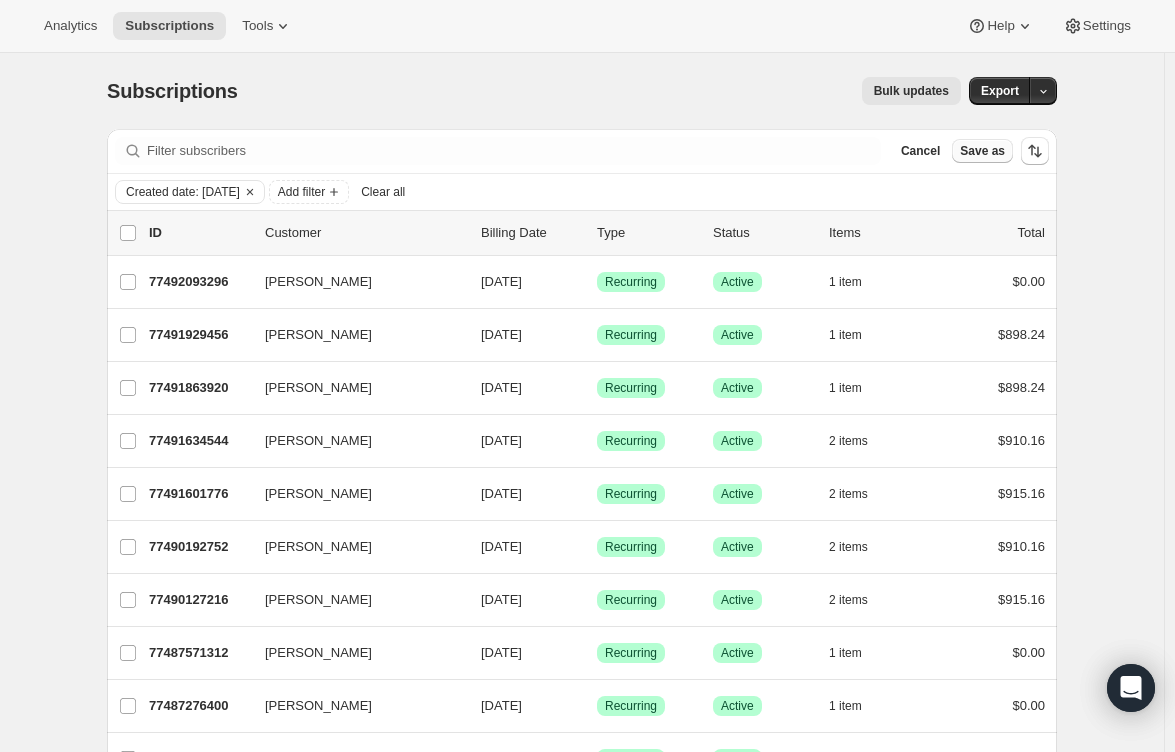 click on "Save as" at bounding box center (982, 151) 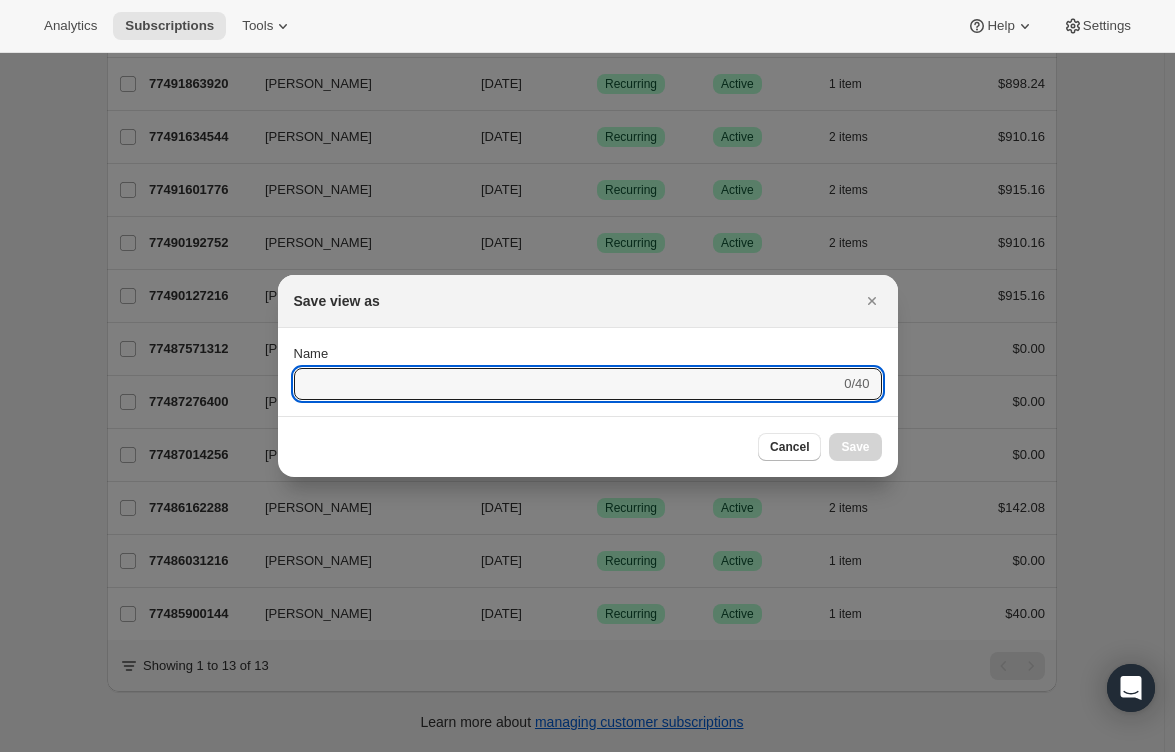 scroll, scrollTop: 0, scrollLeft: 0, axis: both 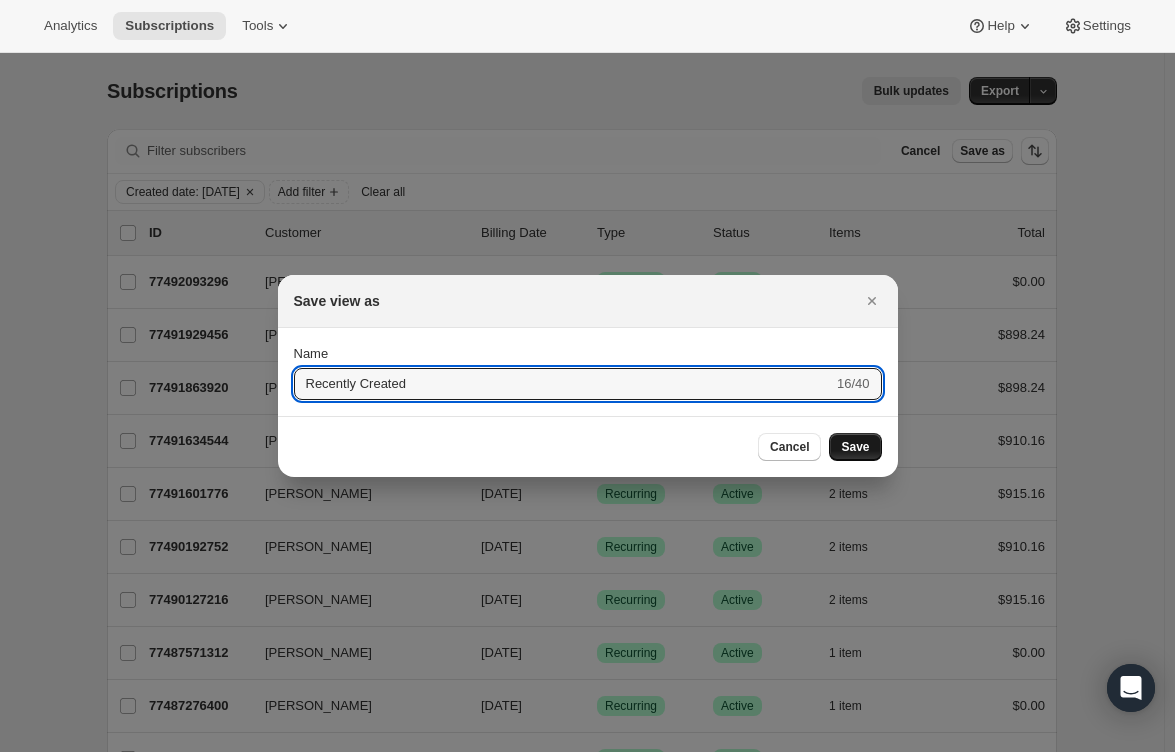 type on "Recently Created" 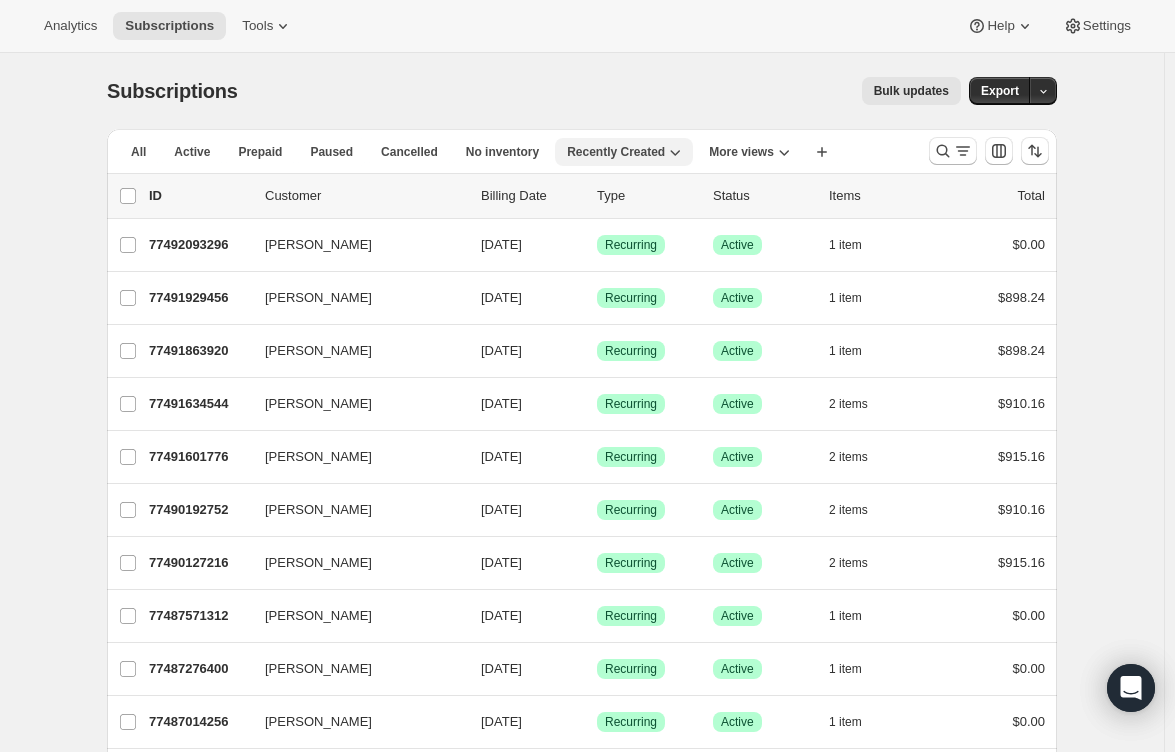 click on "Recently Created" at bounding box center [616, 152] 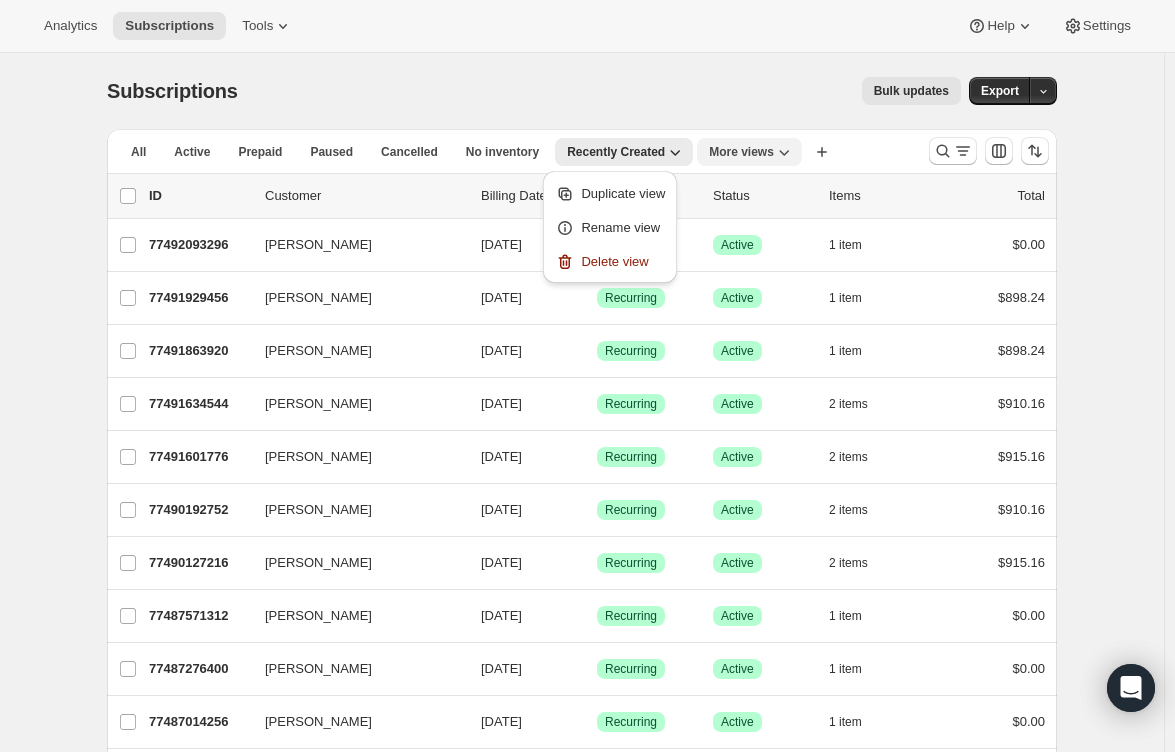 click on "More views" at bounding box center (741, 152) 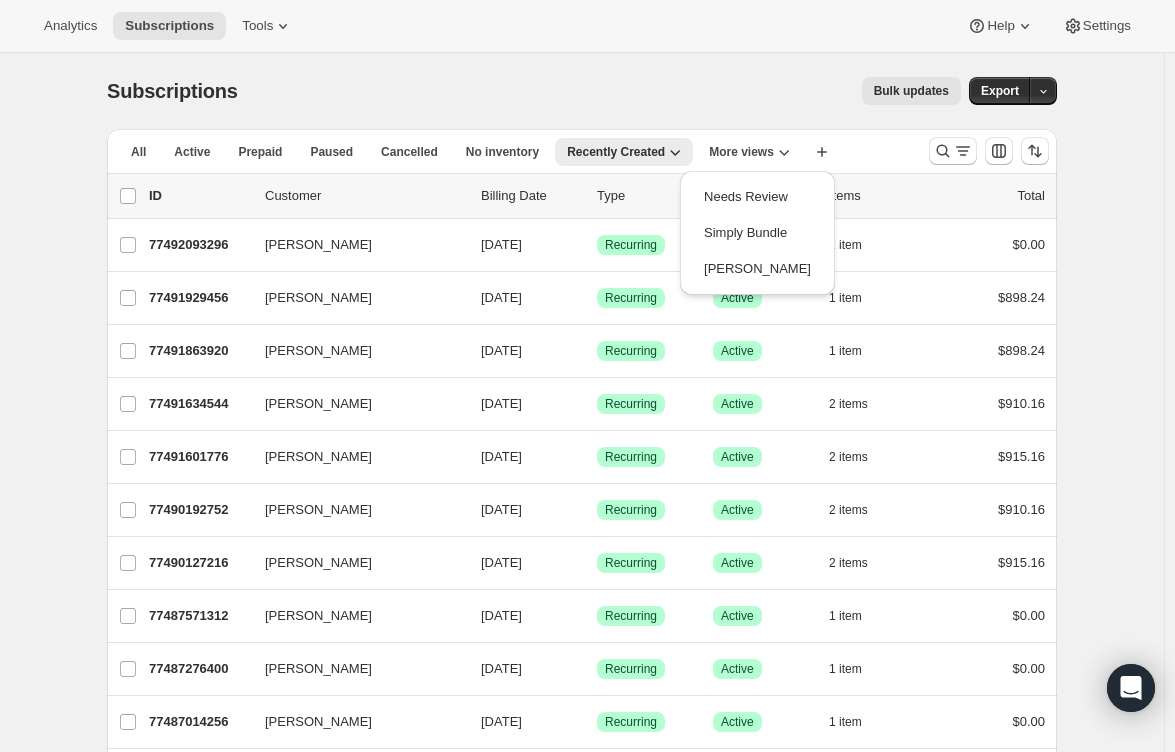 click on "Subscriptions. This page is ready Subscriptions Bulk updates More actions Bulk updates Export" at bounding box center (582, 91) 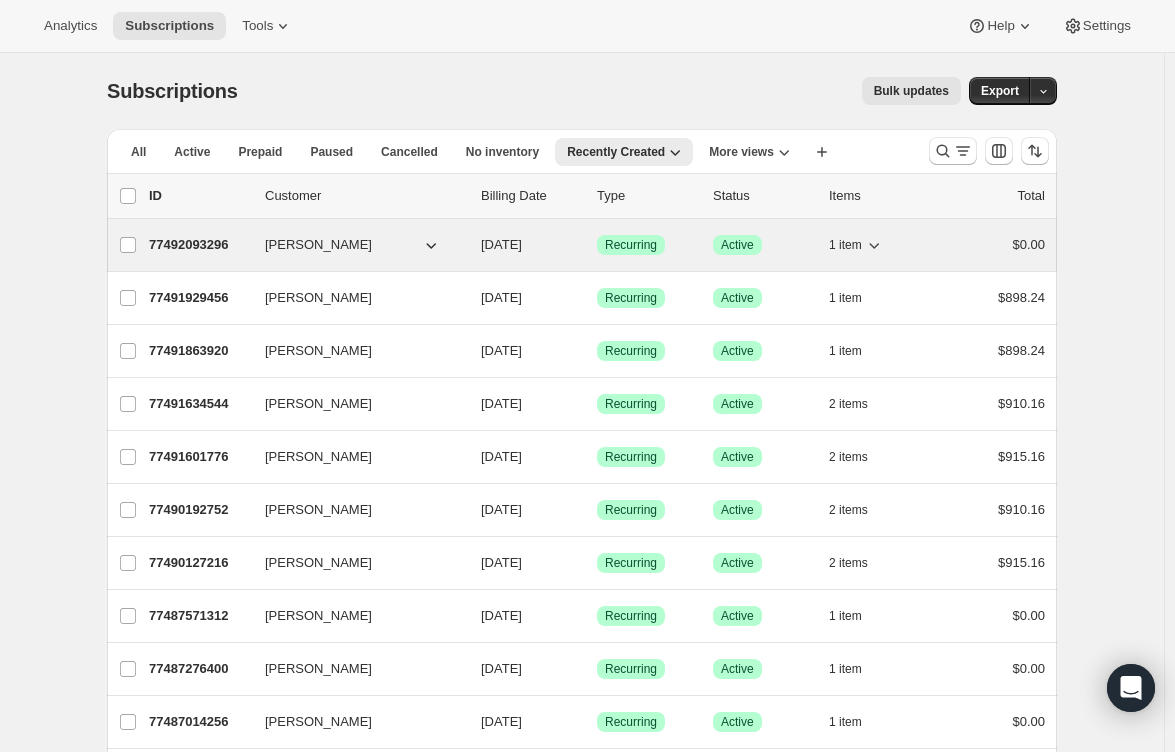 click on "[PERSON_NAME]" at bounding box center [353, 245] 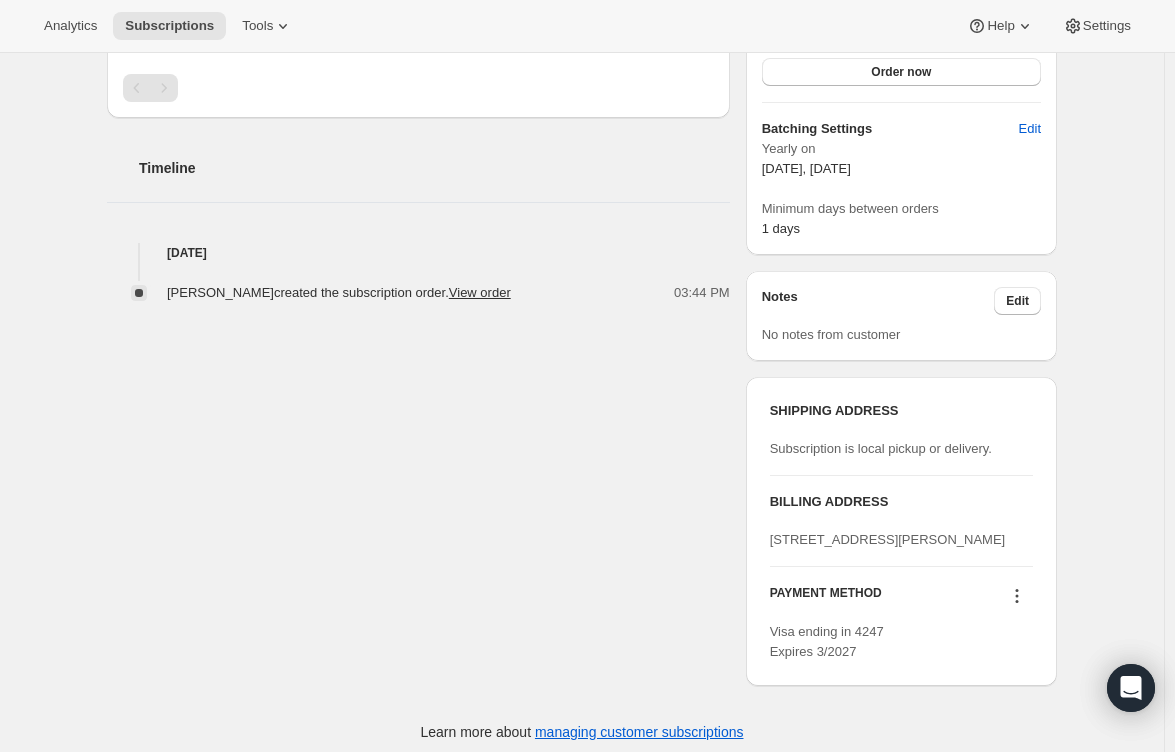 scroll, scrollTop: 647, scrollLeft: 0, axis: vertical 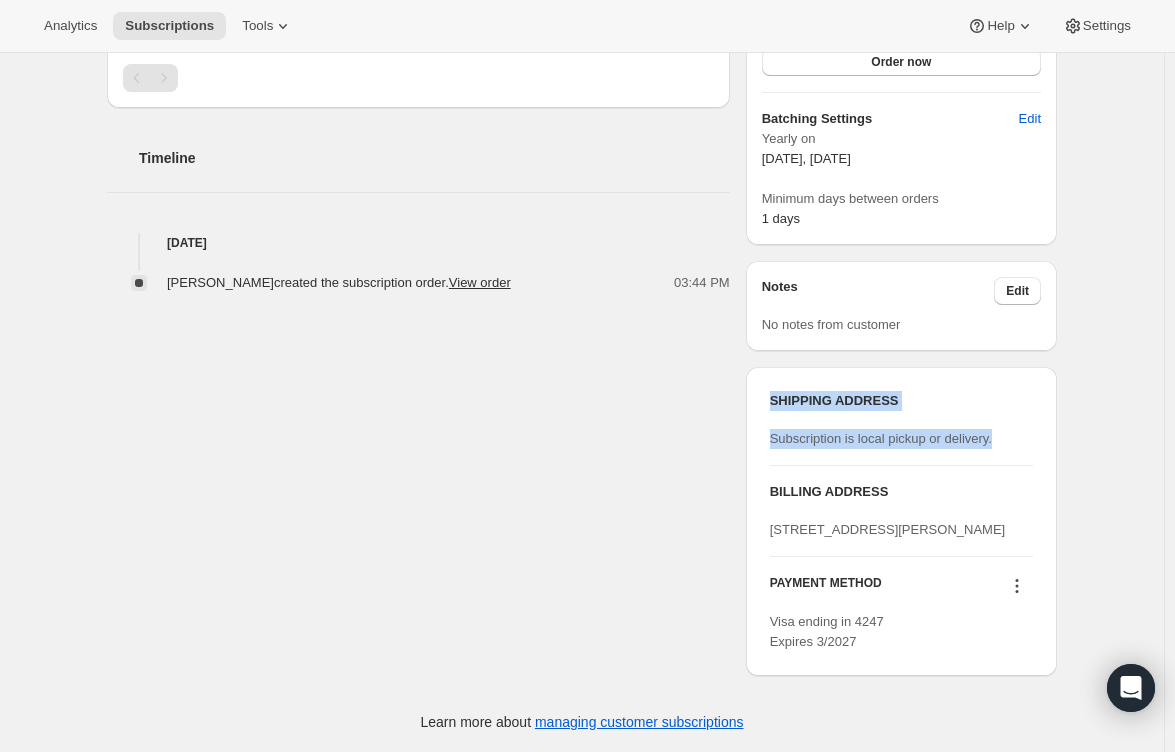 drag, startPoint x: 775, startPoint y: 365, endPoint x: 1024, endPoint y: 390, distance: 250.25188 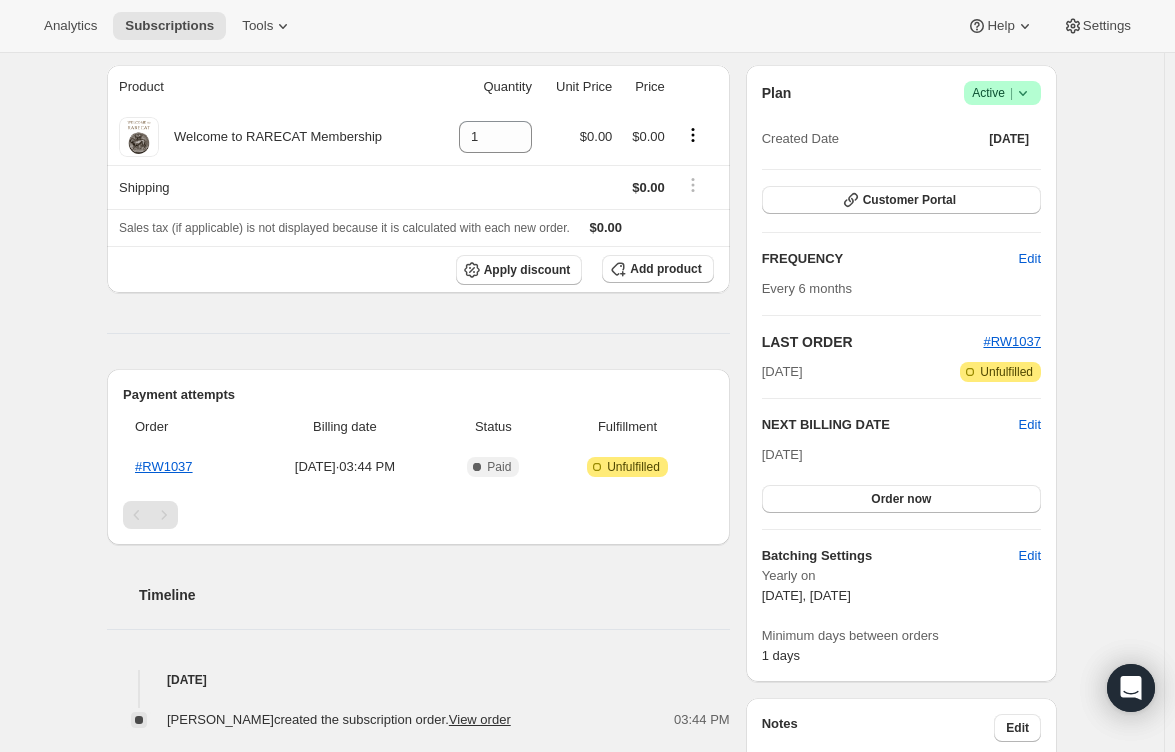 scroll, scrollTop: 147, scrollLeft: 0, axis: vertical 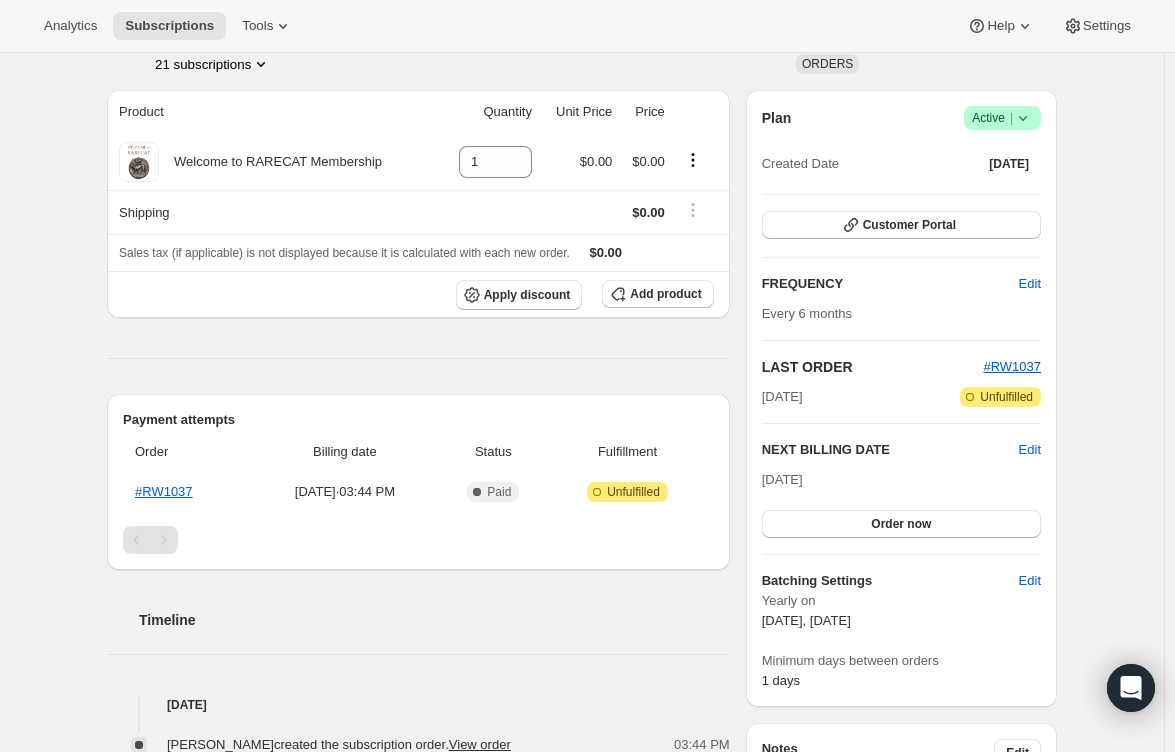 click on "Subscription #77492093296. This page is ready Subscription #77492093296 Success Recurring Success Active Beau   Harris beauharris1472@gmail.com 21 subscriptions 27 ORDERS Product Quantity Unit Price Price Welcome to RARECAT Membership 1 $0.00 $0.00 Shipping $0.00 Sales tax (if applicable) is not displayed because it is calculated with each new order.   $0.00 Apply discount Add product Payment attempts Order Billing date Status Fulfillment #RW1037 Jul 21, 2025  ·  03:44 PM  Complete Paid Attention Incomplete Unfulfilled Timeline Jul 21, 2025 Beau Harris  created the subscription order.  View order 03:44 PM Plan Success Active | Created Date Jul 21, 2025 Customer Portal FREQUENCY Edit Every 6 months LAST ORDER #RW1037 Jul 21, 2025 Attention Incomplete Unfulfilled NEXT BILLING DATE Edit Mar 15, 2026  Order now Batching Settings Edit Yearly on March 15, October 15 Minimum days between orders 1   days Notes Edit No notes from customer SHIPPING ADDRESS Subscription is local pickup or delivery. BILLING ADDRESS" at bounding box center [582, 560] 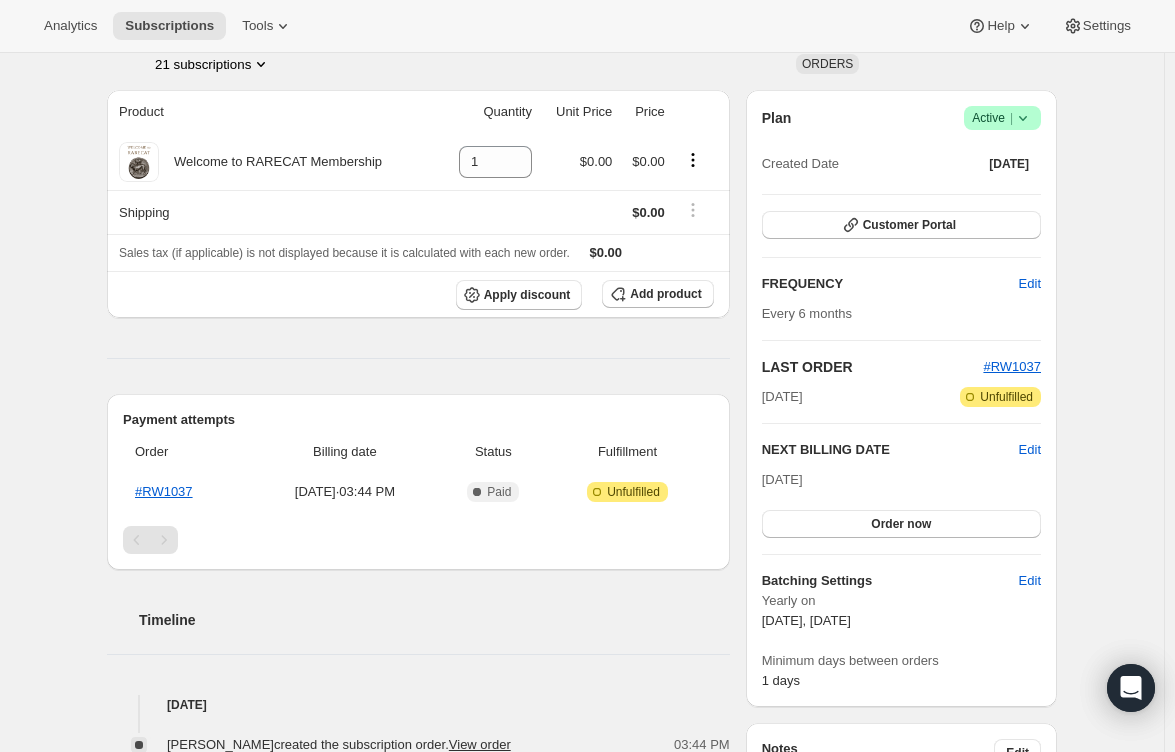 scroll, scrollTop: 47, scrollLeft: 0, axis: vertical 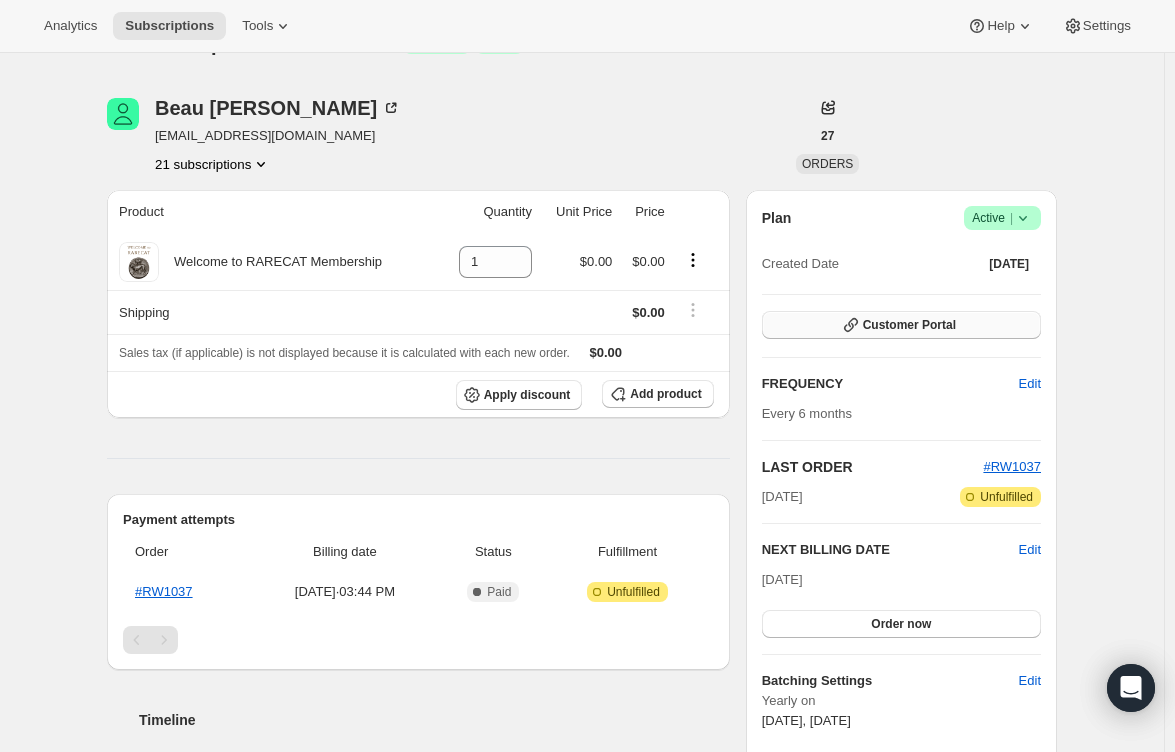click on "Customer Portal" at bounding box center [909, 325] 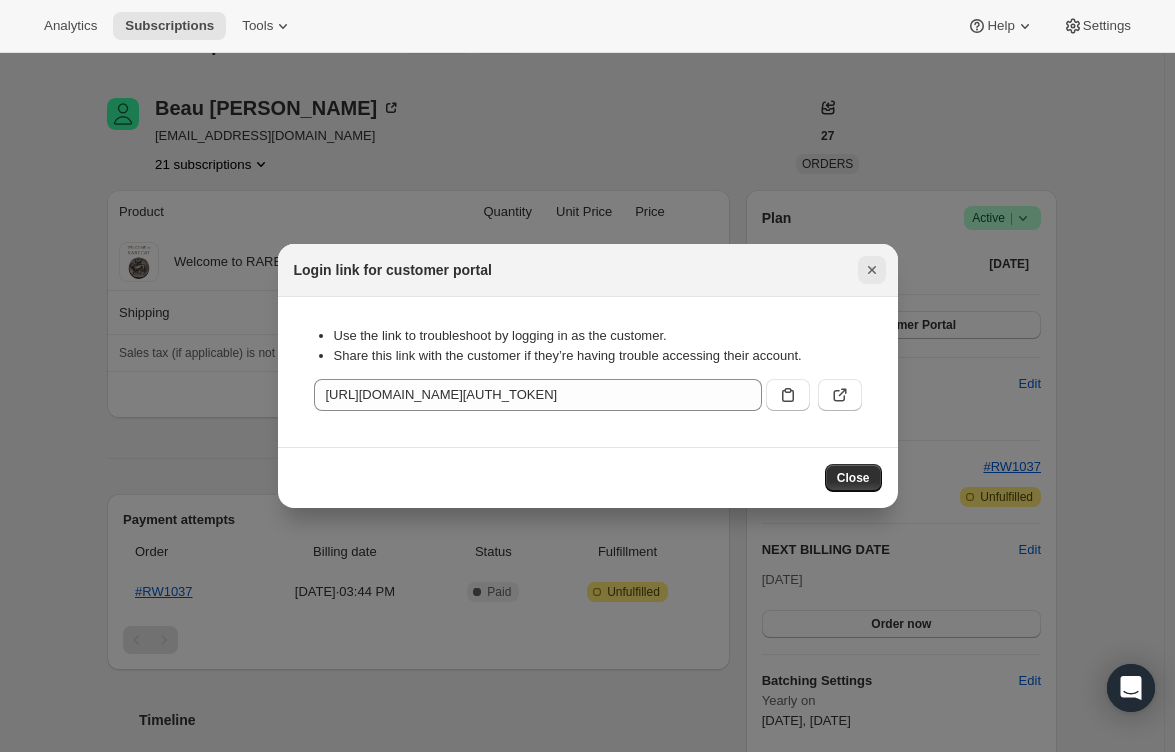 click 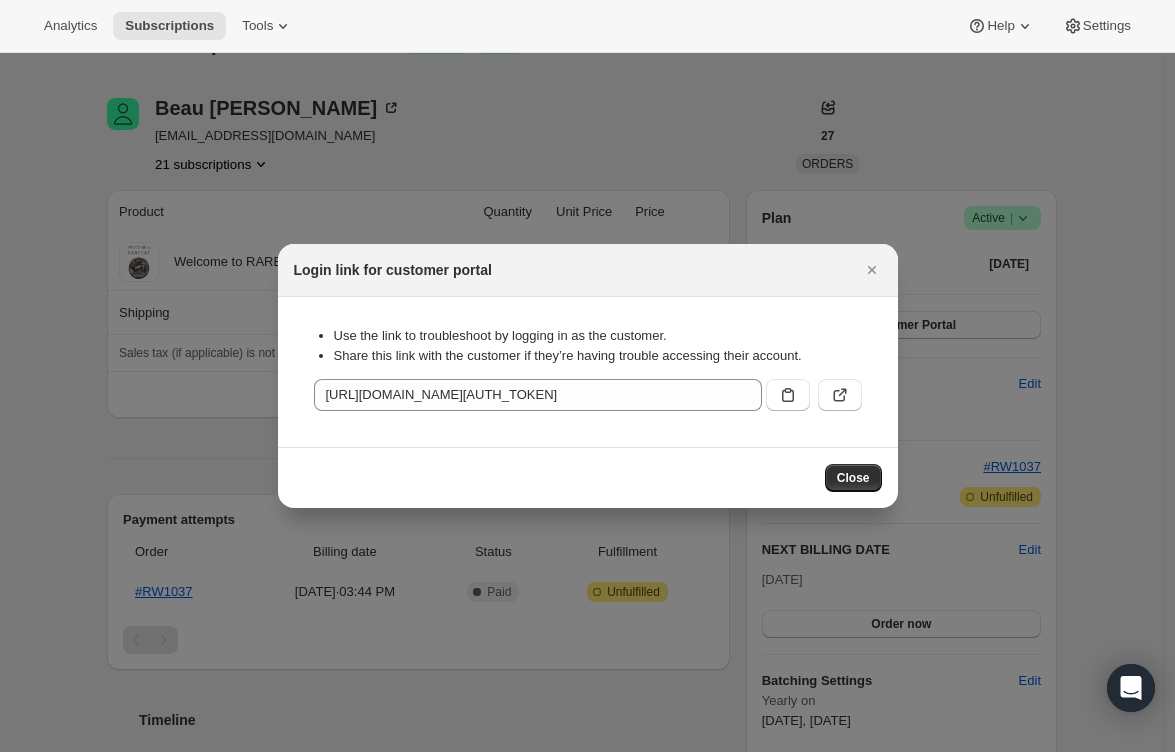 scroll, scrollTop: 47, scrollLeft: 0, axis: vertical 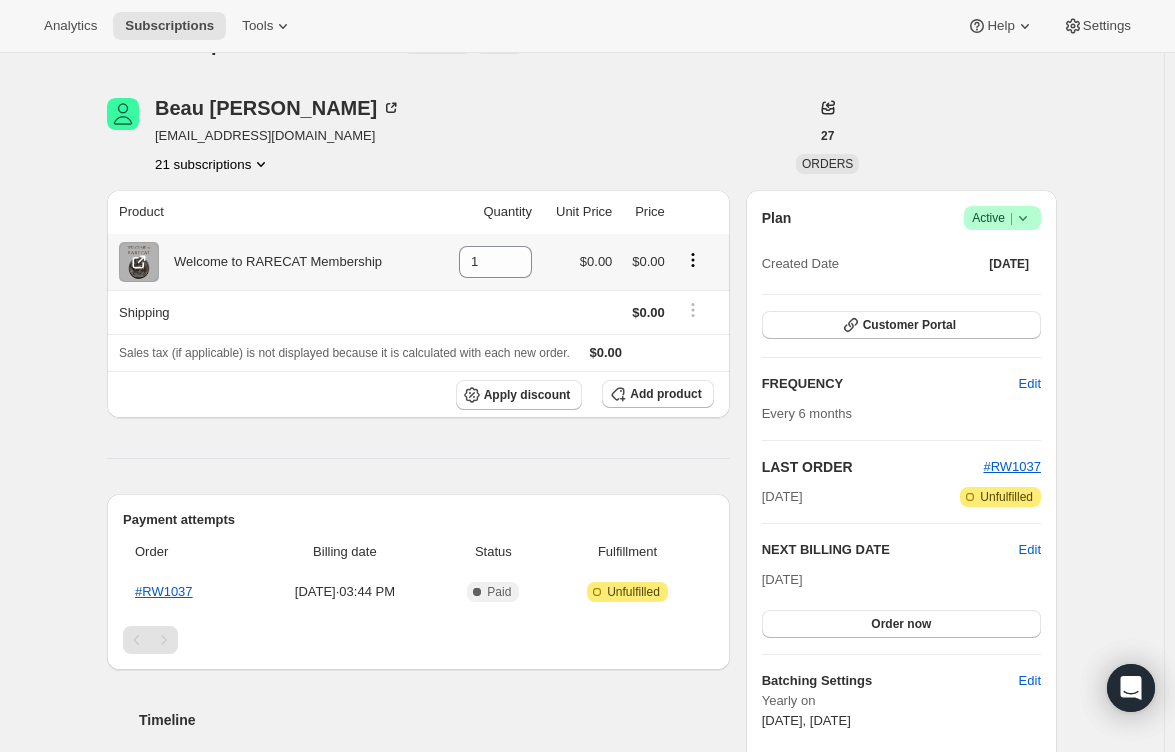click 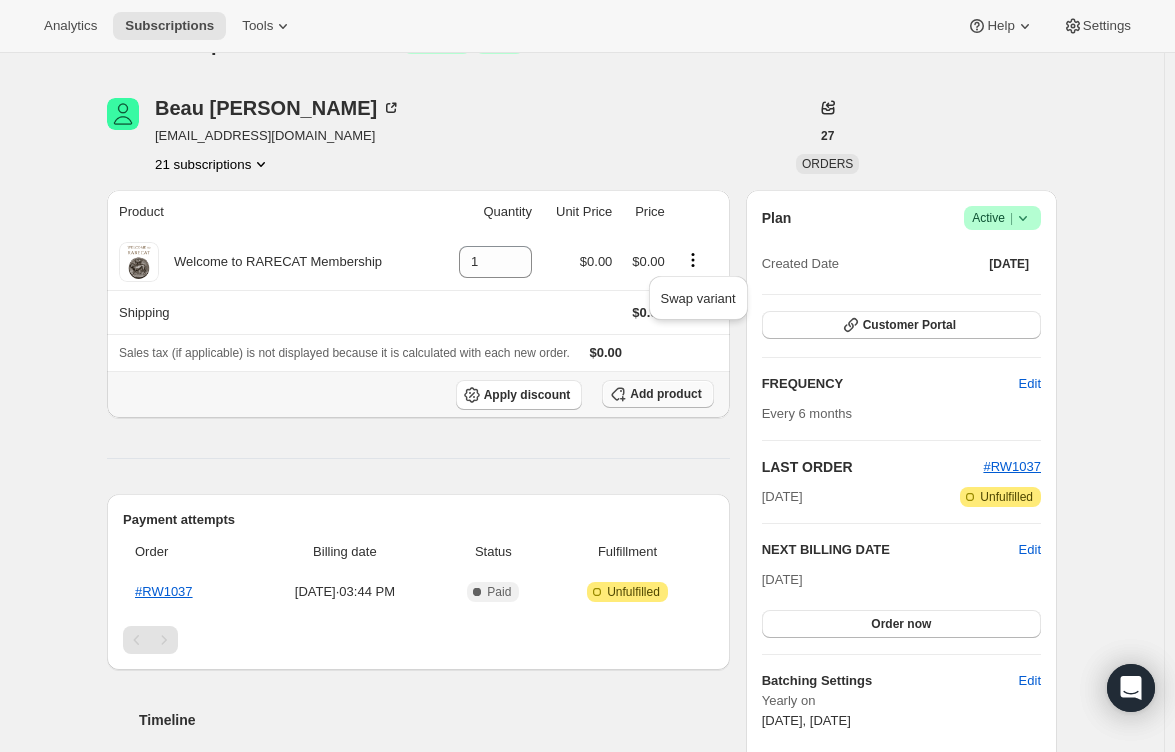 click on "Add product" at bounding box center (665, 394) 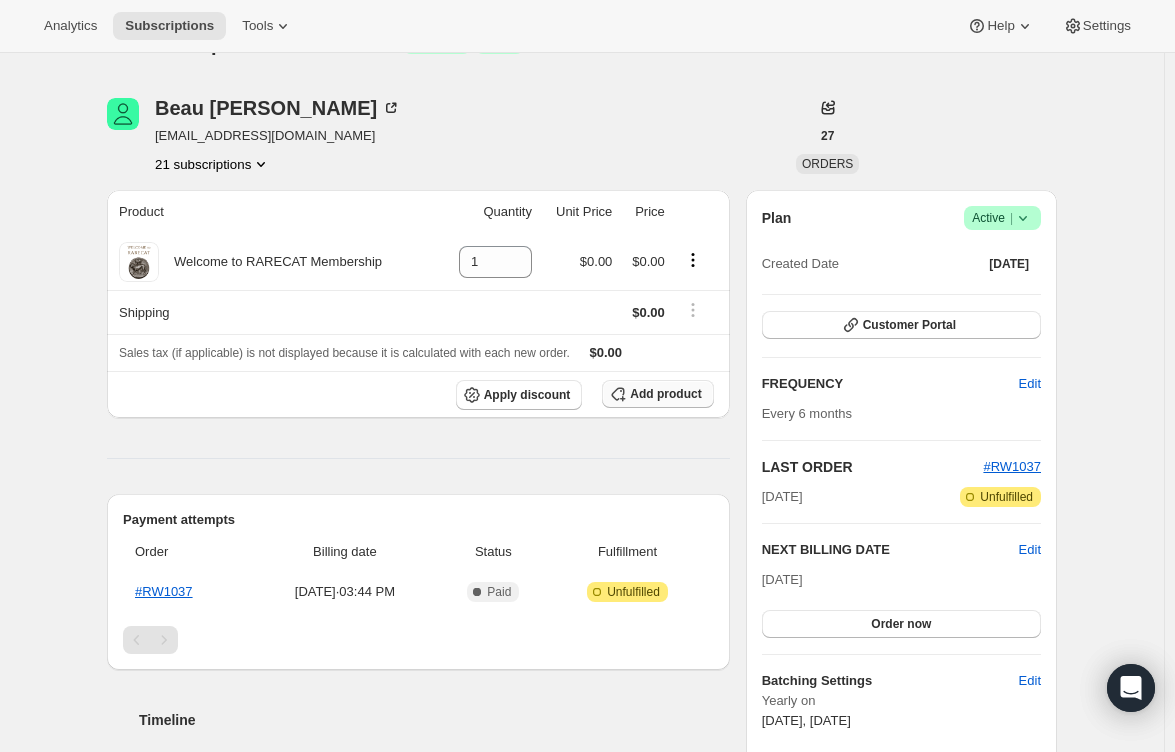 scroll, scrollTop: 0, scrollLeft: 0, axis: both 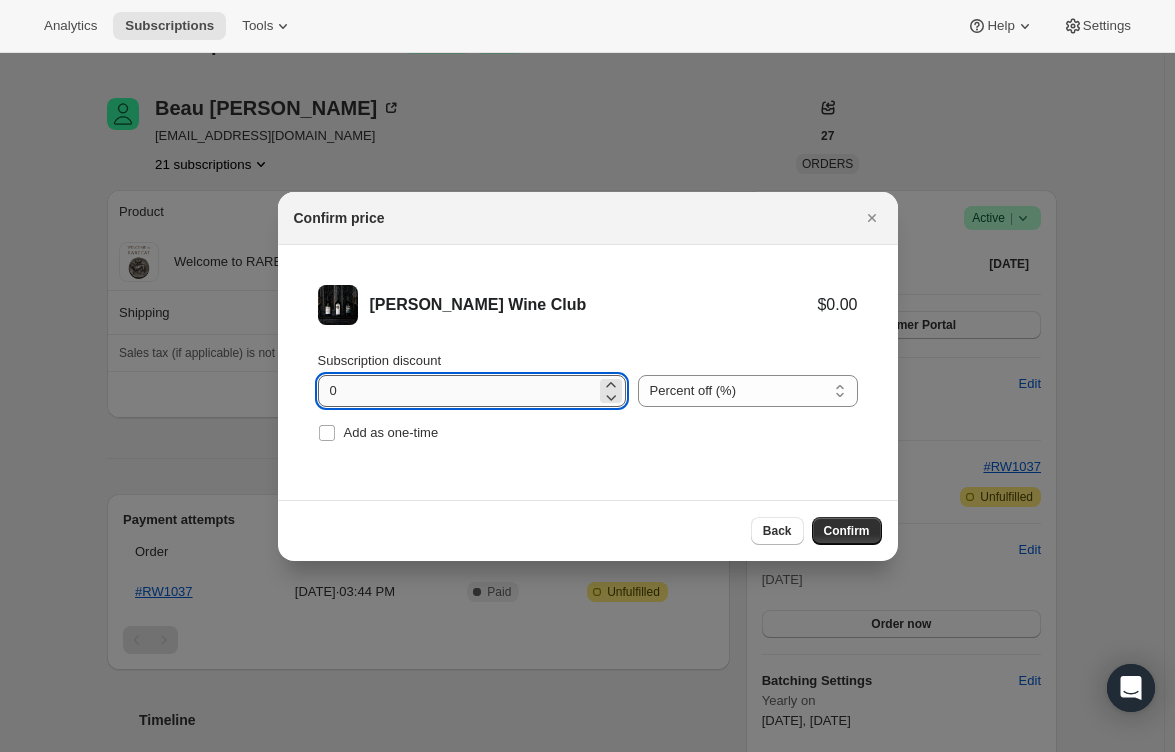click on "0" at bounding box center (457, 391) 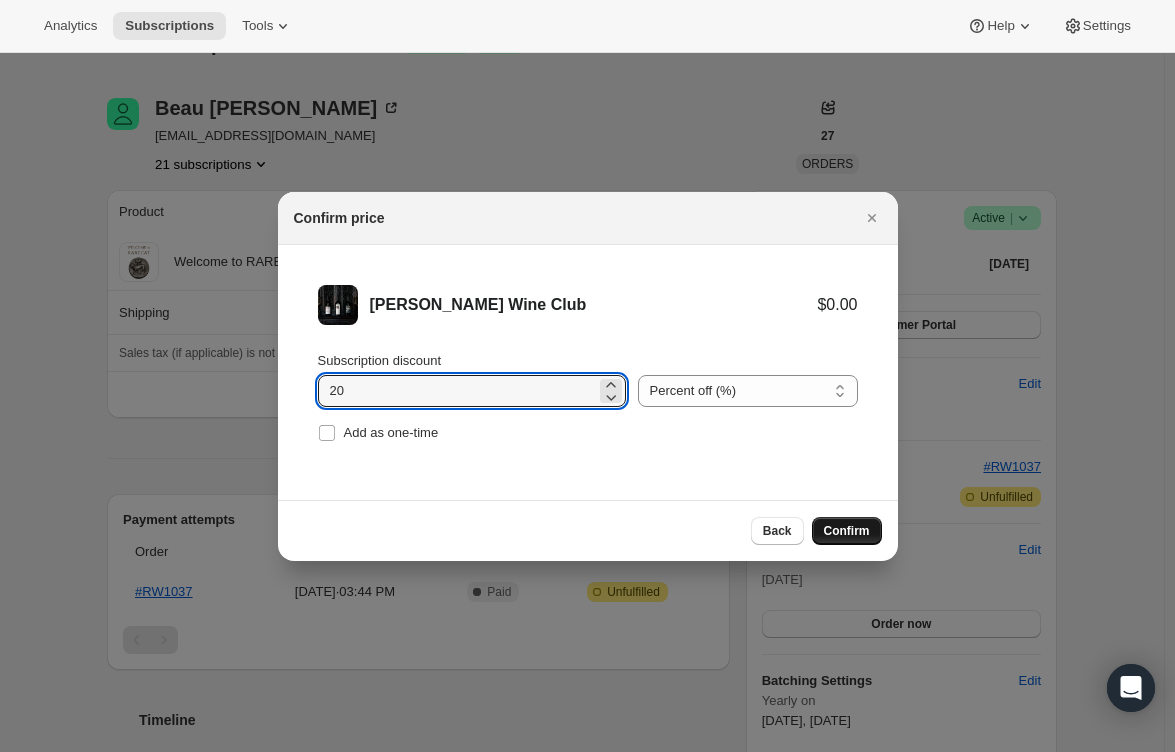 type on "20" 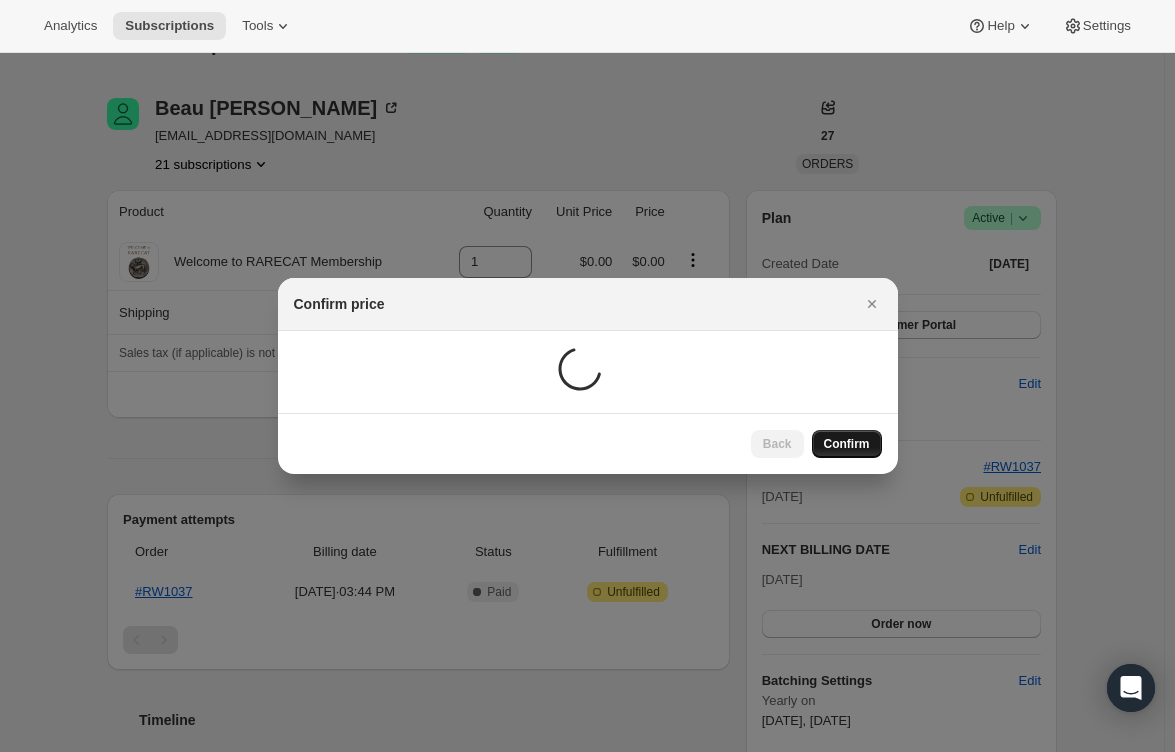 scroll, scrollTop: 47, scrollLeft: 0, axis: vertical 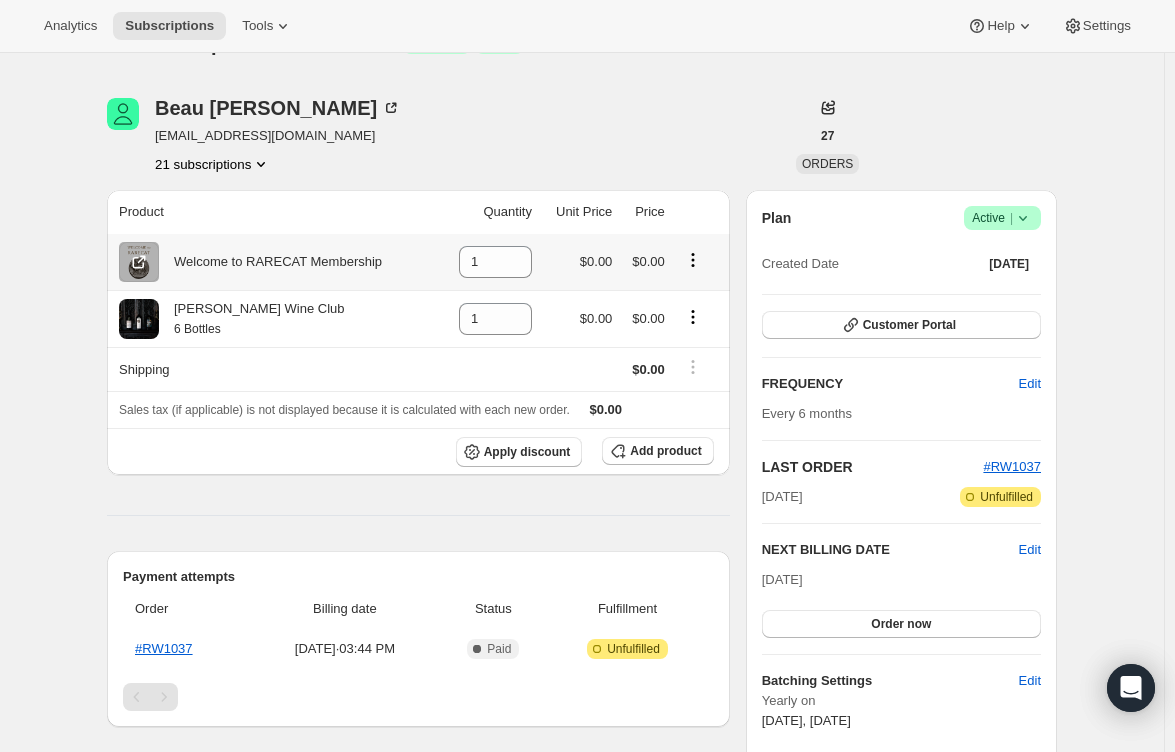click 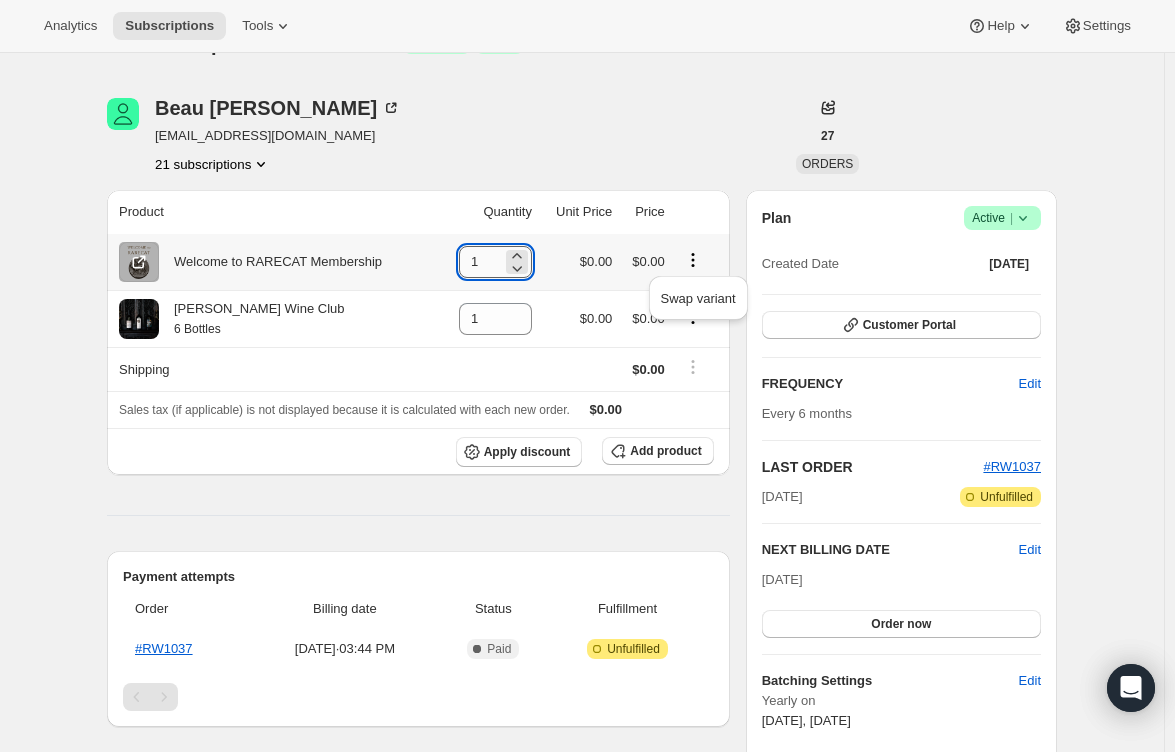 click on "1" at bounding box center [480, 262] 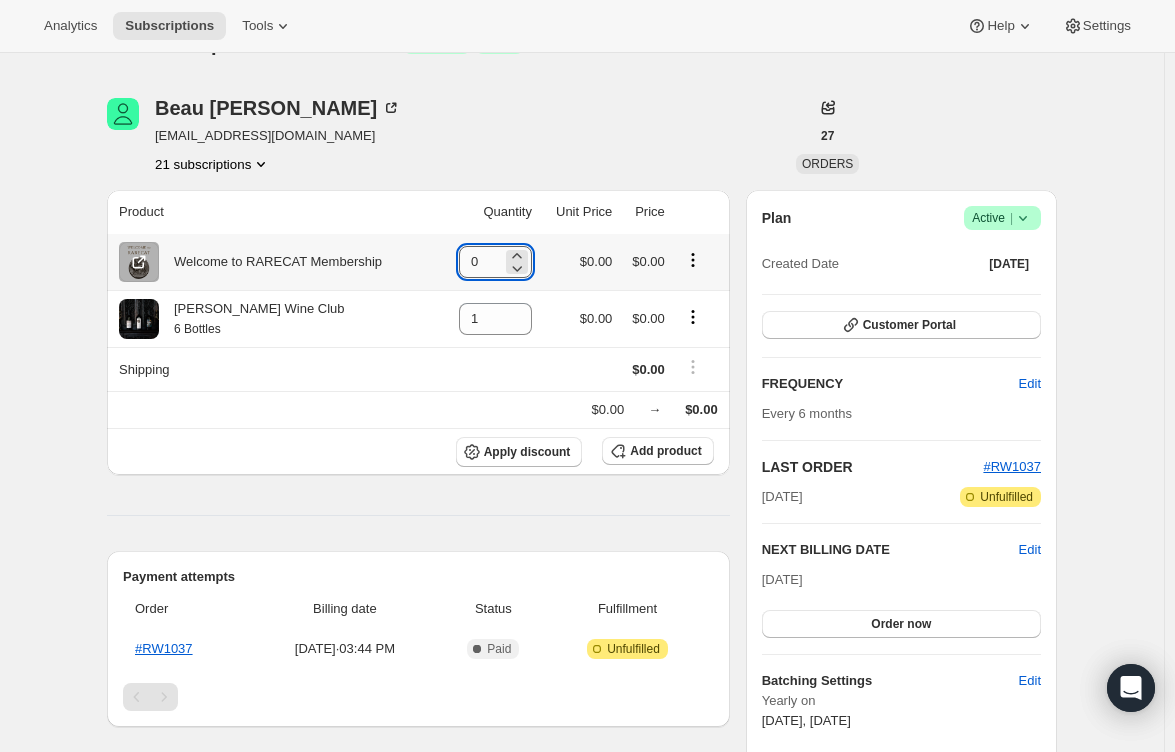 type on "0" 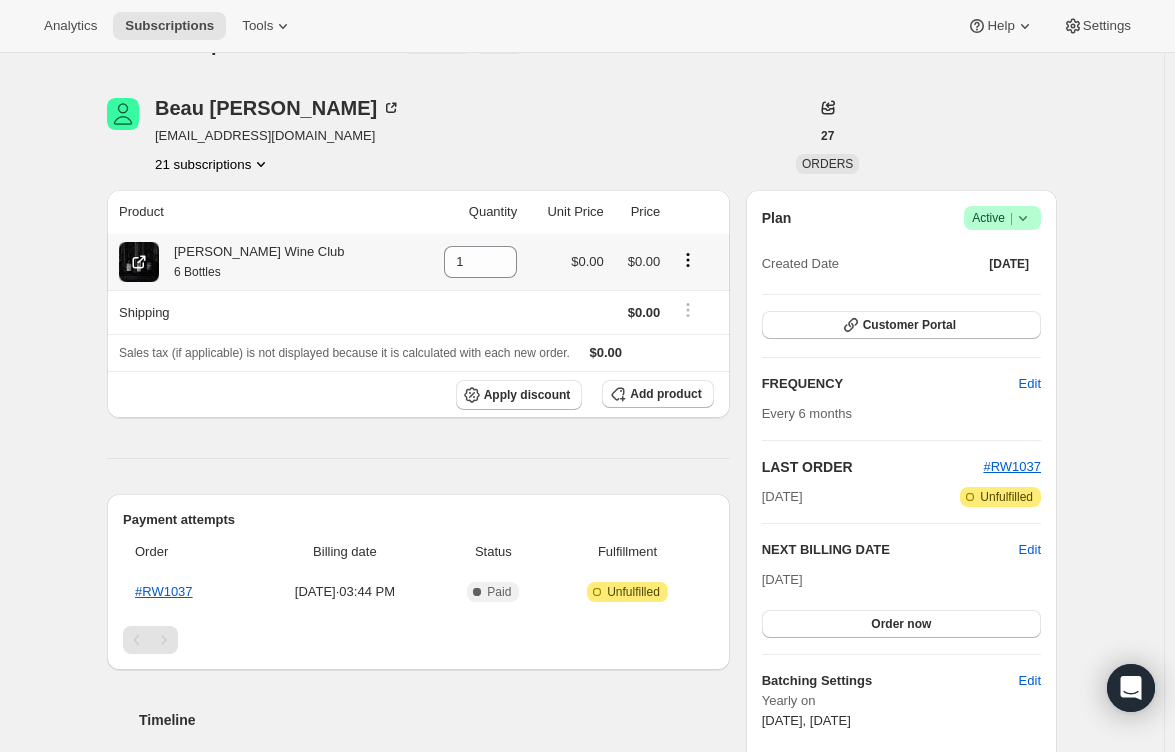 click on "6 Bottles" at bounding box center [197, 272] 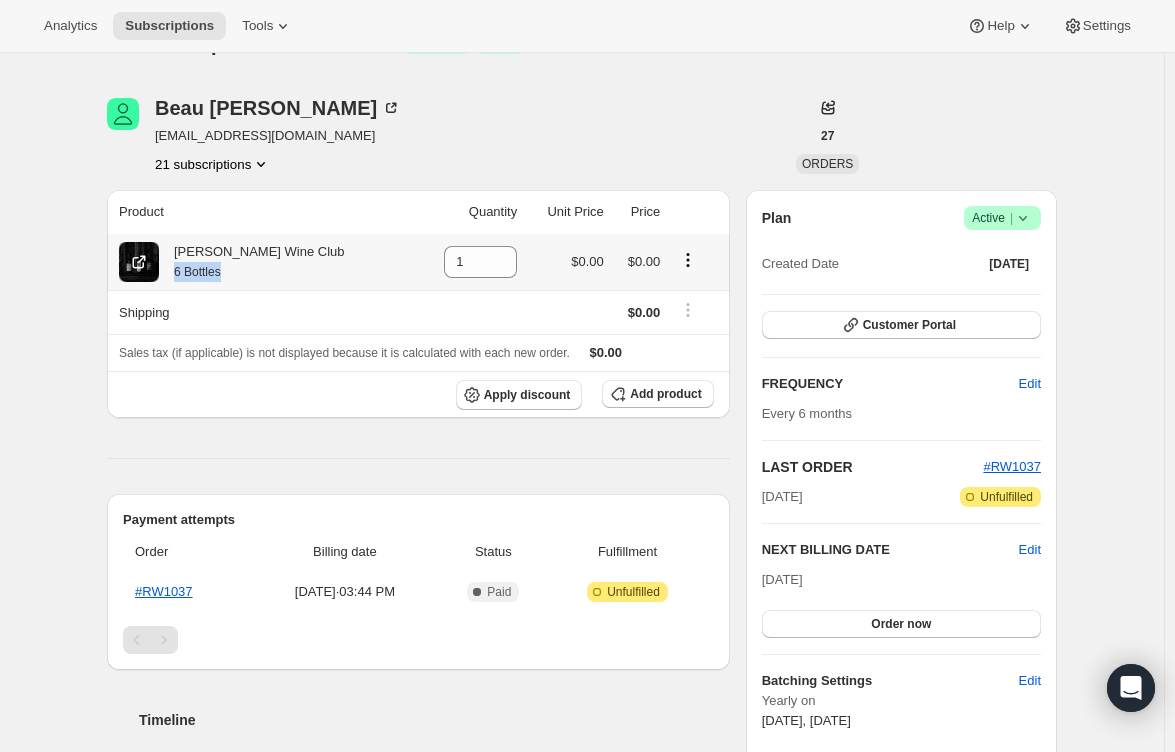 drag, startPoint x: 182, startPoint y: 274, endPoint x: 294, endPoint y: 272, distance: 112.01785 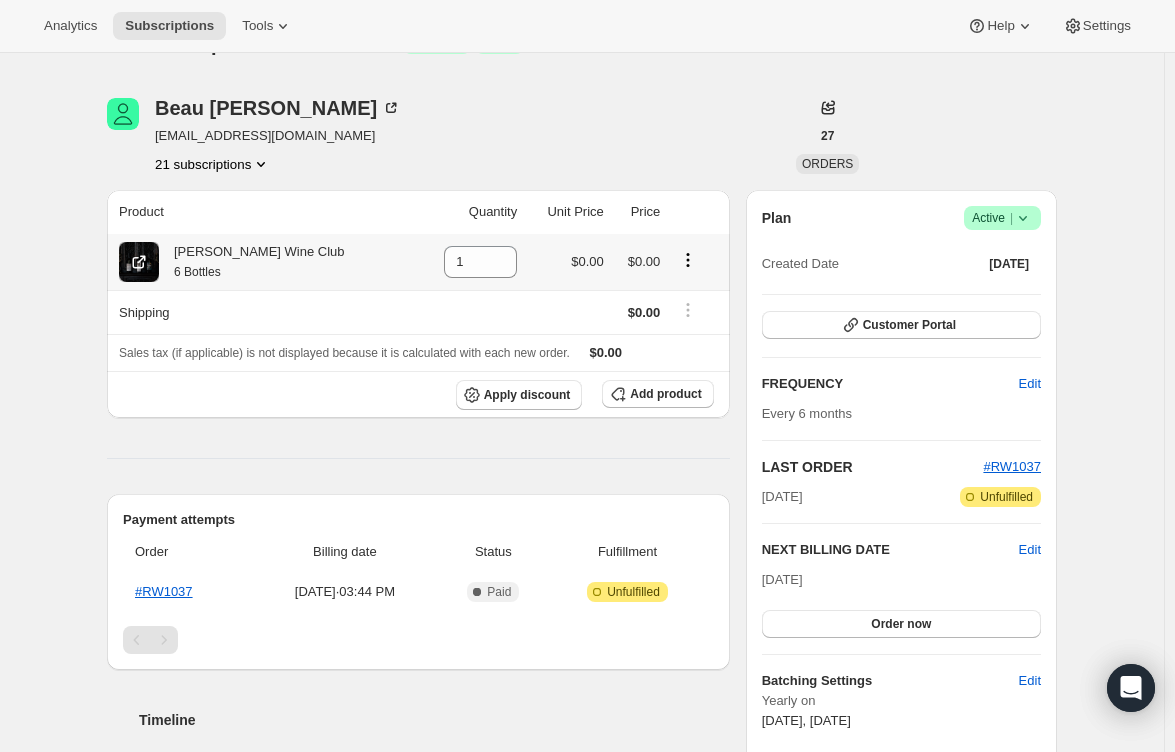 click 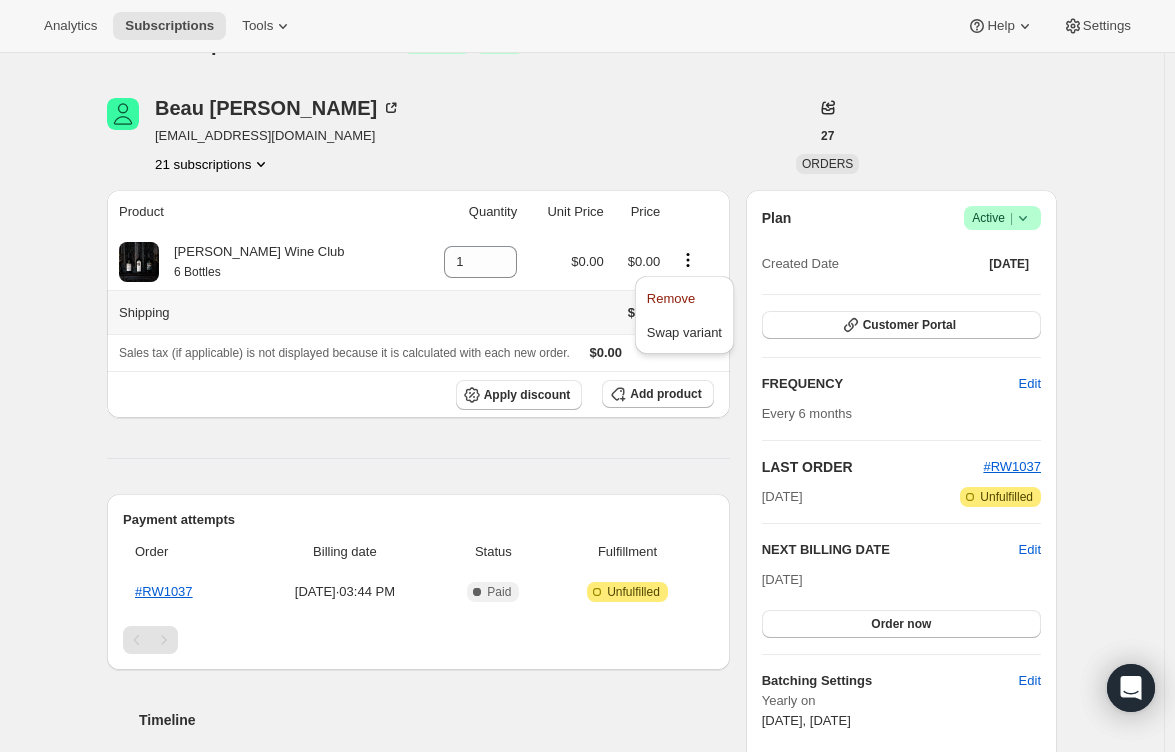 click at bounding box center (470, 312) 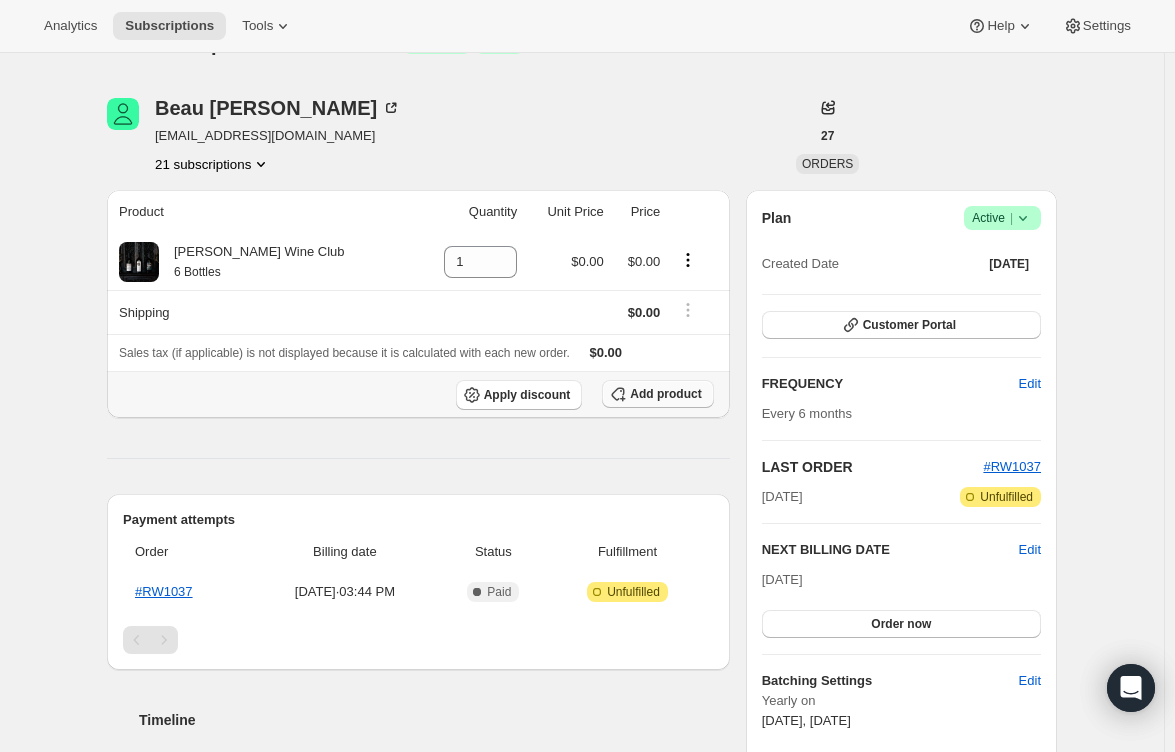 click on "Add product" at bounding box center [665, 394] 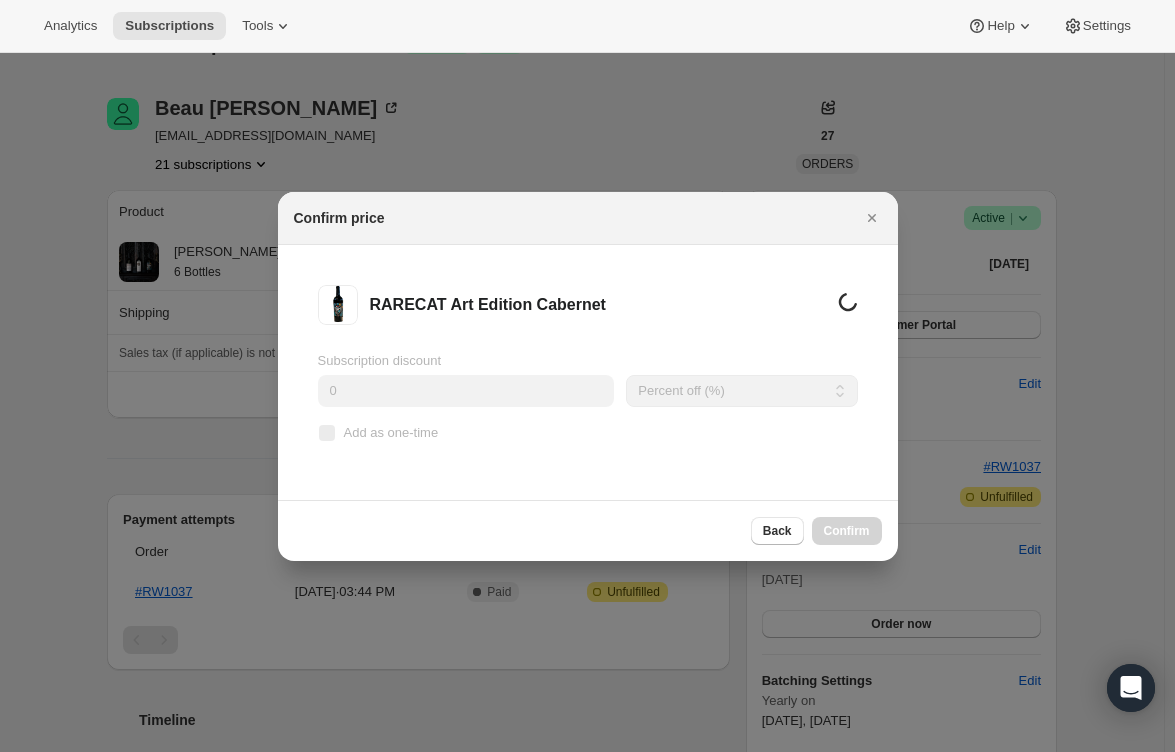 scroll, scrollTop: 0, scrollLeft: 0, axis: both 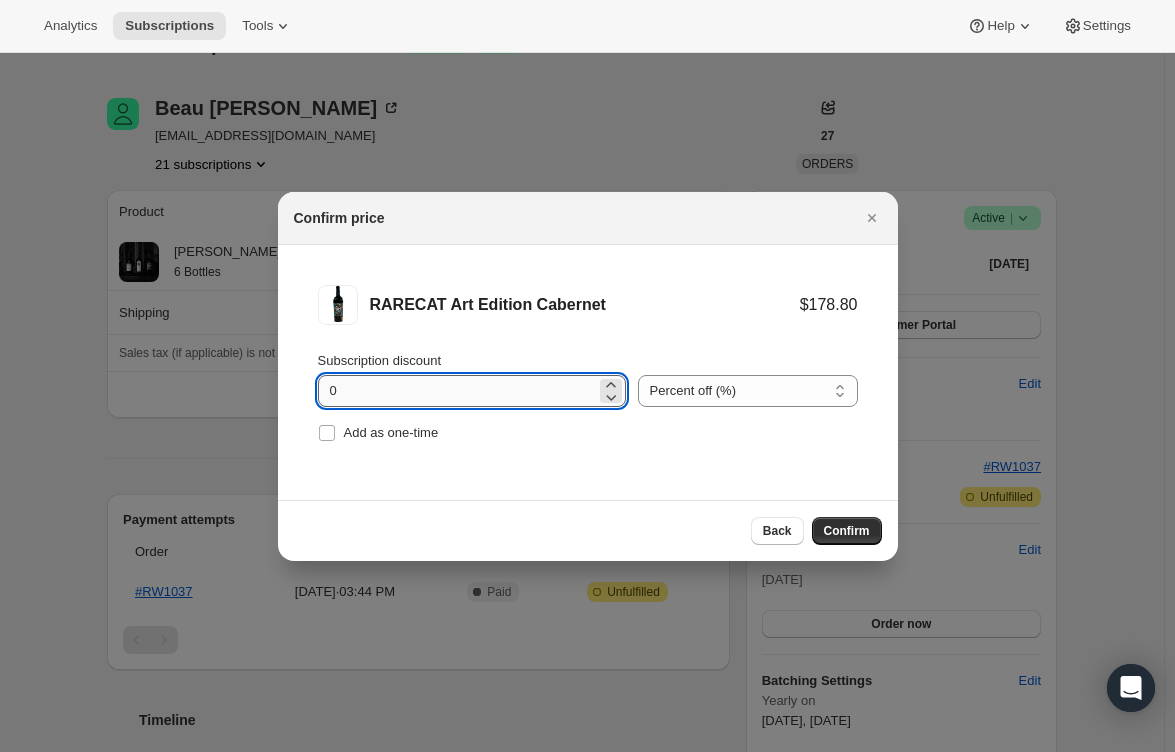 click on "0" at bounding box center (457, 391) 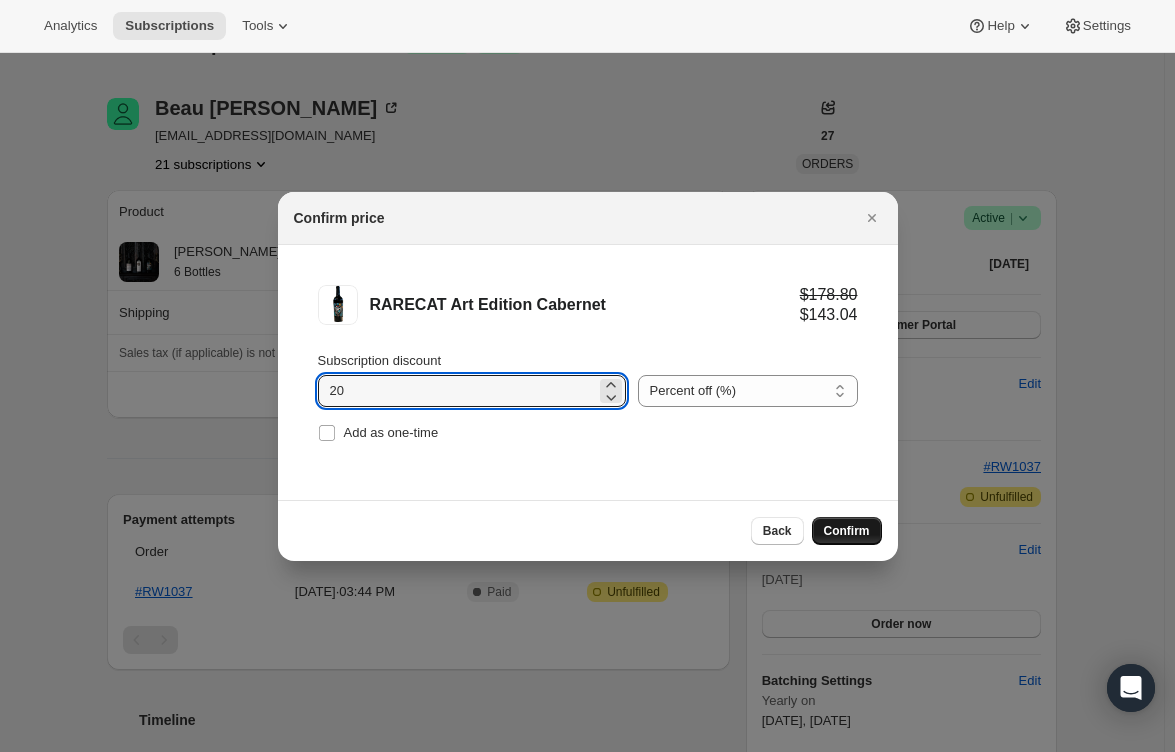 type on "20" 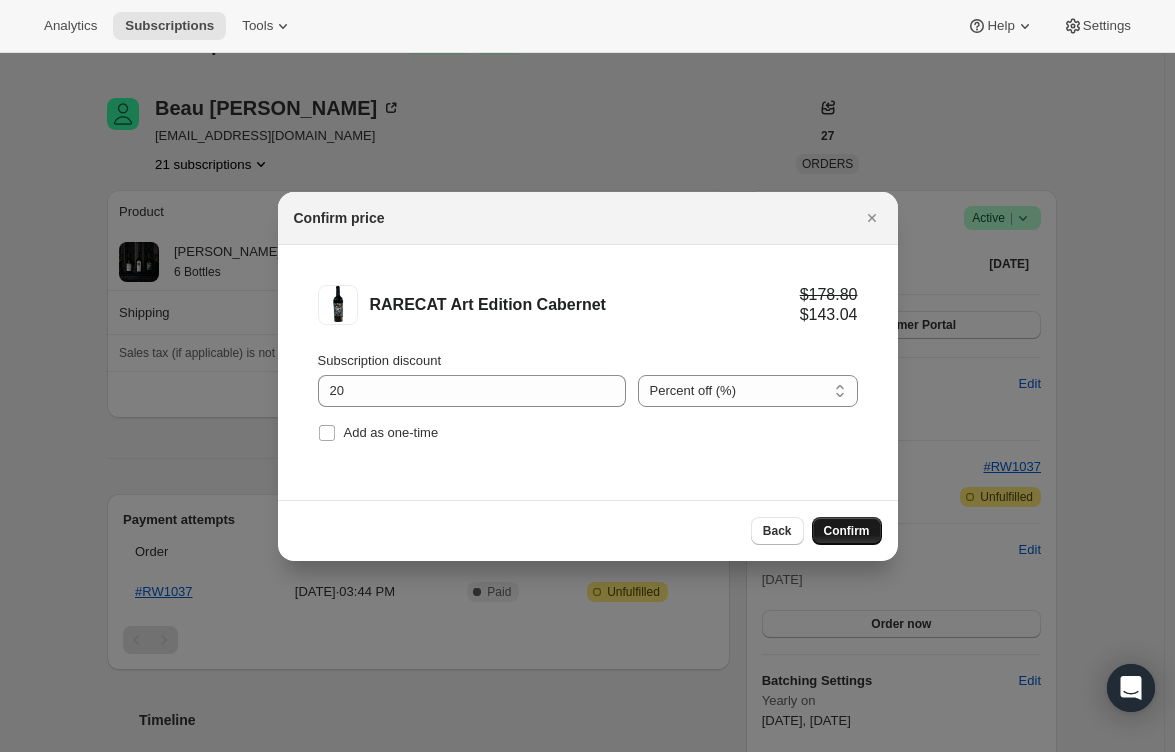 click on "Confirm" at bounding box center (847, 531) 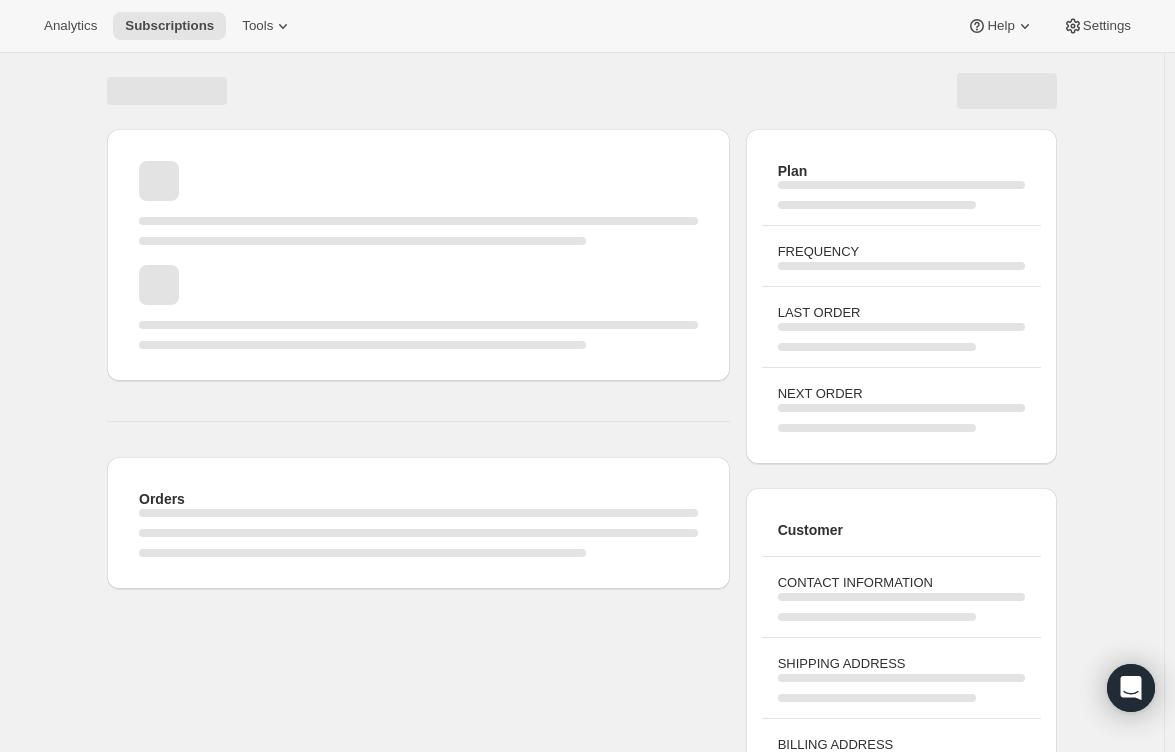 scroll, scrollTop: 47, scrollLeft: 0, axis: vertical 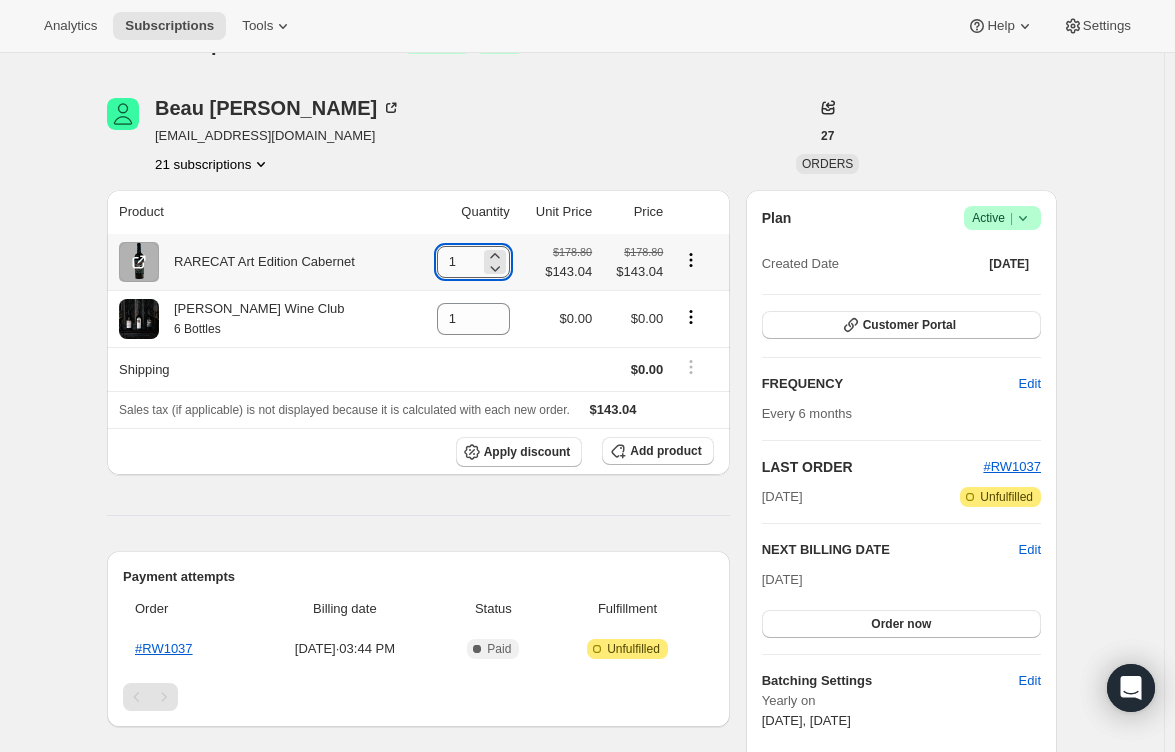click on "1" at bounding box center [458, 262] 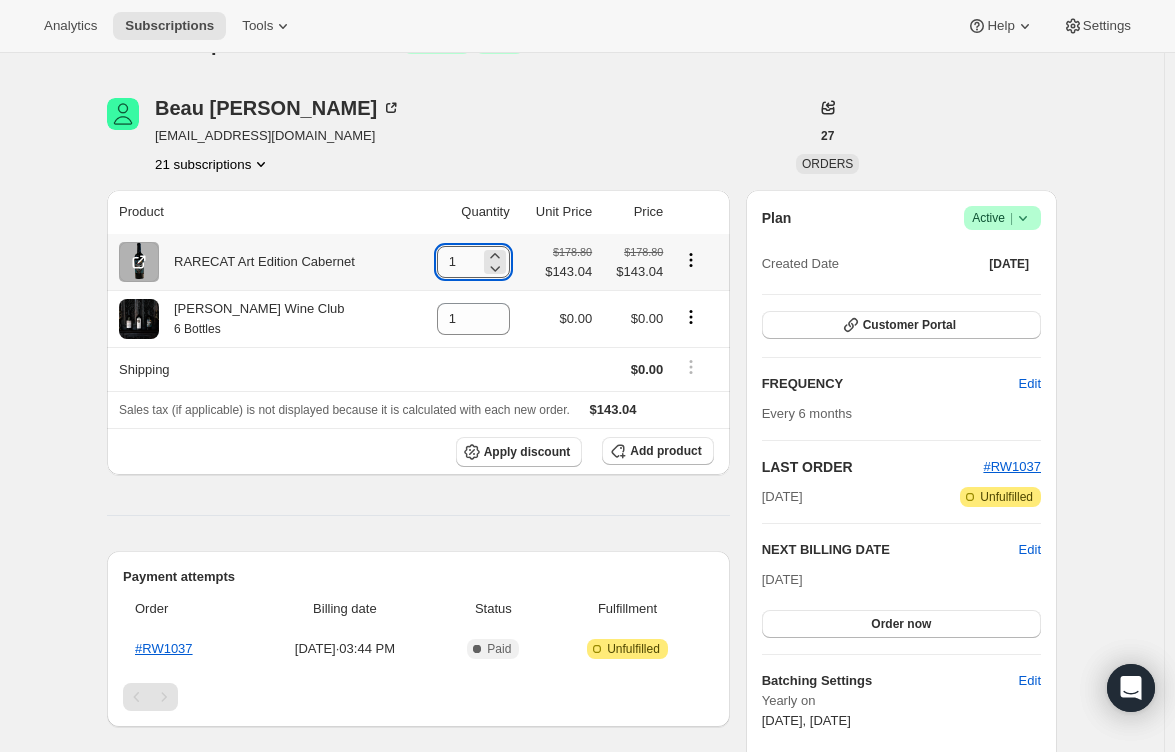 drag, startPoint x: 455, startPoint y: 256, endPoint x: 465, endPoint y: 257, distance: 10.049875 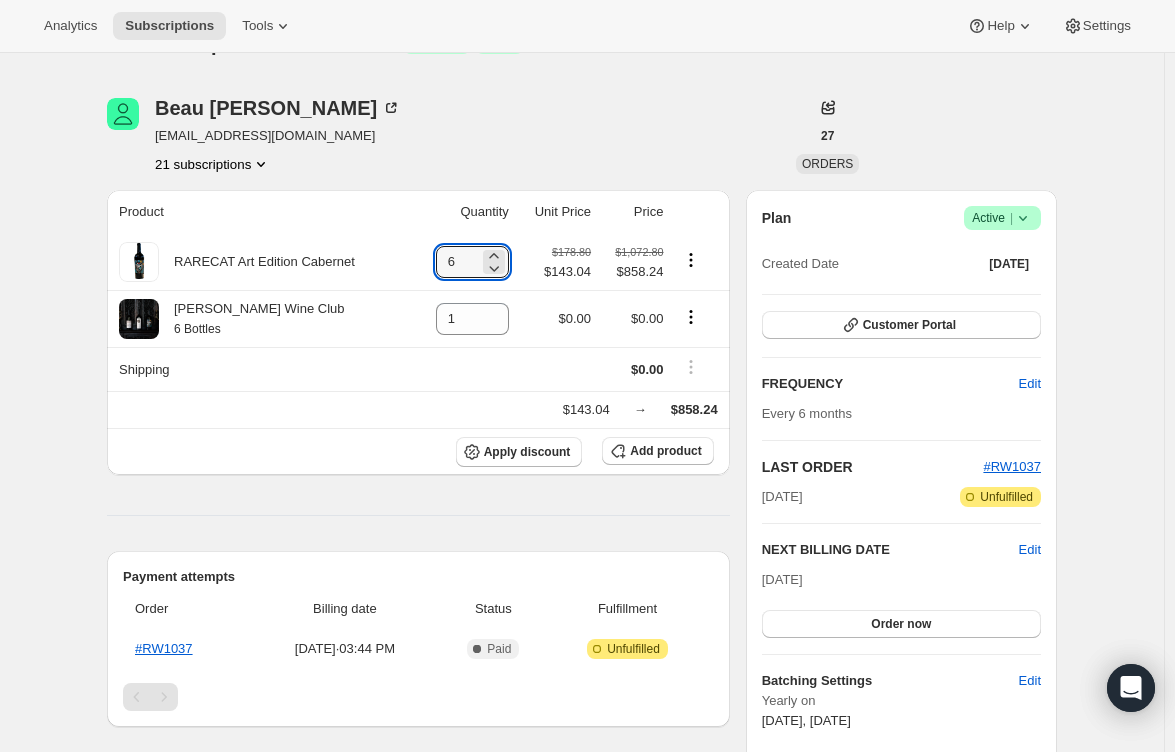 type on "6" 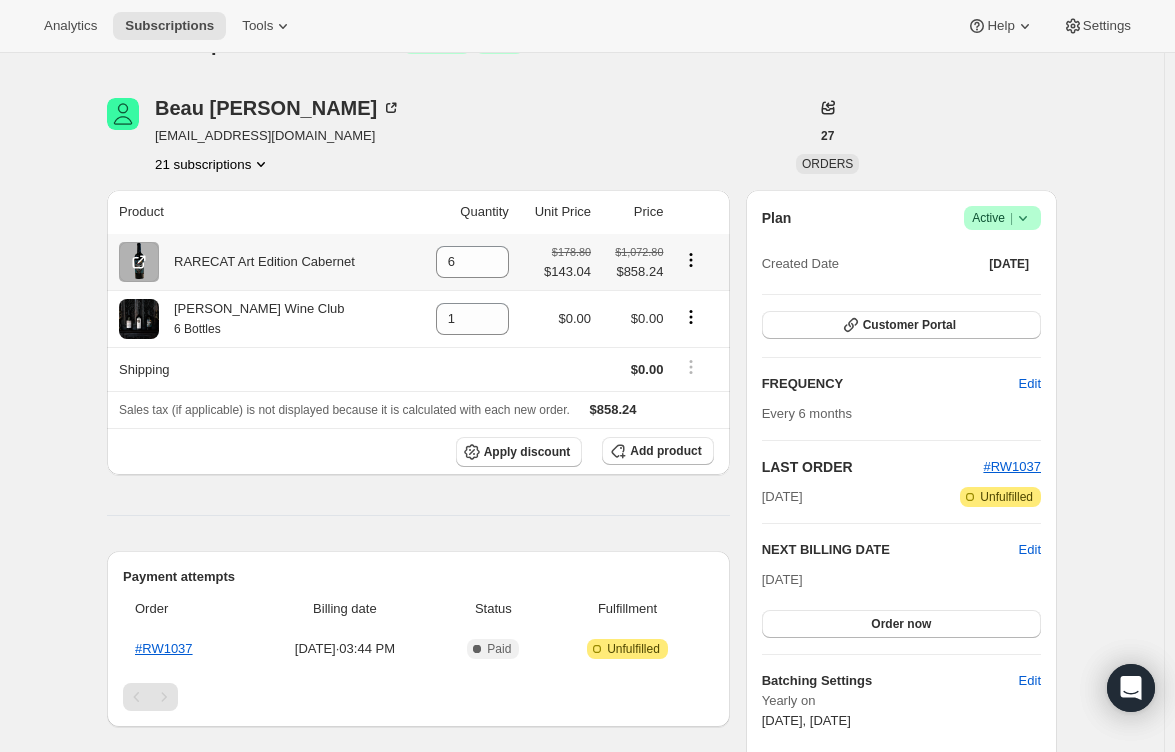 click at bounding box center (696, 262) 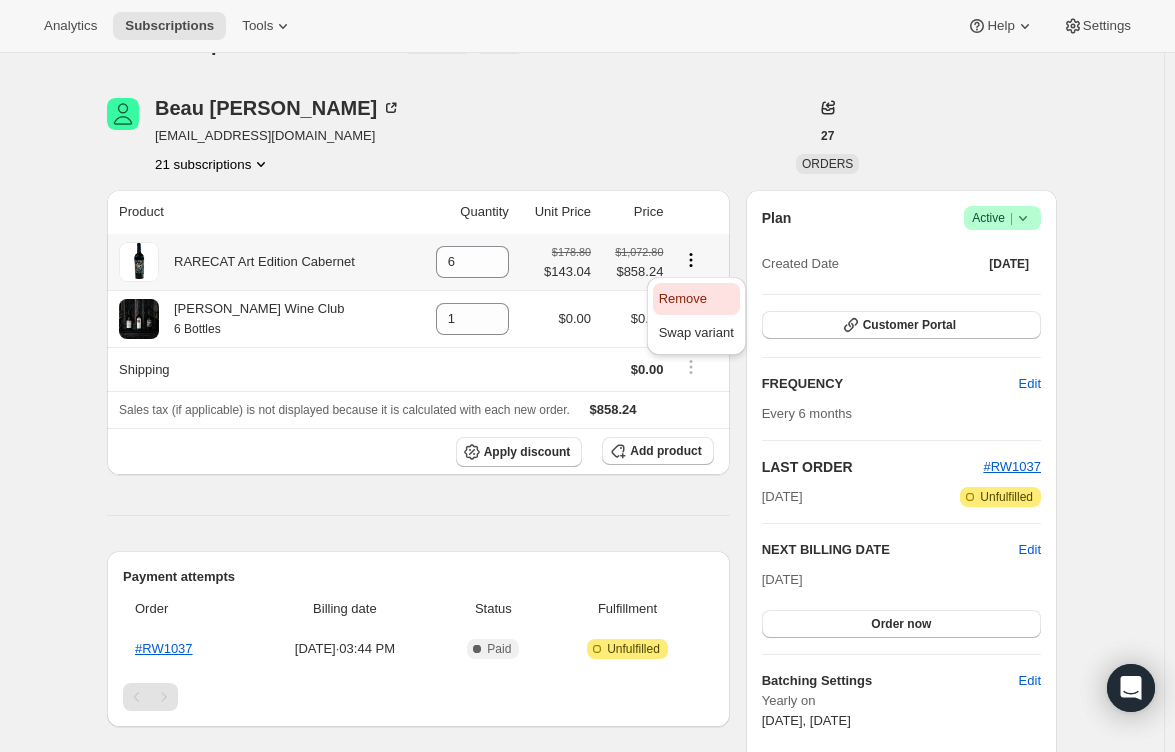 click on "Remove" at bounding box center (683, 298) 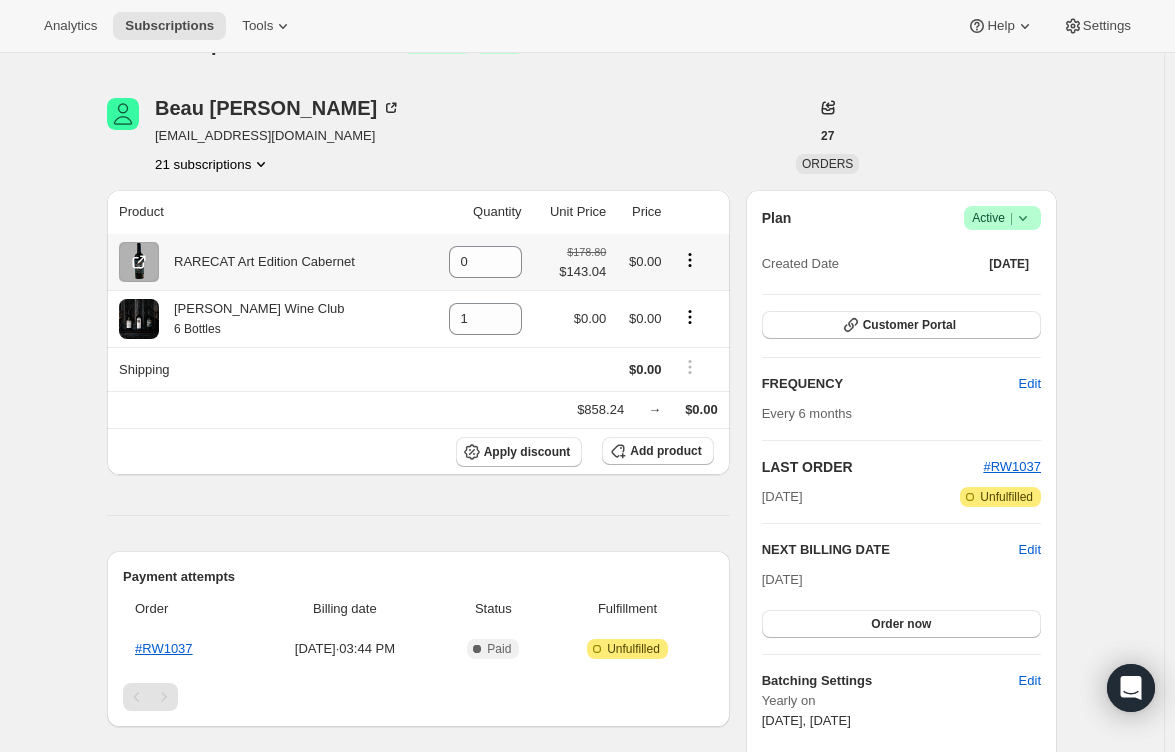 click 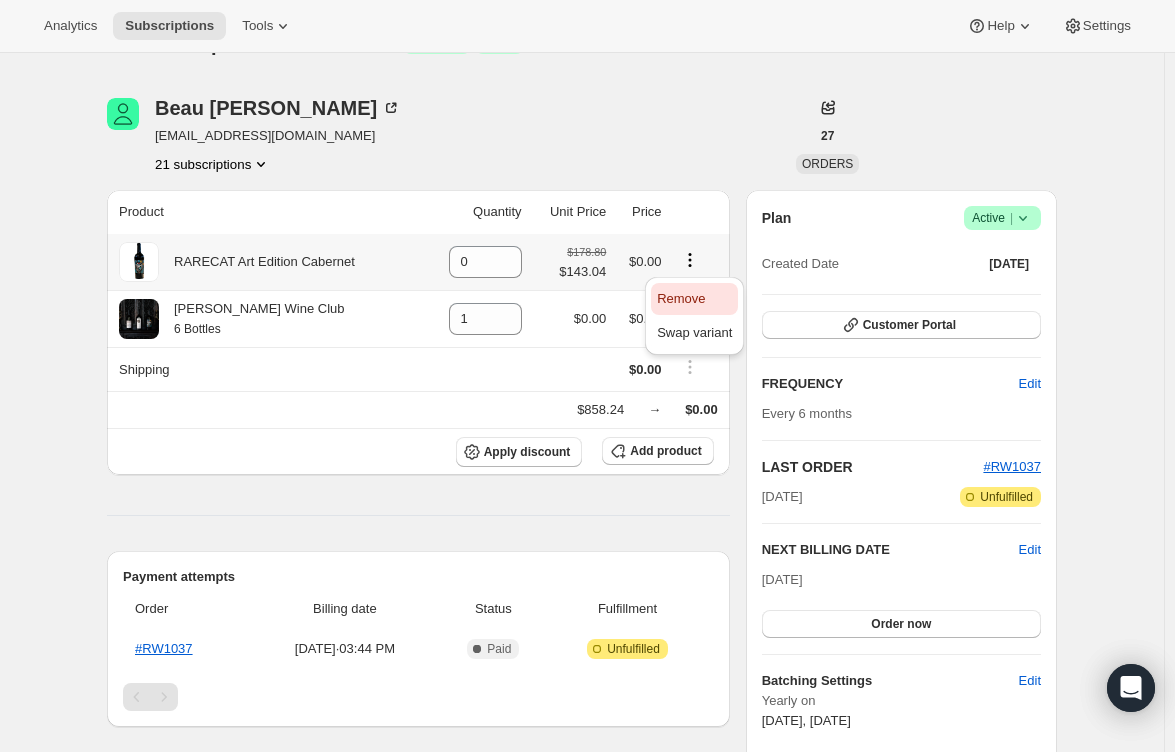 click on "Remove" at bounding box center (681, 298) 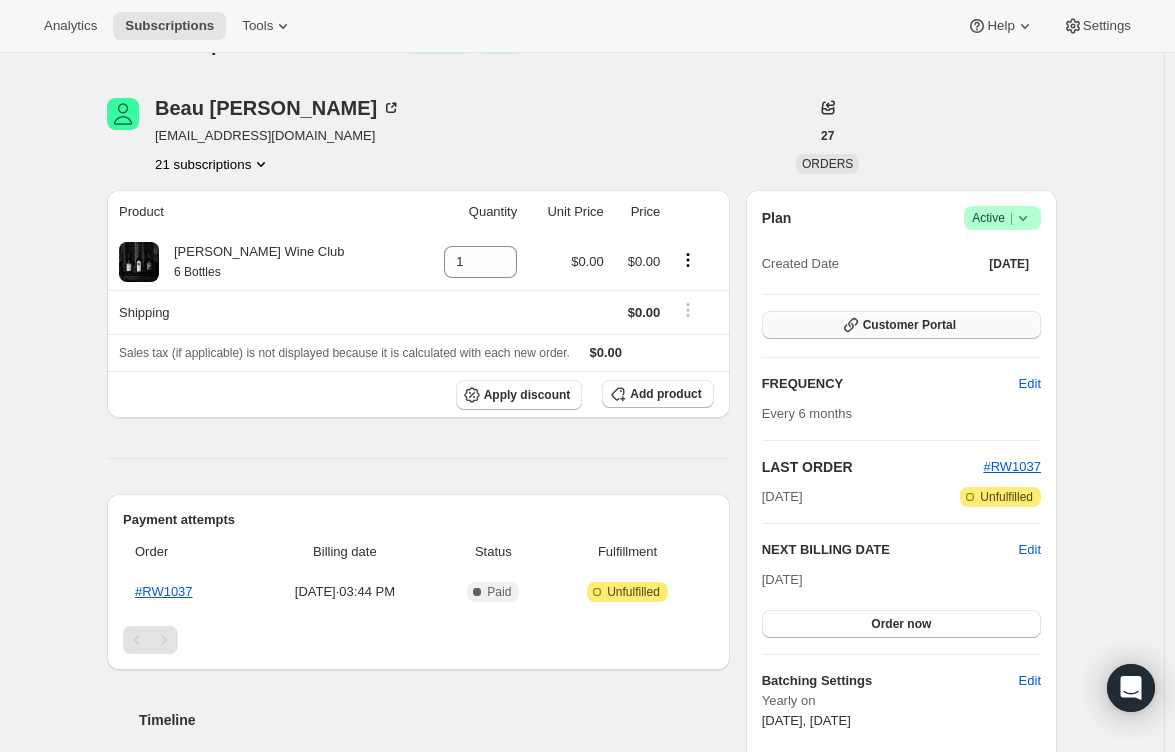 click on "Customer Portal" at bounding box center [901, 325] 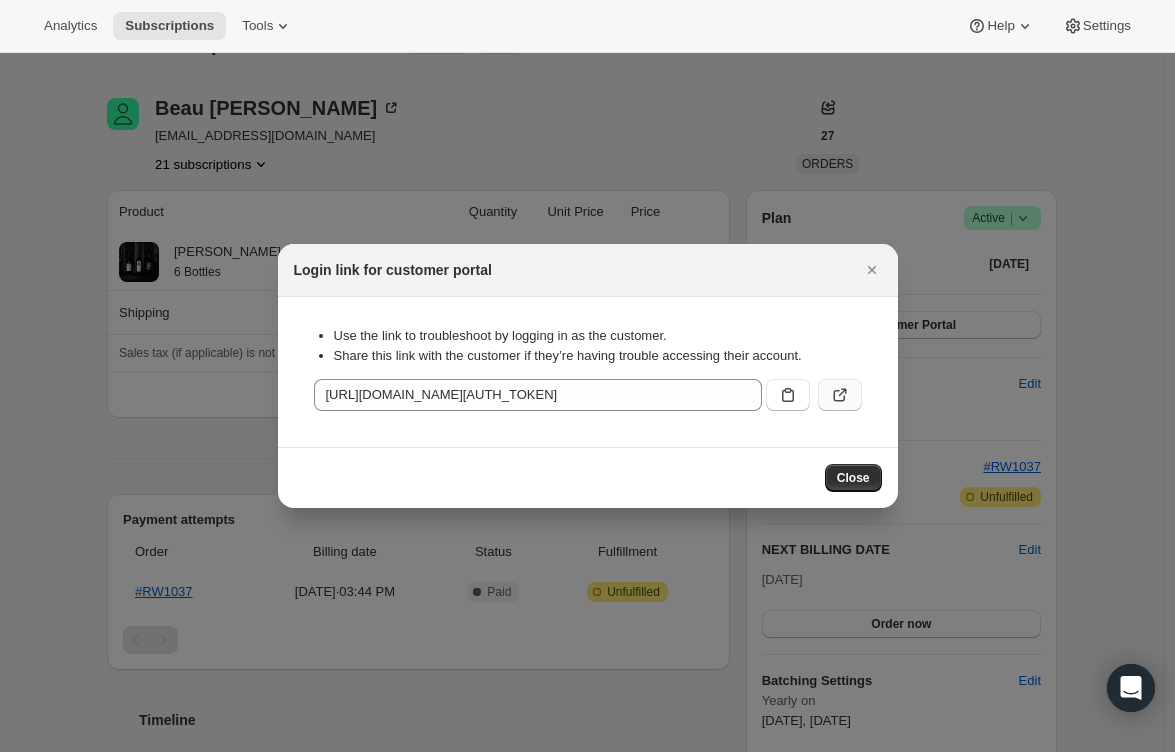 click 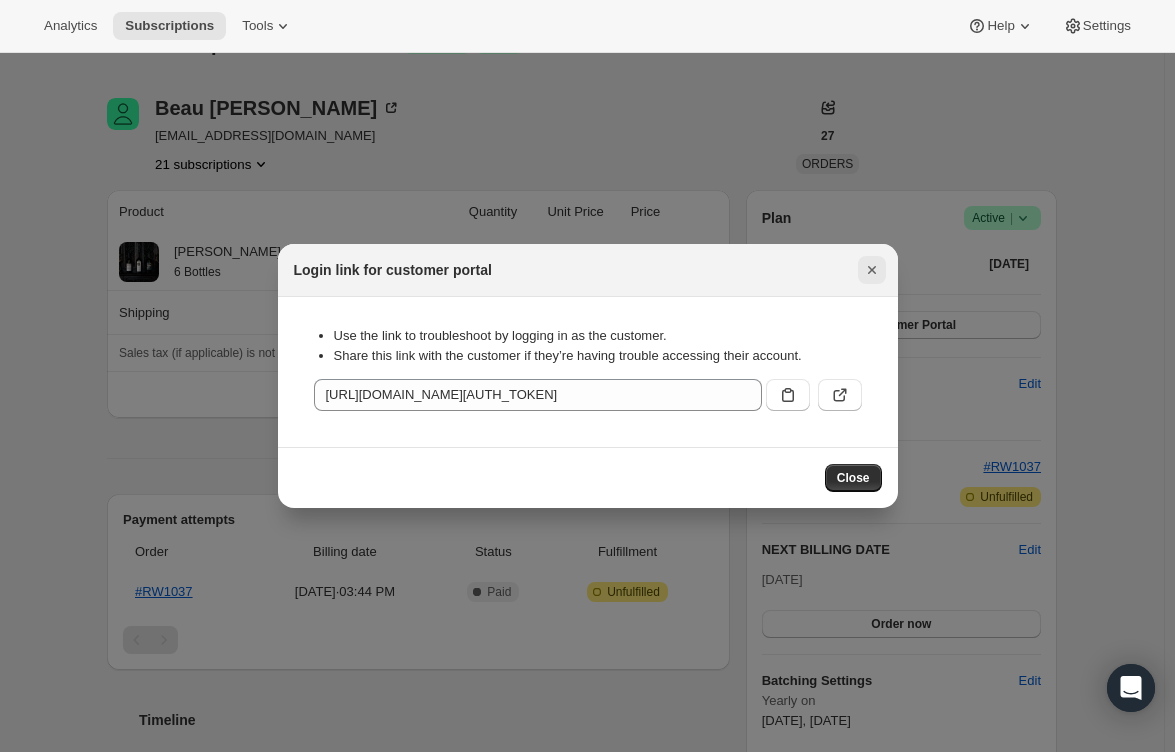 click 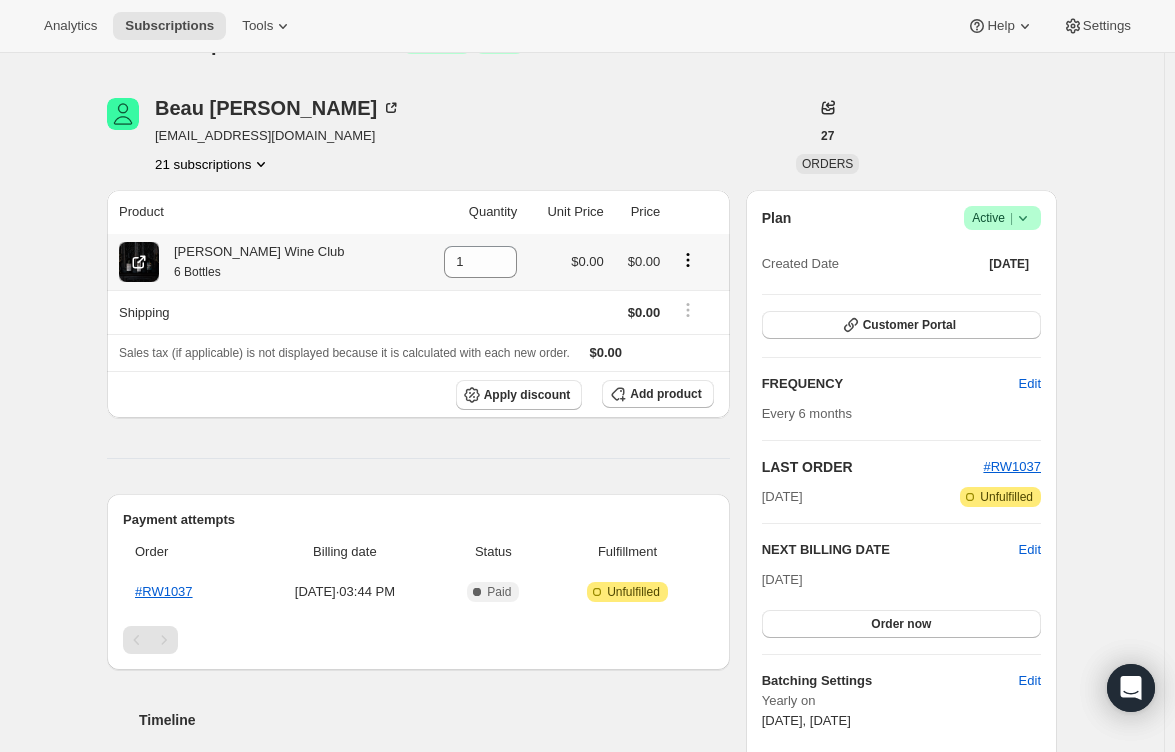 click 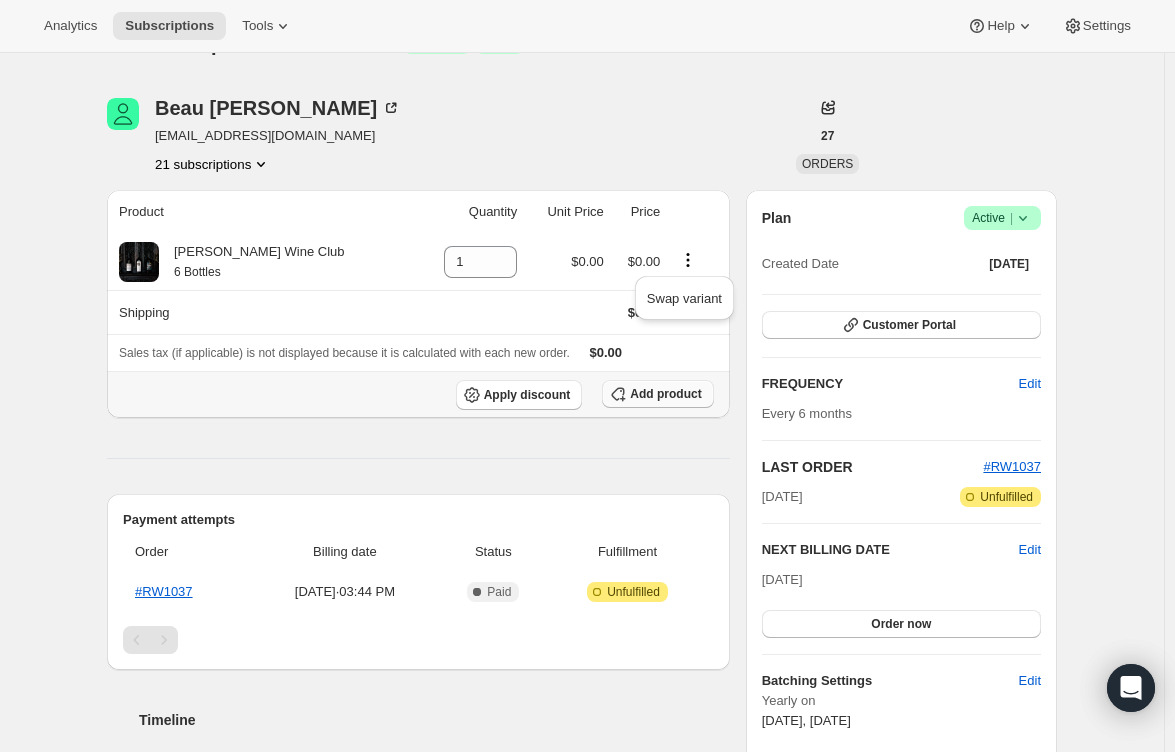 click on "Add product" at bounding box center (665, 394) 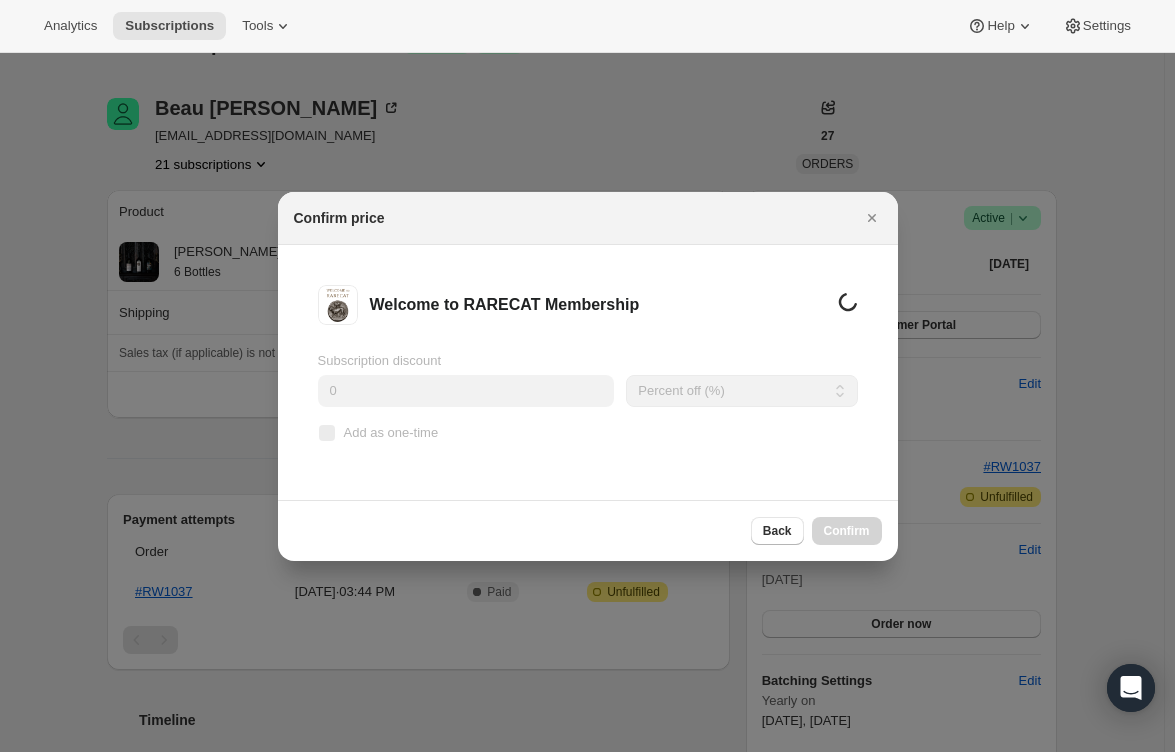 scroll, scrollTop: 0, scrollLeft: 0, axis: both 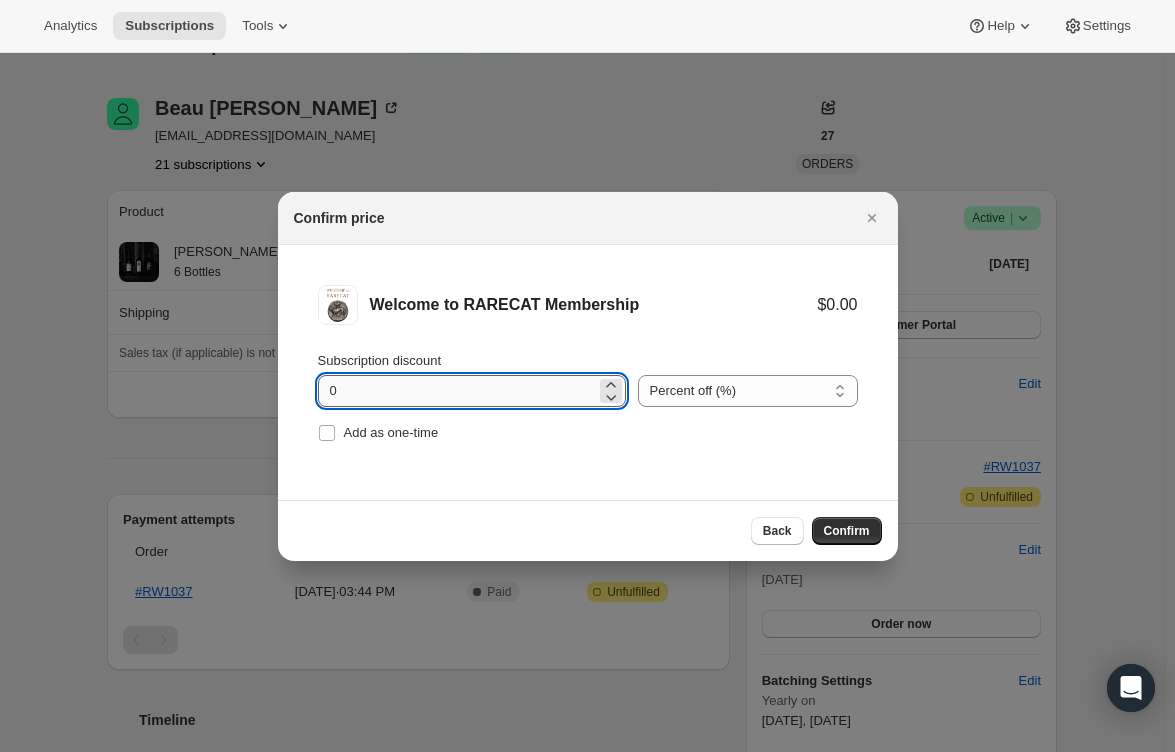 click on "0" at bounding box center [457, 391] 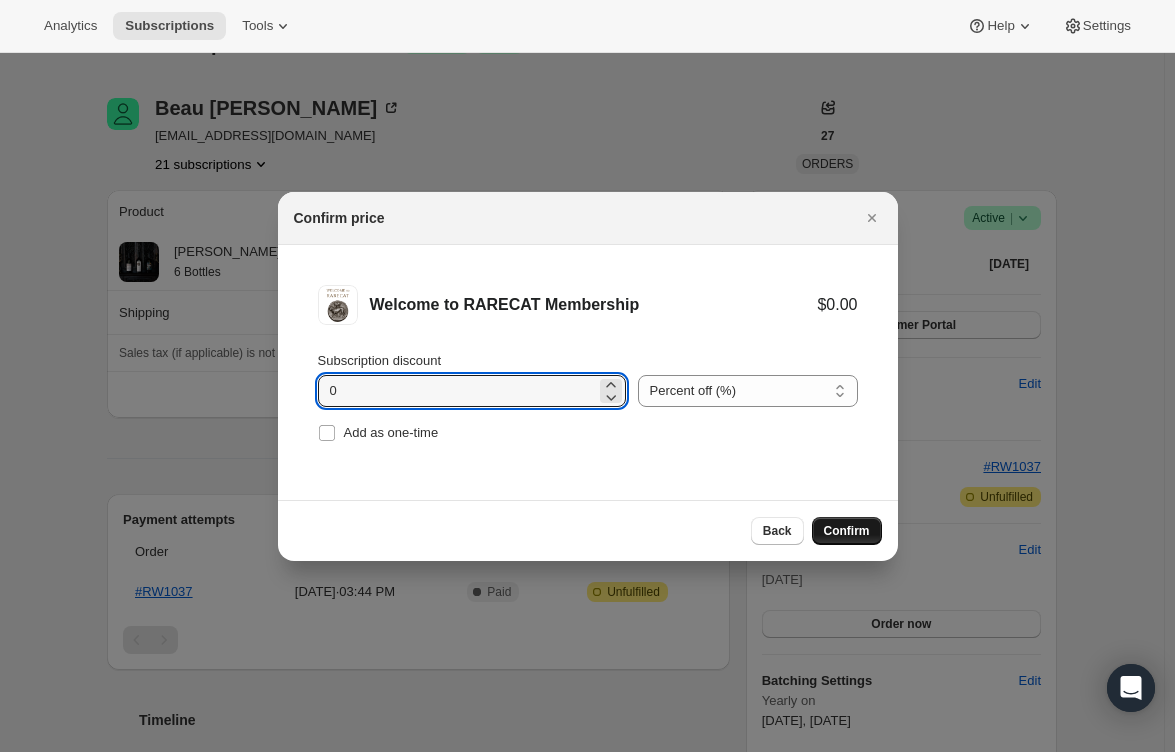click on "Confirm" at bounding box center (847, 531) 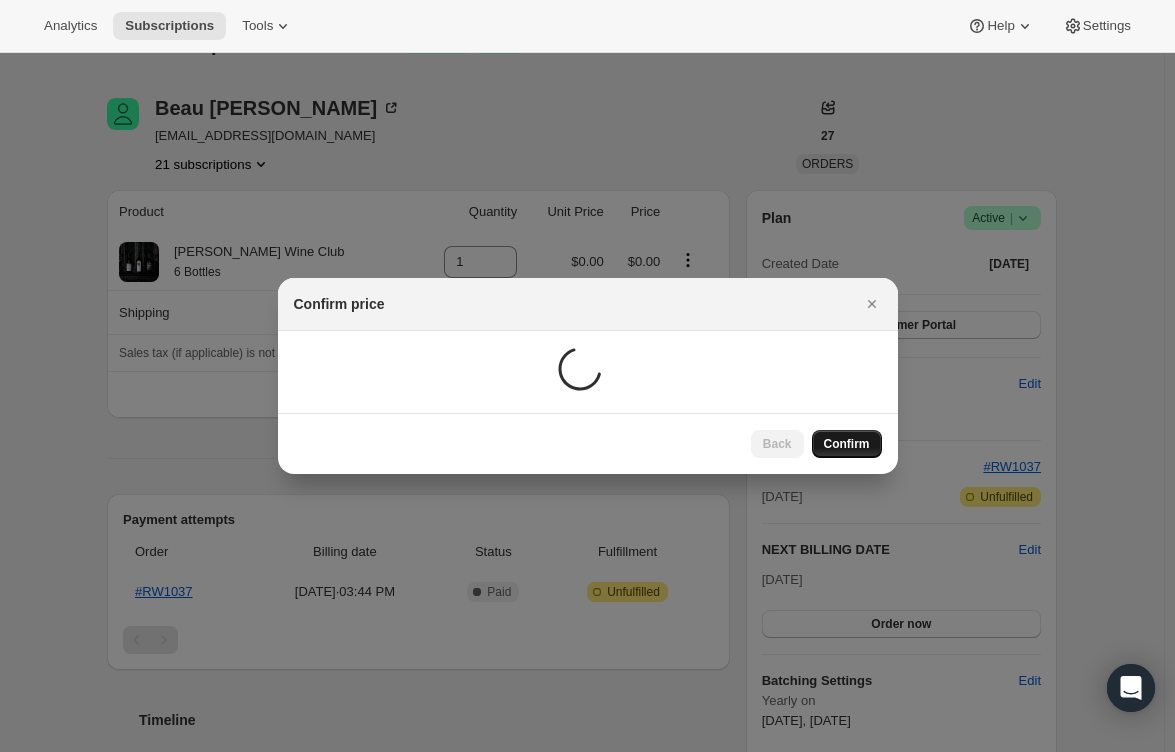 scroll, scrollTop: 47, scrollLeft: 0, axis: vertical 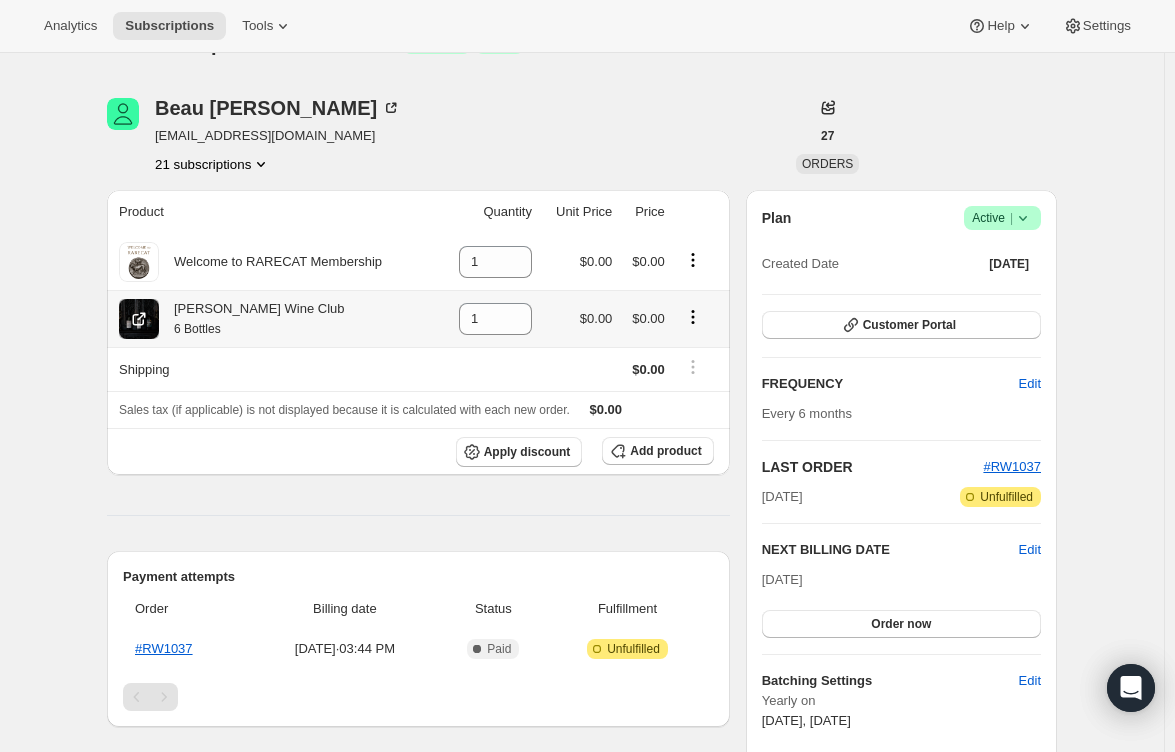 click 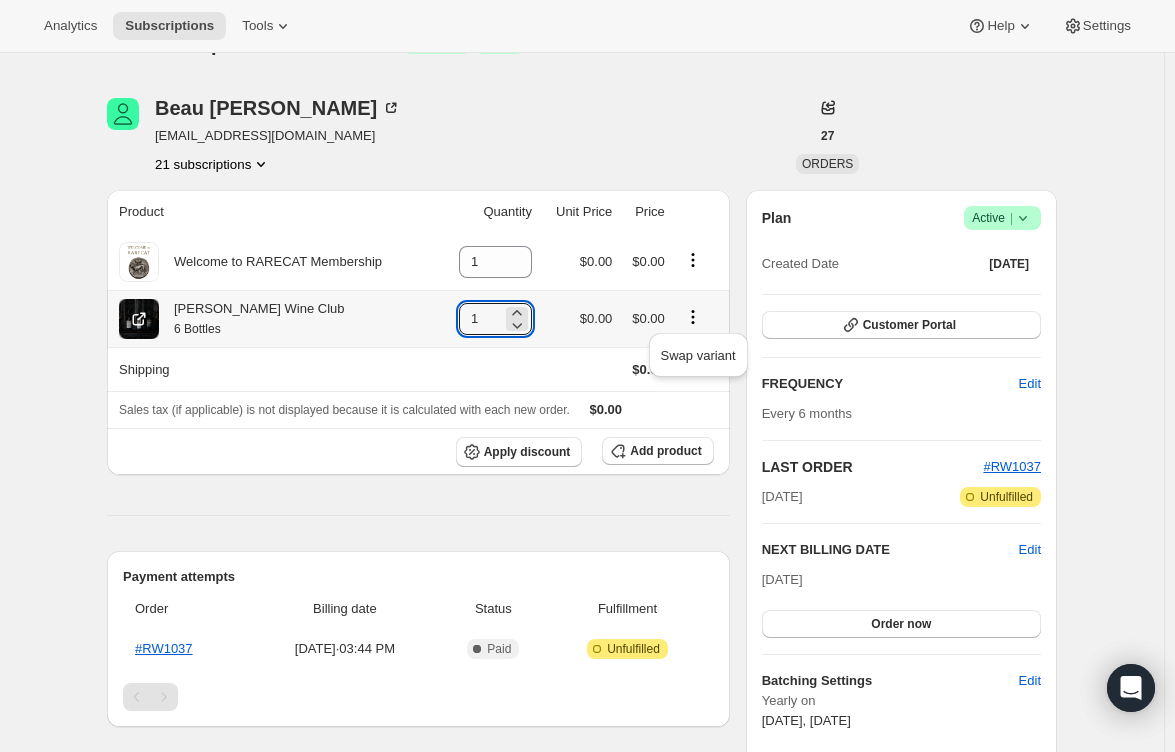 drag, startPoint x: 497, startPoint y: 316, endPoint x: 459, endPoint y: 317, distance: 38.013157 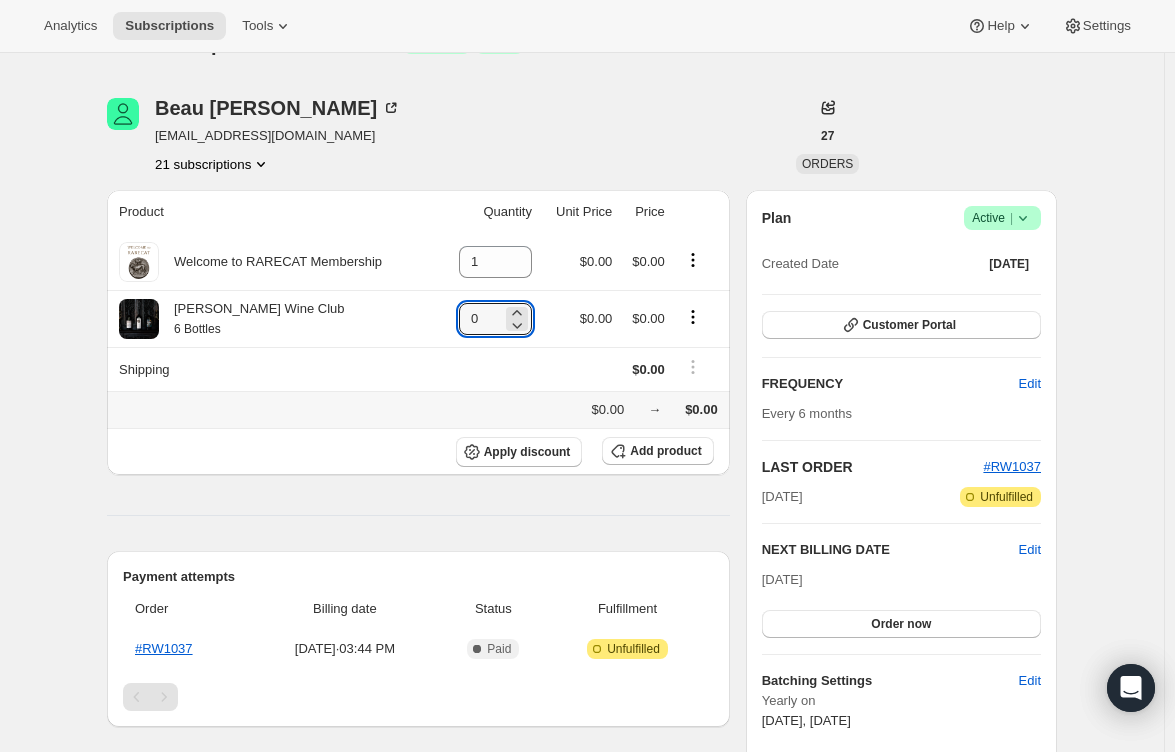type on "0" 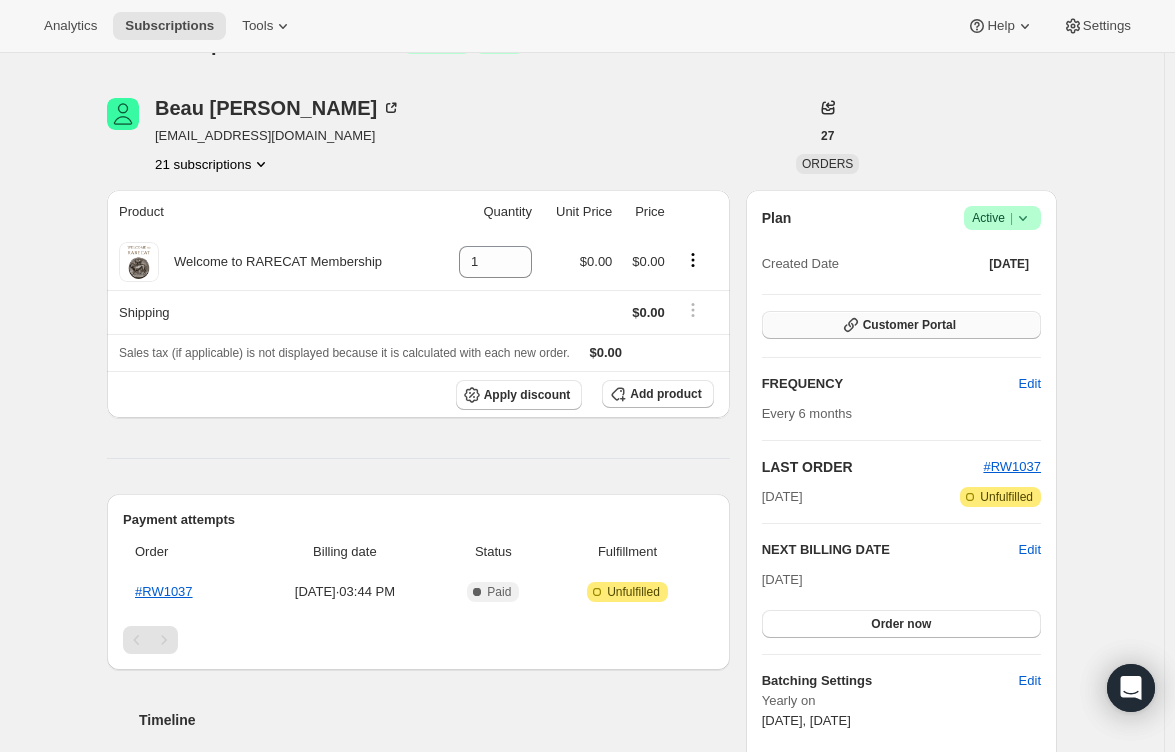 click on "Customer Portal" at bounding box center [909, 325] 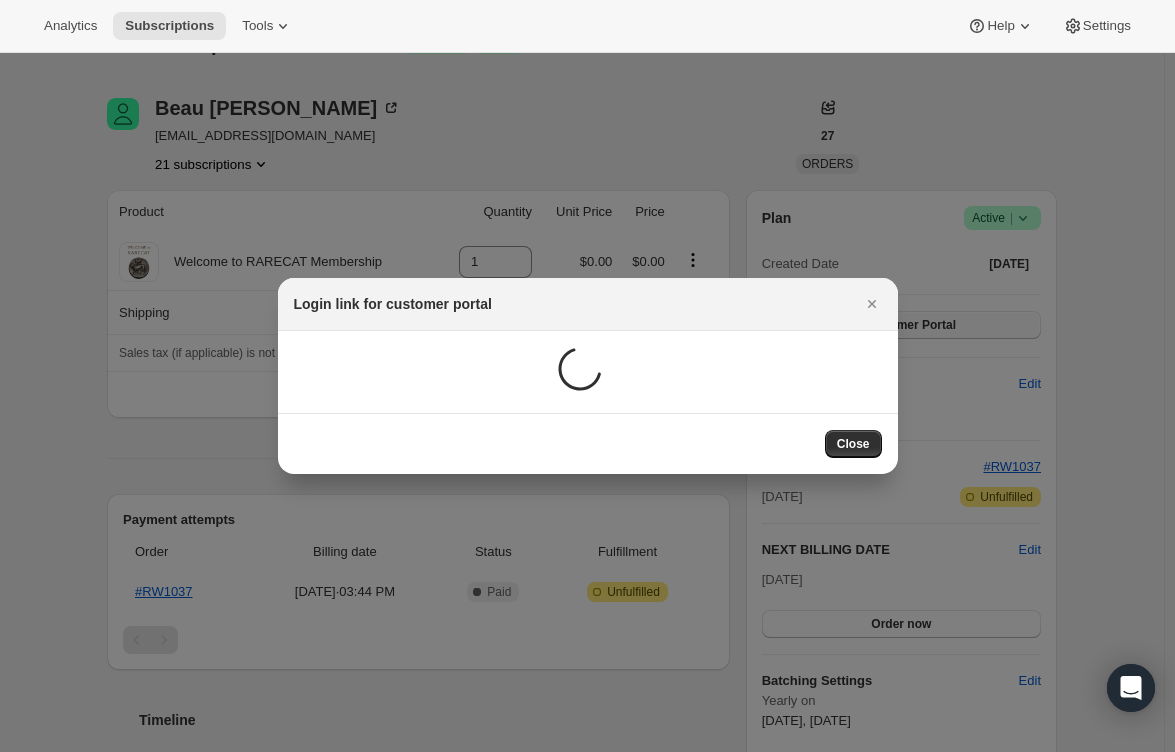 scroll, scrollTop: 0, scrollLeft: 0, axis: both 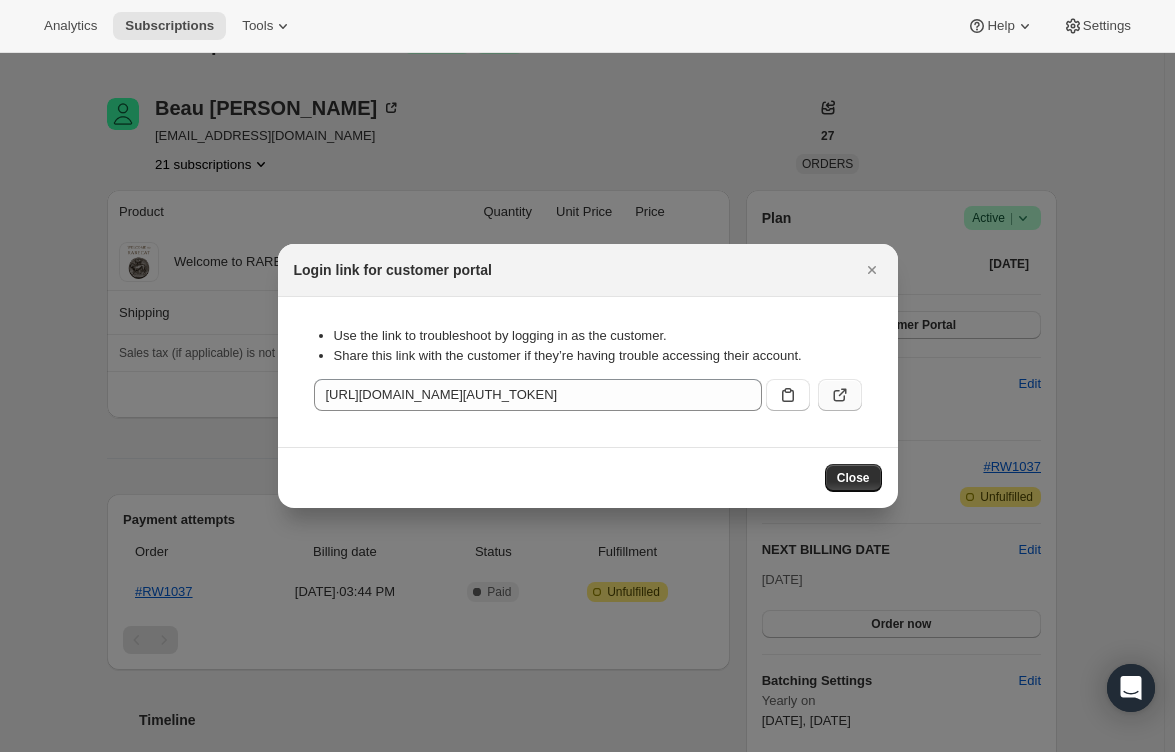 click 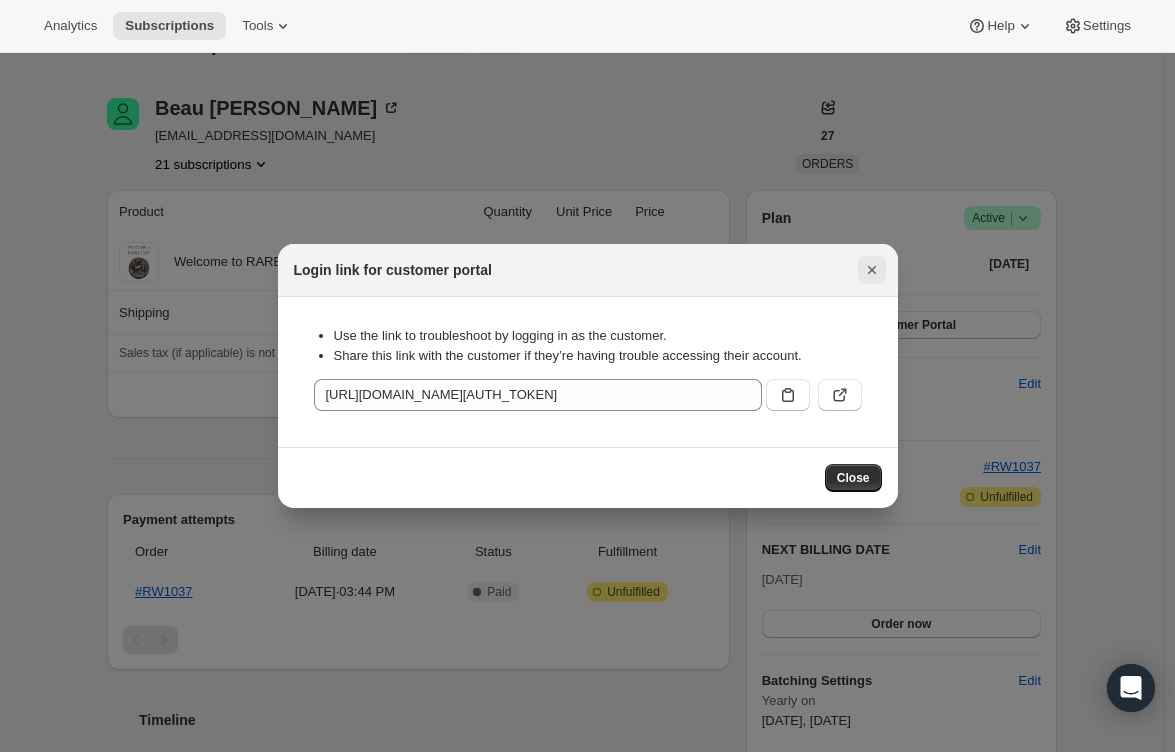 click 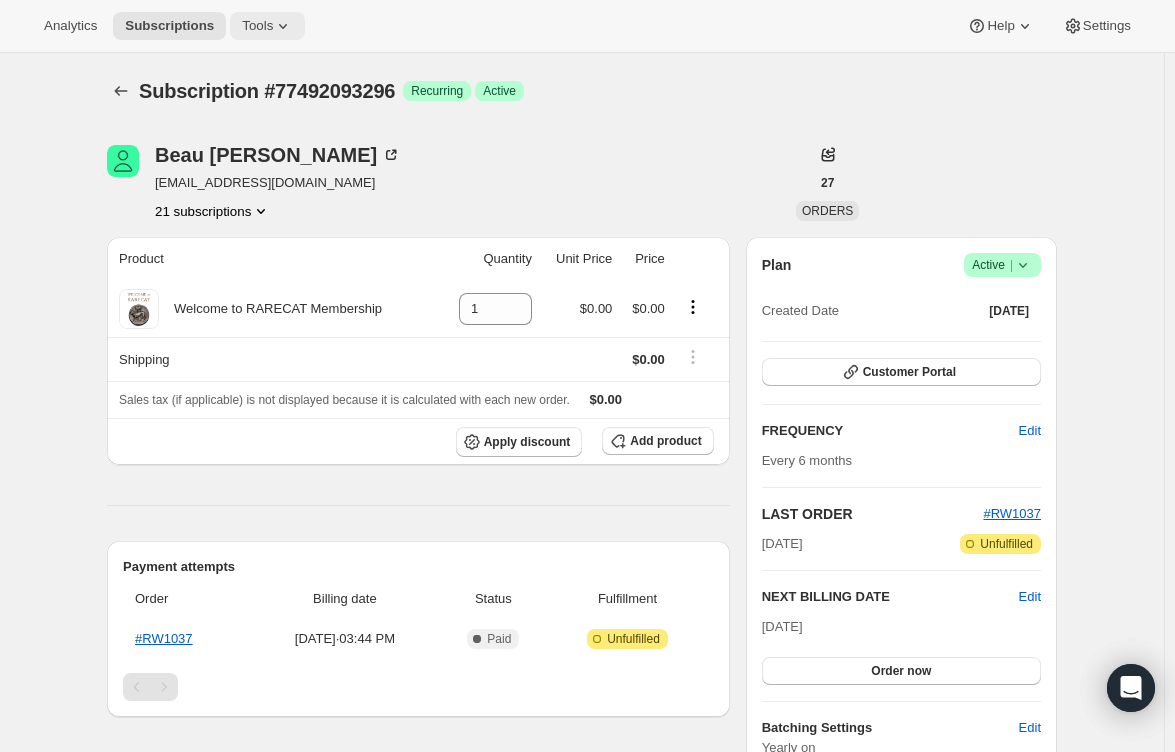 scroll, scrollTop: 47, scrollLeft: 0, axis: vertical 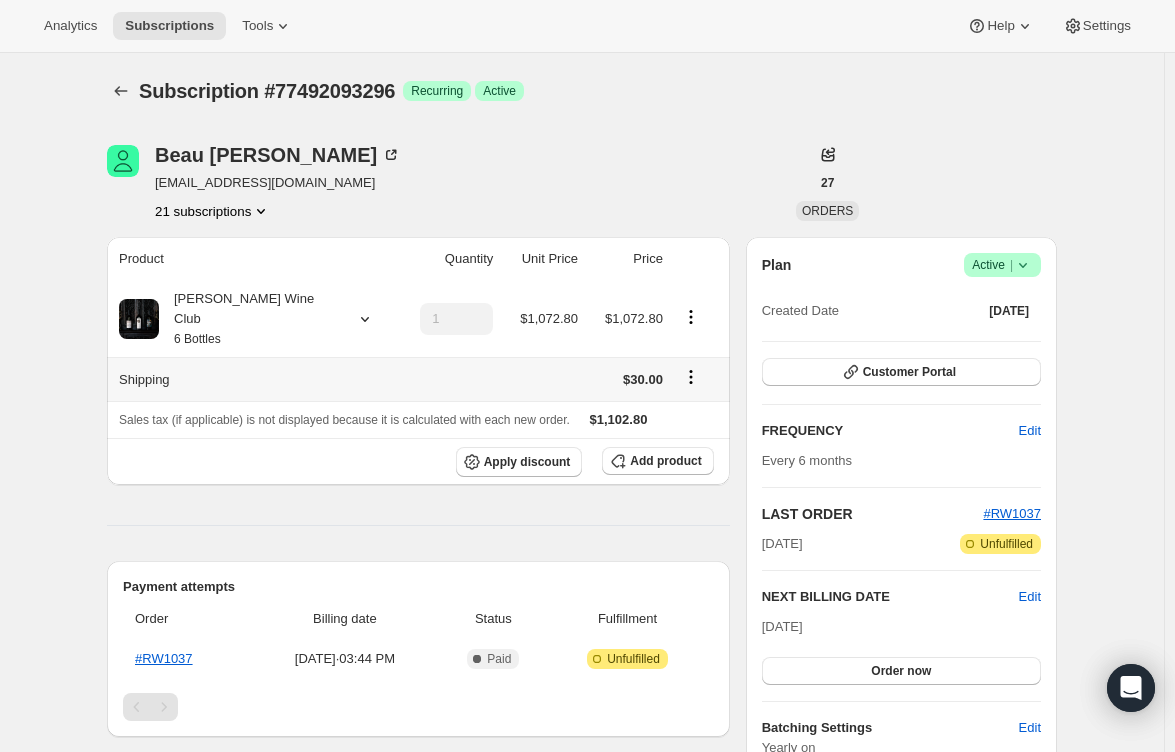 click 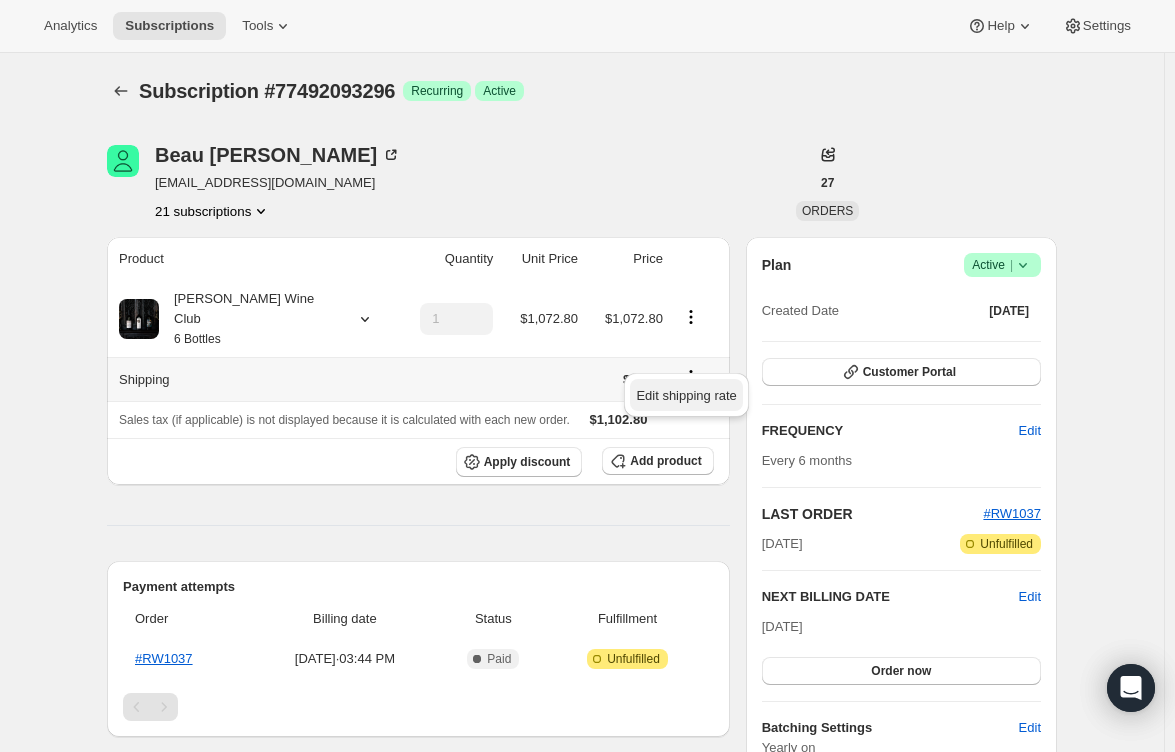 click on "Edit shipping rate" at bounding box center (686, 395) 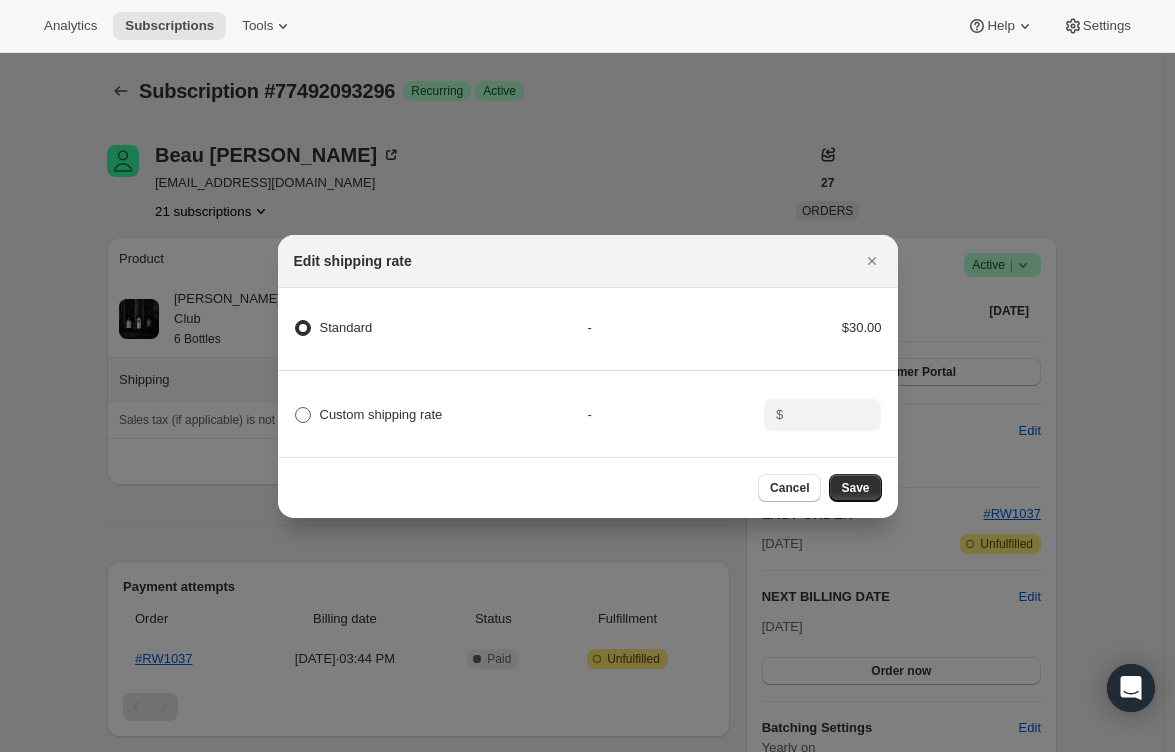click on "Custom shipping rate" at bounding box center (381, 414) 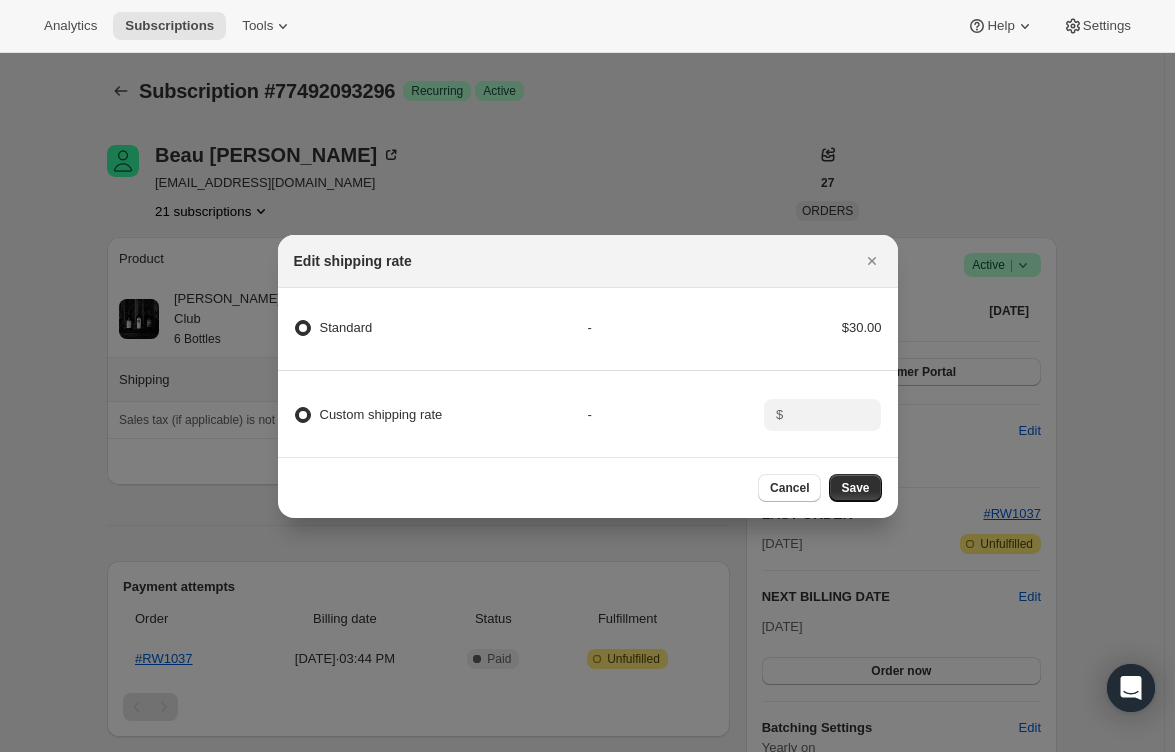 radio on "true" 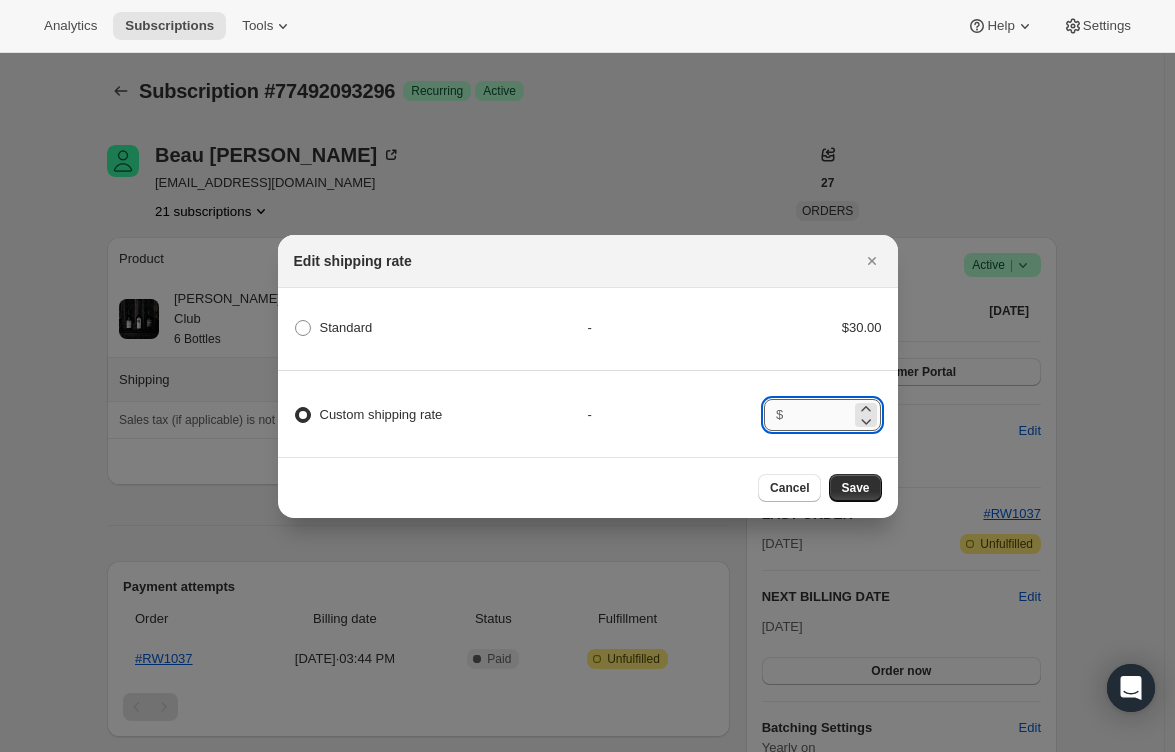 click at bounding box center (820, 415) 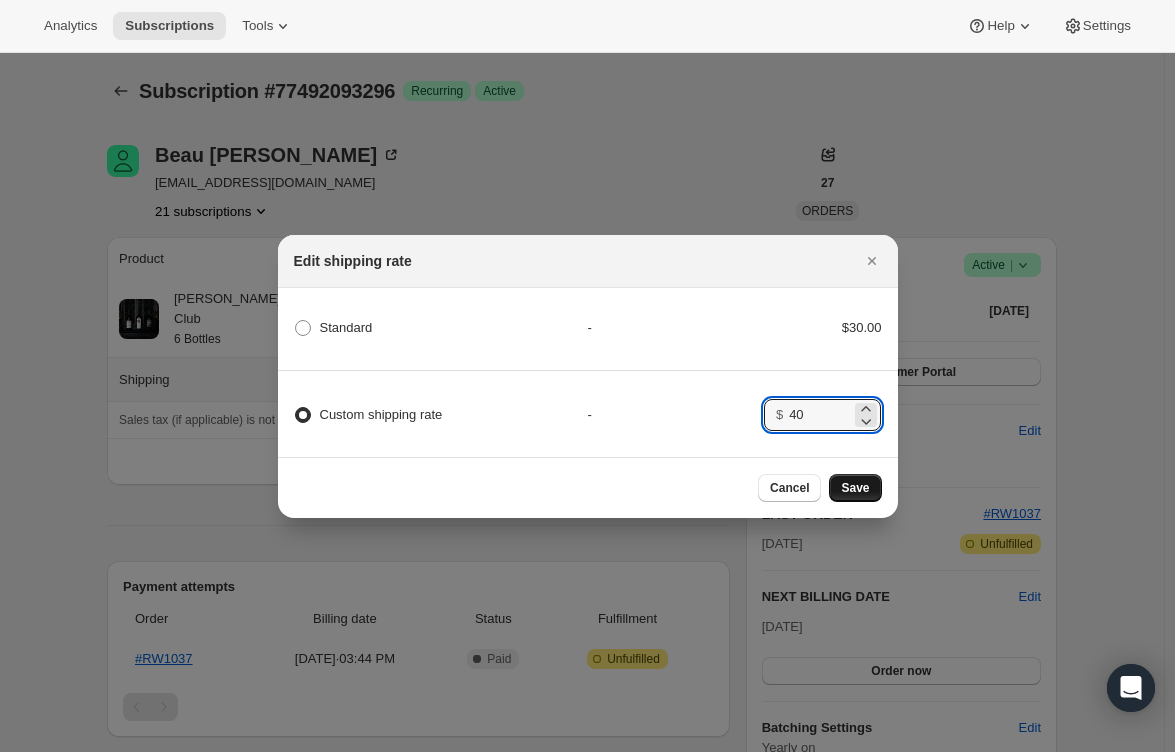 type on "40" 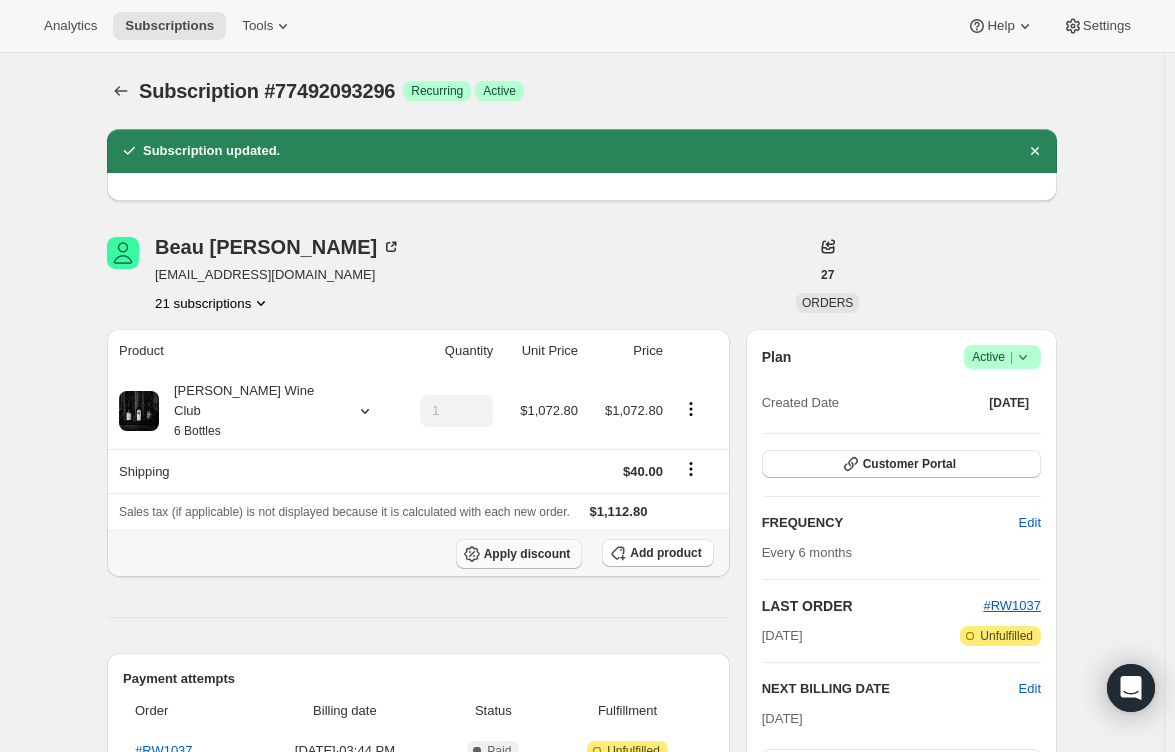 click on "Apply discount" at bounding box center [527, 554] 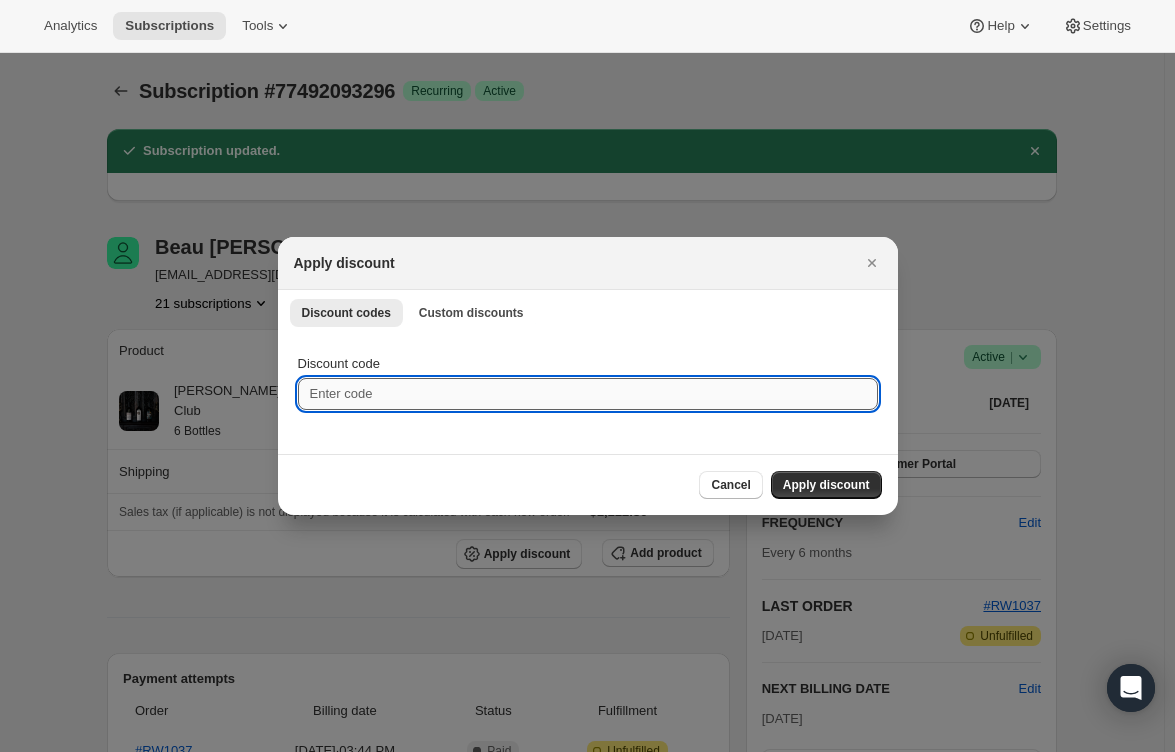 click on "Discount code" at bounding box center (588, 394) 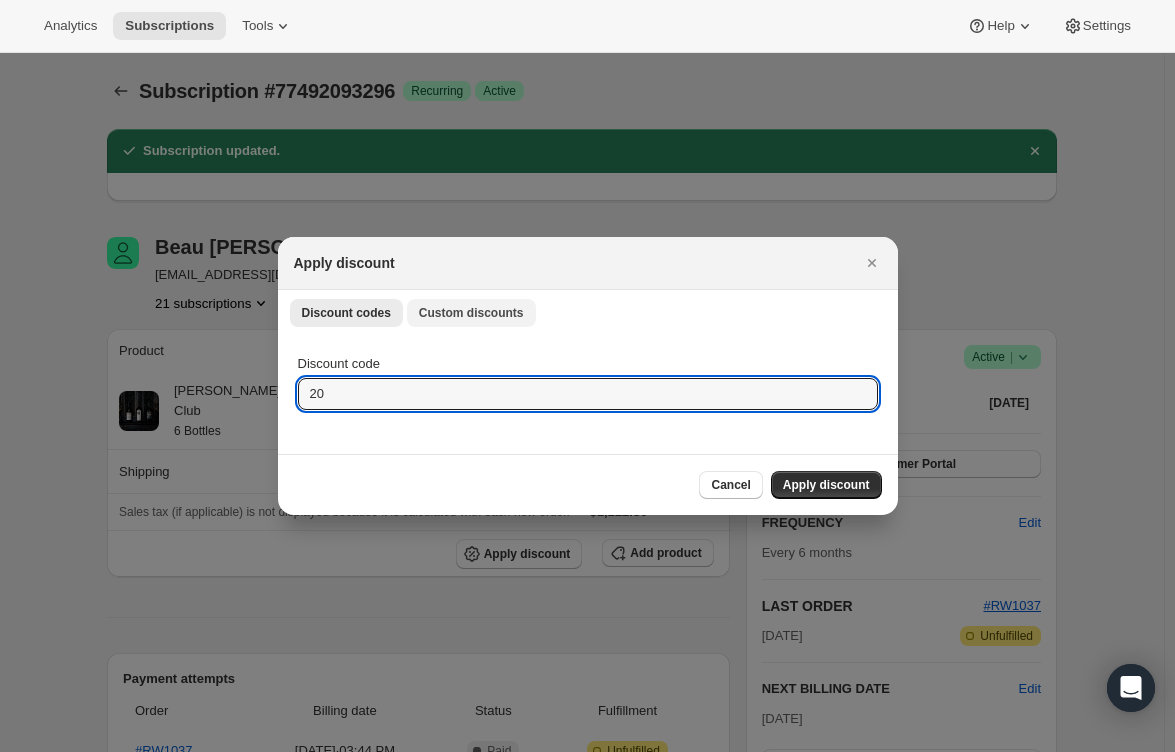 type on "20" 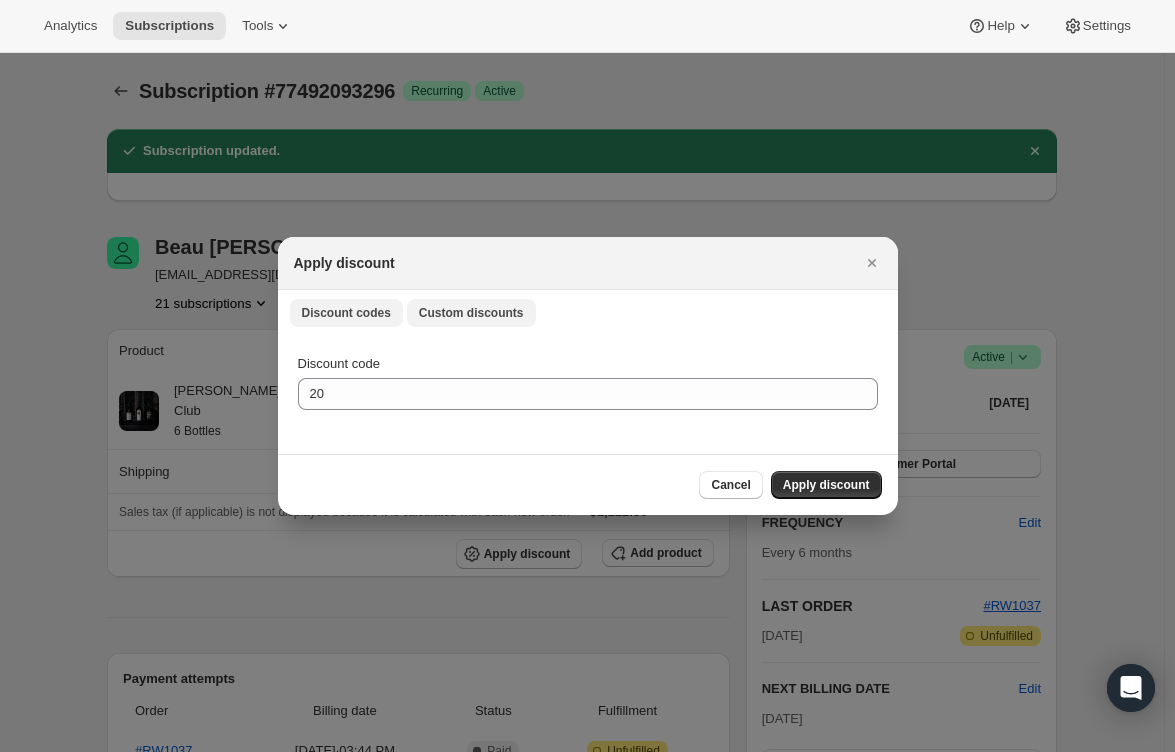 click on "Custom discounts" at bounding box center (471, 313) 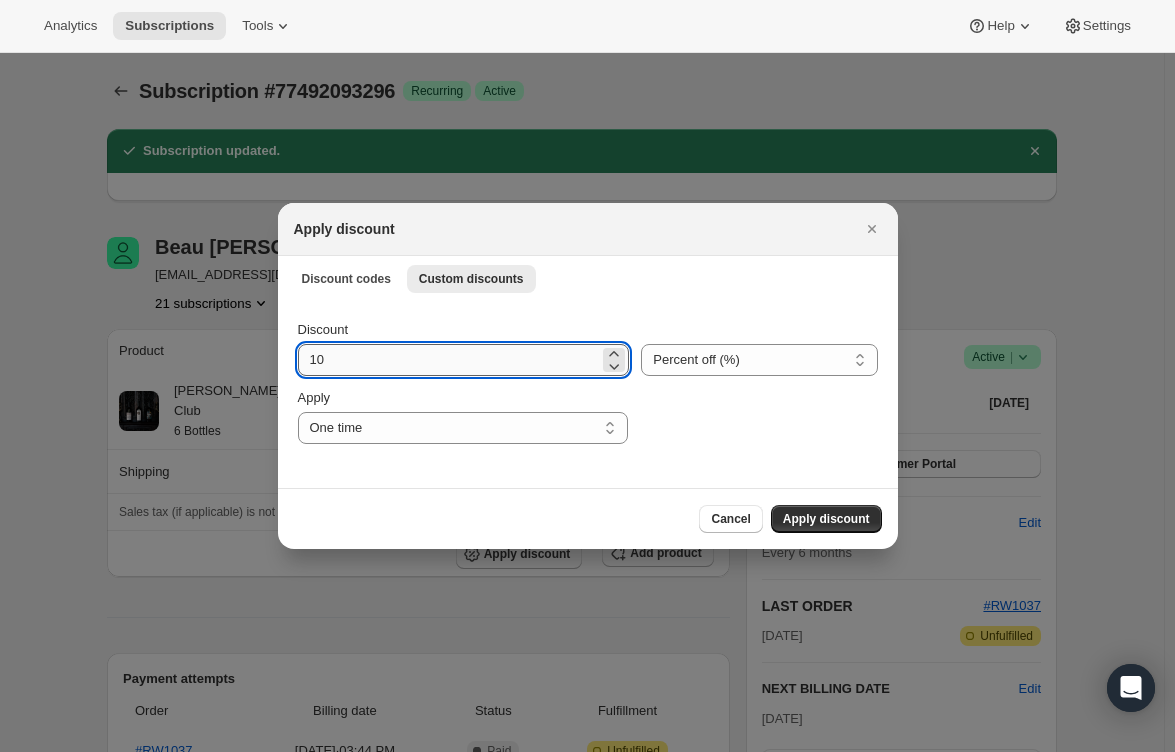 click on "10" at bounding box center (449, 360) 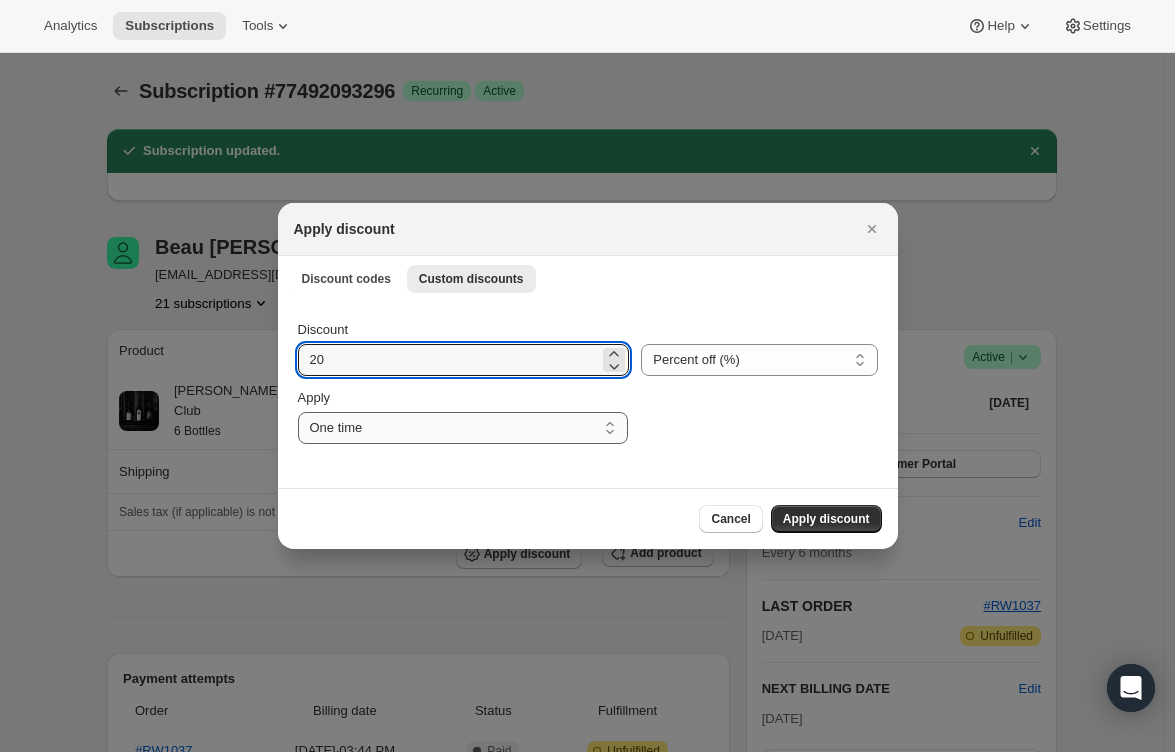 type on "20" 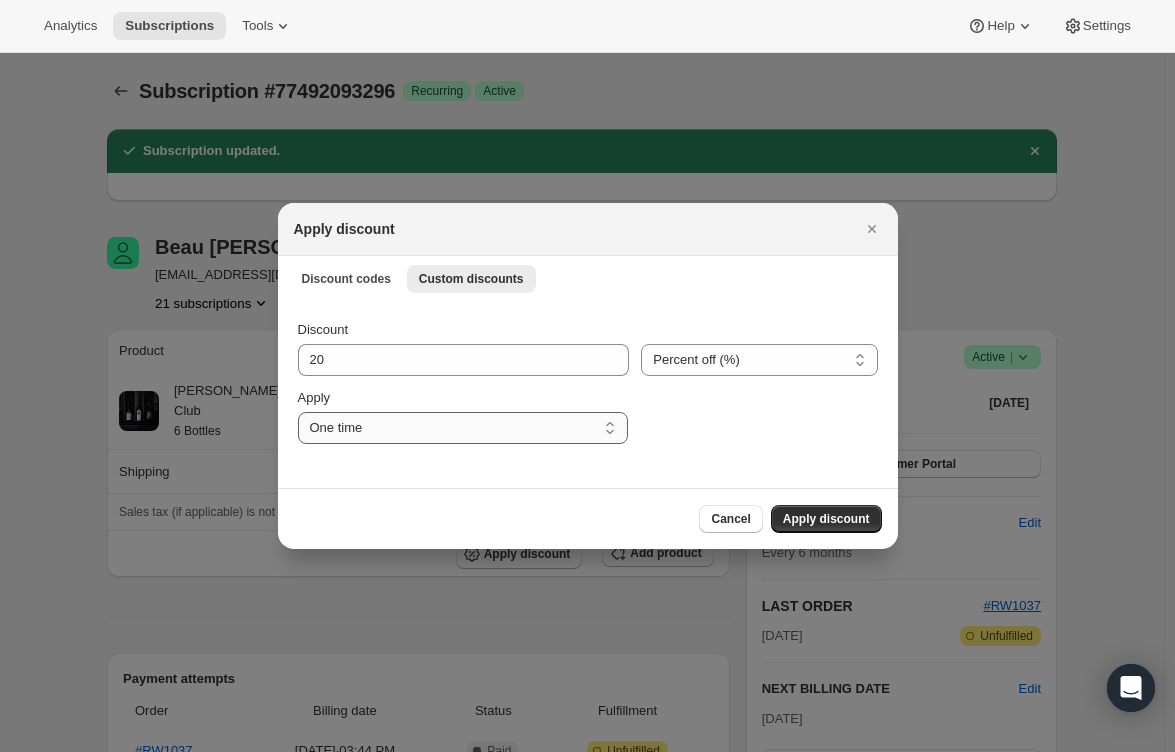 select on "indefinitely" 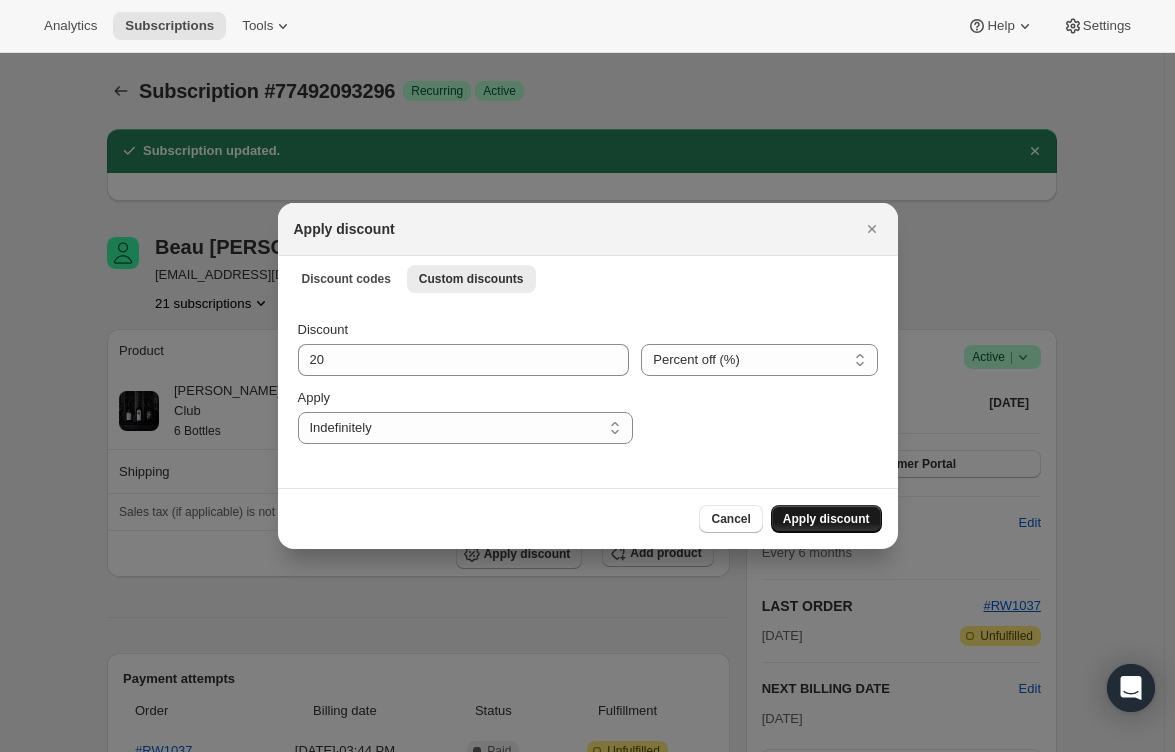 click on "Apply discount" at bounding box center (826, 519) 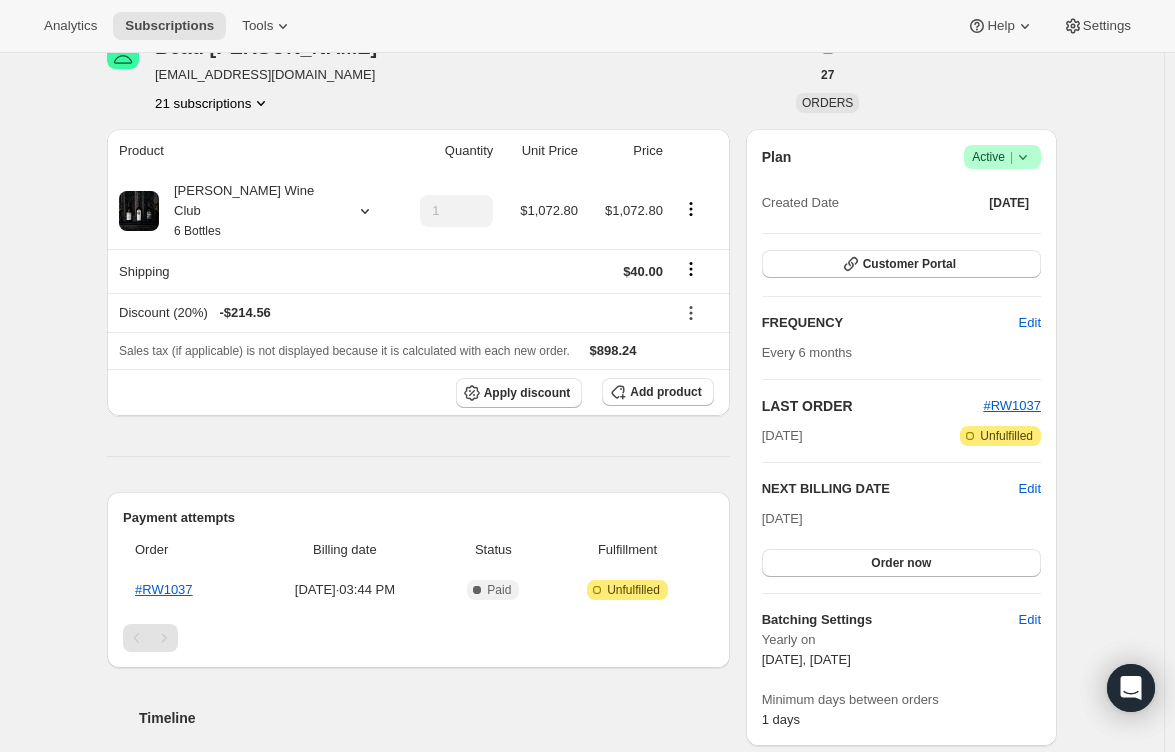 scroll, scrollTop: 600, scrollLeft: 0, axis: vertical 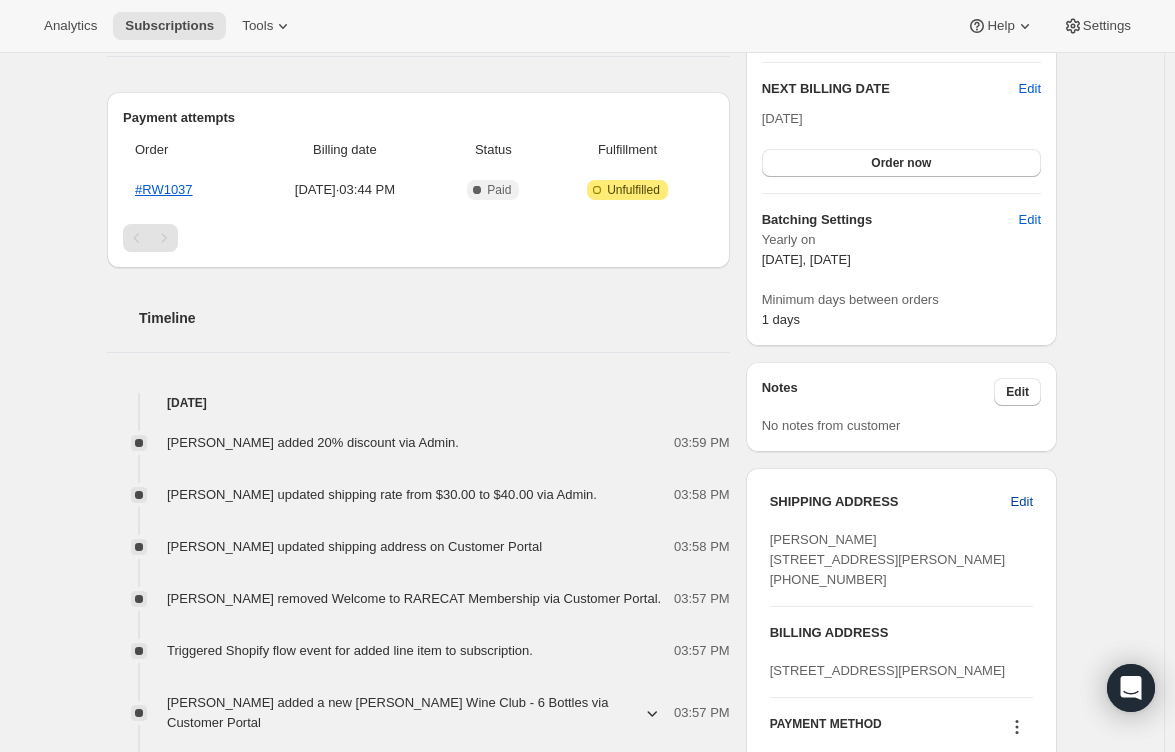 click on "Edit" at bounding box center [1022, 502] 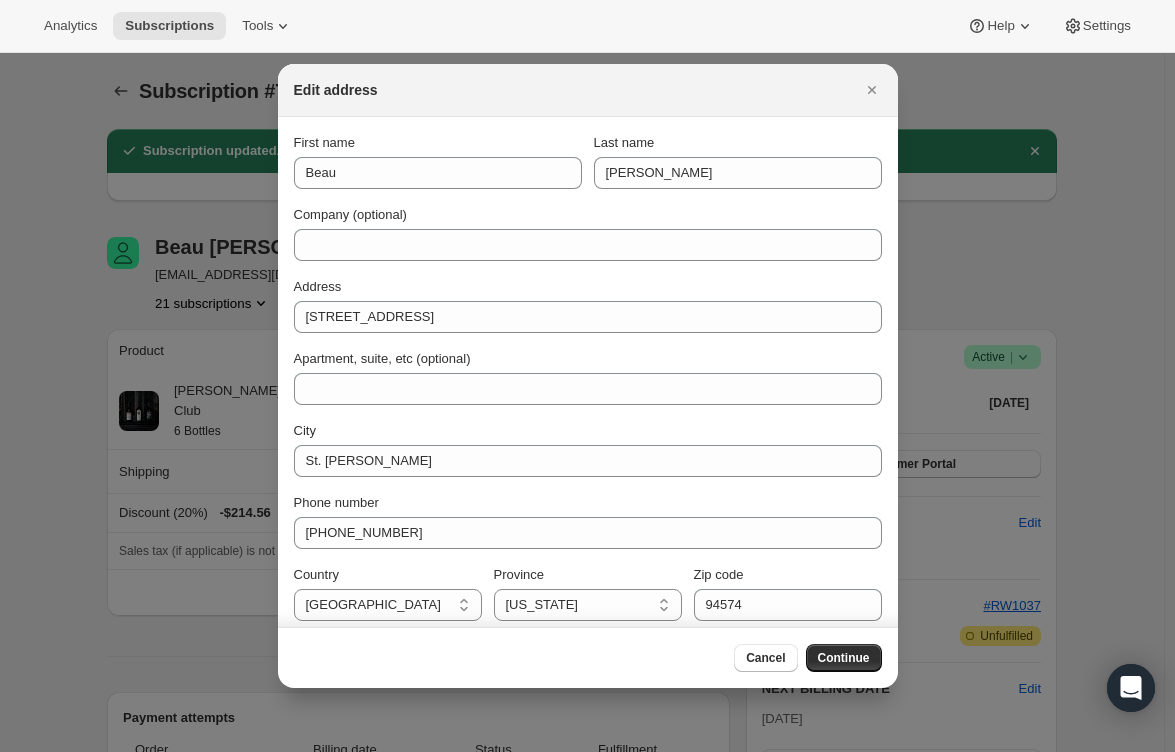 scroll, scrollTop: 600, scrollLeft: 0, axis: vertical 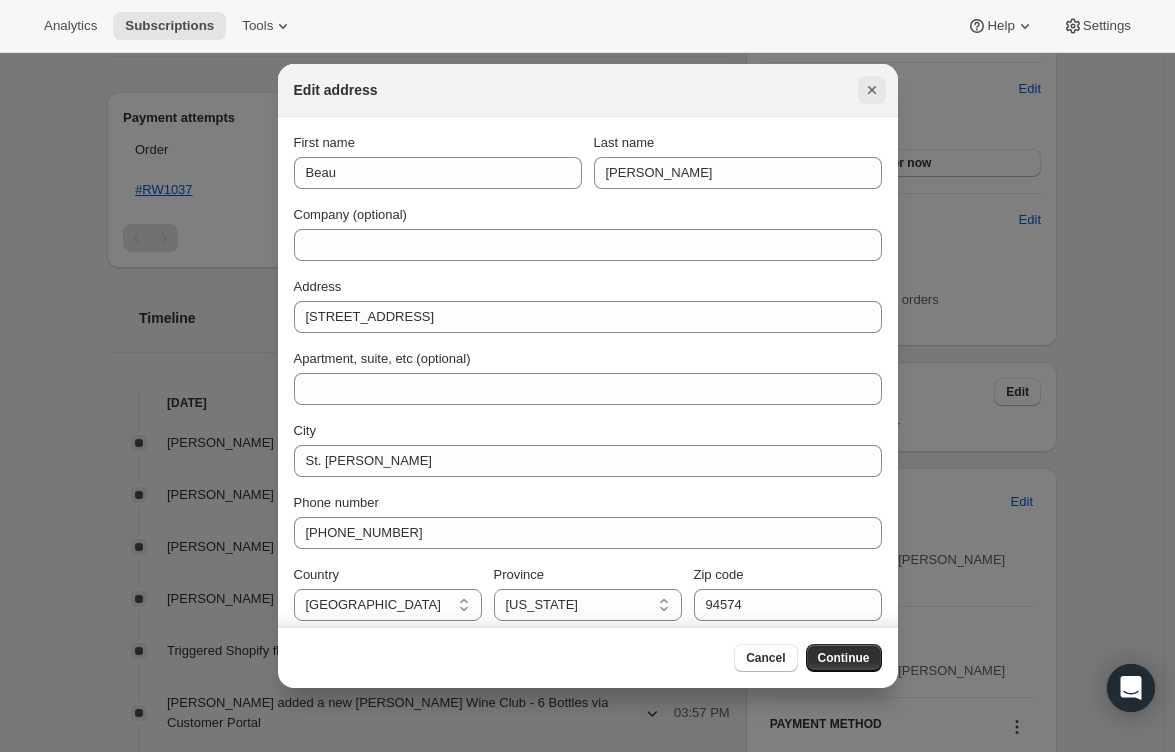 click 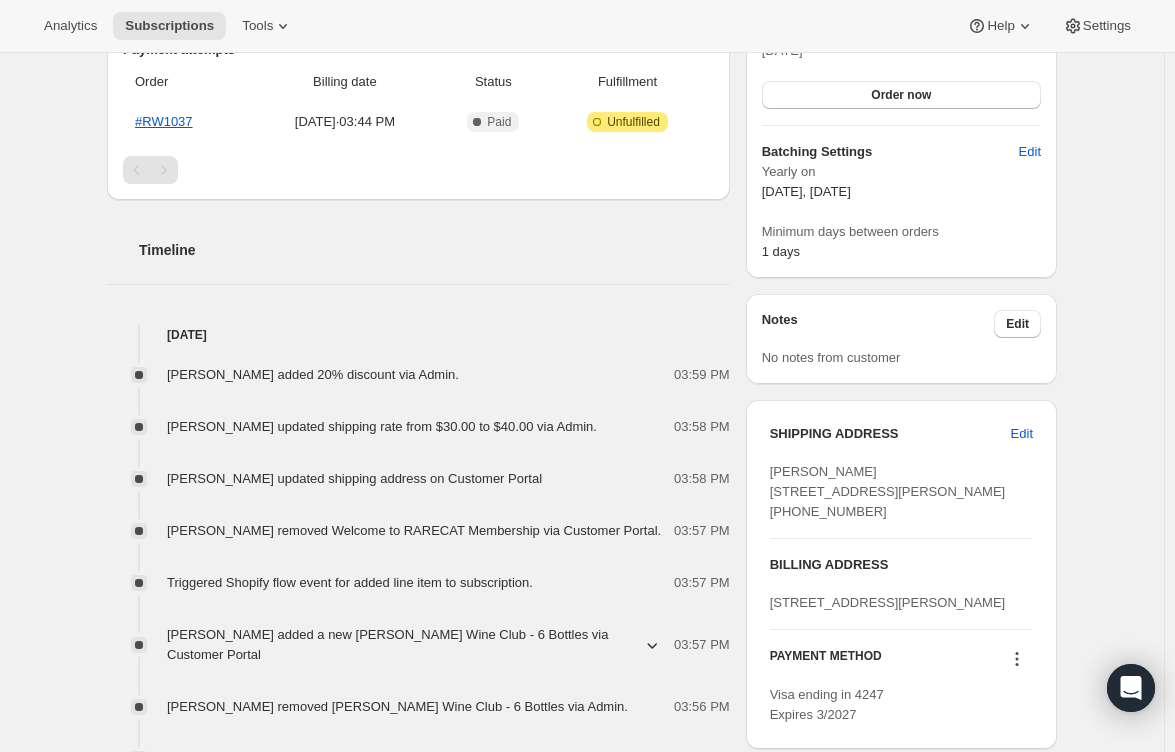 scroll, scrollTop: 700, scrollLeft: 0, axis: vertical 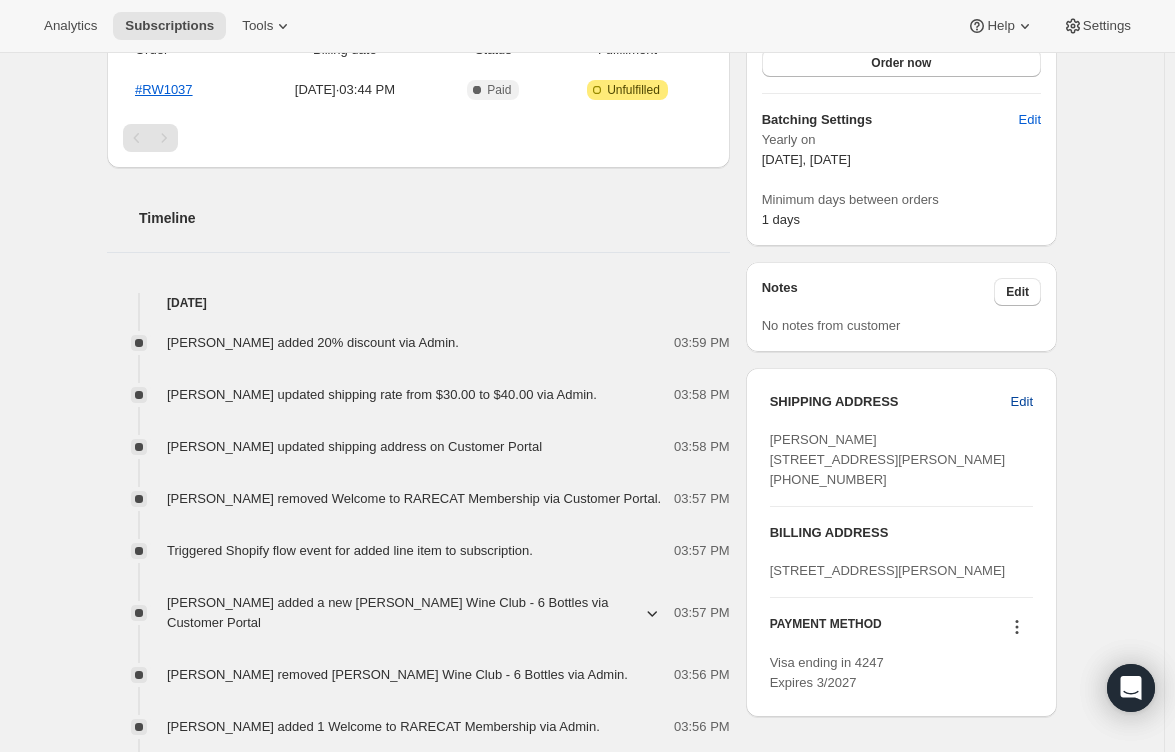 click on "Edit" at bounding box center [1022, 402] 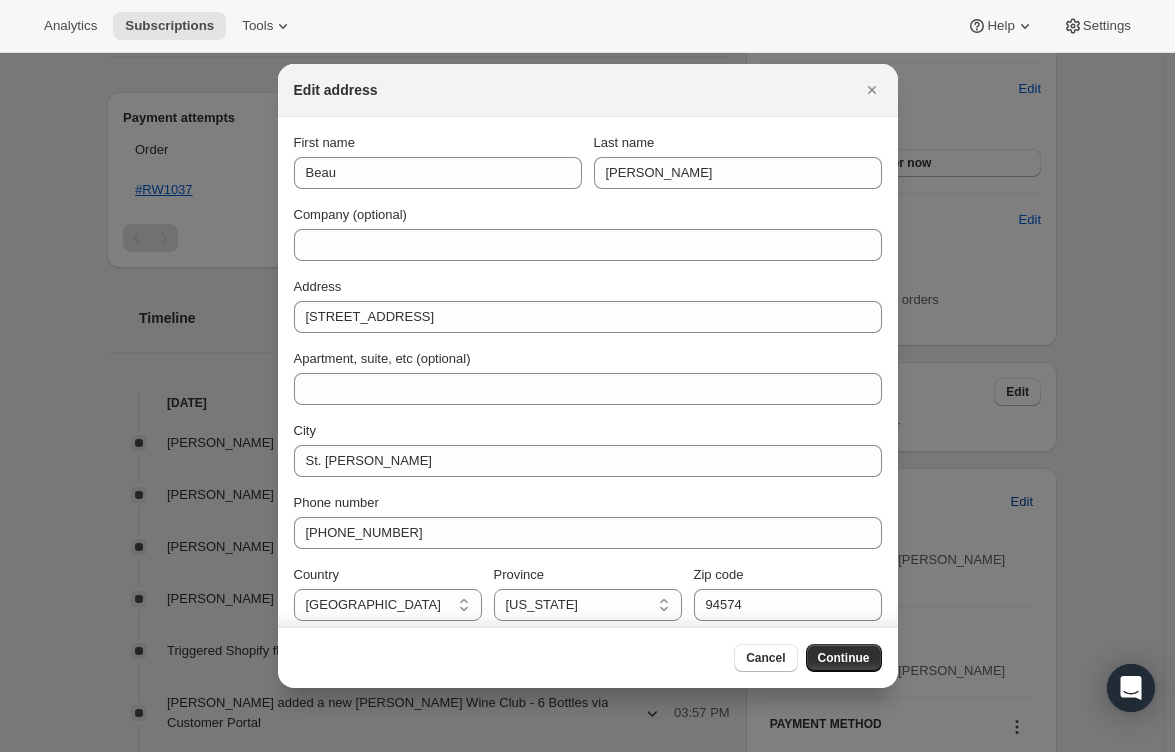 scroll, scrollTop: 700, scrollLeft: 0, axis: vertical 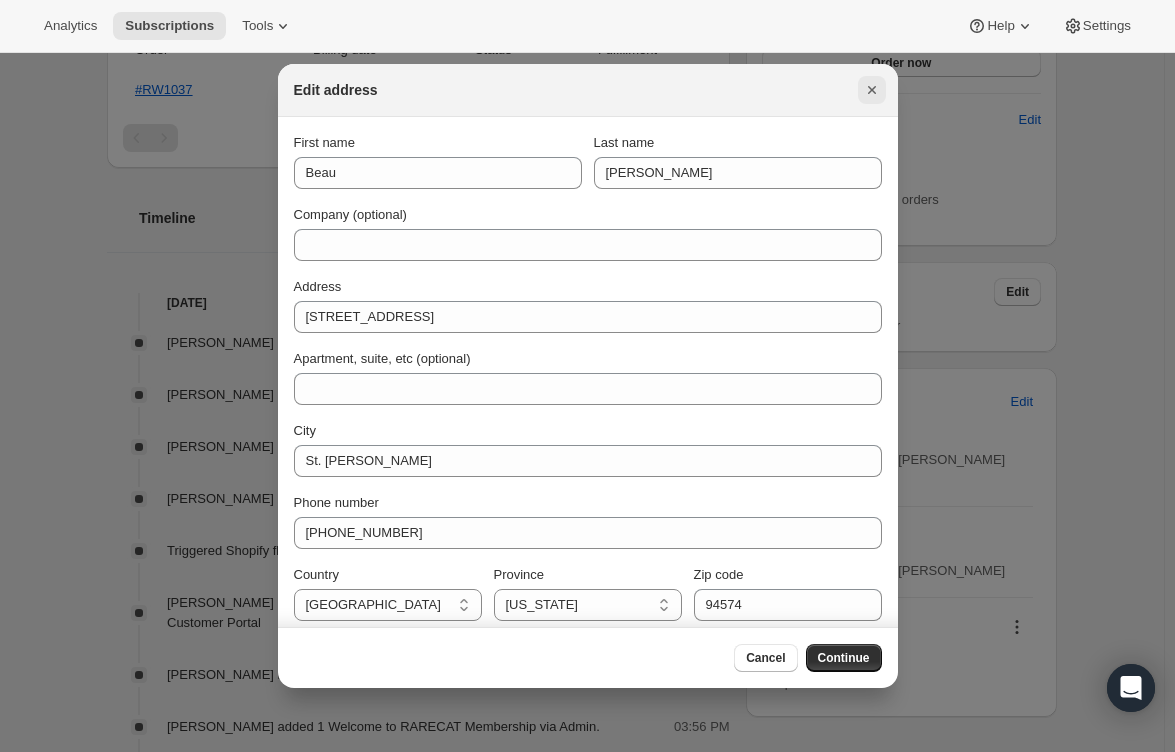 click 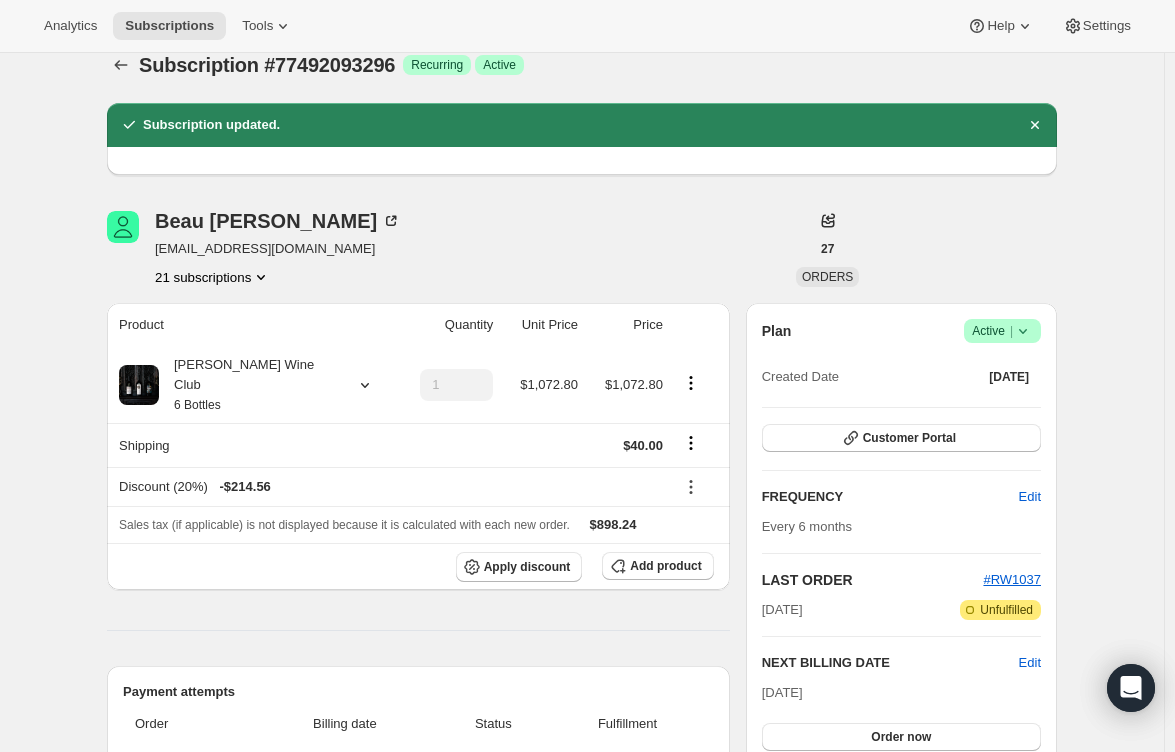 scroll, scrollTop: 0, scrollLeft: 0, axis: both 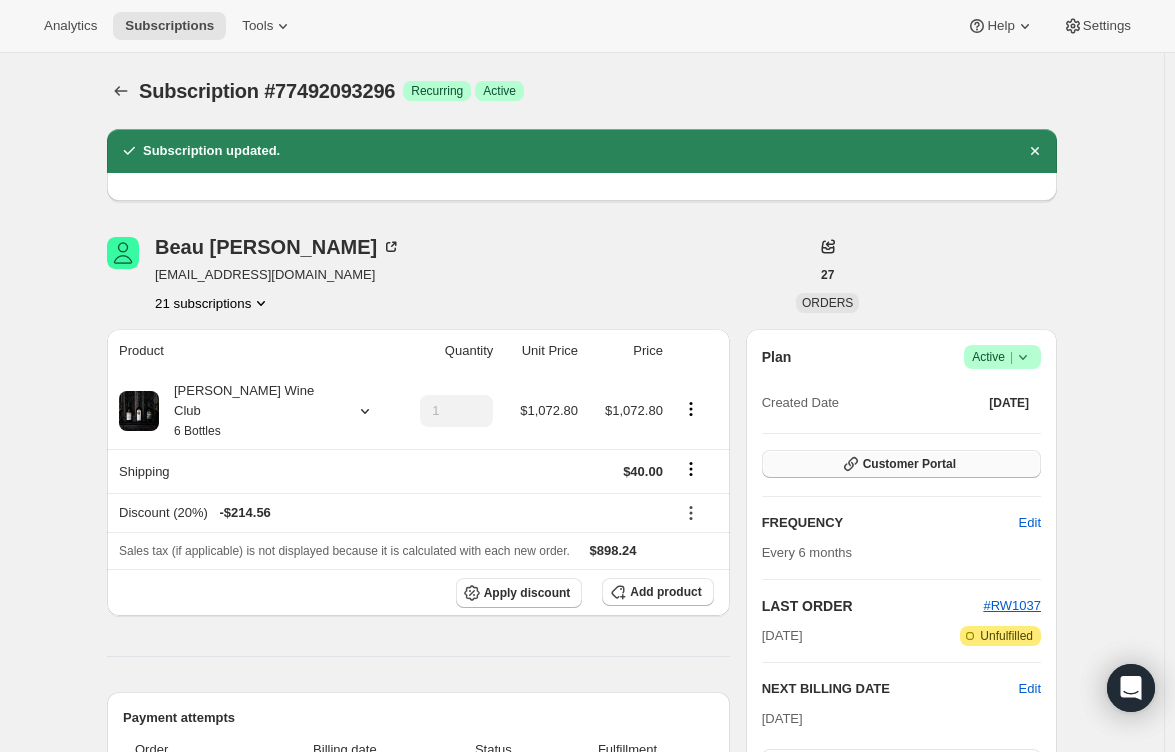 click on "Customer Portal" at bounding box center [901, 464] 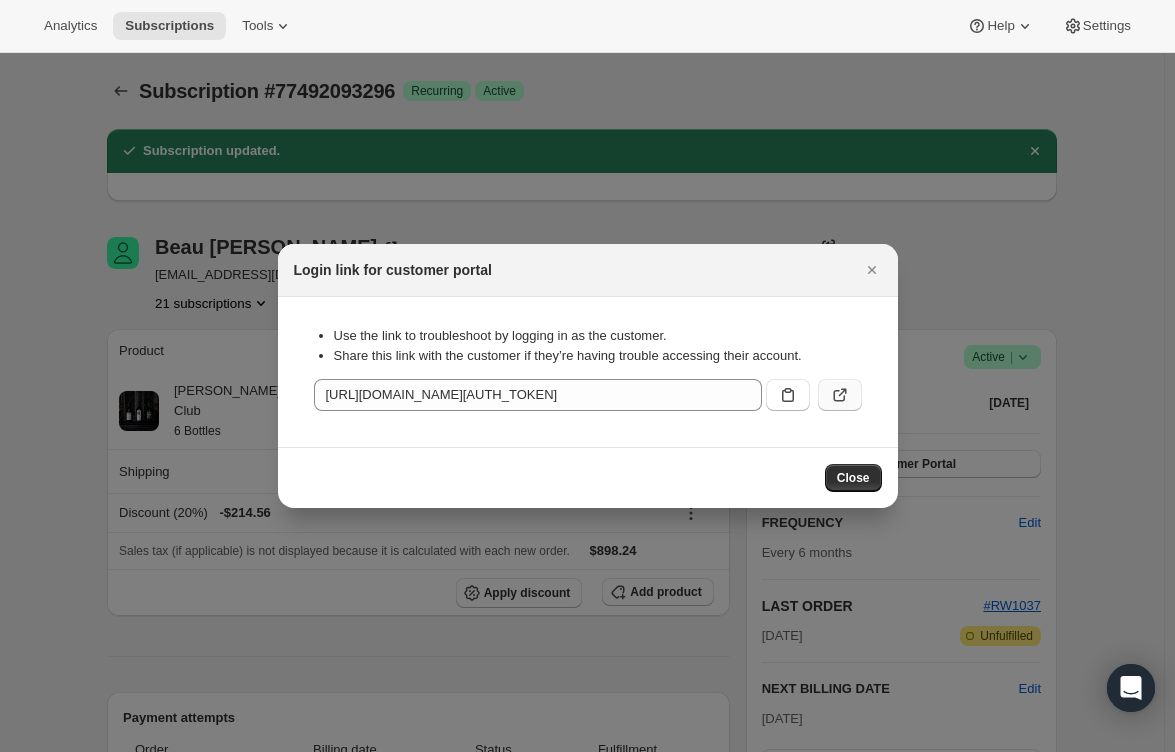 click at bounding box center [840, 395] 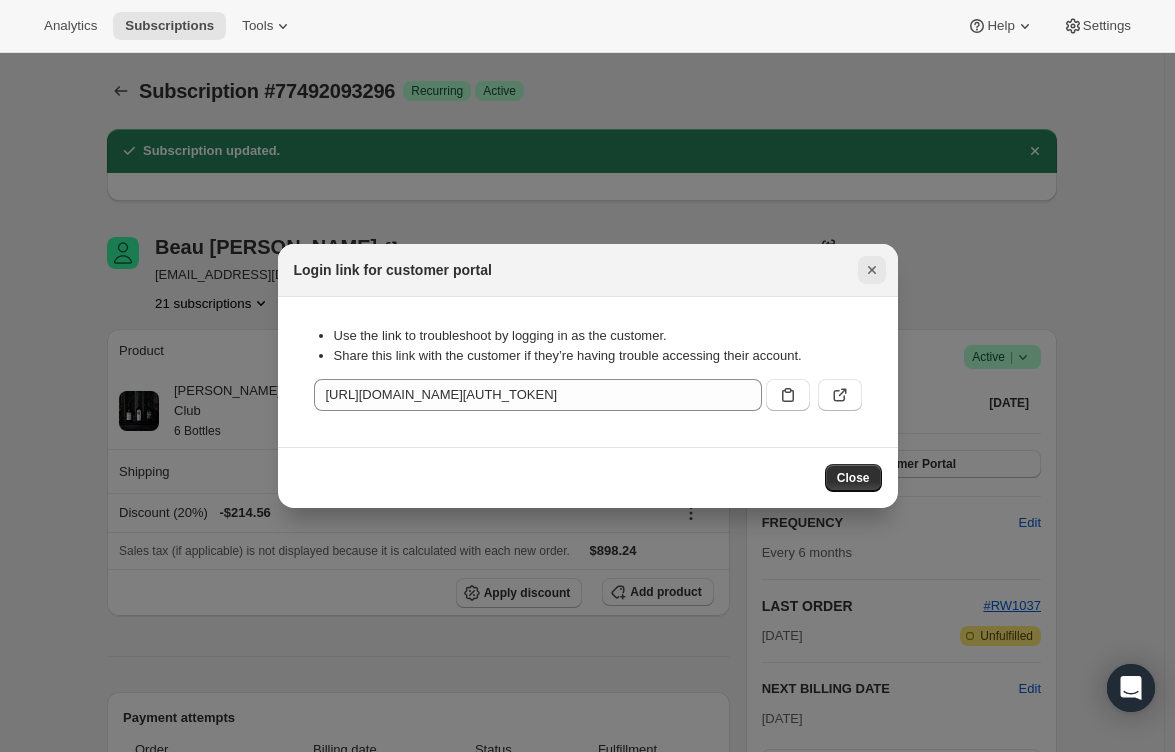click at bounding box center (872, 270) 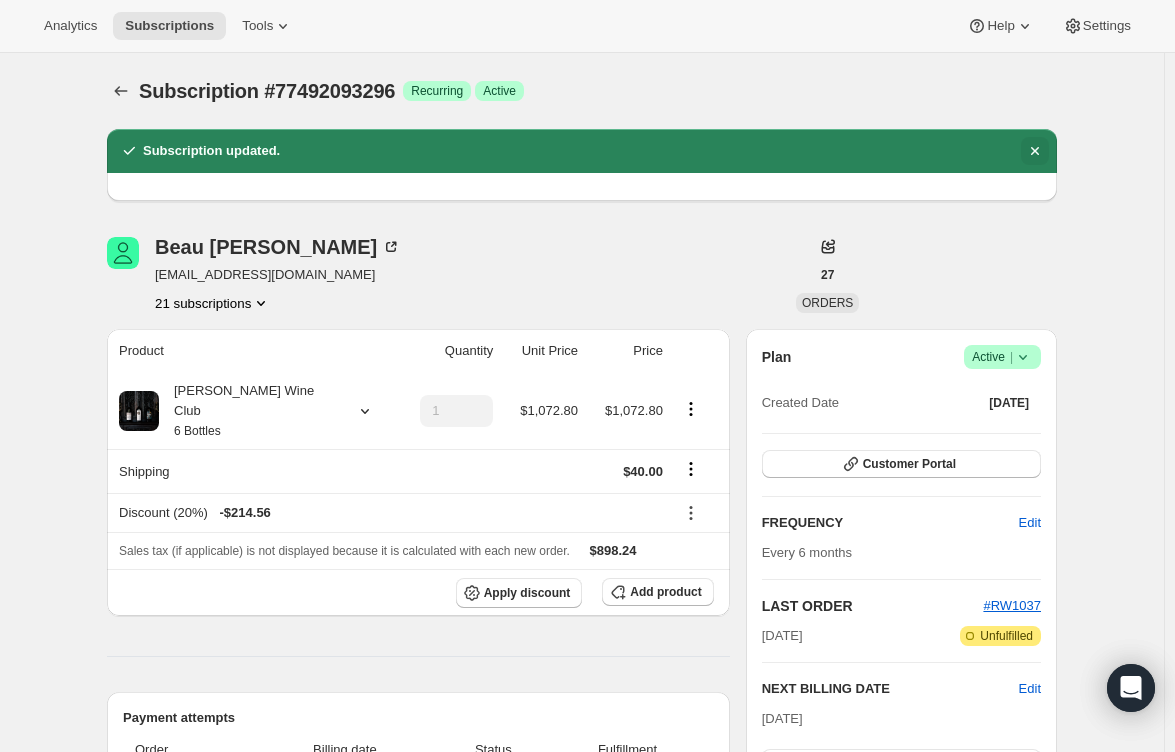 click 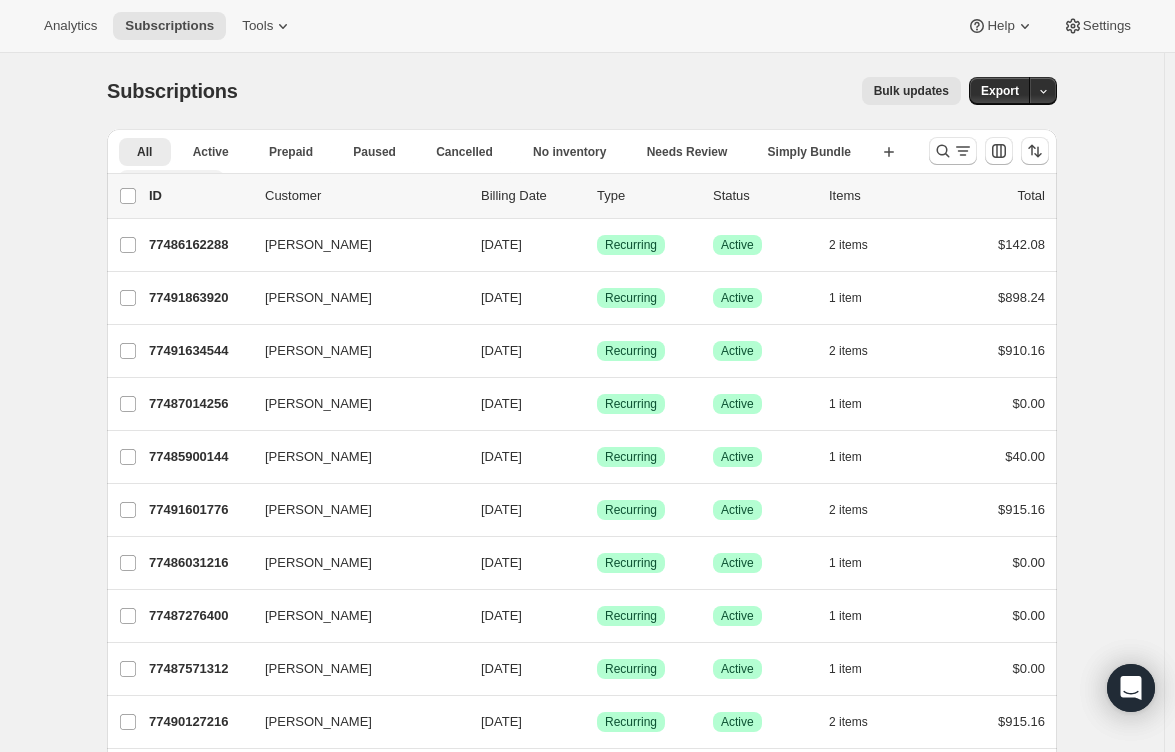 click 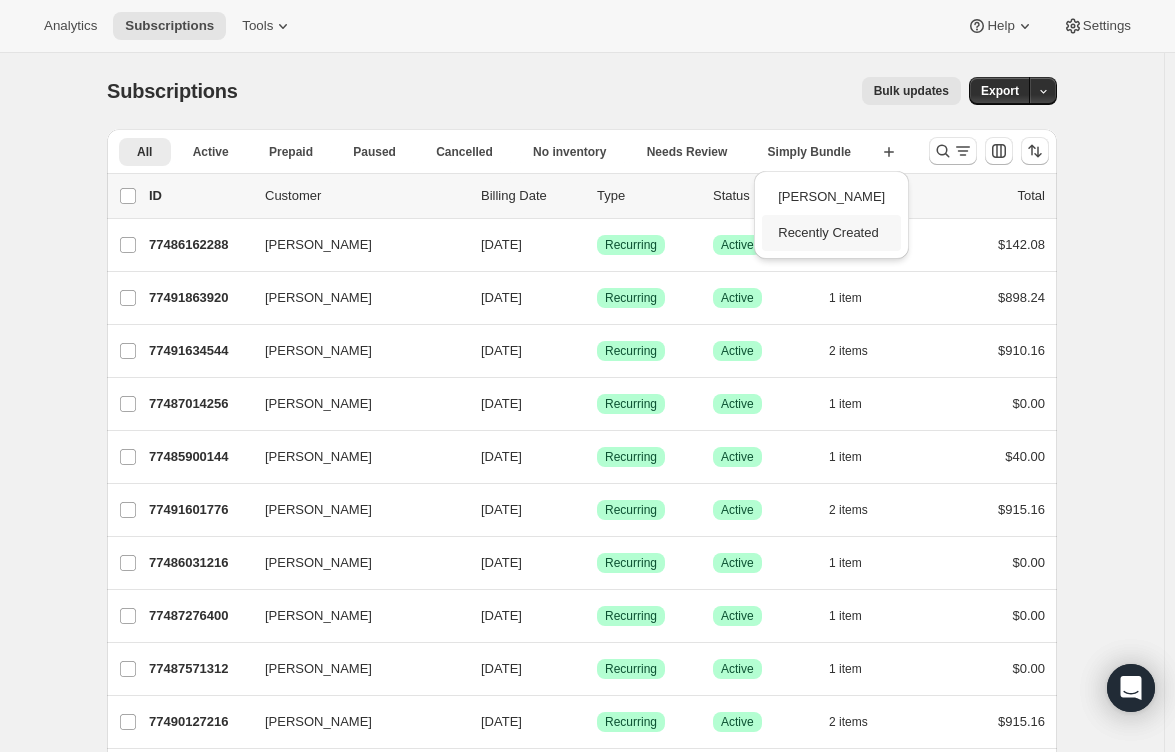click on "Recently Created" at bounding box center [831, 233] 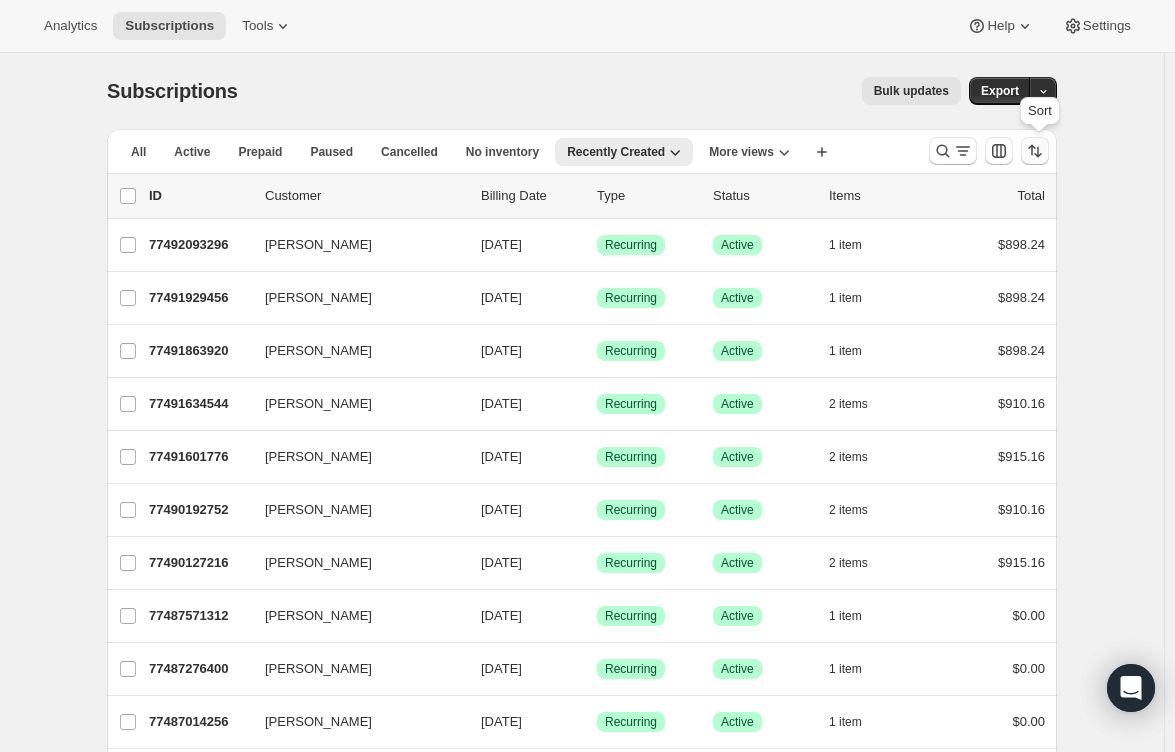 click 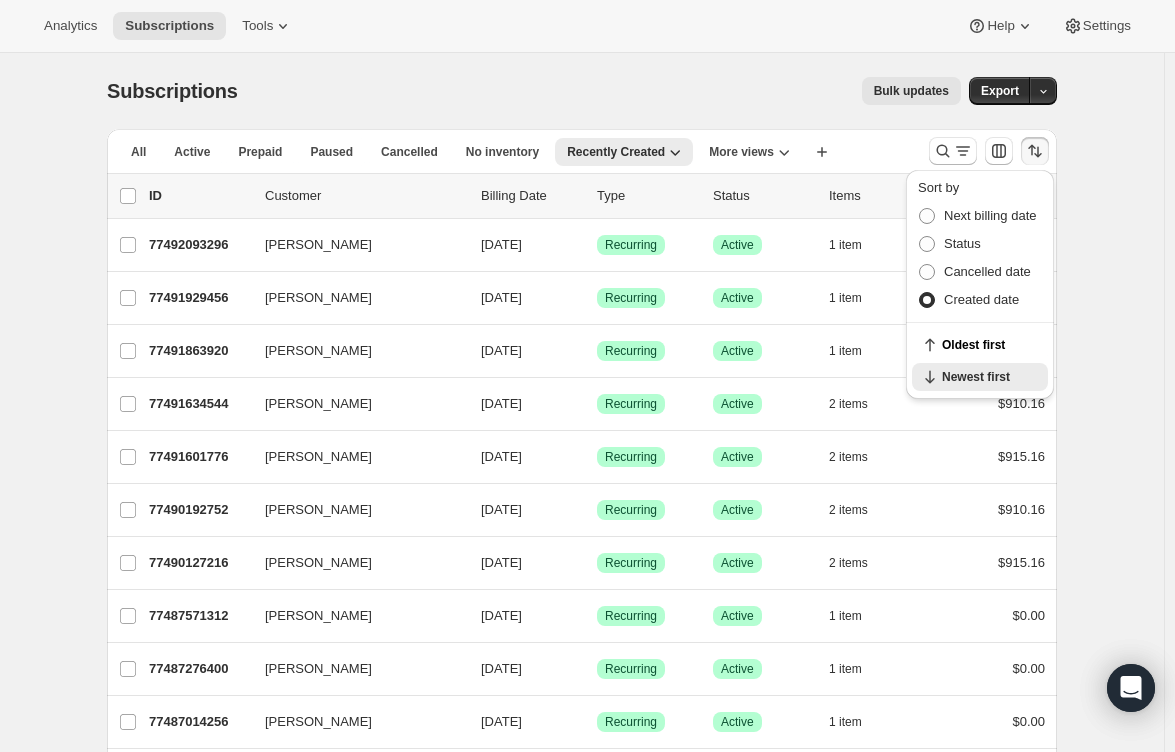 click on "Subscriptions. This page is ready Subscriptions Bulk updates More actions Bulk updates Export All Active Prepaid Paused Cancelled No inventory Needs Review Simply Bundle [PERSON_NAME] Recently Created More views All Active Prepaid Paused Cancelled No inventory Recently Created More views Create new view 0 selected Update next billing date Change status Showing 14 subscriptions Select all 14 subscriptions Showing 14 subscriptions Select Select all 14 subscriptions 0 selected list header ID Customer Billing Date Type Status Items Total [PERSON_NAME] 77492093296 [PERSON_NAME] [DATE] Success Recurring Success Active 1   item $898.24 [PERSON_NAME] 77491929456 [PERSON_NAME] [DATE] Success Recurring Success Active 1   item $898.24 [PERSON_NAME] 77491863920 [PERSON_NAME] [DATE] Success Recurring Success Active 1   item $898.24 [PERSON_NAME] 77491634544 [PERSON_NAME] [DATE] Success Recurring Success Active 2   items $910.16 [PERSON_NAME] 77491601776 [PERSON_NAME] [DATE] Success Recurring Success Active 2   items 2" at bounding box center [582, 536] 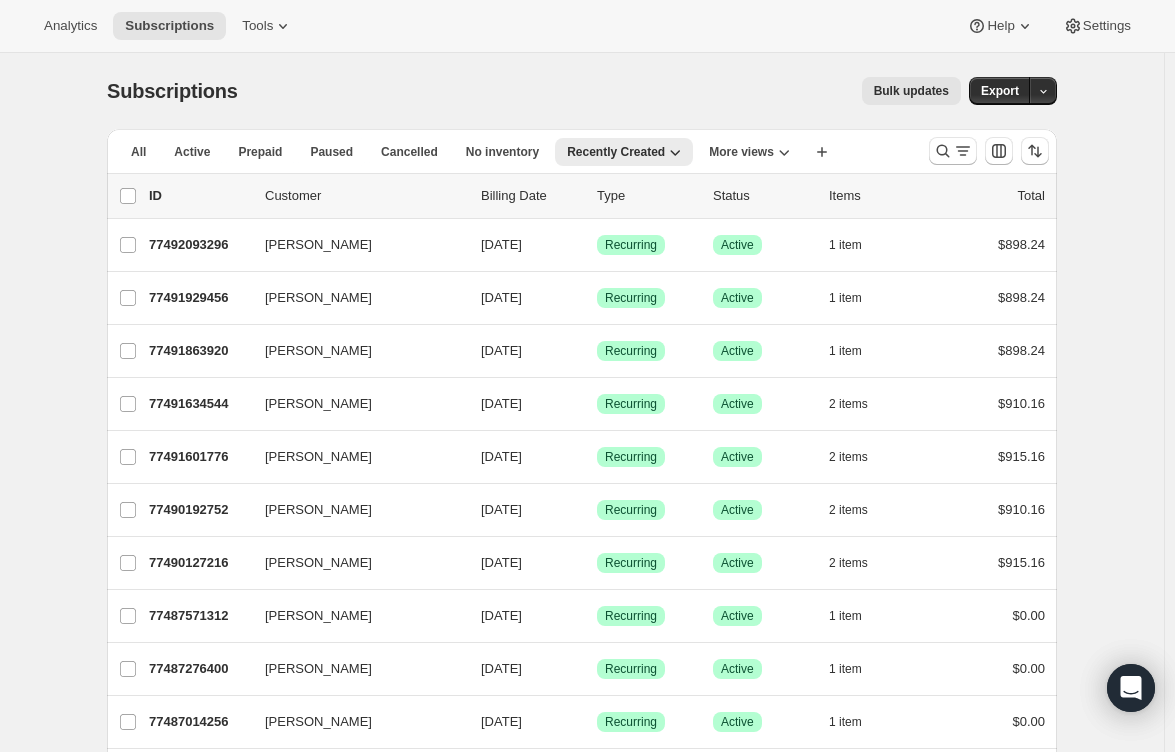 click on "Bulk updates" at bounding box center [611, 91] 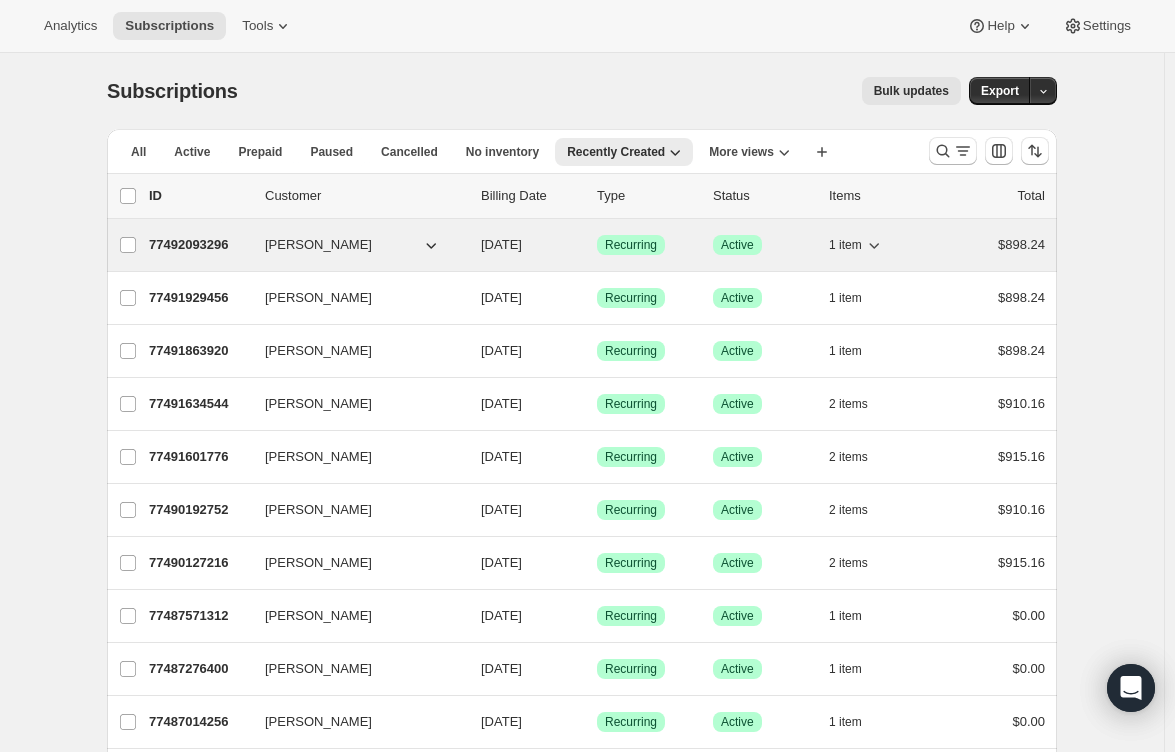 click on "77492093296 [PERSON_NAME] [DATE] Success Recurring Success Active 1   item $898.24" at bounding box center (597, 245) 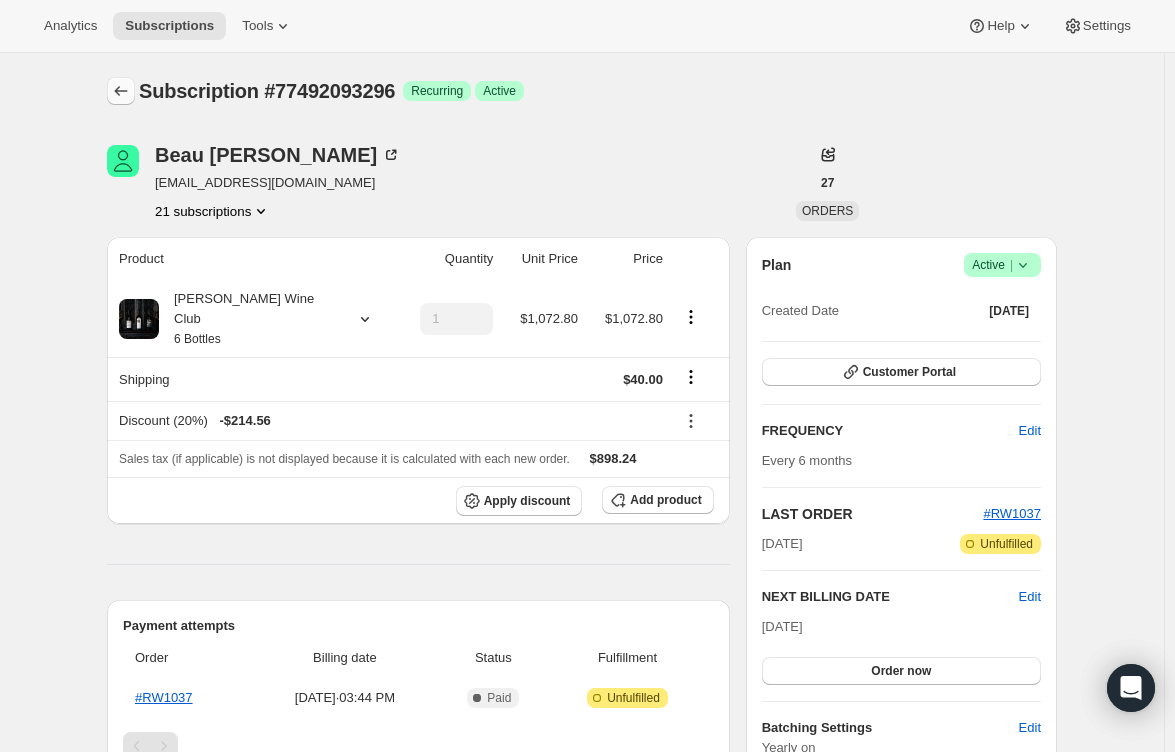 click 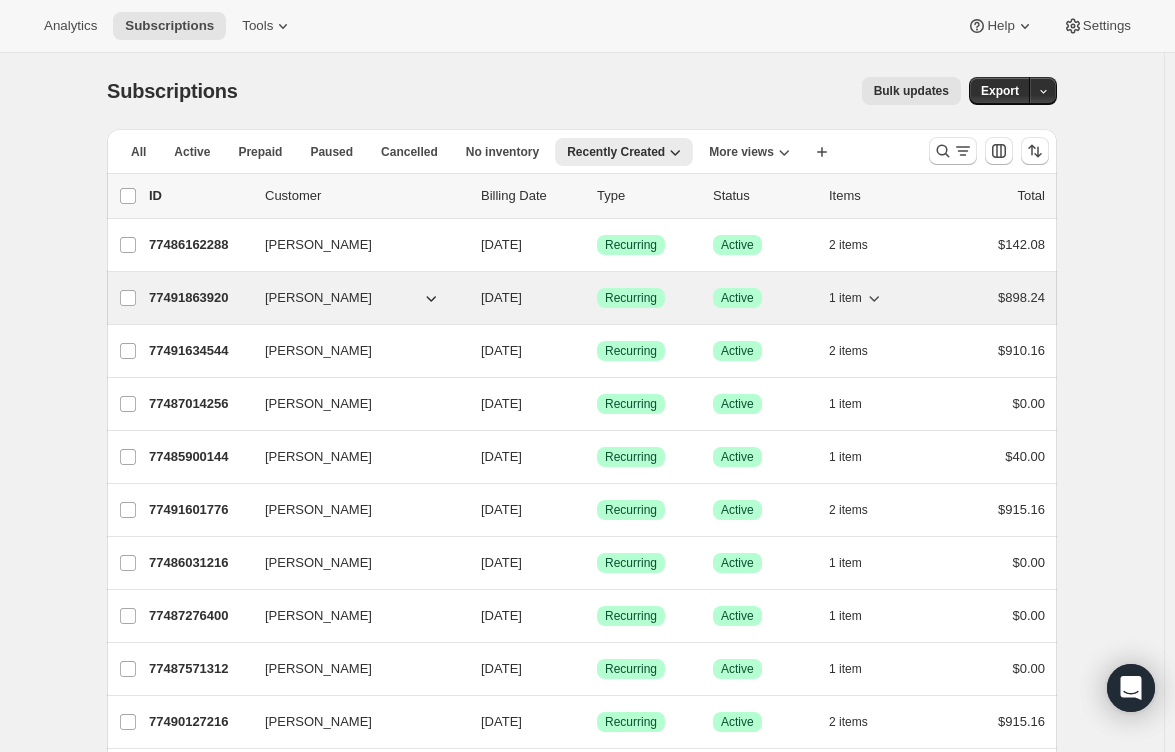 click on "[PERSON_NAME]" at bounding box center [353, 298] 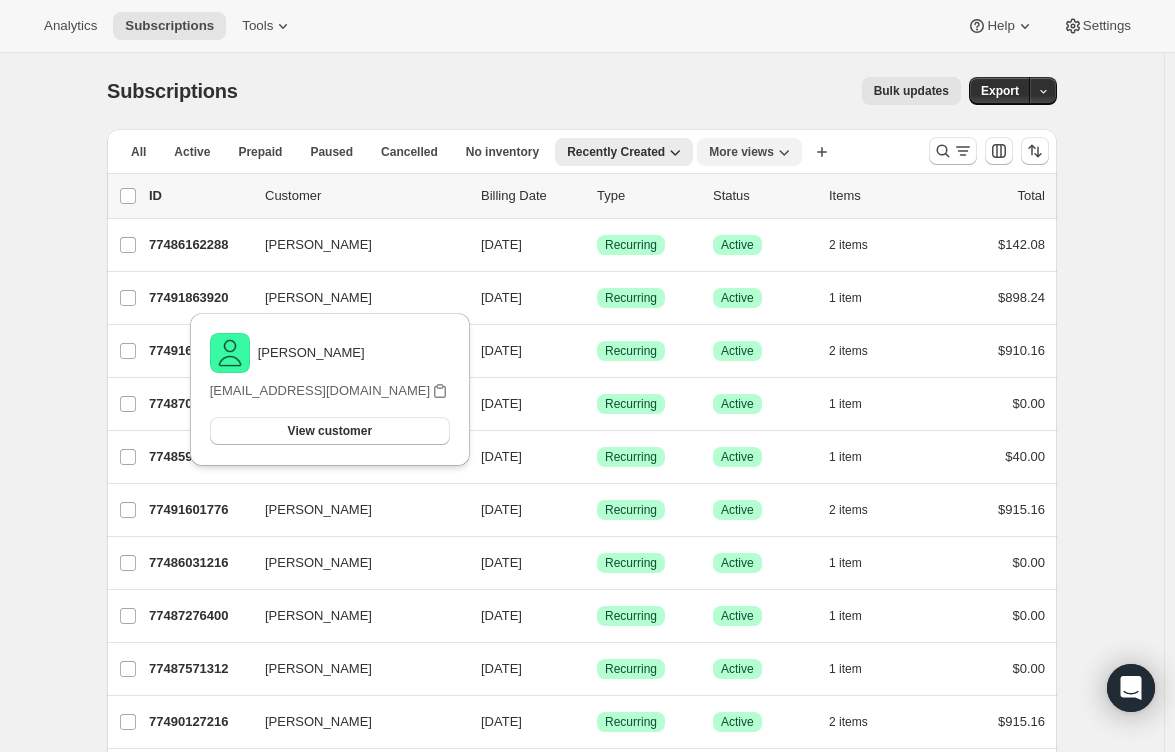 click on "More views" at bounding box center (749, 152) 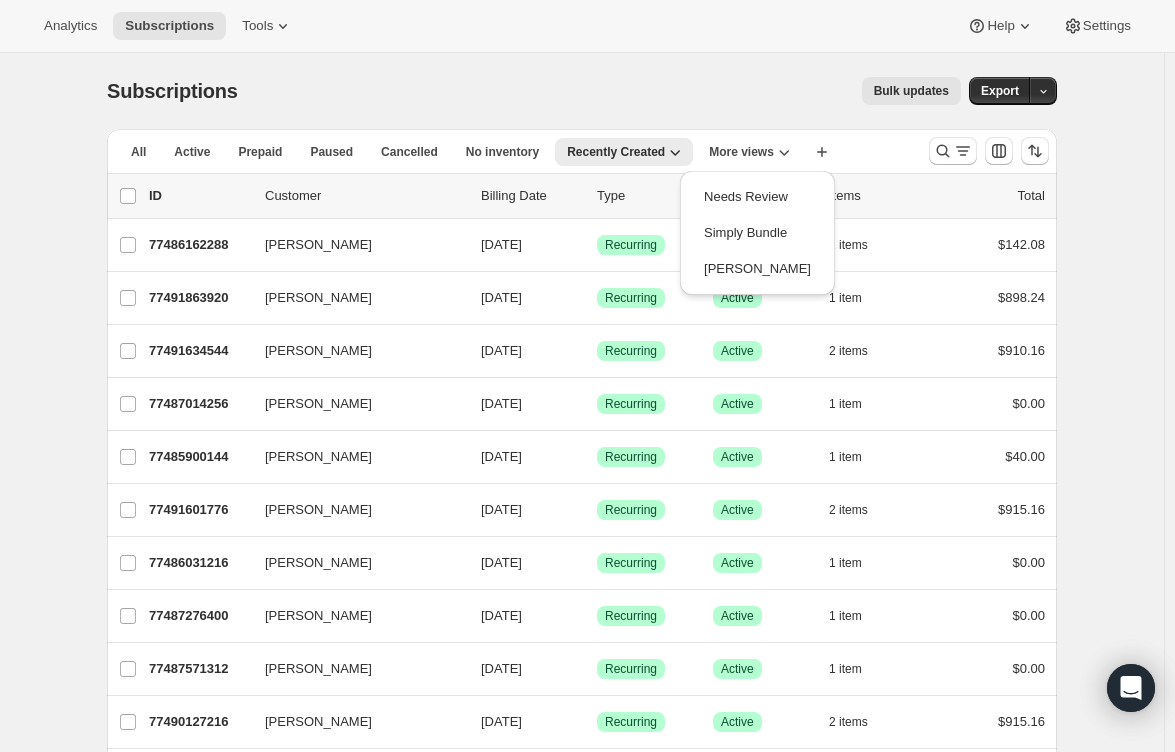 drag, startPoint x: 769, startPoint y: 203, endPoint x: 768, endPoint y: 113, distance: 90.005554 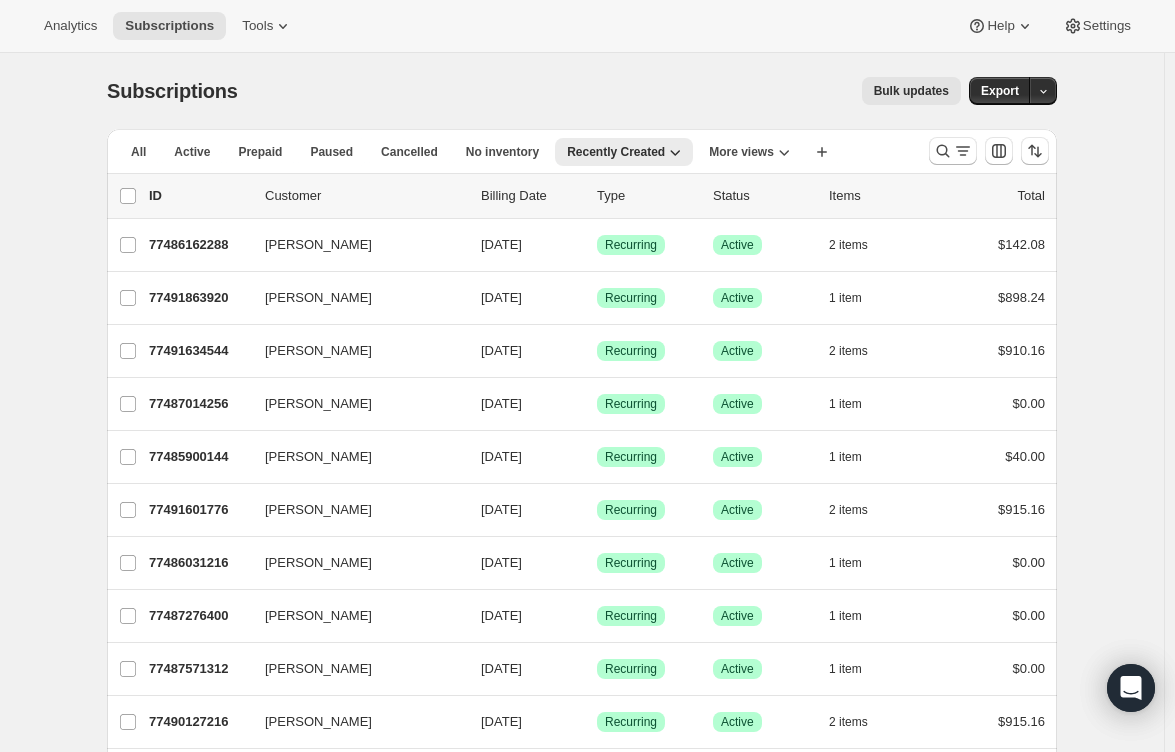 click on "All Active Prepaid Paused Cancelled No inventory Needs Review Simply Bundle [PERSON_NAME] Recently Created More views All Active Prepaid Paused Cancelled No inventory Recently Created More views Create new view" at bounding box center [510, 151] 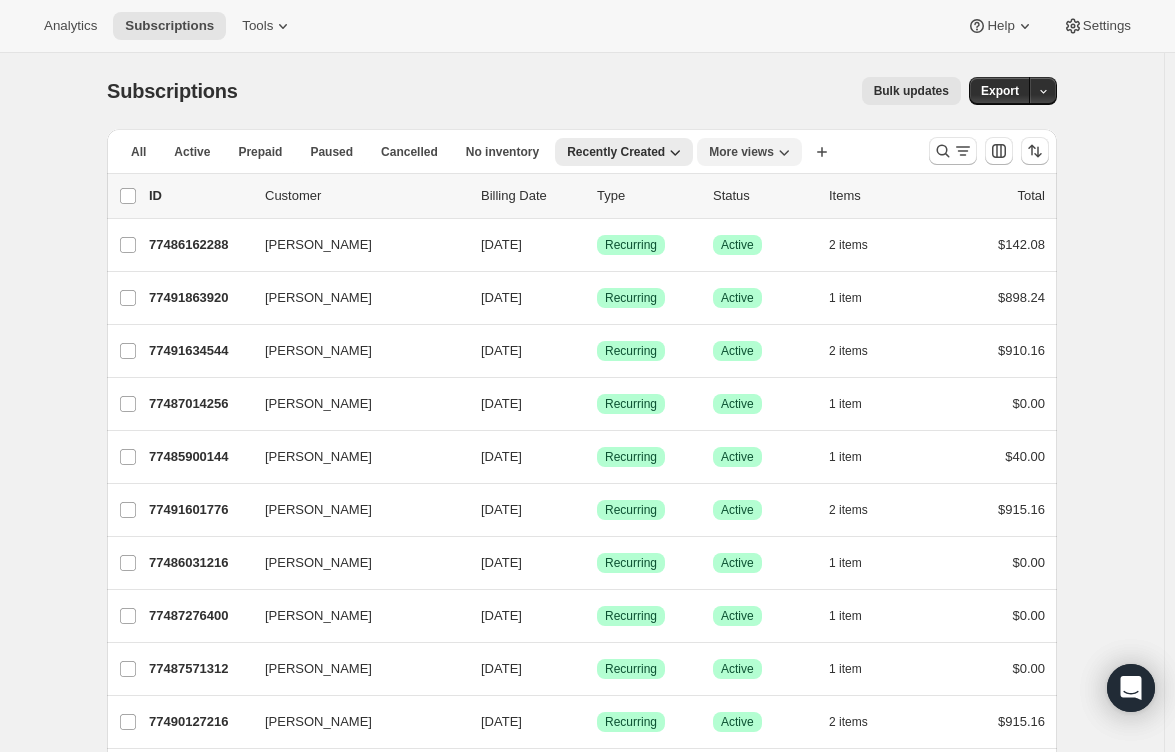 click 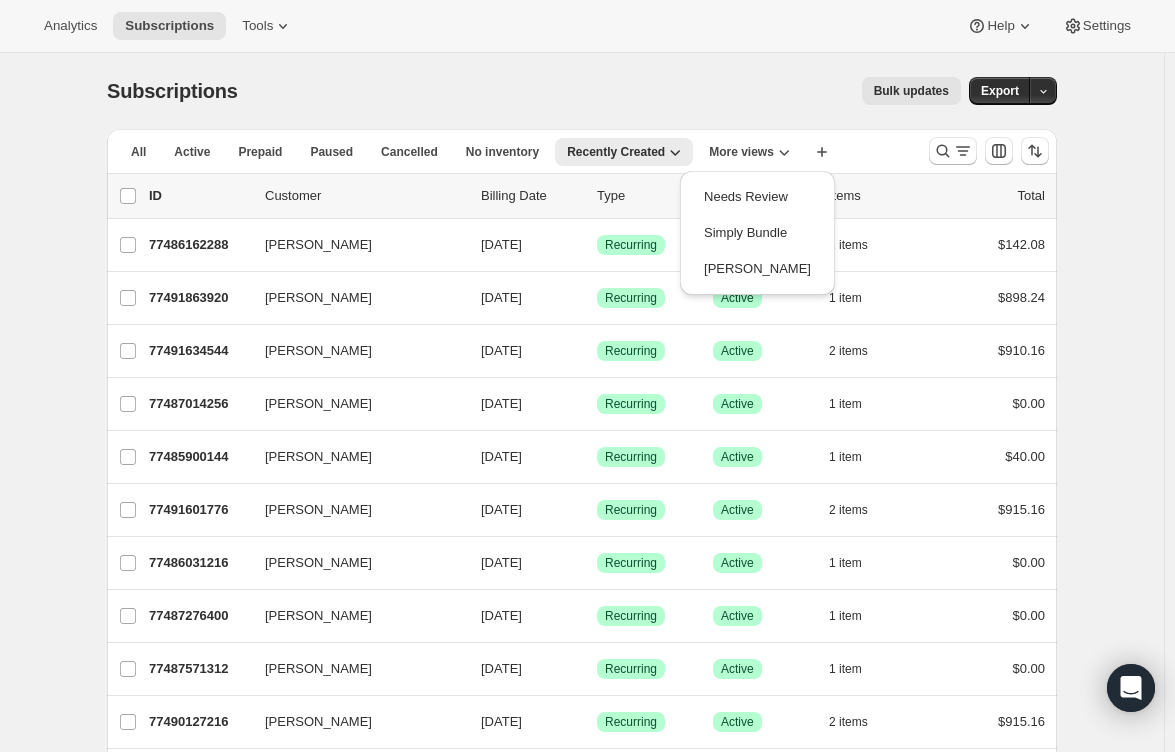 click on "Bulk updates" at bounding box center (611, 91) 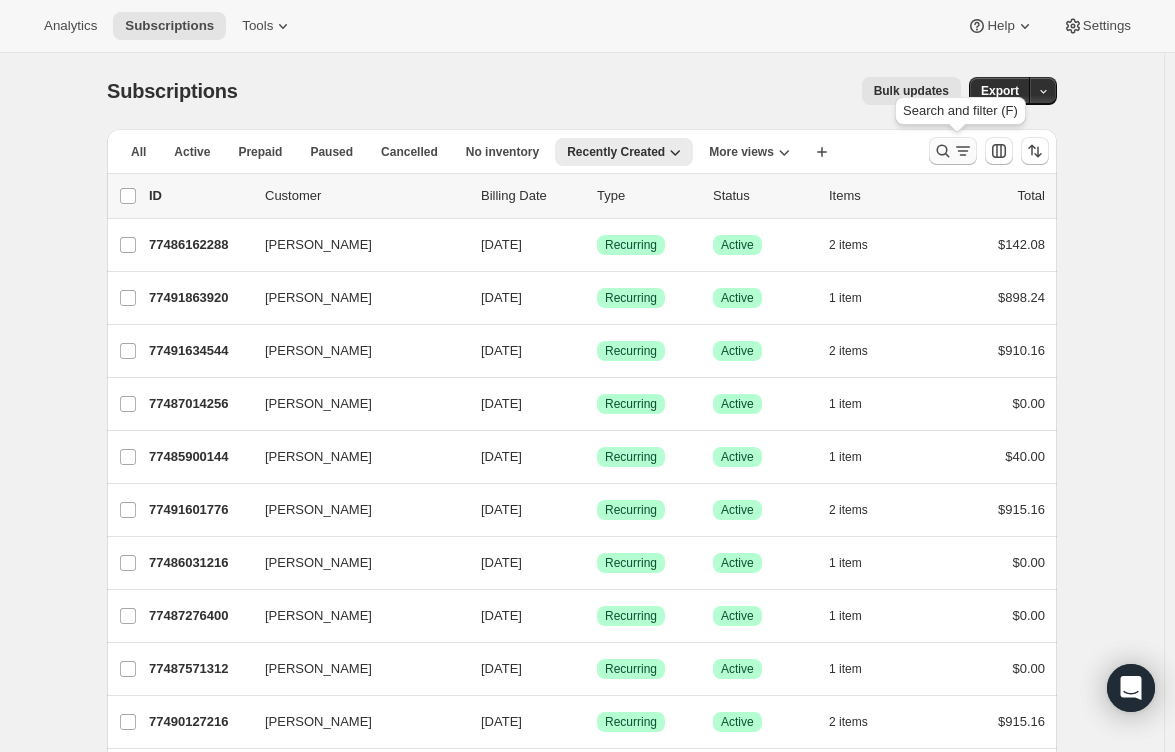 click 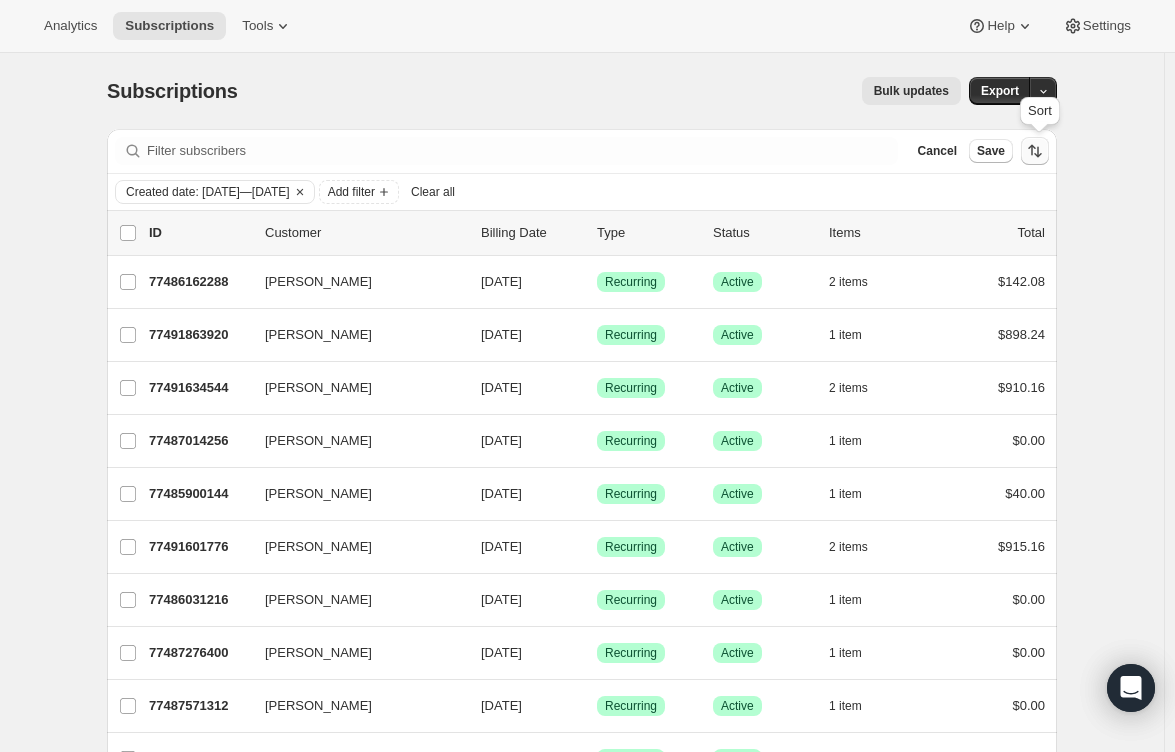 click 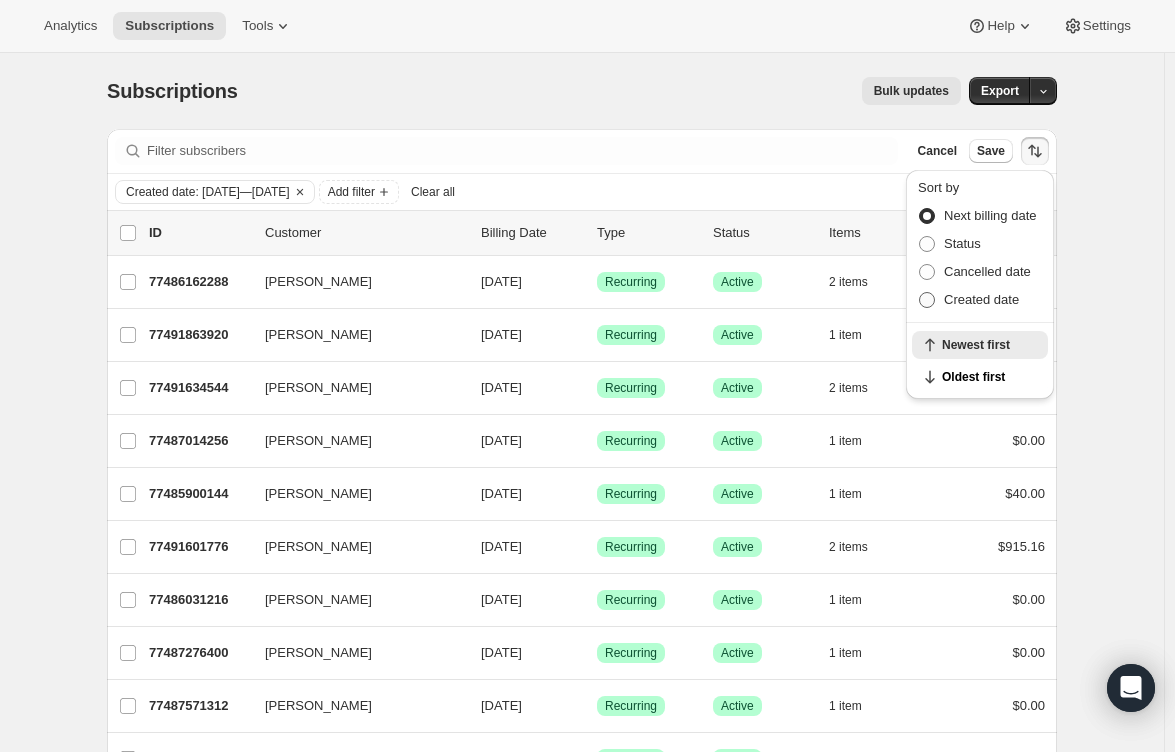 click on "Created date" at bounding box center [981, 299] 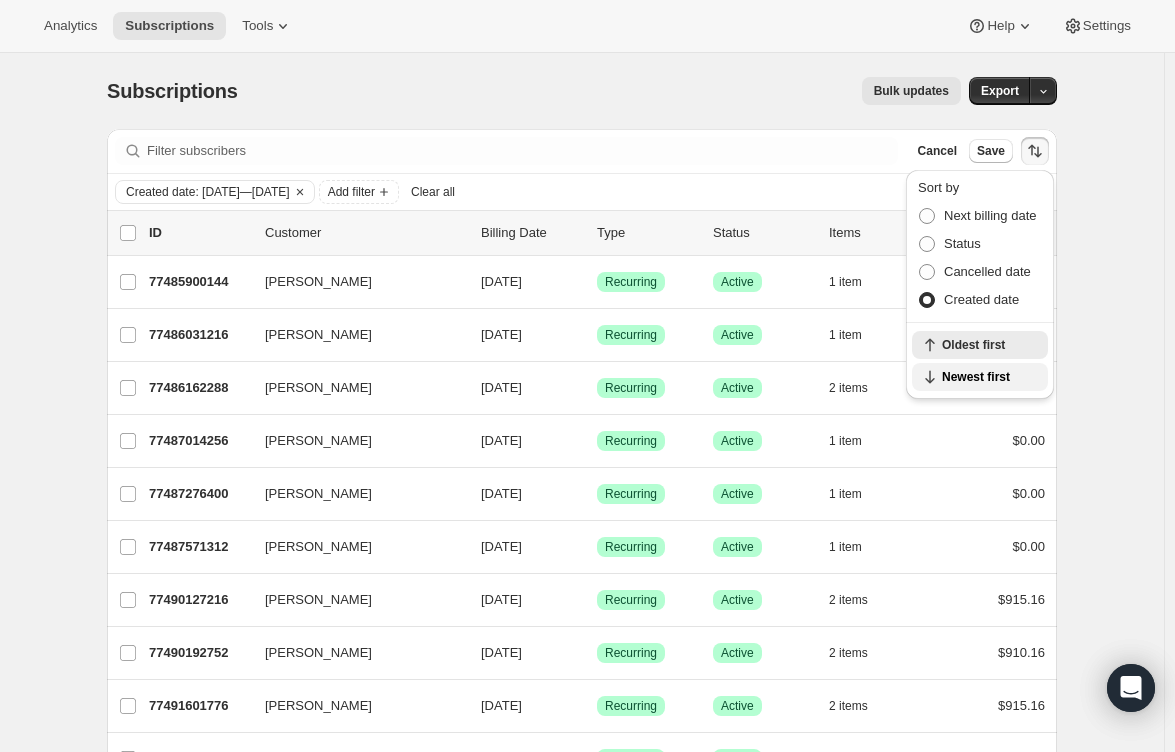 click on "Newest first" at bounding box center (989, 377) 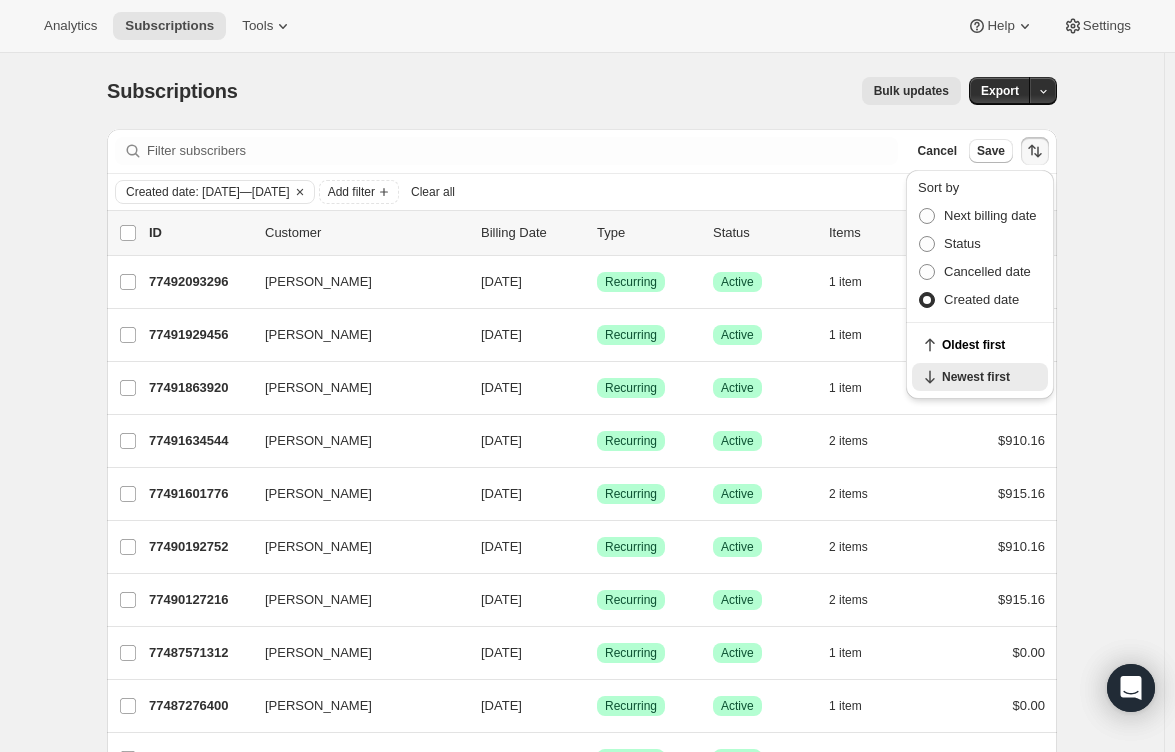 click on "Subscriptions. This page is ready Subscriptions Bulk updates More actions Bulk updates Export Filter subscribers Cancel Save Created date: Jul 21, 2025—Jul 21, 2025 Add filter   Clear all 0 selected Update next billing date Change status Showing 14 subscriptions Select all 14 subscriptions Showing 14 subscriptions Select Select all 14 subscriptions 0 selected list header ID Customer Billing Date Type Status Items Total Beau Harris 77492093296 Beau Harris 03/15/2026 Success Recurring Success Active 1   item $898.24 Beau Harris 77491929456 Beau Harris 03/15/2026 Success Recurring Success Active 1   item $898.24 Beau Harris 77491863920 Beau Harris 10/15/2025 Success Recurring Success Active 1   item $898.24 Beau Harris 77491634544 Beau Harris 10/15/2025 Success Recurring Success Active 2   items $910.16 Beau Harris 77491601776 Beau Harris 10/15/2025 Success Recurring Success Active 2   items $915.16 Beau Harris 77490192752 Beau Harris 03/15/2026 Success Recurring Success Active 2   items $910.16 Beau Harris 2" at bounding box center [582, 554] 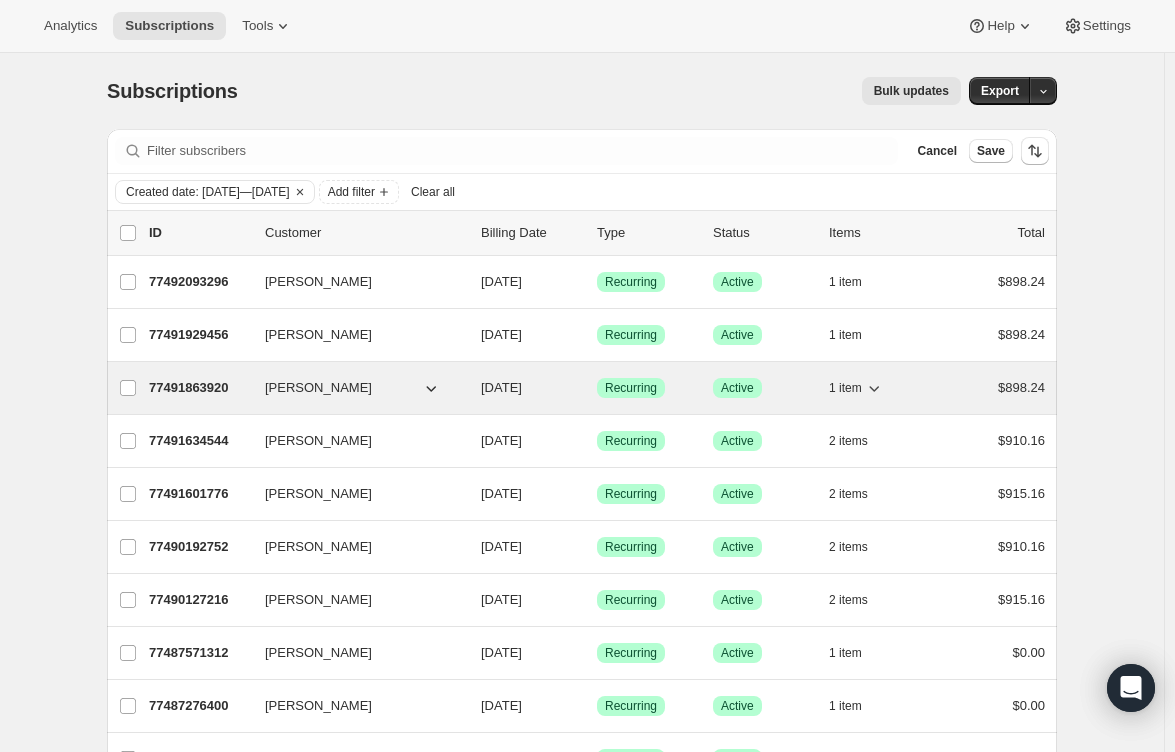 click on "77491863920" at bounding box center [199, 388] 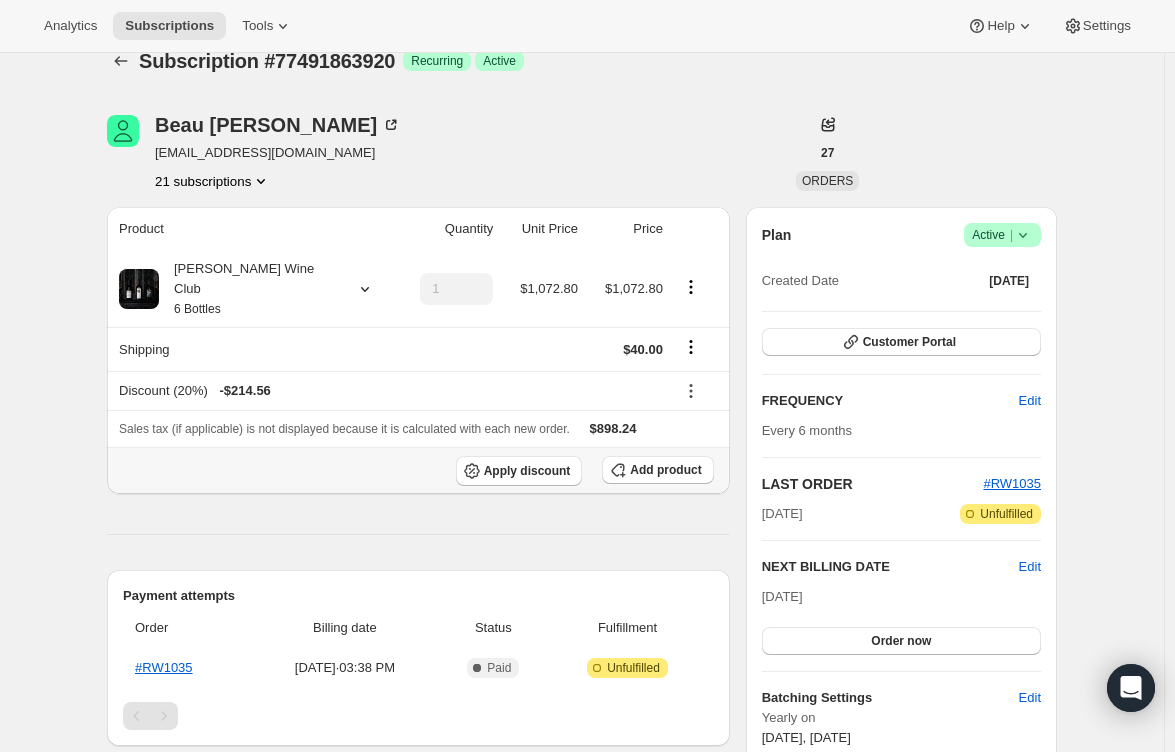 scroll, scrollTop: 0, scrollLeft: 0, axis: both 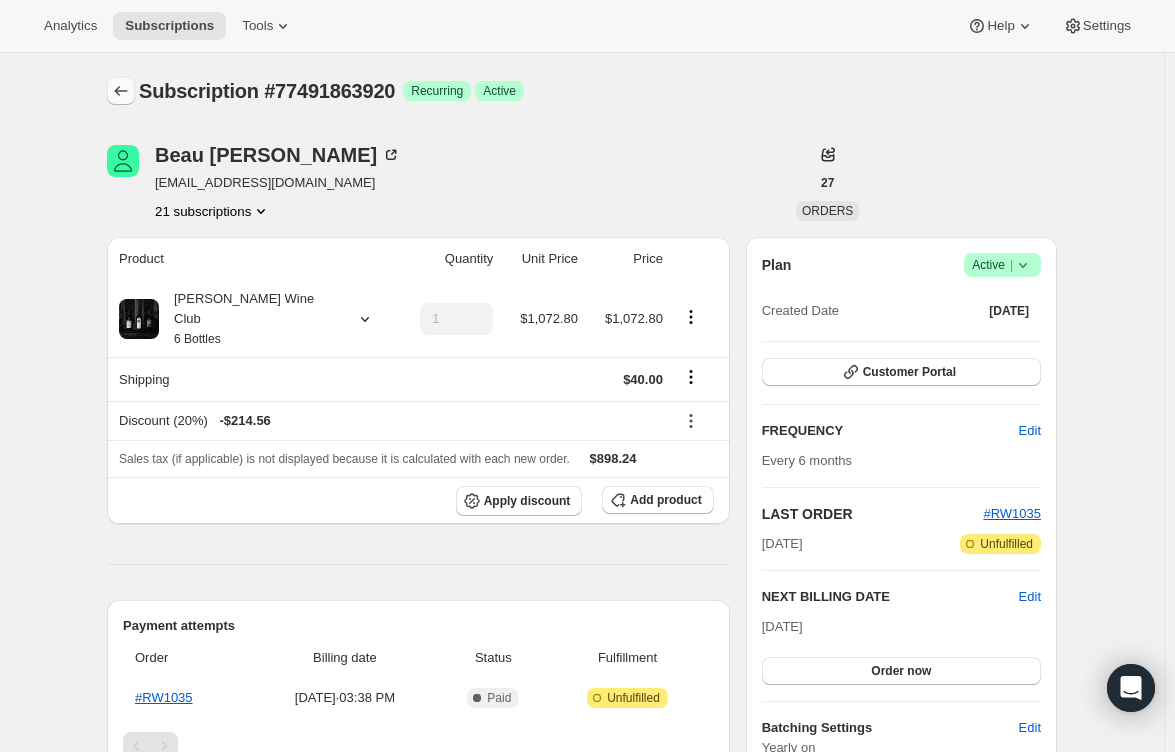 click 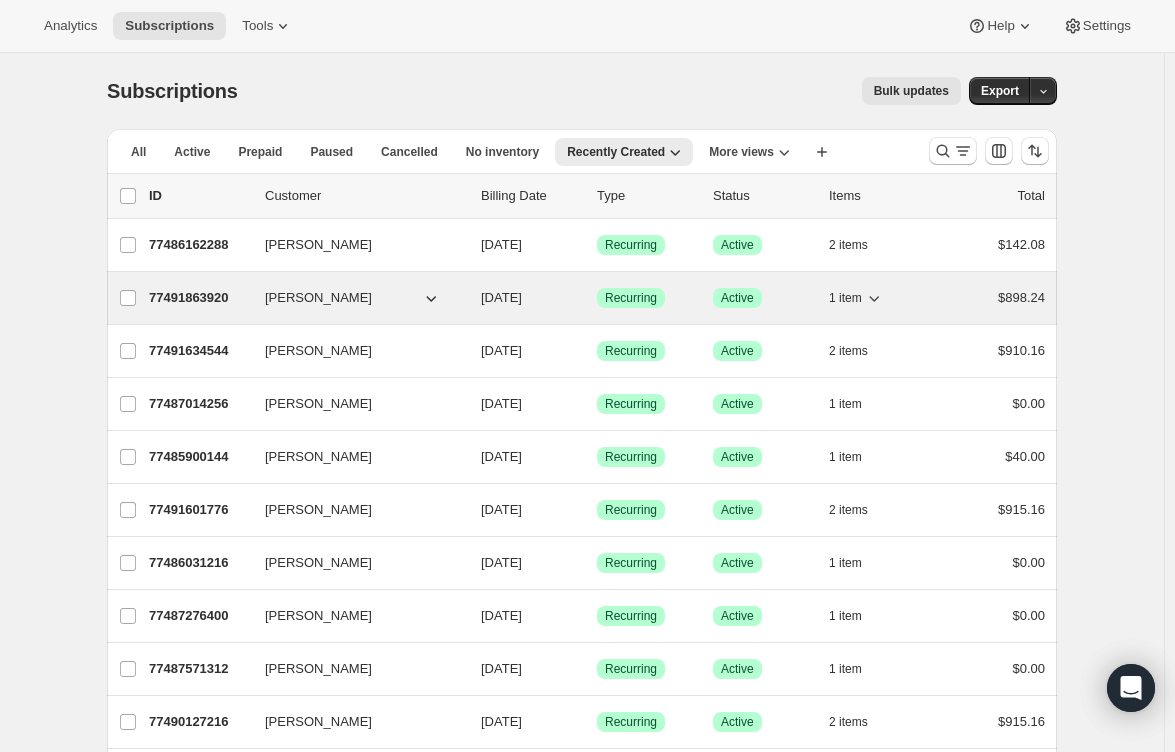 click 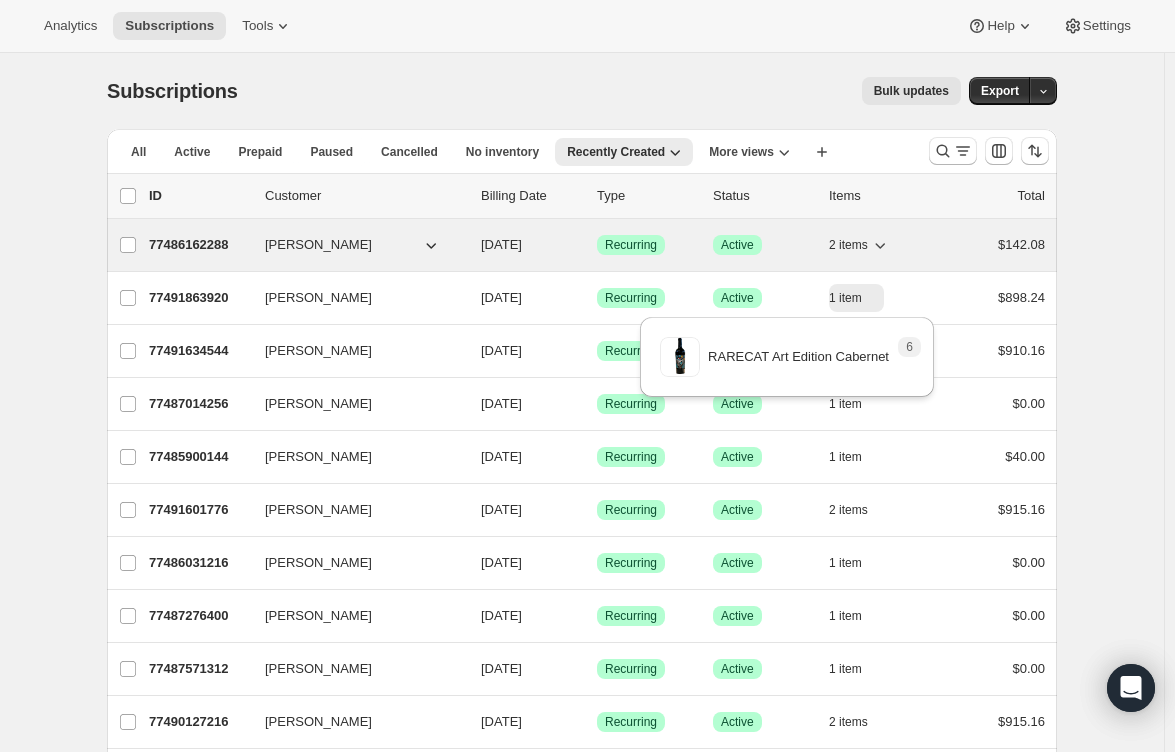 click on "2   items" at bounding box center [848, 245] 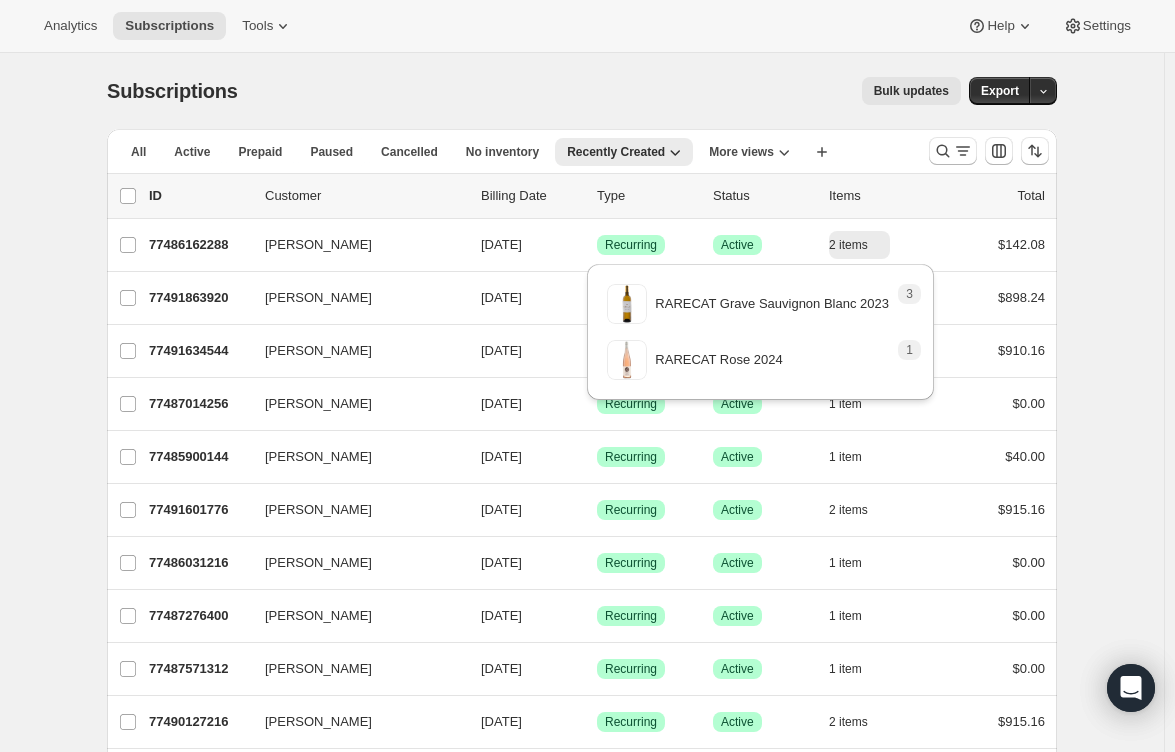 click on "Subscriptions. This page is ready Subscriptions Bulk updates More actions Bulk updates Export All Active Prepaid Paused Cancelled No inventory Needs Review Simply Bundle Audrey Bundles Recently Created More views All Active Prepaid Paused Cancelled No inventory Recently Created More views Create new view 0 selected Update next billing date Change status Showing 14 subscriptions Select all 14 subscriptions Showing 14 subscriptions Select Select all 14 subscriptions 0 selected list header ID Customer Billing Date Type Status Items Total Harris 77486162288 Harris 10/15/2025 Success Recurring Success Active 2   items $142.08 Beau Harris 77491863920 Beau Harris 10/15/2025 Success Recurring Success Active 1   item $898.24 Beau Harris 77491634544 Beau Harris 10/15/2025 Success Recurring Success Active 2   items $910.16 Beau Harris 77487014256 Beau Harris 10/15/2025 Success Recurring Success Active 1   item $0.00 Beau Harris 77485900144 Beau Harris 10/15/2025 Success Recurring Success Active 1   item $40.00 Success 2" at bounding box center [582, 536] 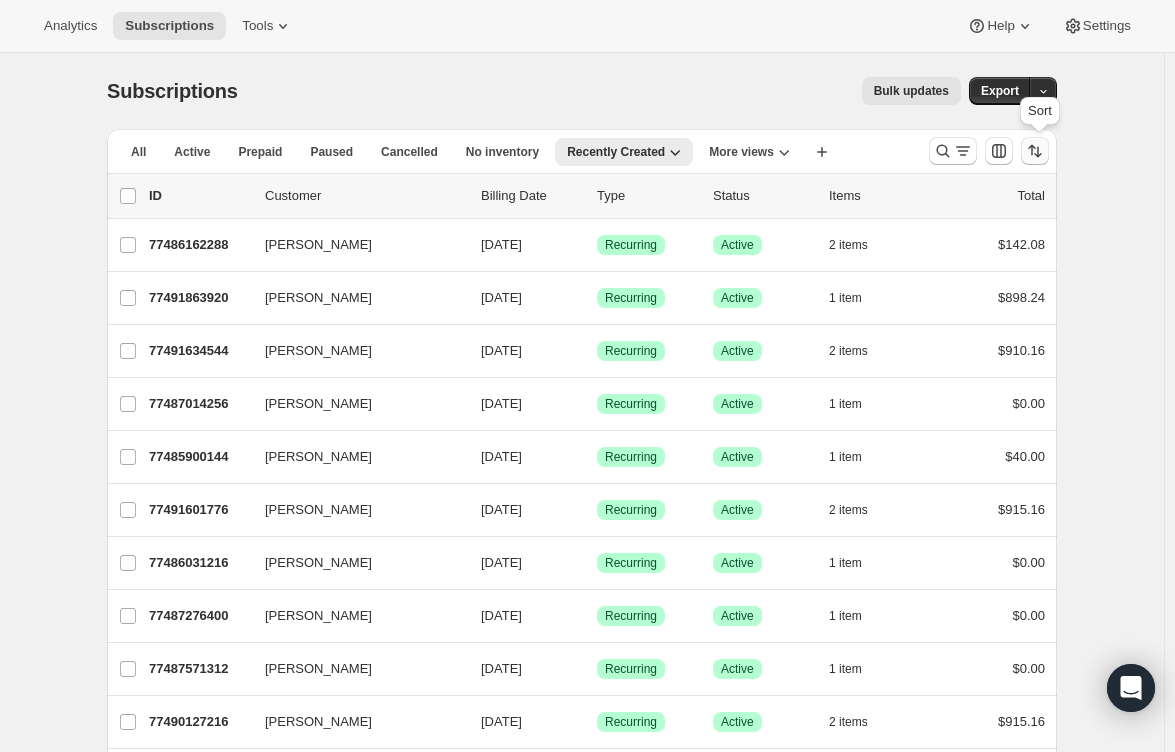 click at bounding box center (1035, 151) 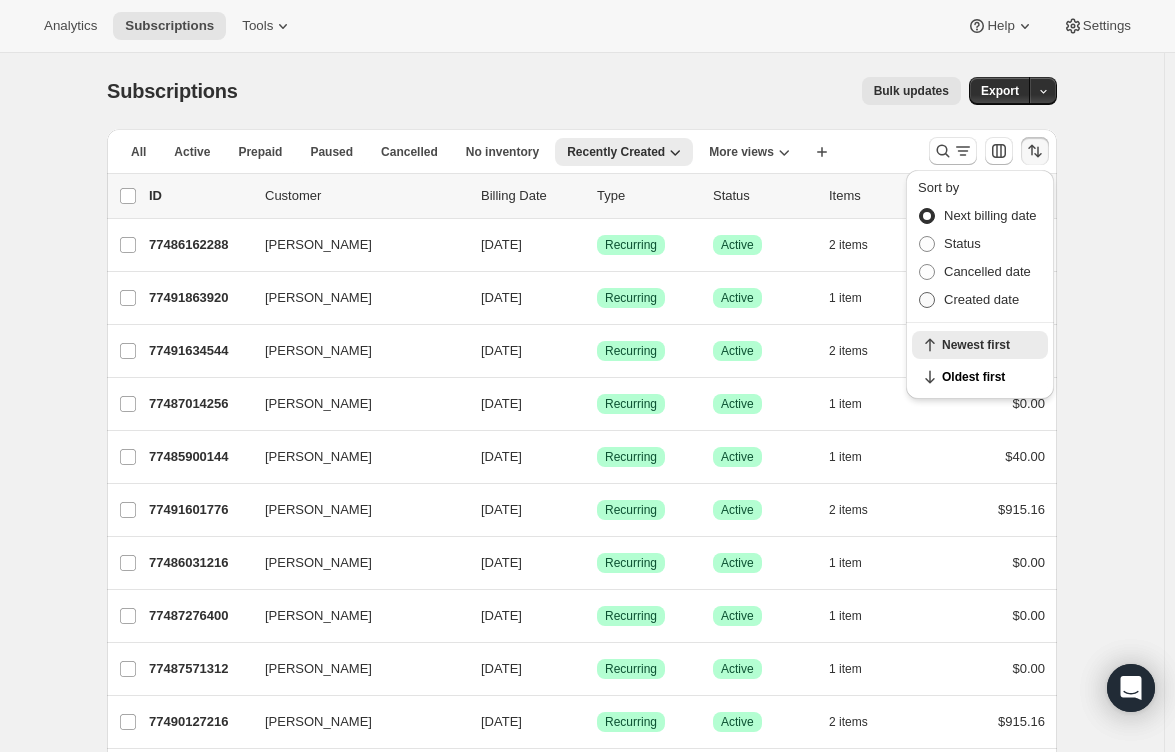 click on "Created date" at bounding box center (981, 299) 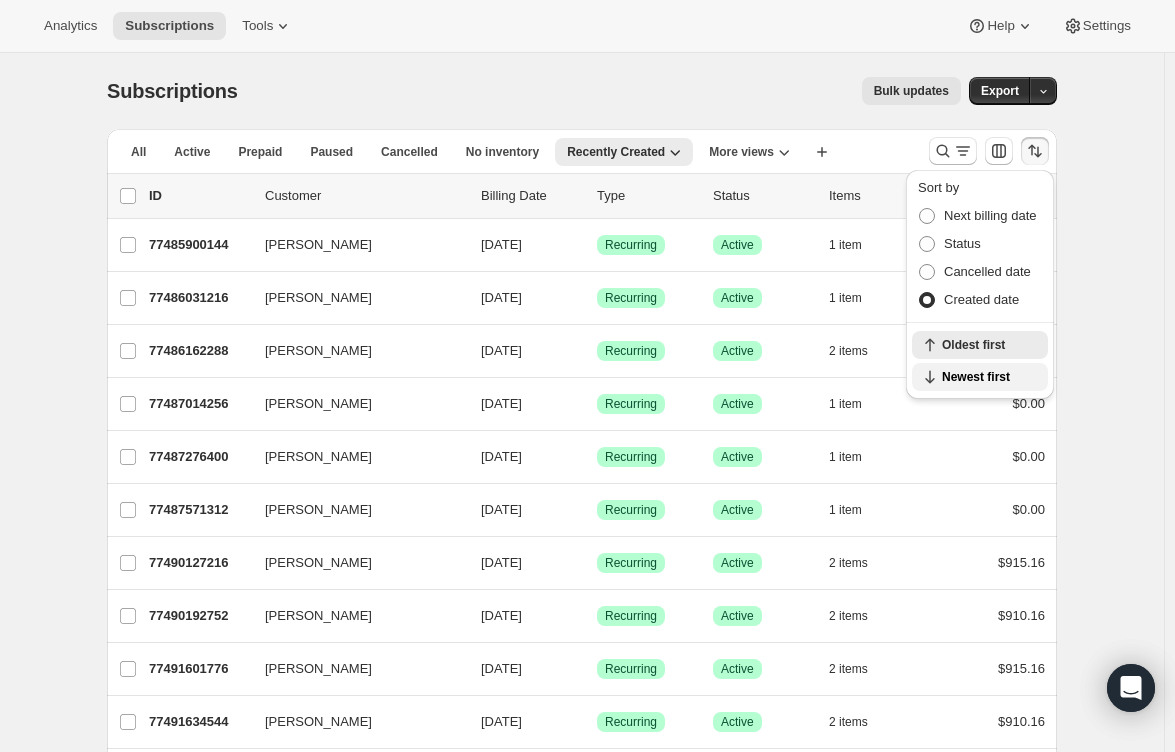 click on "Newest first" at bounding box center [989, 377] 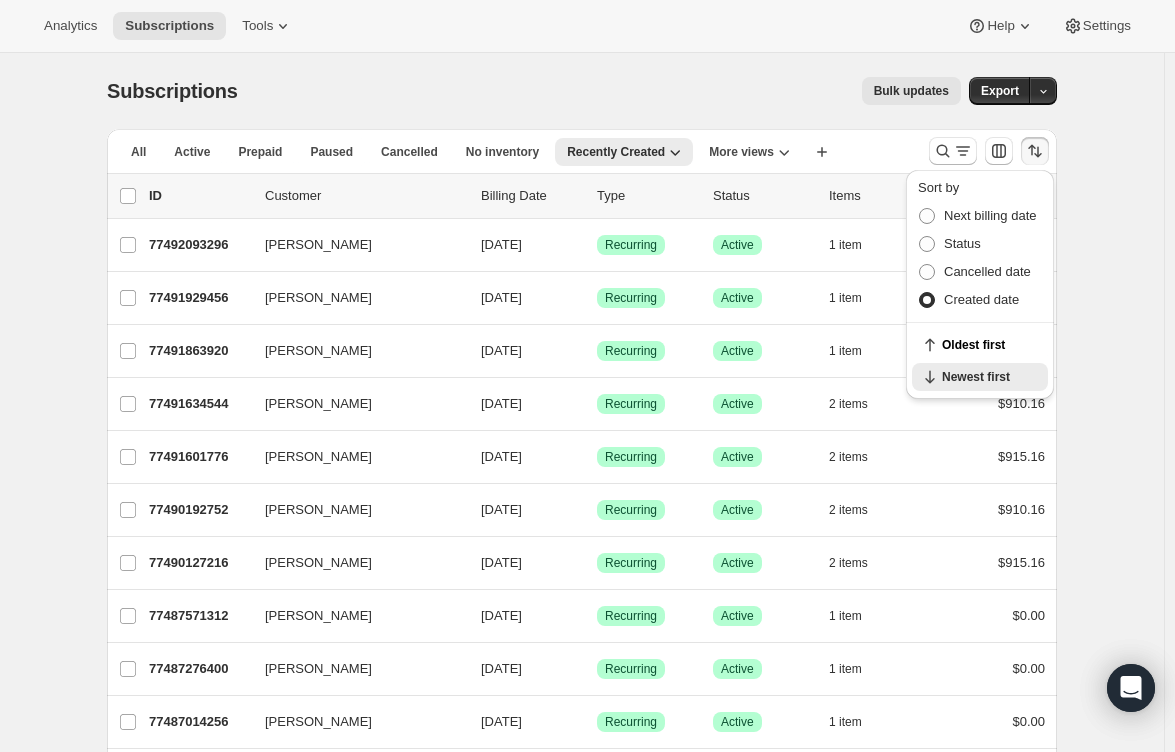 click on "Subscriptions. This page is ready Subscriptions Bulk updates More actions Bulk updates Export All Active Prepaid Paused Cancelled No inventory Needs Review Simply Bundle Audrey Bundles Recently Created More views All Active Prepaid Paused Cancelled No inventory Recently Created More views Create new view 0 selected Update next billing date Change status Showing 14 subscriptions Select all 14 subscriptions Showing 14 subscriptions Select Select all 14 subscriptions 0 selected list header ID Customer Billing Date Type Status Items Total Beau Harris 77492093296 Beau Harris 03/15/2026 Success Recurring Success Active 1   item $898.24 Beau Harris 77491929456 Beau Harris 03/15/2026 Success Recurring Success Active 1   item $898.24 Beau Harris 77491863920 Beau Harris 10/15/2025 Success Recurring Success Active 1   item $898.24 Beau Harris 77491634544 Beau Harris 10/15/2025 Success Recurring Success Active 2   items $910.16 Beau Harris 77491601776 Beau Harris 10/15/2025 Success Recurring Success Active 2   items 2" at bounding box center [582, 536] 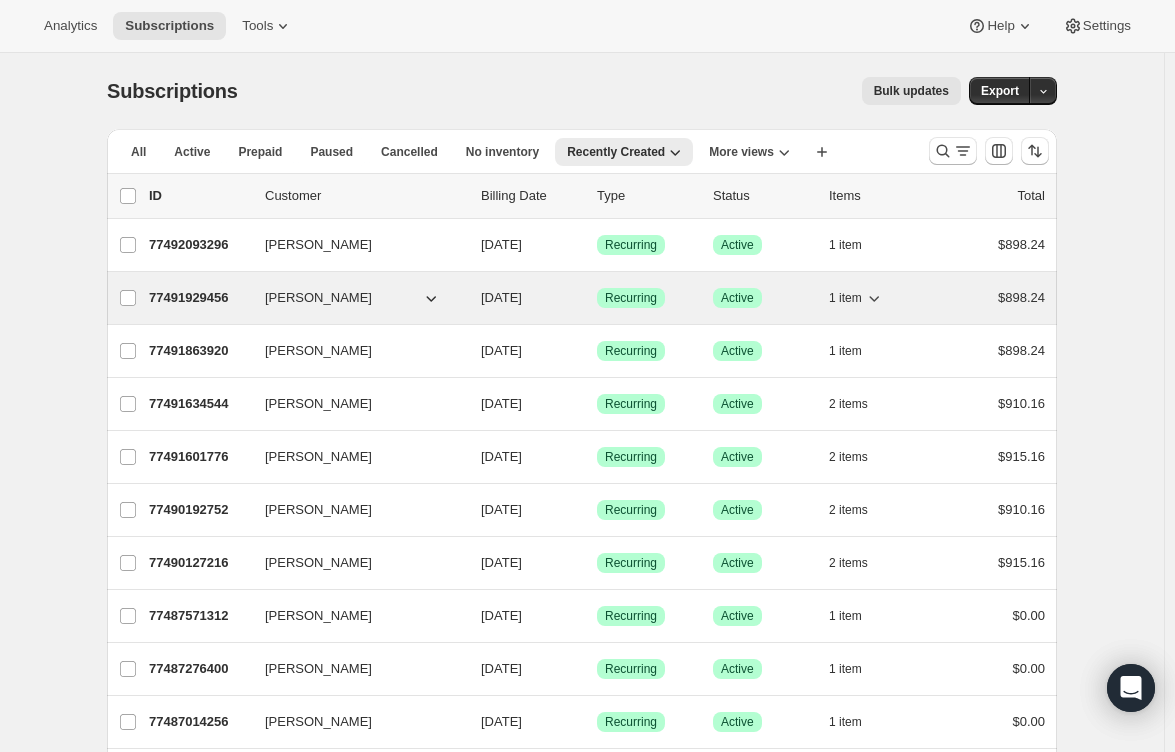 click 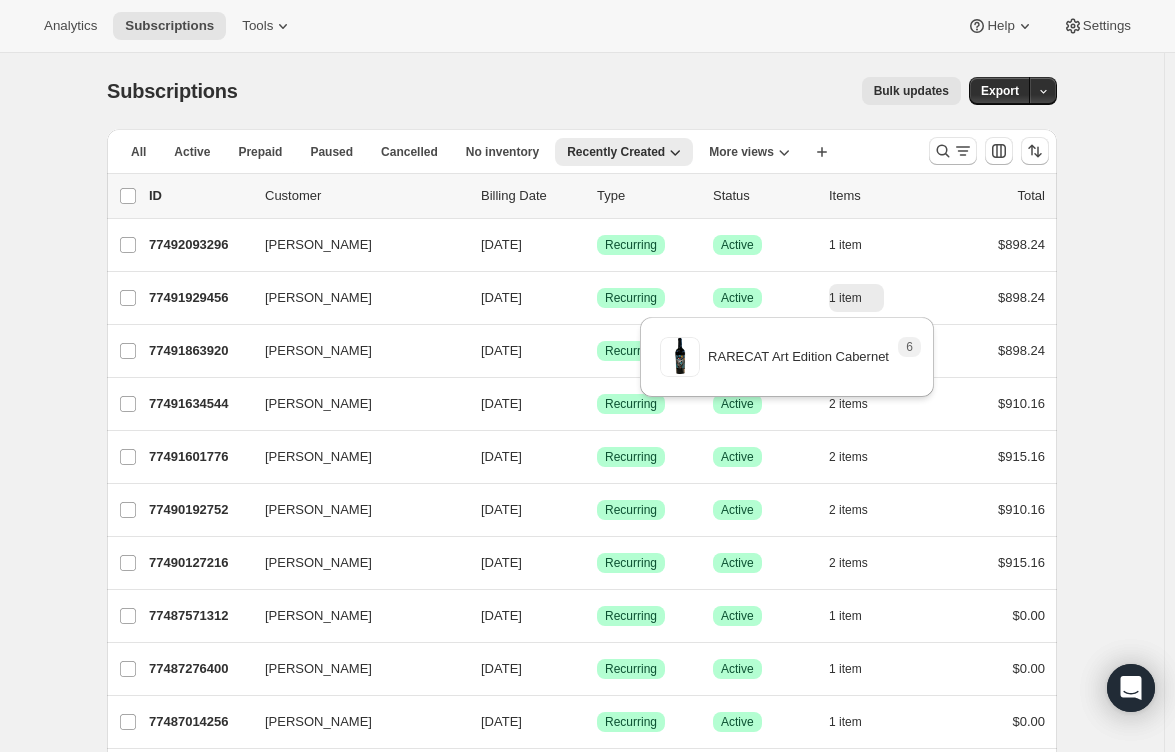 click on "Subscriptions. This page is ready Subscriptions Bulk updates More actions Bulk updates Export All Active Prepaid Paused Cancelled No inventory Needs Review Simply Bundle Audrey Bundles Recently Created More views All Active Prepaid Paused Cancelled No inventory Recently Created More views Create new view 0 selected Update next billing date Change status Showing 14 subscriptions Select all 14 subscriptions Showing 14 subscriptions Select Select all 14 subscriptions 0 selected list header ID Customer Billing Date Type Status Items Total Beau Harris 77492093296 Beau Harris 03/15/2026 Success Recurring Success Active 1   item $898.24 Beau Harris 77491929456 Beau Harris 03/15/2026 Success Recurring Success Active 1   item $898.24 Beau Harris 77491863920 Beau Harris 10/15/2025 Success Recurring Success Active 1   item $898.24 Beau Harris 77491634544 Beau Harris 10/15/2025 Success Recurring Success Active 2   items $910.16 Beau Harris 77491601776 Beau Harris 10/15/2025 Success Recurring Success Active 2   items 2" at bounding box center (582, 536) 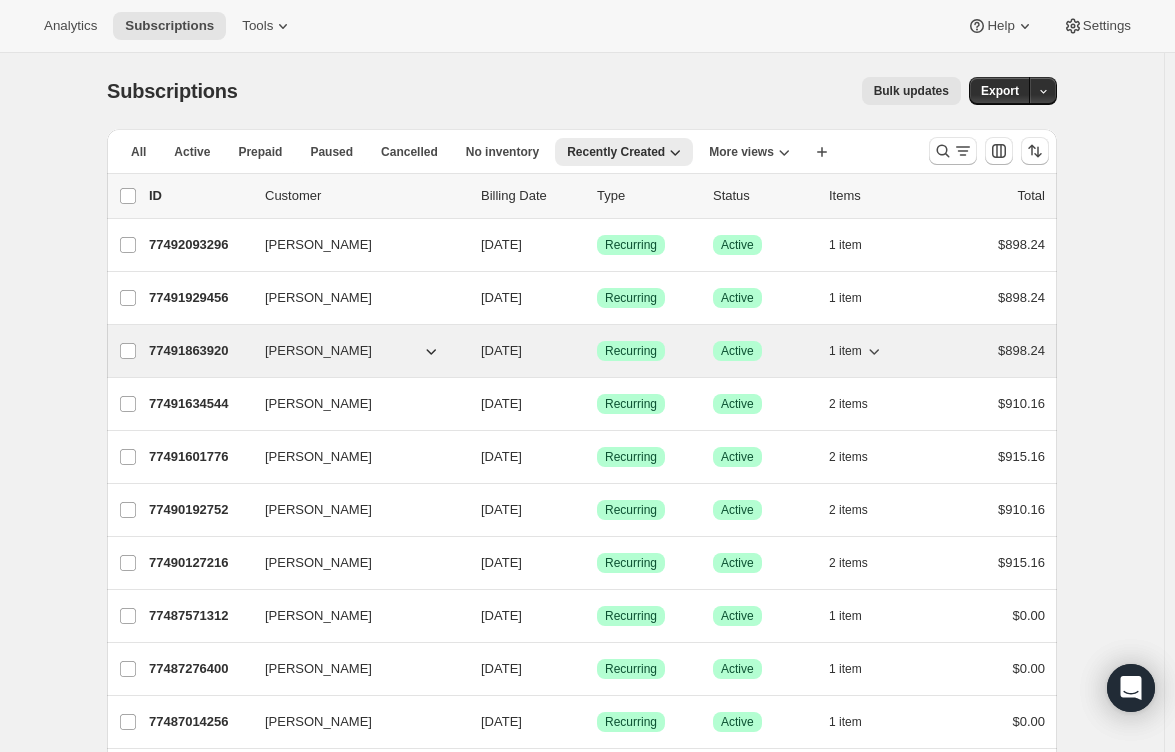 click on "1   item" at bounding box center (856, 351) 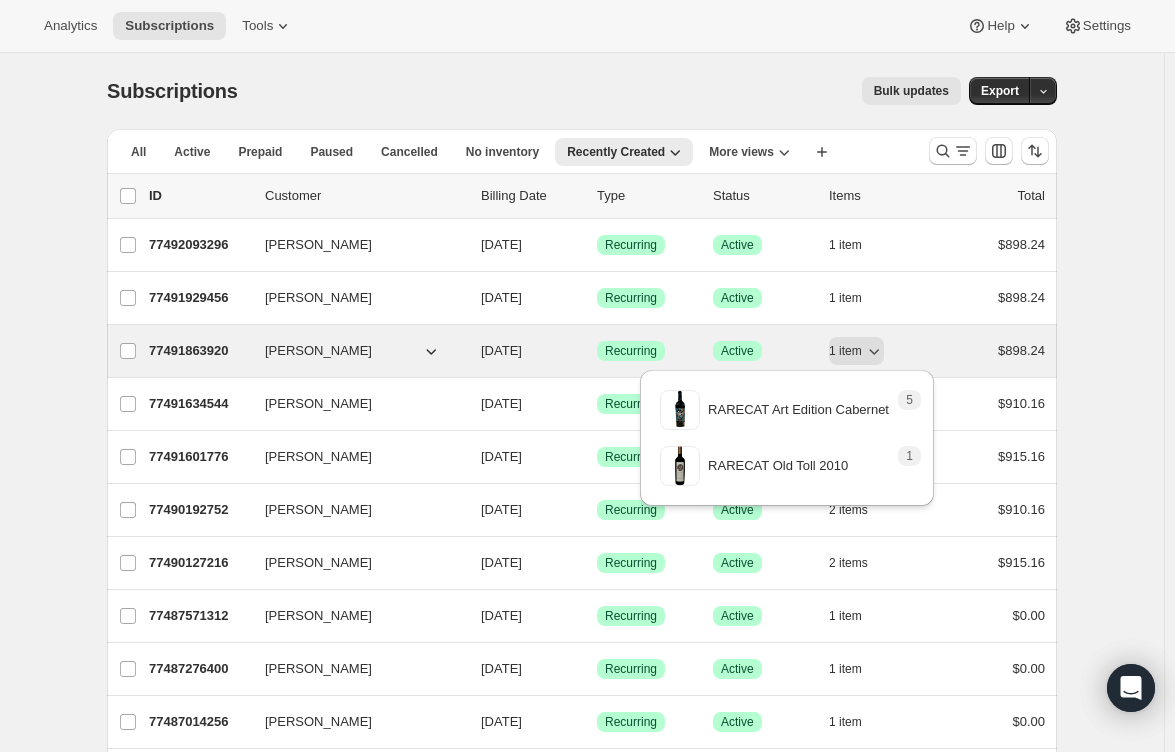 click on "77491863920" at bounding box center [199, 351] 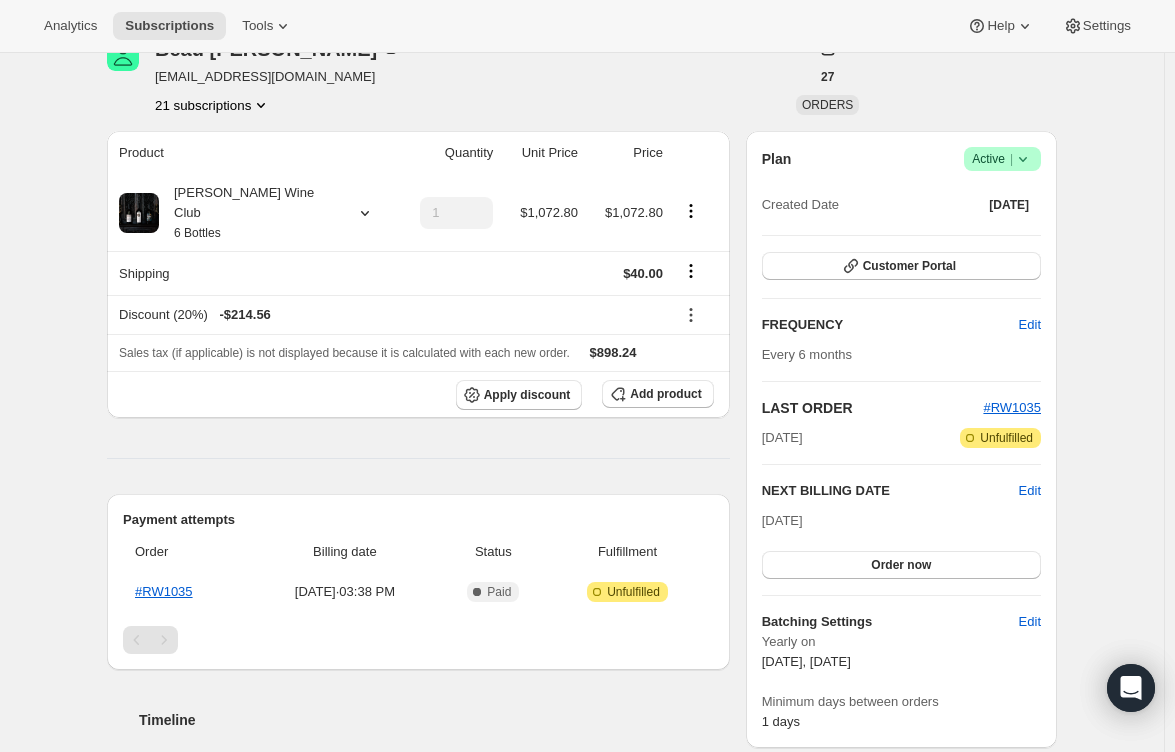 scroll, scrollTop: 100, scrollLeft: 0, axis: vertical 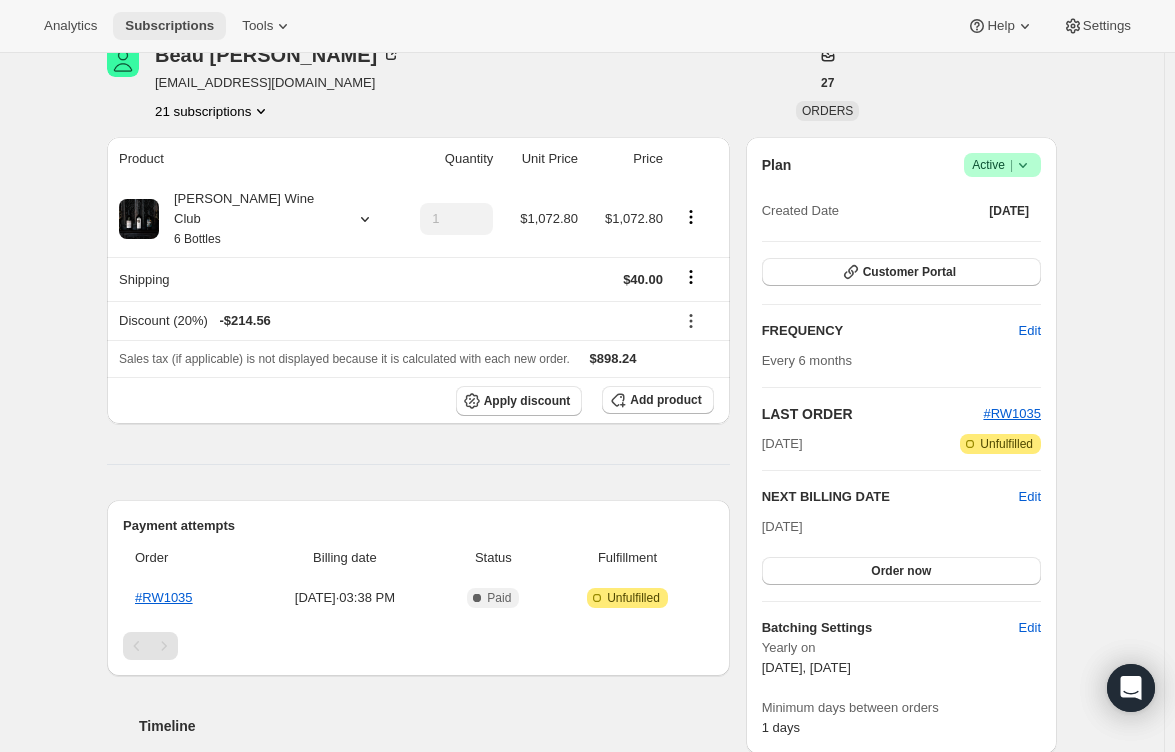 click on "Subscriptions" at bounding box center (169, 26) 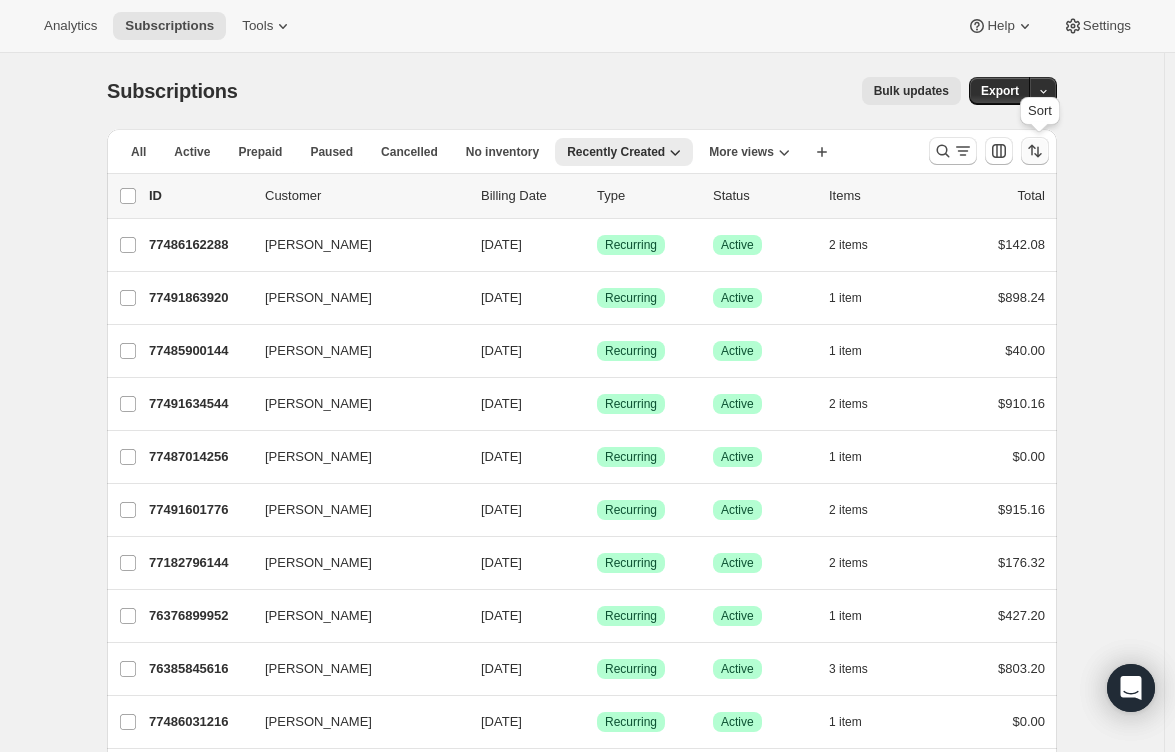 click 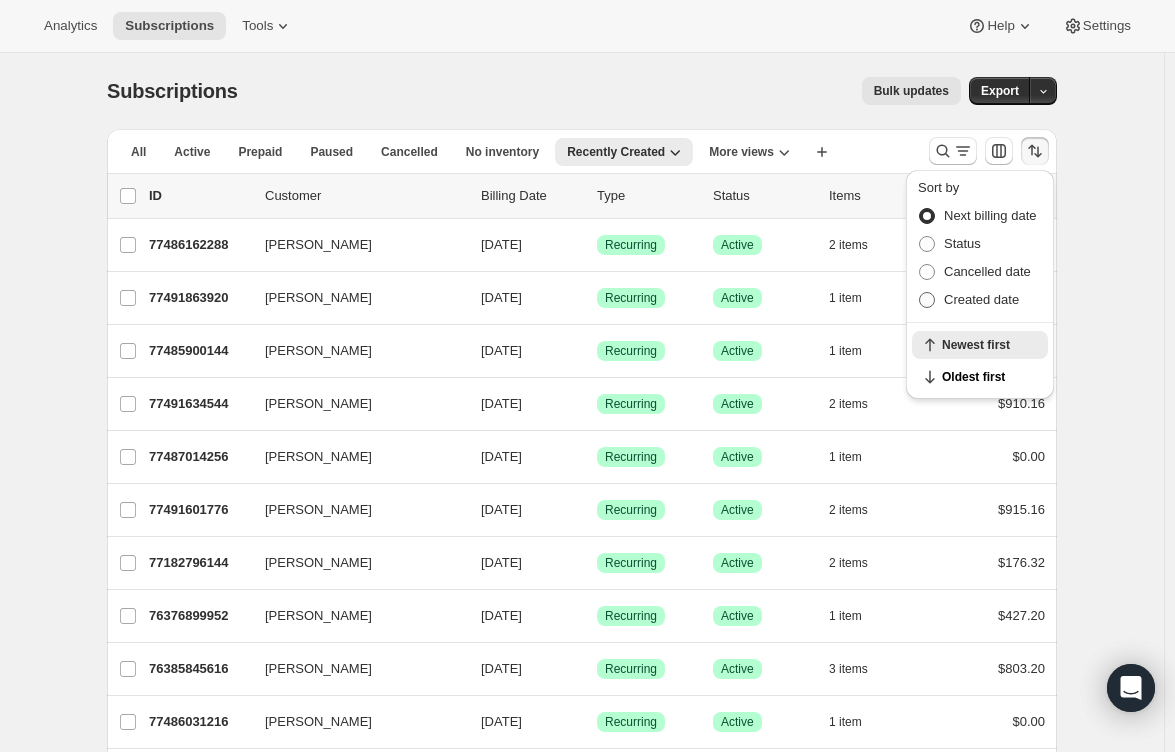 click on "Created date" at bounding box center (981, 299) 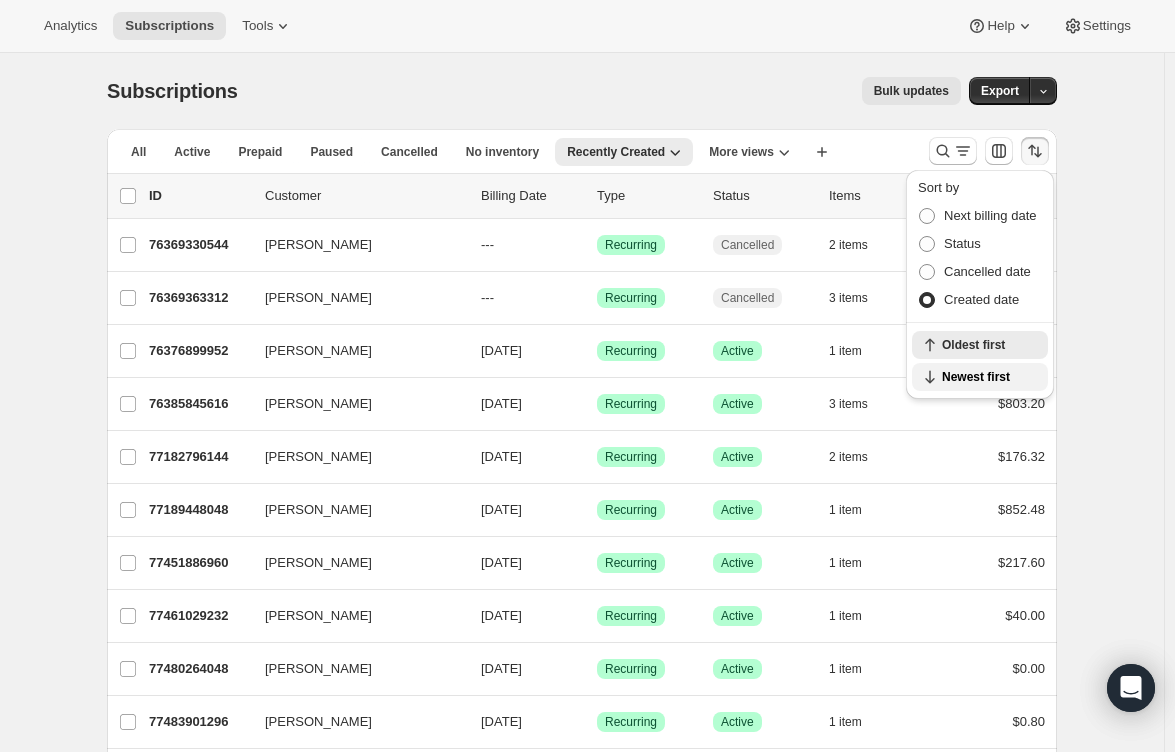 click on "Newest first" at bounding box center (989, 377) 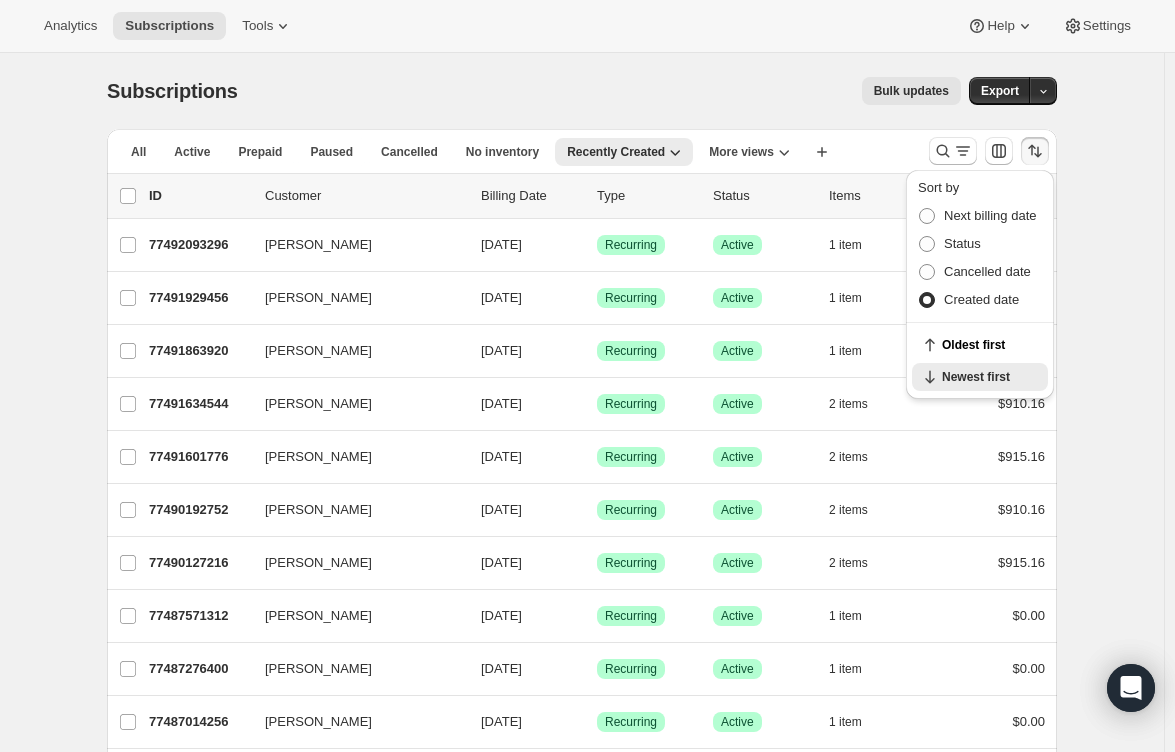 click on "Subscriptions. This page is ready Subscriptions Bulk updates More actions Bulk updates Export All Active Prepaid Paused Cancelled No inventory Needs Review Simply Bundle Audrey Bundles Recently Created More views All Active Prepaid Paused Cancelled No inventory Recently Created More views Create new view 0 selected Update next billing date Change status Showing 24 subscriptions Select all 24 subscriptions Showing 24 subscriptions Select Select all 24 subscriptions 0 selected list header ID Customer Billing Date Type Status Items Total Beau Harris 77492093296 Beau Harris 03/15/2026 Success Recurring Success Active 1   item $898.24 Beau Harris 77491929456 Beau Harris 03/15/2026 Success Recurring Success Active 1   item $898.24 Beau Harris 77491863920 Beau Harris 10/15/2025 Success Recurring Success Active 1   item $898.24 Beau Harris 77491634544 Beau Harris 10/15/2025 Success Recurring Success Active 2   items $910.16 Beau Harris 77491601776 Beau Harris 10/15/2025 Success Recurring Success Active 2   items 2" at bounding box center (582, 801) 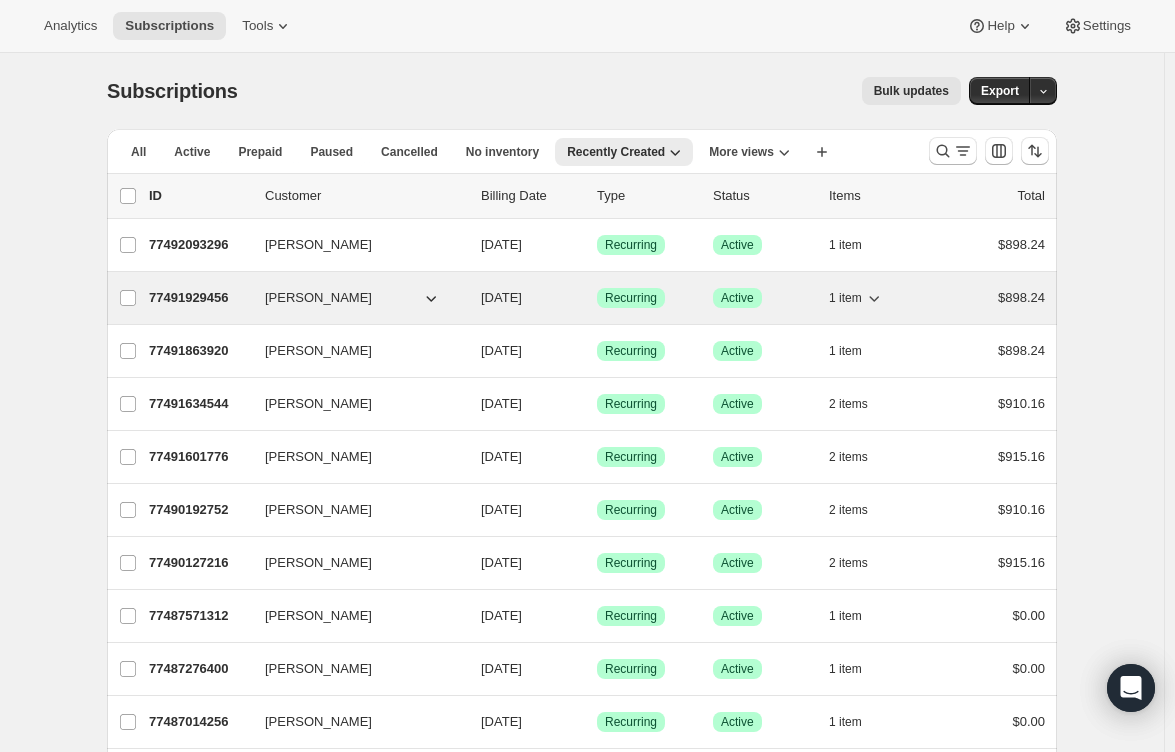 click 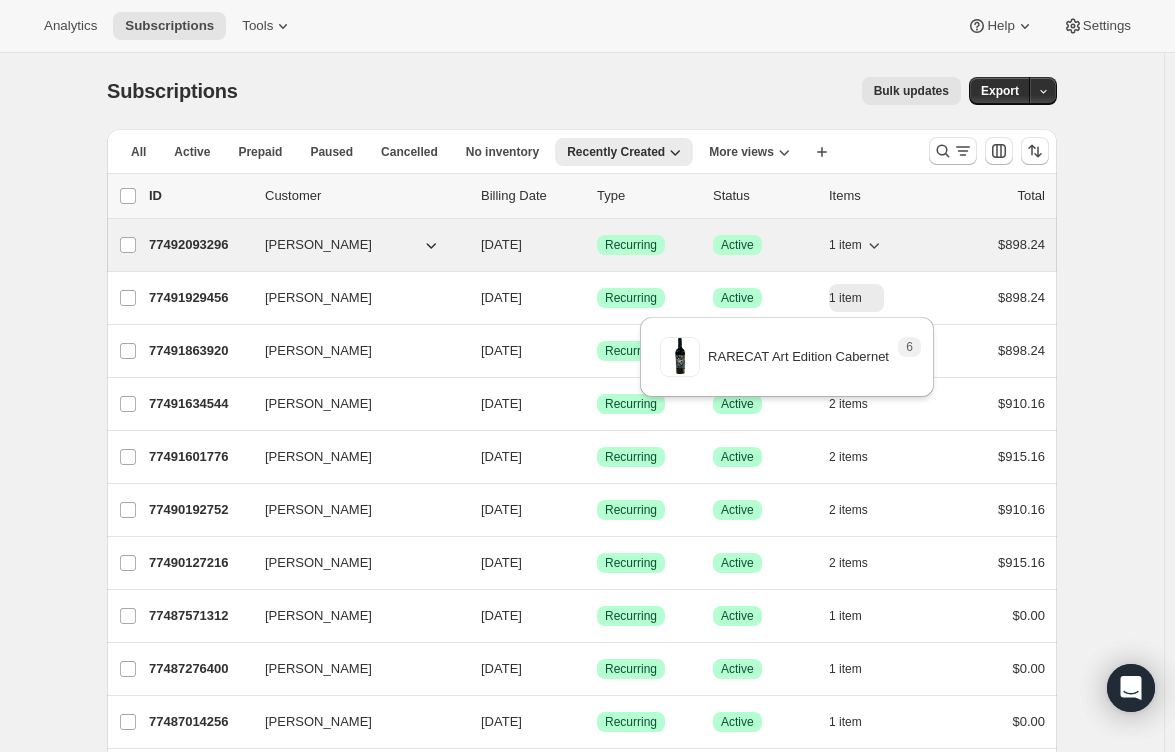 click 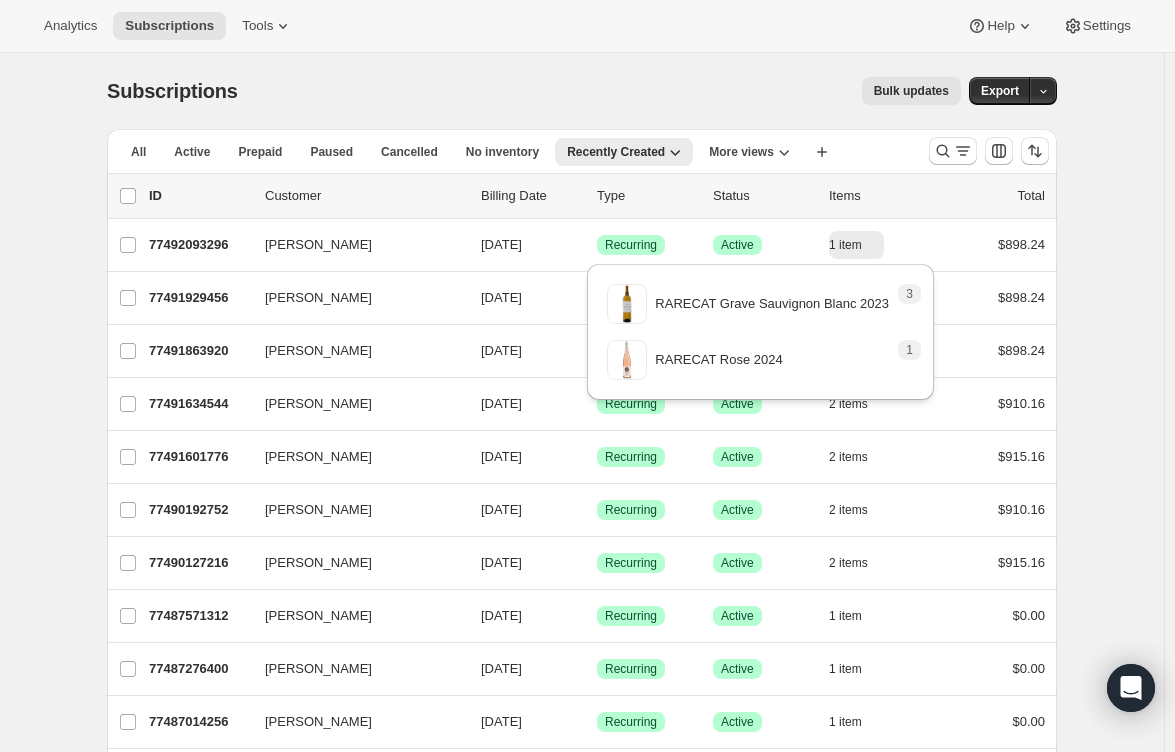 click on "Subscriptions. This page is ready Subscriptions Bulk updates More actions Bulk updates Export All Active Prepaid Paused Cancelled No inventory Needs Review Simply Bundle Audrey Bundles Recently Created More views All Active Prepaid Paused Cancelled No inventory Recently Created More views Create new view 0 selected Update next billing date Change status Showing 24 subscriptions Select all 24 subscriptions Showing 24 subscriptions Select Select all 24 subscriptions 0 selected list header ID Customer Billing Date Type Status Items Total Beau Harris 77492093296 Beau Harris 03/15/2026 Success Recurring Success Active 1   item $898.24 Beau Harris 77491929456 Beau Harris 03/15/2026 Success Recurring Success Active 1   item $898.24 Beau Harris 77491863920 Beau Harris 10/15/2025 Success Recurring Success Active 1   item $898.24 Beau Harris 77491634544 Beau Harris 10/15/2025 Success Recurring Success Active 2   items $910.16 Beau Harris 77491601776 Beau Harris 10/15/2025 Success Recurring Success Active 2   items 2" at bounding box center [582, 801] 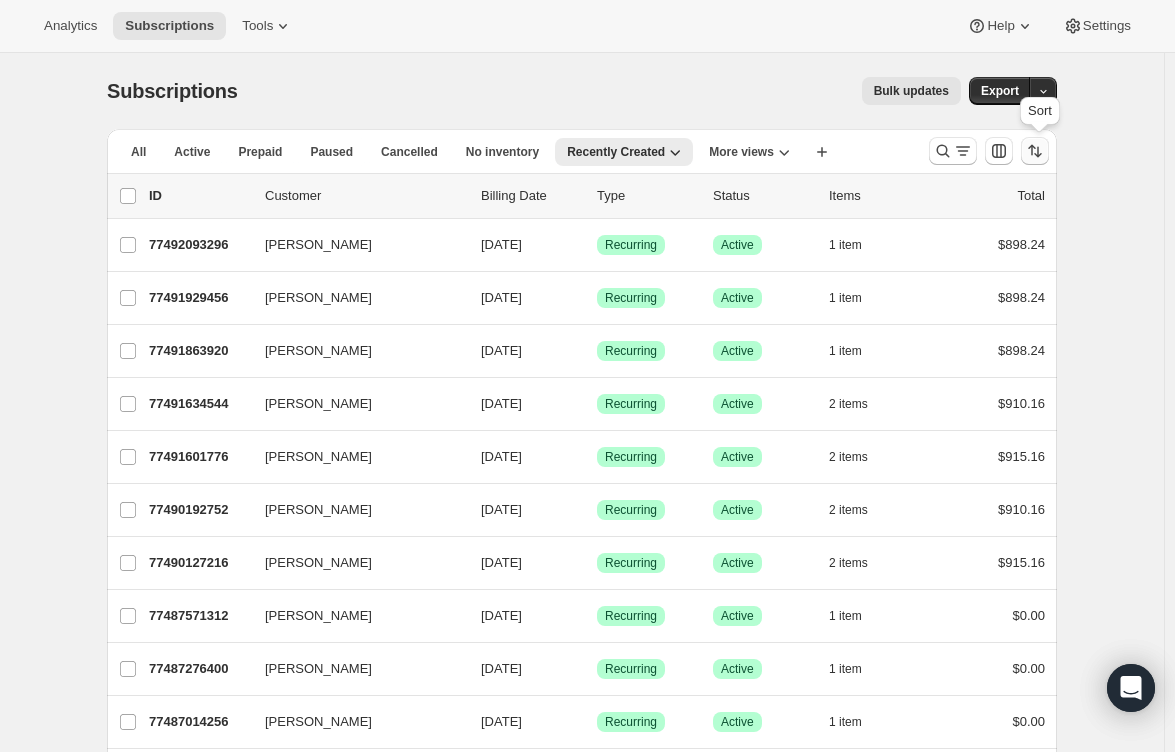 click 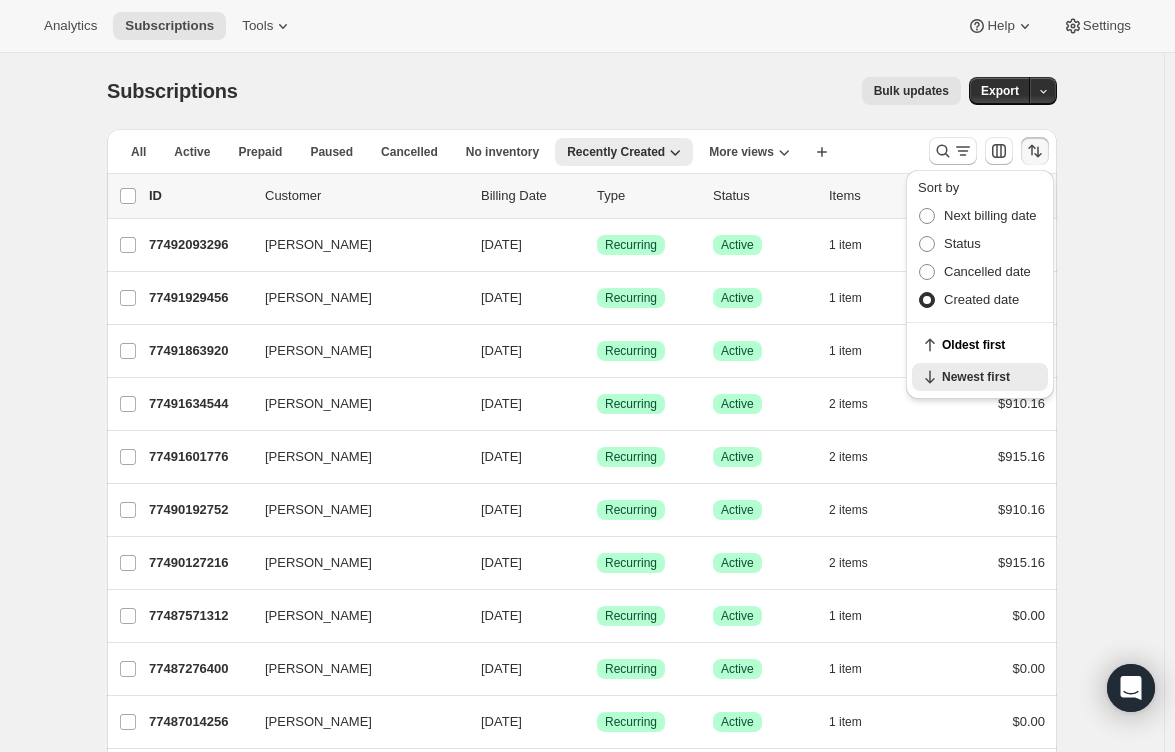 click on "Subscriptions. This page is ready Subscriptions Bulk updates More actions Bulk updates Export All Active Prepaid Paused Cancelled No inventory Needs Review Simply Bundle Audrey Bundles Recently Created More views All Active Prepaid Paused Cancelled No inventory Recently Created More views Create new view 0 selected Update next billing date Change status Showing 24 subscriptions Select all 24 subscriptions Showing 24 subscriptions Select Select all 24 subscriptions 0 selected list header ID Customer Billing Date Type Status Items Total Beau Harris 77492093296 Beau Harris 03/15/2026 Success Recurring Success Active 1   item $898.24 Beau Harris 77491929456 Beau Harris 03/15/2026 Success Recurring Success Active 1   item $898.24 Beau Harris 77491863920 Beau Harris 10/15/2025 Success Recurring Success Active 1   item $898.24 Beau Harris 77491634544 Beau Harris 10/15/2025 Success Recurring Success Active 2   items $910.16 Beau Harris 77491601776 Beau Harris 10/15/2025 Success Recurring Success Active 2   items 2" at bounding box center (582, 801) 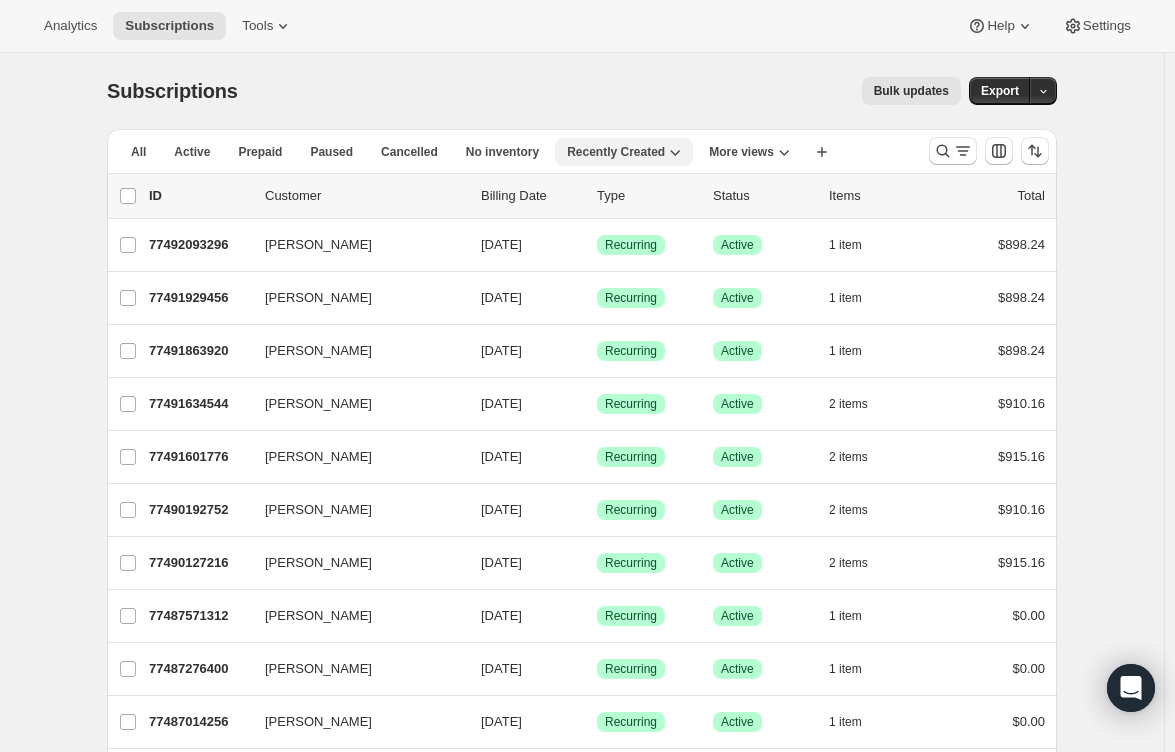 click on "Recently Created" at bounding box center [624, 152] 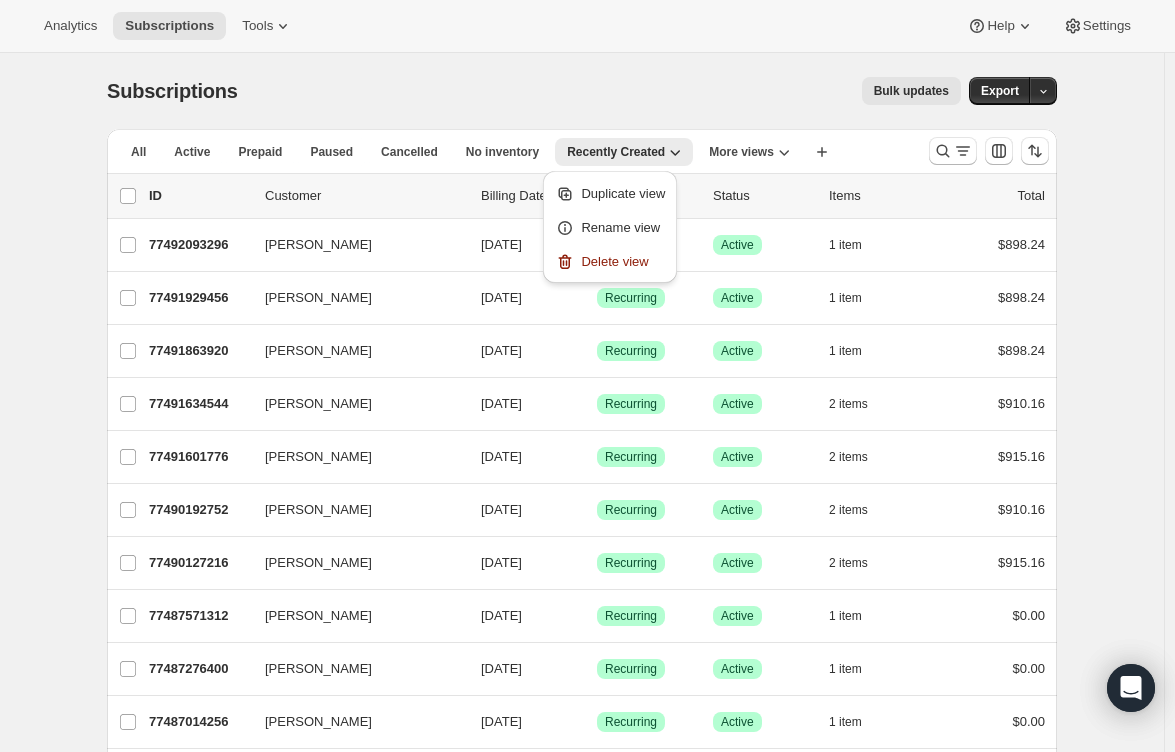 click on "All Active Prepaid Paused Cancelled No inventory Needs Review Simply Bundle Audrey Bundles Recently Created More views All Active Prepaid Paused Cancelled No inventory Recently Created More views Create new view" at bounding box center [510, 151] 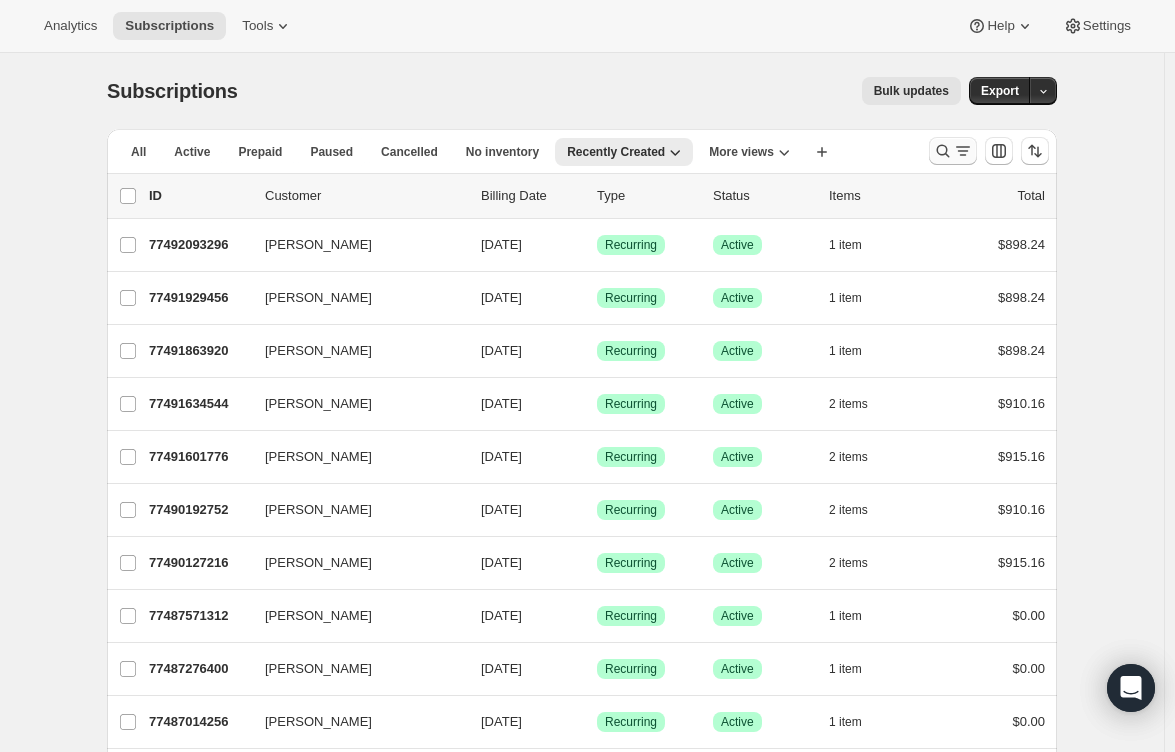 click 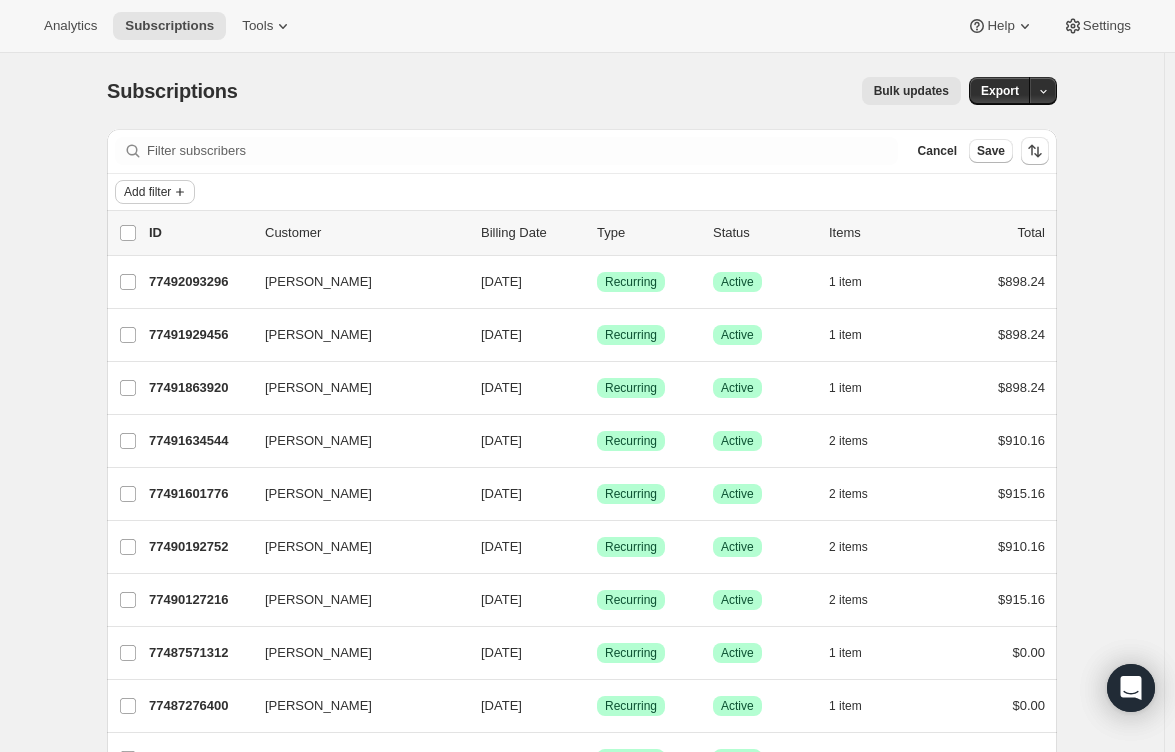 click on "Add filter" at bounding box center (147, 192) 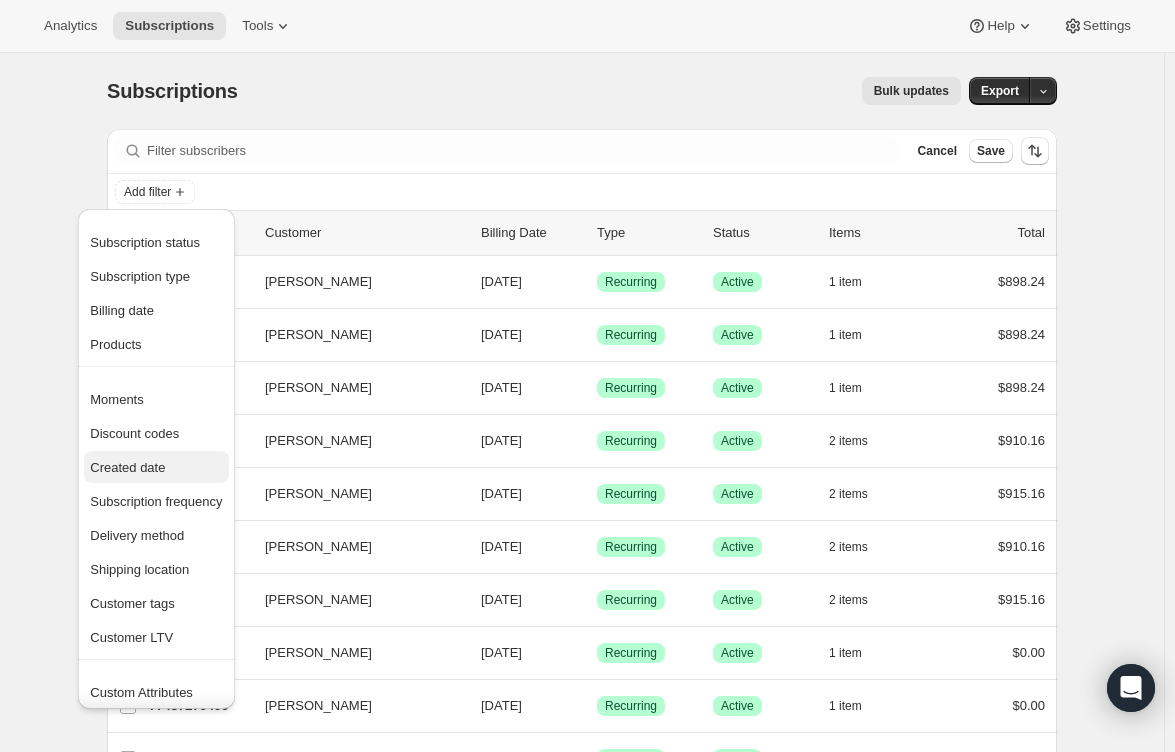 click on "Created date" at bounding box center [156, 468] 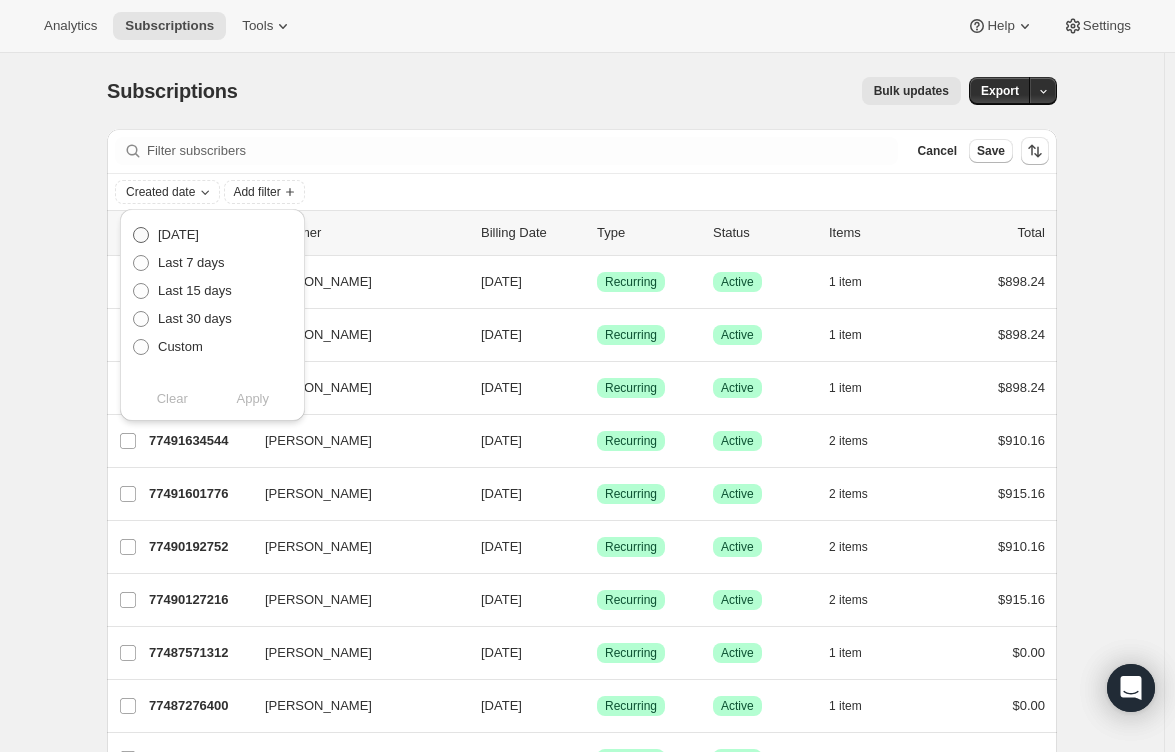 click on "Today" at bounding box center (178, 234) 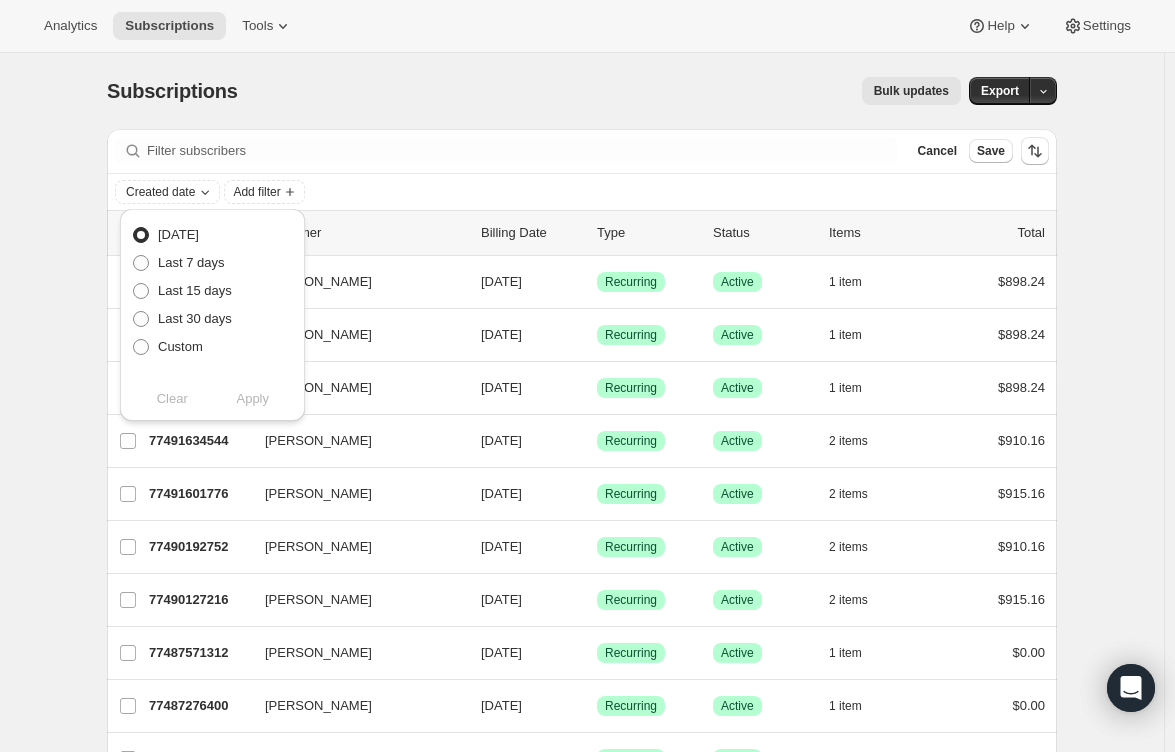 radio on "true" 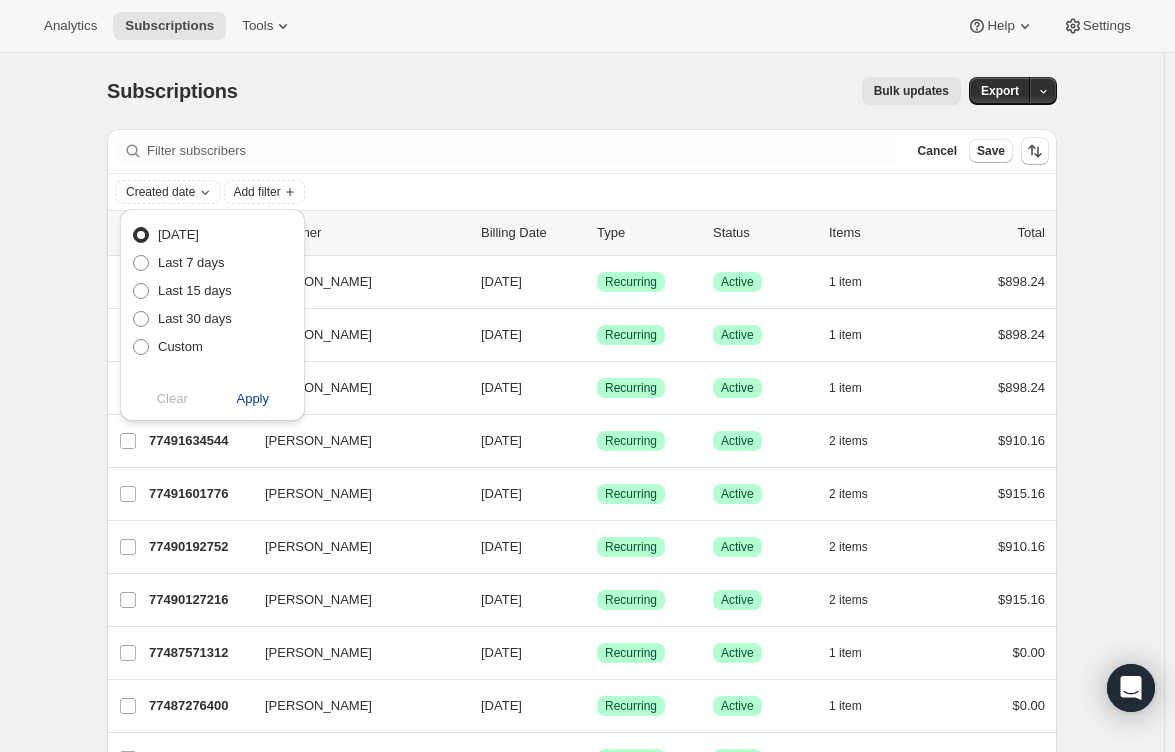 click on "Apply" at bounding box center [252, 399] 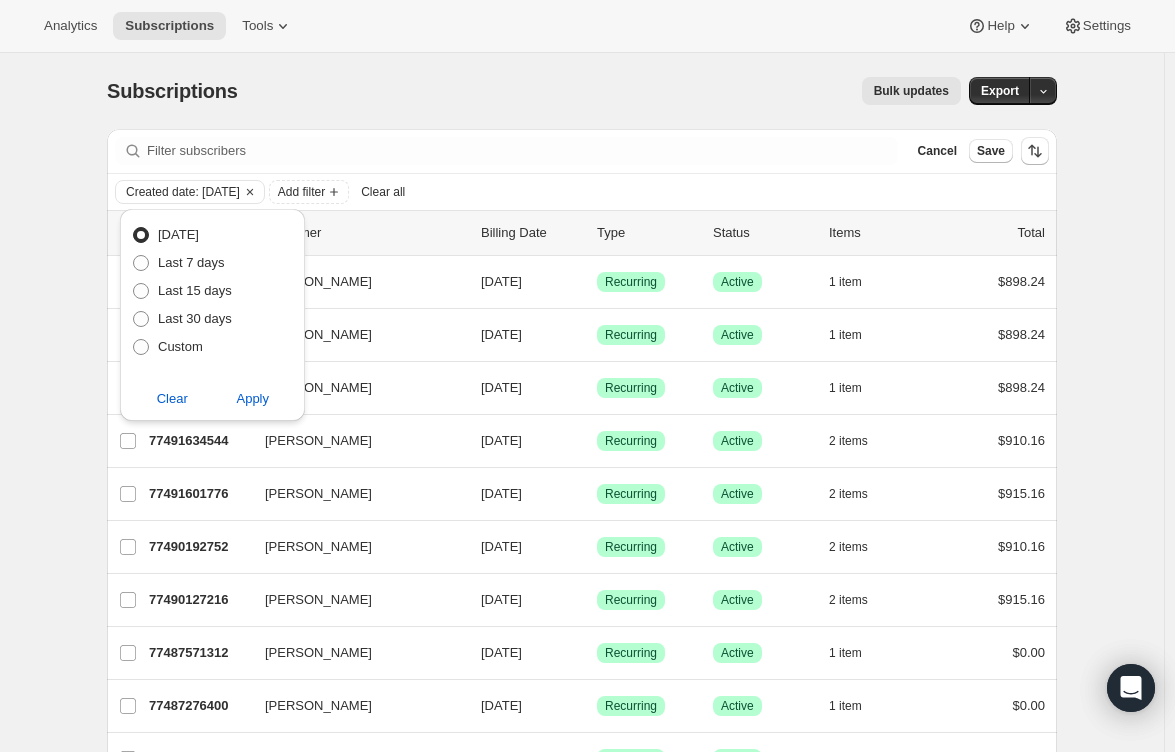 click on "Subscriptions. This page is ready Subscriptions Bulk updates More actions Bulk updates Export Filter subscribers Cancel Save Created date: Today Add filter   Clear all 0 selected Update next billing date Change status Showing 14 subscriptions Select all 14 subscriptions Showing 14 subscriptions Select Select all 14 subscriptions 0 selected list header ID Customer Billing Date Type Status Items Total Beau Harris 77492093296 Beau Harris 03/15/2026 Success Recurring Success Active 1   item $898.24 Beau Harris 77491929456 Beau Harris 03/15/2026 Success Recurring Success Active 1   item $898.24 Beau Harris 77491863920 Beau Harris 10/15/2025 Success Recurring Success Active 1   item $898.24 Beau Harris 77491634544 Beau Harris 10/15/2025 Success Recurring Success Active 2   items $910.16 Beau Harris 77491601776 Beau Harris 10/15/2025 Success Recurring Success Active 2   items $915.16 Beau Harris 77490192752 Beau Harris 03/15/2026 Success Recurring Success Active 2   items $910.16 Beau Harris 77490127216 Beau Harris" at bounding box center [582, 554] 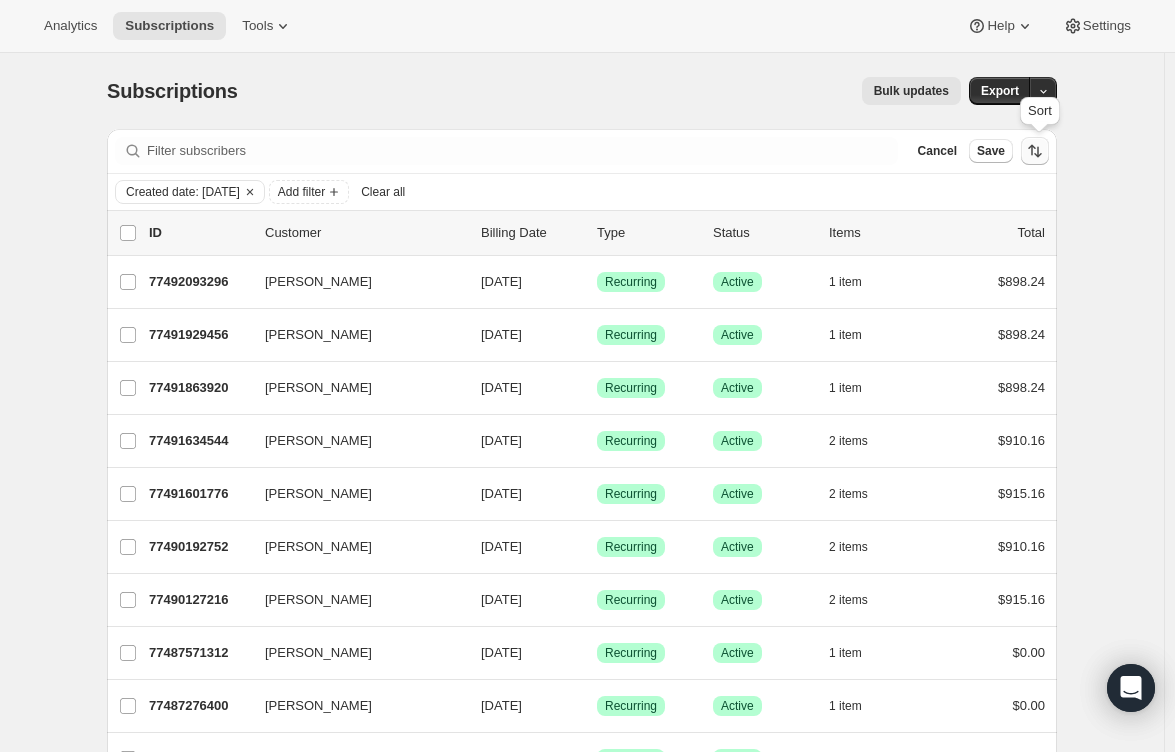 click 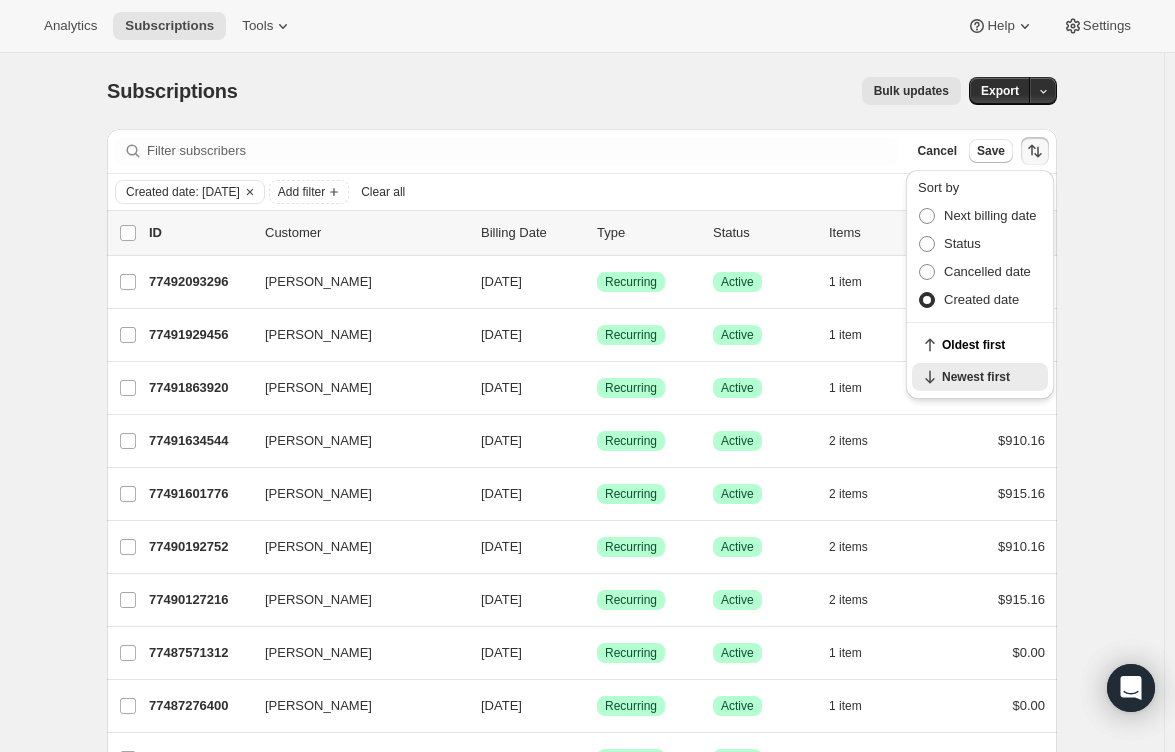 click on "Subscriptions. This page is ready Subscriptions Bulk updates More actions Bulk updates Export Filter subscribers Cancel Save Created date: Today Add filter   Clear all 0 selected Update next billing date Change status Showing 14 subscriptions Select all 14 subscriptions Showing 14 subscriptions Select Select all 14 subscriptions 0 selected list header ID Customer Billing Date Type Status Items Total Beau Harris 77492093296 Beau Harris 03/15/2026 Success Recurring Success Active 1   item $898.24 Beau Harris 77491929456 Beau Harris 03/15/2026 Success Recurring Success Active 1   item $898.24 Beau Harris 77491863920 Beau Harris 10/15/2025 Success Recurring Success Active 1   item $898.24 Beau Harris 77491634544 Beau Harris 10/15/2025 Success Recurring Success Active 2   items $910.16 Beau Harris 77491601776 Beau Harris 10/15/2025 Success Recurring Success Active 2   items $915.16 Beau Harris 77490192752 Beau Harris 03/15/2026 Success Recurring Success Active 2   items $910.16 Beau Harris 77490127216 Beau Harris" at bounding box center [582, 554] 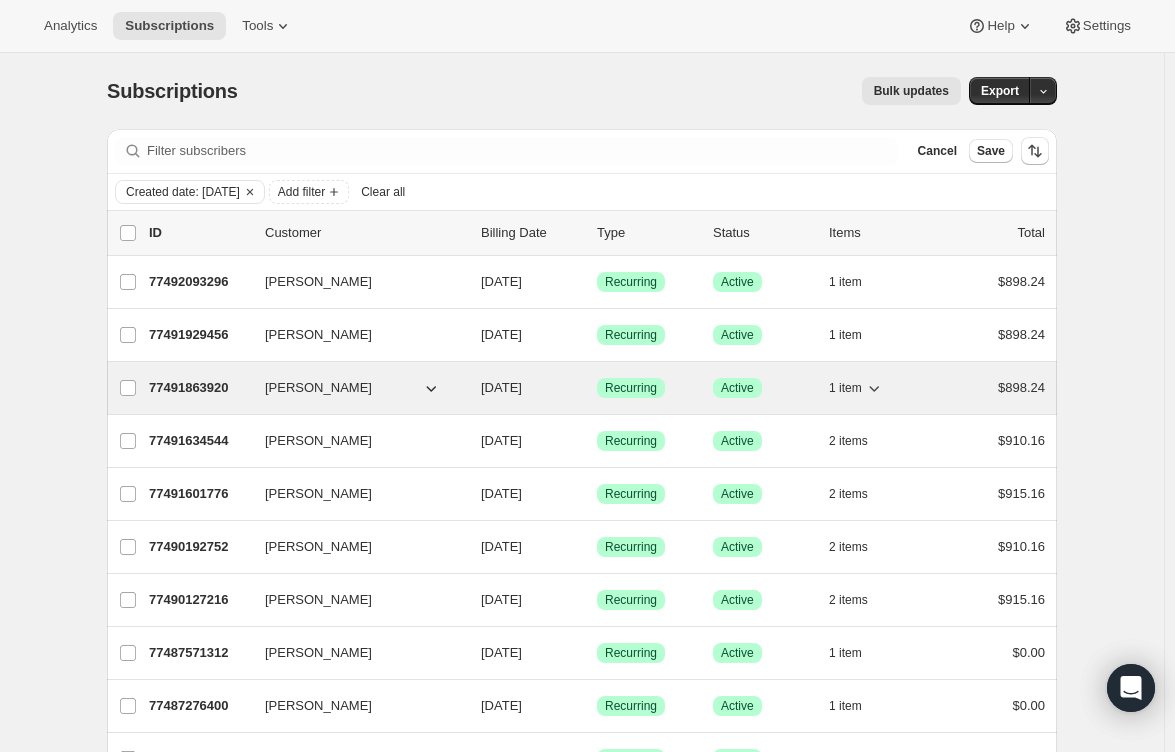 click 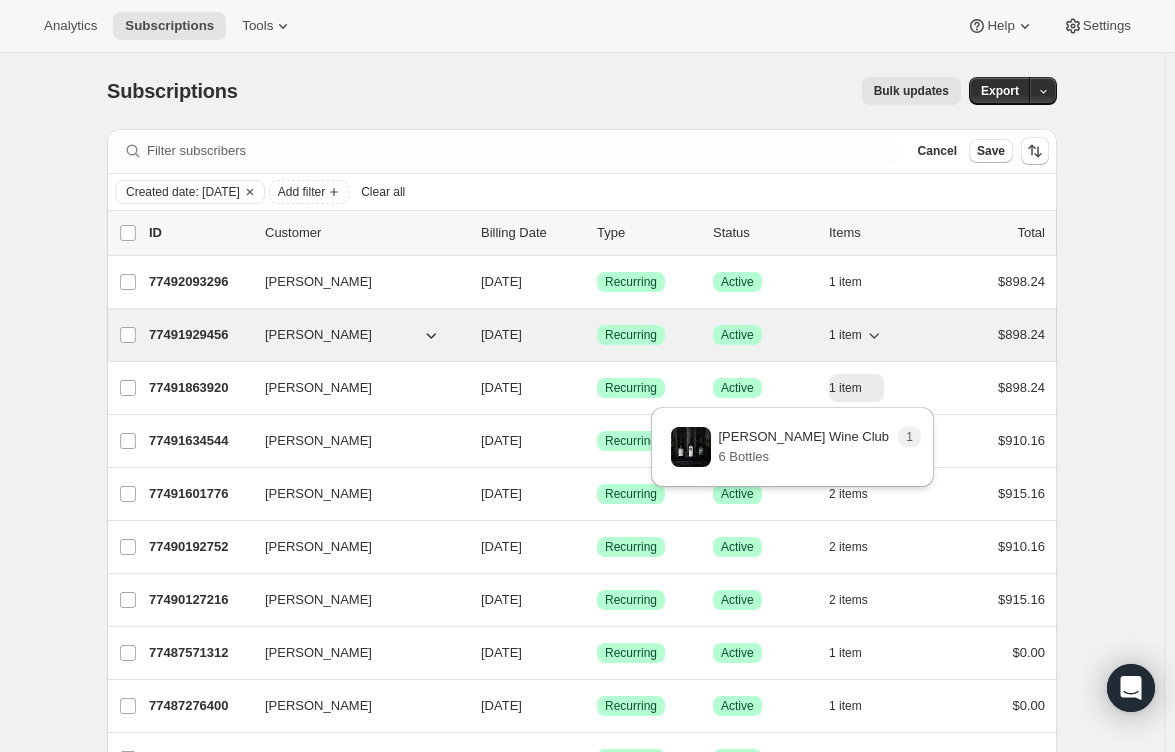 click on "1   item" at bounding box center [845, 335] 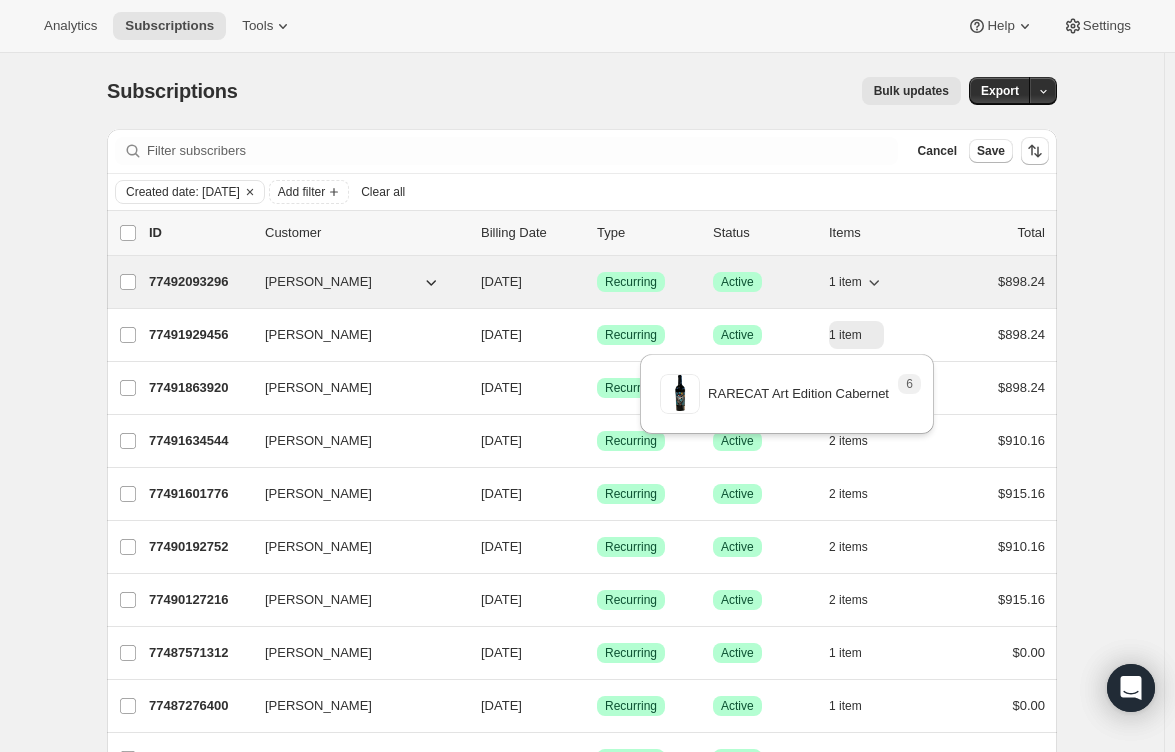 click 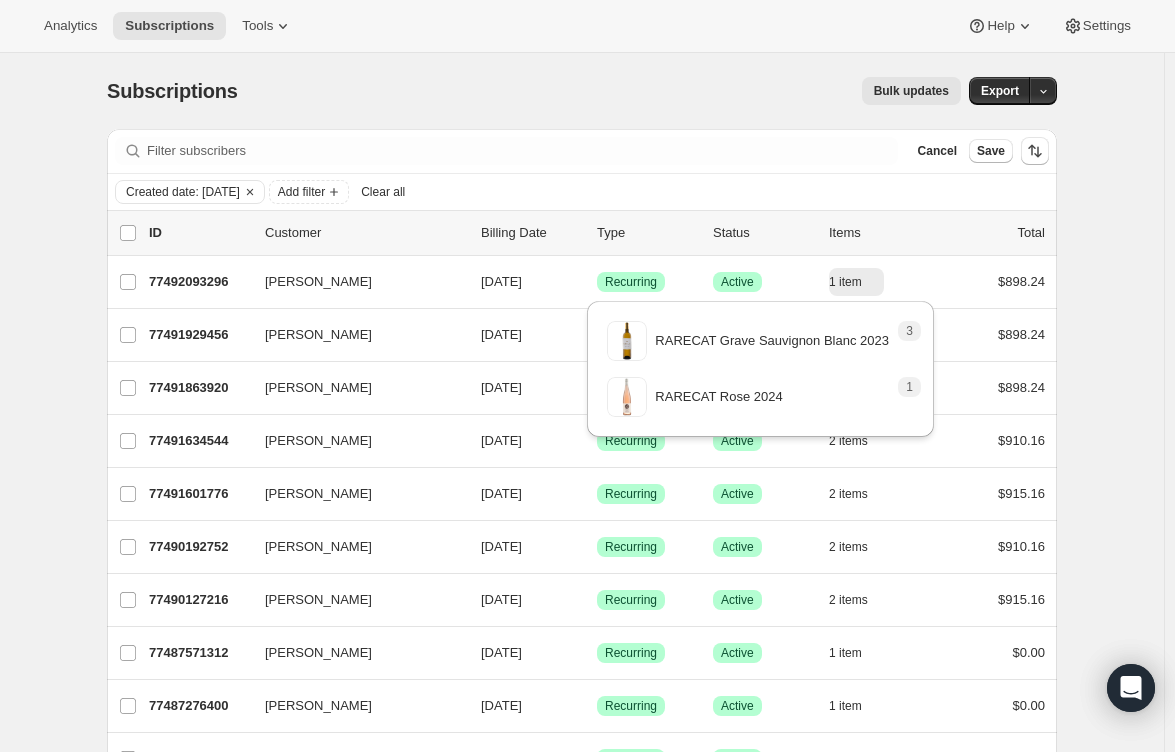click on "Subscriptions. This page is ready Subscriptions Bulk updates More actions Bulk updates Export Filter subscribers Cancel Save Created date: Today Add filter   Clear all 0 selected Update next billing date Change status Showing 14 subscriptions Select all 14 subscriptions Showing 14 subscriptions Select Select all 14 subscriptions 0 selected list header ID Customer Billing Date Type Status Items Total Beau Harris 77492093296 Beau Harris 03/15/2026 Success Recurring Success Active 1   item $898.24 Beau Harris 77491929456 Beau Harris 03/15/2026 Success Recurring Success Active 1   item $898.24 Beau Harris 77491863920 Beau Harris 10/15/2025 Success Recurring Success Active 1   item $898.24 Beau Harris 77491634544 Beau Harris 10/15/2025 Success Recurring Success Active 2   items $910.16 Beau Harris 77491601776 Beau Harris 10/15/2025 Success Recurring Success Active 2   items $915.16 Beau Harris 77490192752 Beau Harris 03/15/2026 Success Recurring Success Active 2   items $910.16 Beau Harris 77490127216 Beau Harris" at bounding box center [582, 554] 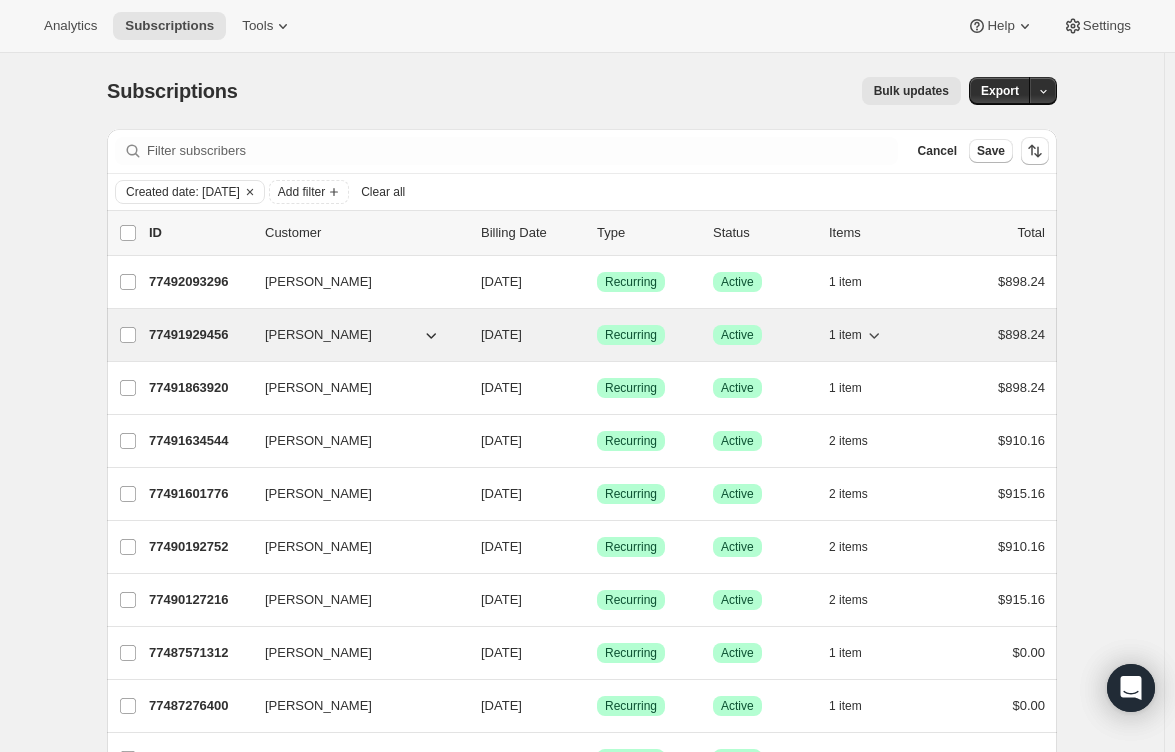click on "77491929456" at bounding box center [199, 335] 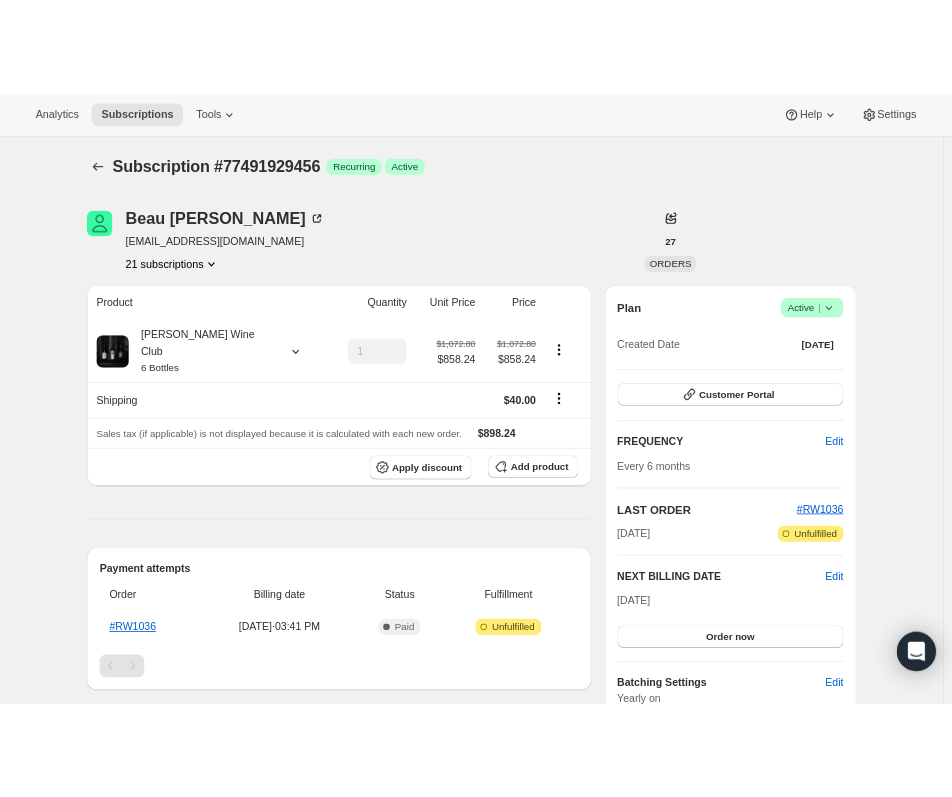 scroll, scrollTop: 0, scrollLeft: 0, axis: both 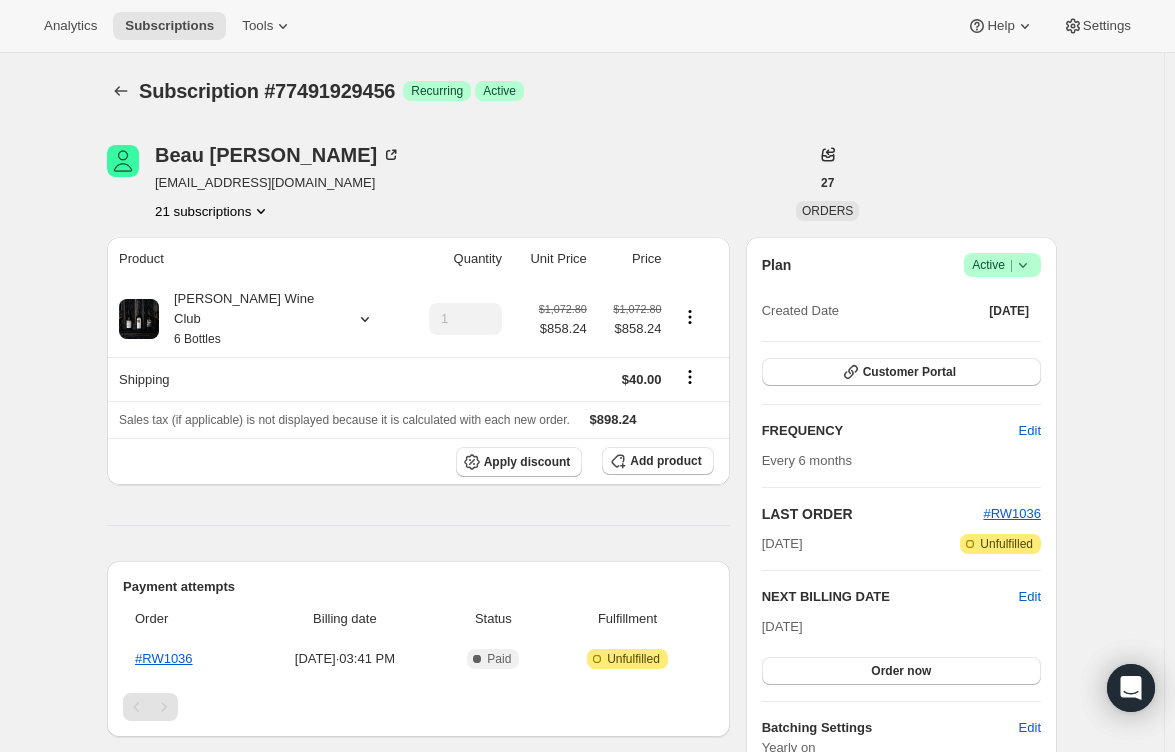 click on "Subscription #77491929456. This page is ready Subscription #77491929456 Success Recurring Success Active" at bounding box center [582, 91] 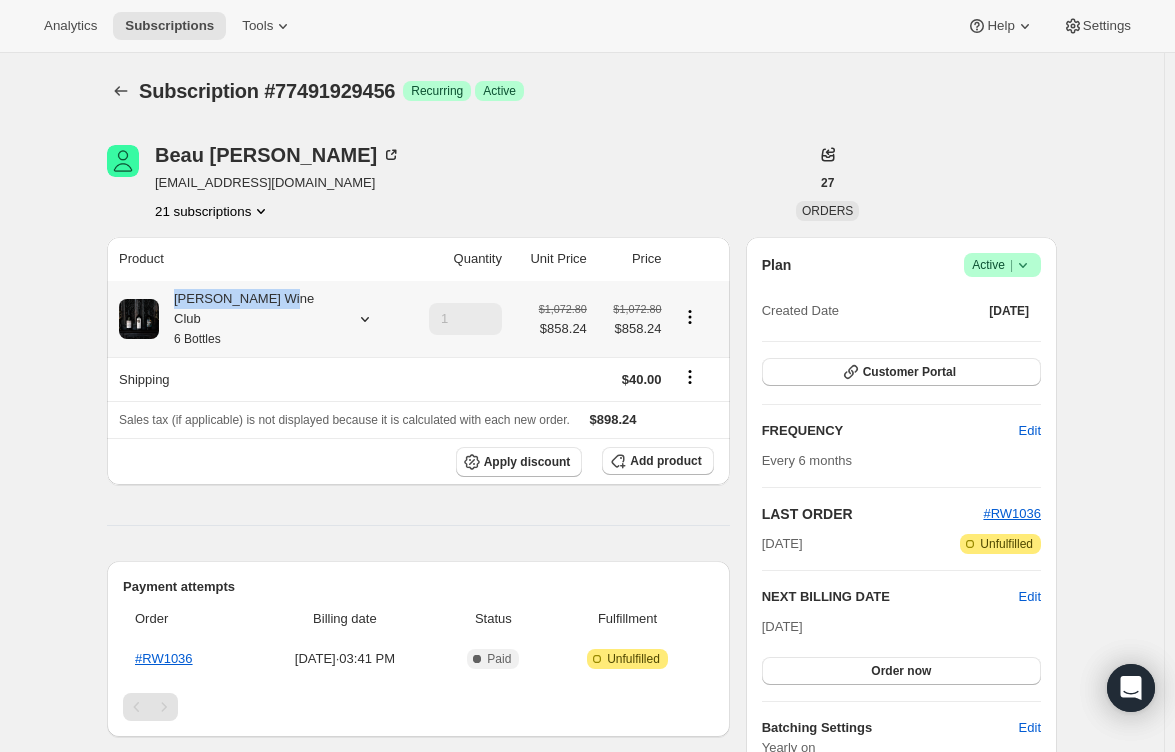 drag, startPoint x: 178, startPoint y: 302, endPoint x: 299, endPoint y: 297, distance: 121.103264 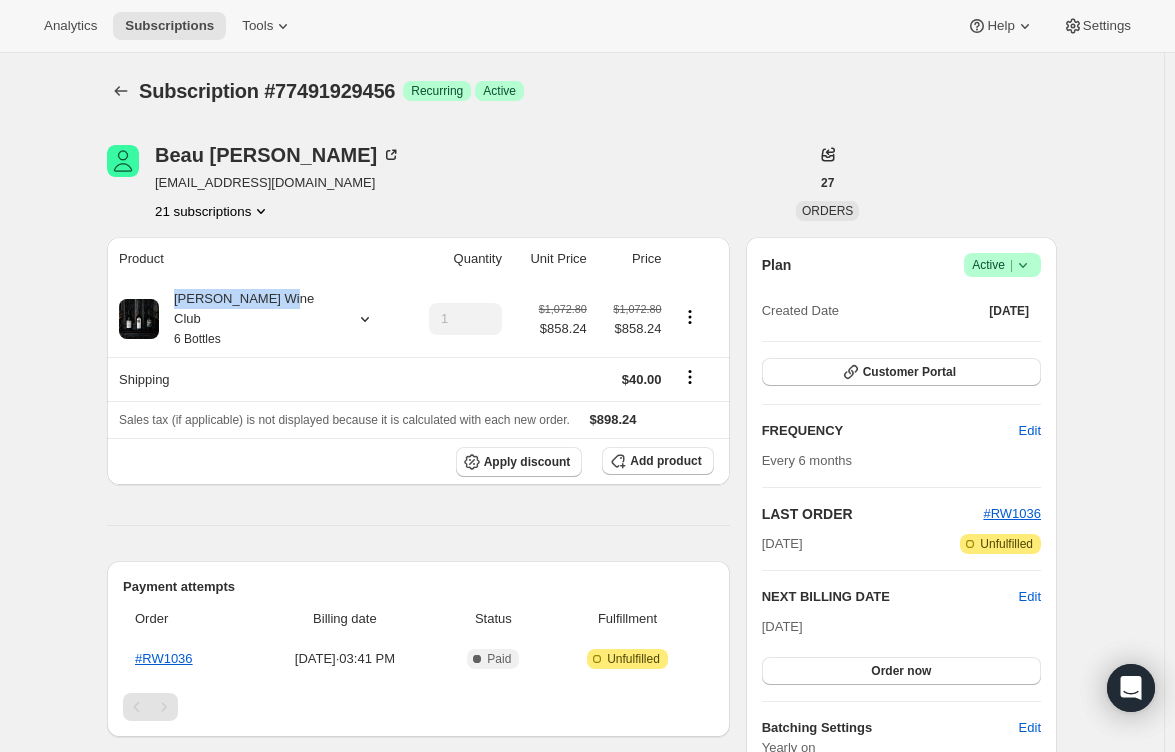 click on "#RW1036" at bounding box center [1012, 514] 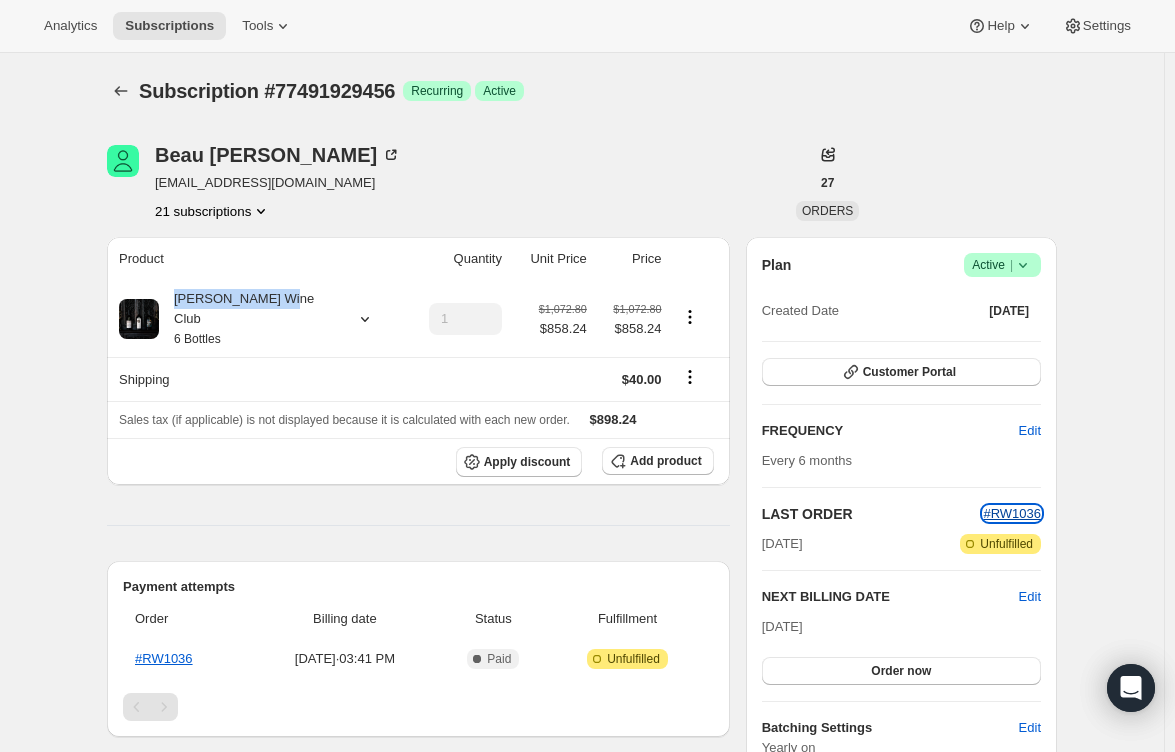 click on "#RW1036" at bounding box center (1012, 513) 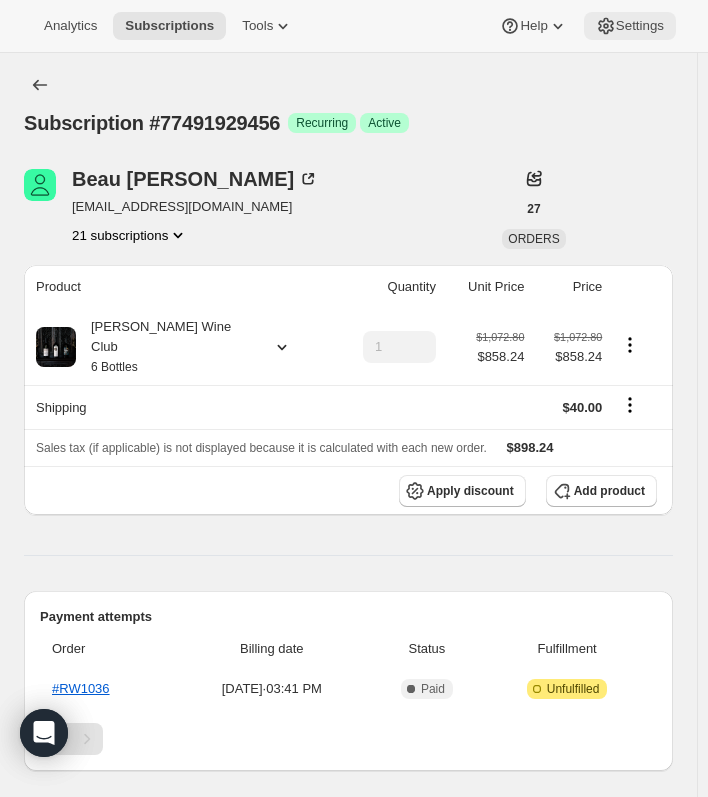 click on "Settings" at bounding box center (630, 26) 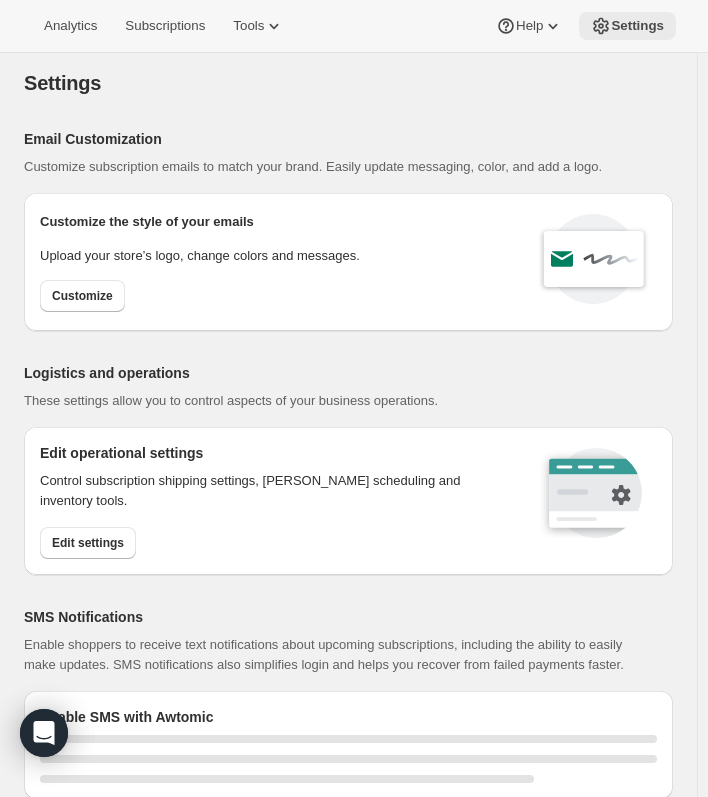 select on "22:00" 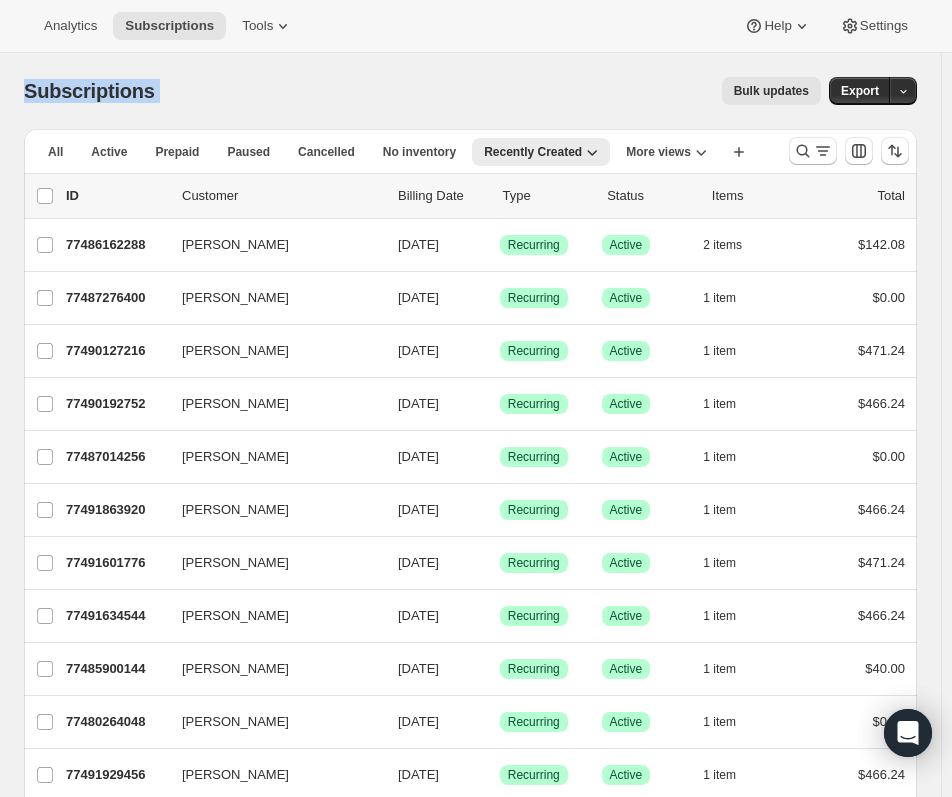 drag, startPoint x: 15, startPoint y: 95, endPoint x: 252, endPoint y: 95, distance: 237 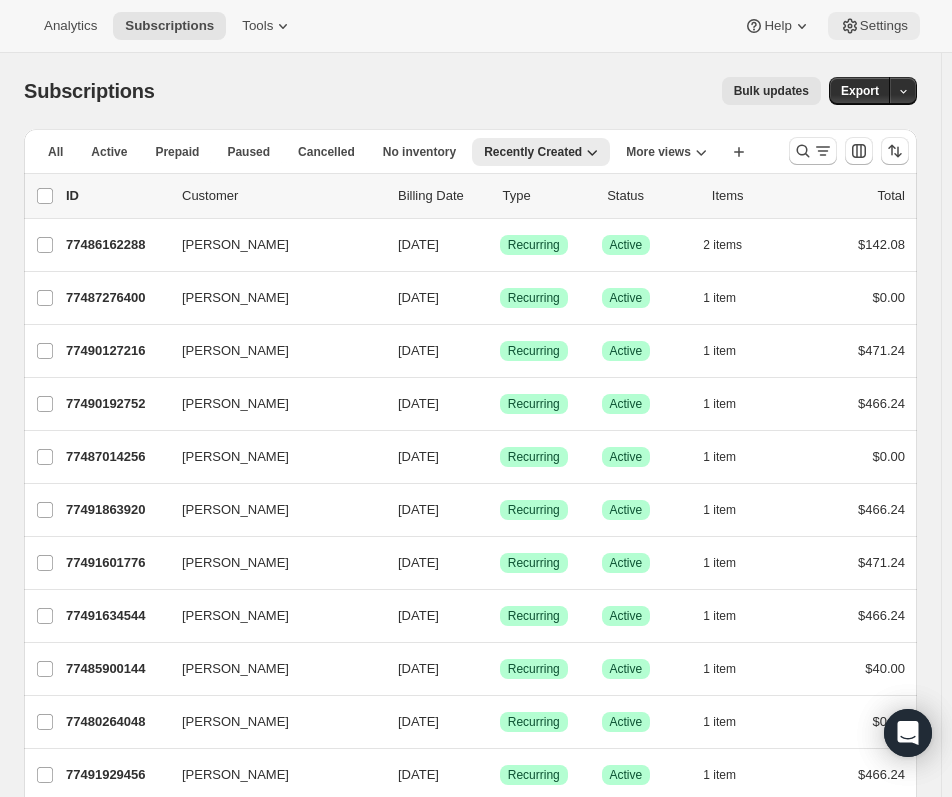 click on "Settings" at bounding box center [884, 26] 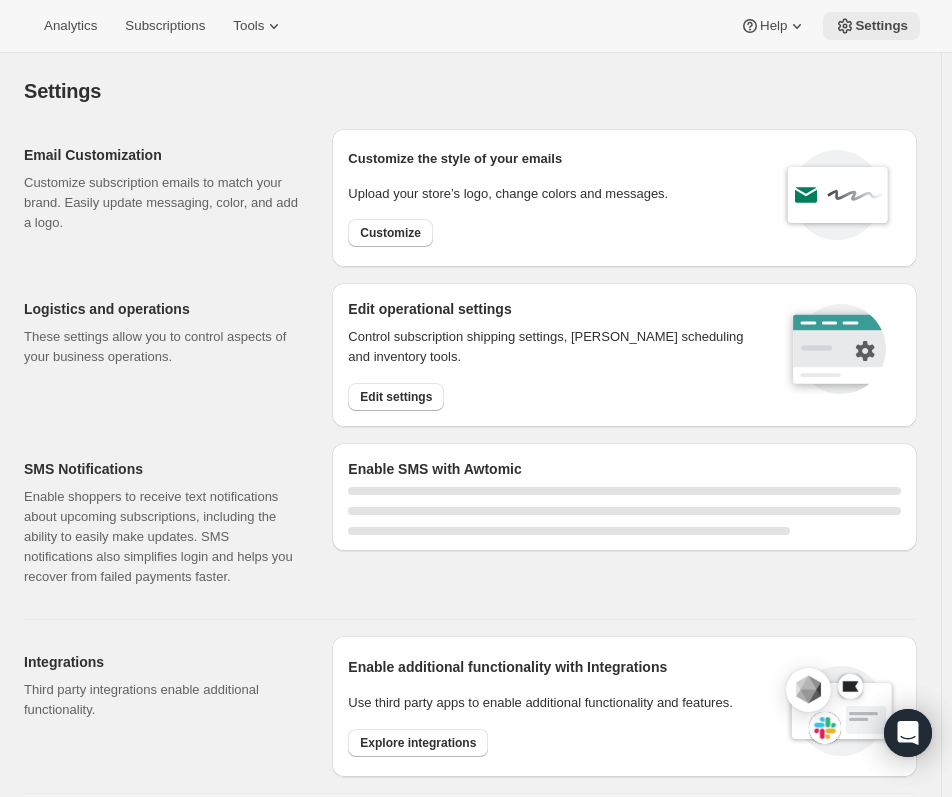 select on "22:00" 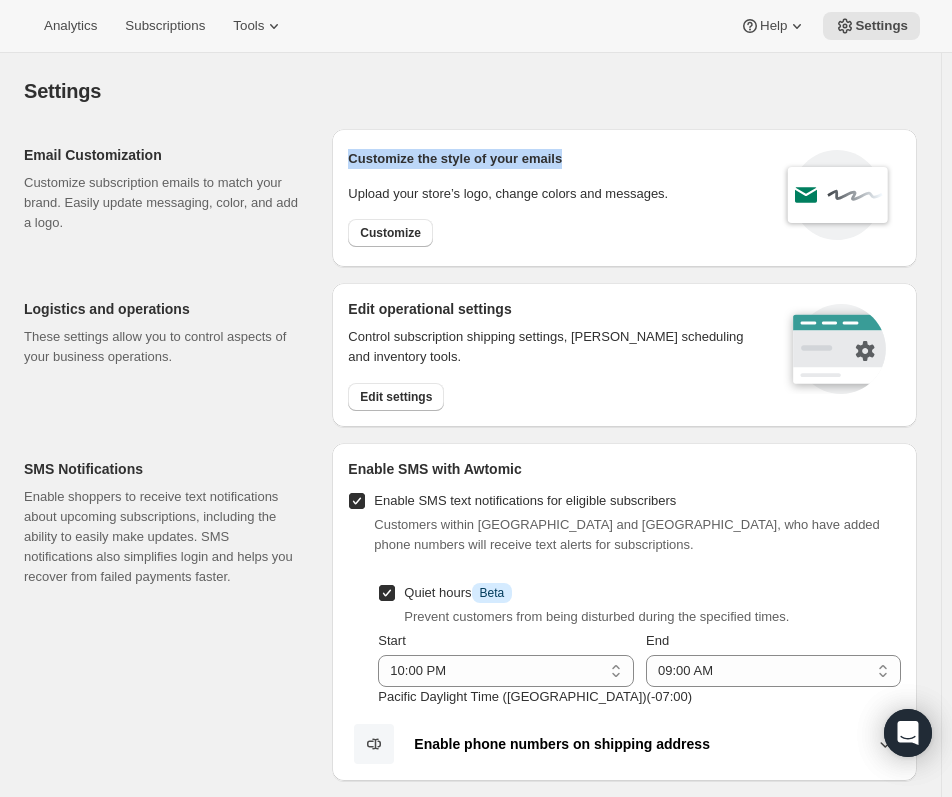 drag, startPoint x: 561, startPoint y: 161, endPoint x: 350, endPoint y: 163, distance: 211.00948 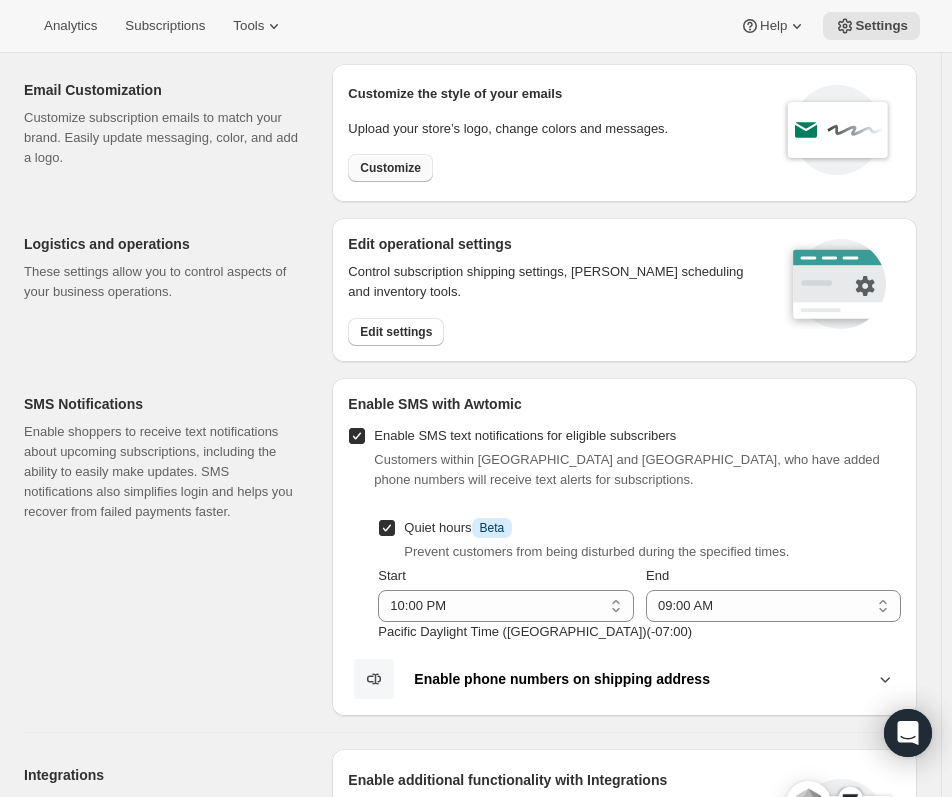 scroll, scrollTop: 100, scrollLeft: 0, axis: vertical 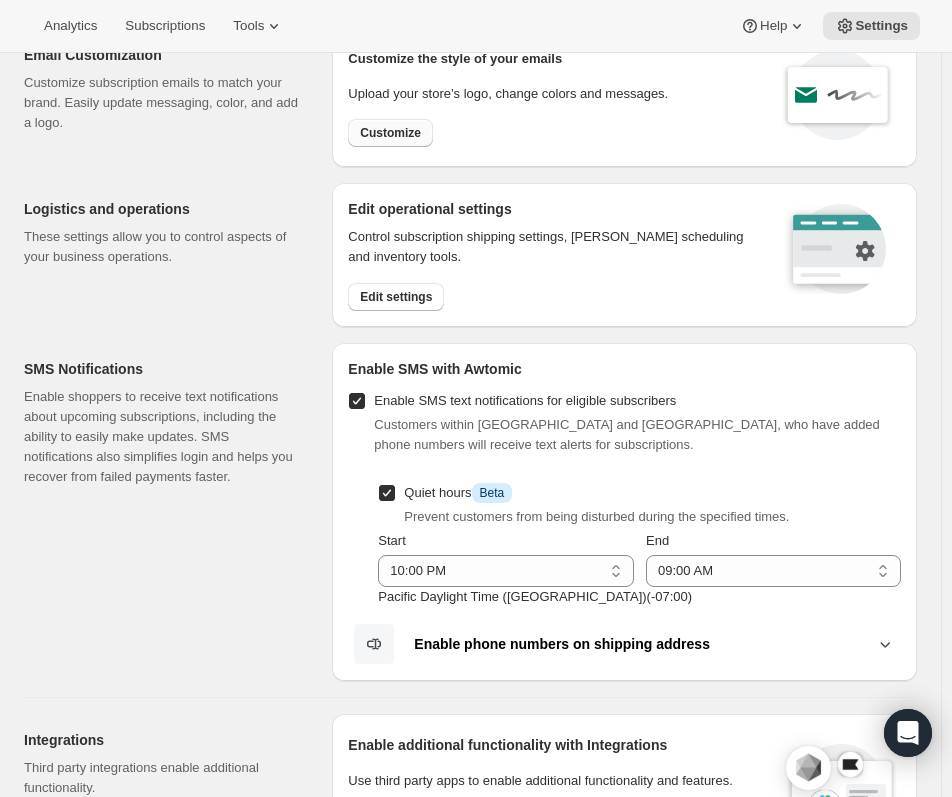 click on "Customize" at bounding box center [390, 133] 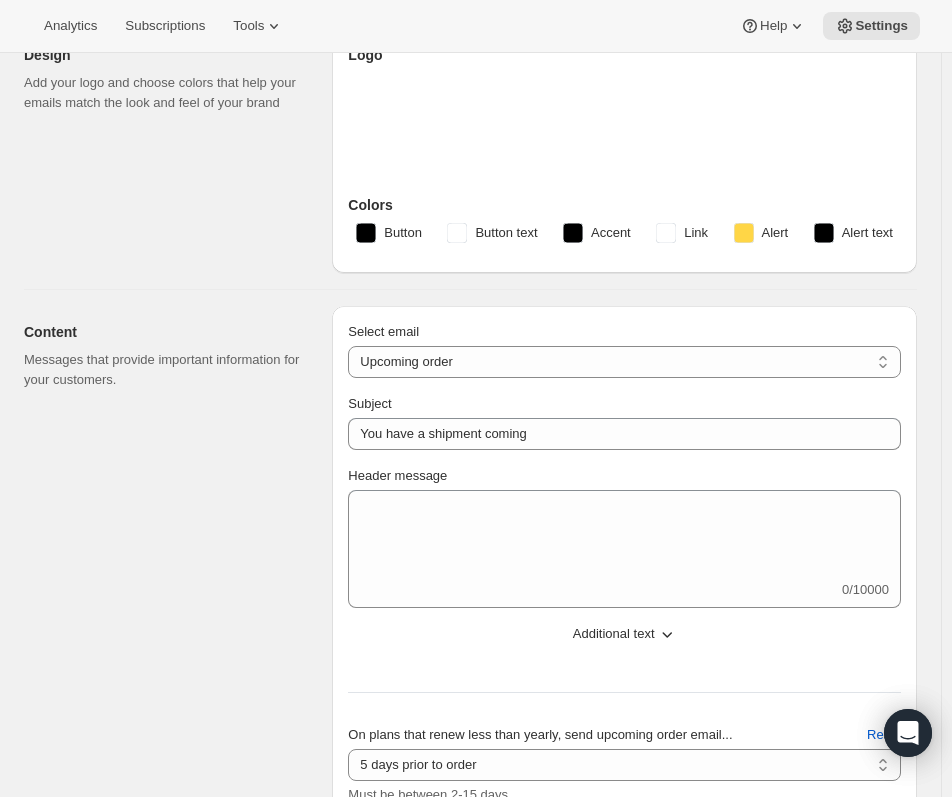 scroll, scrollTop: 0, scrollLeft: 0, axis: both 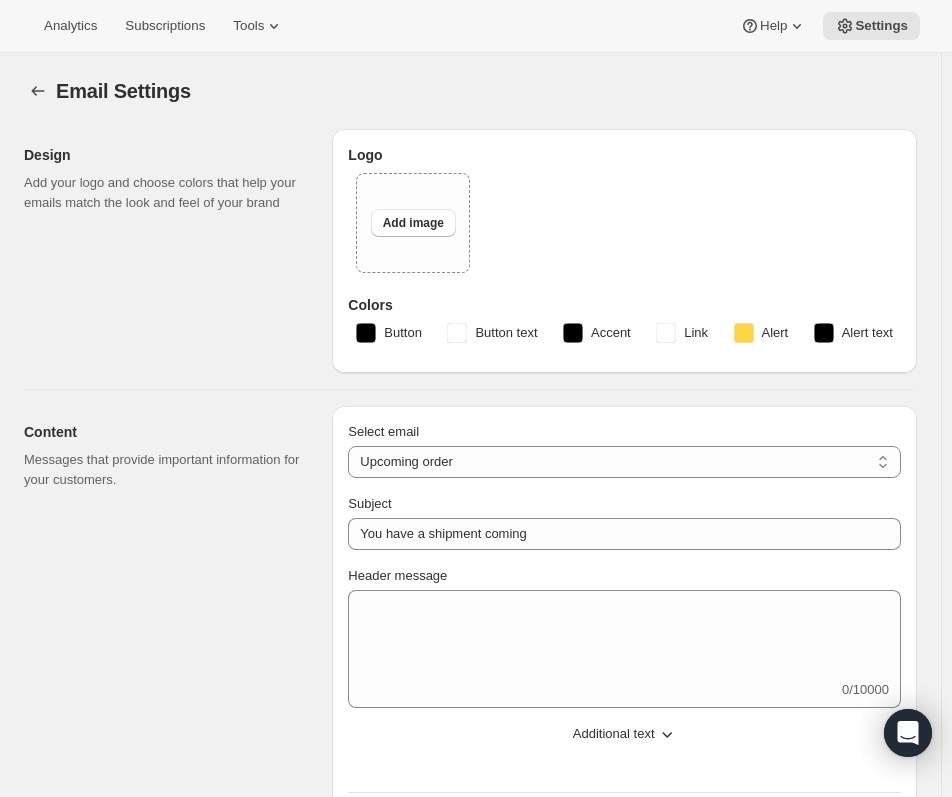 select on "14" 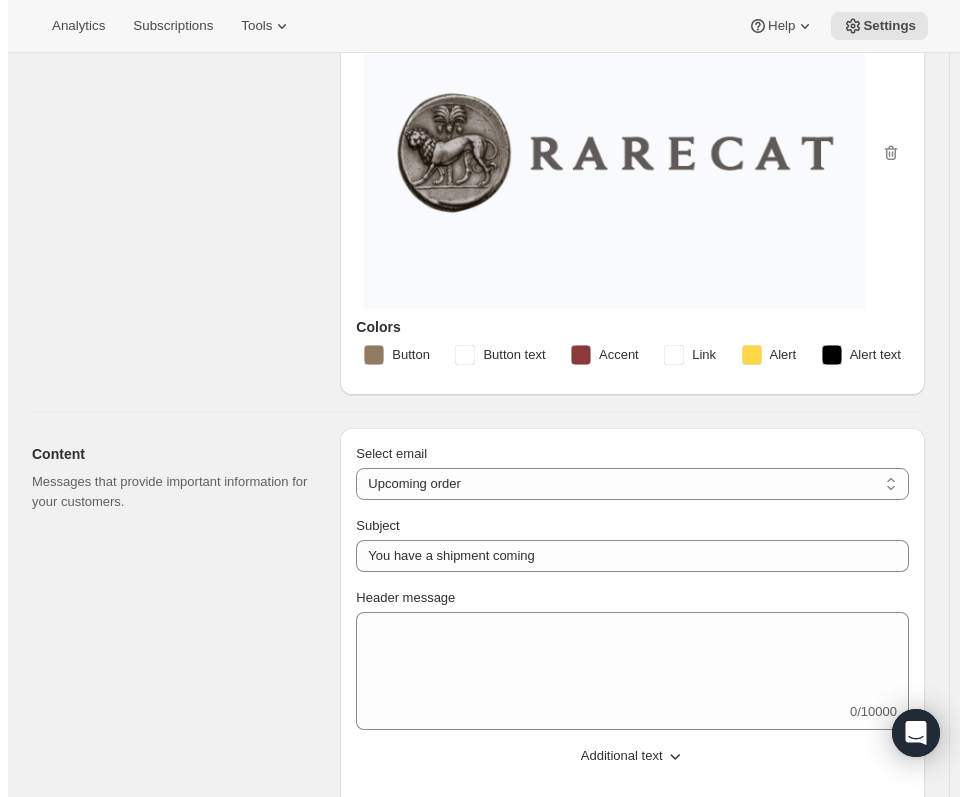 scroll, scrollTop: 200, scrollLeft: 0, axis: vertical 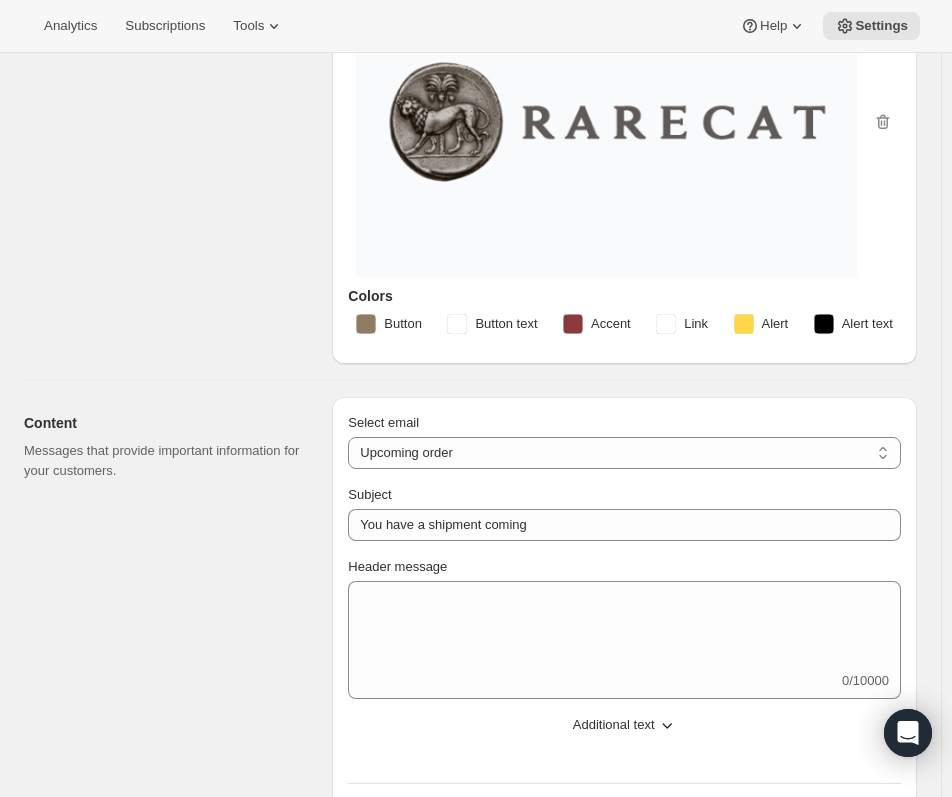 click on "Link" at bounding box center [682, 324] 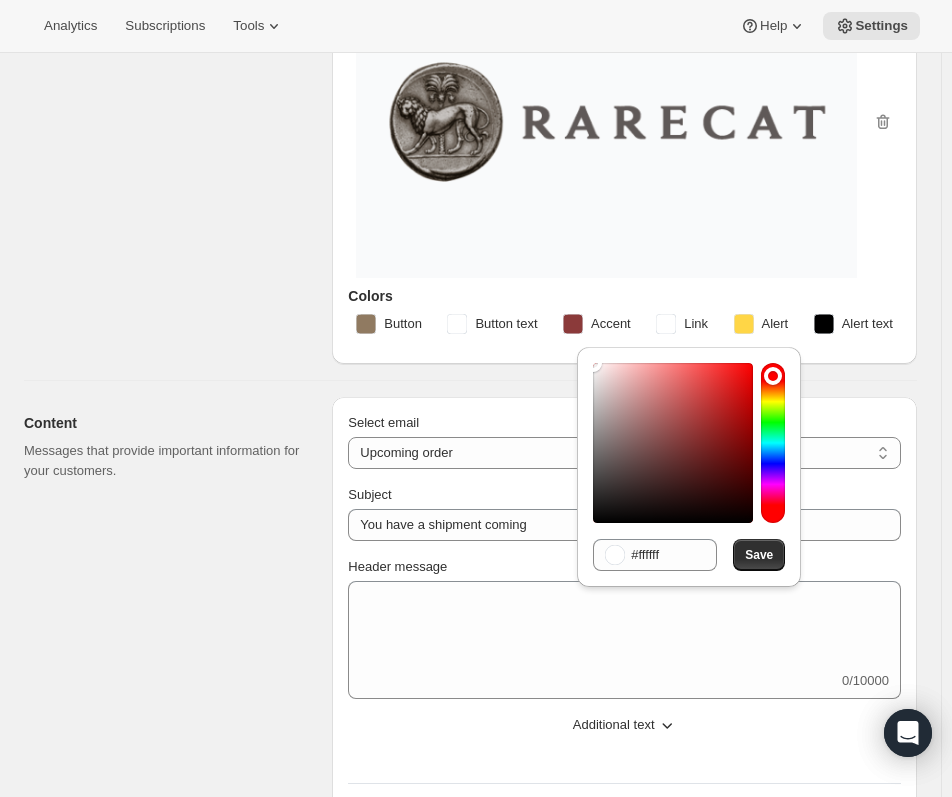 click on "Content Messages that provide important information for your customers. Select email New subscription Upcoming order Failed payment Delayed subscription (inventory sold-out) Subscription updated Subscription paused Subscription cancelled Subscription reactivated Gift message Upcoming order Subject You have a shipment coming Header message 0/10000 Additional text Trailing message (Display after shipping message) 0/10000 Footer message 0/10000 On plans that renew less than yearly, send upcoming order email... 2 days prior to order 3 days prior to order 4 days prior to order 5 days prior to order 6 days prior to order 7 days prior to order 8 days prior to order 9 days prior to order 10 days prior to order 11 days prior to order 12 days prior to order 13 days prior to order 14 days prior to order 15 days prior to order 14 days prior to order Must be between 2-15 days Reset On plans that renew yearly or greater, send upcoming order email... 10 days prior to order 11 days prior to order 12 days prior to order Reset" at bounding box center [462, 727] 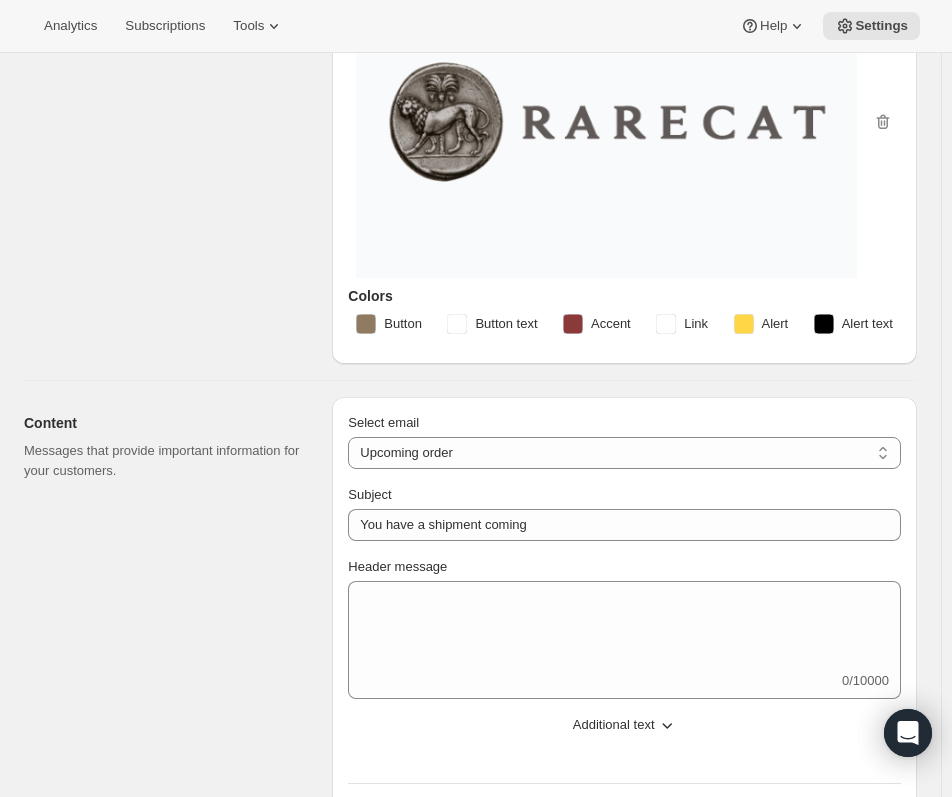 click 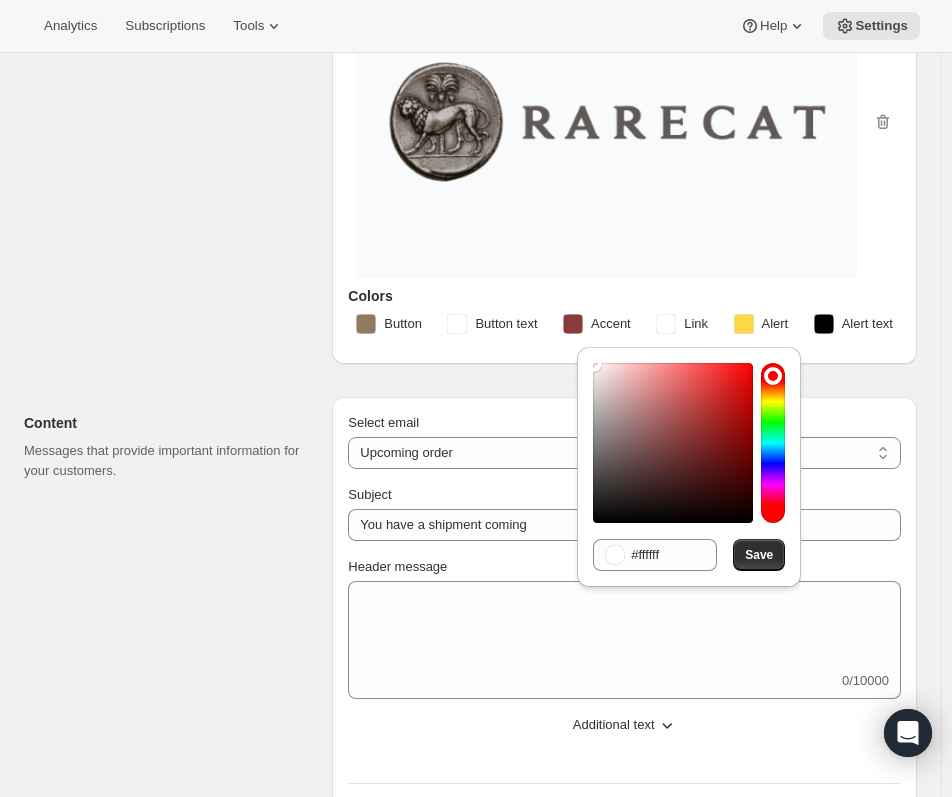 click on "Design Add your logo and choose colors that help your emails match the look and feel of your brand Logo Colors Button Button text Accent Link Alert Alert text Content Messages that provide important information for your customers. Select email New subscription Upcoming order Failed payment Delayed subscription (inventory sold-out) Subscription updated Subscription paused Subscription cancelled Subscription reactivated Gift message Upcoming order Subject You have a shipment coming Header message 0/10000 Additional text Trailing message (Display after shipping message) 0/10000 Footer message 0/10000 On plans that renew less than yearly, send upcoming order email... 2 days prior to order 3 days prior to order 4 days prior to order 5 days prior to order 6 days prior to order 7 days prior to order 8 days prior to order 9 days prior to order 10 days prior to order 11 days prior to order 12 days prior to order 13 days prior to order 14 days prior to order 15 days prior to order 14 days prior to order Reset Reset ." at bounding box center [462, 1374] 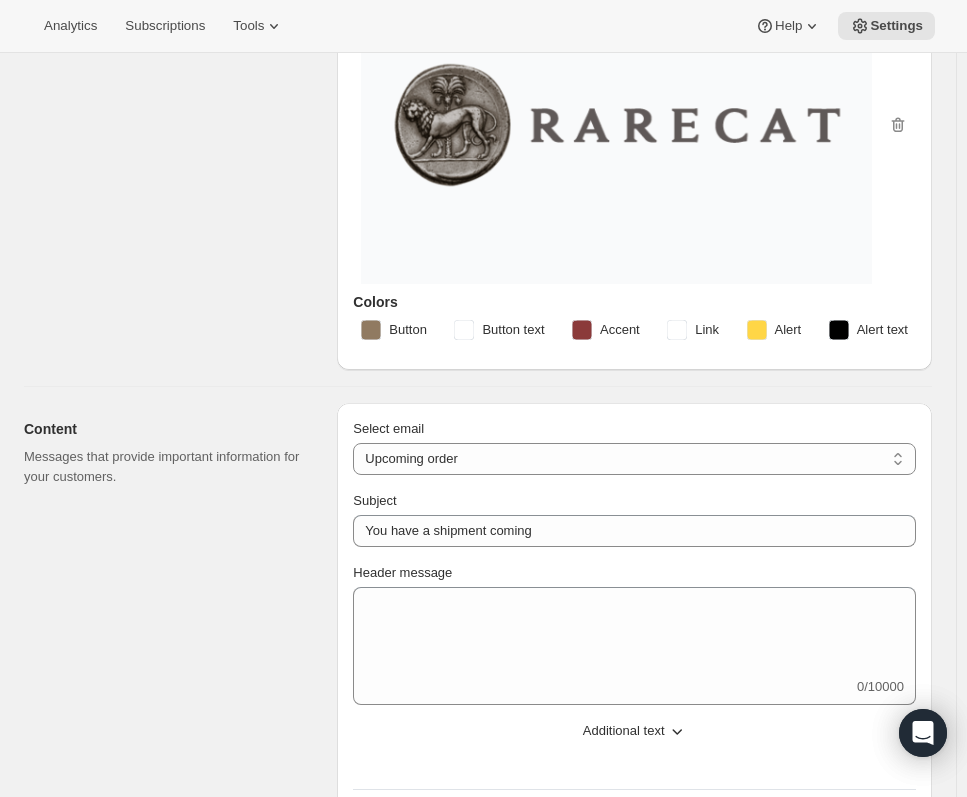 scroll, scrollTop: 300, scrollLeft: 0, axis: vertical 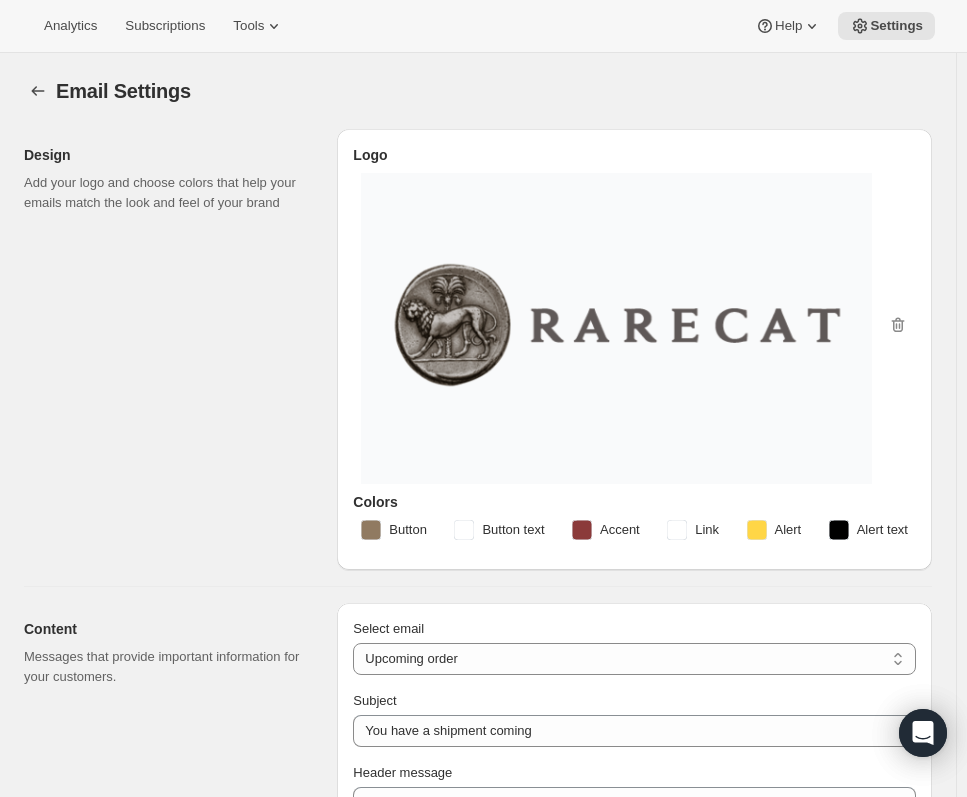 click on "Analytics Subscriptions Tools Help Settings" at bounding box center (483, 26) 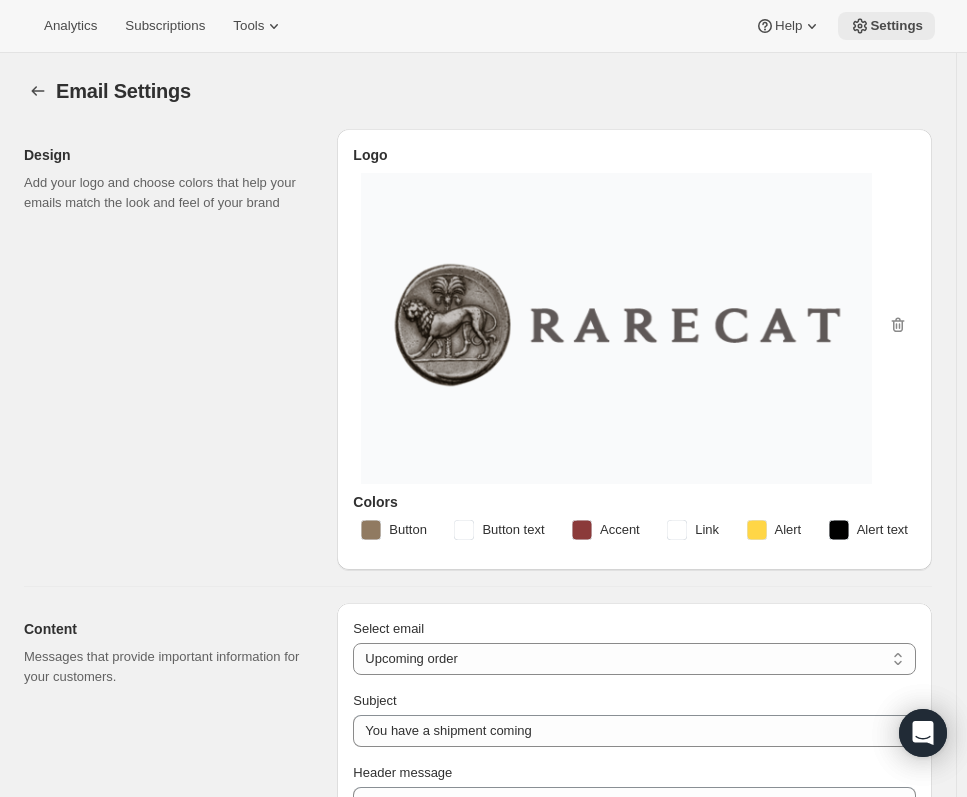 click on "Settings" at bounding box center (896, 26) 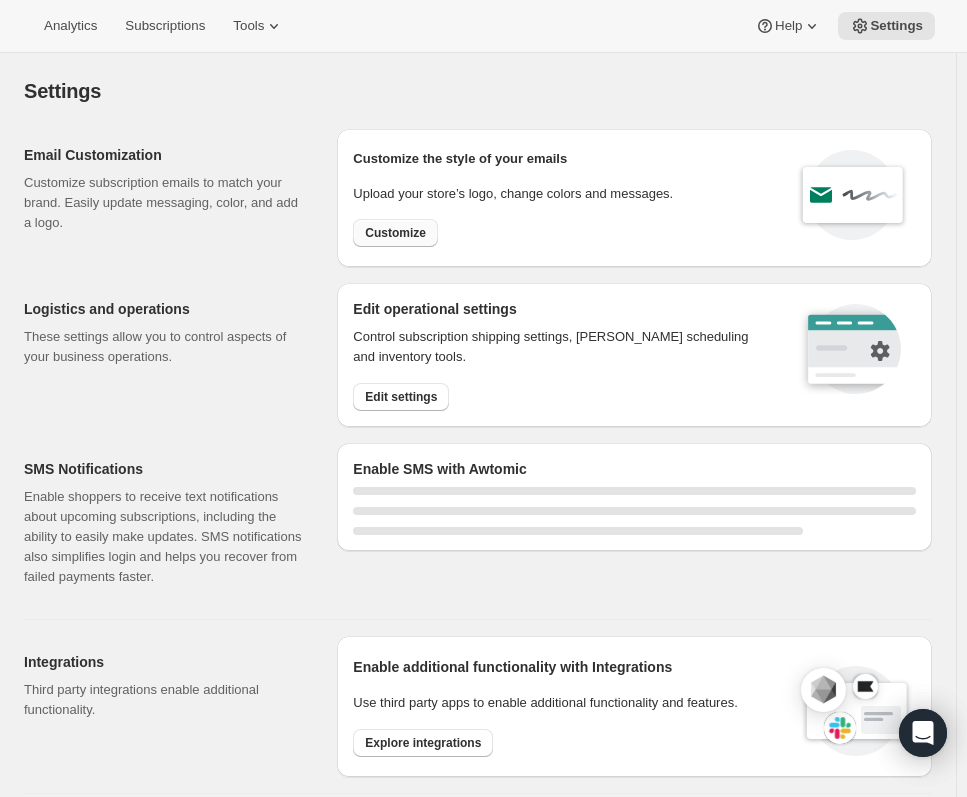 select on "22:00" 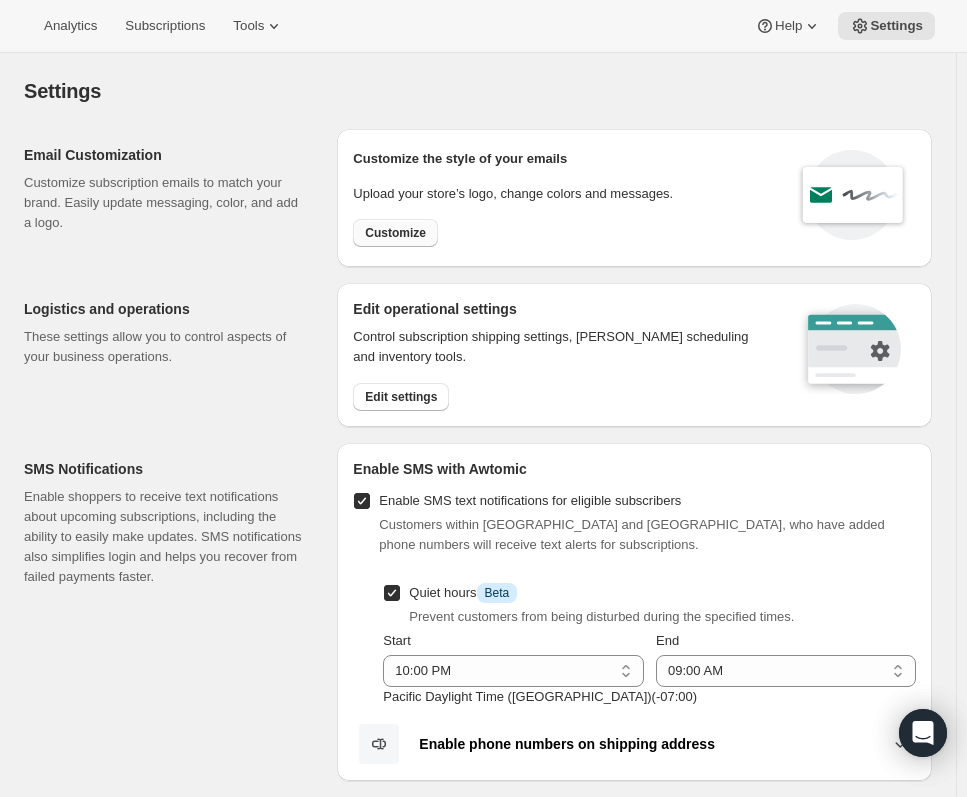 click on "Customize" at bounding box center [395, 233] 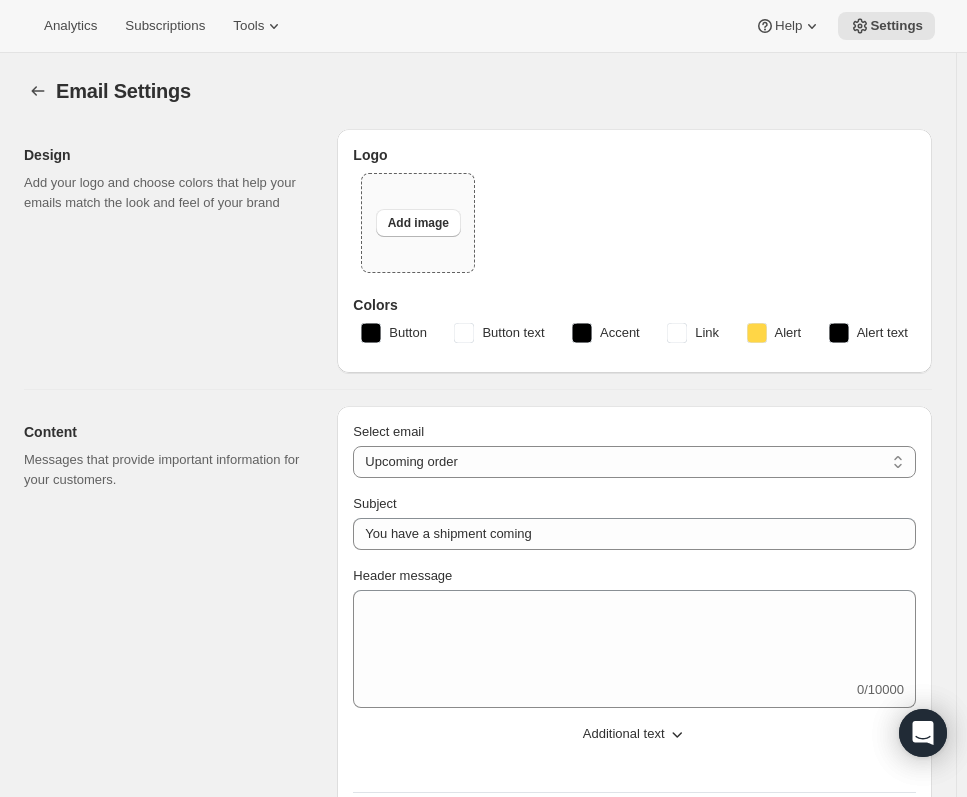 select on "14" 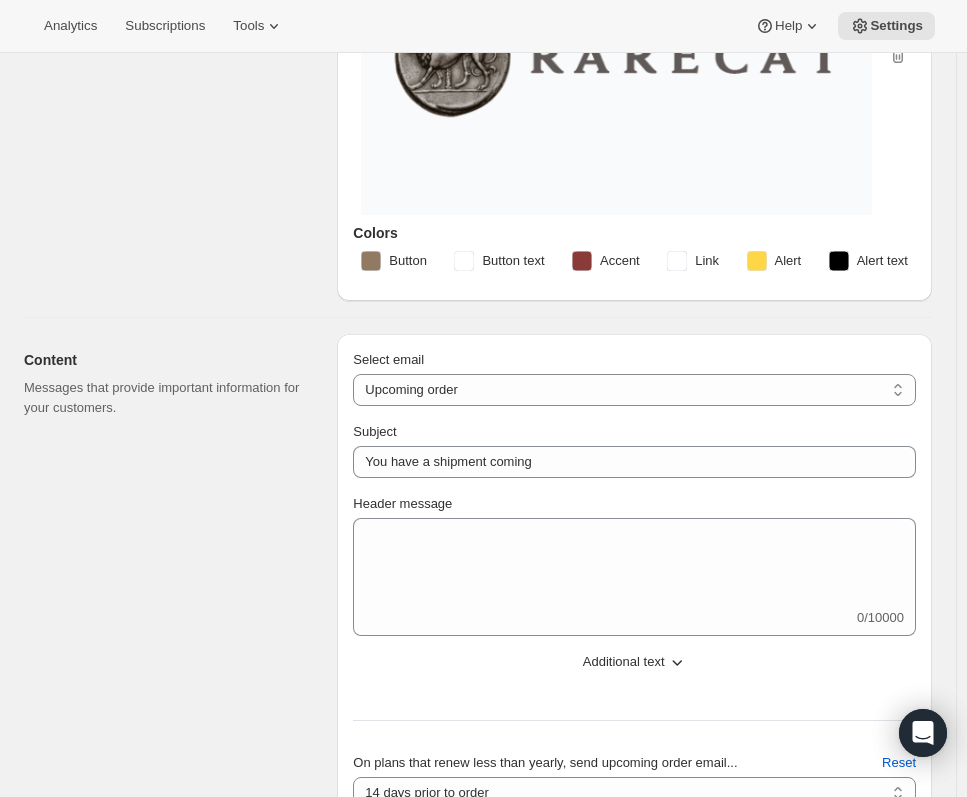 scroll, scrollTop: 300, scrollLeft: 0, axis: vertical 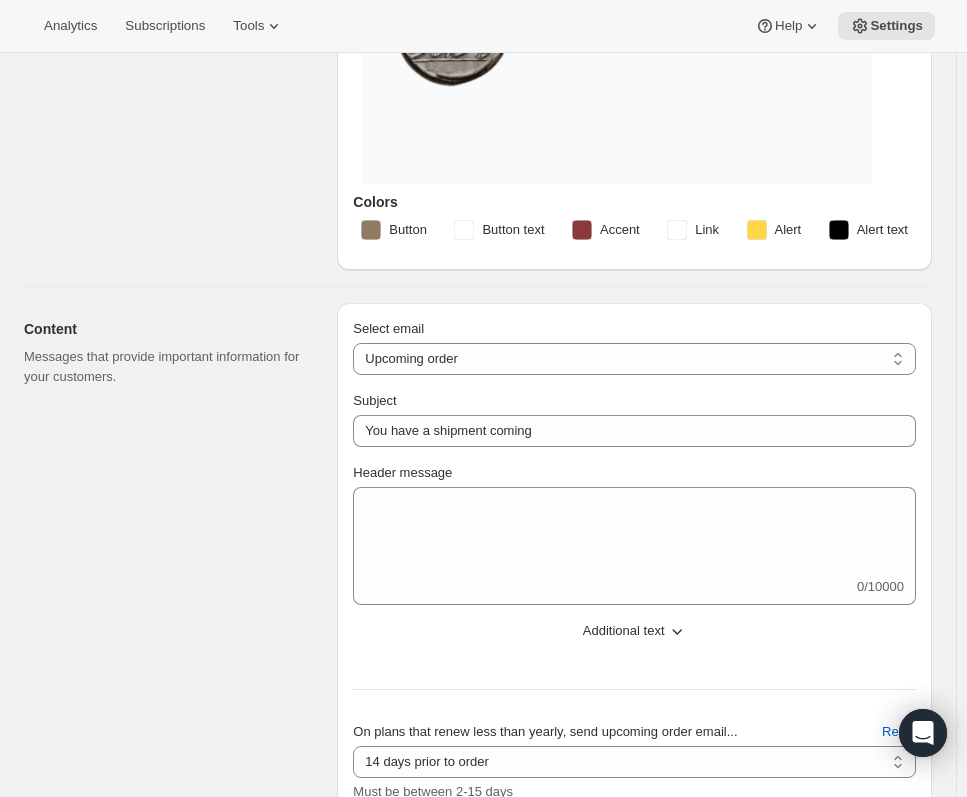 click on "Additional text" at bounding box center [624, 631] 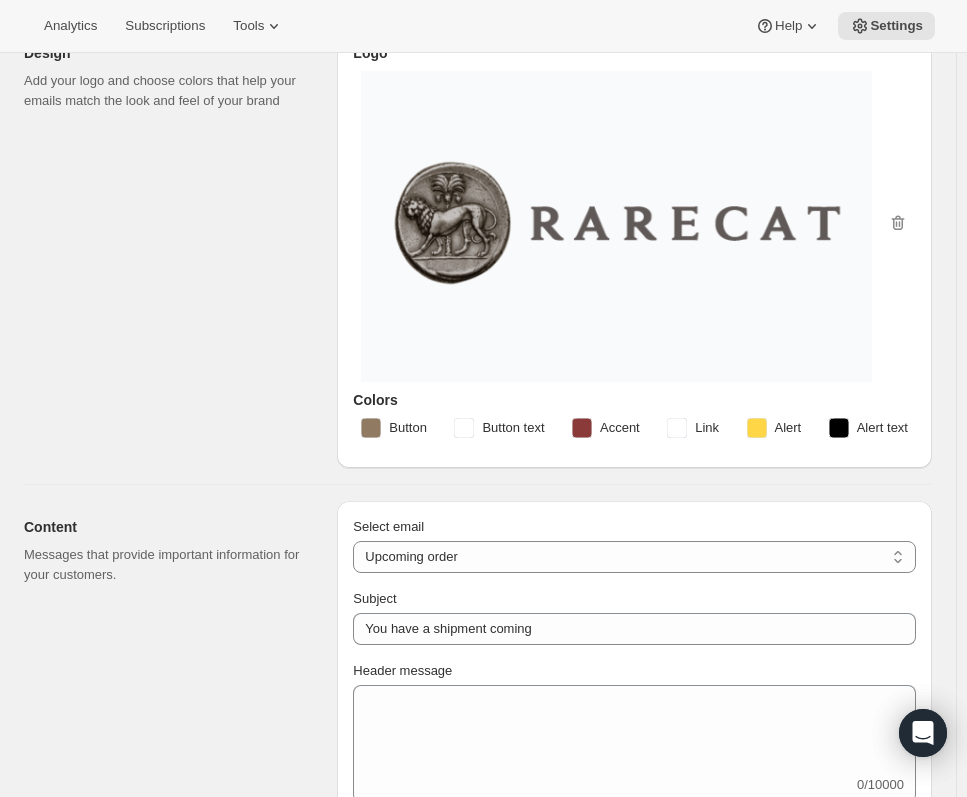 scroll, scrollTop: 100, scrollLeft: 0, axis: vertical 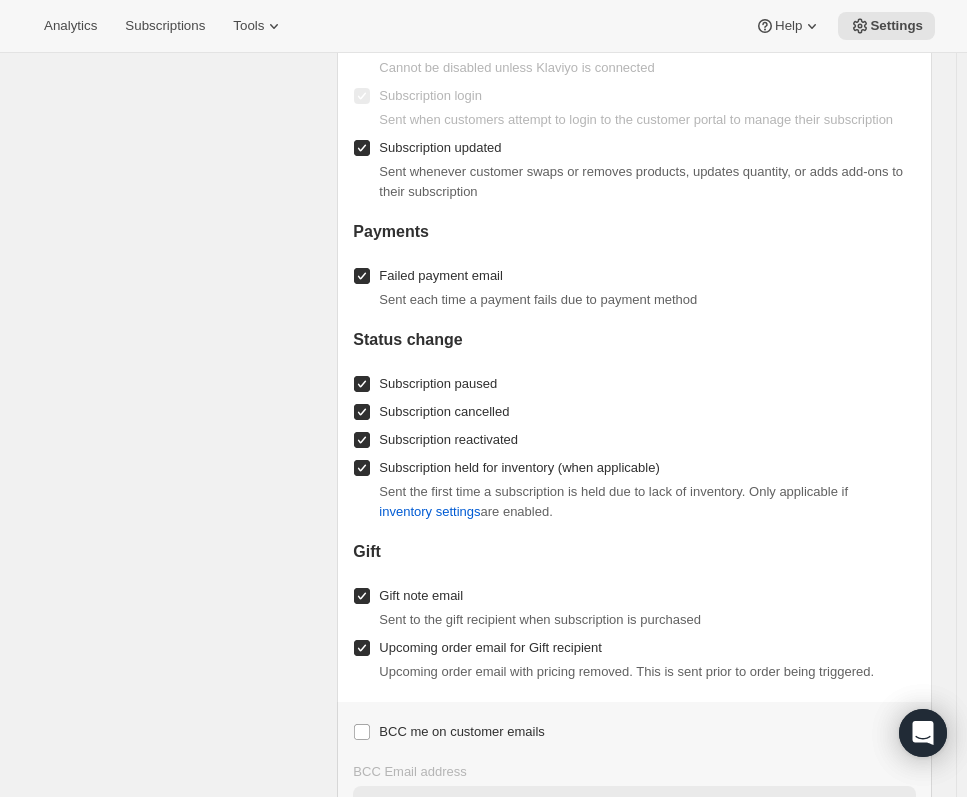 drag, startPoint x: 359, startPoint y: 356, endPoint x: 627, endPoint y: 533, distance: 321.1744 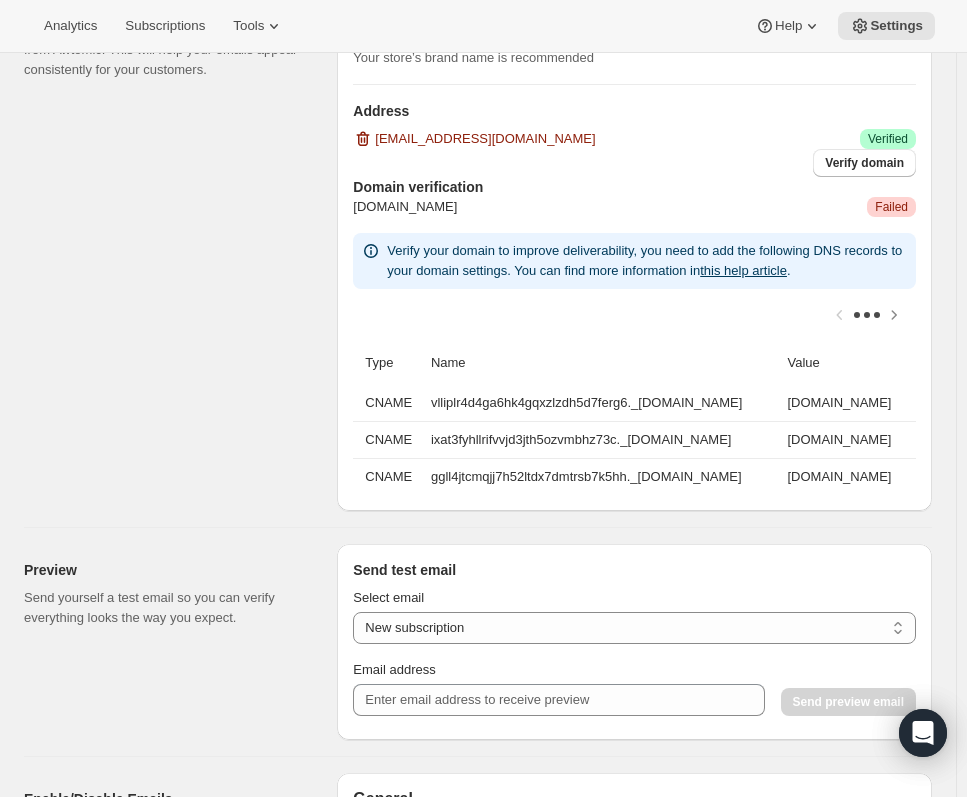 scroll, scrollTop: 1836, scrollLeft: 0, axis: vertical 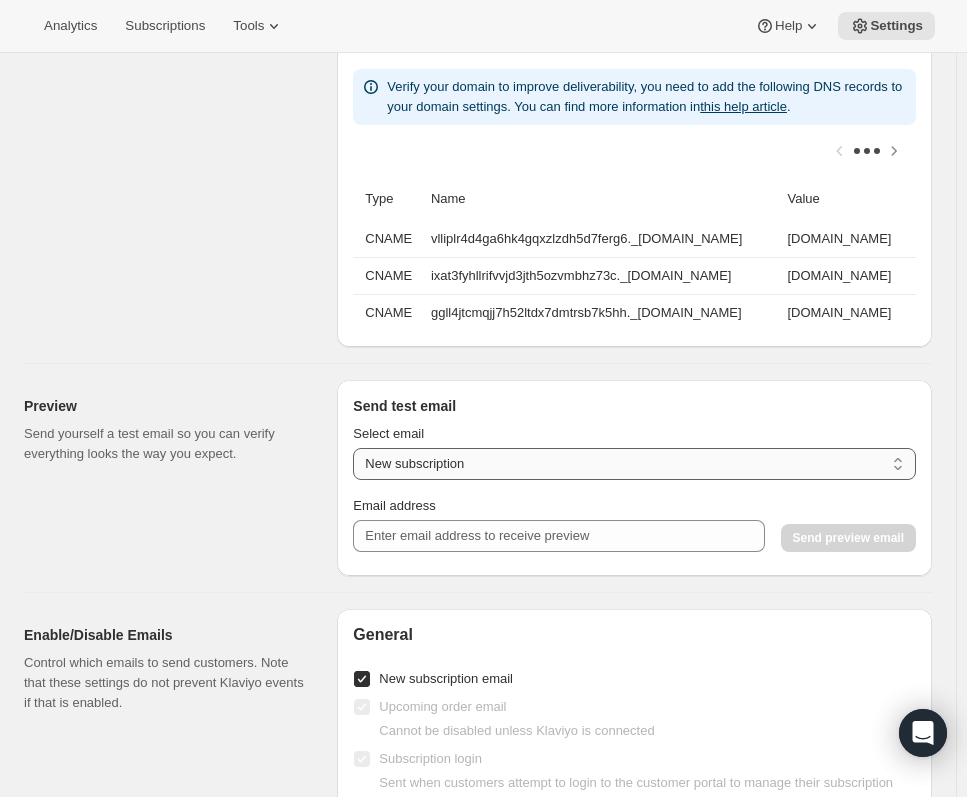 click on "New subscription Upcoming order Payment failure Delayed subscription Updated subscription Gift subscription Subscription paused Subscription cancelled Subscription reactivated" at bounding box center (634, 464) 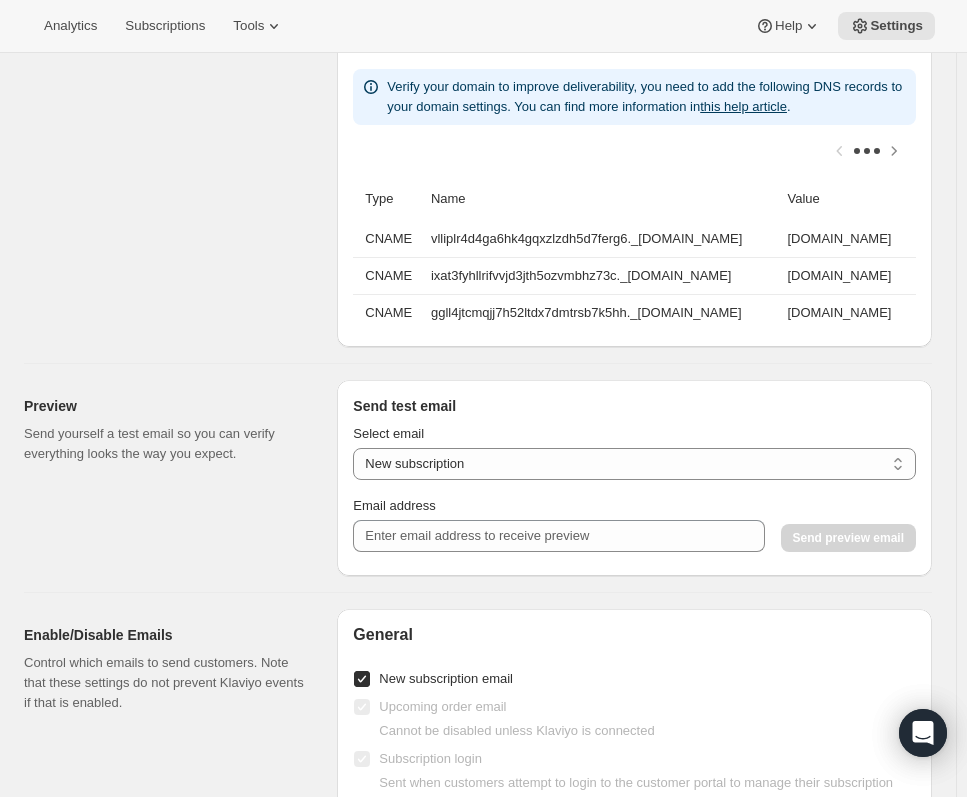 click on "Send test email" at bounding box center (634, 406) 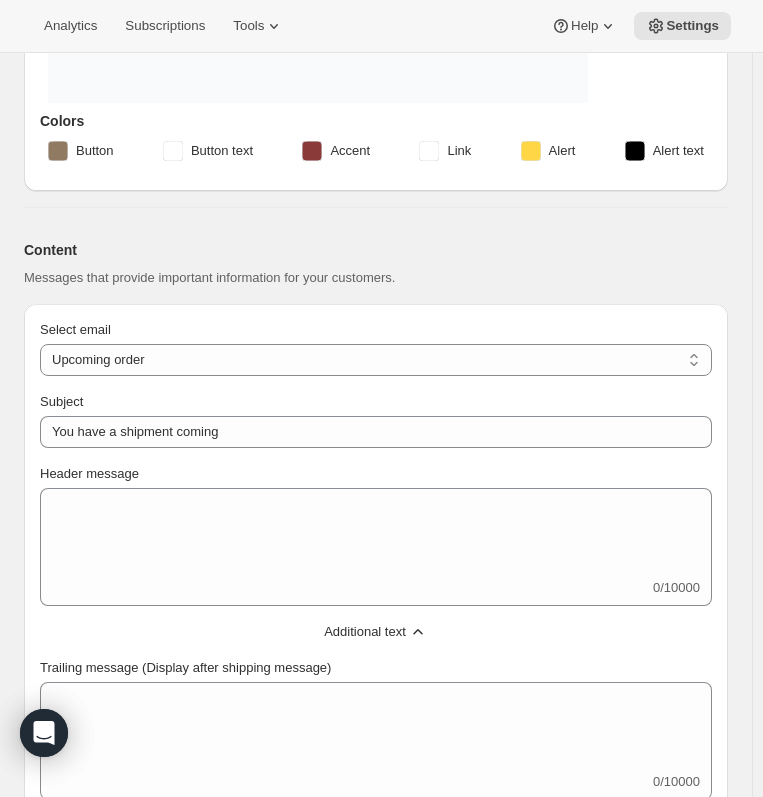 scroll, scrollTop: 536, scrollLeft: 0, axis: vertical 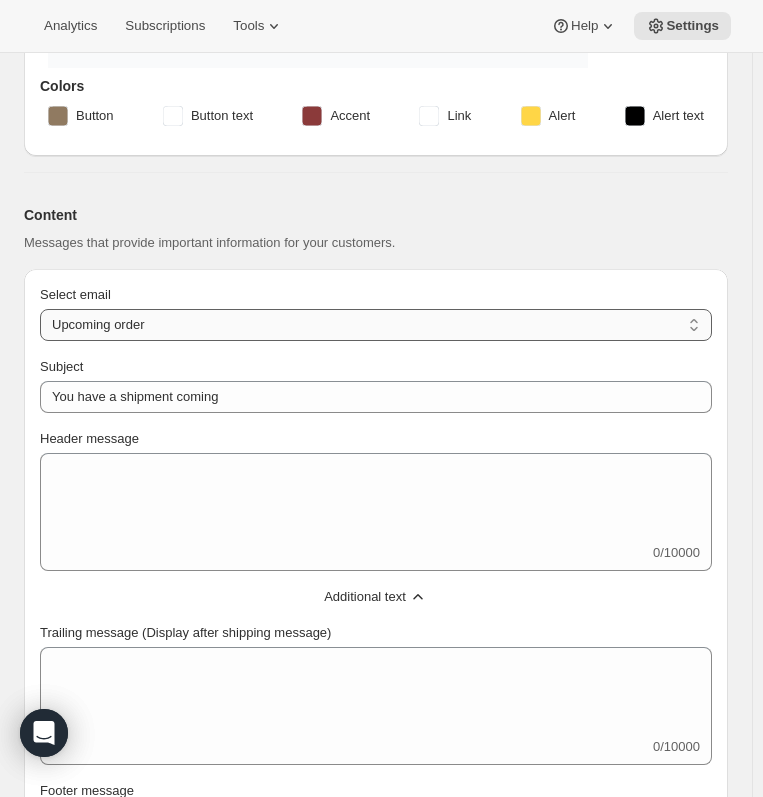 click on "New subscription Upcoming order Failed payment Delayed subscription (inventory sold-out) Subscription updated Subscription paused Subscription cancelled Subscription reactivated Gift message" at bounding box center [376, 325] 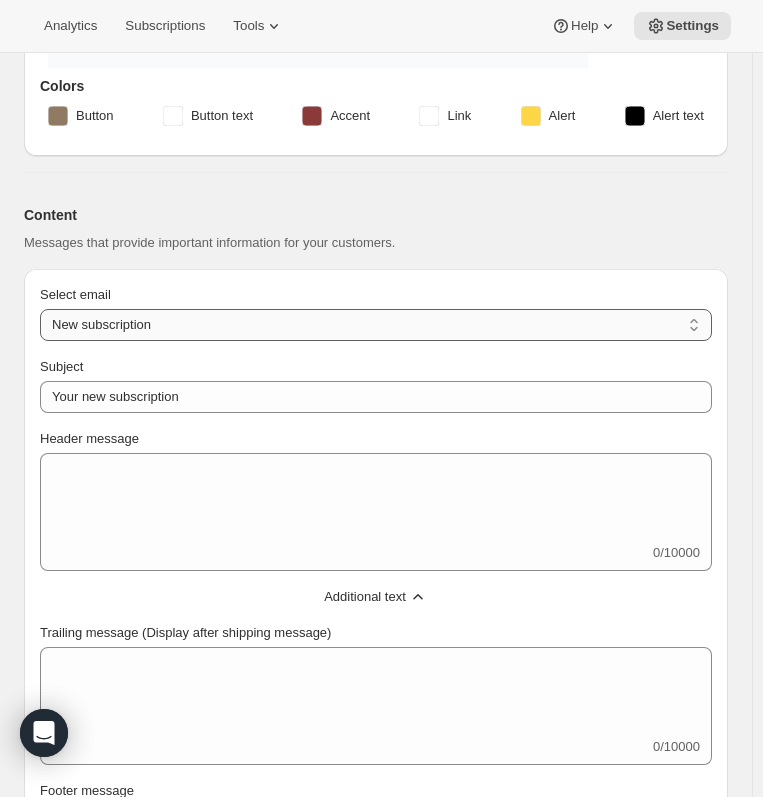 click on "New subscription Upcoming order Failed payment Delayed subscription (inventory sold-out) Subscription updated Subscription paused Subscription cancelled Subscription reactivated Gift message" at bounding box center (376, 325) 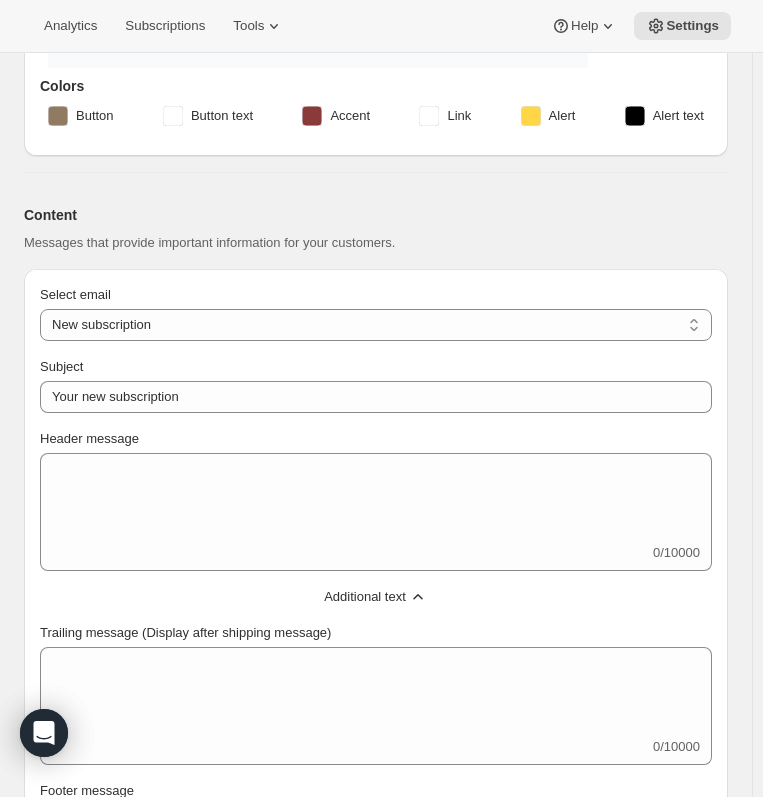 click on "Content Messages that provide important information for your customers." at bounding box center [376, 221] 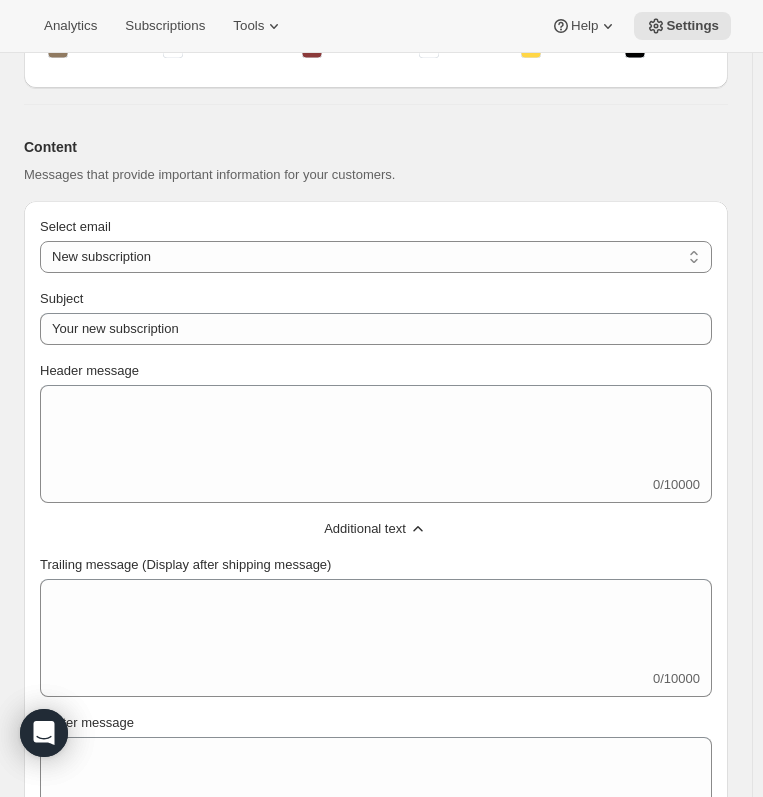 scroll, scrollTop: 636, scrollLeft: 0, axis: vertical 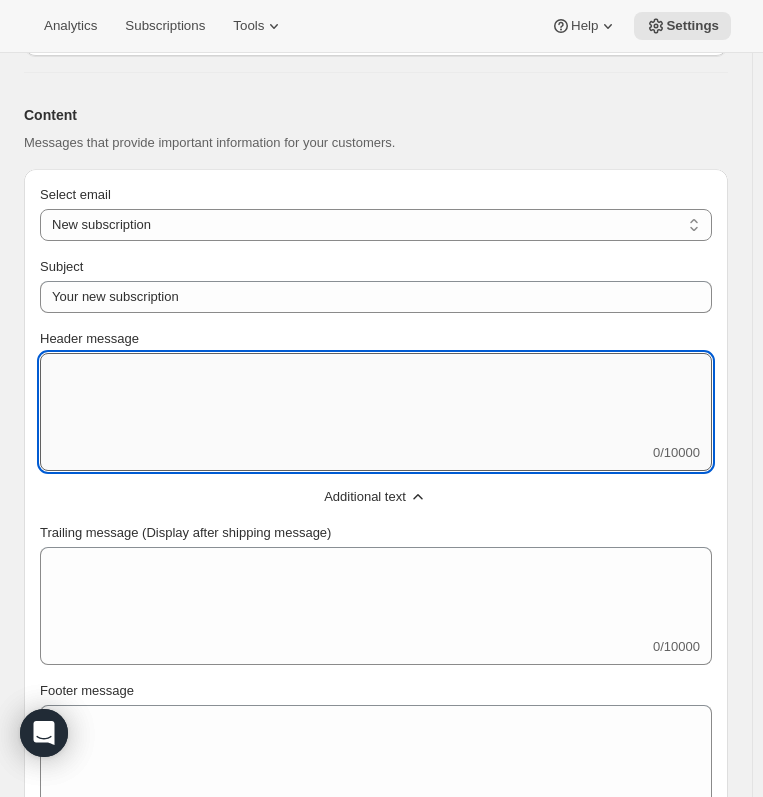 click on "Header message" at bounding box center [376, 398] 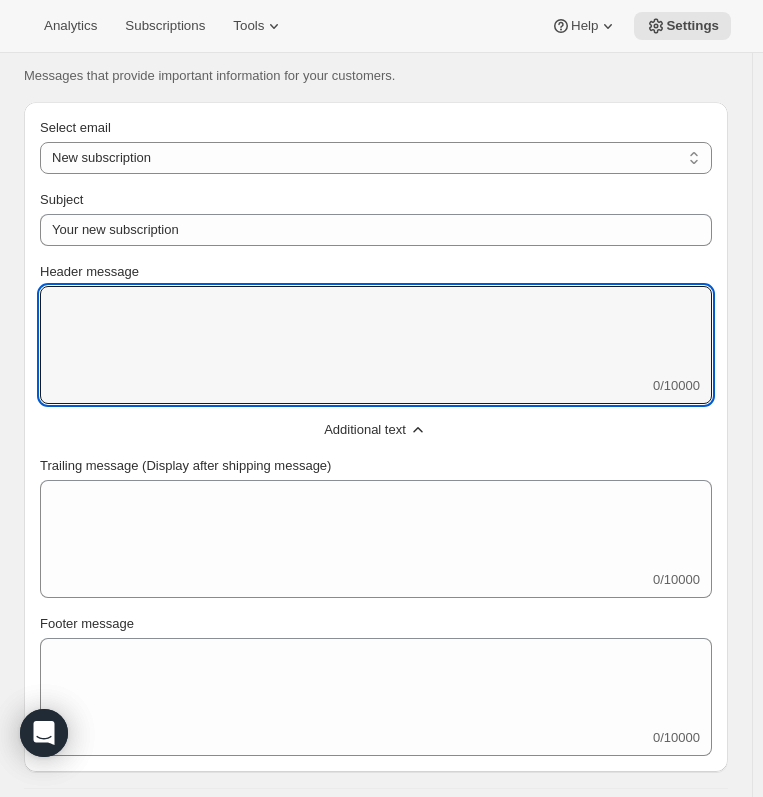 scroll, scrollTop: 736, scrollLeft: 0, axis: vertical 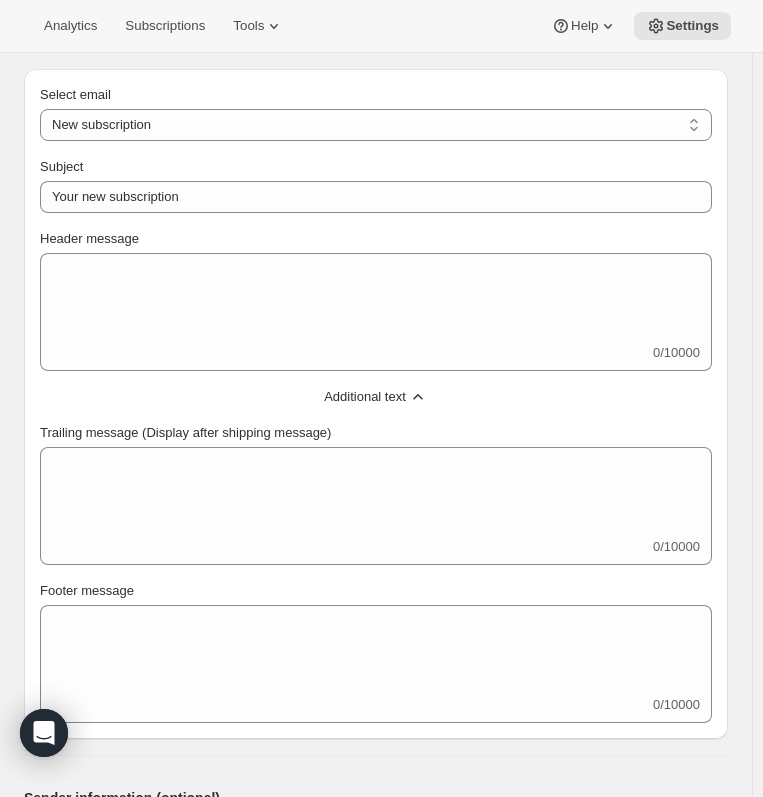 click on "Additional text" at bounding box center [365, 397] 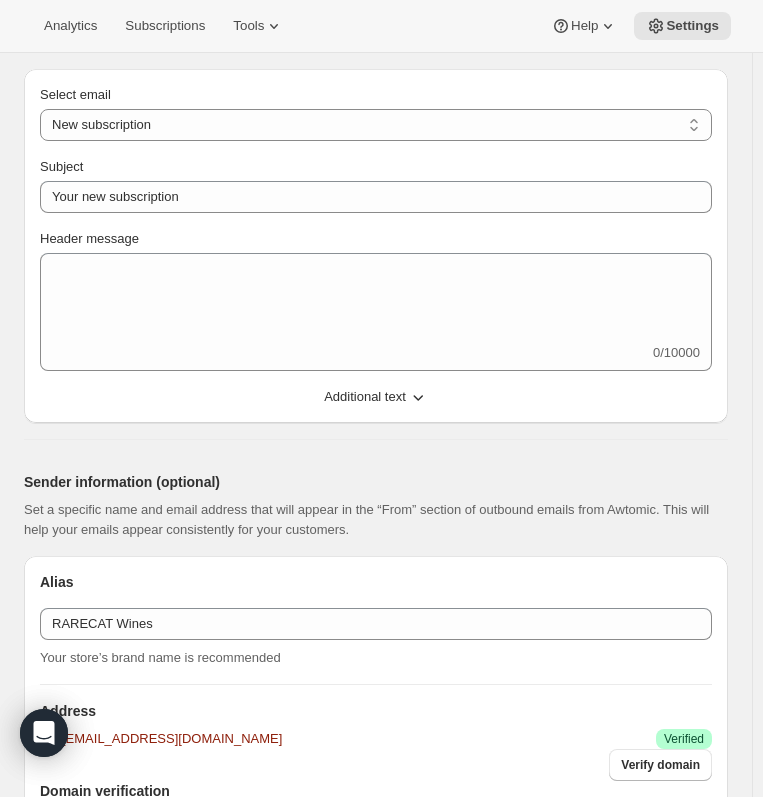 click on "Additional text" at bounding box center (365, 397) 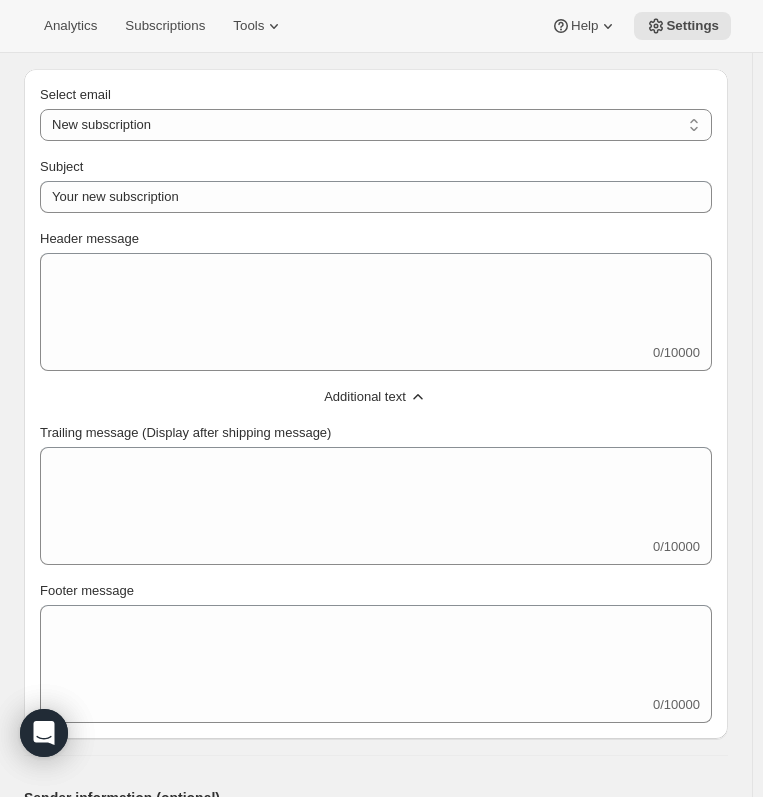 click on "Select email New subscription Upcoming order Failed payment Delayed subscription (inventory sold-out) Subscription updated Subscription paused Subscription cancelled Subscription reactivated Gift message New subscription Subject Your new subscription Header message 0/10000 Additional text Trailing message (Display after shipping message) 0/10000 Footer message 0/10000" at bounding box center (376, 404) 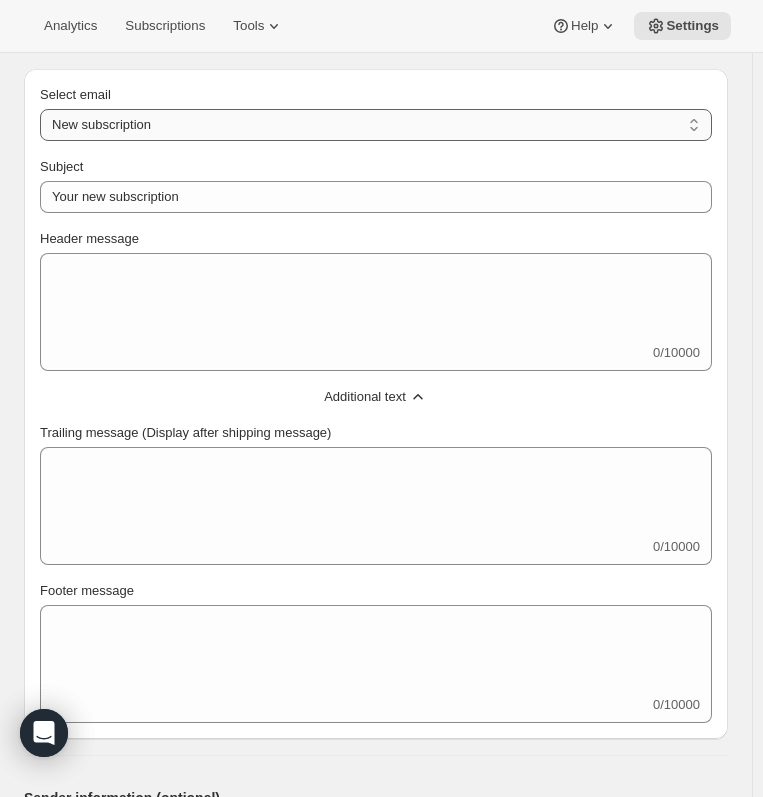 click on "New subscription Upcoming order Failed payment Delayed subscription (inventory sold-out) Subscription updated Subscription paused Subscription cancelled Subscription reactivated Gift message" at bounding box center [376, 125] 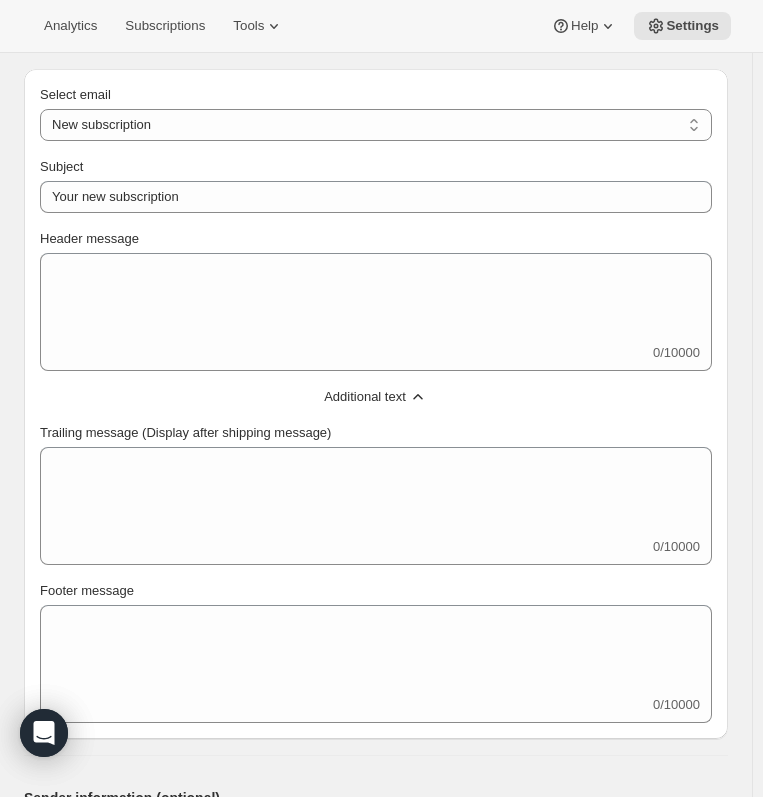 click on "Content Messages that provide important information for your customers. Select email New subscription Upcoming order Failed payment Delayed subscription (inventory sold-out) Subscription updated Subscription paused Subscription cancelled Subscription reactivated Gift message New subscription Subject Your new subscription Header message 0/10000 Additional text Trailing message (Display after shipping message) 0/10000 Footer message 0/10000" at bounding box center (368, 356) 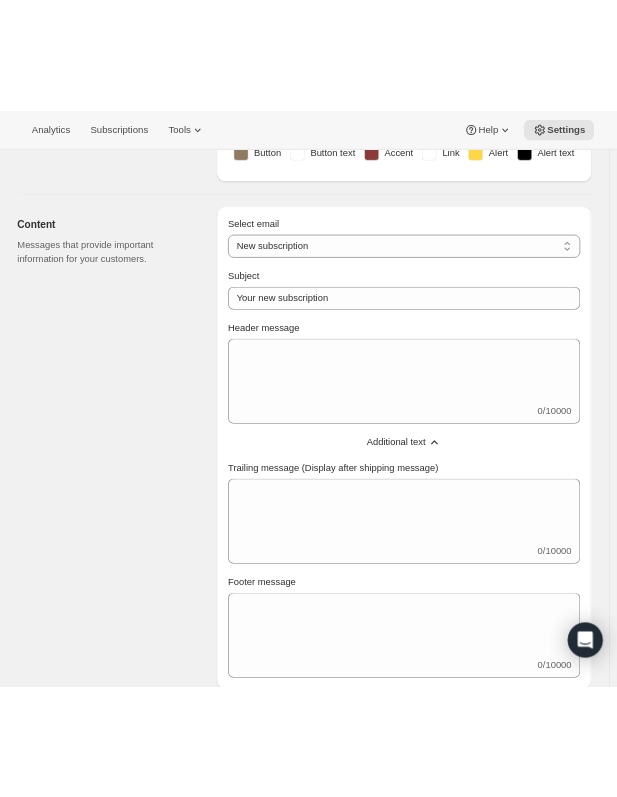 scroll, scrollTop: 426, scrollLeft: 0, axis: vertical 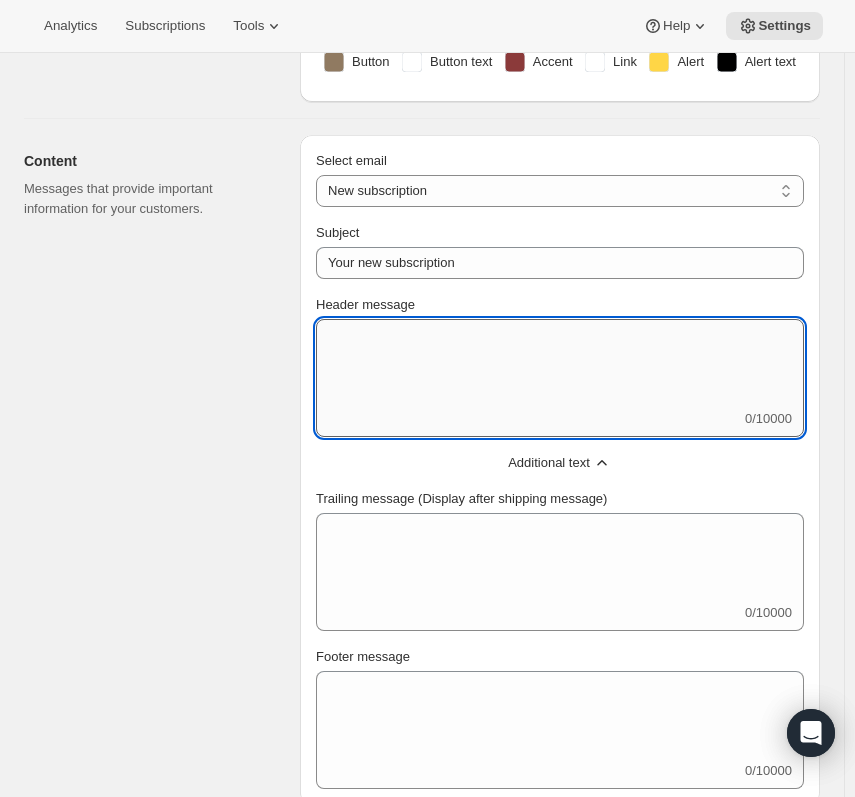 click on "Header message" at bounding box center [560, 364] 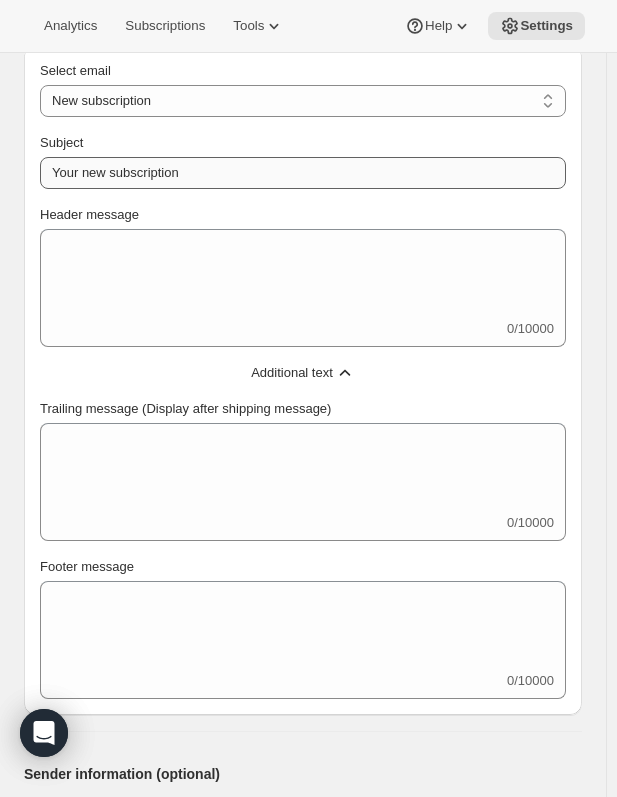 scroll, scrollTop: 726, scrollLeft: 0, axis: vertical 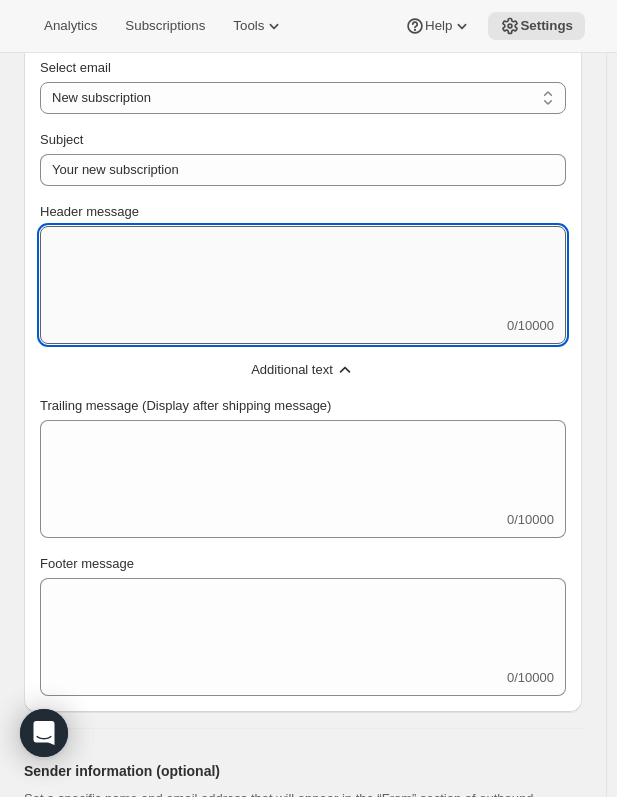 click on "Header message" at bounding box center [303, 271] 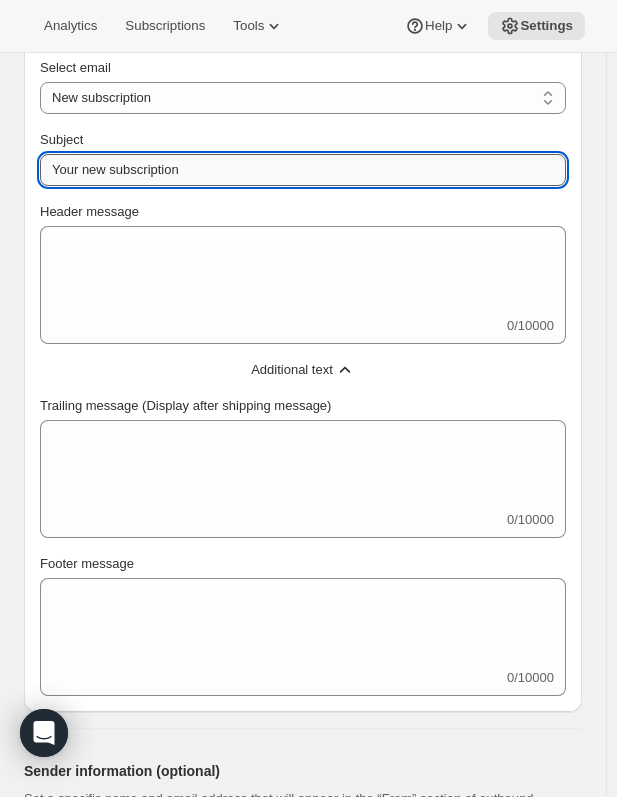 click on "Your new subscription" at bounding box center [303, 170] 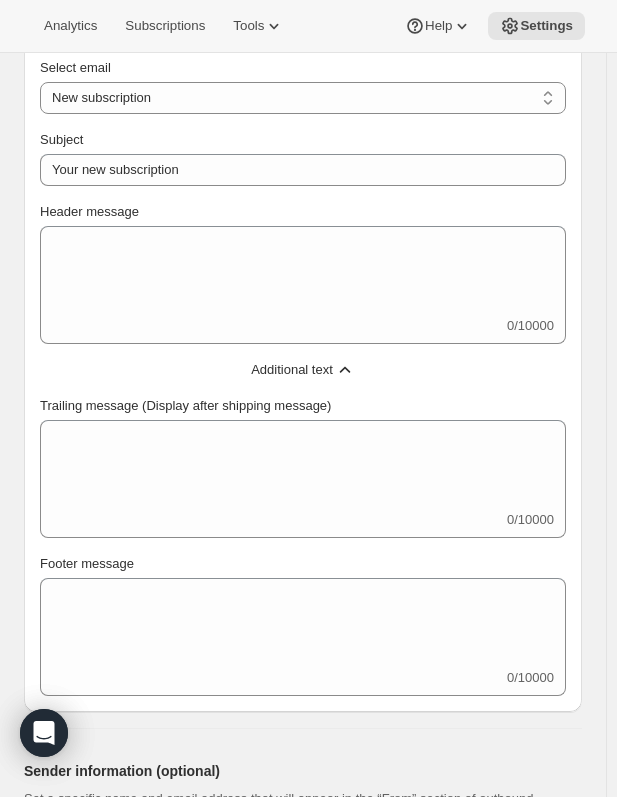 click on "Select email New subscription Upcoming order Failed payment Delayed subscription (inventory sold-out) Subscription updated Subscription paused Subscription cancelled Subscription reactivated Gift message New subscription Subject Your new subscription Header message 0/10000 Additional text Trailing message (Display after shipping message) 0/10000 Footer message 0/10000" at bounding box center [303, 377] 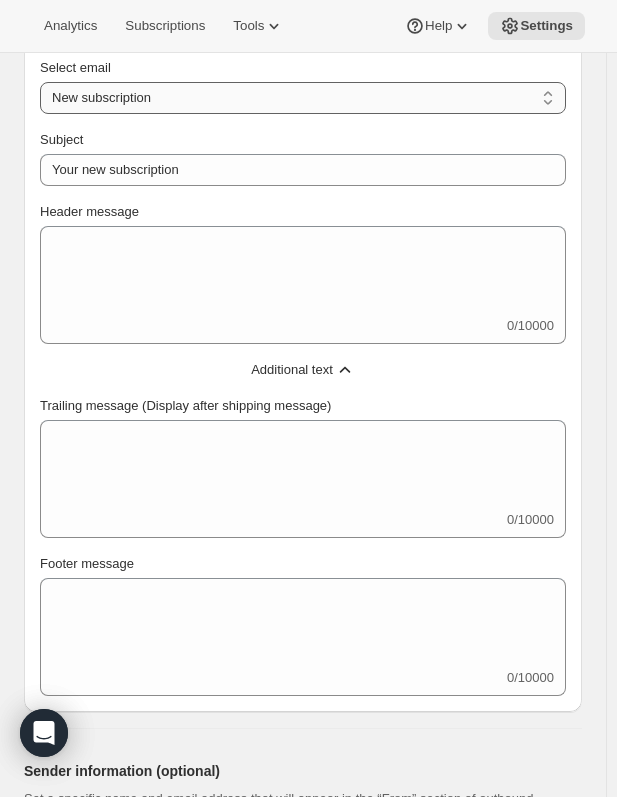 click on "New subscription Upcoming order Failed payment Delayed subscription (inventory sold-out) Subscription updated Subscription paused Subscription cancelled Subscription reactivated Gift message" at bounding box center [303, 98] 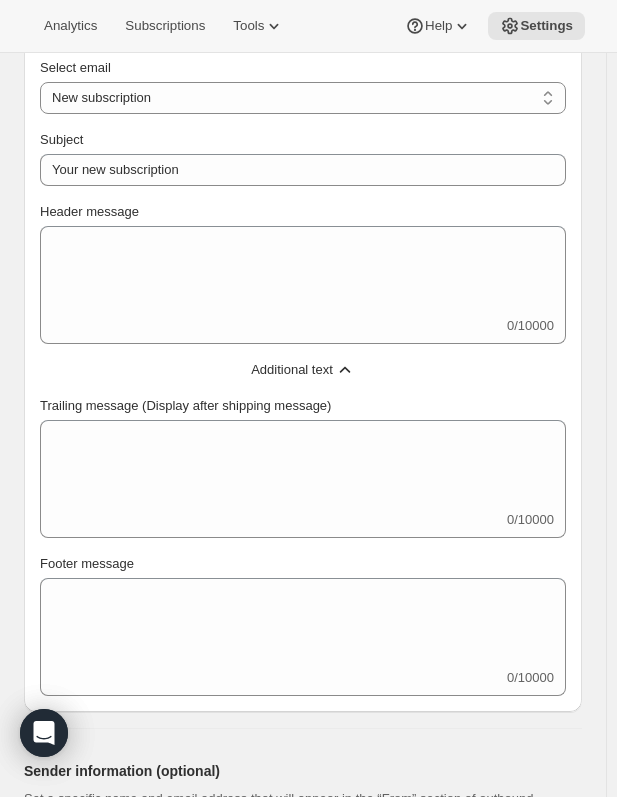click on "Select email" at bounding box center (303, 68) 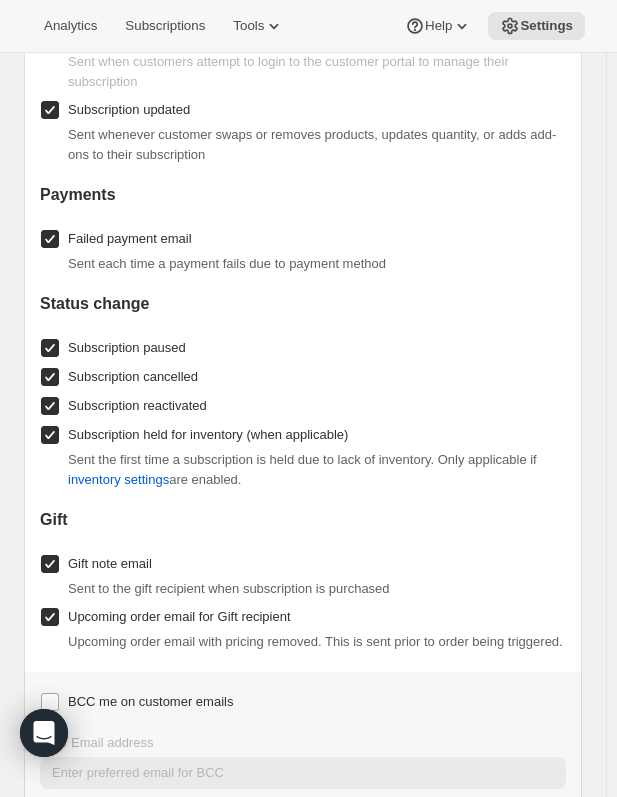 scroll, scrollTop: 2790, scrollLeft: 0, axis: vertical 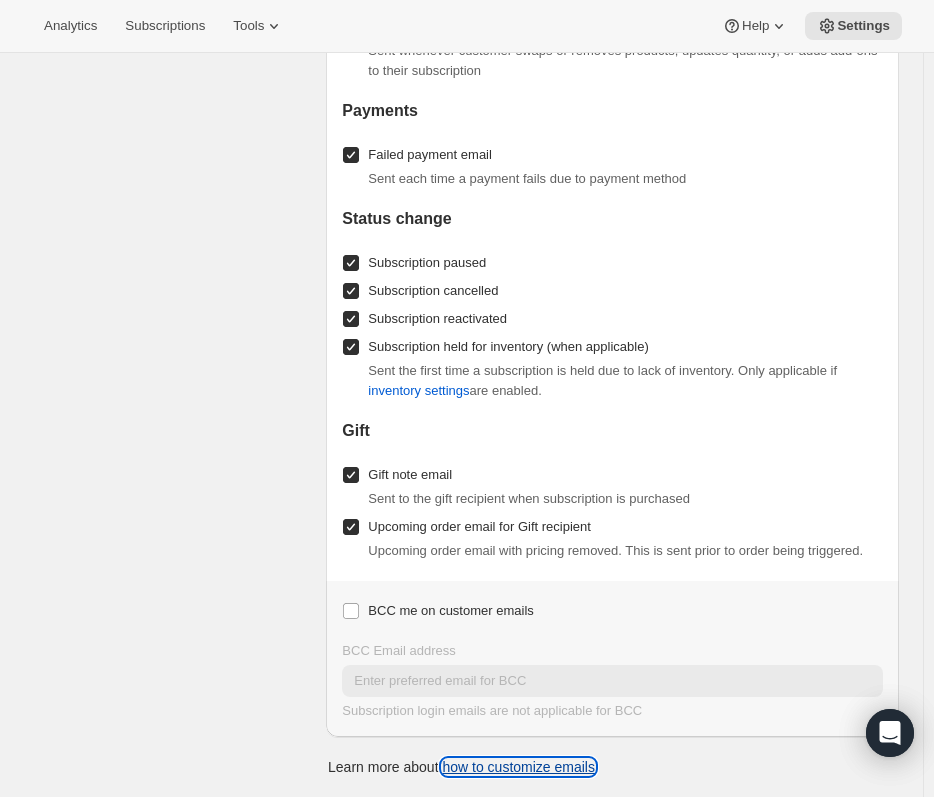 click on "how to customize emails" at bounding box center [518, 767] 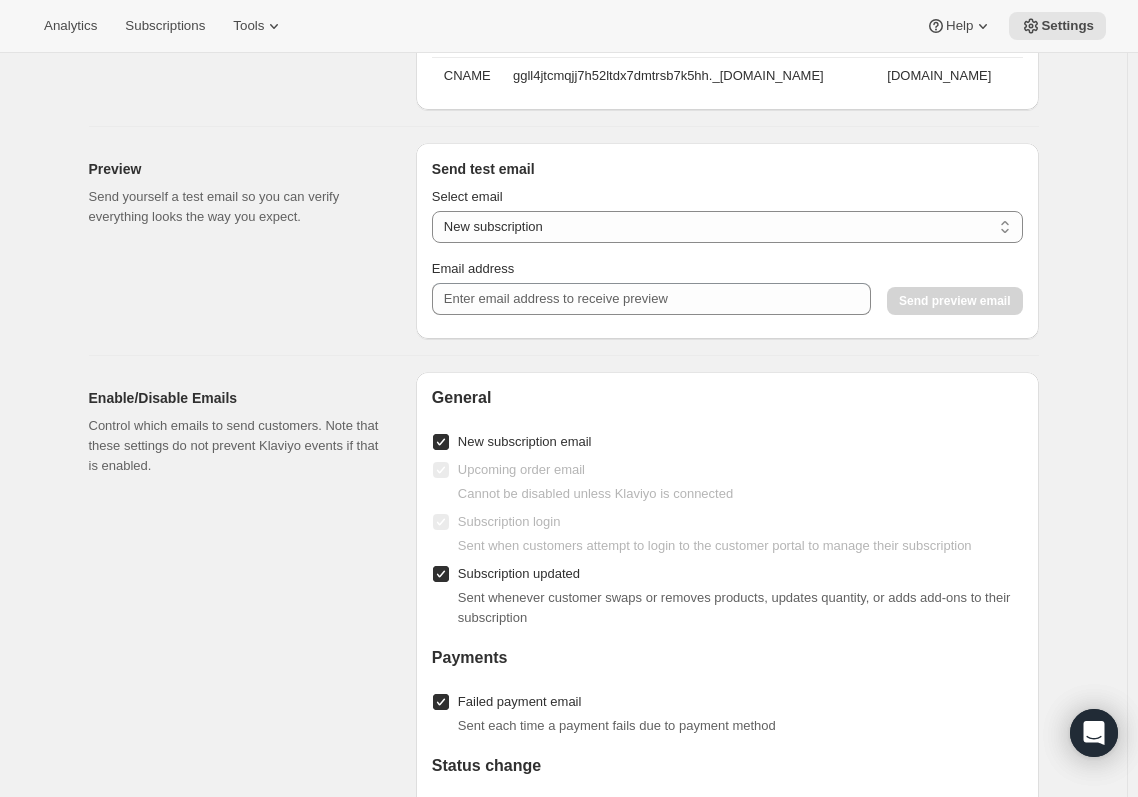 scroll, scrollTop: 1702, scrollLeft: 0, axis: vertical 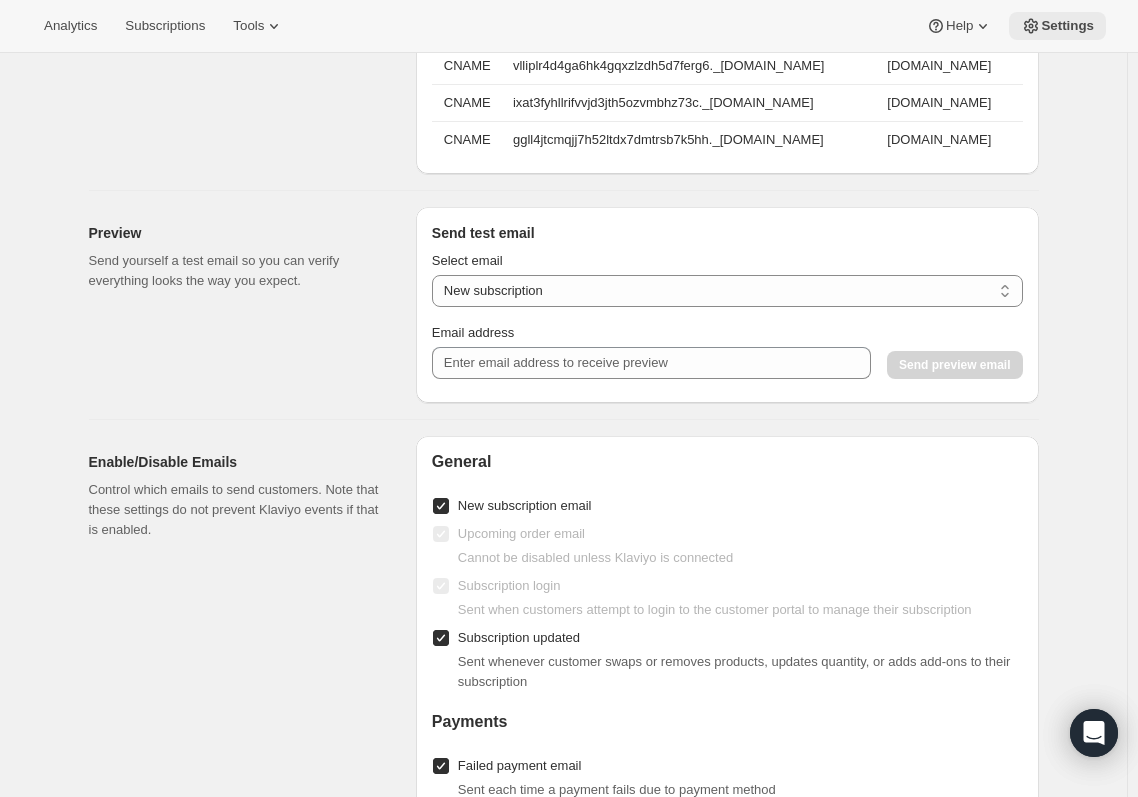 click on "Settings" at bounding box center [1067, 26] 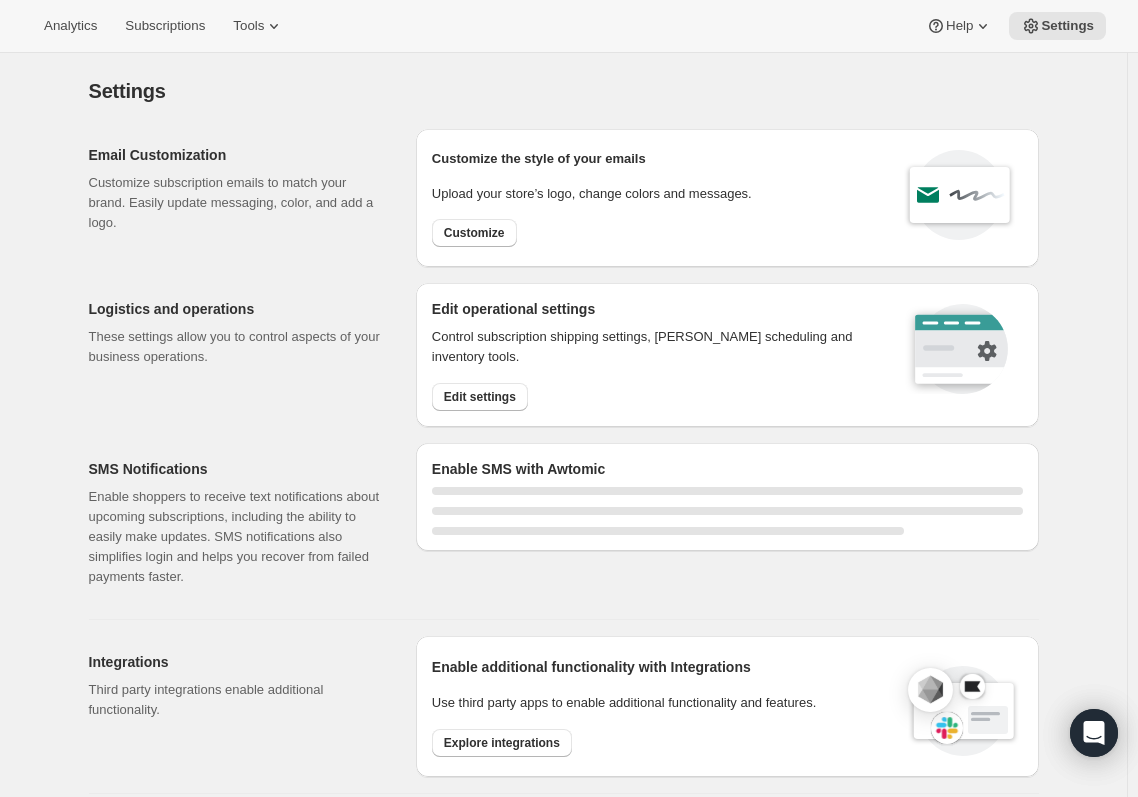 select on "22:00" 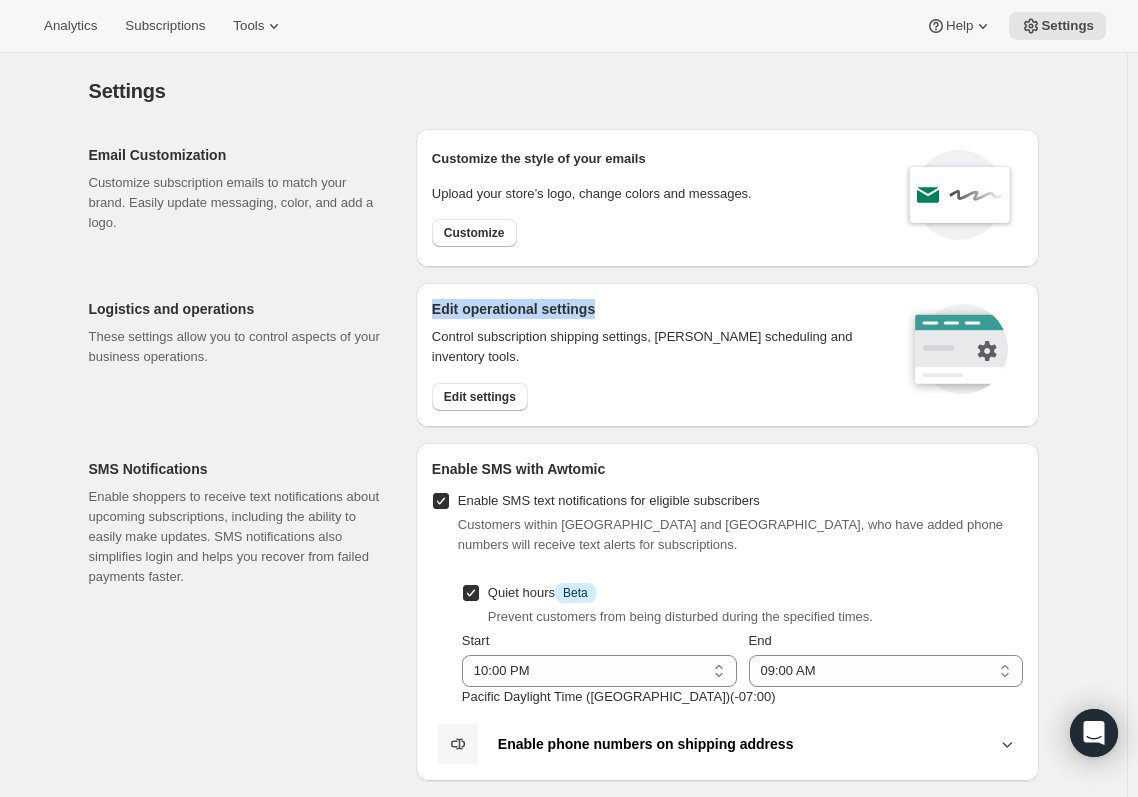 drag, startPoint x: 440, startPoint y: 306, endPoint x: 596, endPoint y: 304, distance: 156.01282 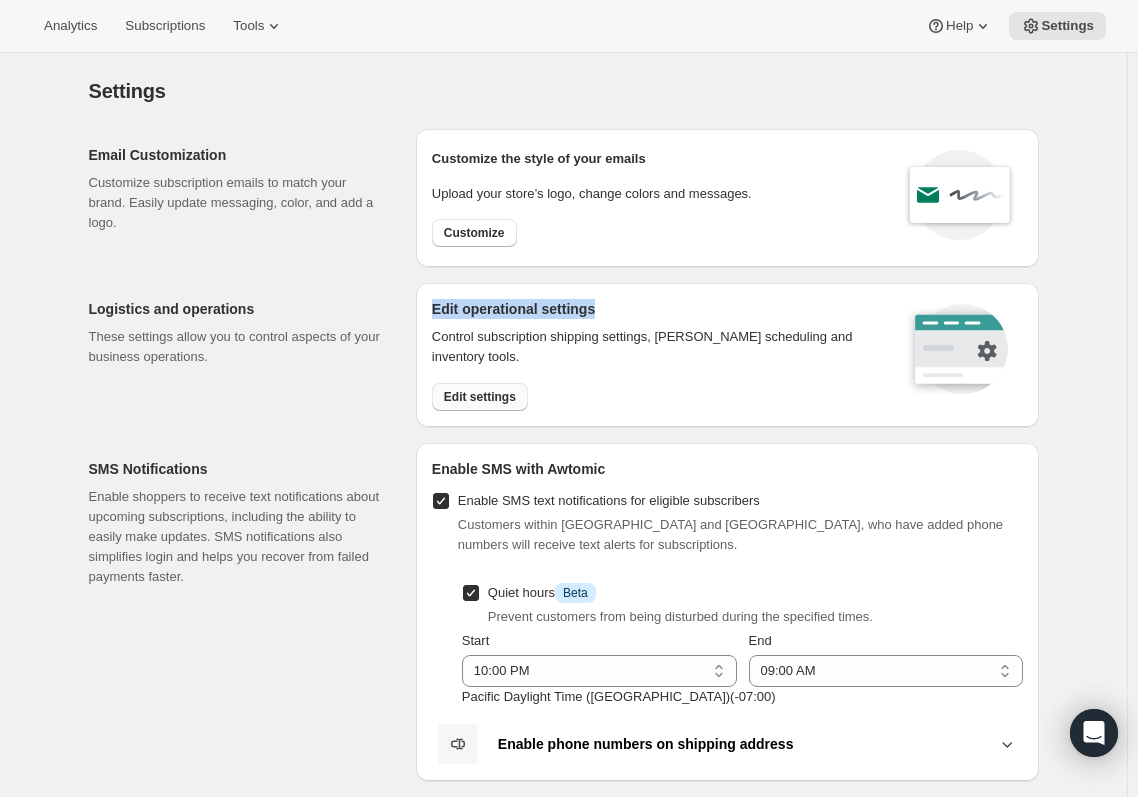 click on "Edit settings" at bounding box center (480, 397) 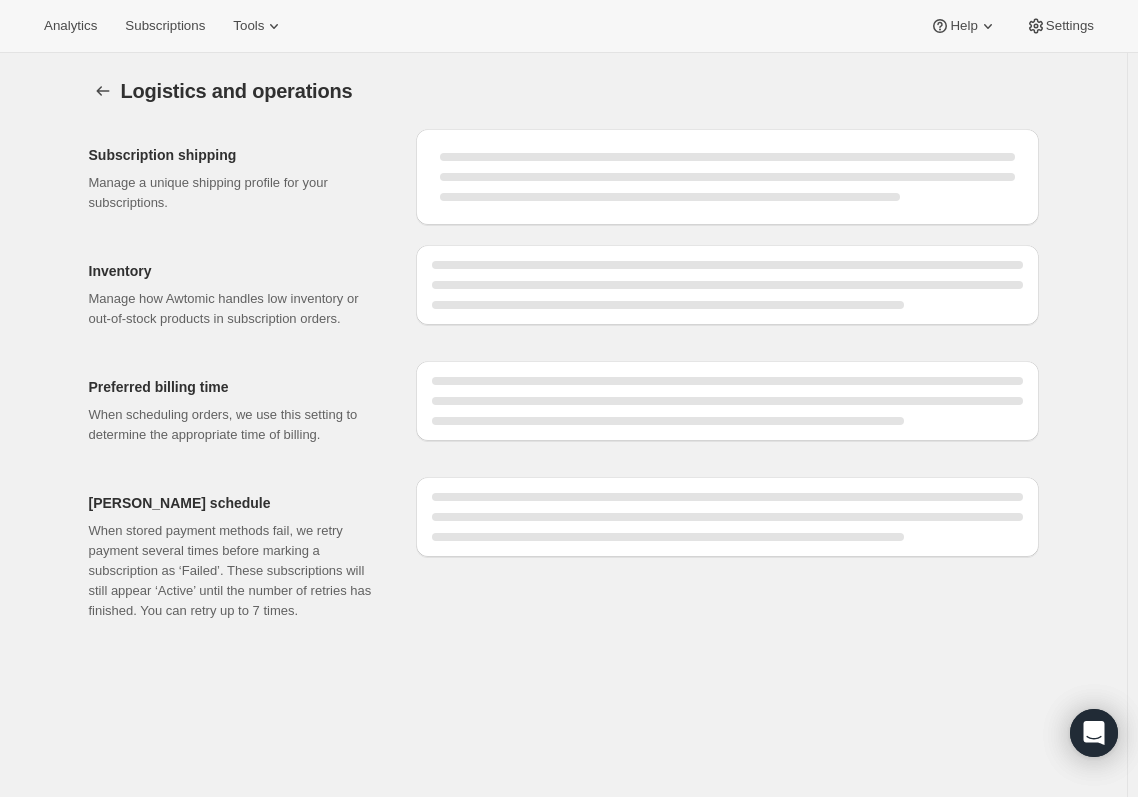select on "DAY" 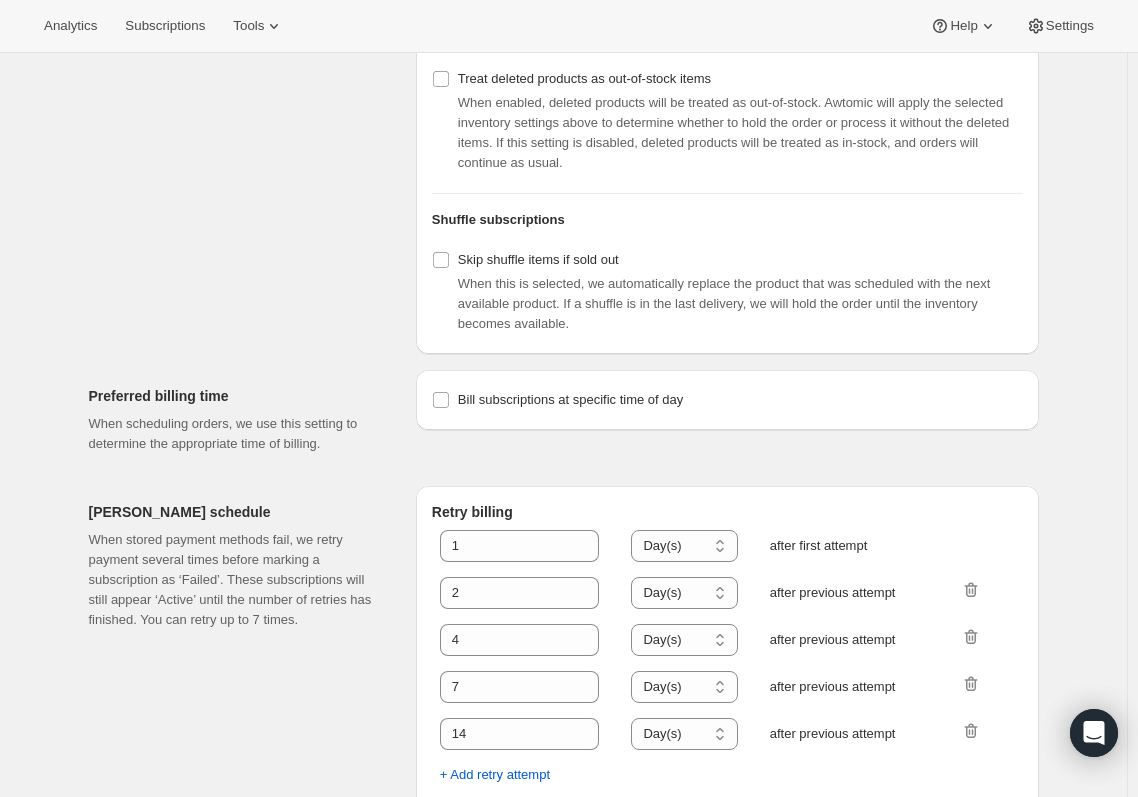 scroll, scrollTop: 754, scrollLeft: 0, axis: vertical 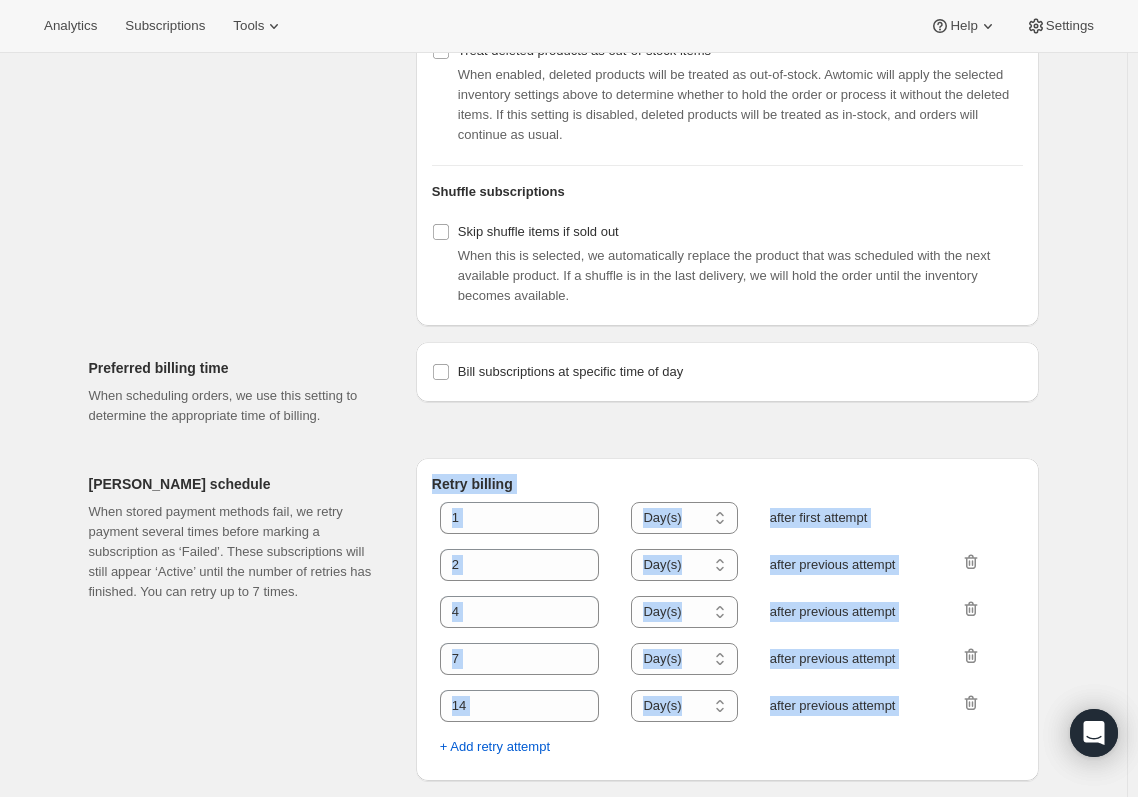 drag, startPoint x: 435, startPoint y: 485, endPoint x: 1022, endPoint y: 717, distance: 631.18384 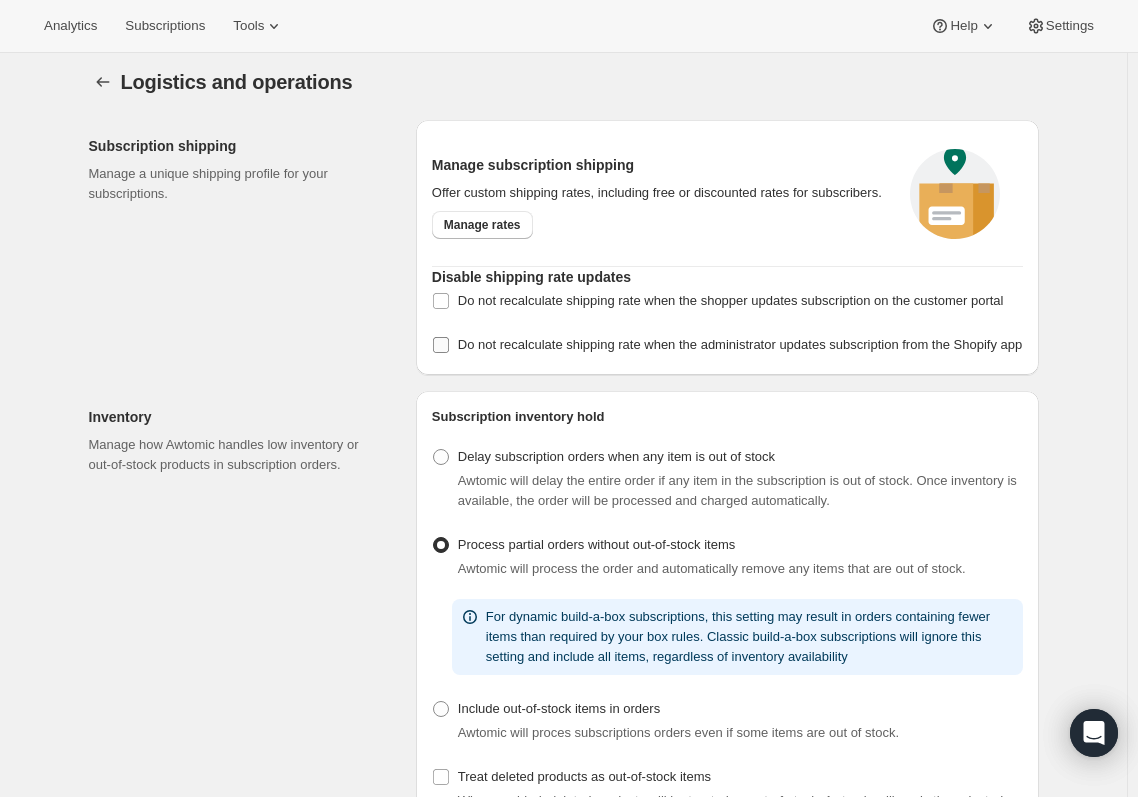 scroll, scrollTop: 0, scrollLeft: 0, axis: both 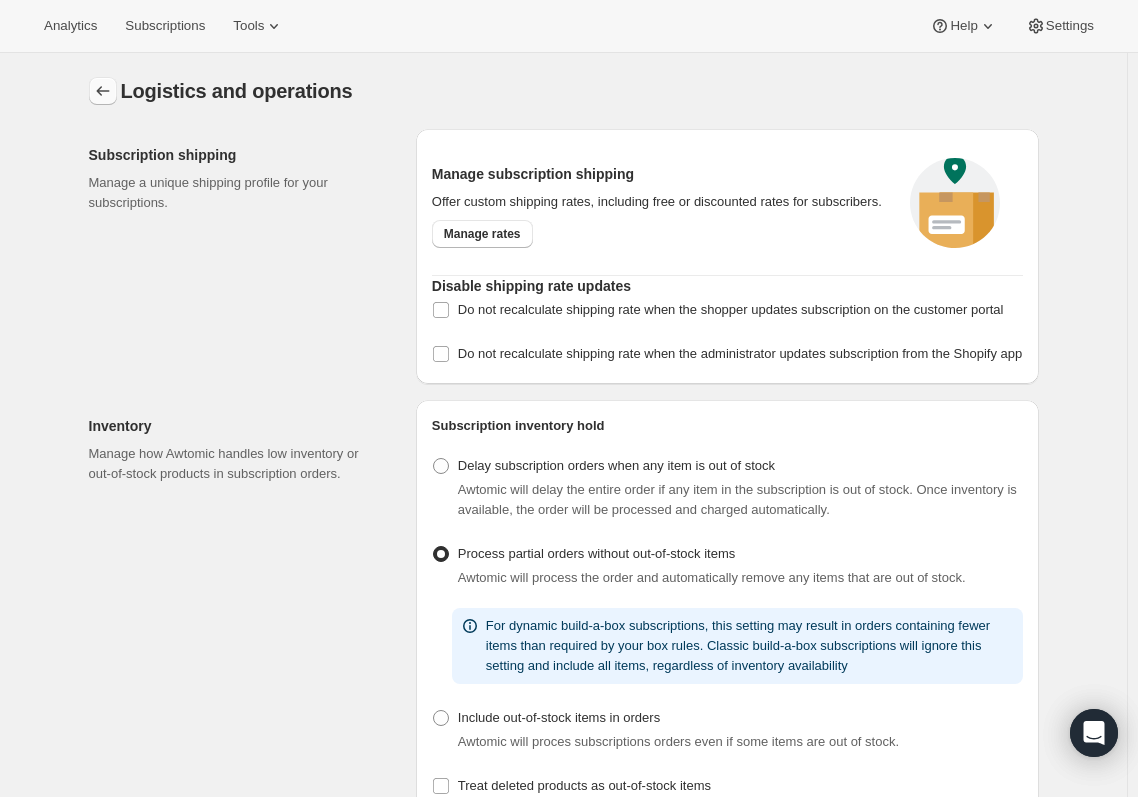 click 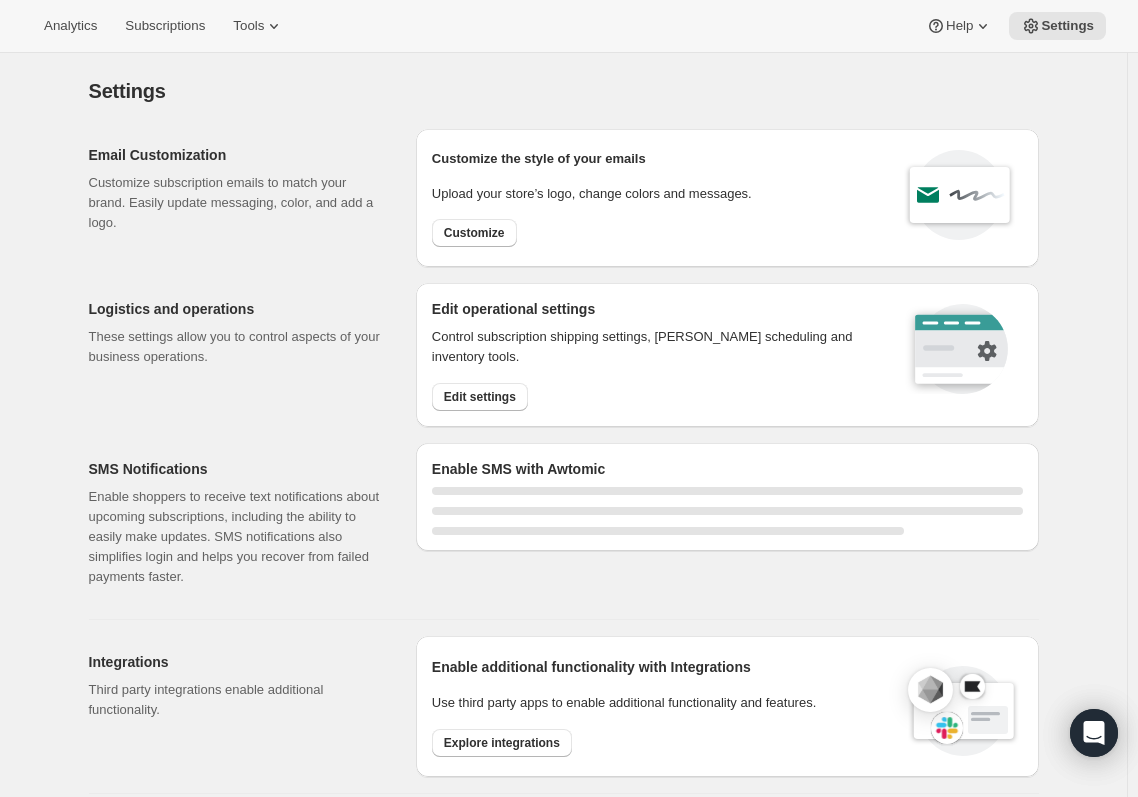 select on "22:00" 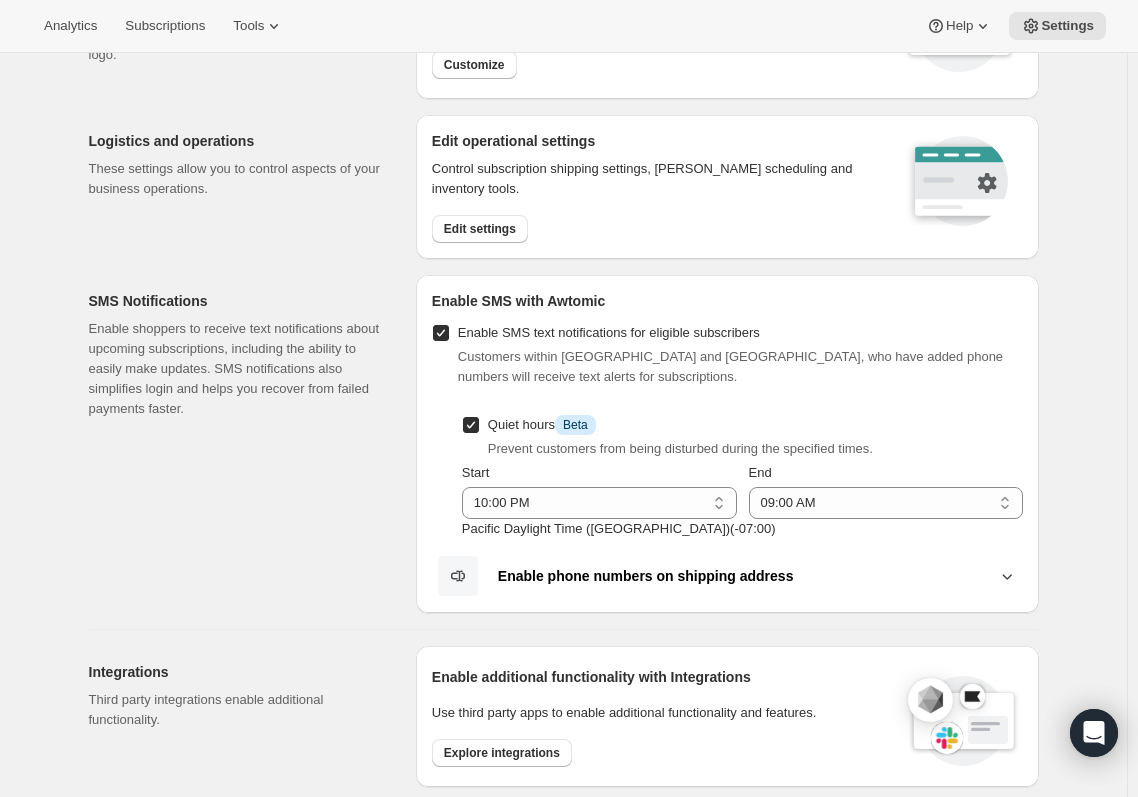 scroll, scrollTop: 300, scrollLeft: 0, axis: vertical 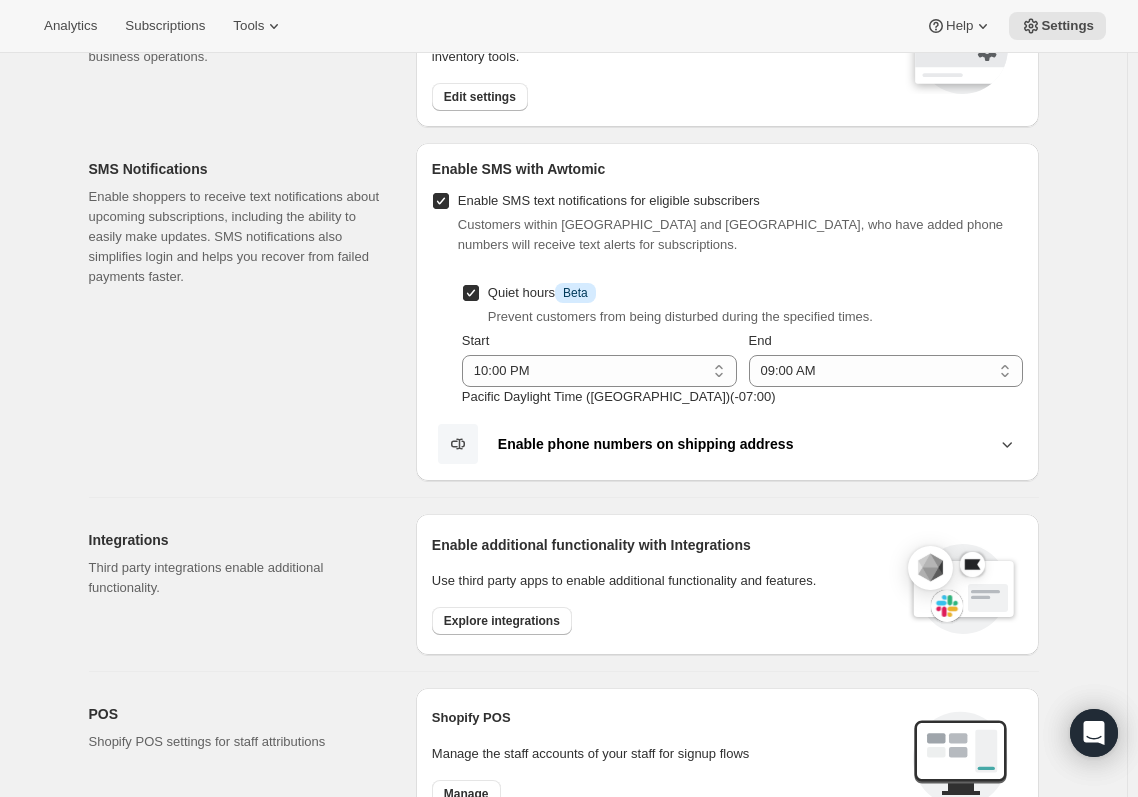 click on "Enable phone numbers on shipping address" at bounding box center (727, 444) 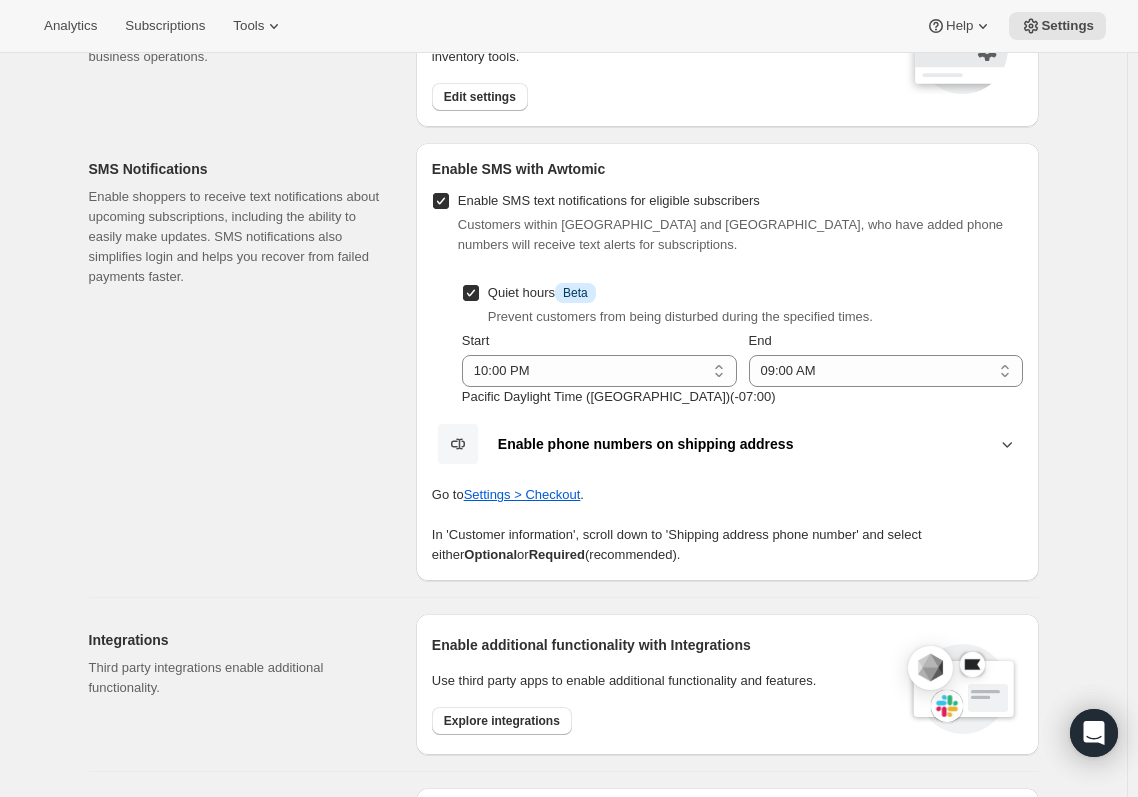 click on "Enable phone numbers on shipping address" at bounding box center [727, 444] 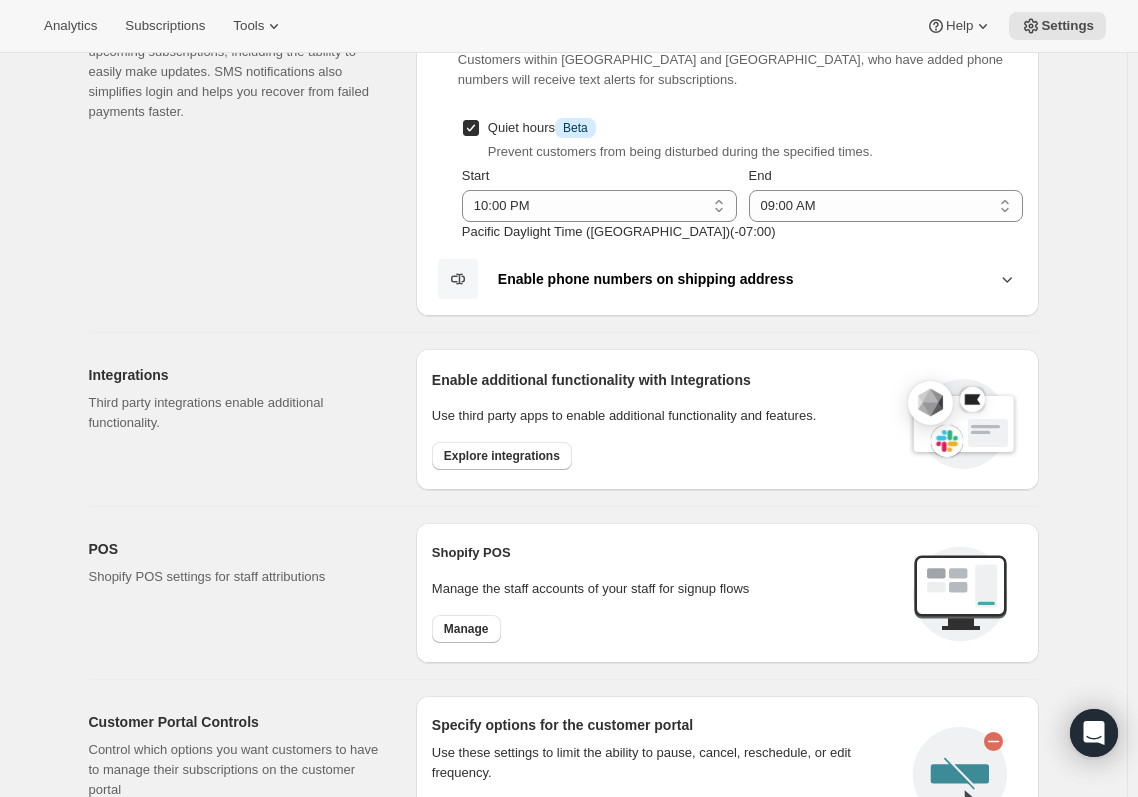 scroll, scrollTop: 500, scrollLeft: 0, axis: vertical 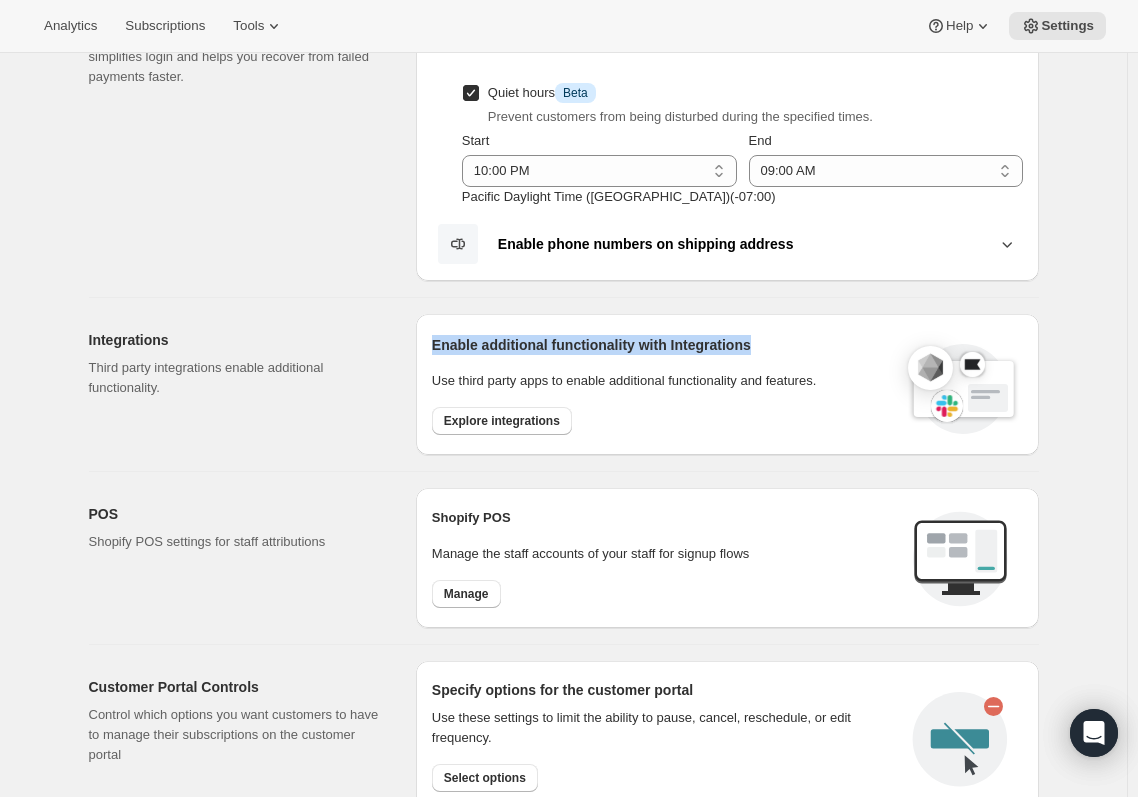 drag, startPoint x: 759, startPoint y: 342, endPoint x: 436, endPoint y: 342, distance: 323 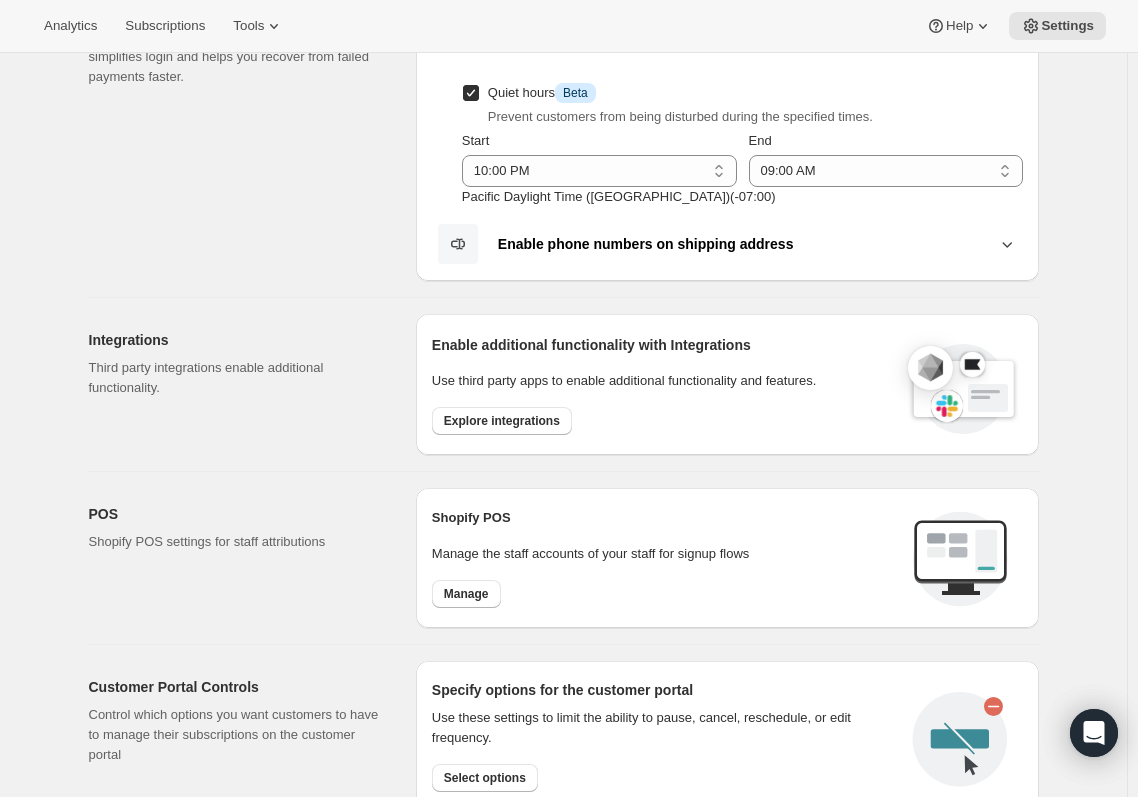 click on "Third party integrations enable additional functionality." at bounding box center [236, 378] 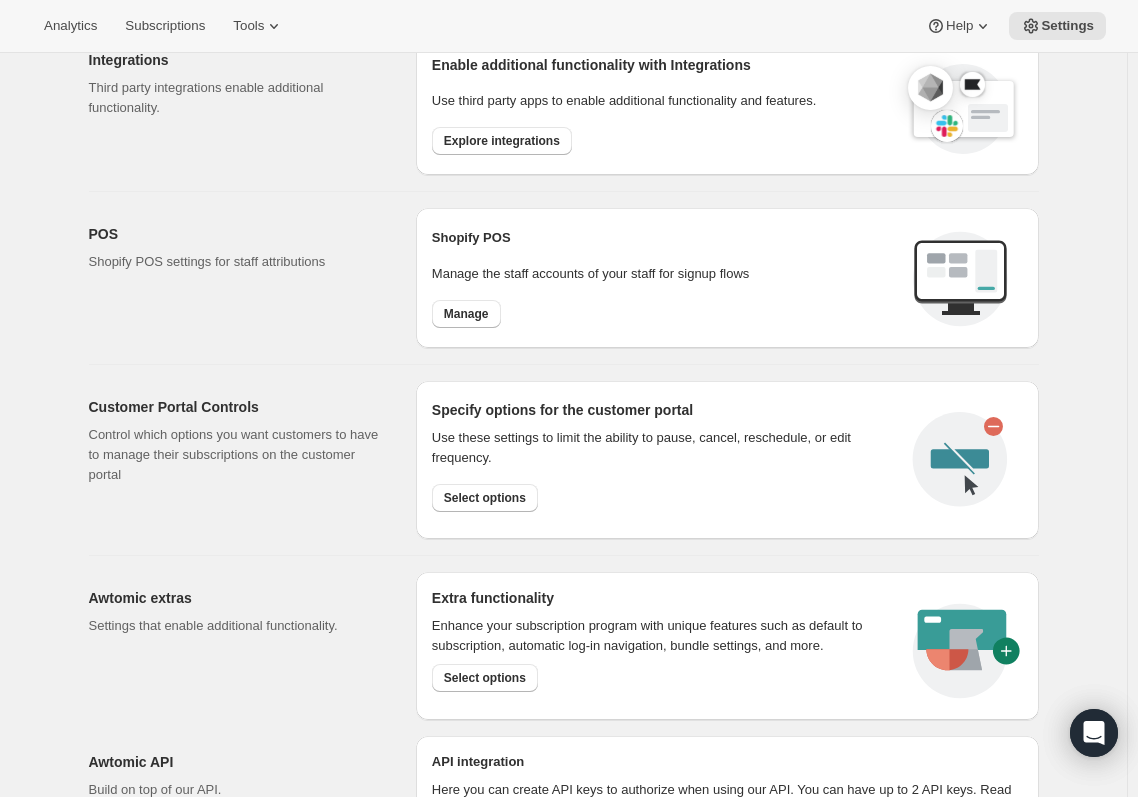 scroll, scrollTop: 800, scrollLeft: 0, axis: vertical 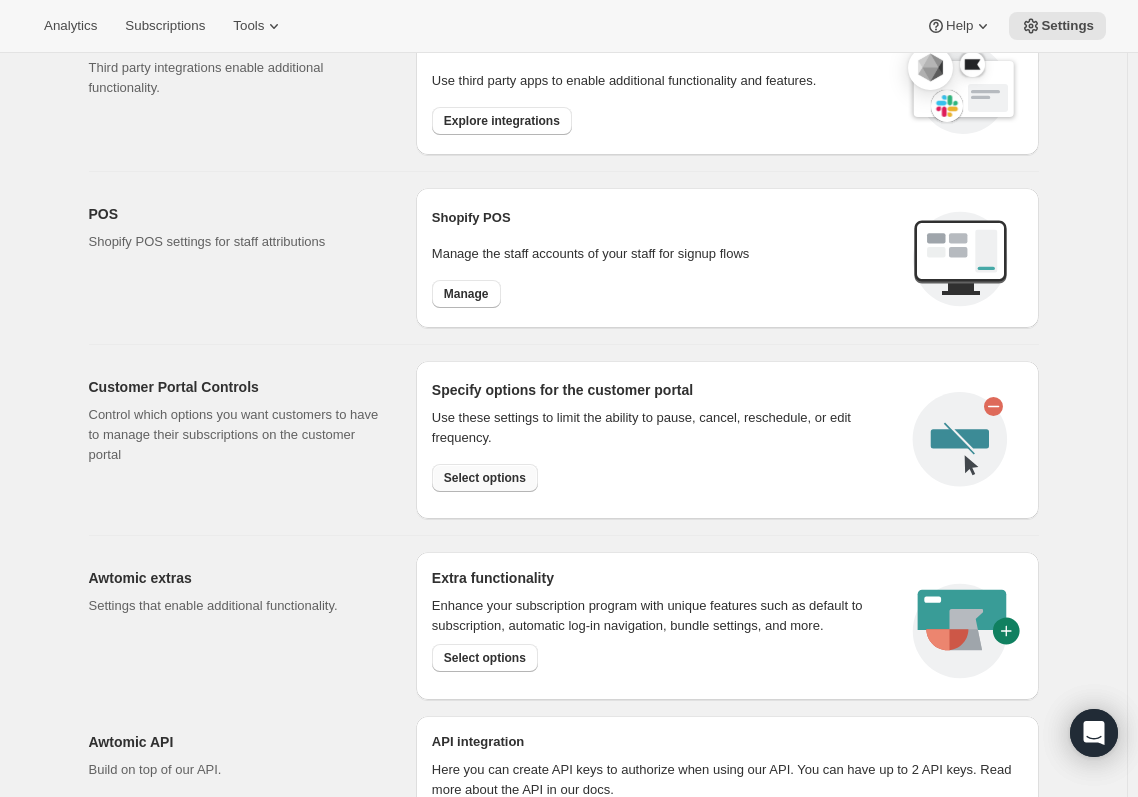 click on "Select options" at bounding box center [485, 478] 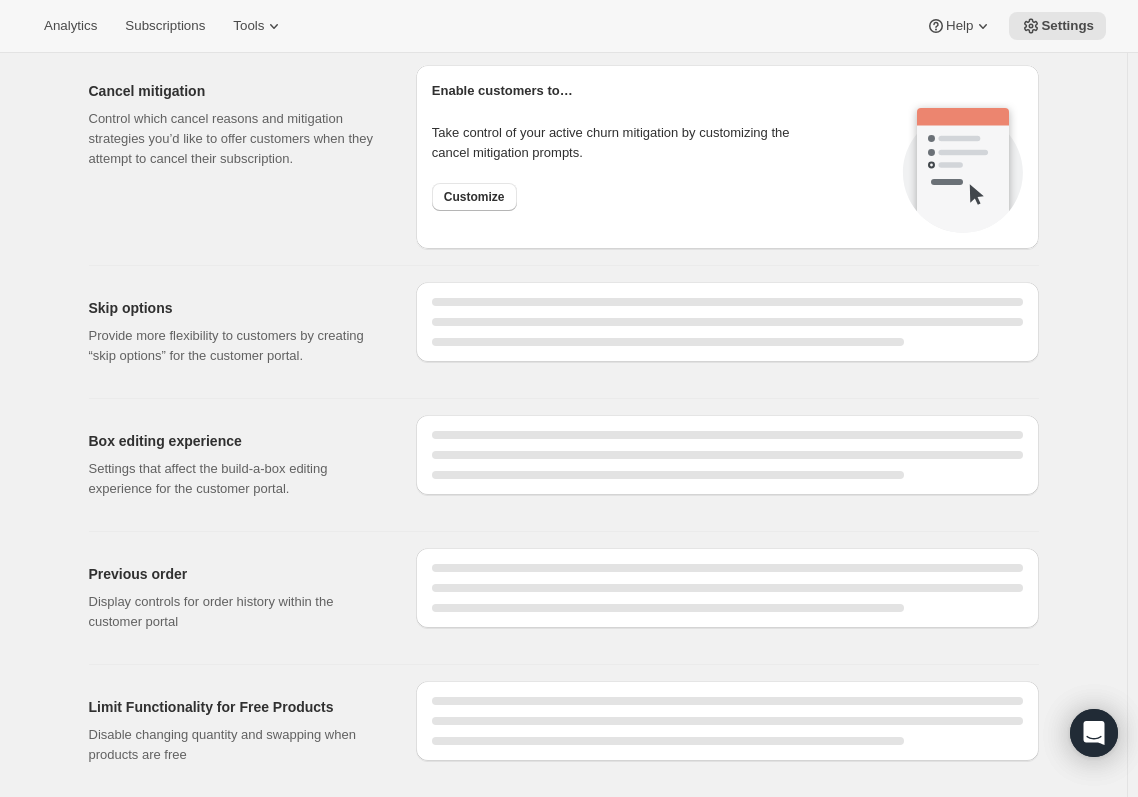 scroll, scrollTop: 0, scrollLeft: 0, axis: both 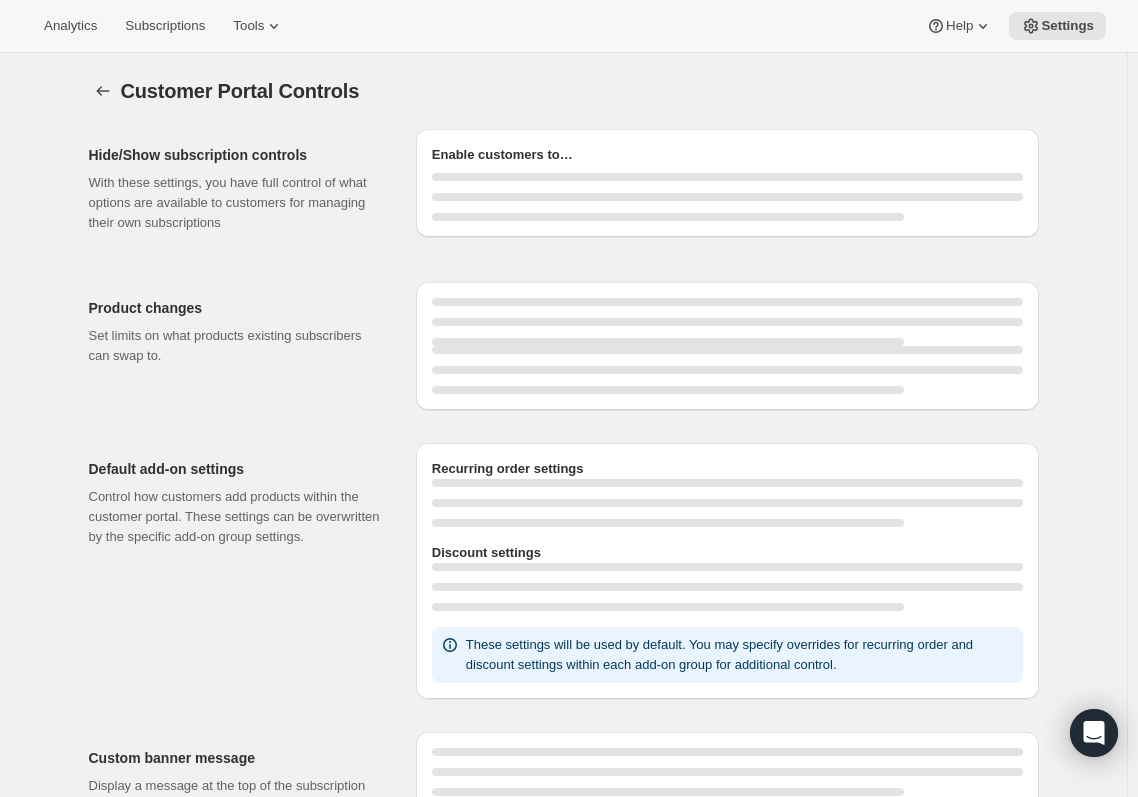 select on "MONTH" 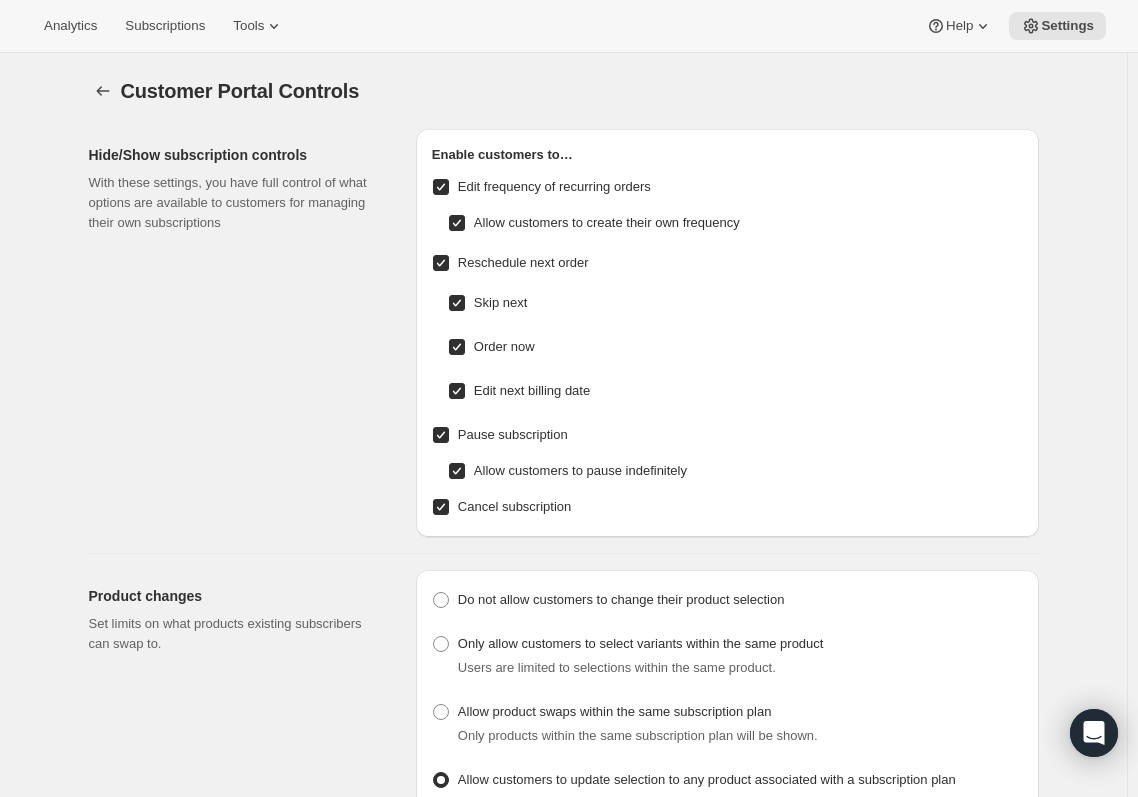 click on "Allow customers to create their own frequency" at bounding box center (607, 222) 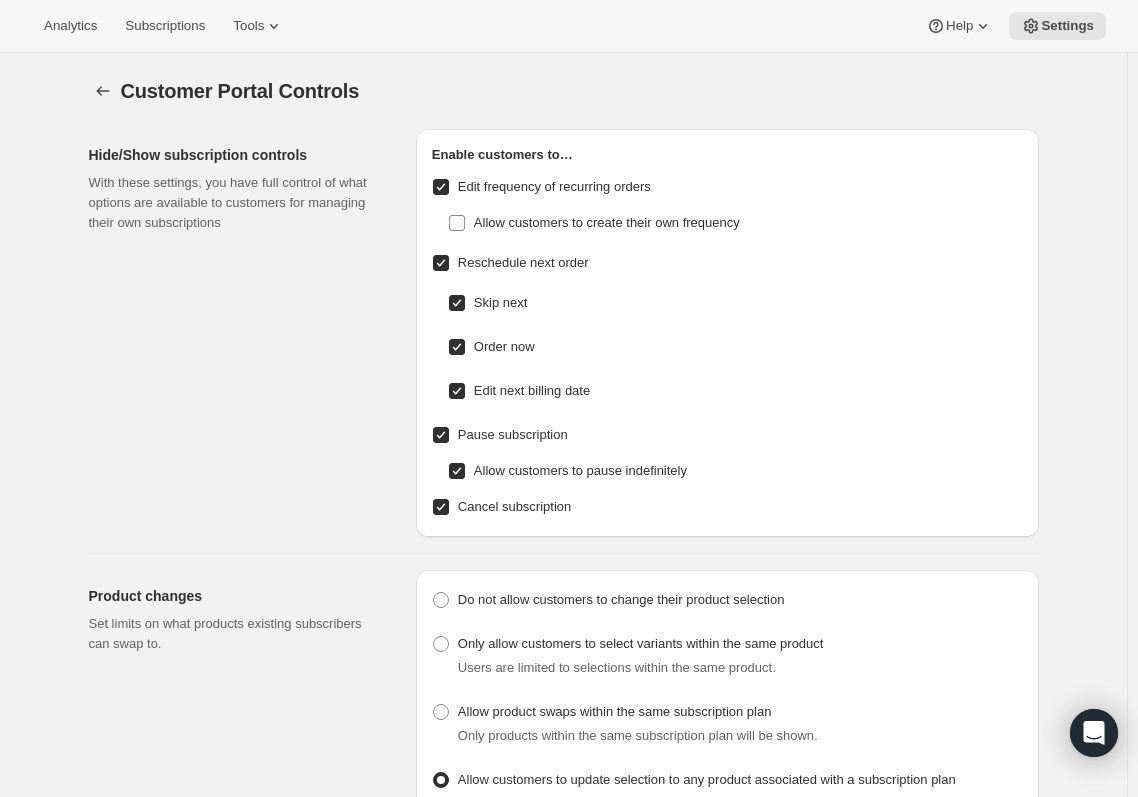 checkbox on "false" 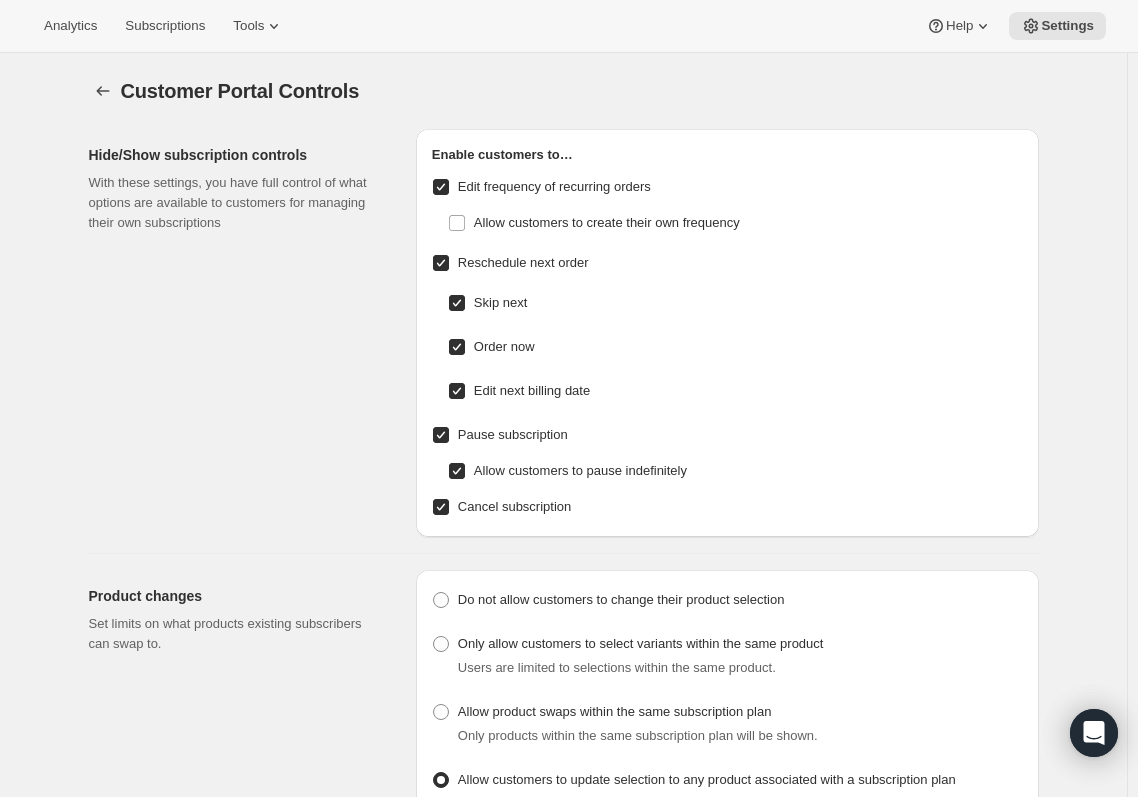 click on "Enable customers to… Edit frequency of recurring orders Allow customers to create their own frequency Reschedule next order Skip next Order now Edit next billing date Pause subscription Allow customers to pause indefinitely Cancel subscription" at bounding box center (727, 333) 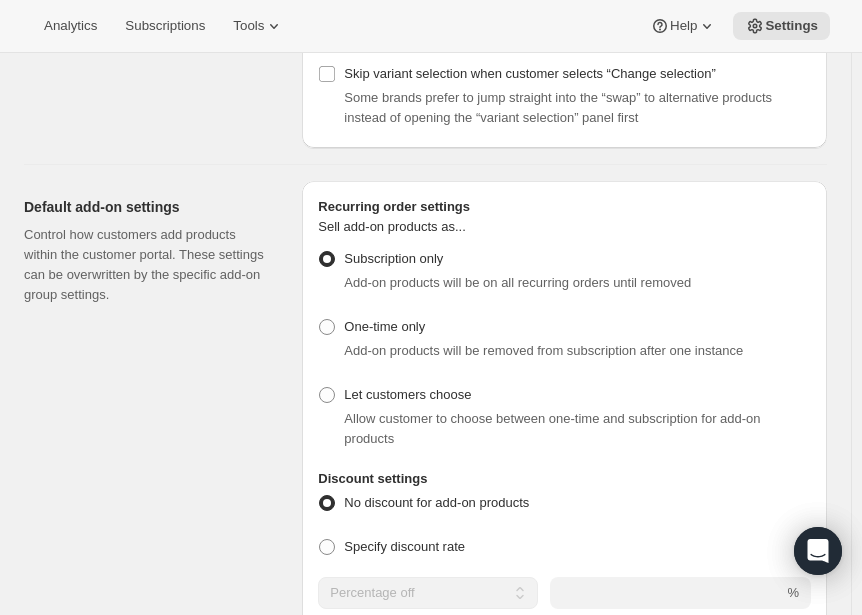 scroll, scrollTop: 780, scrollLeft: 0, axis: vertical 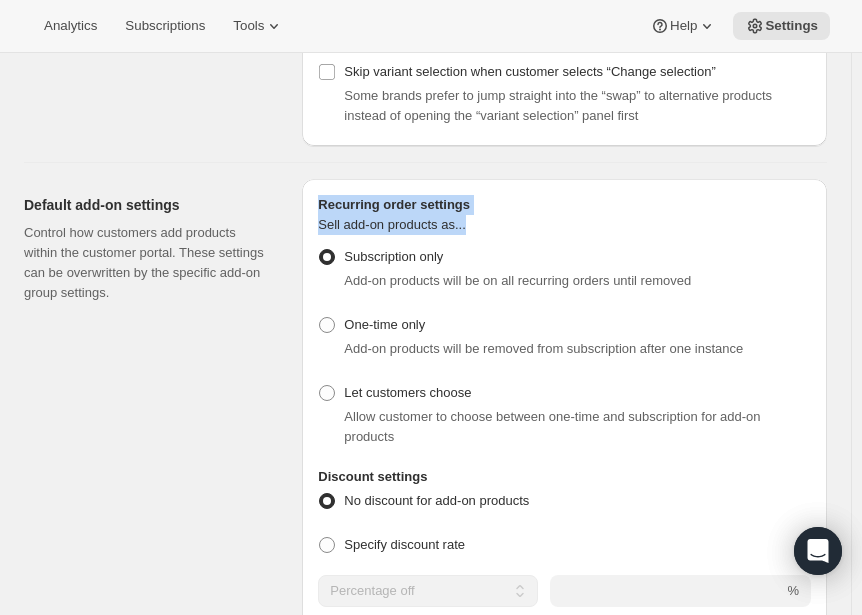 drag, startPoint x: 320, startPoint y: 201, endPoint x: 487, endPoint y: 222, distance: 168.31519 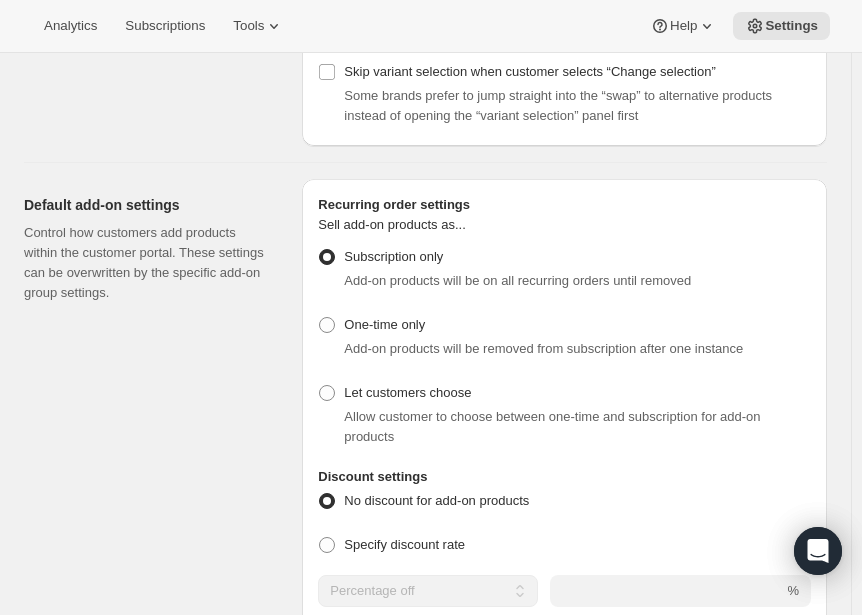 click on "Default add-on settings Control how customers add products within the customer portal. These settings can be overwritten by the specific add-on group settings." at bounding box center (155, 437) 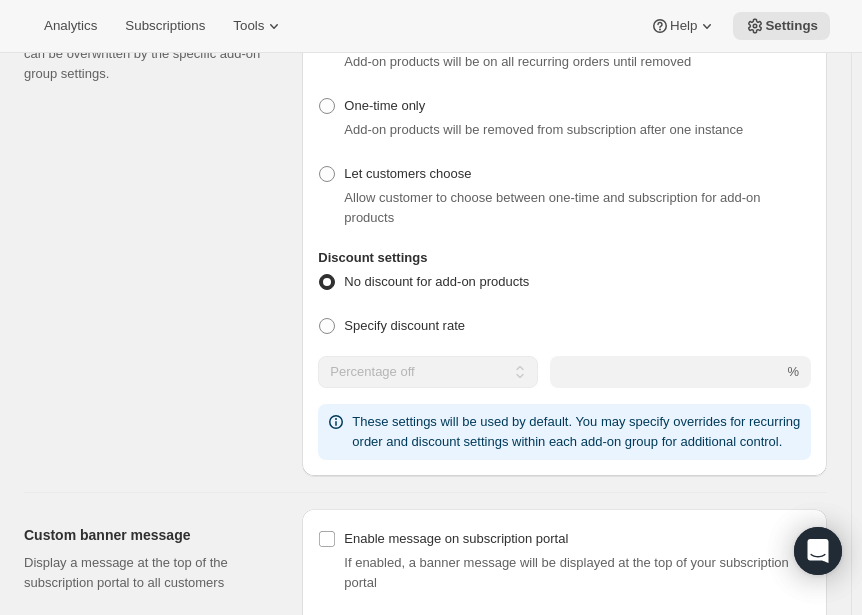scroll, scrollTop: 1020, scrollLeft: 0, axis: vertical 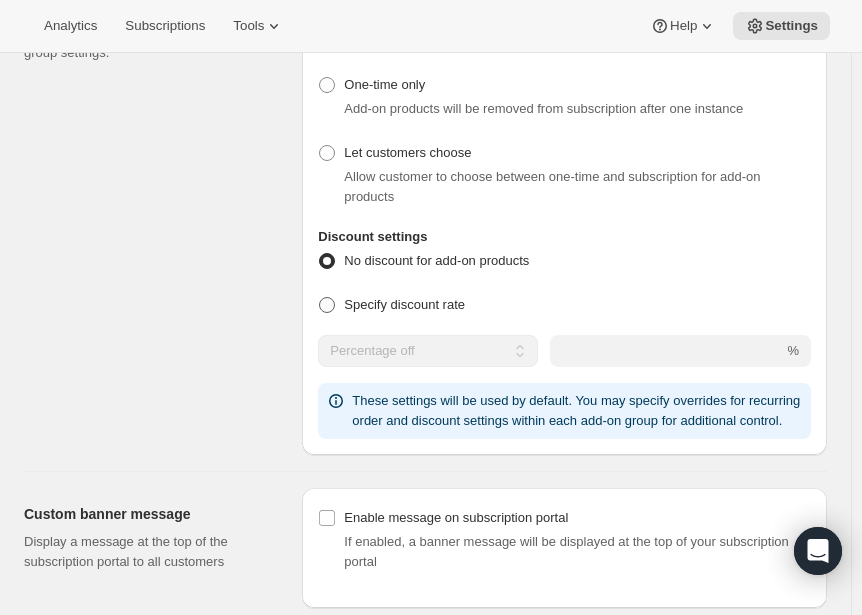 click on "Specify discount rate" at bounding box center [404, 304] 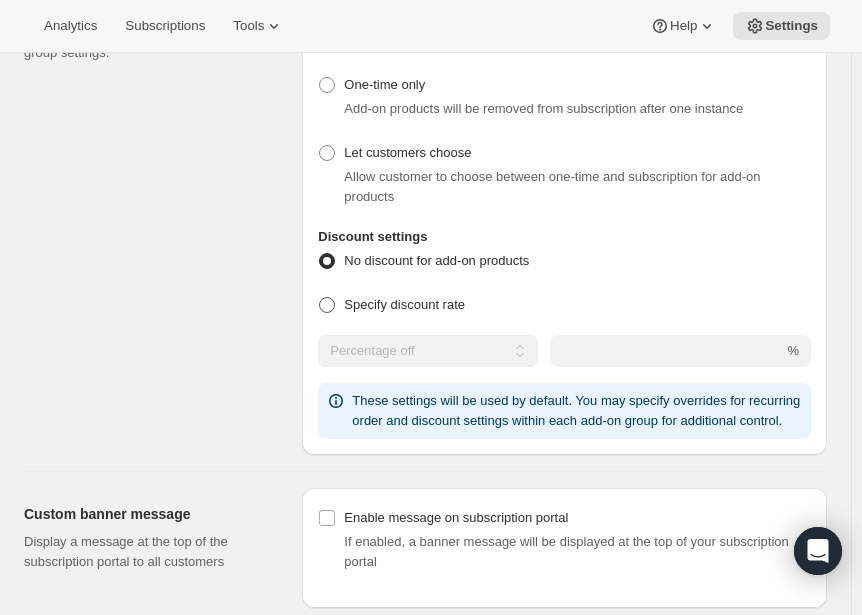 radio on "true" 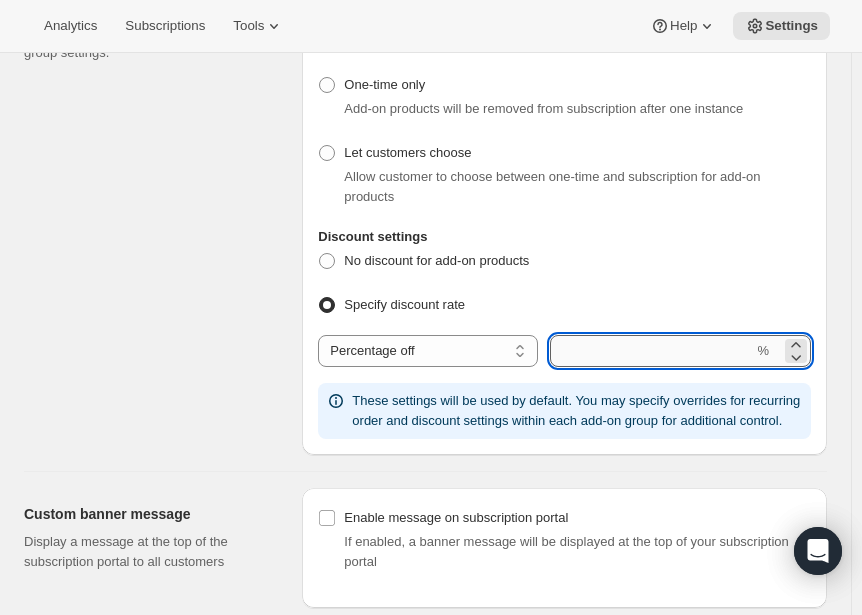click at bounding box center [651, 351] 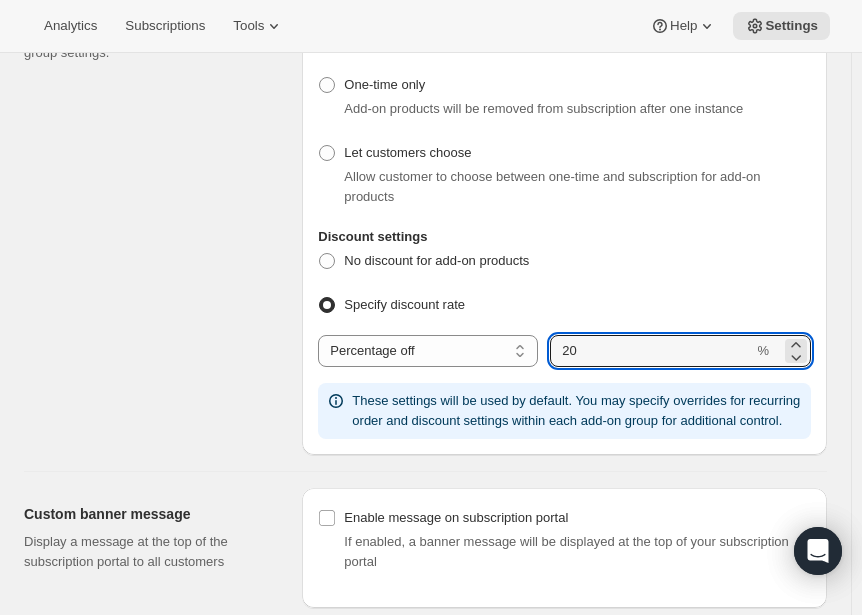 type on "20" 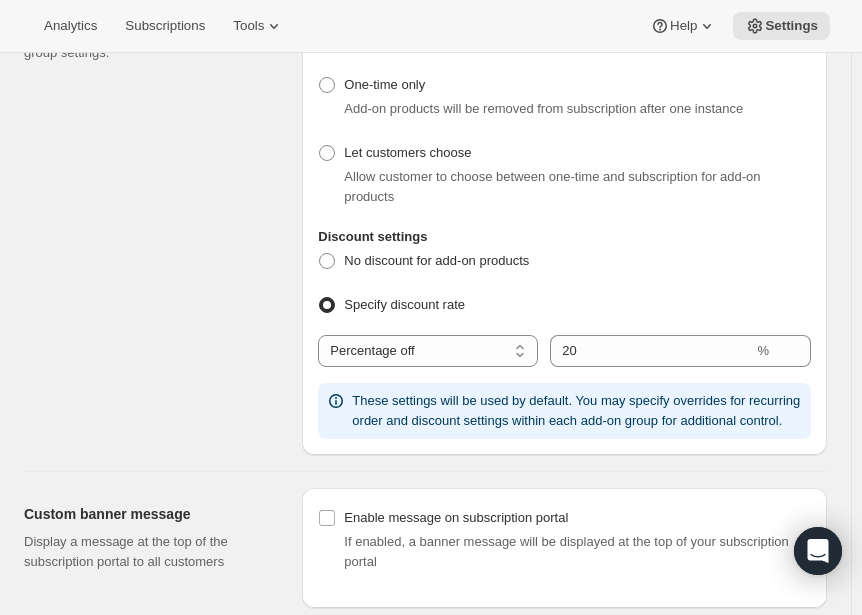 click on "Default add-on settings Control how customers add products within the customer portal. These settings can be overwritten by the specific add-on group settings." at bounding box center [155, 197] 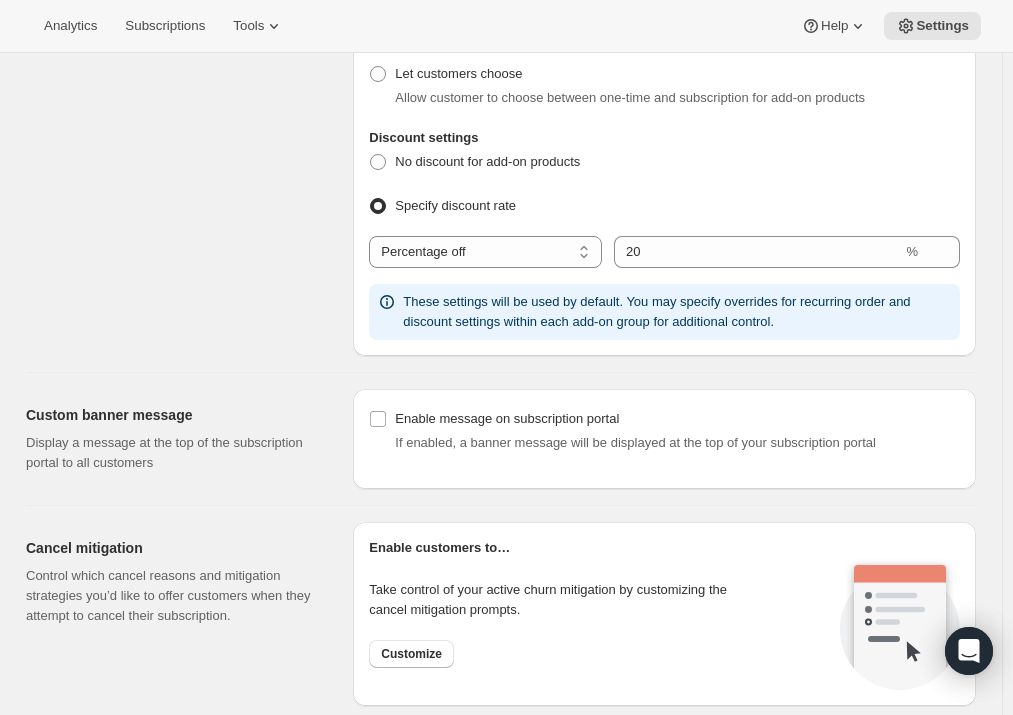 scroll, scrollTop: 1110, scrollLeft: 0, axis: vertical 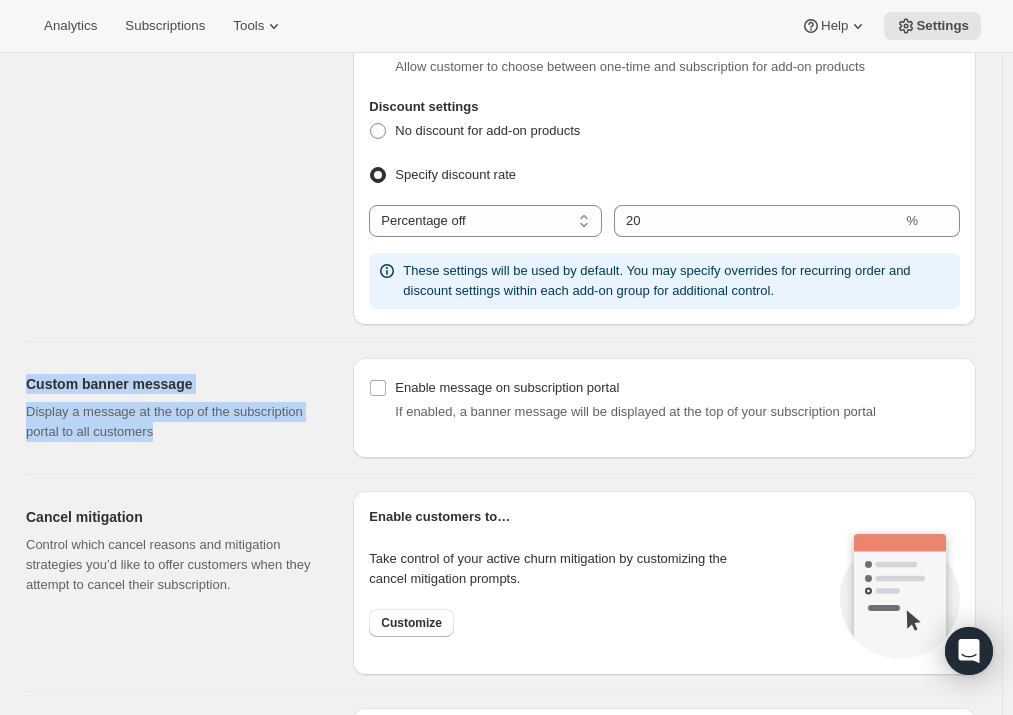 drag, startPoint x: 25, startPoint y: 380, endPoint x: 263, endPoint y: 425, distance: 242.21684 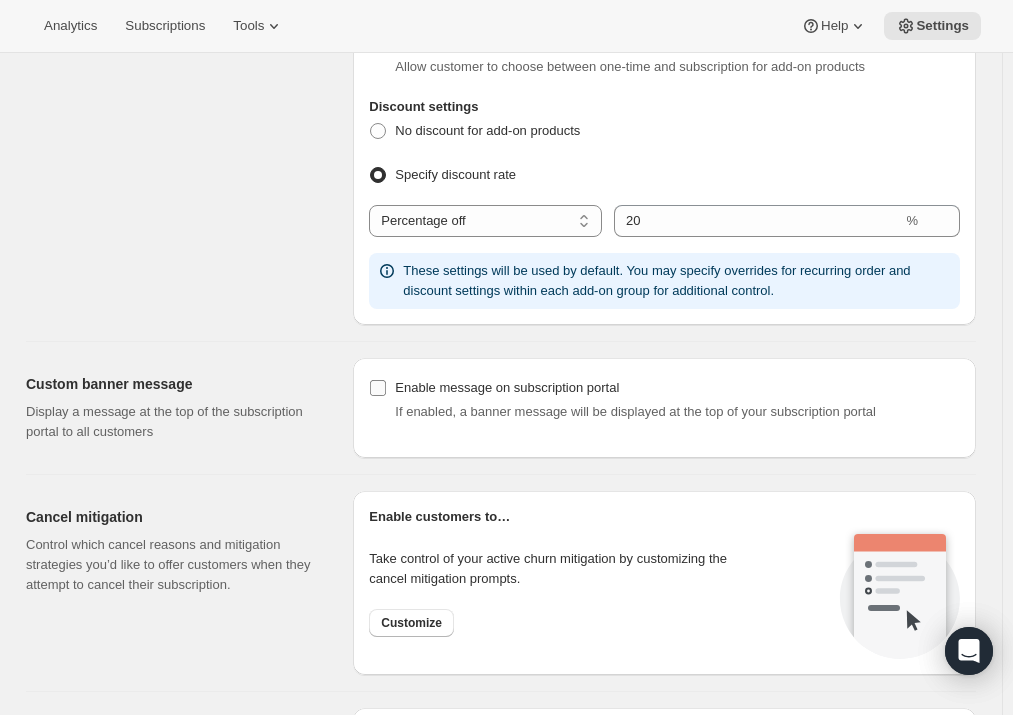 click on "Enable message on subscription portal" at bounding box center (677, 388) 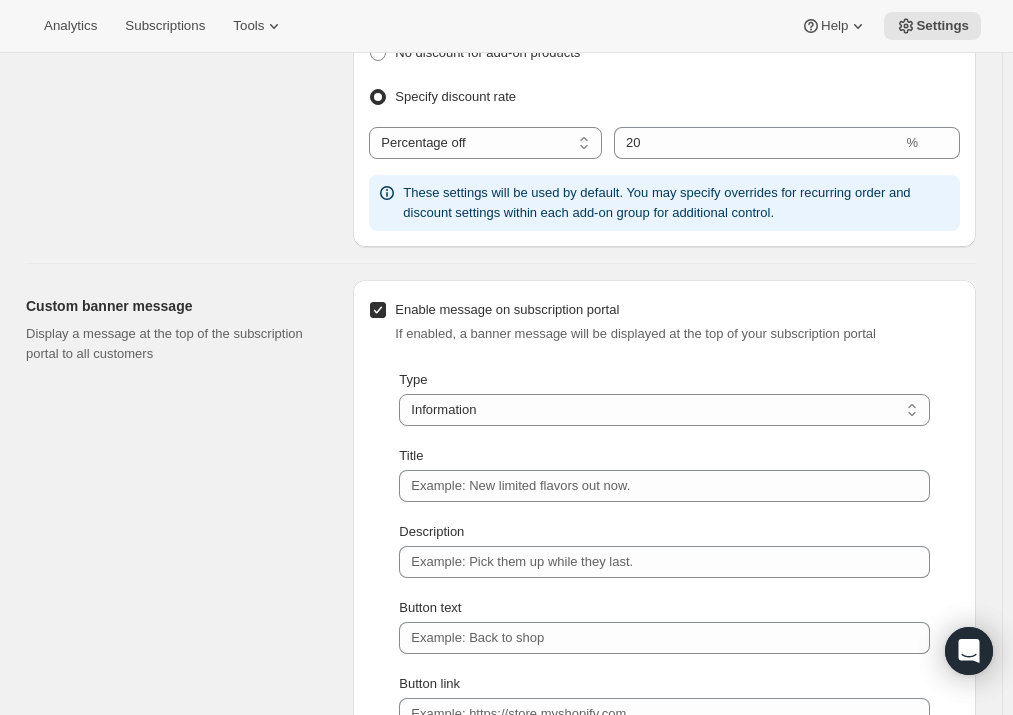 scroll, scrollTop: 1292, scrollLeft: 0, axis: vertical 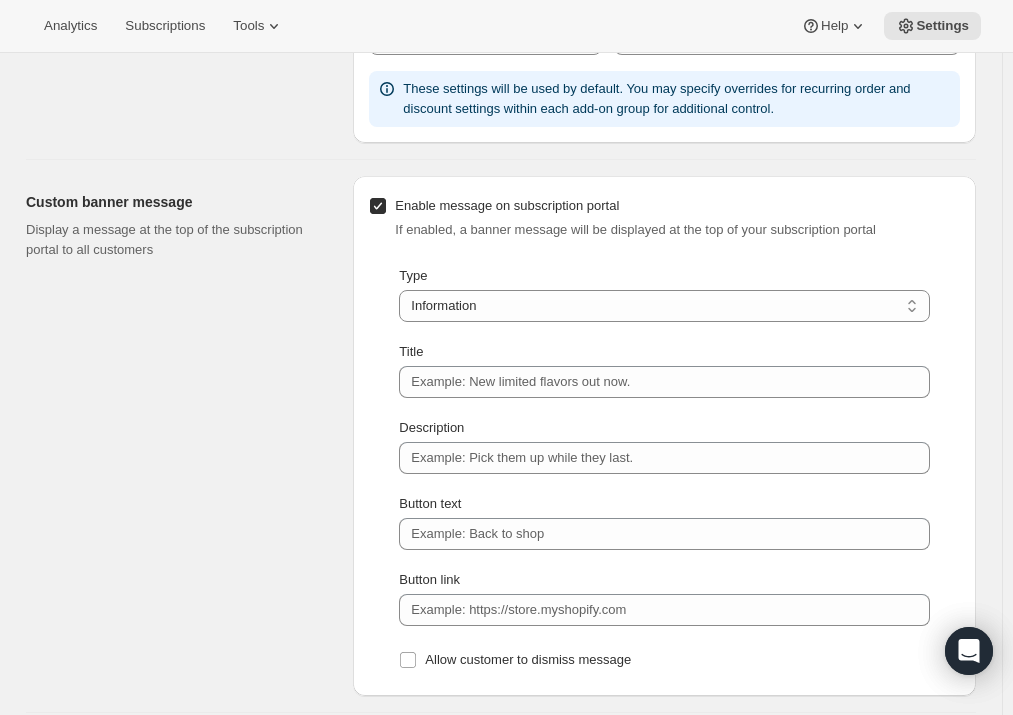 click on "Enable message on subscription portal" at bounding box center [677, 206] 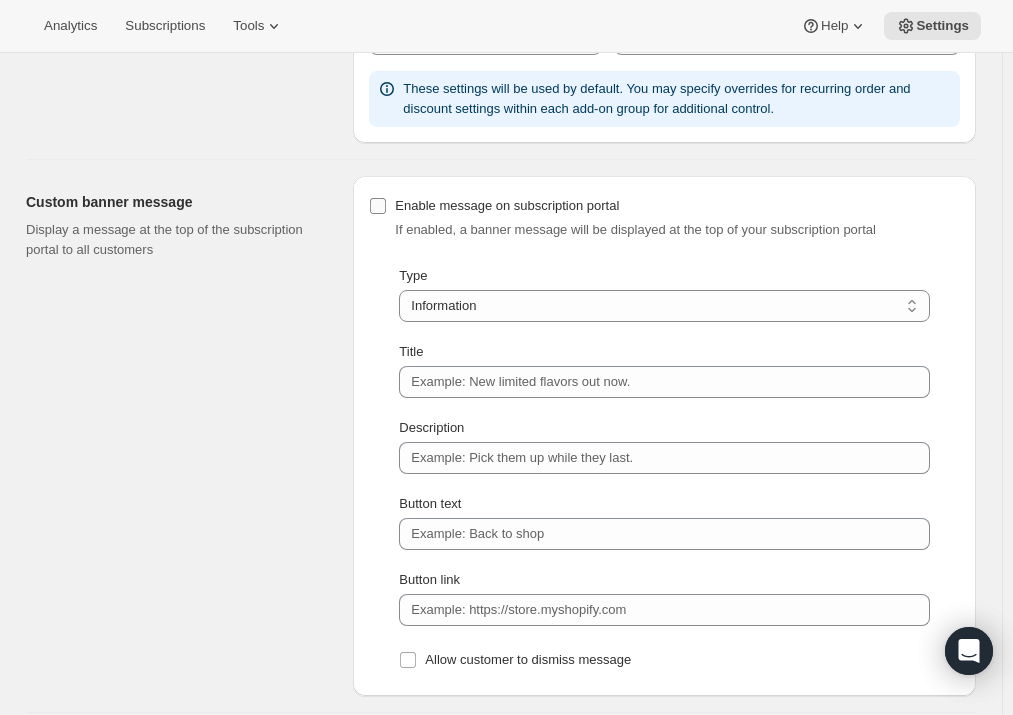 checkbox on "false" 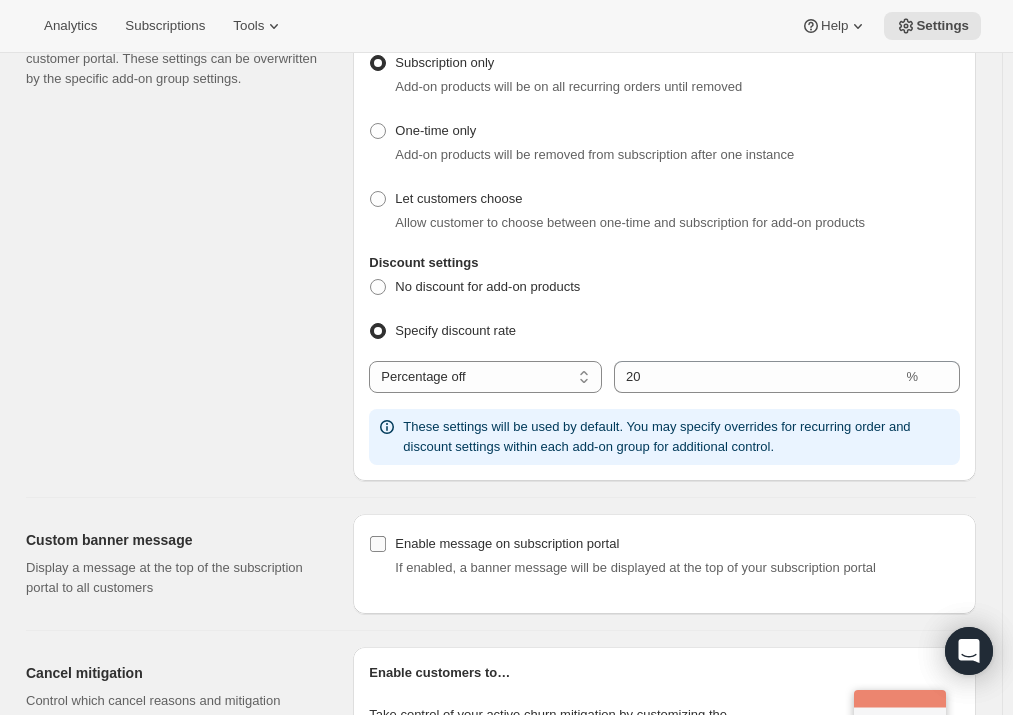 scroll, scrollTop: 929, scrollLeft: 0, axis: vertical 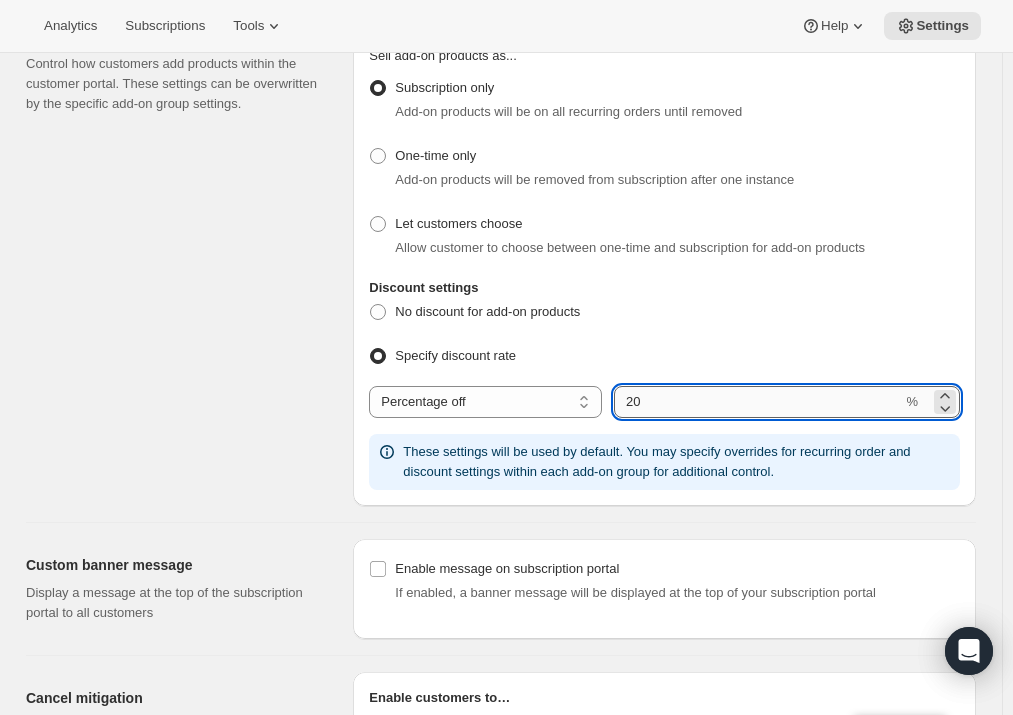 click at bounding box center [758, 402] 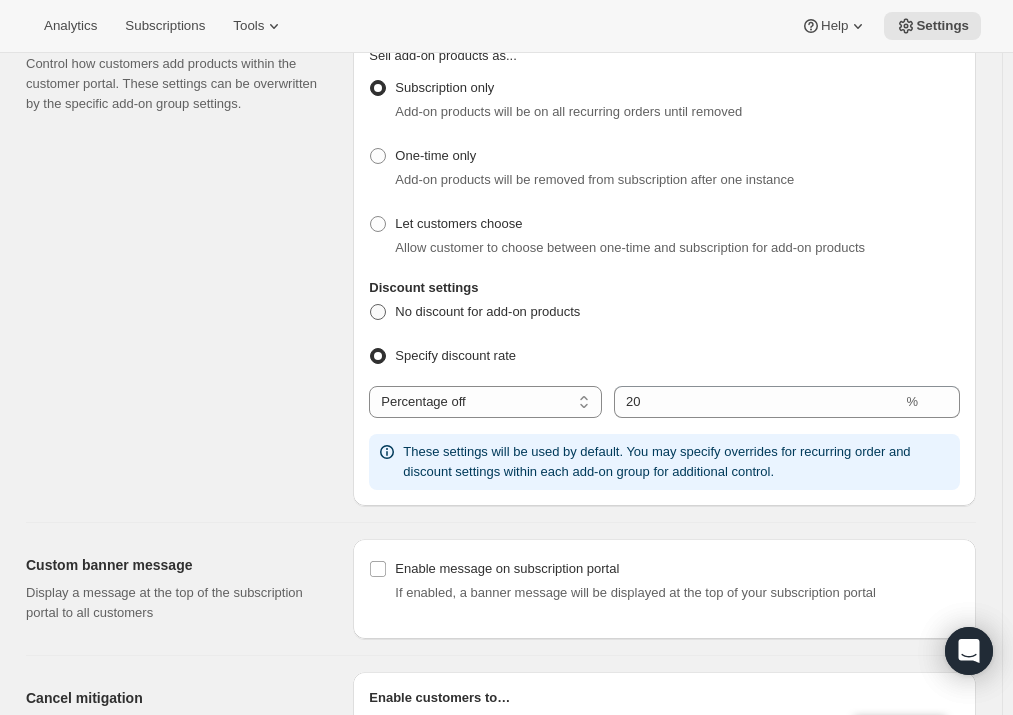 click on "No discount for add-on products" at bounding box center [487, 311] 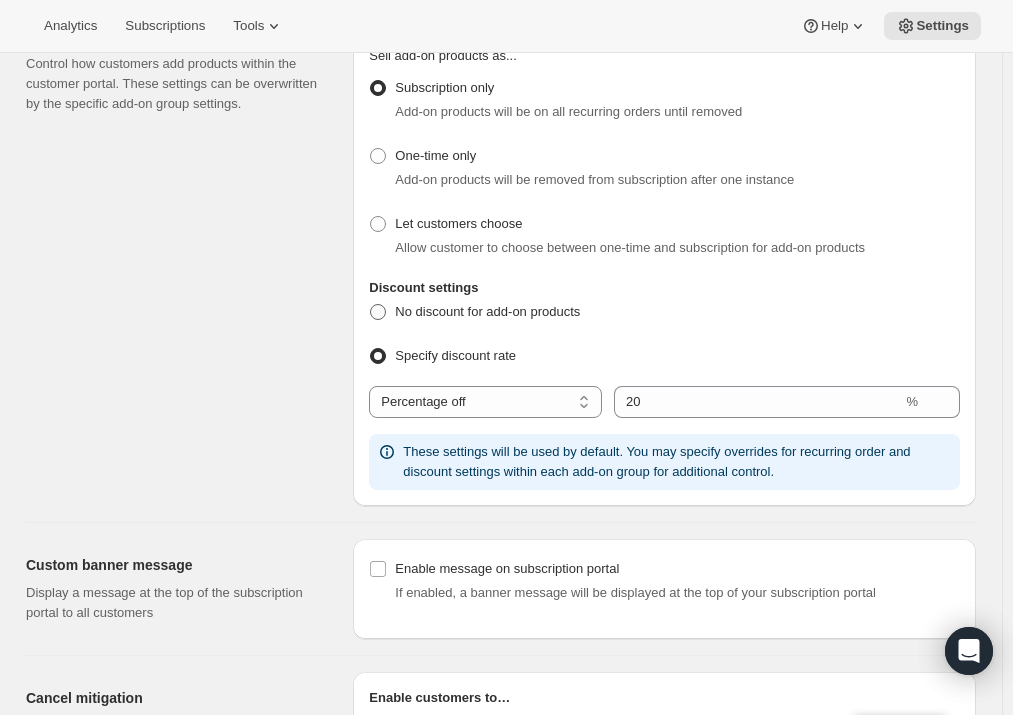 radio on "true" 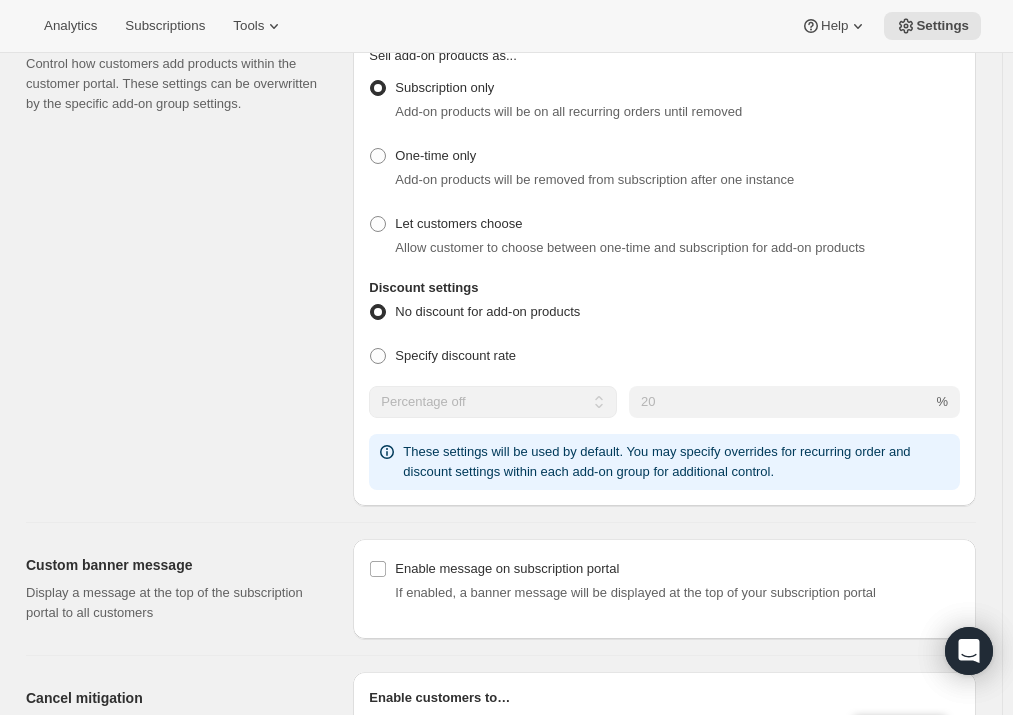 type 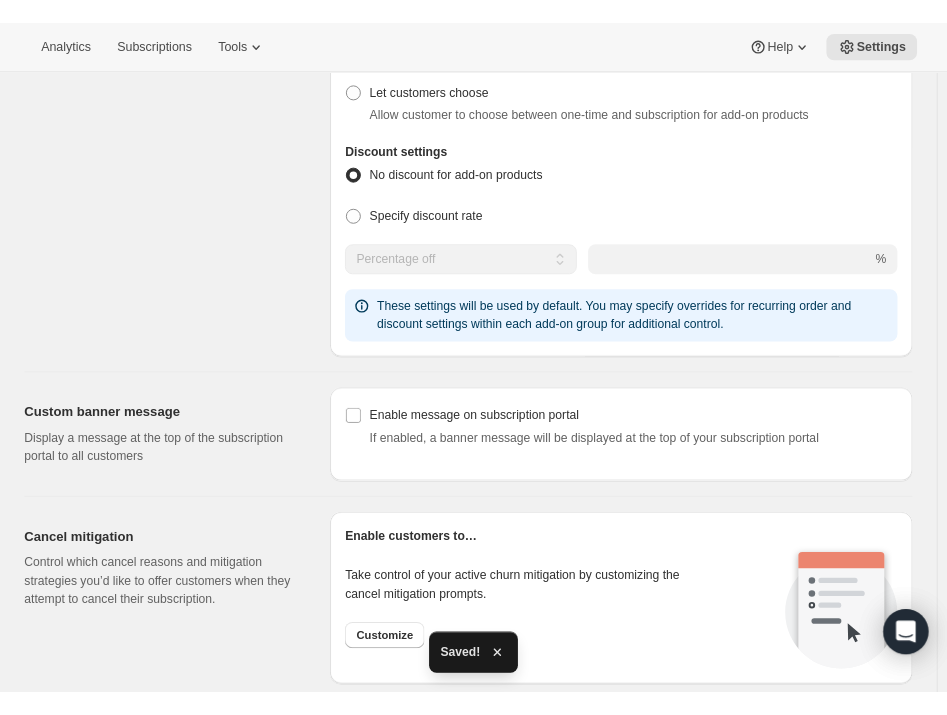 scroll, scrollTop: 1110, scrollLeft: 0, axis: vertical 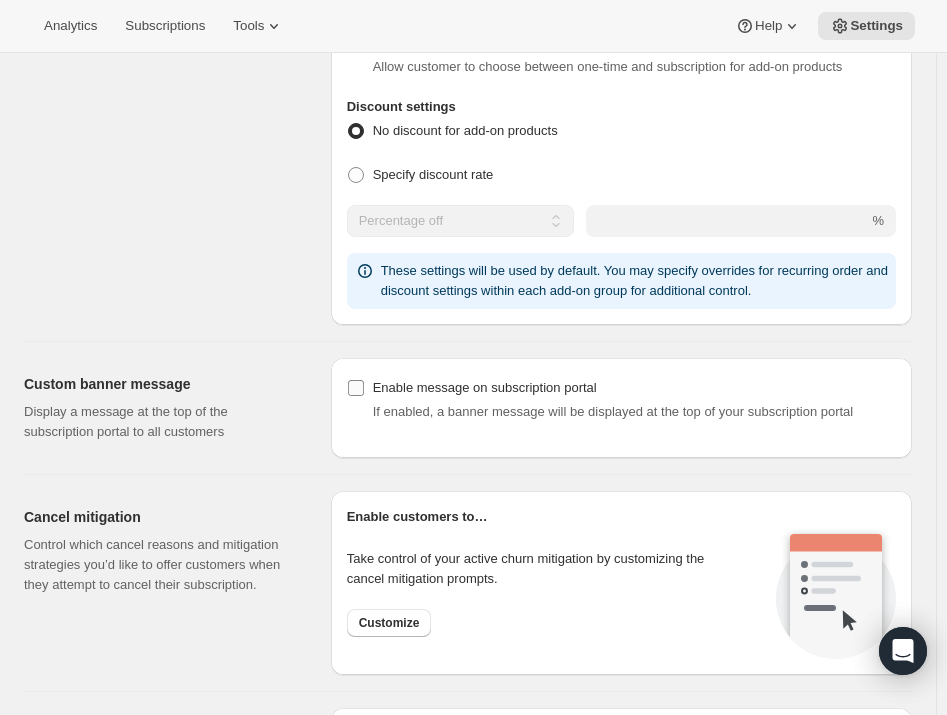 click on "Enable message on subscription portal" at bounding box center (634, 388) 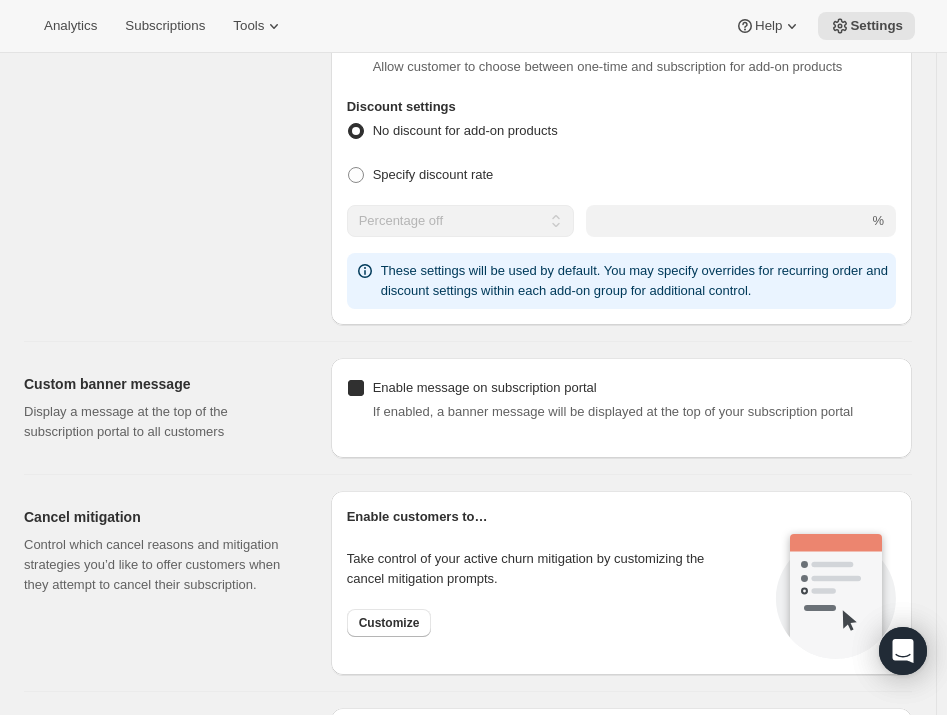checkbox on "true" 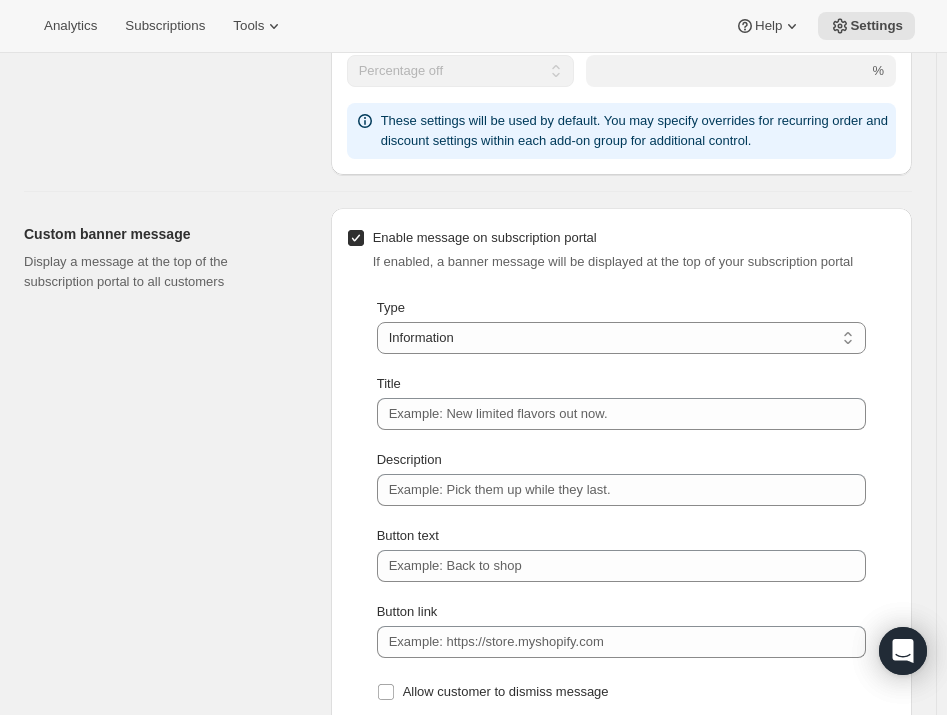 scroll, scrollTop: 1292, scrollLeft: 0, axis: vertical 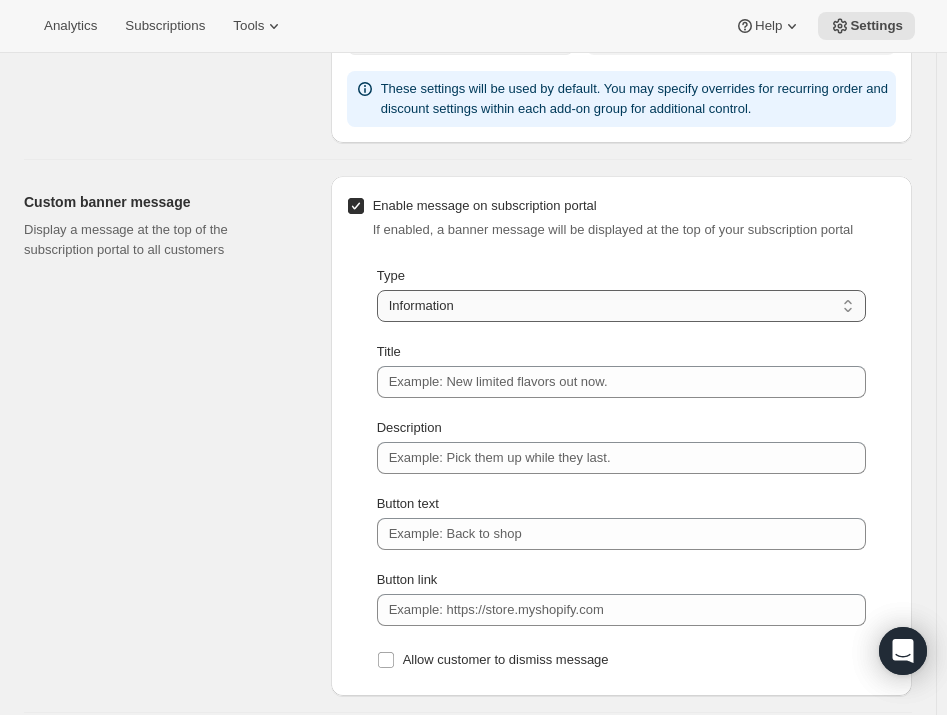 click on "Information Error Warning Success" at bounding box center [621, 306] 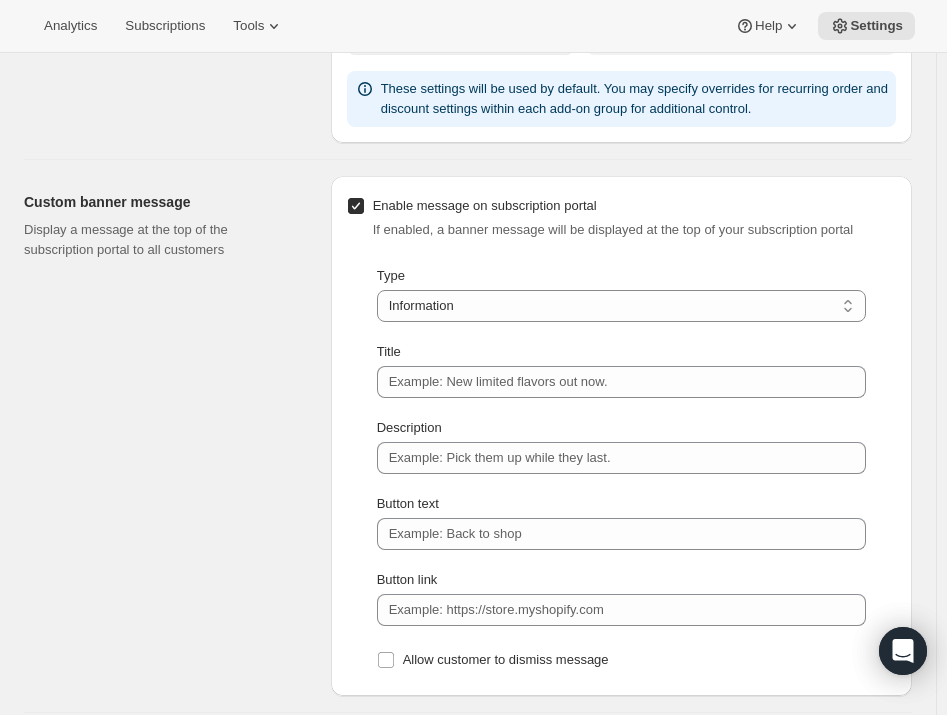 click on "Type" at bounding box center (621, 276) 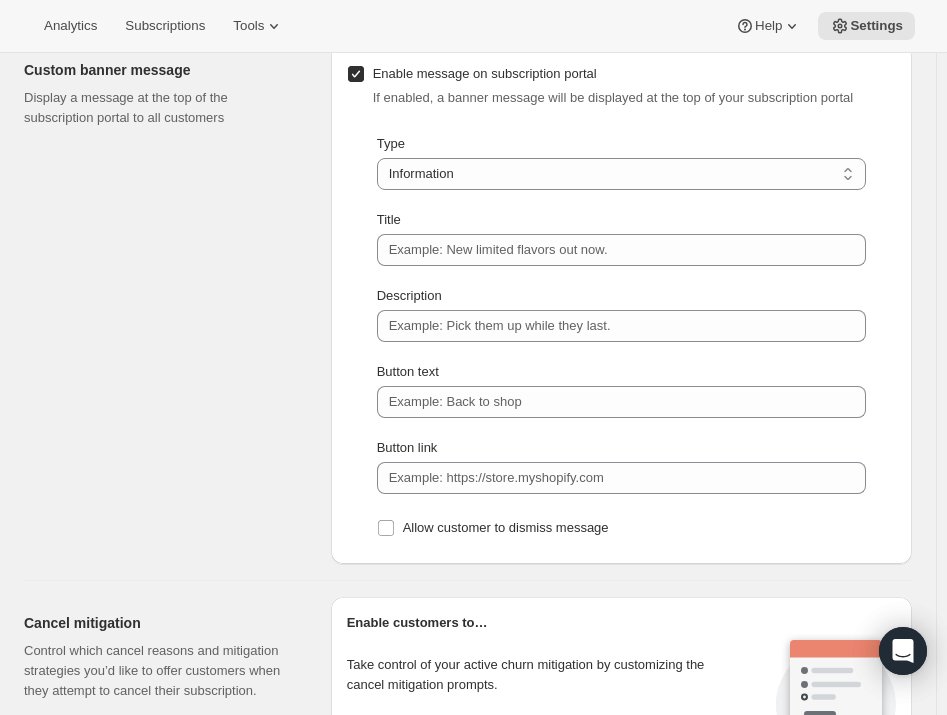 scroll, scrollTop: 1474, scrollLeft: 0, axis: vertical 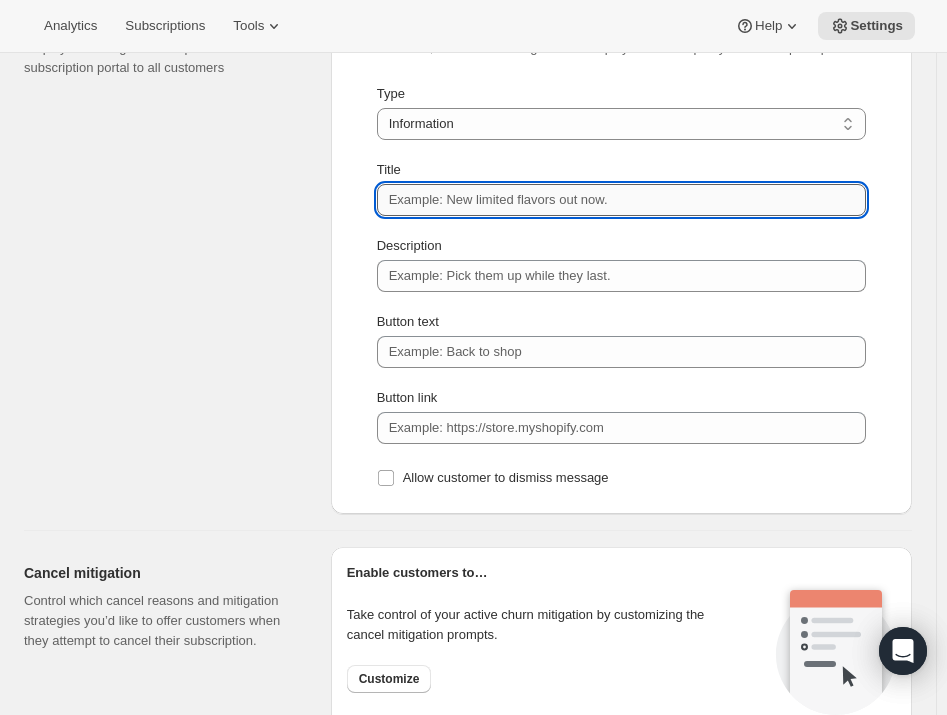 click on "Title" at bounding box center (621, 200) 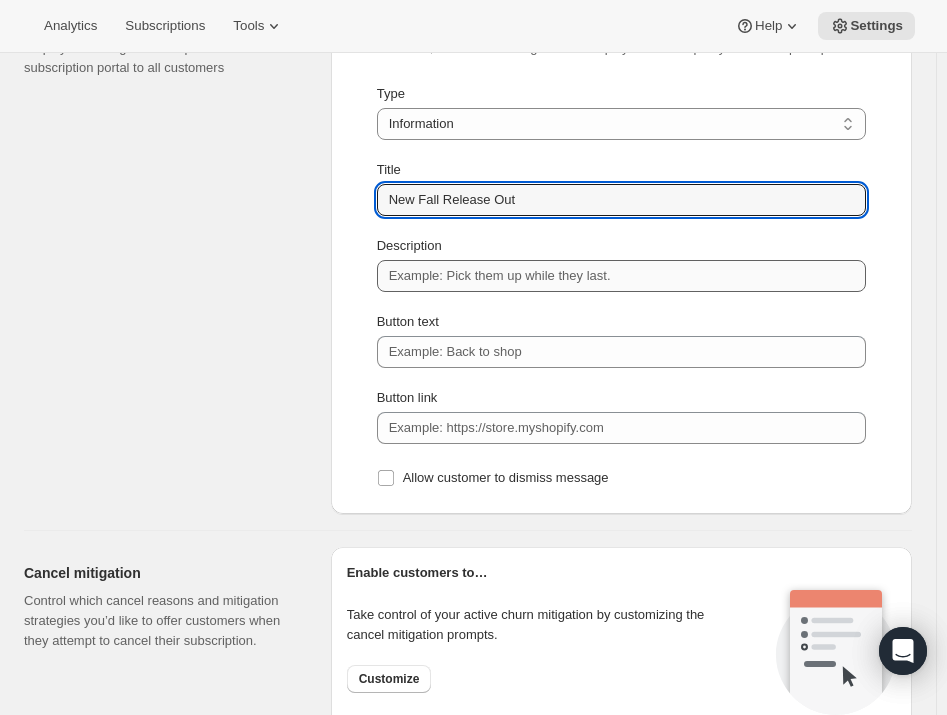 type on "New Fall Release Out" 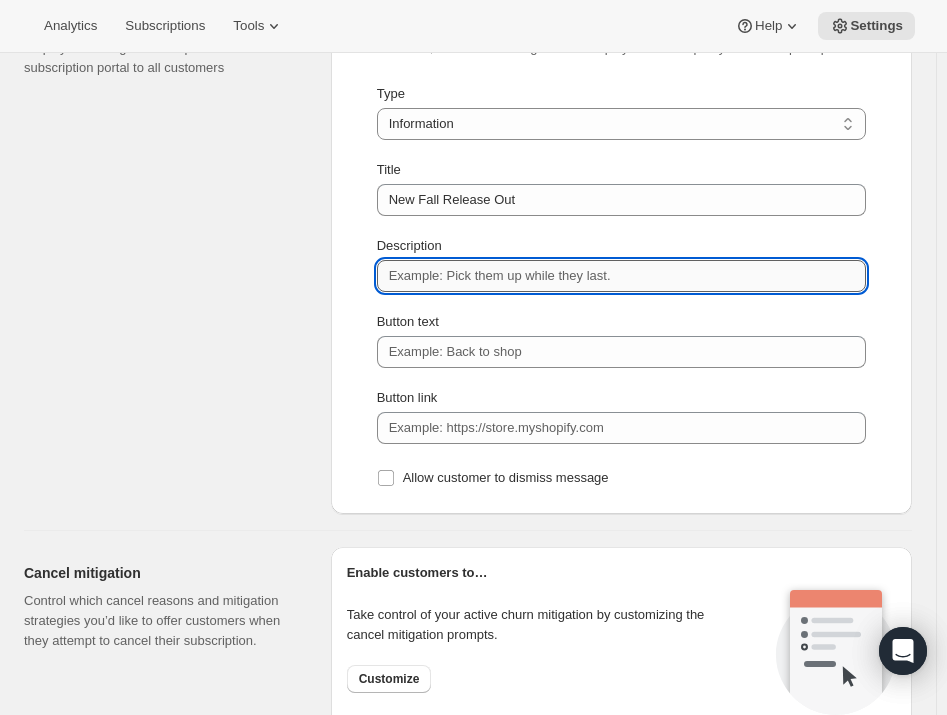 click on "Description" at bounding box center [621, 276] 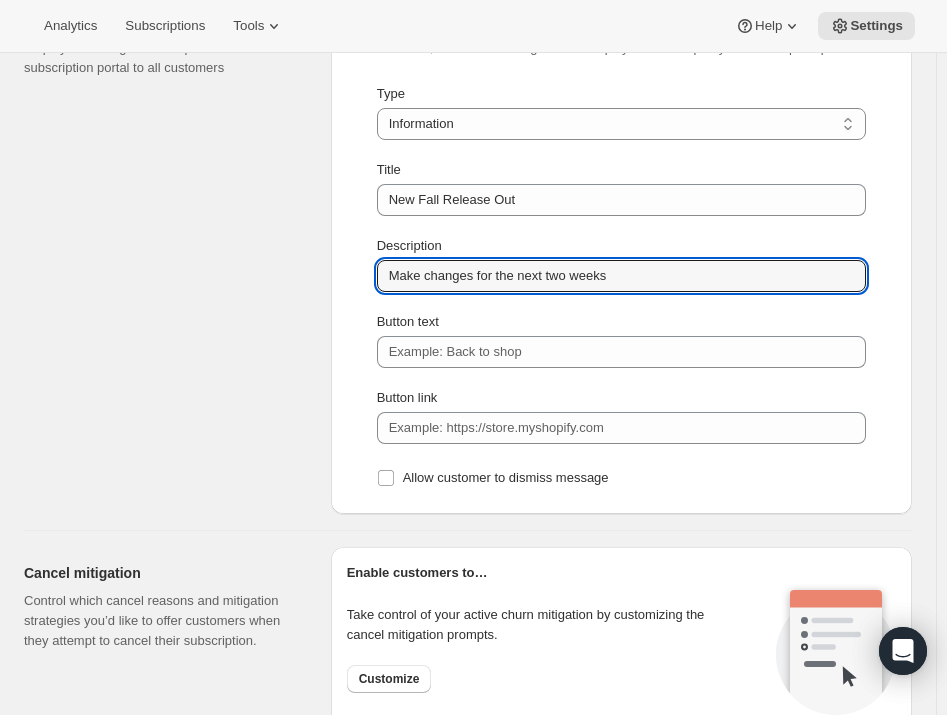 type on "Make changes for the next two weeks" 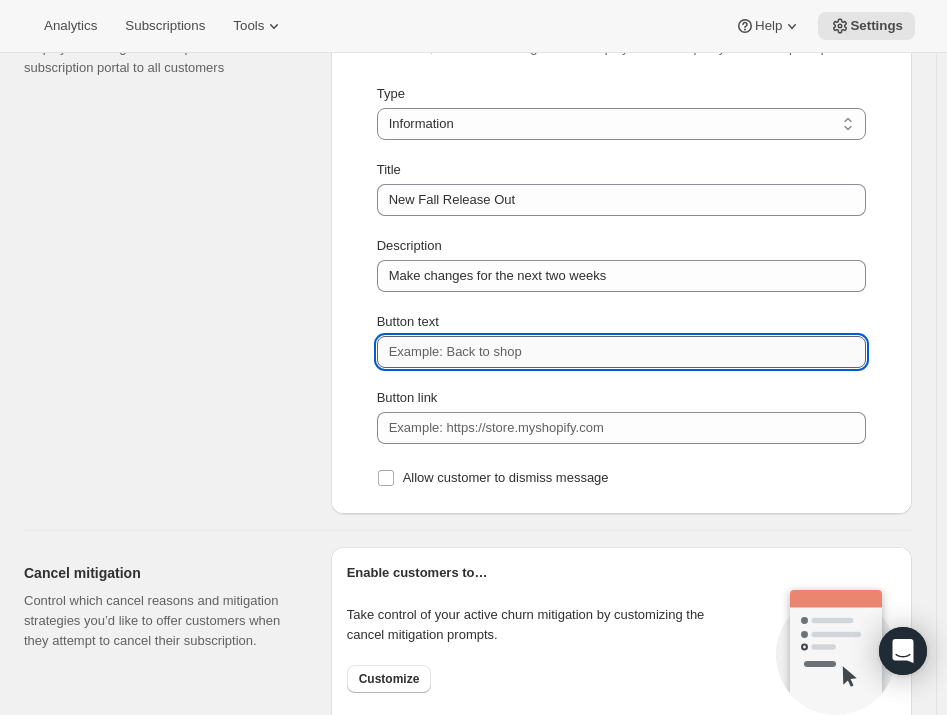click on "Button text" at bounding box center [621, 352] 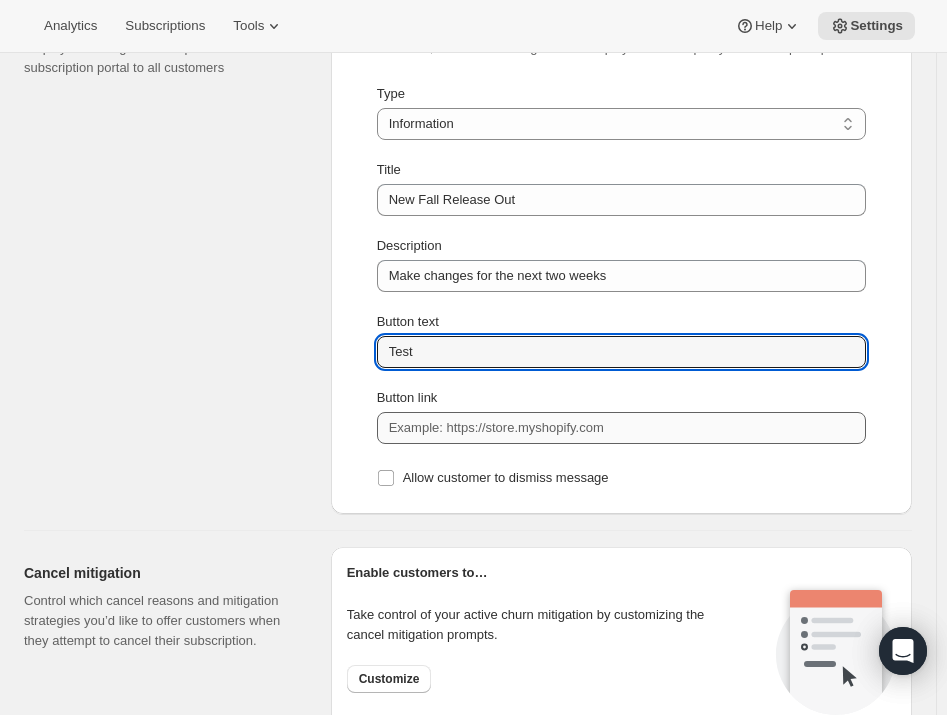 type on "Test" 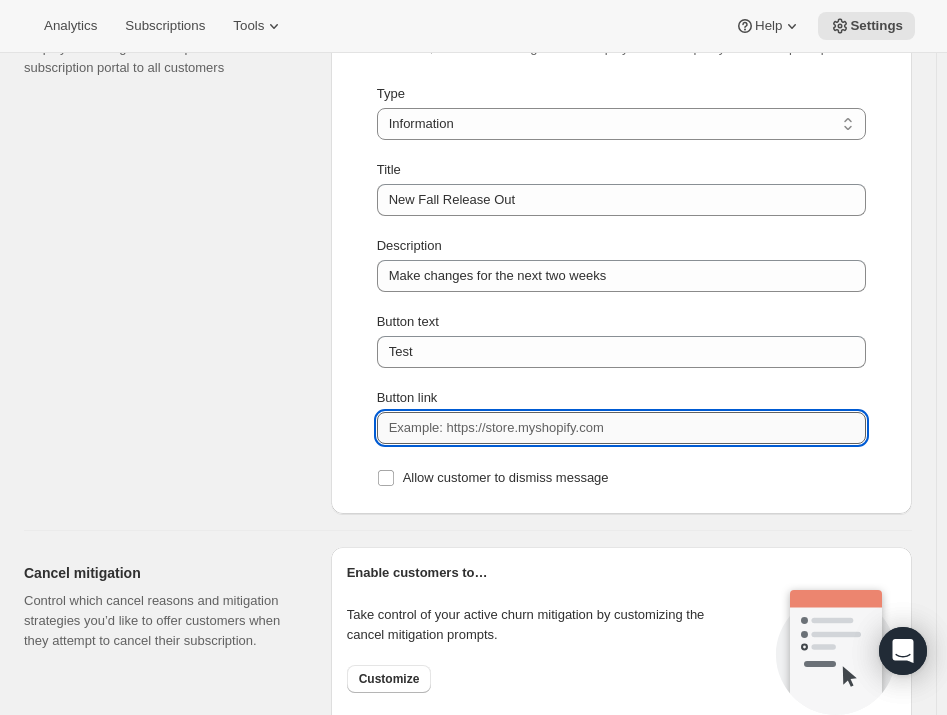 click on "Button link" at bounding box center [621, 428] 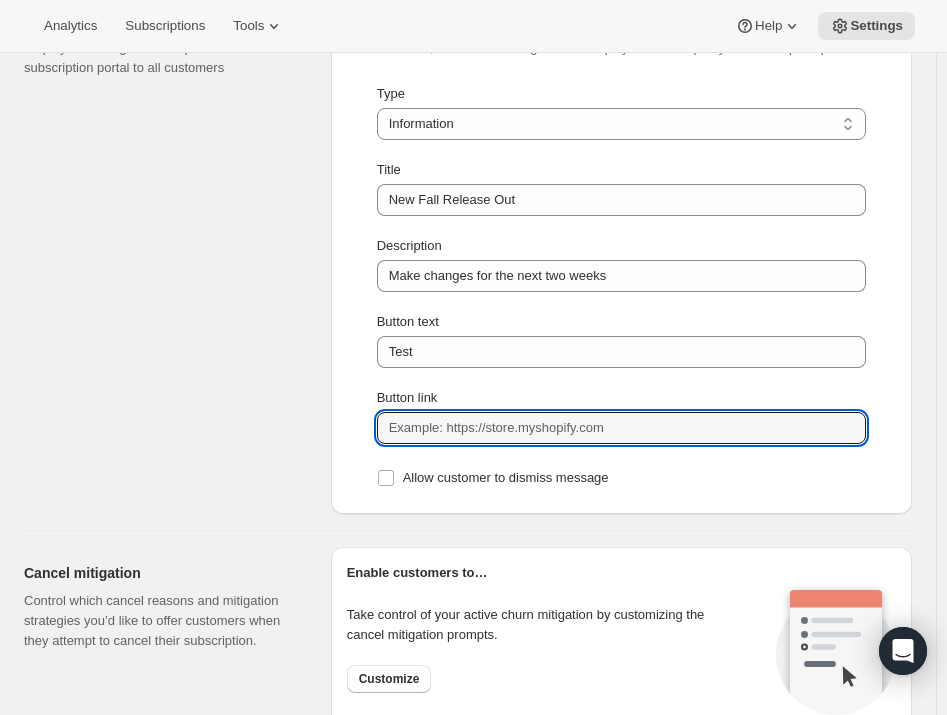 click on "Type Information Error Warning Success Information Title New Fall Release Out Description Make changes for the next two weeks Button text Test Button link Allow customer to dismiss message" at bounding box center (621, 288) 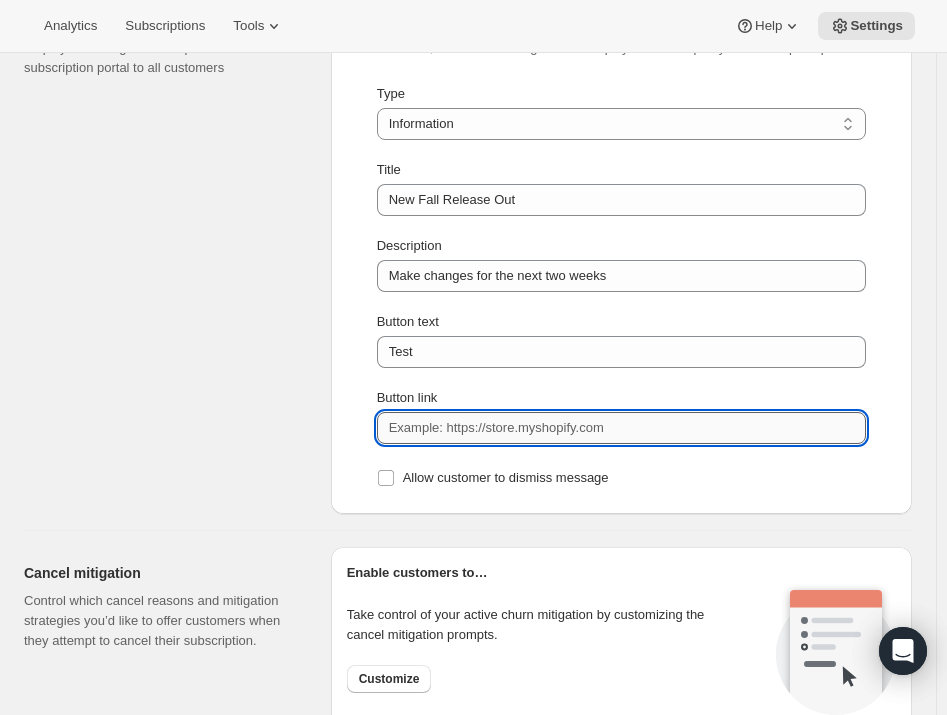 click on "Button link" at bounding box center (621, 428) 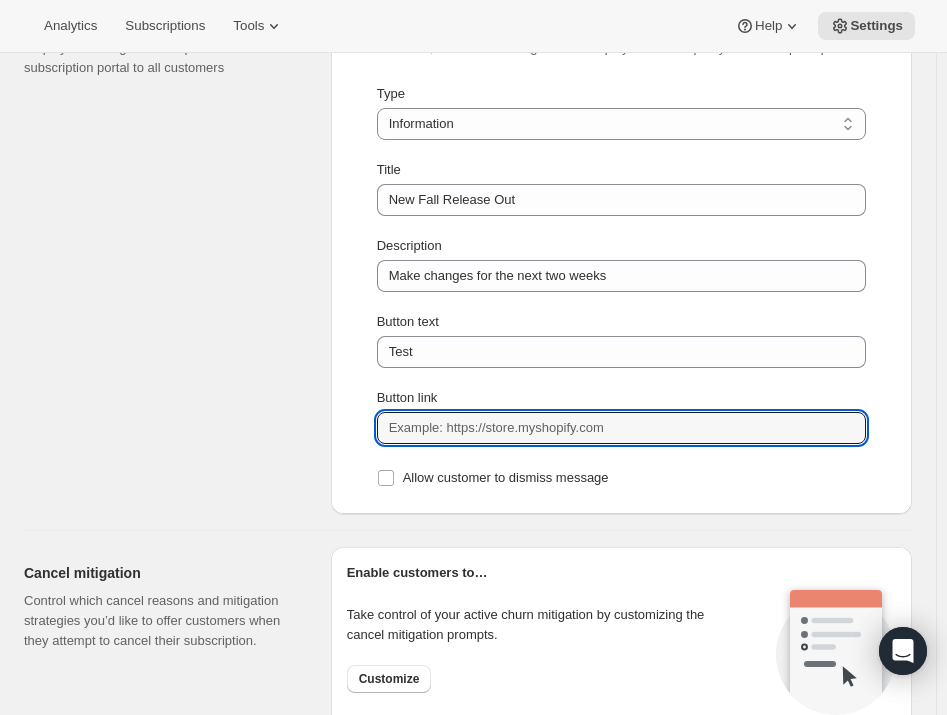 paste on "https://xnifku-d4.myshopify.com/tools/bundle-subscriptions/bundle/14845111075184?selling_plan=78812250480&variant=52386189410672&52242062508400=12" 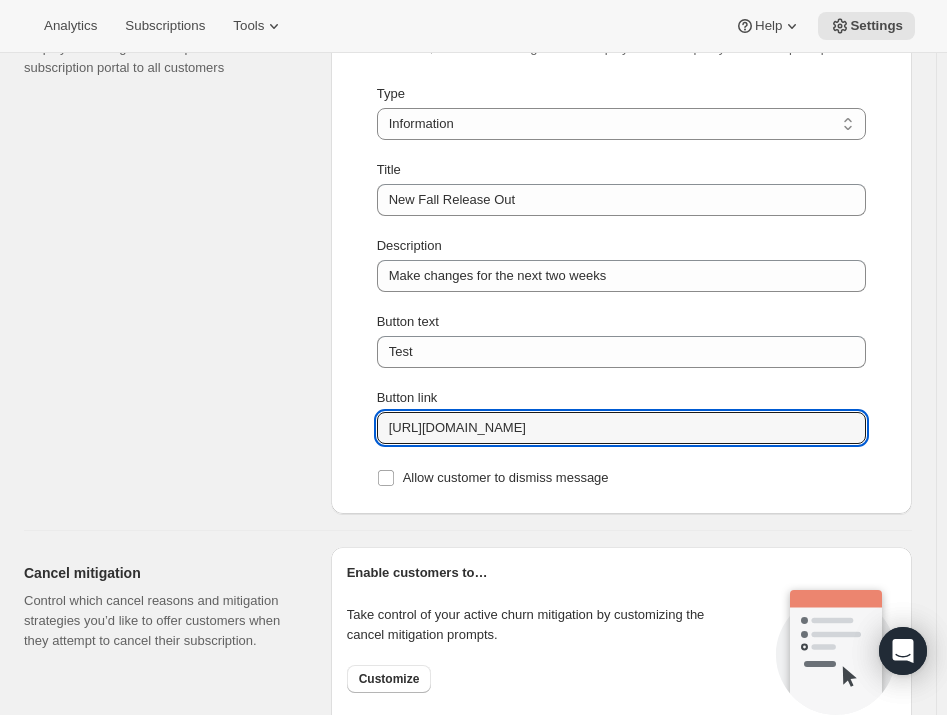 scroll, scrollTop: 0, scrollLeft: 467, axis: horizontal 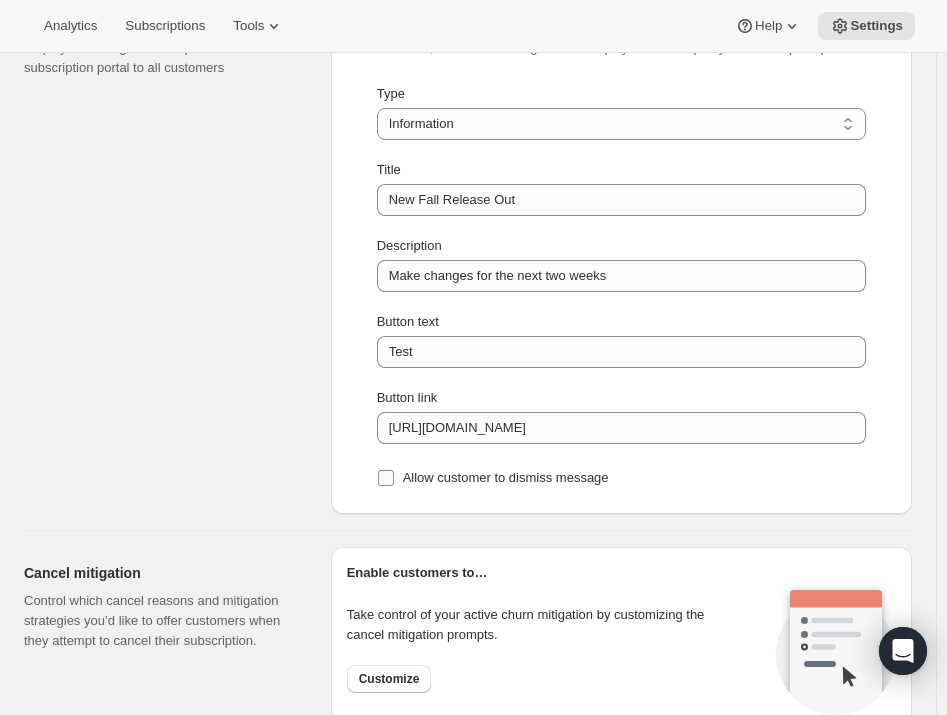 click on "Allow customer to dismiss message" at bounding box center (506, 477) 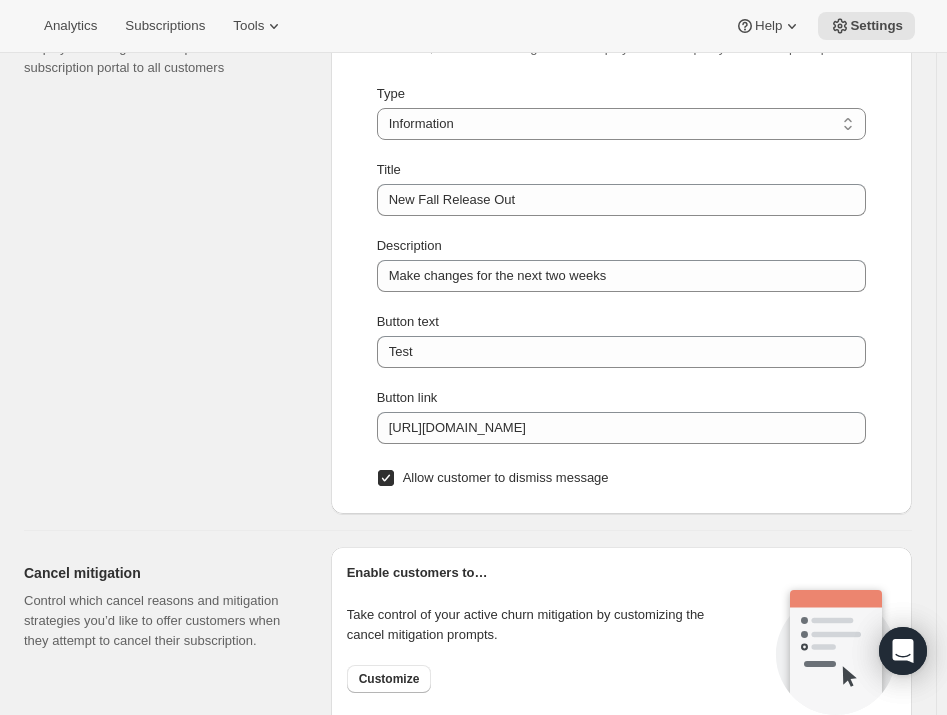 click on "Allow customer to dismiss message" at bounding box center (506, 477) 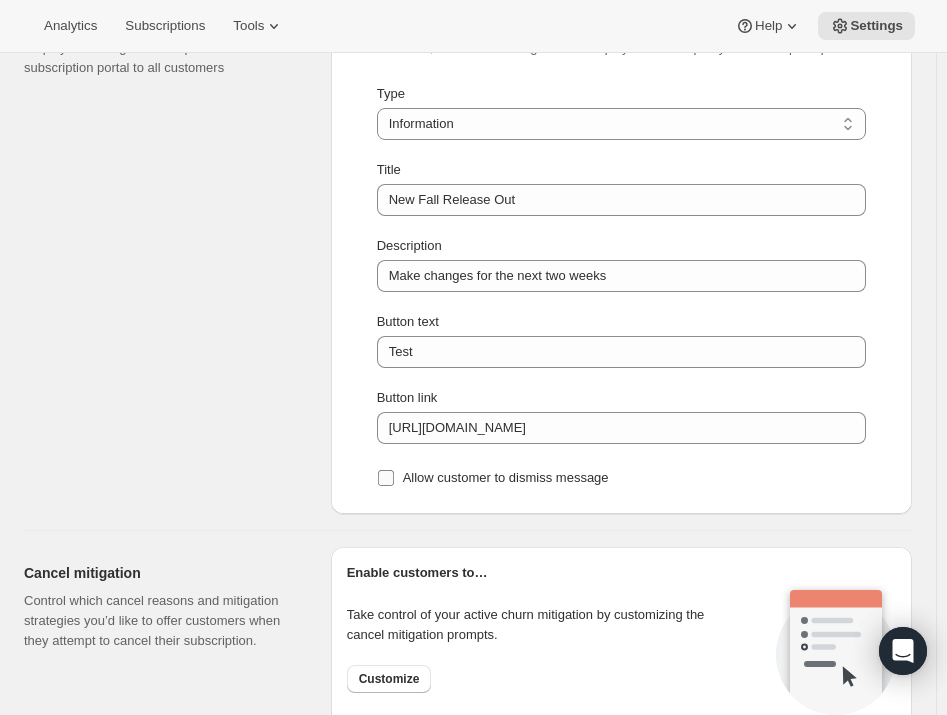 checkbox on "false" 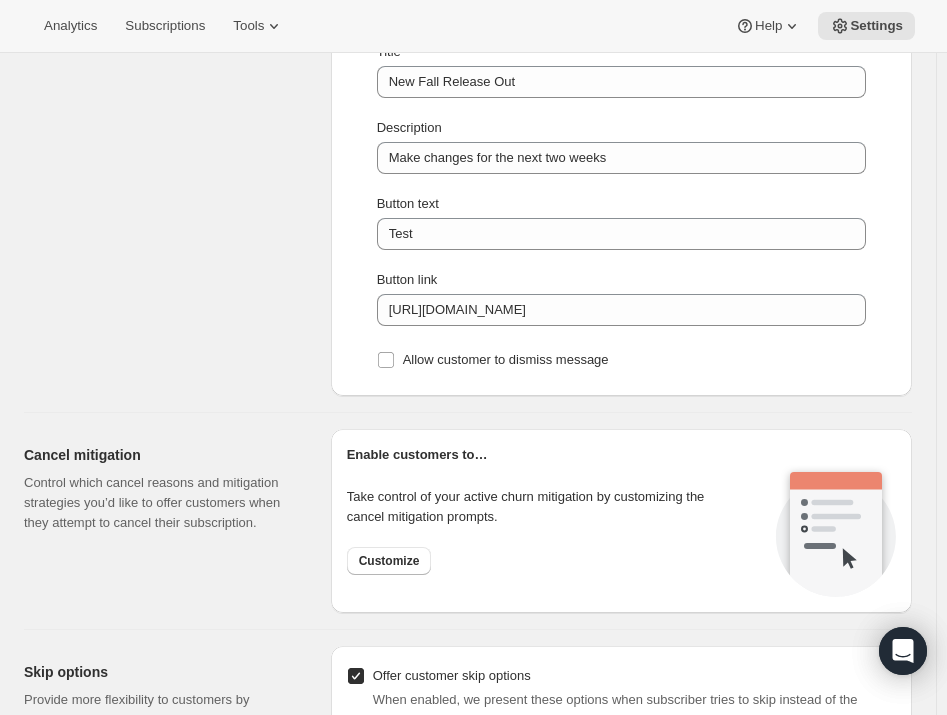 scroll, scrollTop: 1747, scrollLeft: 0, axis: vertical 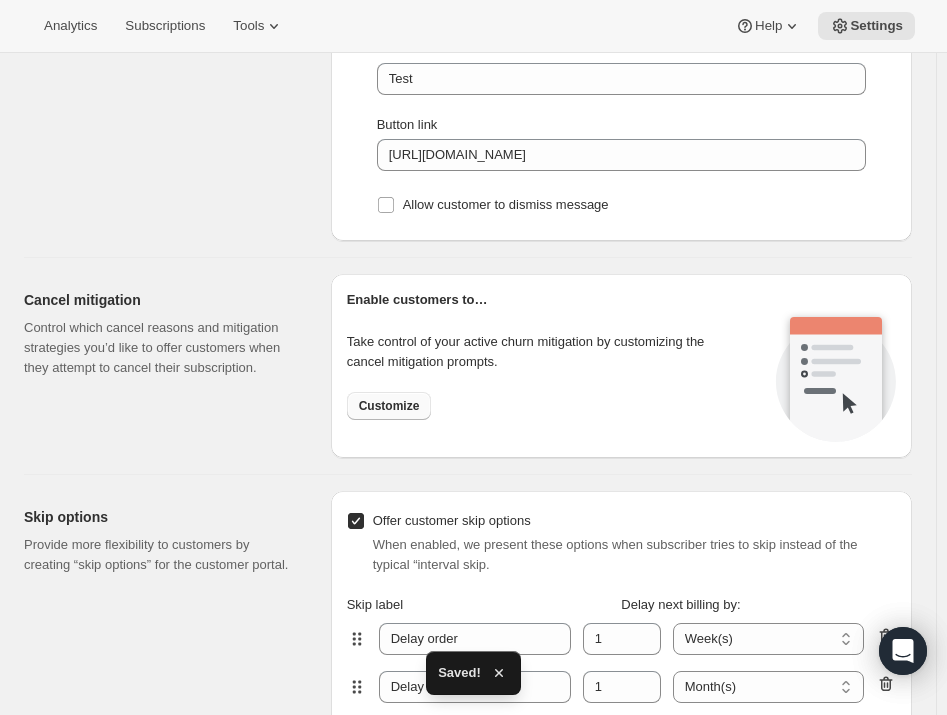 click on "Customize" at bounding box center [389, 406] 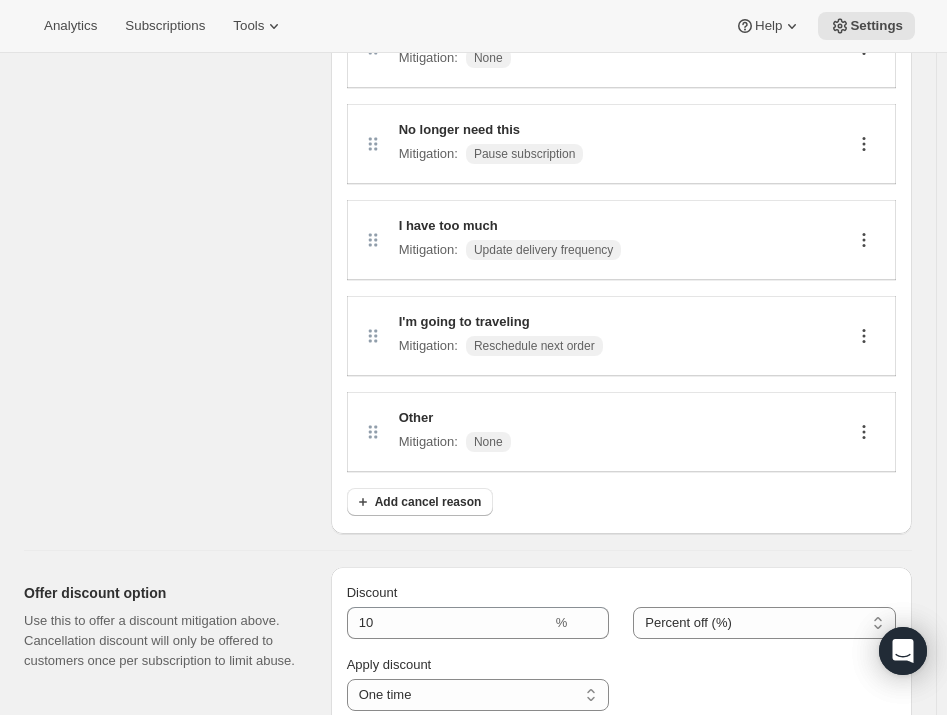 scroll, scrollTop: 0, scrollLeft: 0, axis: both 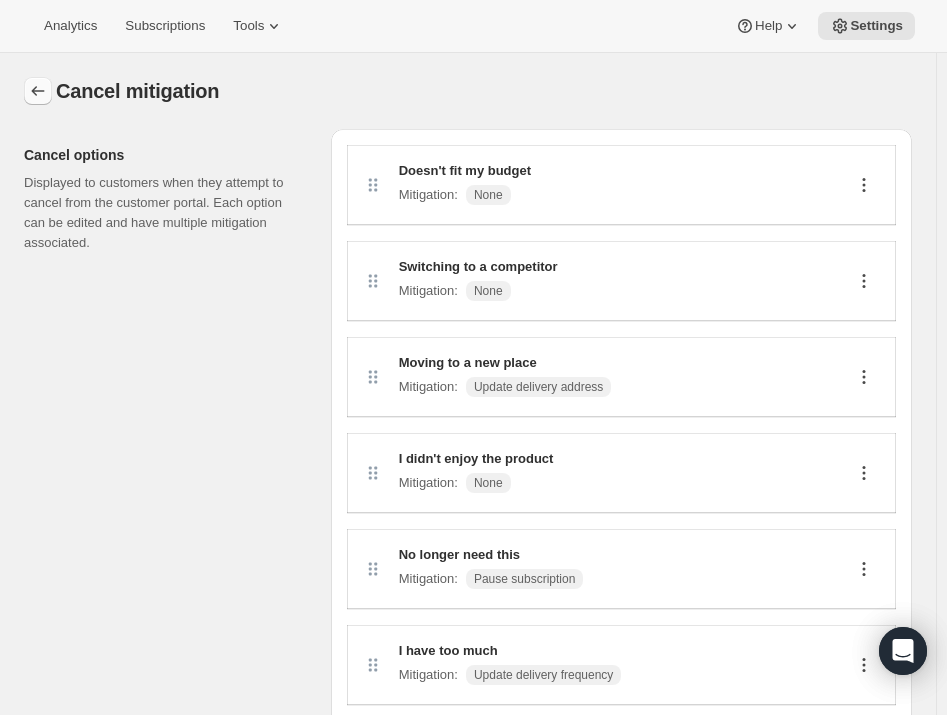 click 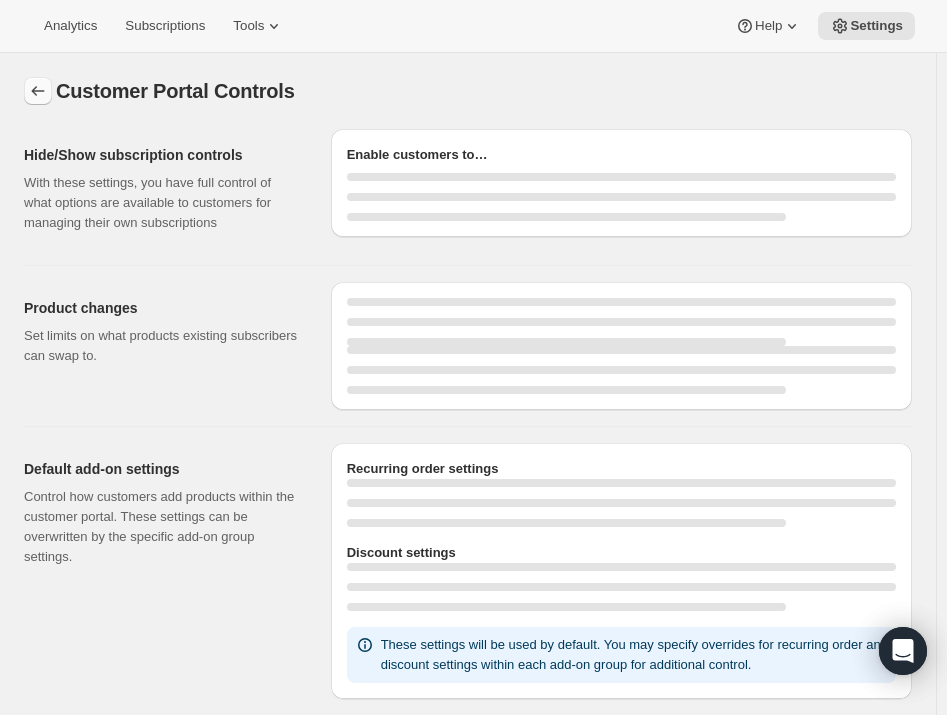 select on "MONTH" 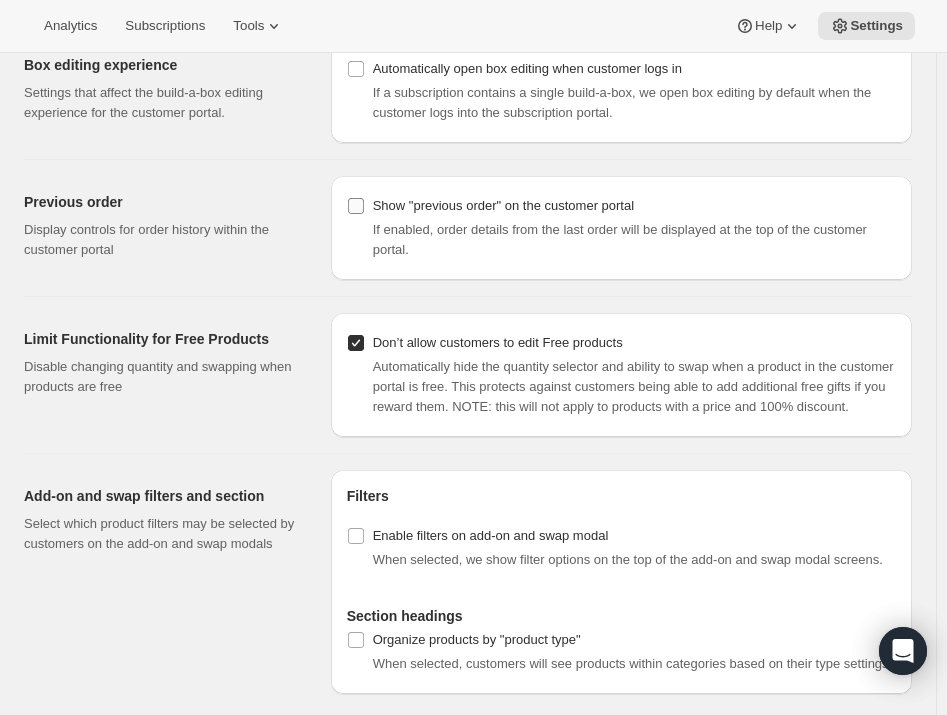scroll, scrollTop: 2553, scrollLeft: 0, axis: vertical 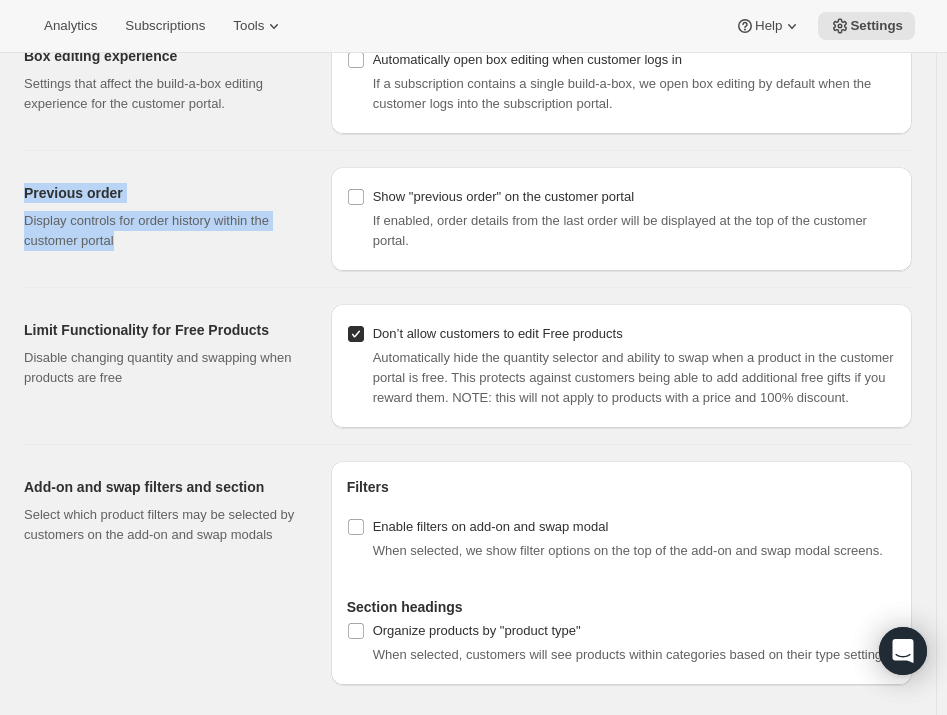 drag, startPoint x: 59, startPoint y: 190, endPoint x: 225, endPoint y: 247, distance: 175.51353 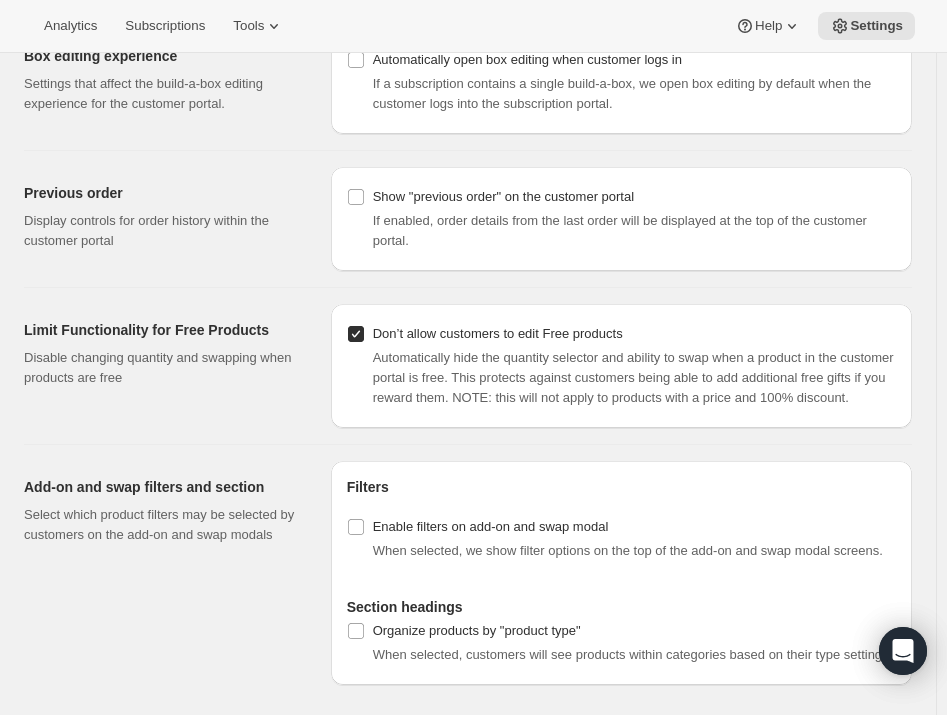 click on "Don’t allow customers to edit Free products" at bounding box center [498, 334] 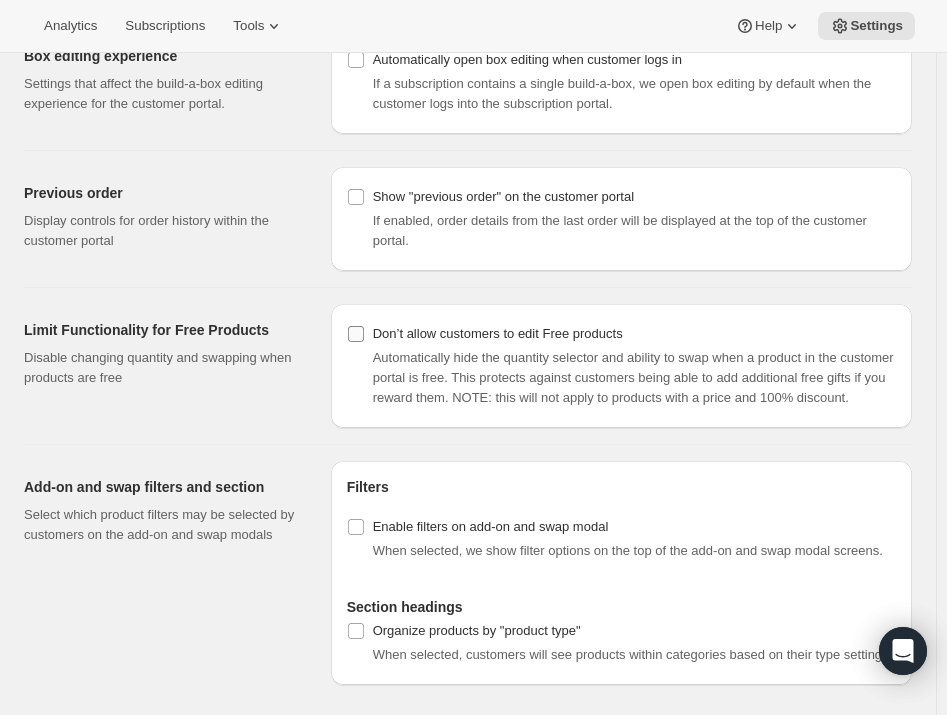 checkbox on "false" 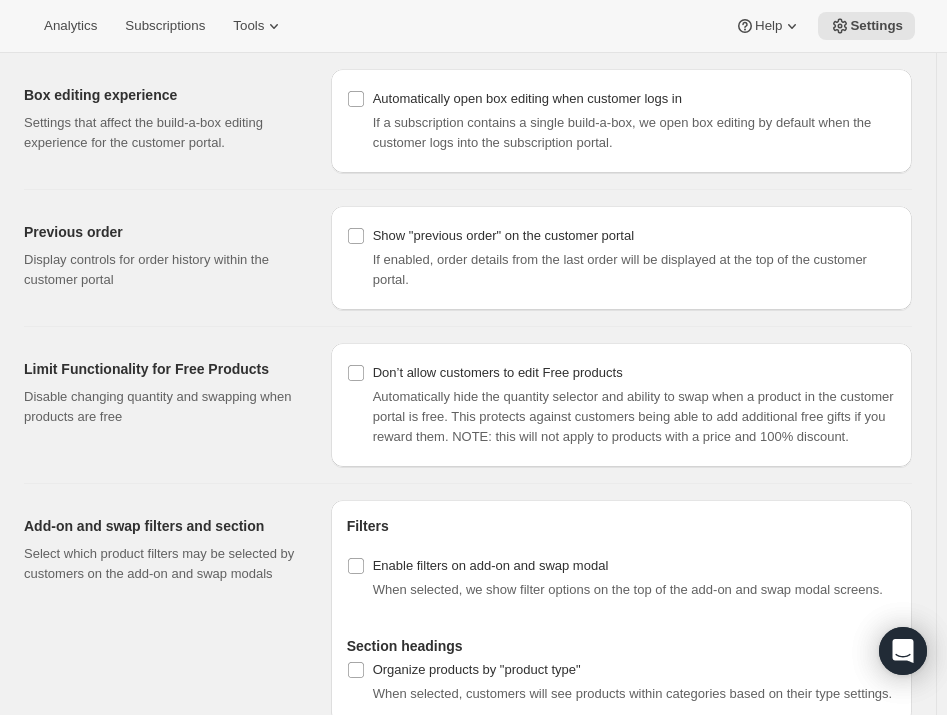 scroll, scrollTop: 2553, scrollLeft: 0, axis: vertical 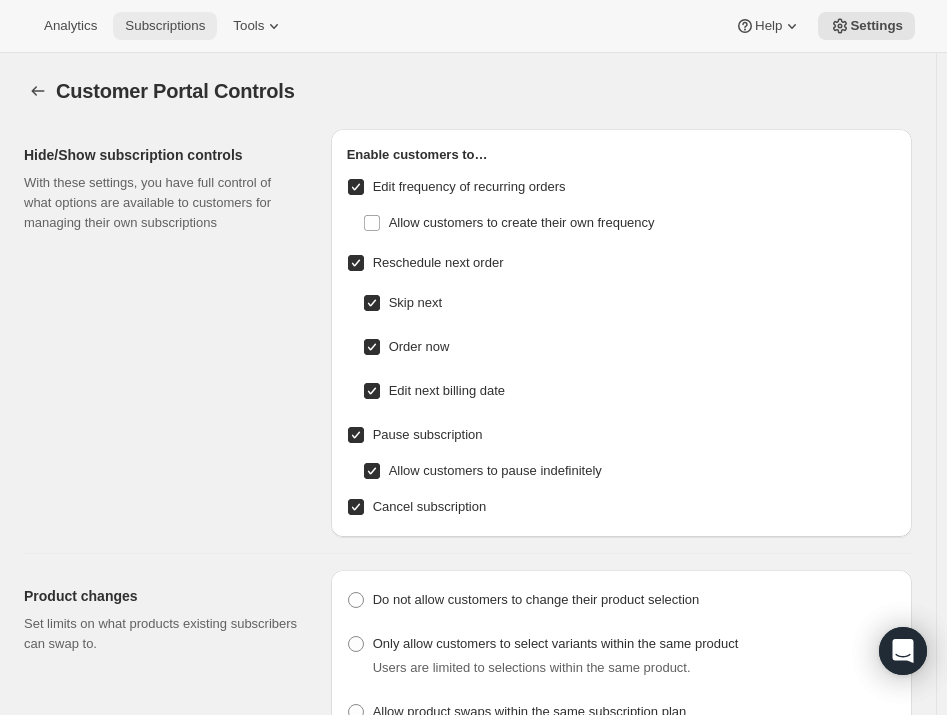 click on "Subscriptions" at bounding box center [165, 26] 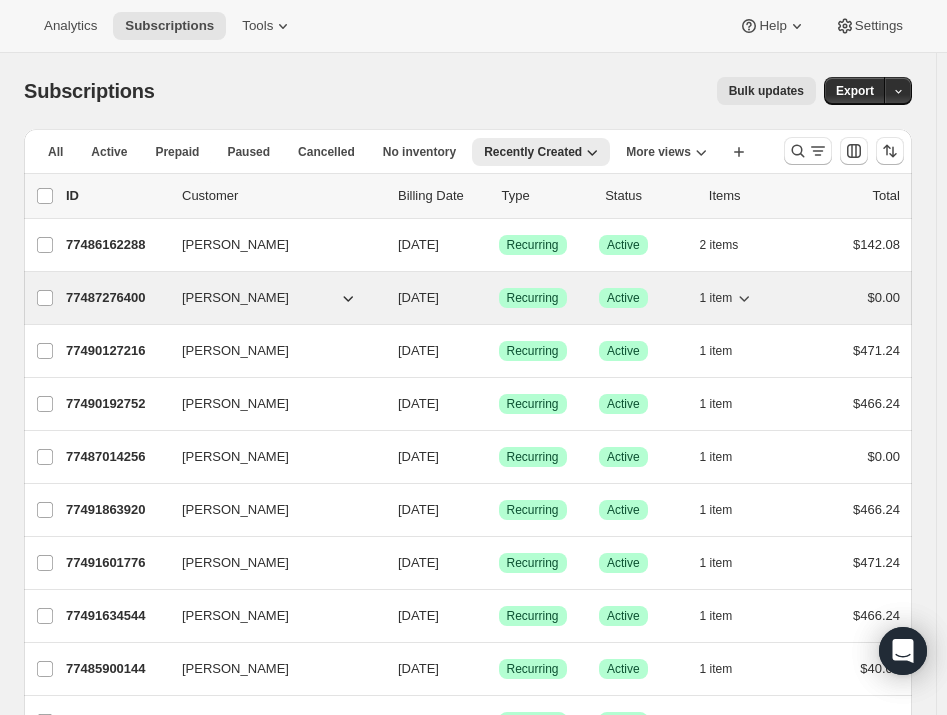 click 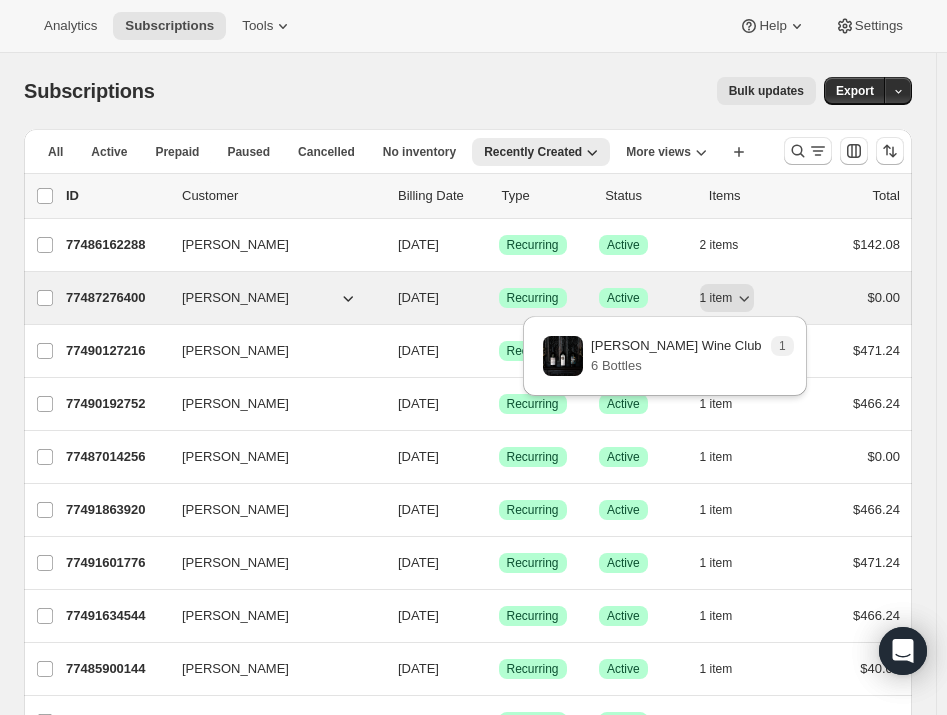 click on "77487276400" at bounding box center (116, 298) 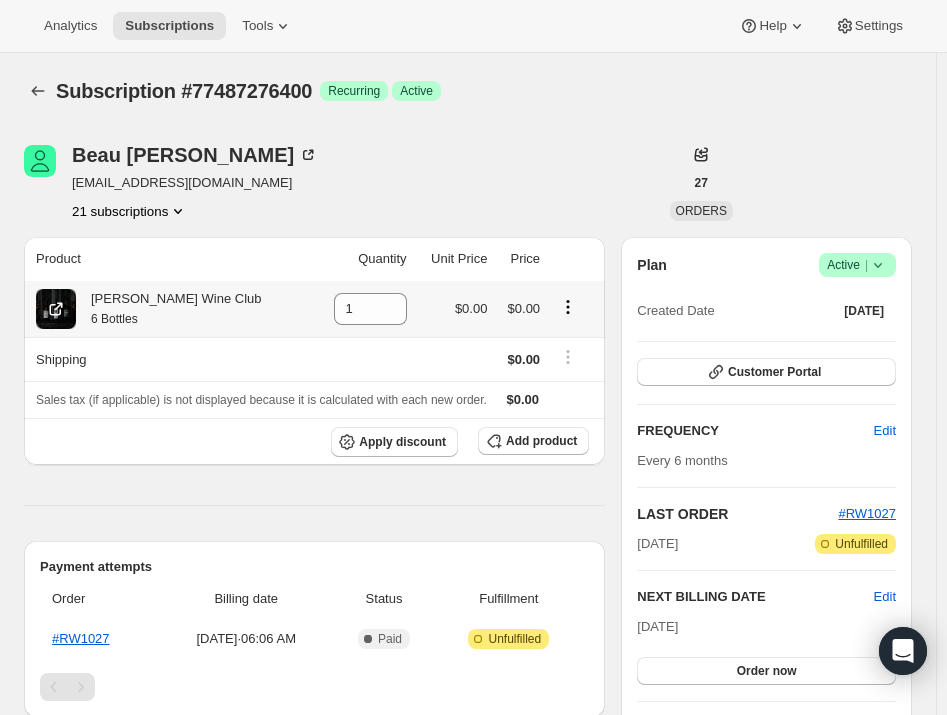 click 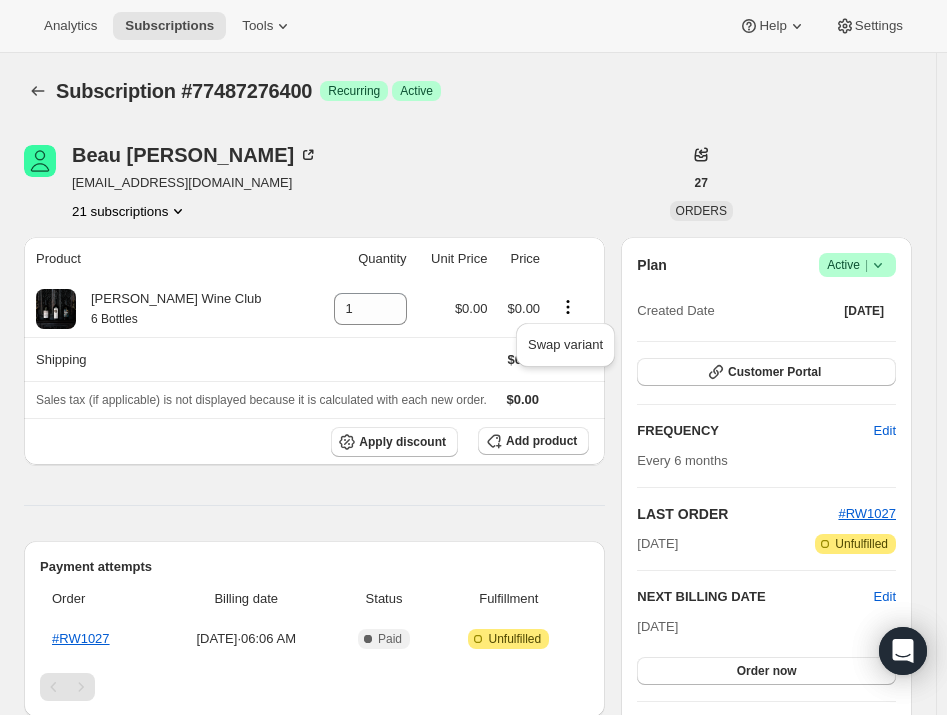 click on "Beau   Harris beauharris1472@gmail.com 21 subscriptions" at bounding box center [335, 183] 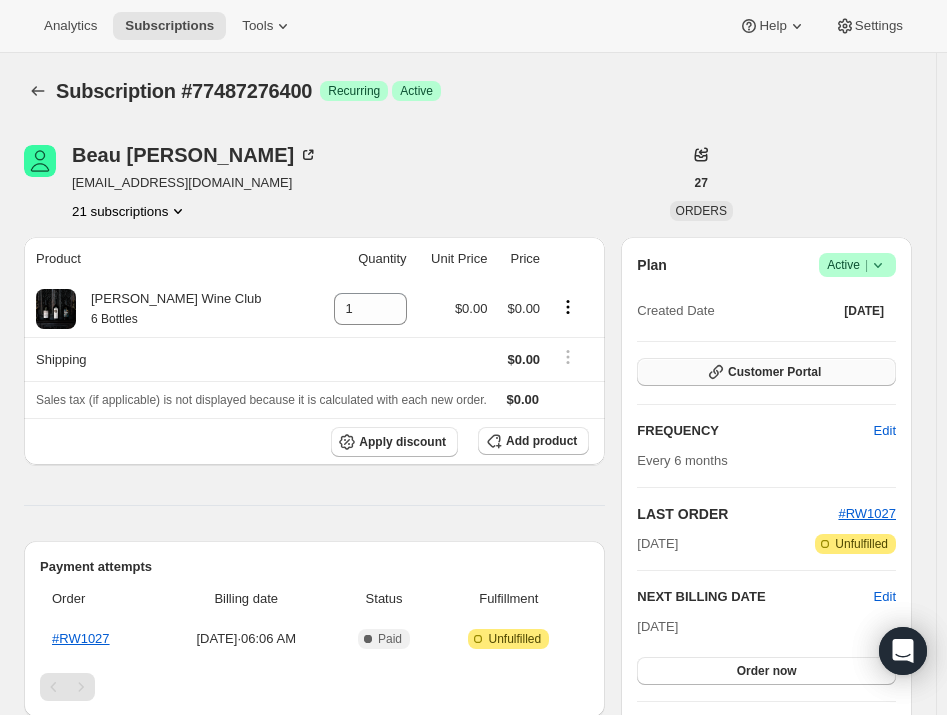 click on "Customer Portal" at bounding box center (766, 372) 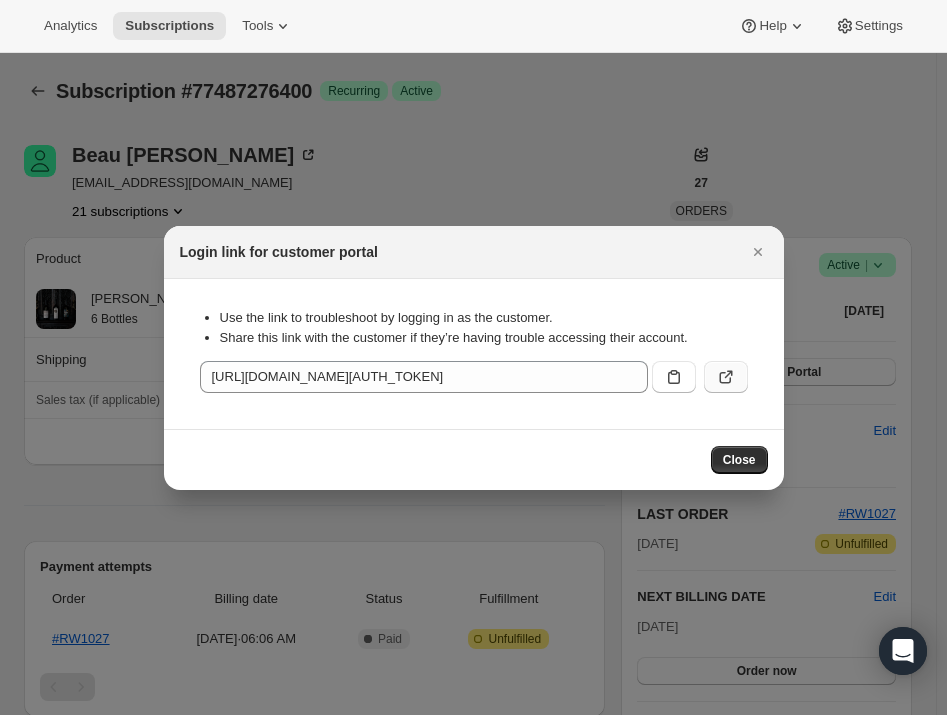 click 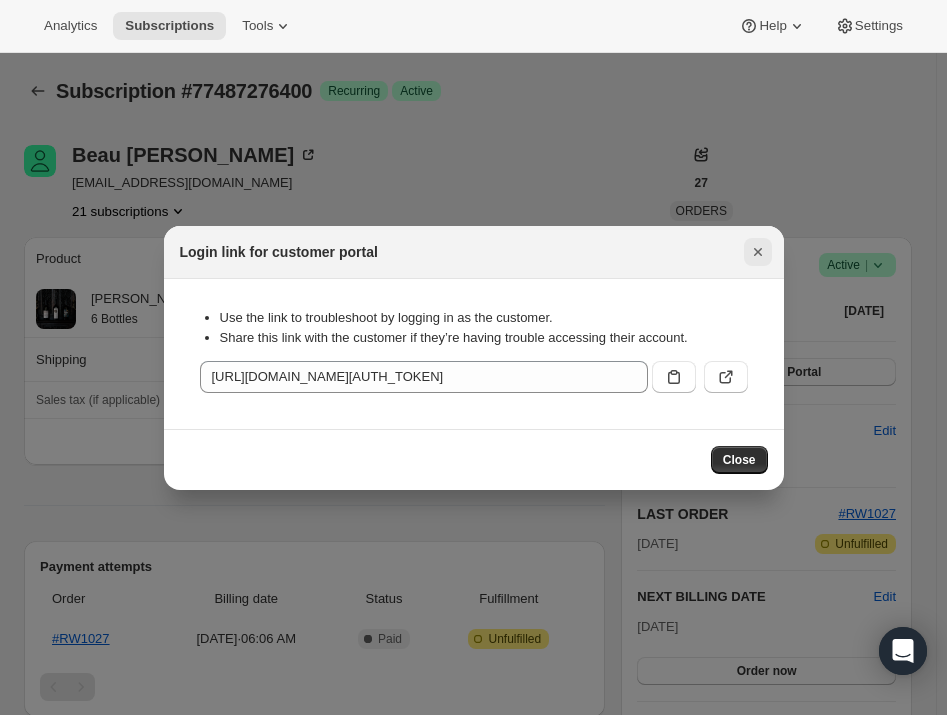 click 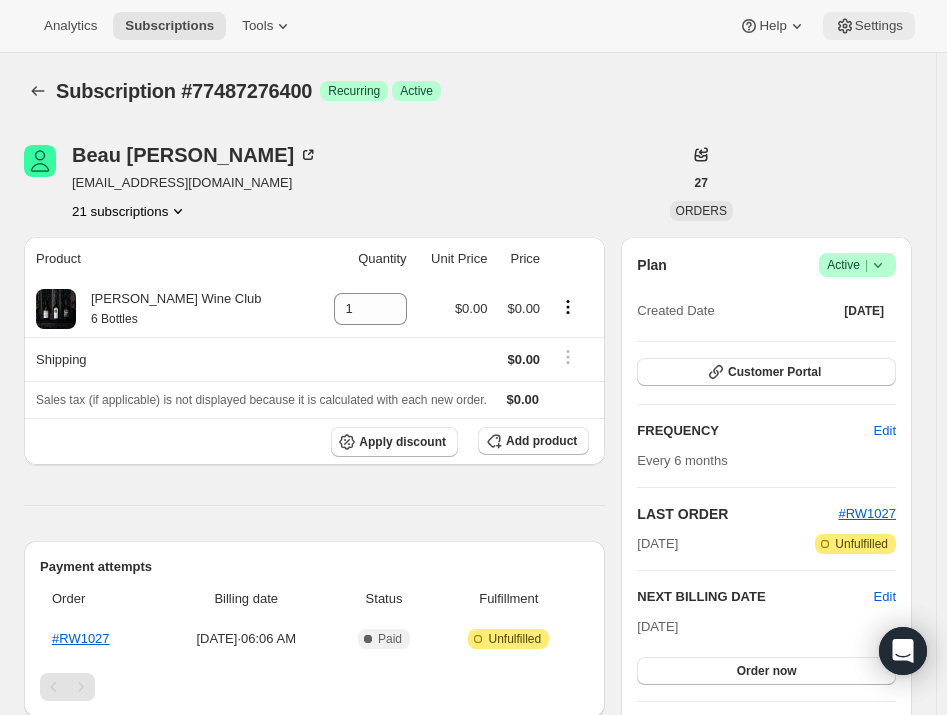 click on "Settings" at bounding box center (869, 26) 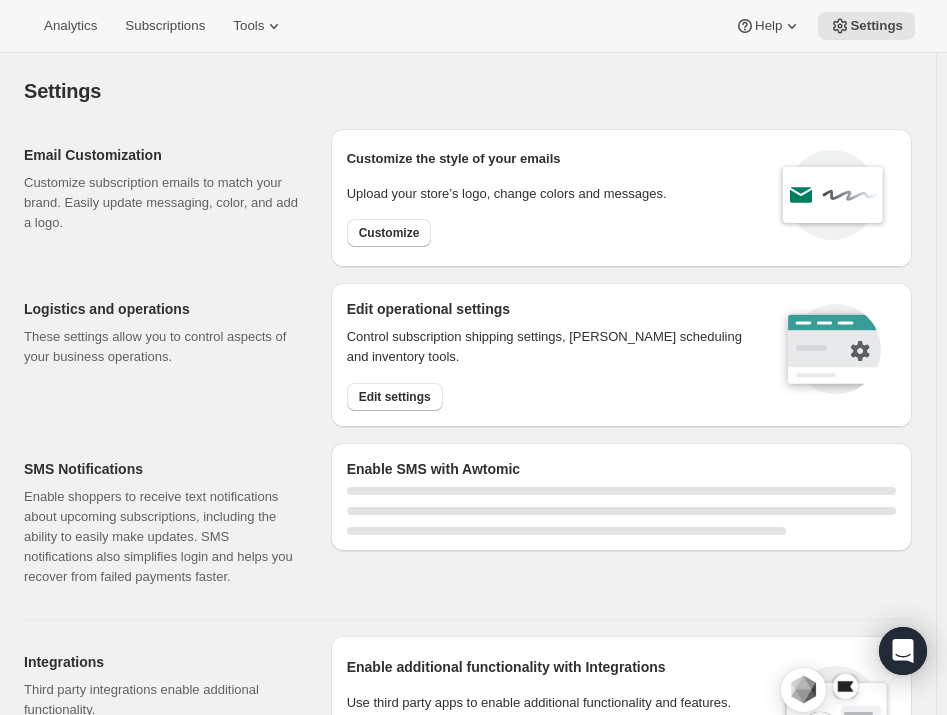 select on "22:00" 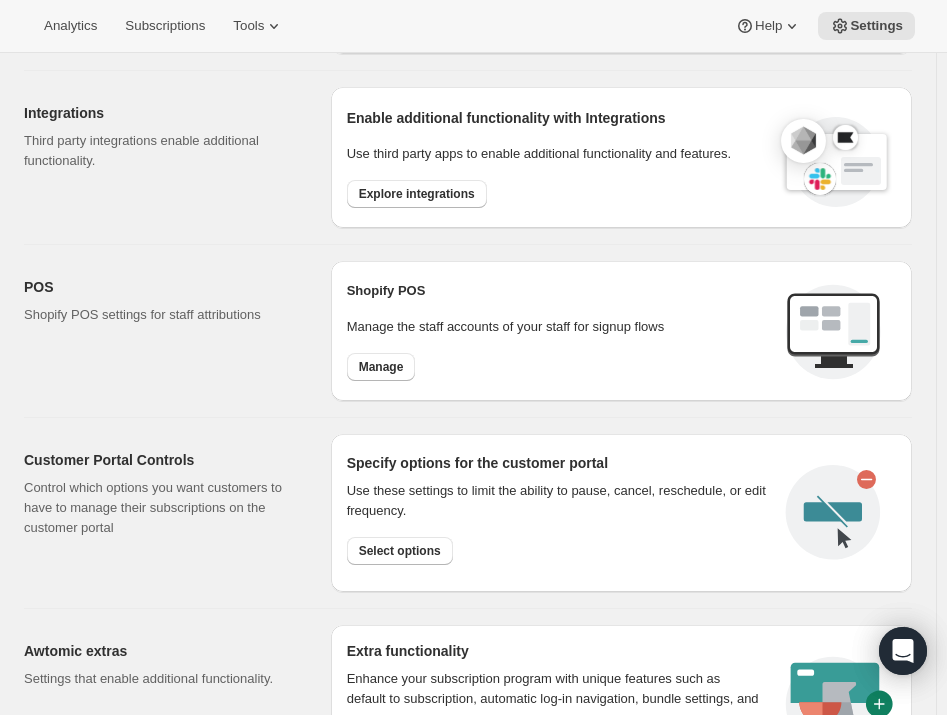 scroll, scrollTop: 818, scrollLeft: 0, axis: vertical 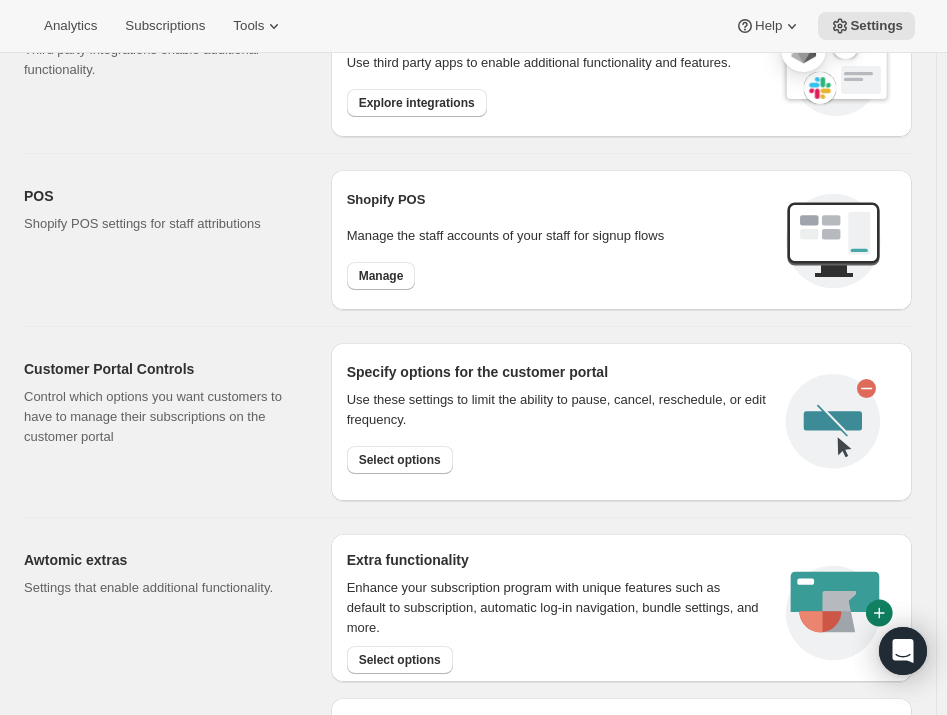 click on "Use these settings to limit the ability to pause, cancel, reschedule, or edit frequency. Select options" at bounding box center (558, 432) 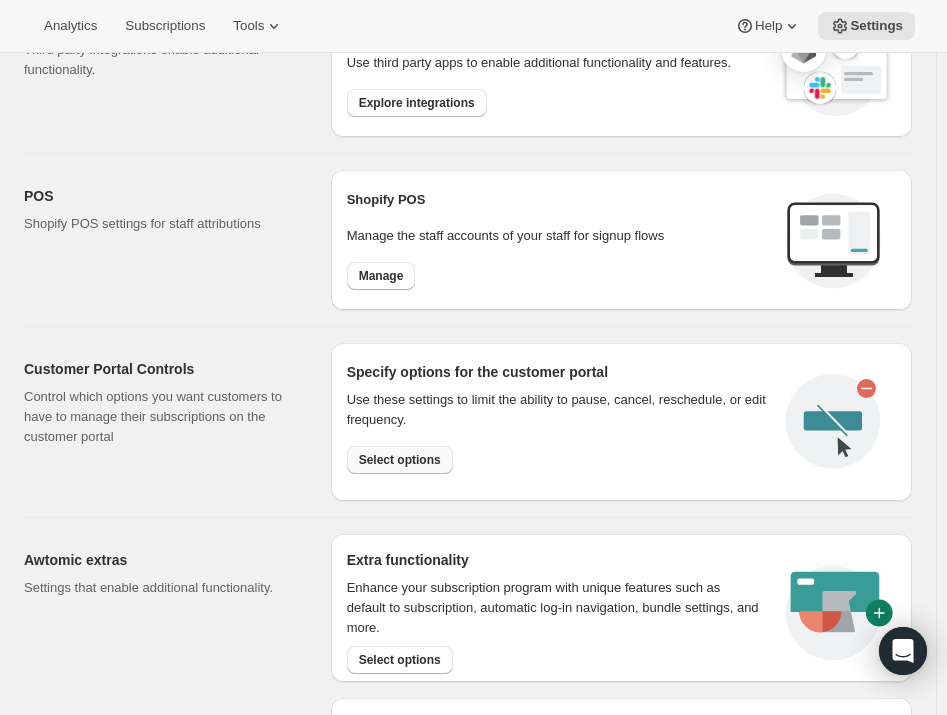 click on "Select options" at bounding box center [400, 460] 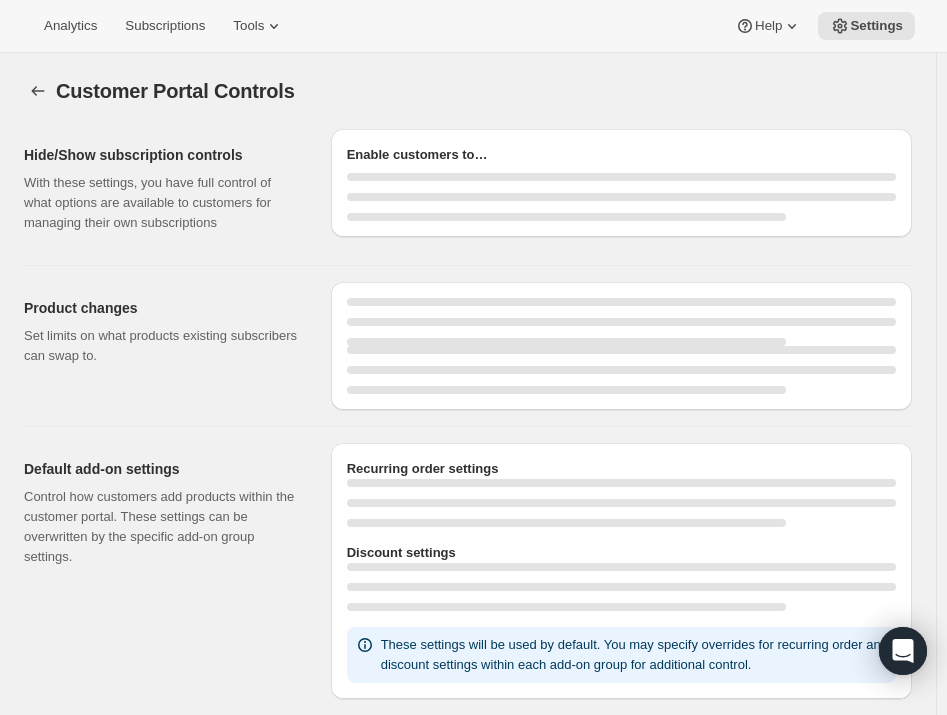 select on "MONTH" 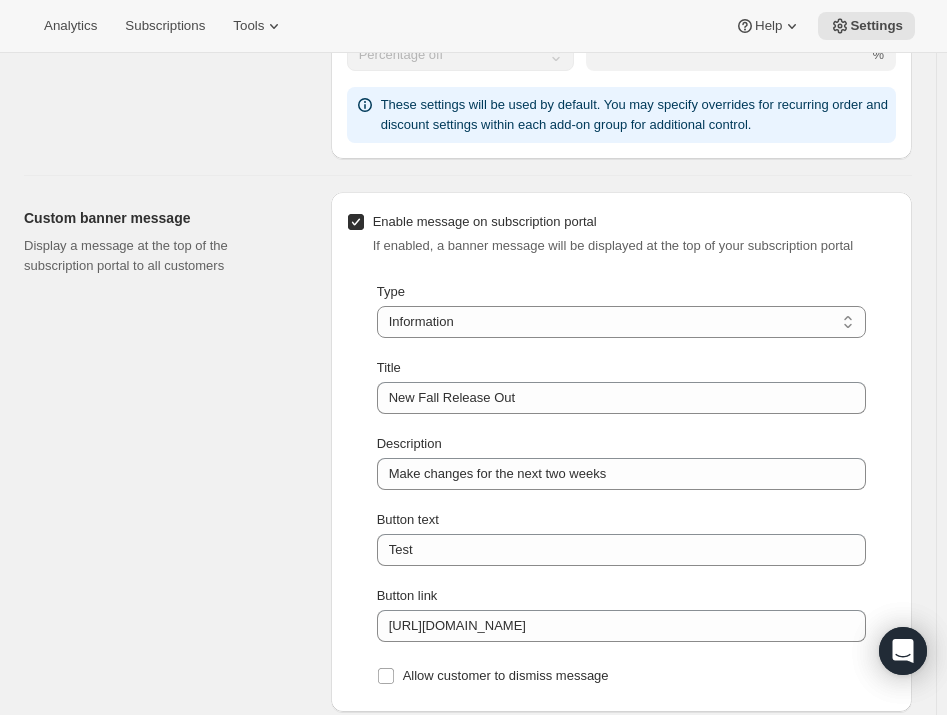 scroll, scrollTop: 1272, scrollLeft: 0, axis: vertical 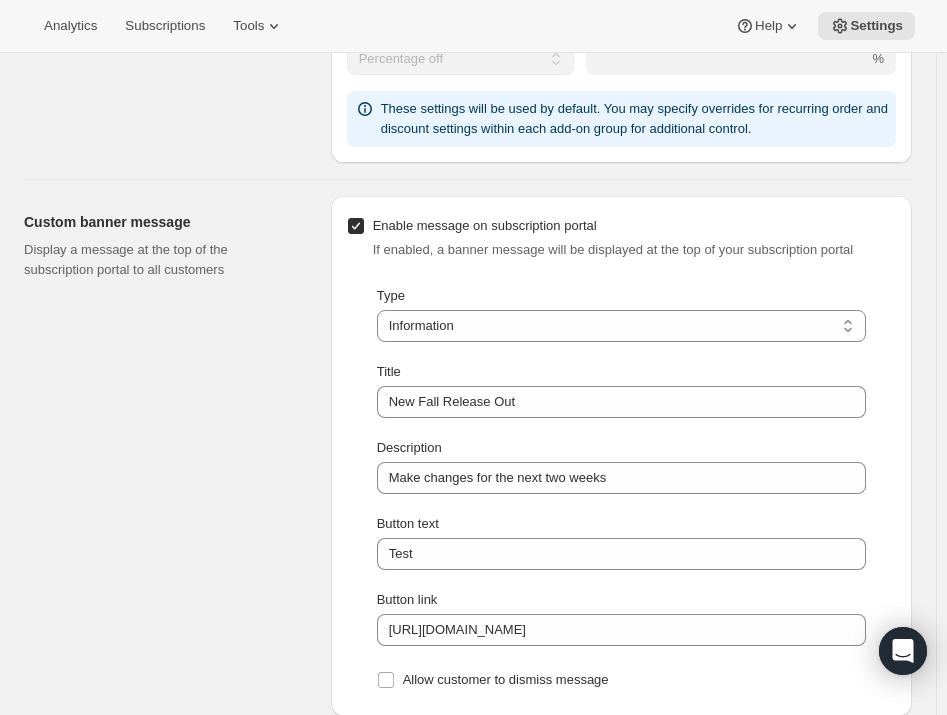 click on "Enable message on subscription portal" at bounding box center [356, 226] 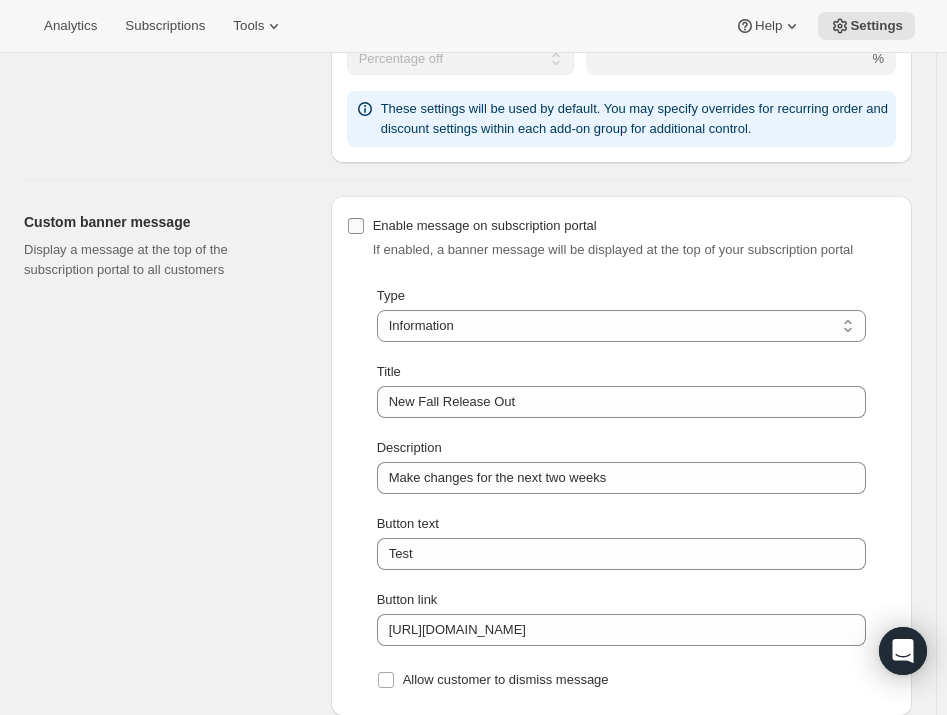 checkbox on "false" 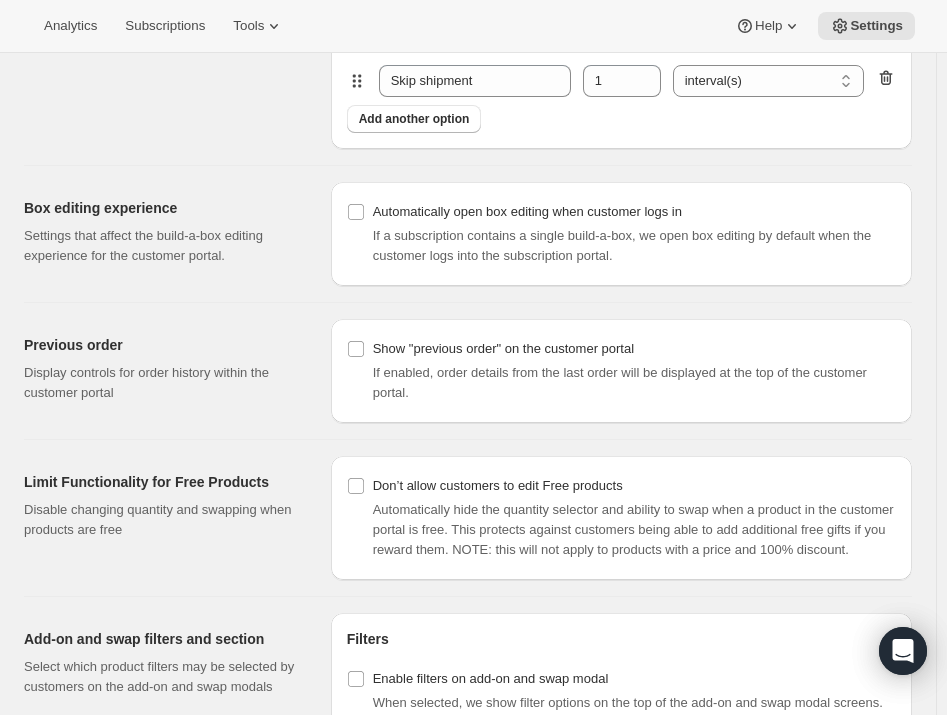 scroll, scrollTop: 2133, scrollLeft: 0, axis: vertical 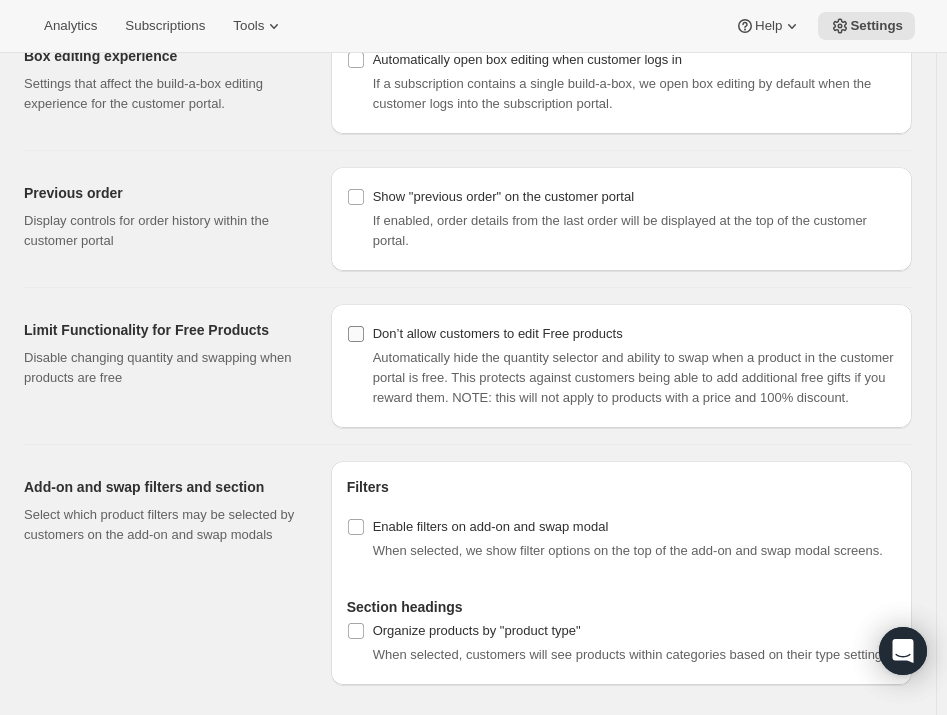 click on "Don’t allow customers to edit Free products" at bounding box center [356, 334] 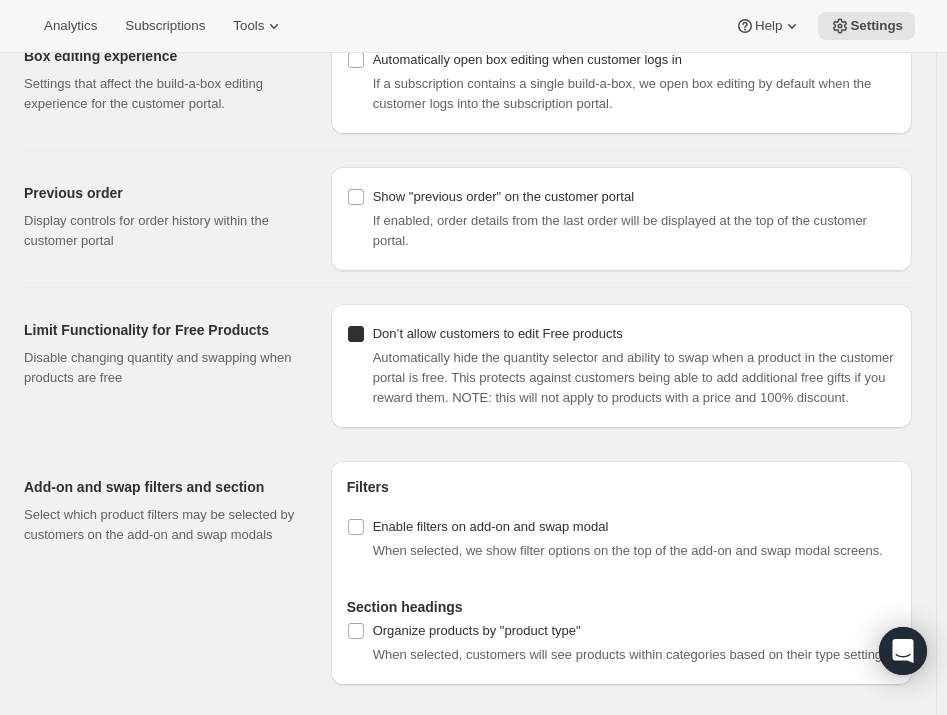 checkbox on "true" 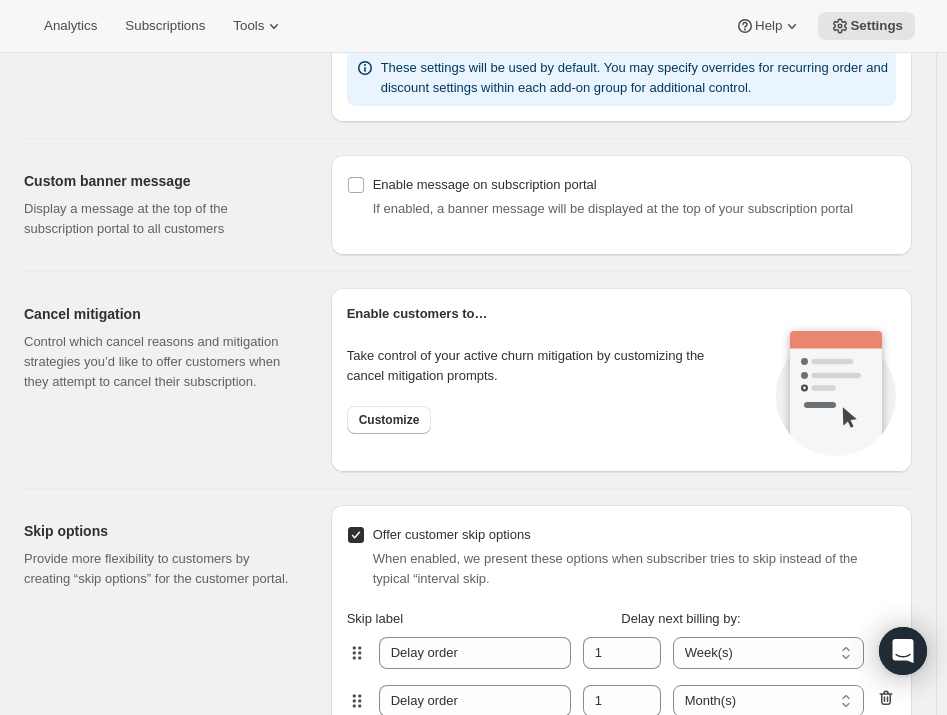 scroll, scrollTop: 1497, scrollLeft: 0, axis: vertical 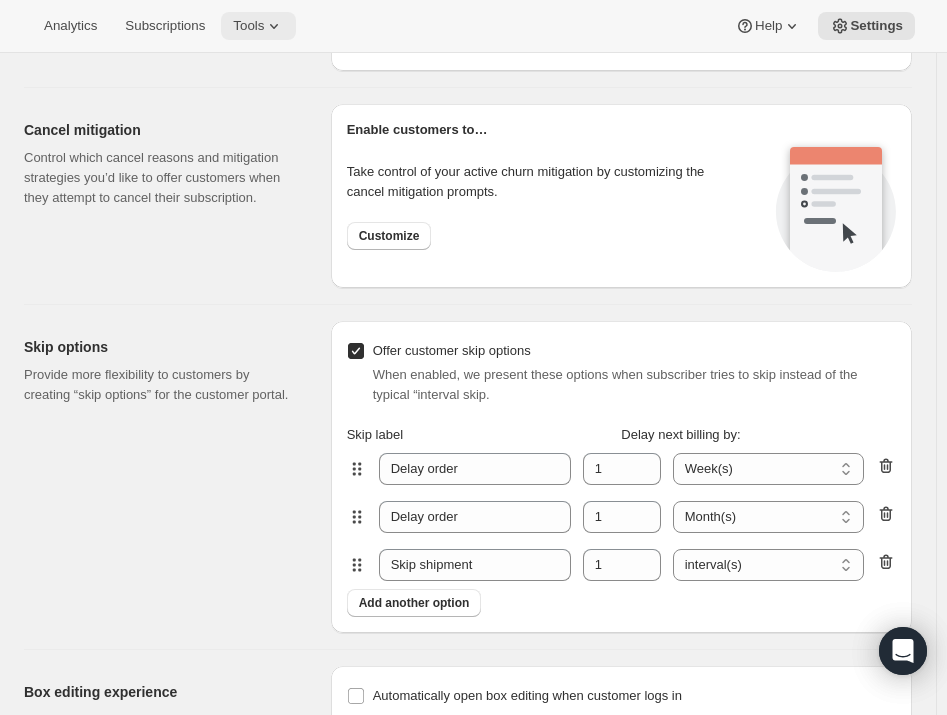 click 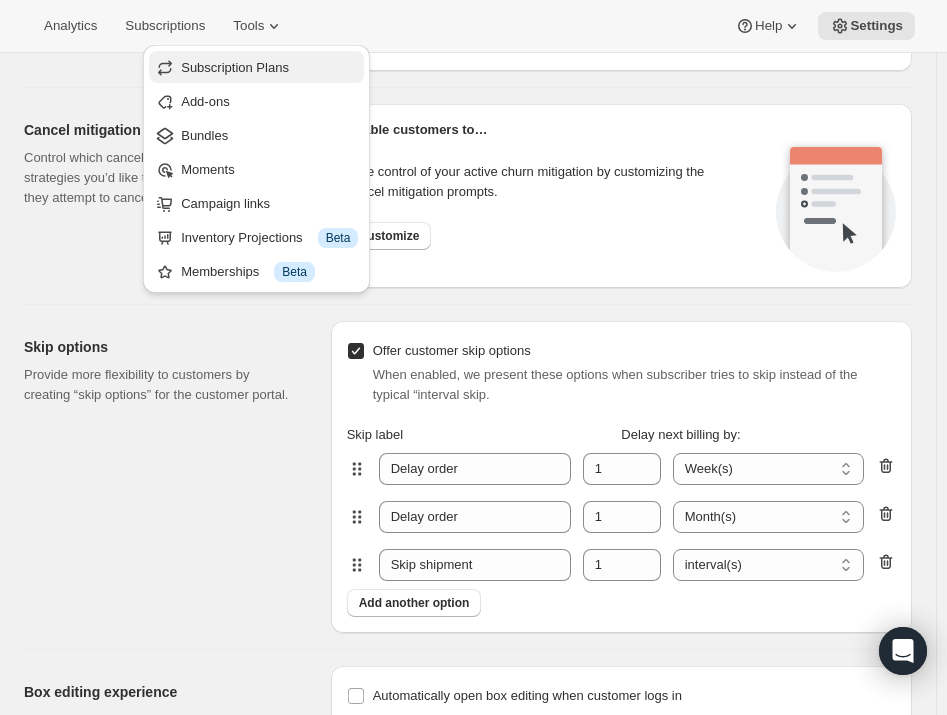click on "Subscription Plans" at bounding box center [235, 67] 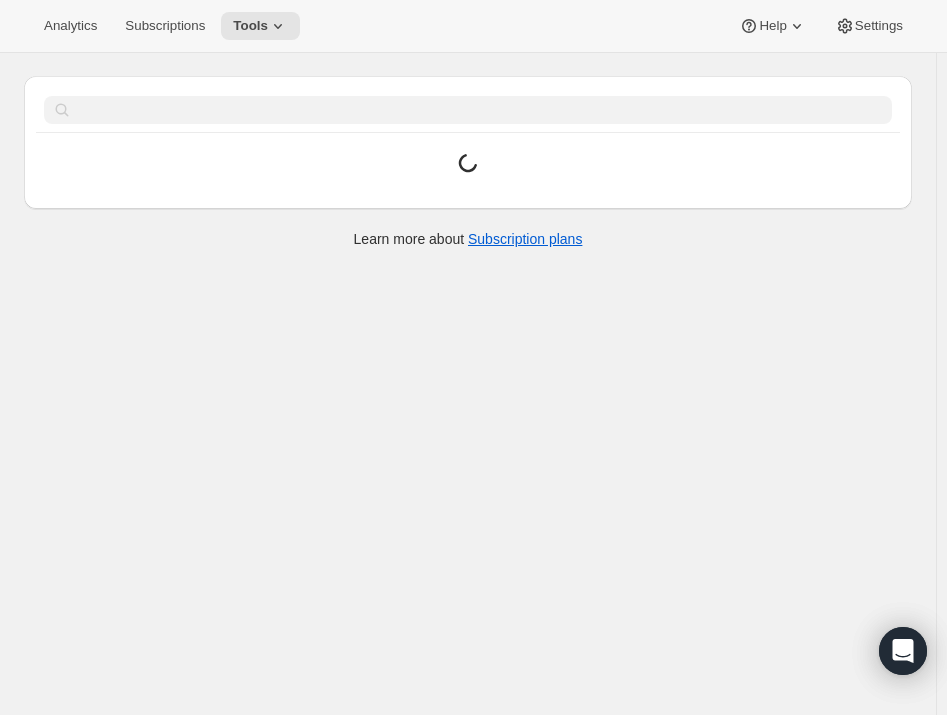 scroll, scrollTop: 0, scrollLeft: 0, axis: both 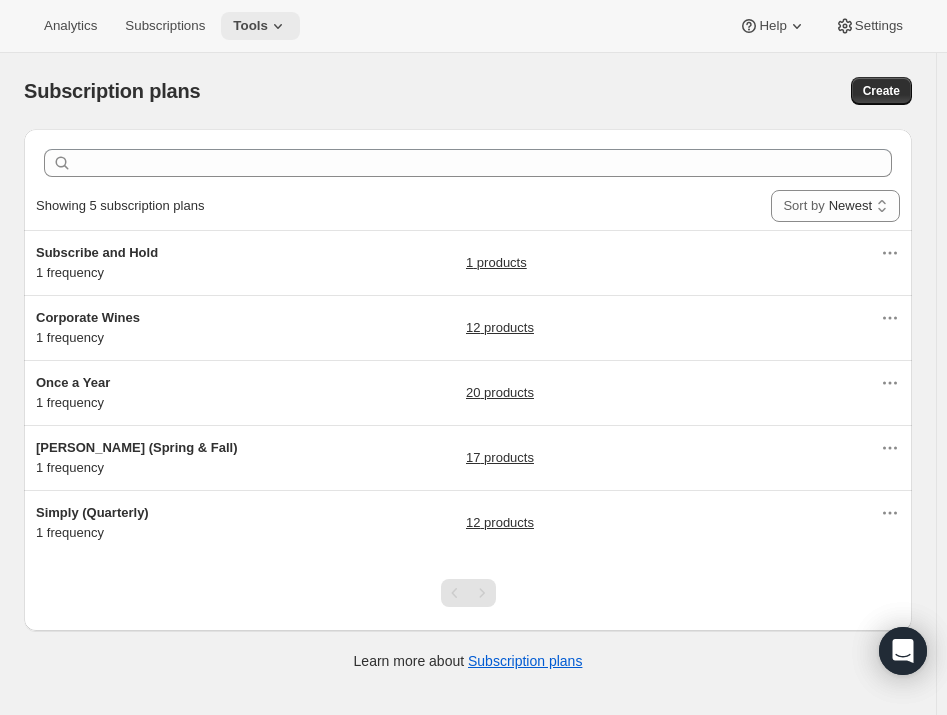 click on "Tools" at bounding box center (250, 26) 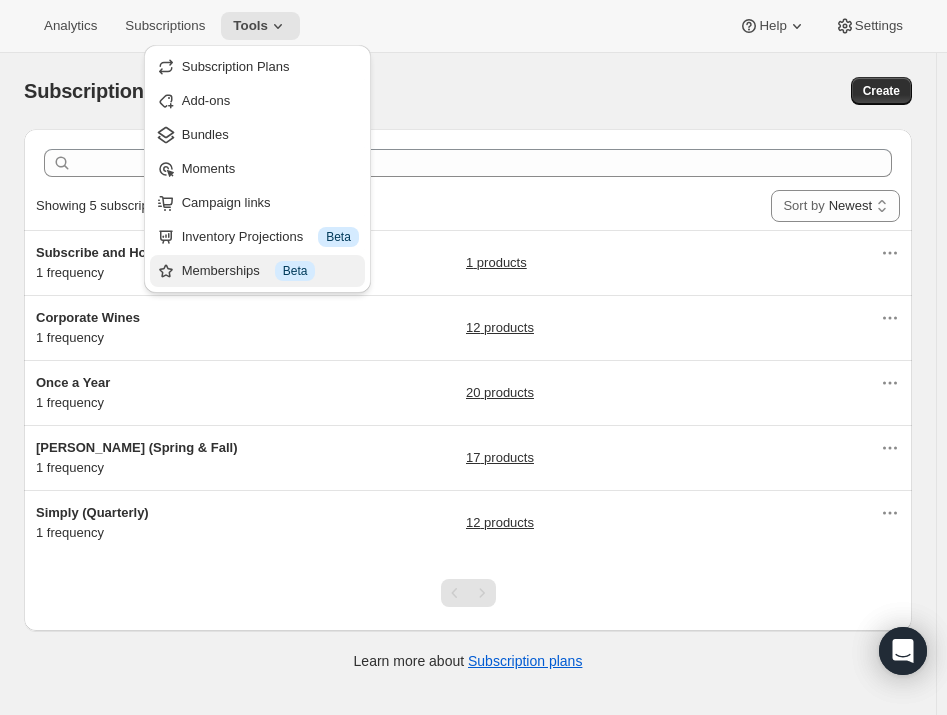 click on "Memberships Info Beta" at bounding box center (270, 271) 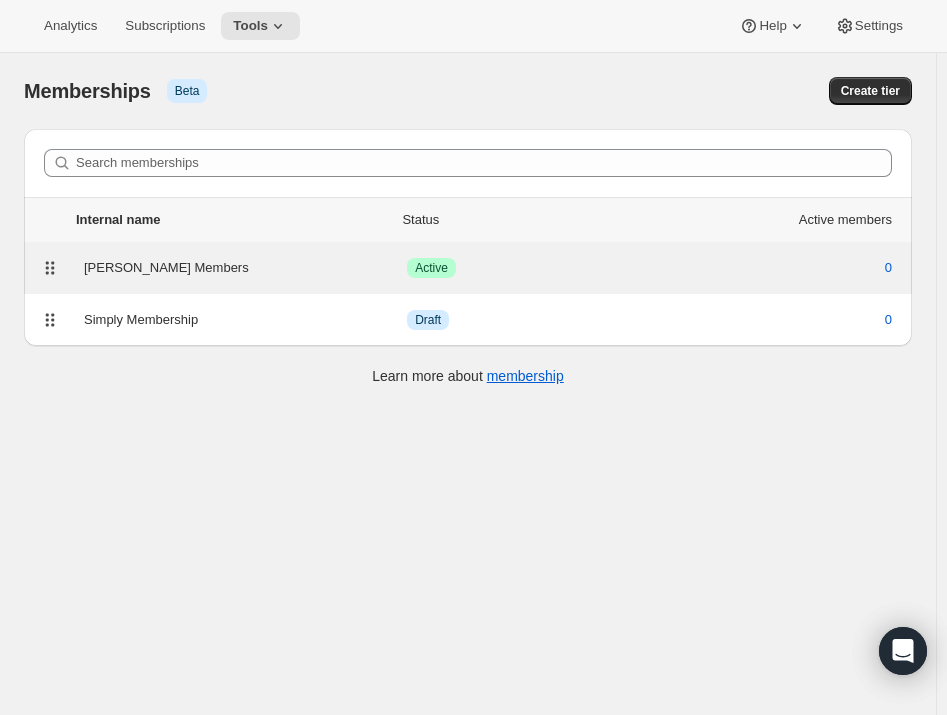 click on "Audrey Members" at bounding box center (245, 268) 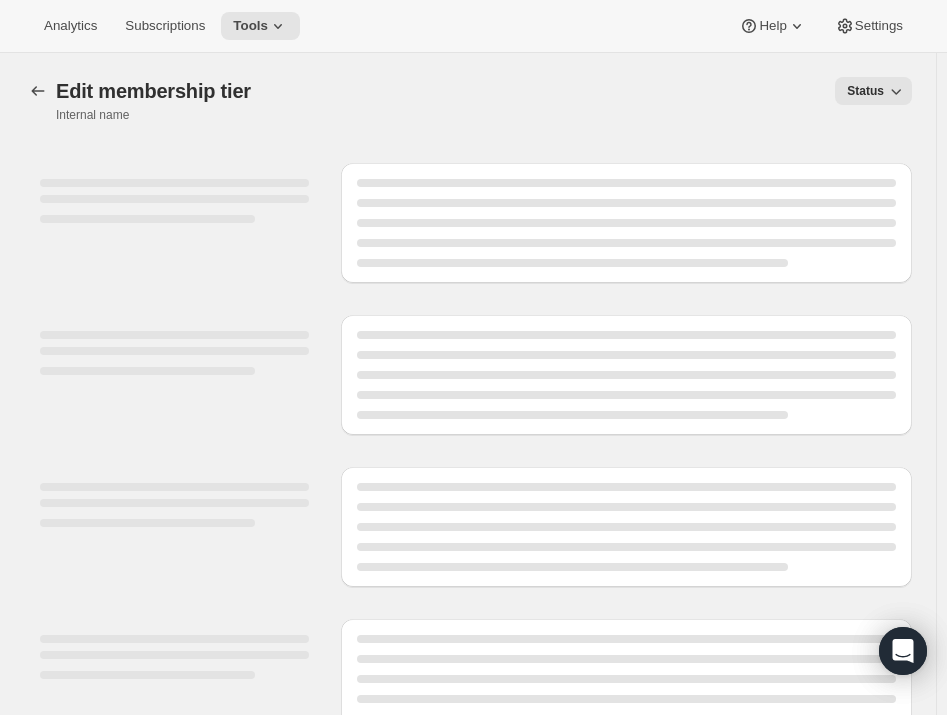select on "variants" 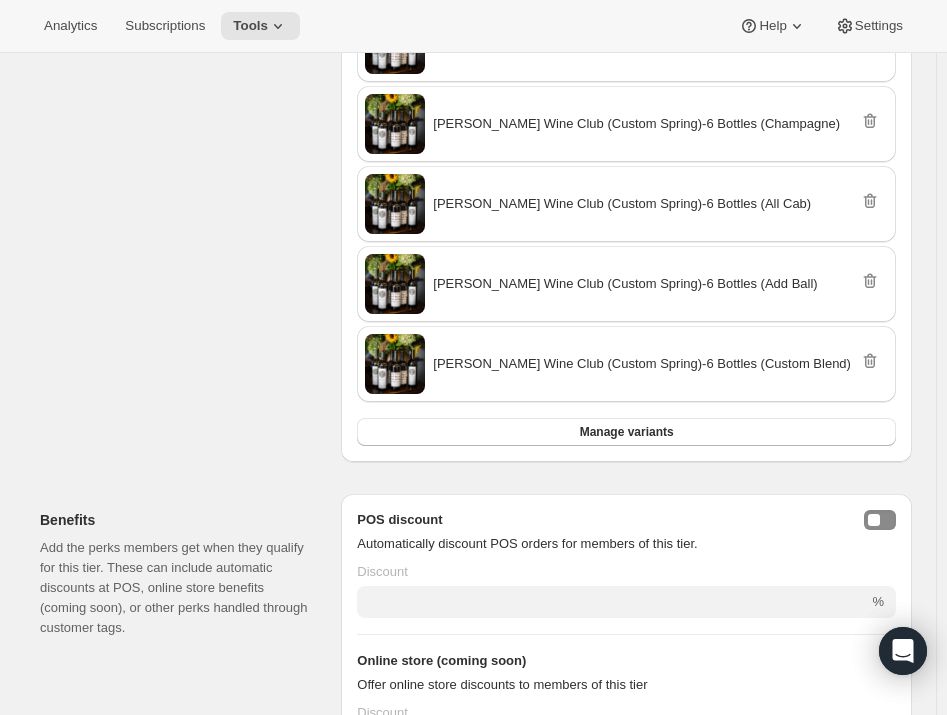scroll, scrollTop: 1363, scrollLeft: 0, axis: vertical 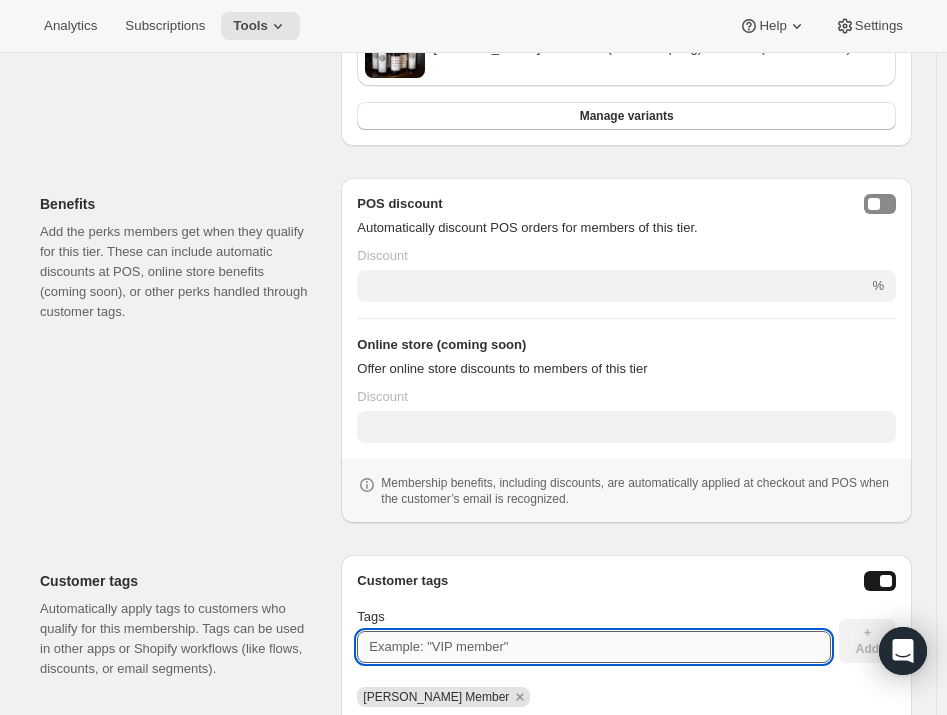 click on "Tags" at bounding box center (593, 647) 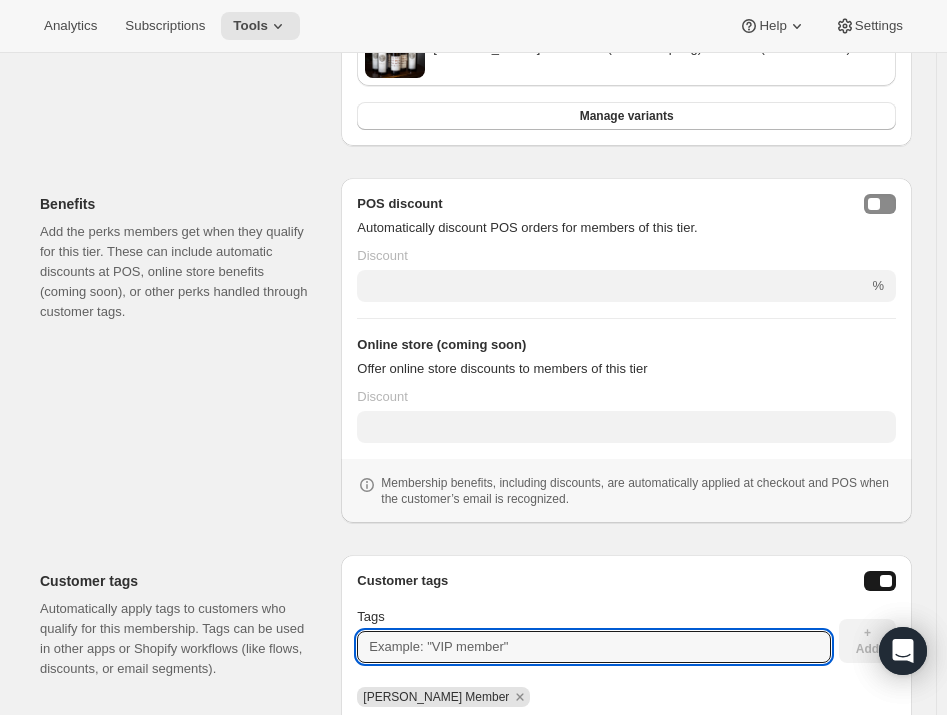 click on "Customer tags" at bounding box center (626, 581) 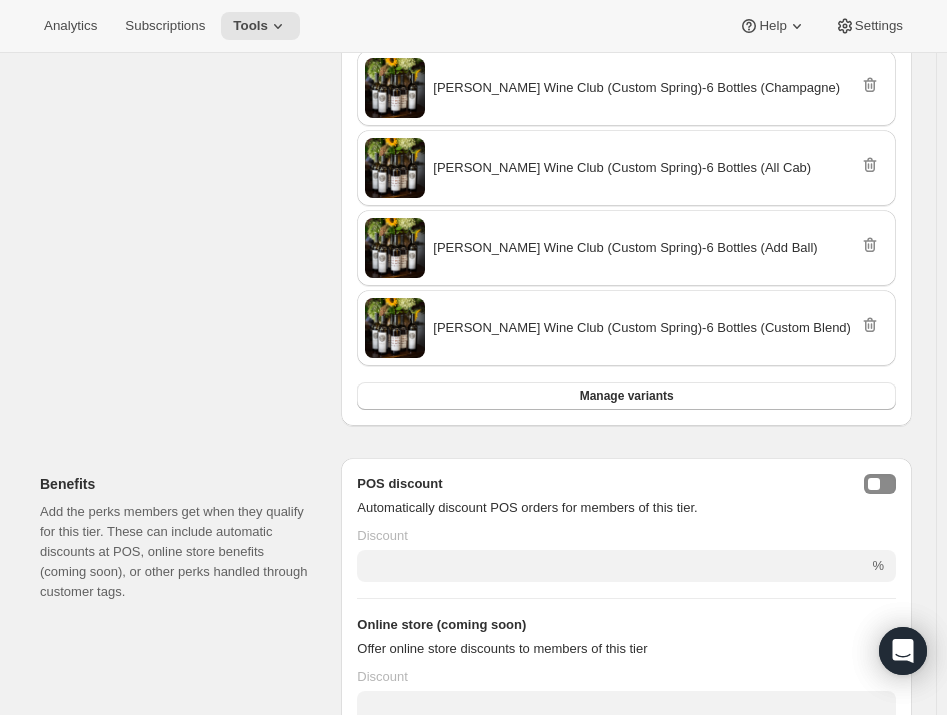 scroll, scrollTop: 1181, scrollLeft: 0, axis: vertical 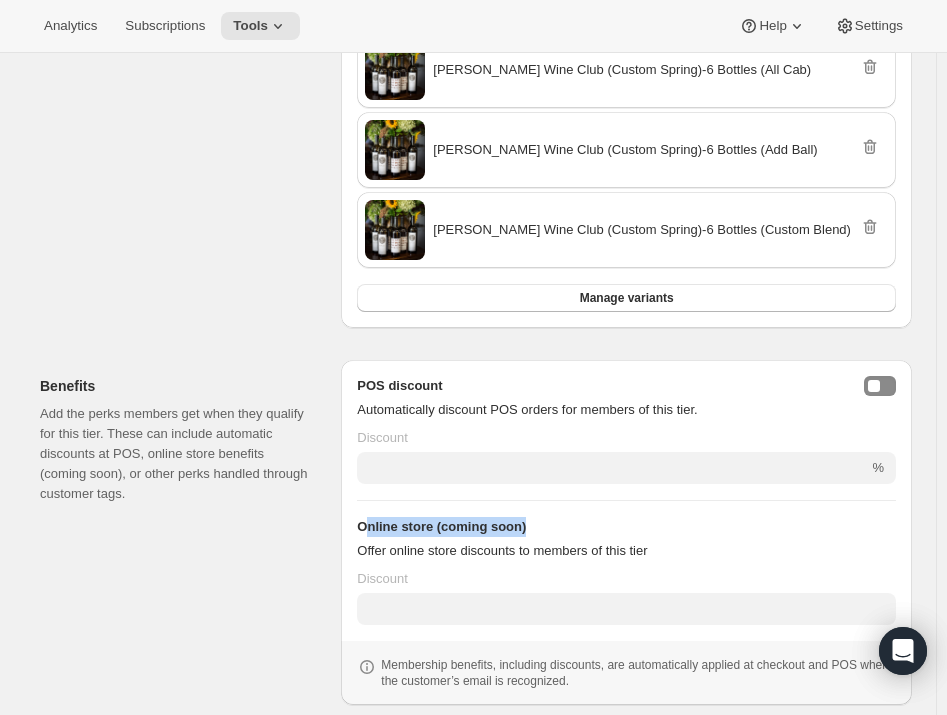 drag, startPoint x: 394, startPoint y: 461, endPoint x: 587, endPoint y: 459, distance: 193.01036 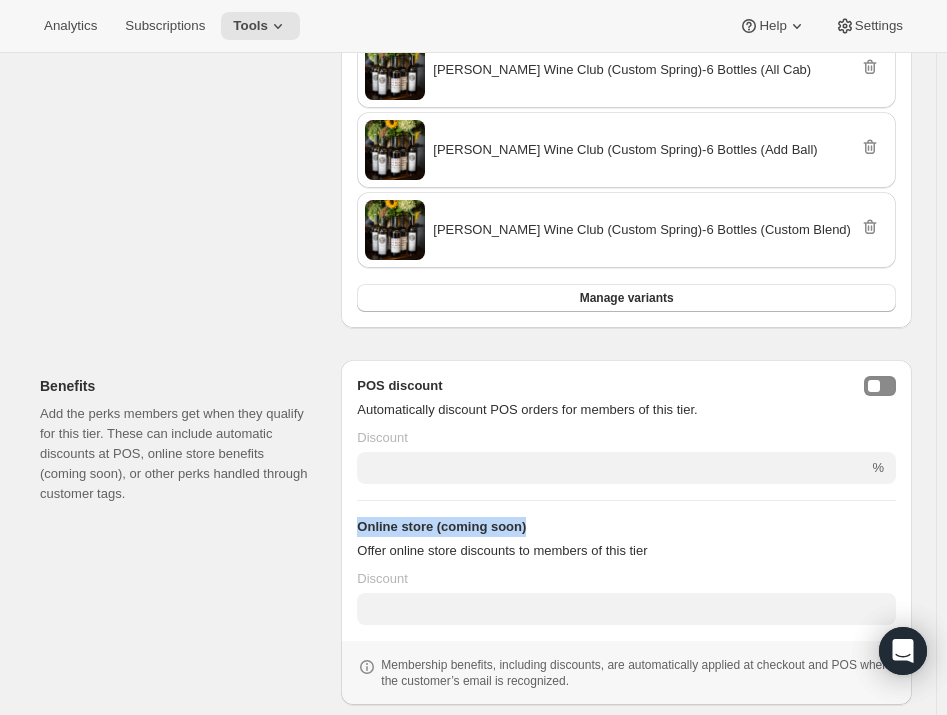 drag, startPoint x: 358, startPoint y: 462, endPoint x: 564, endPoint y: 461, distance: 206.00243 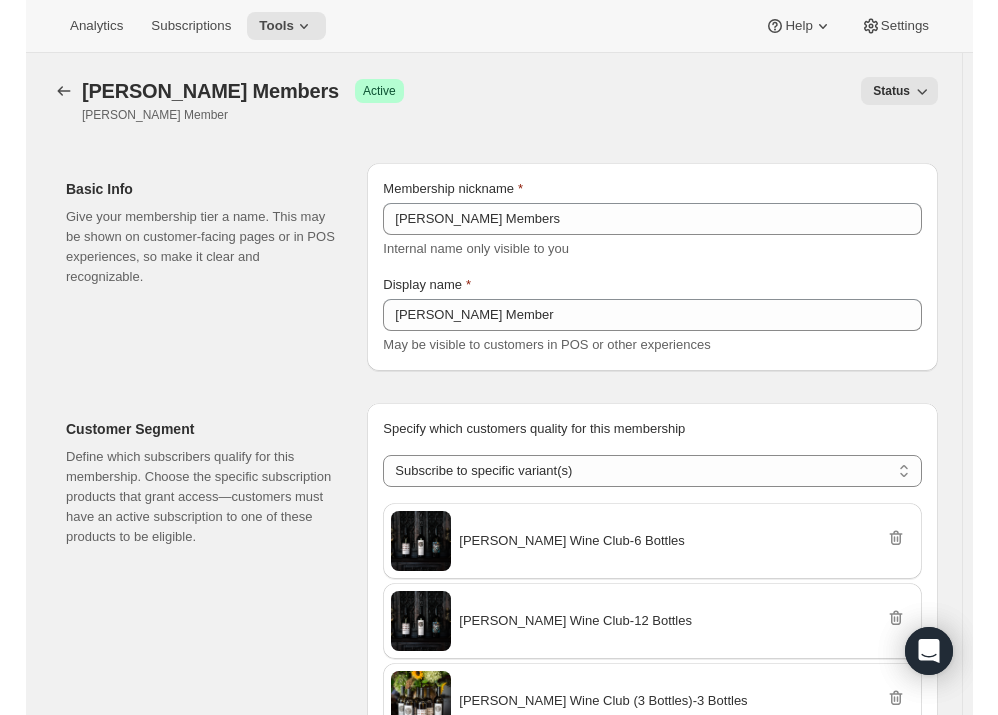scroll, scrollTop: 0, scrollLeft: 0, axis: both 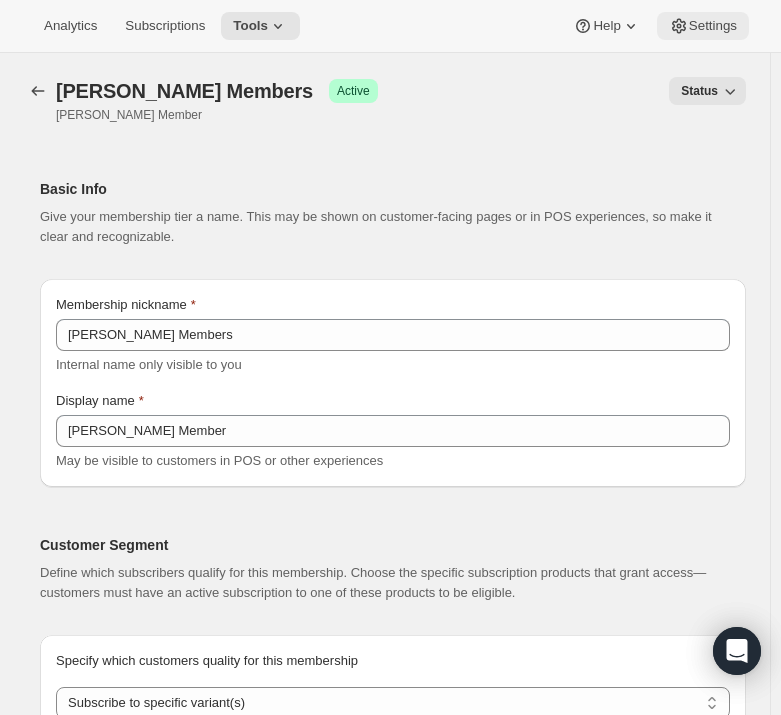 click 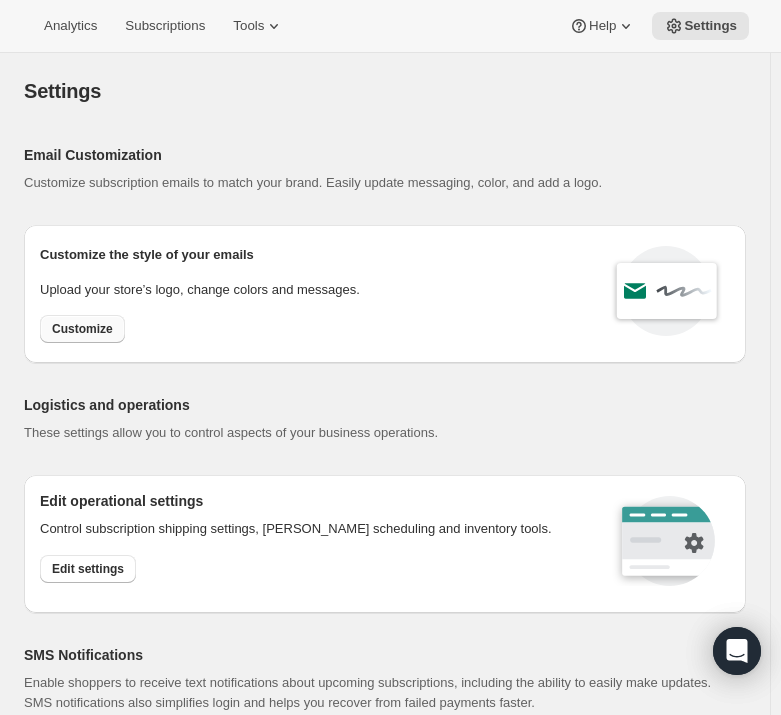 select on "22:00" 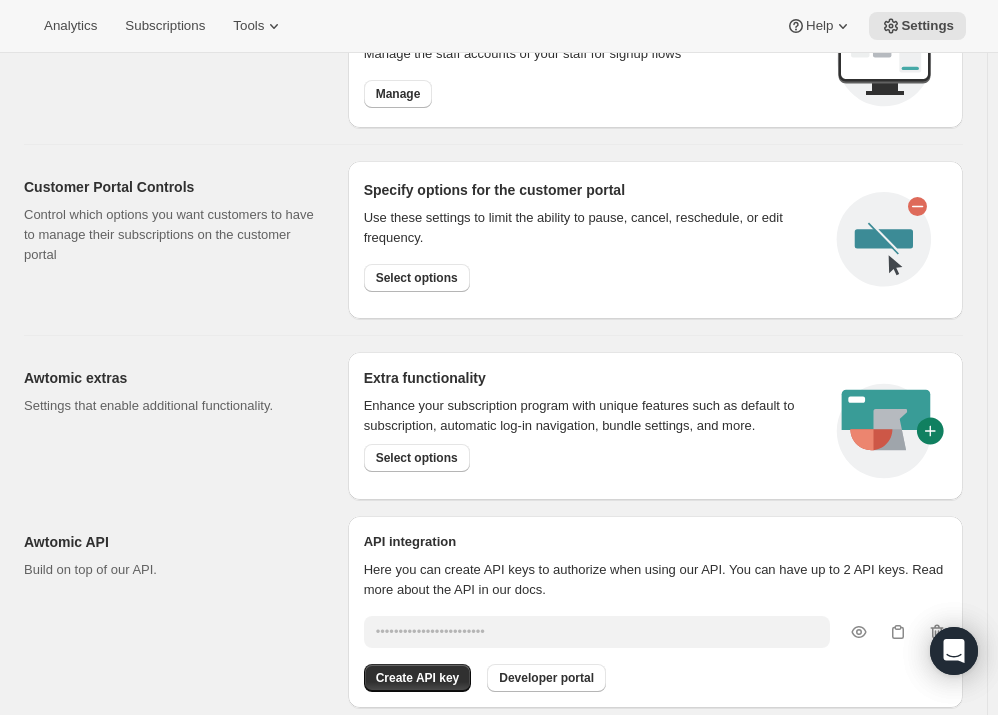 scroll, scrollTop: 1050, scrollLeft: 0, axis: vertical 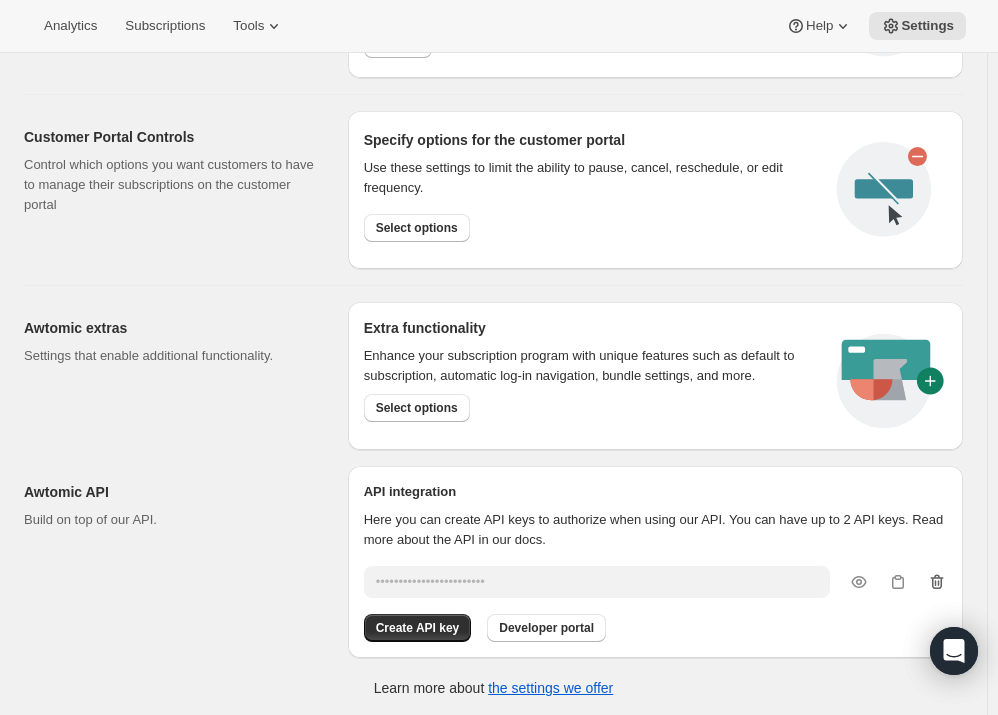 click 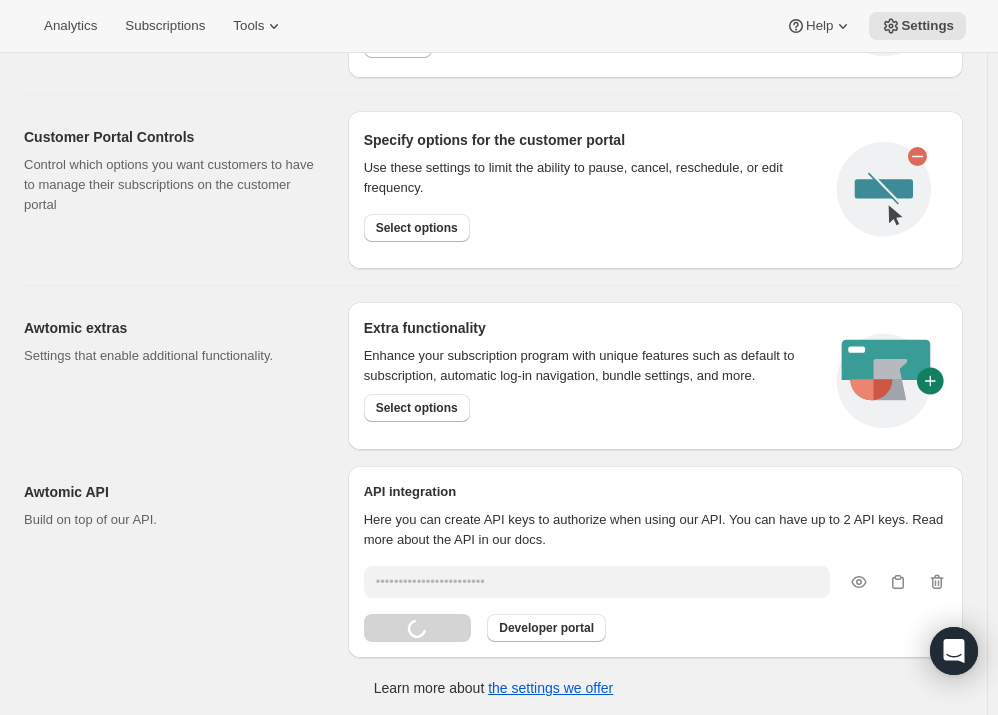 scroll, scrollTop: 1003, scrollLeft: 0, axis: vertical 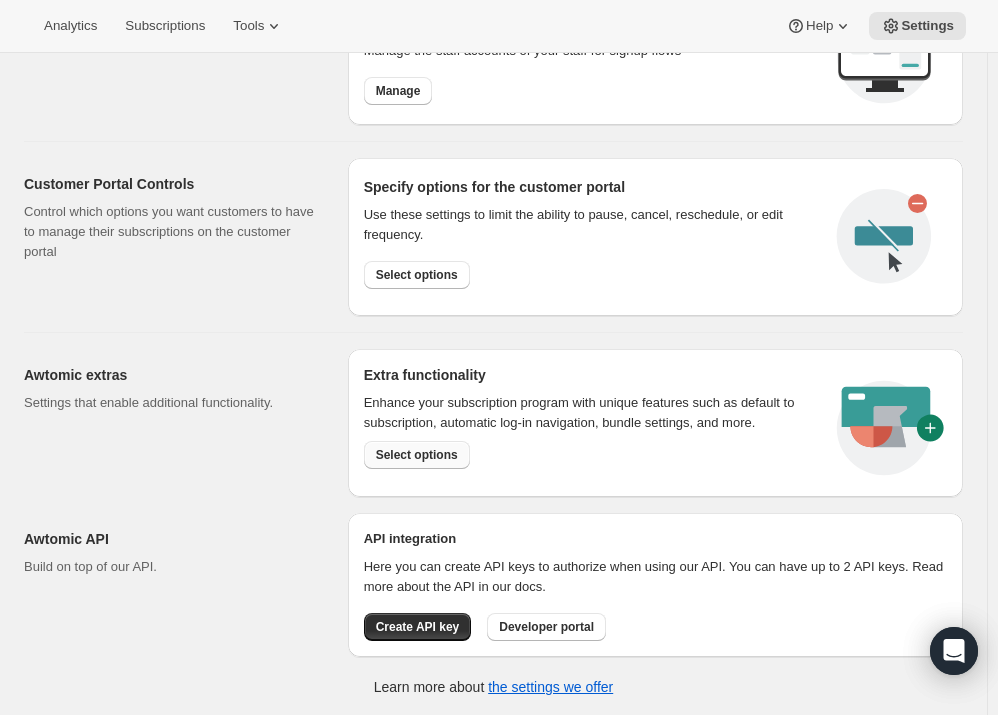 click on "Select options" at bounding box center [417, 455] 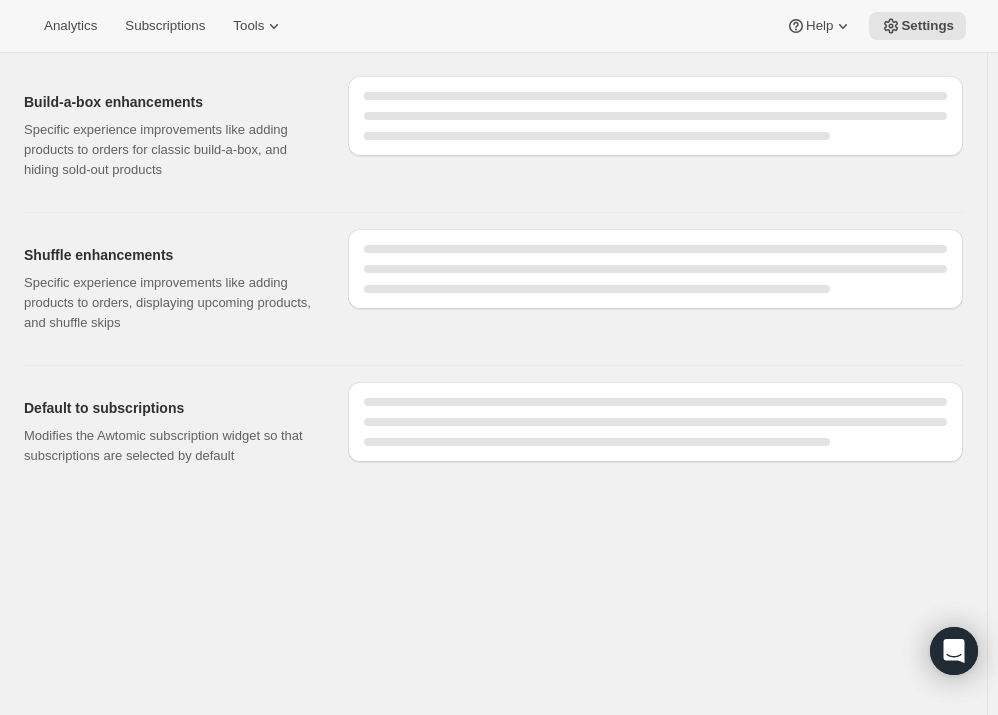 scroll, scrollTop: 0, scrollLeft: 0, axis: both 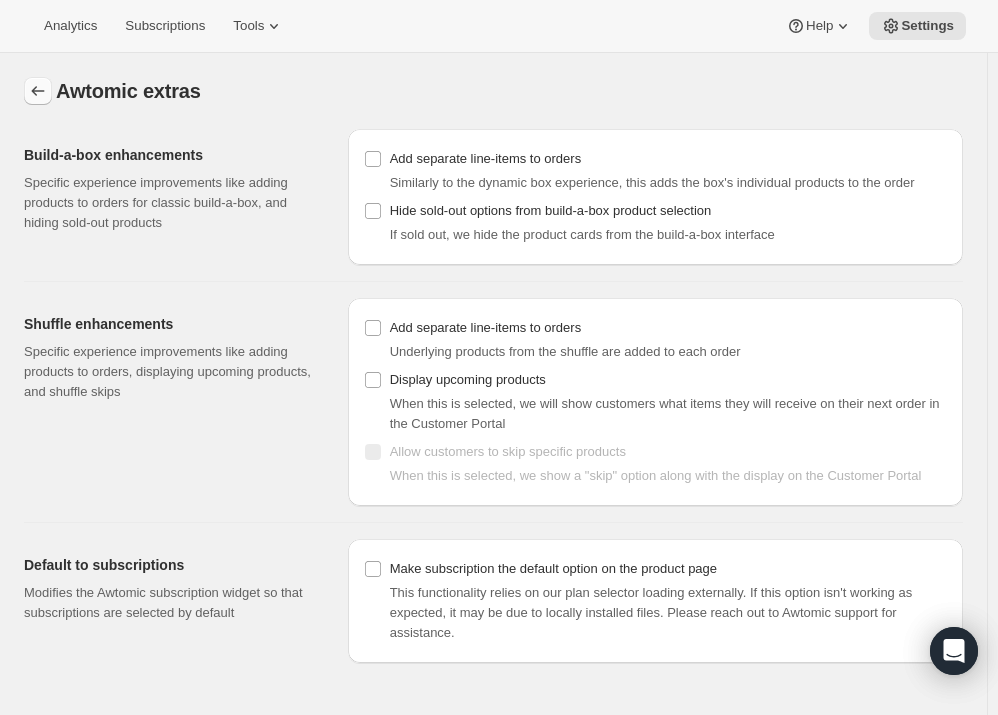 click 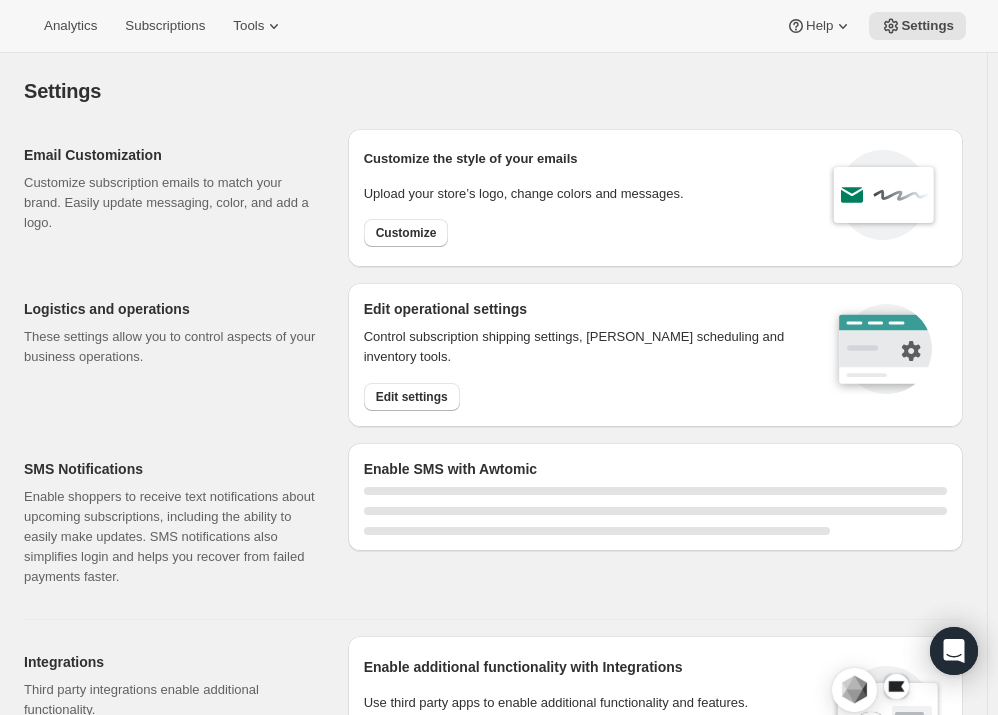 select on "22:00" 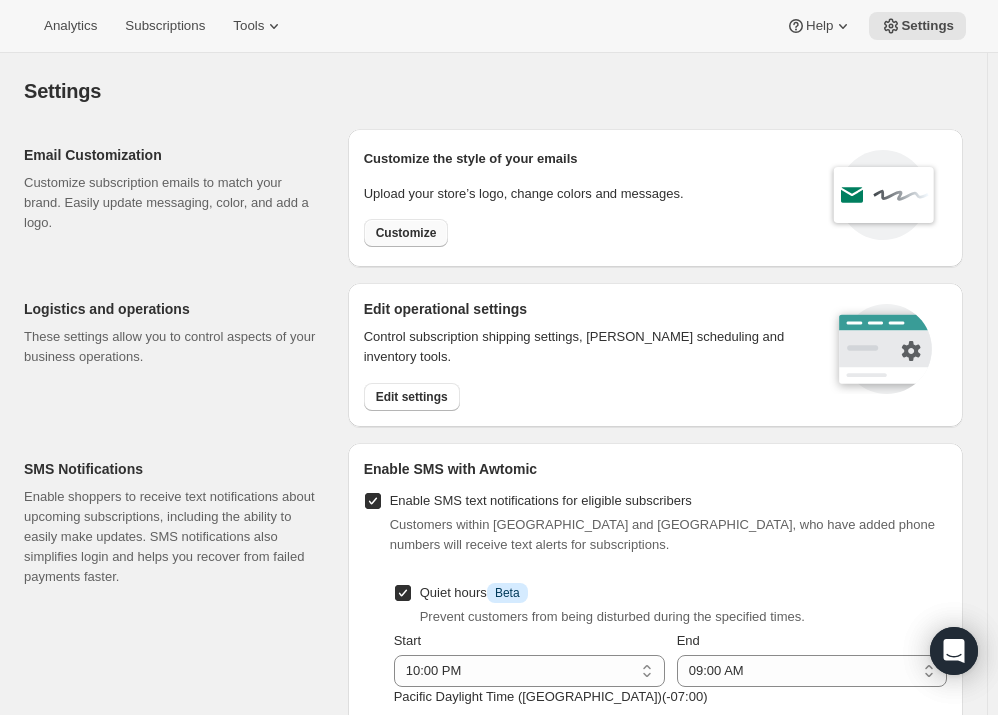 click on "Customize" at bounding box center (406, 233) 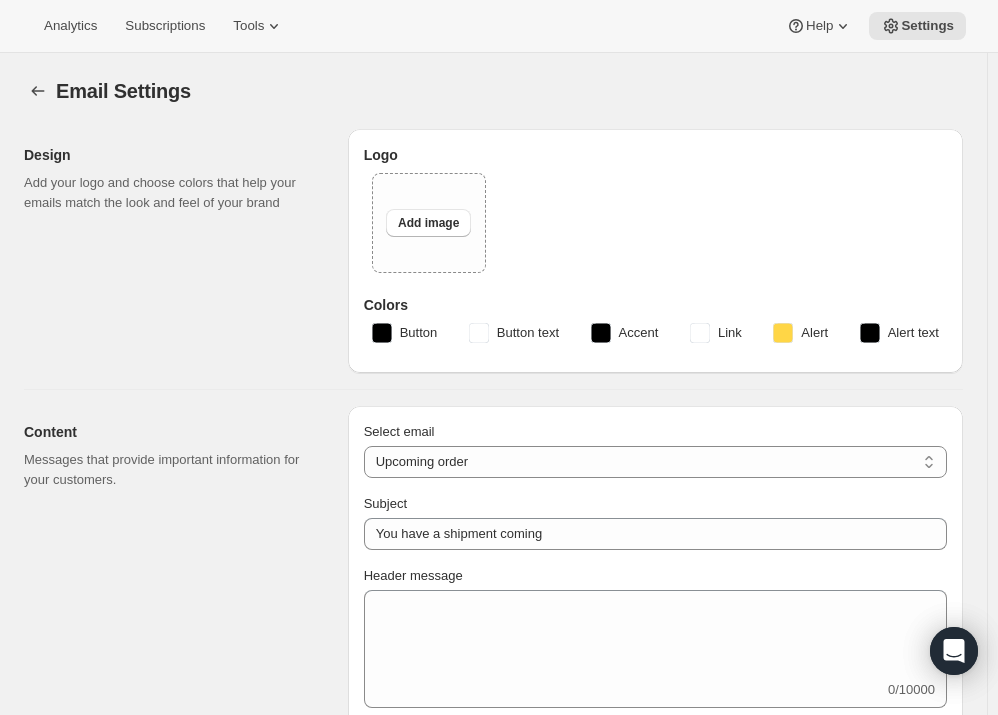 select on "14" 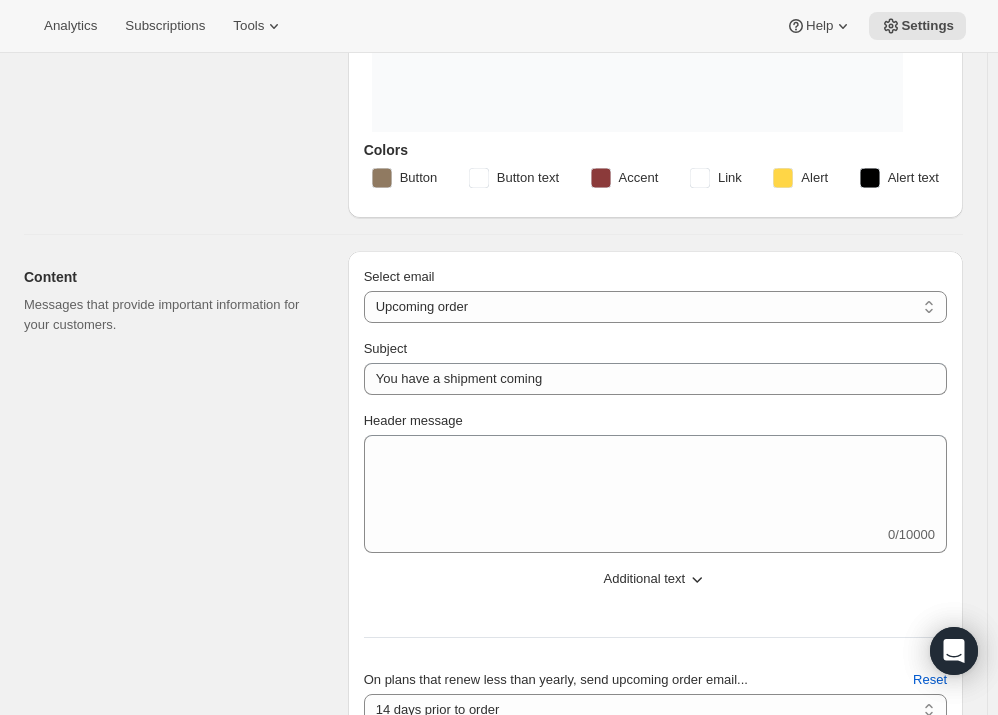 scroll, scrollTop: 0, scrollLeft: 0, axis: both 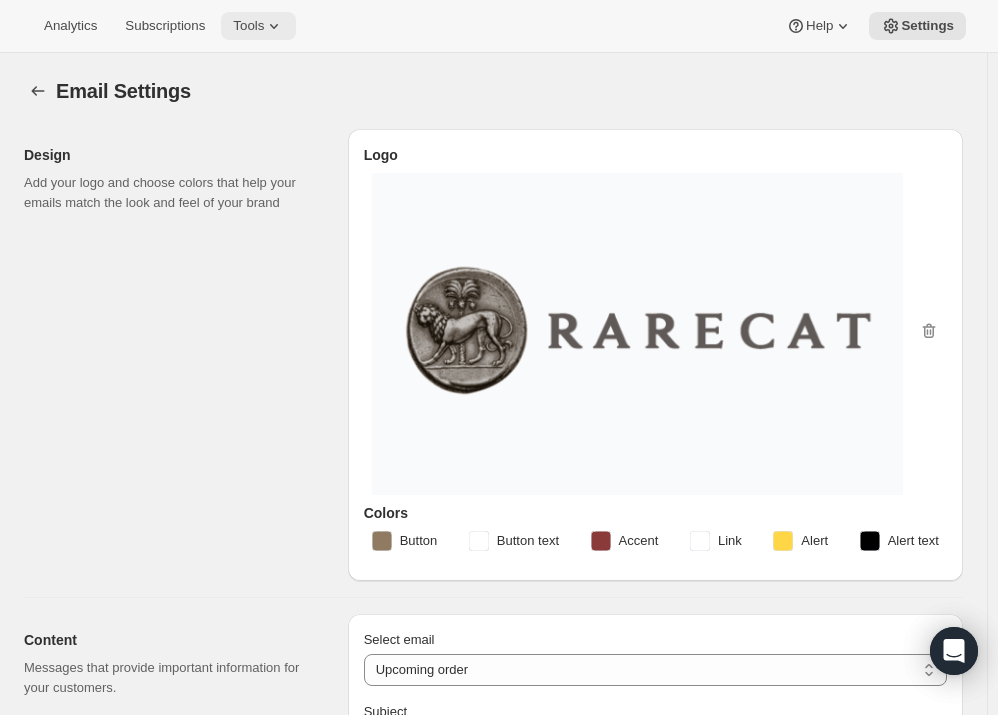 click on "Tools" at bounding box center (248, 26) 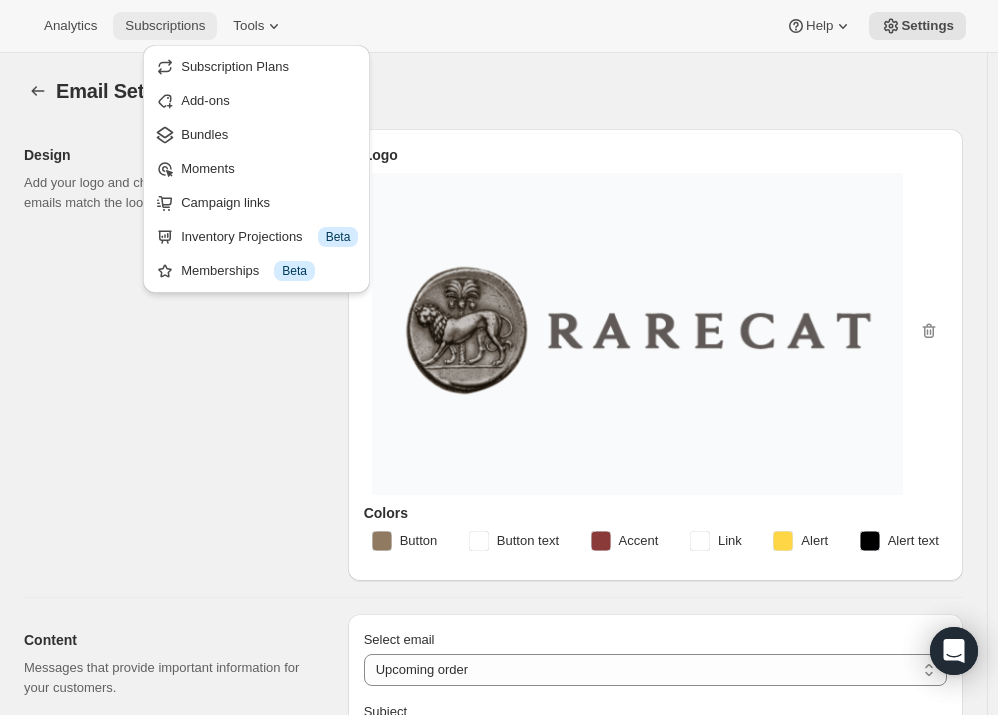 click on "Subscriptions" at bounding box center [165, 26] 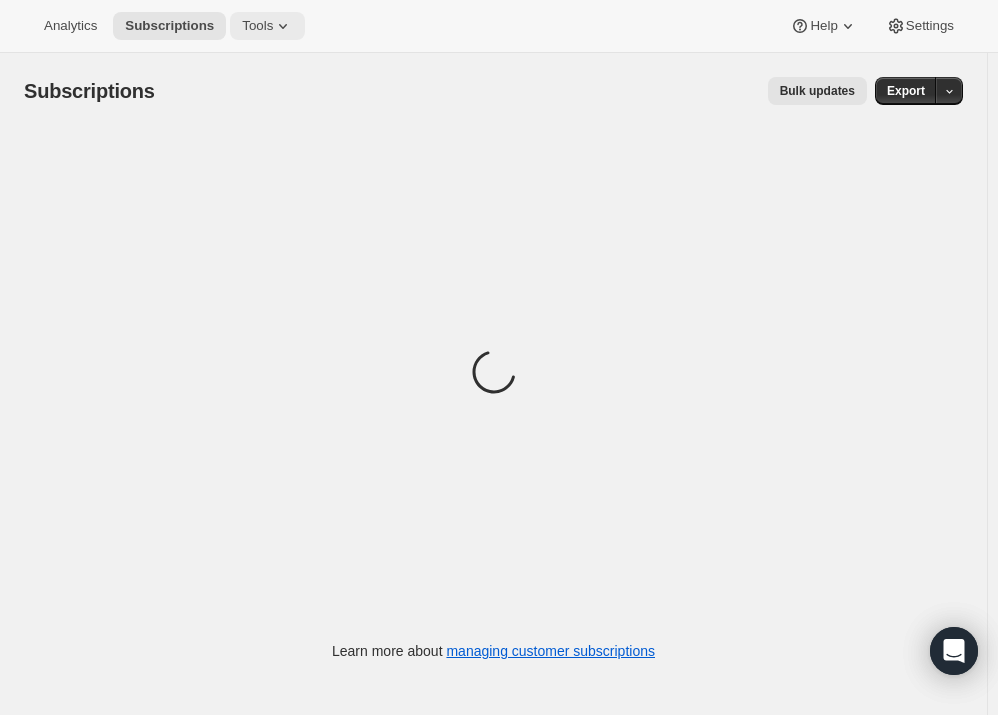 click on "Tools" at bounding box center [257, 26] 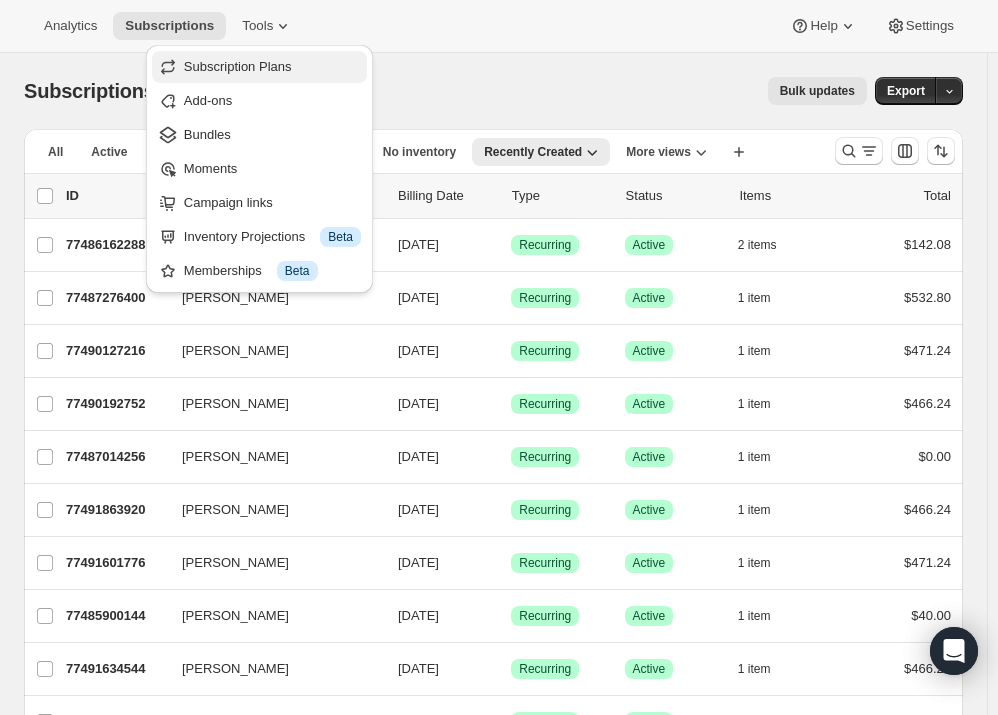 click on "Subscription Plans" at bounding box center [238, 66] 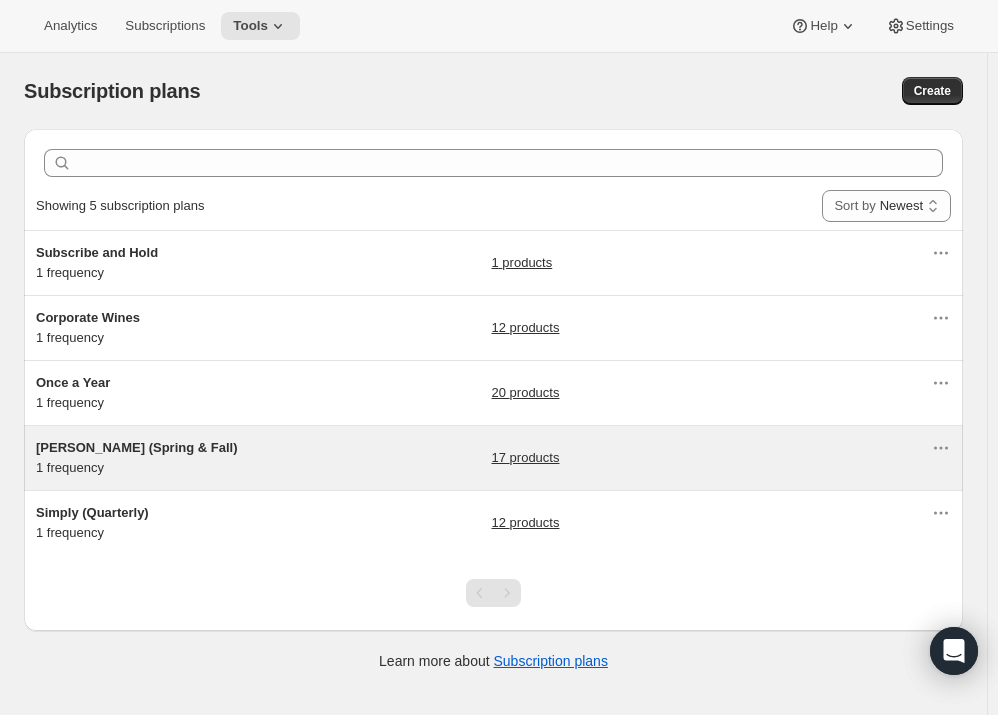 click on "Audrey (Spring & Fall)" at bounding box center (161, 448) 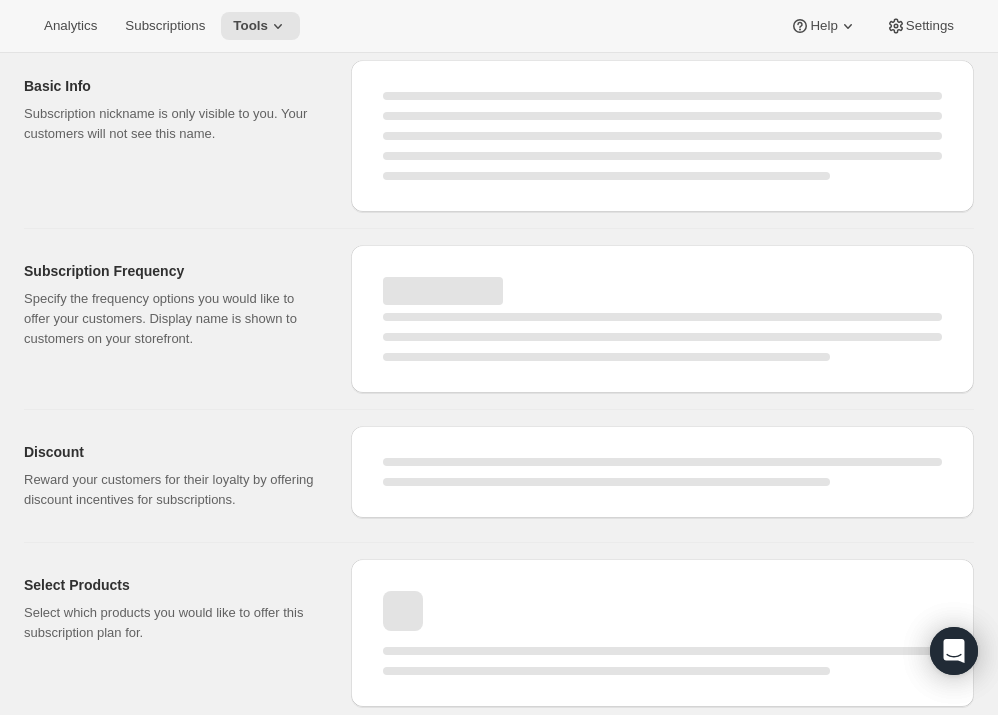 select on "WEEK" 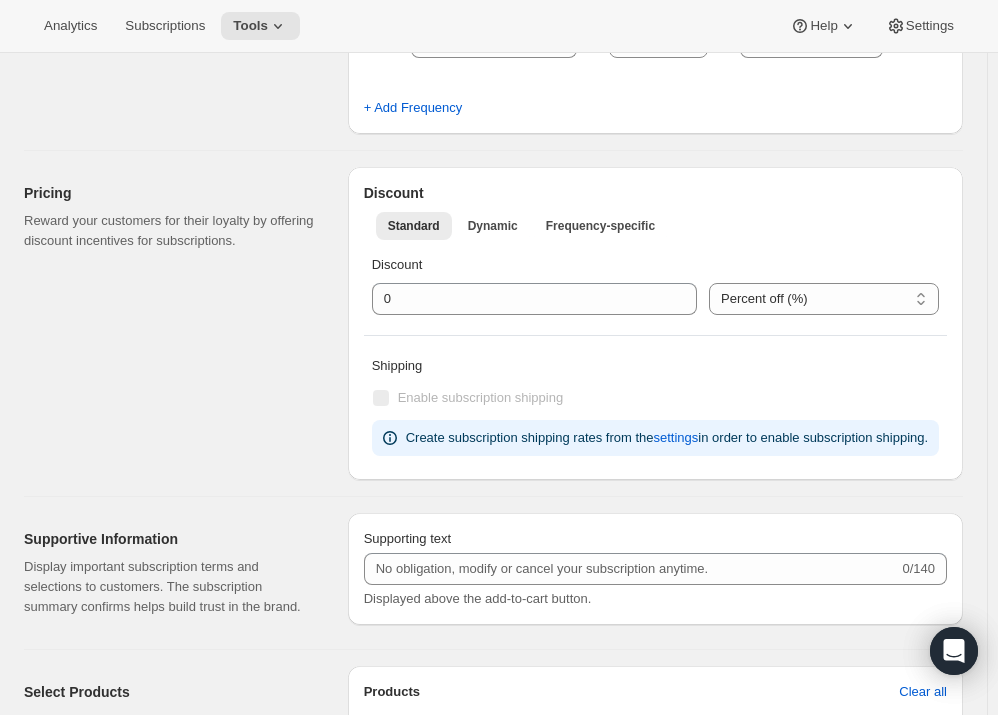 type on "Audrey (Spring & Fall)" 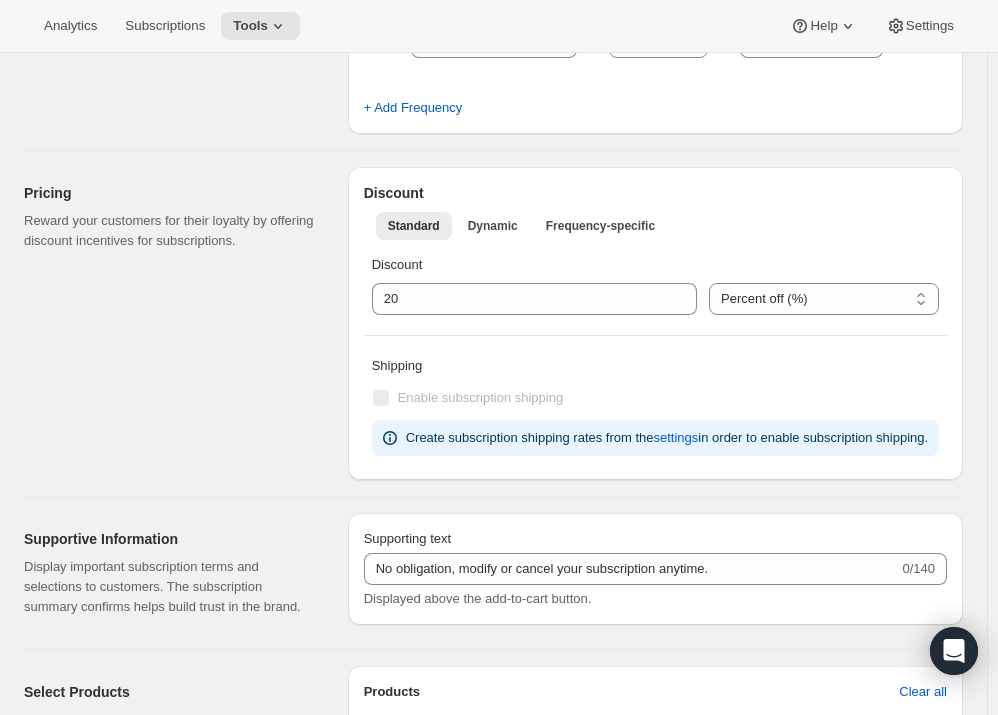 select on "YEARDAY" 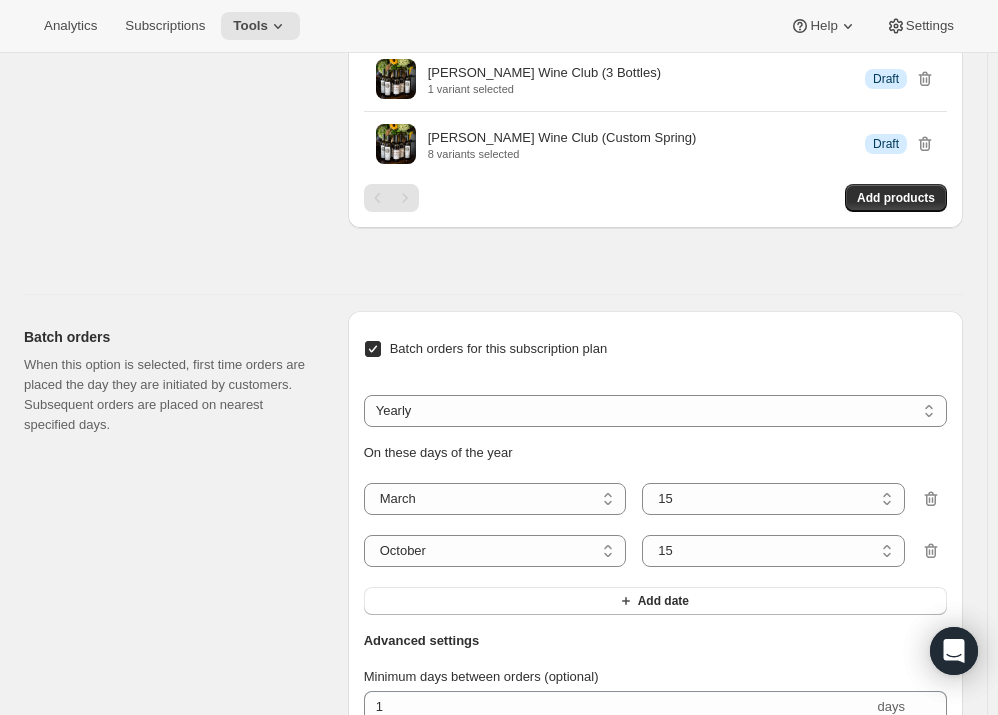 scroll, scrollTop: 1796, scrollLeft: 0, axis: vertical 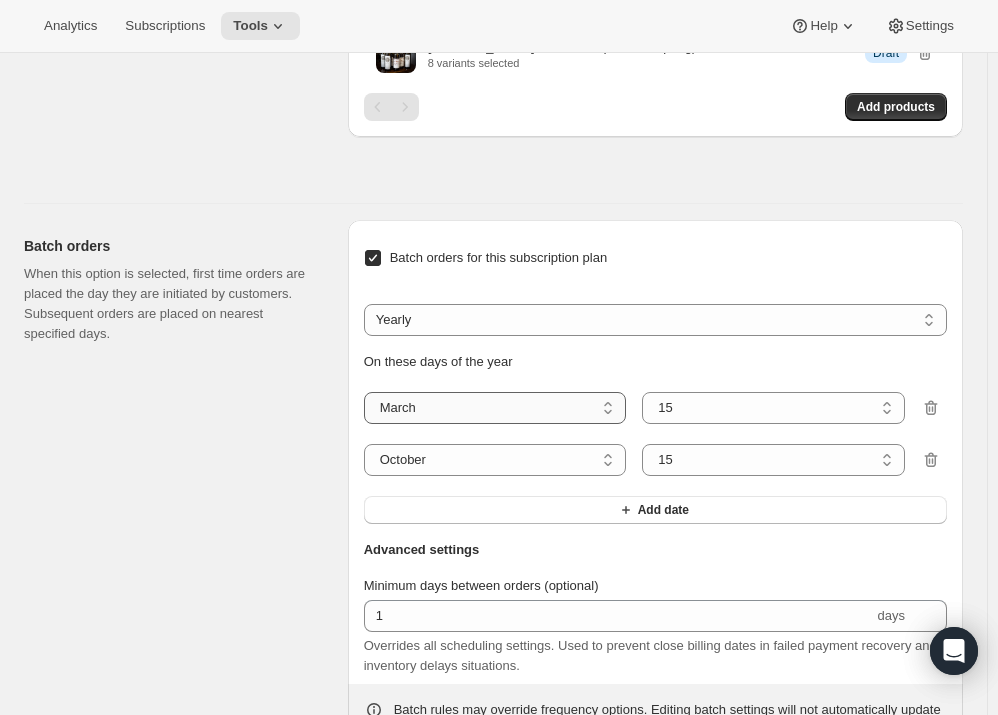 click on "January February March April May June July August September October November December" at bounding box center (495, 408) 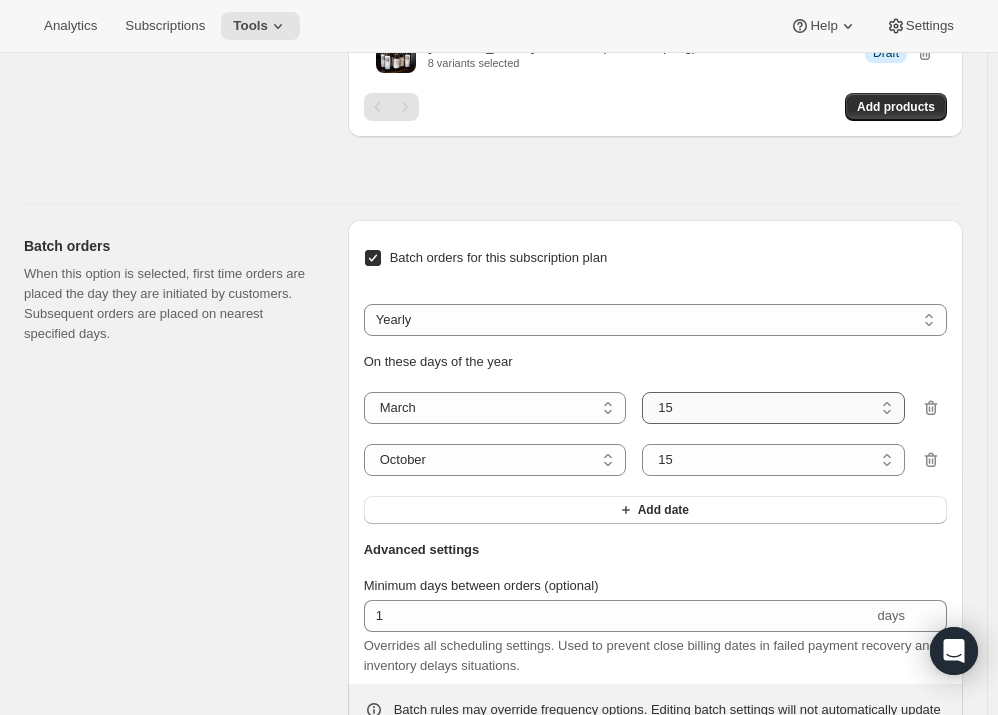 click on "1 2 3 4 5 6 7 8 9 10 11 12 13 14 15 16 17 18 19 20 21 22 23 24 25 26 27 28 29 30 31" at bounding box center [773, 408] 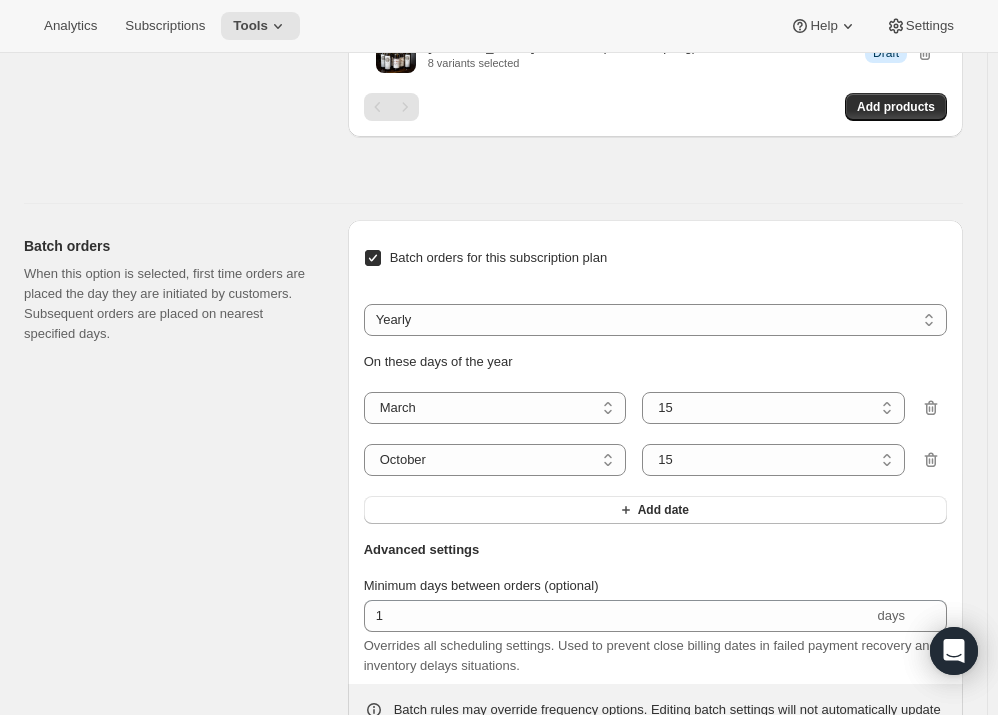 click on "On these days of the year January February March April May June July August September October November December March 1 2 3 4 5 6 7 8 9 10 11 12 13 14 15 16 17 18 19 20 21 22 23 24 25 26 27 28 29 30 31 15 January February March April May June July August September October November December October 1 2 3 4 5 6 7 8 9 10 11 12 13 14 15 16 17 18 19 20 21 22 23 24 25 26 27 28 29 30 31 15 Add date" at bounding box center (655, 438) 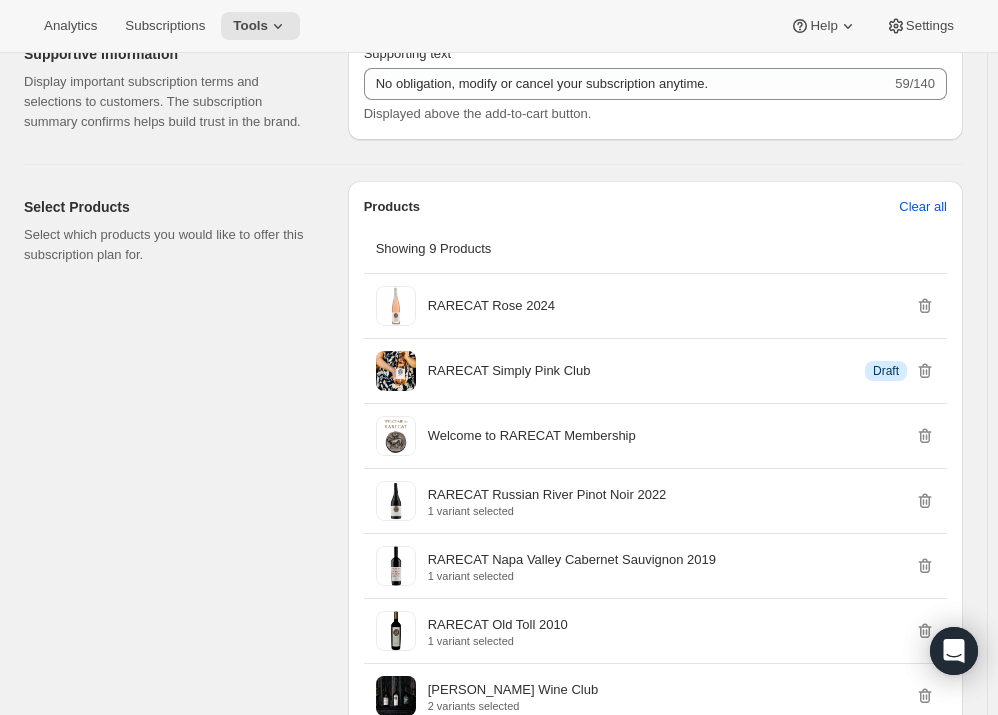 scroll, scrollTop: 978, scrollLeft: 0, axis: vertical 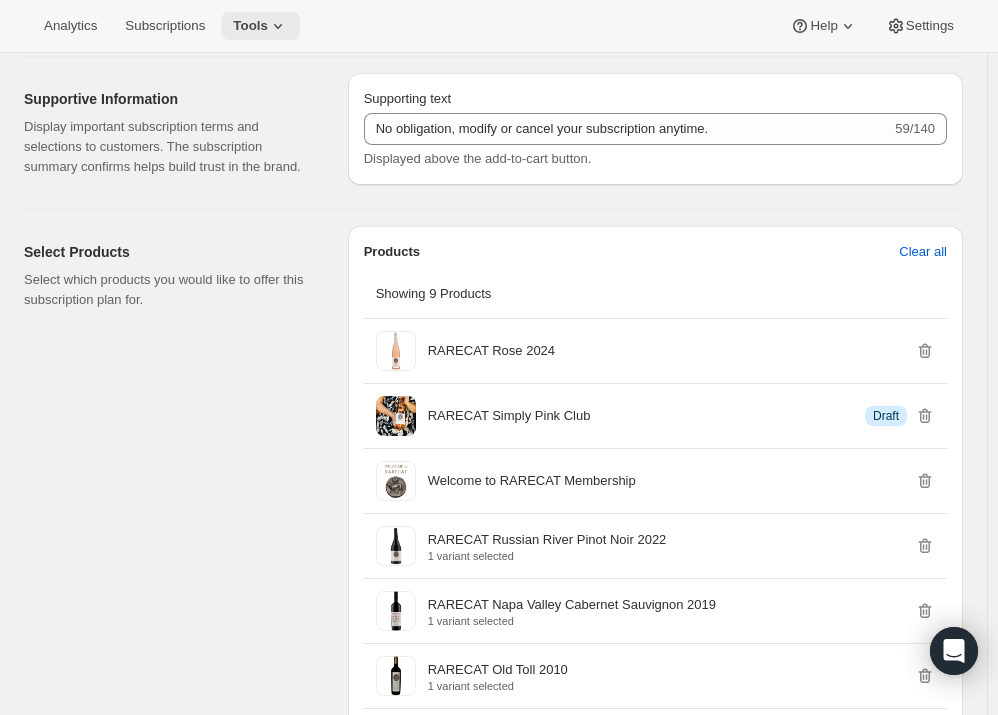 click 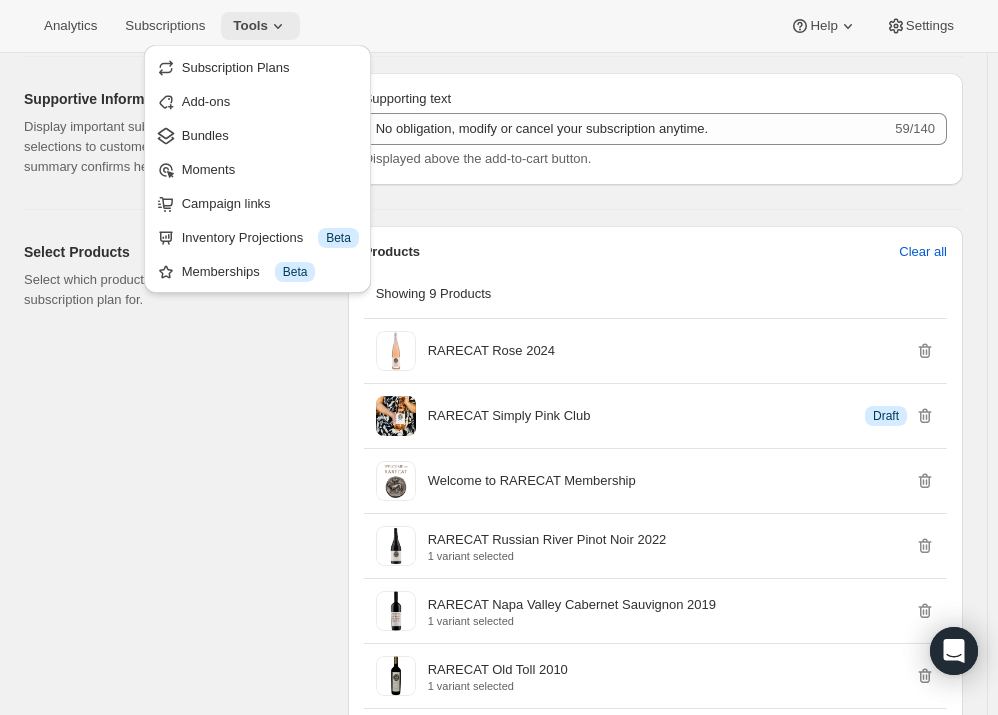 click on "Tools" at bounding box center (260, 26) 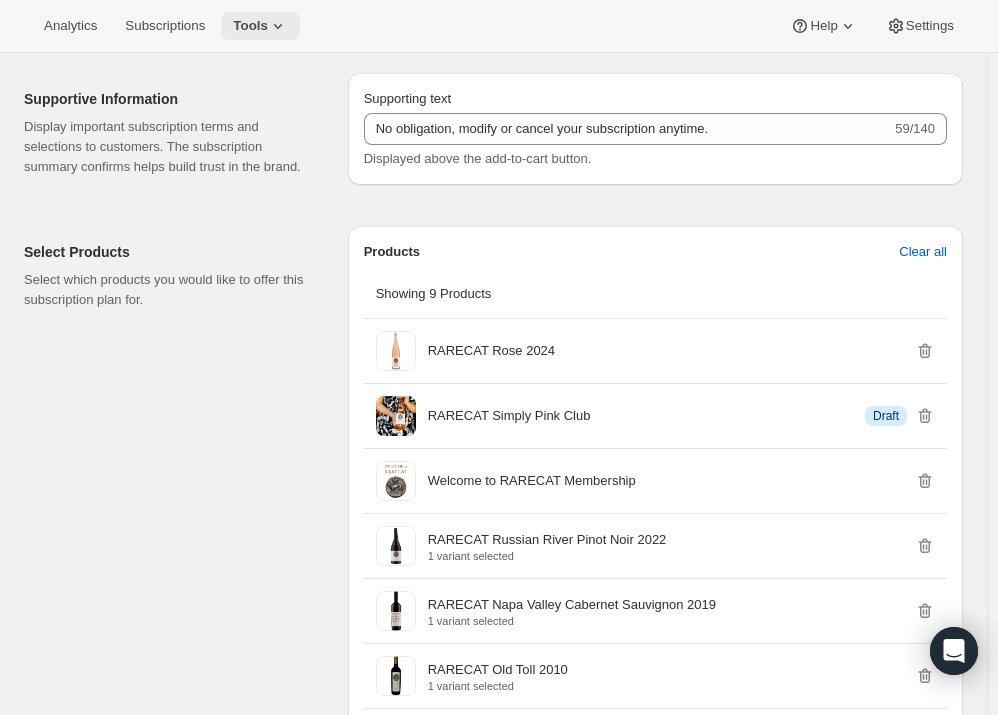 click on "Tools" at bounding box center [260, 26] 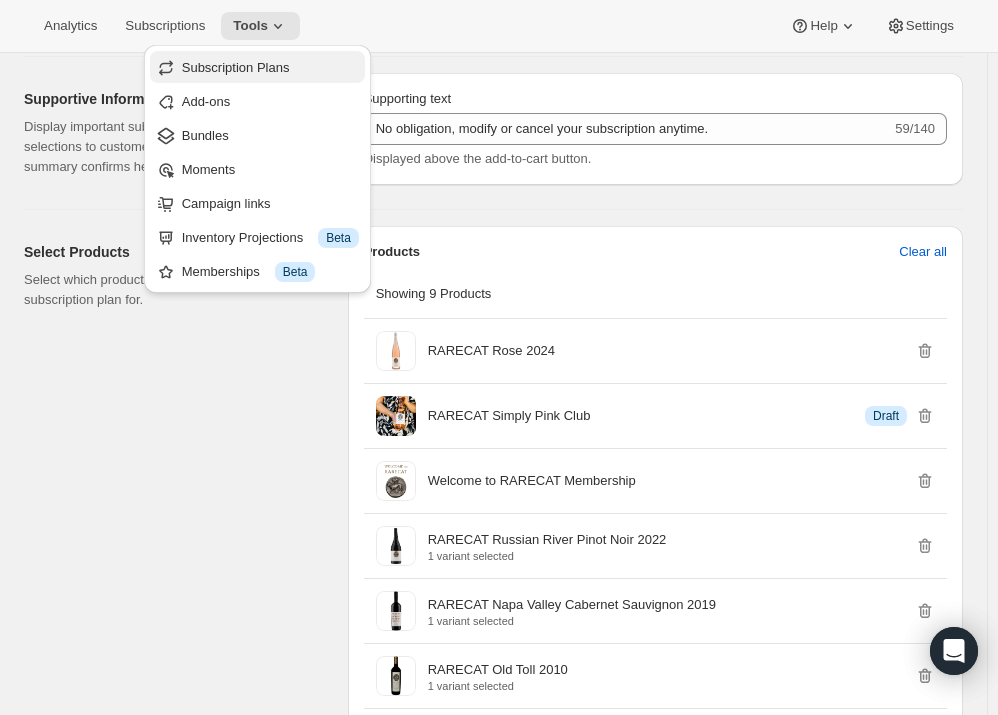 click on "Subscription Plans" at bounding box center (236, 67) 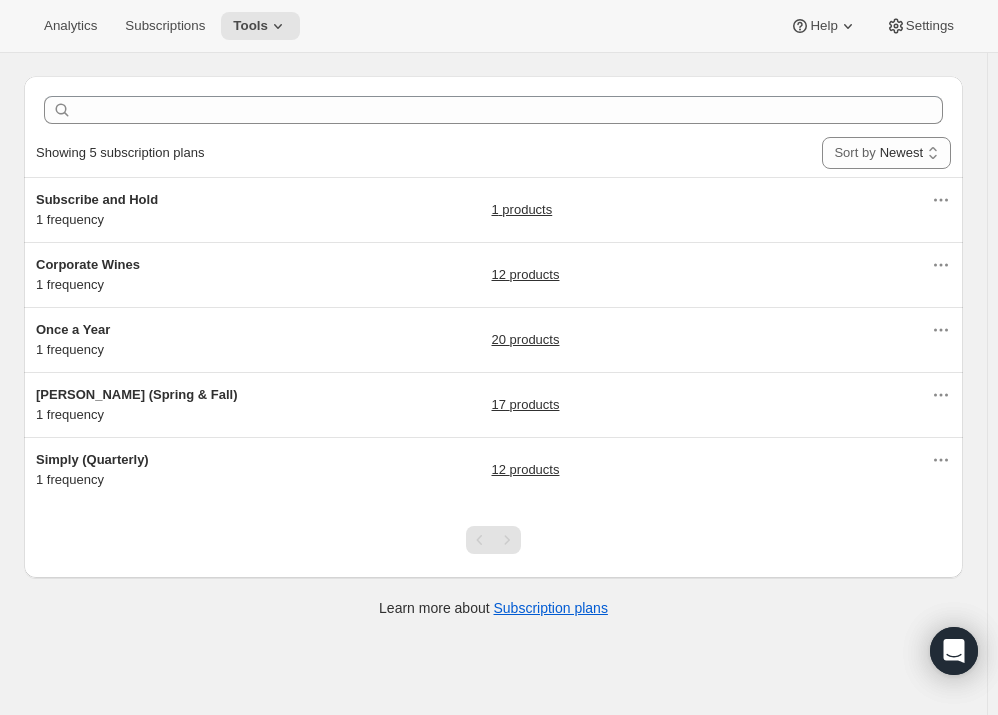 scroll, scrollTop: 0, scrollLeft: 0, axis: both 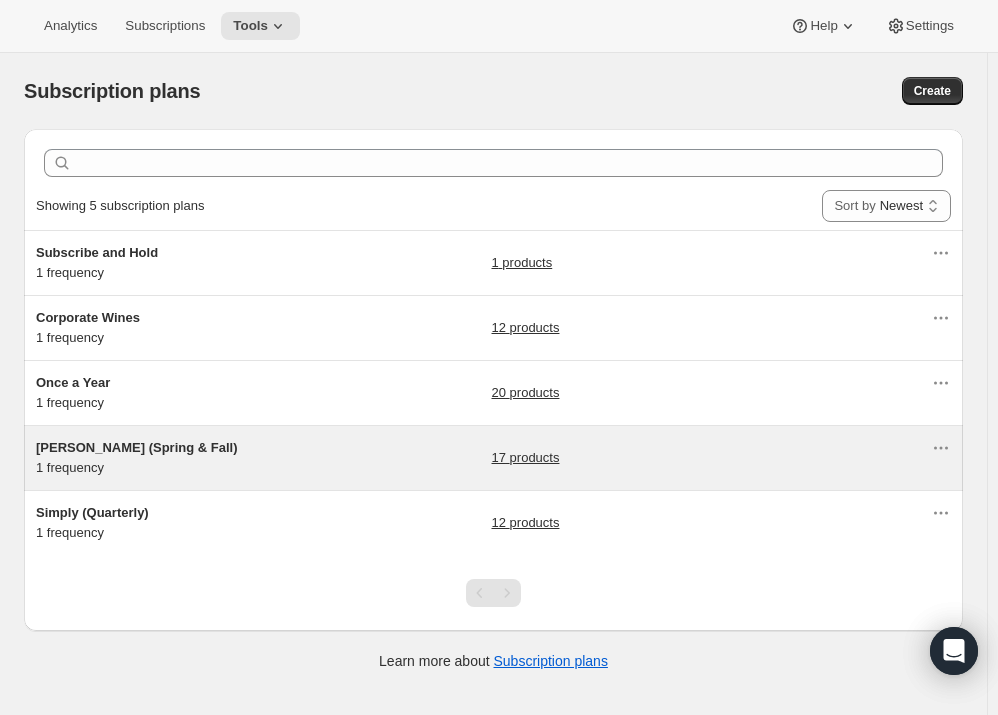 click on "Audrey (Spring & Fall)" at bounding box center [161, 448] 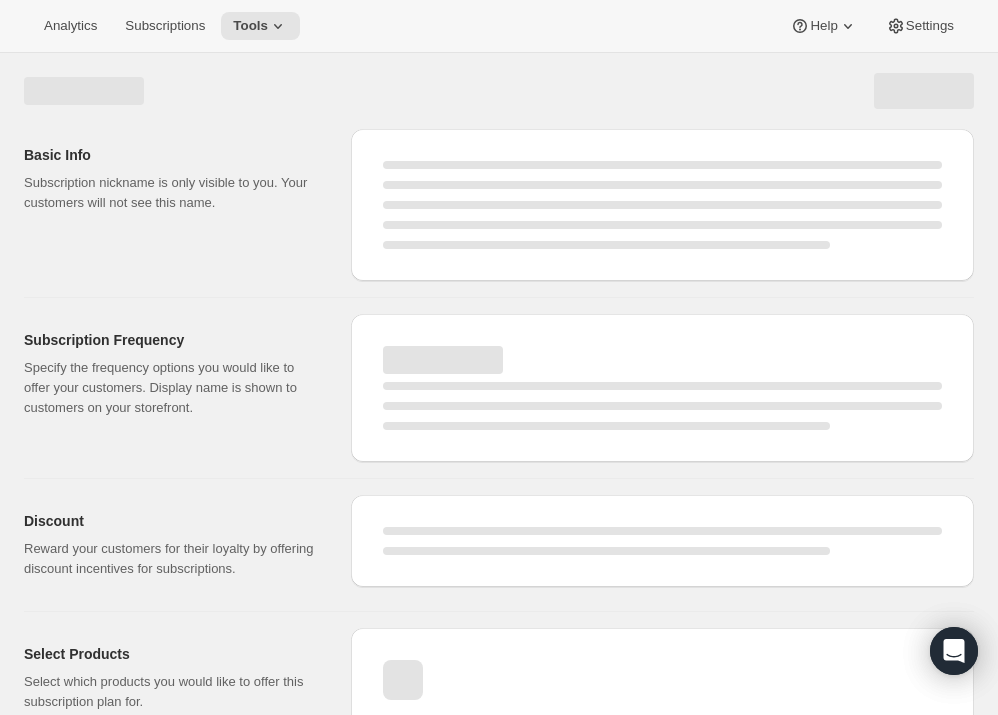 select on "WEEK" 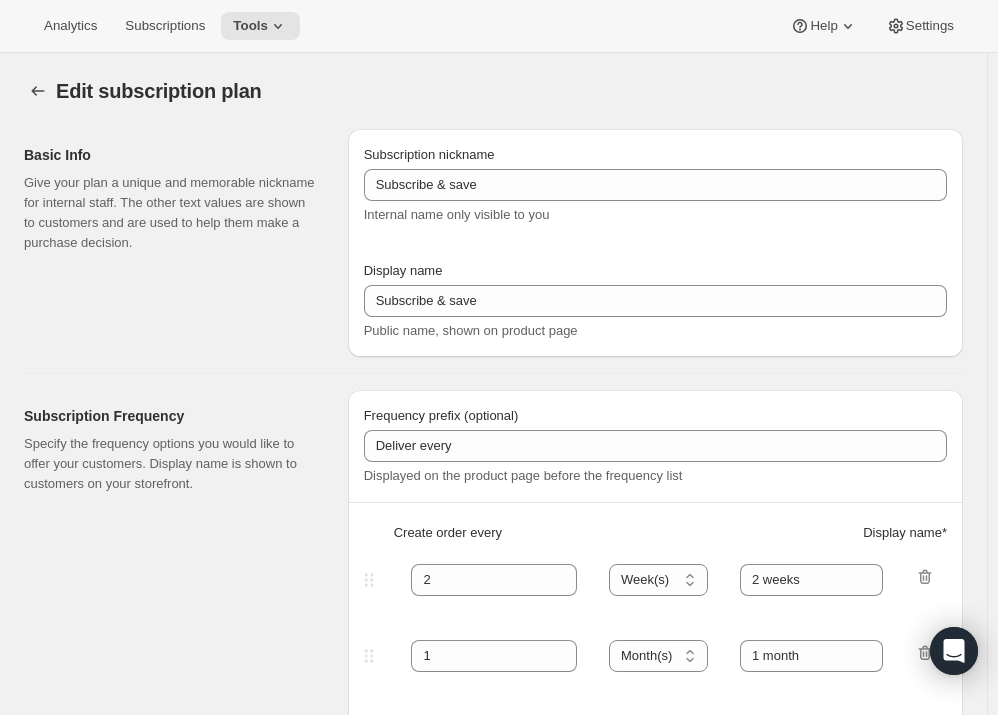 type on "Audrey (Spring & Fall)" 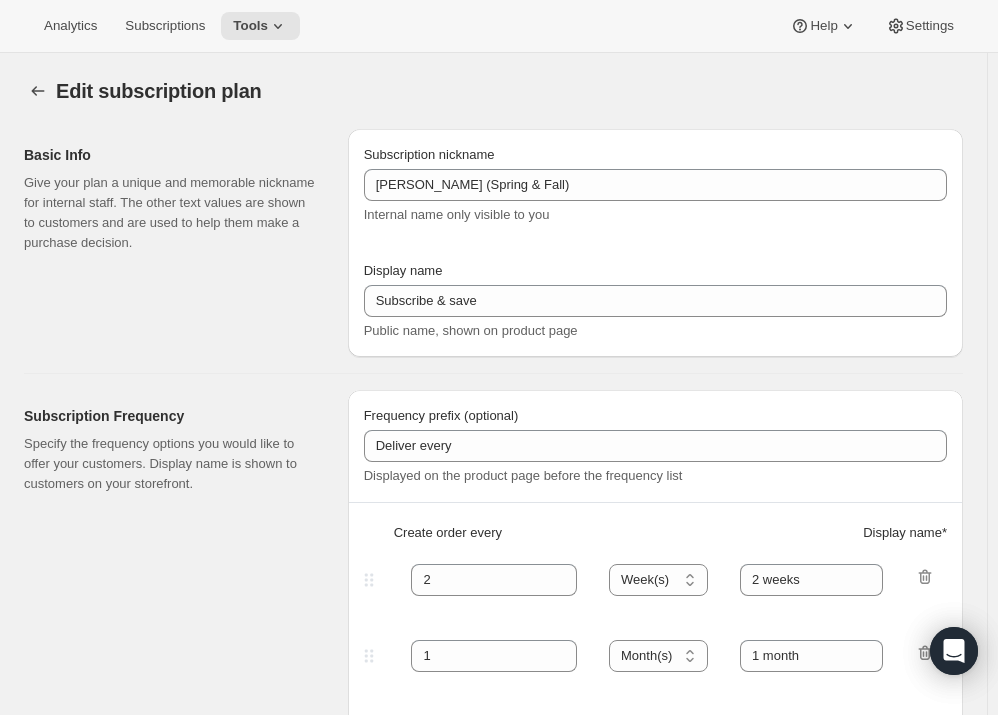 type on "Join [PERSON_NAME] Club" 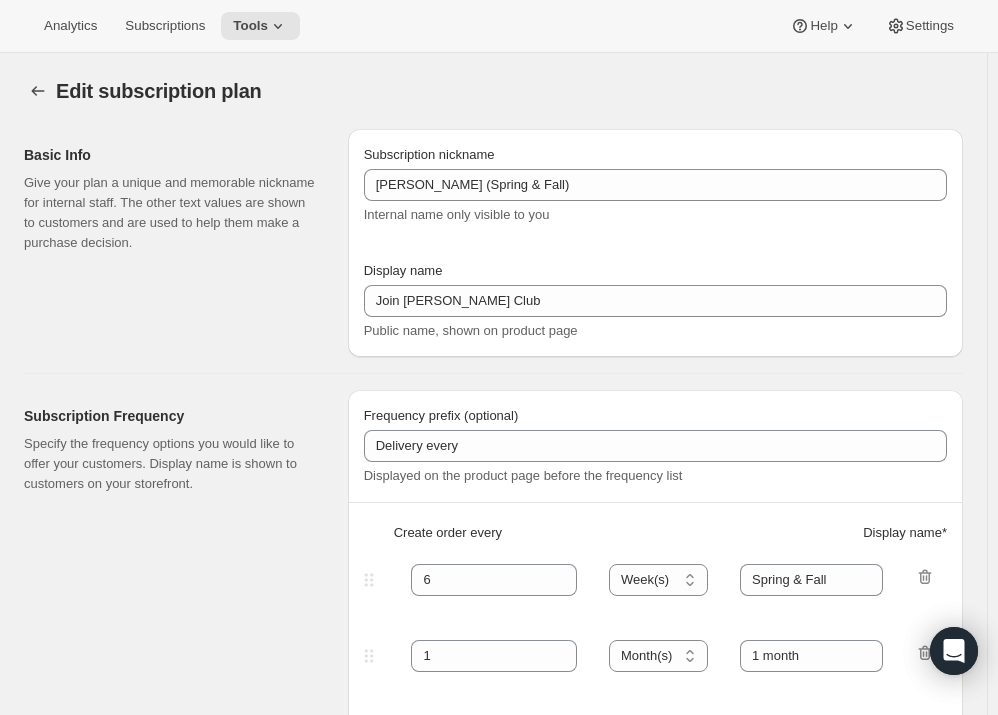 select on "YEARDAY" 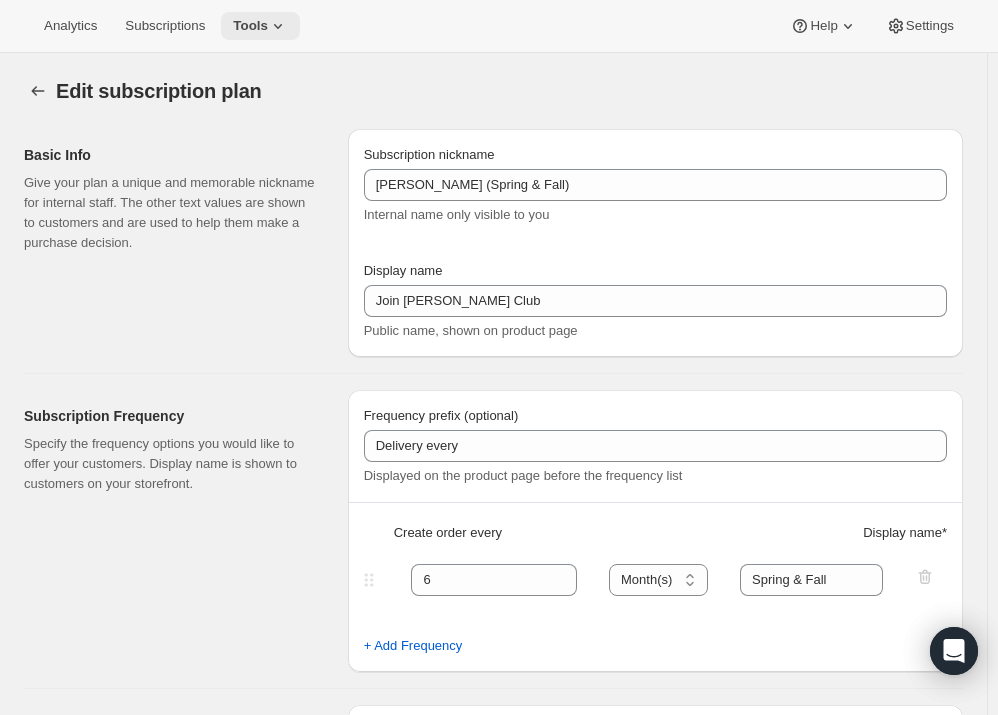click on "Tools" at bounding box center [260, 26] 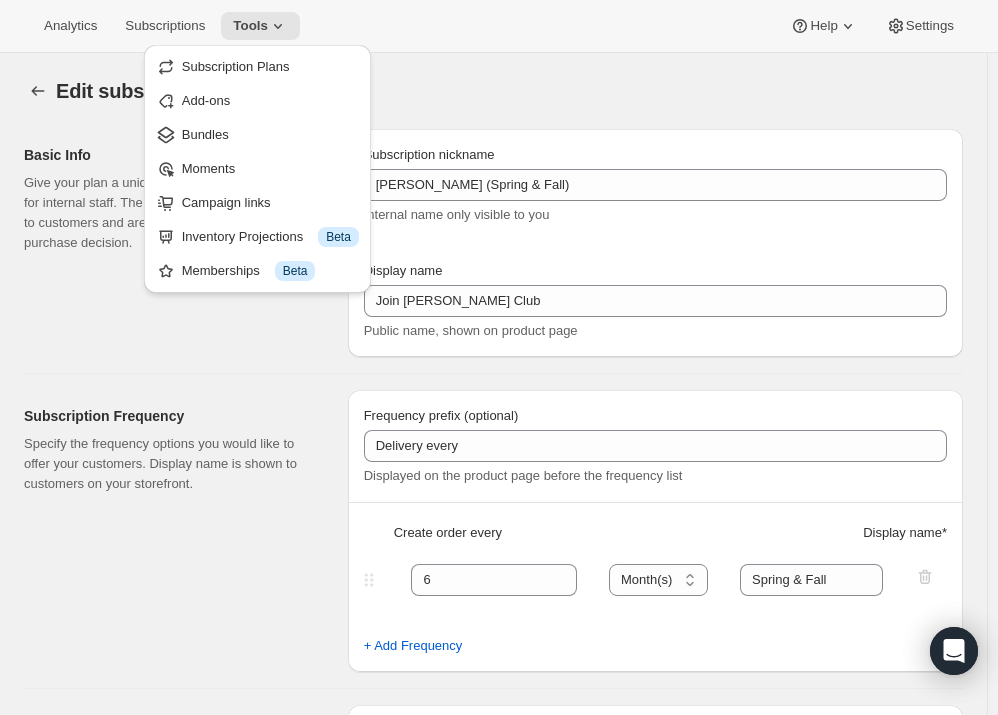 click on "Edit subscription plan" at bounding box center [159, 91] 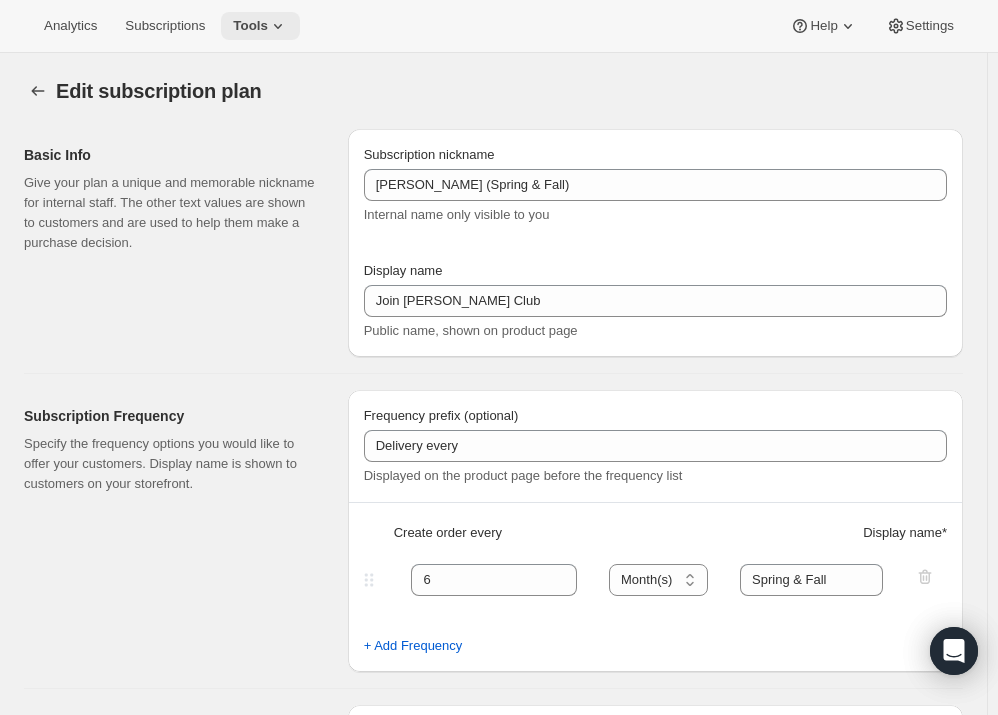 click on "Tools" at bounding box center (250, 26) 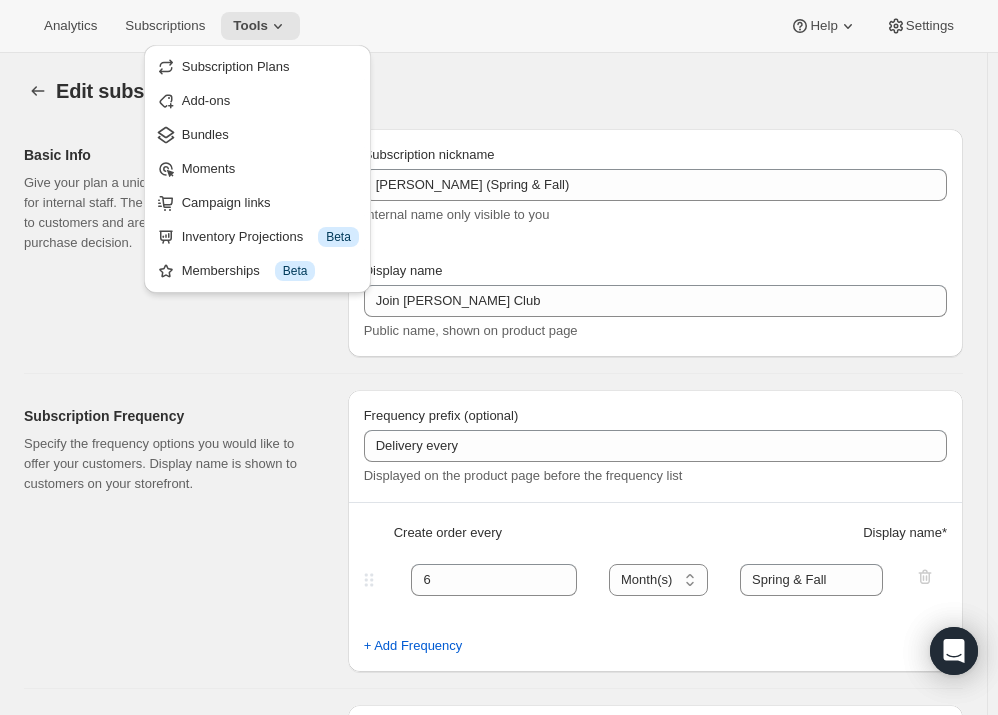 click on "Analytics Subscriptions Tools Help Settings" at bounding box center [499, 26] 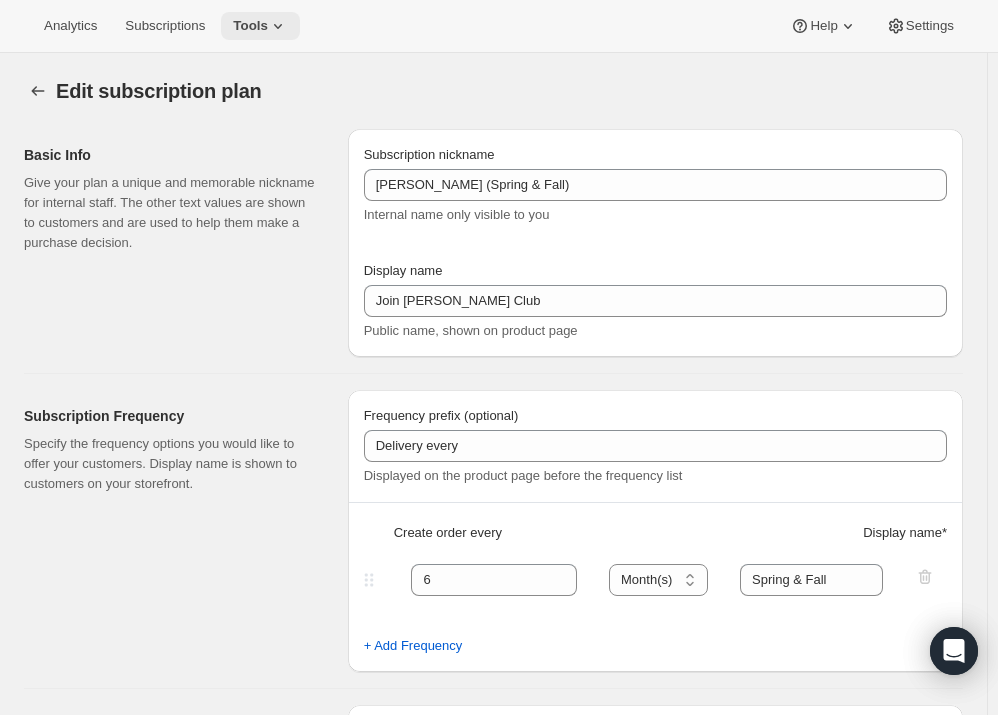 click on "Tools" at bounding box center [250, 26] 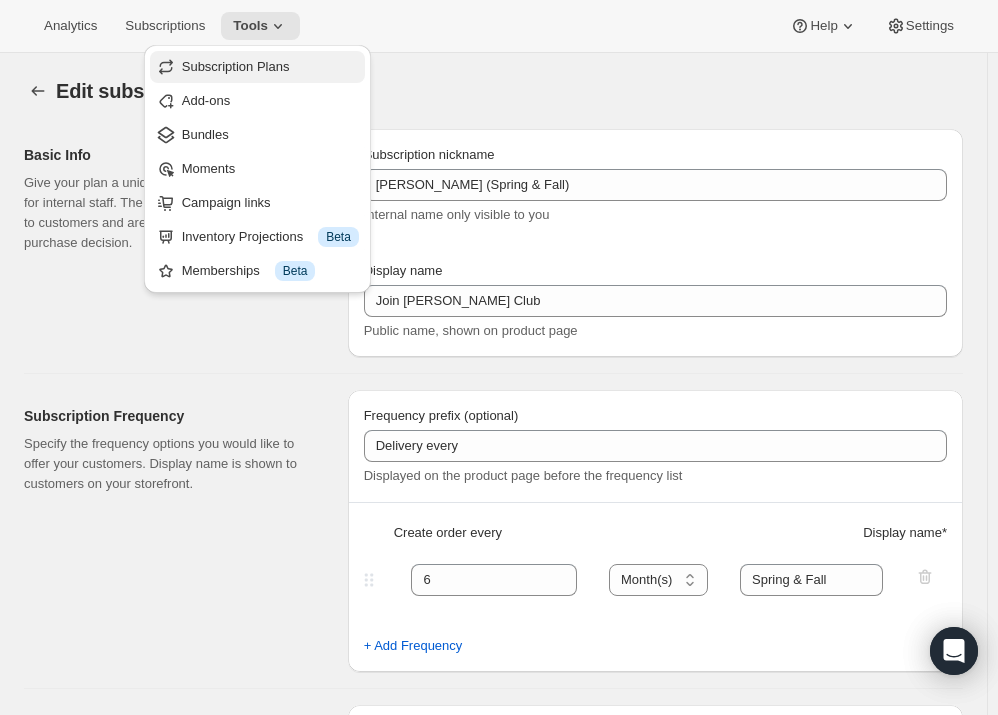 click on "Subscription Plans" at bounding box center [236, 66] 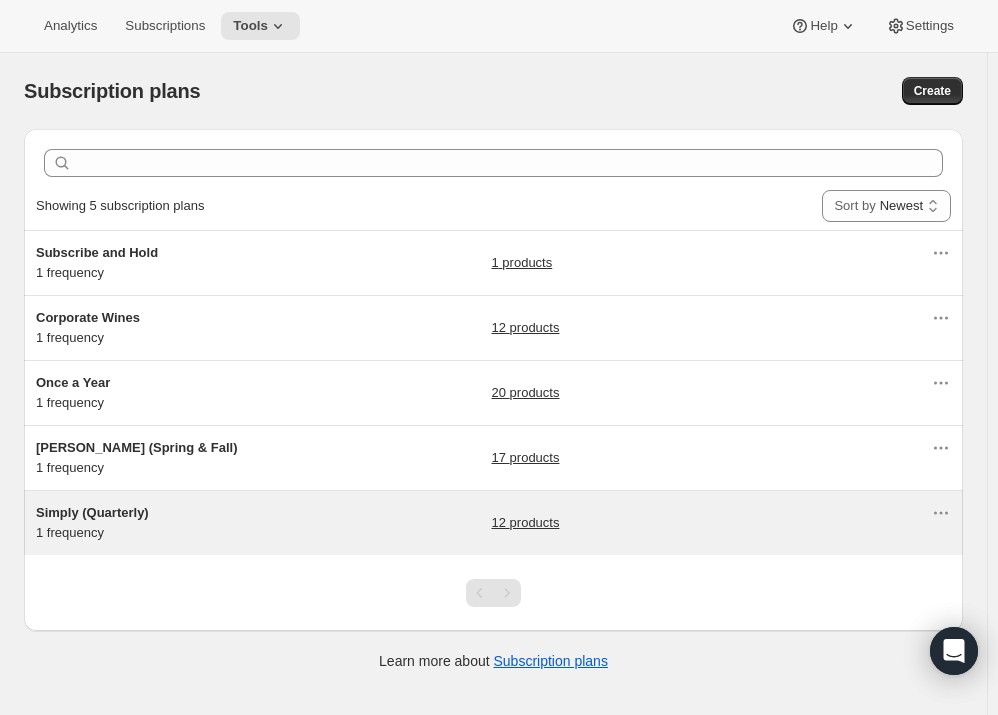 click on "Simply (Quarterly)" 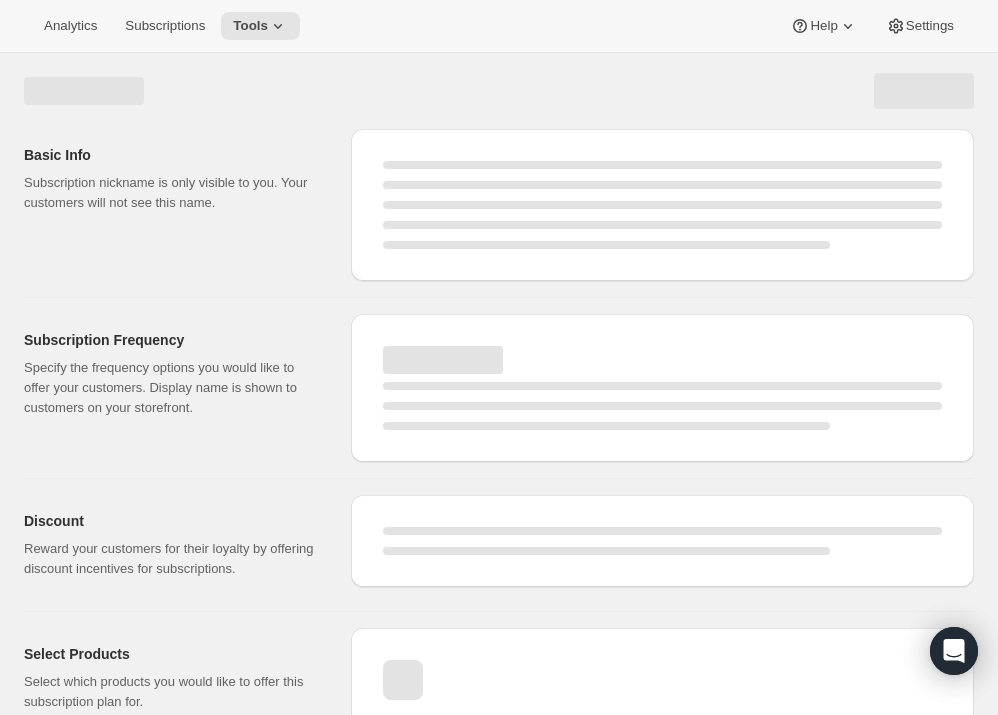 select on "WEEK" 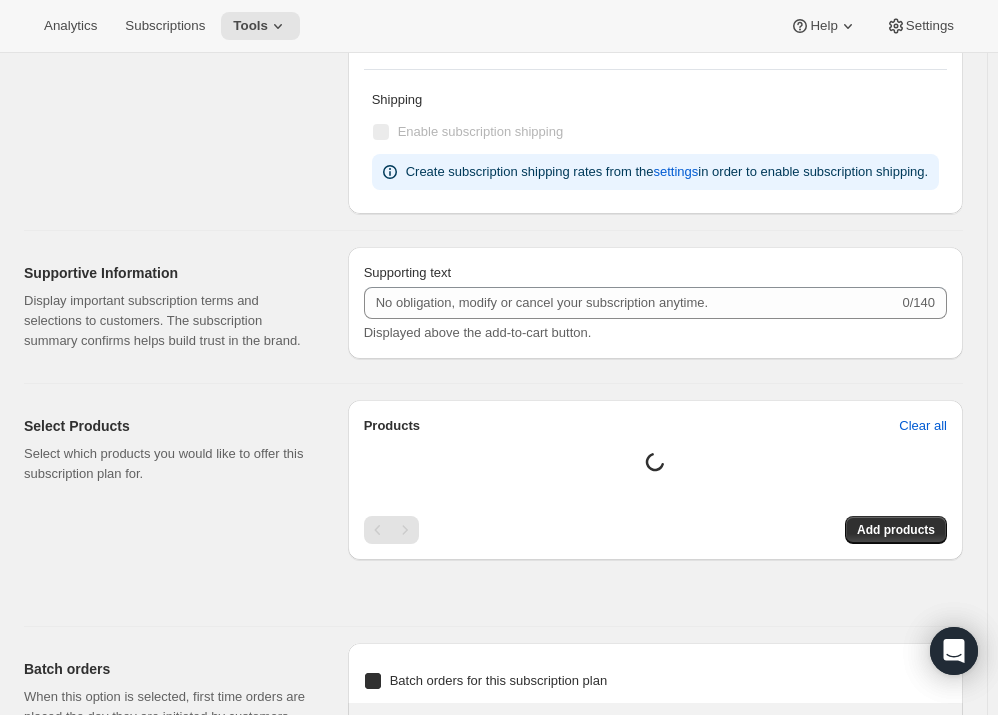type on "Simply (Quarterly)" 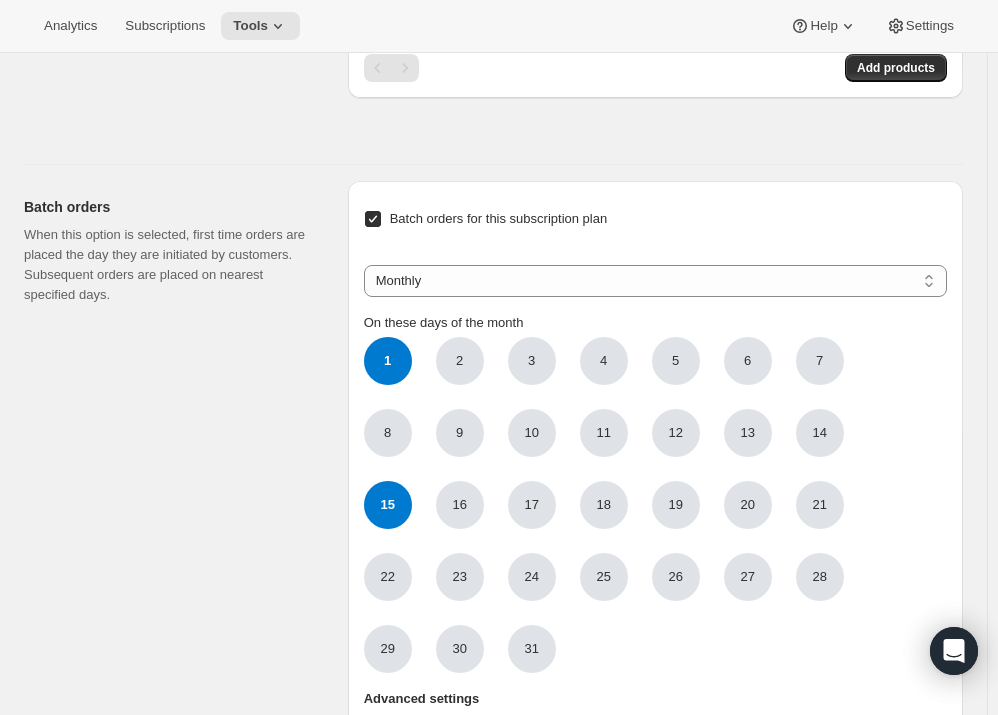 scroll, scrollTop: 1810, scrollLeft: 0, axis: vertical 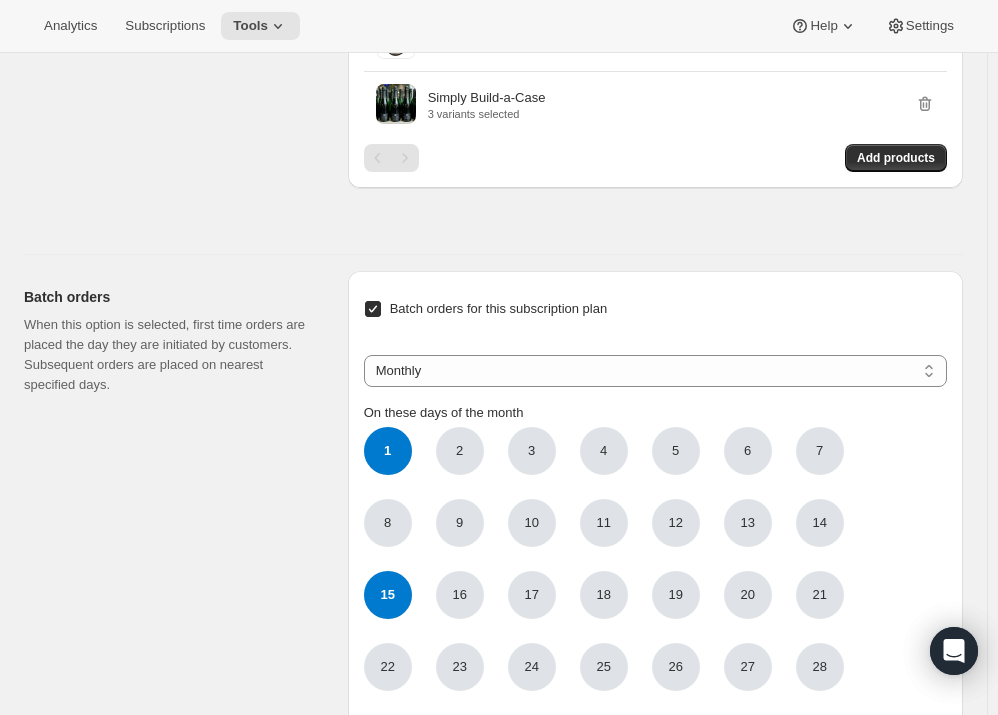 click on "Batch orders for this subscription plan Weekly Monthly Yearly Monthly On these days of the month 1 1 2 3 4 5 6 7 8 9 10 11 12 13 14 15 15 16 17 18 19 20 21 22 23 24 25 26 27 28 29 30 31 Advanced settings Minimum days between orders (optional) 1 days Overrides all scheduling settings. Used to prevent close billing dates in failed payment recovery and inventory delays situations. Batch rules may override frequency options. Editing batch settings will not automatically update existing subscriptions." 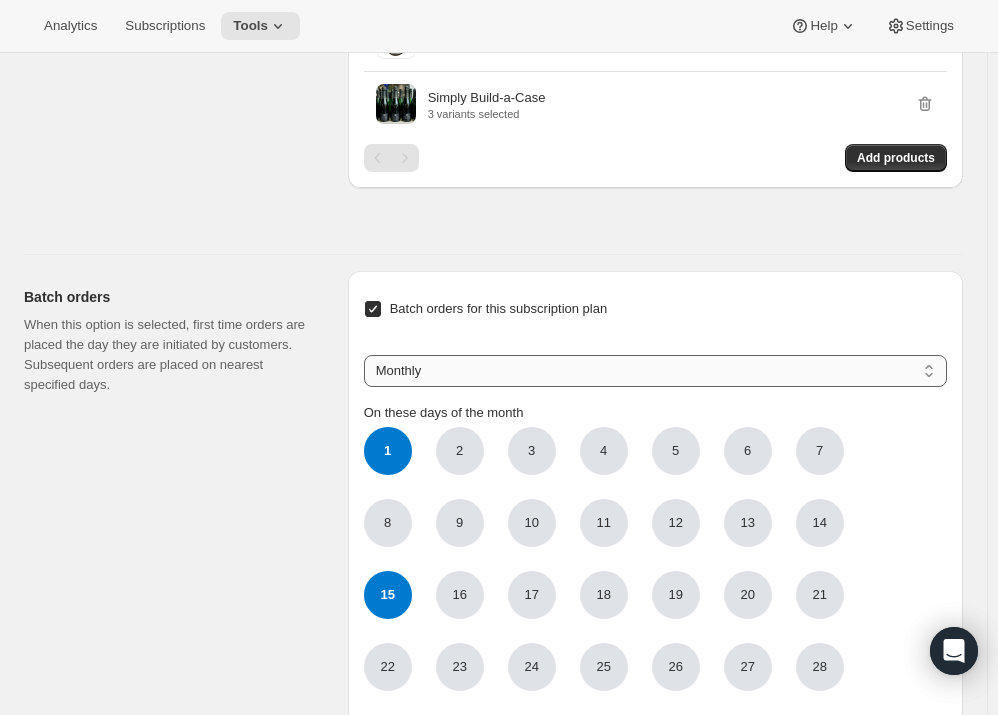 click on "Weekly Monthly Yearly" 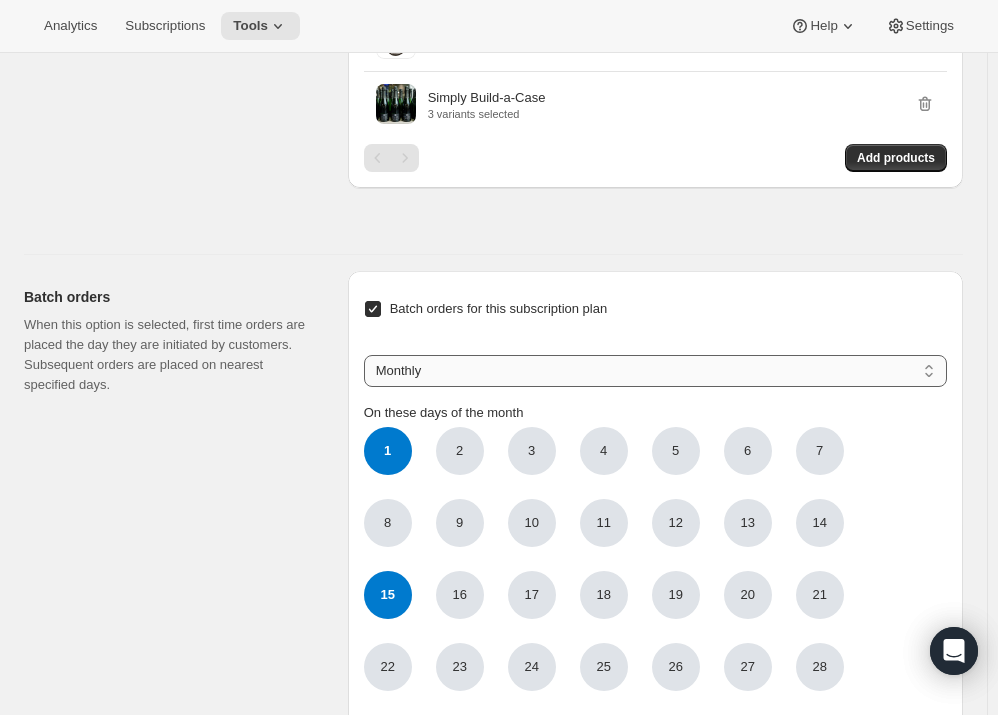 select on "YEARDAY" 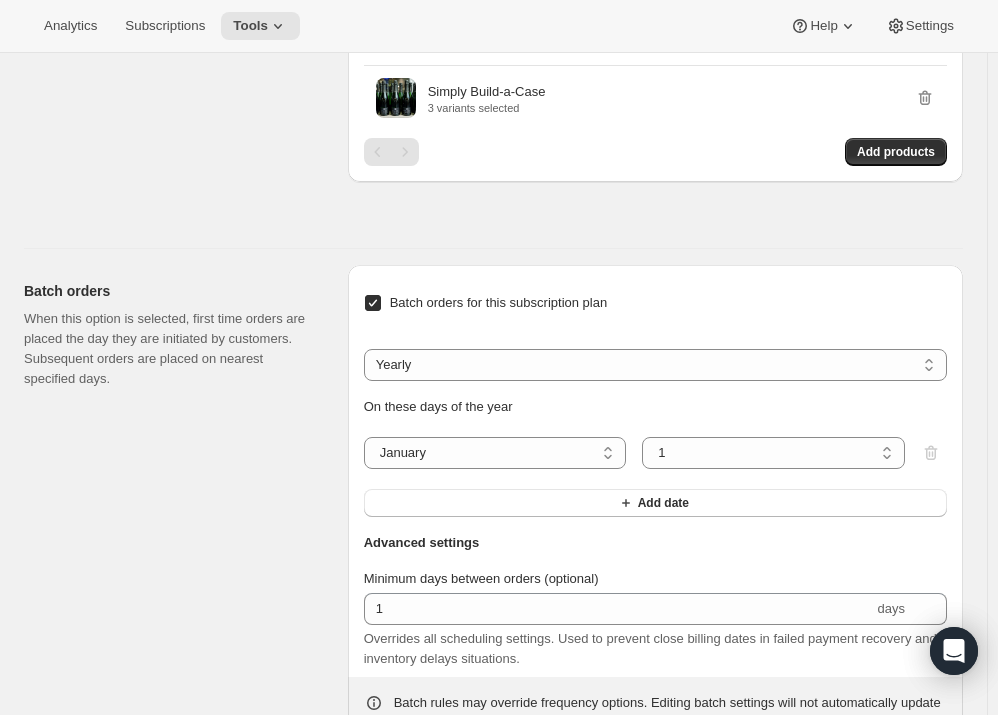 scroll, scrollTop: 1901, scrollLeft: 0, axis: vertical 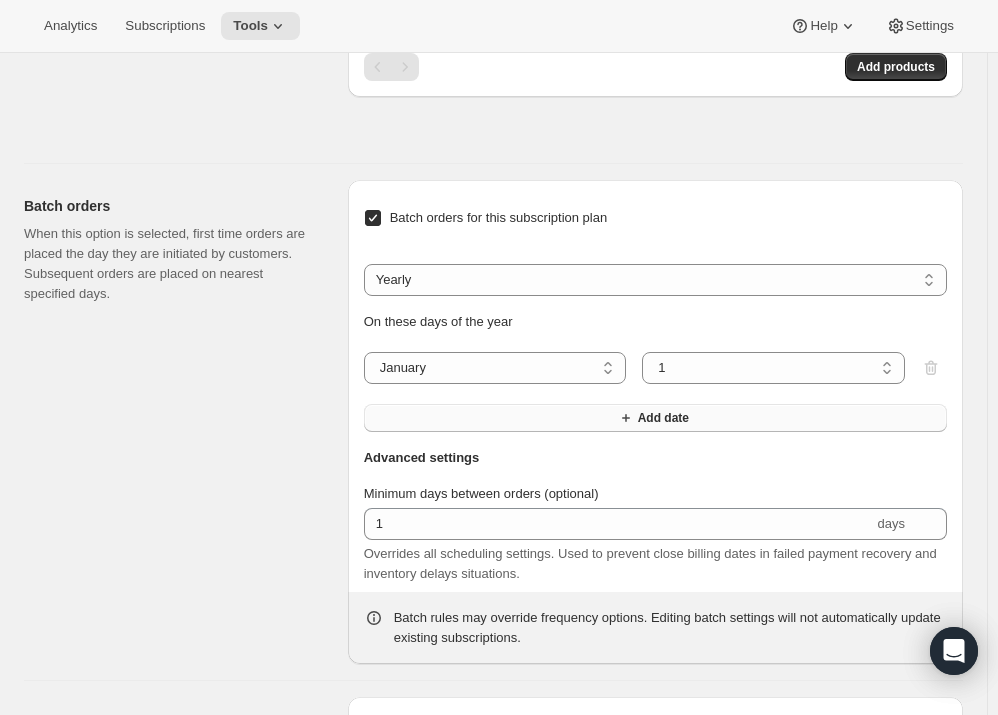 click on "Add date" 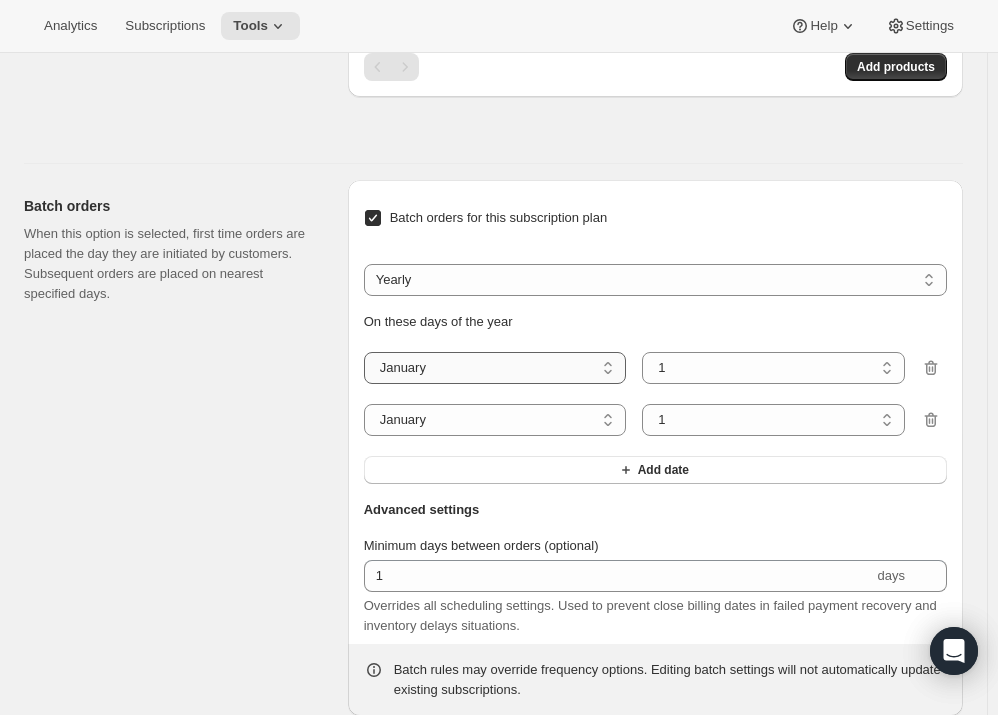 click on "January February March April May June July August September October November December" 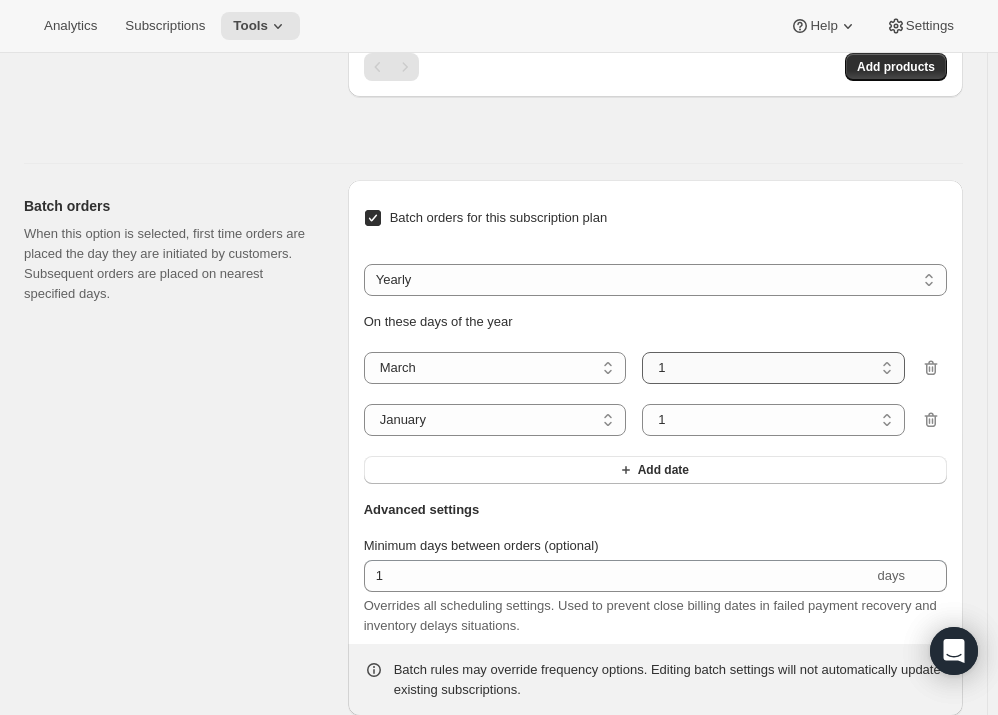 drag, startPoint x: 684, startPoint y: 369, endPoint x: 659, endPoint y: 360, distance: 26.57066 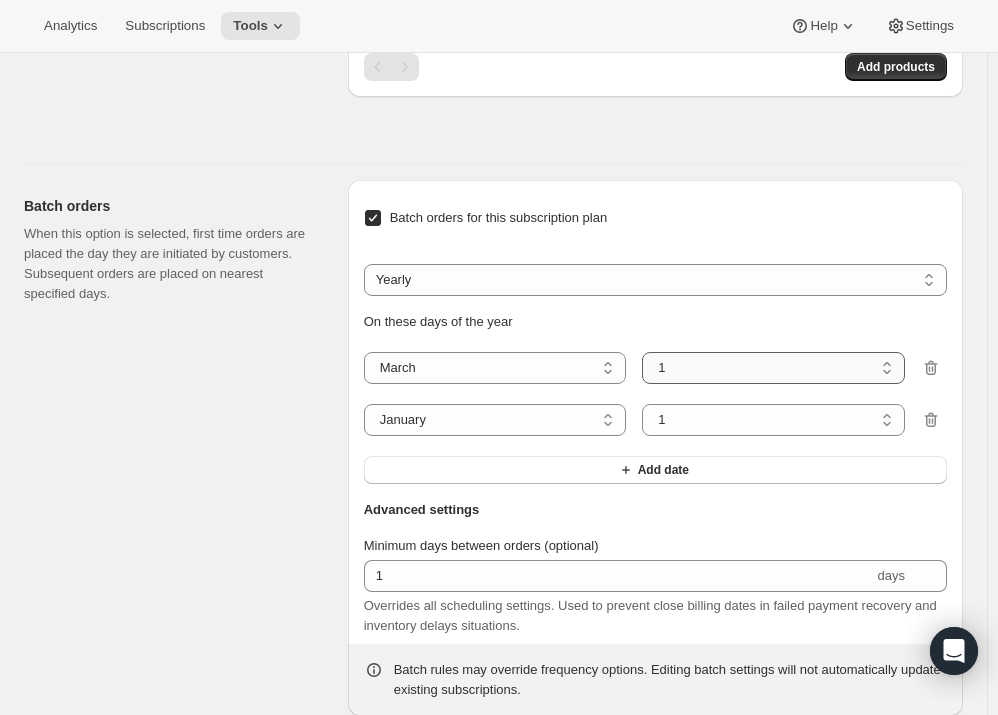select on "15" 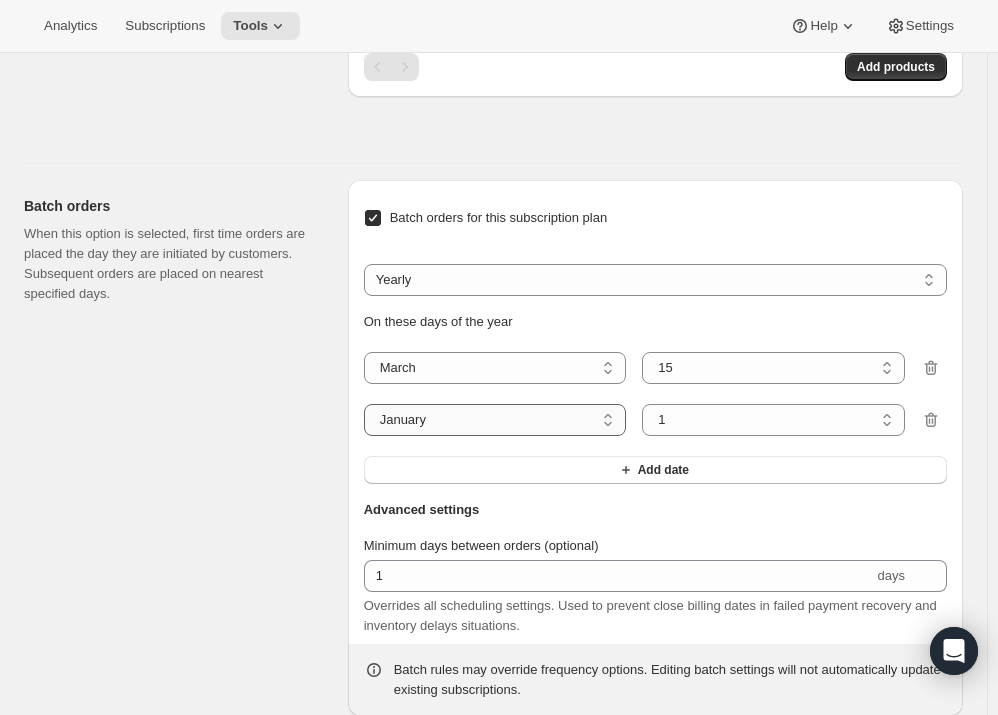 click on "January February March April May June July August September October November December" 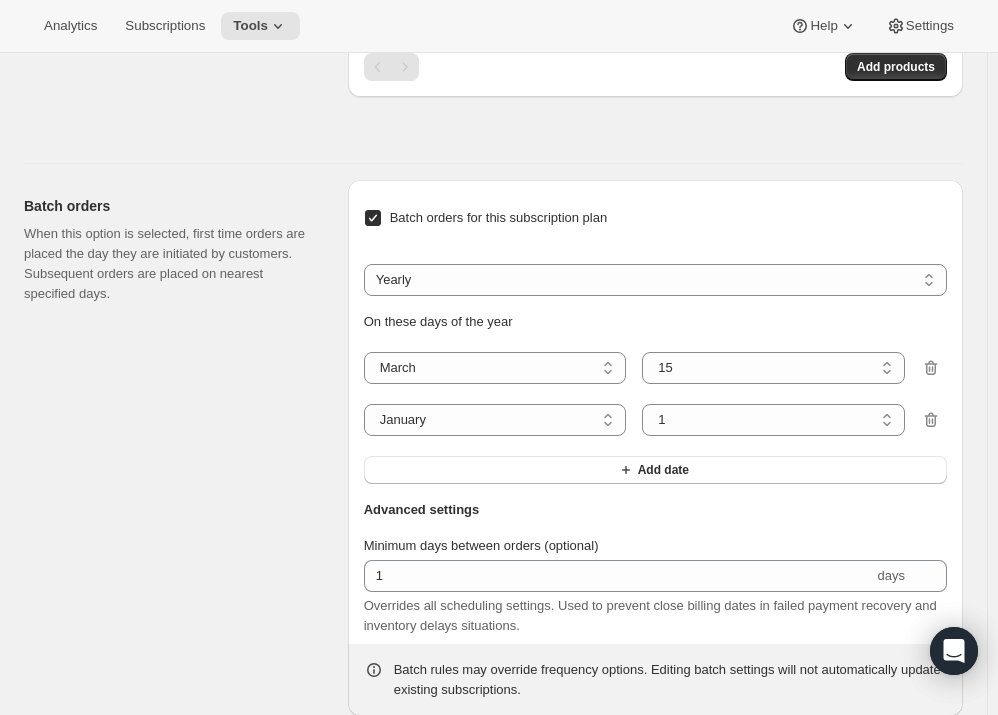 click on "Products Clear all Showing 10 Products RARECAT Rose 2024 RARECAT Cremant de Bordeaux RARECAT Blanc de Barbera Traditionelle 2023 RARECAT Blanc de Barbera Charmat 2023 RARECAT Russian River Pinot Noir 2022 Garneto RARECAT Blanc de Barbera 2023 RARECAT Grave Sauvignon Blanc 2023 Welcome to RARECAT Membership Simply Build-a-Case 3 variants selected Add products" 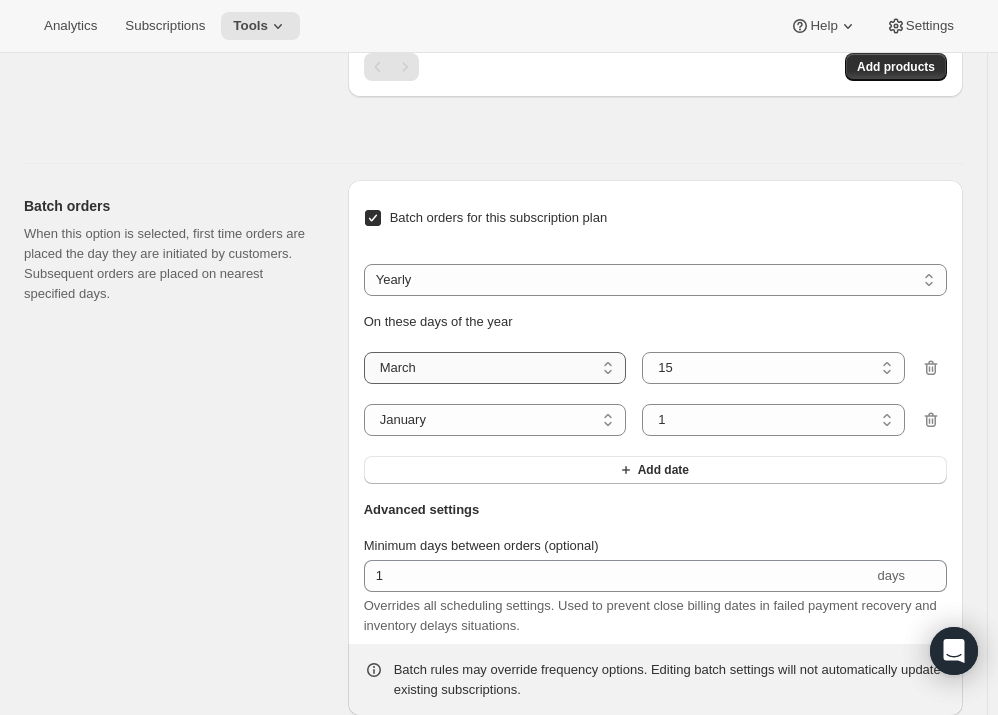 click on "January February March April May June July August September October November December" 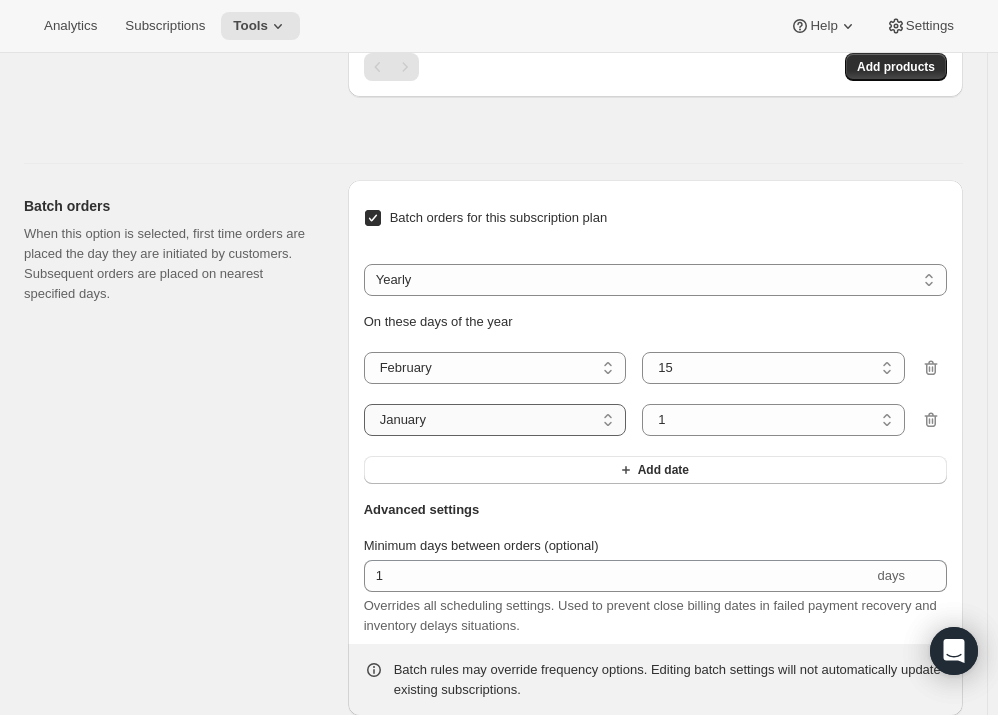 click on "January February March April May June July August September October November December" 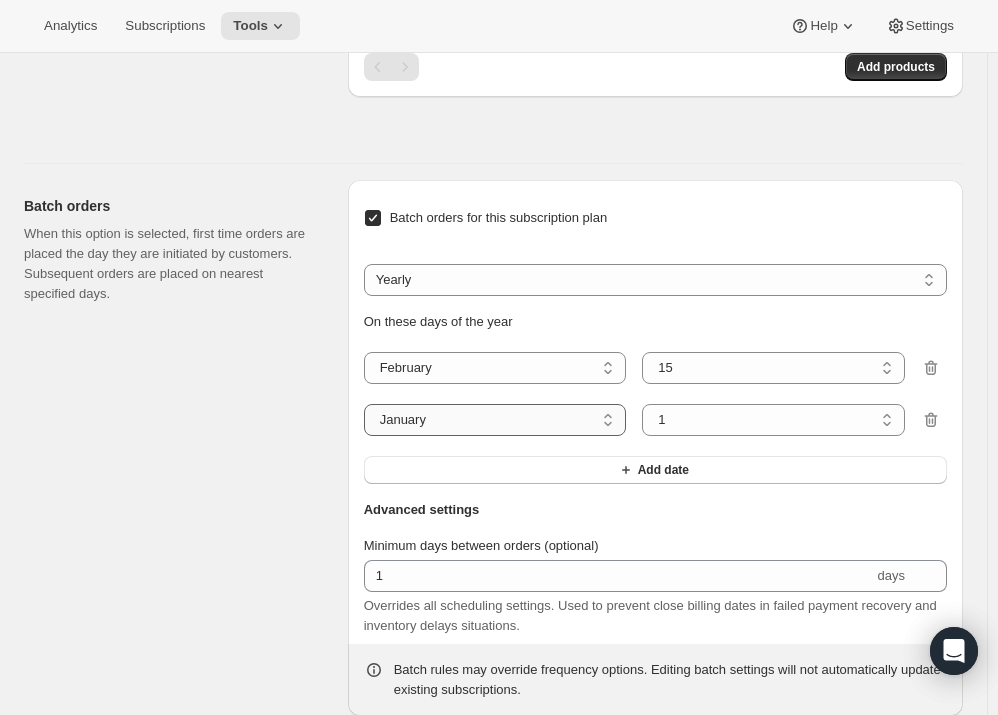 select on "5" 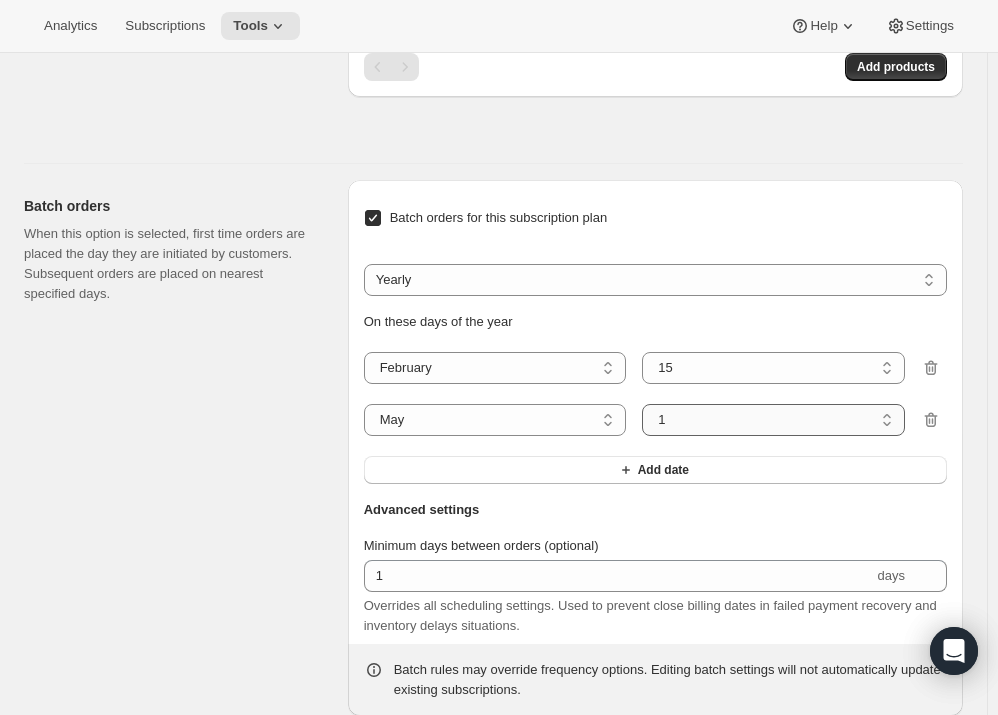click on "1 2 3 4 5 6 7 8 9 10 11 12 13 14 15 16 17 18 19 20 21 22 23 24 25 26 27 28 29 30 31" 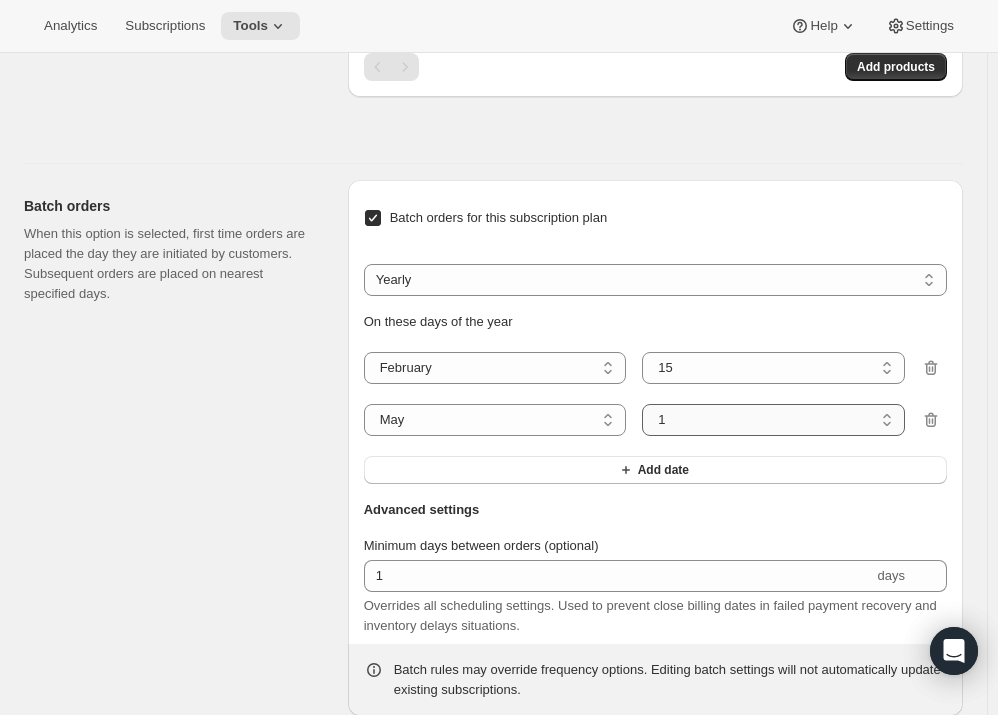 select on "15" 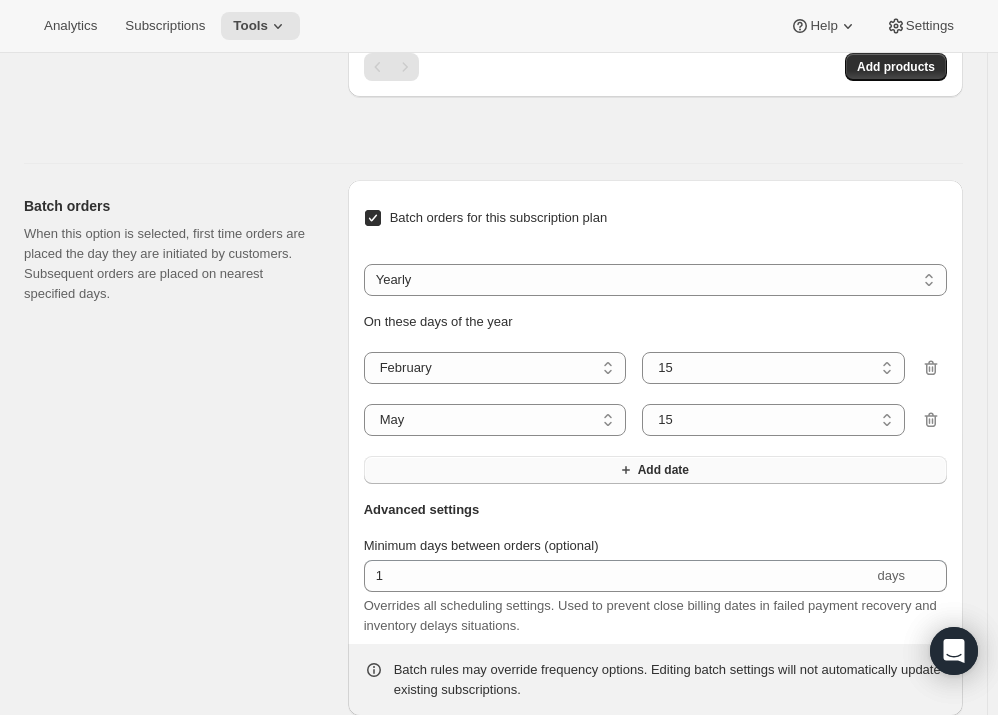 click on "Add date" 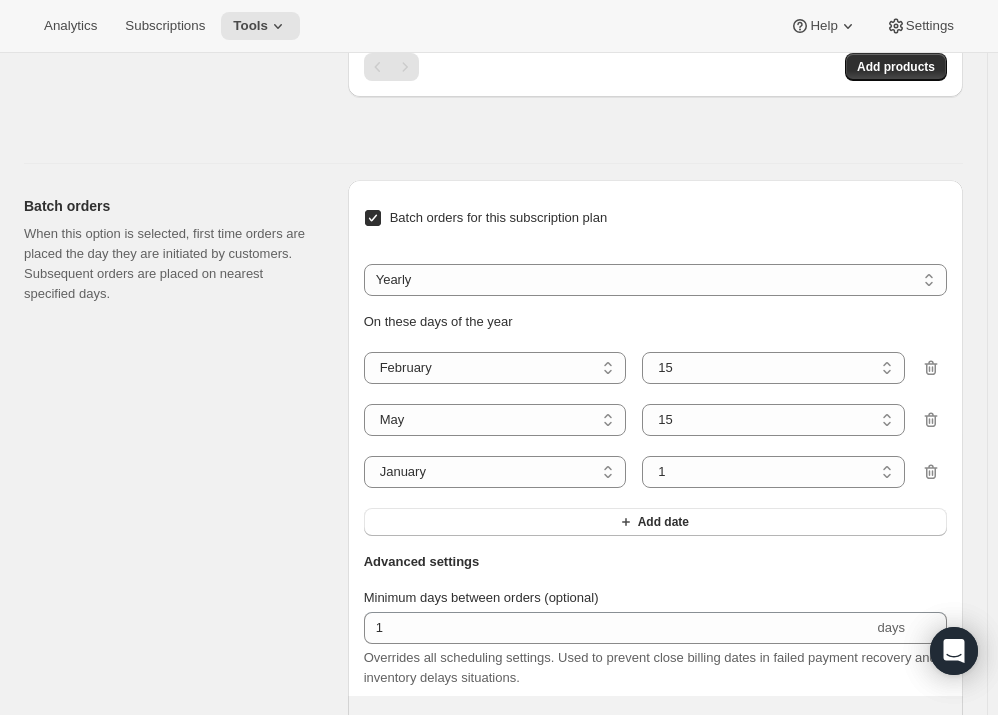 click on "On these days of the year January February March April May June July August September October November December February 1 2 3 4 5 6 7 8 9 10 11 12 13 14 15 16 17 18 19 20 21 22 23 24 25 26 27 28 15 January February March April May June July August September October November December May 1 2 3 4 5 6 7 8 9 10 11 12 13 14 15 16 17 18 19 20 21 22 23 24 25 26 27 28 29 30 31 15 January February March April May June July August September October November December January 1 2 3 4 5 6 7 8 9 10 11 12 13 14 15 16 17 18 19 20 21 22 23 24 25 26 27 28 29 30 31 1 Add date" 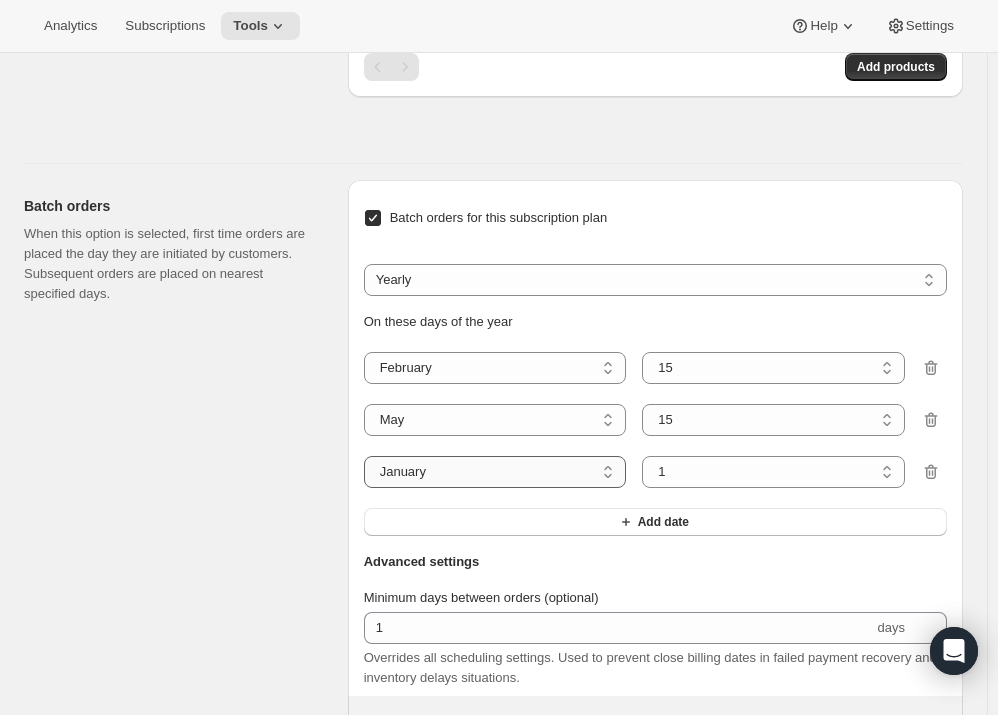 click on "January February March April May June July August September October November December" 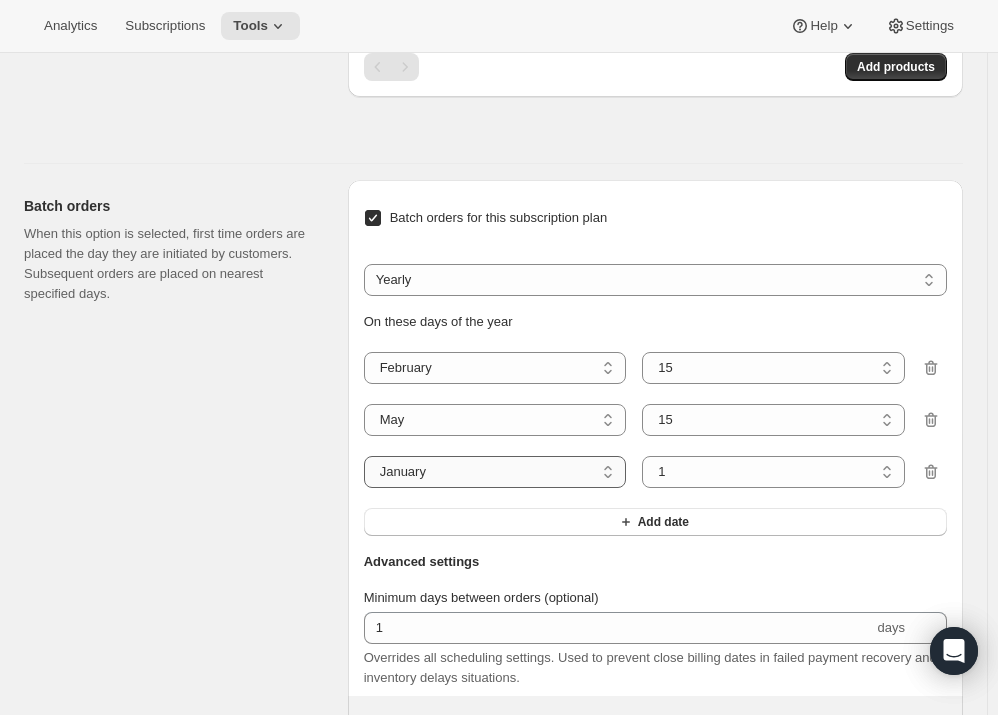 select on "8" 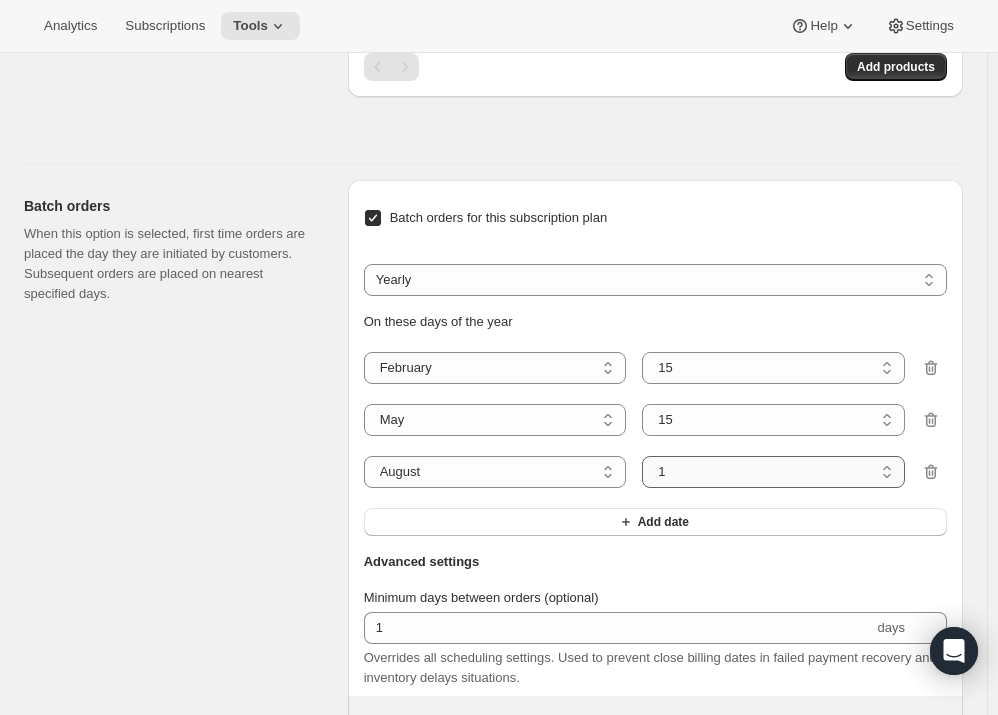 click on "1 2 3 4 5 6 7 8 9 10 11 12 13 14 15 16 17 18 19 20 21 22 23 24 25 26 27 28 29 30 31" 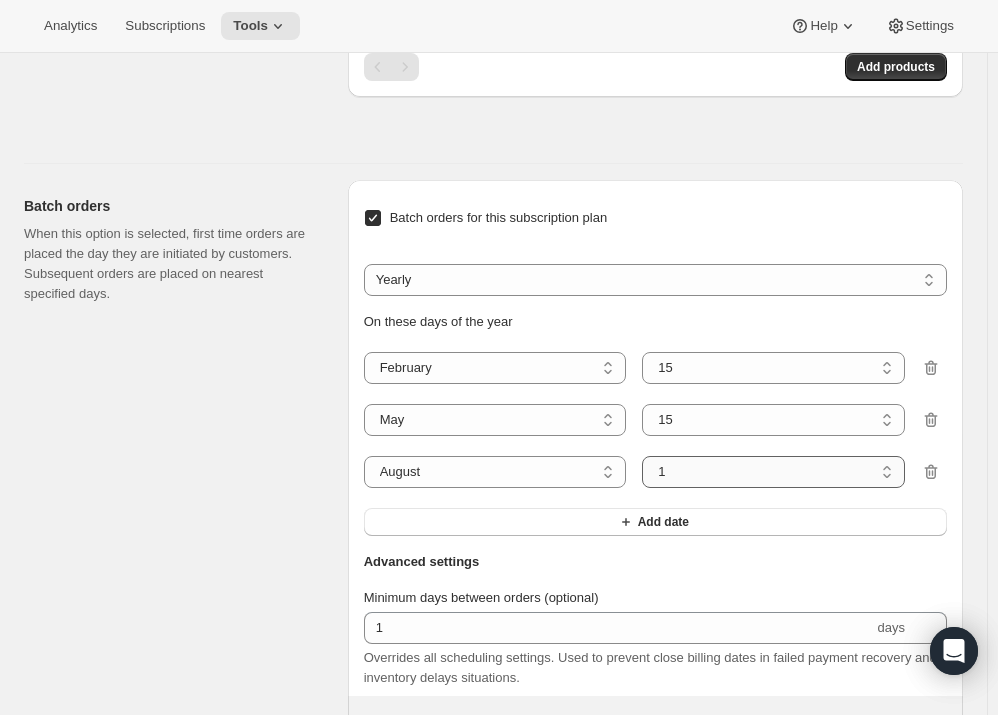 select on "15" 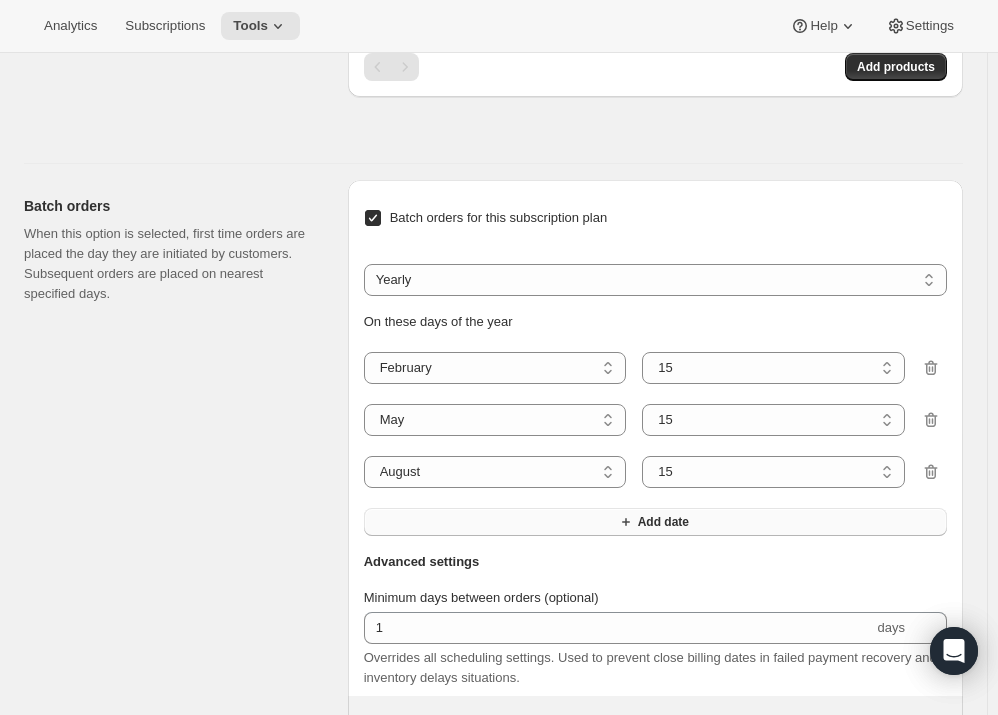 click on "Add date" 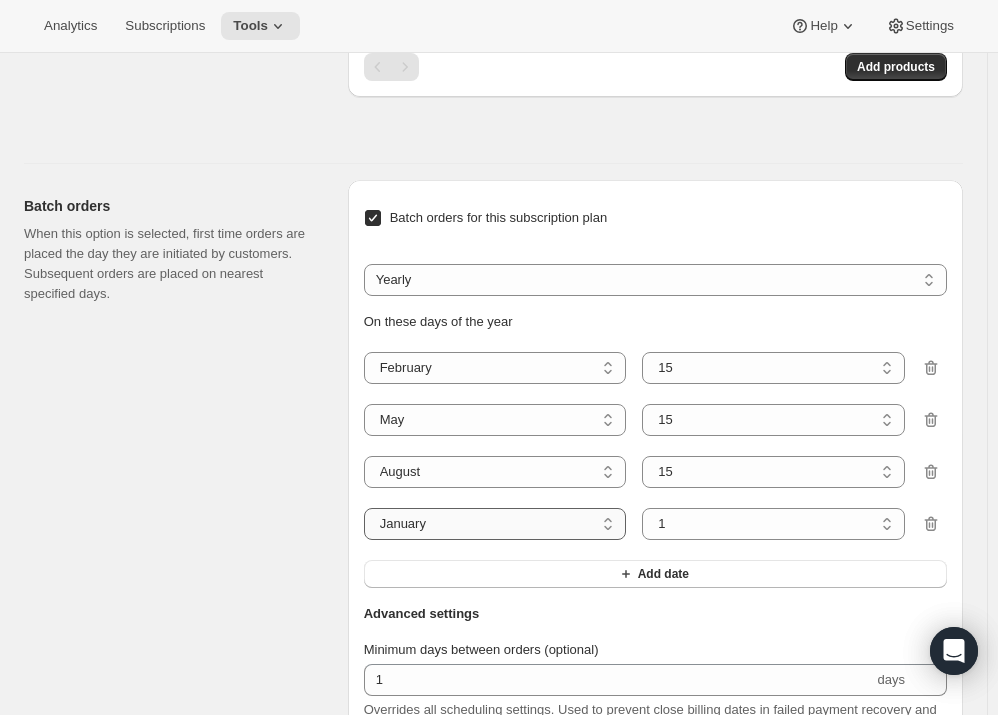 click on "January February March April May June July August September October November December" 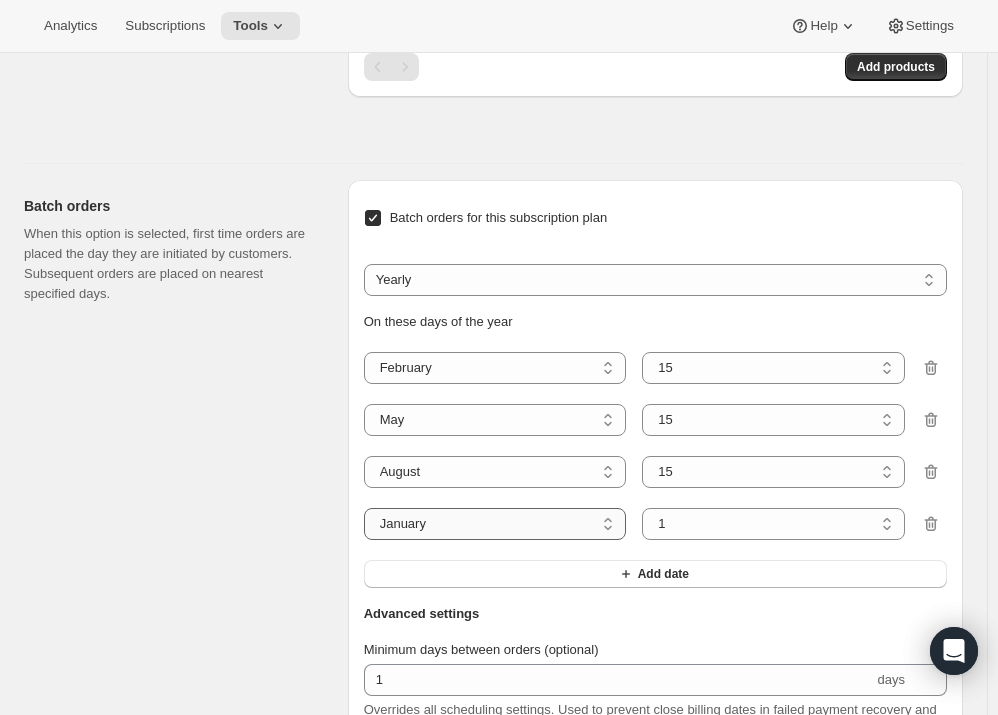 select on "11" 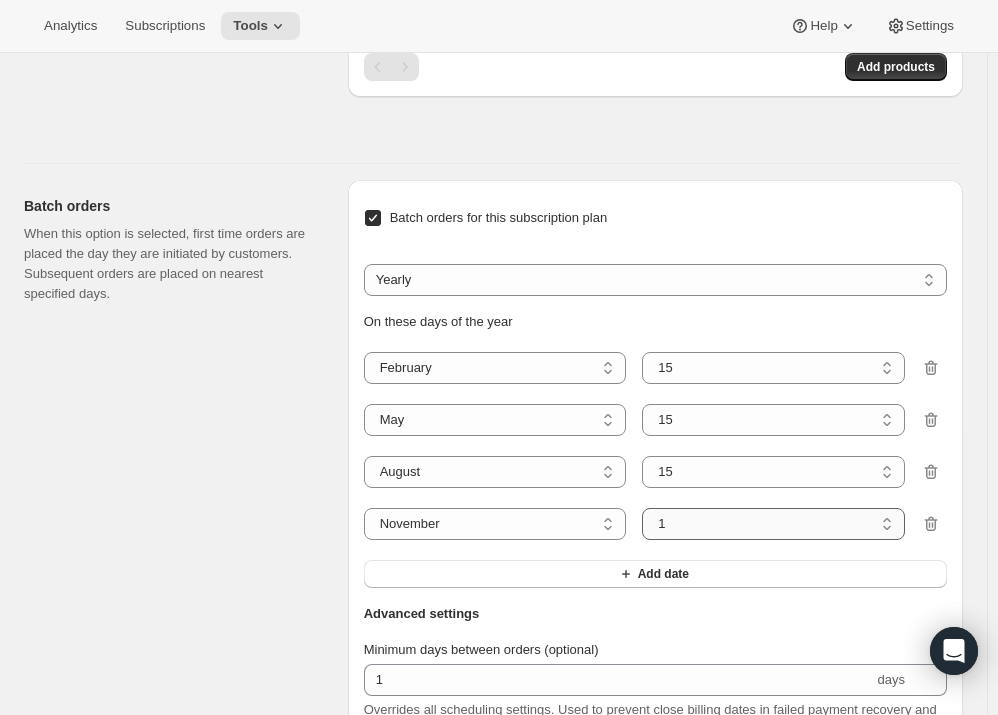 click on "1 2 3 4 5 6 7 8 9 10 11 12 13 14 15 16 17 18 19 20 21 22 23 24 25 26 27 28 29 30" 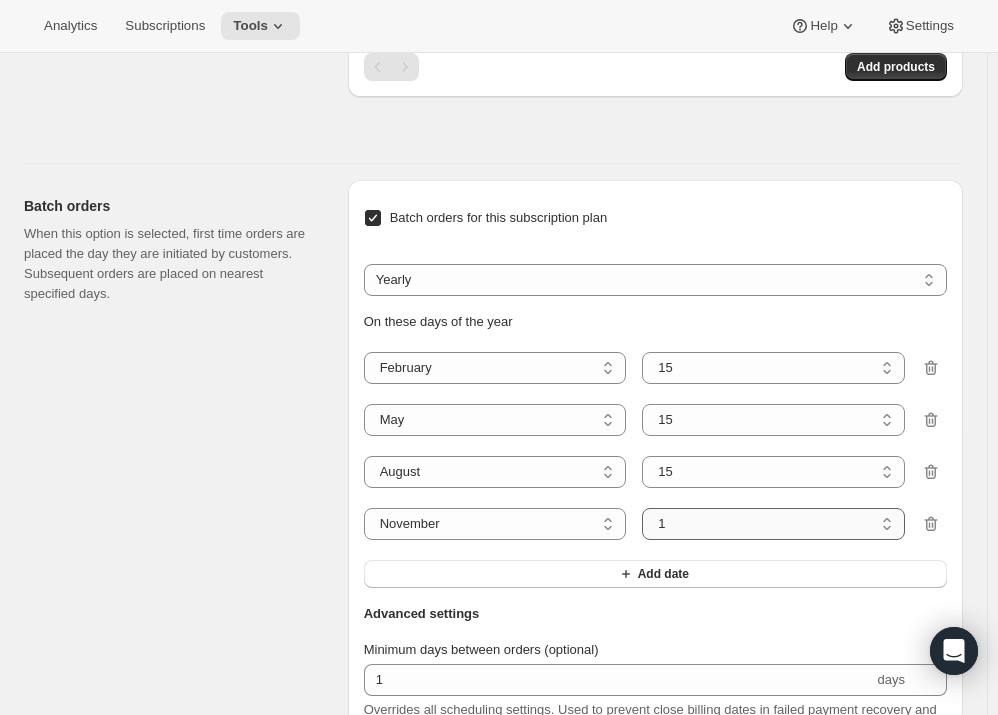 select on "15" 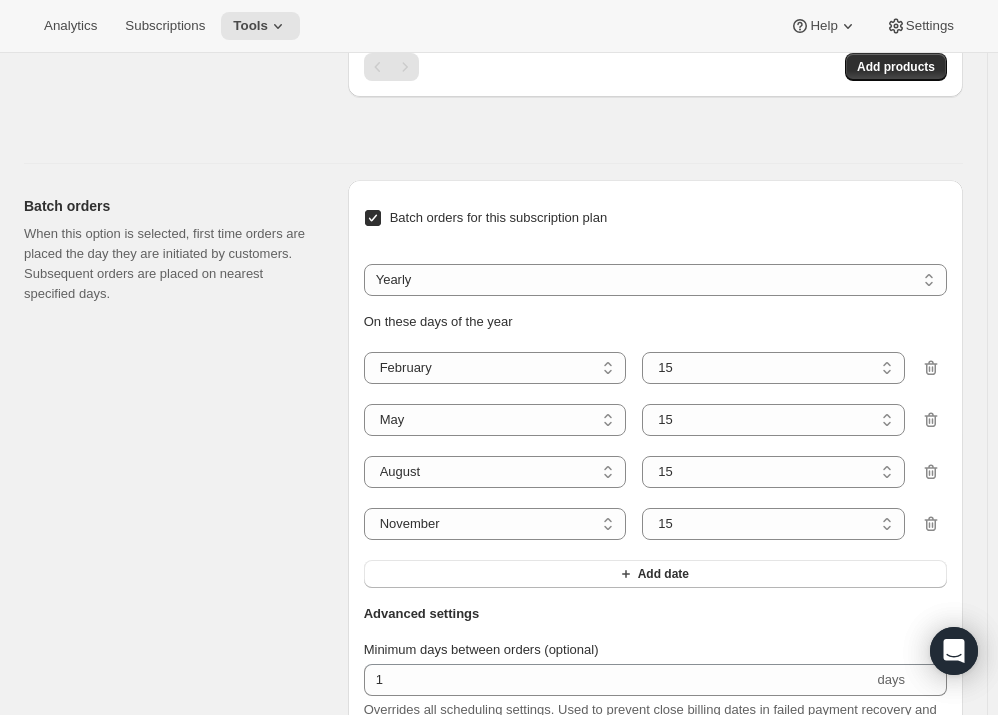 click on "On these days of the year" 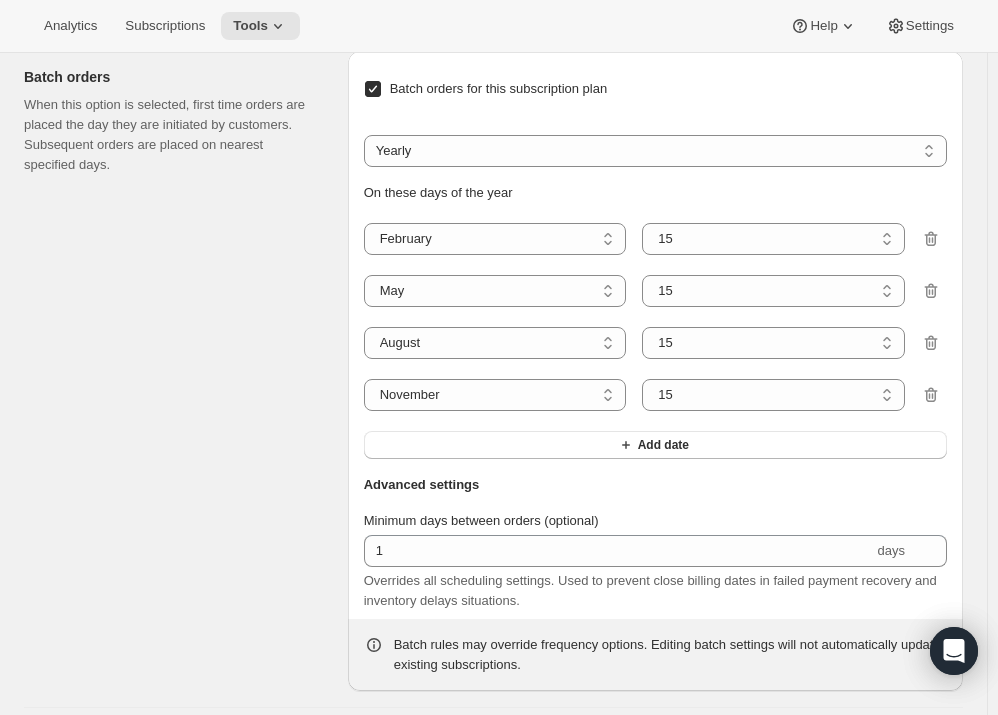 scroll, scrollTop: 2028, scrollLeft: 0, axis: vertical 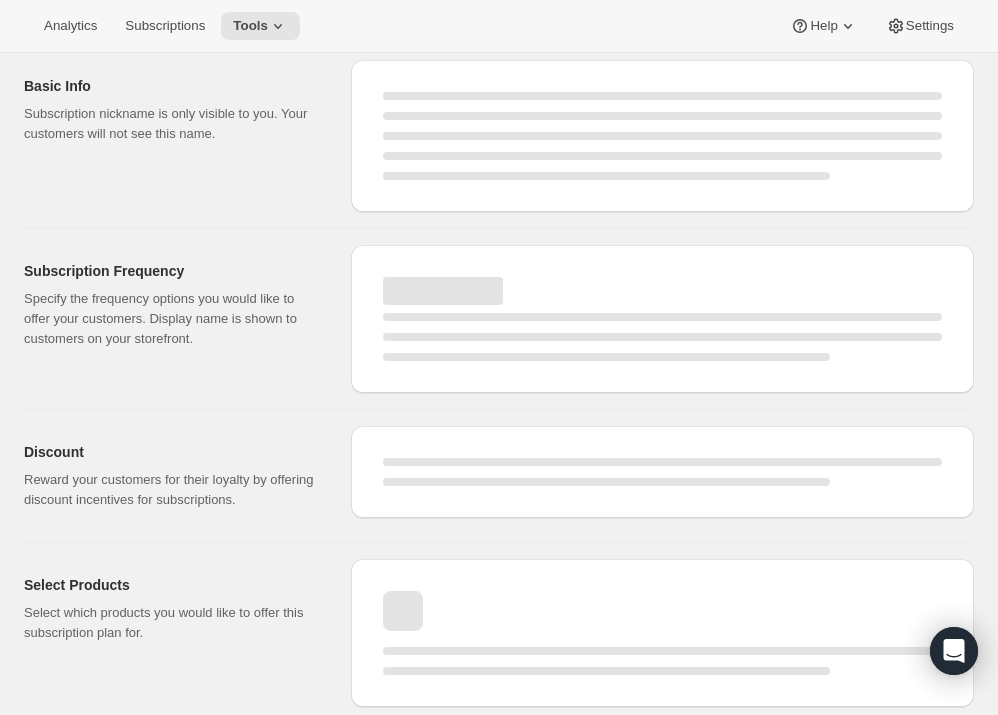 select on "MONTH" 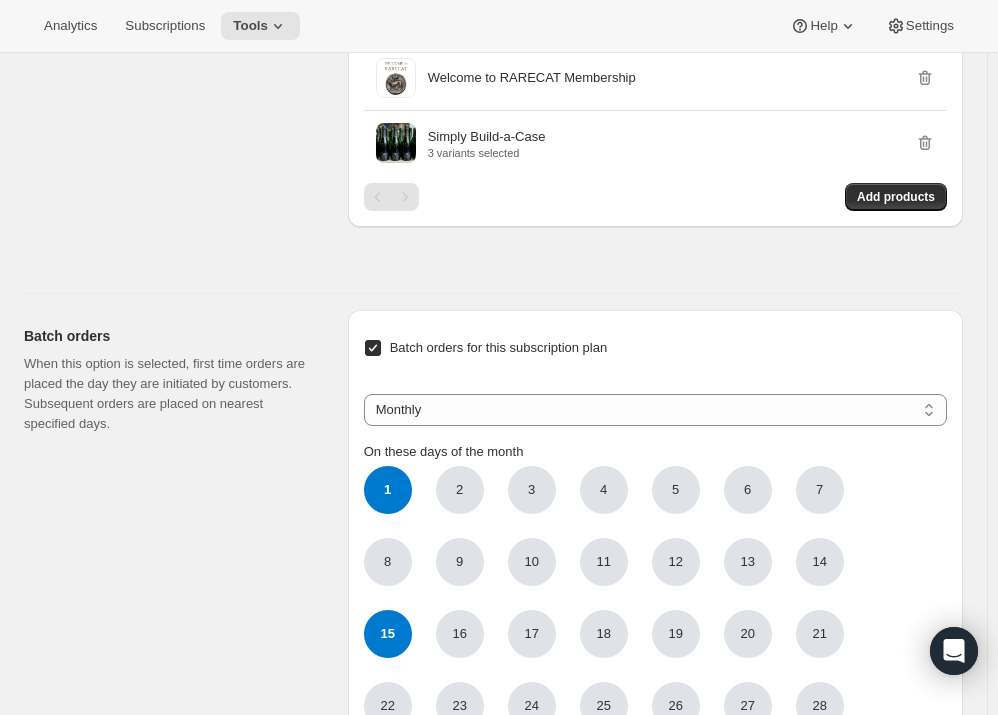 select on "YEARDAY" 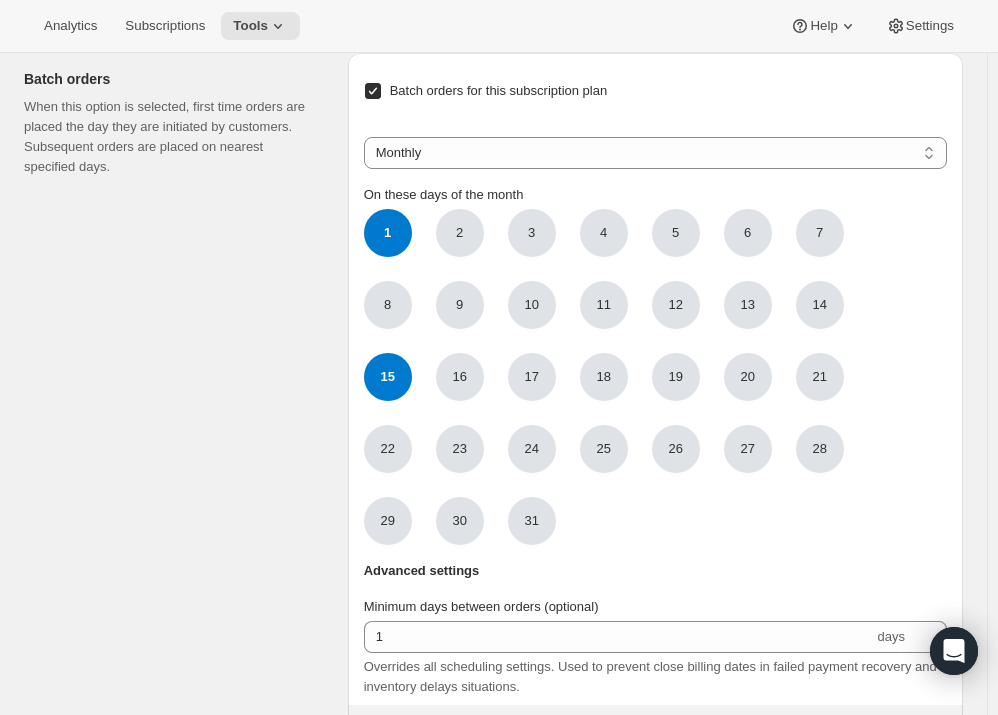 select on "2" 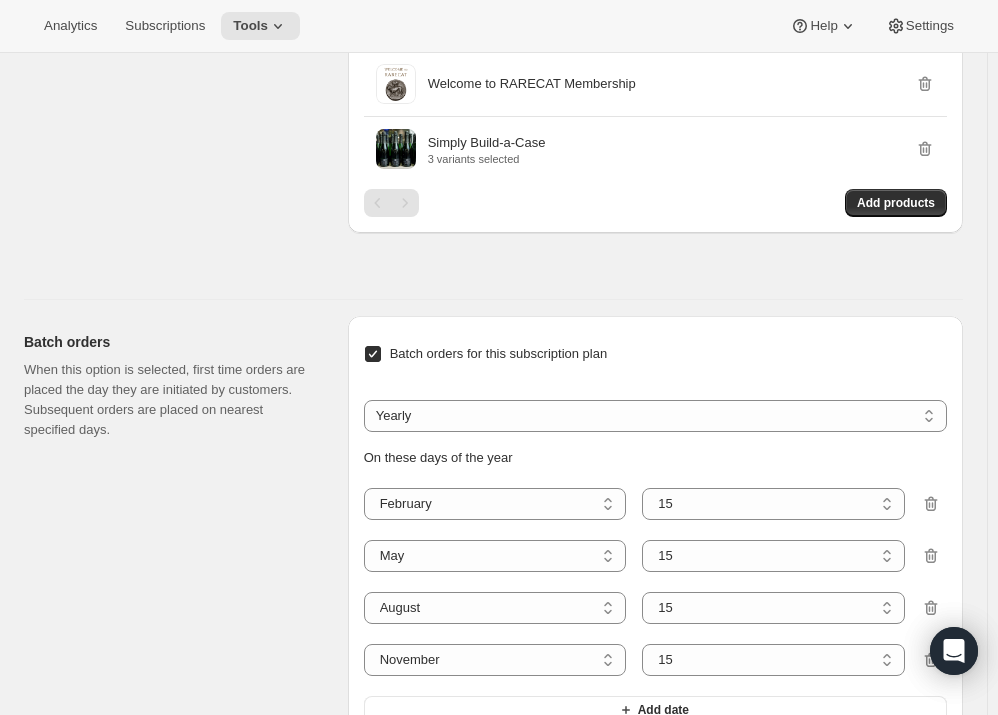 scroll, scrollTop: 1846, scrollLeft: 0, axis: vertical 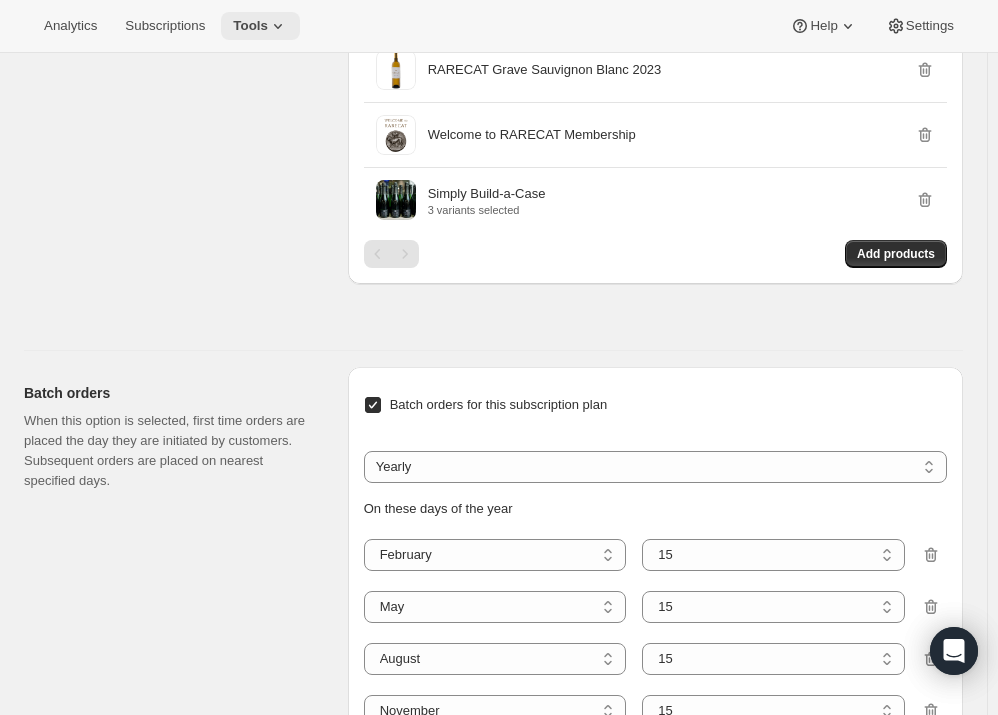click on "Tools" 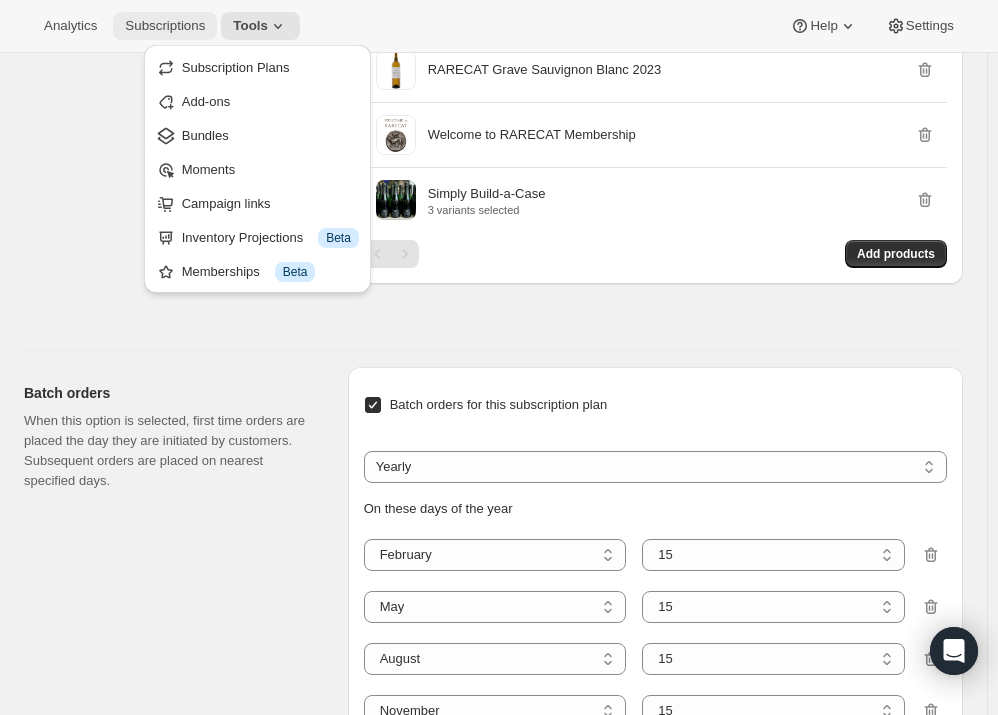 click on "Subscriptions" 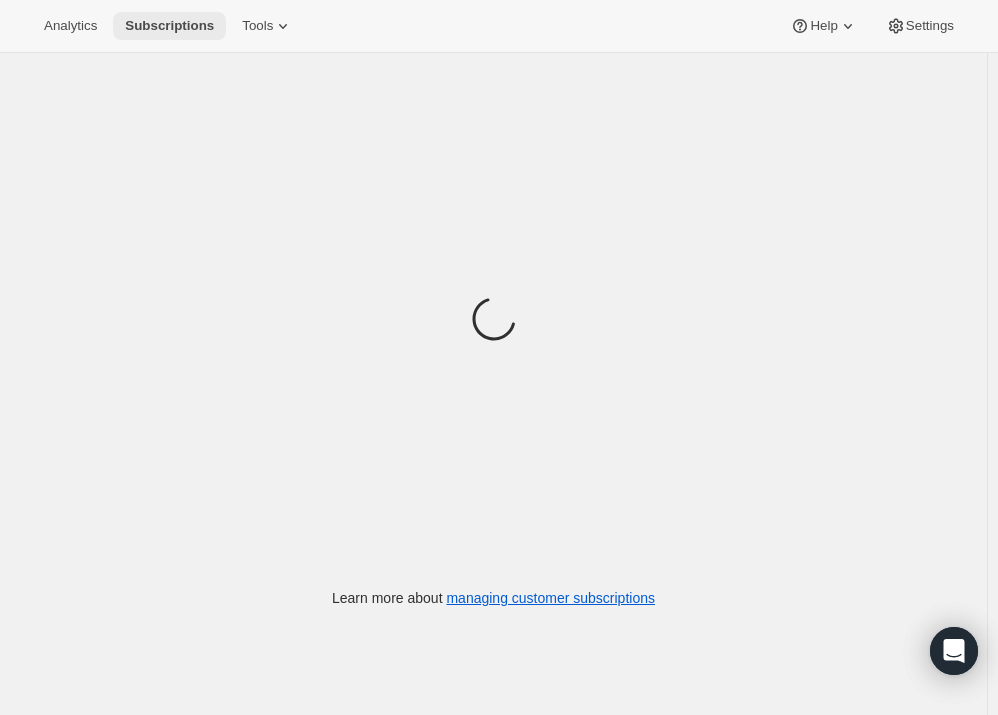 scroll, scrollTop: 0, scrollLeft: 0, axis: both 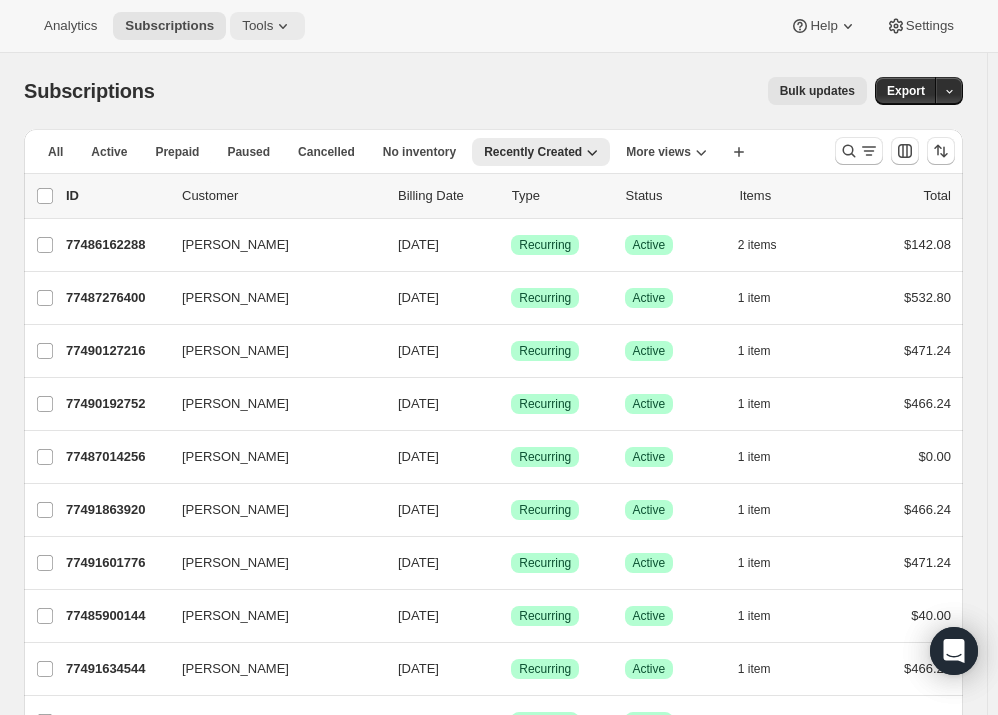 click on "Tools" 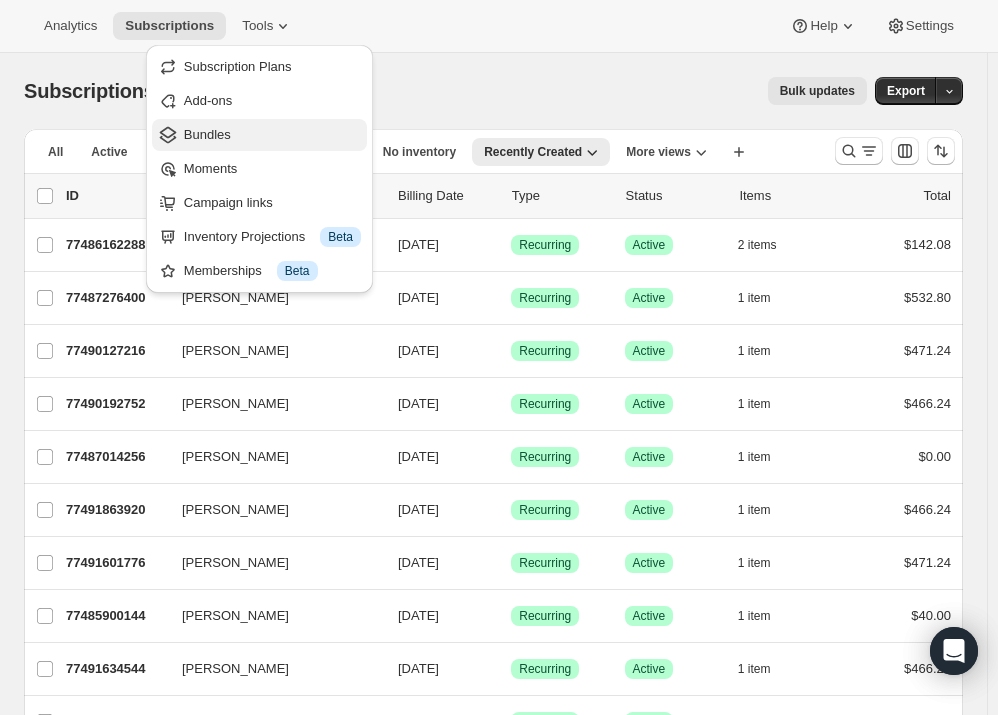 click on "Bundles" 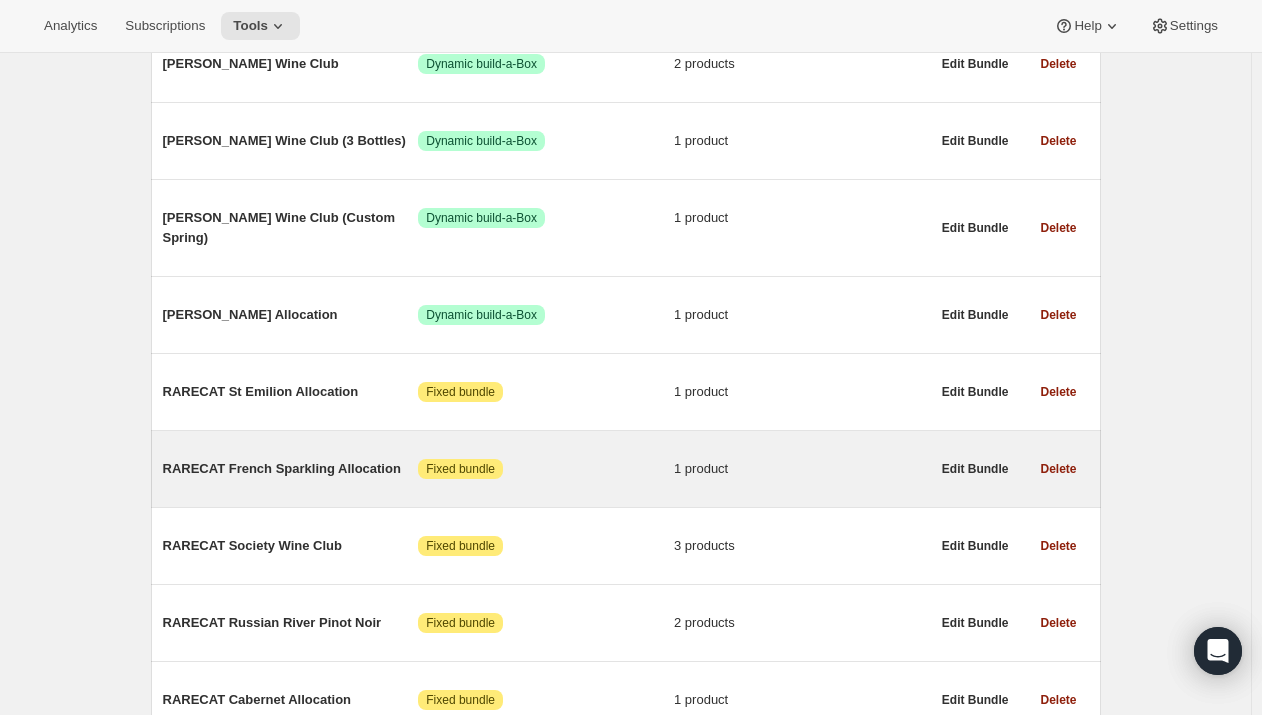 scroll, scrollTop: 431, scrollLeft: 0, axis: vertical 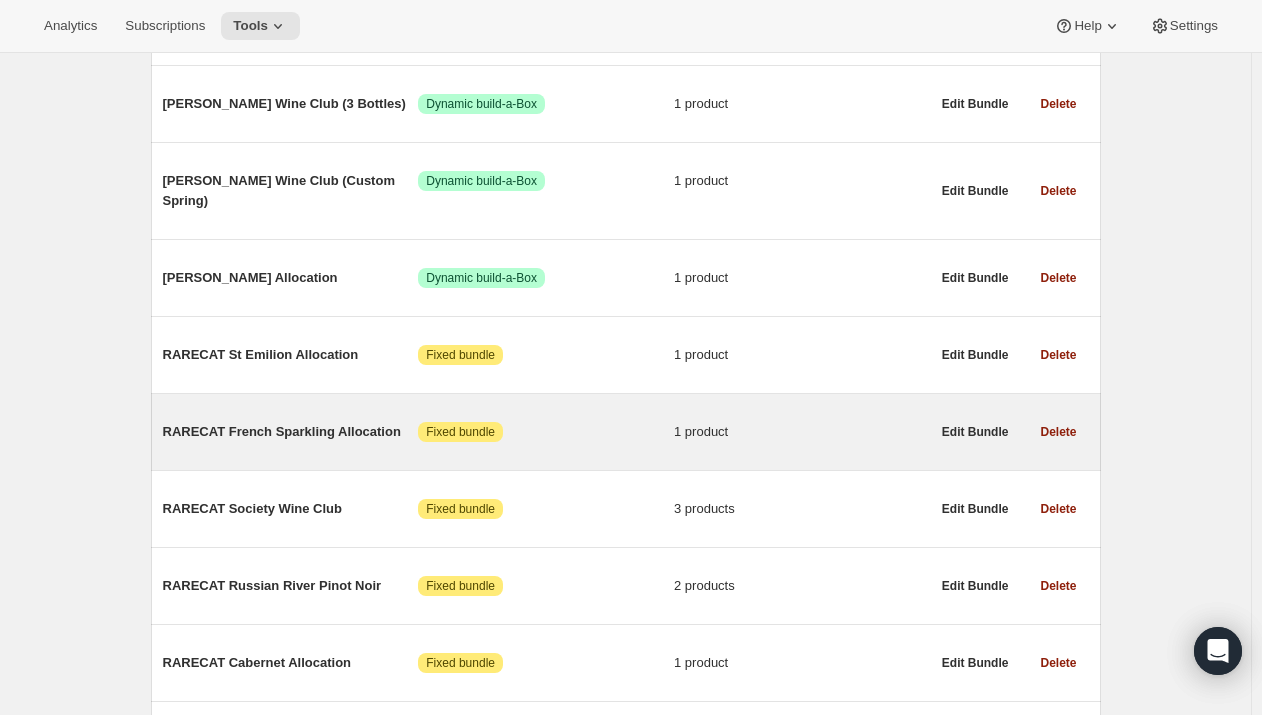 click on "RARECAT French Sparkling Allocation" 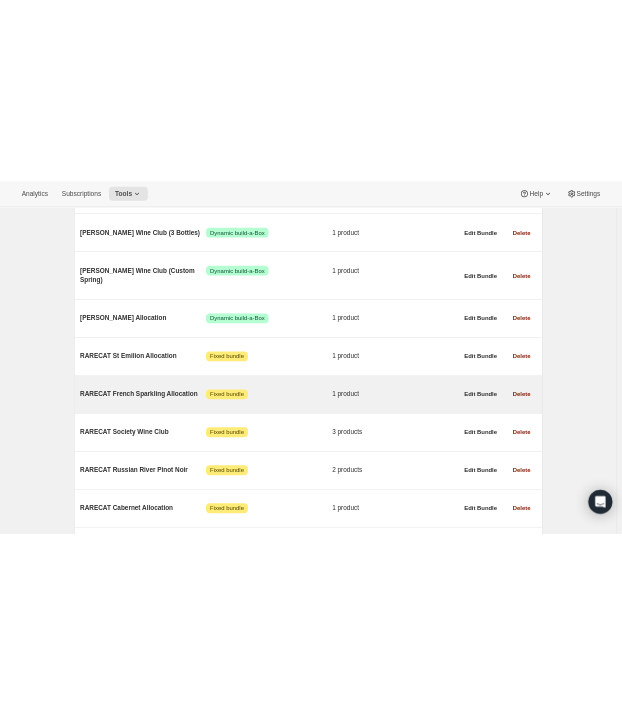 scroll, scrollTop: 0, scrollLeft: 0, axis: both 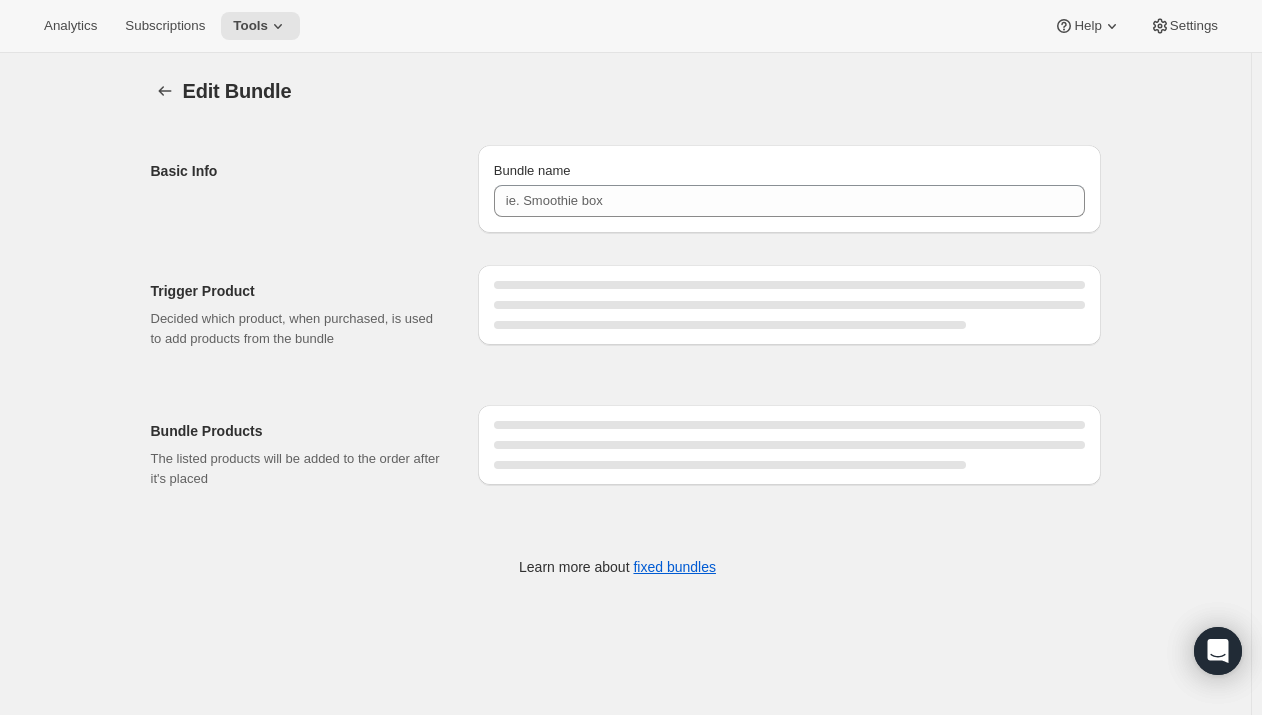 type on "RARECAT French Sparkling Allocation" 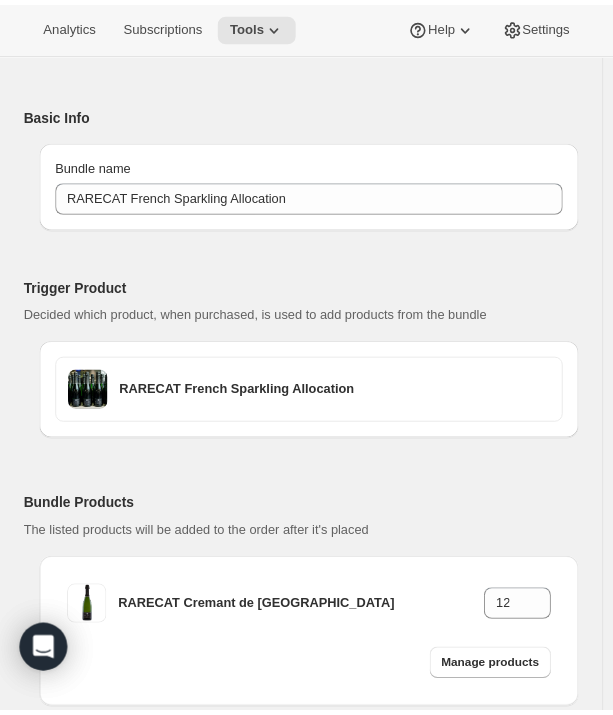 scroll, scrollTop: 90, scrollLeft: 0, axis: vertical 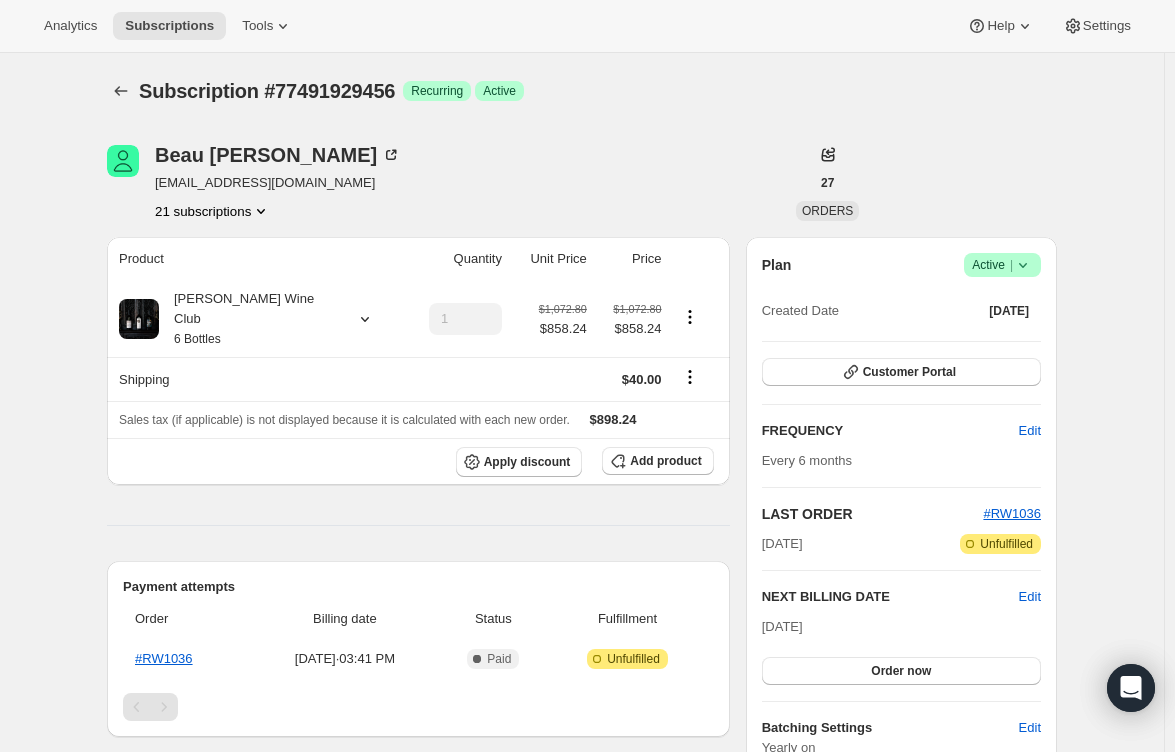 click on "[PERSON_NAME] [EMAIL_ADDRESS][DOMAIN_NAME] 21 subscriptions" at bounding box center [439, 183] 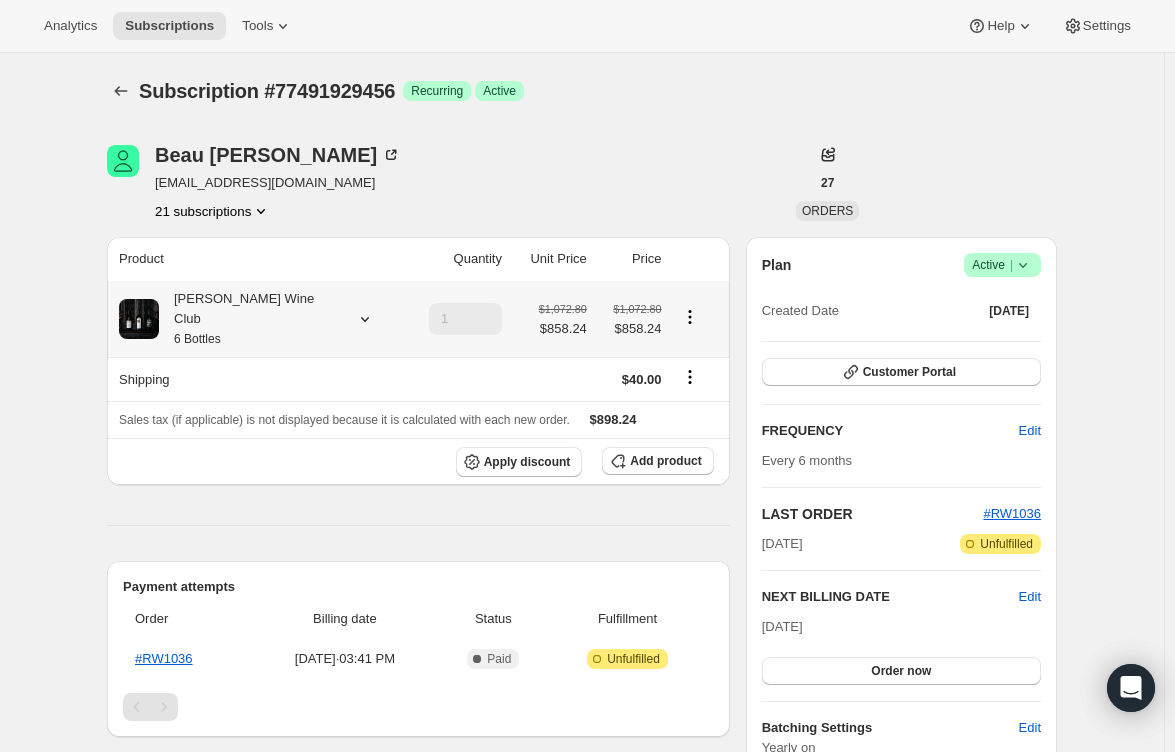 click 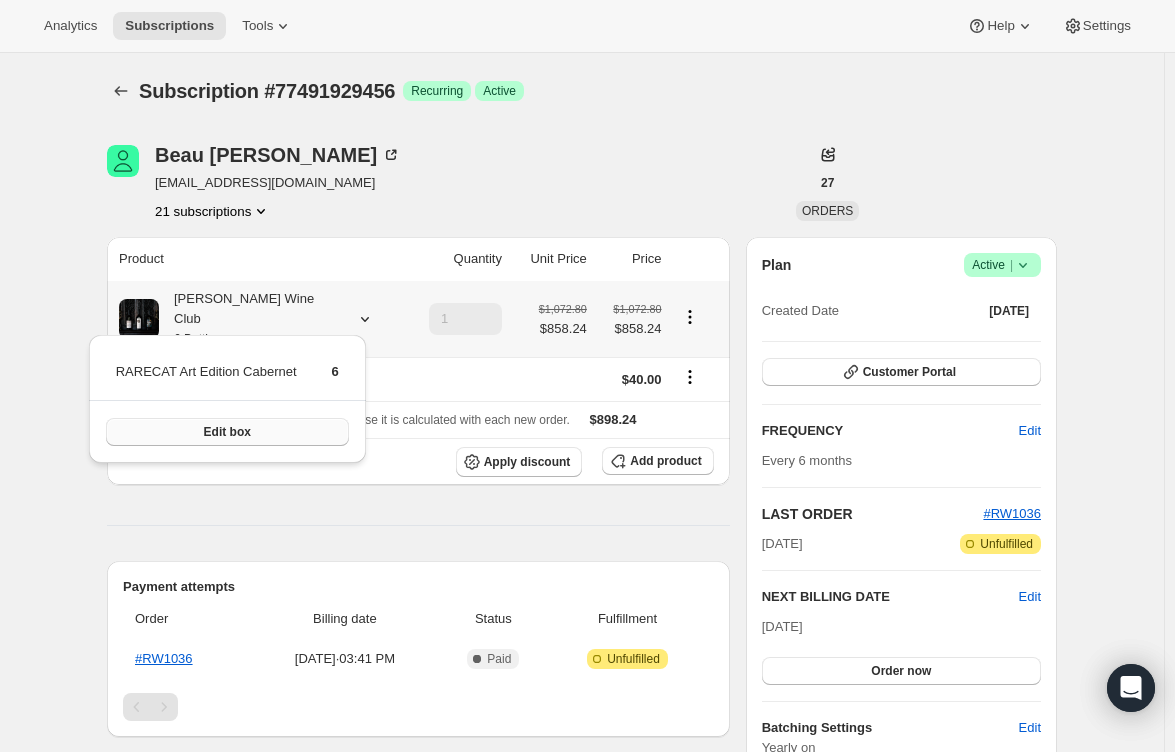 click on "Edit box" at bounding box center (227, 432) 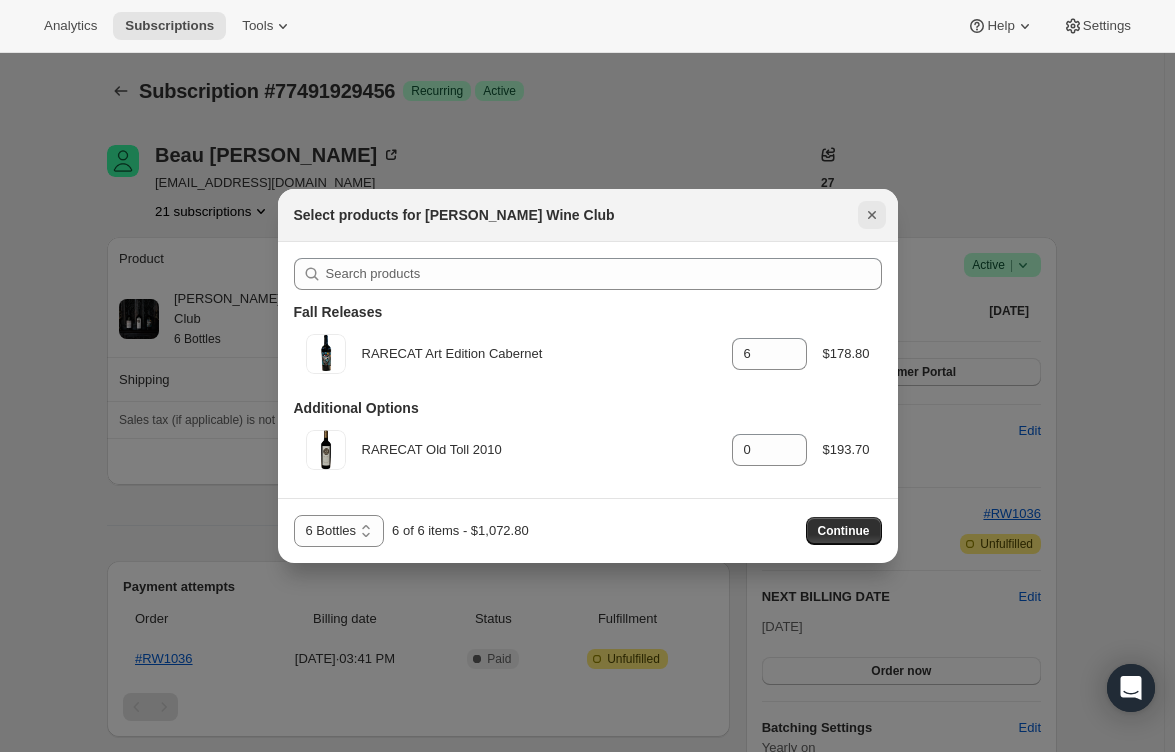click 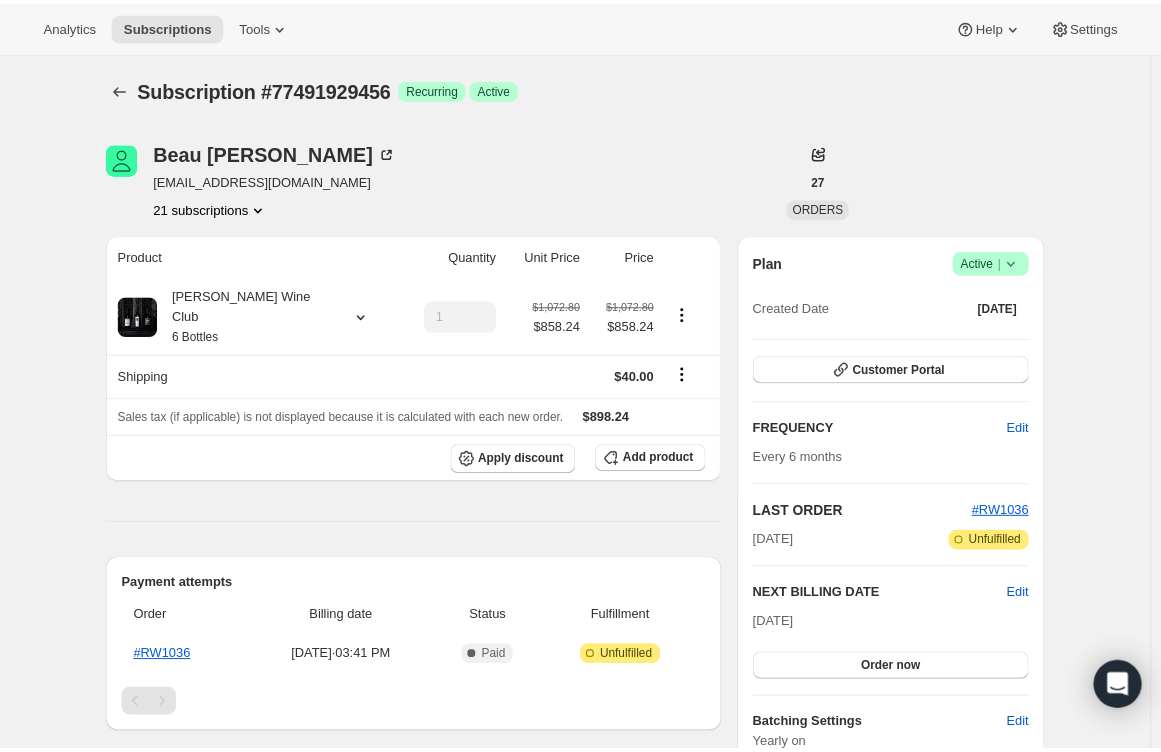 scroll, scrollTop: 0, scrollLeft: 0, axis: both 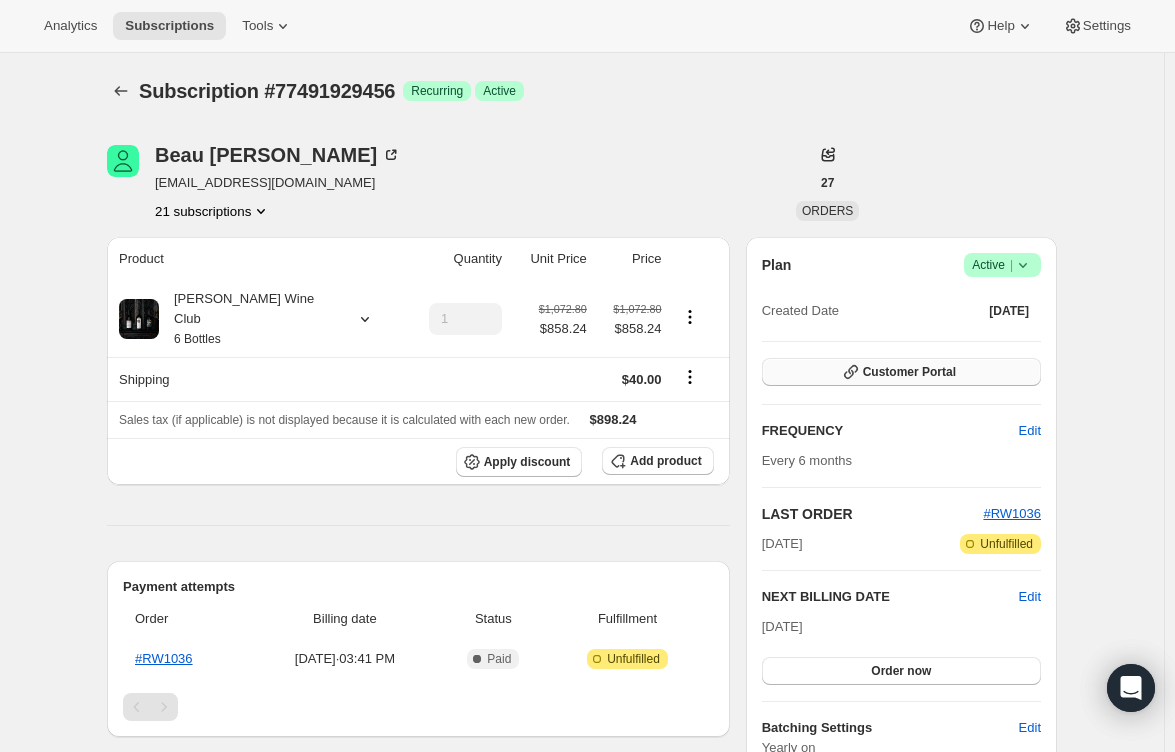 click on "Customer Portal" at bounding box center [909, 372] 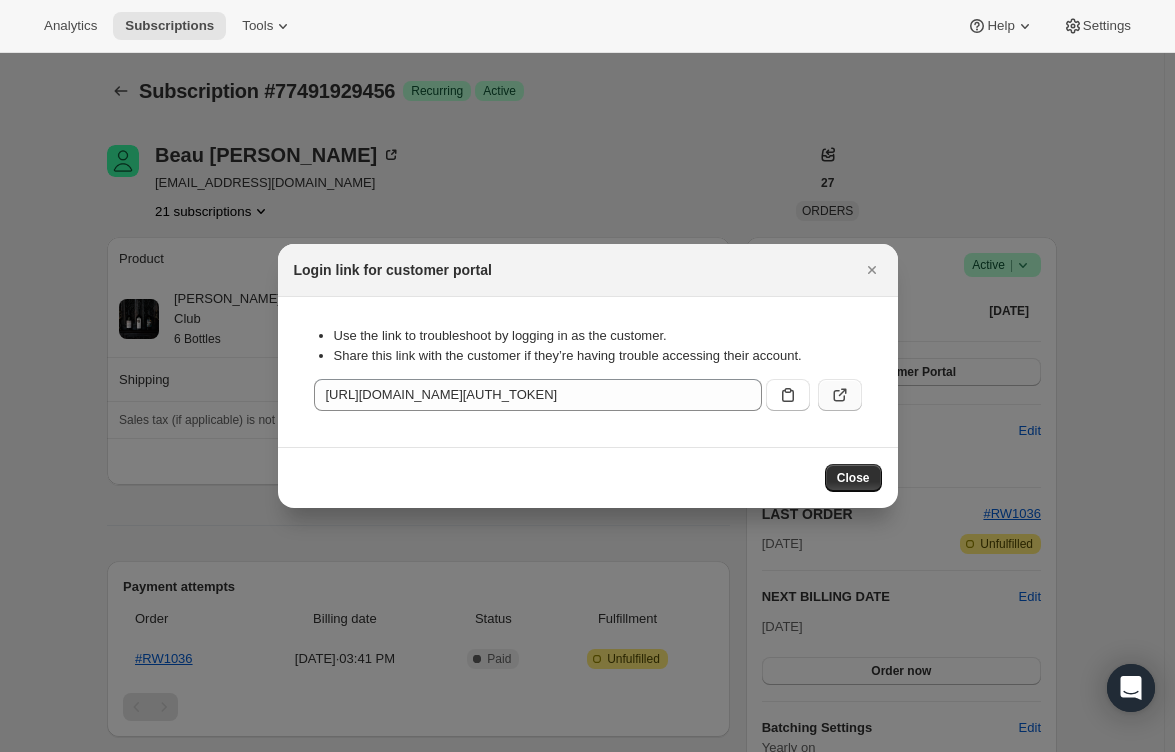 click at bounding box center (840, 395) 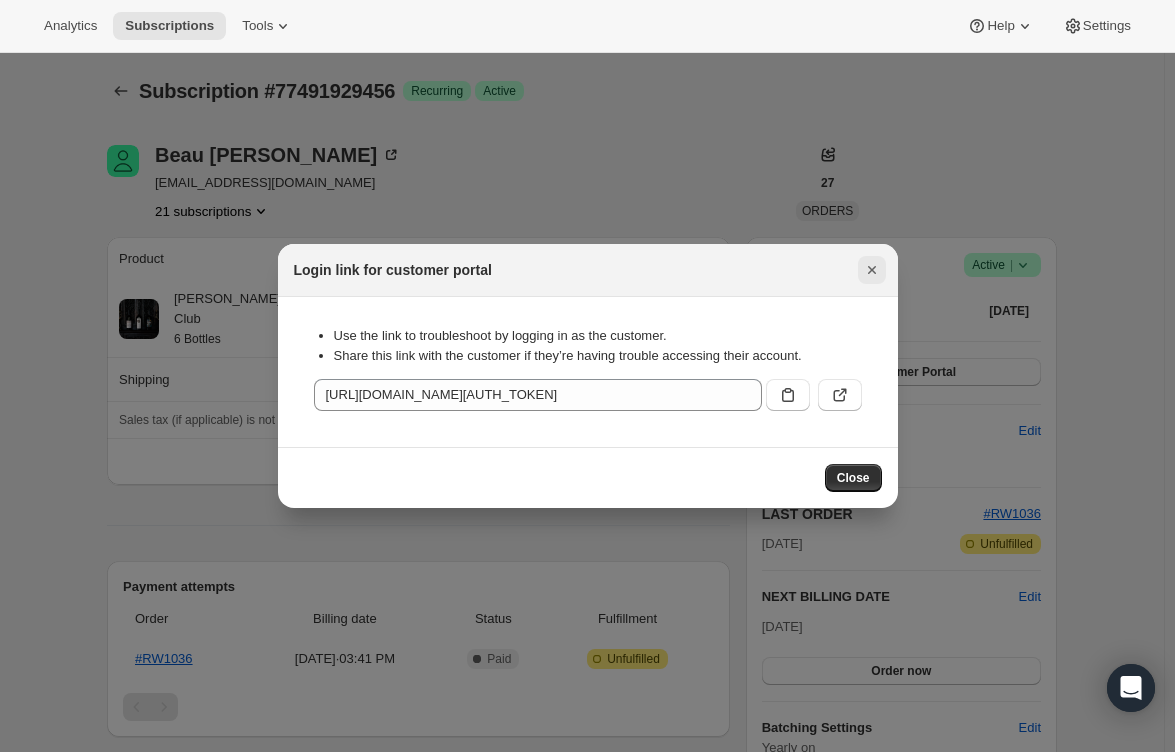 click 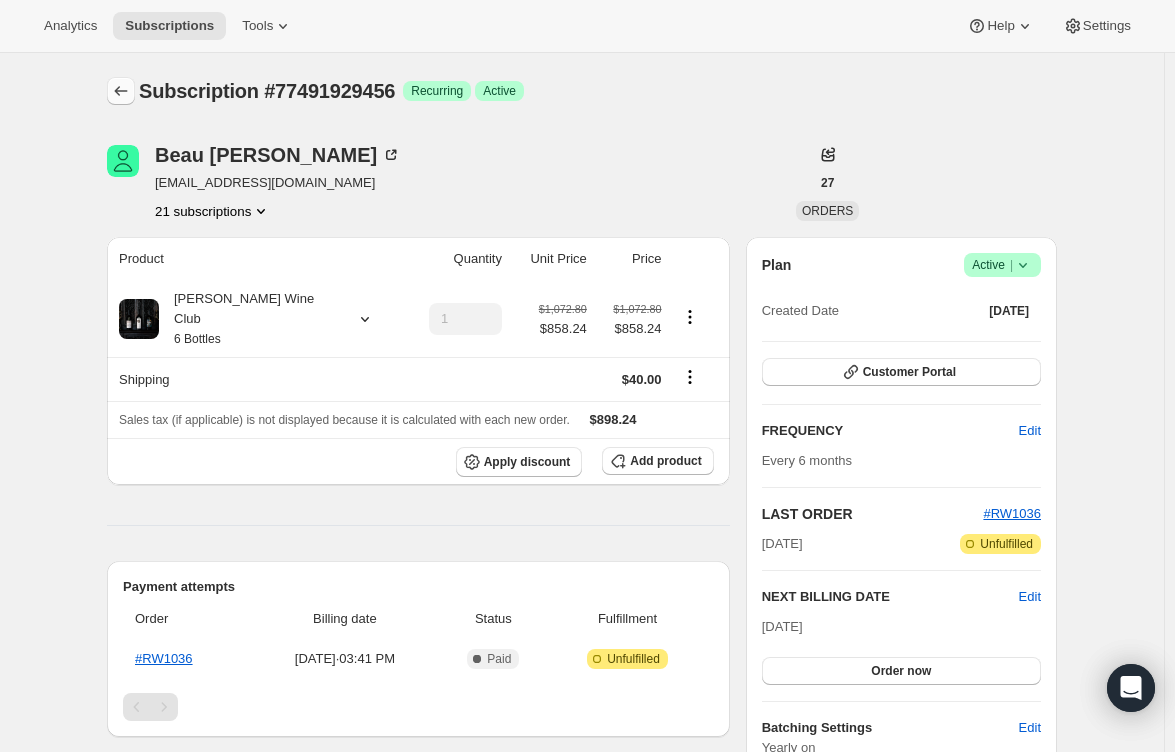 click at bounding box center (121, 91) 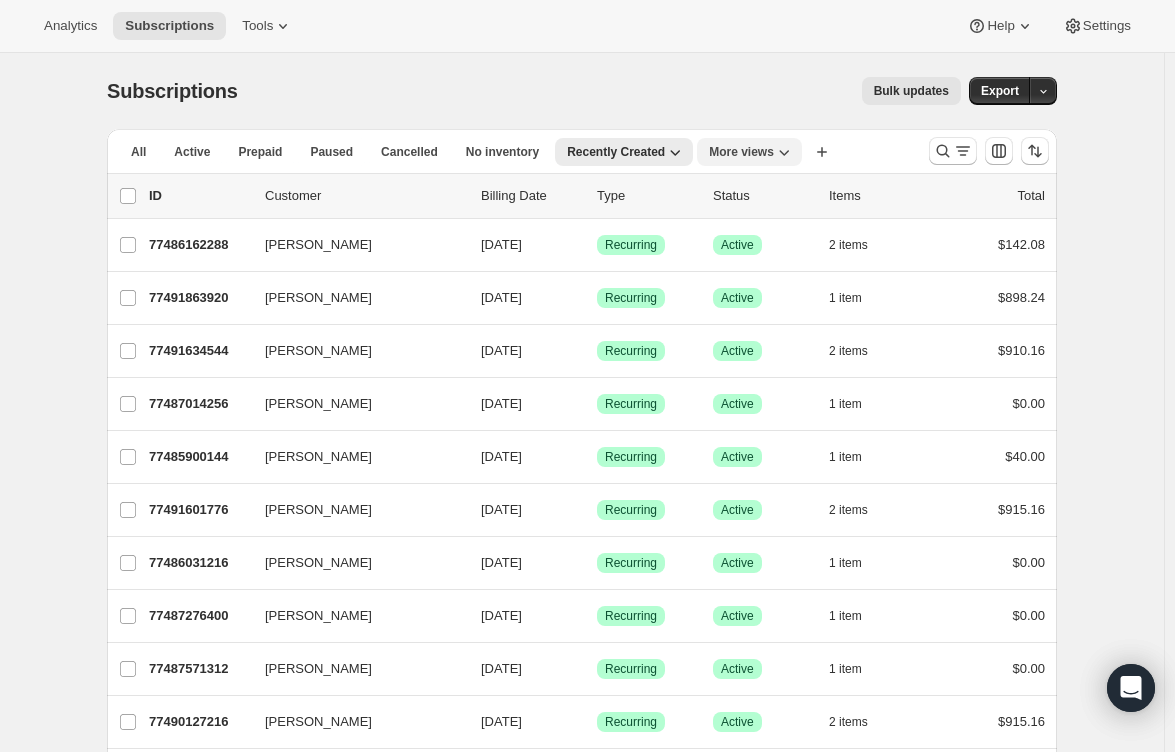 click on "More views" at bounding box center (749, 152) 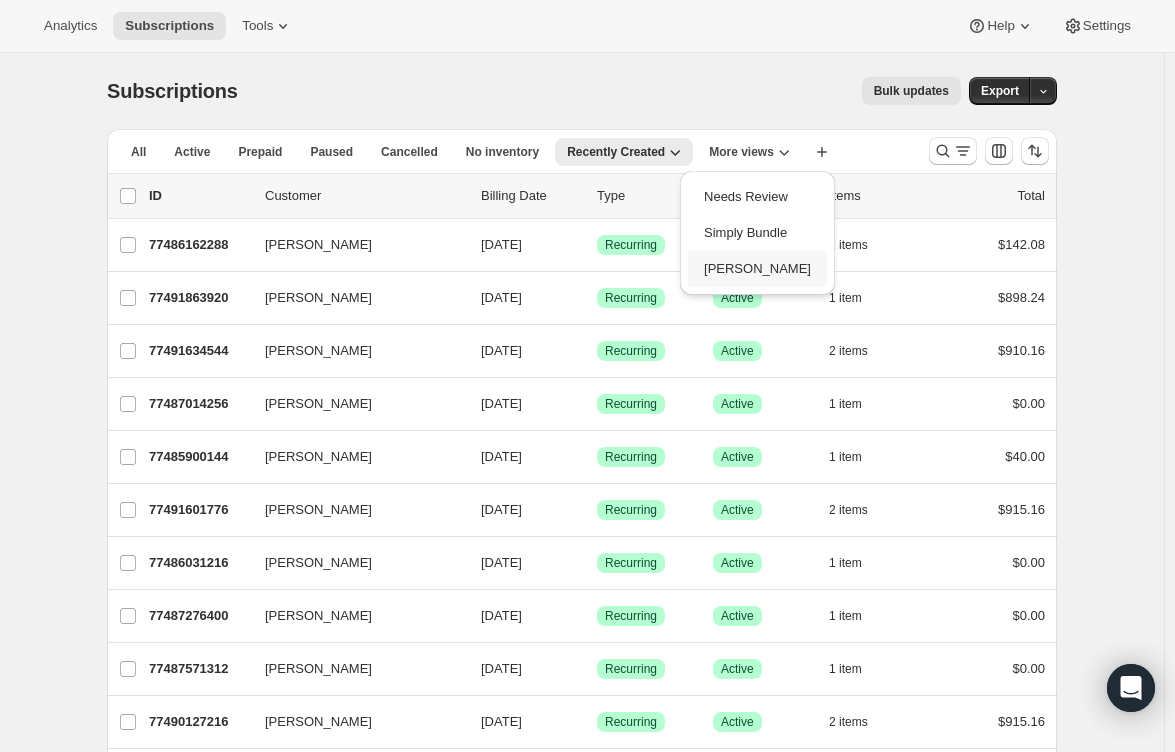 click on "[PERSON_NAME]" at bounding box center (757, 269) 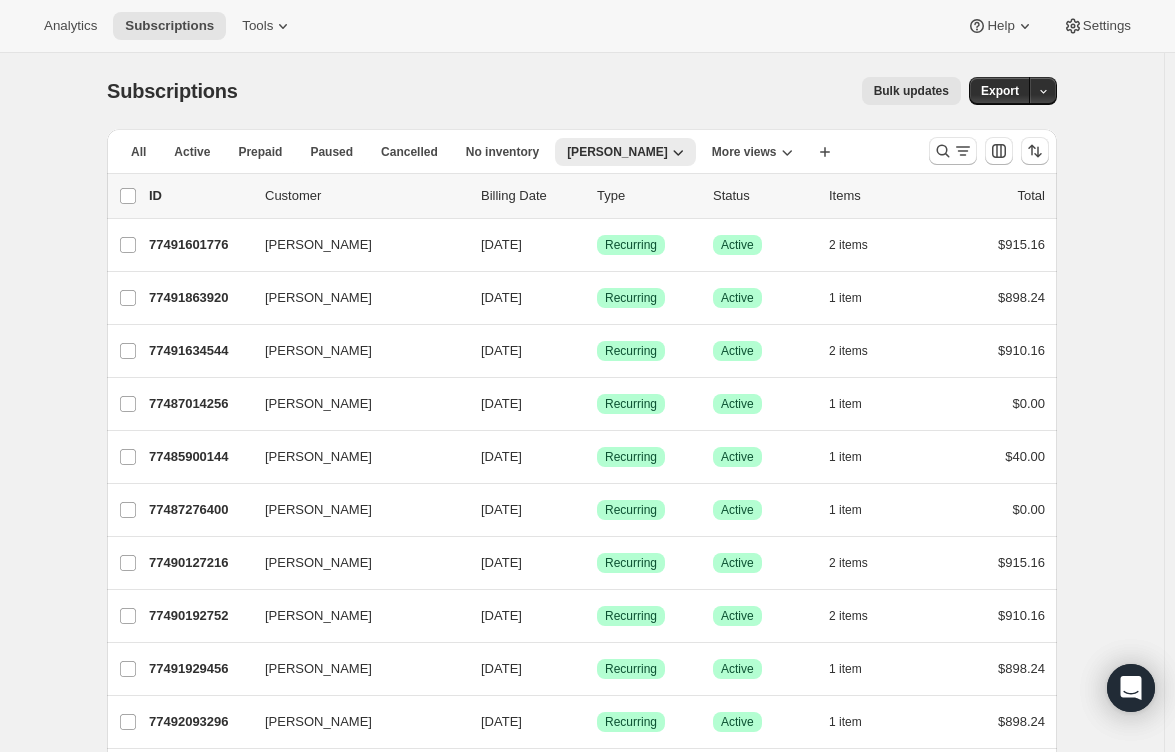 click on "Bulk updates" at bounding box center [611, 91] 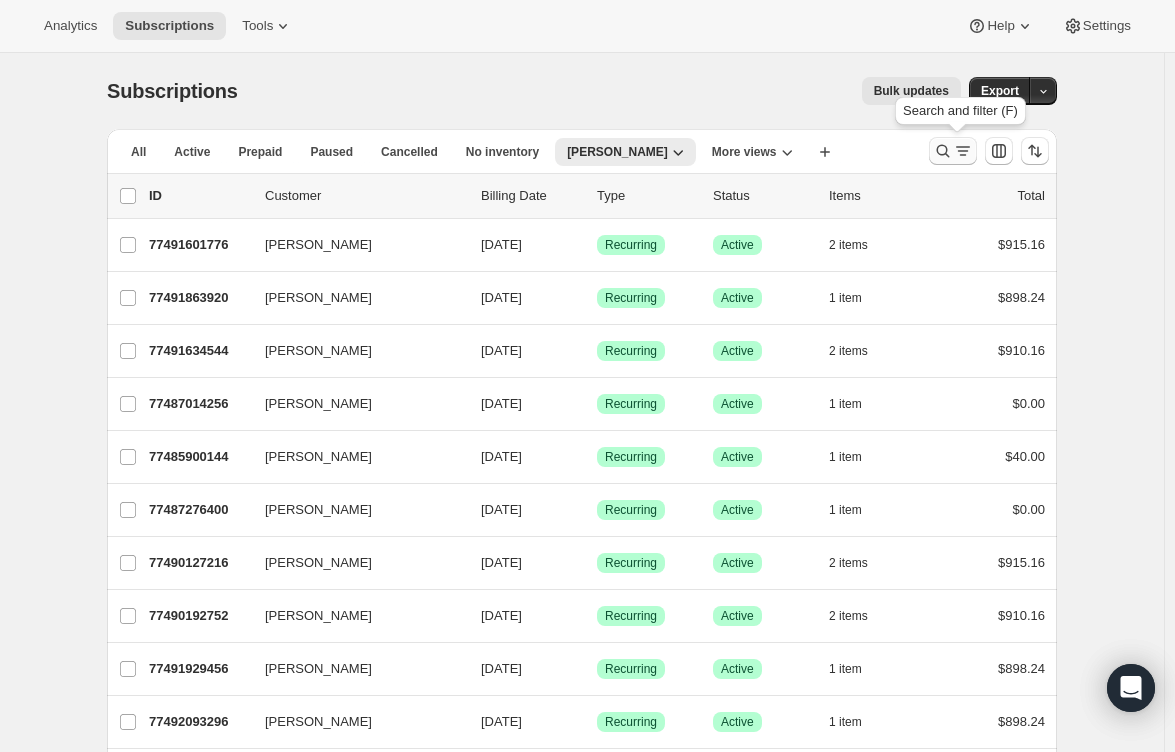 click 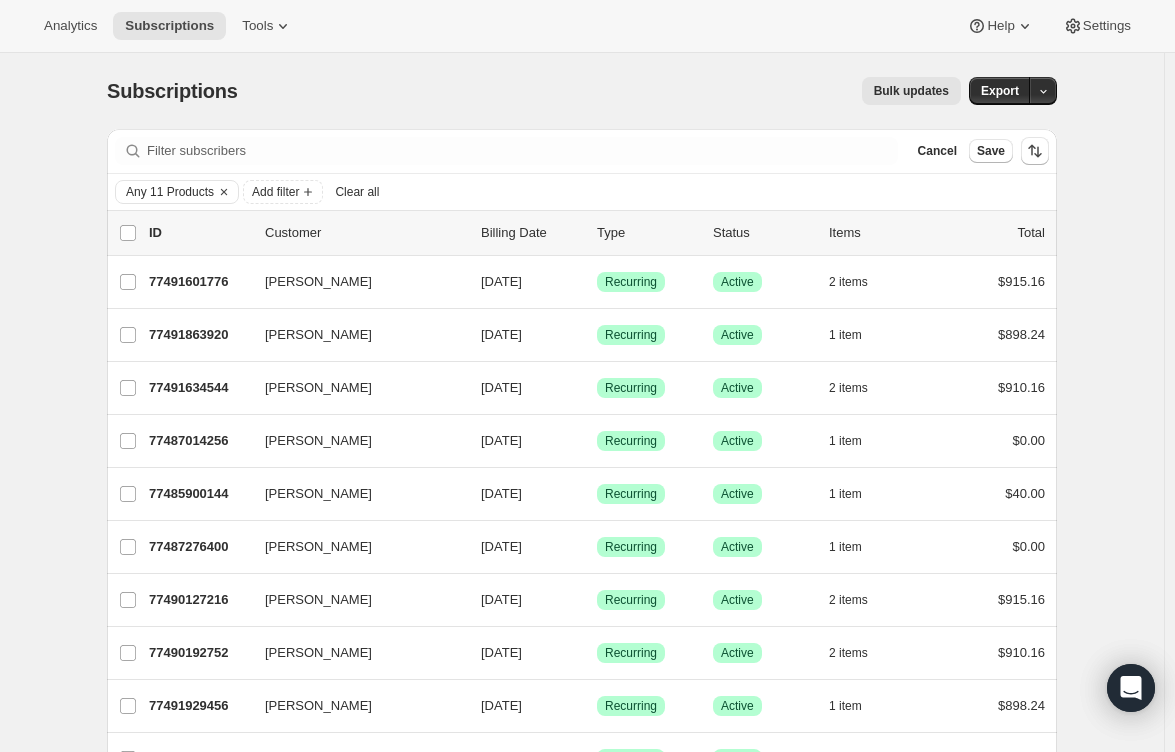 click on "Bulk updates" at bounding box center (611, 91) 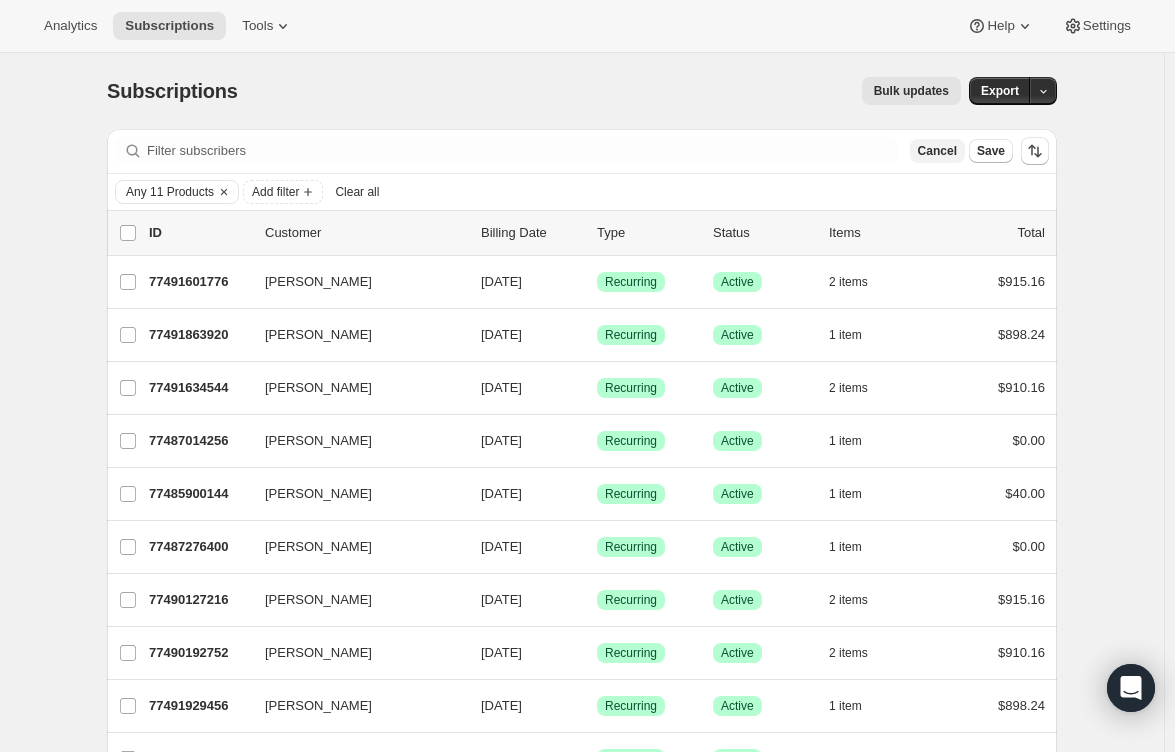 click on "Cancel" at bounding box center [937, 151] 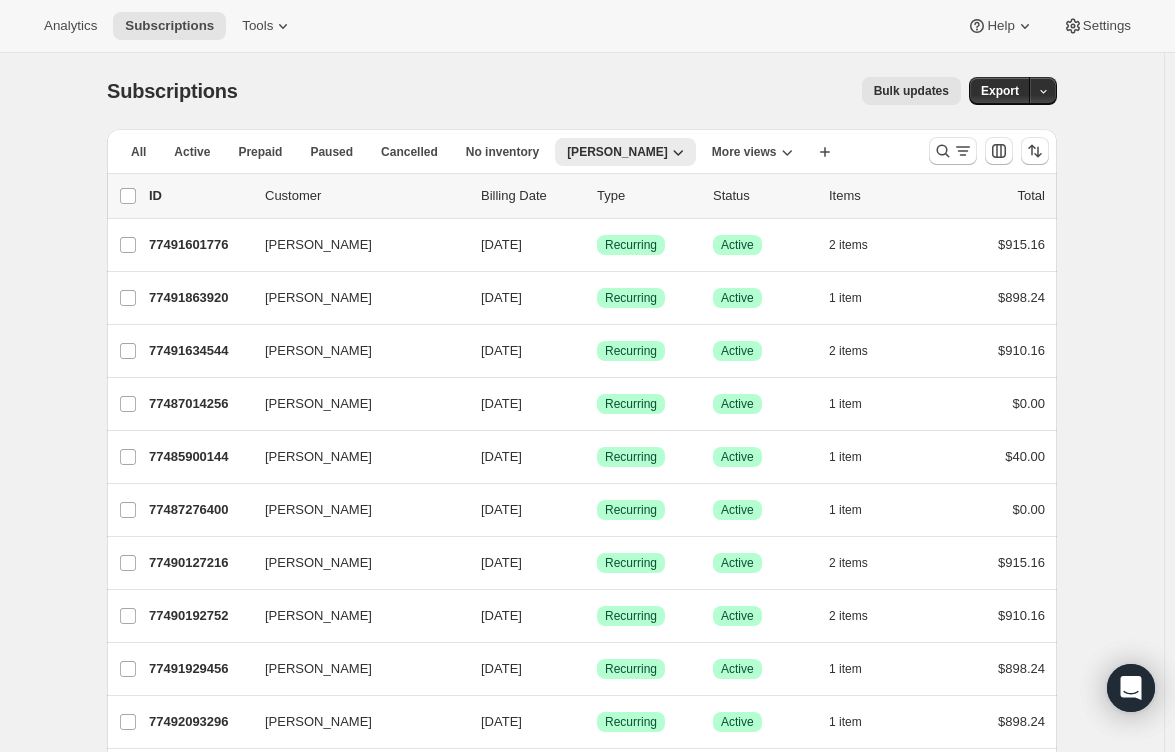 click on "Bulk updates" at bounding box center (611, 91) 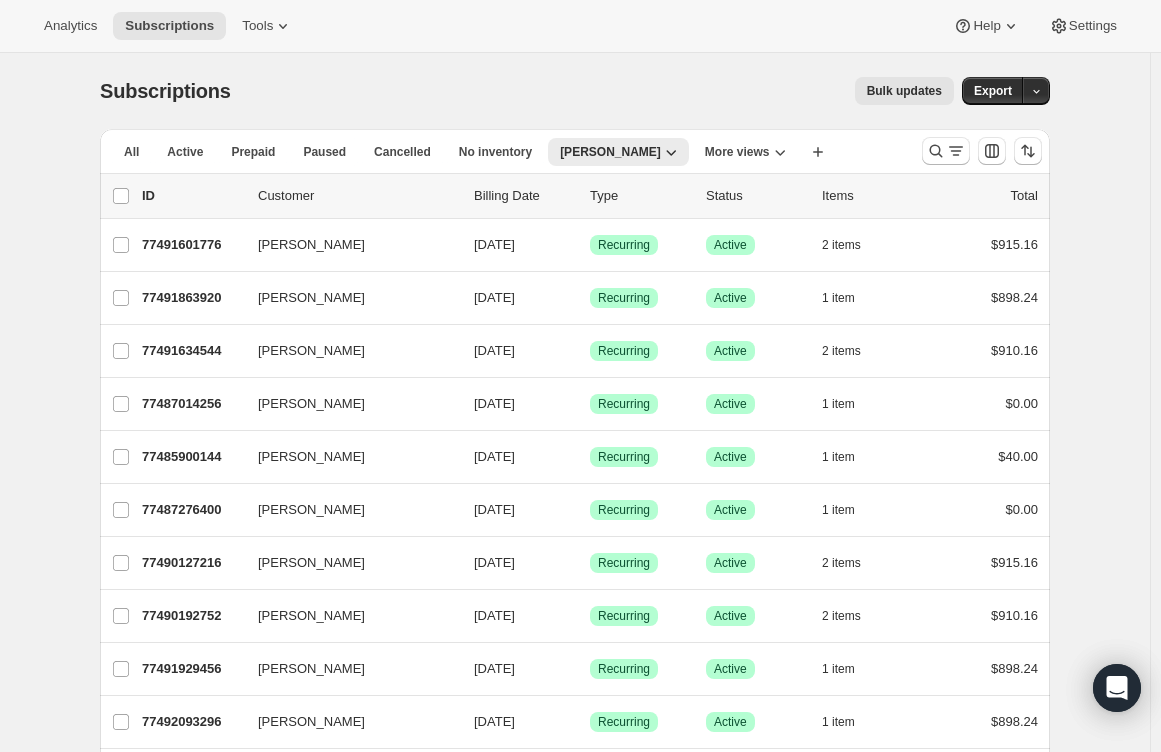 click on "Subscriptions. This page is ready Subscriptions Bulk updates More actions Bulk updates Export" at bounding box center [575, 91] 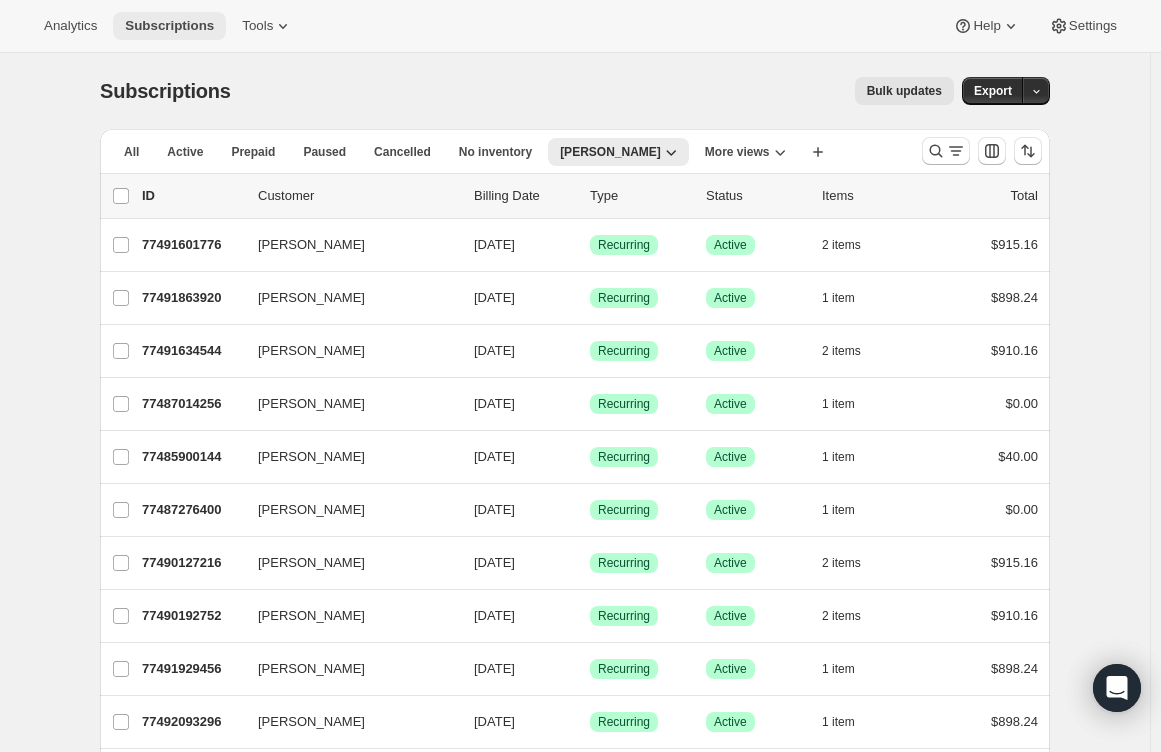 click on "Subscriptions" at bounding box center (169, 26) 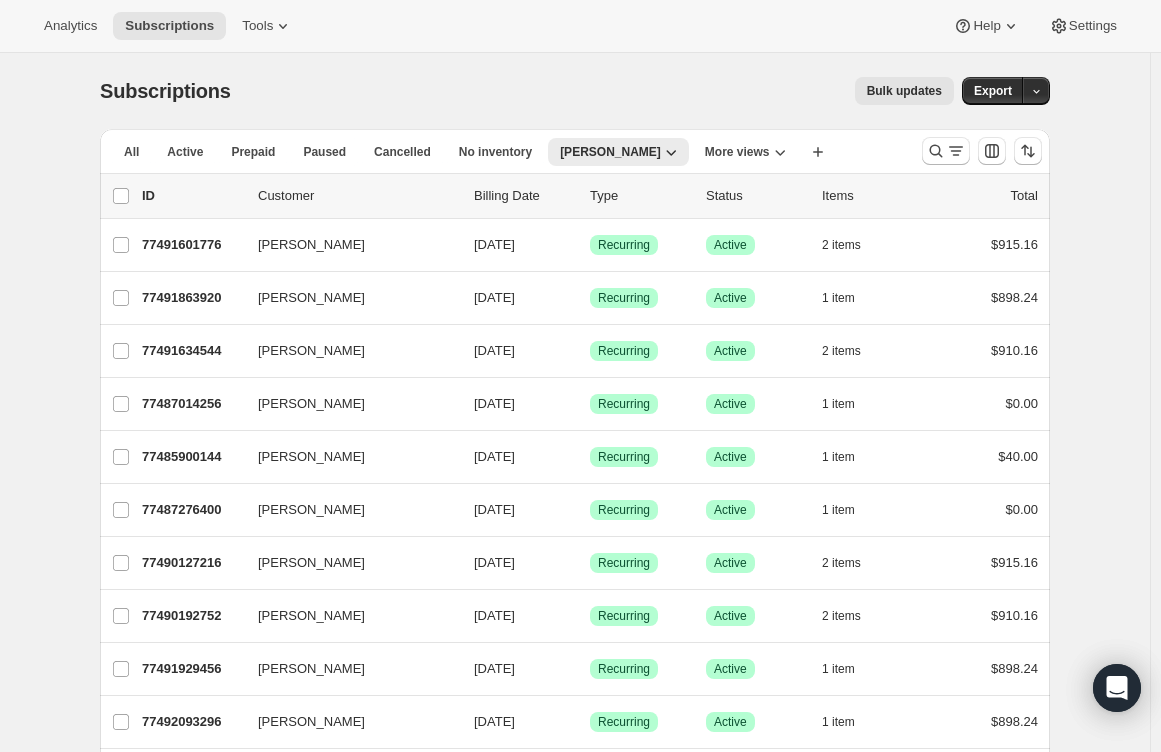 click on "Analytics Subscriptions Tools Help Settings" at bounding box center (580, 26) 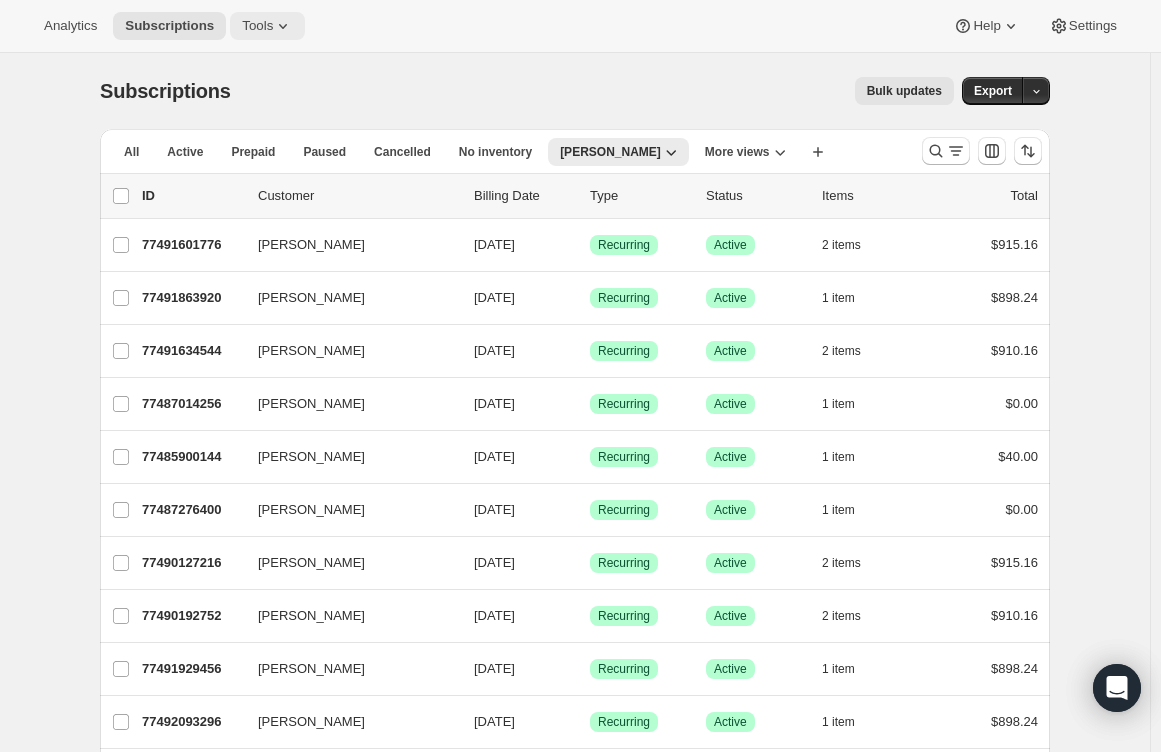 click on "Tools" at bounding box center [267, 26] 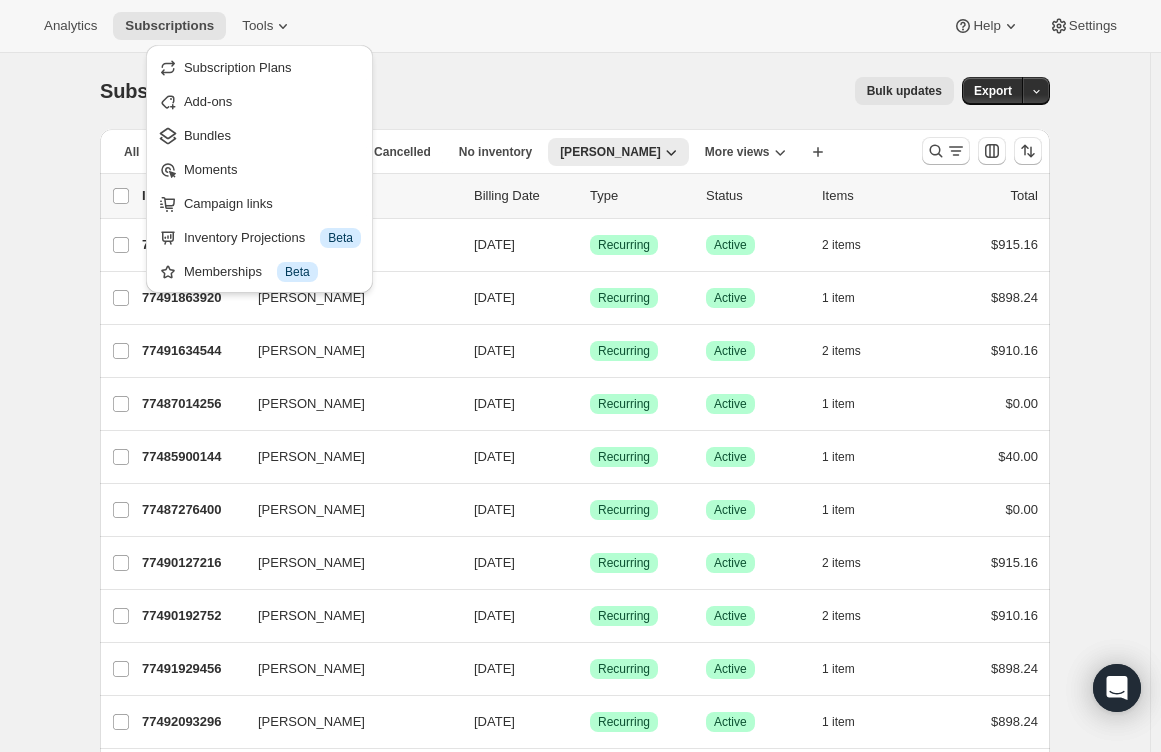 click on "Bulk updates" at bounding box center [604, 91] 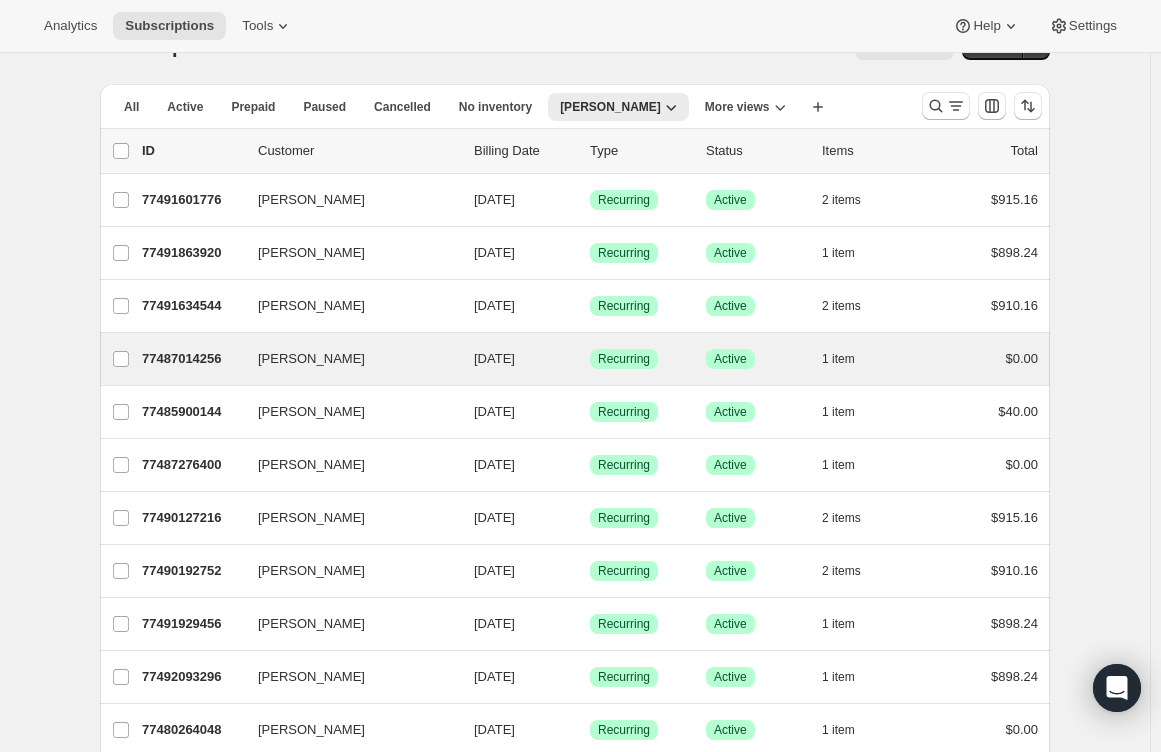 scroll, scrollTop: 0, scrollLeft: 0, axis: both 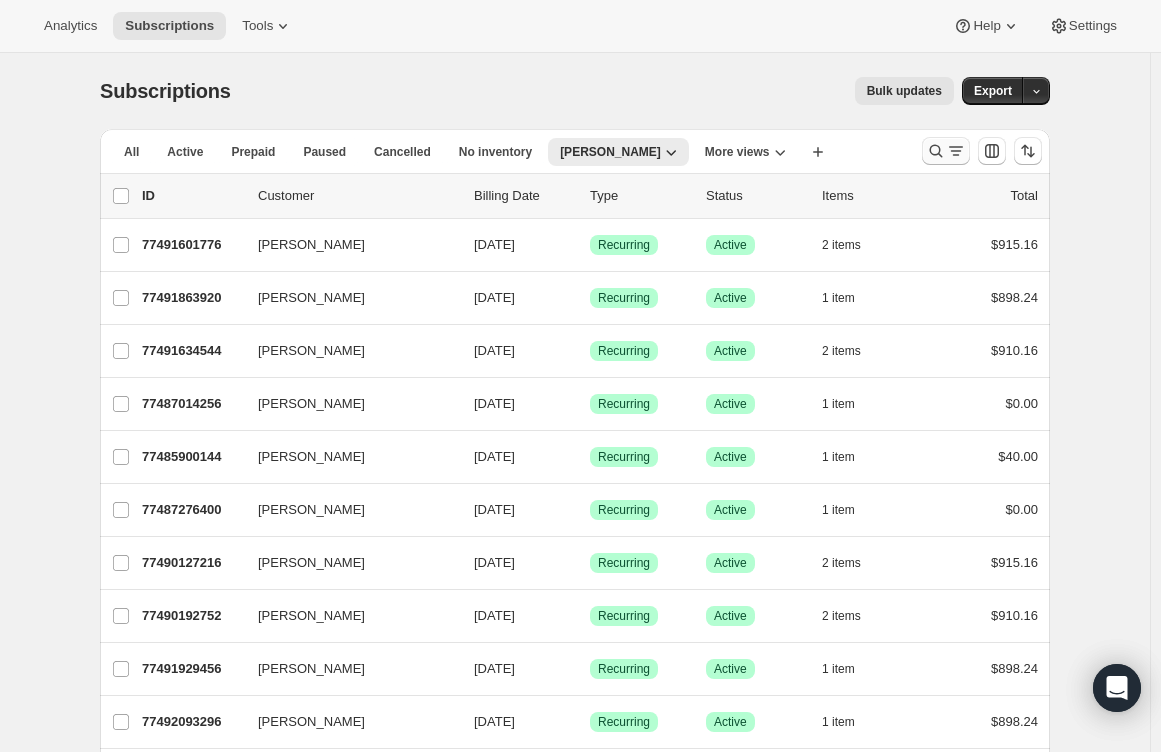click 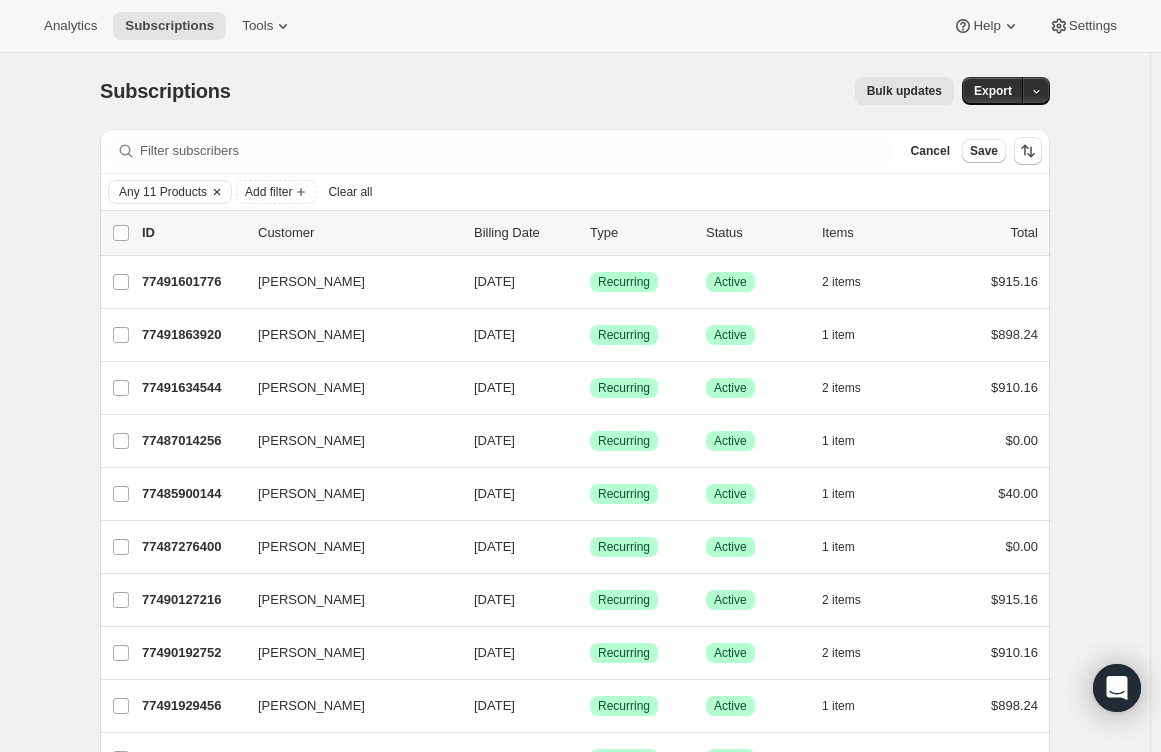 click on "Any 11 Products" at bounding box center (163, 192) 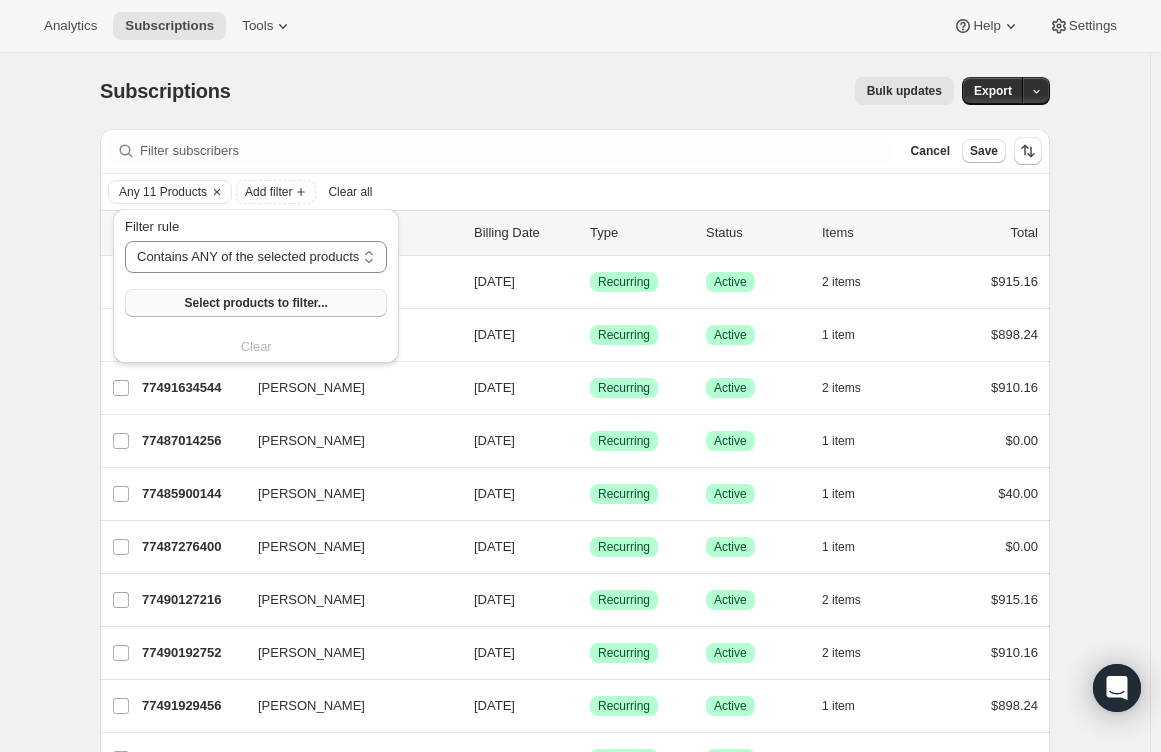 click on "Select products to filter..." at bounding box center [255, 303] 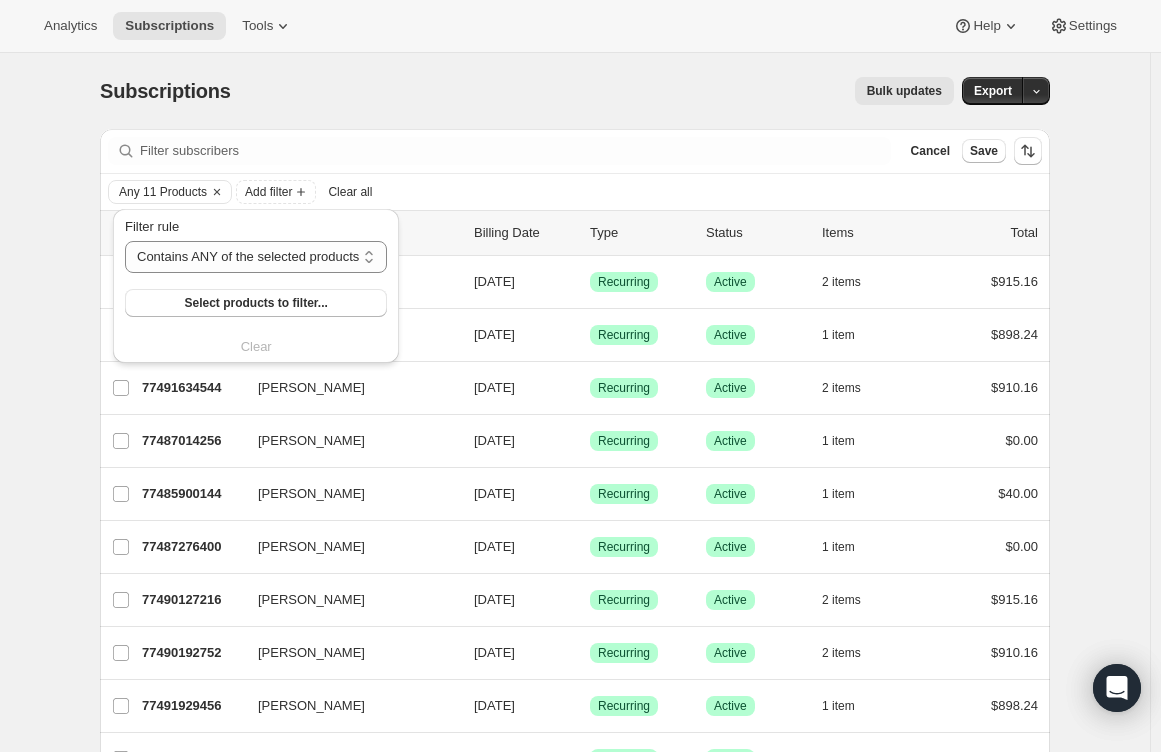 click on "Bulk updates" at bounding box center [604, 91] 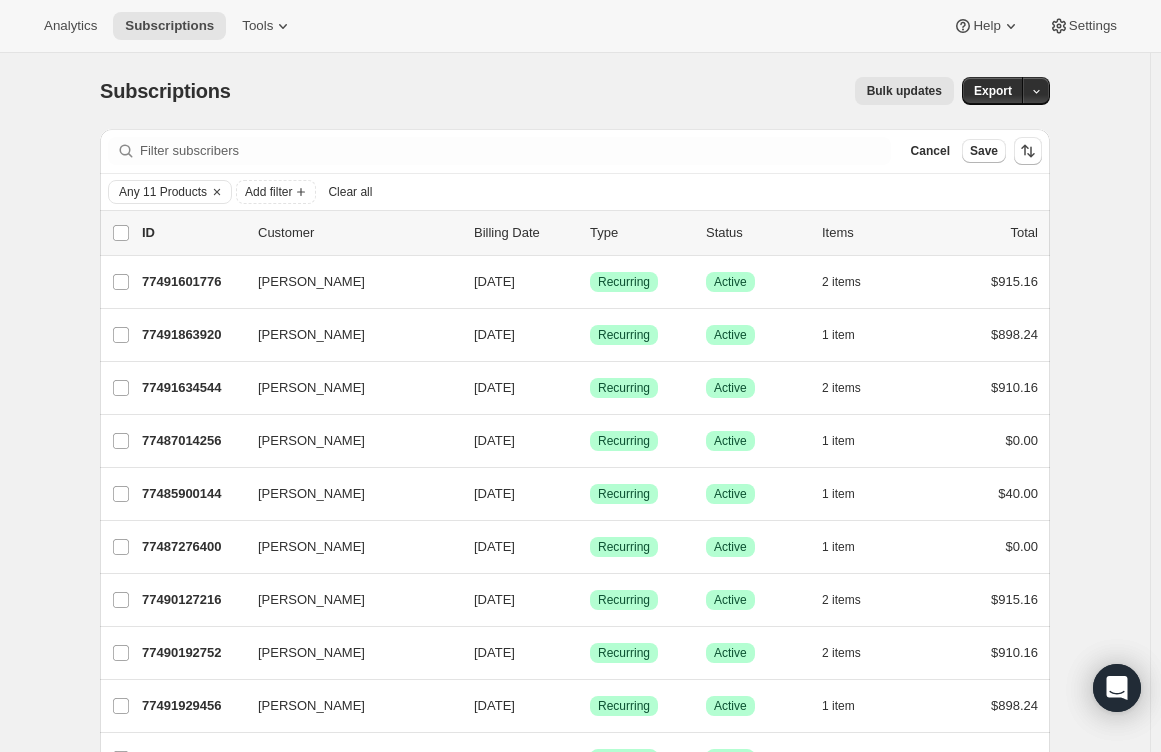 click on "Bulk updates" at bounding box center [604, 91] 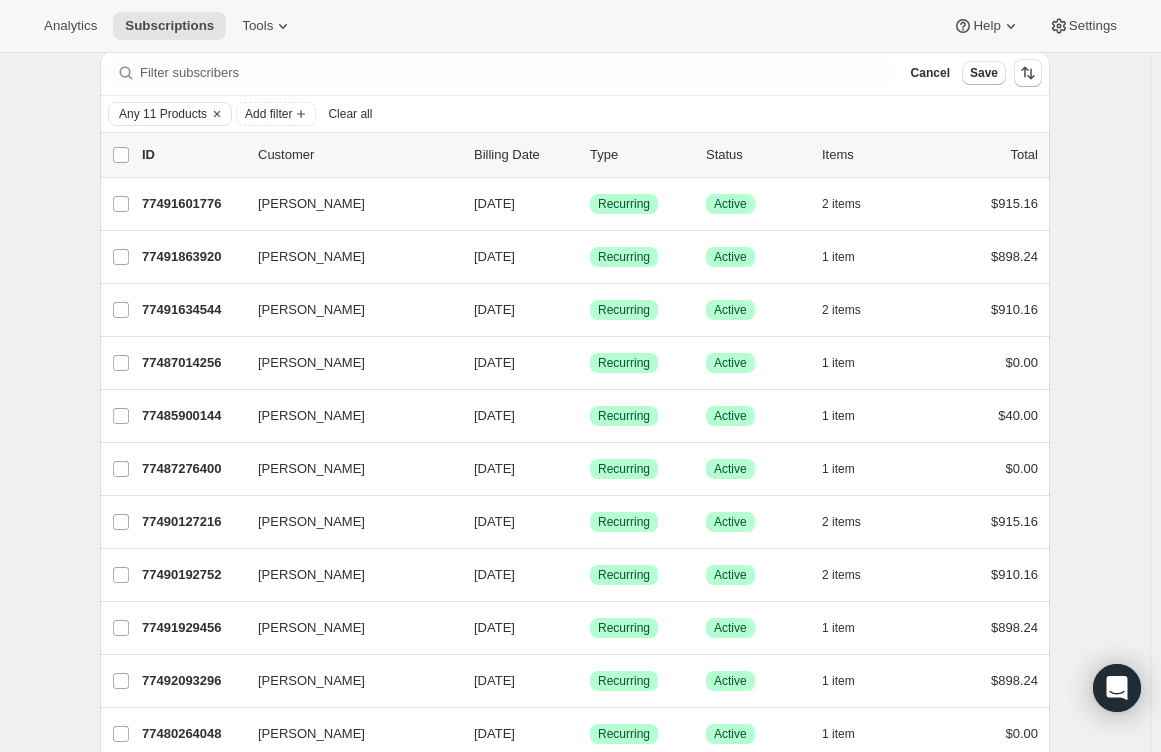 scroll, scrollTop: 66, scrollLeft: 0, axis: vertical 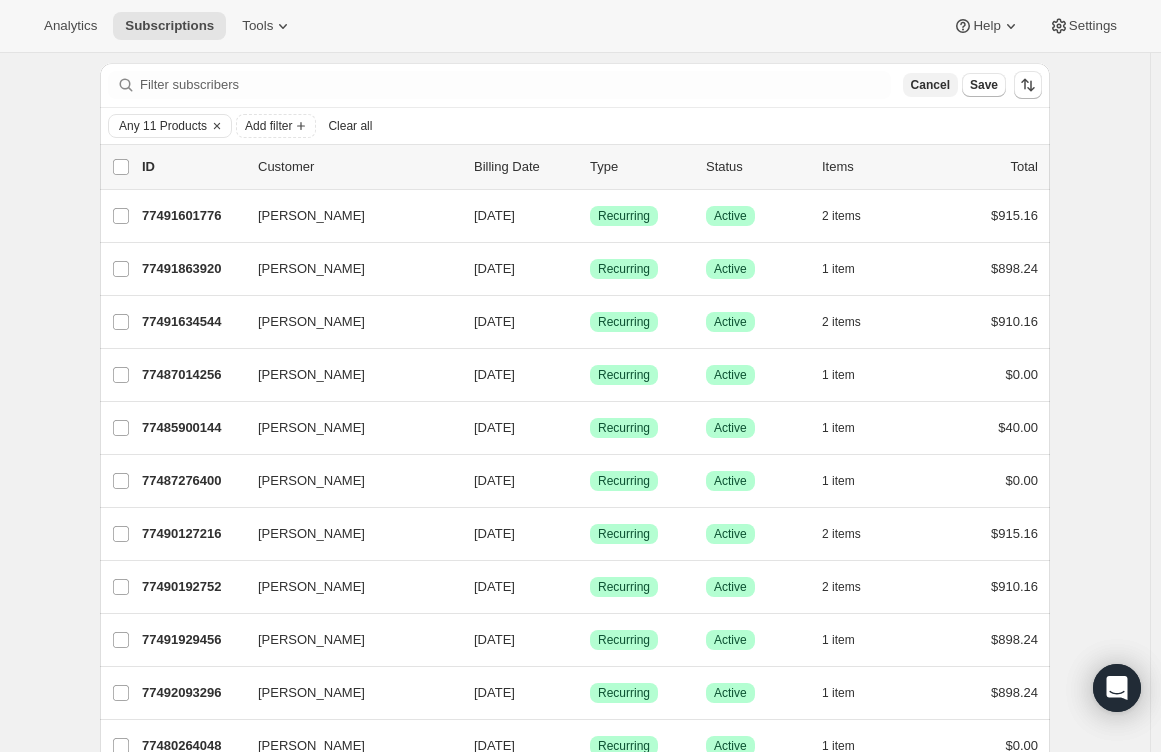 click on "Cancel" at bounding box center (930, 85) 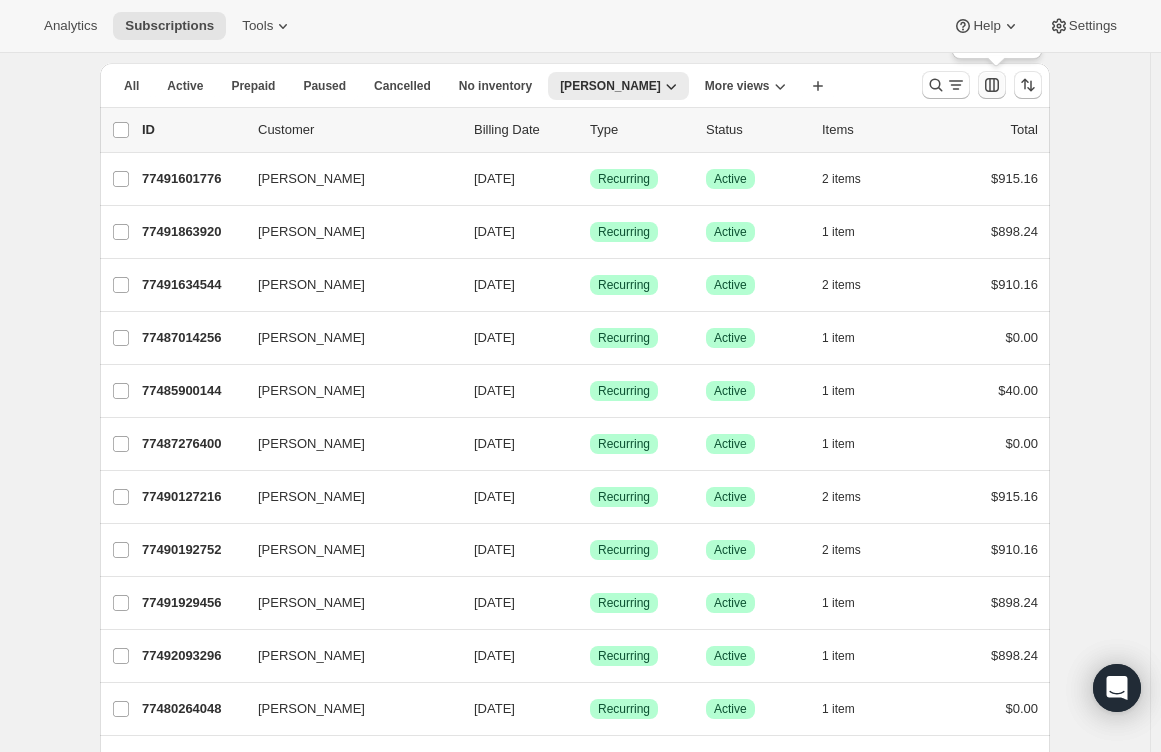 click 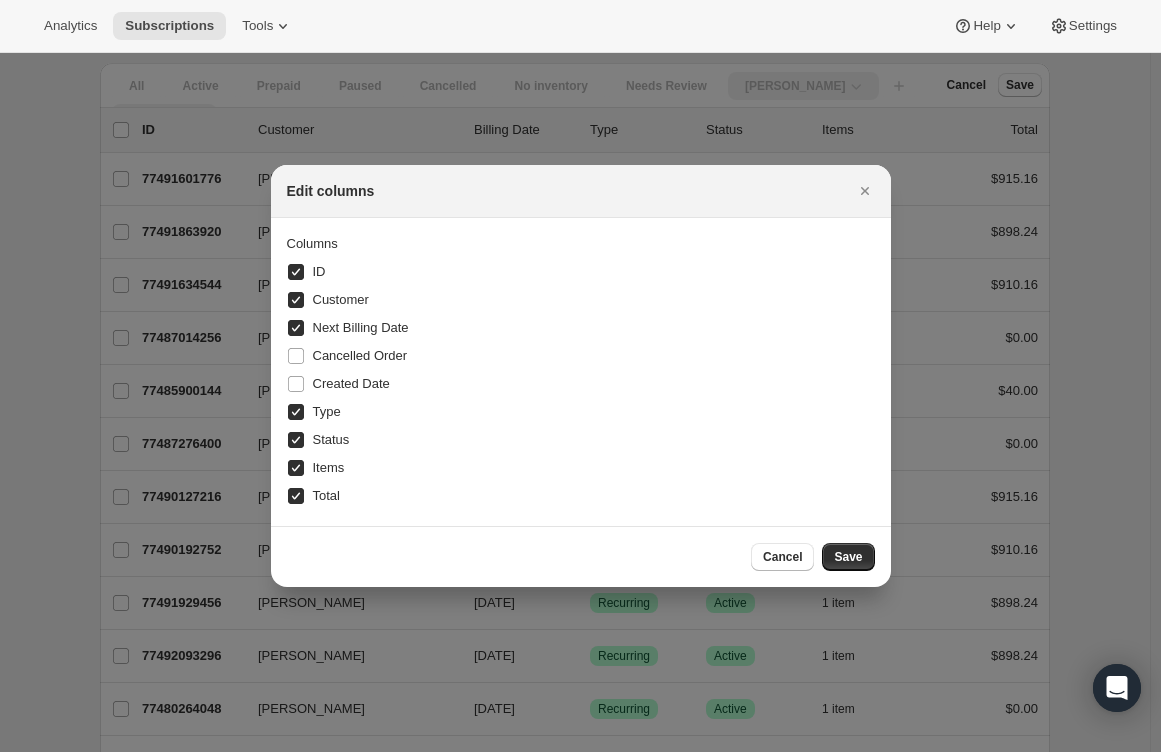 click on "ID" at bounding box center (296, 272) 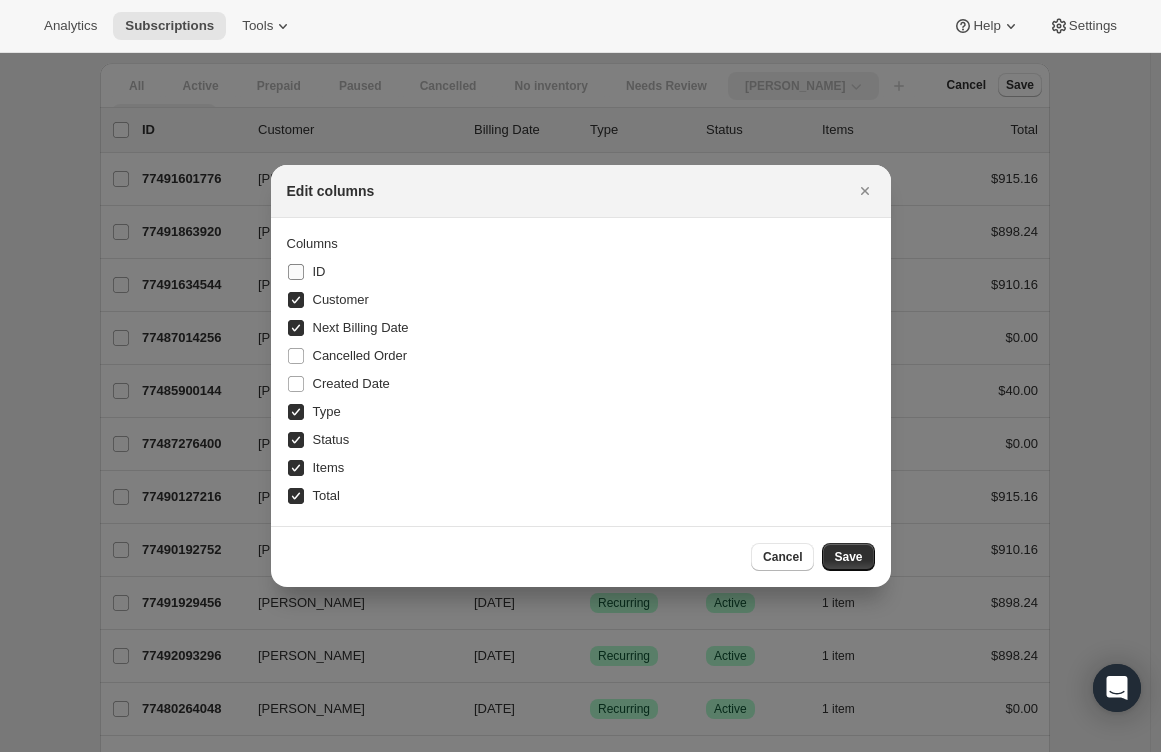 checkbox on "false" 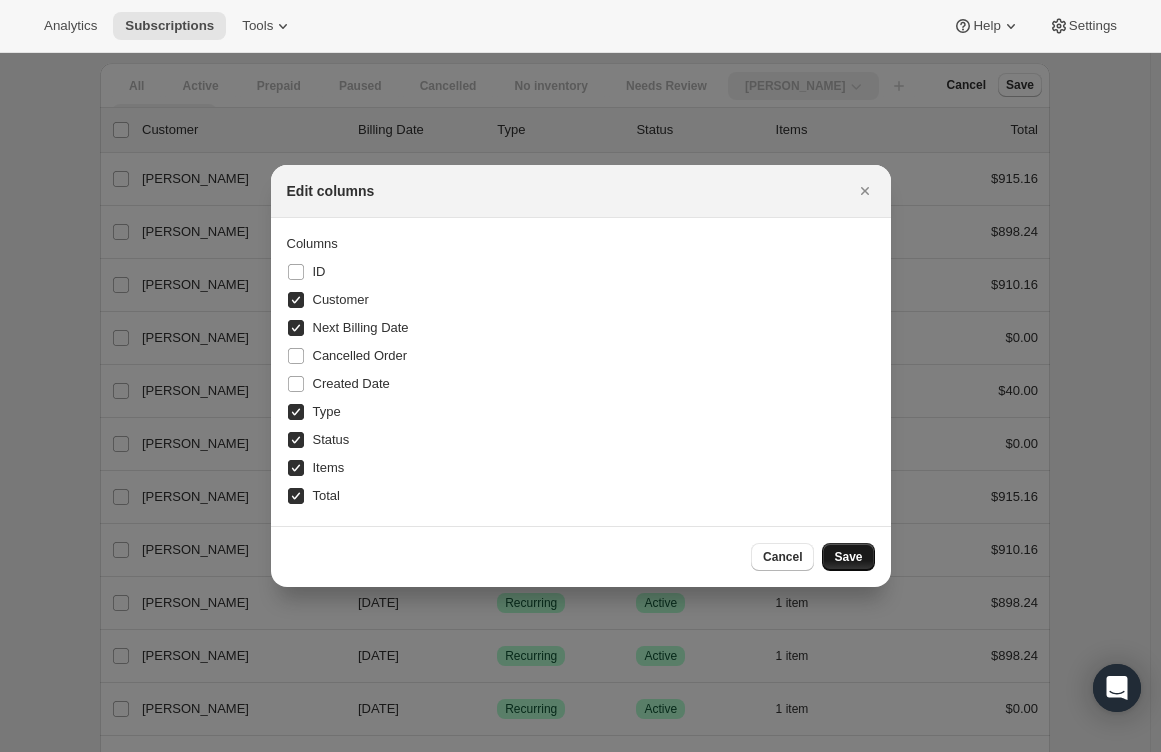 click on "Save" at bounding box center [848, 557] 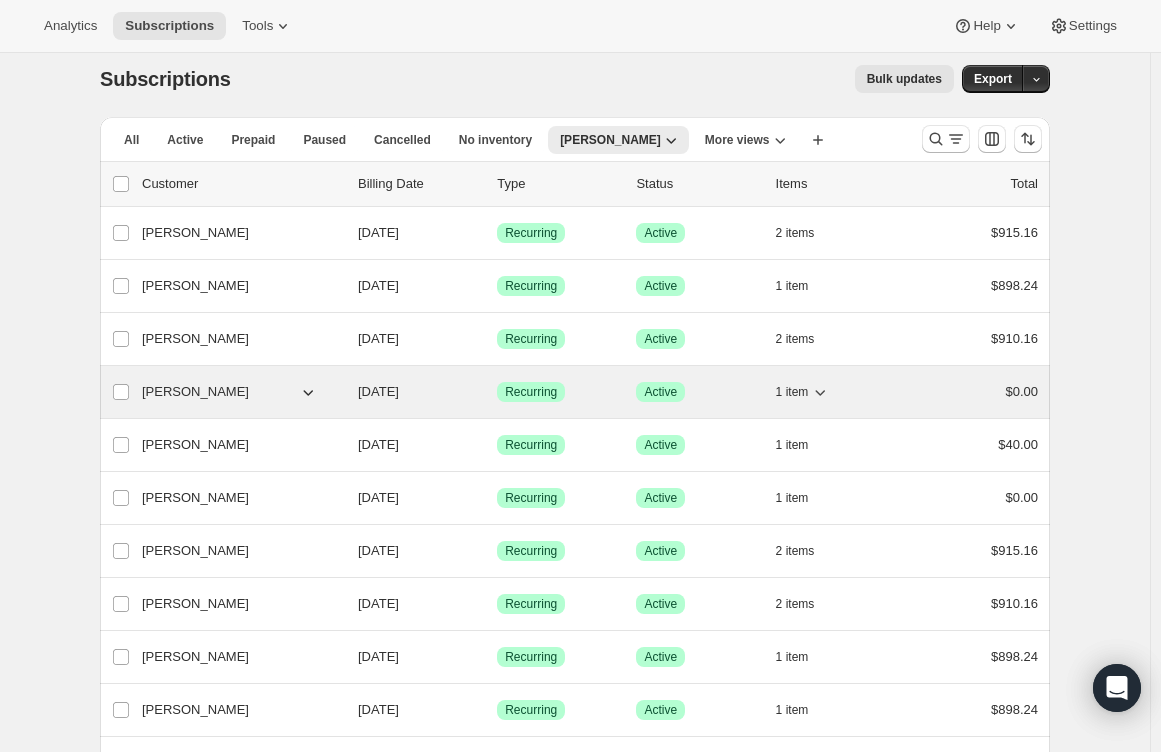 scroll, scrollTop: 0, scrollLeft: 0, axis: both 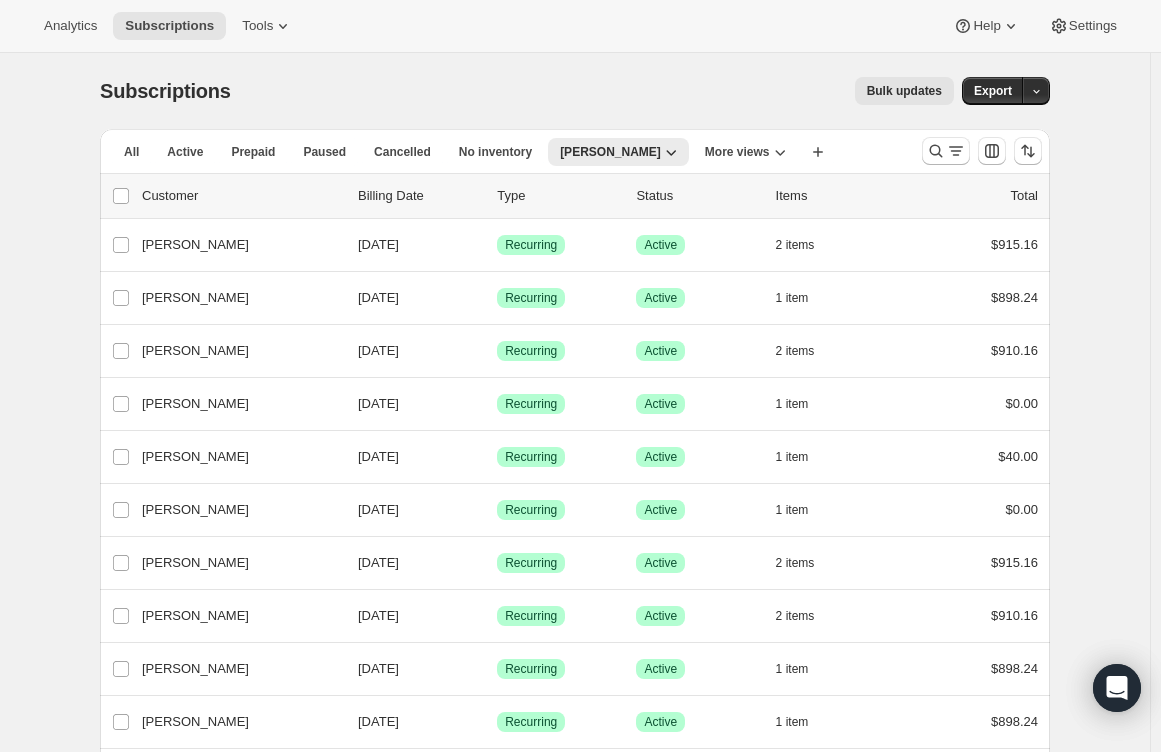 click on "Analytics Subscriptions Tools Help Settings" at bounding box center [580, 26] 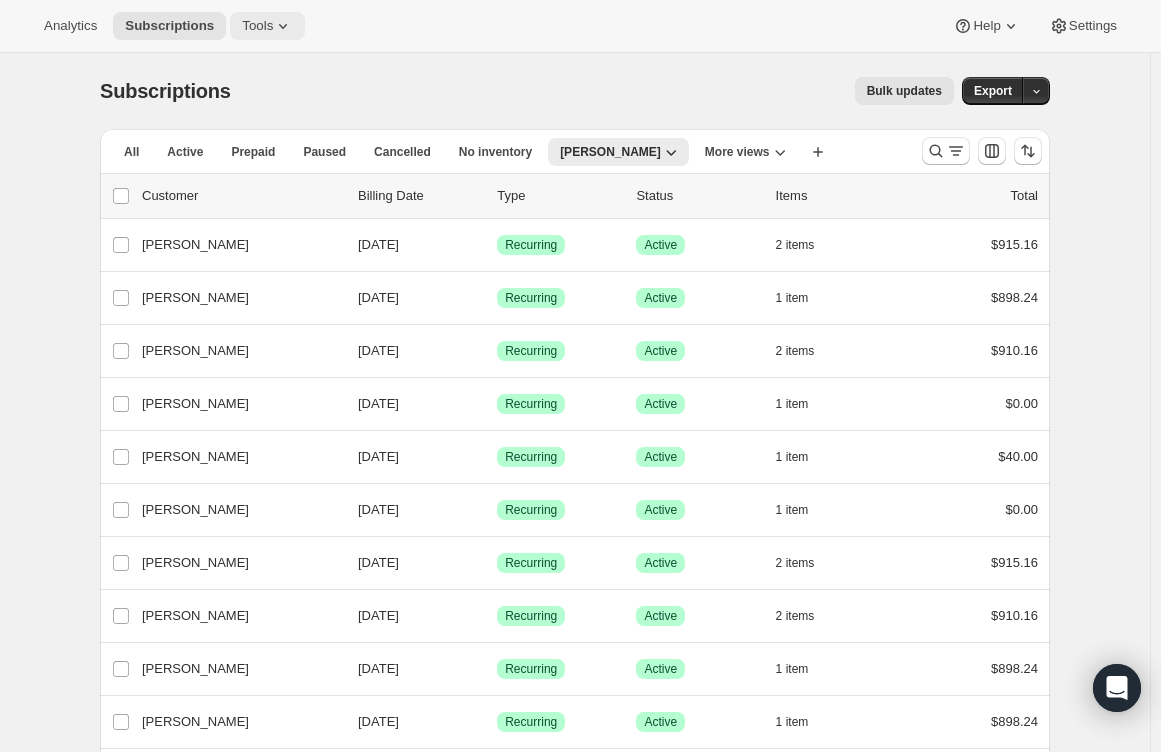 click on "Tools" at bounding box center [257, 26] 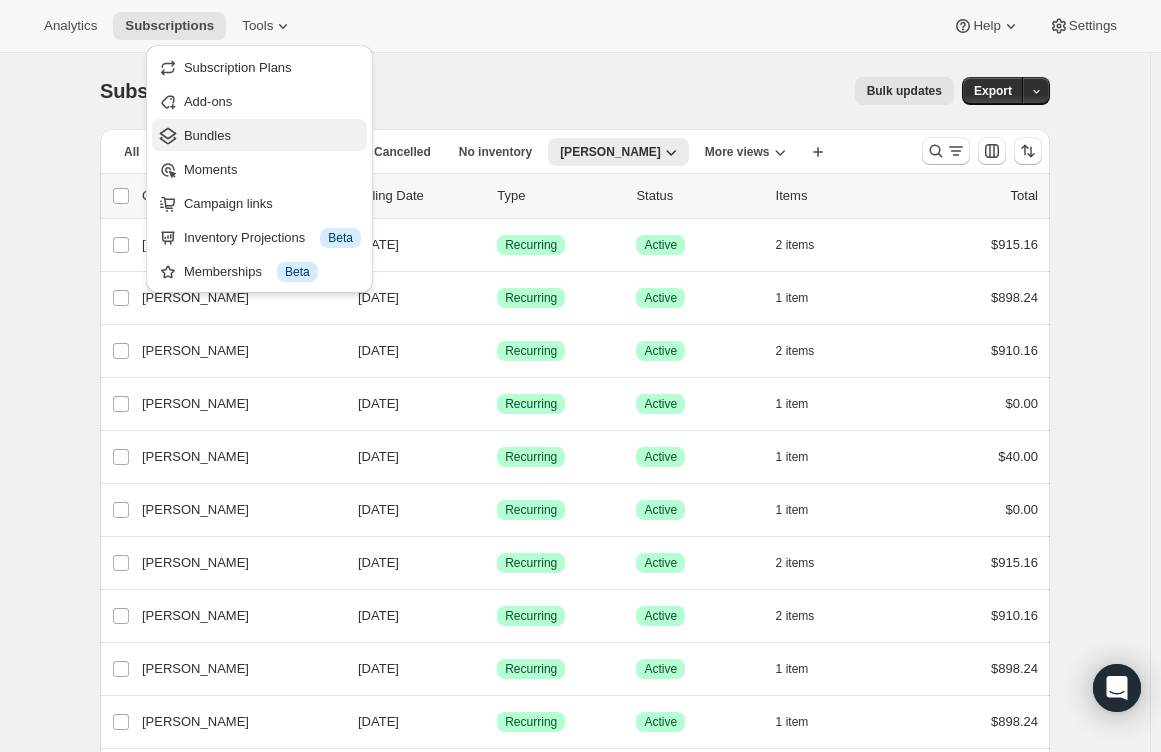 click on "Bundles" at bounding box center (207, 135) 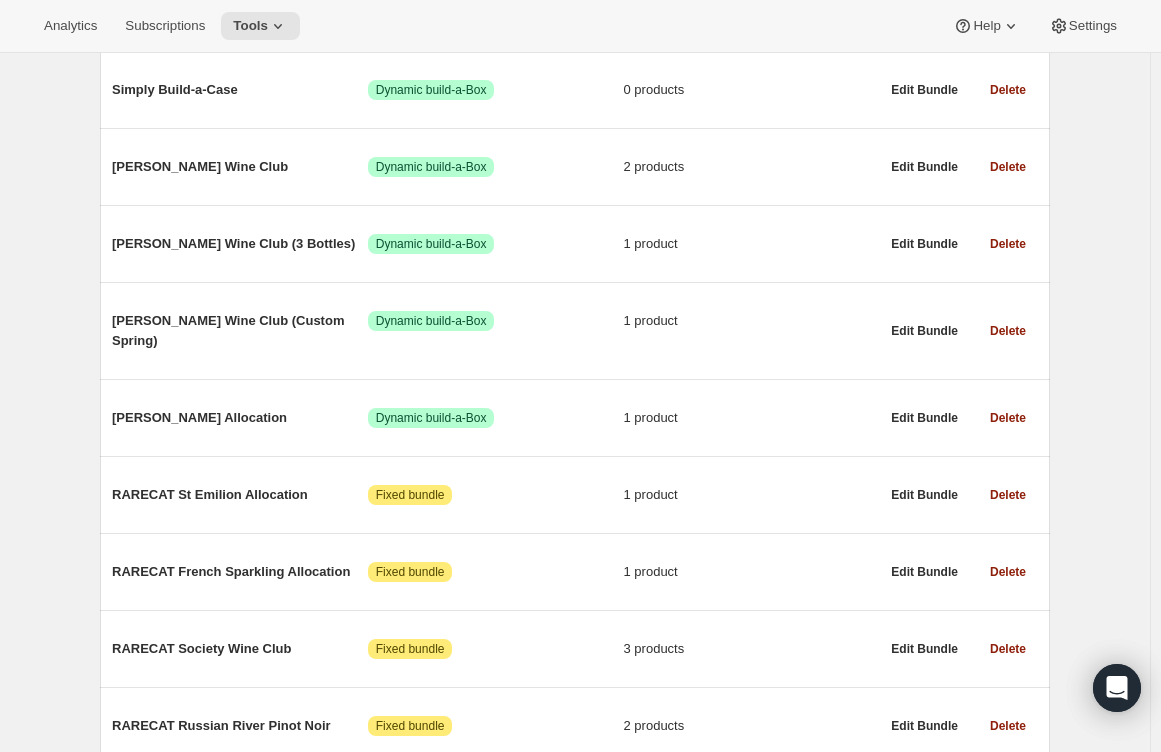 scroll, scrollTop: 300, scrollLeft: 0, axis: vertical 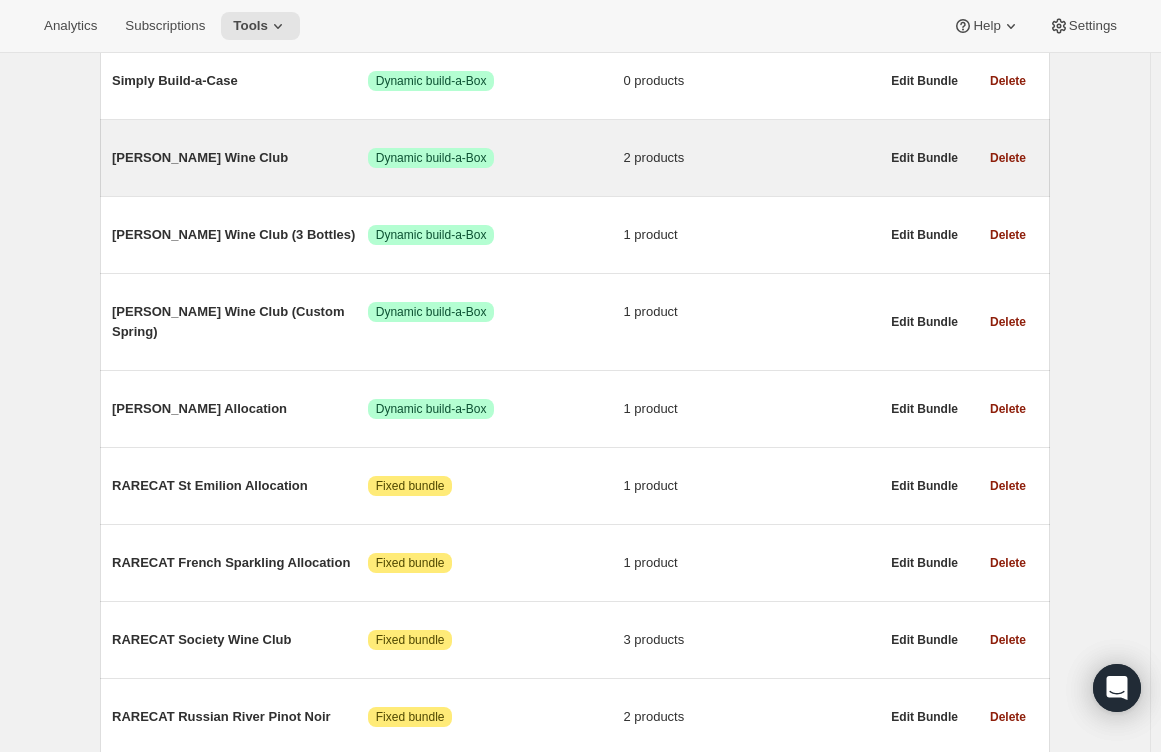 click on "[PERSON_NAME] Wine Club" at bounding box center [240, 158] 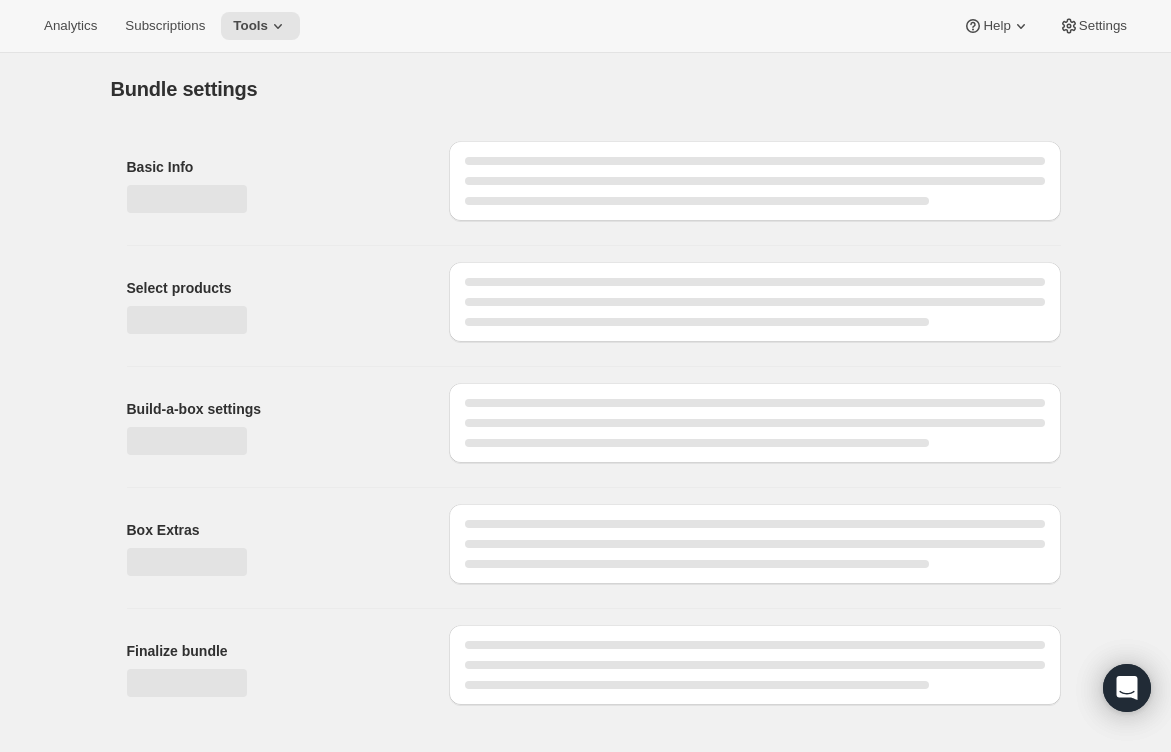 type on "[PERSON_NAME] Wine Club" 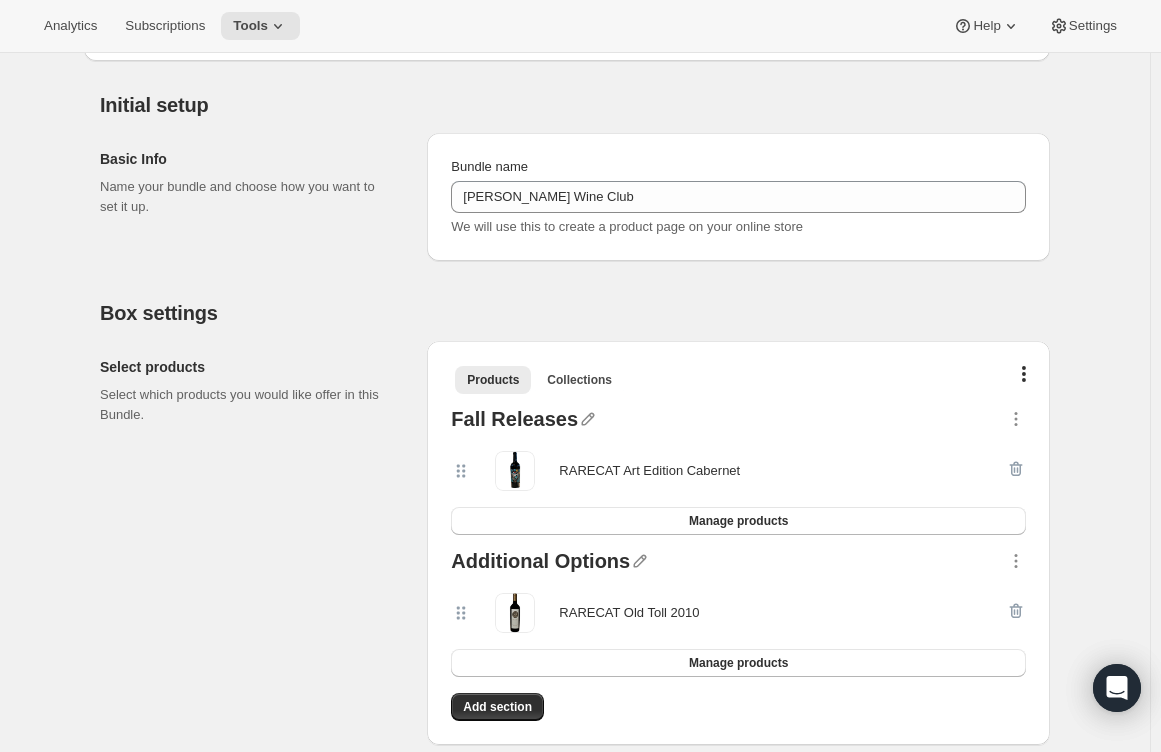 scroll, scrollTop: 200, scrollLeft: 0, axis: vertical 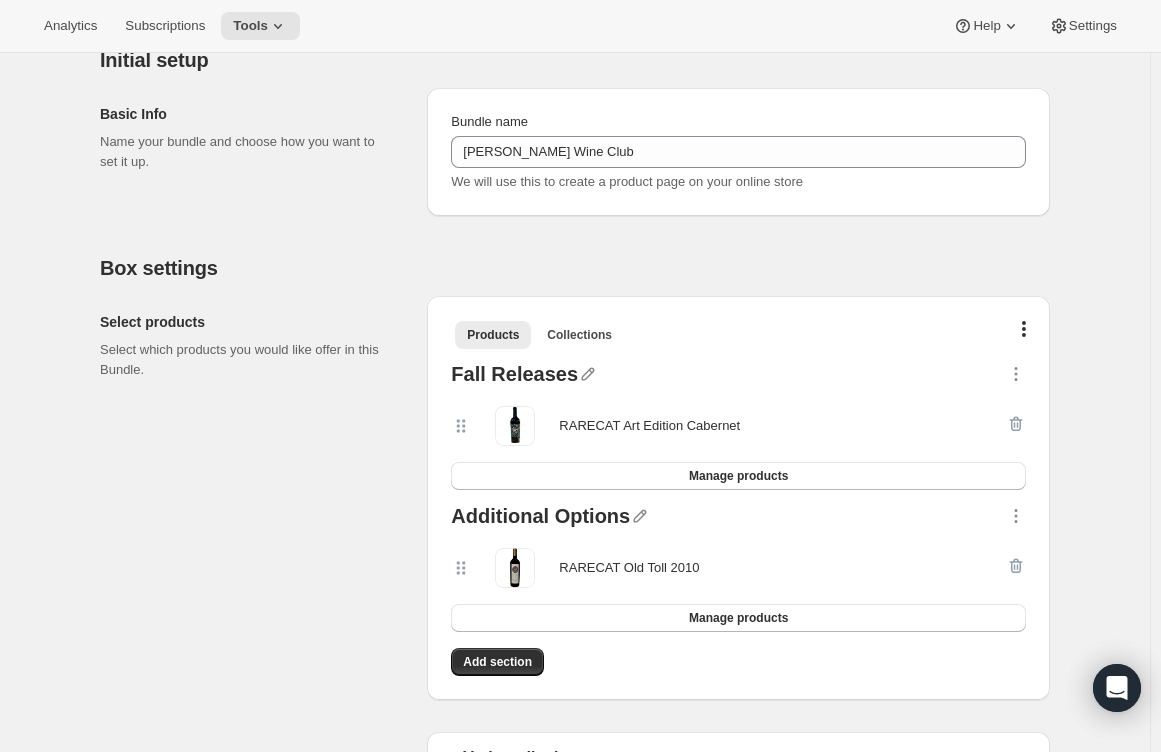 click on "Fall Releases RARECAT Art Edition Cabernet Manage products" at bounding box center [738, 427] 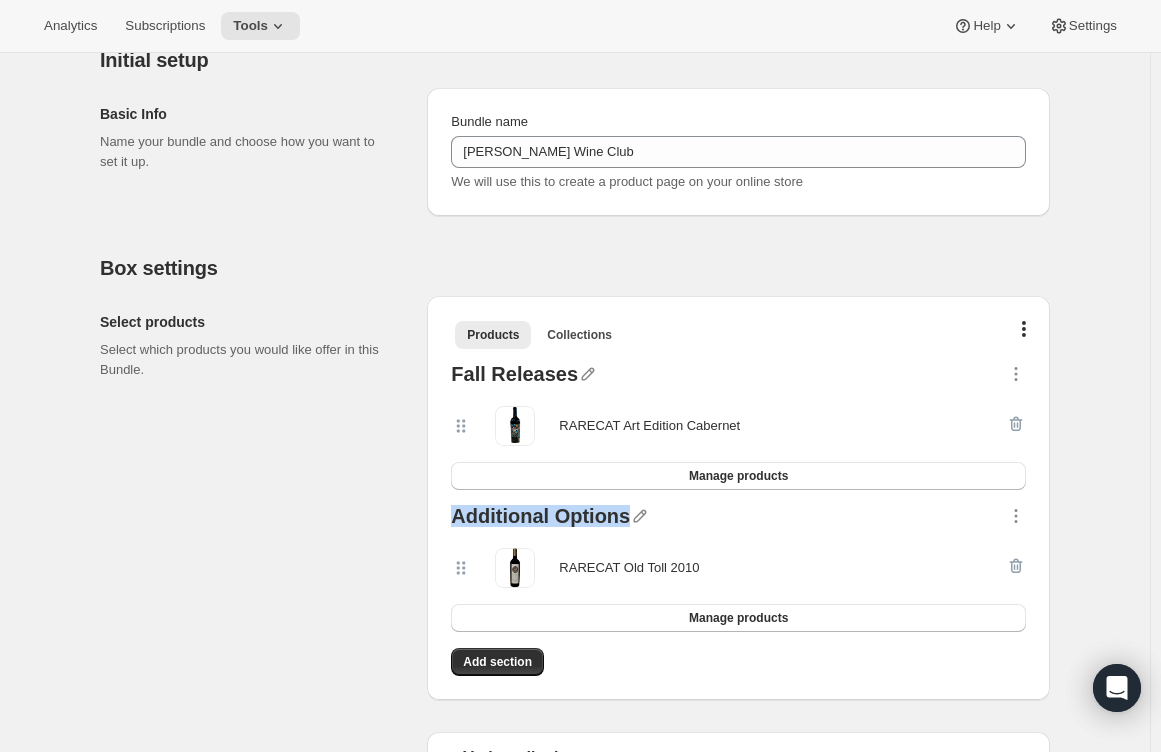drag, startPoint x: 459, startPoint y: 512, endPoint x: 625, endPoint y: 511, distance: 166.003 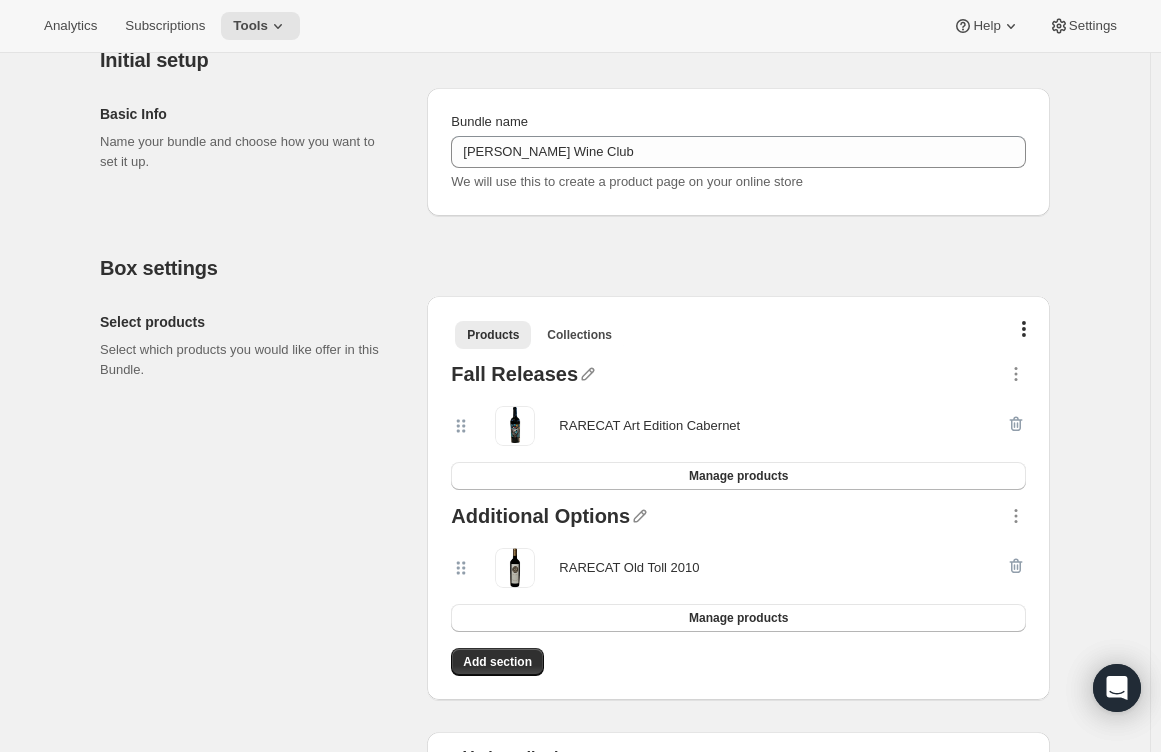 click on "Edit Bundle. This page is ready Edit Bundle Analytics Open Build-a-box More actions Analytics Open Build-a-box All time Revenue $0.00 Orders 2 Active subscriptions 4 Initial setup Basic Info Name your bundle and choose how you want to set it up. Bundle name Audrey Wine Club We will use this to create a product page on your online store Box settings Select products Select which products you would like offer in this Bundle. Products Collections More views Products Collections More views Fall Releases RARECAT Art Edition Cabernet Manage products Additional Options RARECAT Old Toll 2010 Manage products Add section Display Basic attributes of how the build-a-box is presented. Variant display Collapse variants into a single card The shopper will still get to choose which variant they would like to add to the box when selecting the product Split variants into separate cards All options will be displayed as separate product cards Build-a-box settings Fixed size Min-Max More views Fixed size Min-Max More views 6 %" at bounding box center (575, 1061) 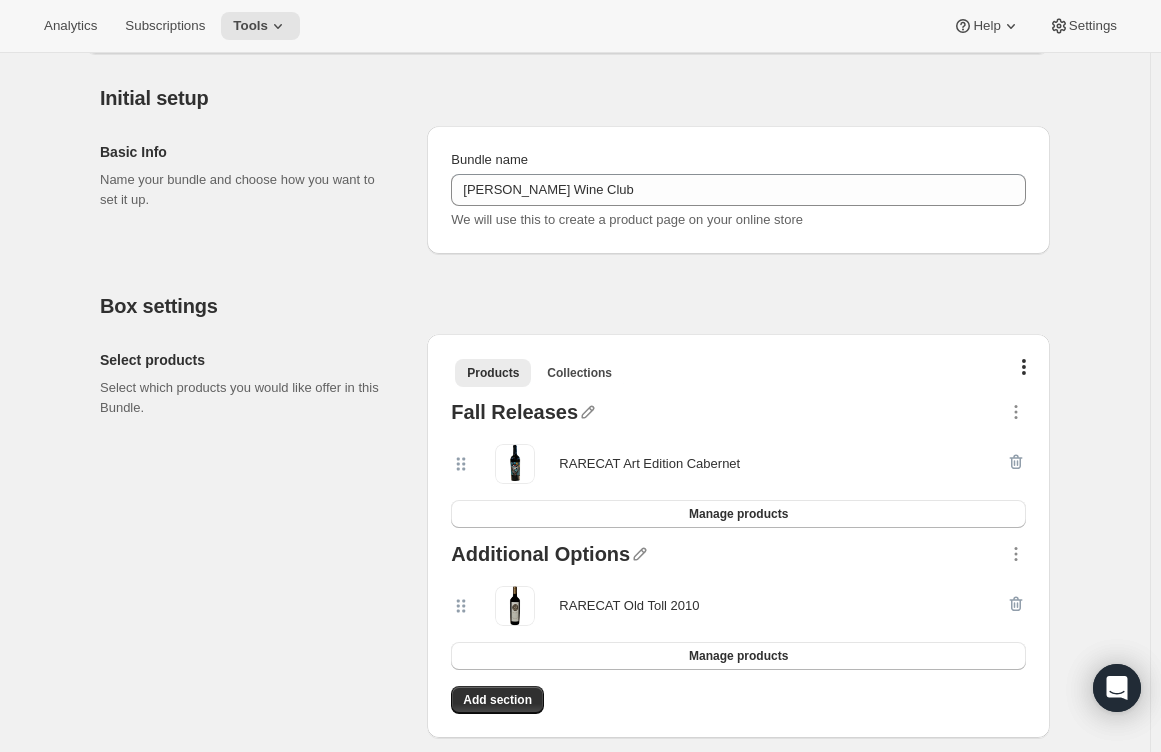 scroll, scrollTop: 200, scrollLeft: 0, axis: vertical 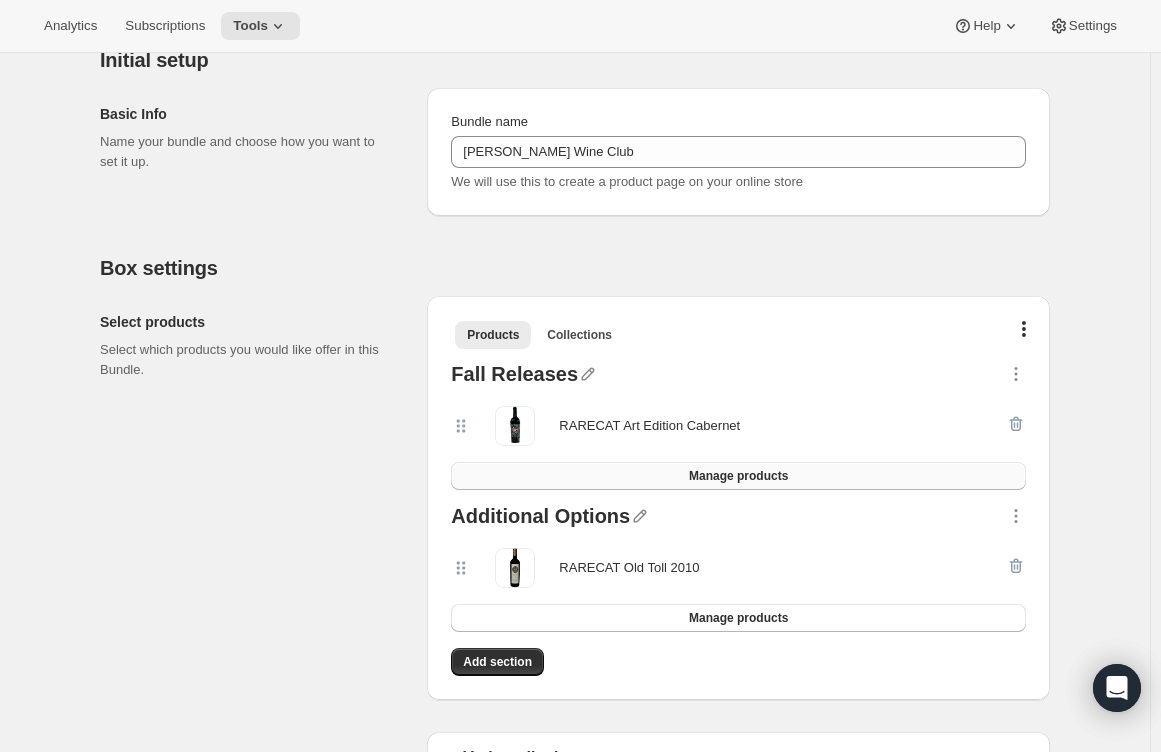 click on "Manage products" at bounding box center (738, 476) 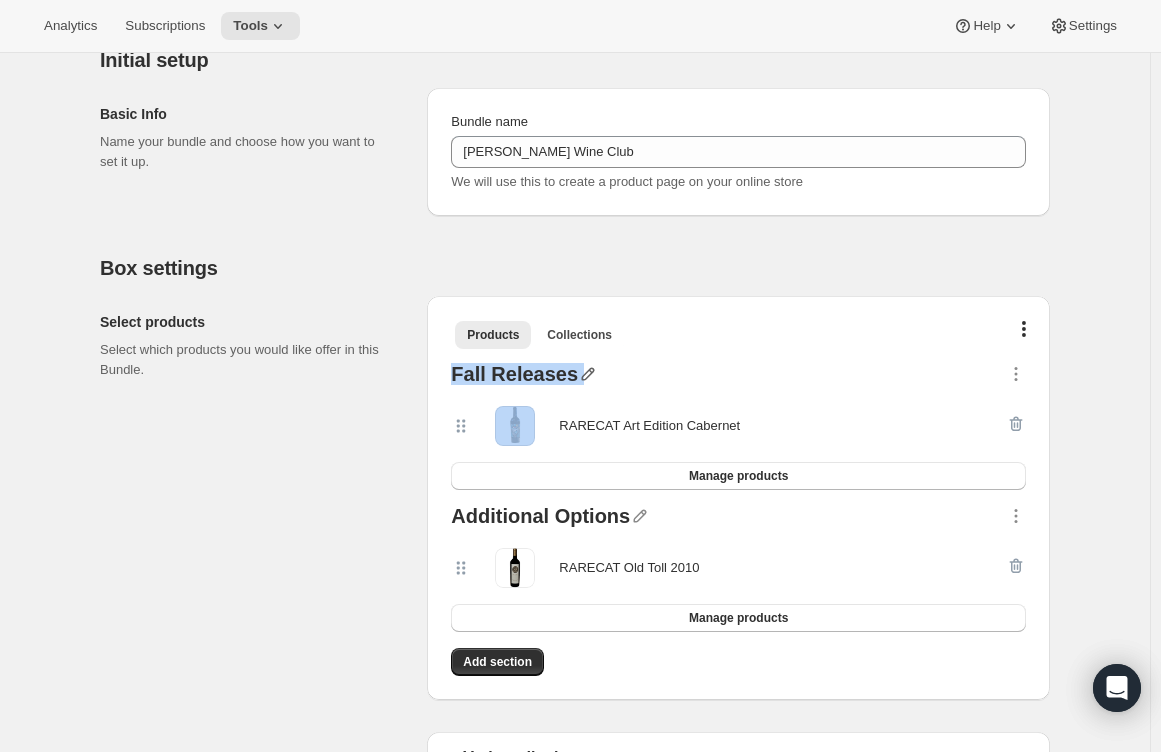 drag, startPoint x: 458, startPoint y: 373, endPoint x: 582, endPoint y: 373, distance: 124 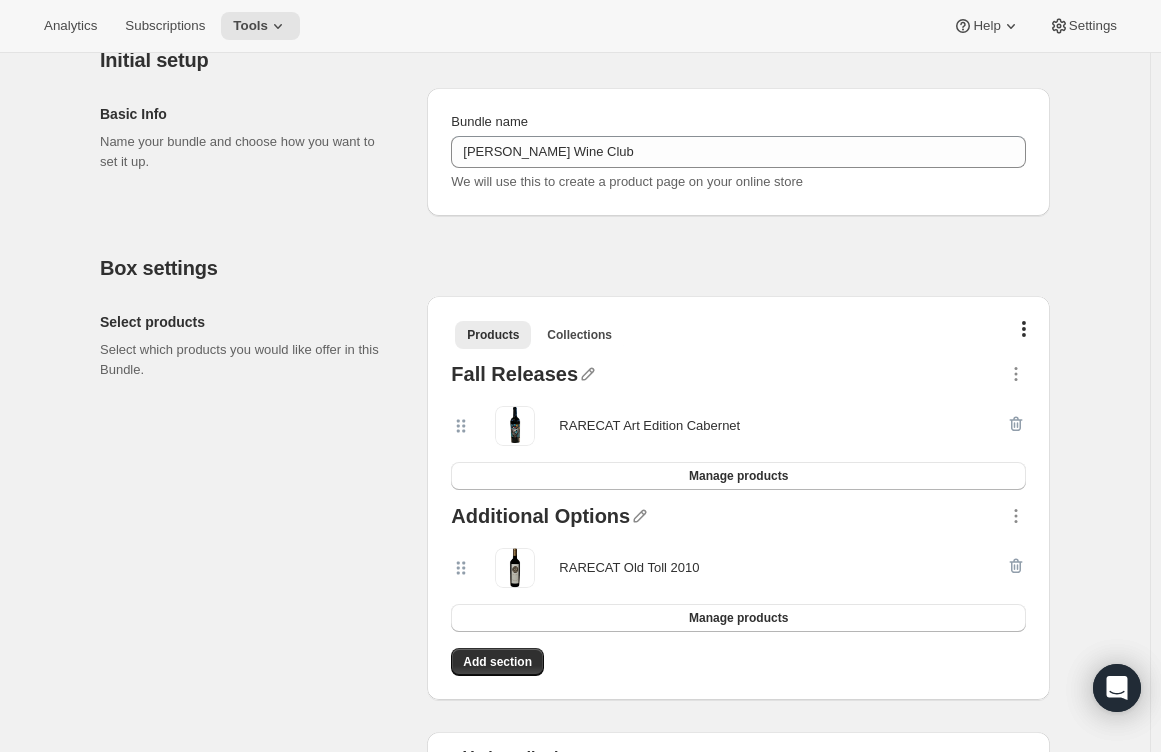 click on "Select products Select which products you would like offer in this Bundle. Products Collections More views Products Collections More views Fall Releases RARECAT Art Edition Cabernet Manage products Additional Options RARECAT Old Toll 2010 Manage products Add section" at bounding box center [575, 490] 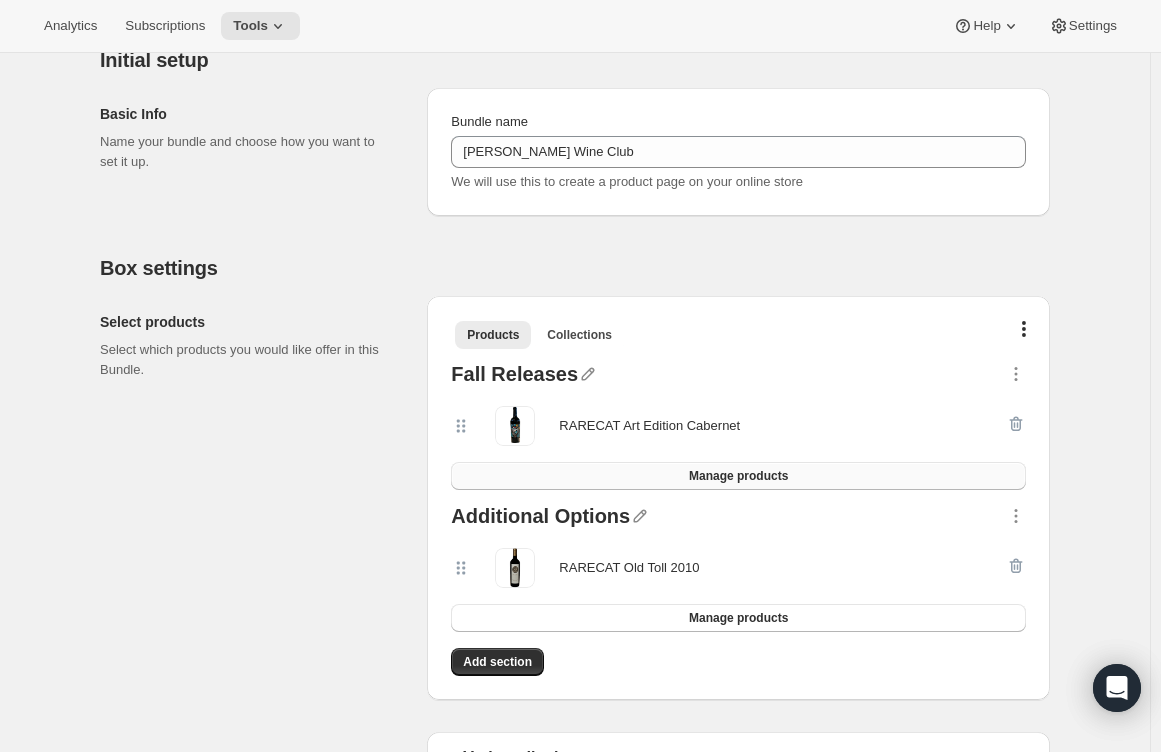 click on "Manage products" at bounding box center [738, 476] 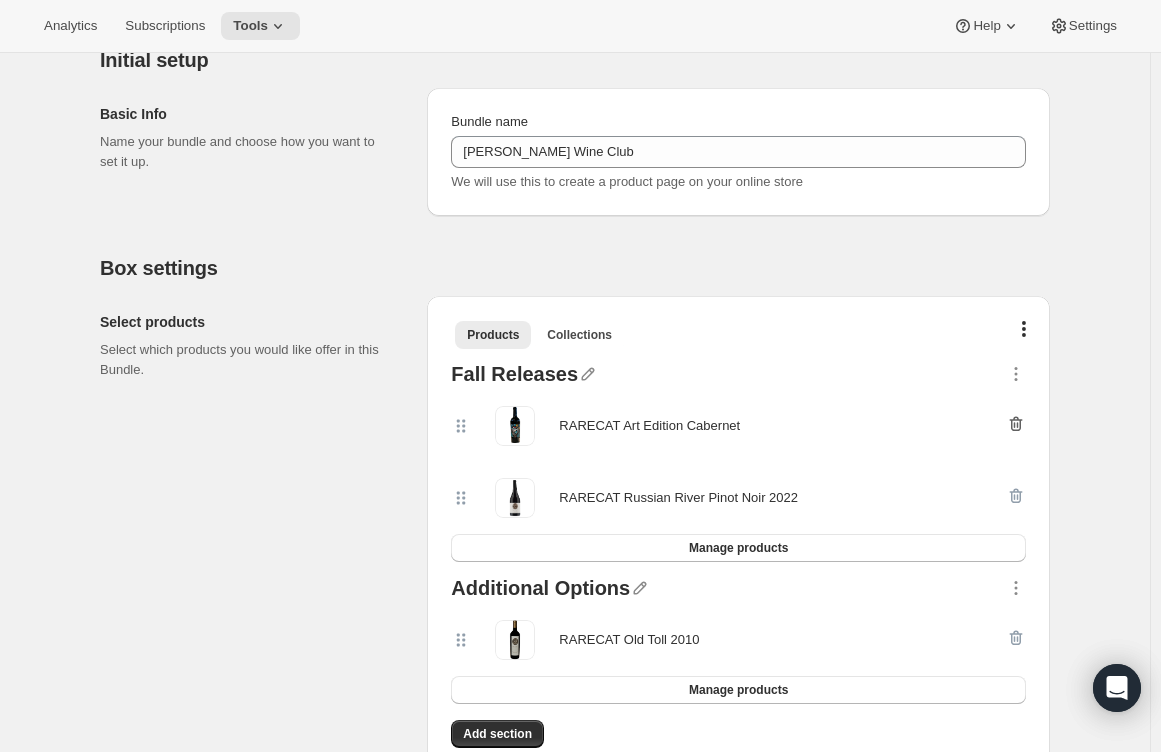 click 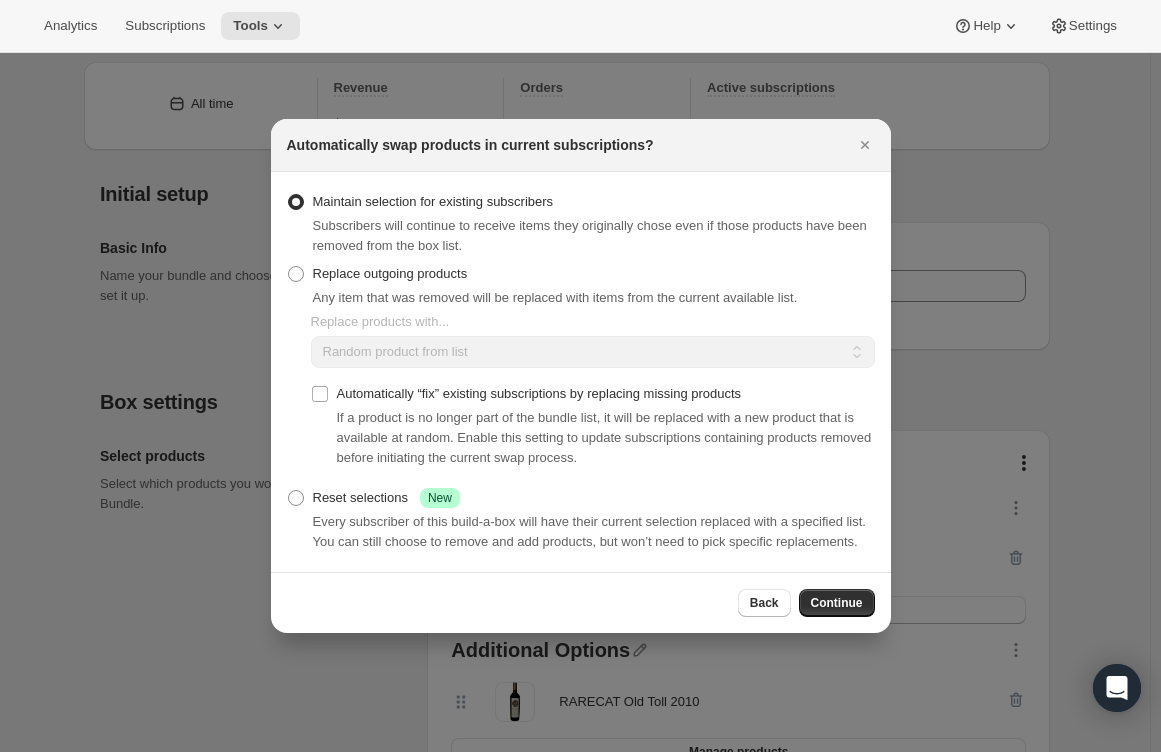 scroll, scrollTop: 0, scrollLeft: 0, axis: both 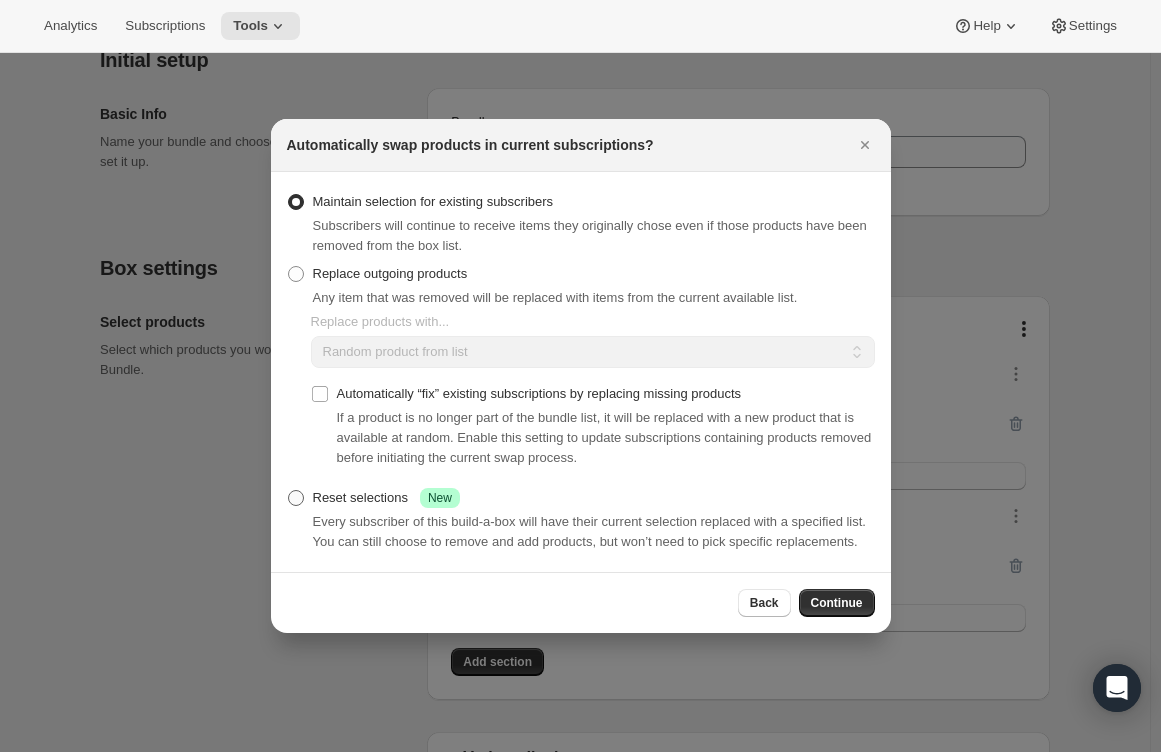 click on "Reset selections Success New" at bounding box center [386, 498] 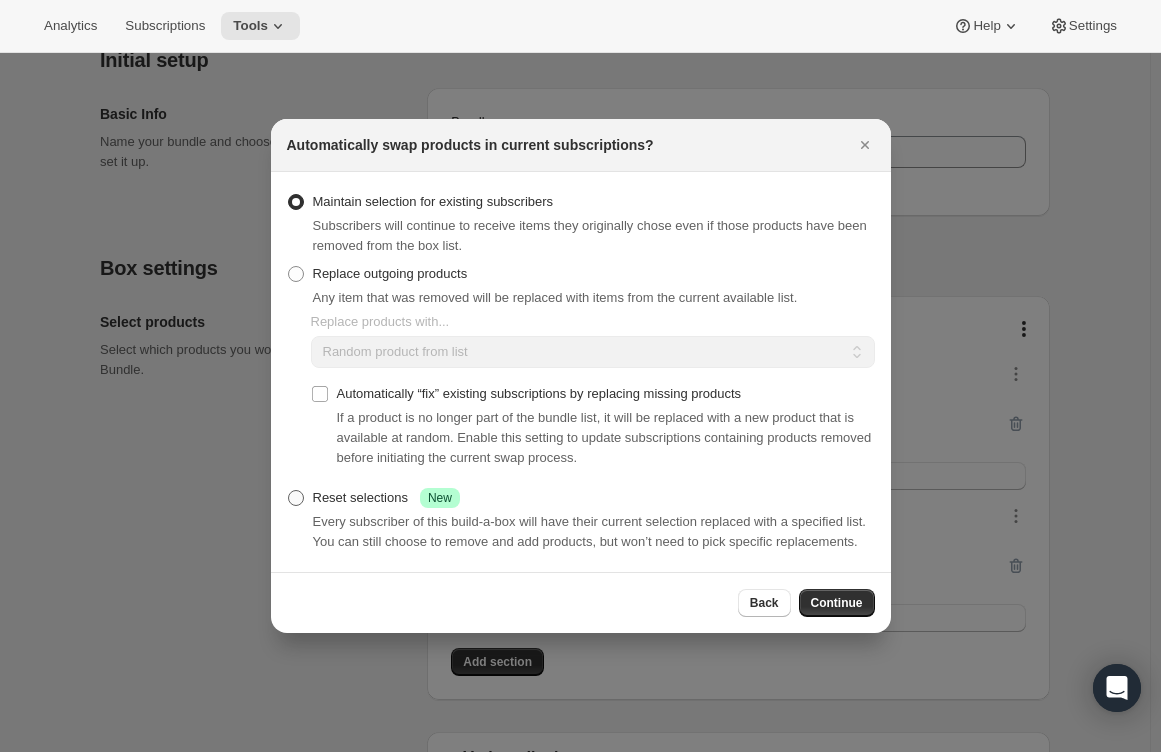 radio on "true" 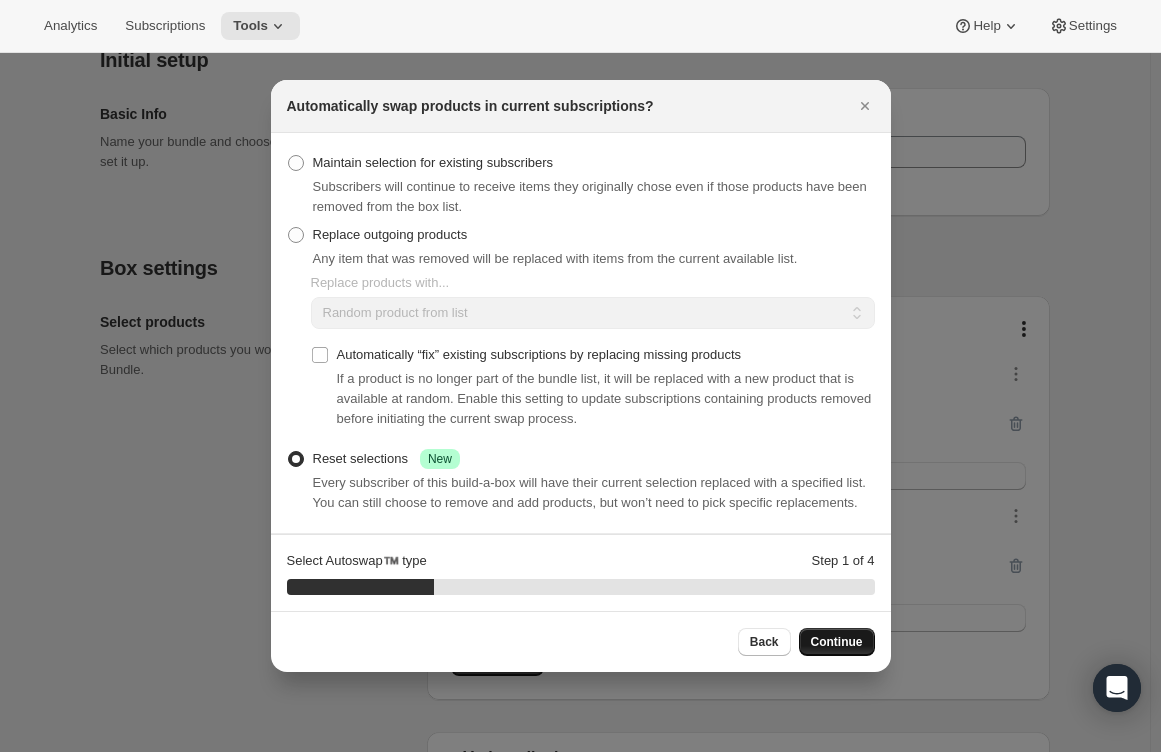 click on "Continue" at bounding box center (837, 642) 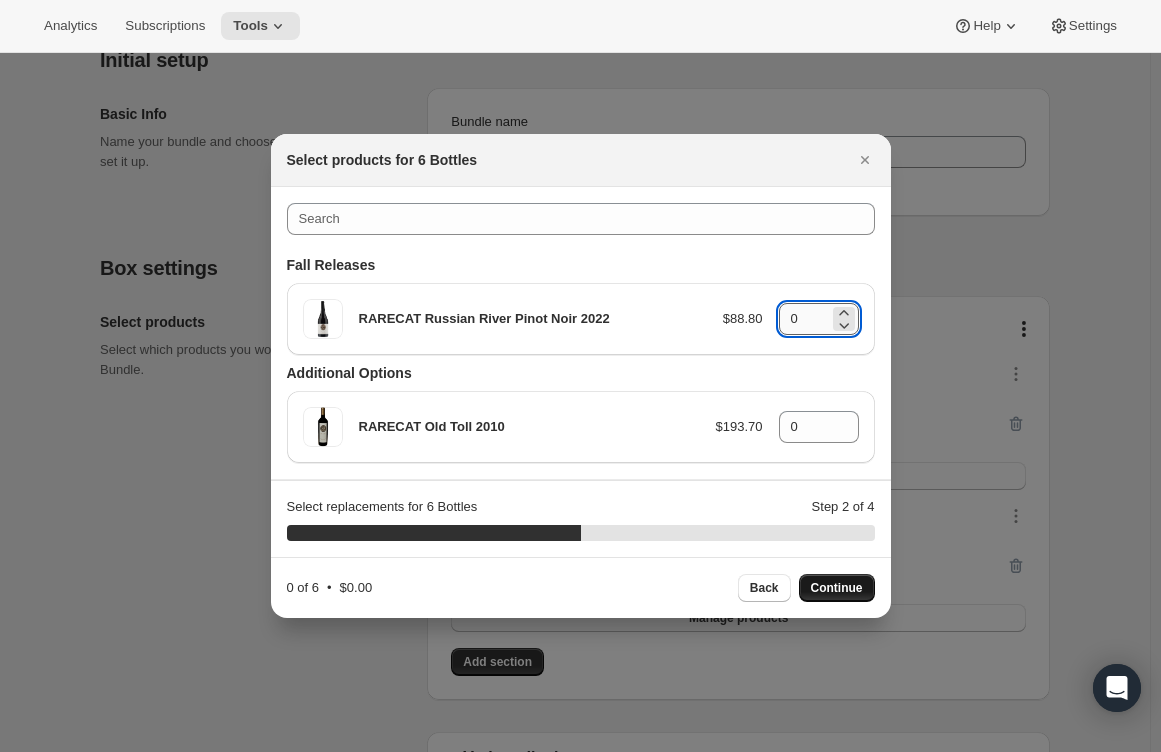 drag, startPoint x: 786, startPoint y: 317, endPoint x: 801, endPoint y: 317, distance: 15 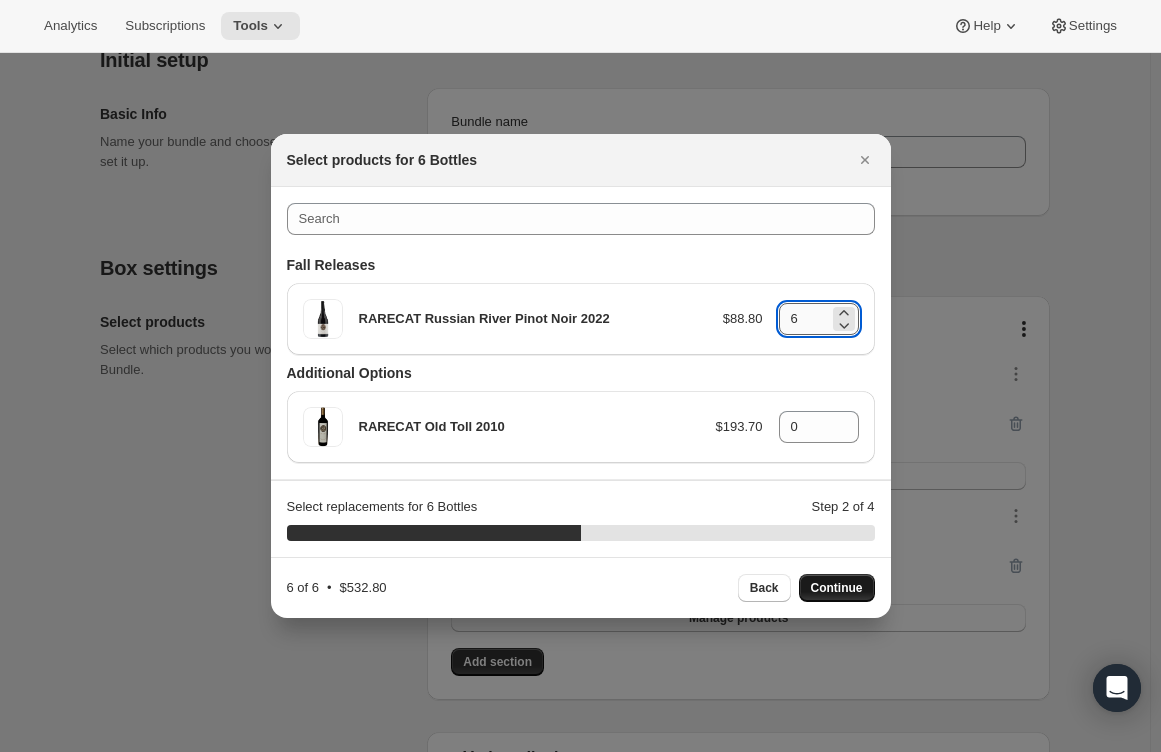 drag, startPoint x: 801, startPoint y: 317, endPoint x: 781, endPoint y: 317, distance: 20 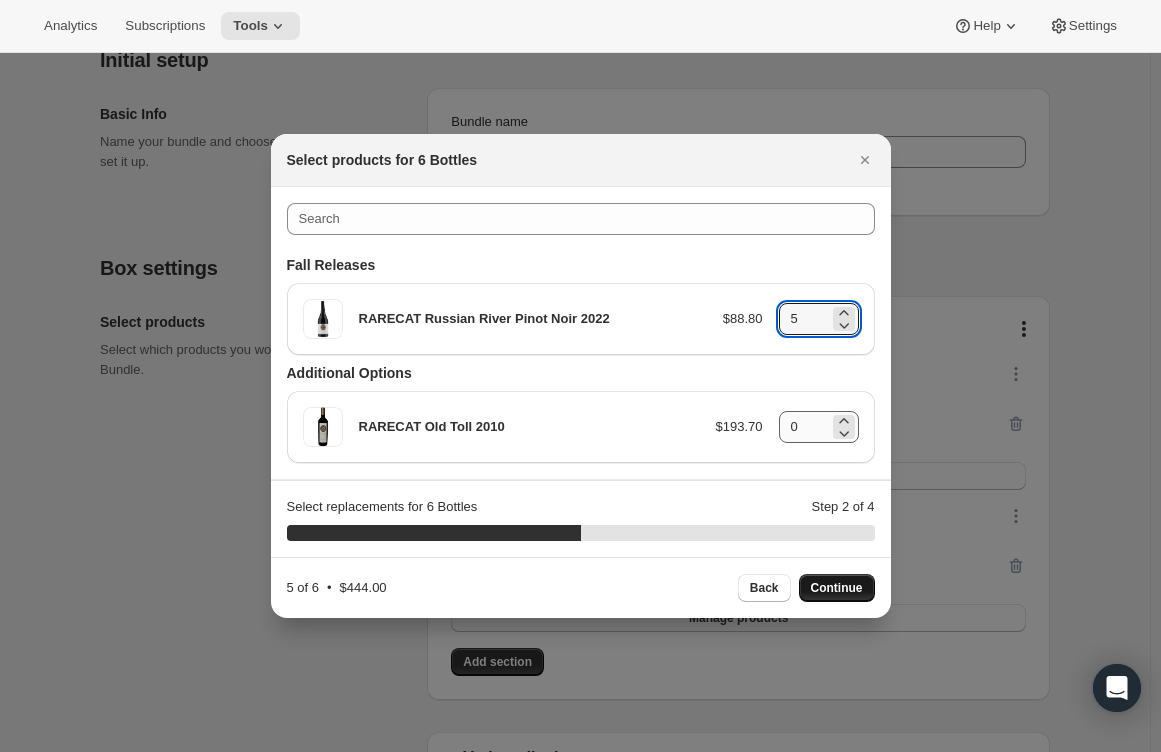 type on "5" 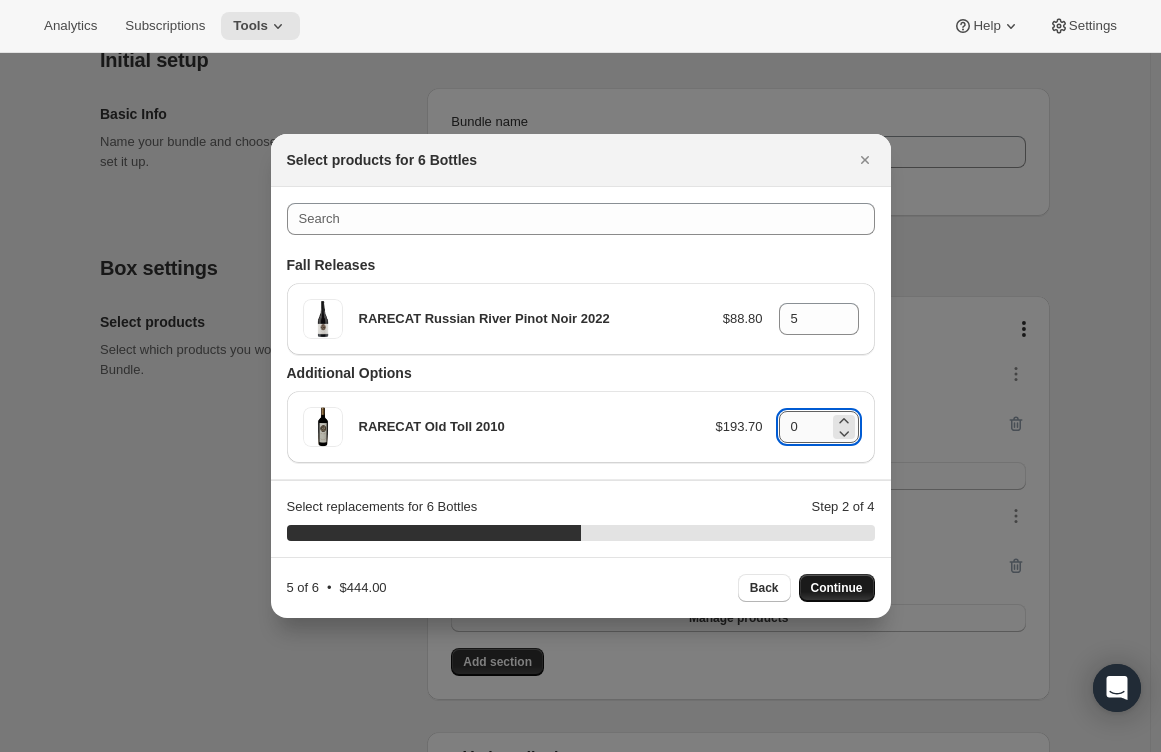 drag, startPoint x: 802, startPoint y: 427, endPoint x: 781, endPoint y: 427, distance: 21 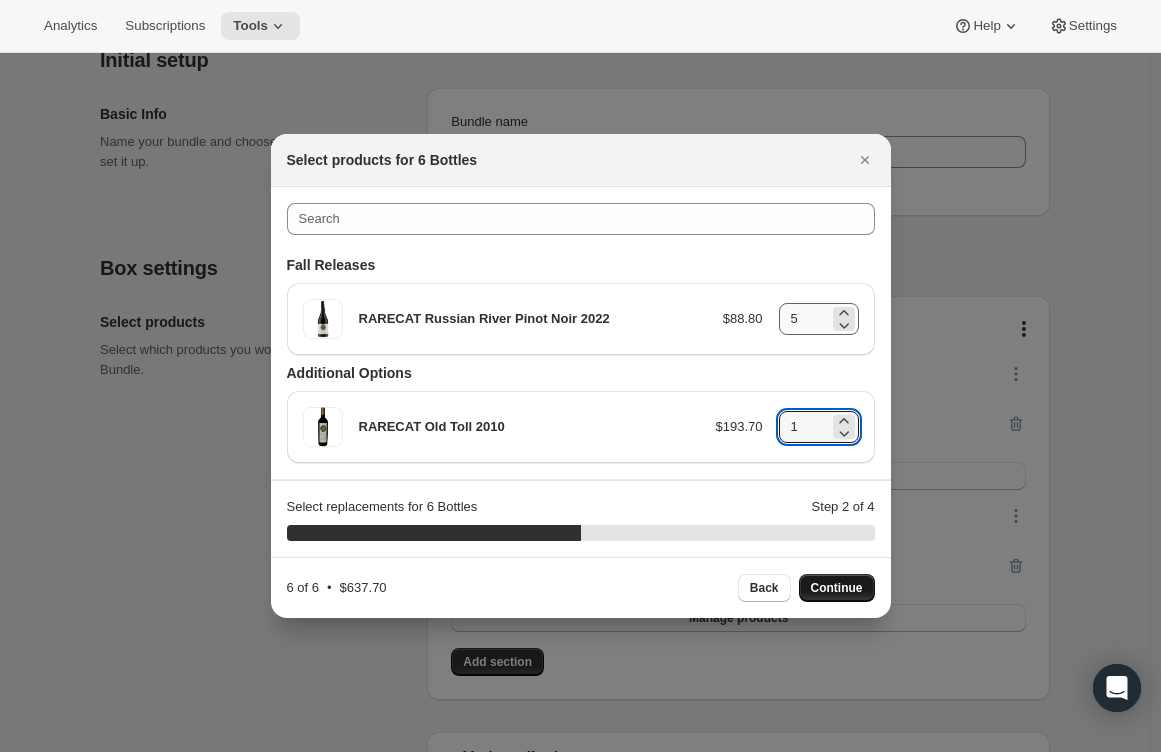 type on "1" 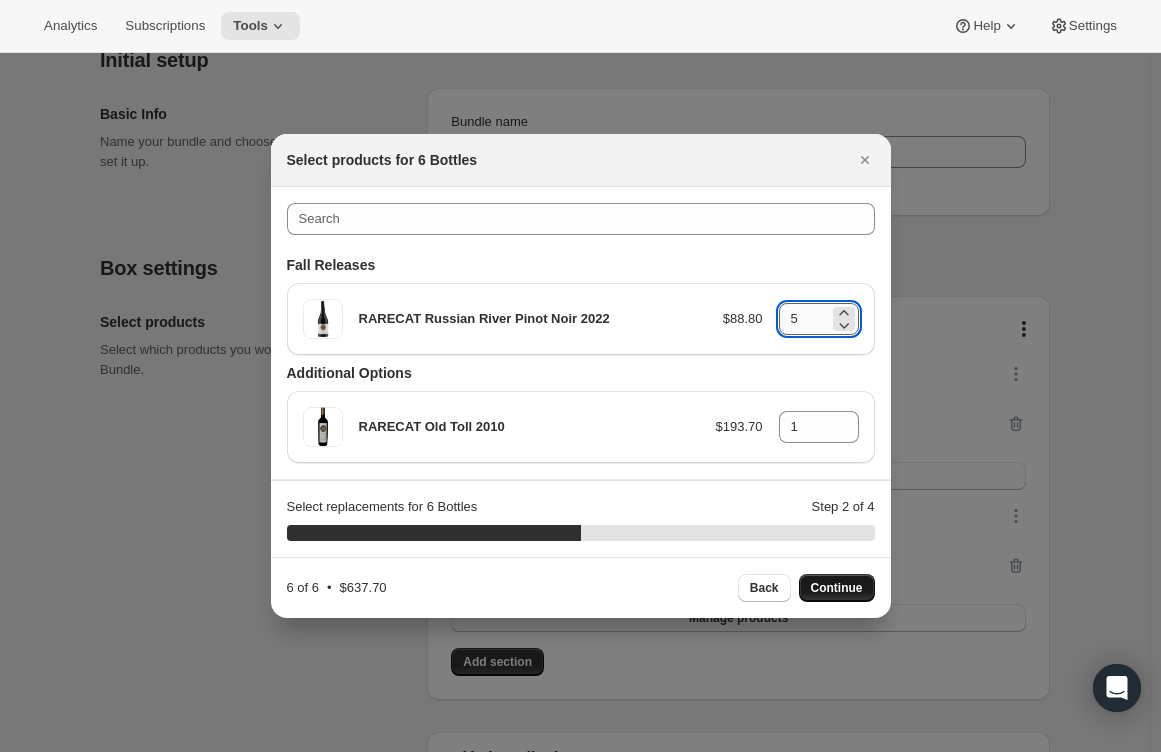 drag, startPoint x: 793, startPoint y: 320, endPoint x: 808, endPoint y: 320, distance: 15 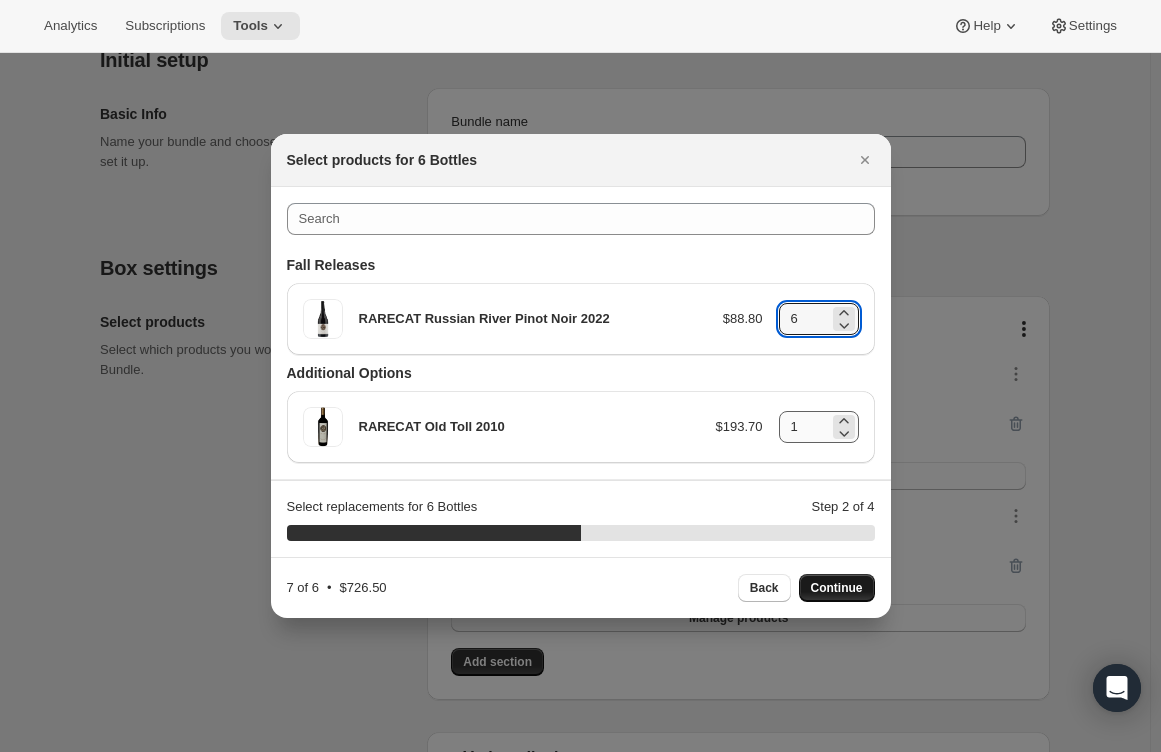 type on "6" 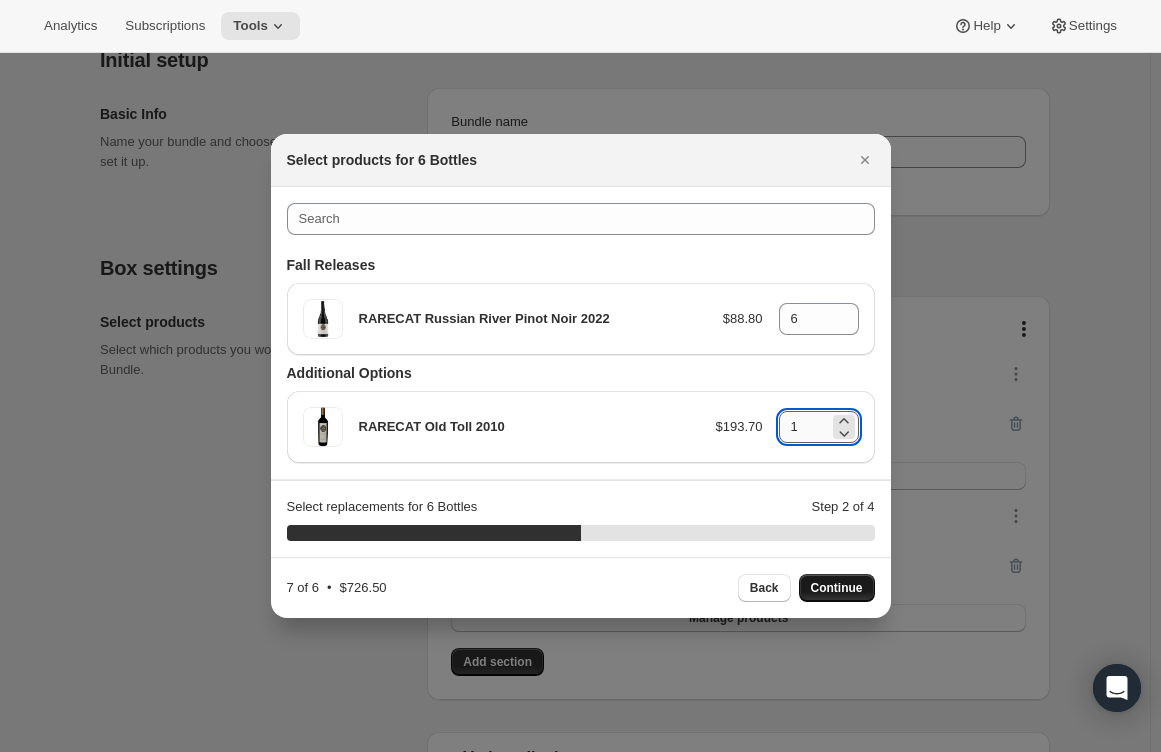 drag, startPoint x: 795, startPoint y: 435, endPoint x: 781, endPoint y: 435, distance: 14 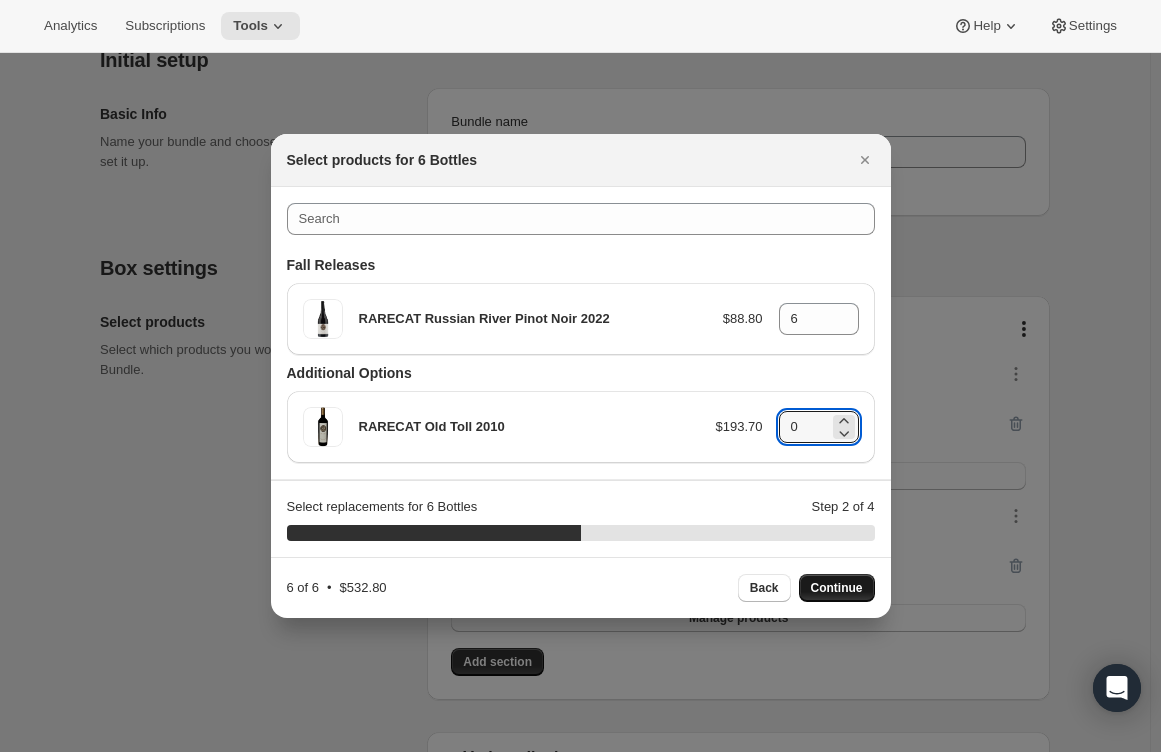 type on "0" 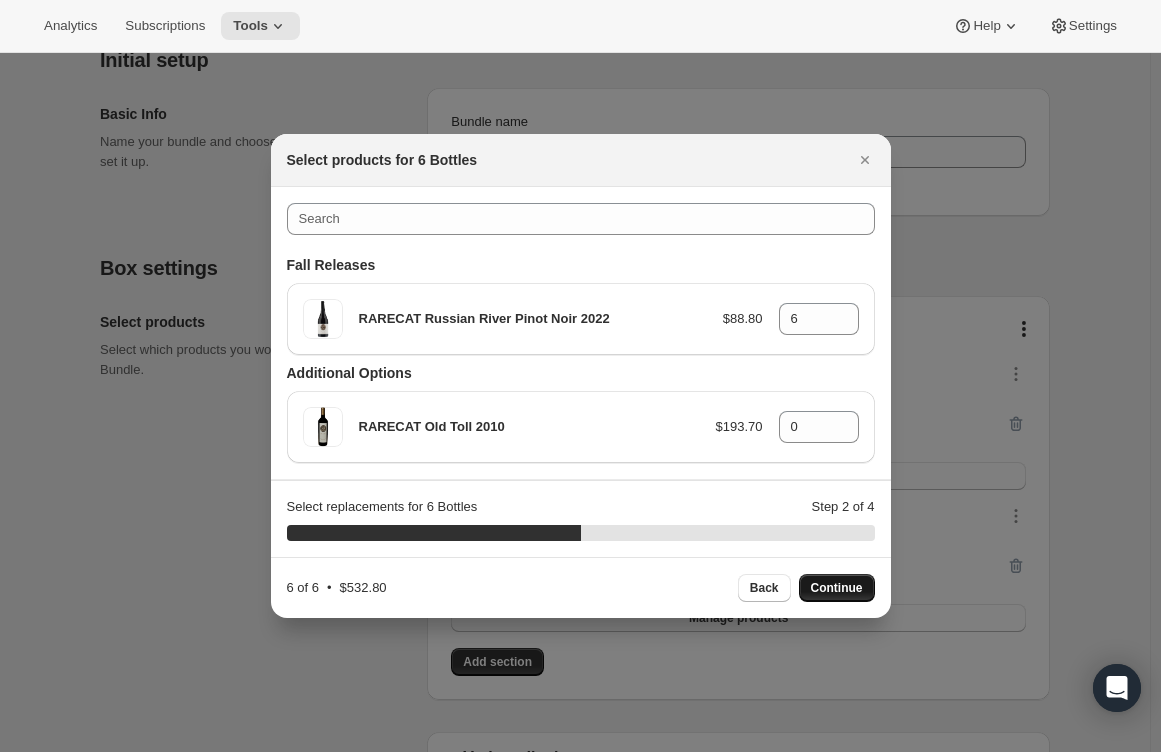 click on "Continue" at bounding box center [837, 588] 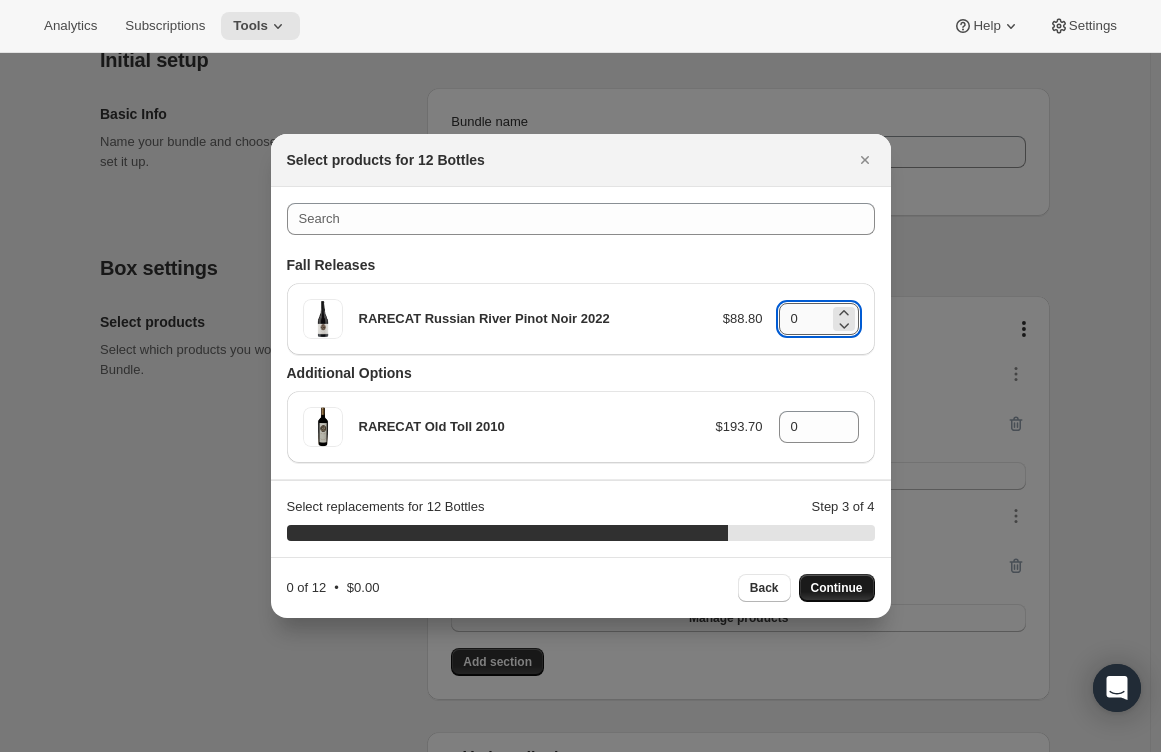 drag, startPoint x: 809, startPoint y: 322, endPoint x: 787, endPoint y: 321, distance: 22.022715 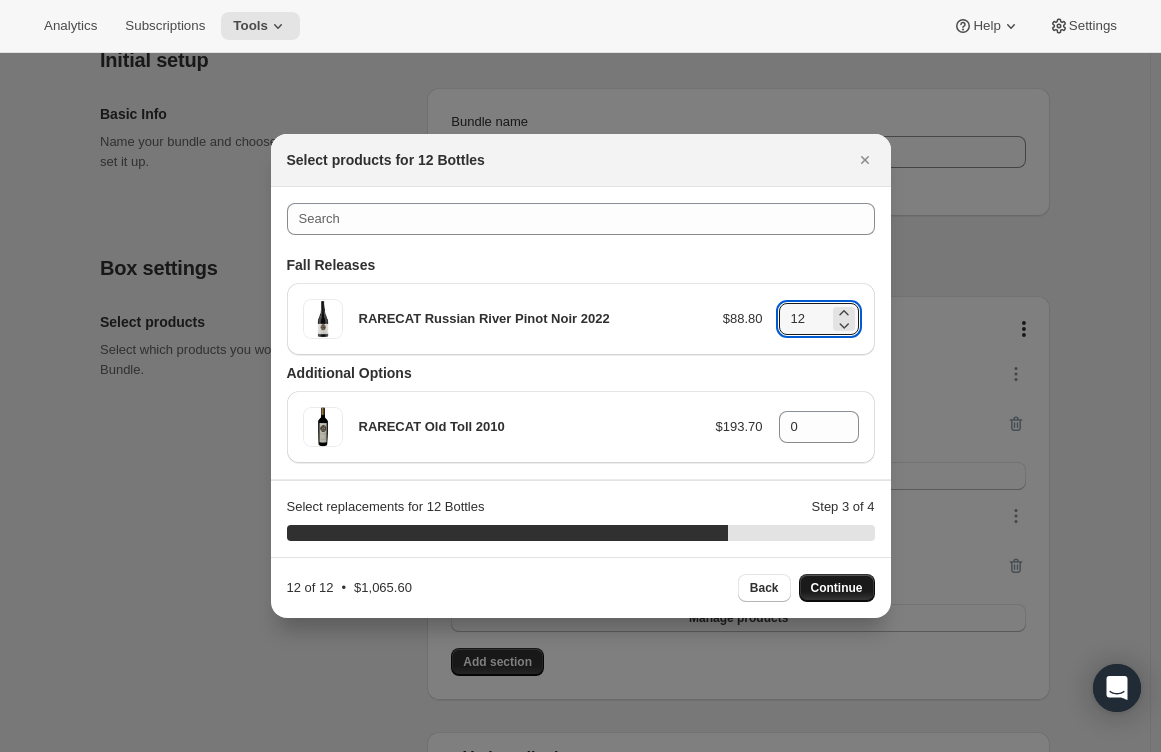 type on "12" 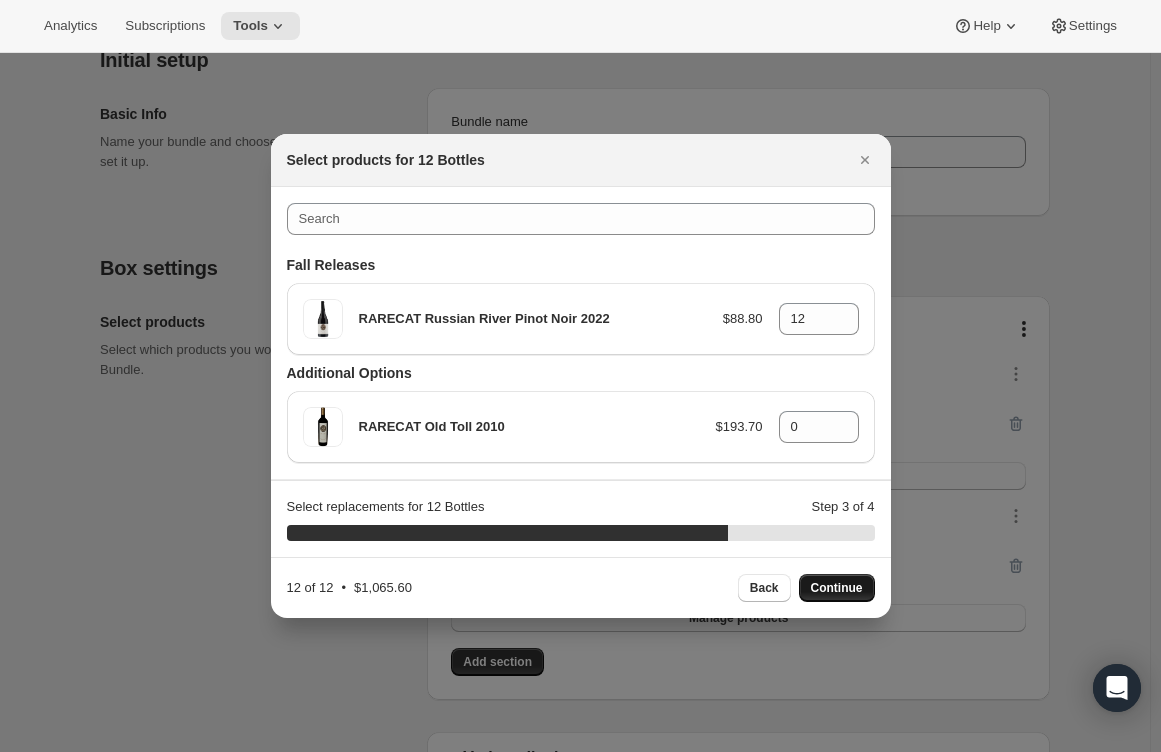 click on "Fall Releases" at bounding box center [581, 265] 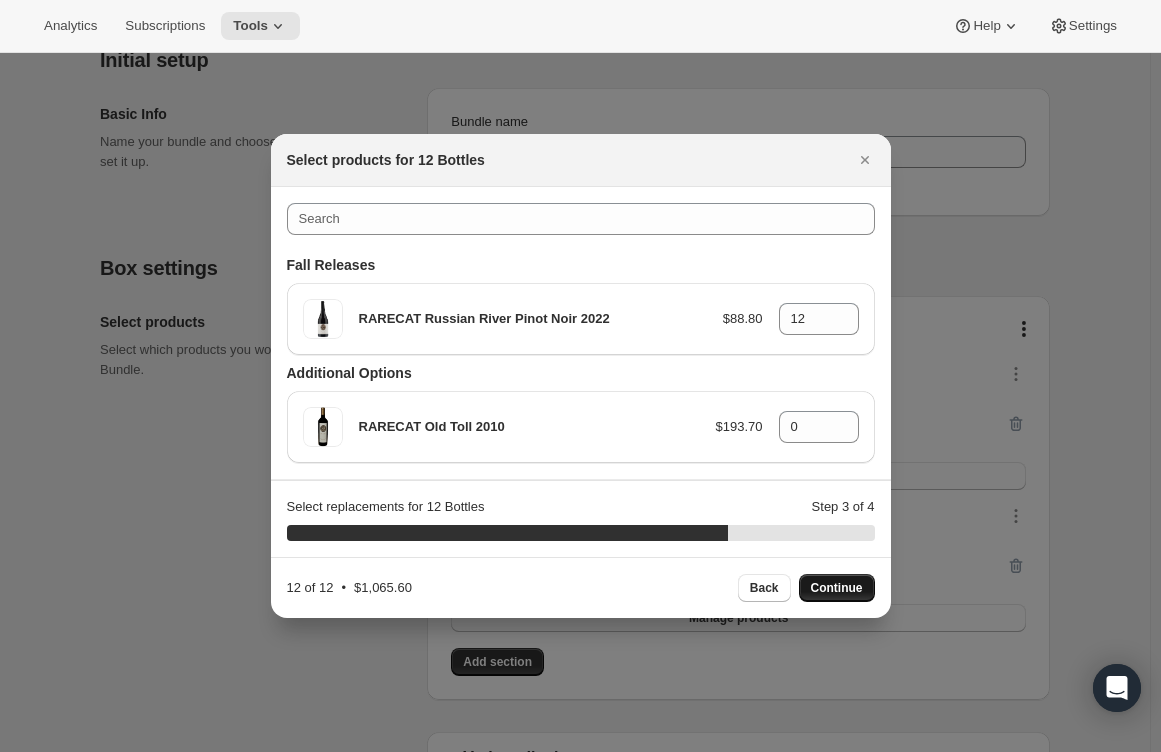 click on "Continue" at bounding box center [837, 588] 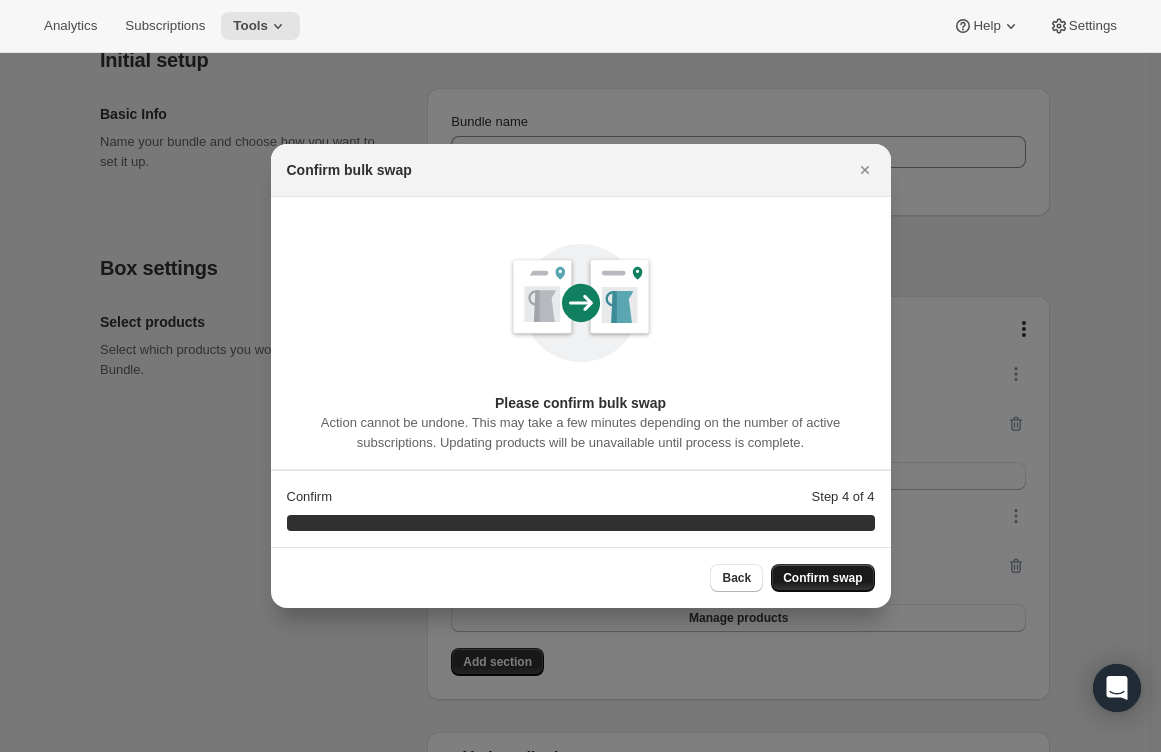 click on "Confirm swap" at bounding box center [822, 578] 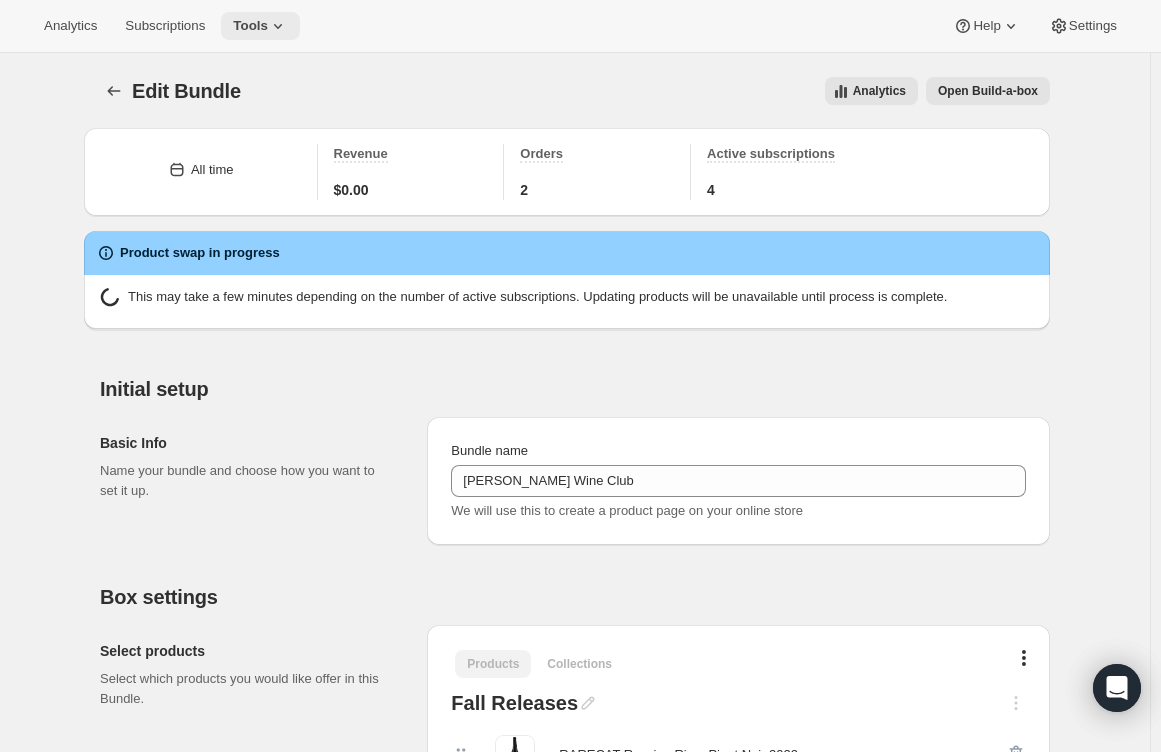 click on "Tools" at bounding box center [260, 26] 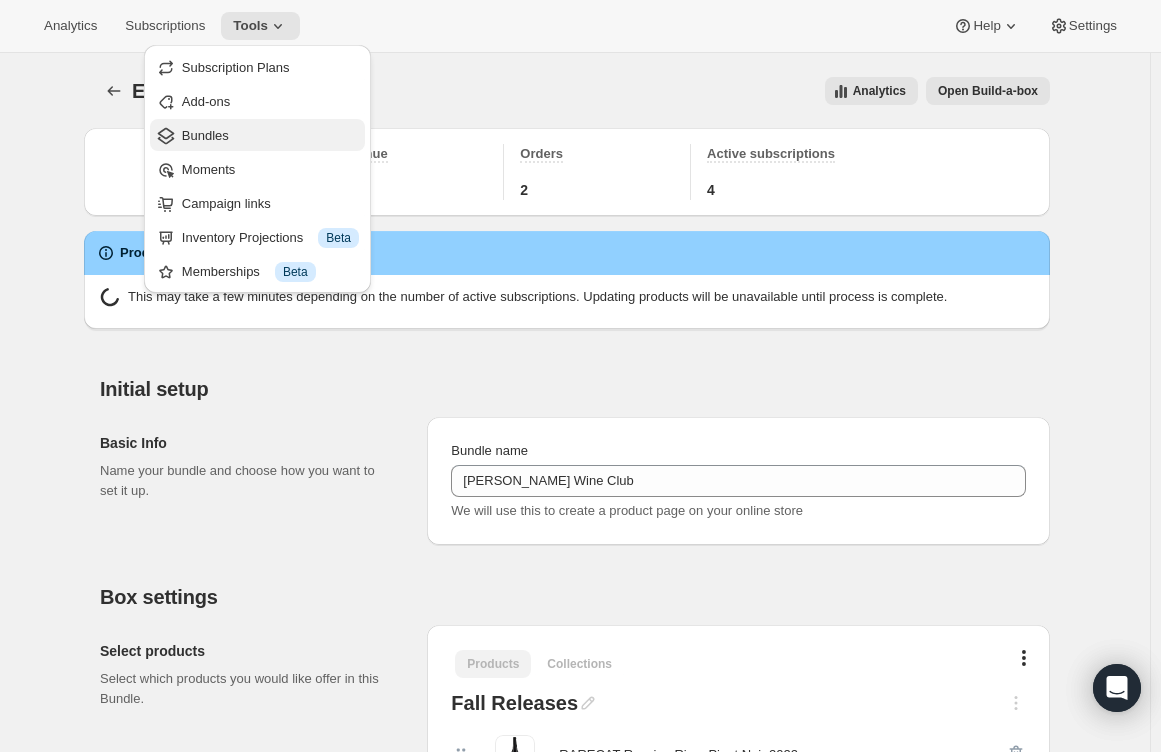 click on "Bundles" at bounding box center [205, 135] 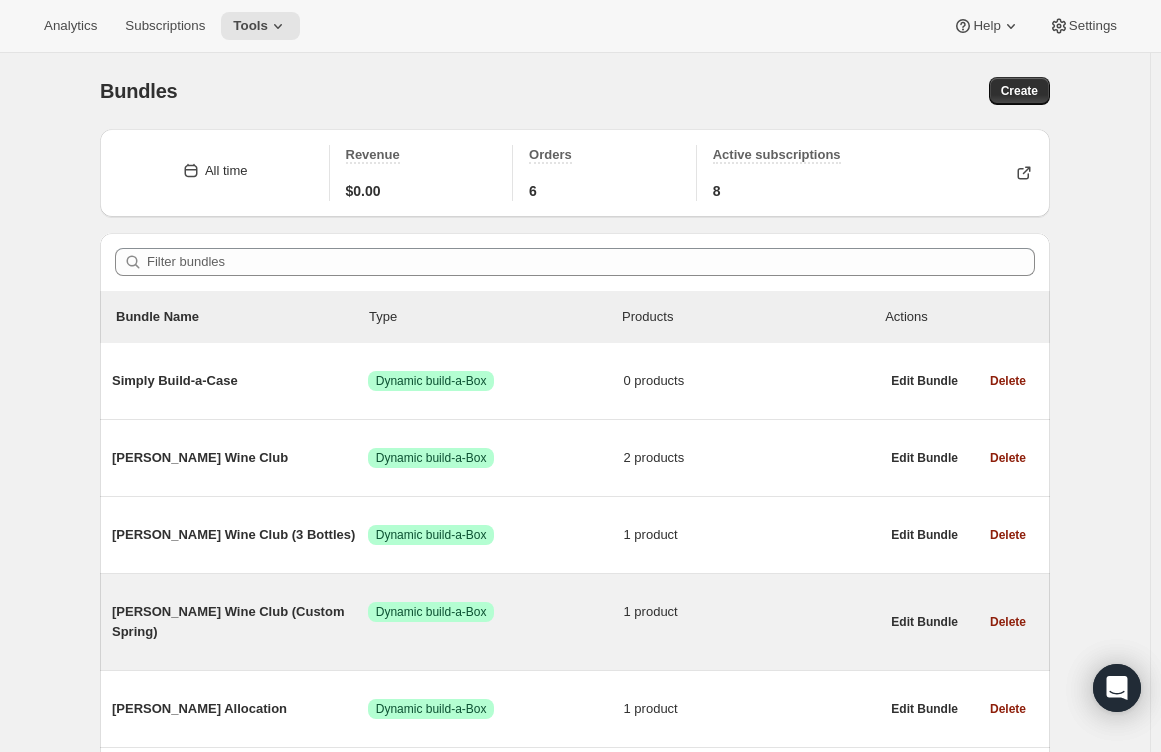click on "[PERSON_NAME] Wine Club (Custom Spring)" at bounding box center [240, 622] 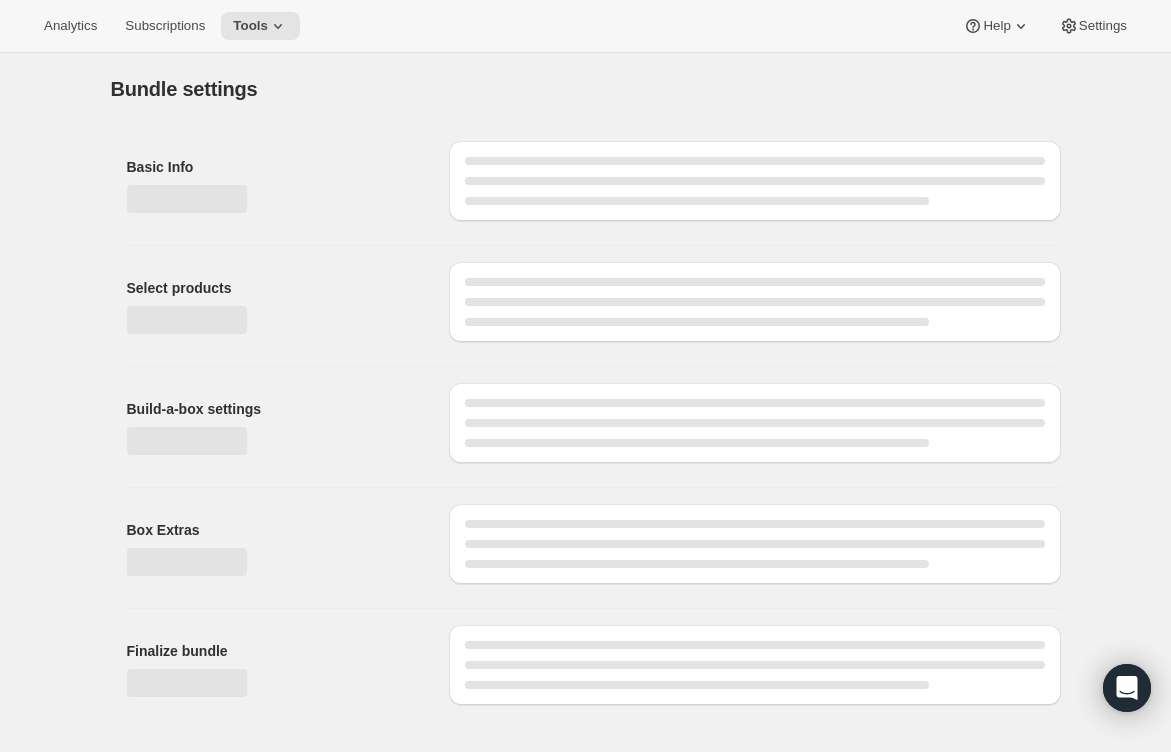 type on "[PERSON_NAME] Wine Club (Custom Spring)" 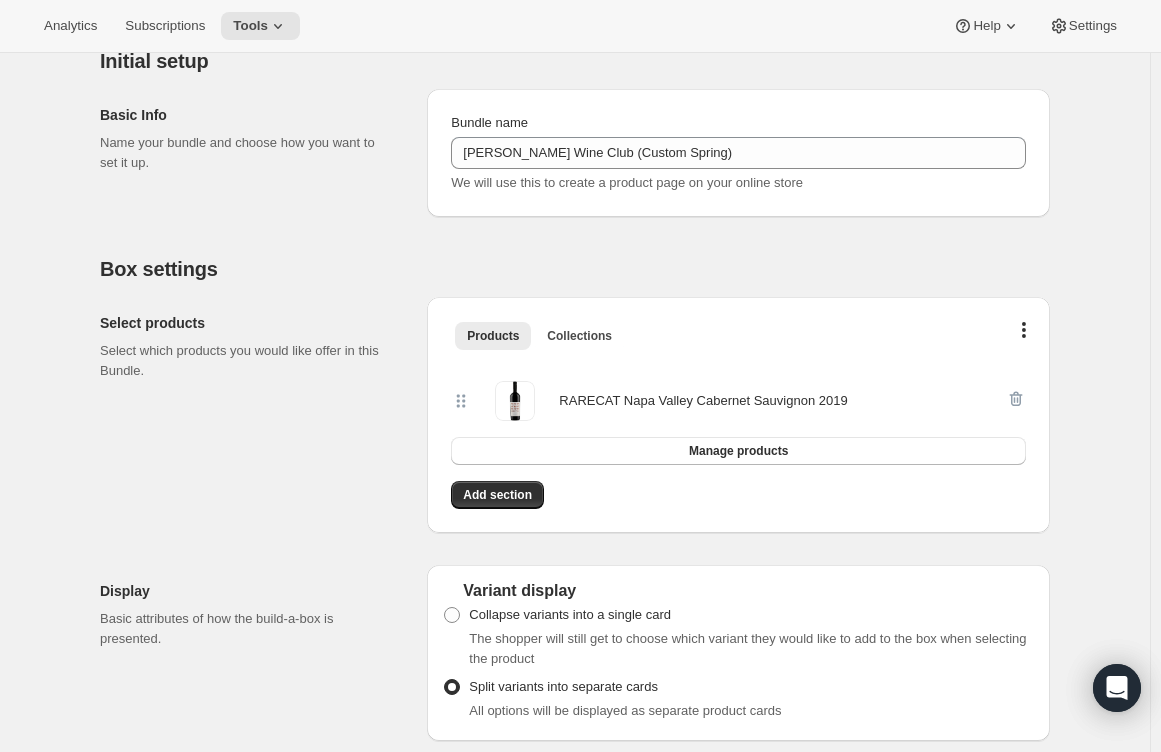 scroll, scrollTop: 200, scrollLeft: 0, axis: vertical 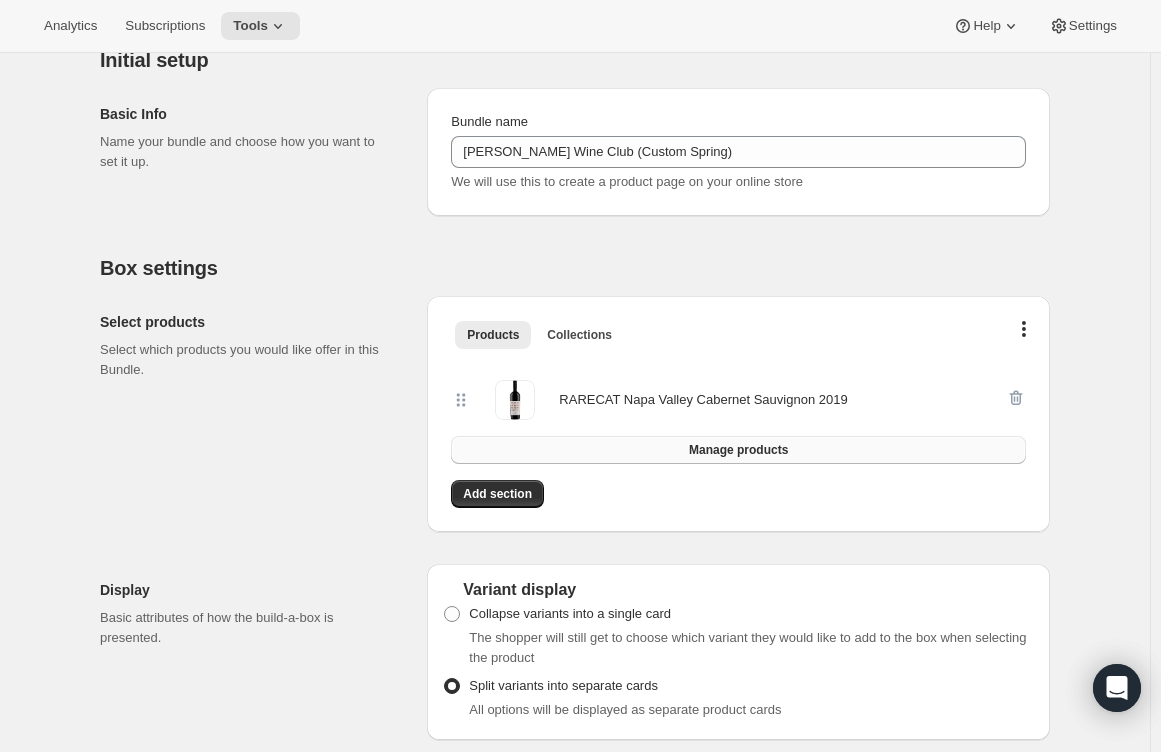 click on "Manage products" at bounding box center [738, 450] 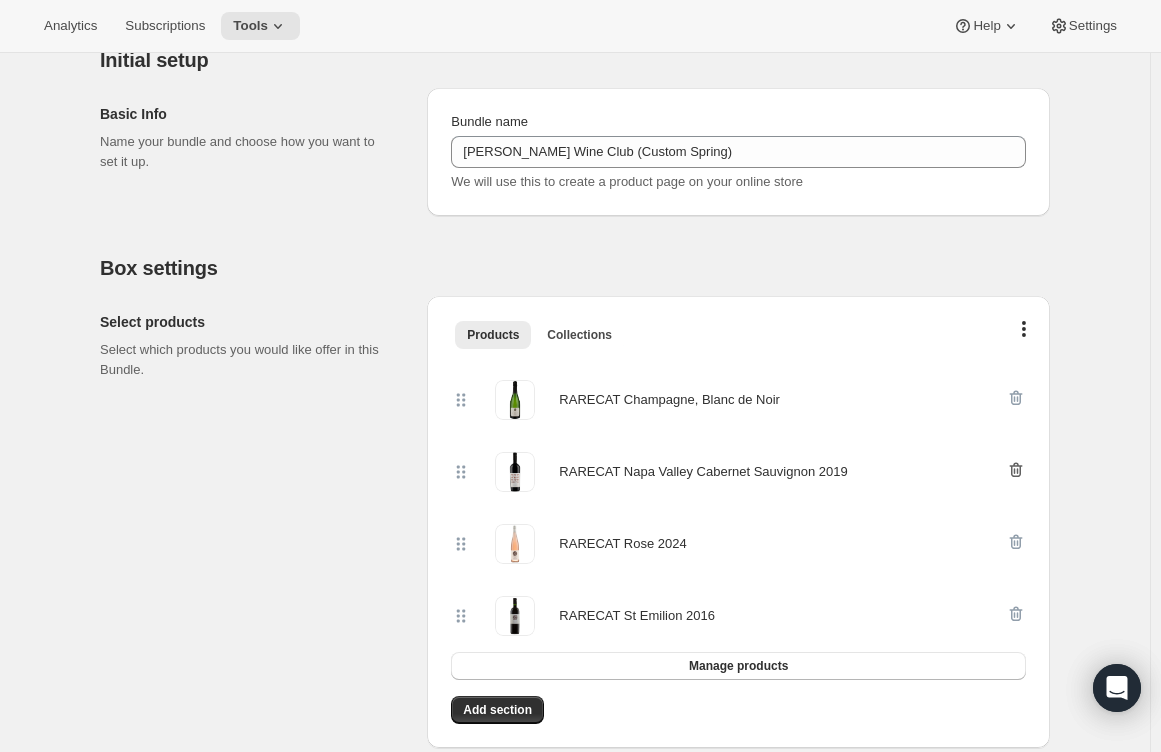 click 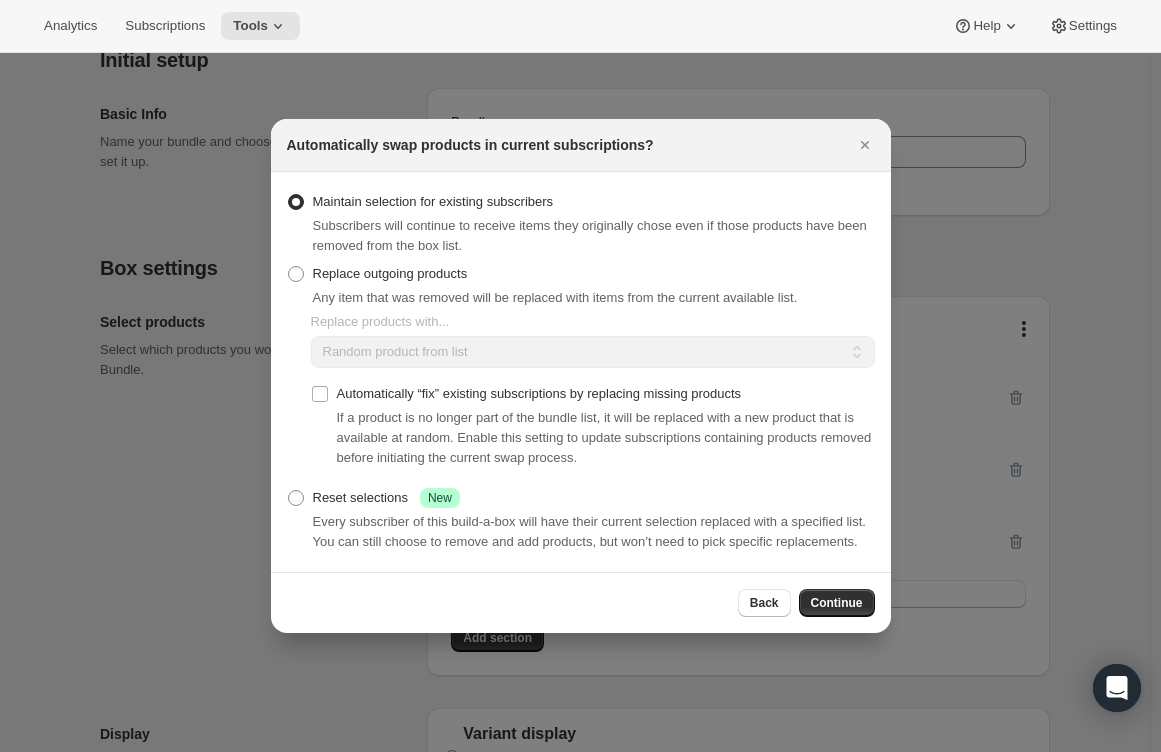 scroll, scrollTop: 0, scrollLeft: 0, axis: both 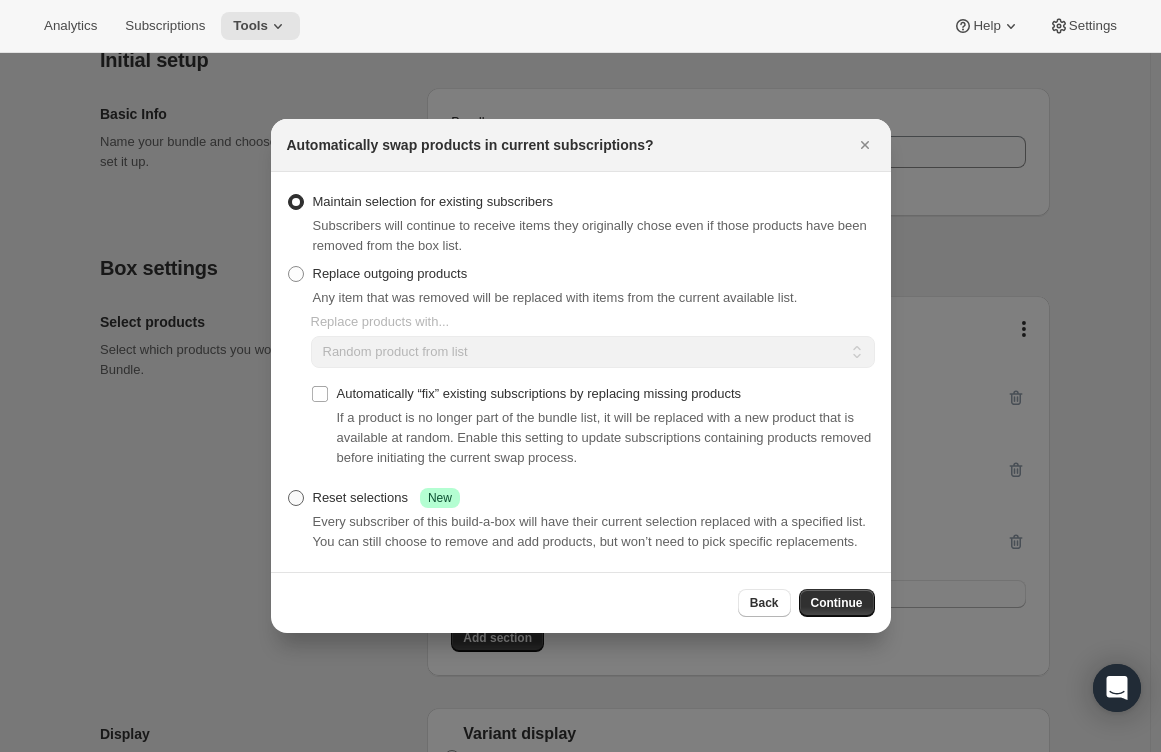 click on "Reset selections Success New" at bounding box center [386, 498] 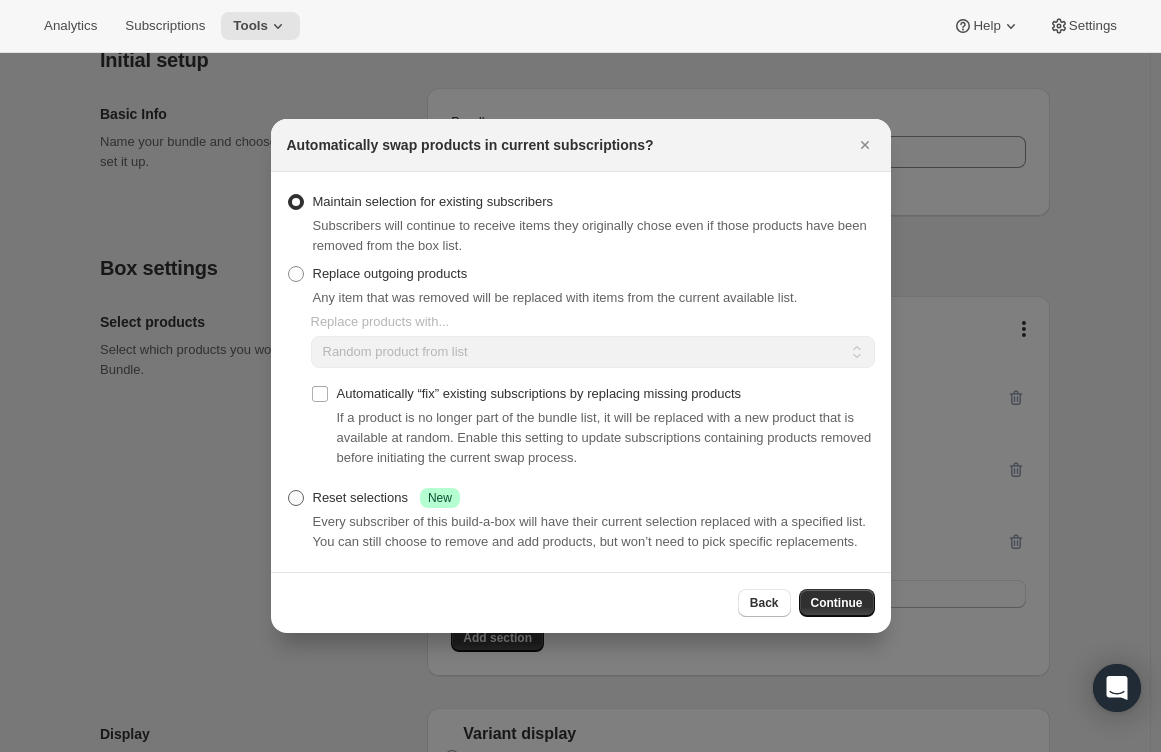 radio on "true" 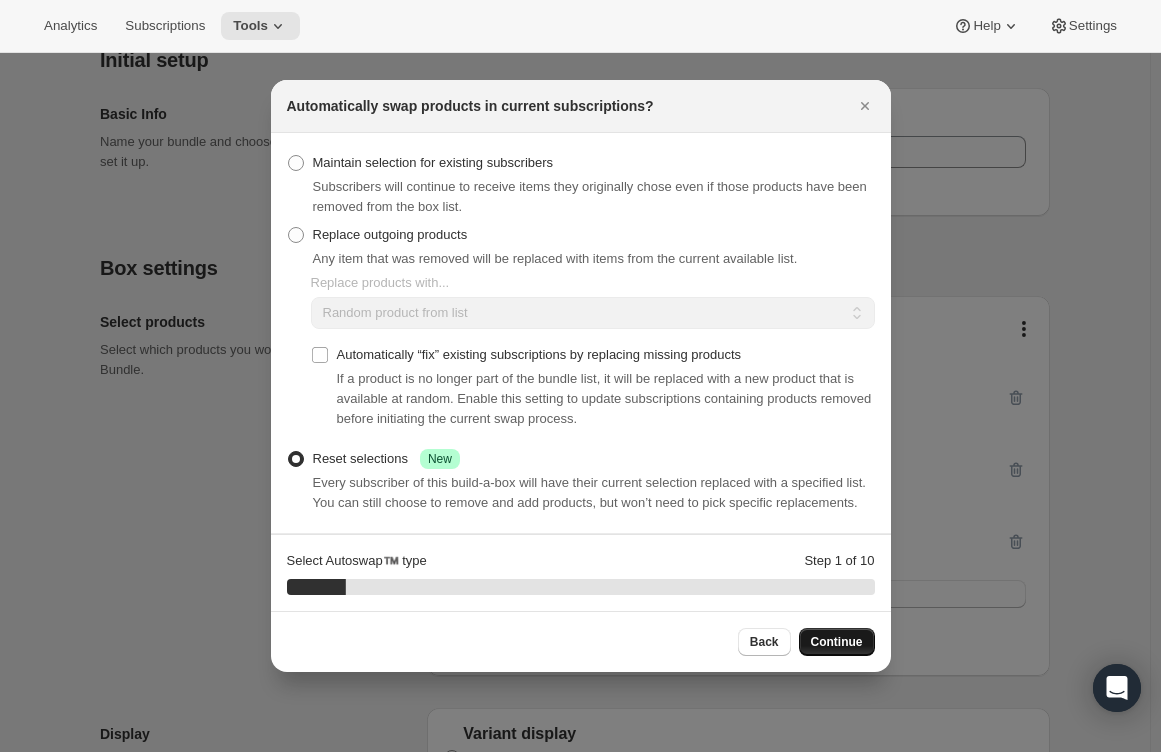 click on "Continue" at bounding box center [837, 642] 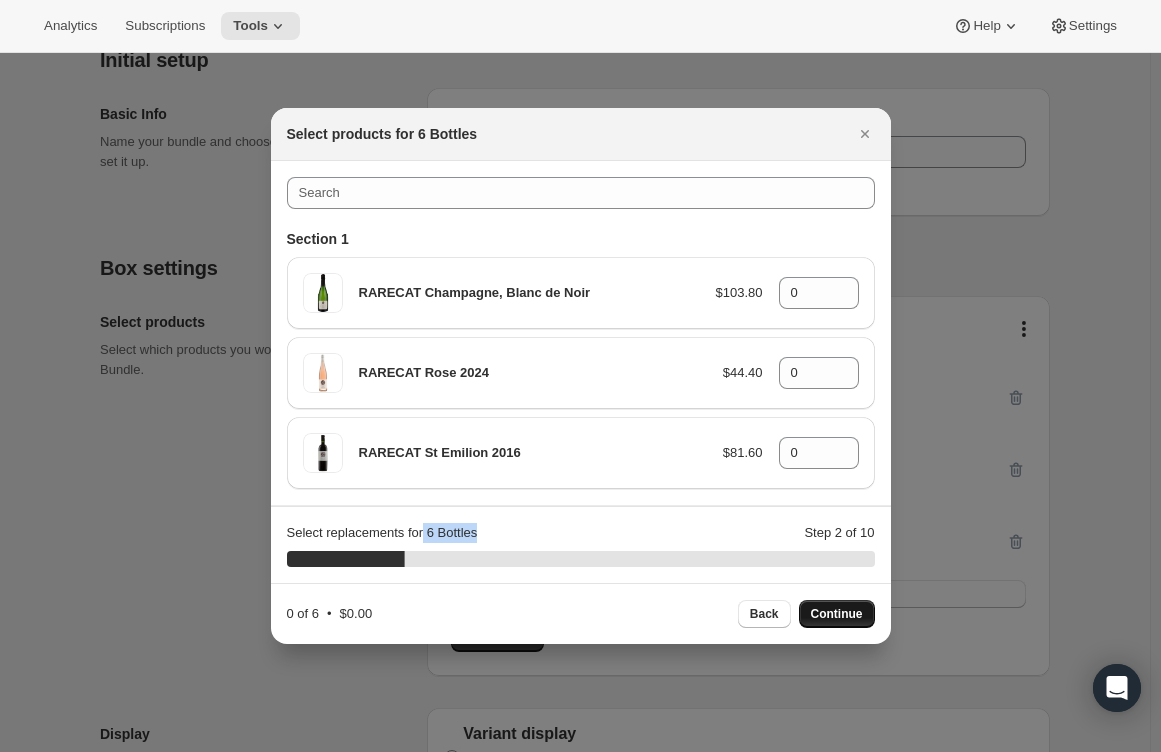 drag, startPoint x: 422, startPoint y: 530, endPoint x: 488, endPoint y: 531, distance: 66.007576 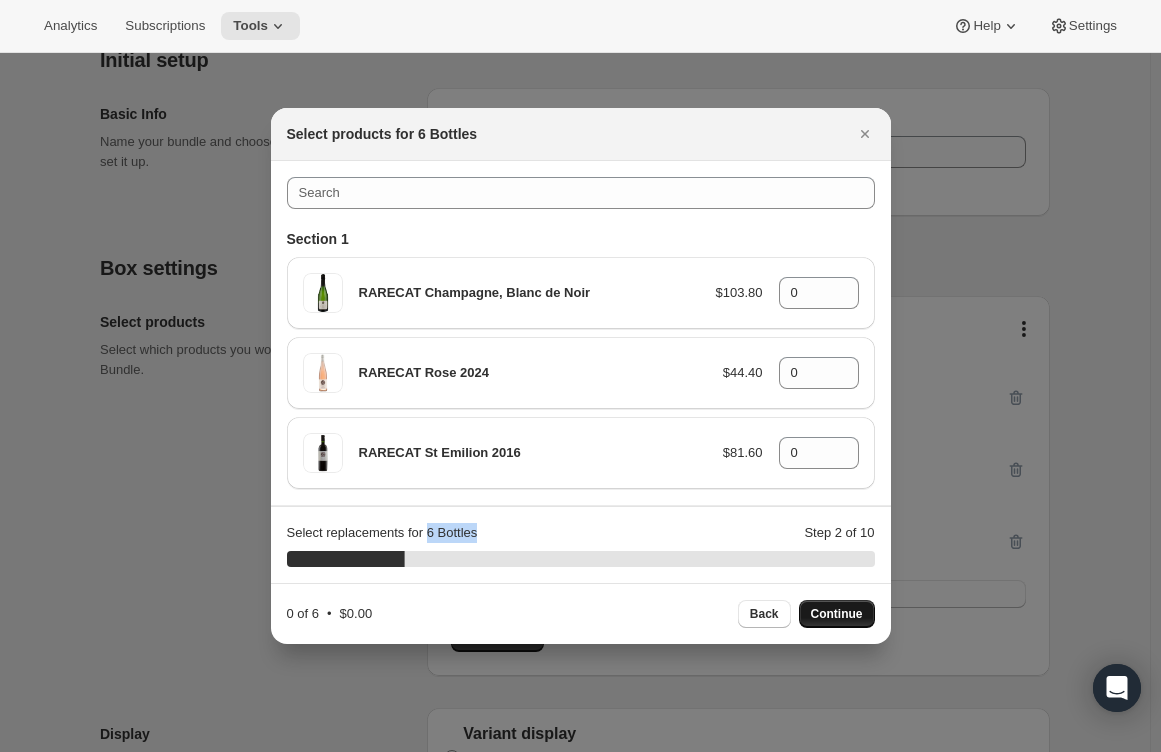 drag, startPoint x: 488, startPoint y: 531, endPoint x: 427, endPoint y: 531, distance: 61 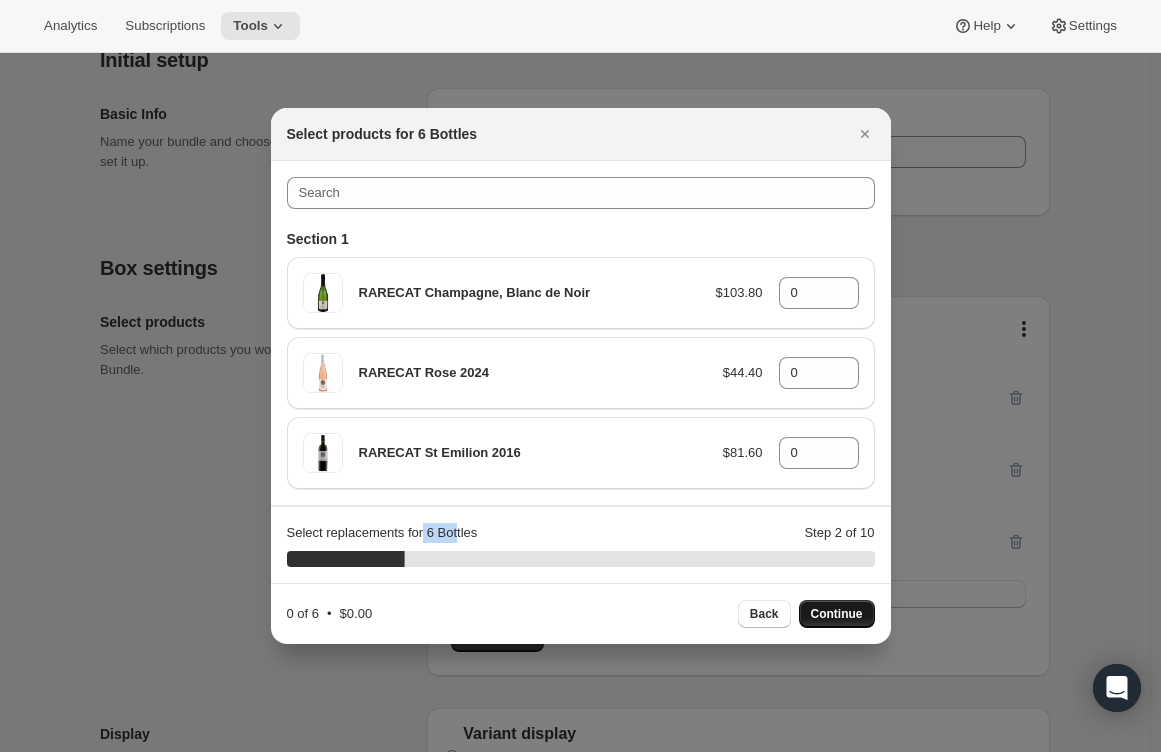 drag, startPoint x: 421, startPoint y: 537, endPoint x: 453, endPoint y: 537, distance: 32 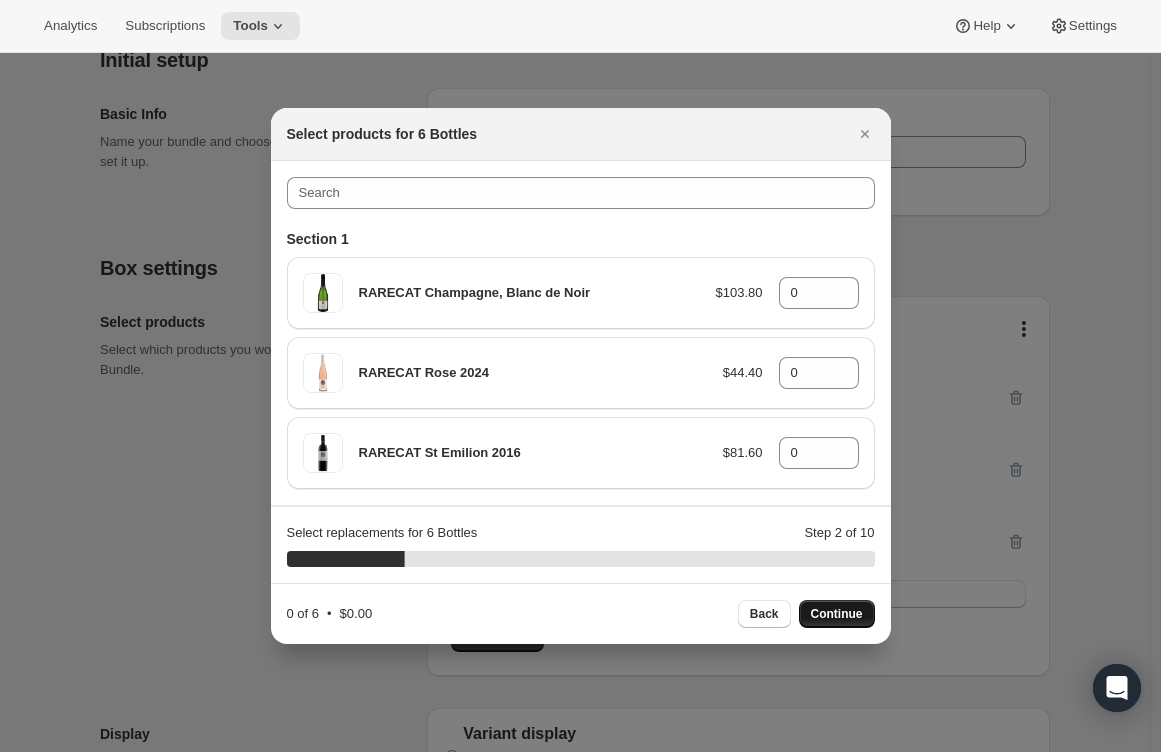 click on "Select replacements for 6 Bottles Step 2 of 10" at bounding box center [581, 533] 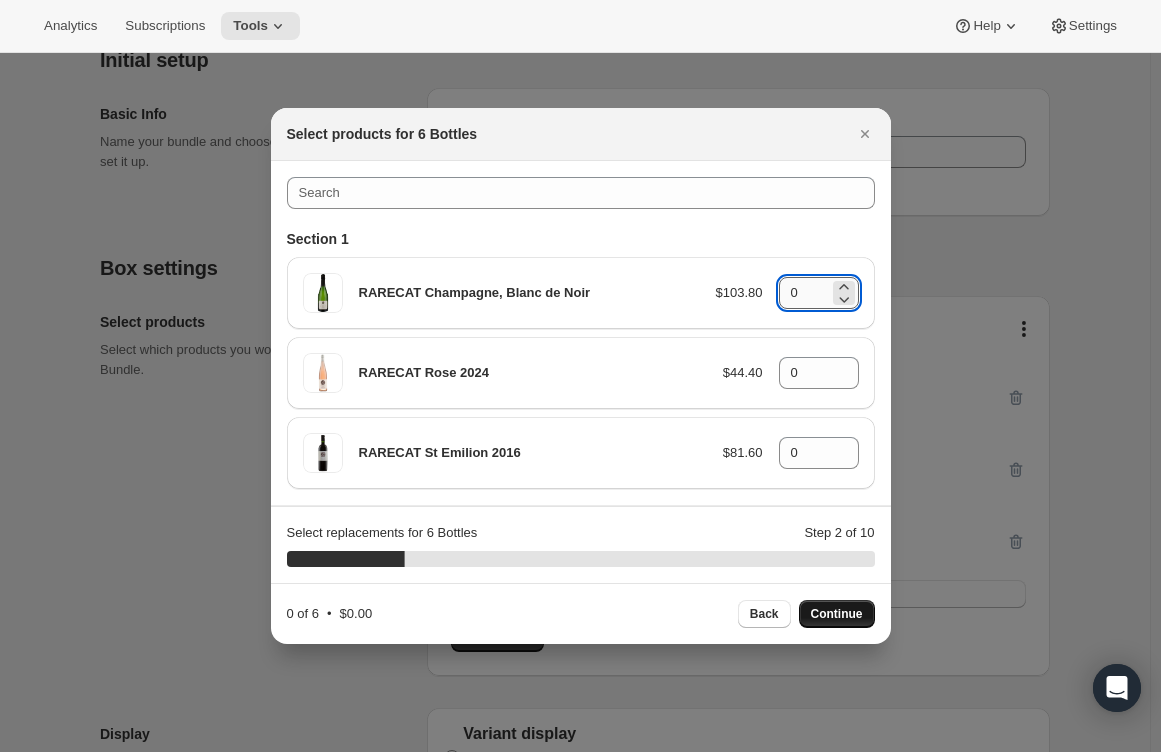 drag, startPoint x: 787, startPoint y: 288, endPoint x: 801, endPoint y: 291, distance: 14.3178215 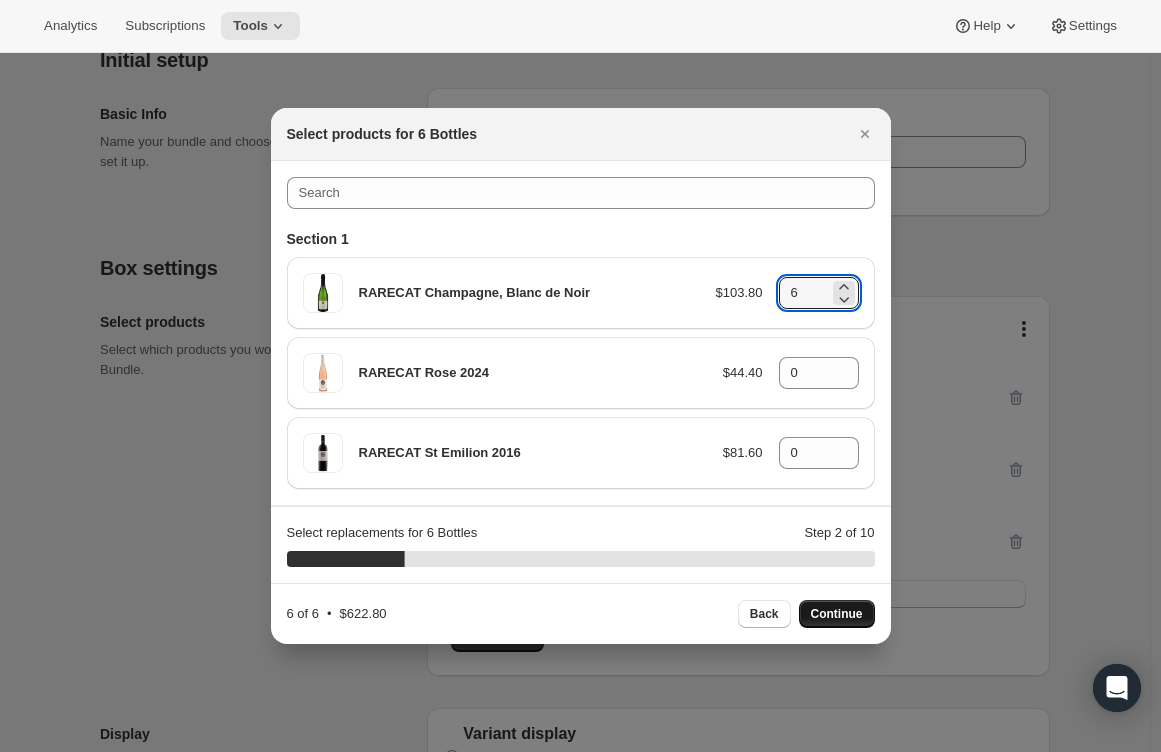 click on "Continue" at bounding box center (837, 614) 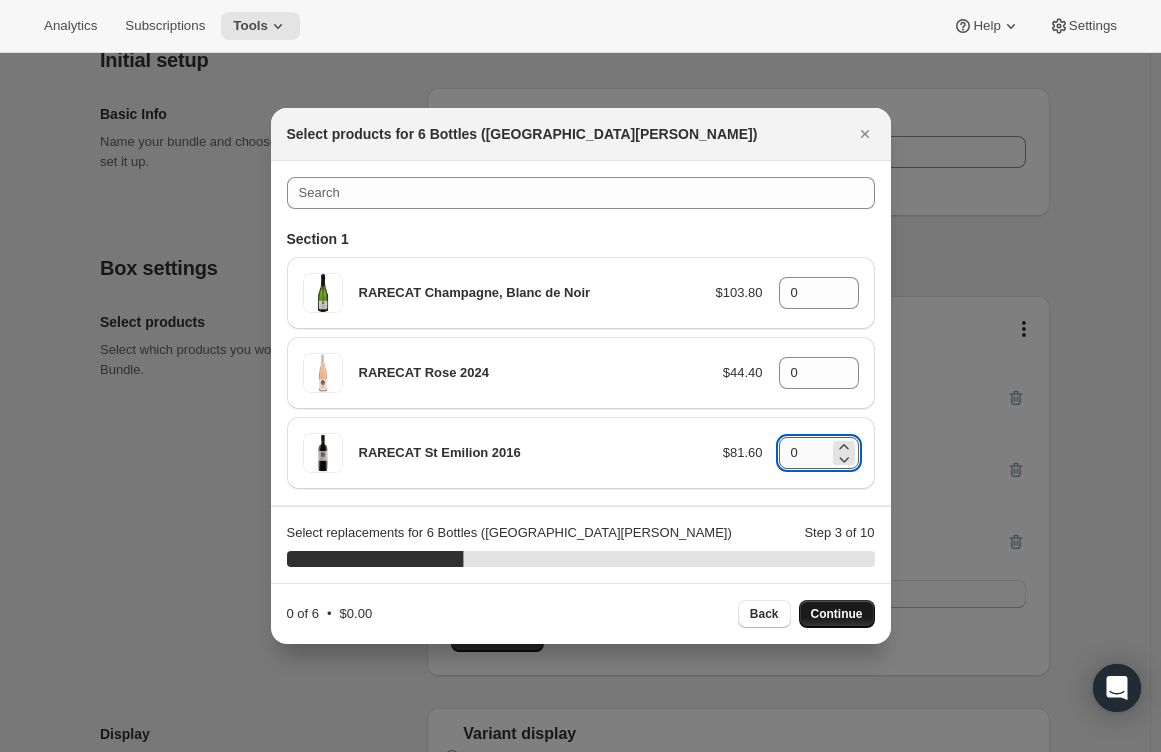 drag, startPoint x: 789, startPoint y: 450, endPoint x: 803, endPoint y: 450, distance: 14 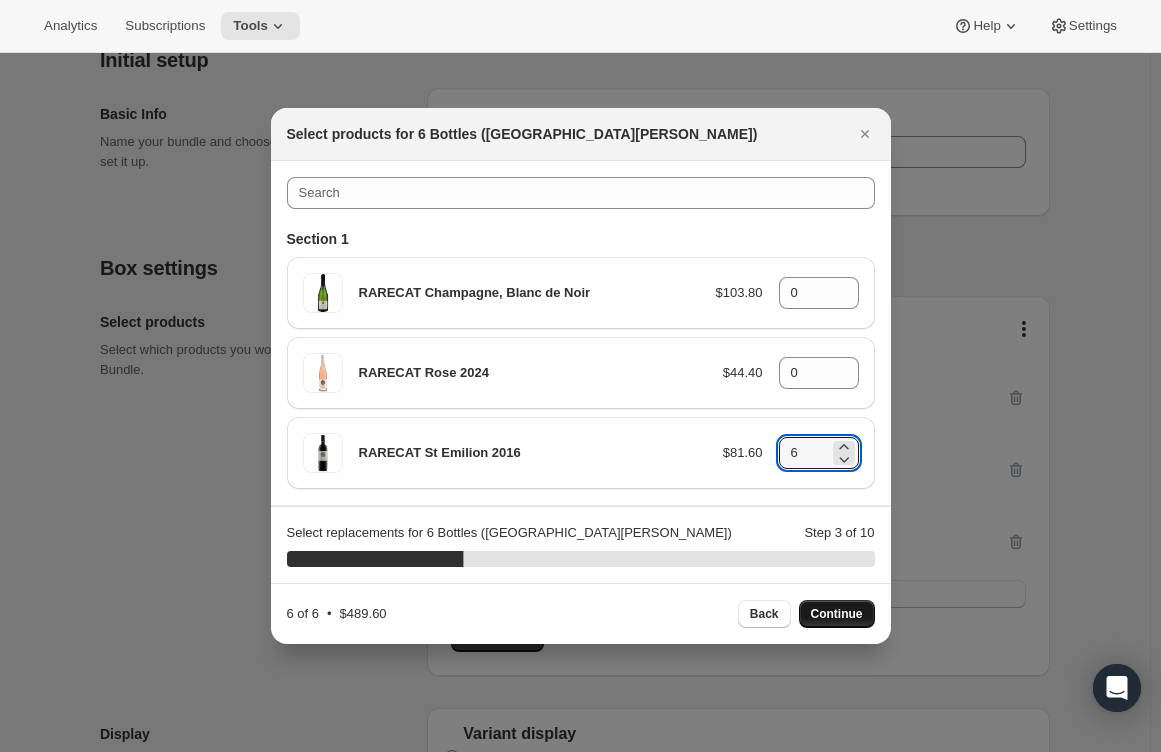 click on "Continue" at bounding box center (837, 614) 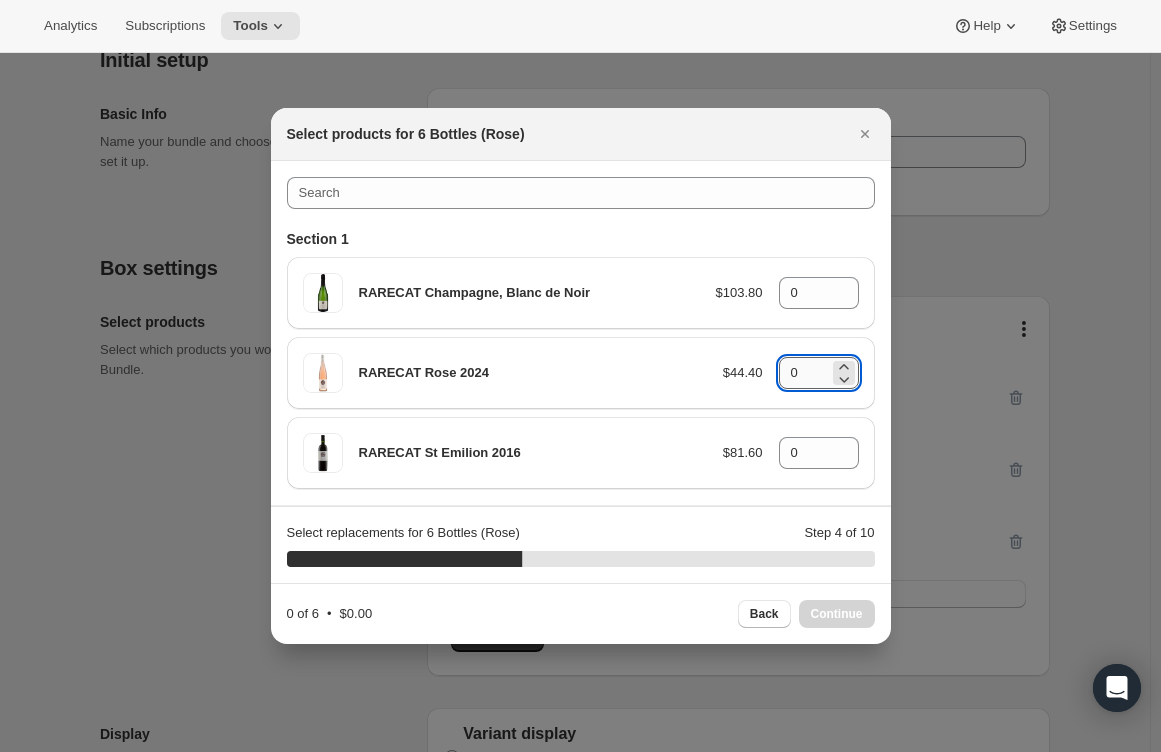 drag, startPoint x: 797, startPoint y: 374, endPoint x: 784, endPoint y: 374, distance: 13 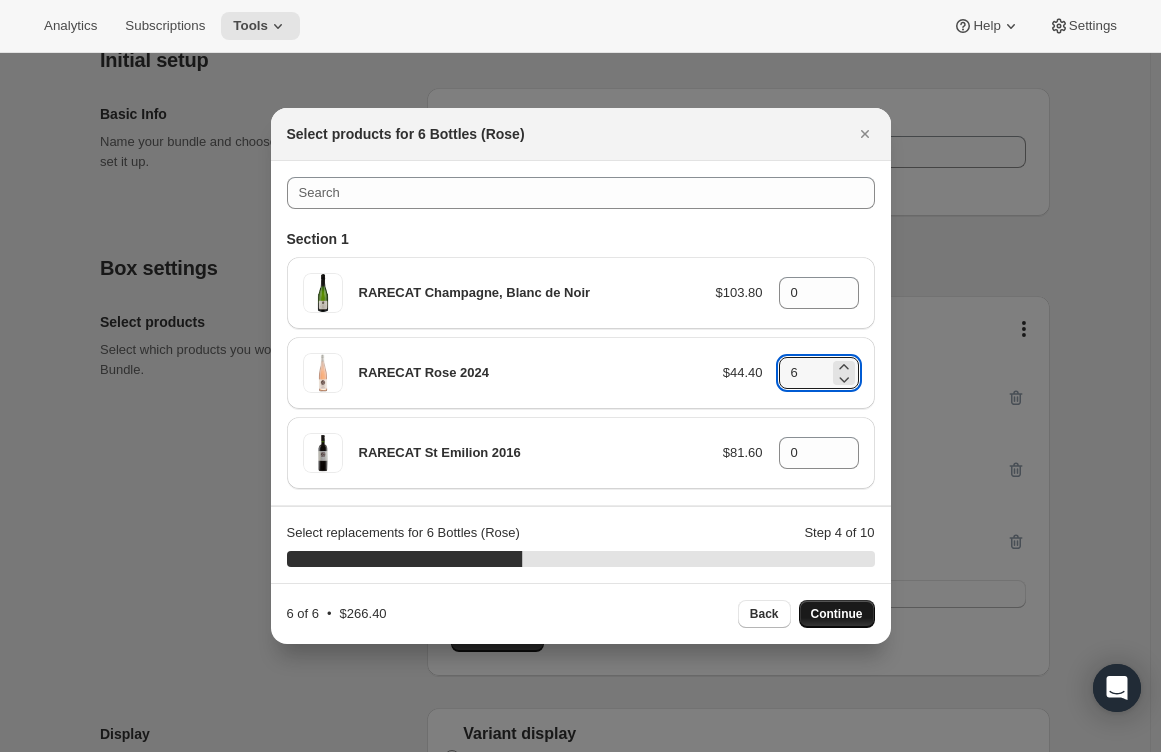 click on "Continue" at bounding box center [837, 614] 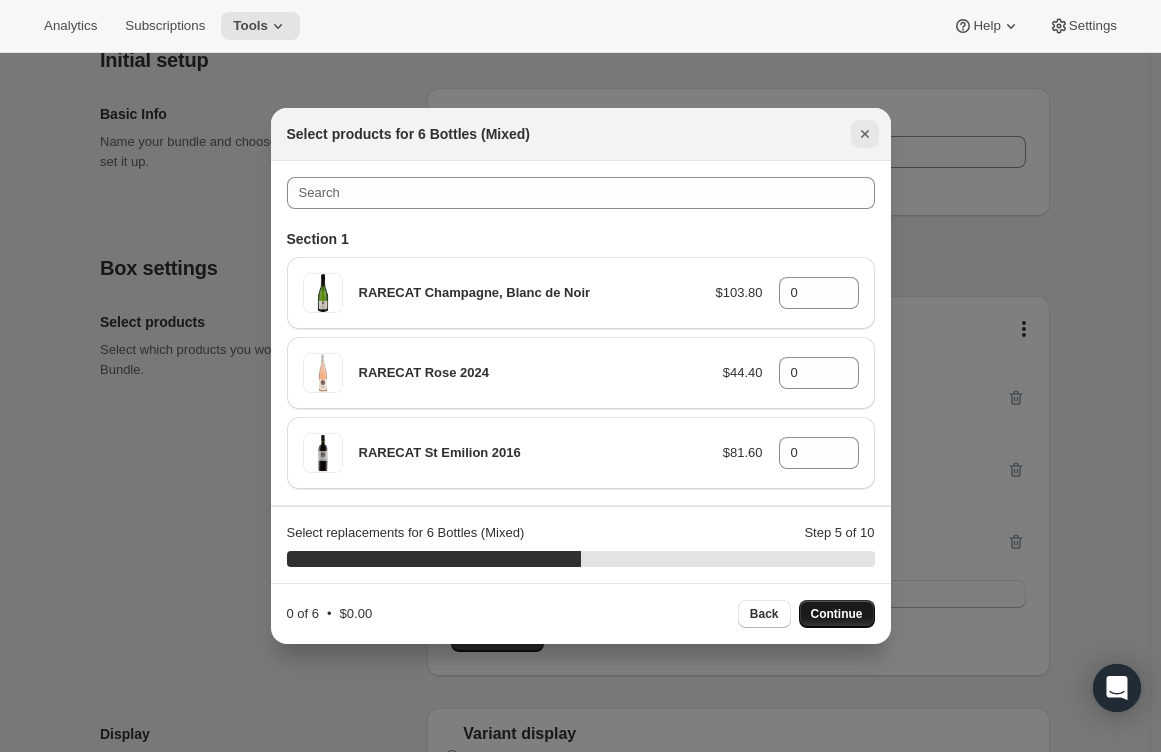 click 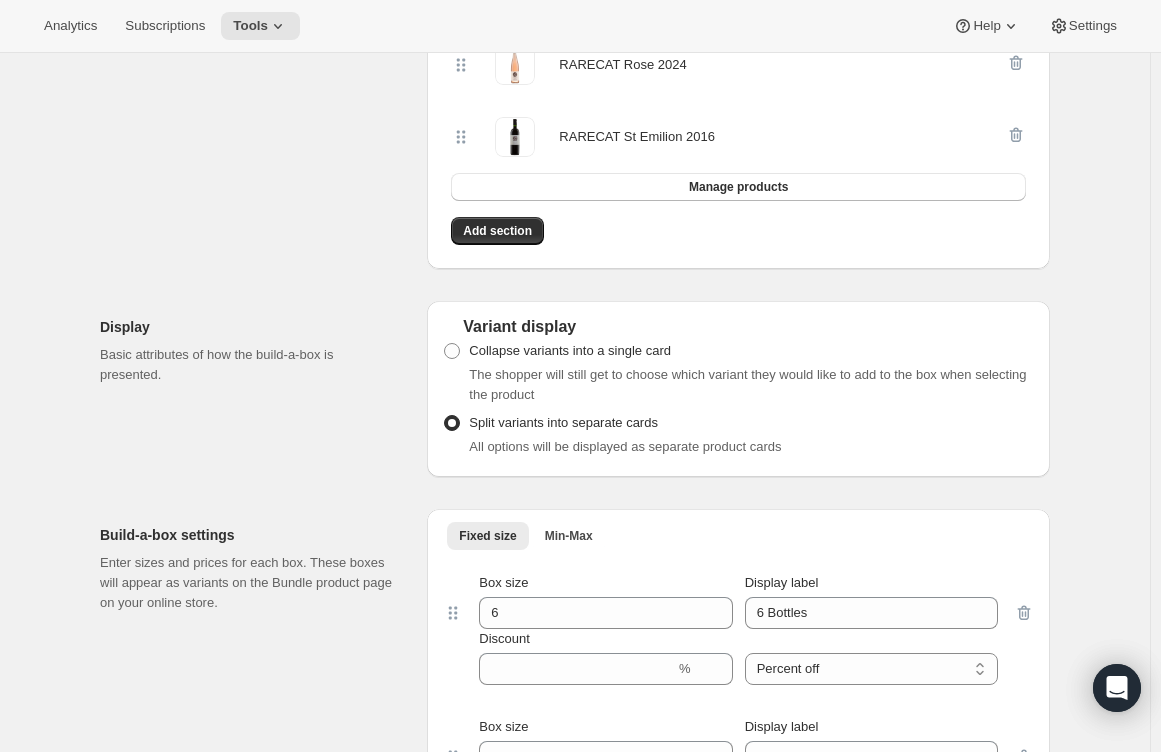 scroll, scrollTop: 900, scrollLeft: 0, axis: vertical 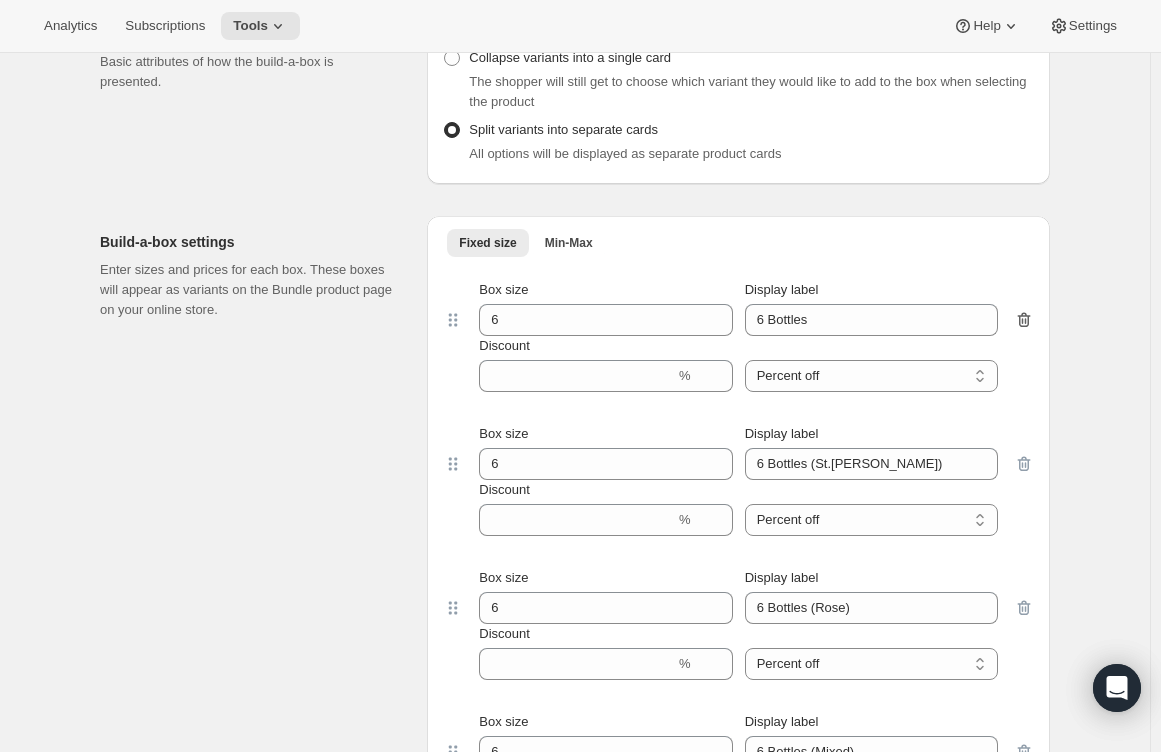 click 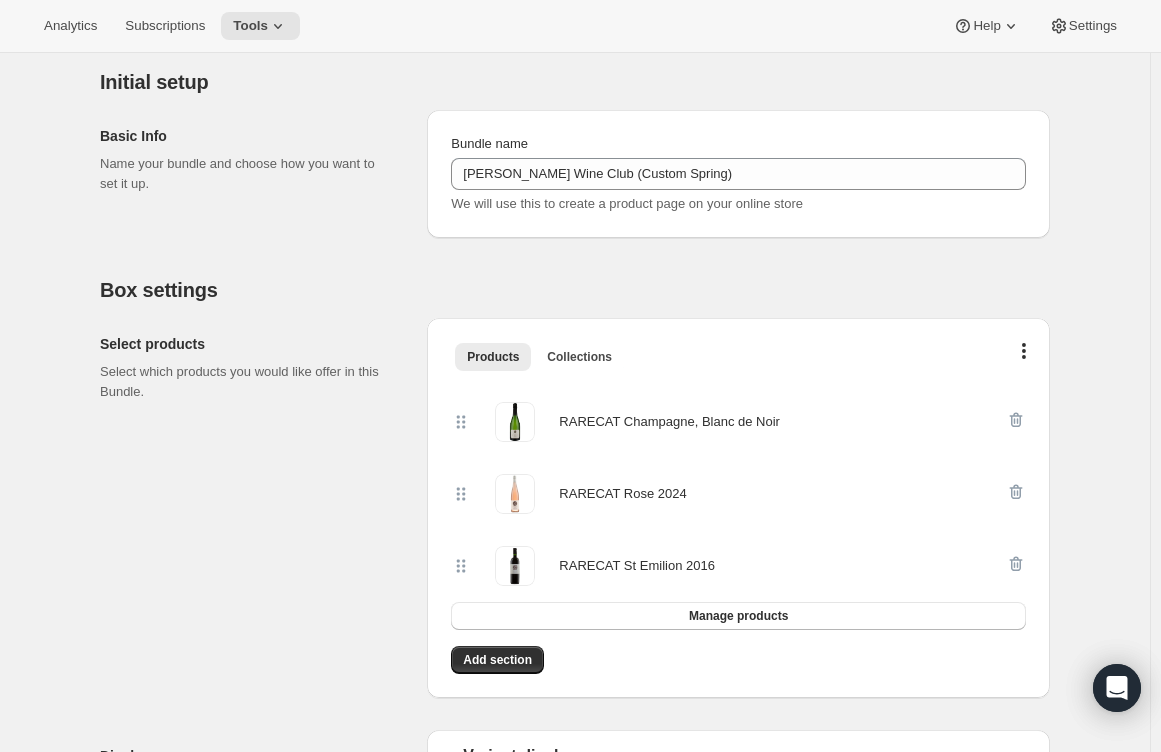 scroll, scrollTop: 100, scrollLeft: 0, axis: vertical 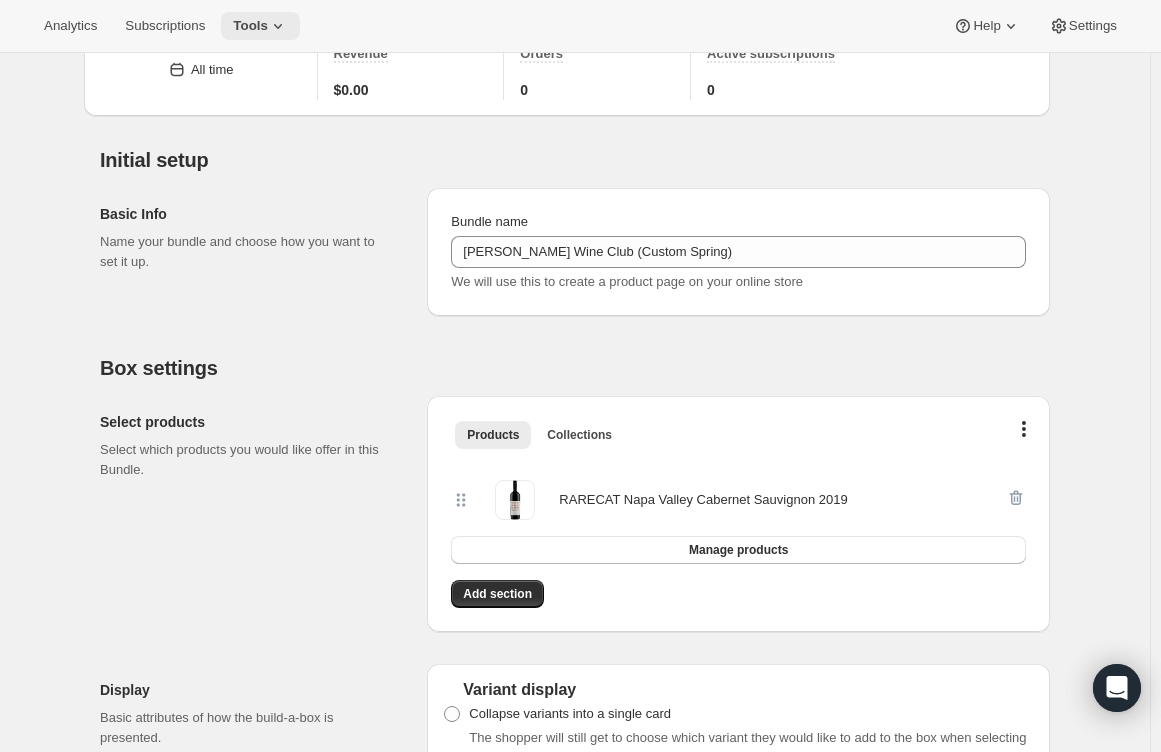 click 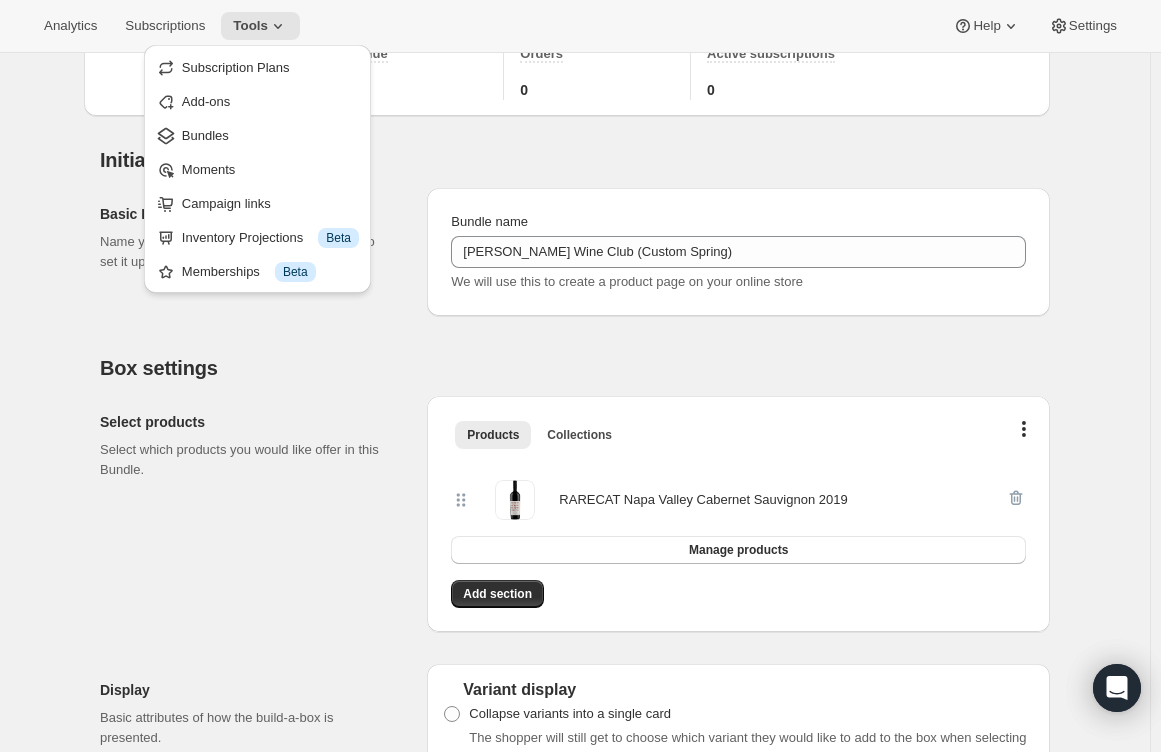 click on "Initial setup Basic Info Name your bundle and choose how you want to set it up. Bundle name Audrey Wine Club (Custom Spring) We will use this to create a product page on your online store" at bounding box center [567, 216] 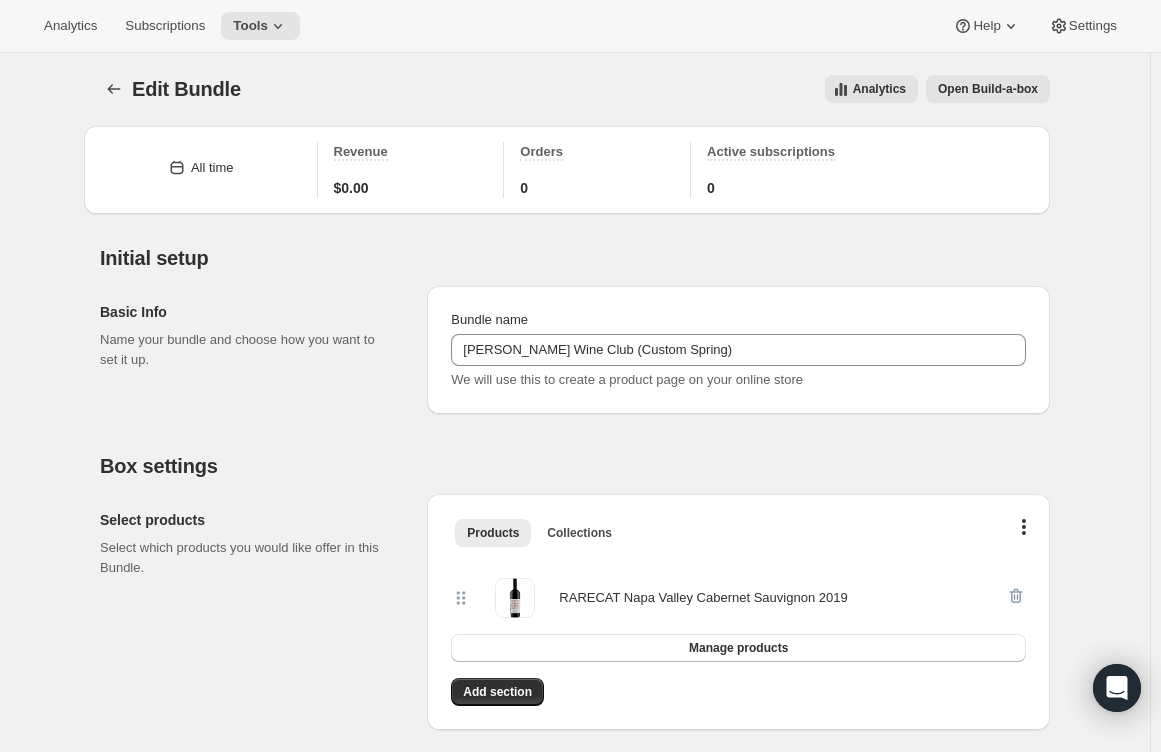 scroll, scrollTop: 0, scrollLeft: 0, axis: both 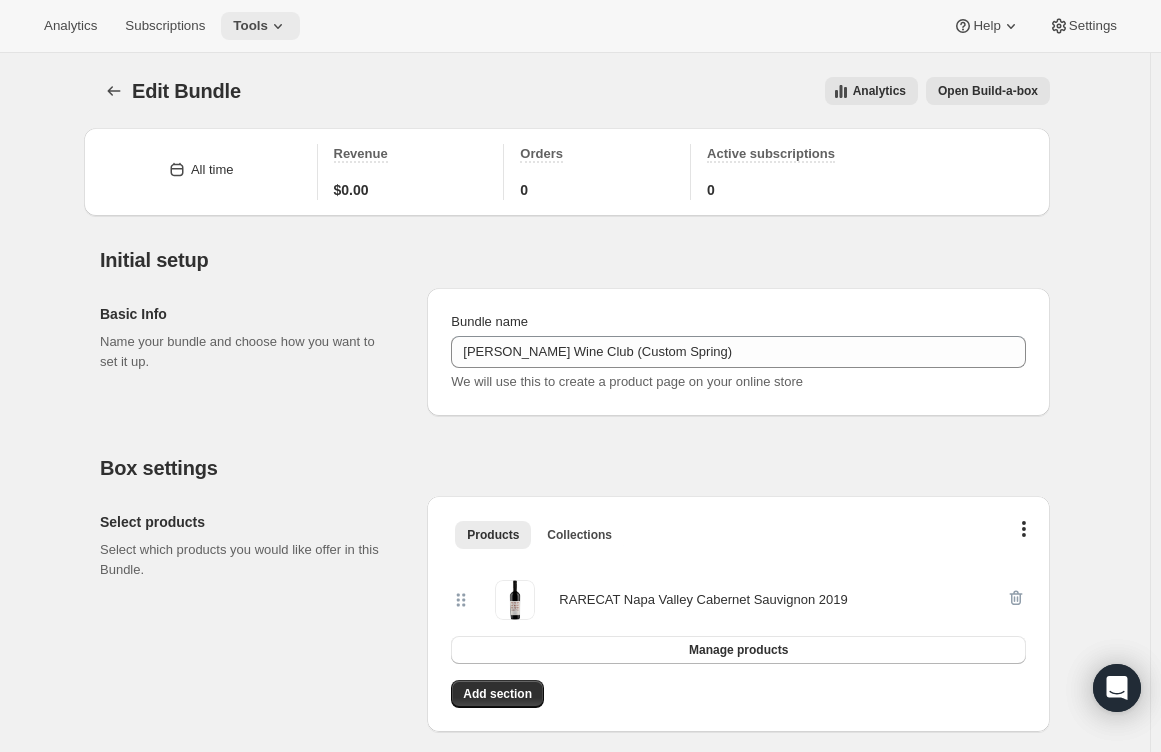 click on "Tools" at bounding box center (260, 26) 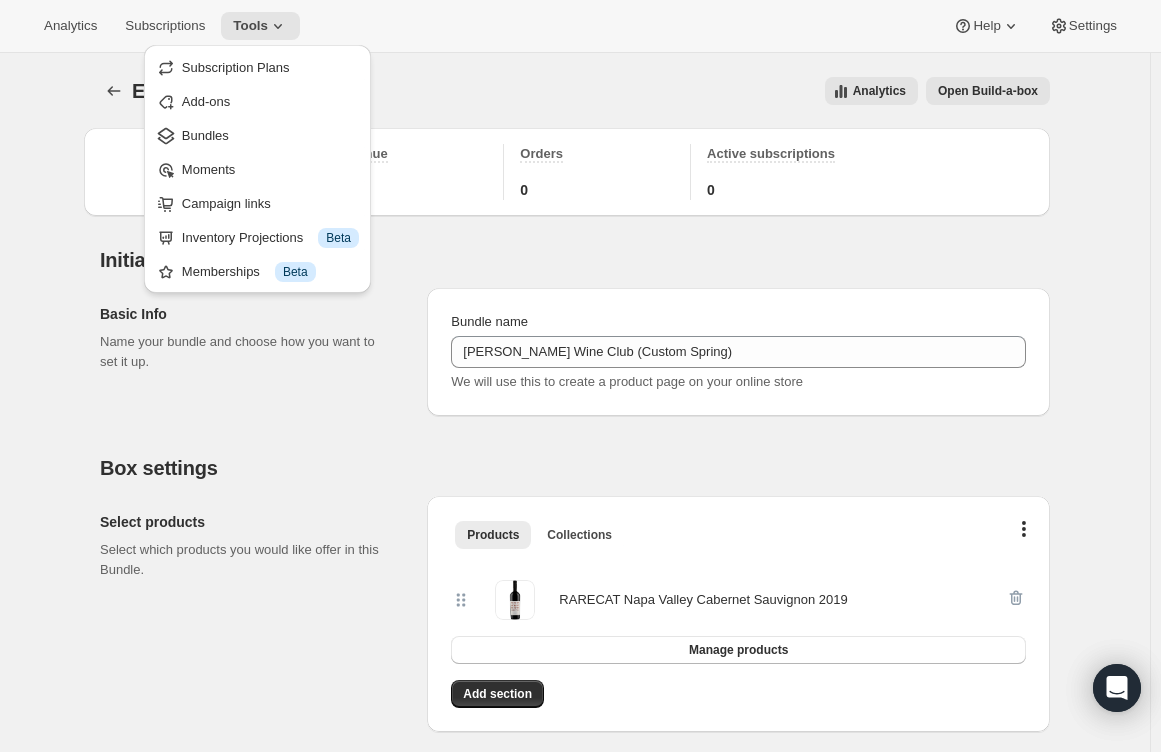 click on "Analytics Open Build-a-box" at bounding box center (657, 91) 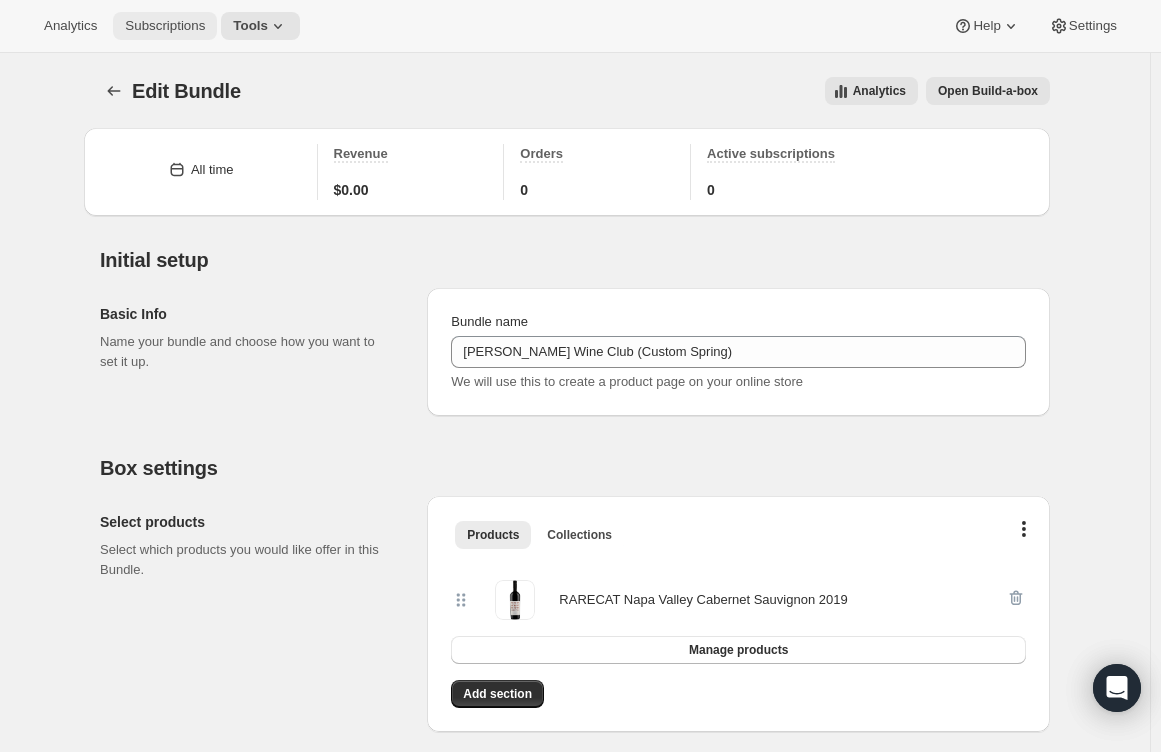 click on "Subscriptions" at bounding box center [165, 26] 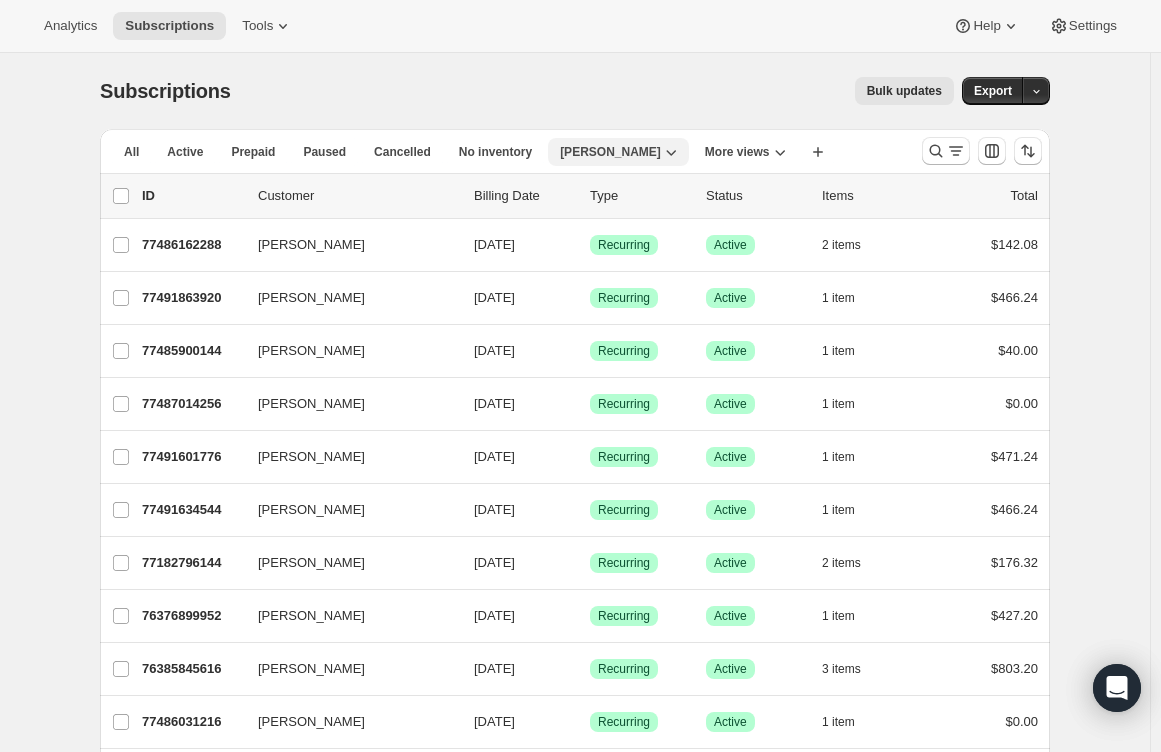 click on "[PERSON_NAME]" at bounding box center (610, 152) 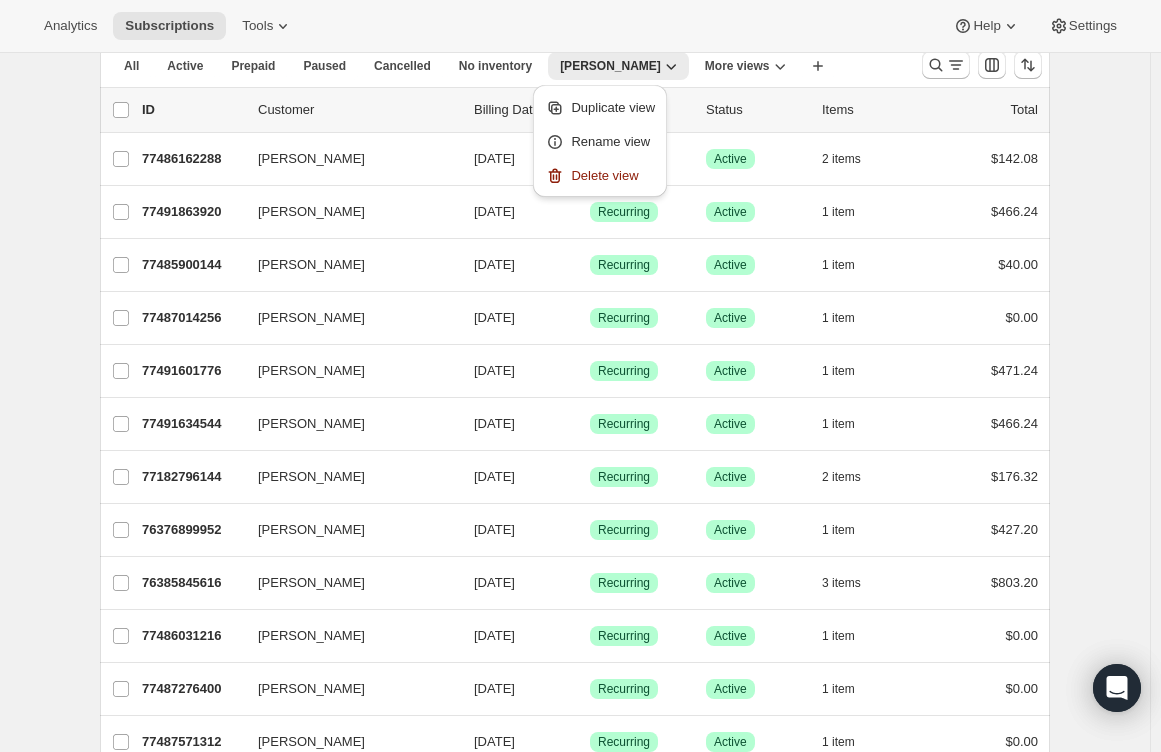 scroll, scrollTop: 0, scrollLeft: 0, axis: both 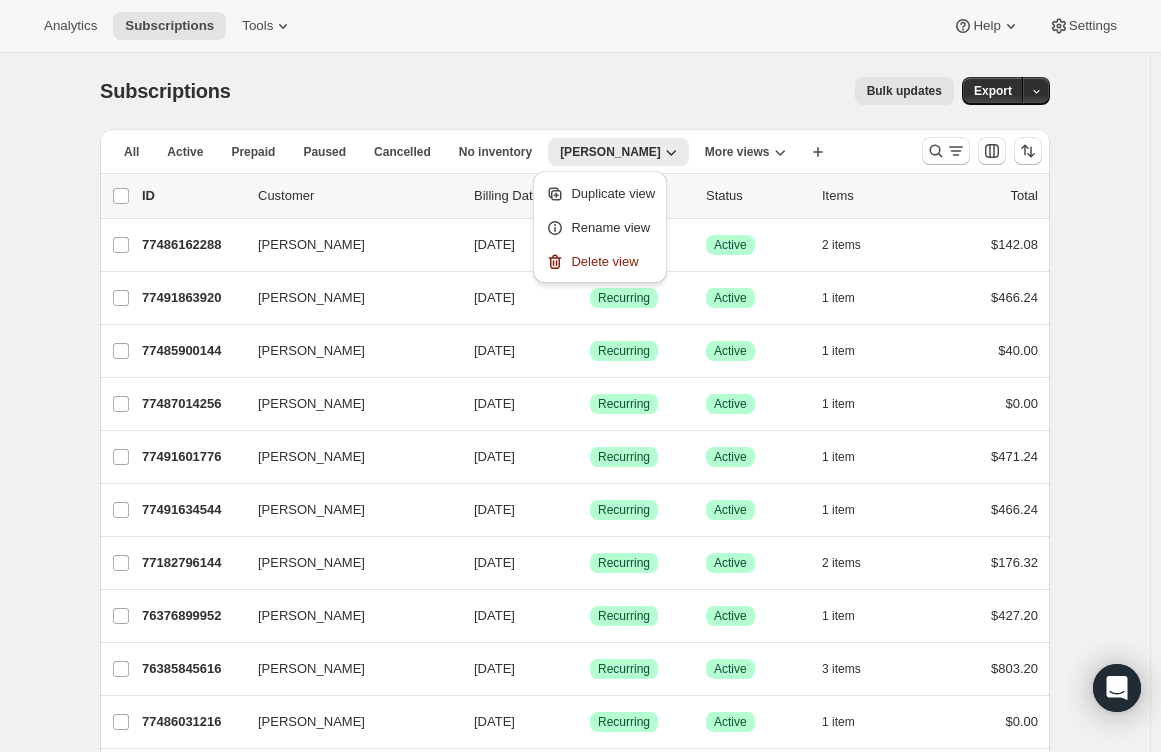 click on "Bulk updates" at bounding box center (604, 91) 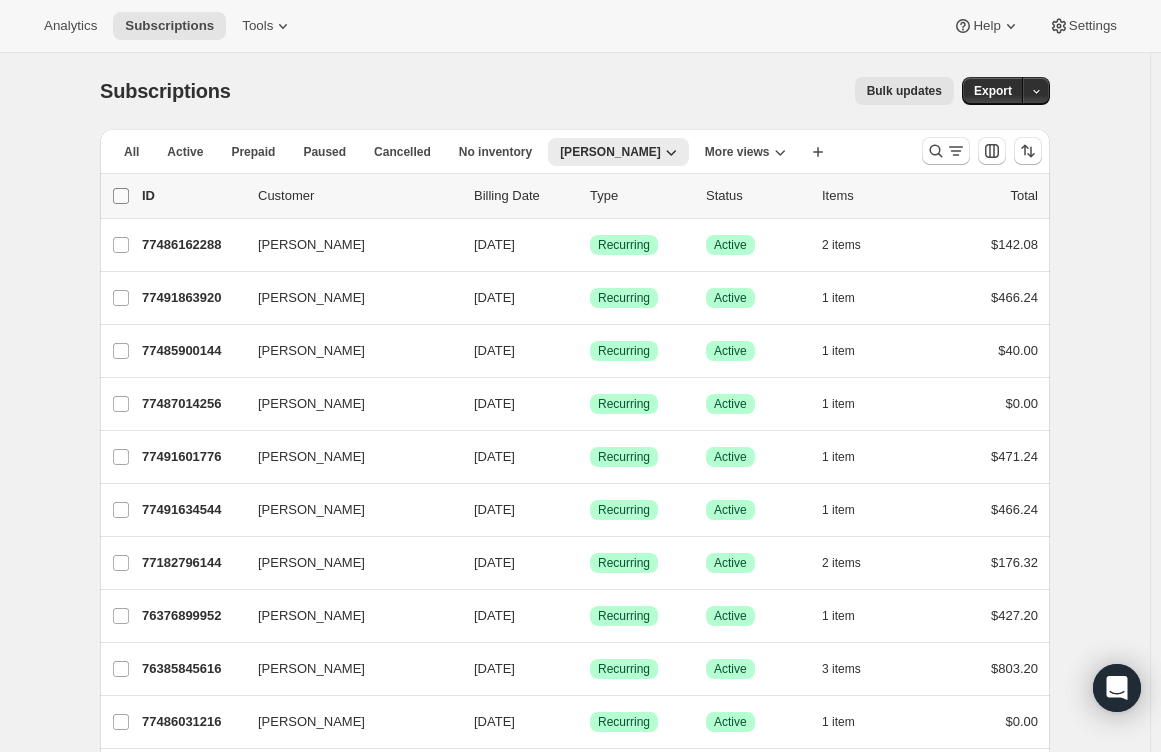 click on "0 selected" at bounding box center [121, 196] 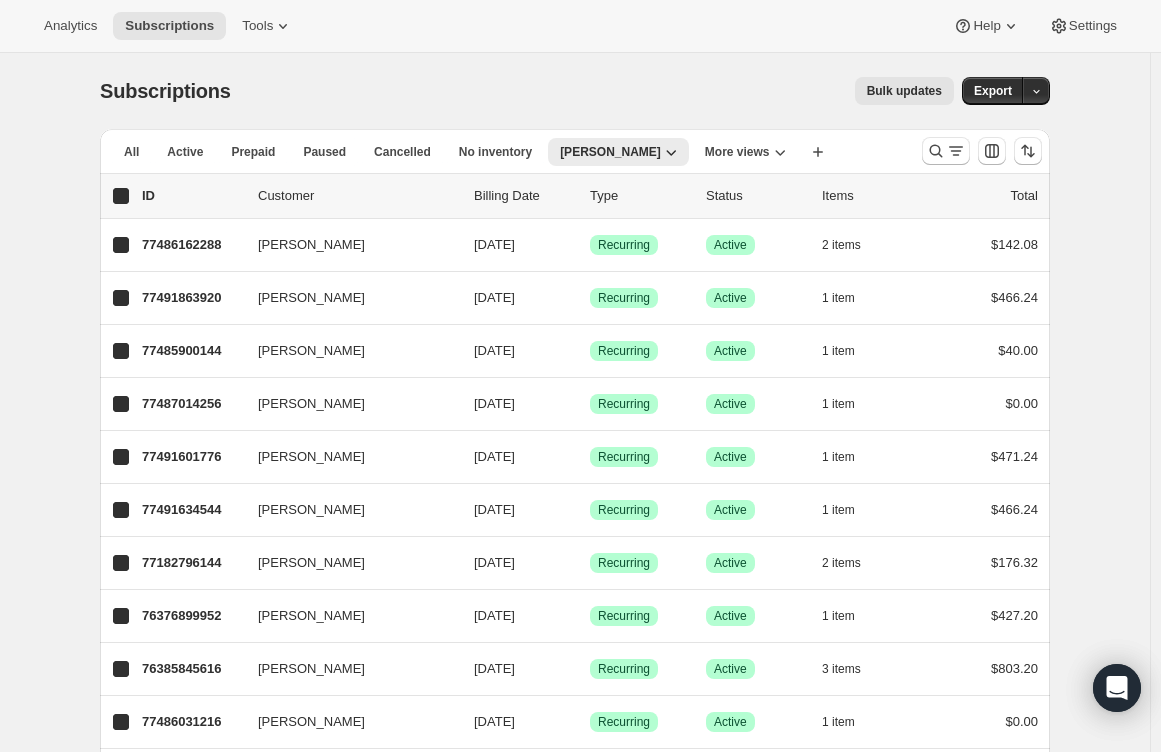 checkbox on "true" 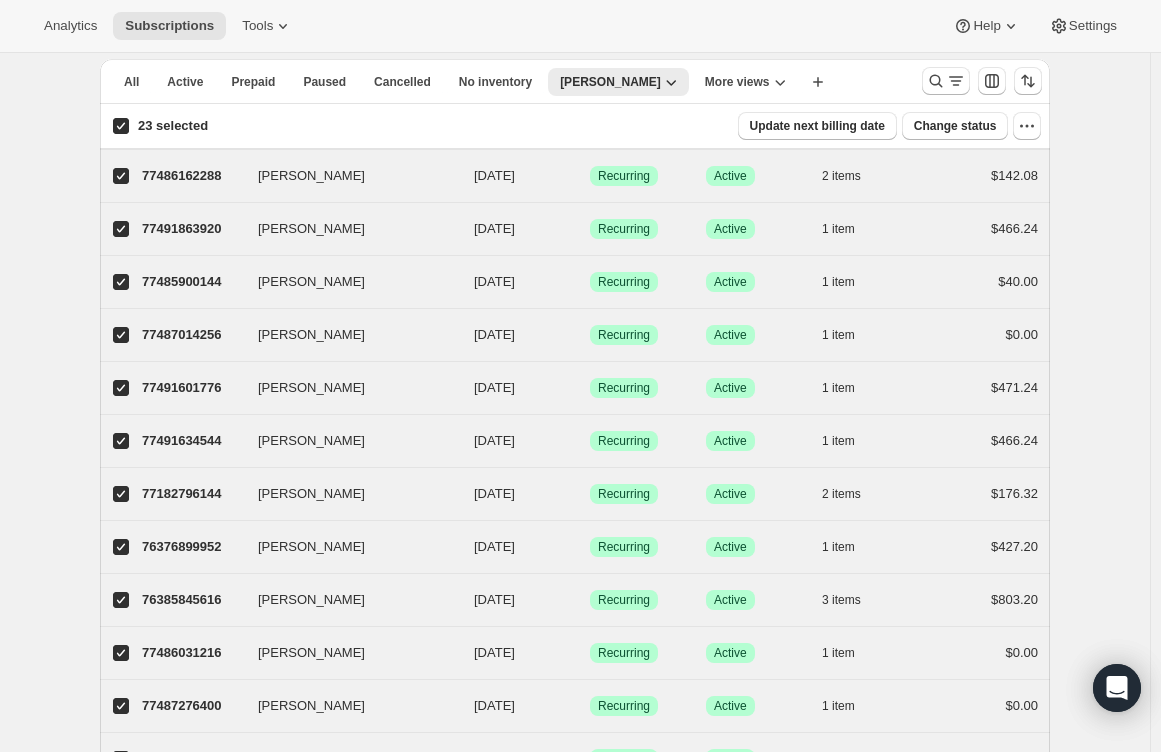 scroll, scrollTop: 0, scrollLeft: 0, axis: both 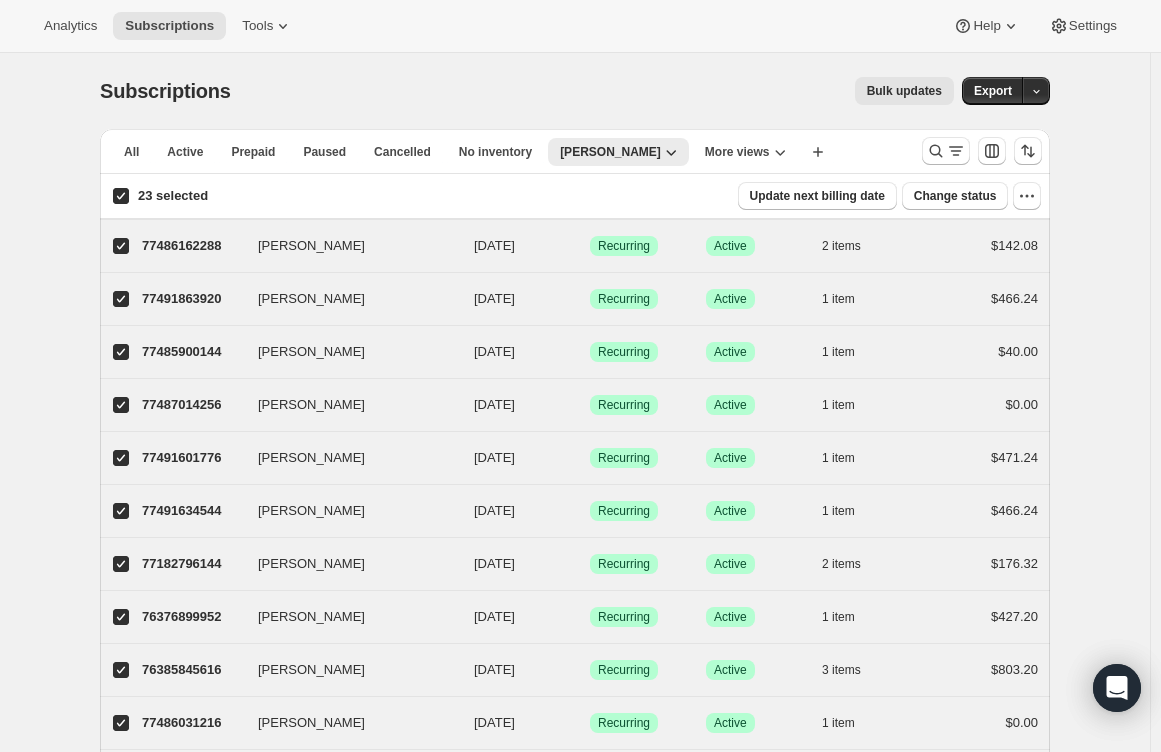 click on "Bulk updates" at bounding box center (604, 91) 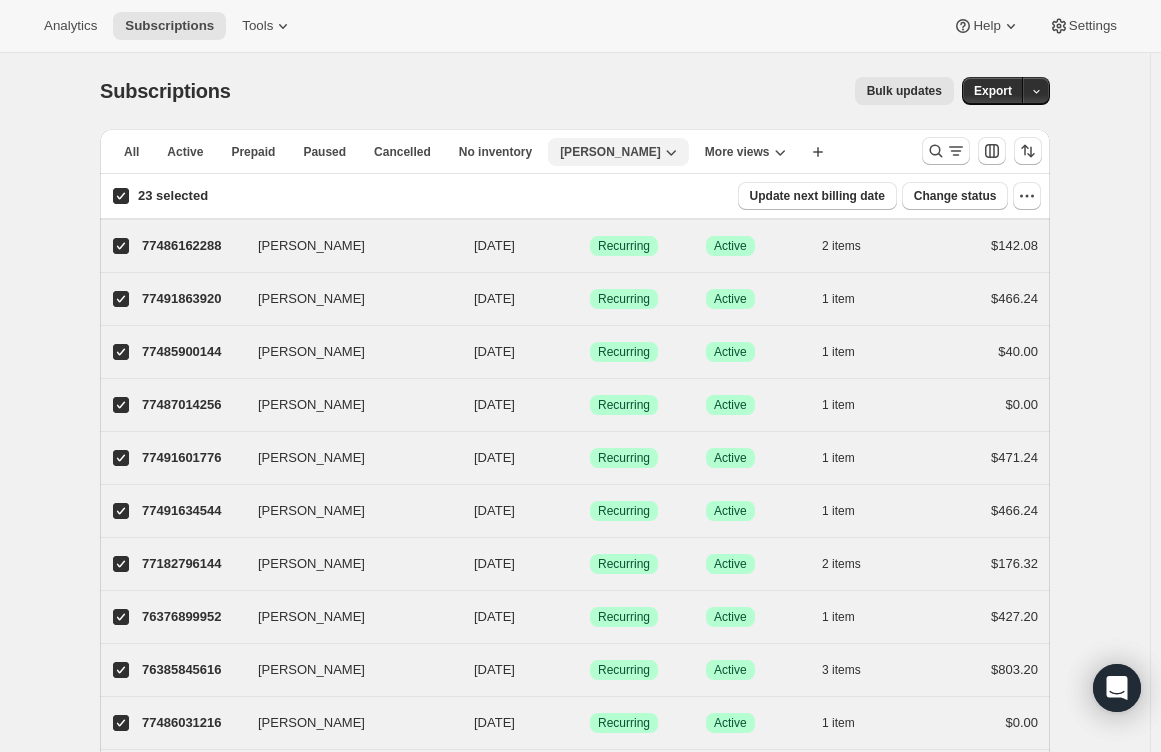 click on "[PERSON_NAME]" at bounding box center [610, 152] 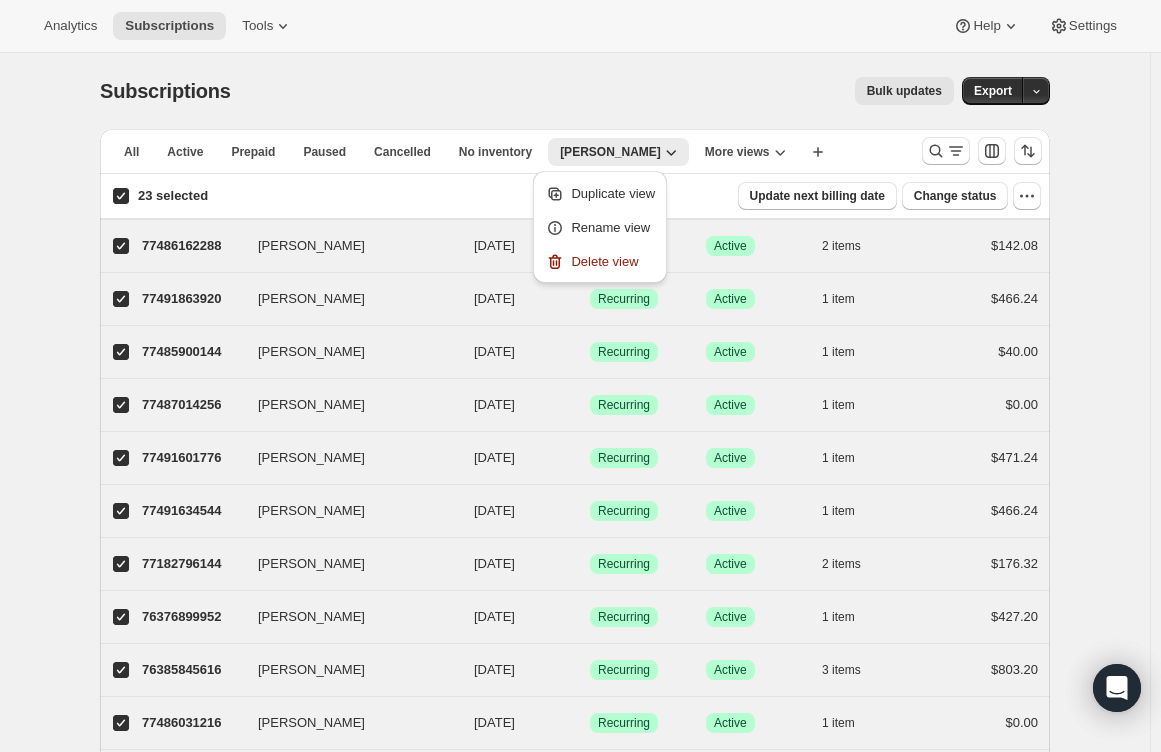 click on "Subscriptions. This page is ready Subscriptions Bulk updates More actions Bulk updates Export" at bounding box center [575, 91] 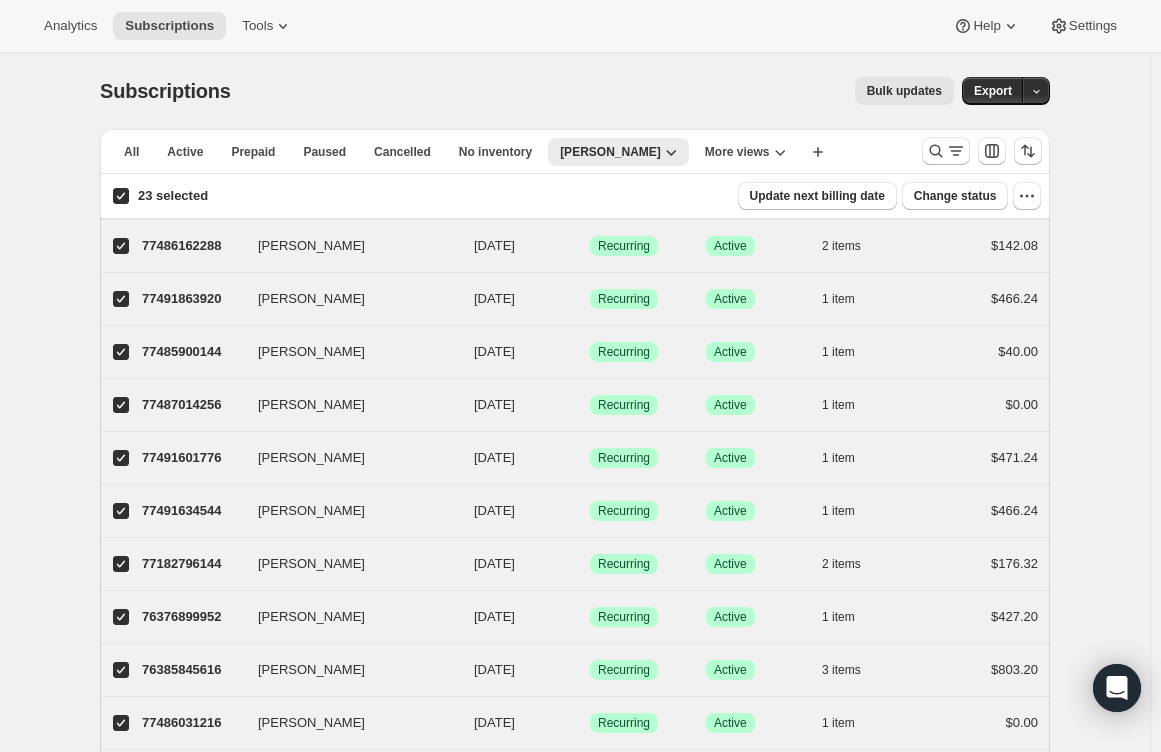 click on "23 selected" at bounding box center (121, 196) 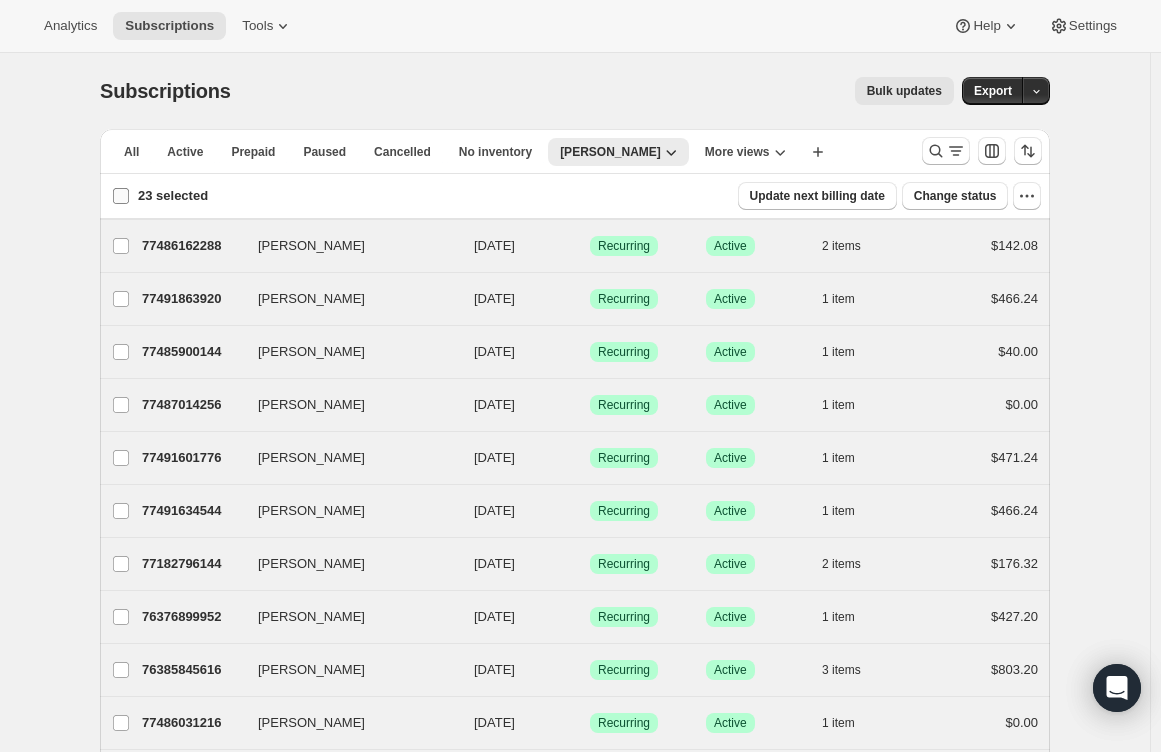 checkbox on "false" 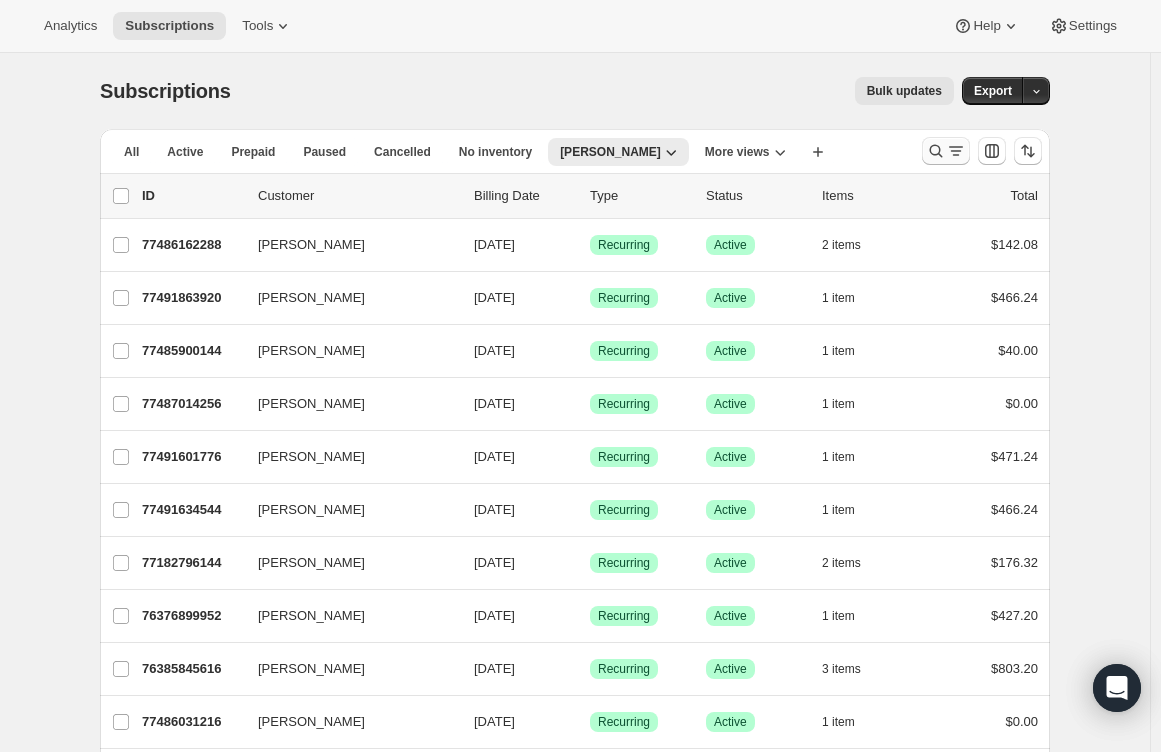 click 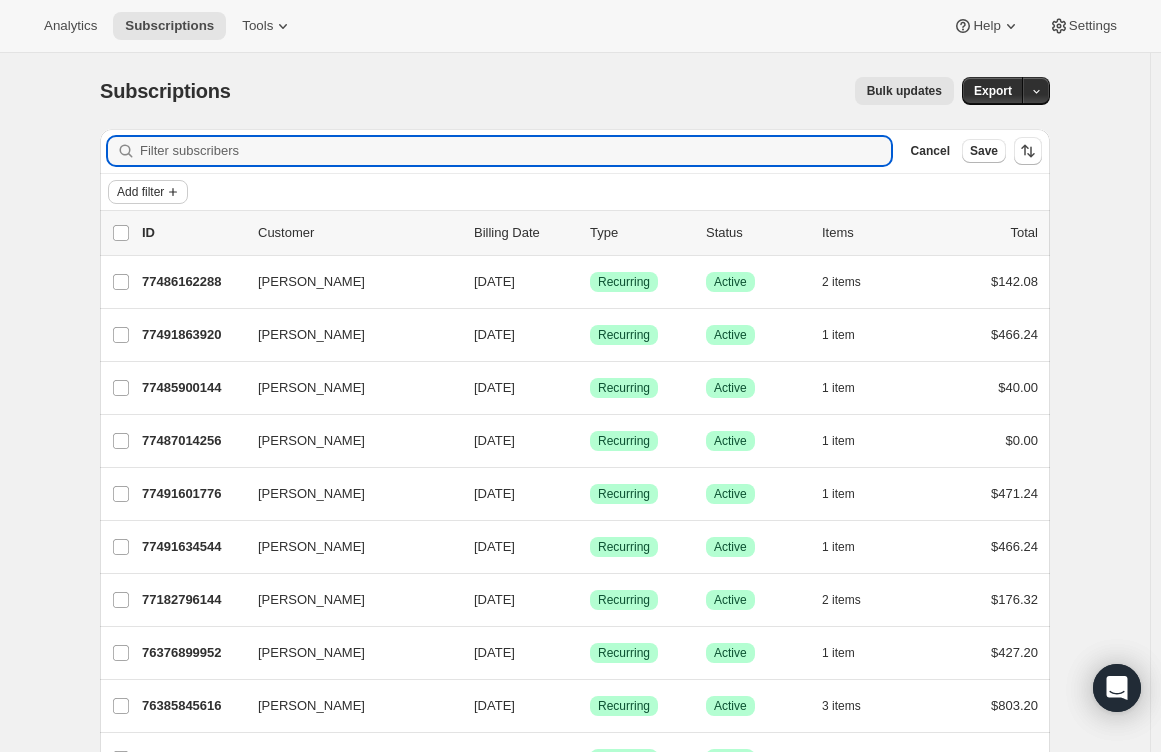 click on "Add filter" at bounding box center [140, 192] 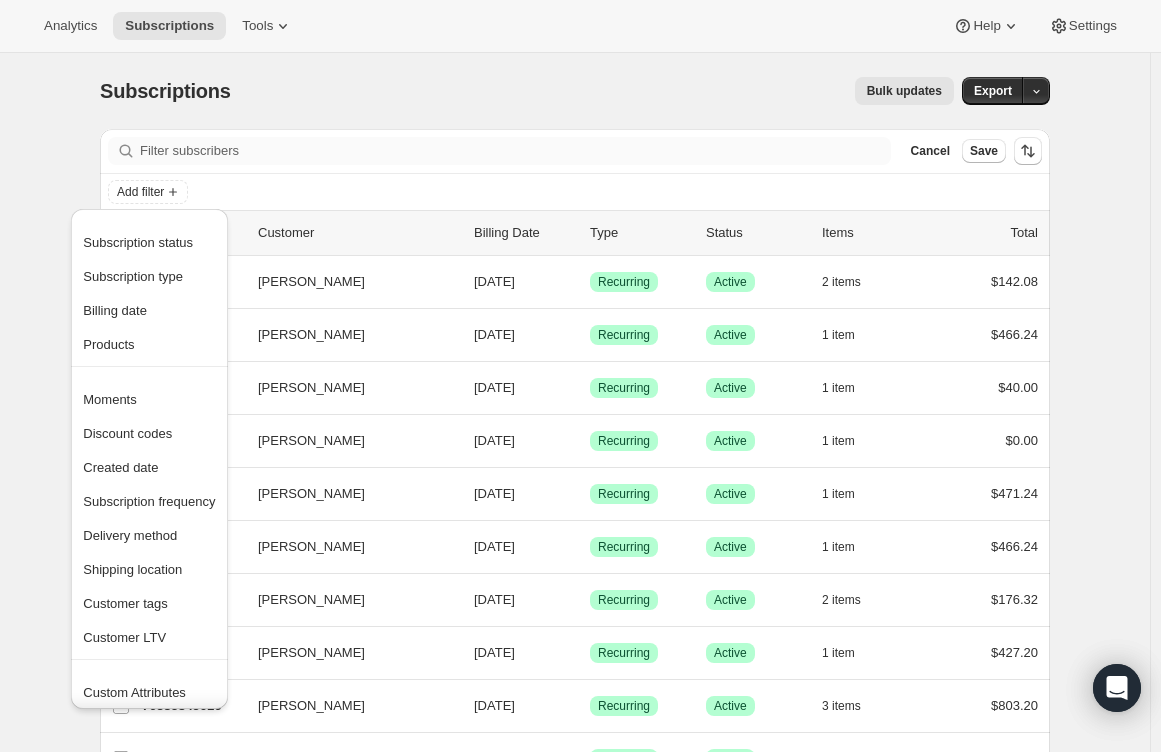 drag, startPoint x: 549, startPoint y: 104, endPoint x: 841, endPoint y: 151, distance: 295.75836 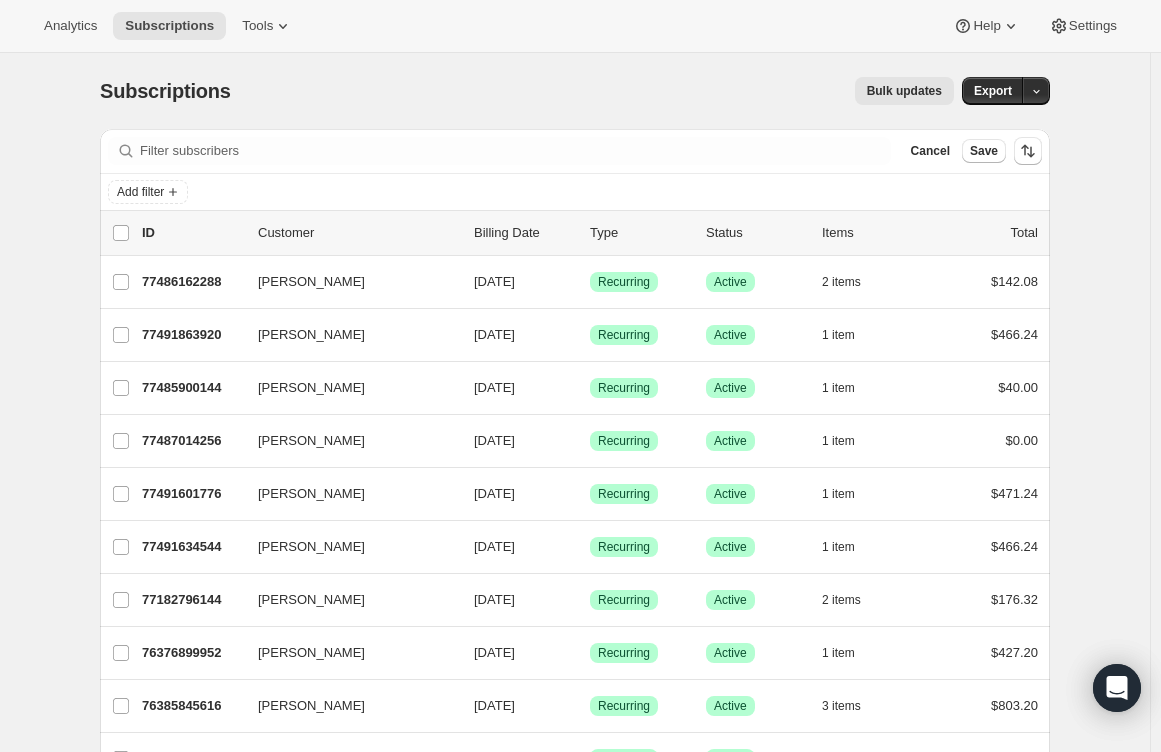 drag, startPoint x: 1007, startPoint y: 155, endPoint x: 983, endPoint y: 108, distance: 52.773098 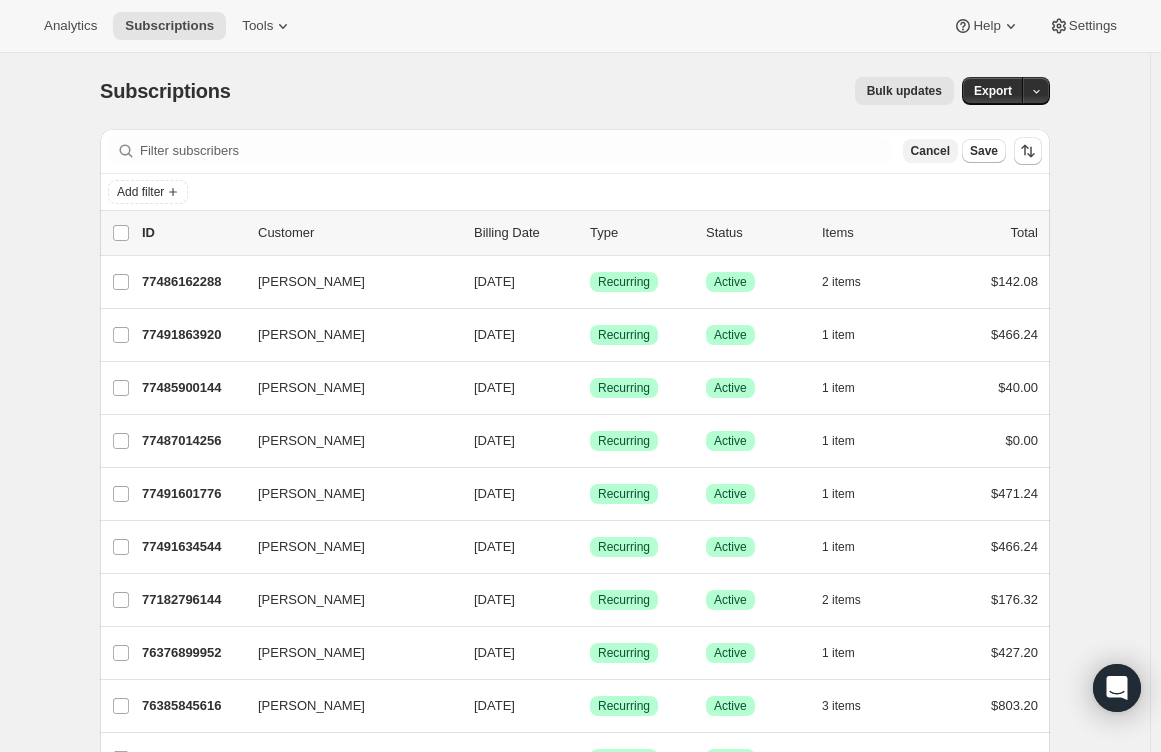 click on "Cancel" at bounding box center [930, 151] 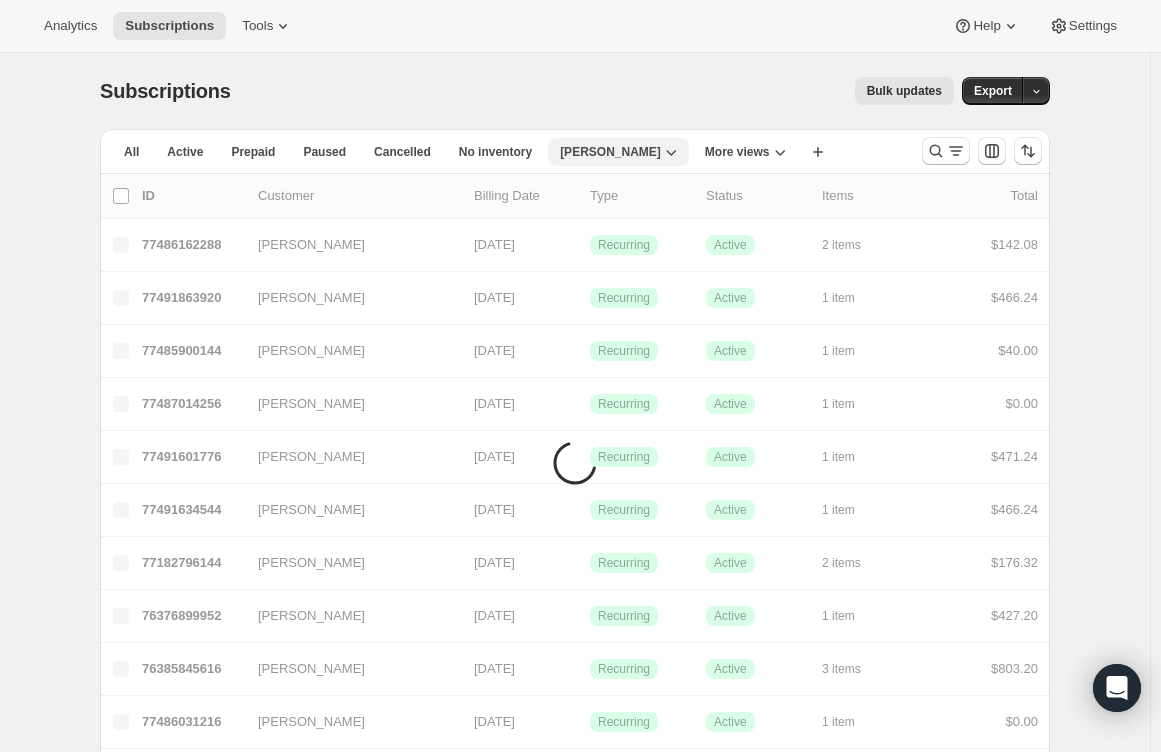click on "[PERSON_NAME]" at bounding box center [610, 152] 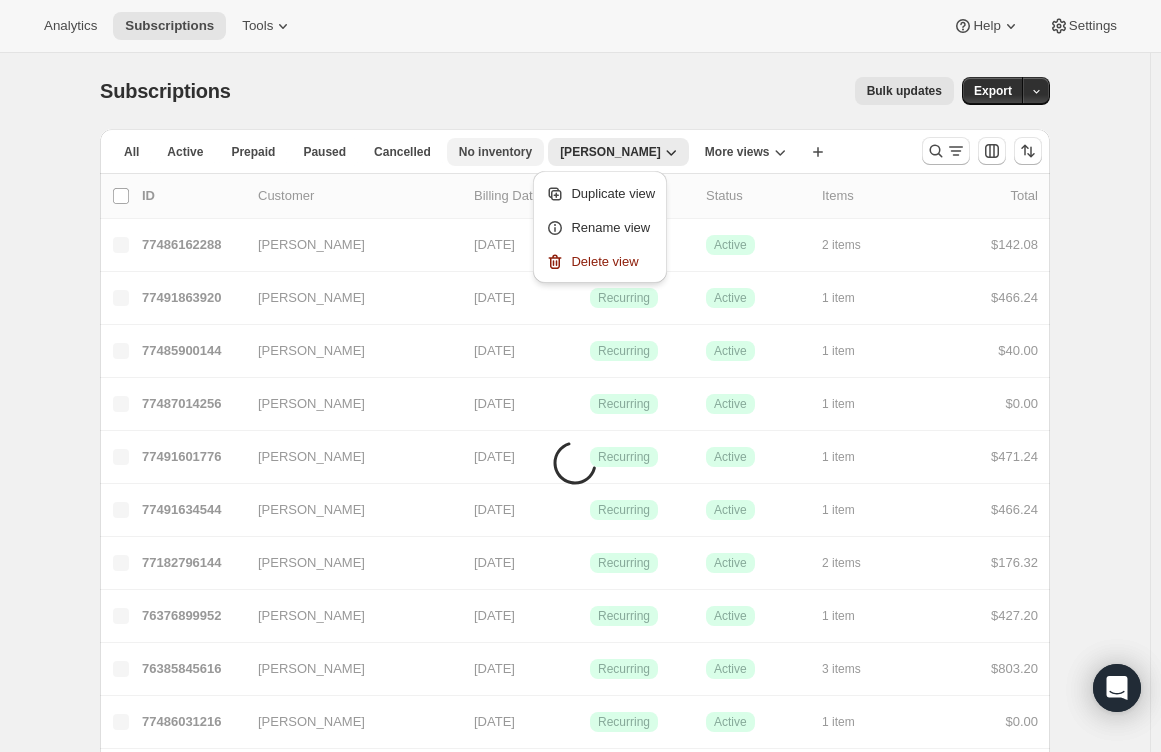 click on "No inventory" at bounding box center [495, 152] 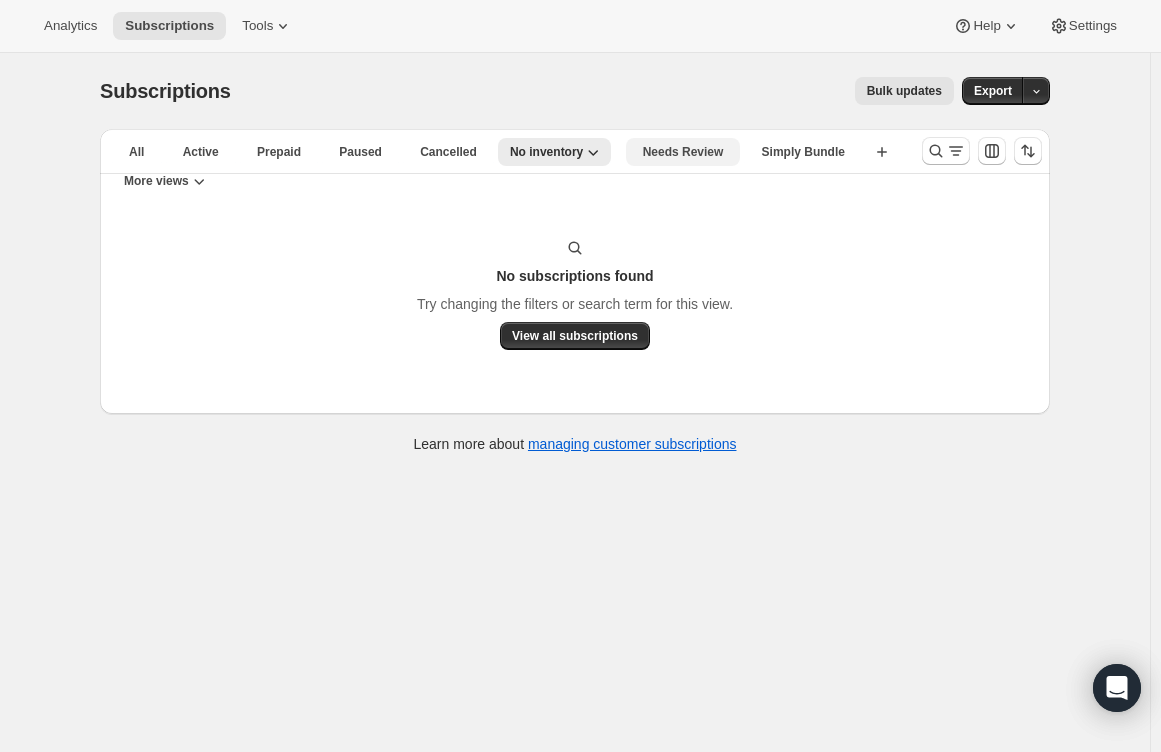 click on "Needs Review" at bounding box center [683, 152] 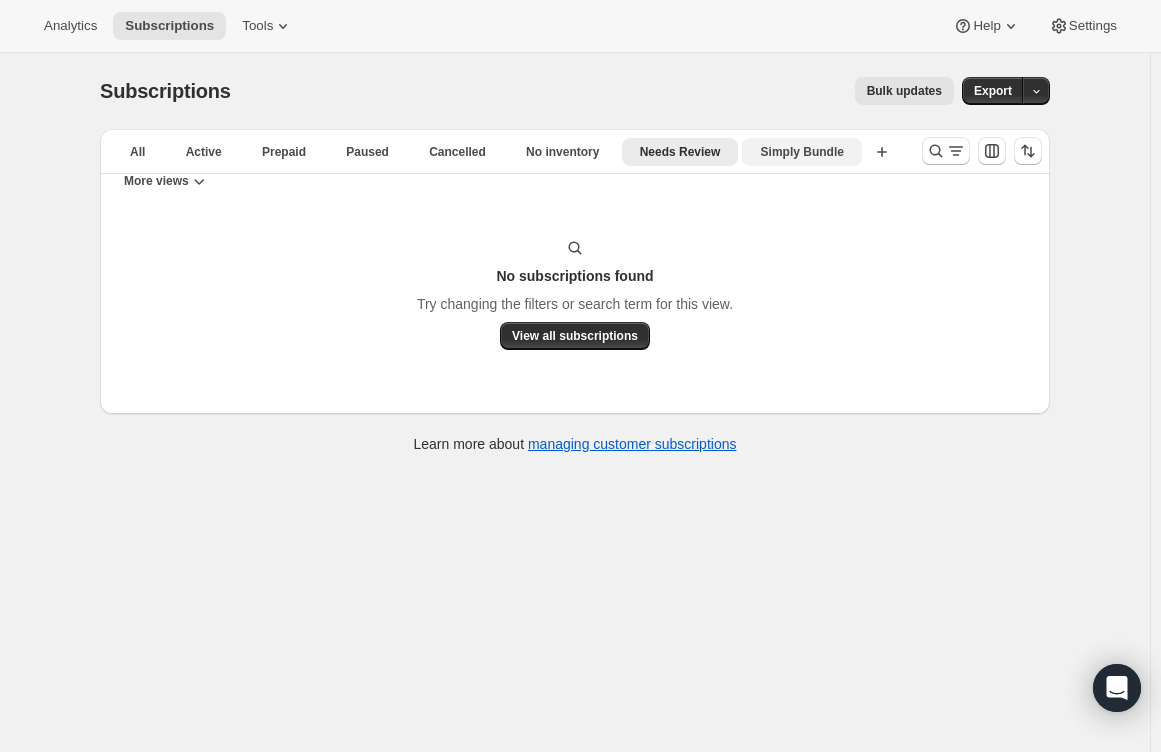 click on "Simply Bundle" at bounding box center (802, 152) 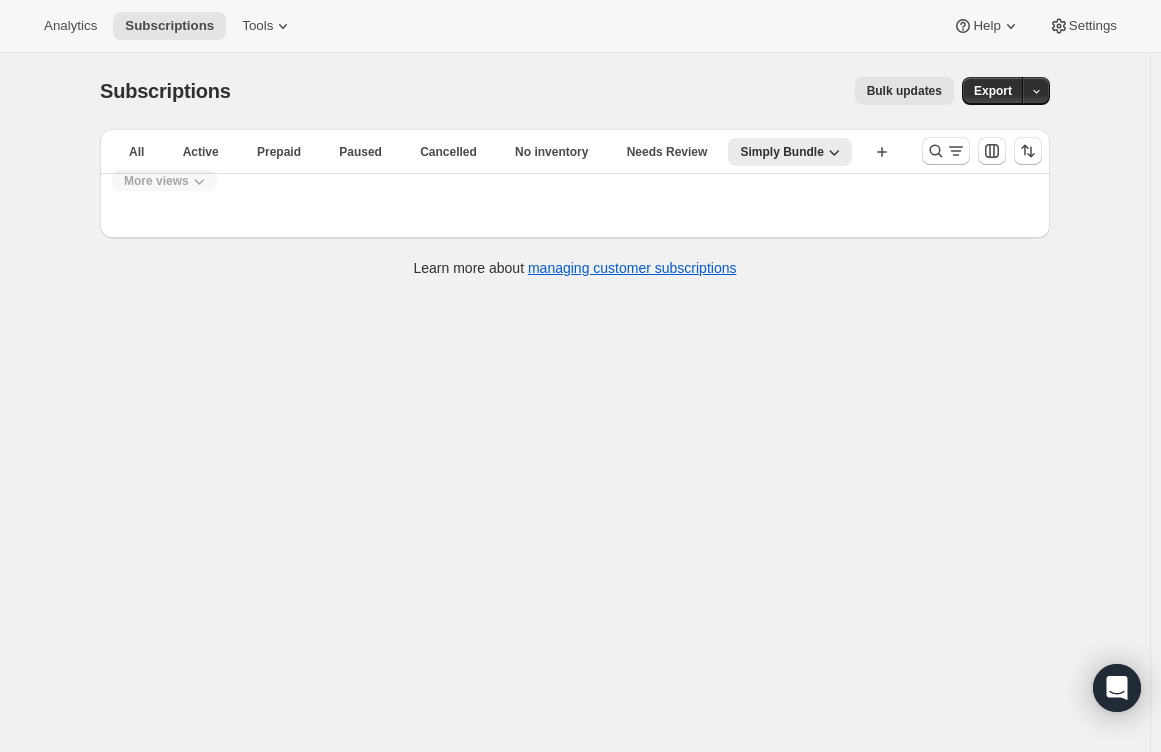 click on "More views" at bounding box center [156, 181] 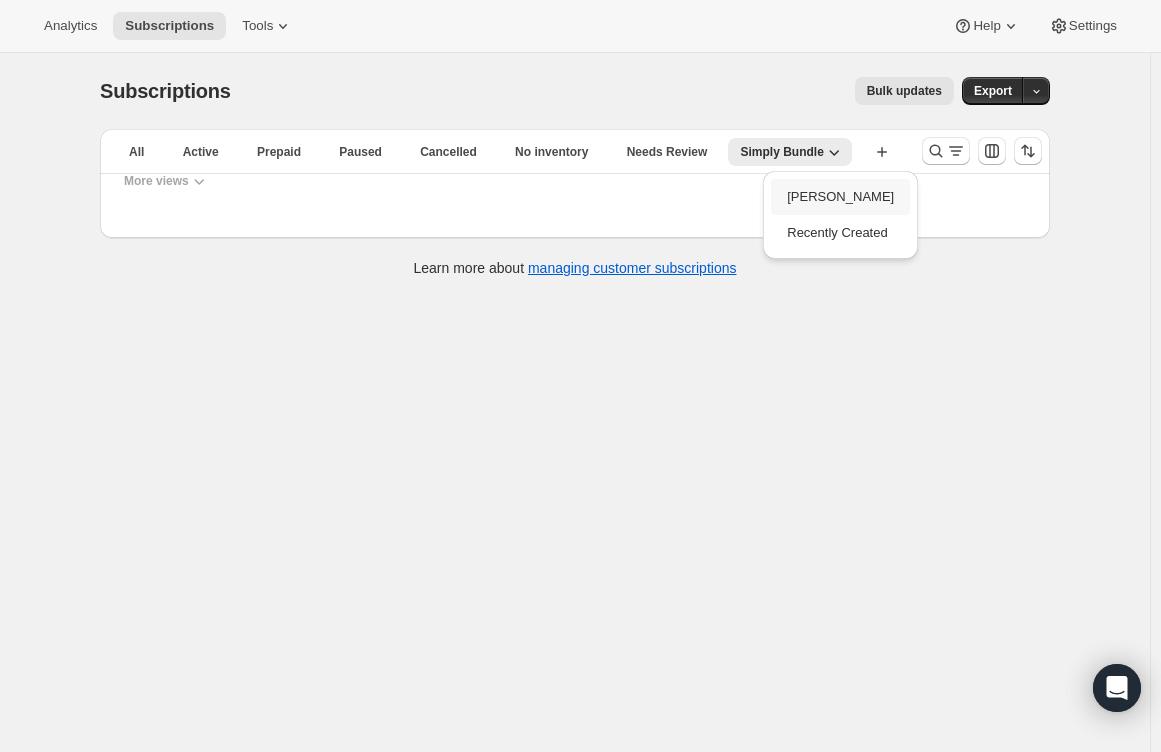 click on "[PERSON_NAME]" at bounding box center [840, 197] 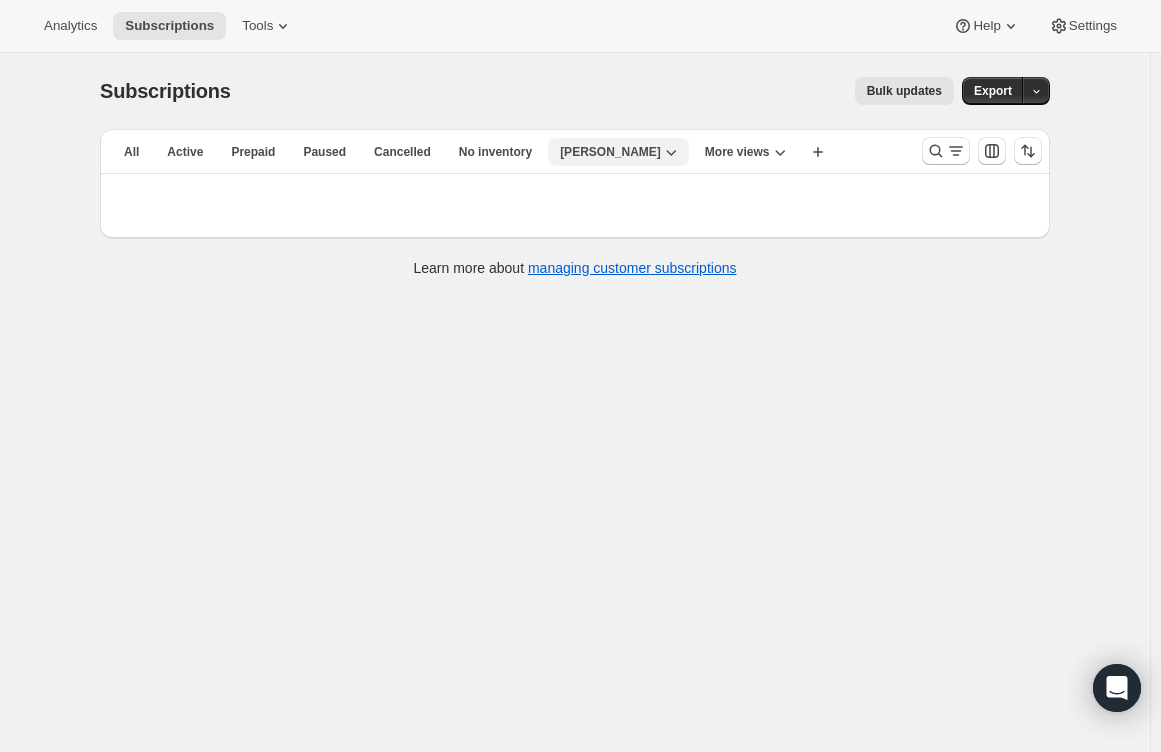 click on "[PERSON_NAME]" at bounding box center [610, 152] 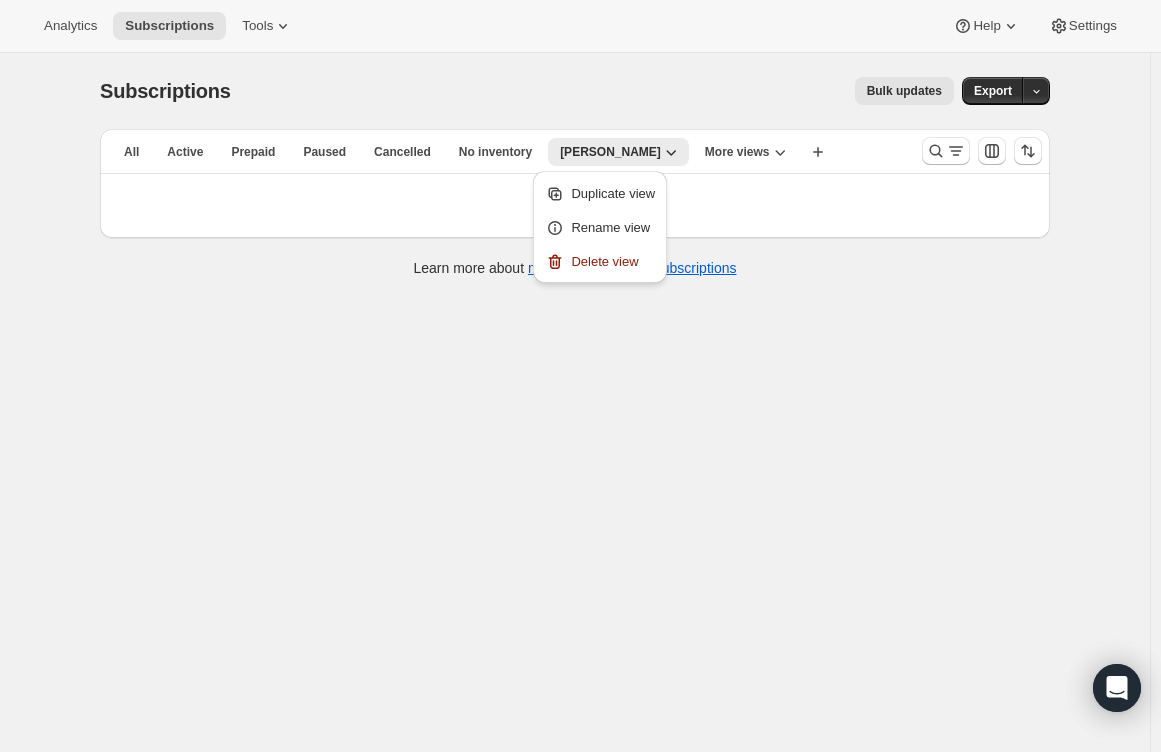 click on "Subscriptions. This page is ready Subscriptions Bulk updates More actions Bulk updates Export" at bounding box center (575, 91) 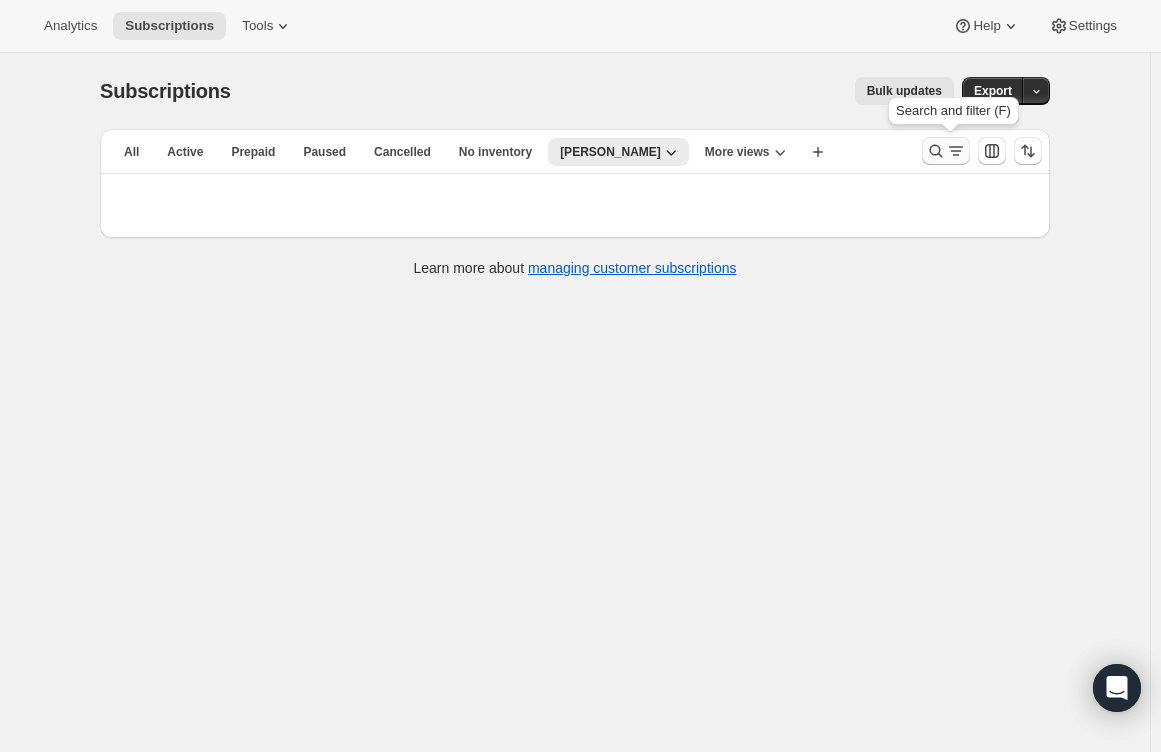 click at bounding box center (946, 151) 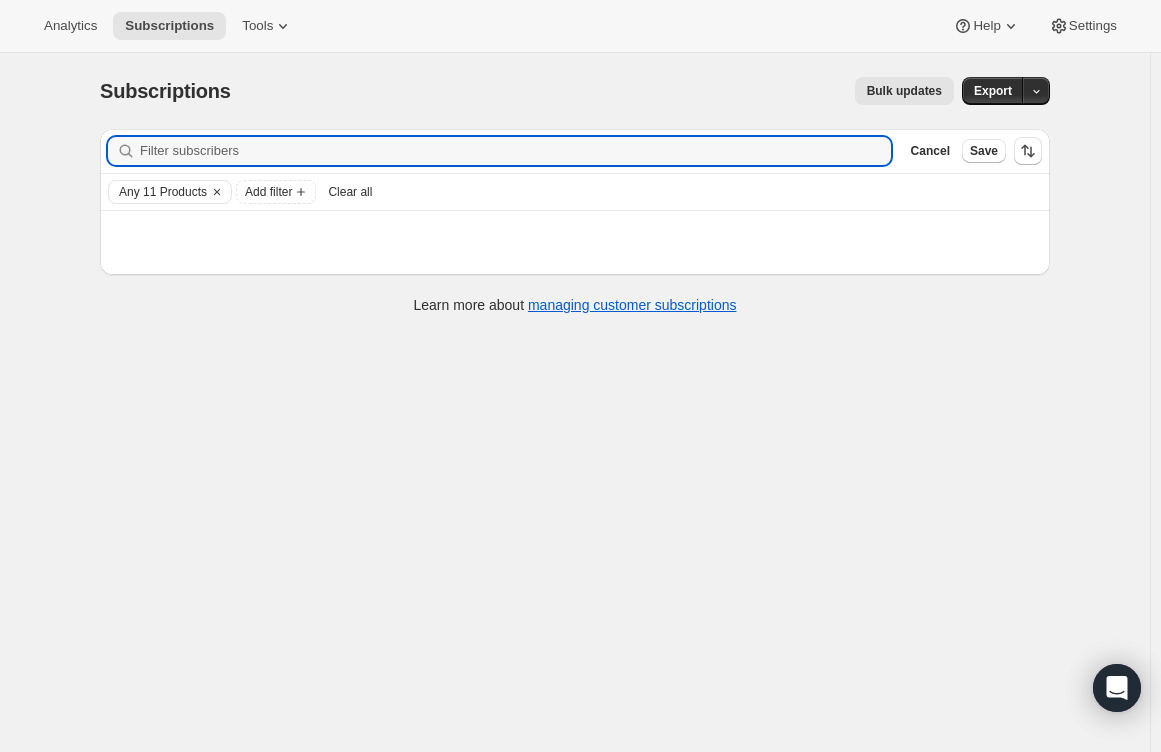 click on "Bulk updates" at bounding box center [604, 91] 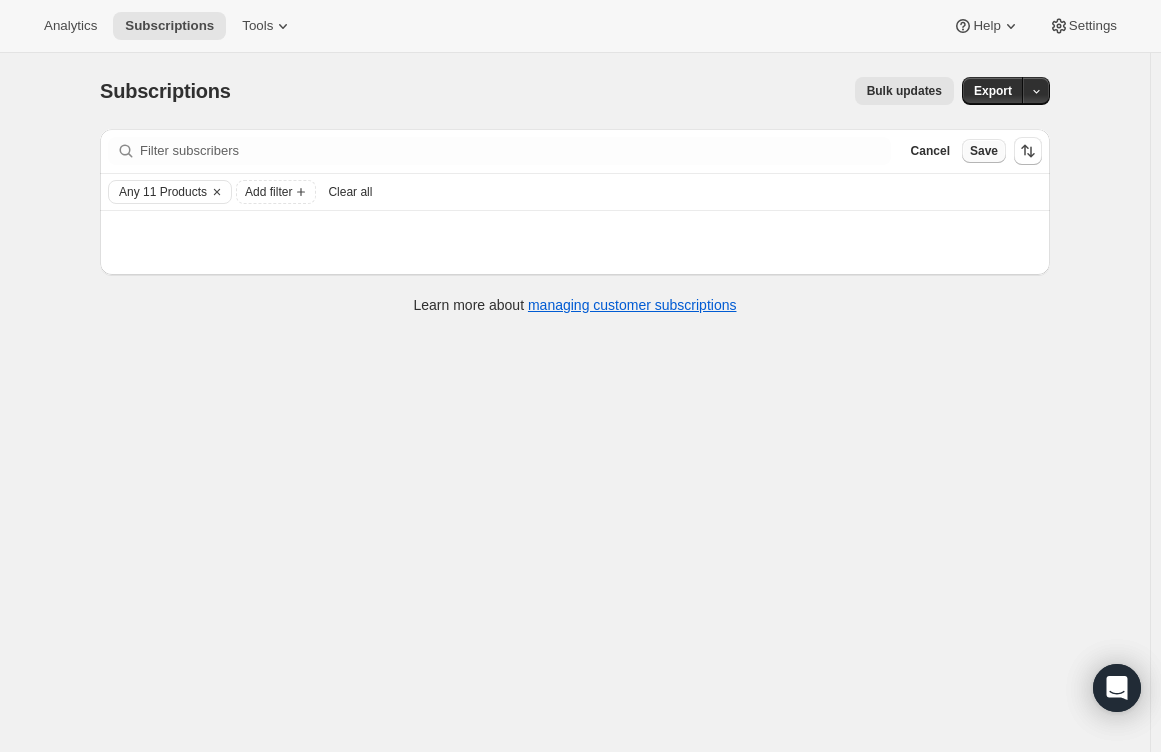 click on "Save" at bounding box center [984, 151] 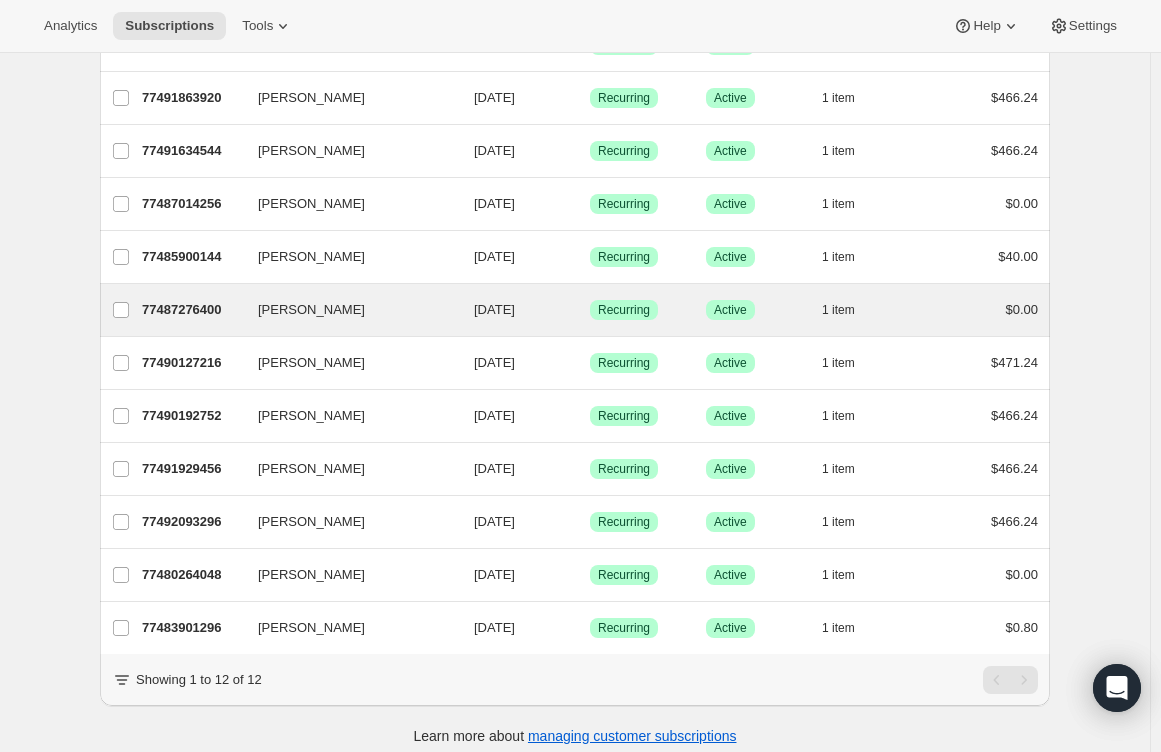 scroll, scrollTop: 0, scrollLeft: 0, axis: both 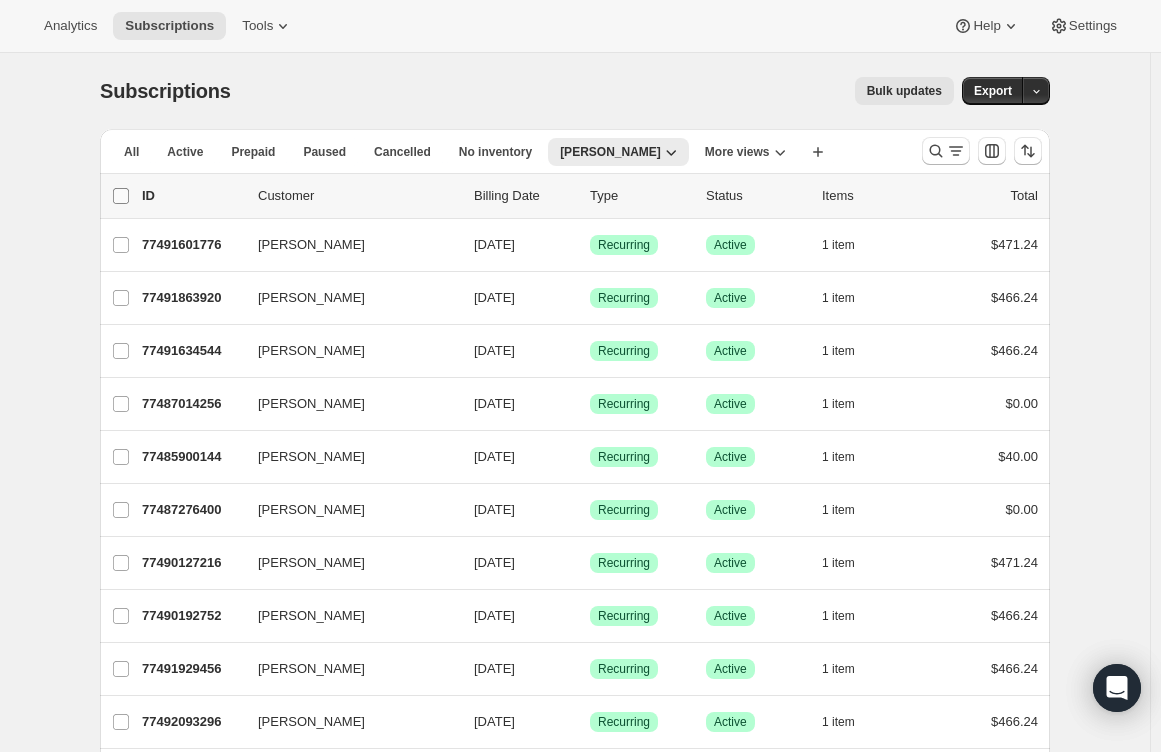 click on "0 selected" at bounding box center (121, 196) 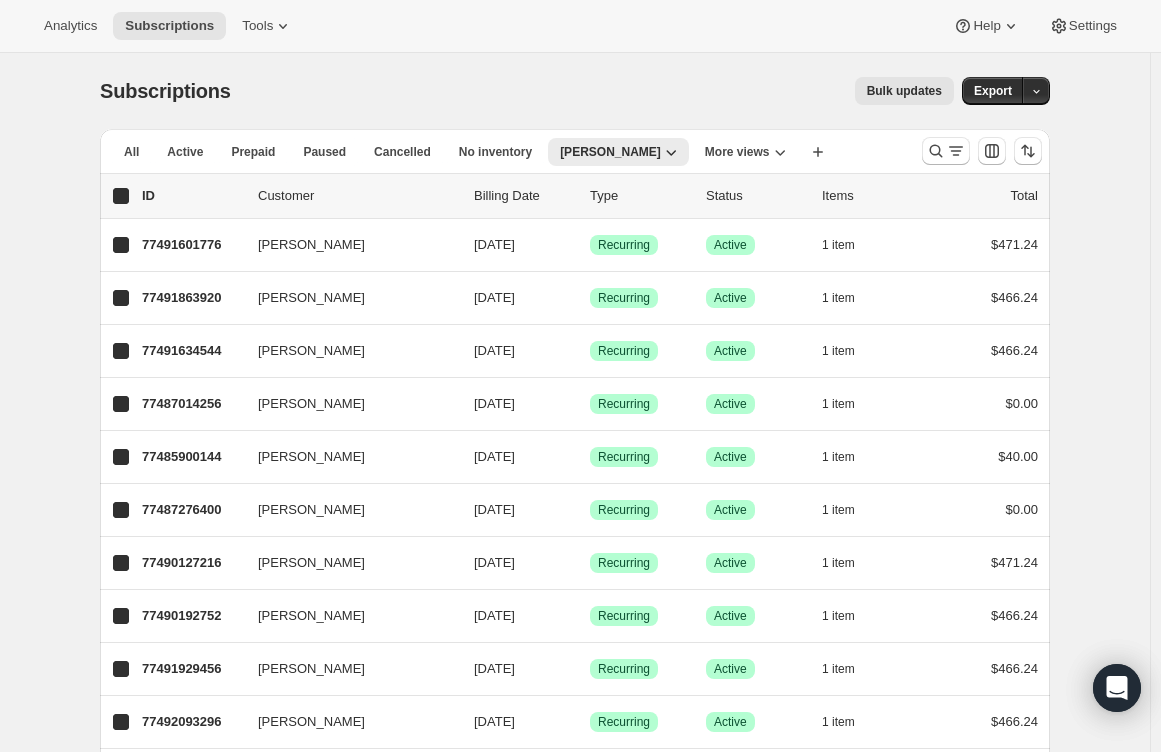 checkbox on "true" 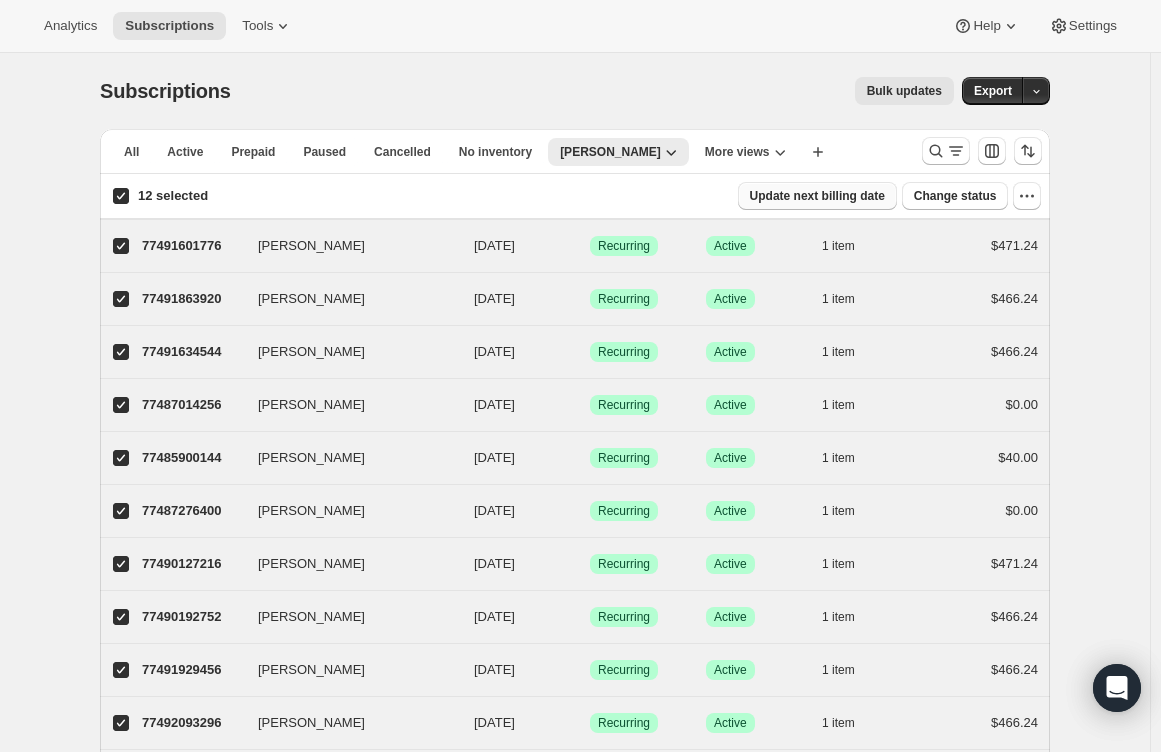 click on "Update next billing date" at bounding box center (817, 196) 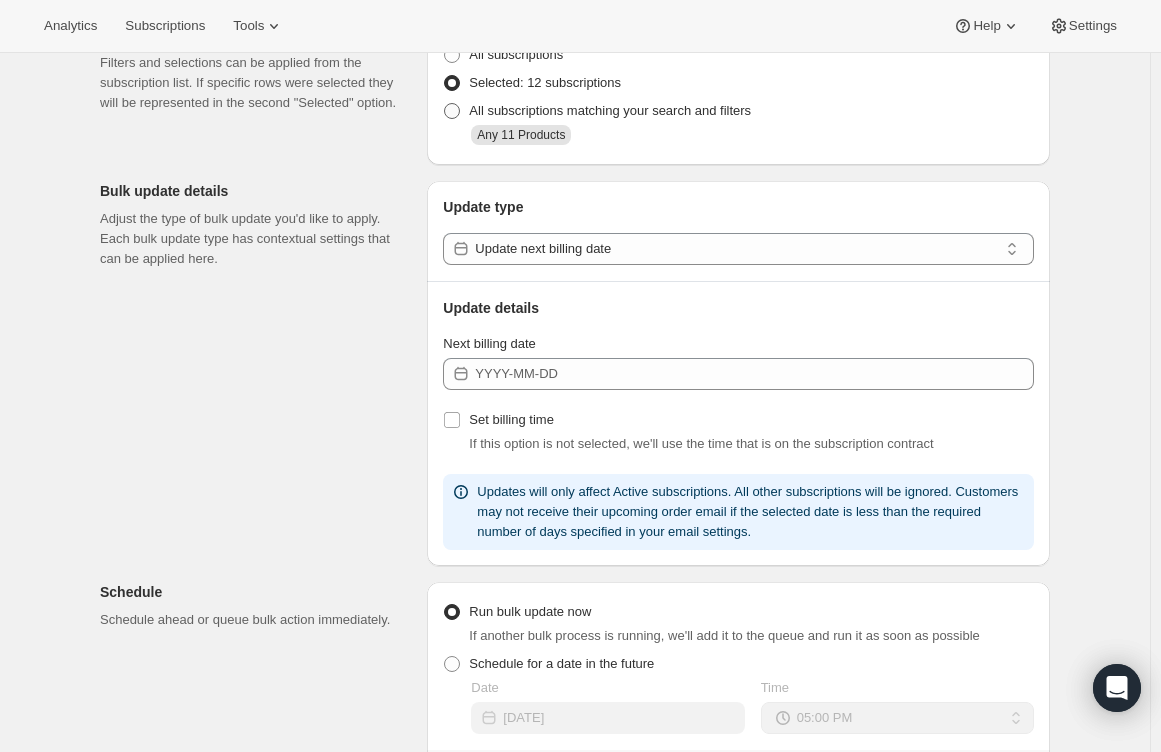 scroll, scrollTop: 200, scrollLeft: 0, axis: vertical 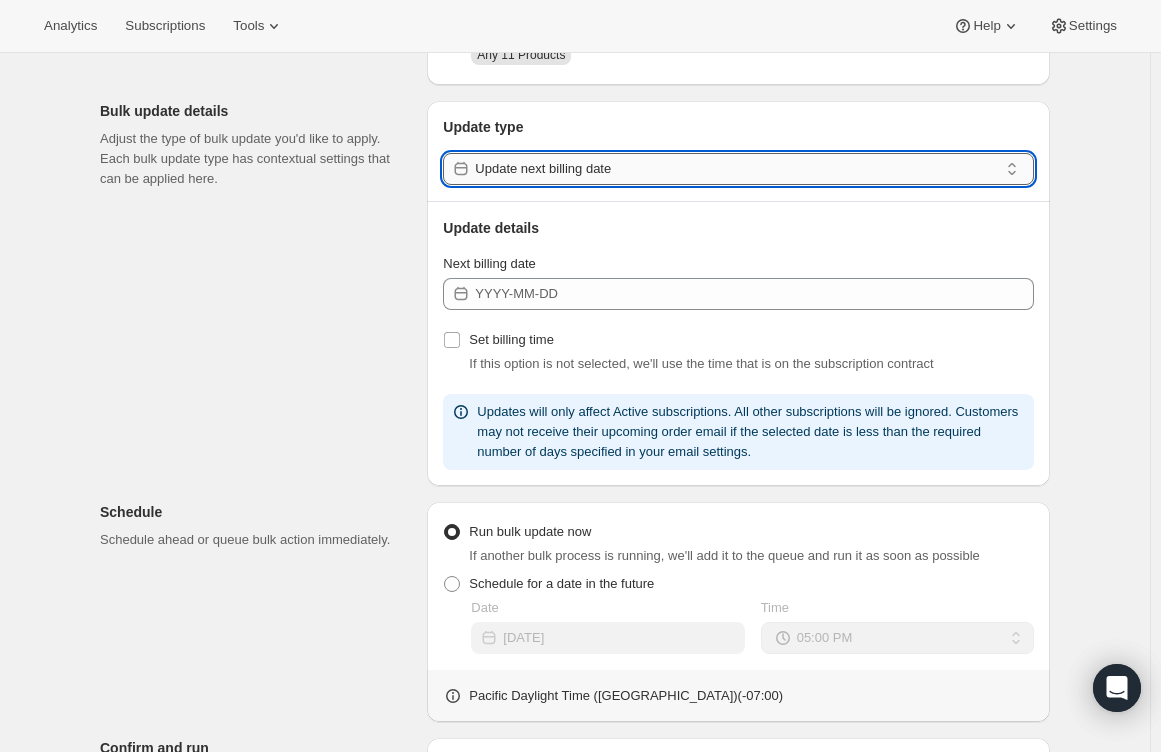 click on "Update next billing date" at bounding box center (736, 169) 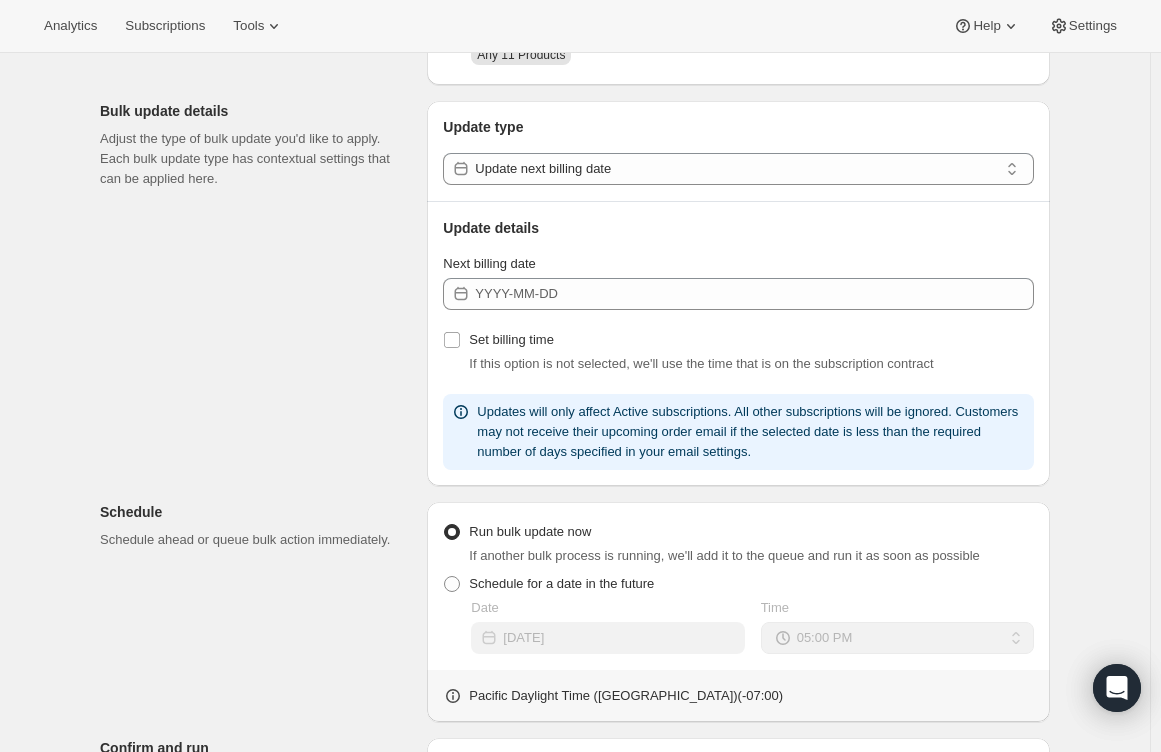 click on "Update type Update next billing date" at bounding box center [738, 151] 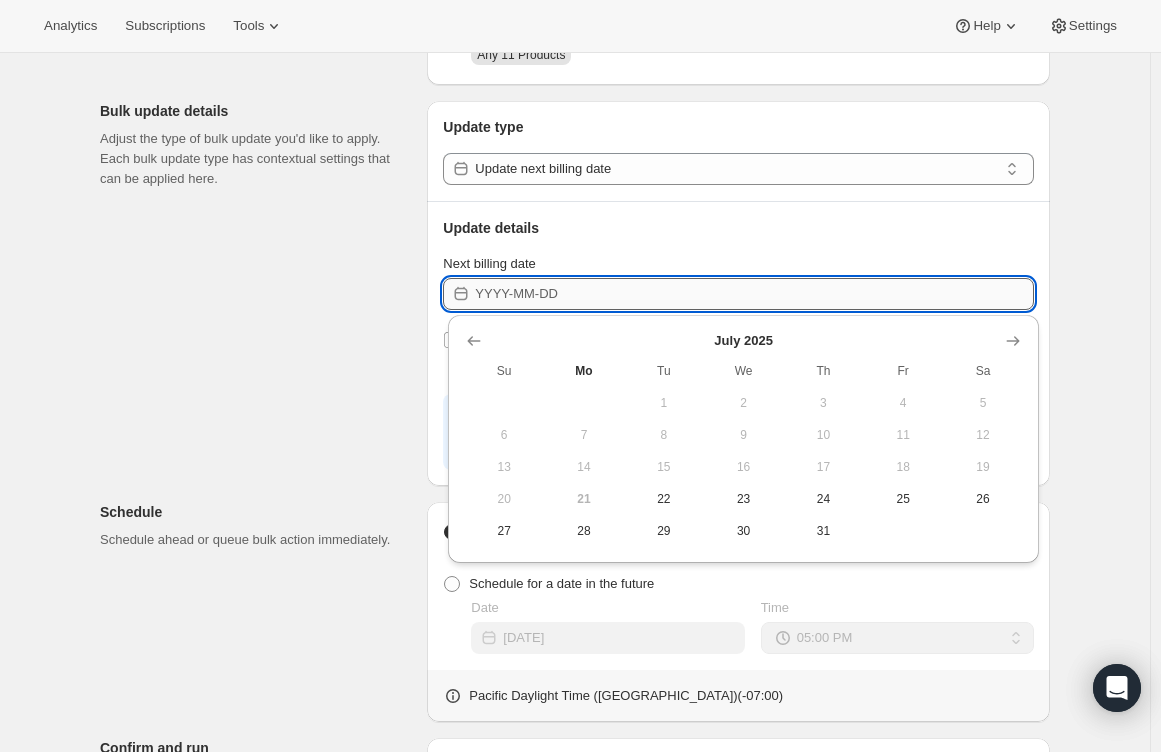 click on "Next billing date" at bounding box center [754, 294] 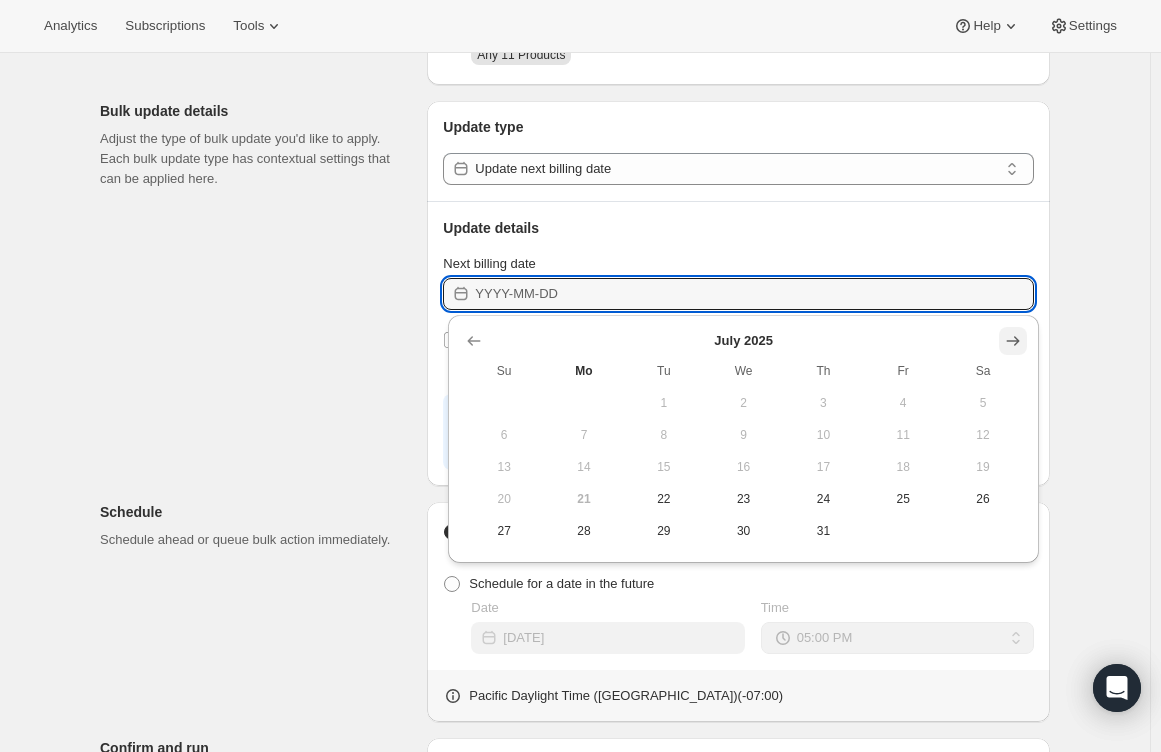 click 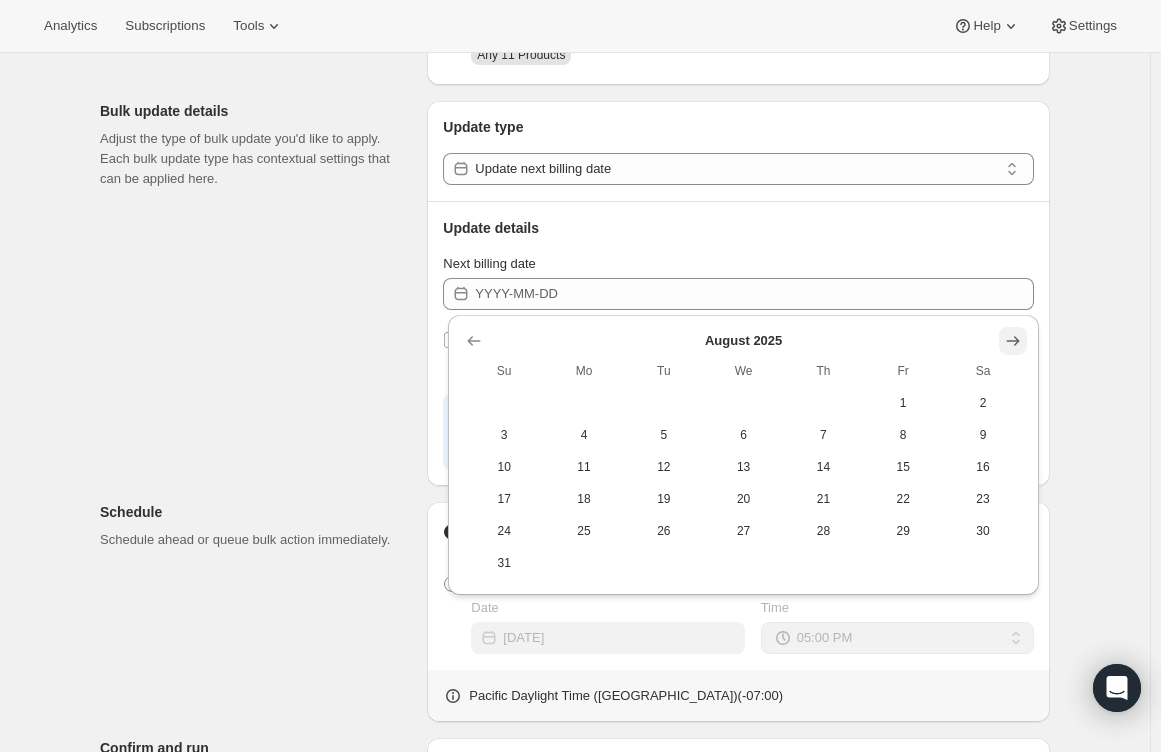 click 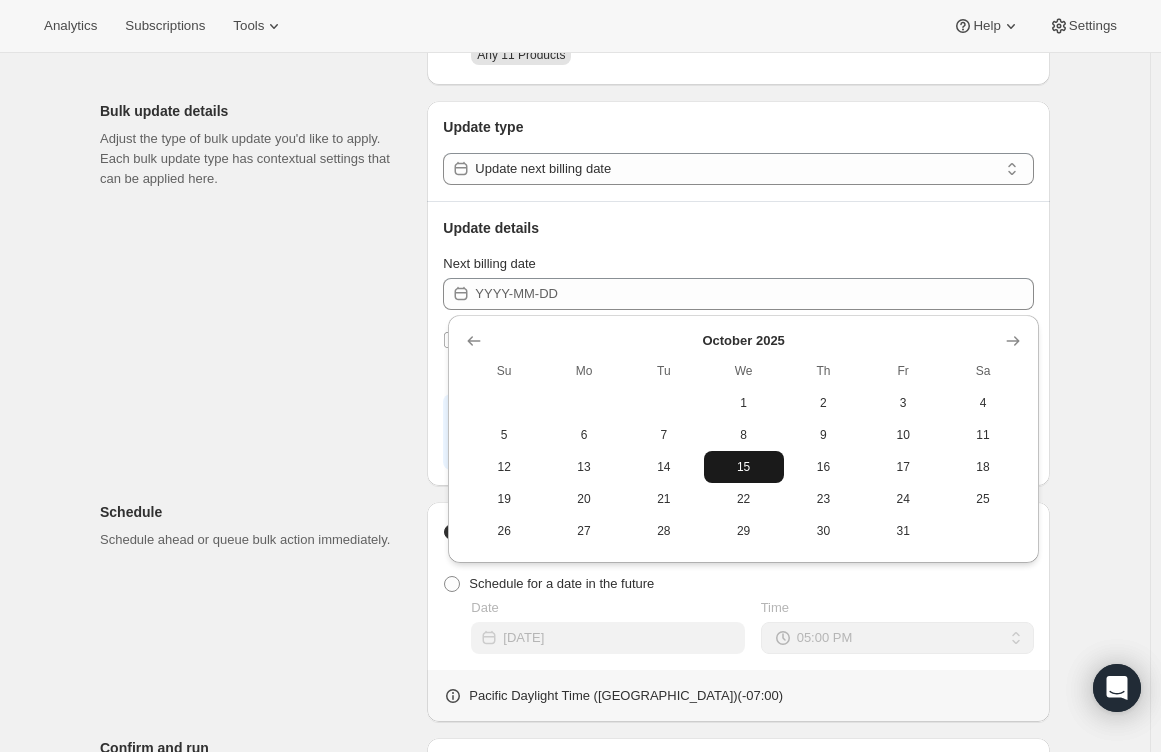 click on "15" at bounding box center [744, 467] 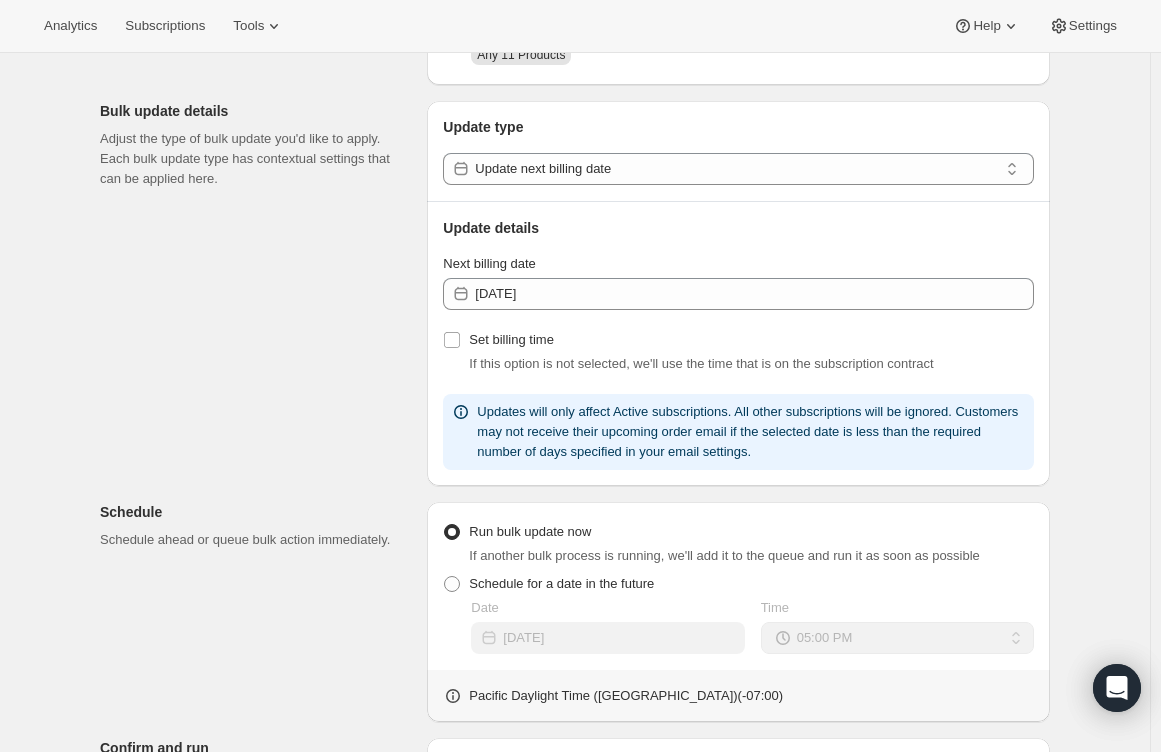 click on "Create bulk update. This page is ready Create bulk update Subscriptions to update Filters and selections can be applied from the subscription list. If specific rows were selected they will be represented in the second "Selected" option. All subscriptions Selected: 12 subscriptions All subscriptions matching your search and filters Any 11 Products Bulk update details Adjust the type of bulk update you'd like to apply. Each bulk update type has contextual settings that can be applied here. Update type Update next billing date Update details Next billing date [DATE] Set billing time If this option is not selected, we'll use the time that is on the subscription contract Updates will only affect Active subscriptions. All other subscriptions will be ignored. Customers may not receive their upcoming order email if the selected date is less than the required number of days specified in your email settings. Schedule Schedule ahead or queue bulk action immediately. Run bulk update now Date [DATE] Time 12:00 AM" at bounding box center [575, 516] 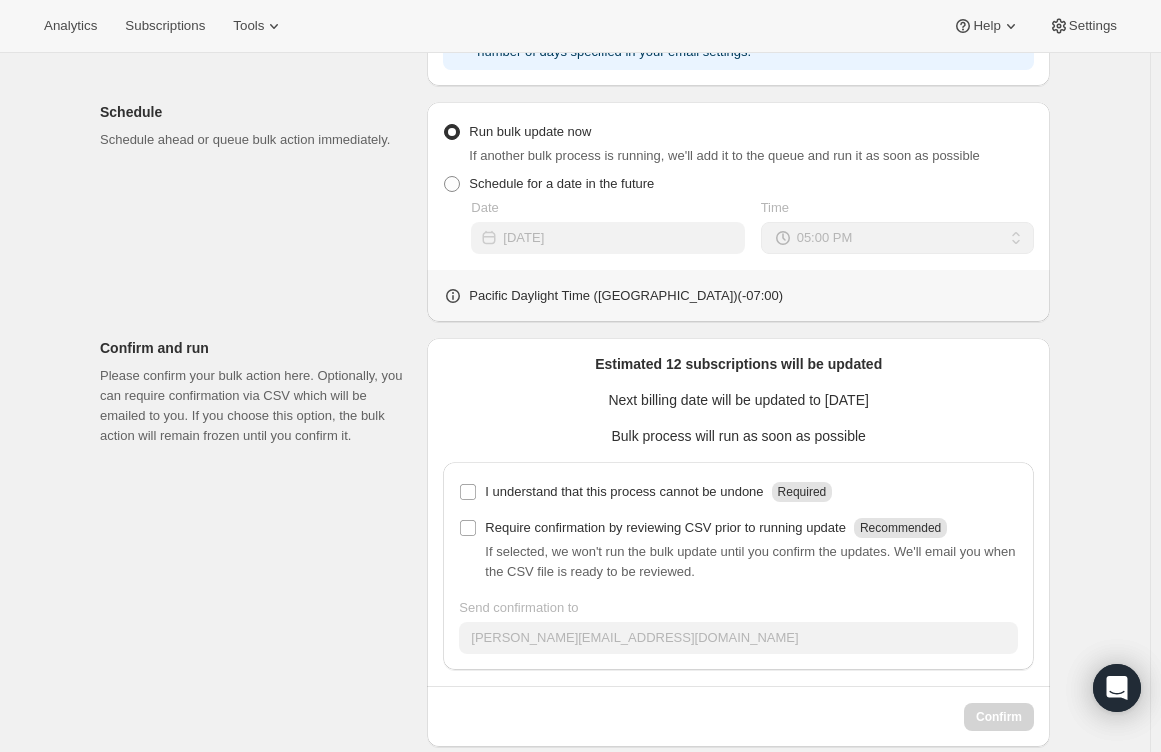 scroll, scrollTop: 627, scrollLeft: 0, axis: vertical 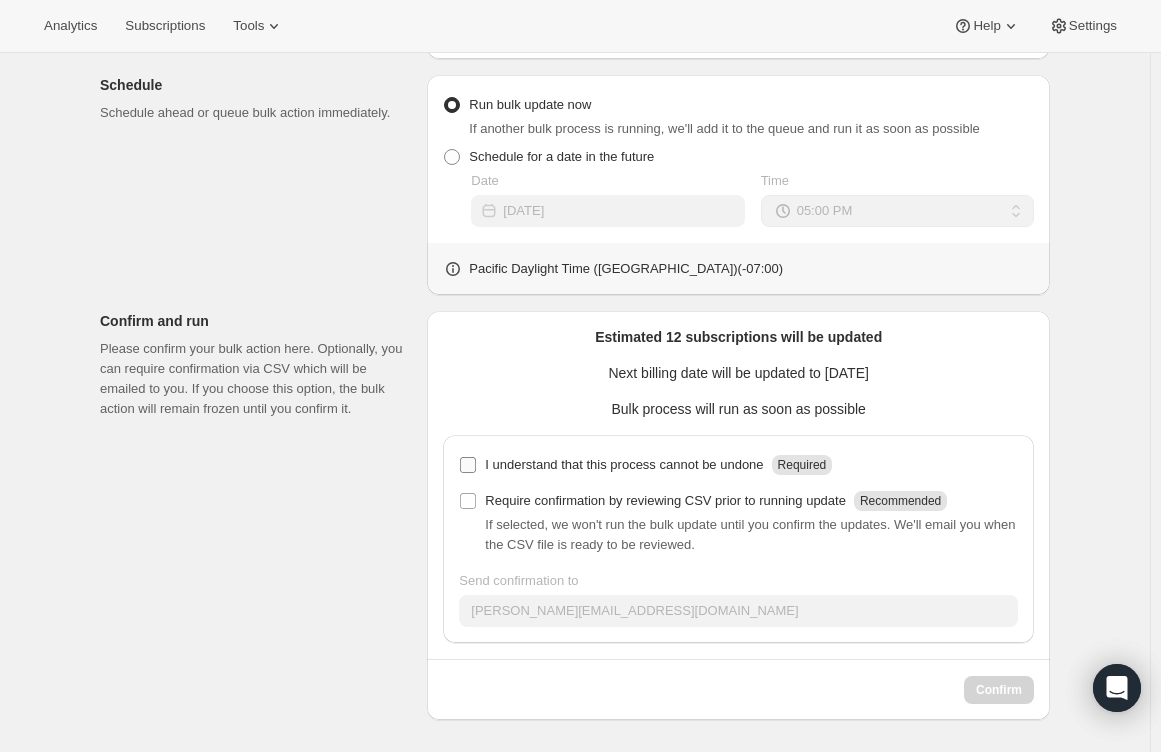 click on "I understand that this process cannot be undone" at bounding box center [624, 465] 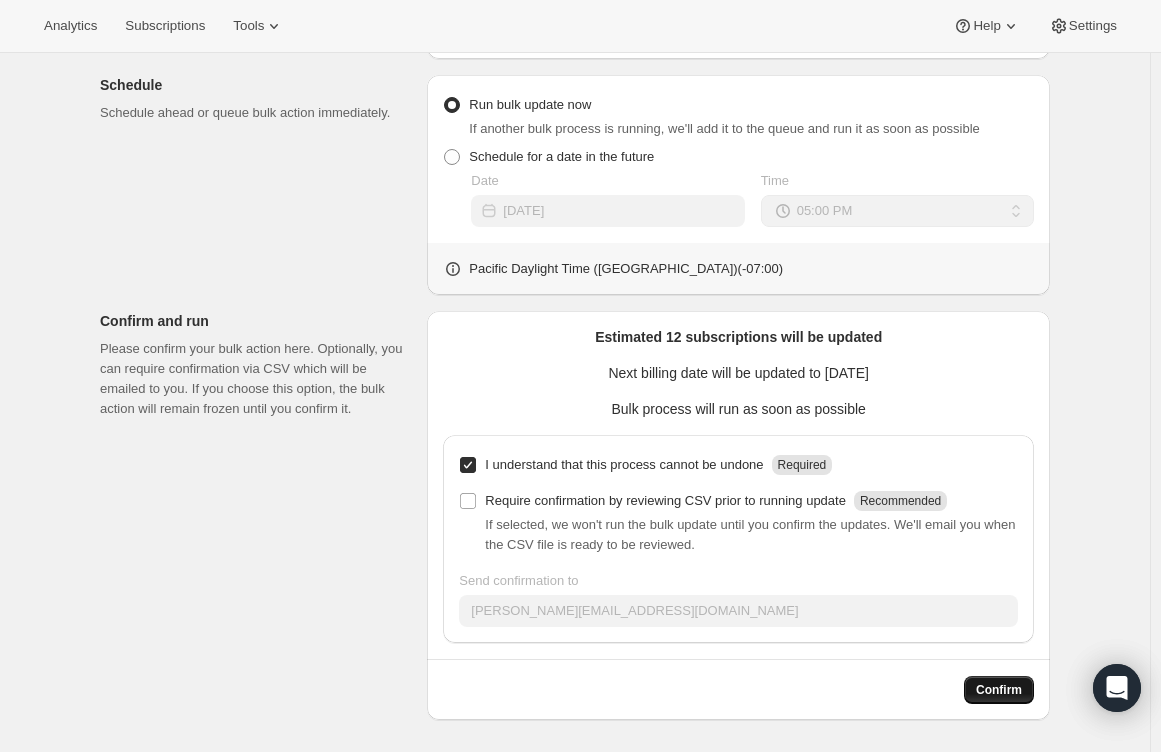 click on "Confirm" at bounding box center (999, 690) 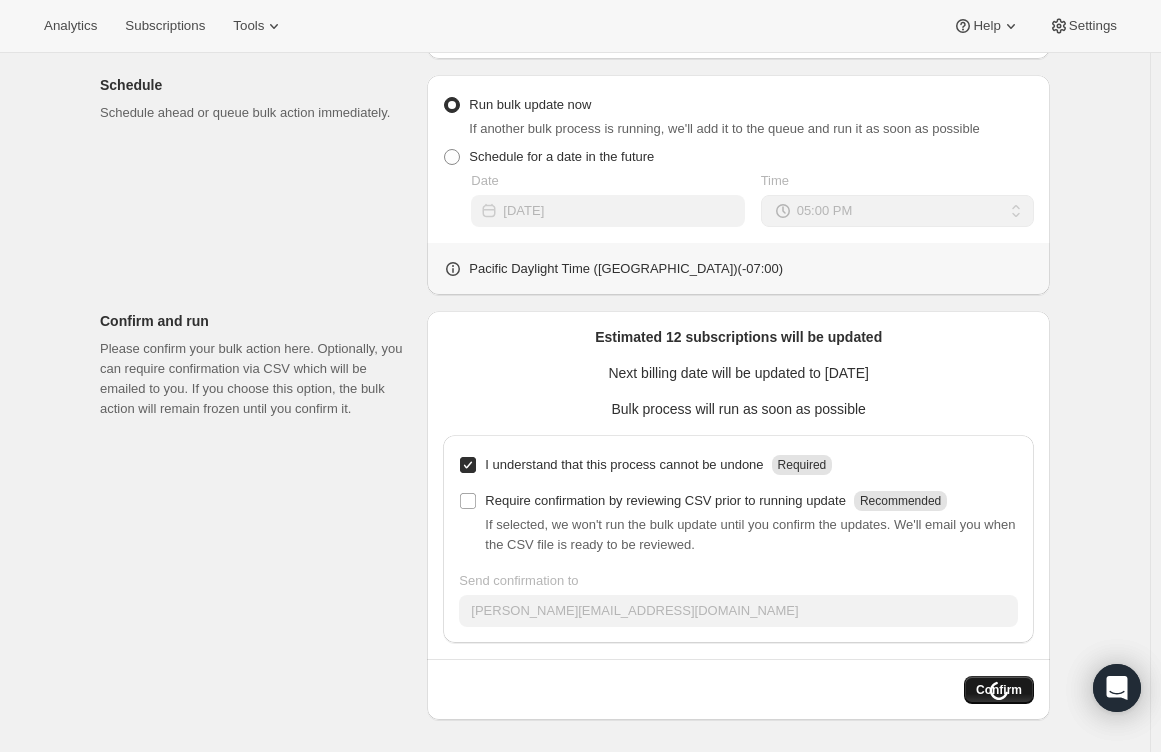 scroll, scrollTop: 0, scrollLeft: 0, axis: both 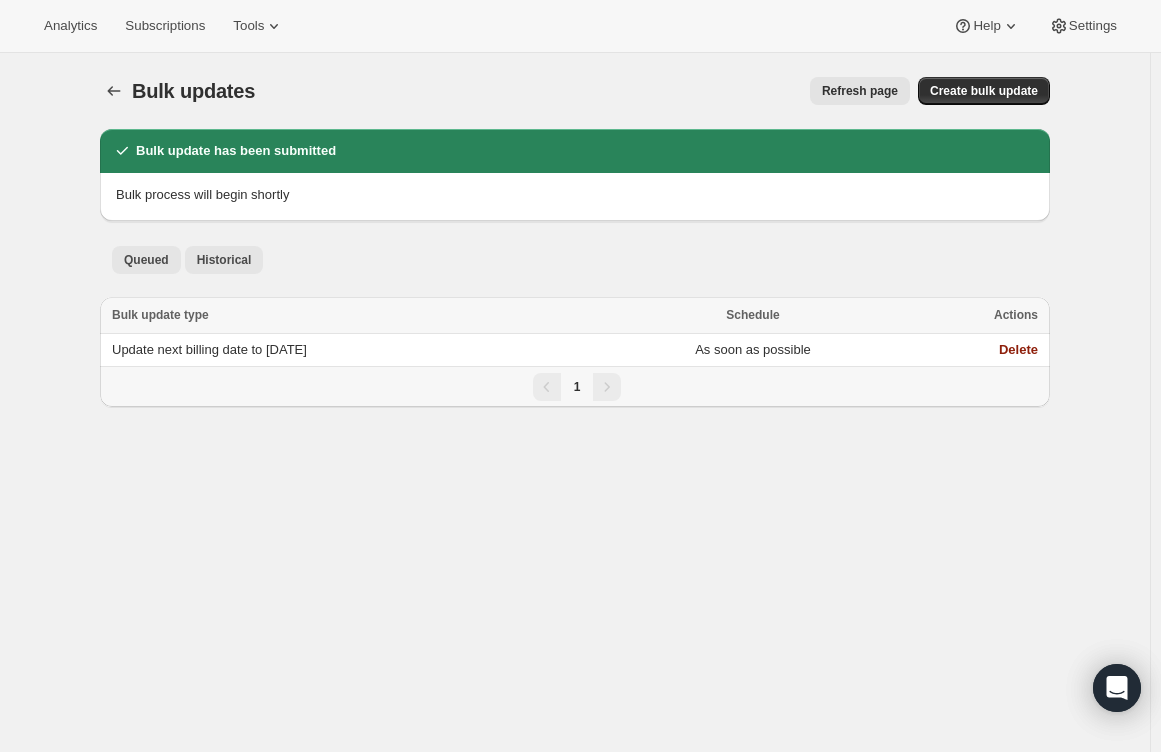 click on "Historical" at bounding box center (224, 260) 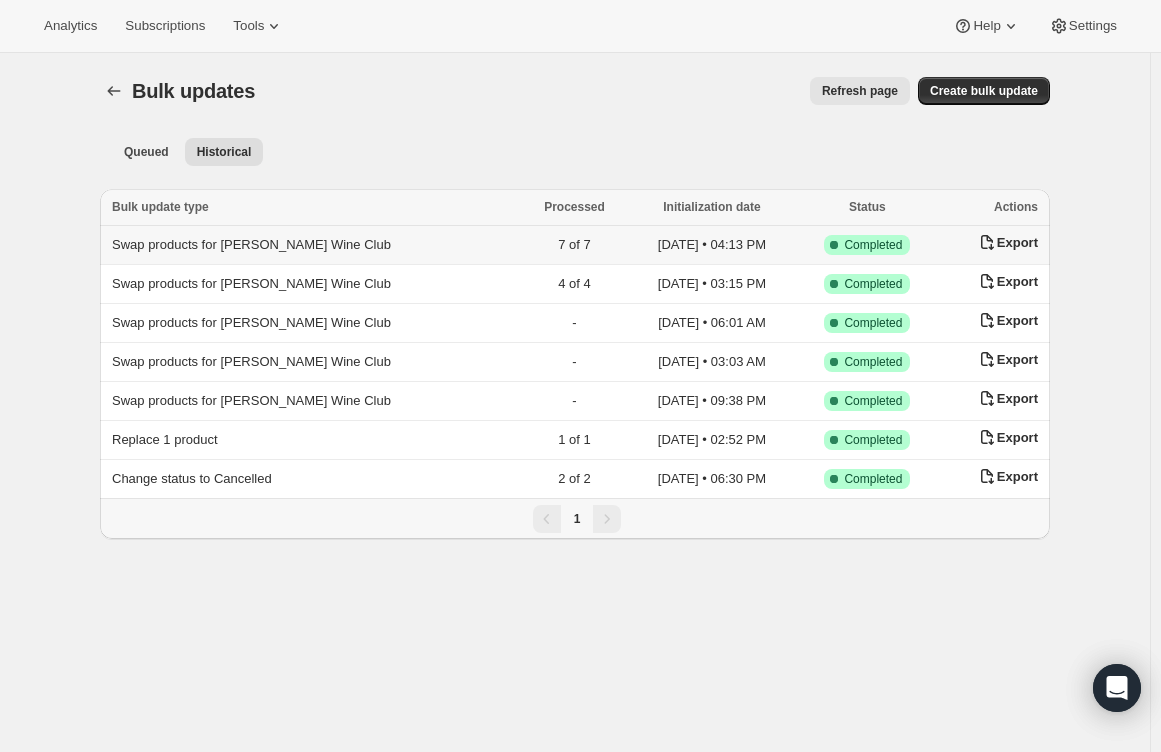 click on "Swap products for [PERSON_NAME] Wine Club" at bounding box center [251, 244] 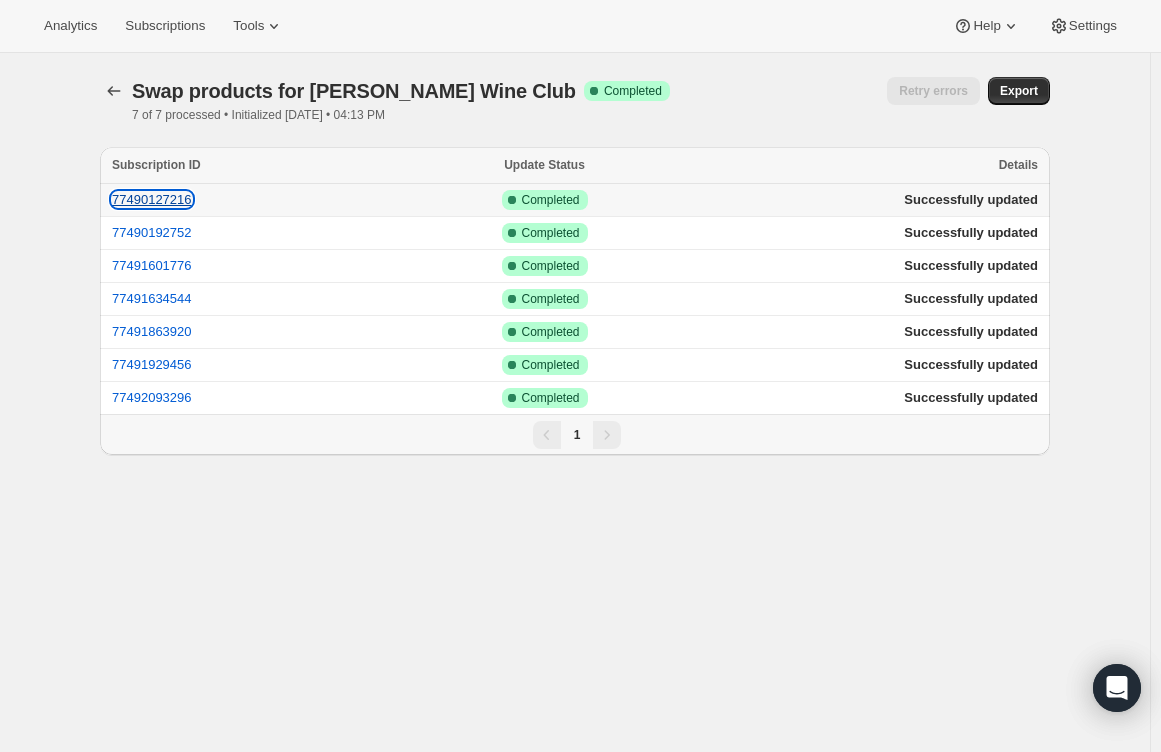 click on "77490127216" at bounding box center [152, 199] 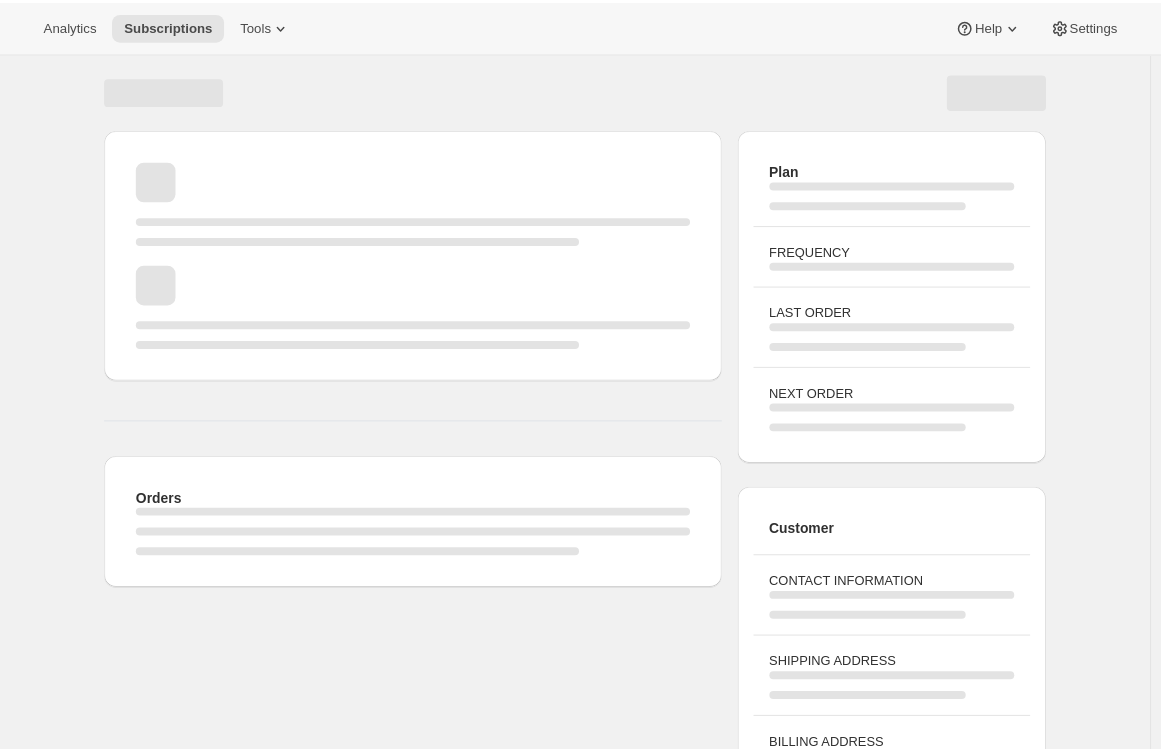 scroll, scrollTop: 0, scrollLeft: 0, axis: both 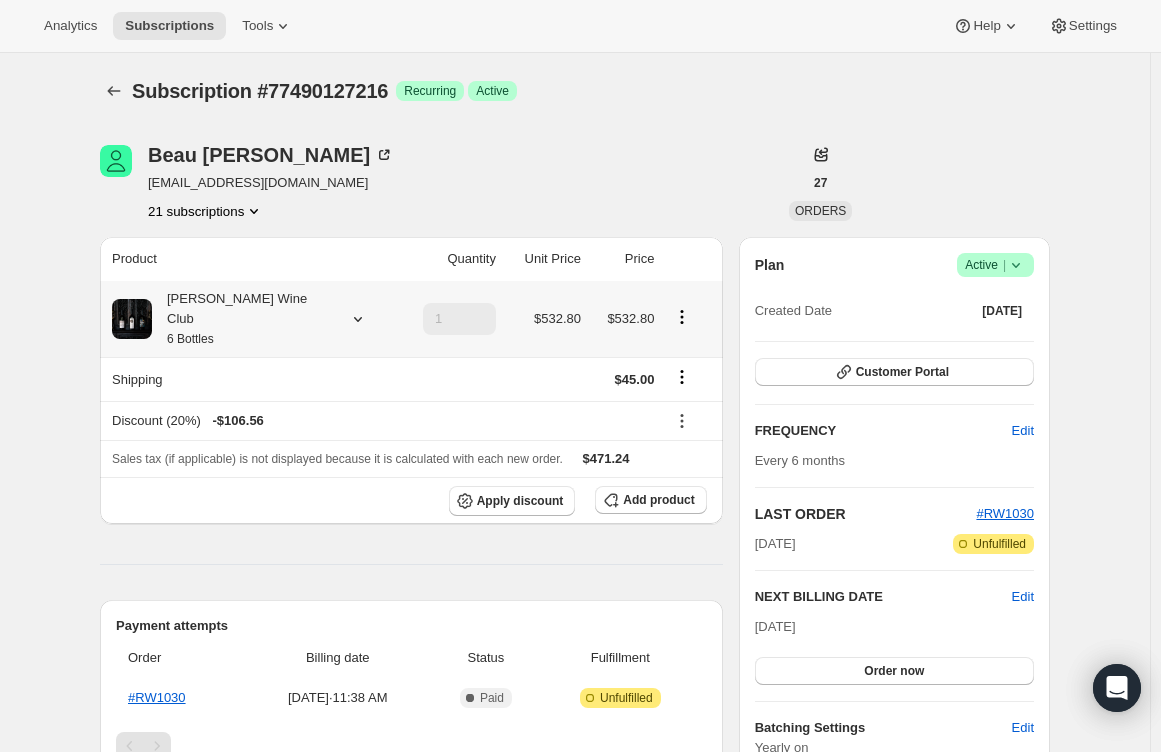 click 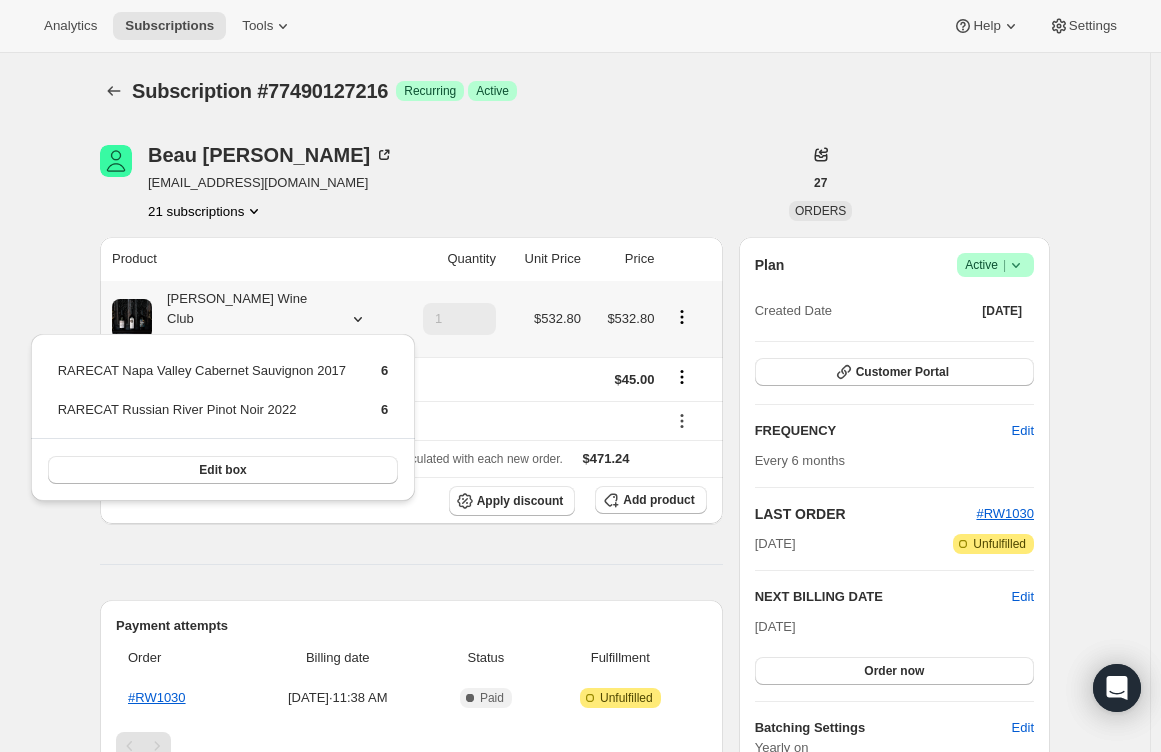 click 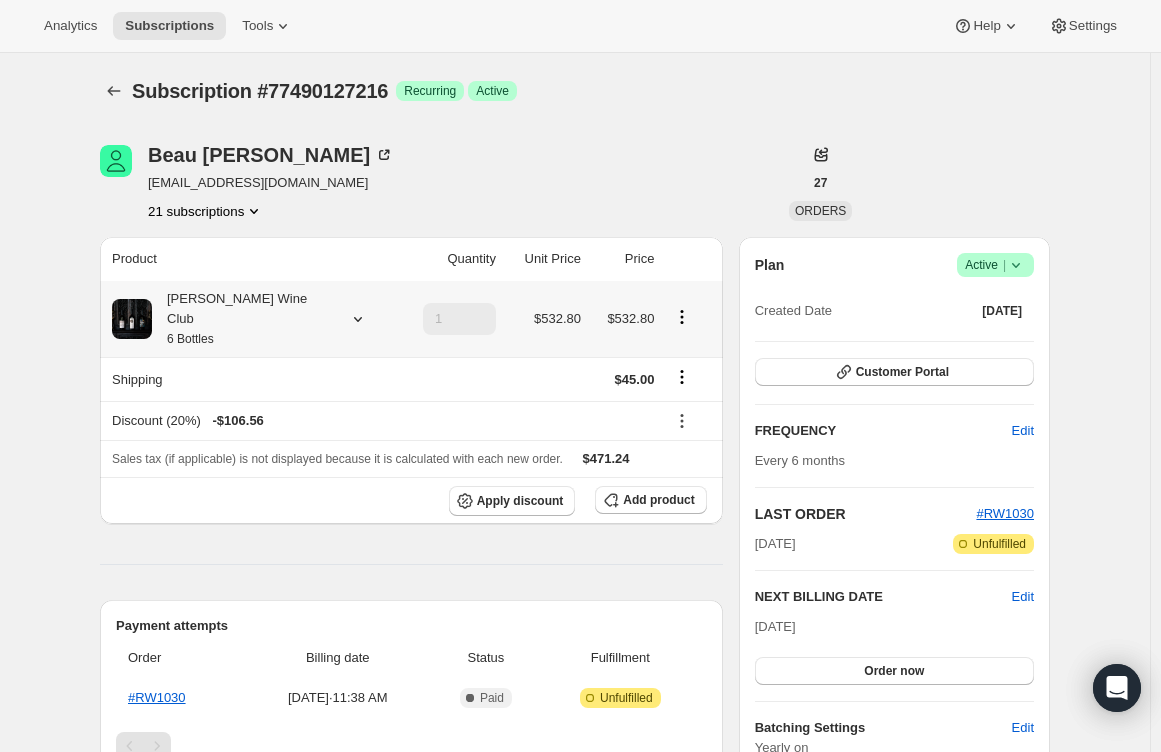 click 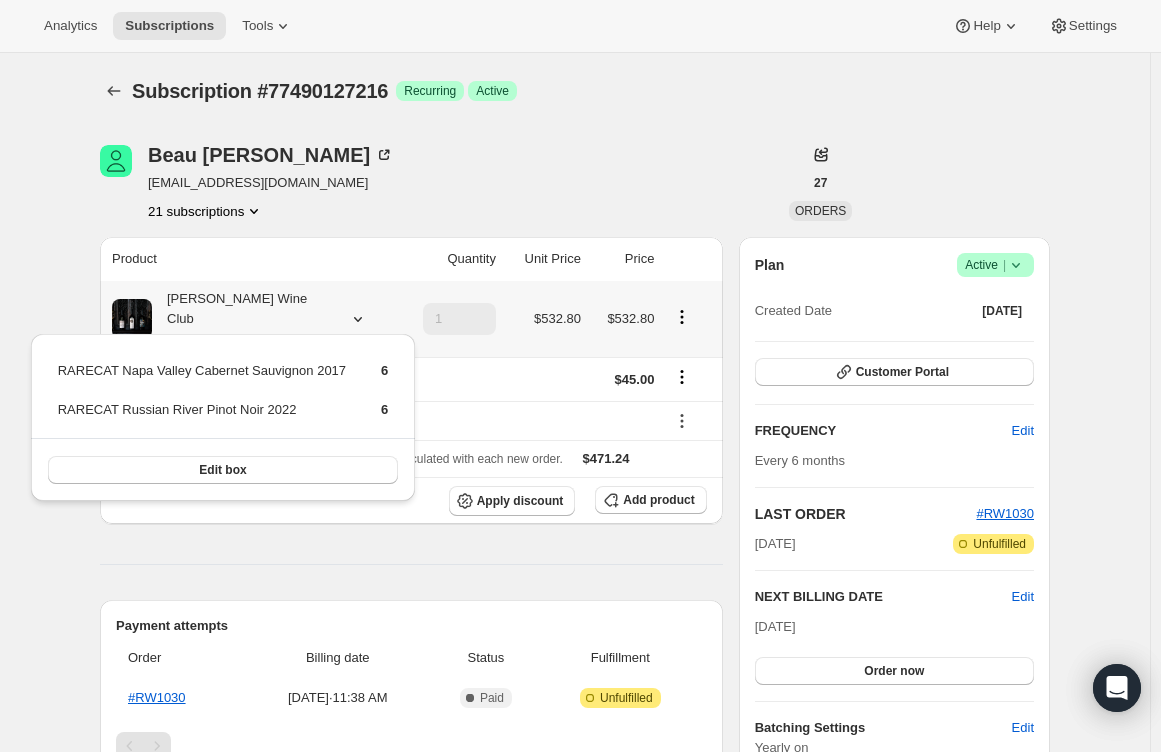 click on "RARECAT Napa Valley Cabernet Sauvignon 2017" at bounding box center (202, 378) 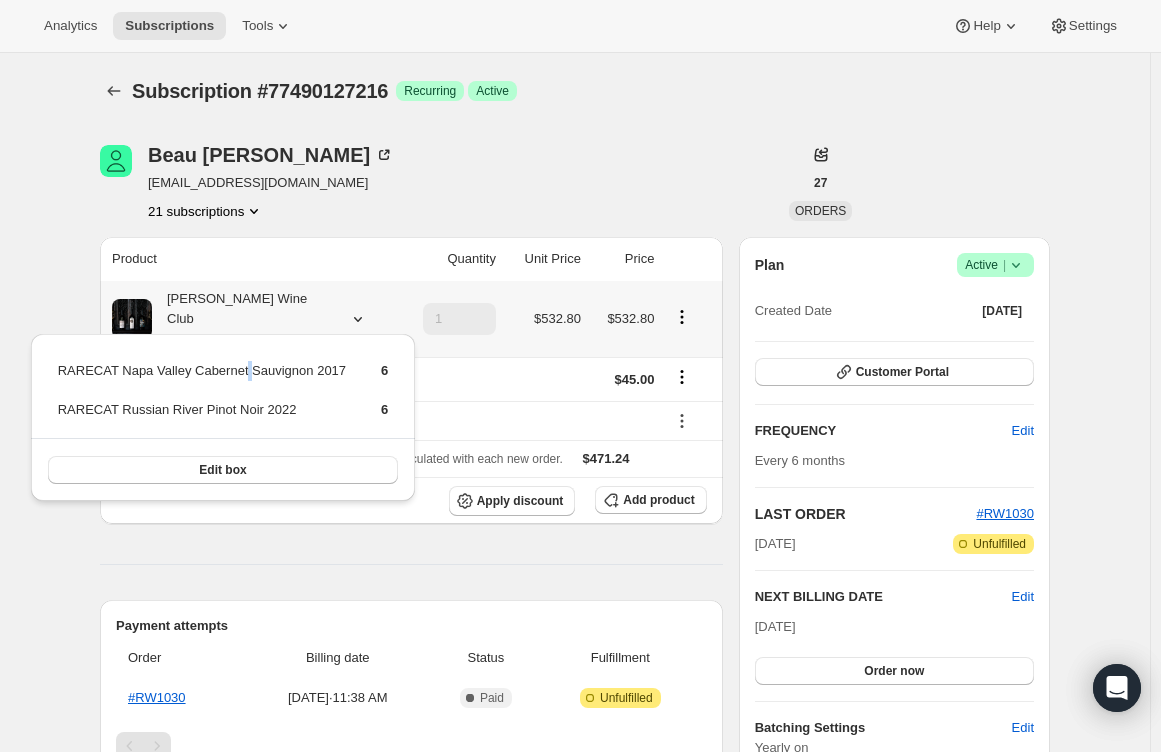 click on "RARECAT Napa Valley Cabernet Sauvignon 2017" at bounding box center [202, 378] 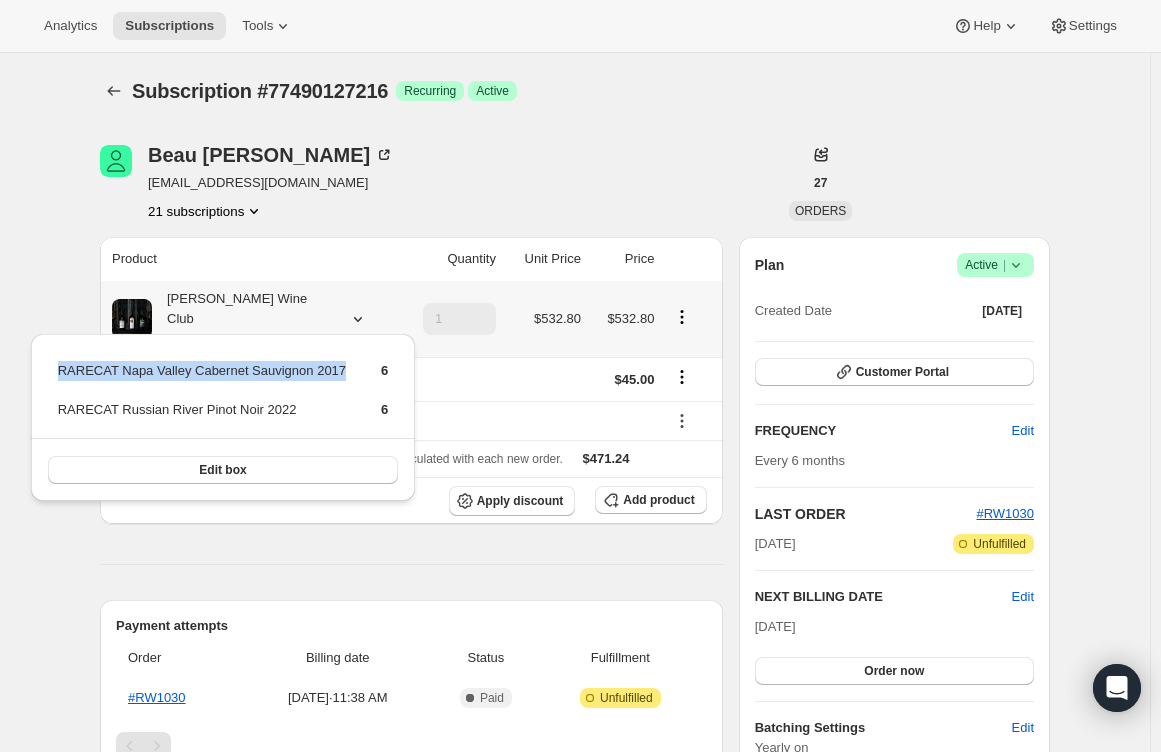 click on "RARECAT Napa Valley Cabernet Sauvignon 2017" at bounding box center (202, 378) 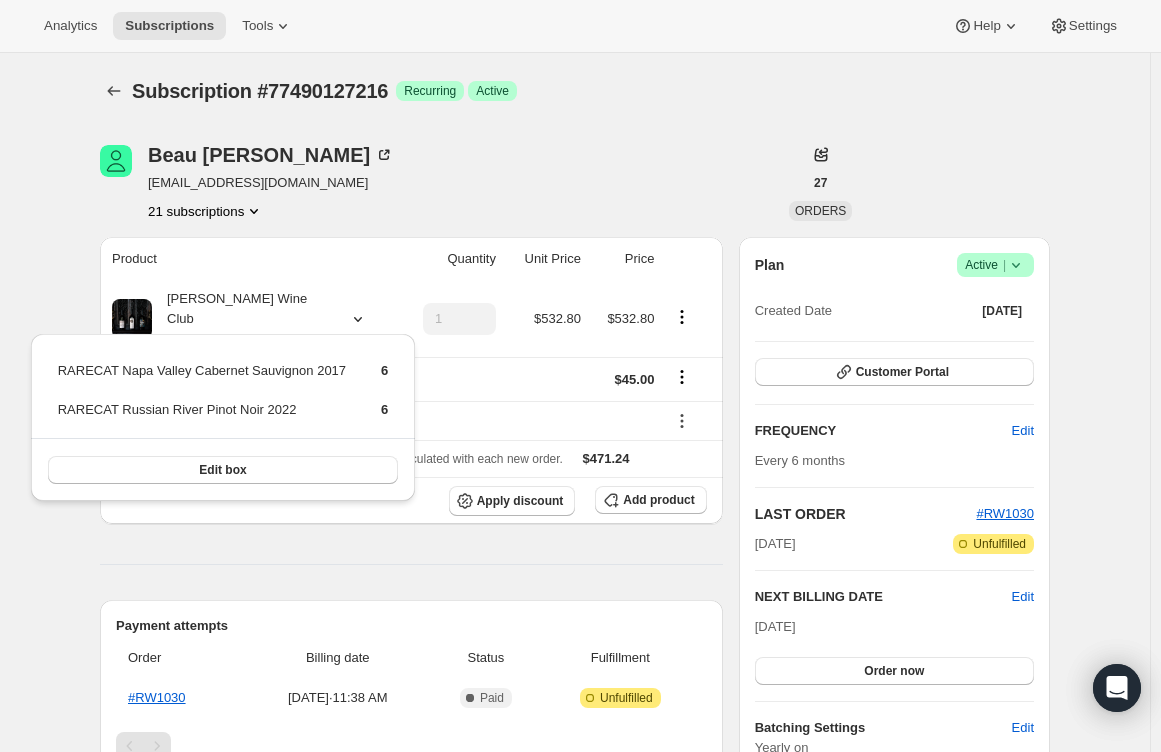 click on "Quantity" at bounding box center (449, 259) 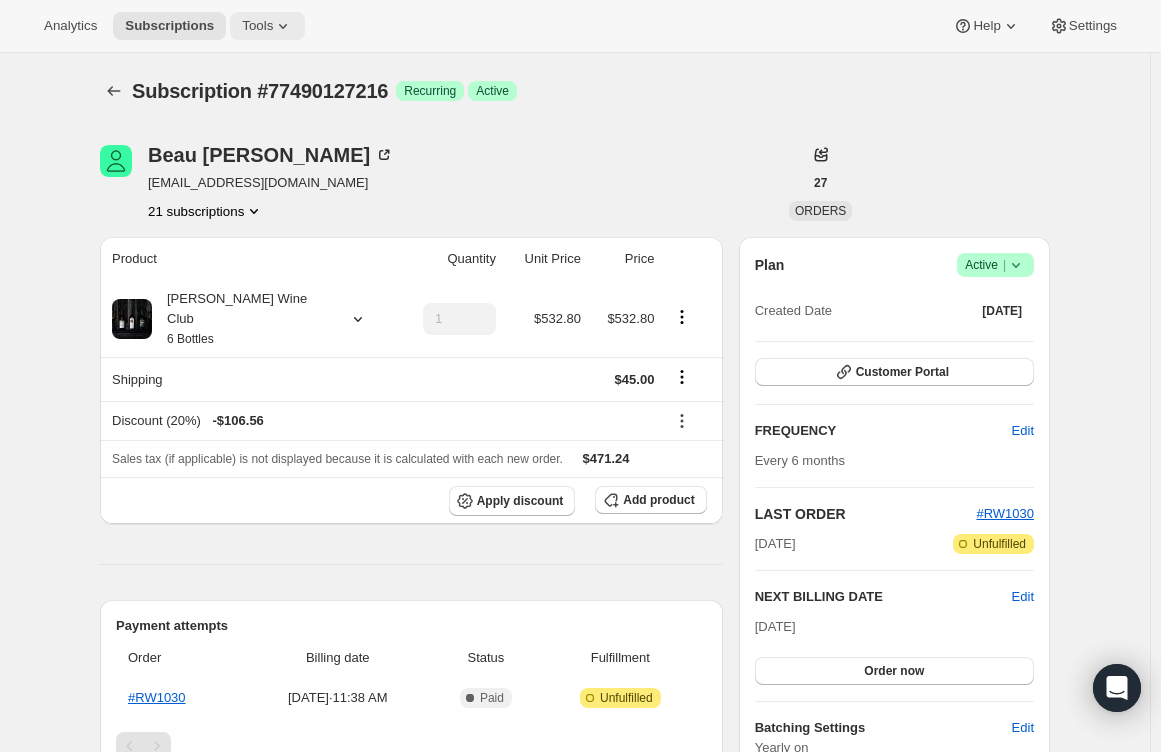 click 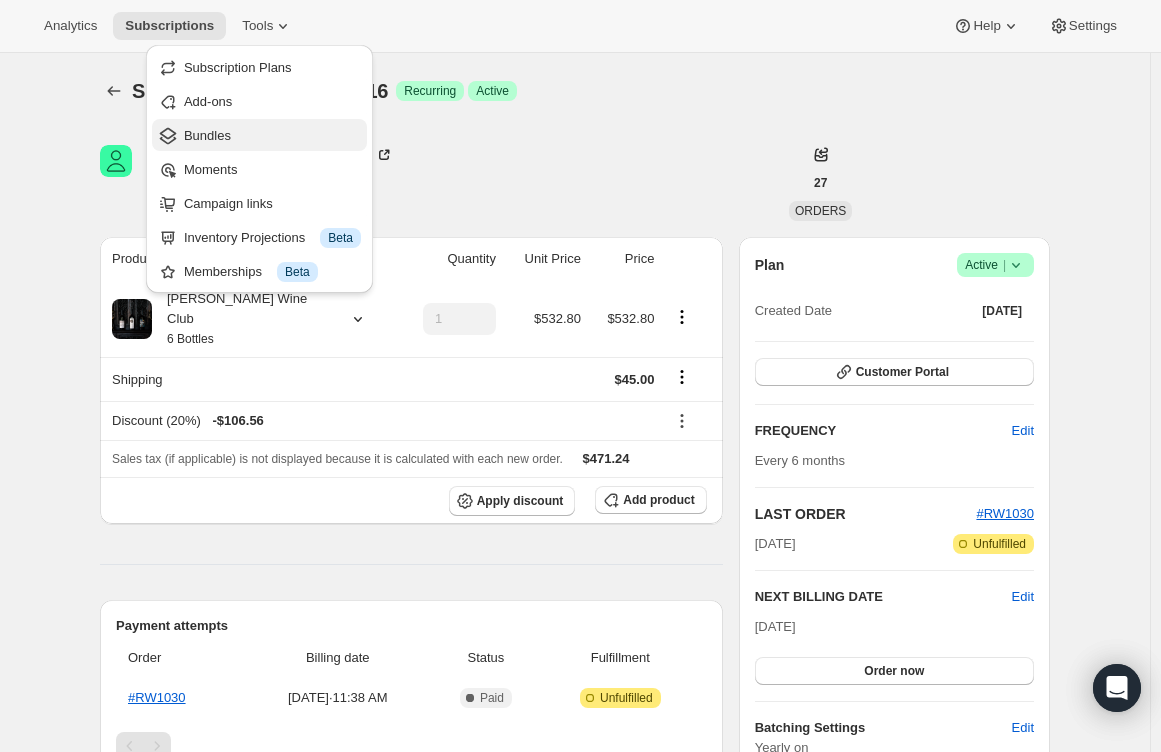 click on "Bundles" at bounding box center [207, 135] 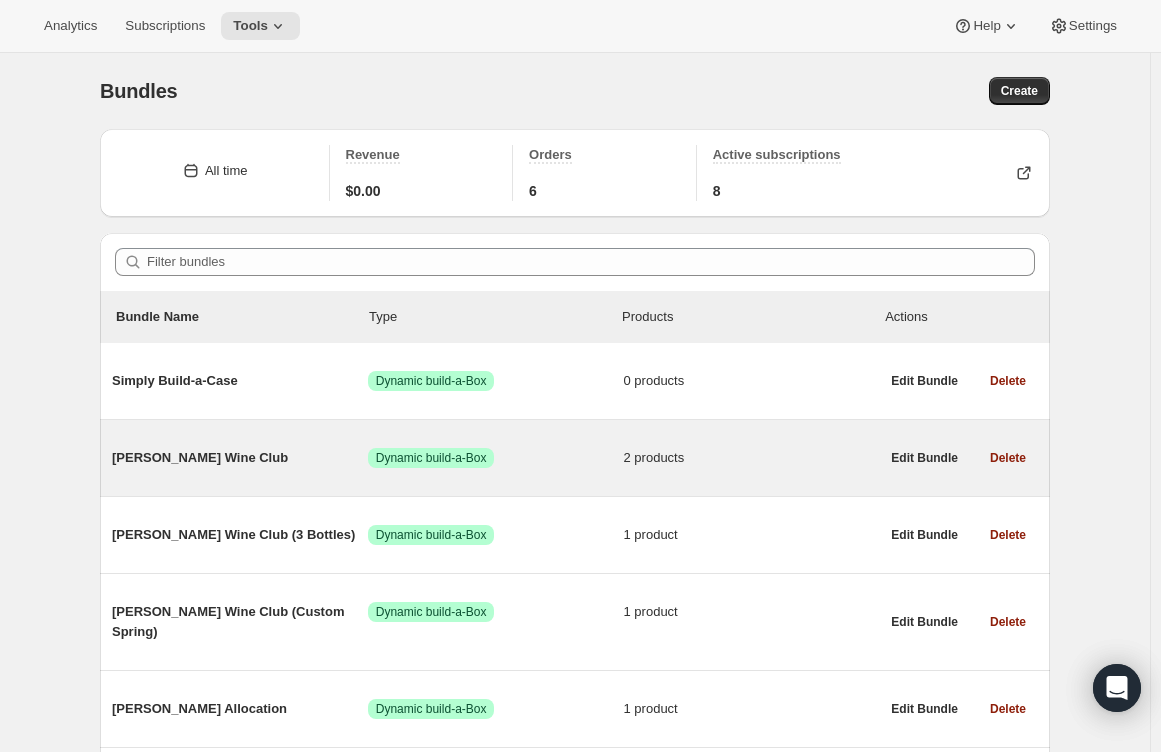 click on "Audrey Wine Club  Success Dynamic build-a-Box 2 products" at bounding box center [495, 458] 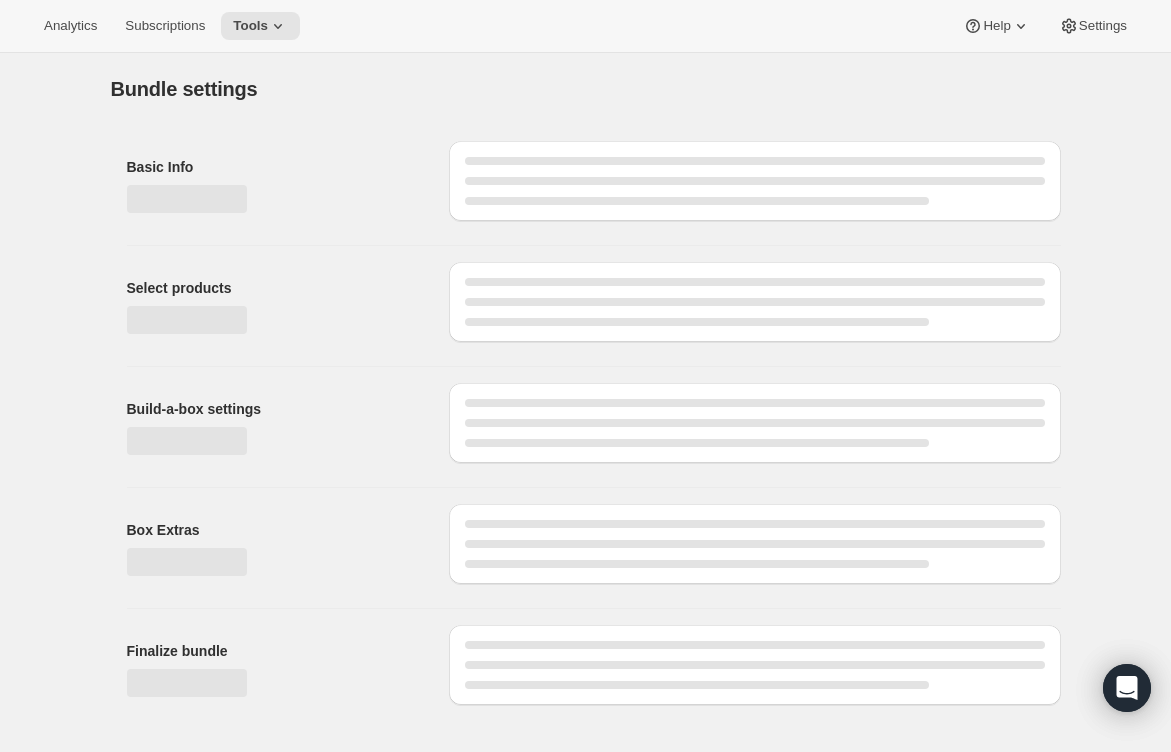 type on "[PERSON_NAME] Wine Club" 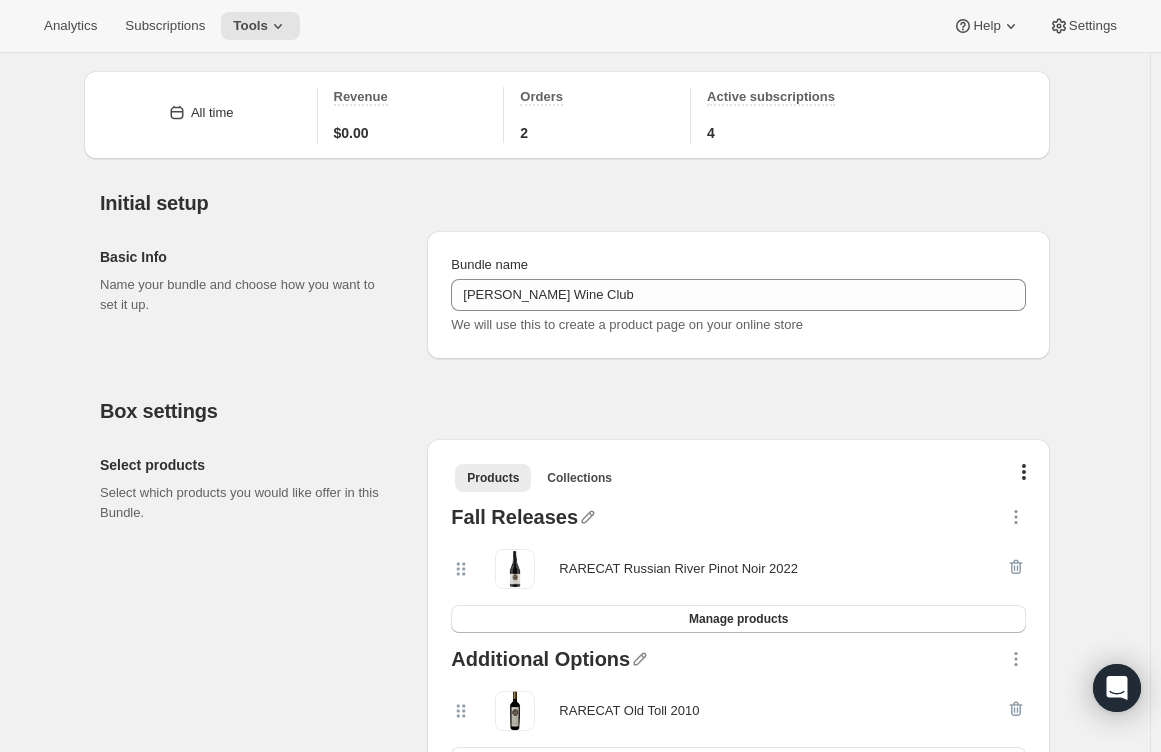 scroll, scrollTop: 0, scrollLeft: 0, axis: both 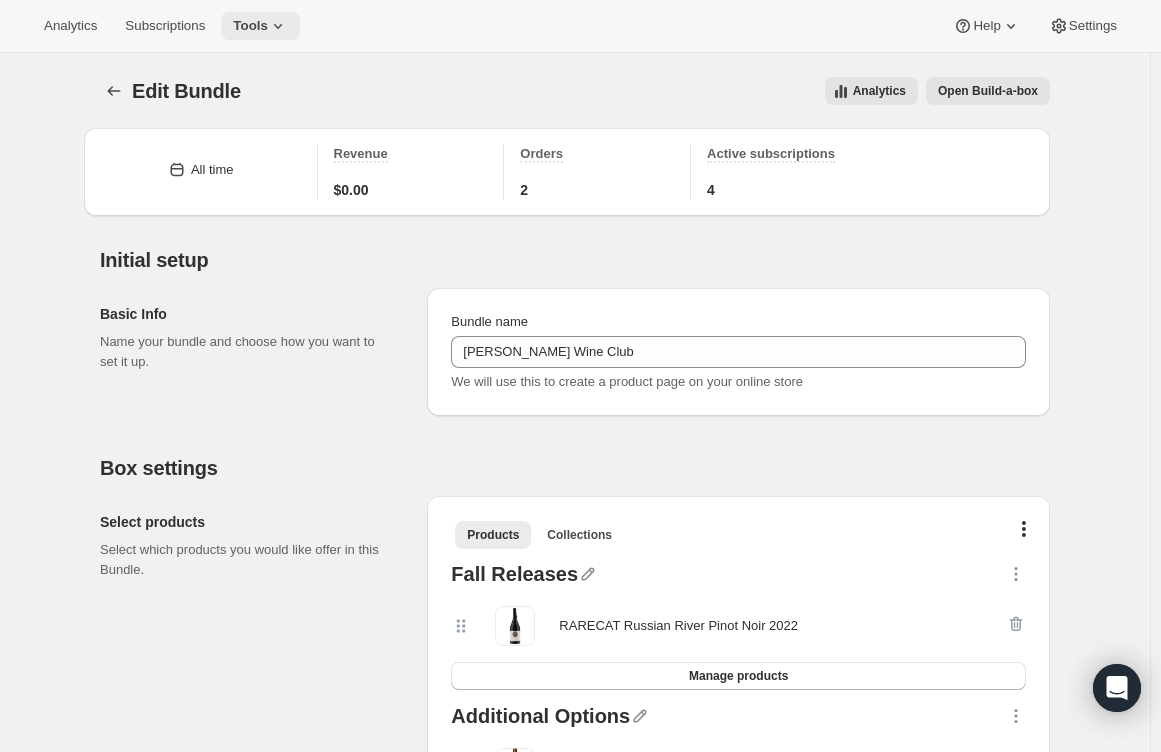 click on "Tools" at bounding box center [250, 26] 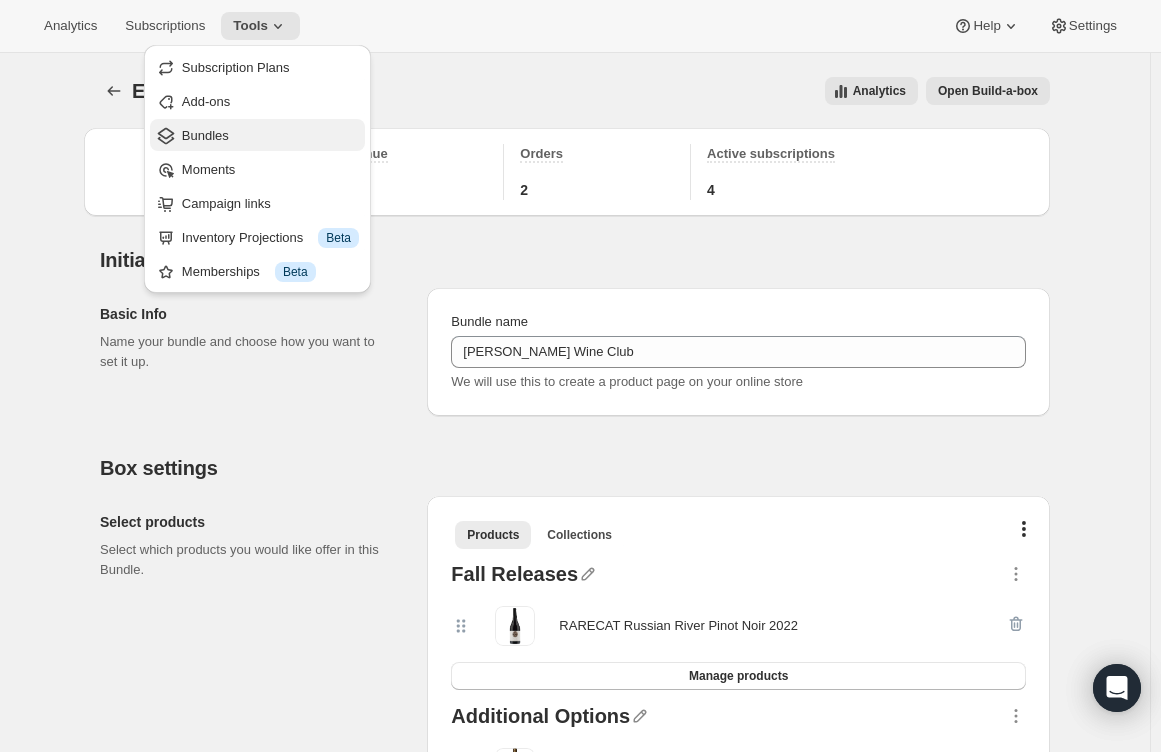 click on "Bundles" at bounding box center (270, 136) 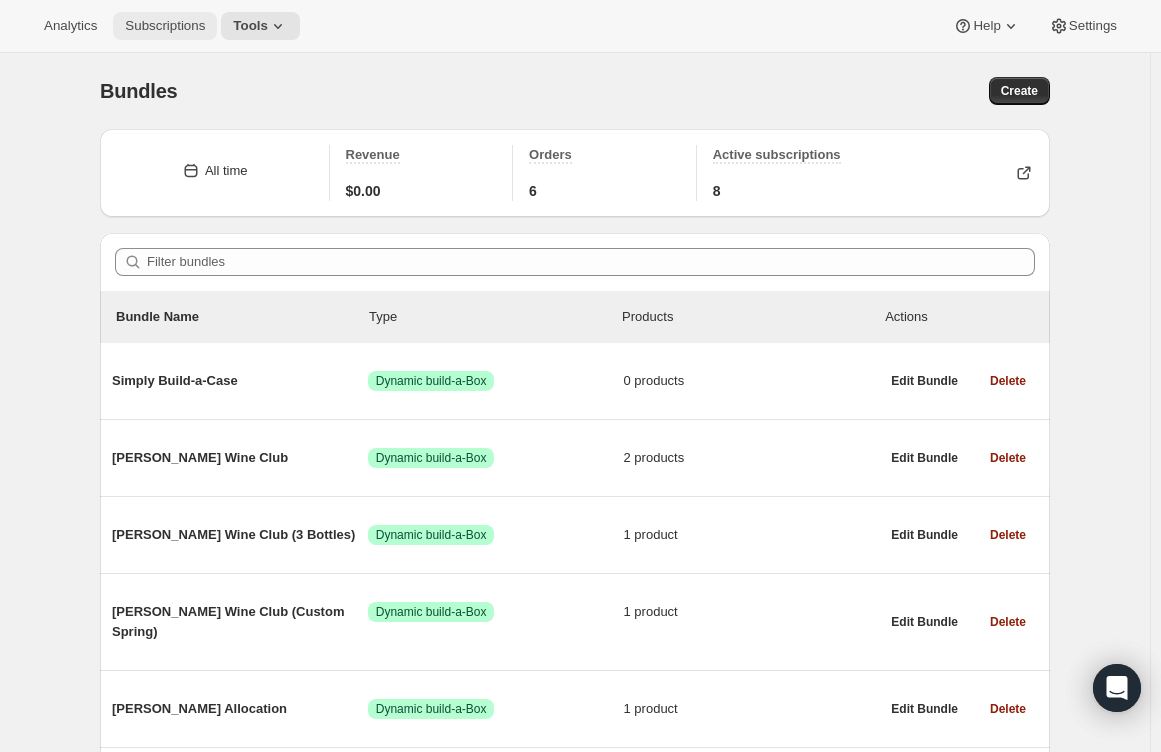 click on "Subscriptions" at bounding box center (165, 26) 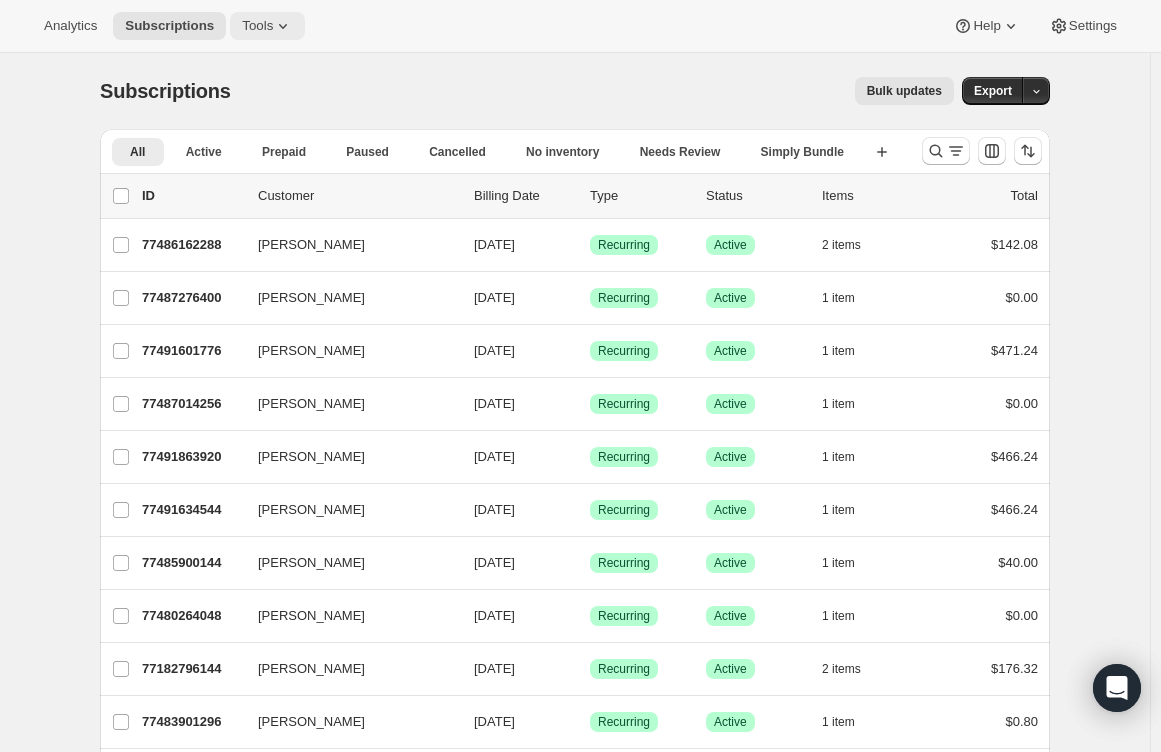 click on "Tools" at bounding box center [257, 26] 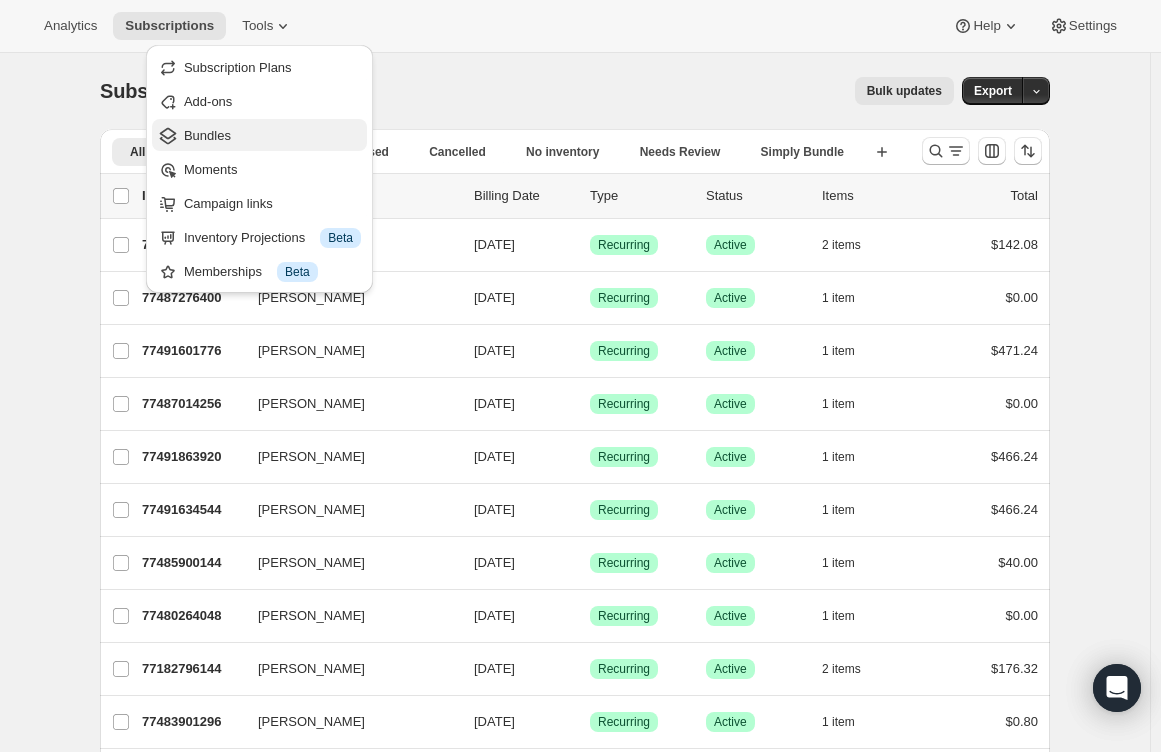 click on "Bundles" at bounding box center [272, 136] 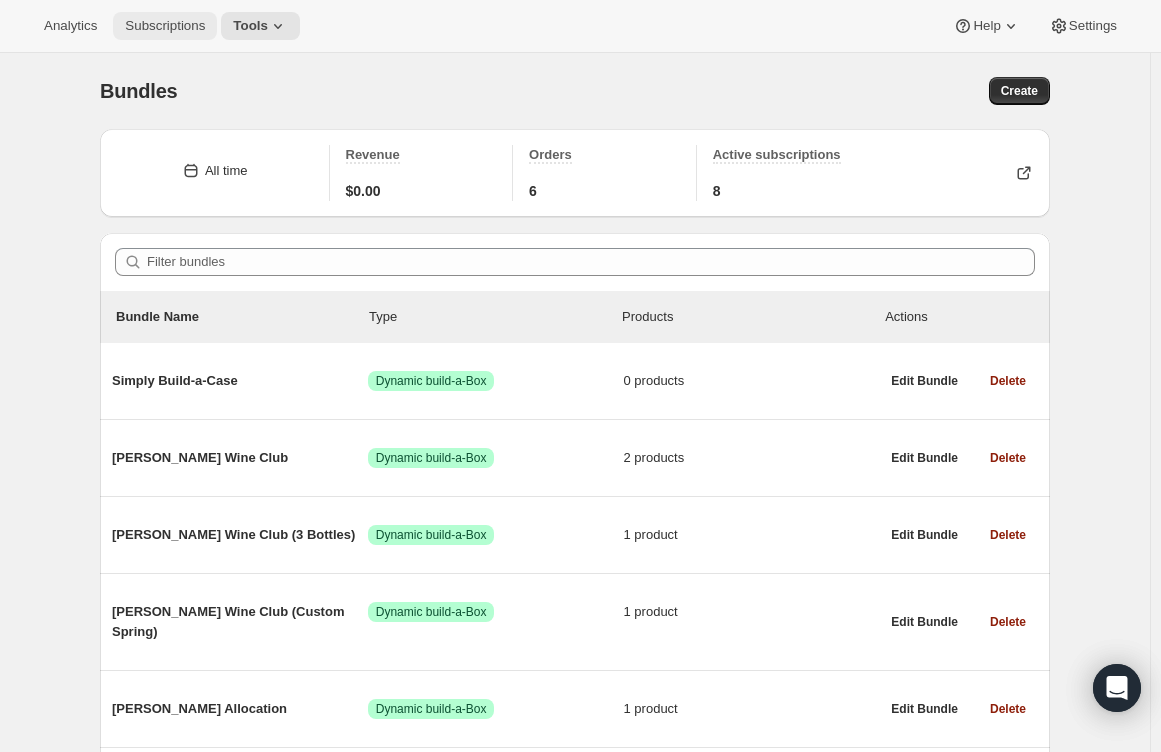 click on "Subscriptions" at bounding box center (165, 26) 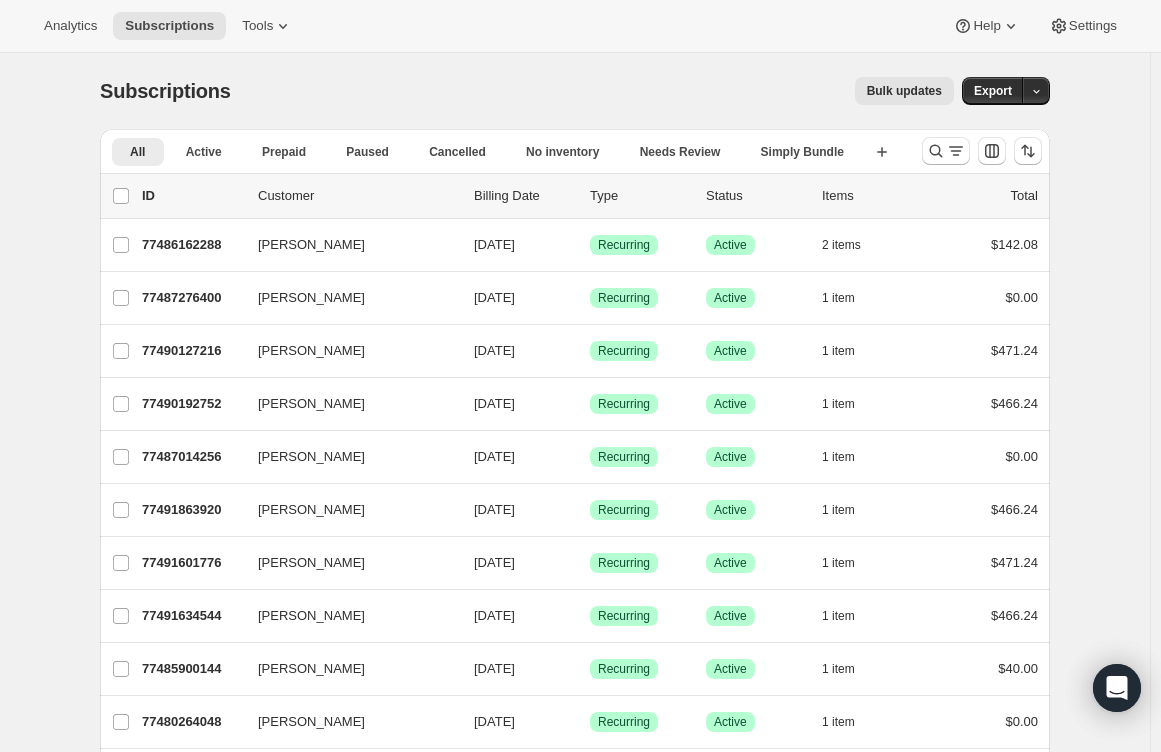click on "Bulk updates" at bounding box center (904, 91) 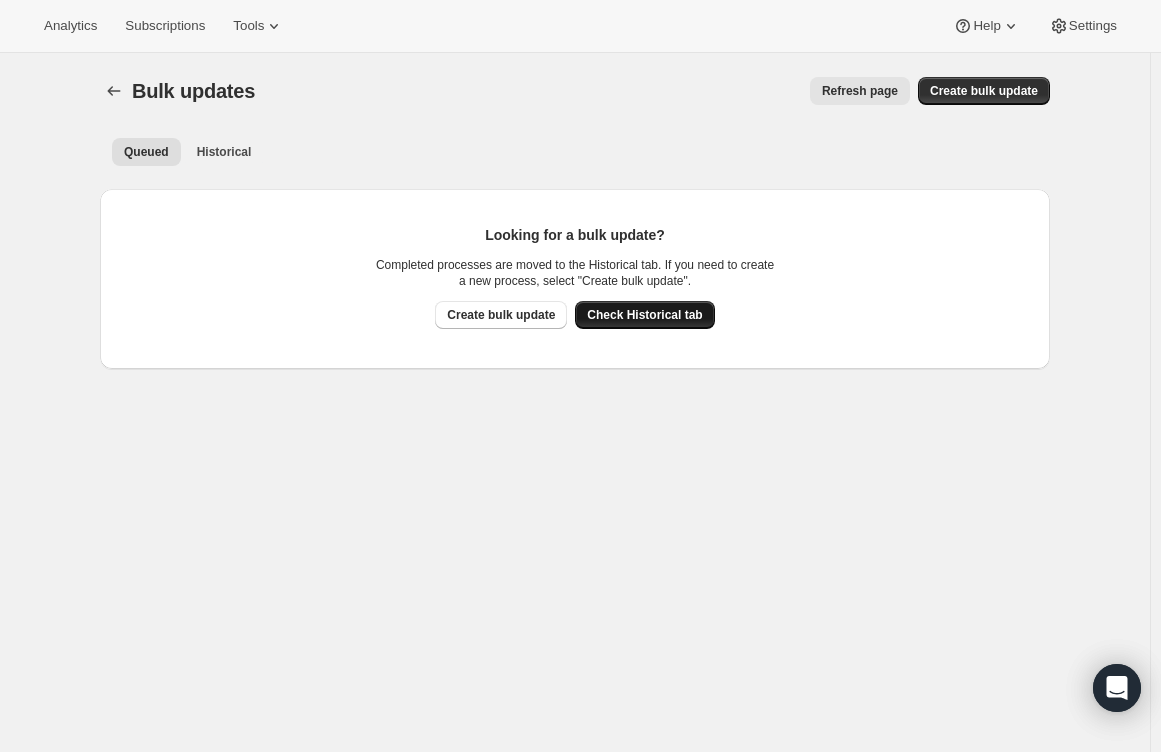 click on "Check Historical tab" at bounding box center [644, 315] 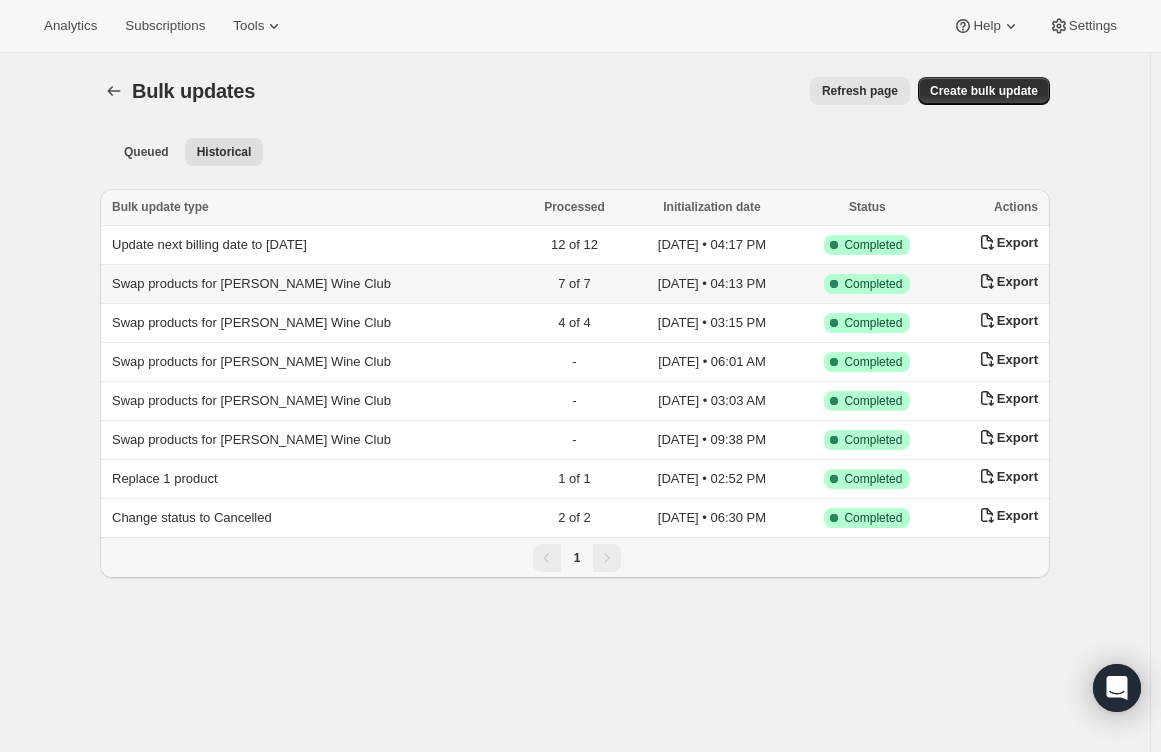 click on "Swap products for Audrey Wine Club" at bounding box center [251, 283] 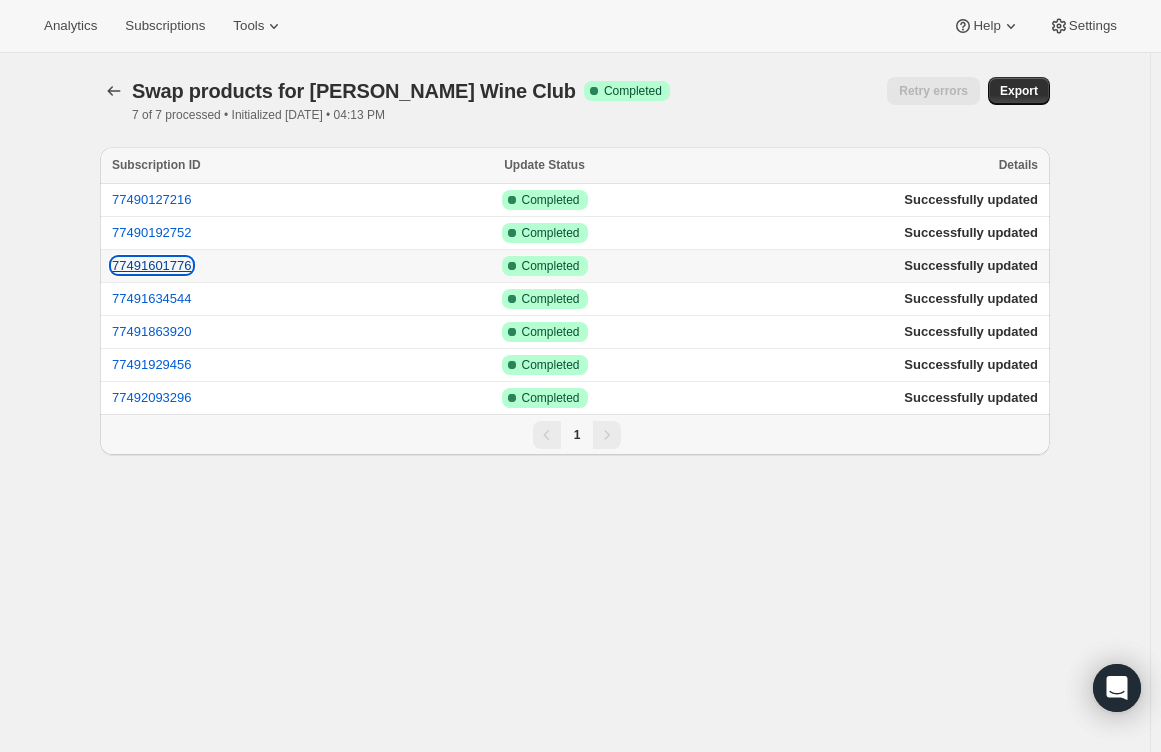 click on "77491601776" at bounding box center [152, 265] 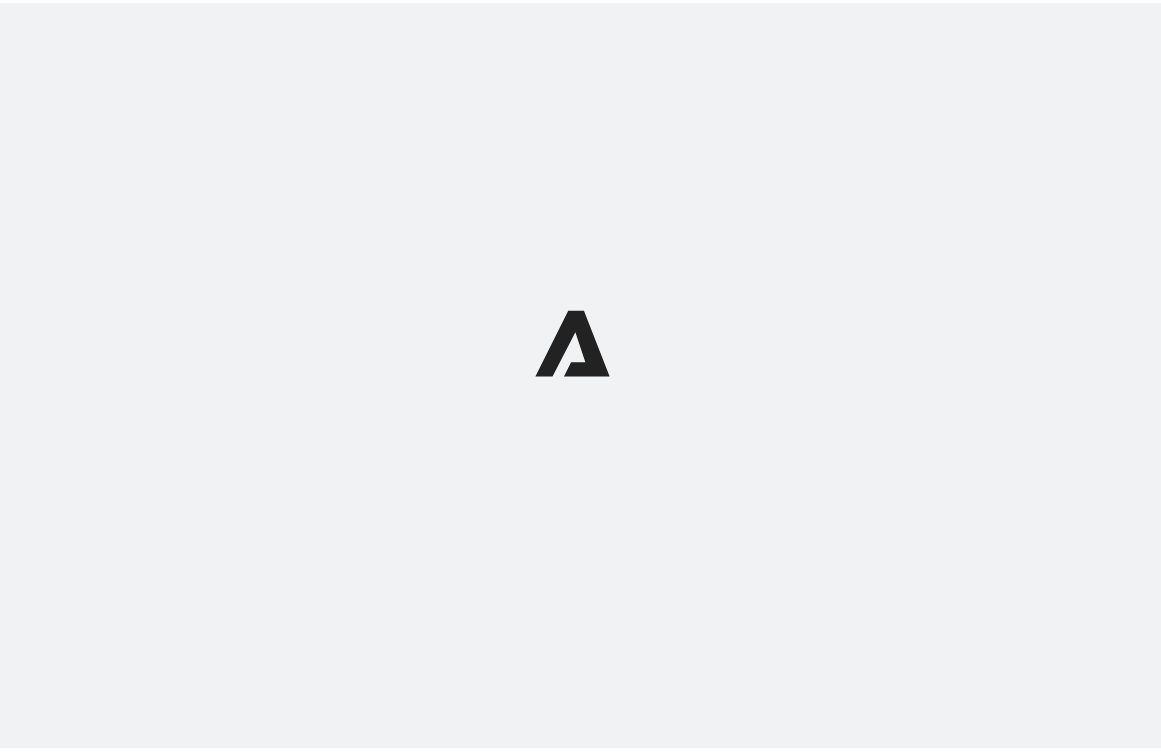 scroll, scrollTop: 0, scrollLeft: 0, axis: both 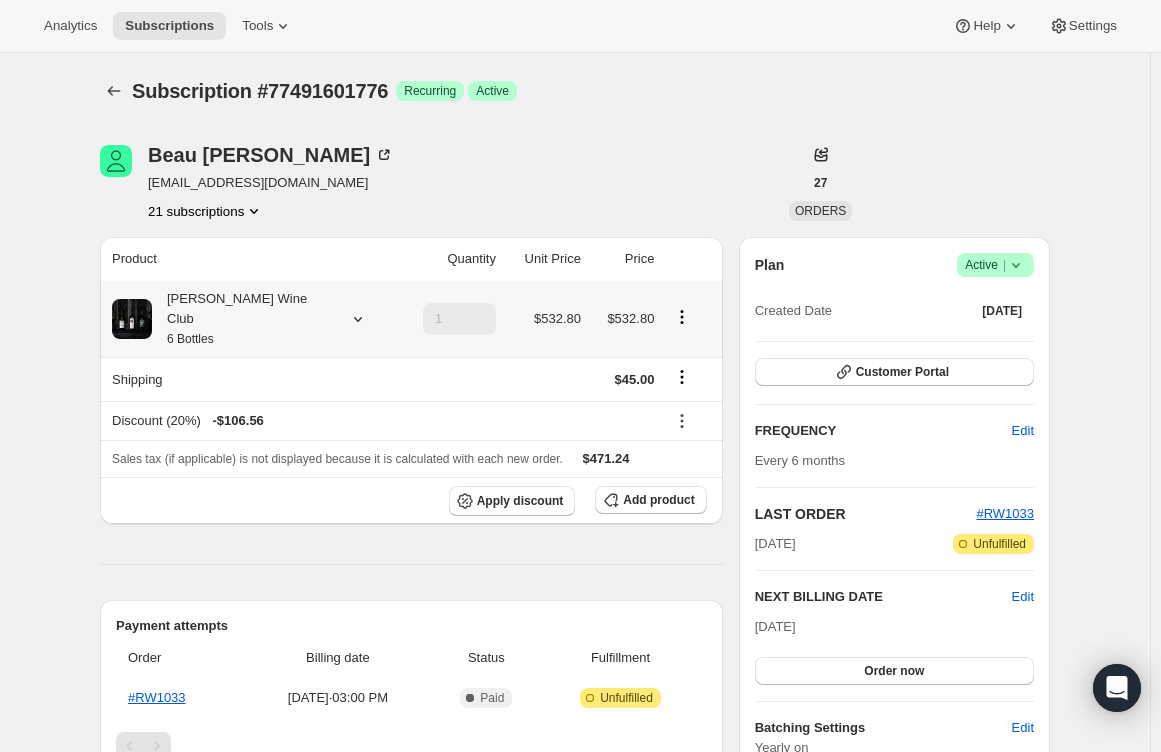 click 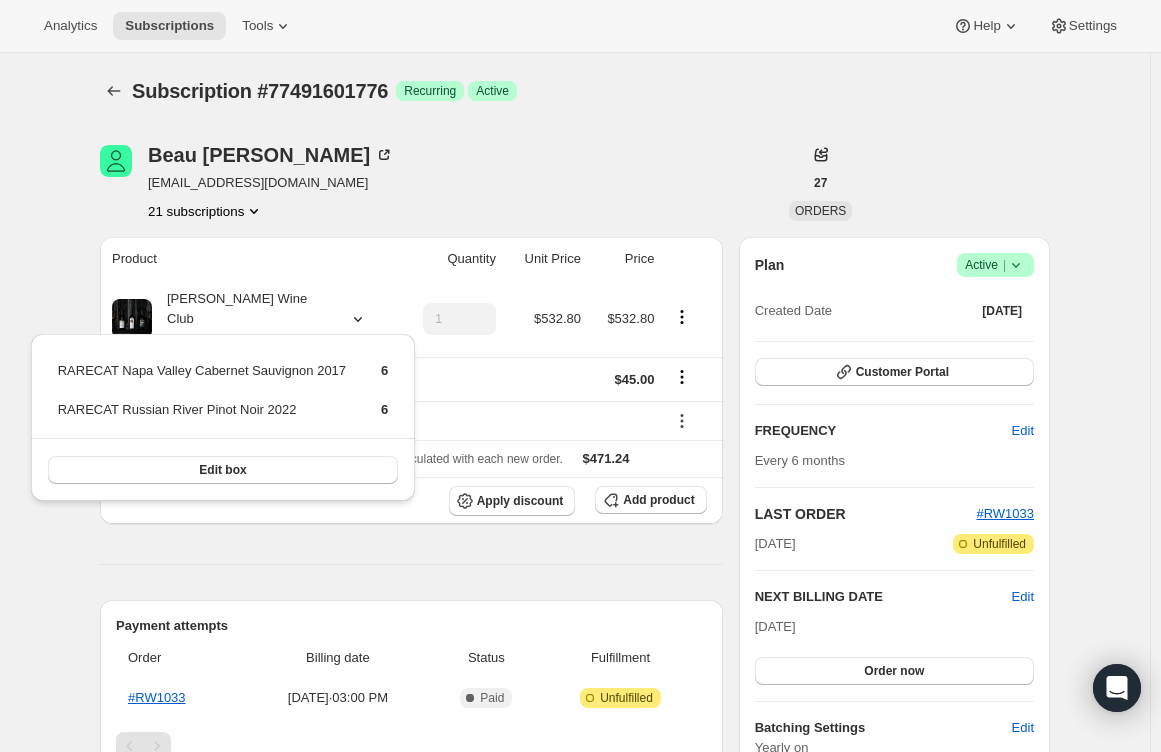 click on "21 subscriptions" at bounding box center [271, 211] 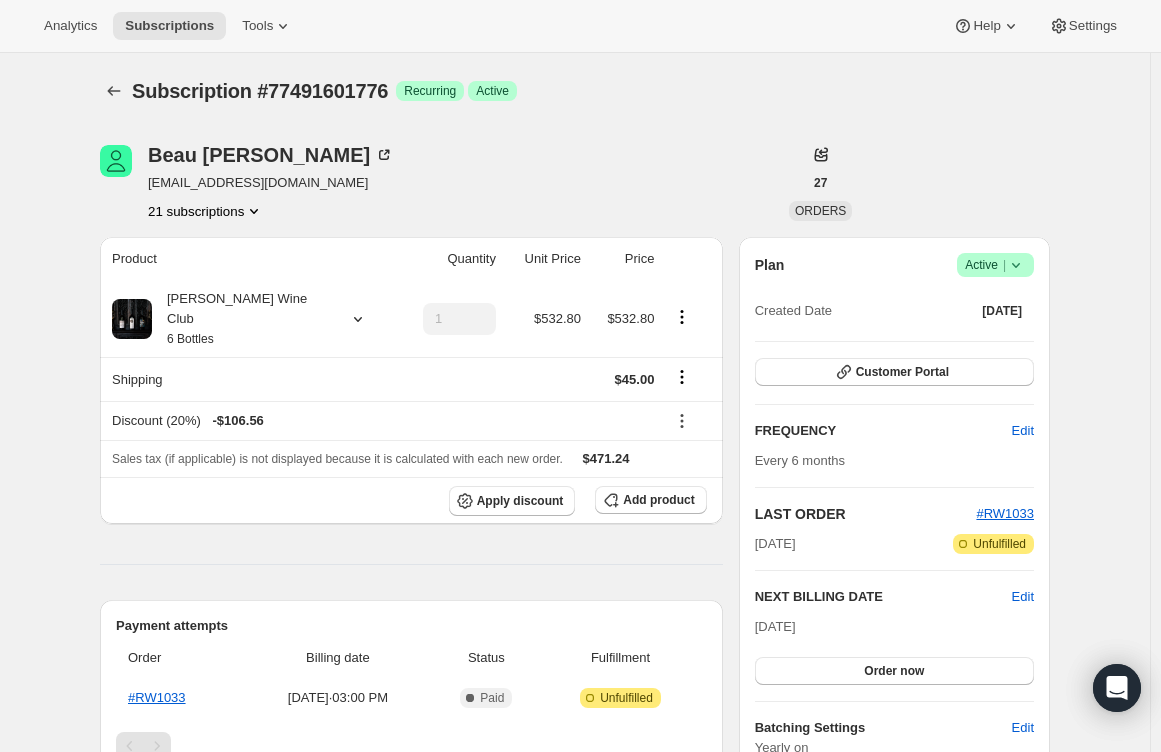 click 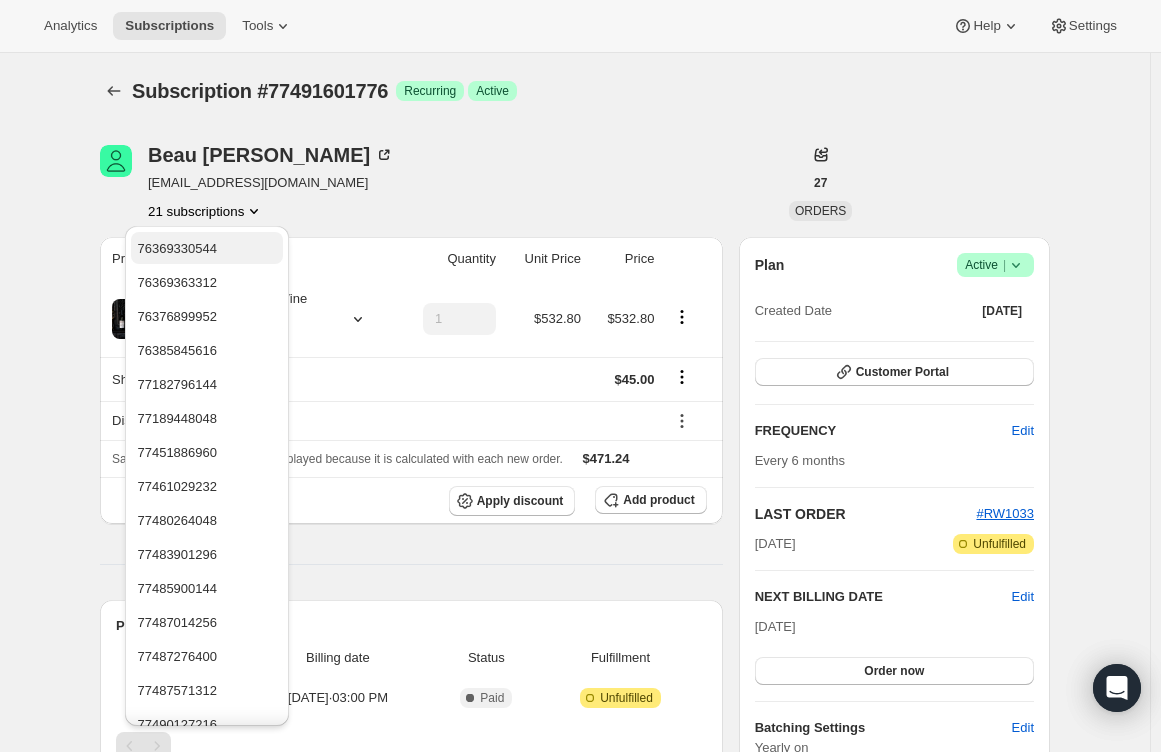 click on "76369330544" at bounding box center (206, 249) 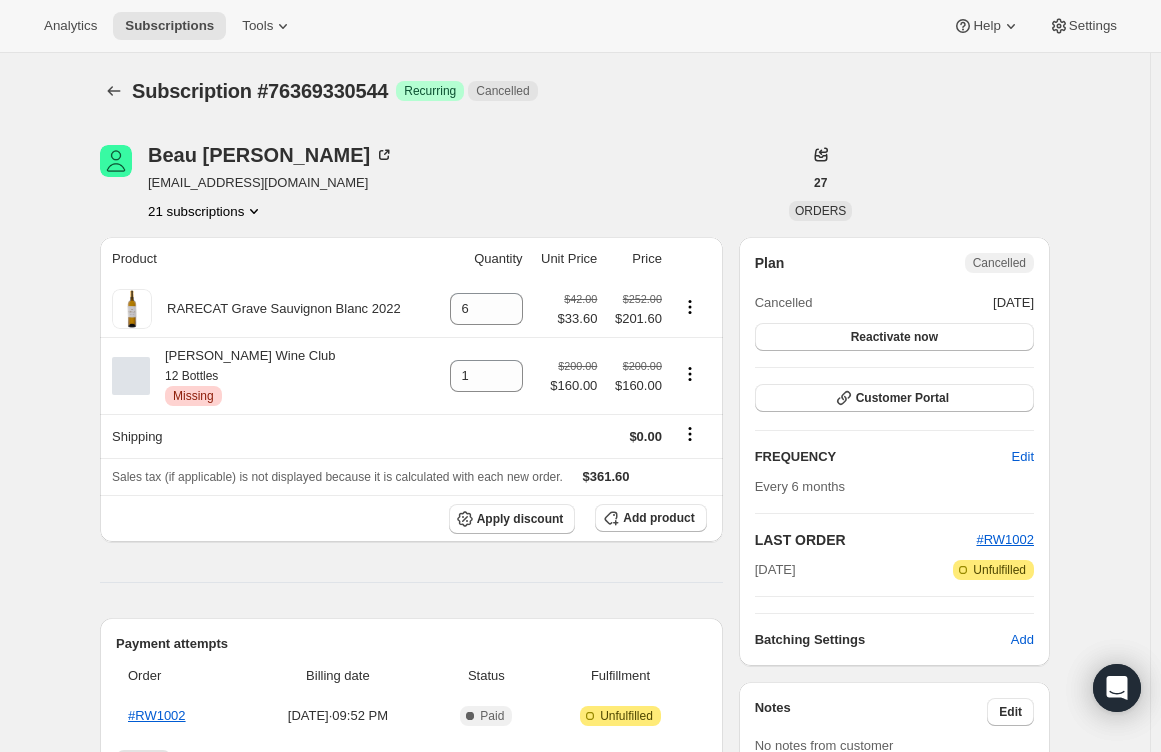 click 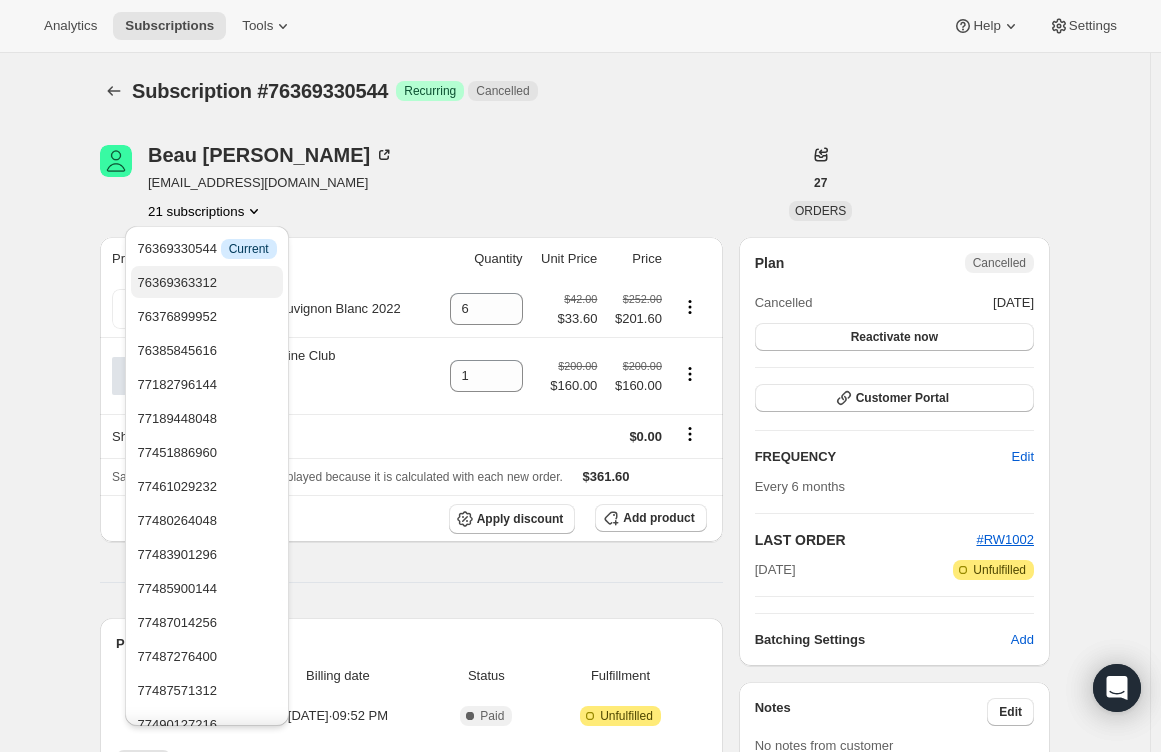 click on "76369363312" at bounding box center (206, 282) 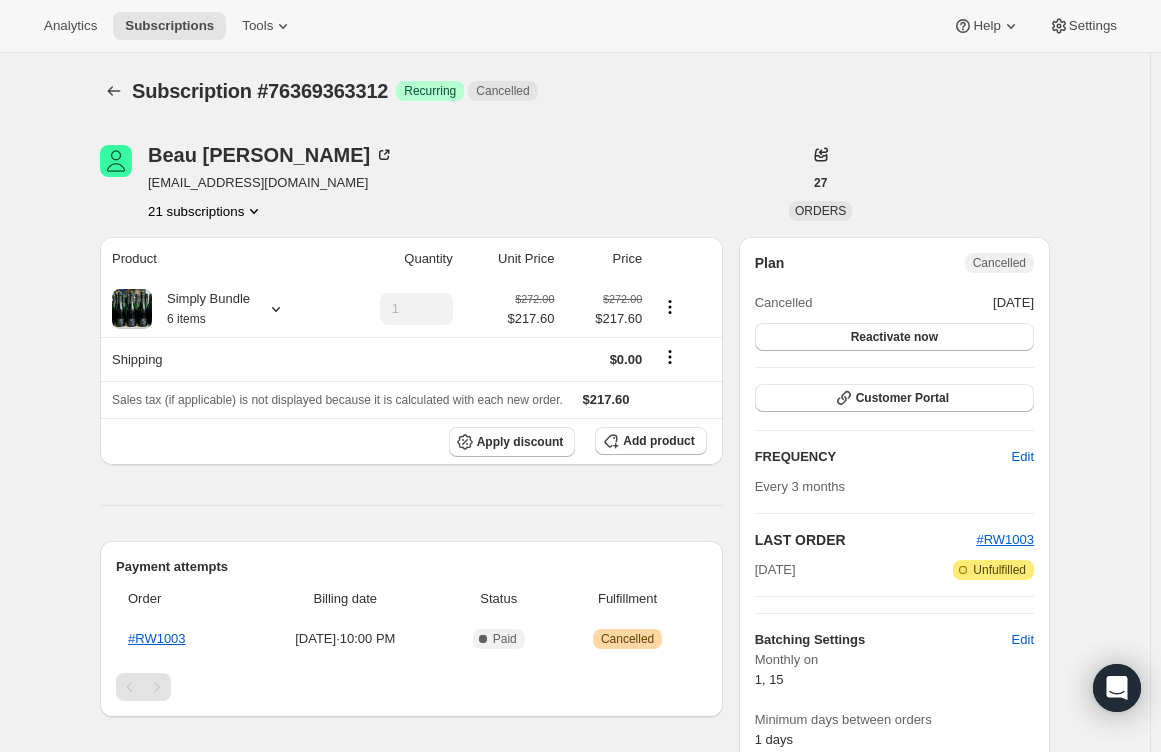 click 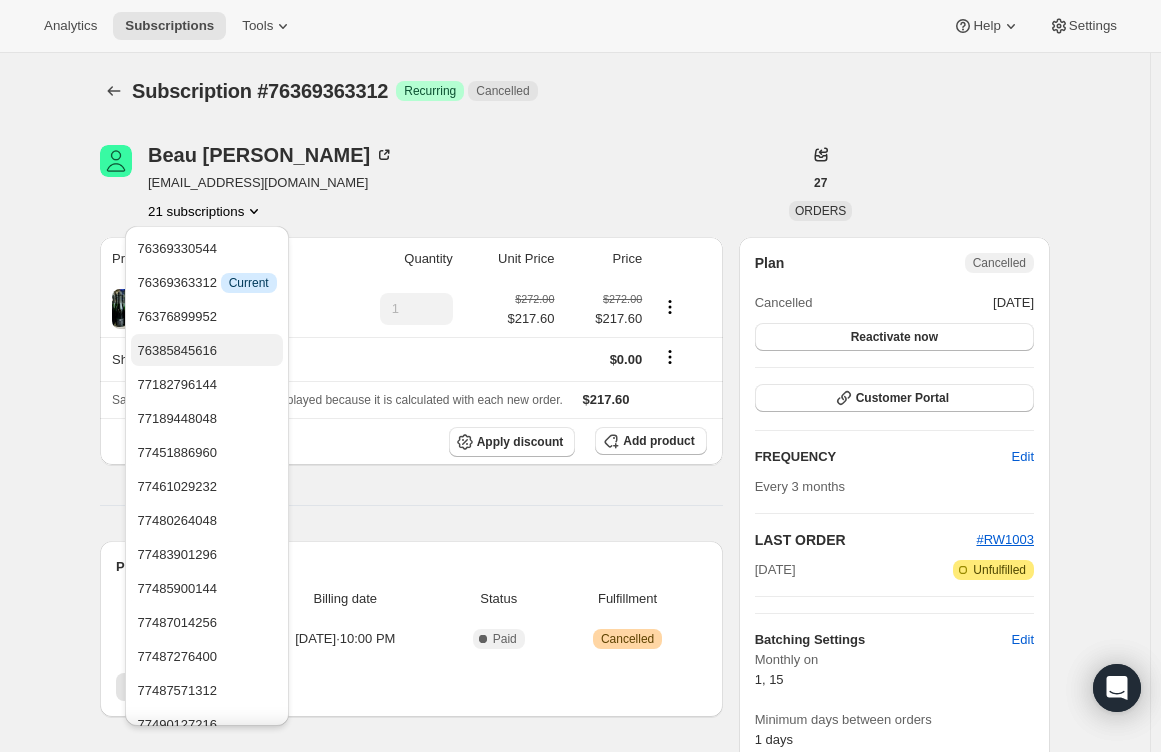 click on "76385845616" at bounding box center (206, 350) 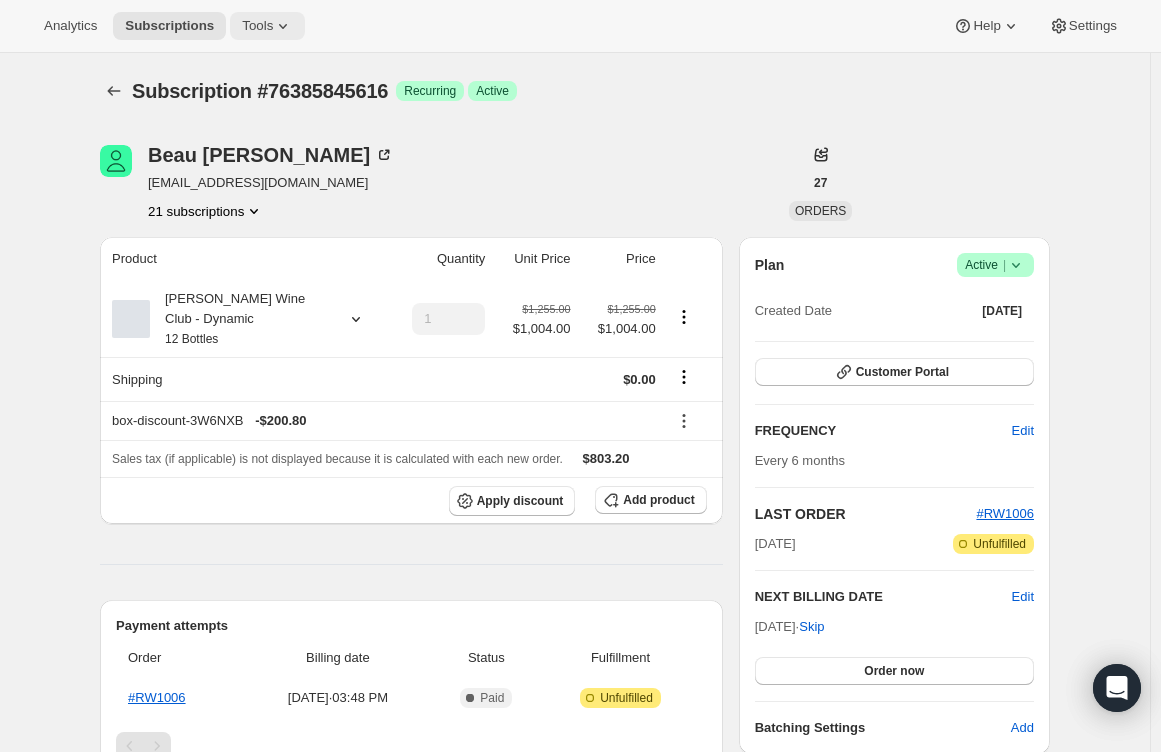 click on "Tools" at bounding box center (257, 26) 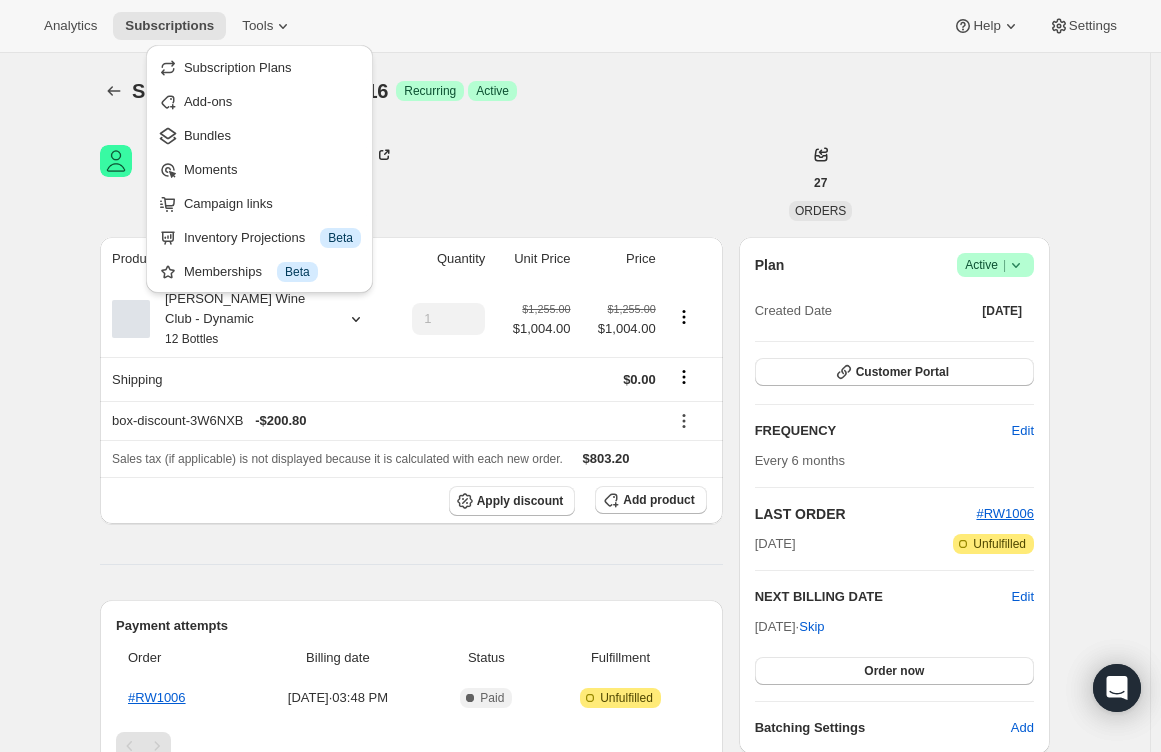 click on "Subscription Plans Add-ons Bundles Moments Campaign links Inventory Projections Info Beta Memberships Info Beta" at bounding box center [259, 169] 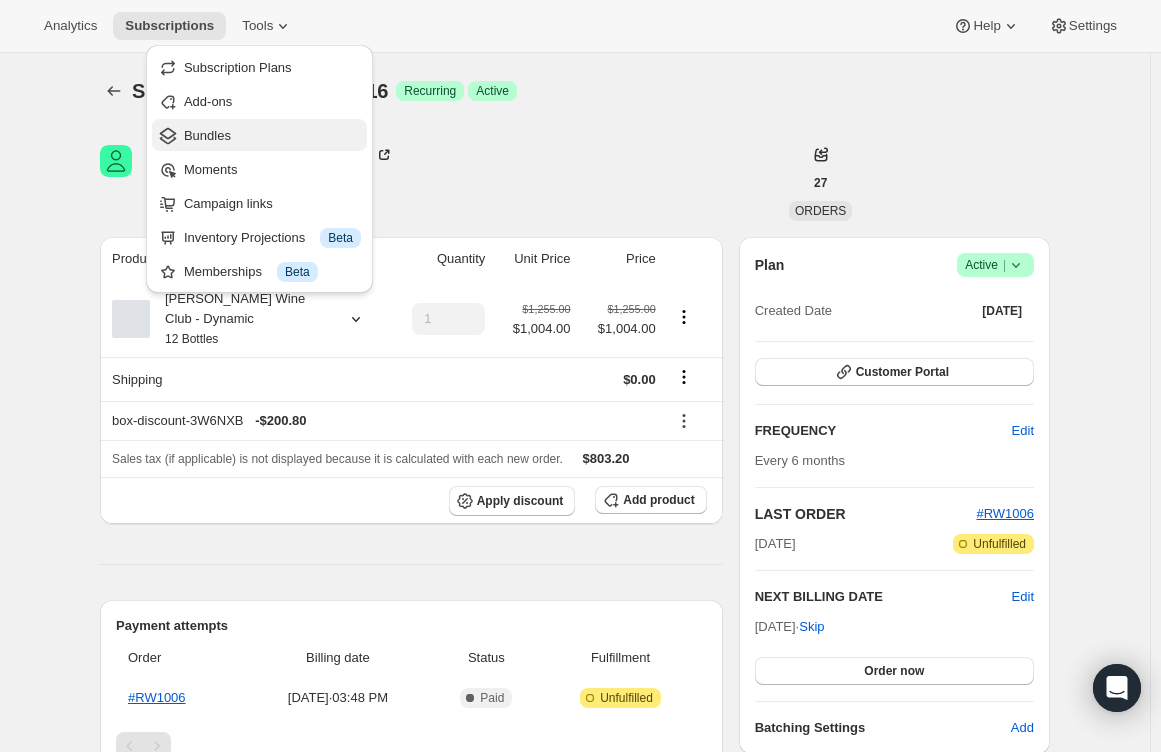click on "Bundles" at bounding box center (272, 136) 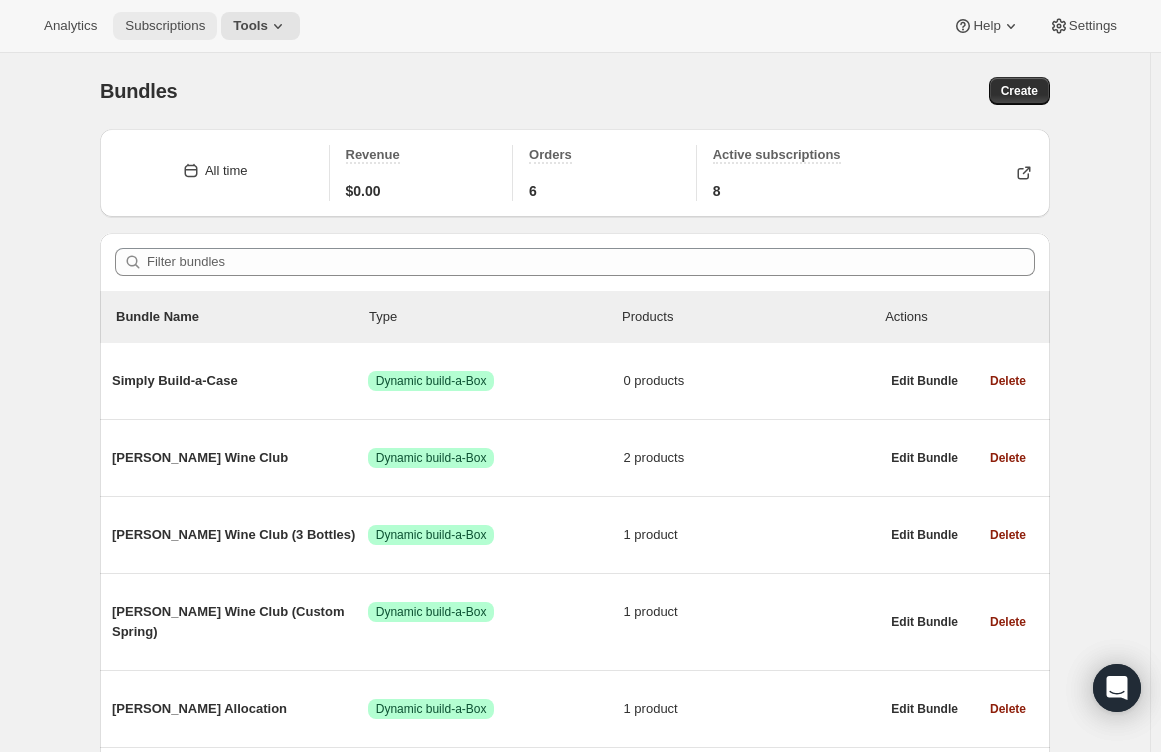 click on "Subscriptions" at bounding box center (165, 26) 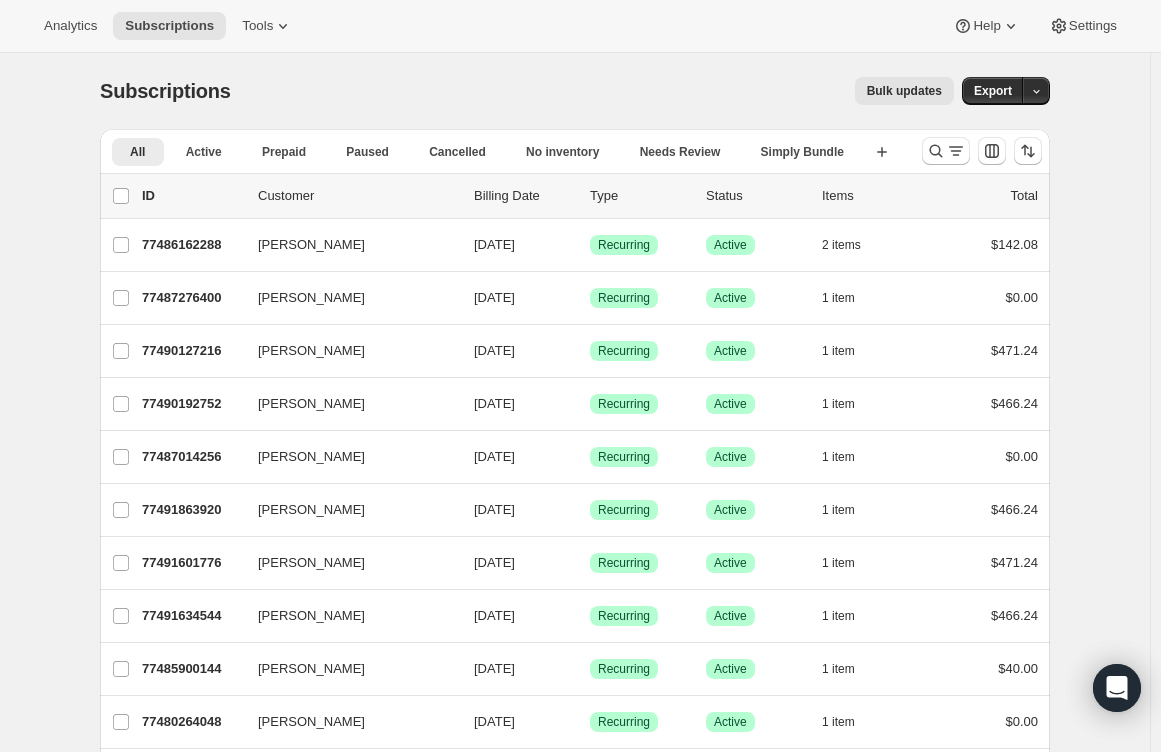 click on "Bulk updates" at bounding box center (904, 91) 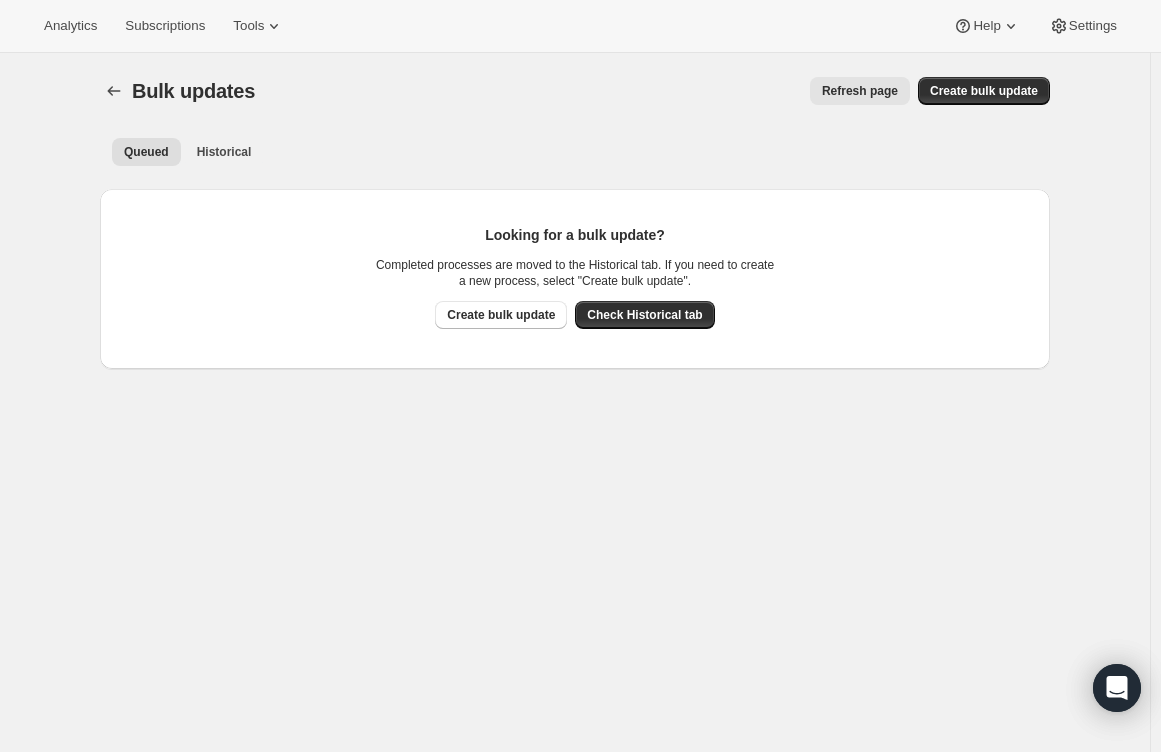 click on "Looking for a bulk update? Completed processes are moved to the Historical tab. If you need to create a new process, select "Create bulk update"." at bounding box center [575, 263] 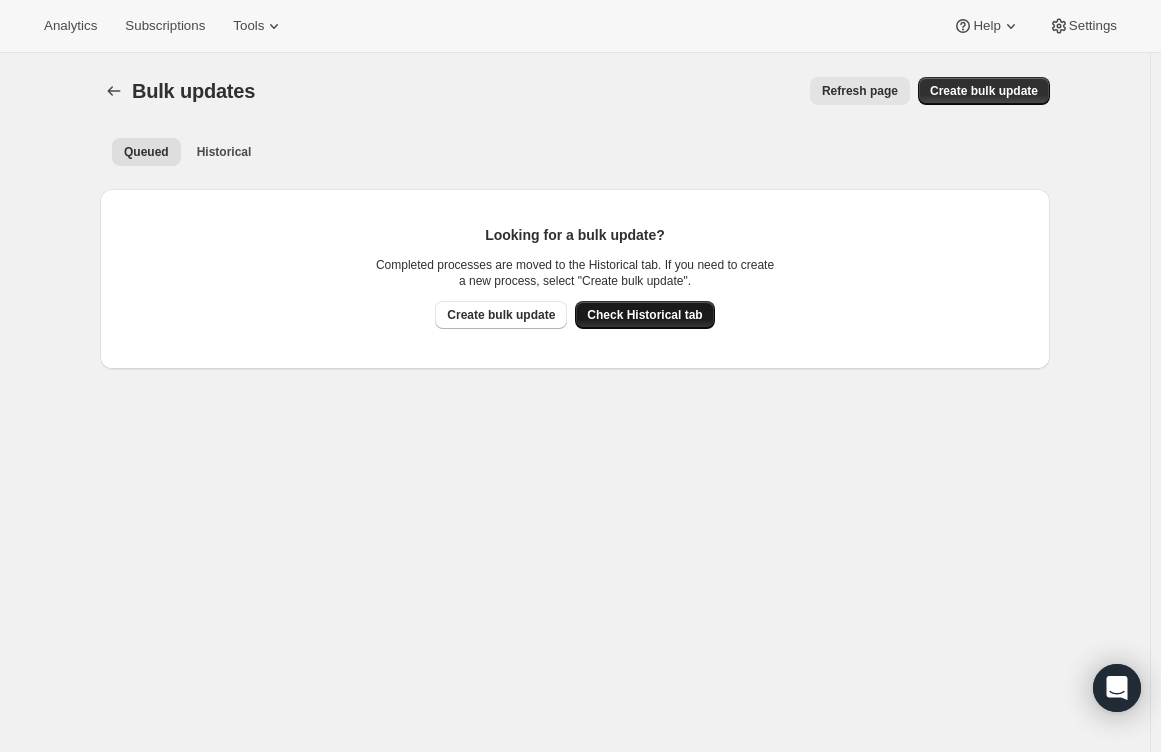 click on "Check Historical tab" at bounding box center (644, 315) 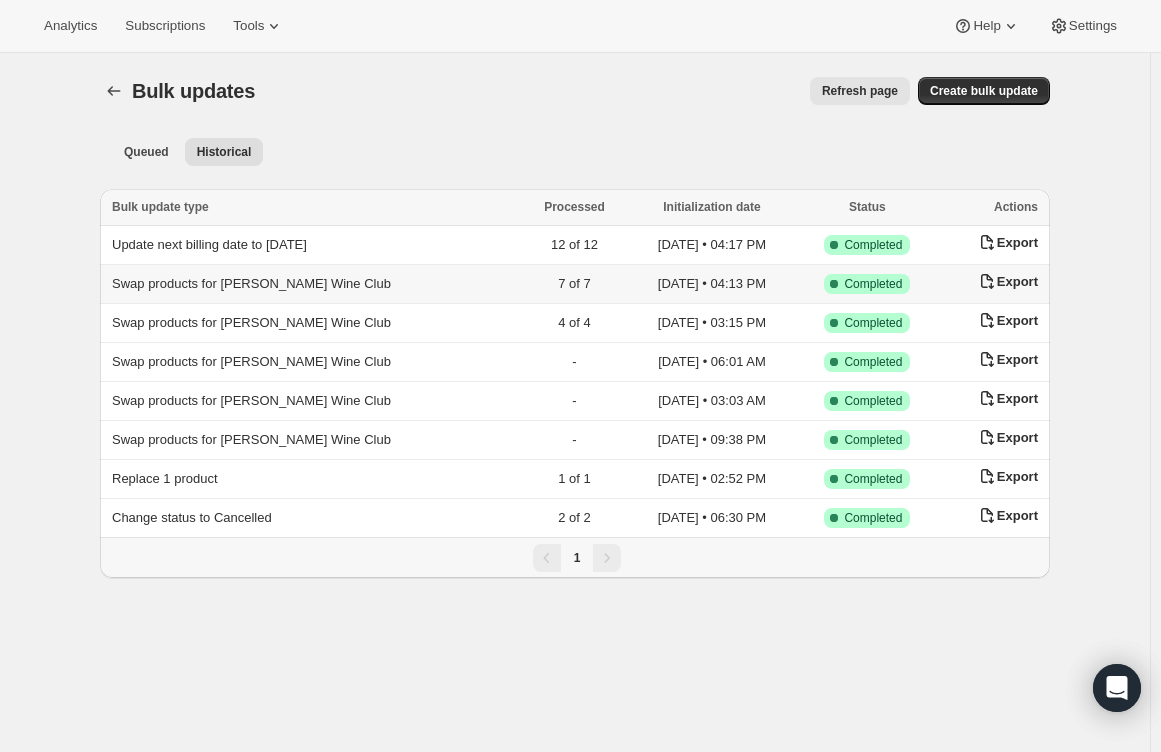 click on "Swap products for [PERSON_NAME] Wine Club" at bounding box center (251, 283) 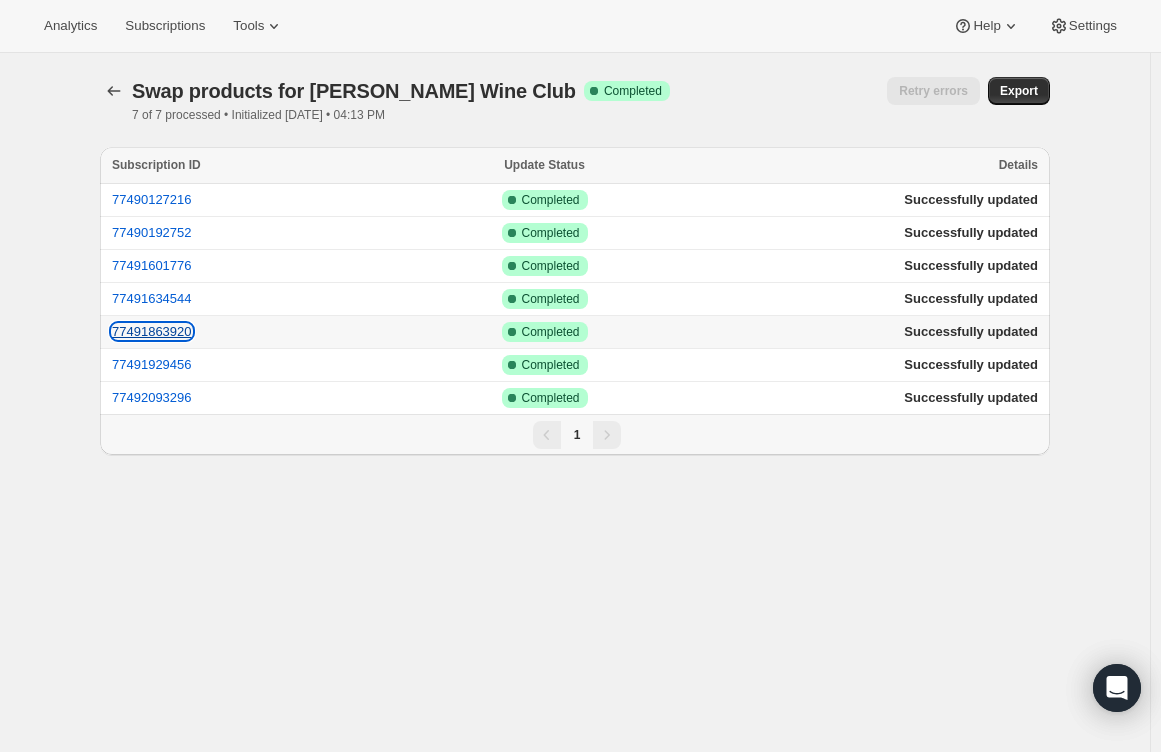 click on "77491863920" at bounding box center (152, 331) 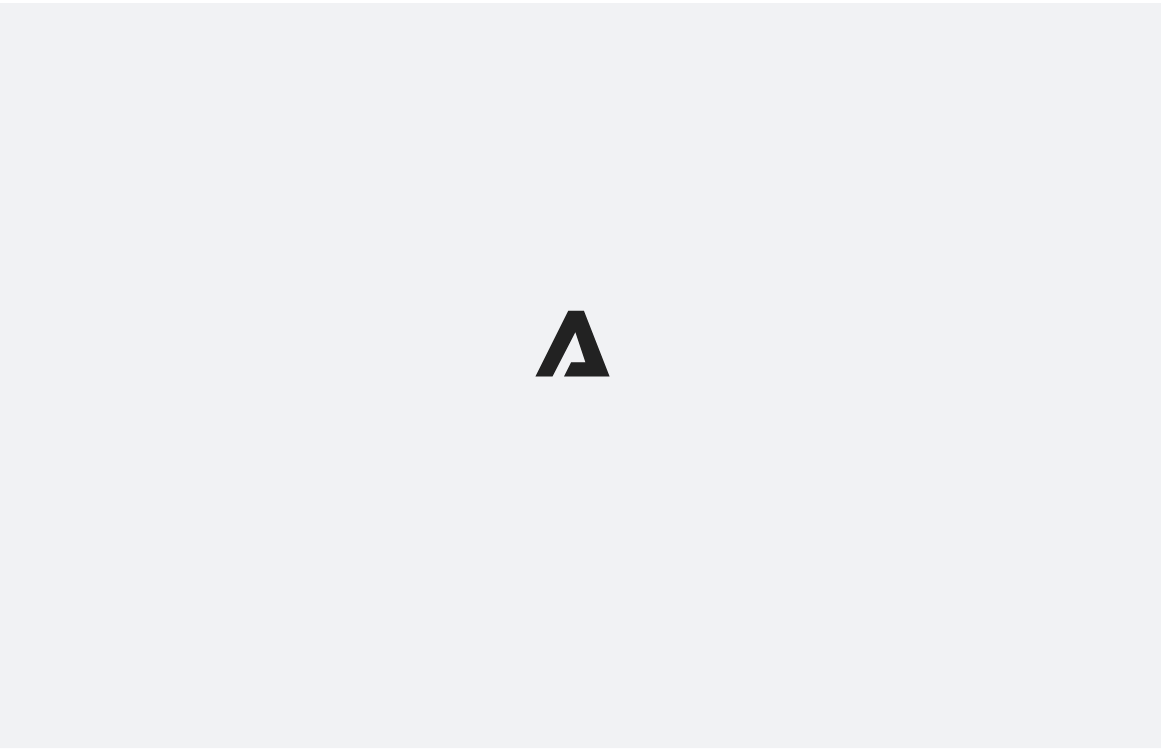 scroll, scrollTop: 0, scrollLeft: 0, axis: both 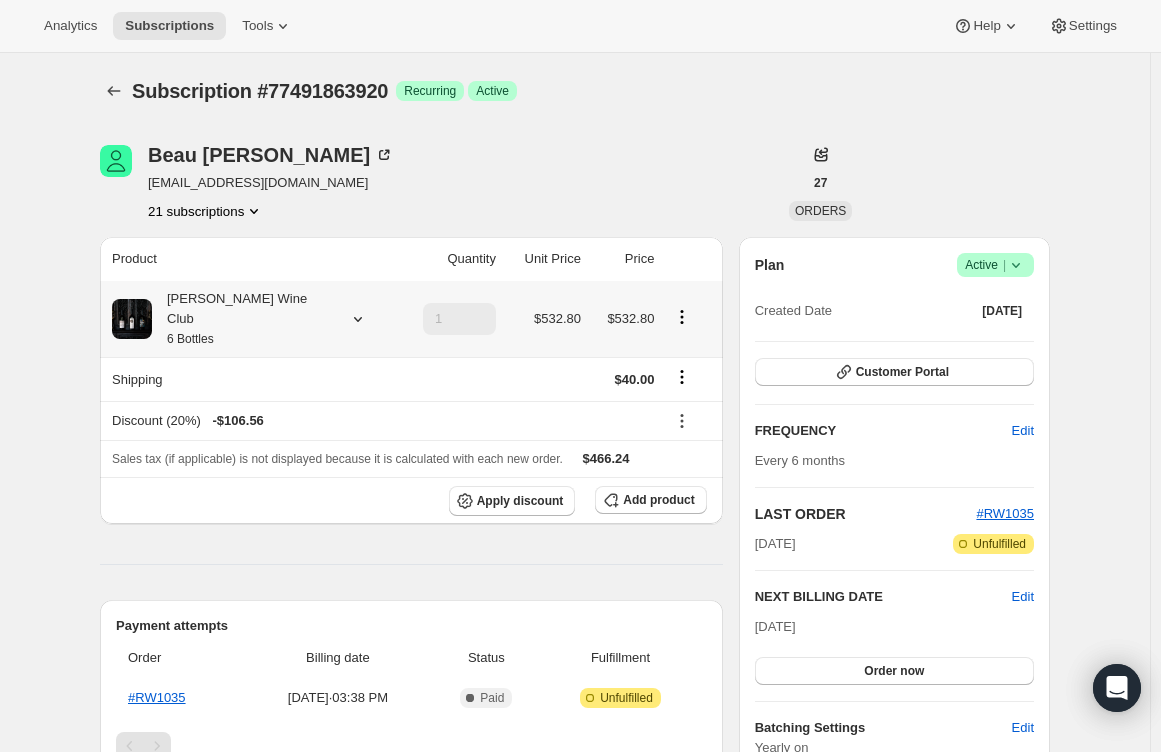 click 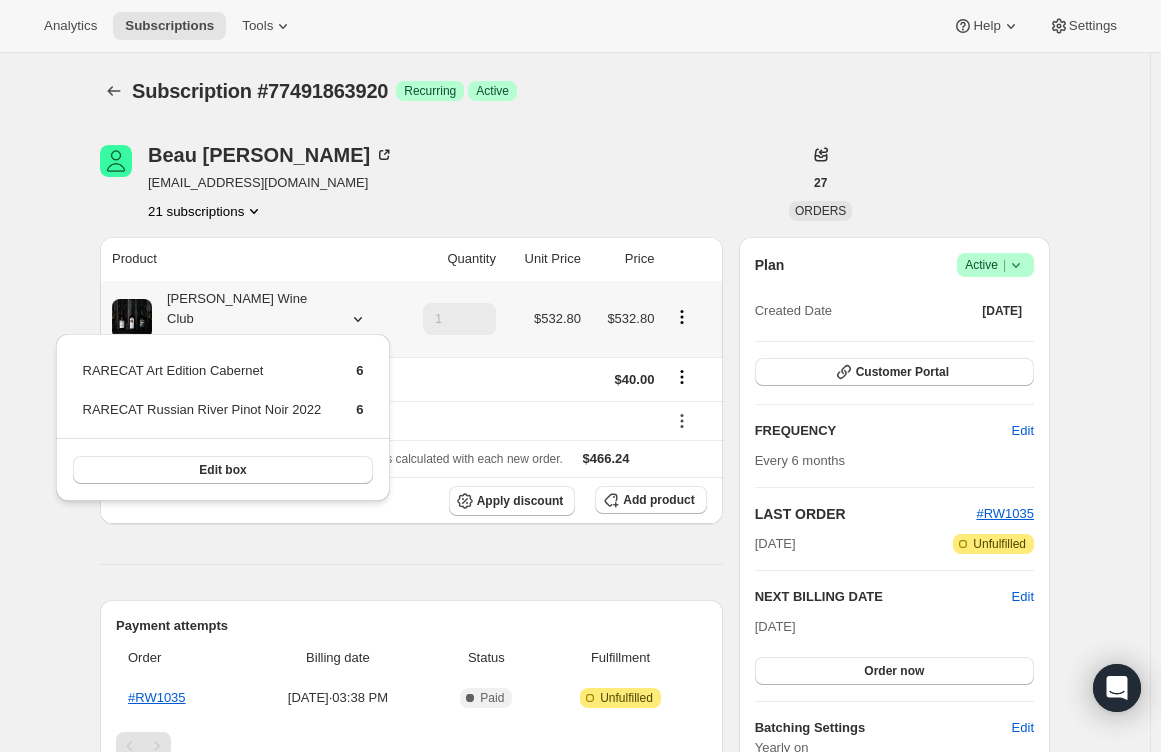 click 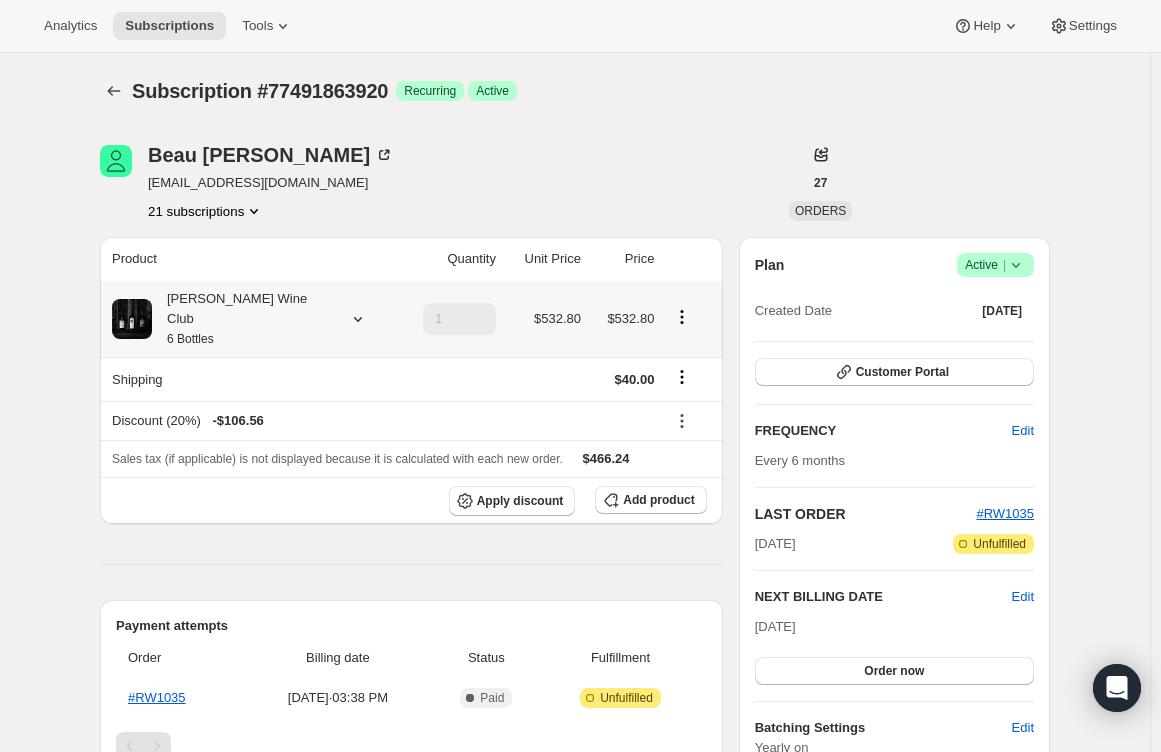 click 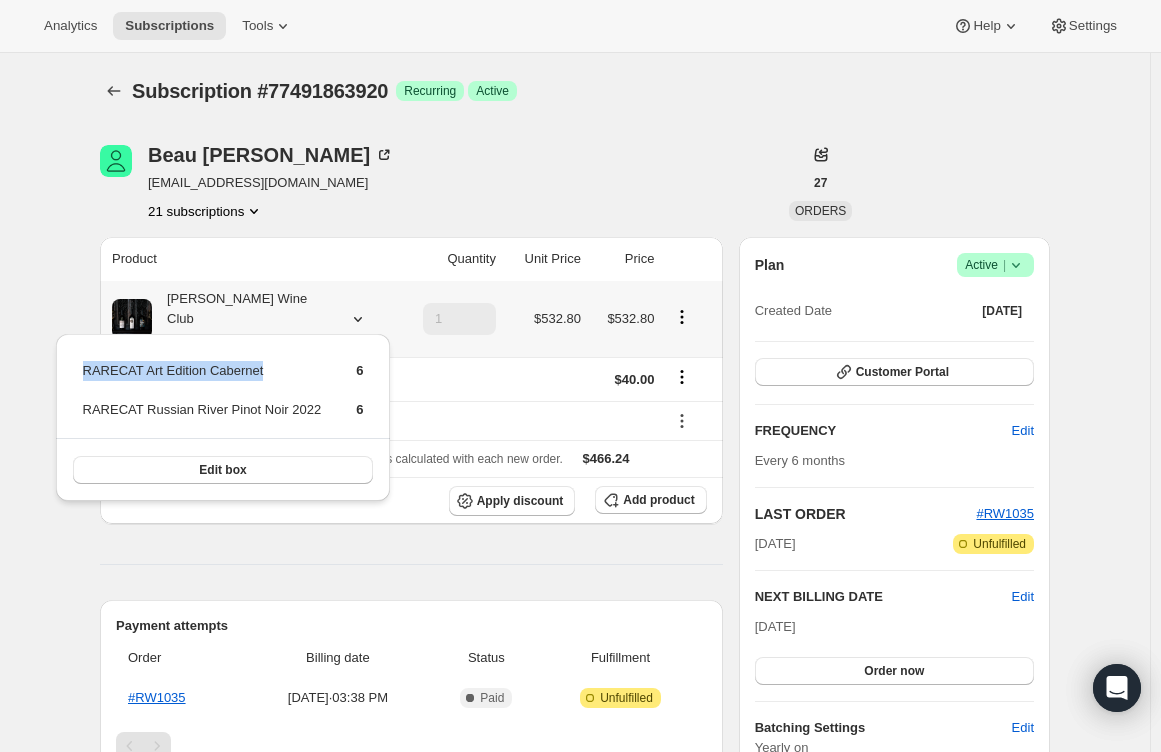 drag, startPoint x: 79, startPoint y: 374, endPoint x: 270, endPoint y: 358, distance: 191.66899 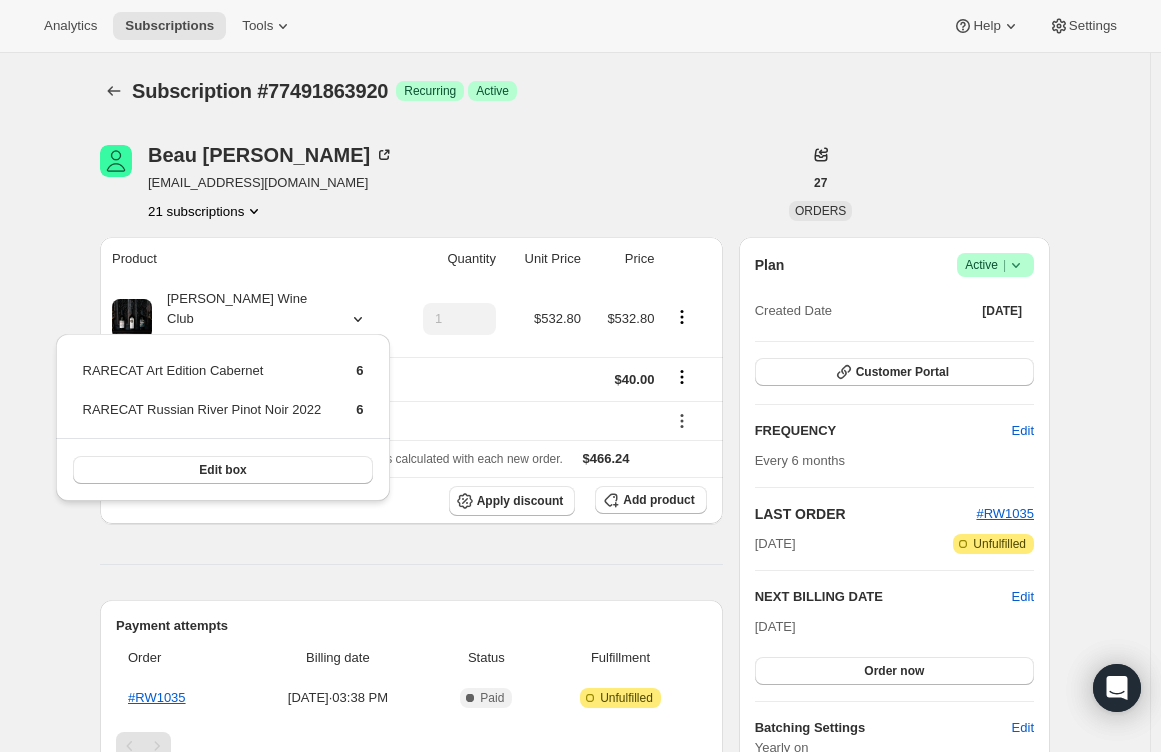 click on "[PERSON_NAME] [EMAIL_ADDRESS][DOMAIN_NAME] 21 subscriptions" at bounding box center [432, 183] 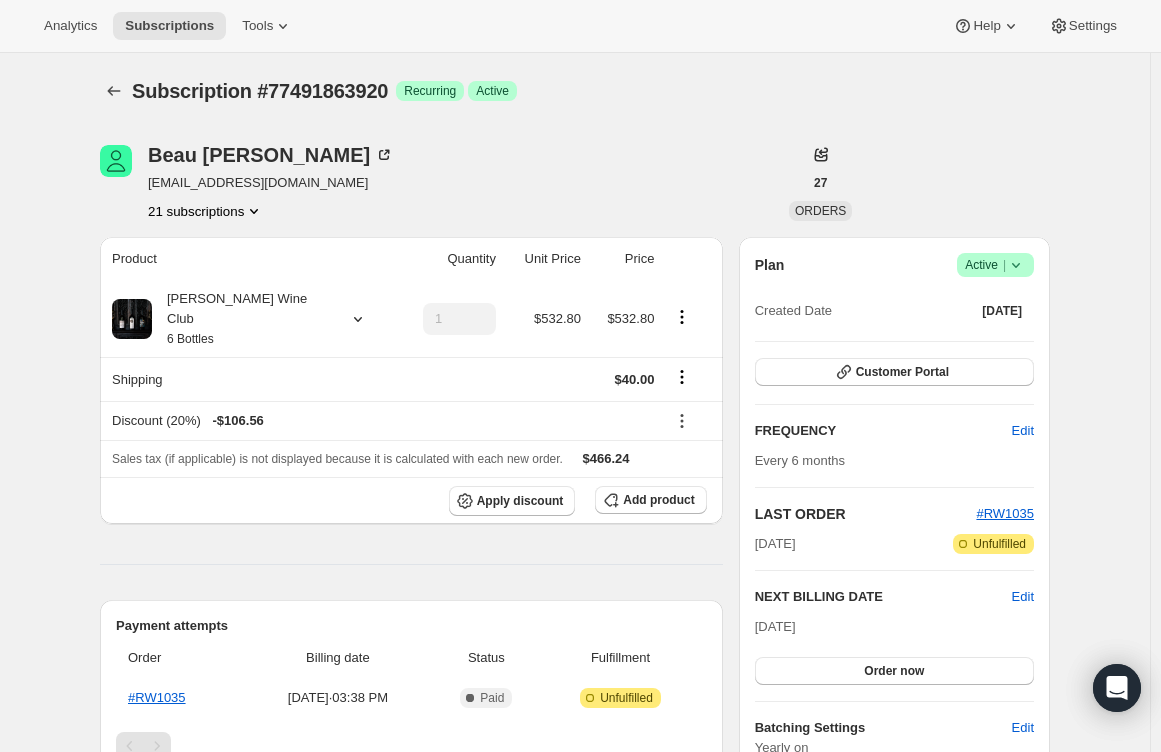scroll, scrollTop: 100, scrollLeft: 0, axis: vertical 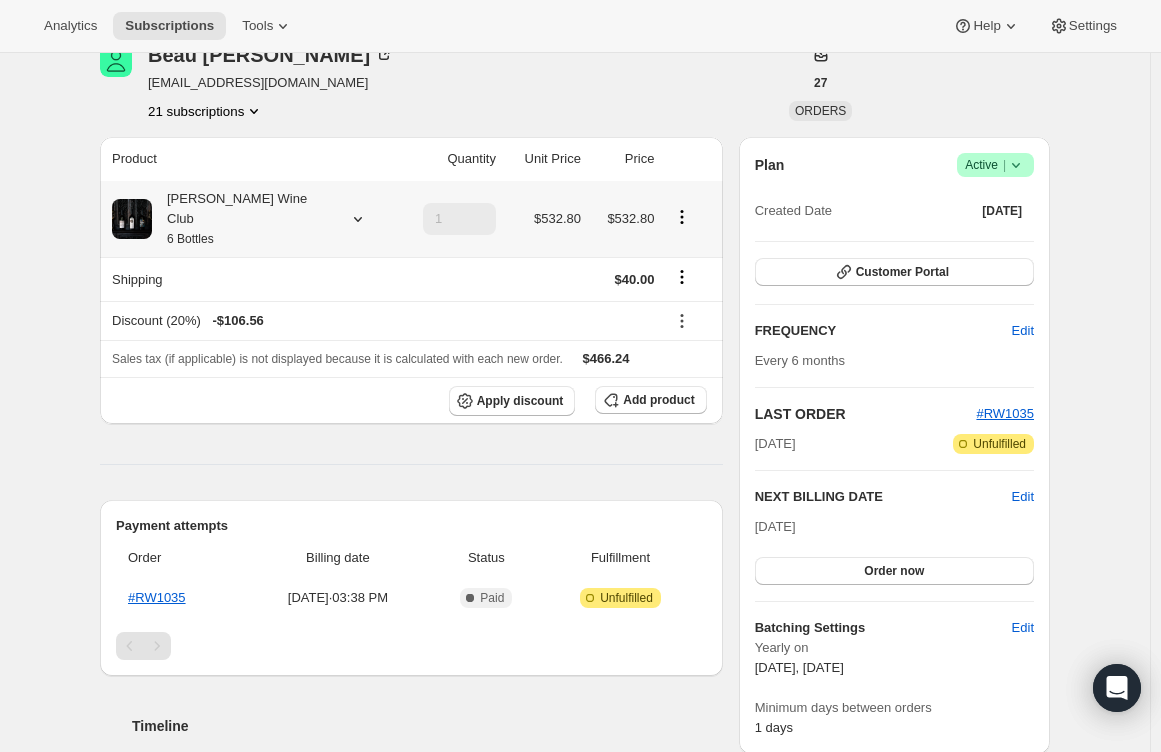 click at bounding box center (354, 219) 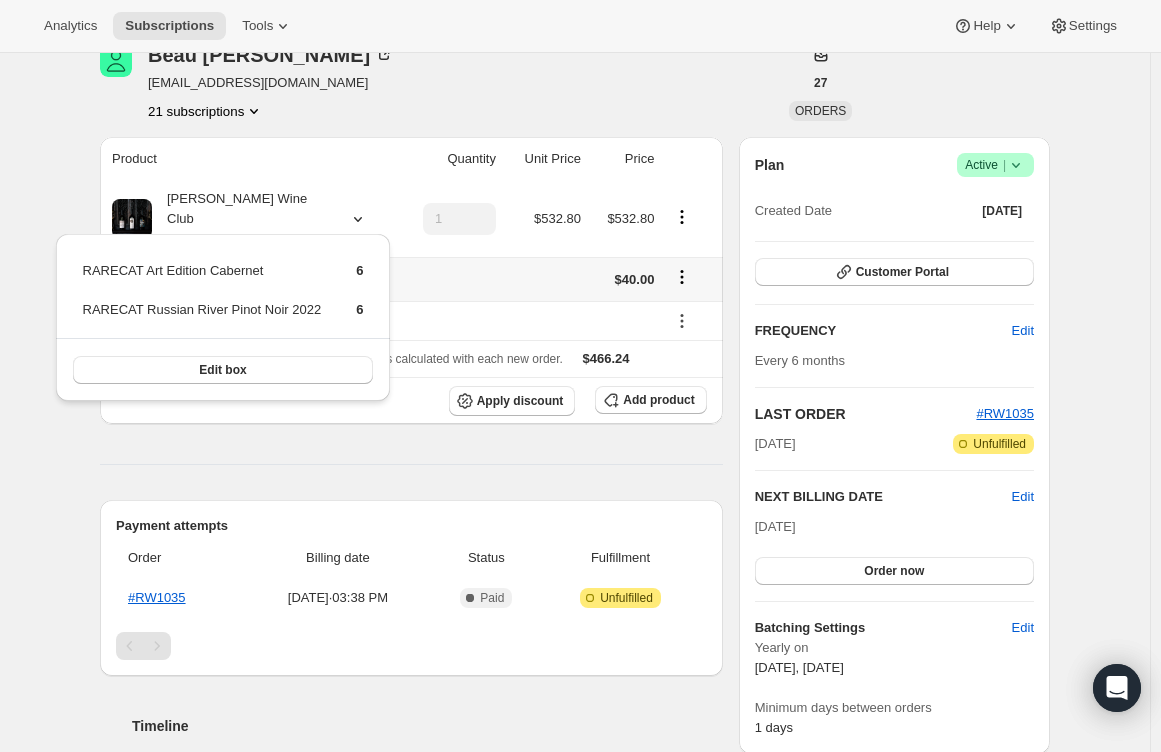 click at bounding box center [544, 279] 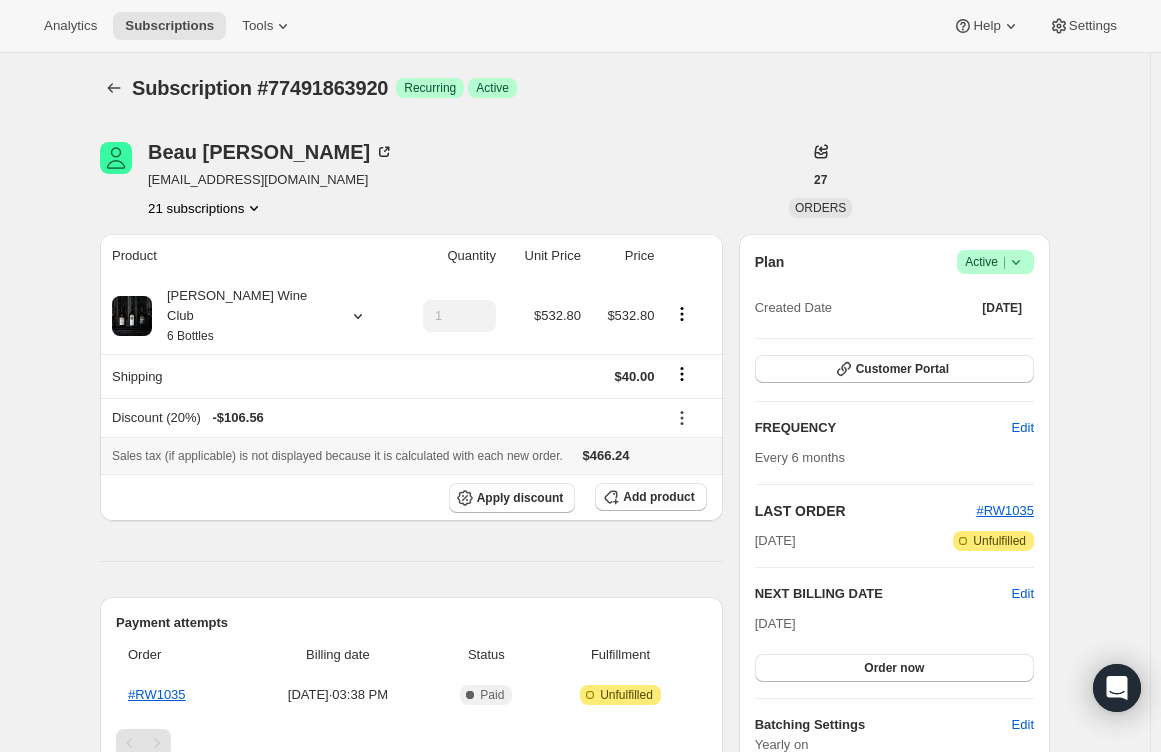 scroll, scrollTop: 0, scrollLeft: 0, axis: both 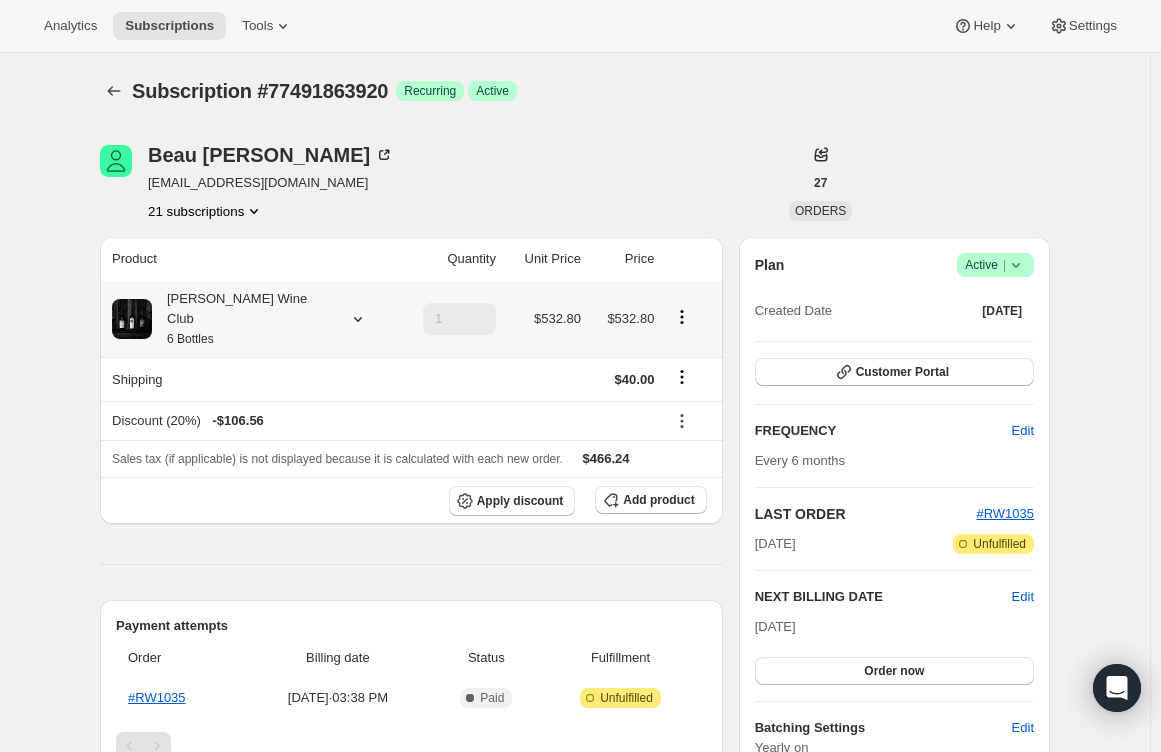 click 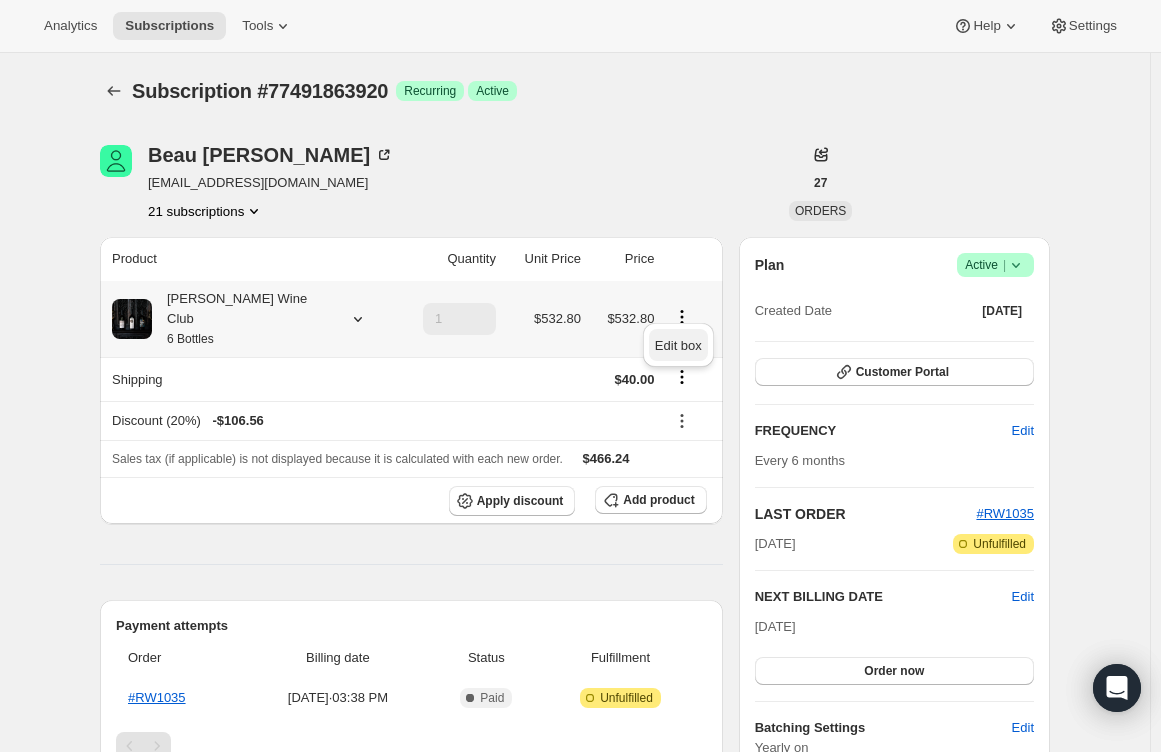 click on "Edit box" at bounding box center [678, 345] 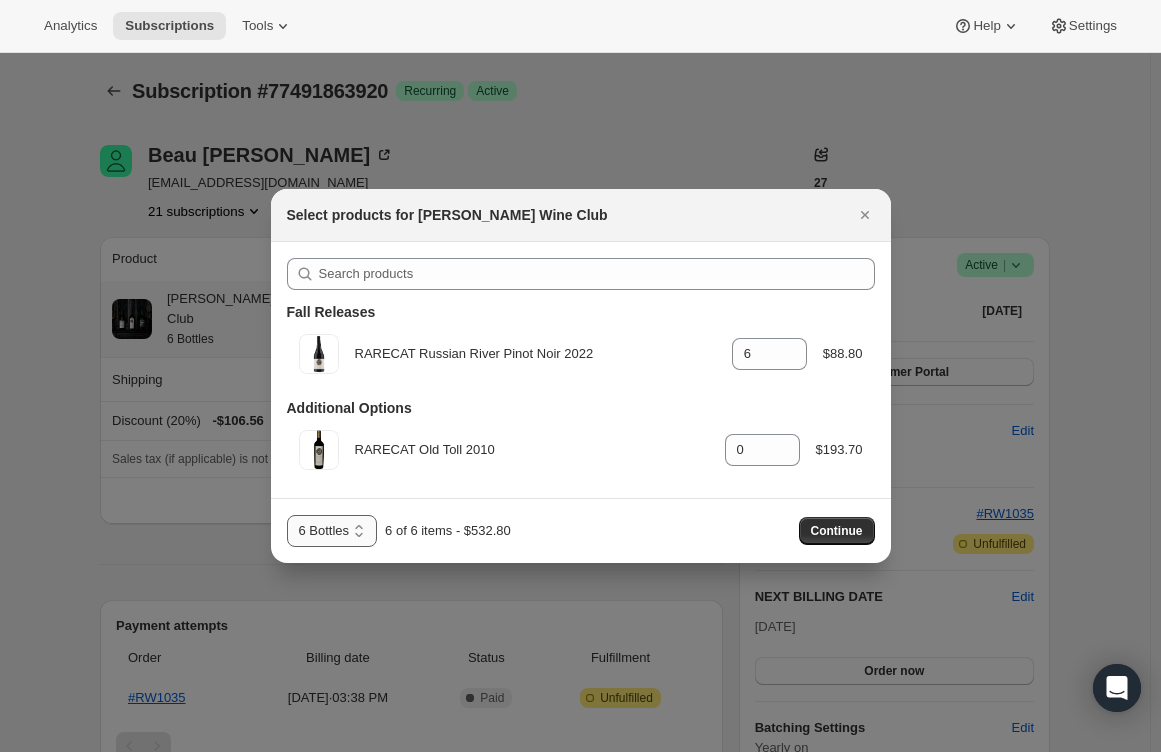 click on "6 Bottles 12 Bottles" at bounding box center [332, 531] 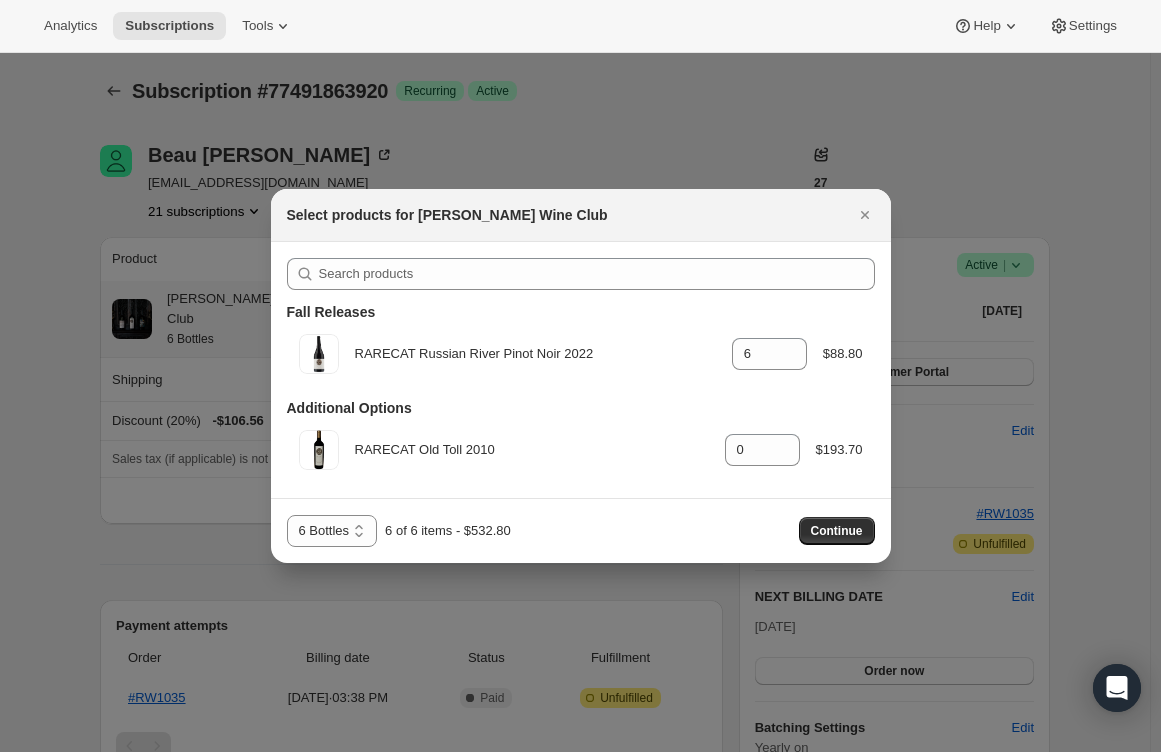 click on "6 Bottles 12 Bottles 6 Bottles 6 of 6 items - $532.80 Continue" at bounding box center (581, 531) 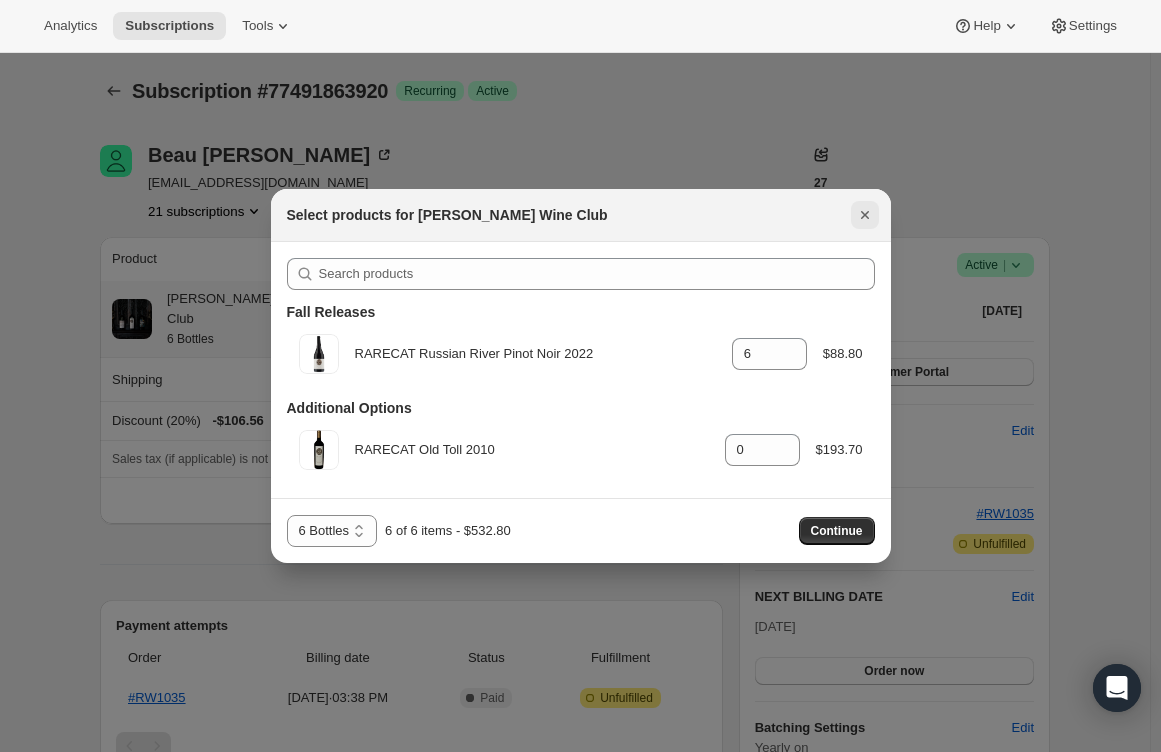 click 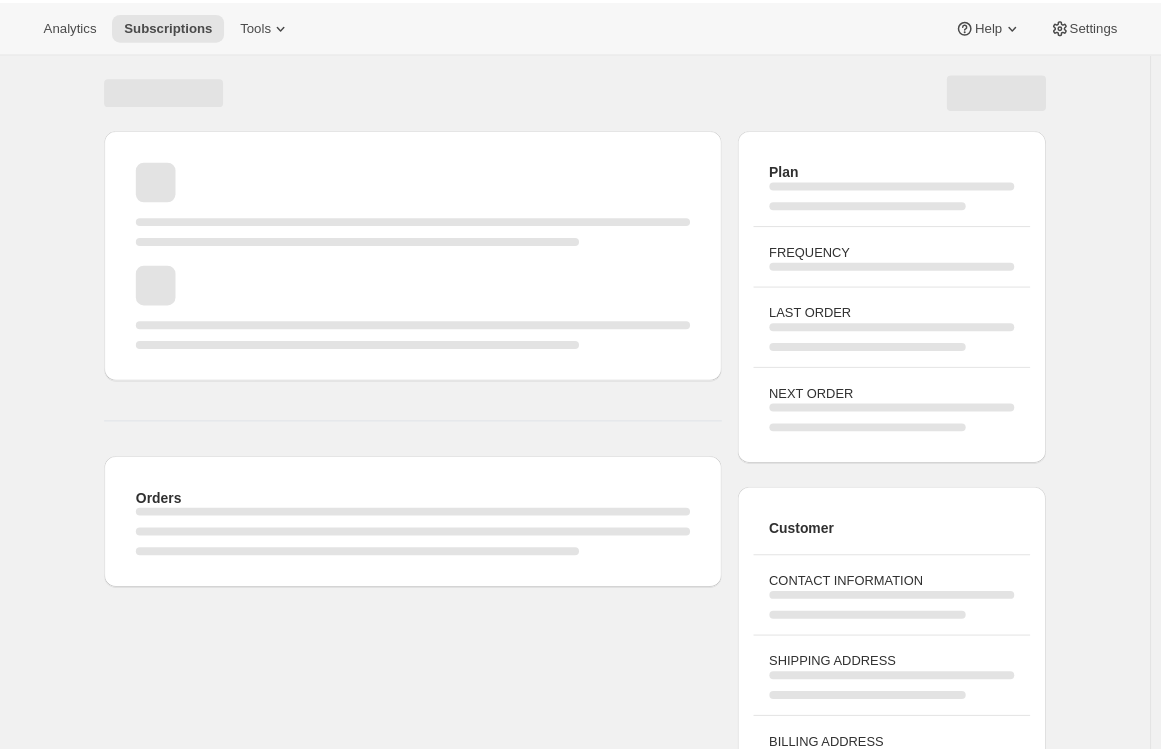 scroll, scrollTop: 0, scrollLeft: 0, axis: both 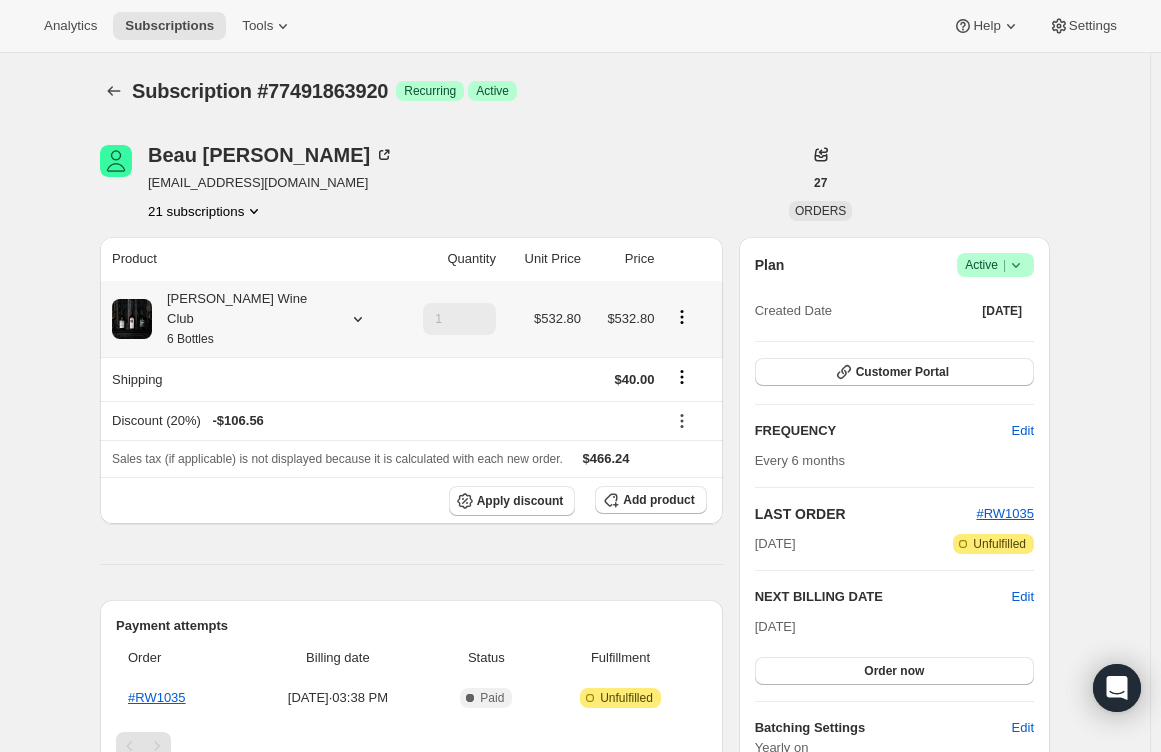 click 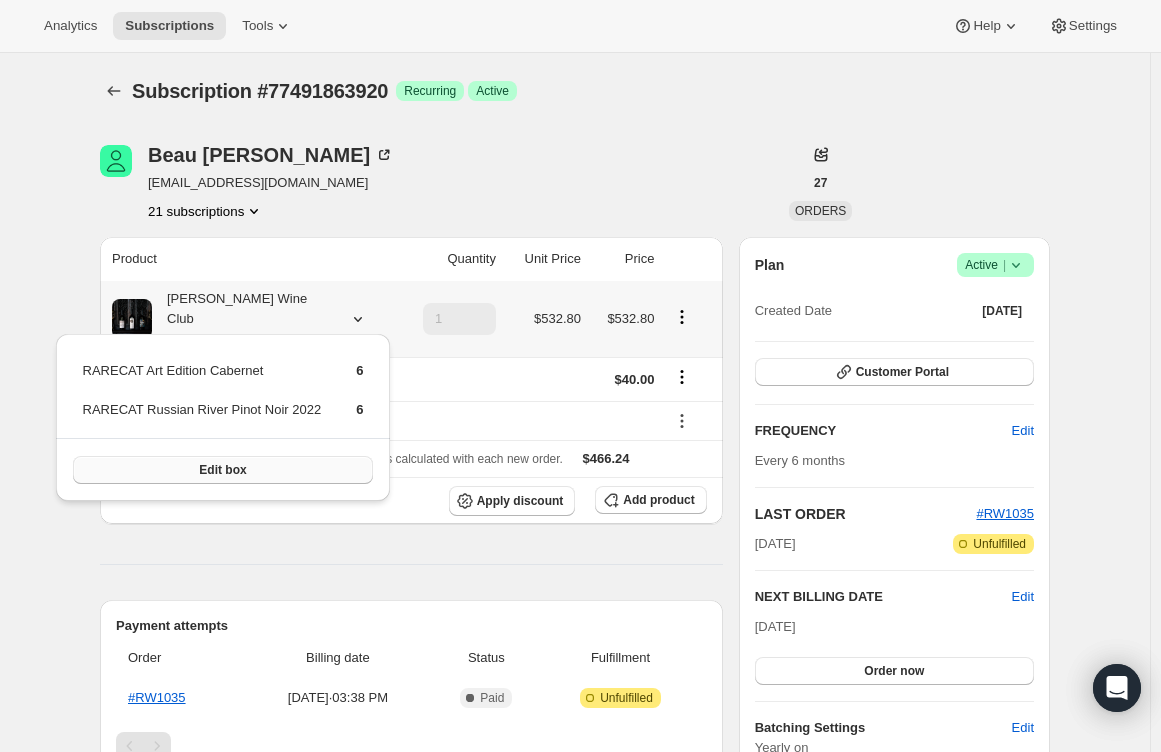 click on "Edit box" at bounding box center [223, 470] 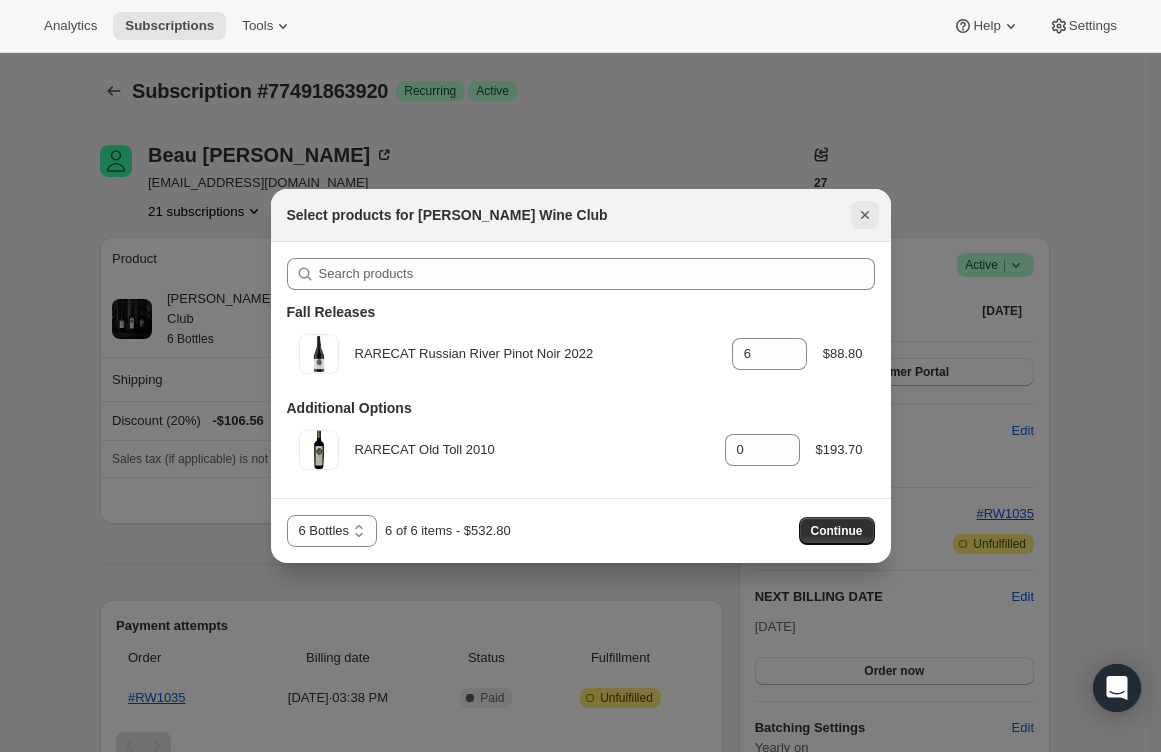 click 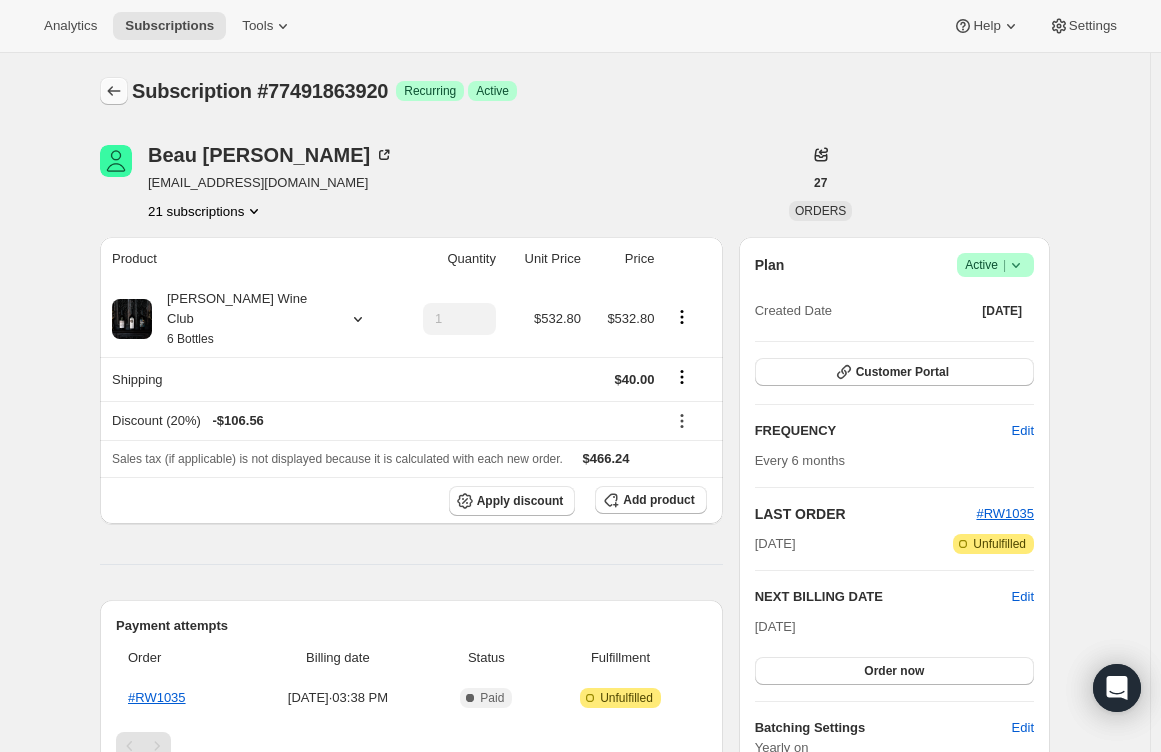 click 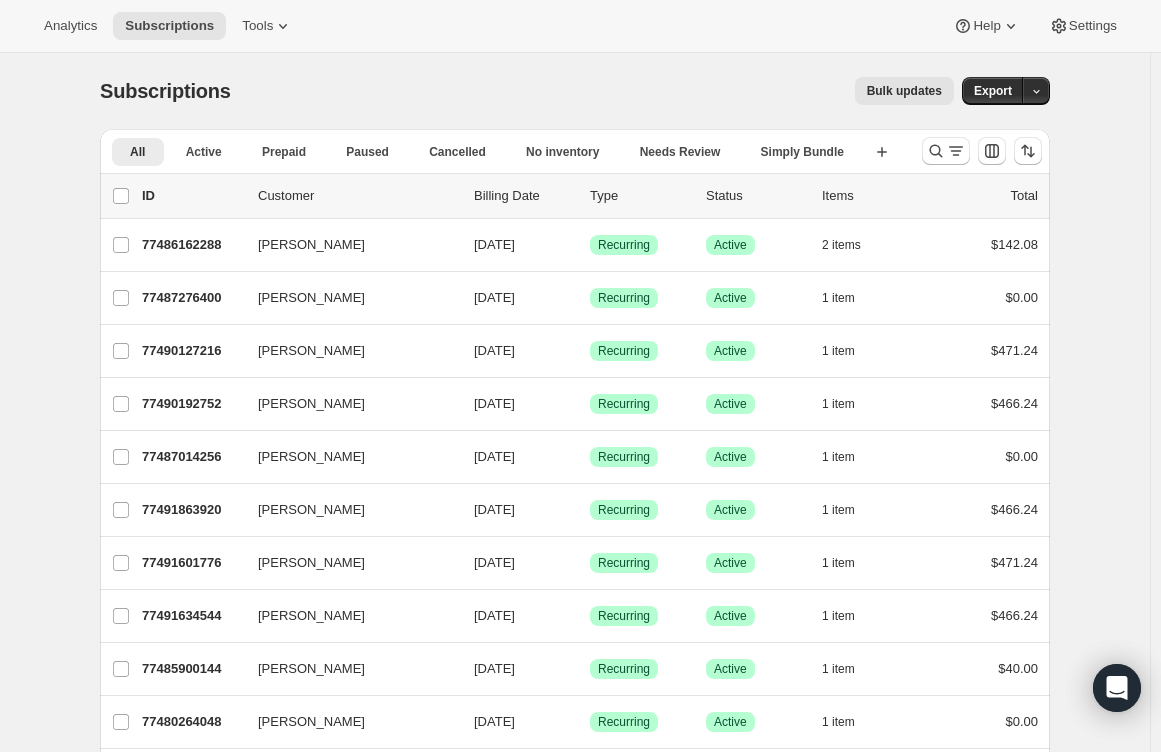 click on "Bulk updates" at bounding box center (904, 91) 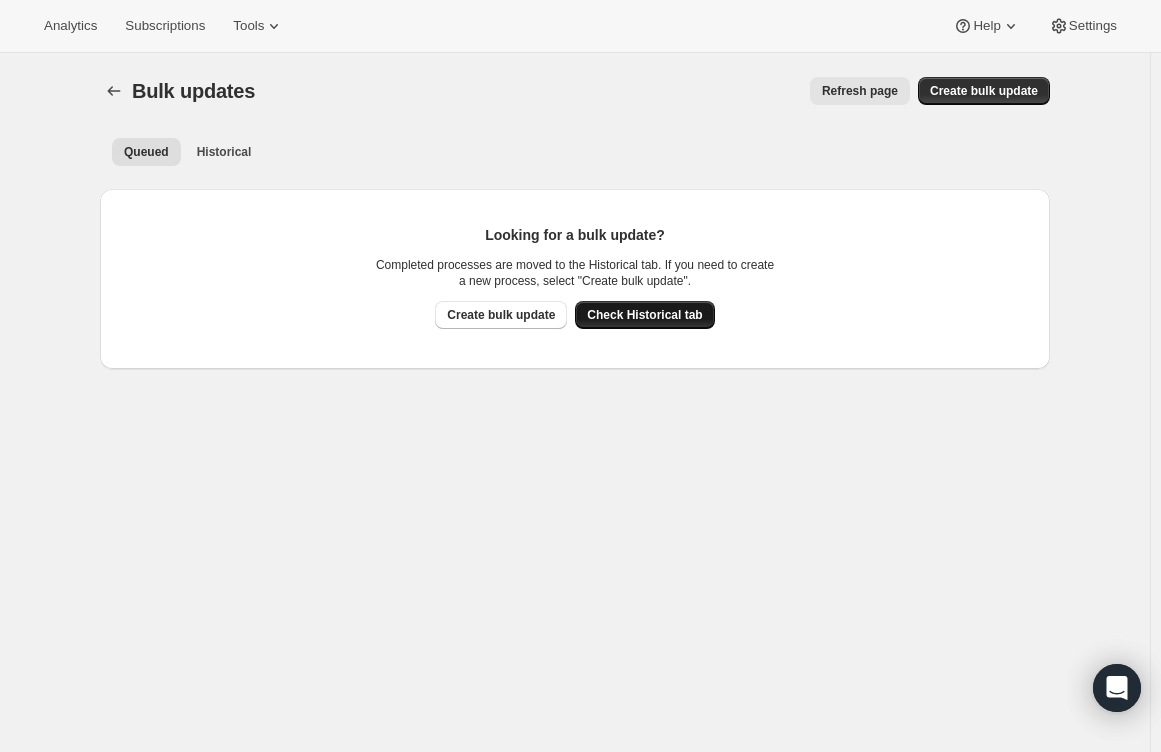 click on "Check Historical tab" at bounding box center (644, 315) 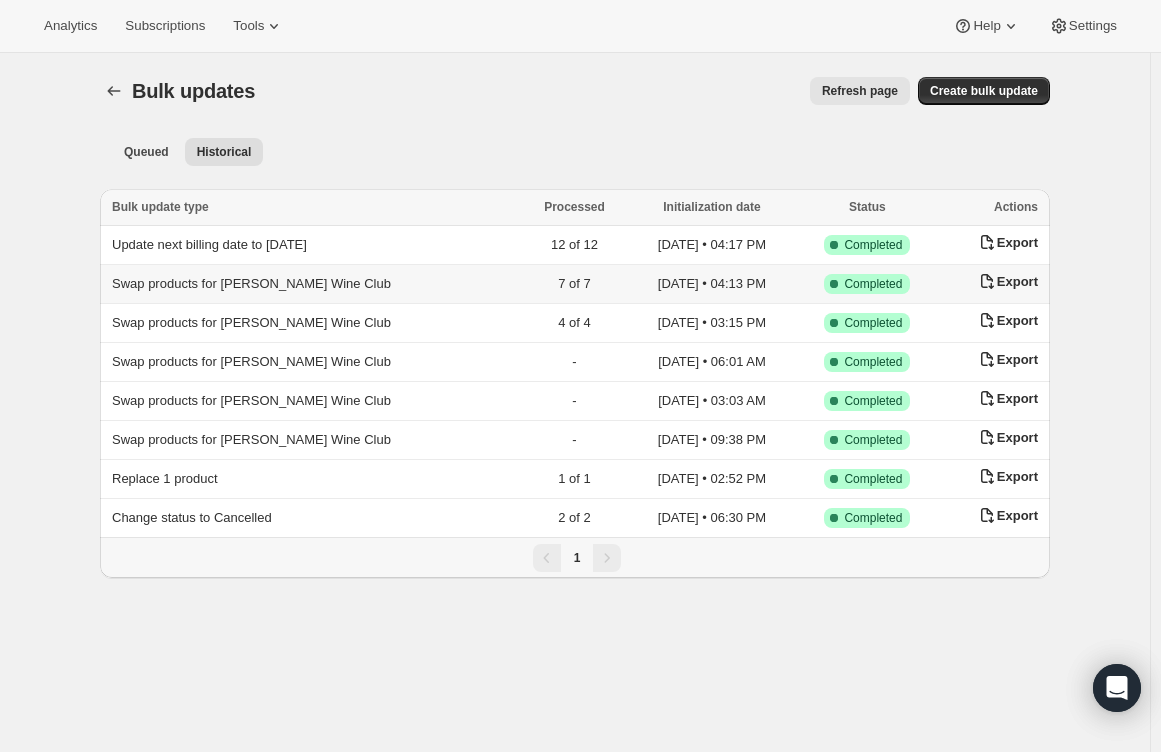click on "Swap products for [PERSON_NAME] Wine Club" at bounding box center (311, 284) 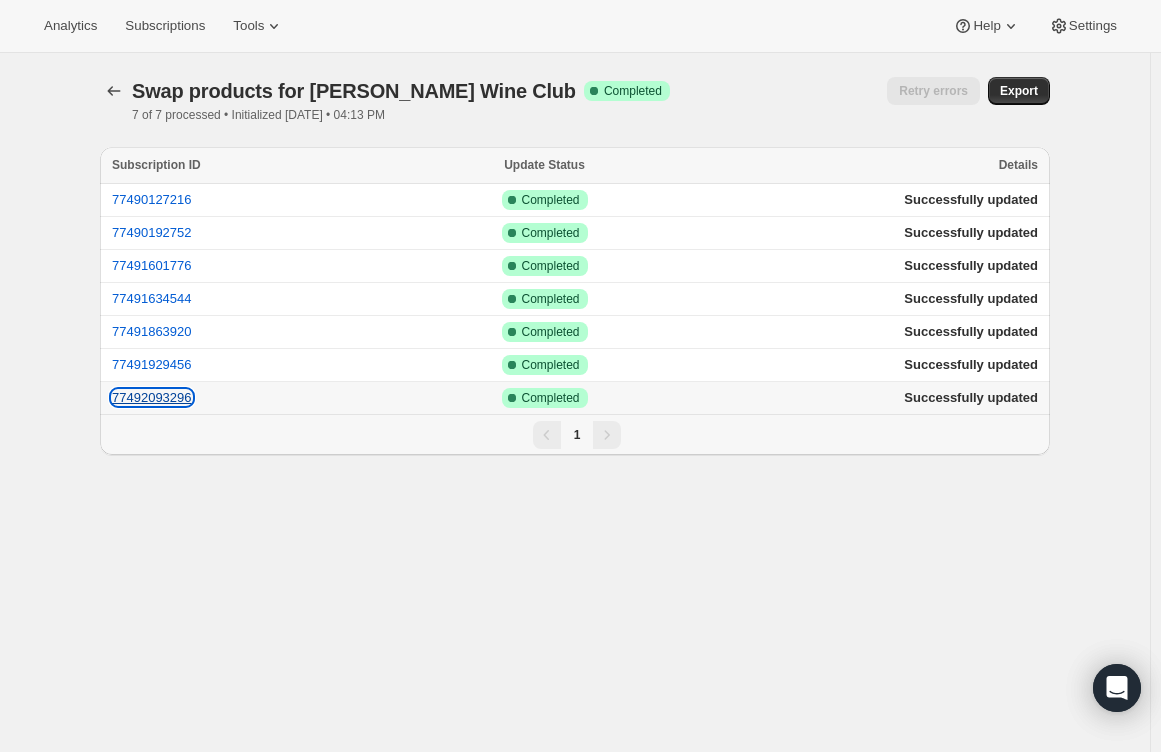 click on "77492093296" at bounding box center [152, 397] 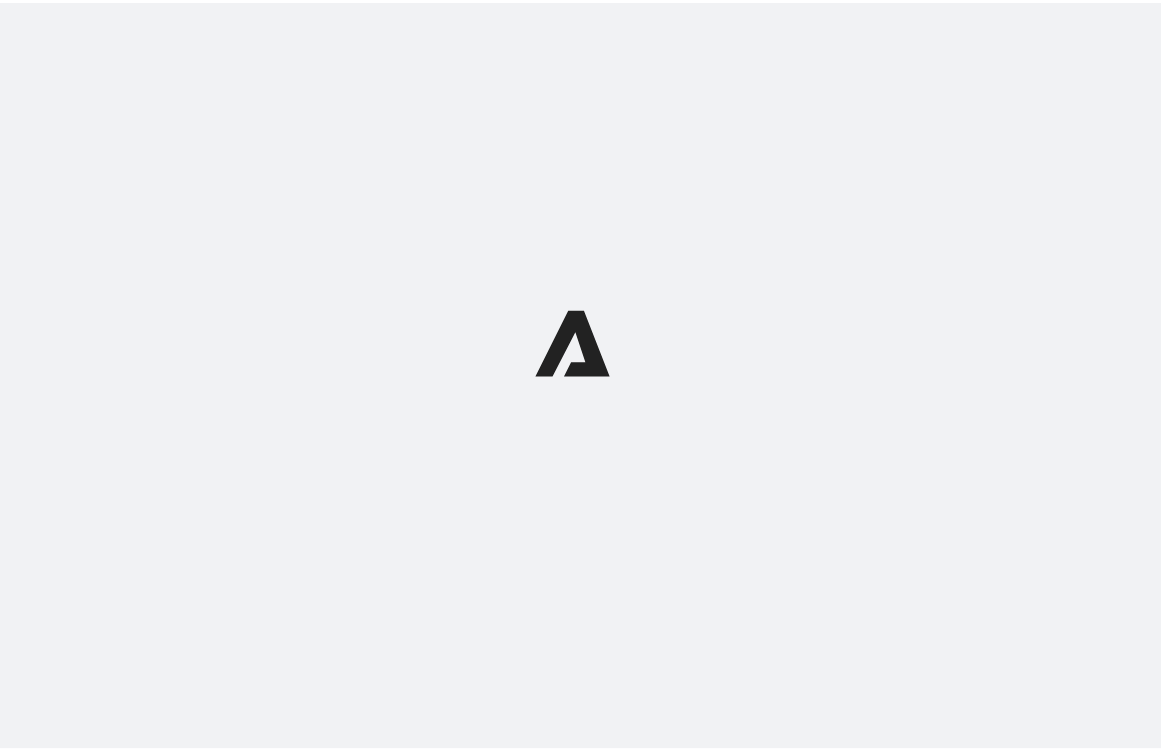 scroll, scrollTop: 0, scrollLeft: 0, axis: both 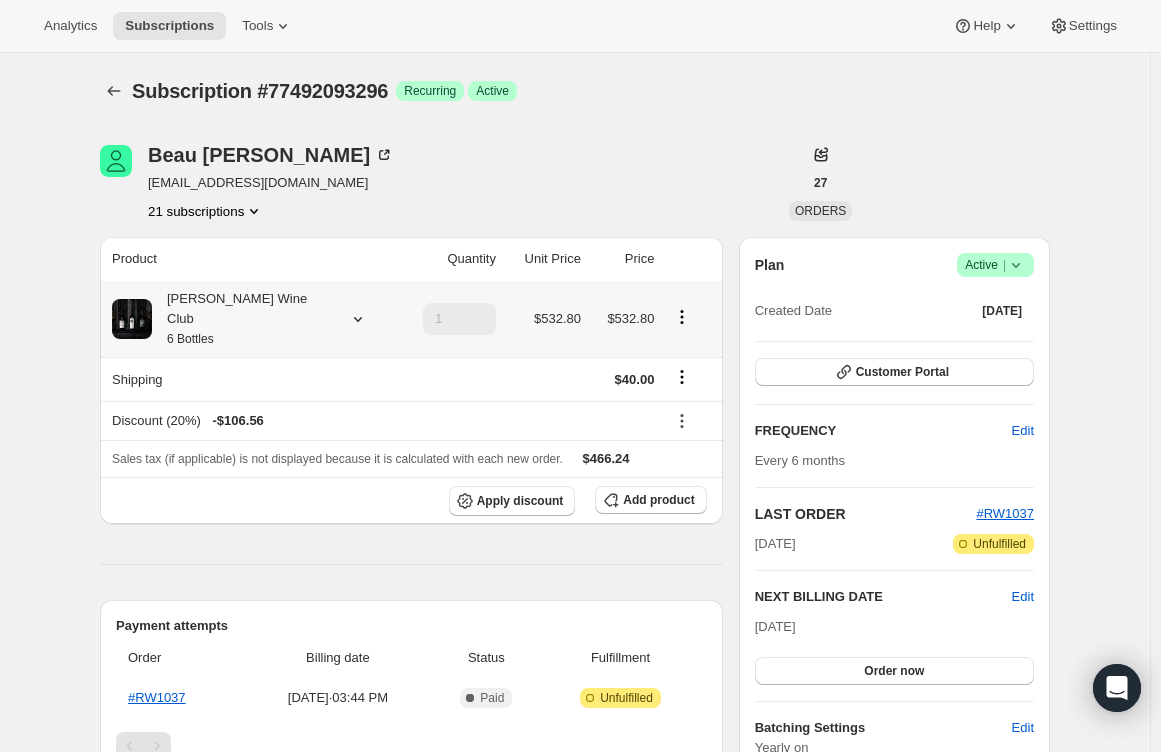 click on "Audrey Wine Club  6 Bottles" at bounding box center (251, 319) 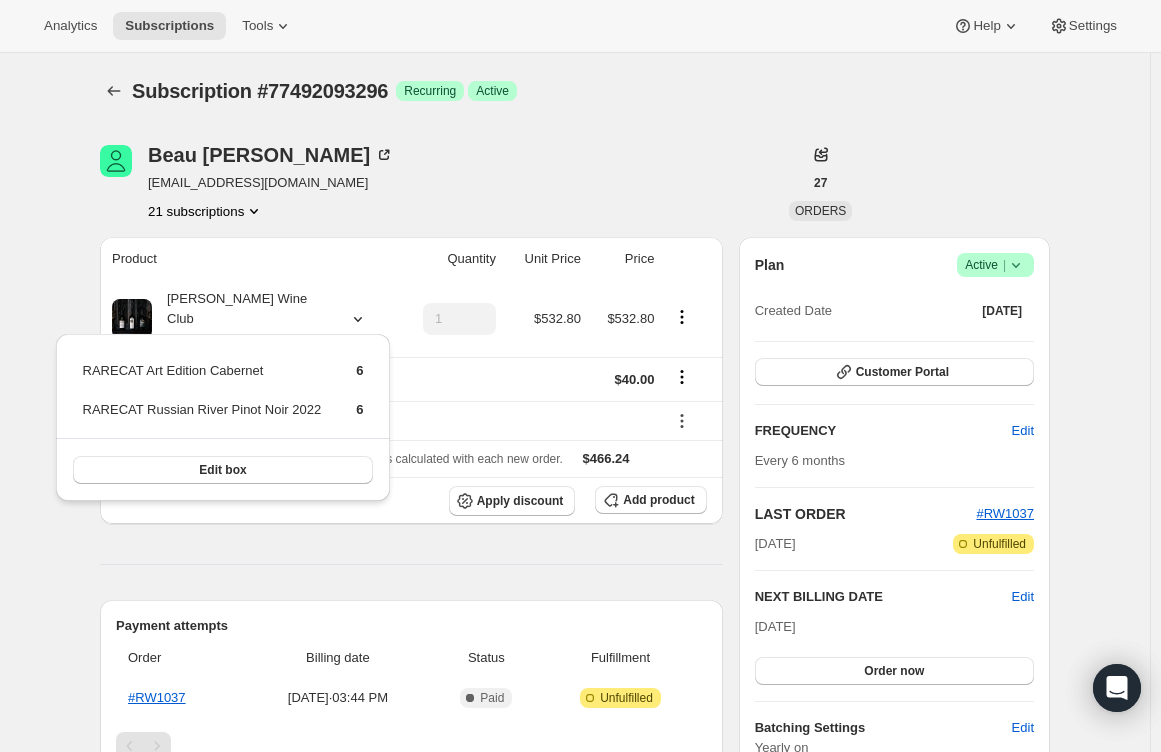 click on "Beau   Harris beauharris1472@gmail.com 21 subscriptions" at bounding box center (432, 183) 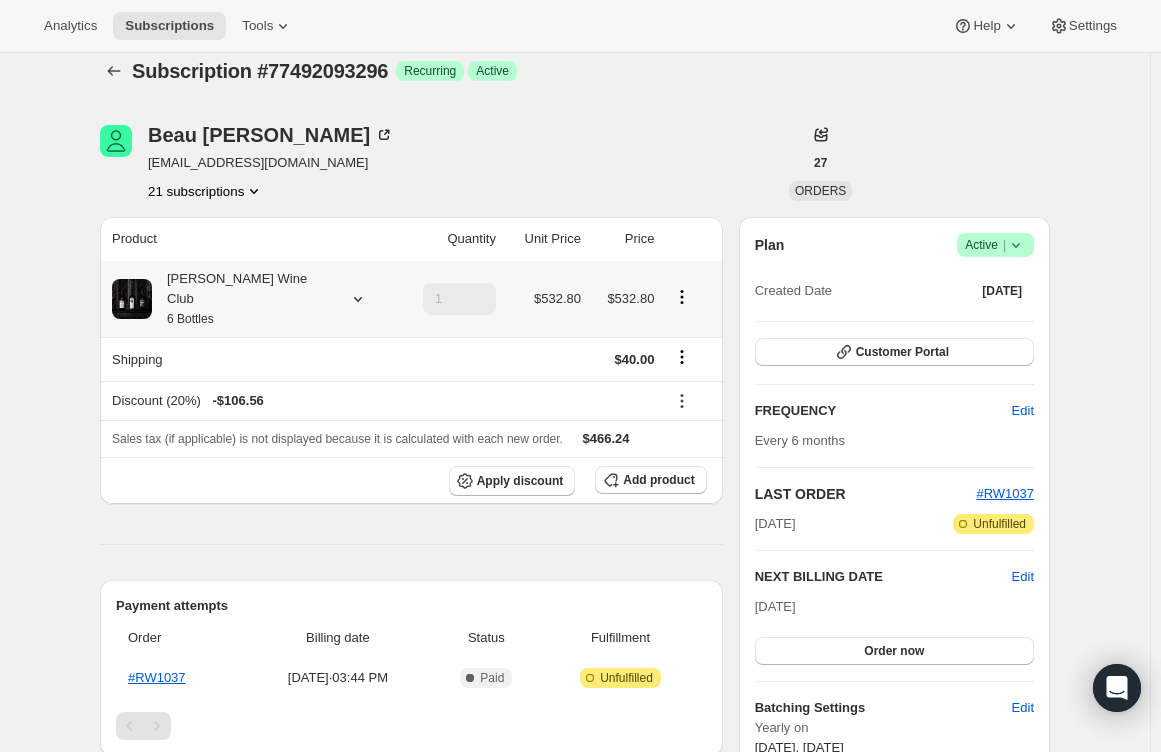 scroll, scrollTop: 200, scrollLeft: 0, axis: vertical 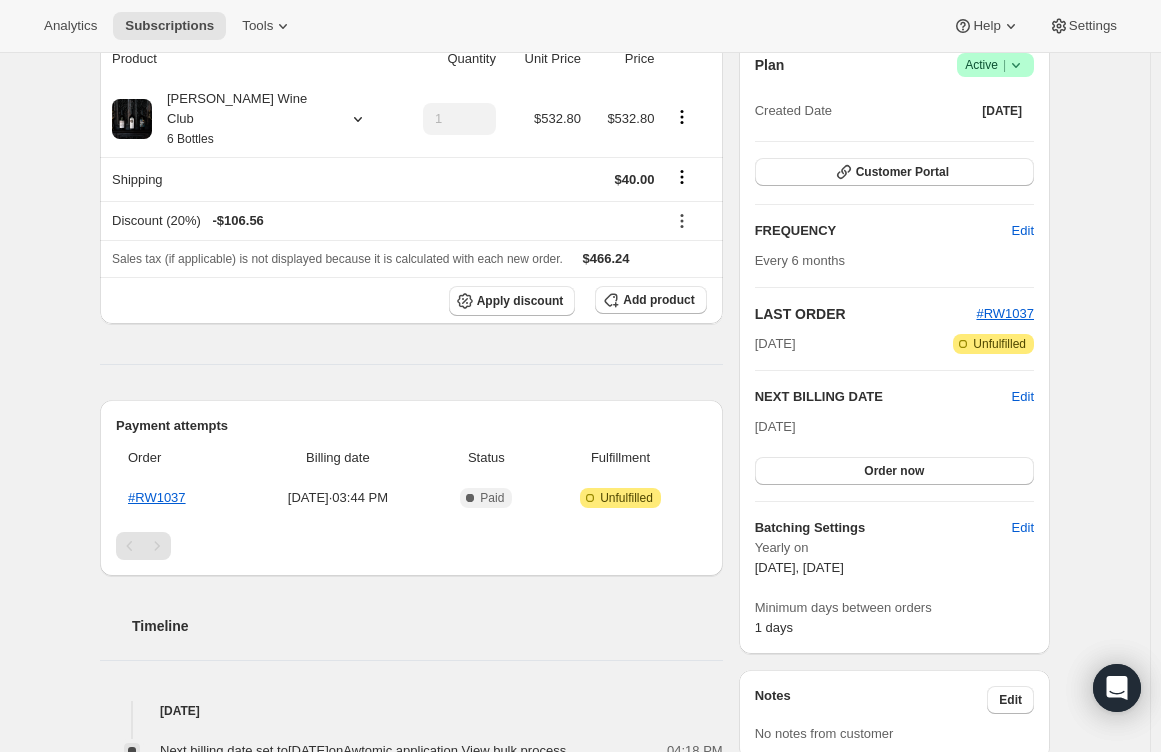 drag, startPoint x: 887, startPoint y: 168, endPoint x: 887, endPoint y: 191, distance: 23 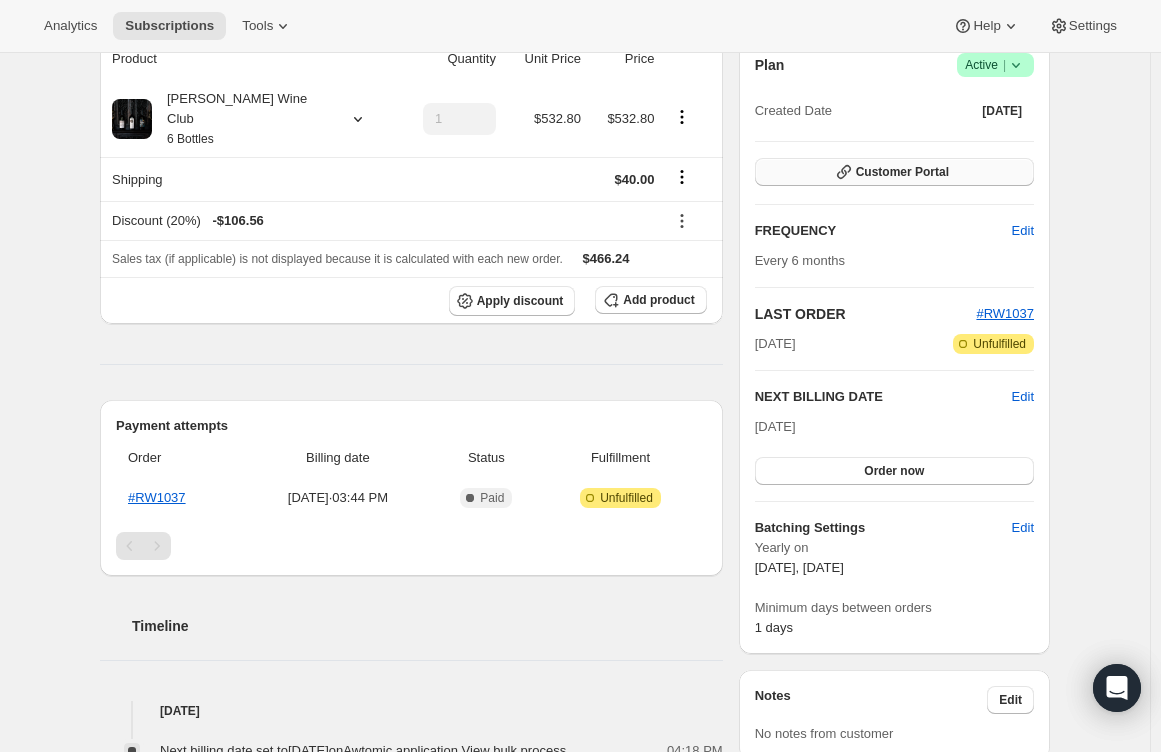 click on "Customer Portal" at bounding box center [894, 172] 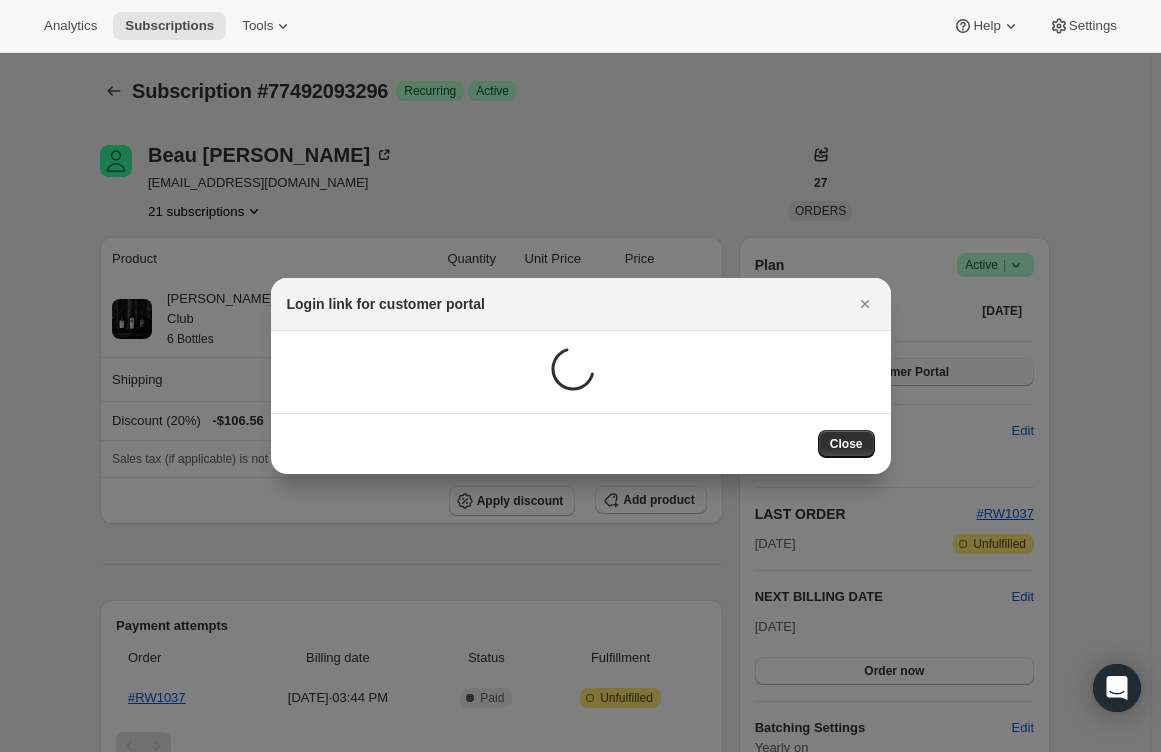 scroll, scrollTop: 0, scrollLeft: 0, axis: both 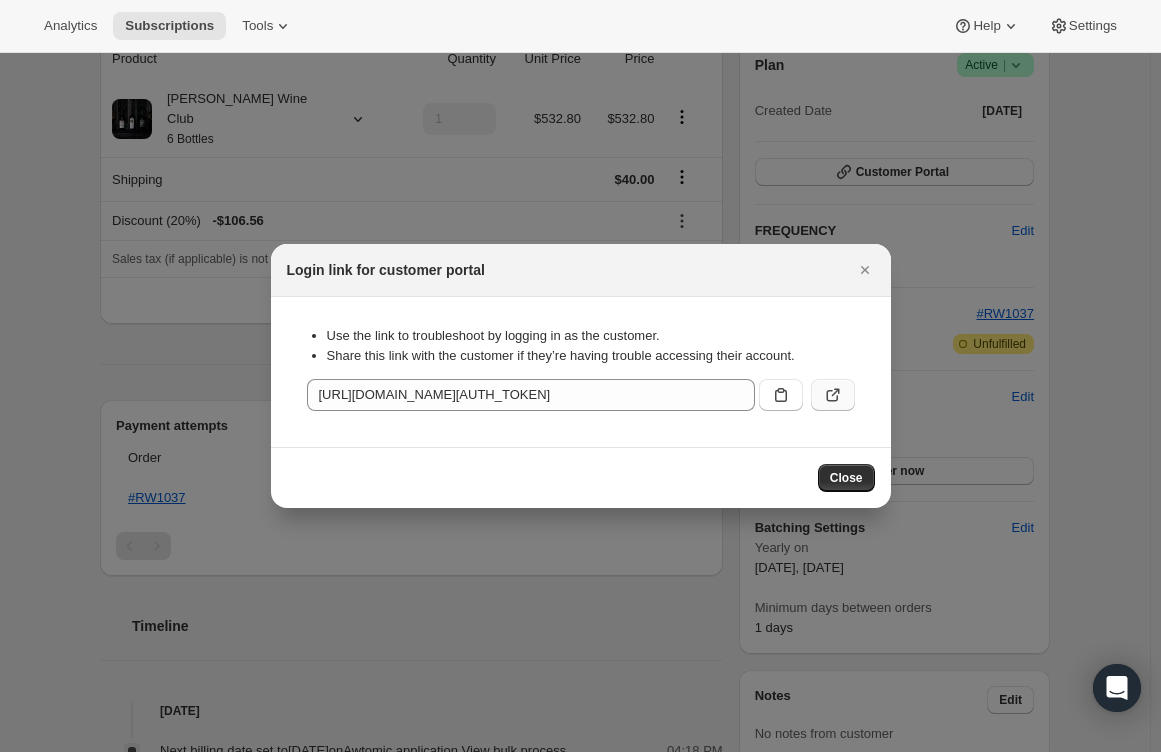 click 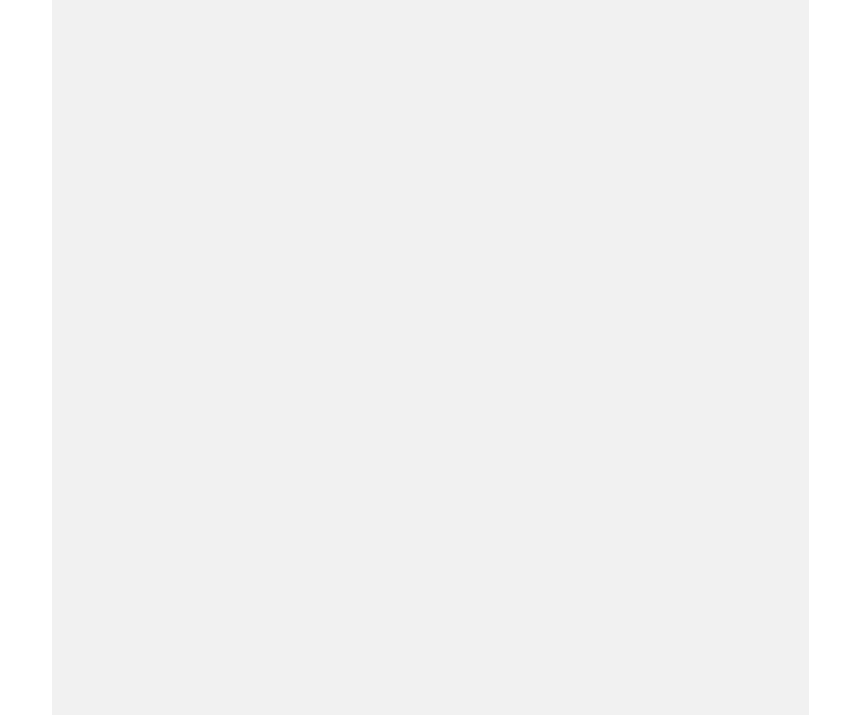 scroll, scrollTop: 0, scrollLeft: 0, axis: both 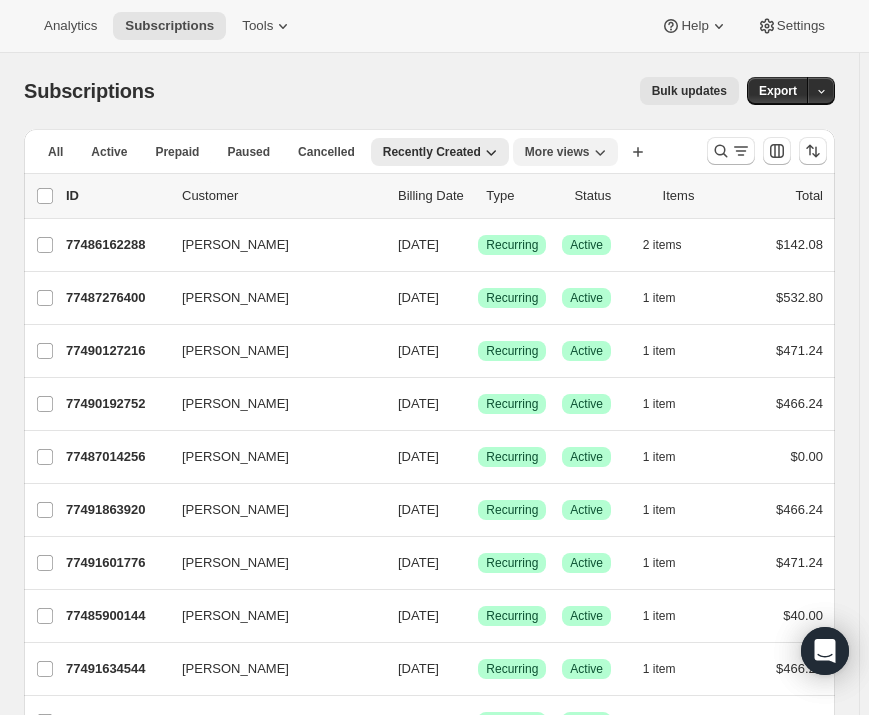 click on "More views" at bounding box center (557, 152) 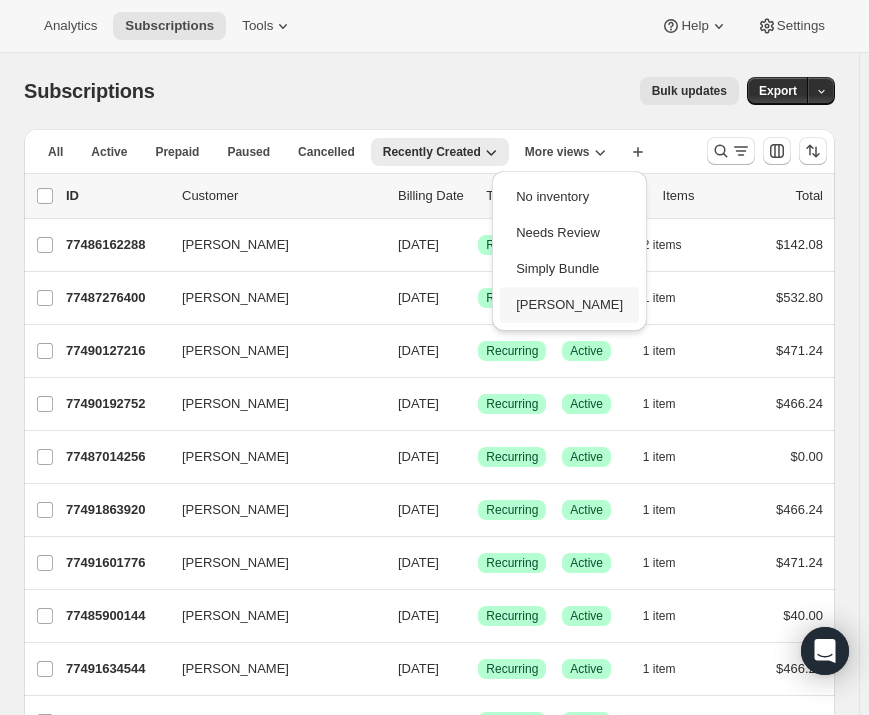 click on "[PERSON_NAME]" at bounding box center [569, 305] 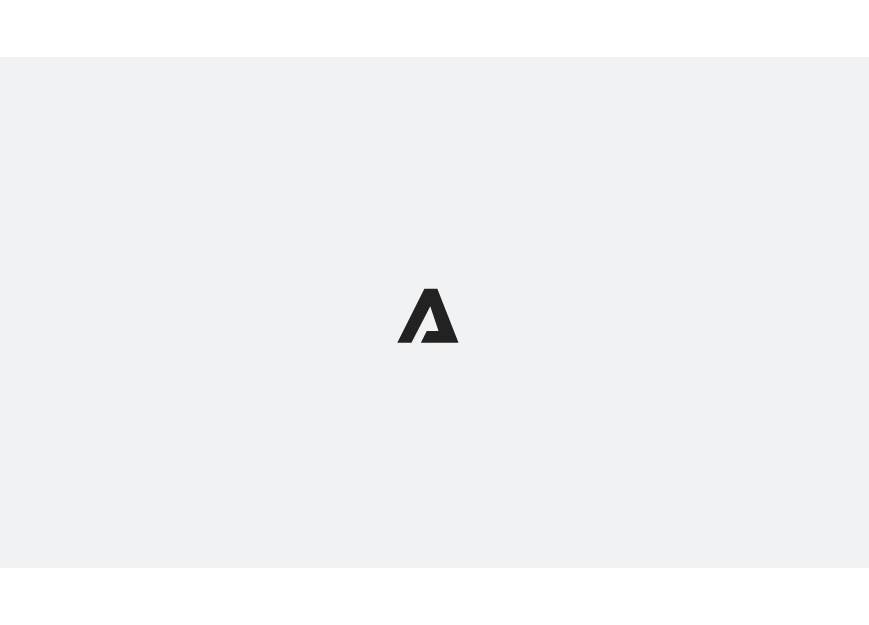 scroll, scrollTop: 0, scrollLeft: 0, axis: both 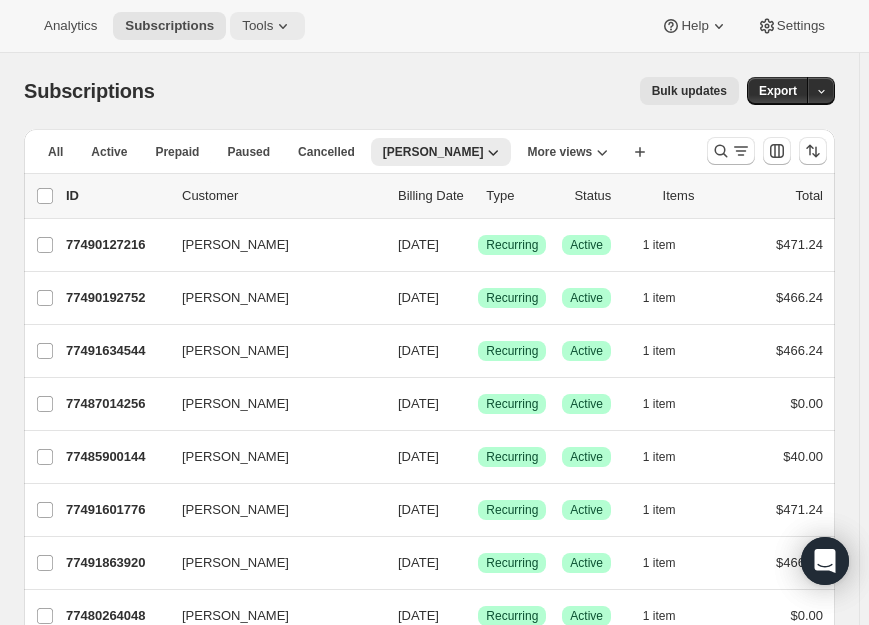 click on "Tools" at bounding box center [257, 26] 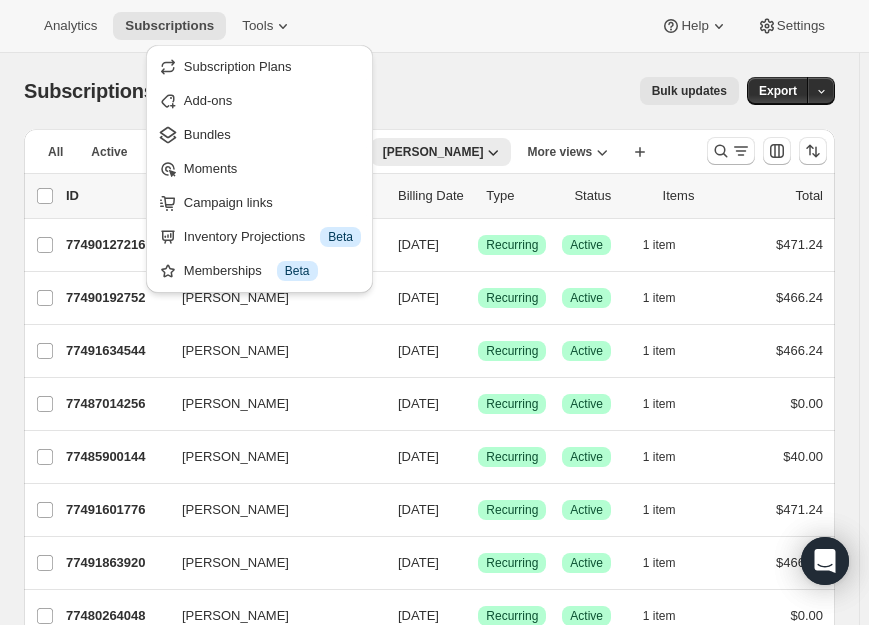 click on "Bulk updates" at bounding box center (459, 91) 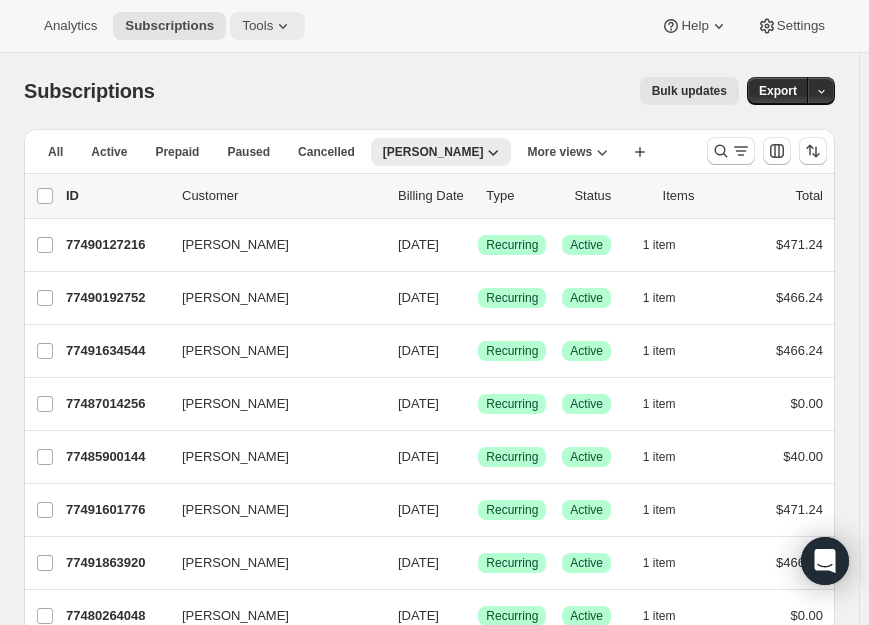 click on "Tools" at bounding box center [267, 26] 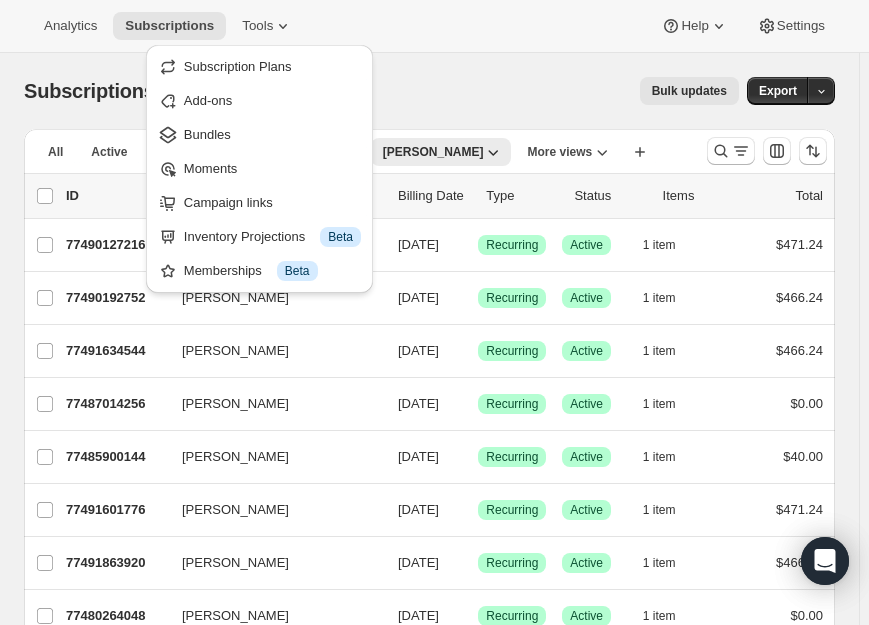 click on "Subscriptions. This page is ready Subscriptions Bulk updates More actions Bulk updates Export" at bounding box center [429, 91] 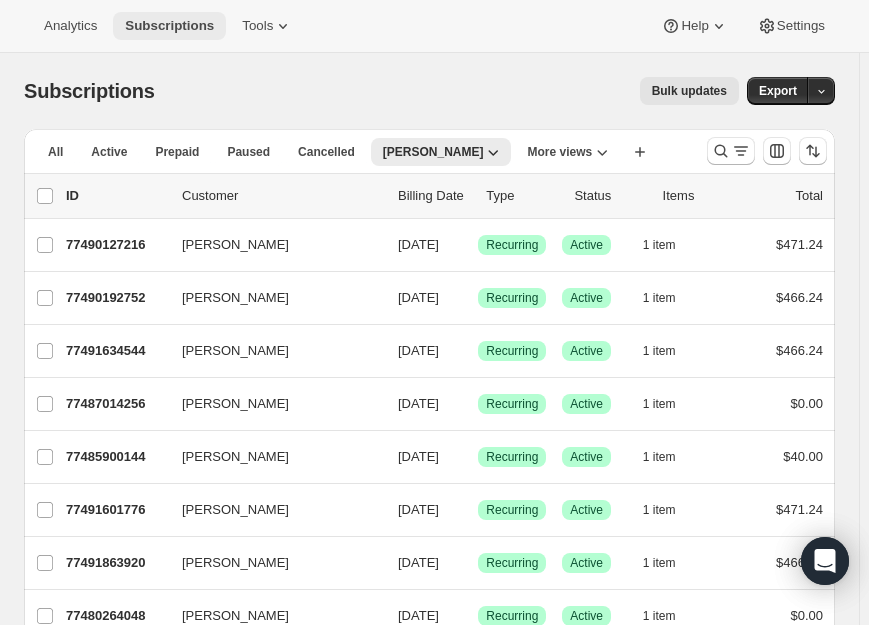 click on "Subscriptions" at bounding box center [169, 26] 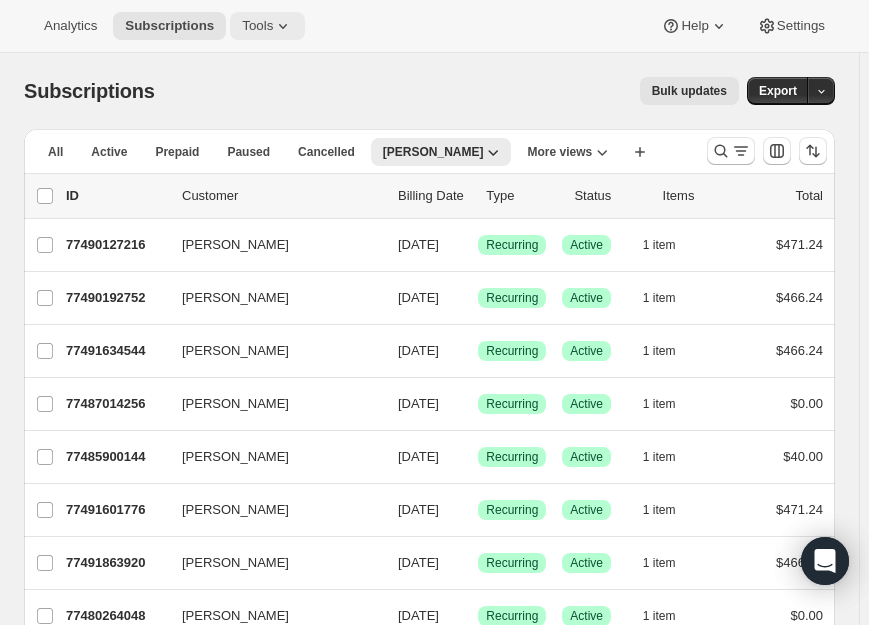 click on "Tools" at bounding box center [267, 26] 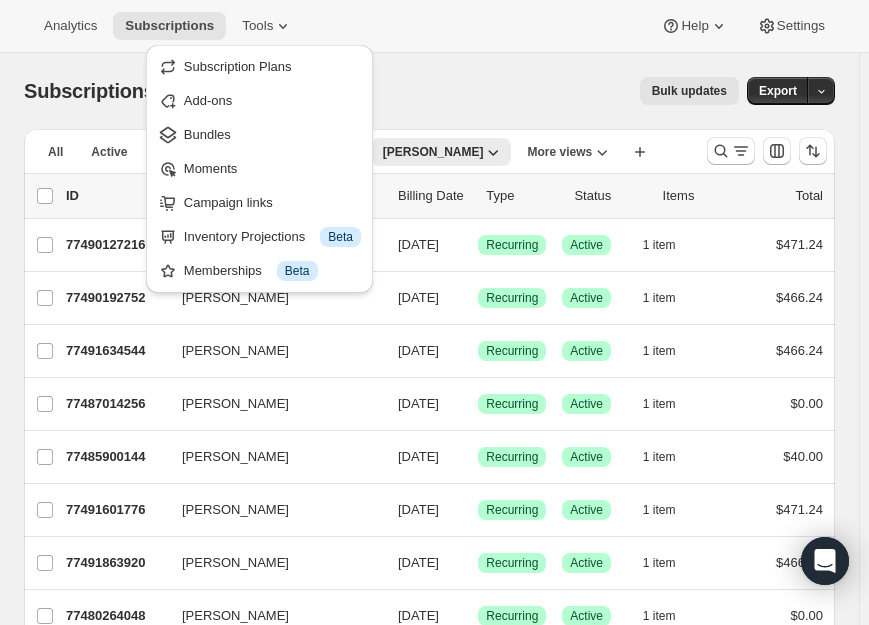 click on "Analytics Subscriptions Tools Help Settings" at bounding box center (434, 26) 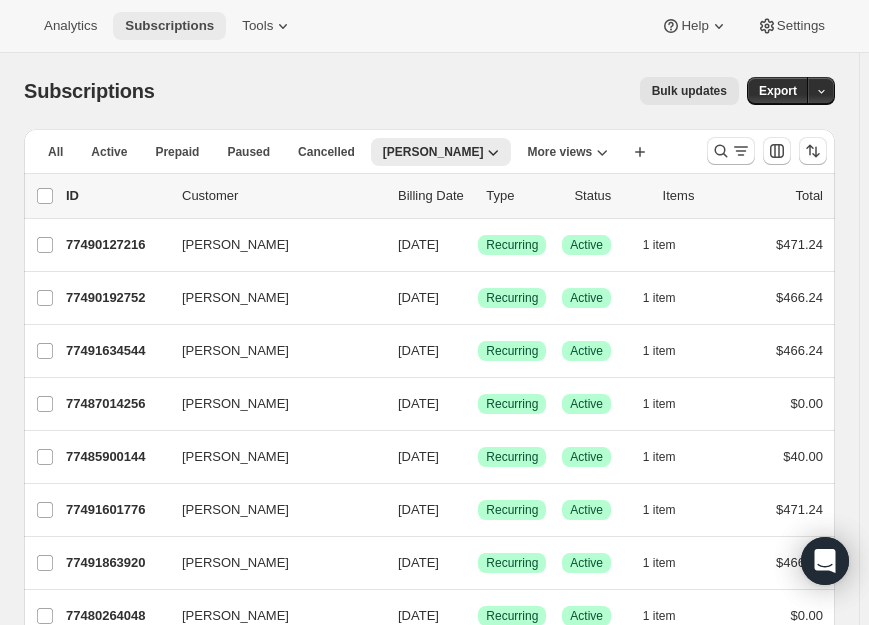 click on "Subscriptions" at bounding box center [169, 26] 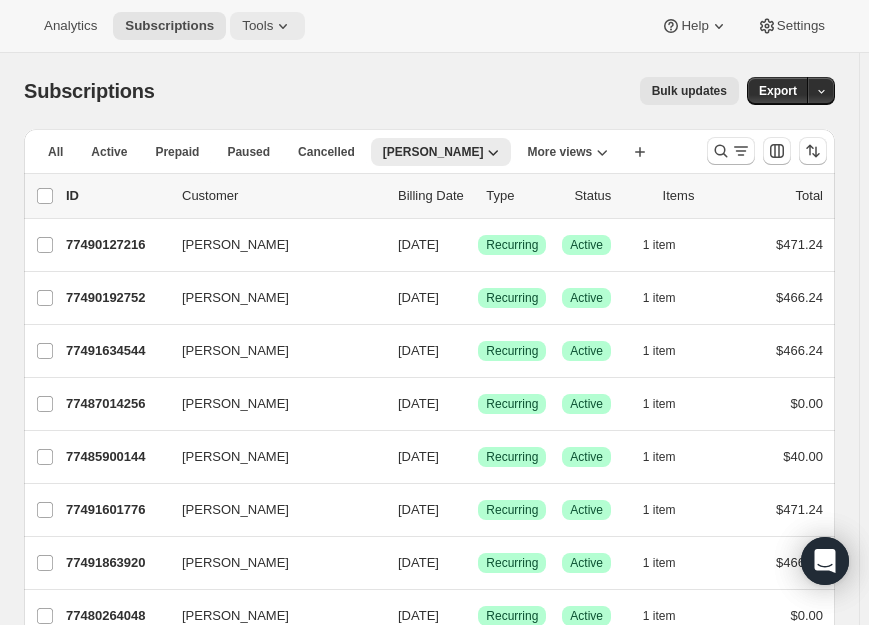 click on "Tools" at bounding box center (257, 26) 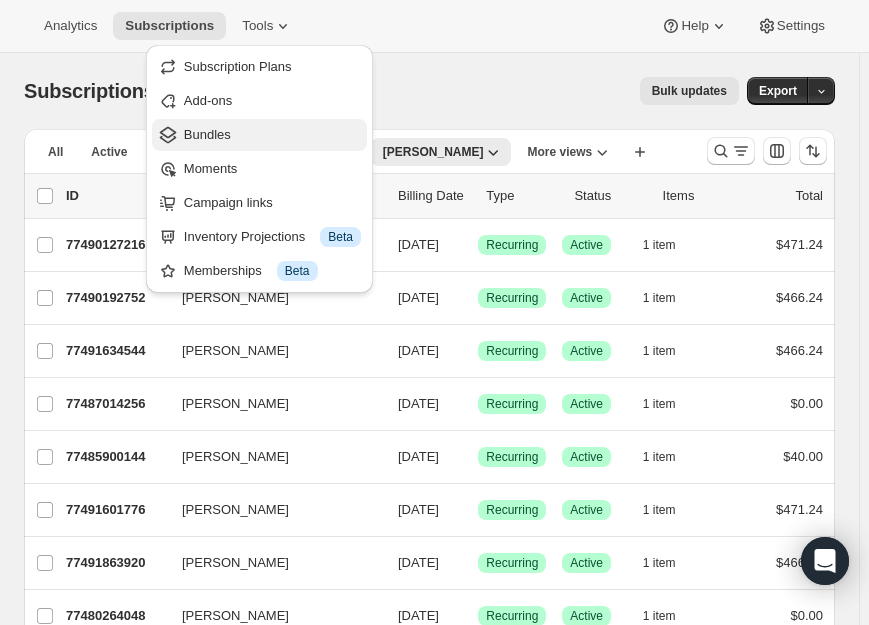 click on "Bundles" at bounding box center (272, 135) 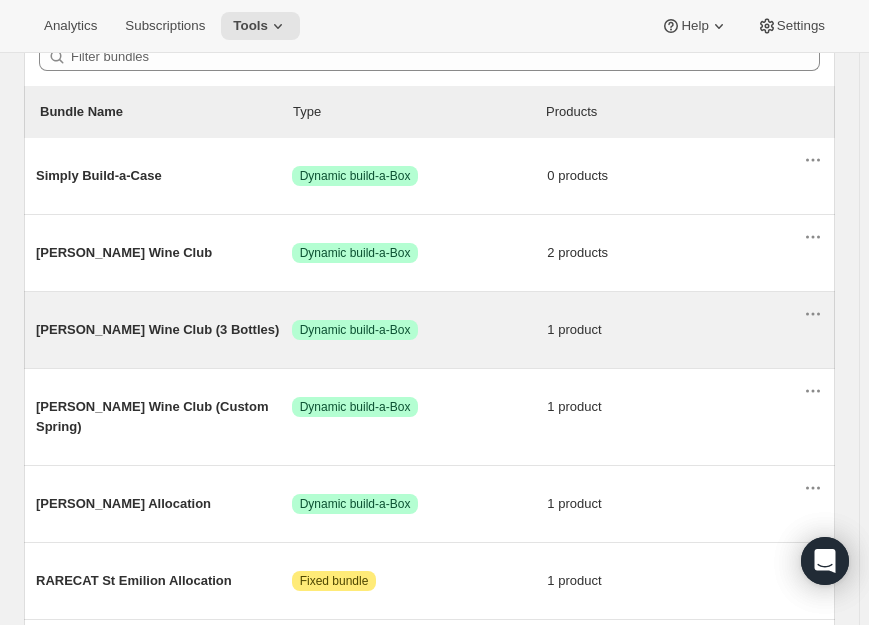 scroll, scrollTop: 272, scrollLeft: 0, axis: vertical 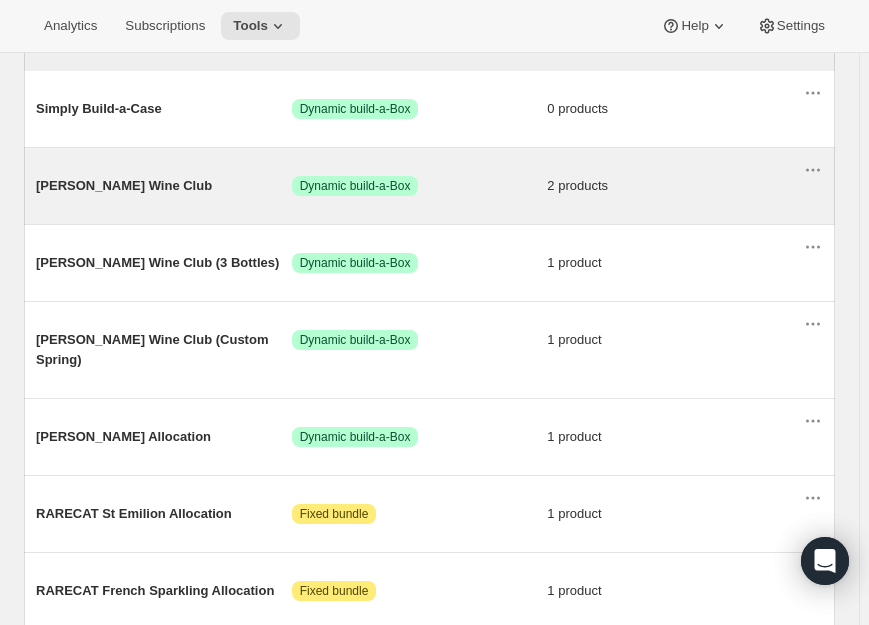 click on "[PERSON_NAME] Wine Club  Success Dynamic build-a-Box 2 products" at bounding box center [419, 186] 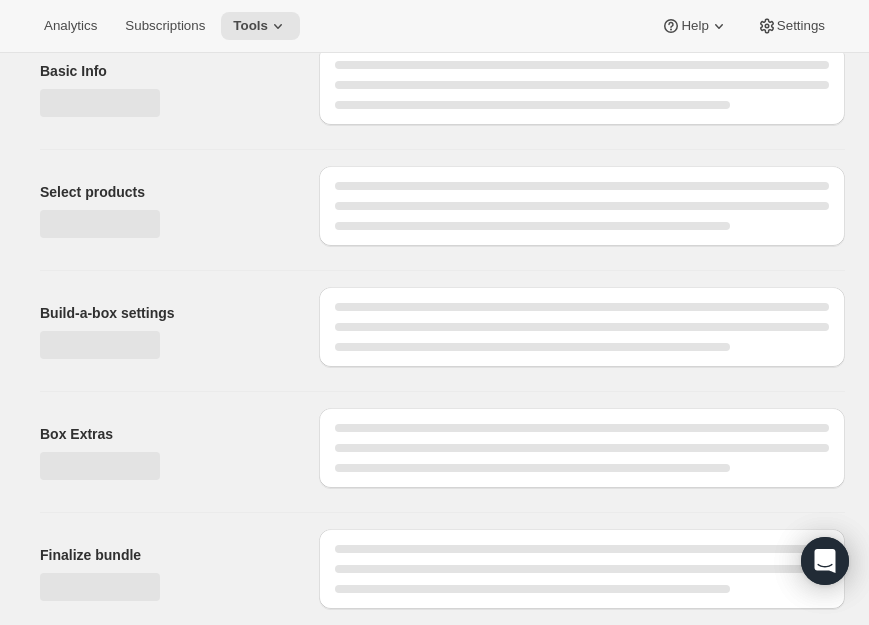 scroll, scrollTop: 0, scrollLeft: 0, axis: both 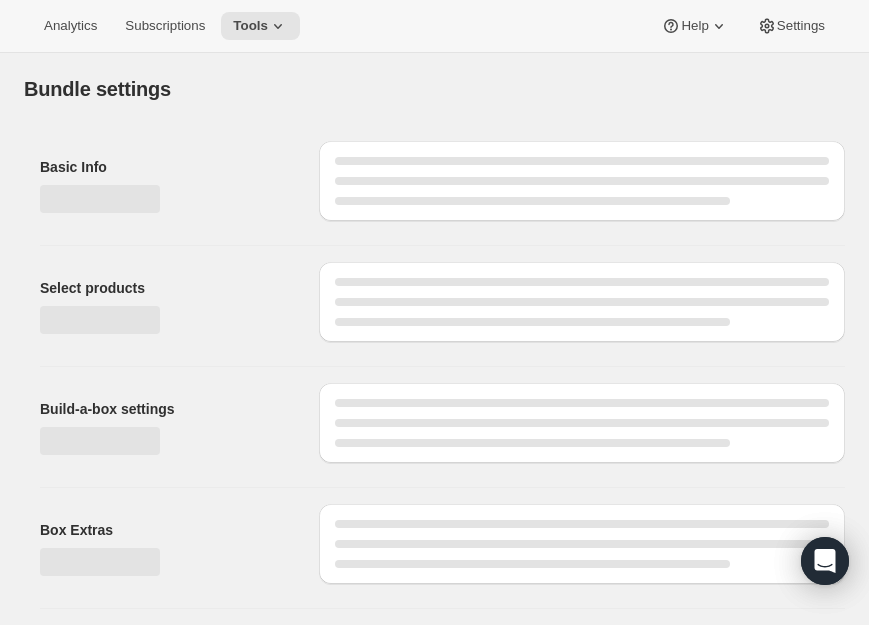 type on "[PERSON_NAME] Wine Club" 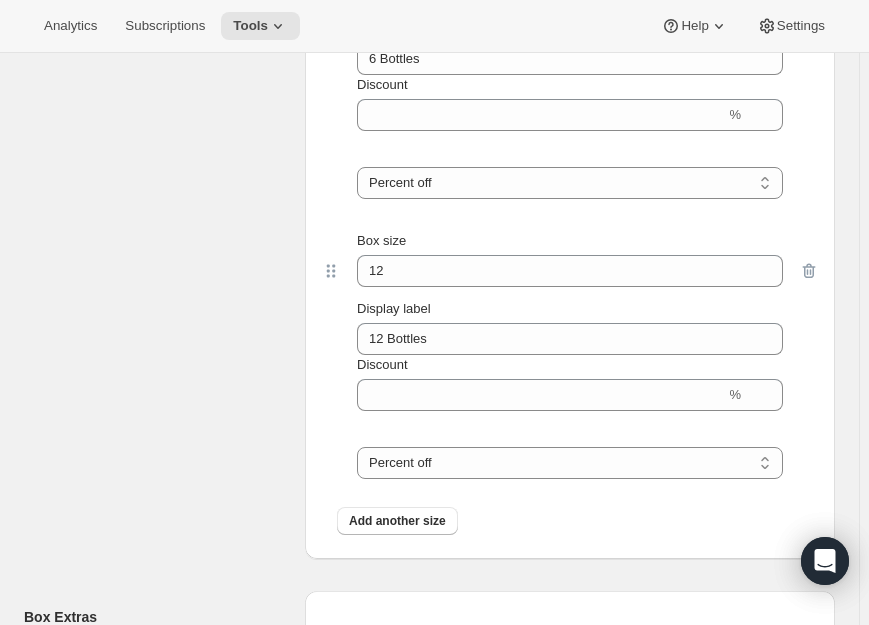 scroll, scrollTop: 1462, scrollLeft: 0, axis: vertical 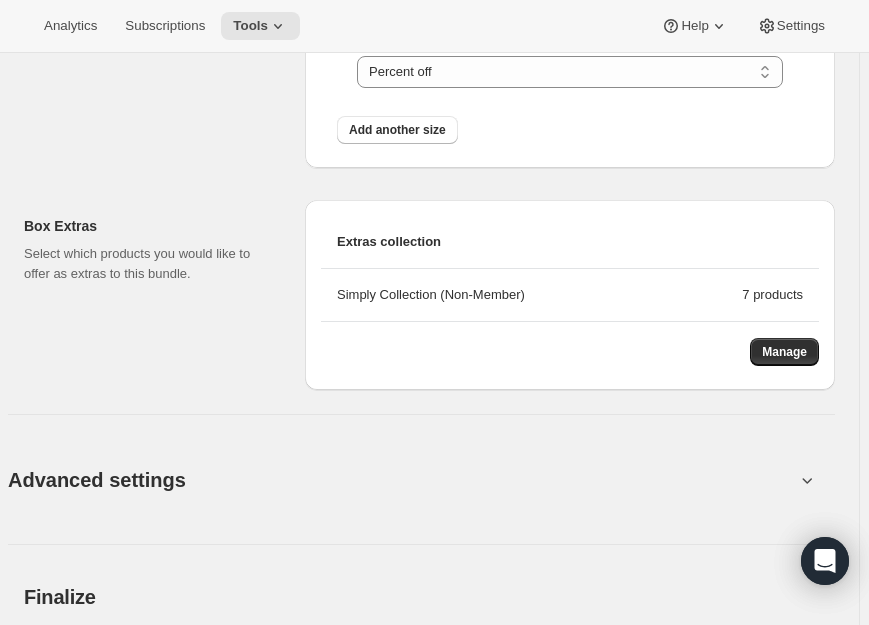 click on "Advanced settings" at bounding box center [401, 479] 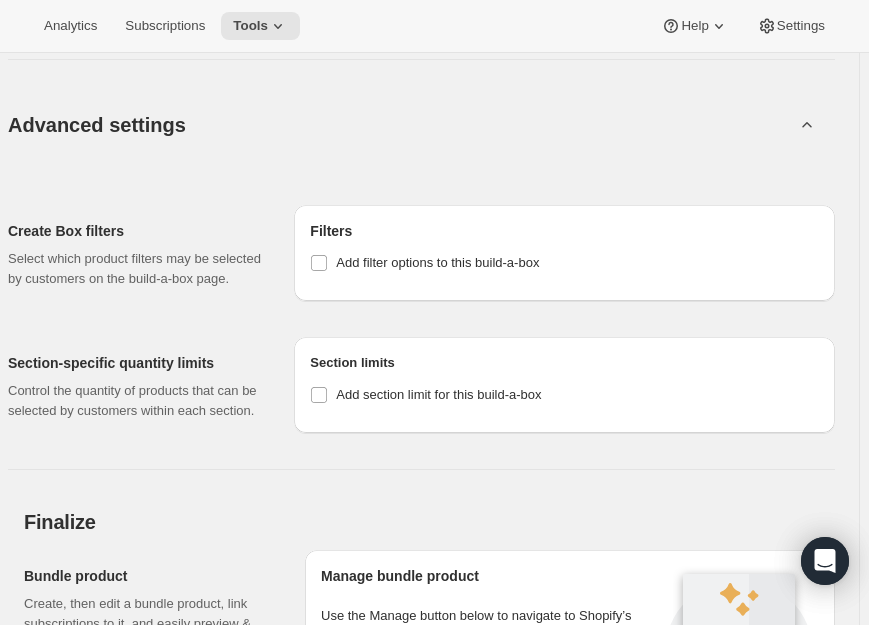 scroll, scrollTop: 2008, scrollLeft: 0, axis: vertical 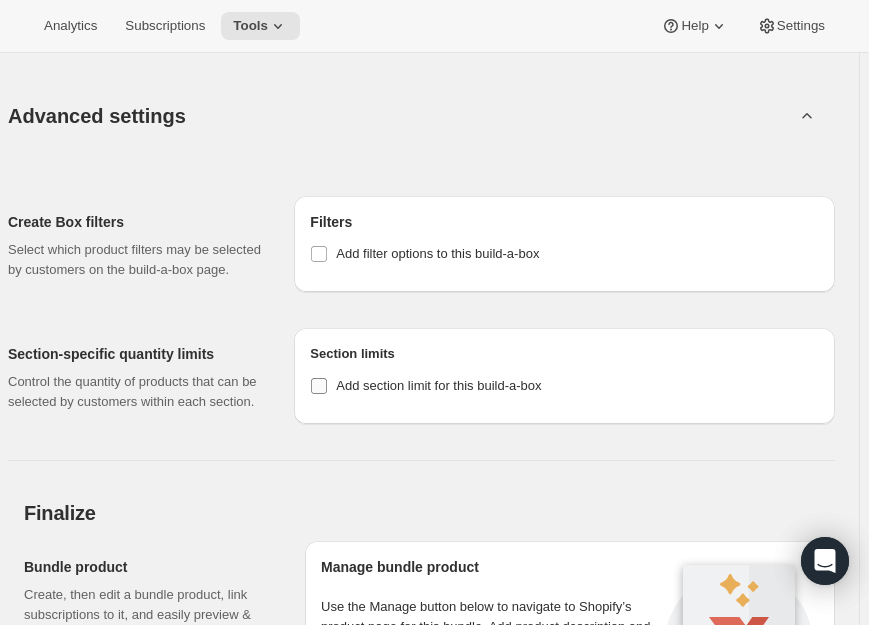 click on "Add section limit for this build-a-box" at bounding box center (438, 385) 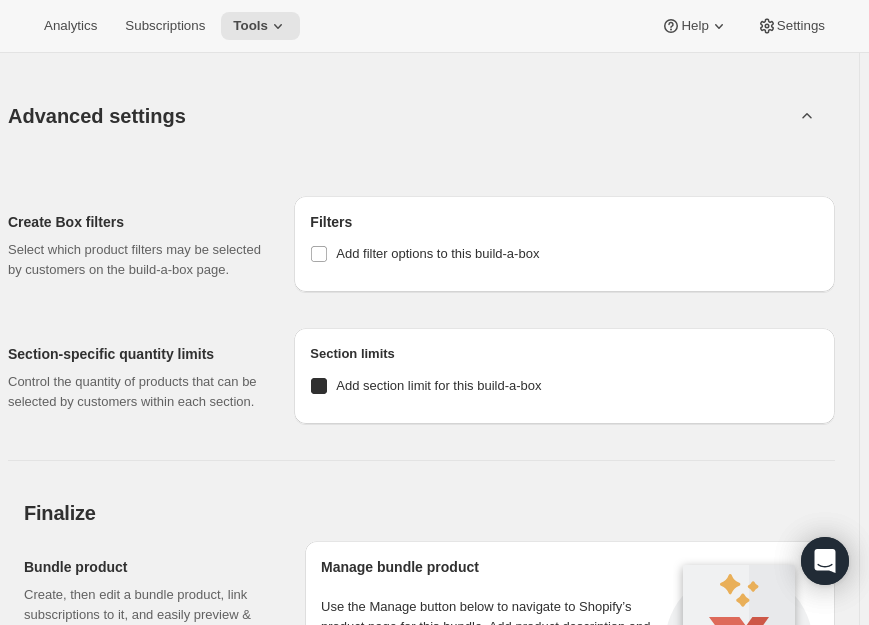 checkbox on "true" 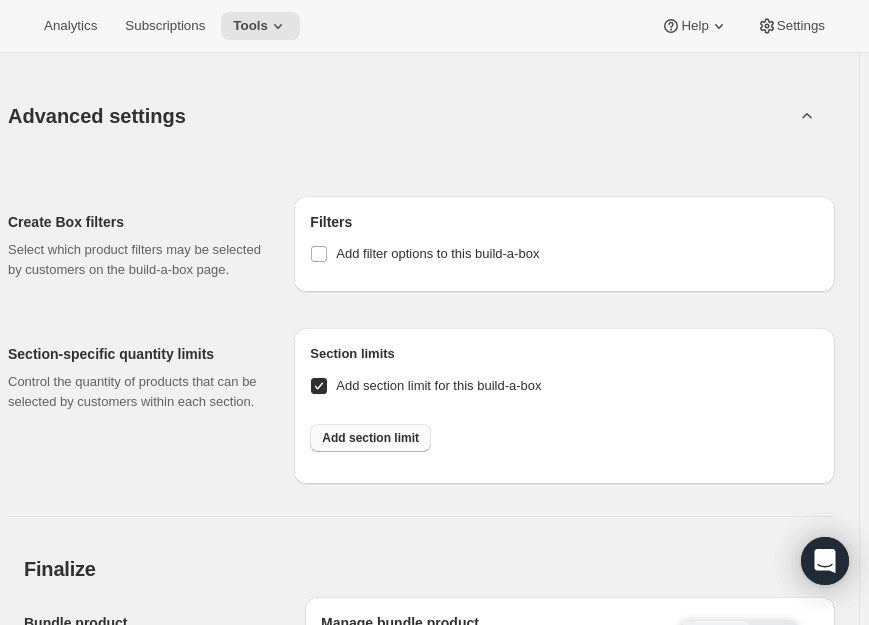 click on "Add section limit" at bounding box center [370, 438] 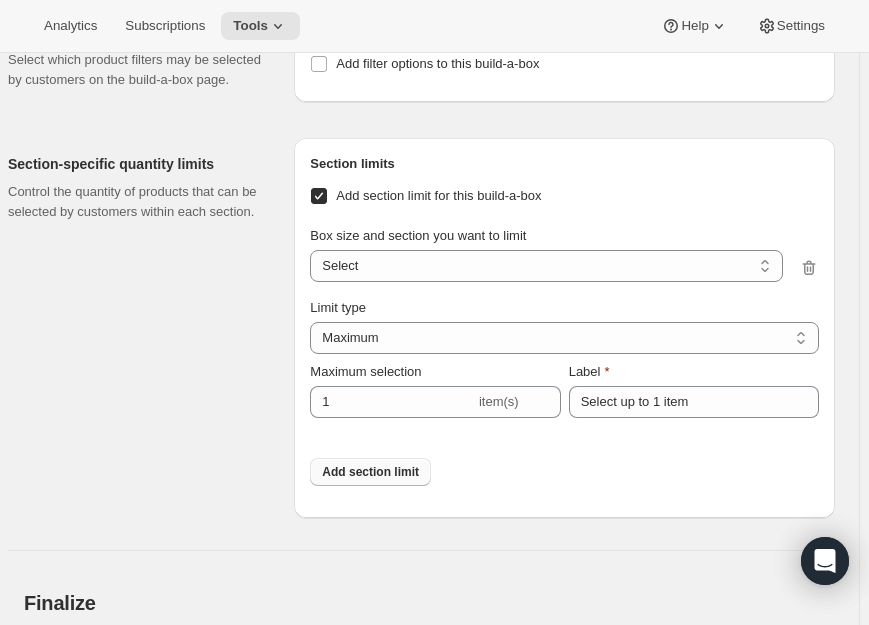 scroll, scrollTop: 2280, scrollLeft: 0, axis: vertical 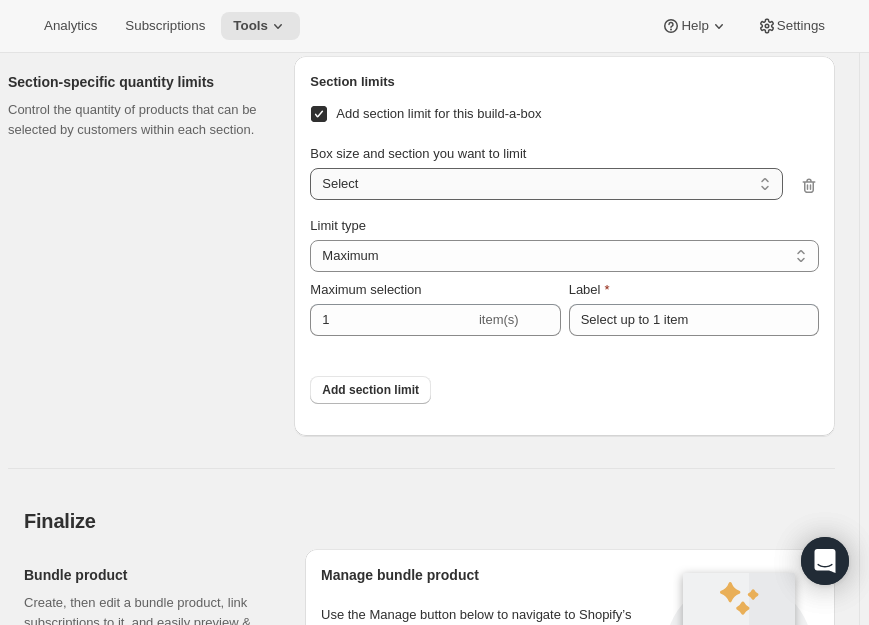 click on "6 Bottles / Fall Releases 6 Bottles / Additional Options 12 Bottles / Fall Releases 12 Bottles / Additional Options Select" at bounding box center (546, 184) 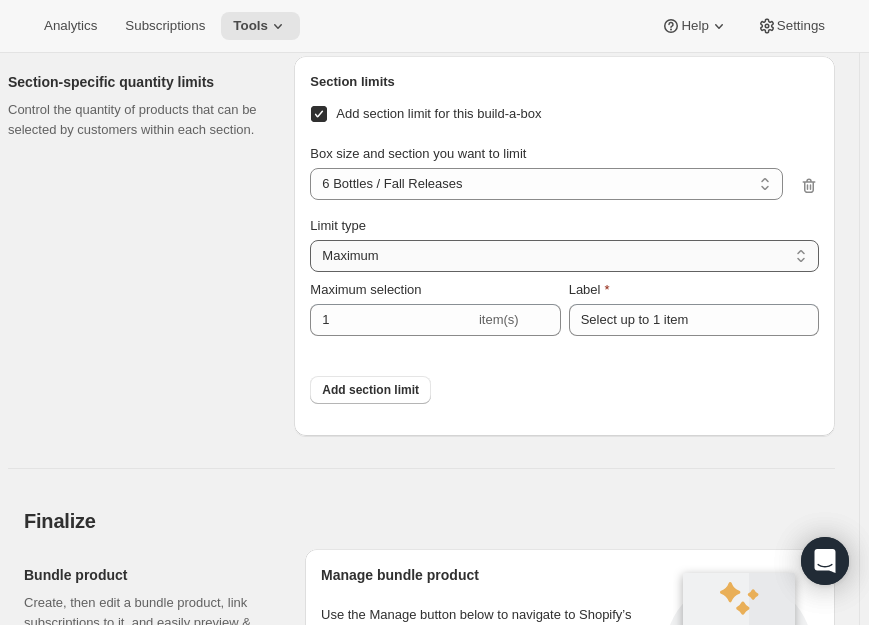 click on "Maximum Minimum Both" at bounding box center (564, 256) 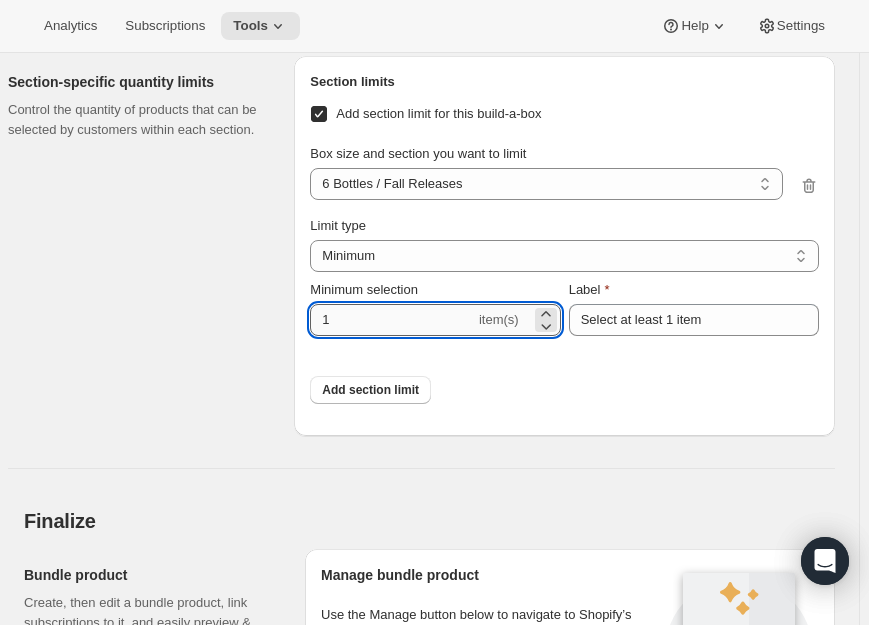 click on "1" at bounding box center (392, 320) 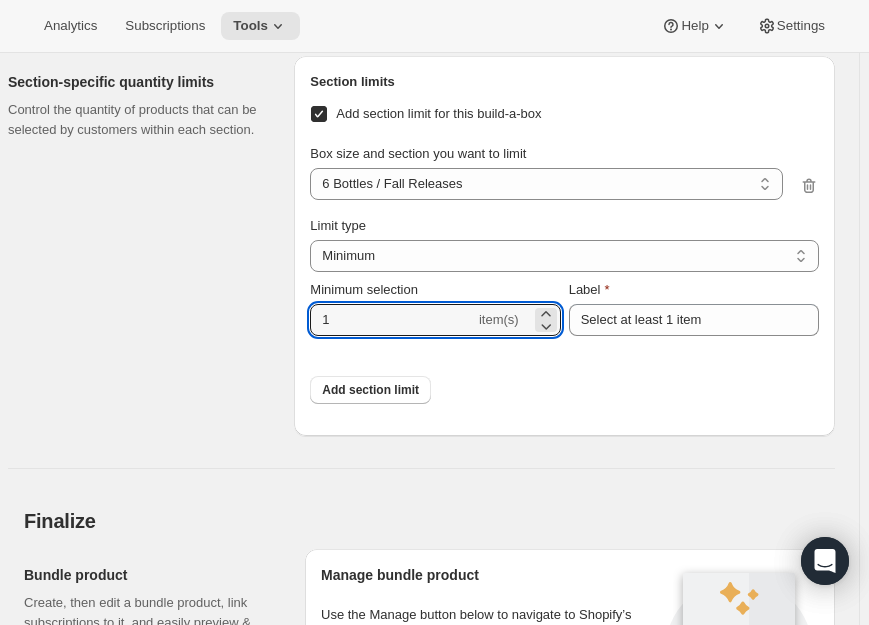 drag, startPoint x: 371, startPoint y: 318, endPoint x: 289, endPoint y: 308, distance: 82.607506 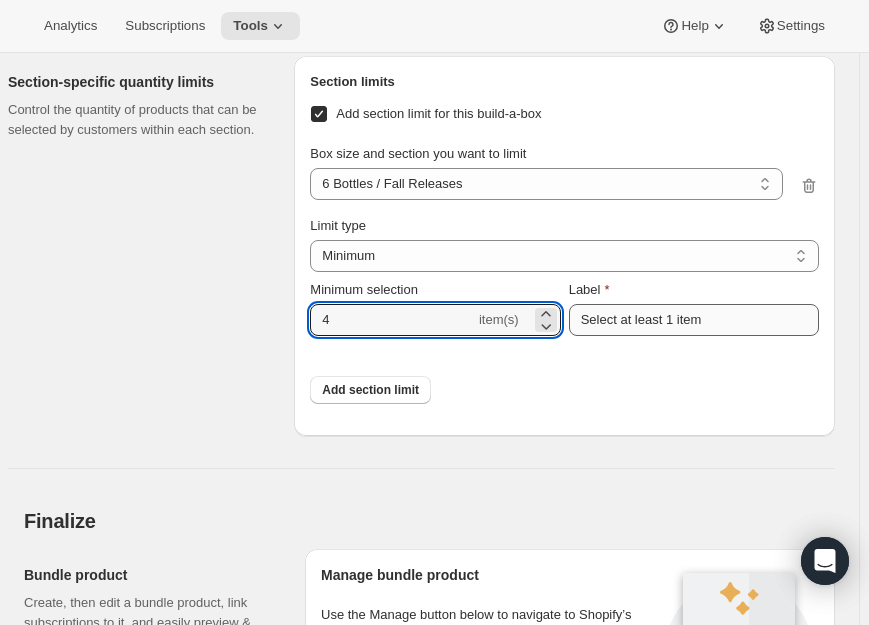 type on "4" 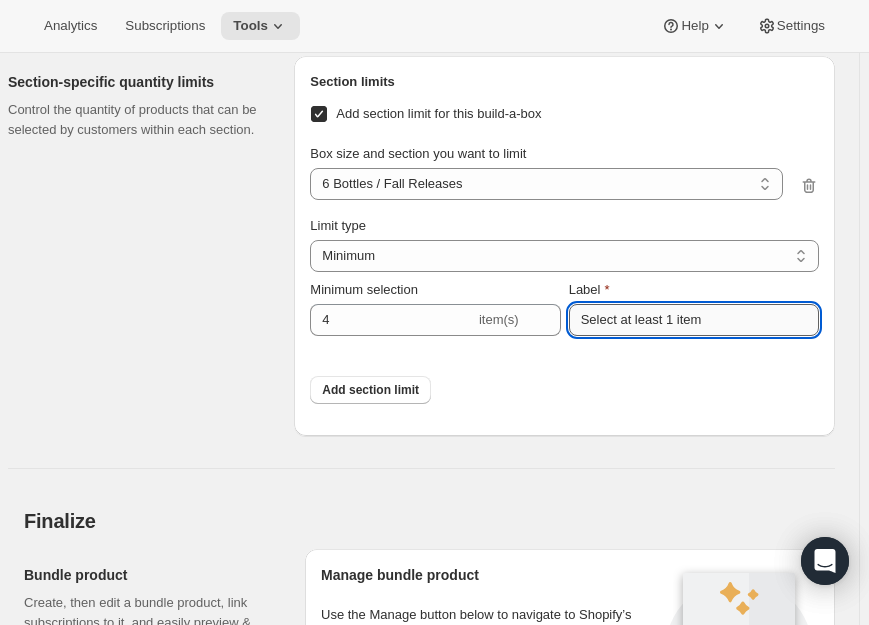 click on "Select at least 1 item" at bounding box center [694, 320] 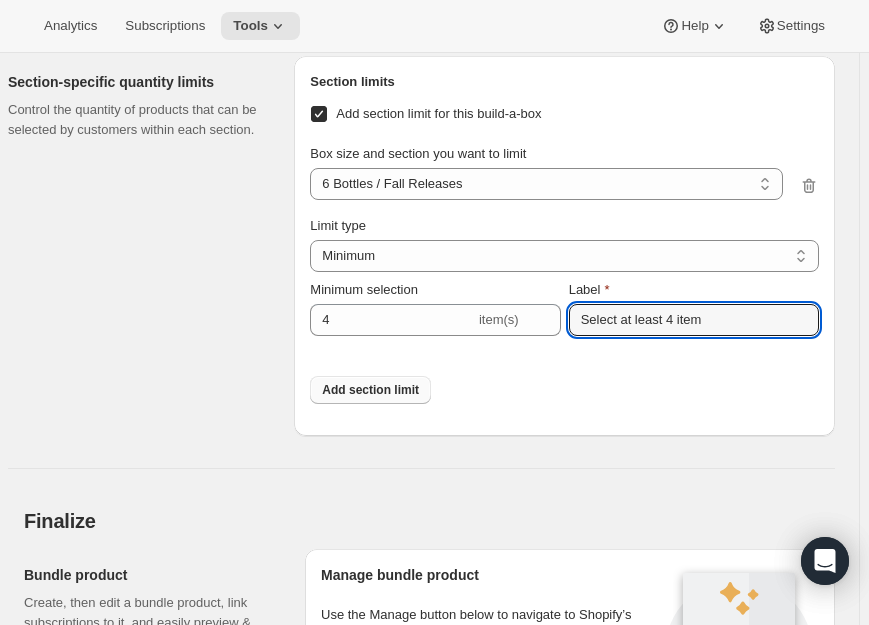 type on "Select at least 4 item" 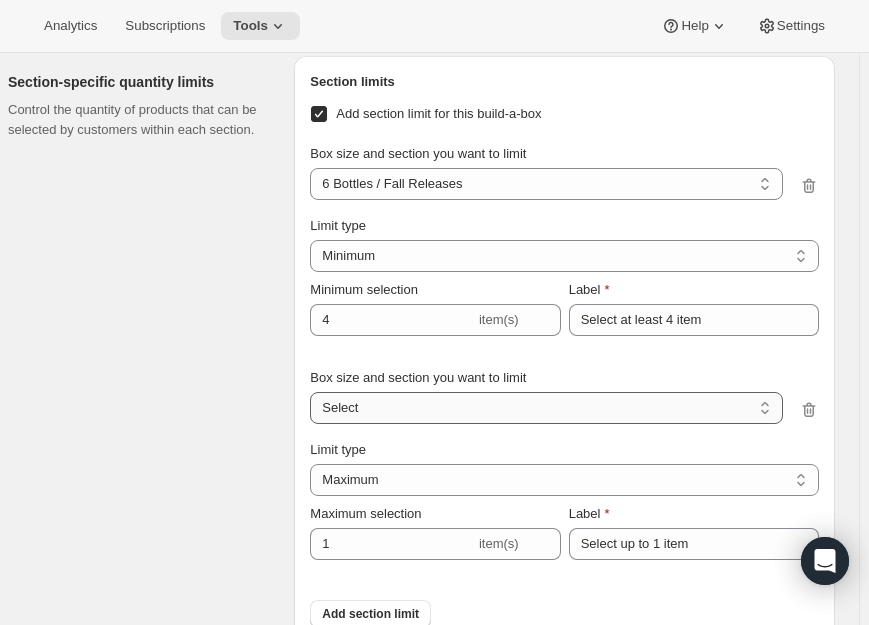 click on "6 Bottles / Fall Releases 6 Bottles / Additional Options 12 Bottles / Fall Releases 12 Bottles / Additional Options Select" at bounding box center [546, 408] 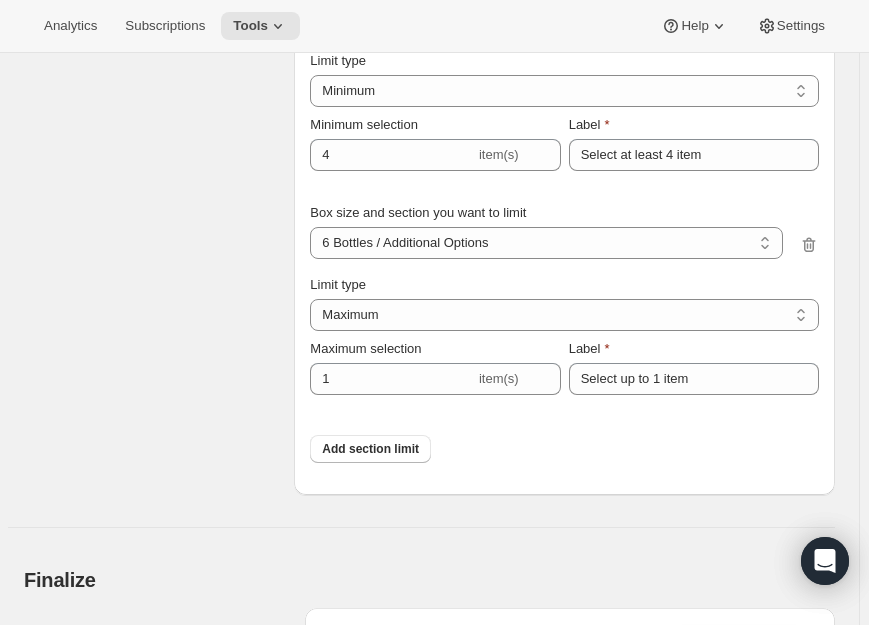 scroll, scrollTop: 2462, scrollLeft: 0, axis: vertical 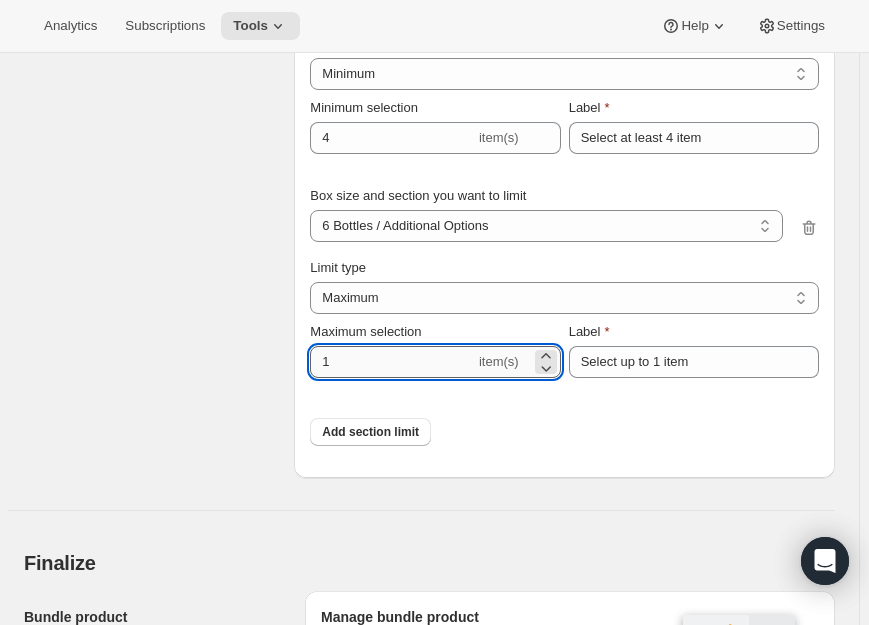 click on "1" at bounding box center (392, 362) 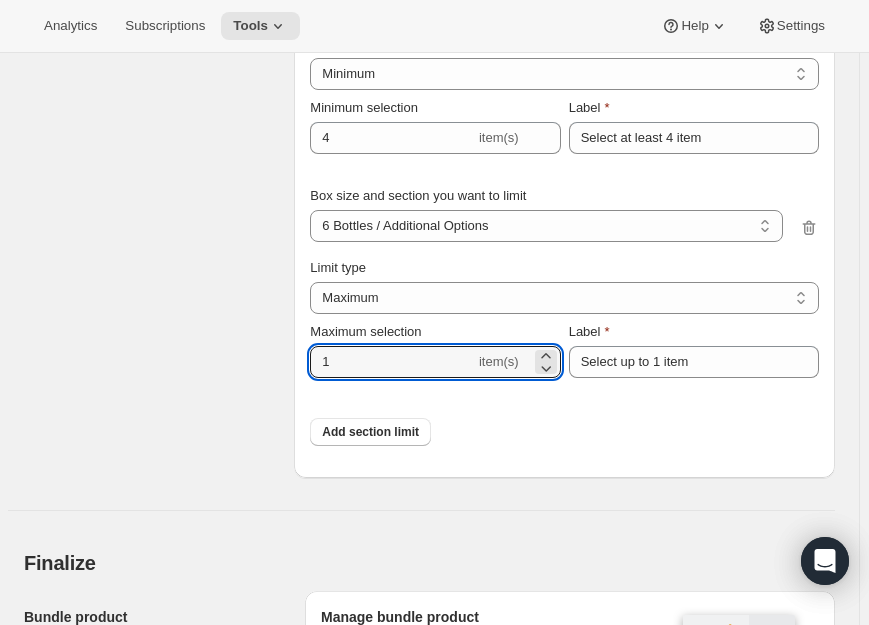 drag, startPoint x: 359, startPoint y: 362, endPoint x: 311, endPoint y: 358, distance: 48.166378 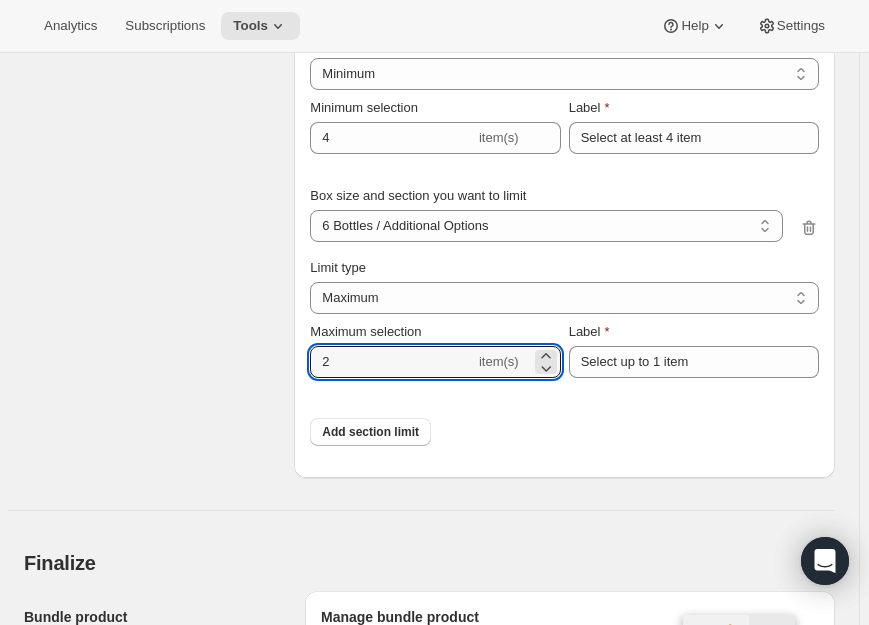 type on "2" 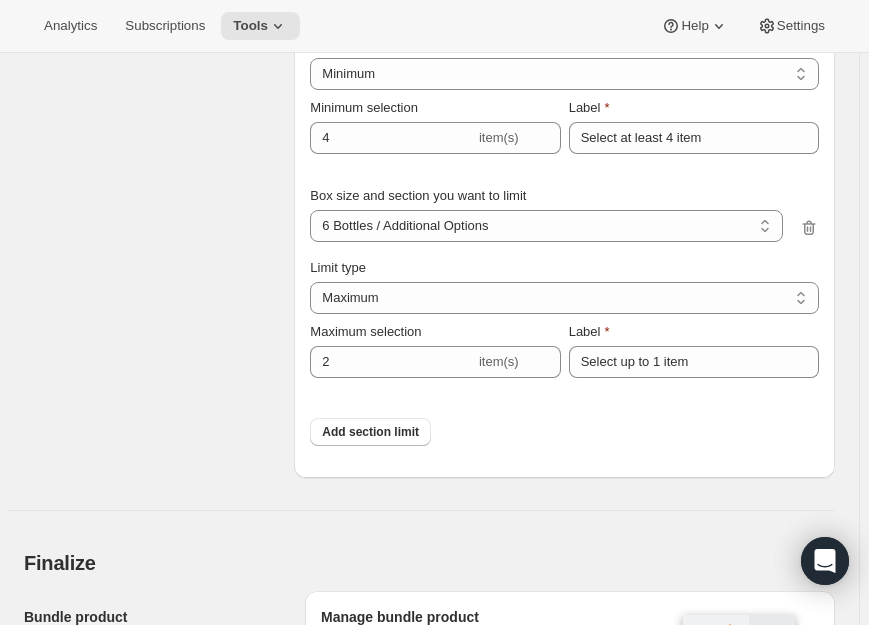 click on "Add section limit" at bounding box center [564, 432] 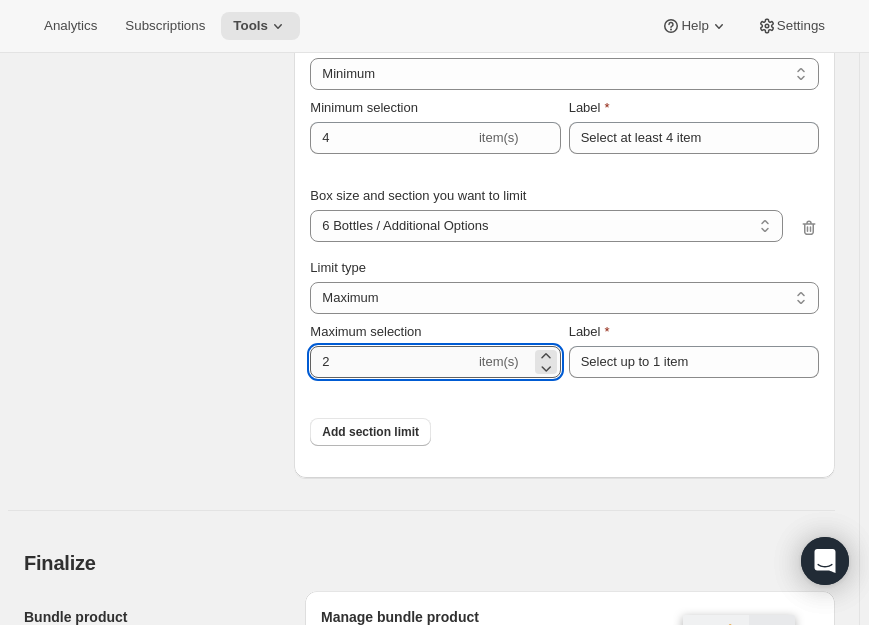 click on "2" at bounding box center [392, 362] 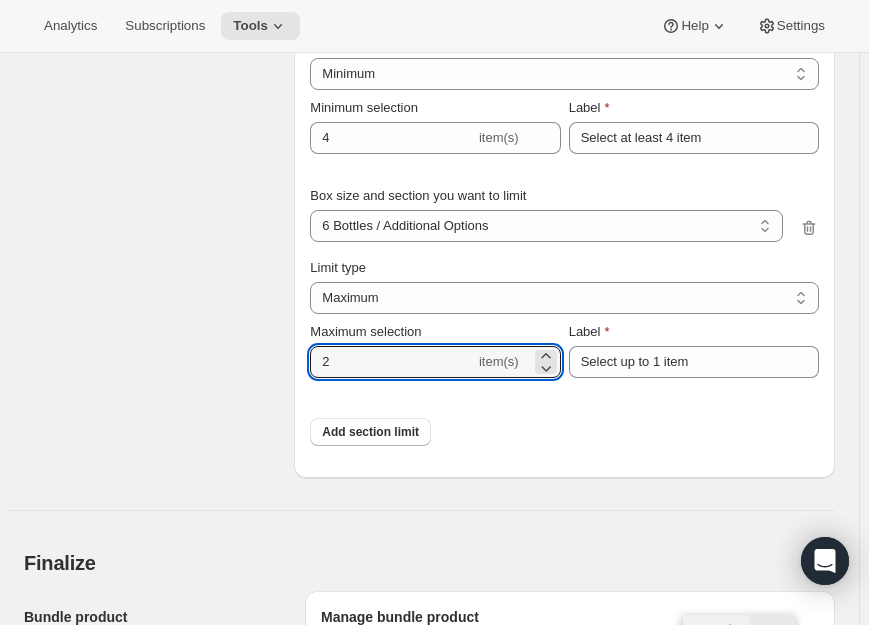 drag, startPoint x: 422, startPoint y: 365, endPoint x: 262, endPoint y: 366, distance: 160.00313 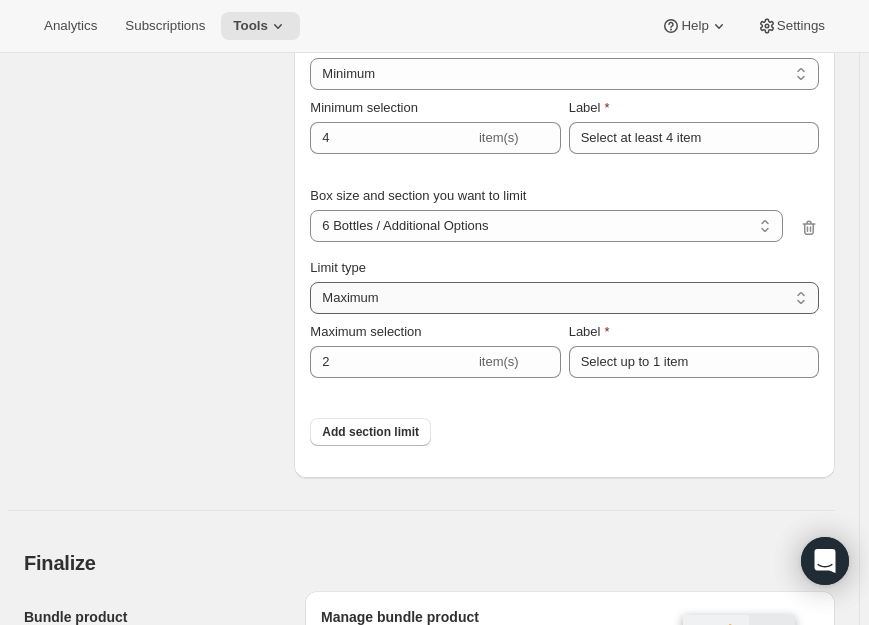 drag, startPoint x: 479, startPoint y: 293, endPoint x: 466, endPoint y: 299, distance: 14.3178215 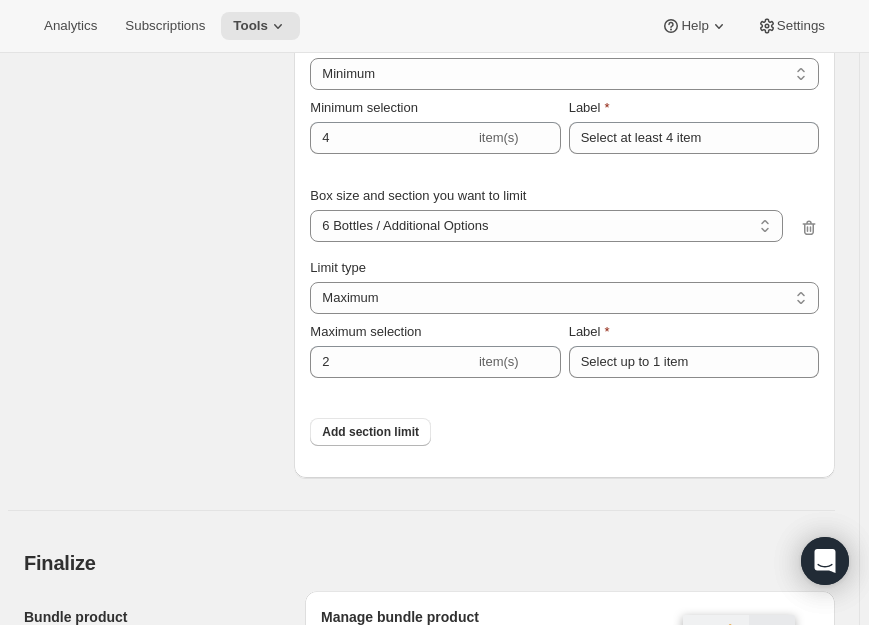 click on "Add section limit" at bounding box center (564, 432) 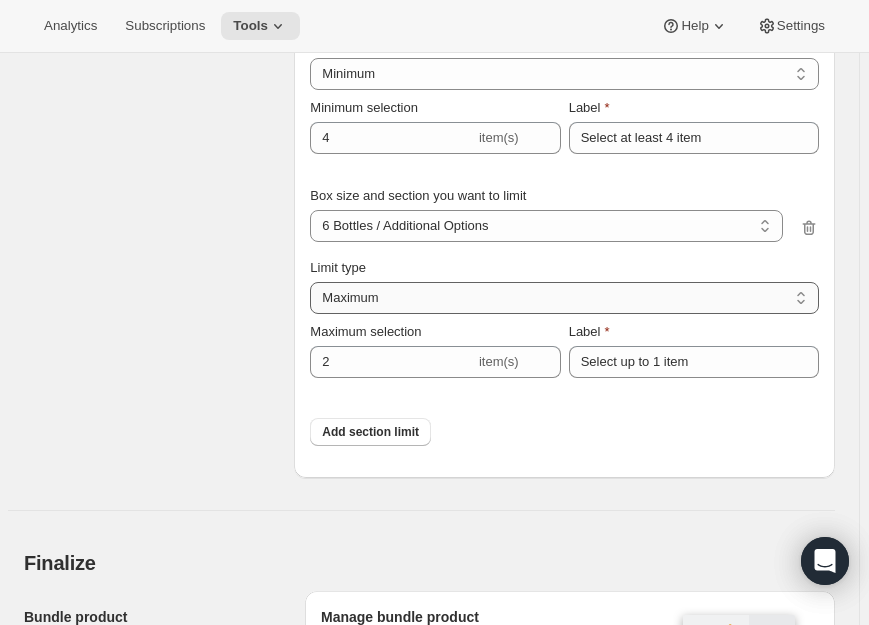 click on "Maximum Minimum Both" at bounding box center [564, 298] 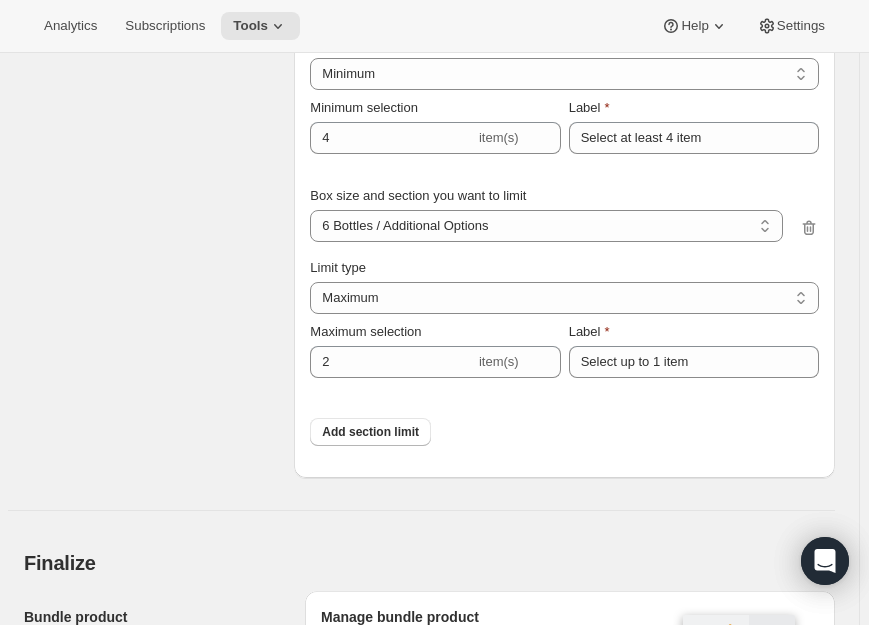 click on "Section limits Add section limit for this build-a-box Box size and section you want to limit 6 Bottles / Fall Releases 6 Bottles / Additional Options 12 Bottles / Fall Releases 12 Bottles / Additional Options Select 6 Bottles / Fall Releases Limit type Maximum Minimum Both Minimum Minimum selection 4 item(s) Label Select at least 4 item Box size and section you want to limit 6 Bottles / Fall Releases 6 Bottles / Additional Options 12 Bottles / Fall Releases 12 Bottles / Additional Options Select 6 Bottles / Additional Options Limit type Maximum Minimum Both Maximum Maximum selection 2 item(s) Label Select up to 1 item Add section limit" at bounding box center (564, 176) 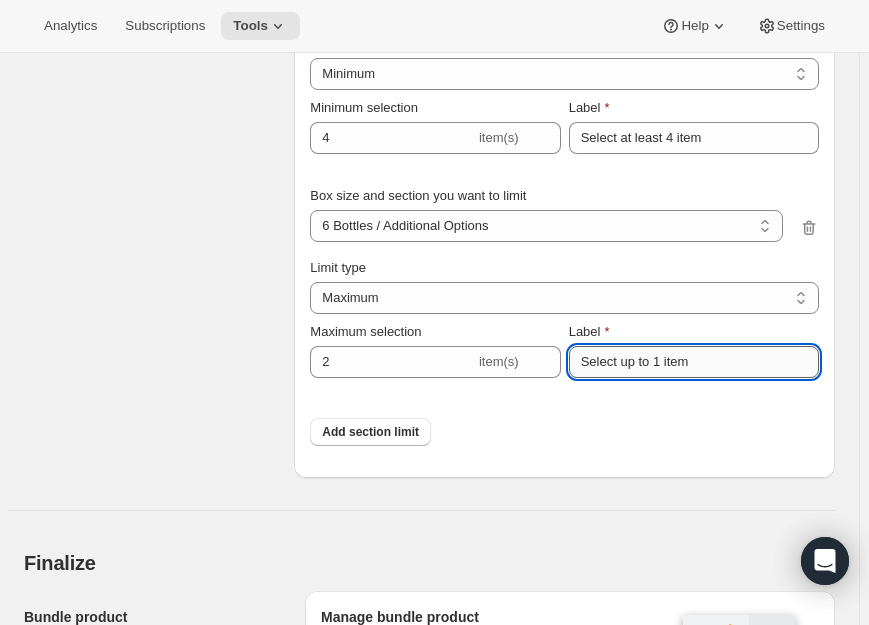 click on "Select up to 1 item" at bounding box center [694, 362] 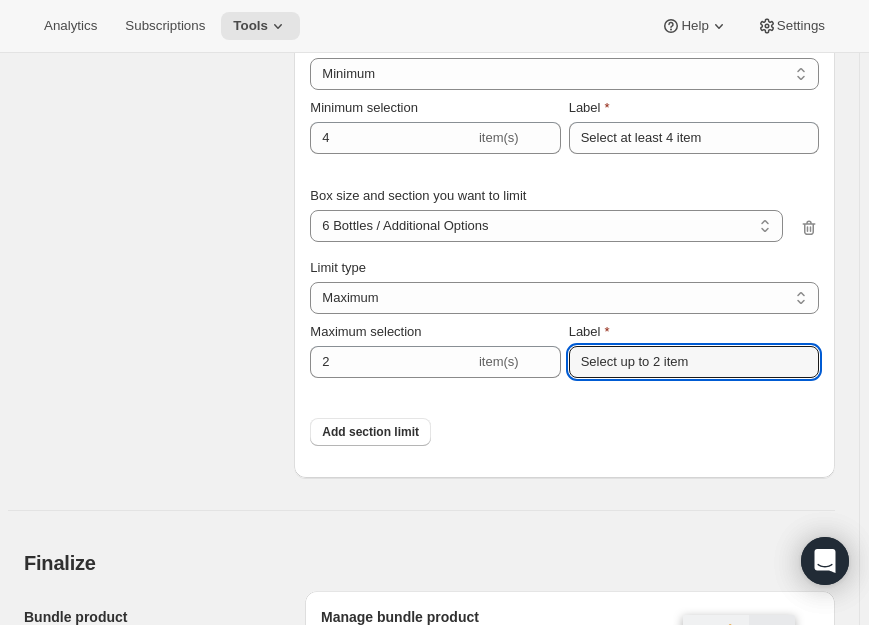 type on "Select up to 2 item" 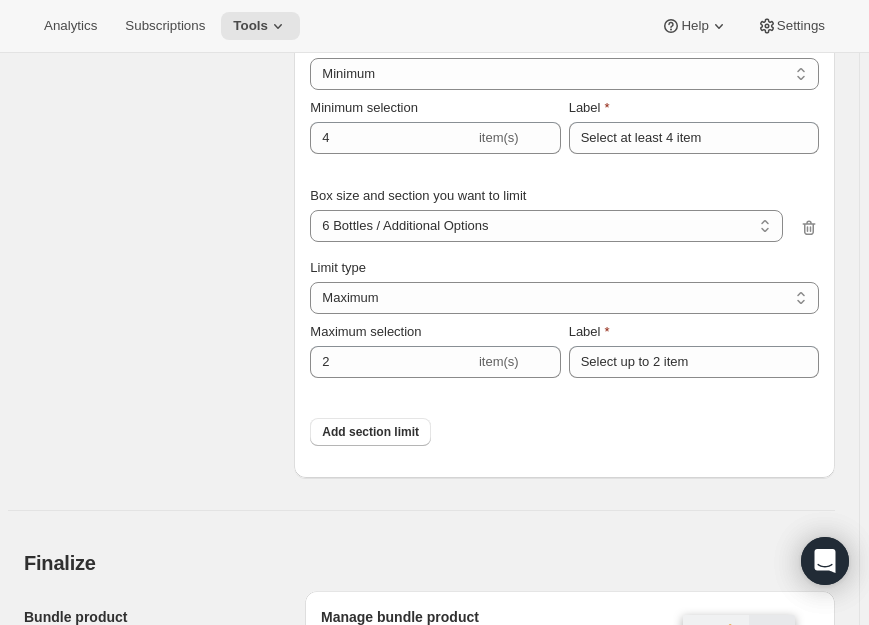 click on "Add section limit" at bounding box center (564, 432) 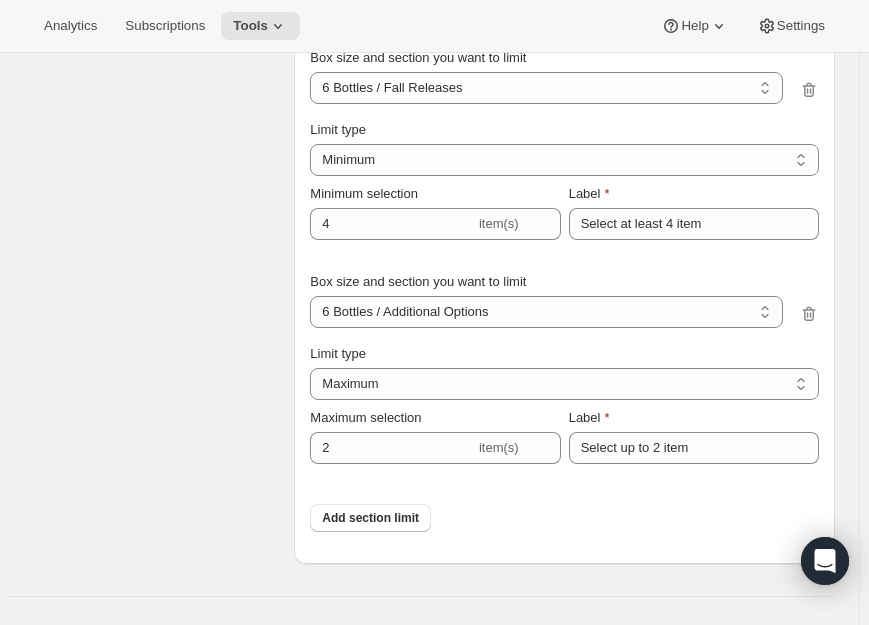 scroll, scrollTop: 2462, scrollLeft: 0, axis: vertical 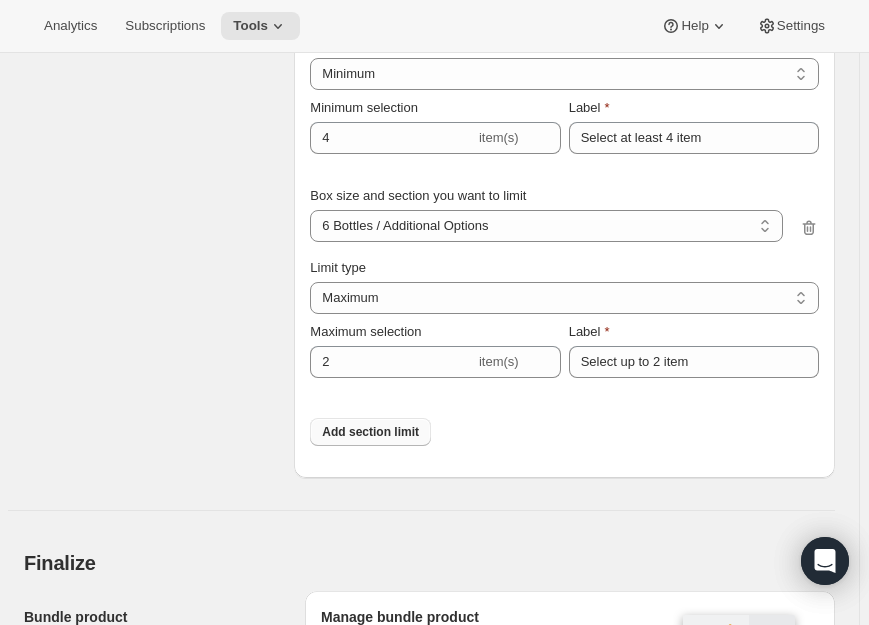click on "Add section limit" at bounding box center [370, 432] 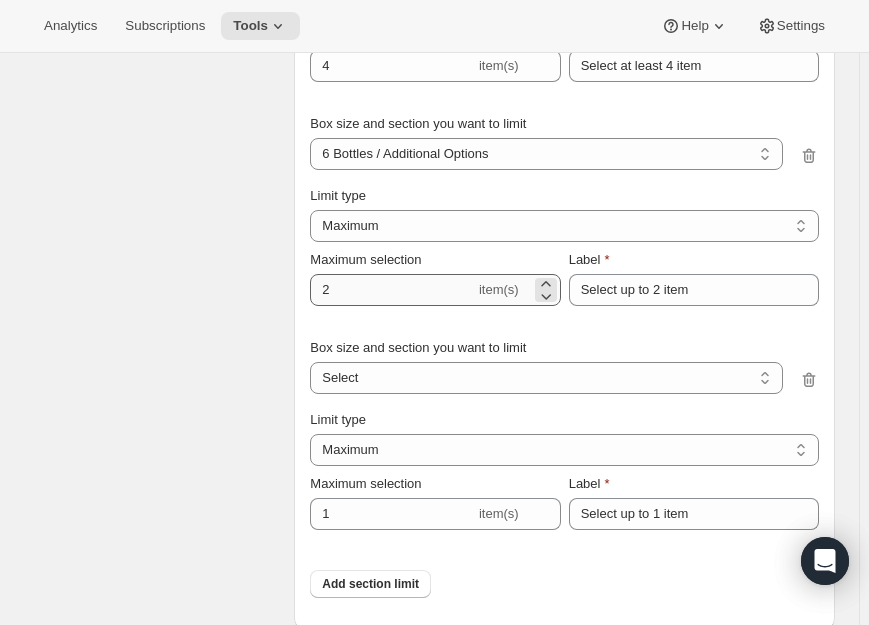 scroll, scrollTop: 2553, scrollLeft: 0, axis: vertical 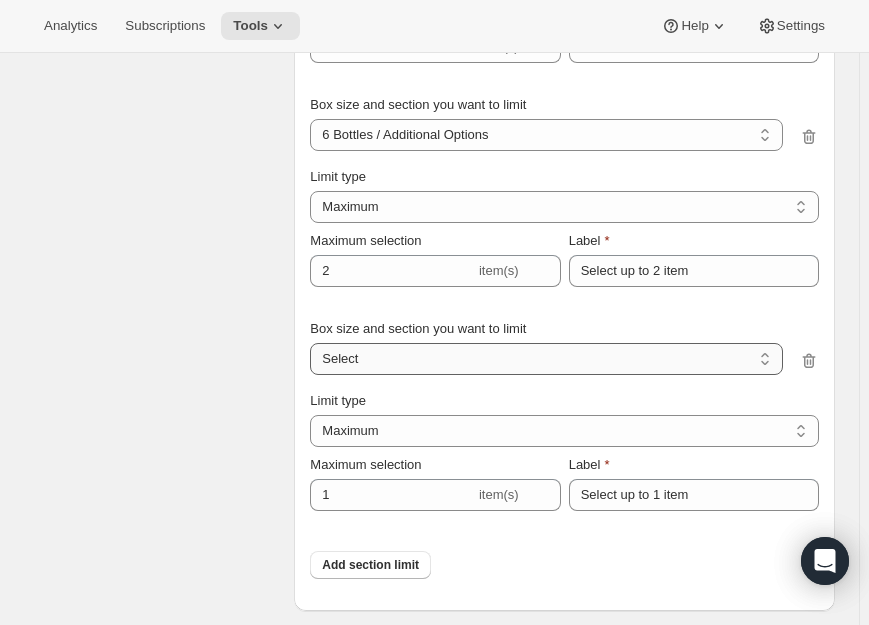click on "6 Bottles / Fall Releases 6 Bottles / Additional Options 12 Bottles / Fall Releases 12 Bottles / Additional Options Select" at bounding box center [546, 359] 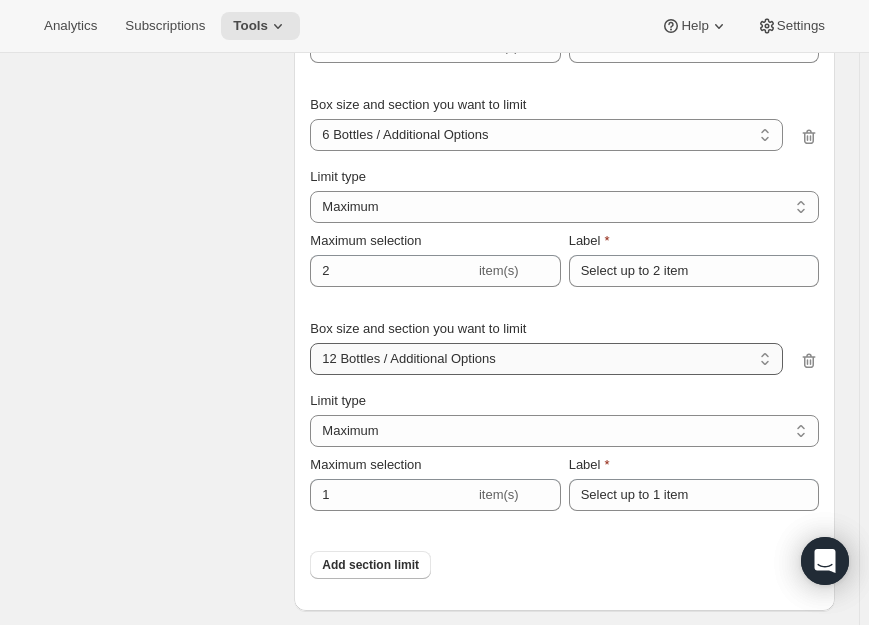 click on "6 Bottles / Fall Releases 6 Bottles / Additional Options 12 Bottles / Fall Releases 12 Bottles / Additional Options Select" at bounding box center (546, 359) 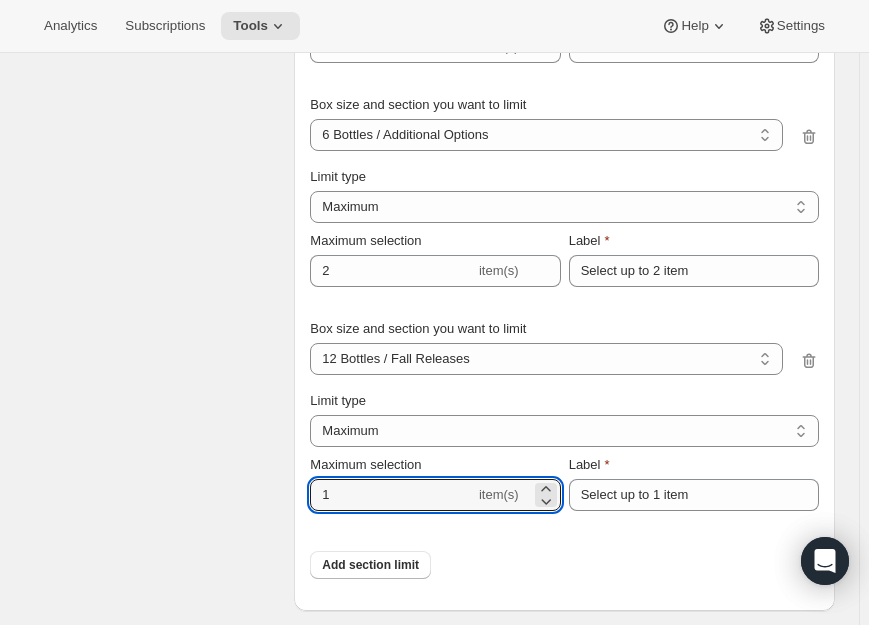 drag, startPoint x: 349, startPoint y: 496, endPoint x: 301, endPoint y: 489, distance: 48.507732 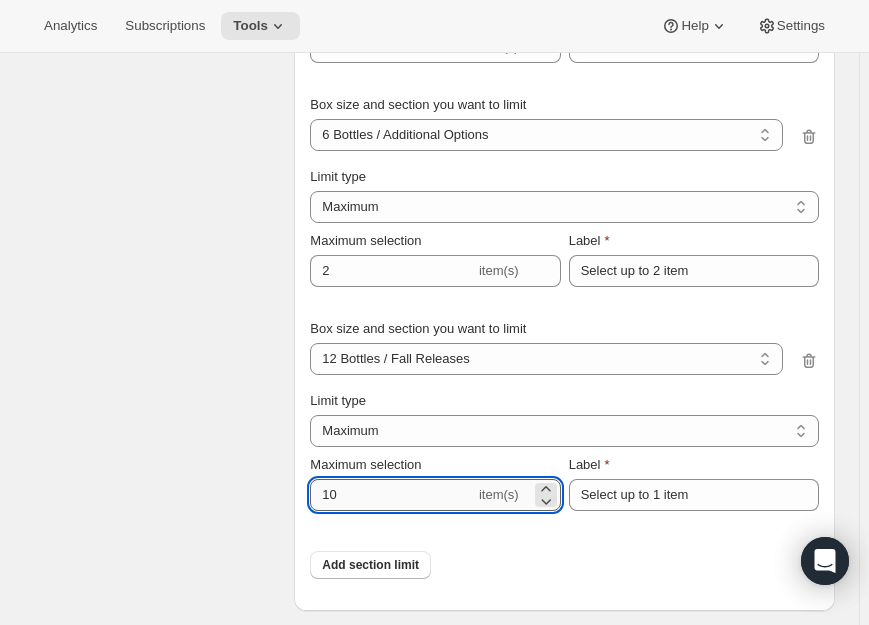 drag, startPoint x: 339, startPoint y: 486, endPoint x: 325, endPoint y: 486, distance: 14 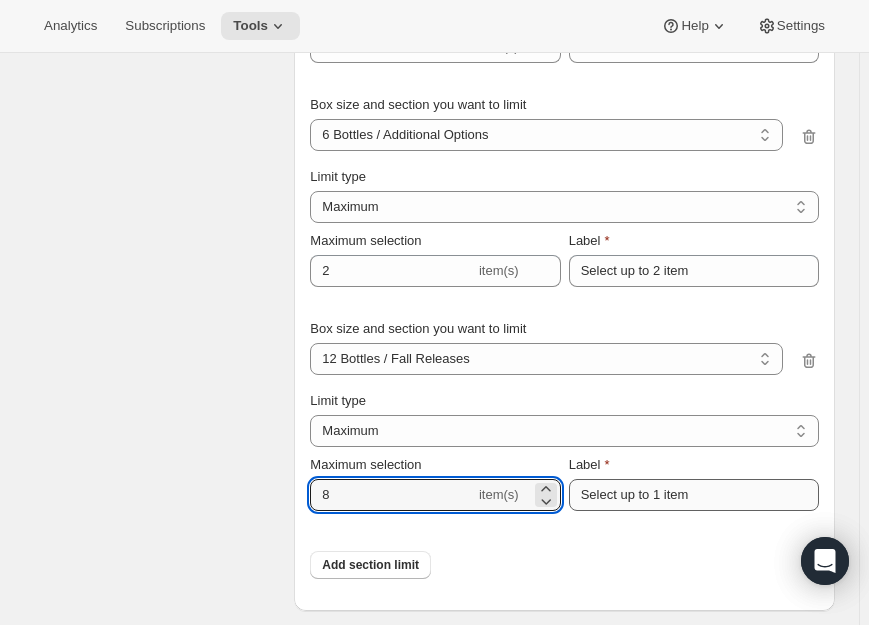 type on "8" 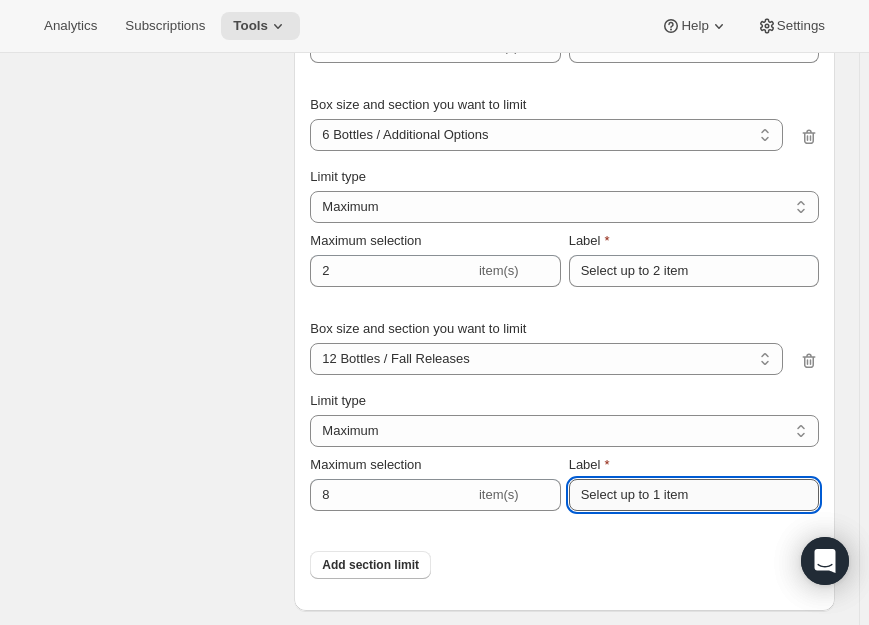 click on "Select up to 1 item" at bounding box center (694, 495) 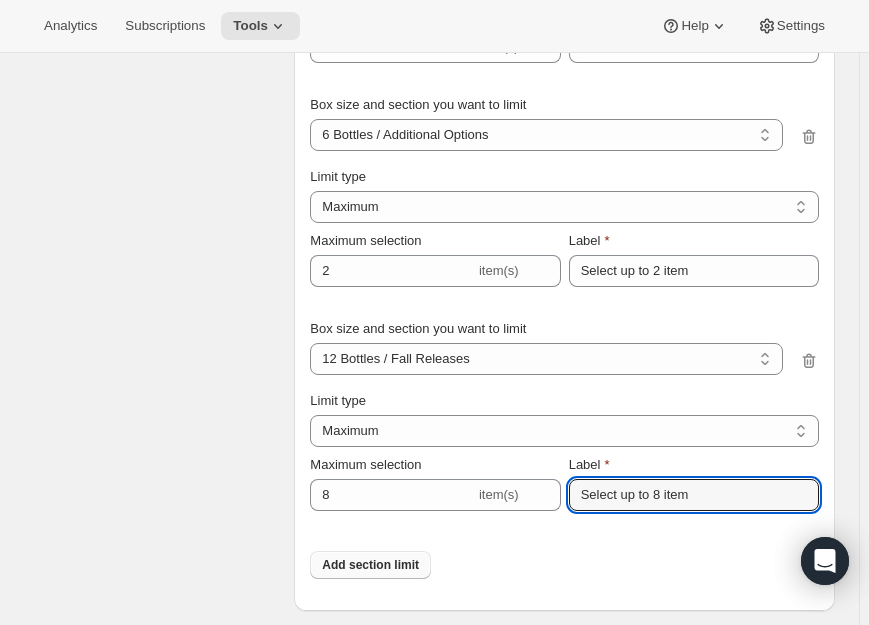 type on "Select up to 8 item" 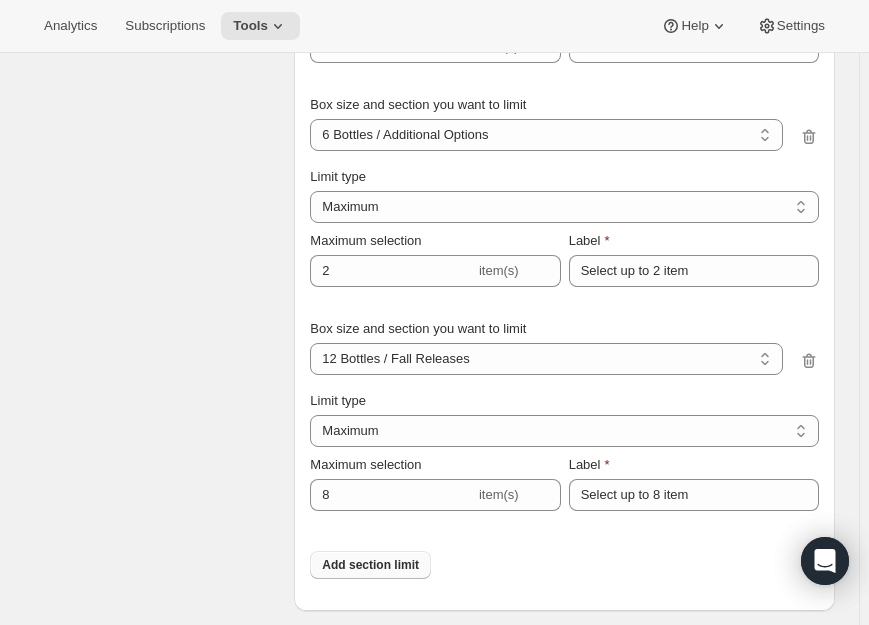 click on "Add section limit" at bounding box center (370, 565) 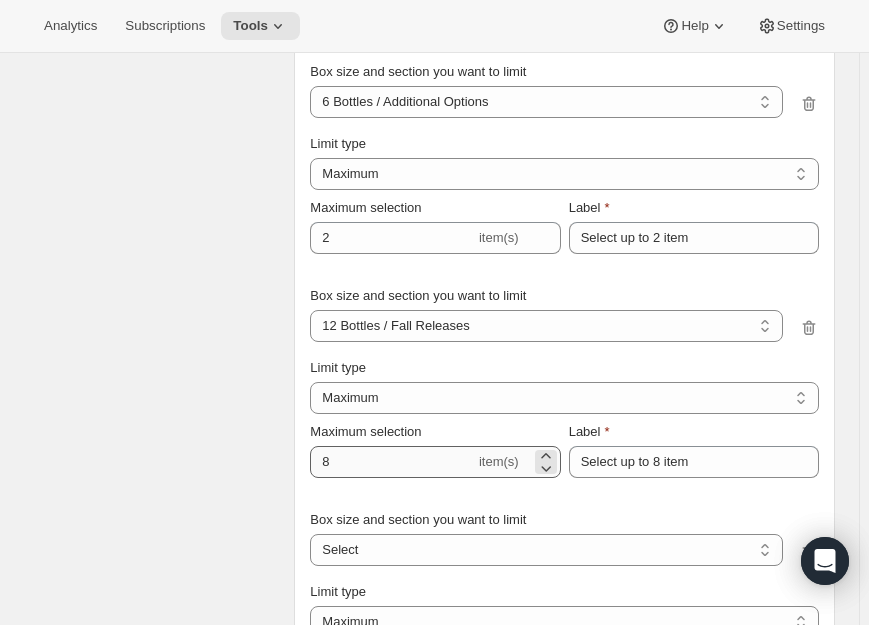 scroll, scrollTop: 2644, scrollLeft: 0, axis: vertical 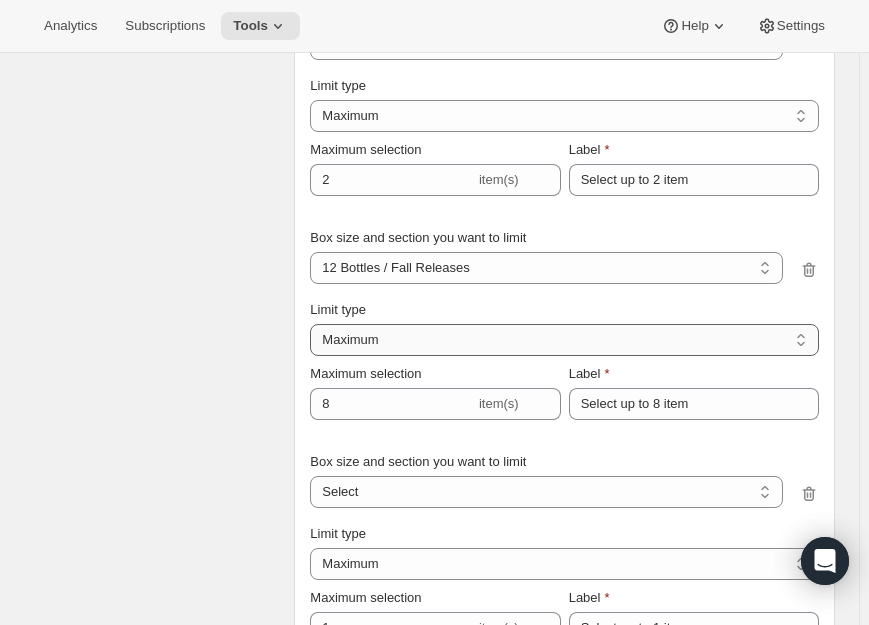 click on "Maximum Minimum Both" at bounding box center [564, 340] 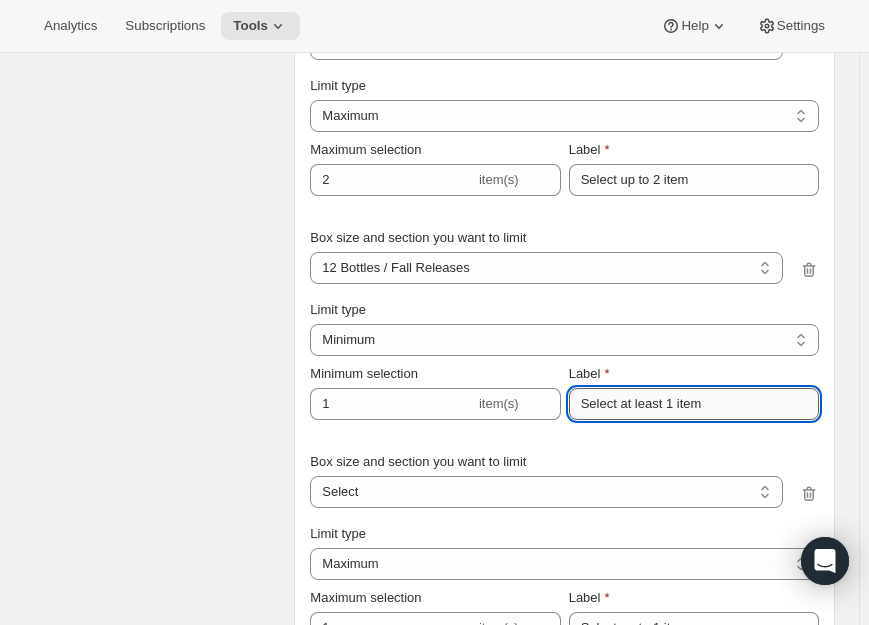 click on "Select at least 1 item" at bounding box center (694, 404) 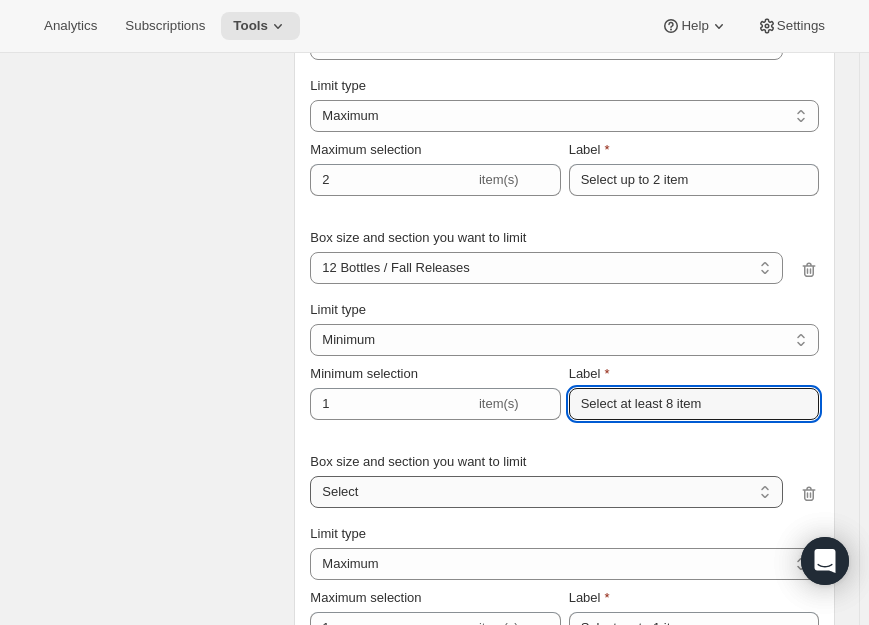 type on "Select at least 8 item" 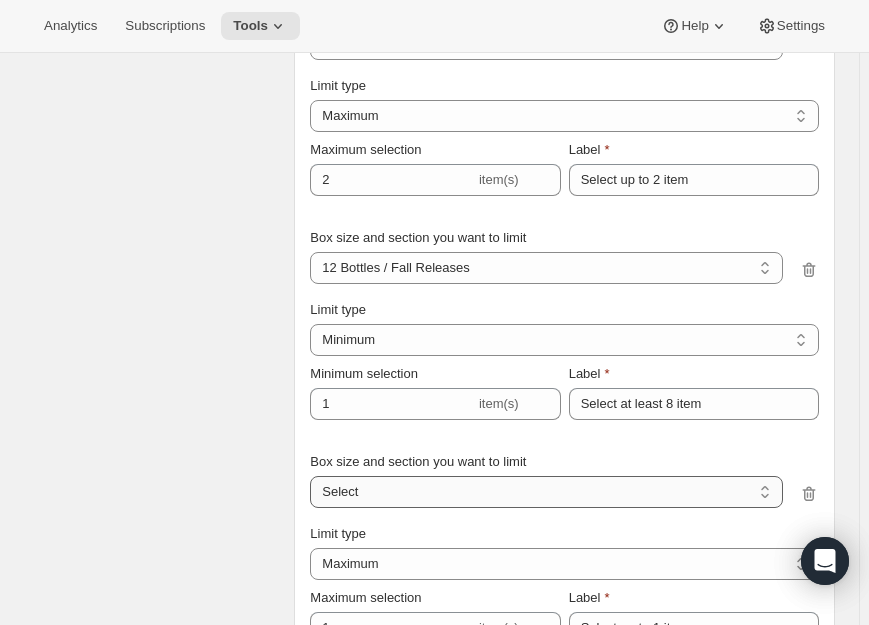 select on "gid://shopify/ProductVariant/52386189410672_8c423b74-4467-424f-984e-e8515971d6ff" 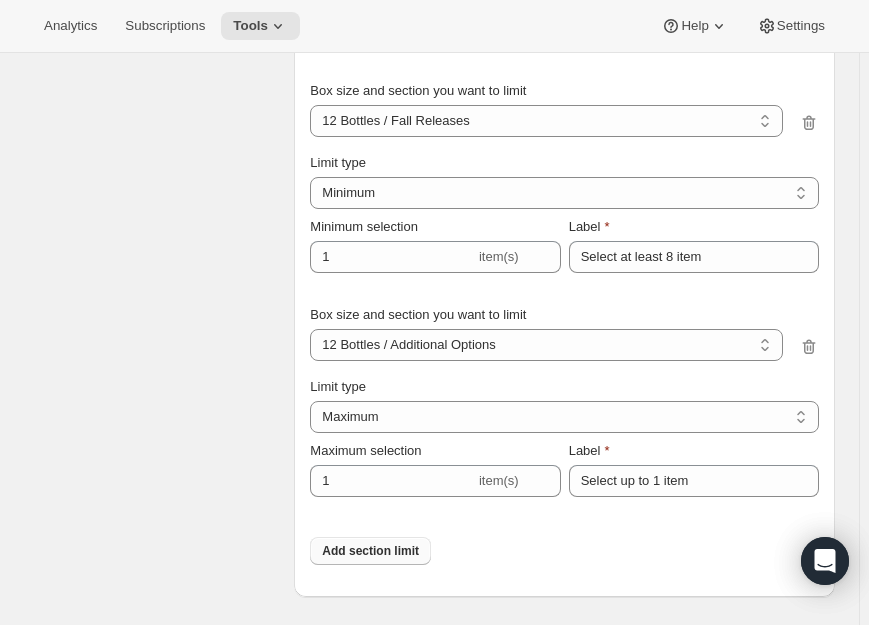 scroll, scrollTop: 2917, scrollLeft: 0, axis: vertical 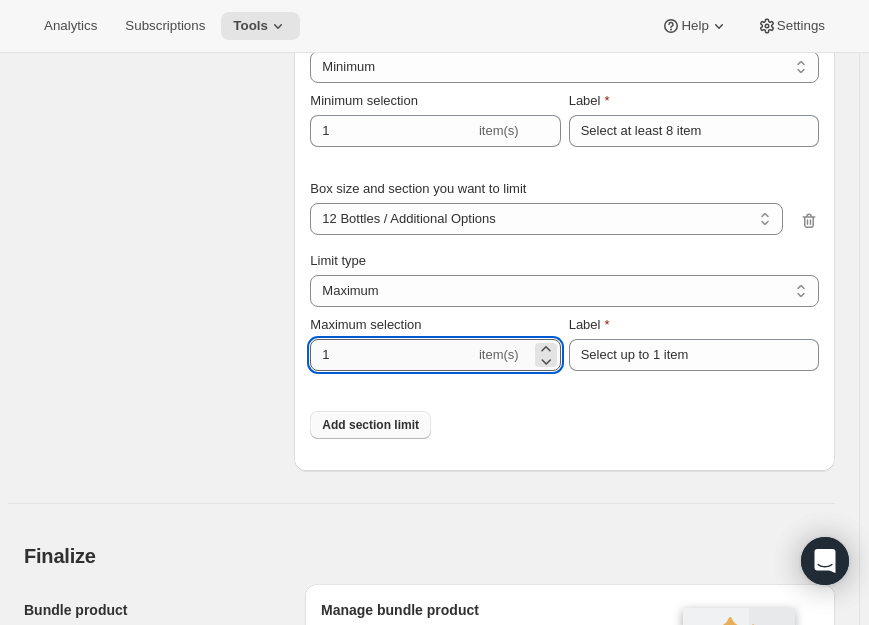 drag, startPoint x: 342, startPoint y: 350, endPoint x: 317, endPoint y: 344, distance: 25.70992 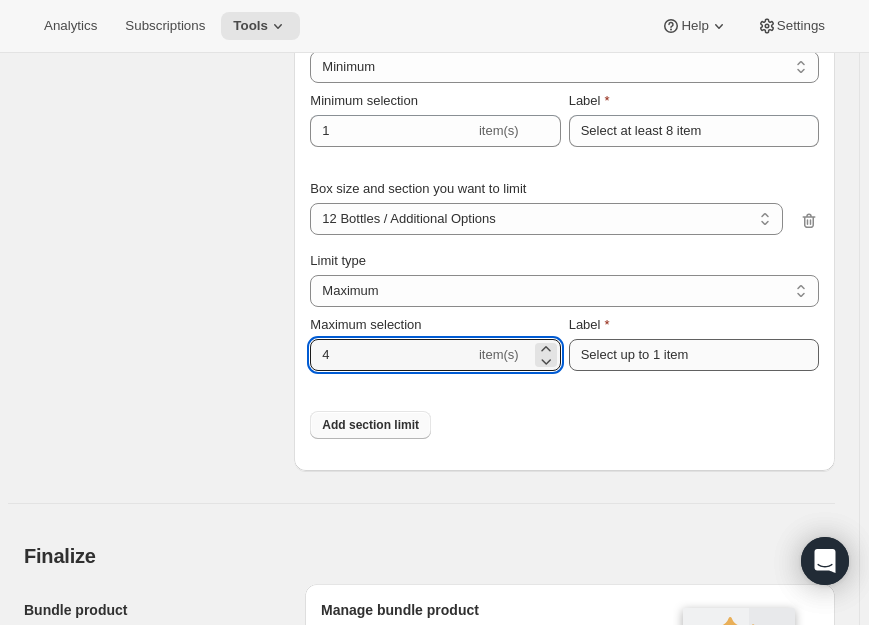 type on "4" 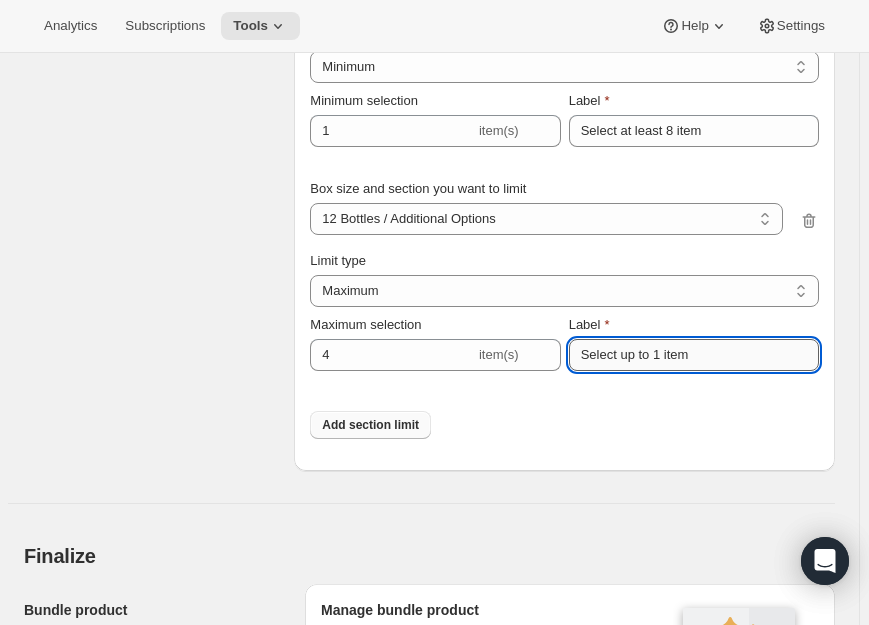 click on "Select up to 1 item" at bounding box center [694, 355] 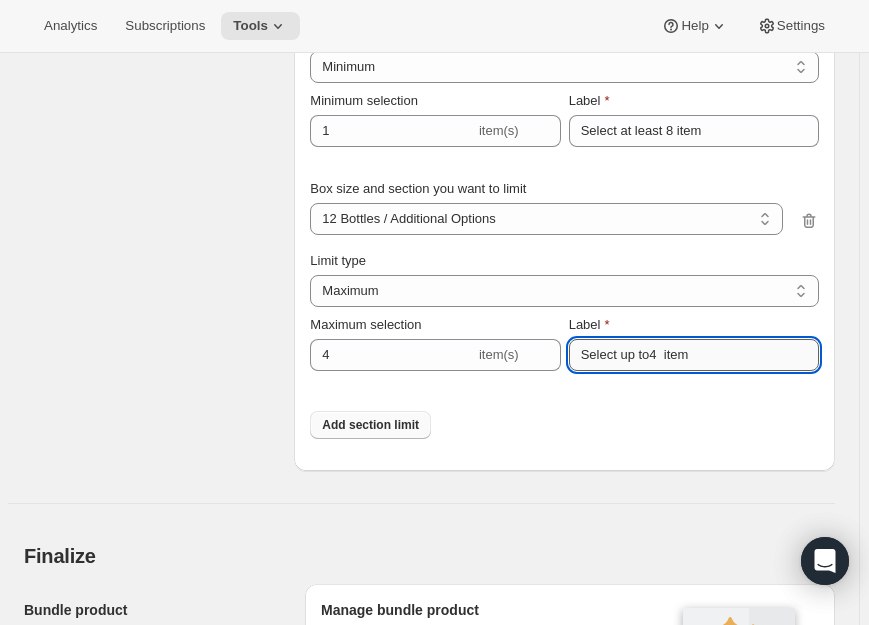 click on "Select up to4  item" at bounding box center (694, 355) 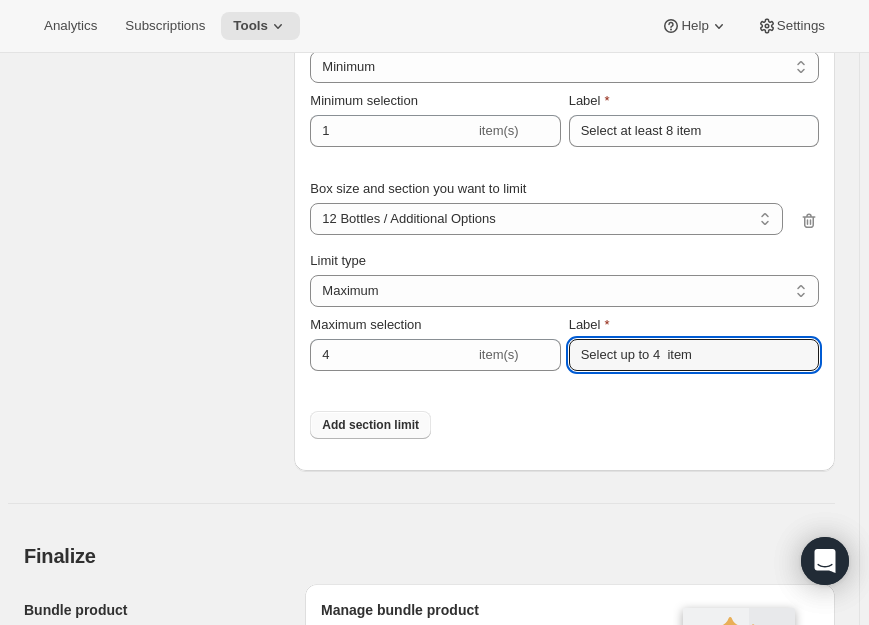 type on "Select up to 4  item" 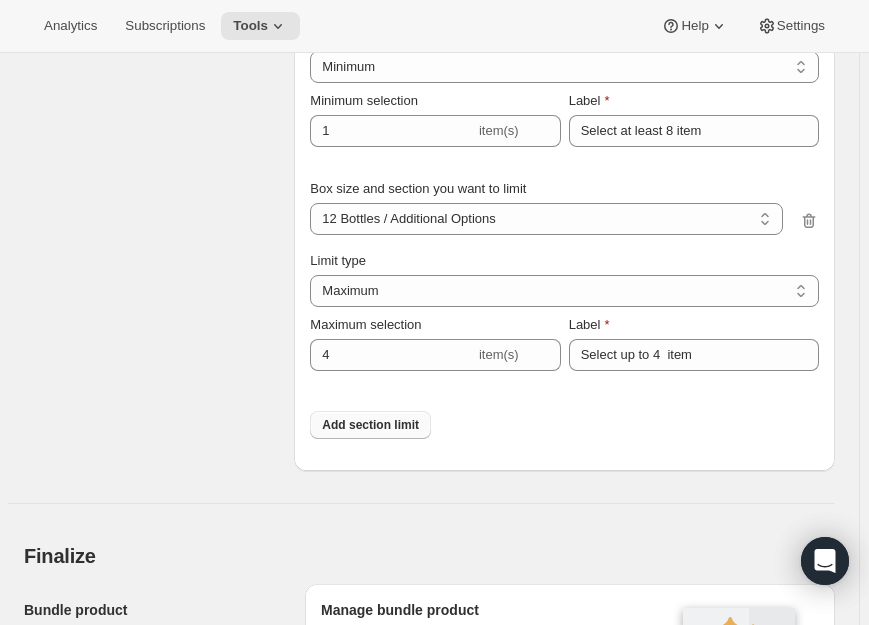 scroll, scrollTop: 94, scrollLeft: 0, axis: vertical 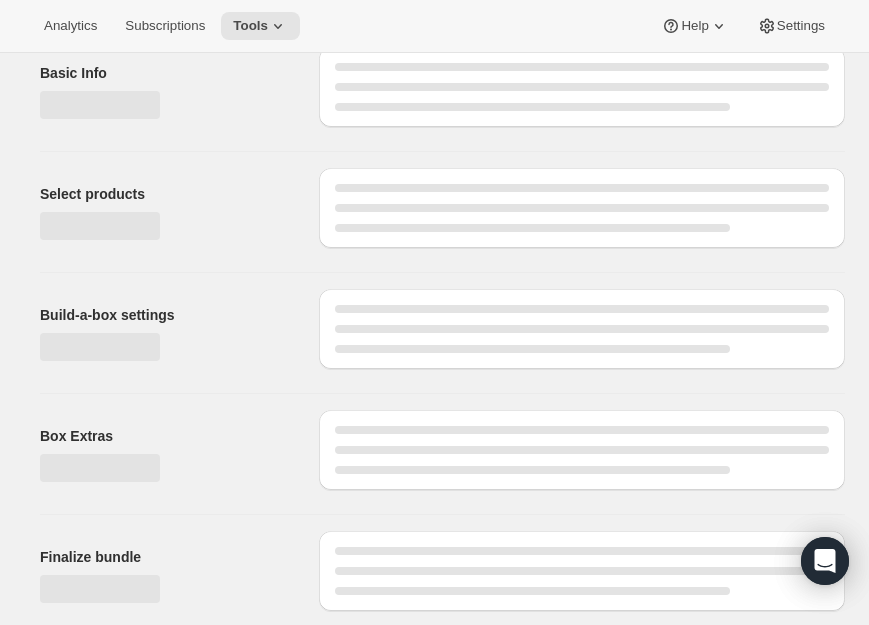select on "gid://shopify/ProductVariant/52386189410672_29b2f9bb-32b3-42f5-8c85-9e91c802a1cc" 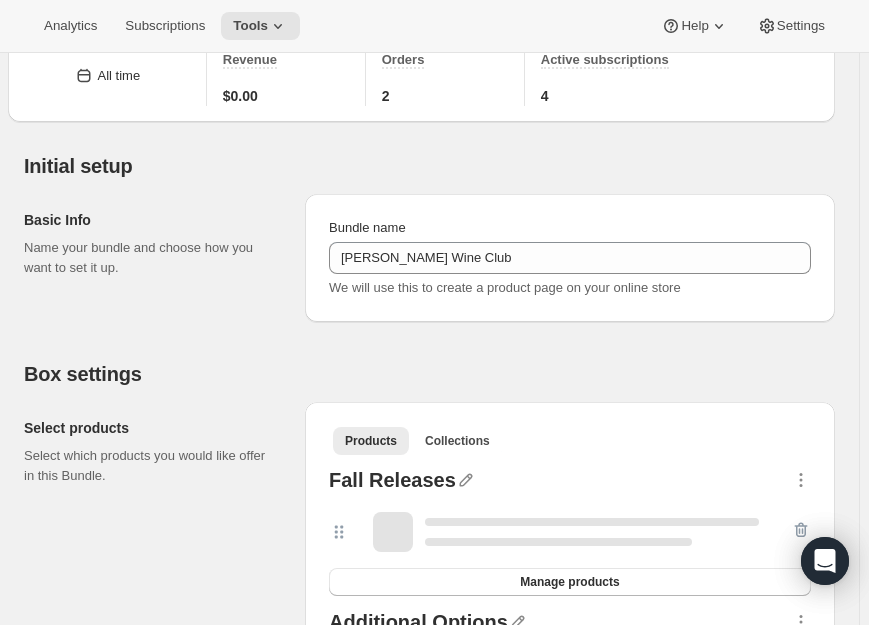 scroll, scrollTop: 2917, scrollLeft: 0, axis: vertical 